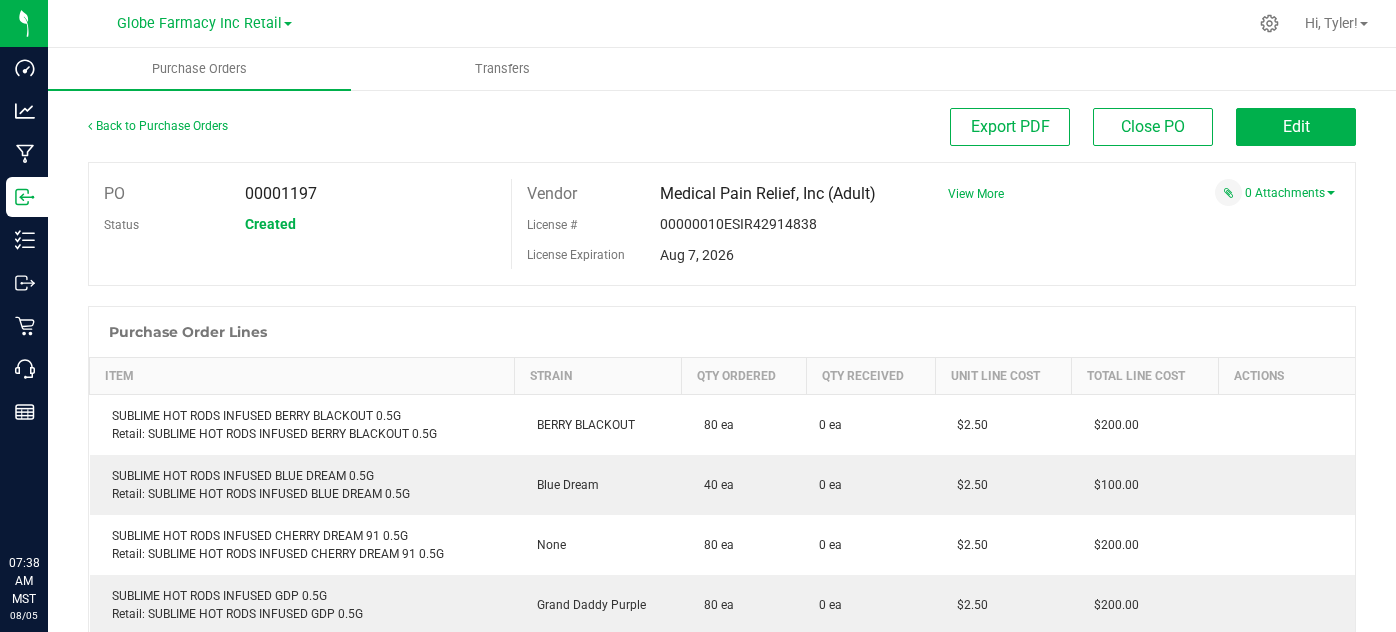 scroll, scrollTop: 0, scrollLeft: 0, axis: both 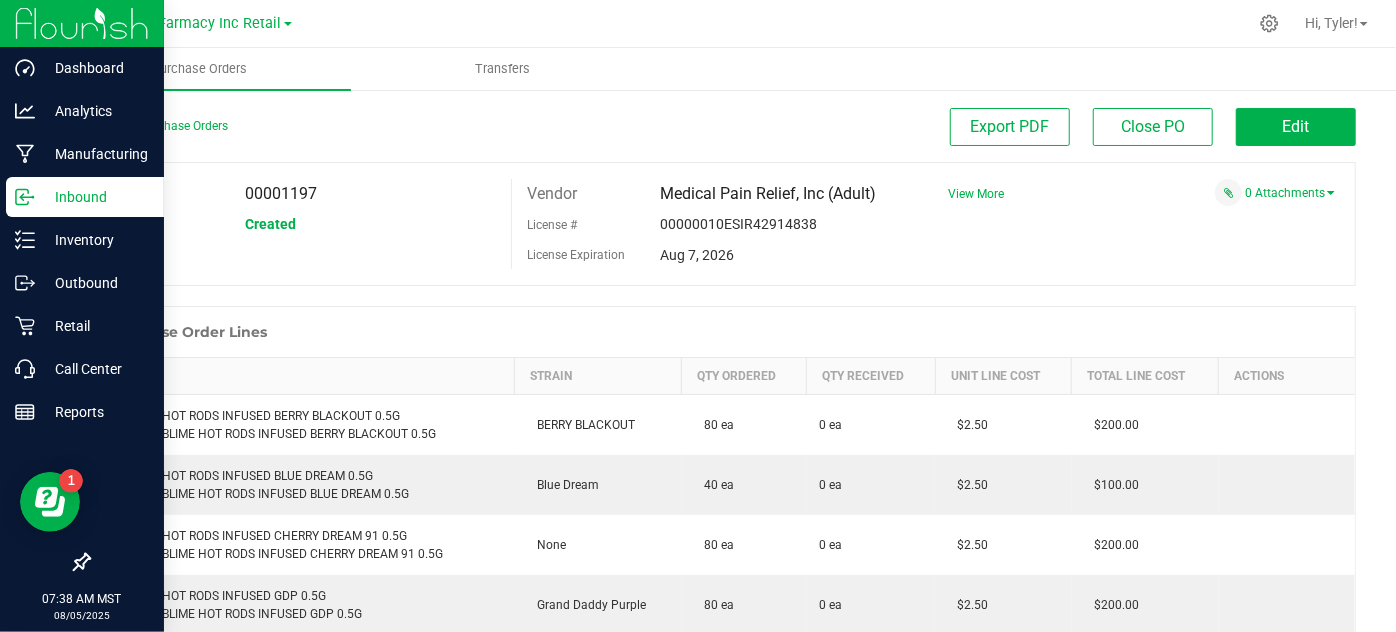 click on "Inbound" at bounding box center (95, 197) 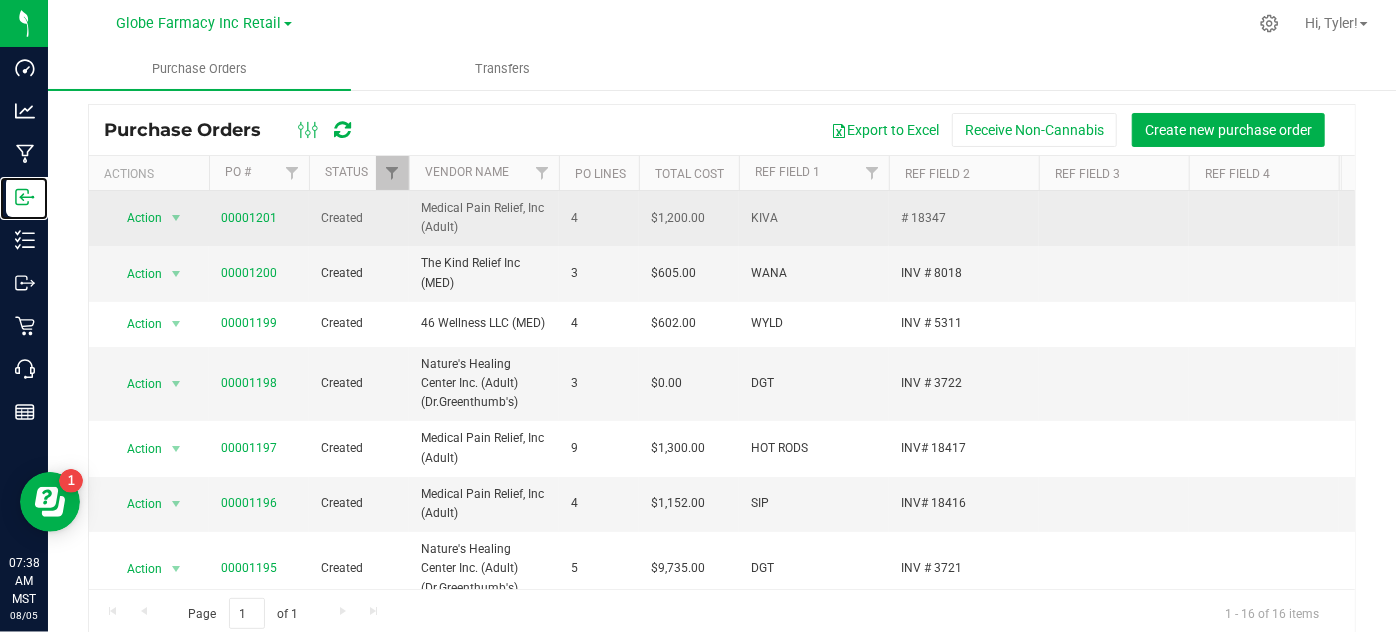 scroll, scrollTop: 75, scrollLeft: 0, axis: vertical 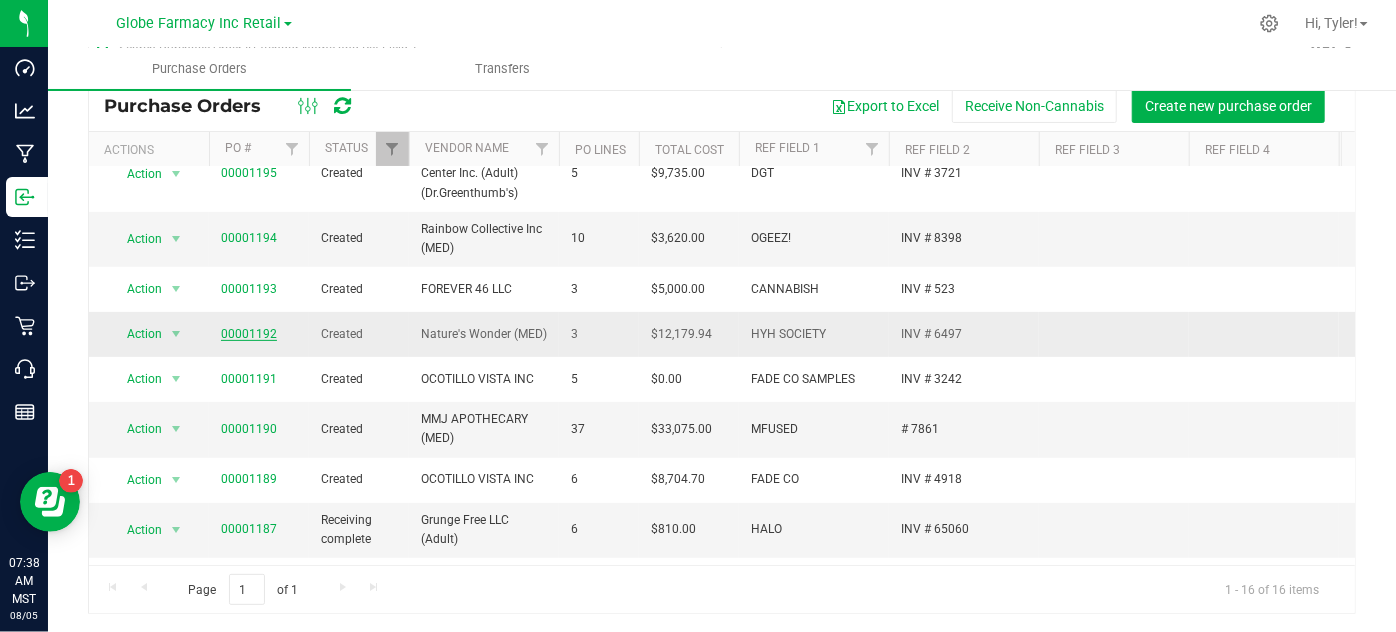 click on "00001192" at bounding box center (249, 334) 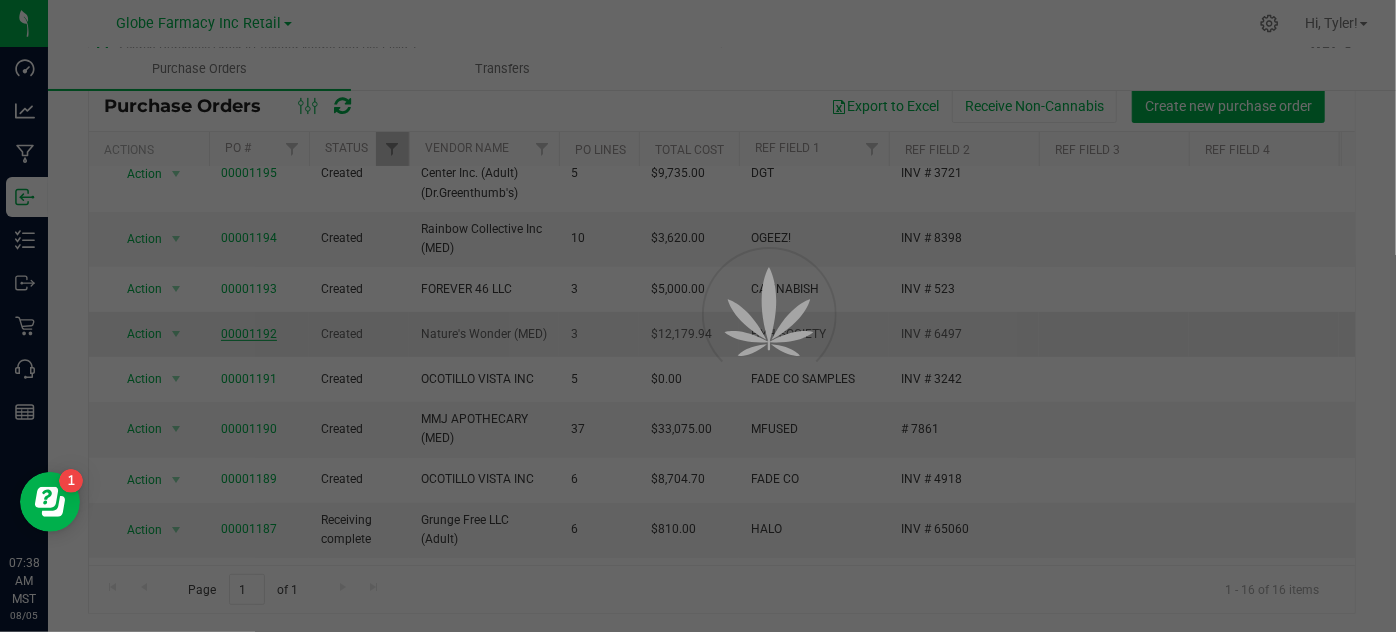 scroll, scrollTop: 75, scrollLeft: 0, axis: vertical 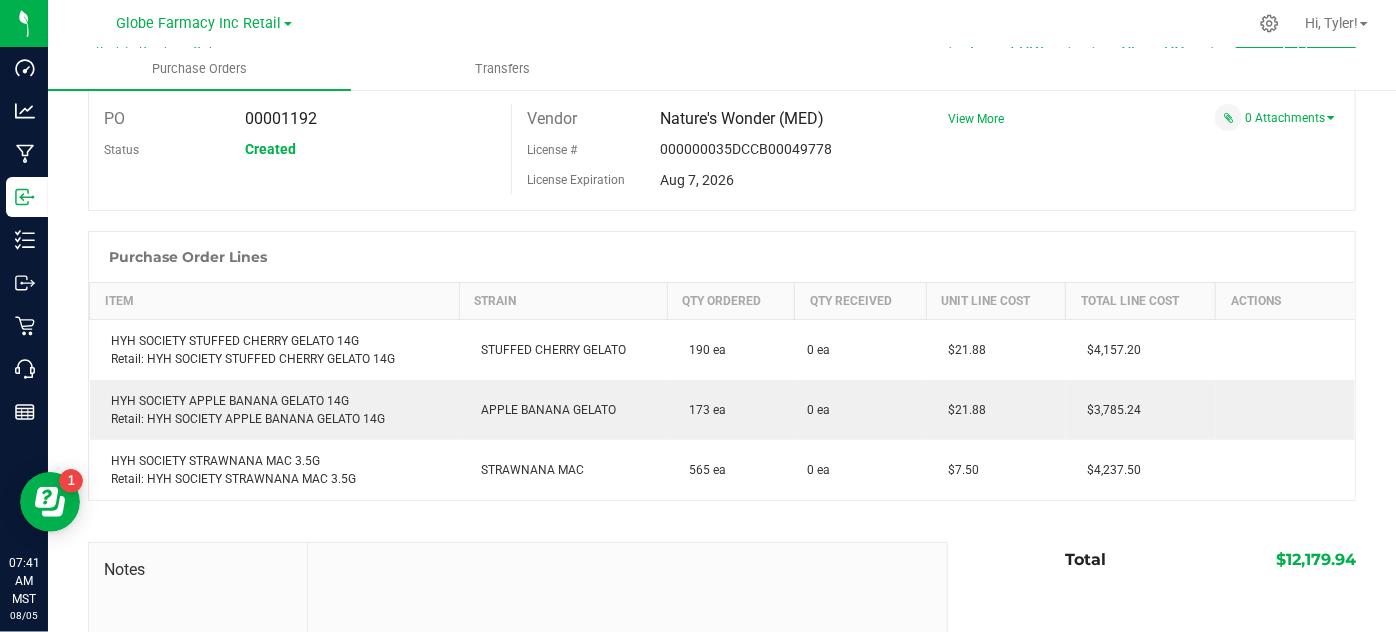 drag, startPoint x: 1251, startPoint y: 207, endPoint x: 1232, endPoint y: 204, distance: 19.235384 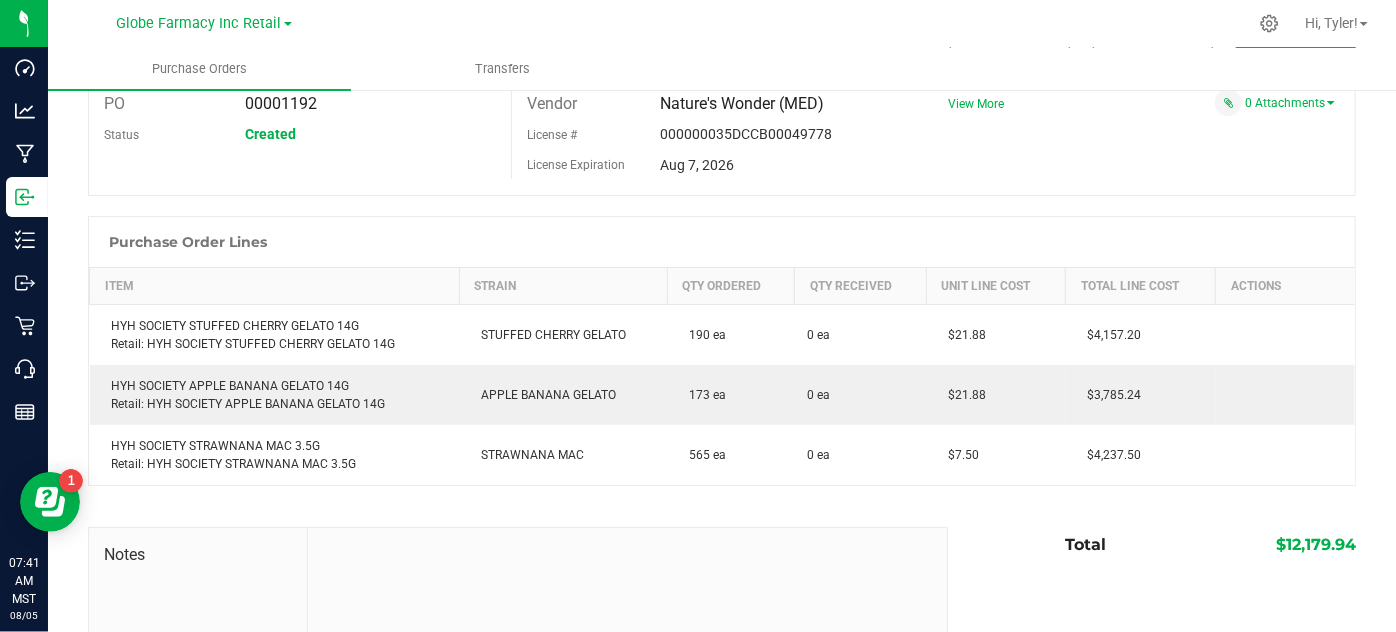 scroll, scrollTop: 0, scrollLeft: 0, axis: both 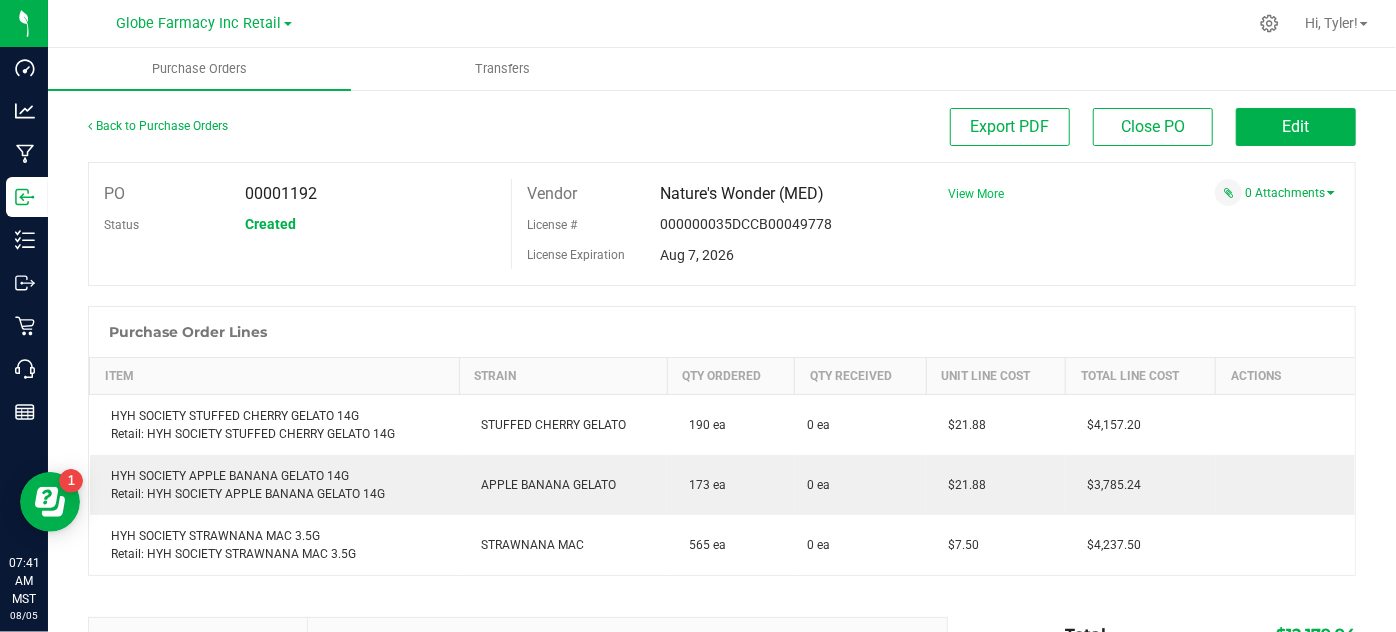 click on "View More" at bounding box center (976, 194) 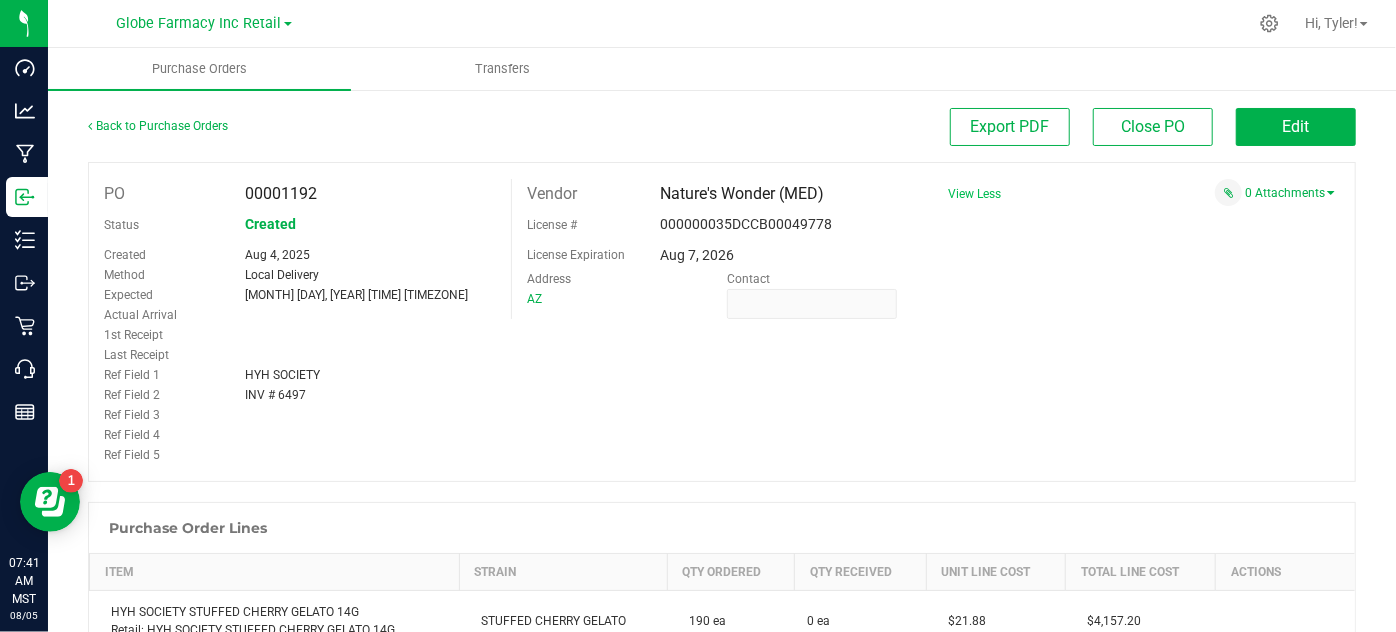 click on "INV # 6497" at bounding box center [275, 395] 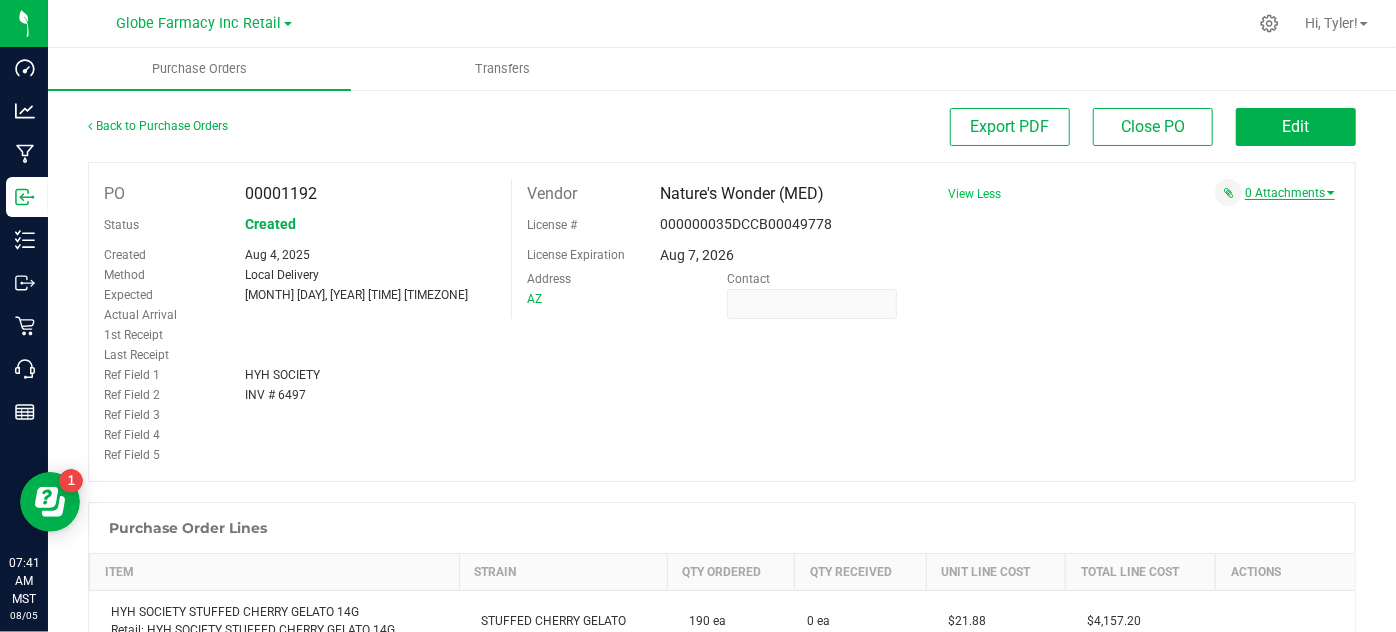 click on "0
Attachments" at bounding box center [1290, 193] 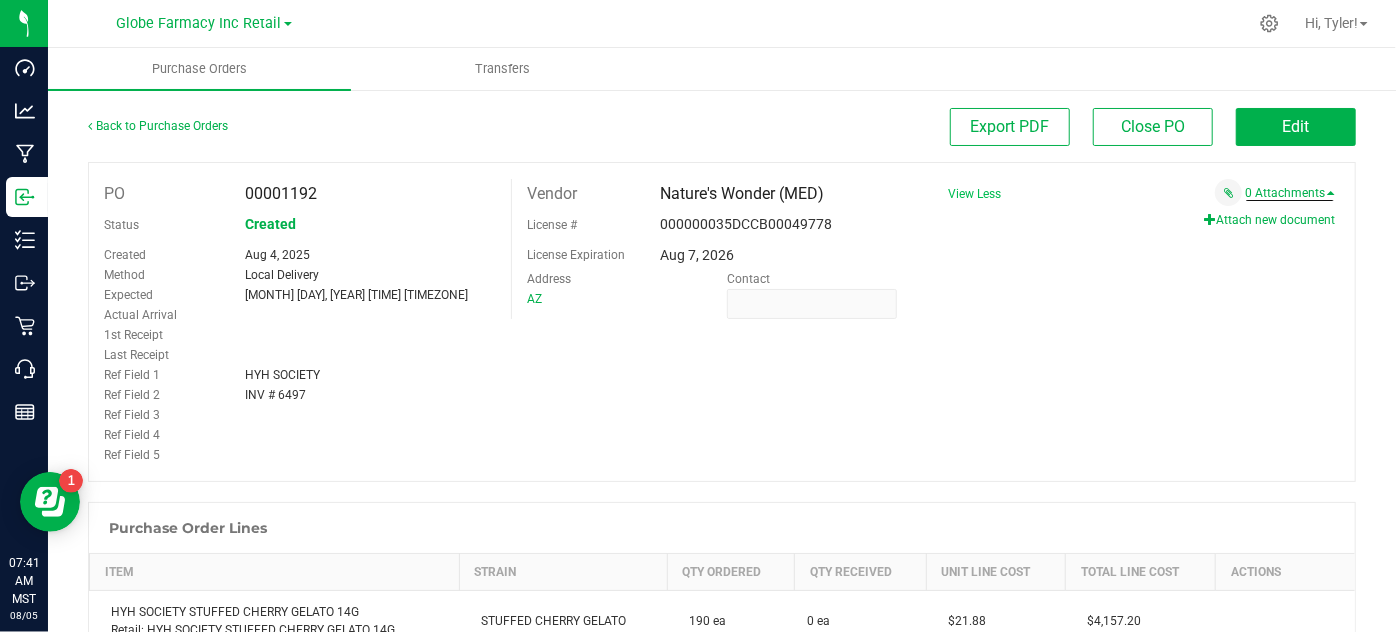 click on "Attach new document" at bounding box center (1269, 220) 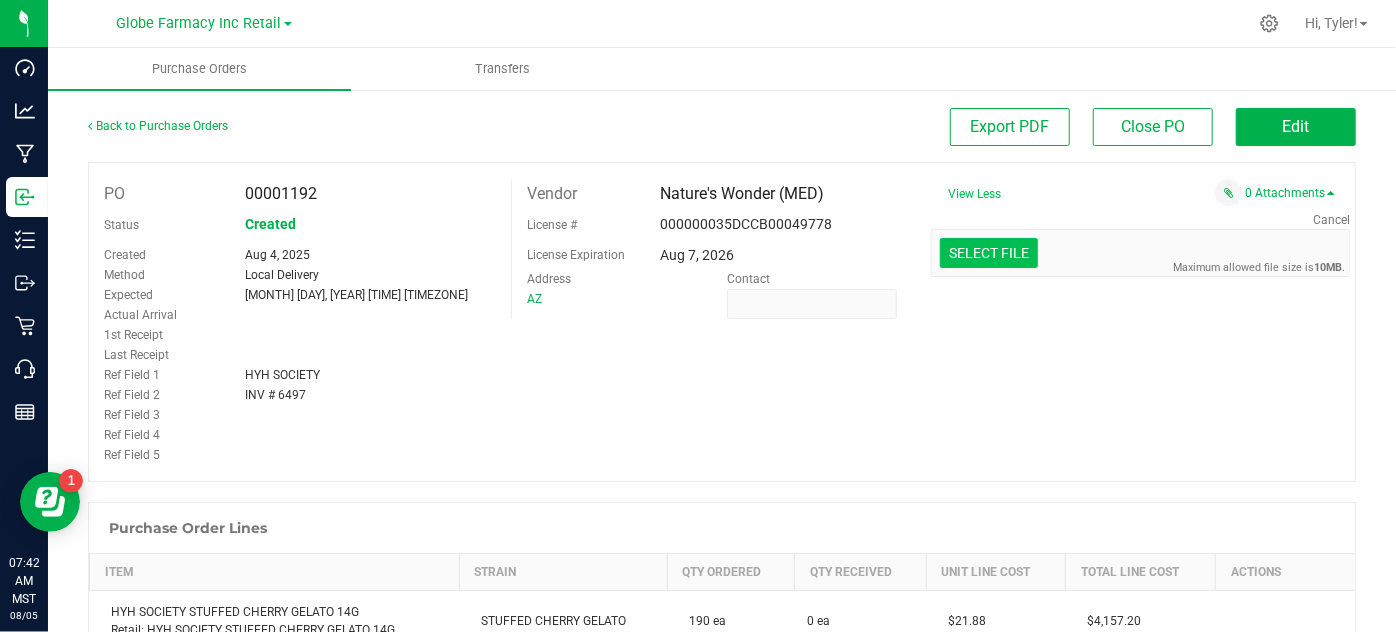 click at bounding box center [-408, 149] 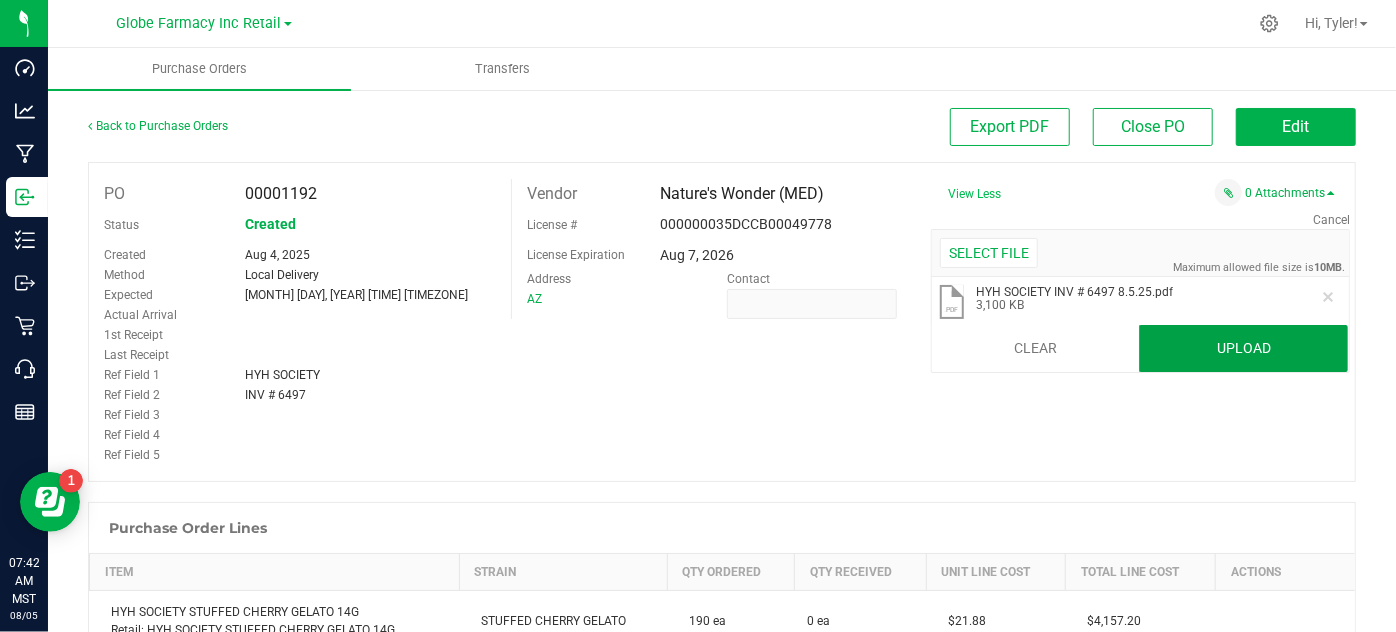 click on "Upload" at bounding box center [1243, 349] 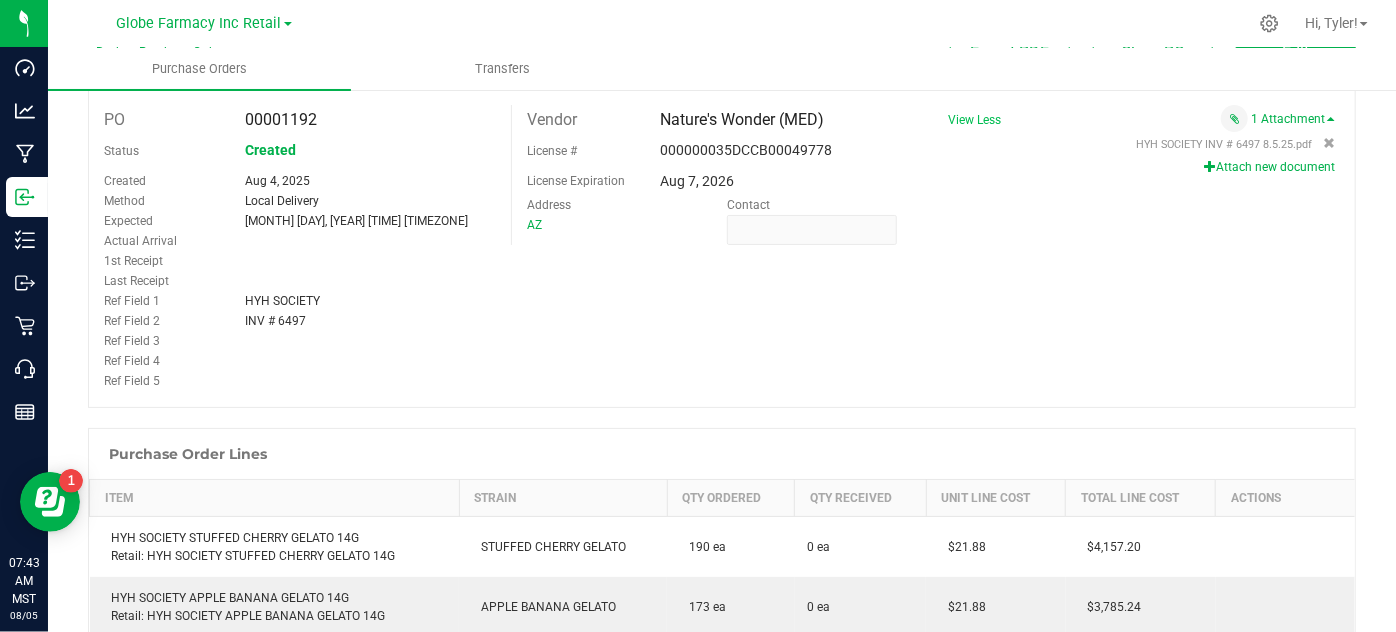 scroll, scrollTop: 181, scrollLeft: 0, axis: vertical 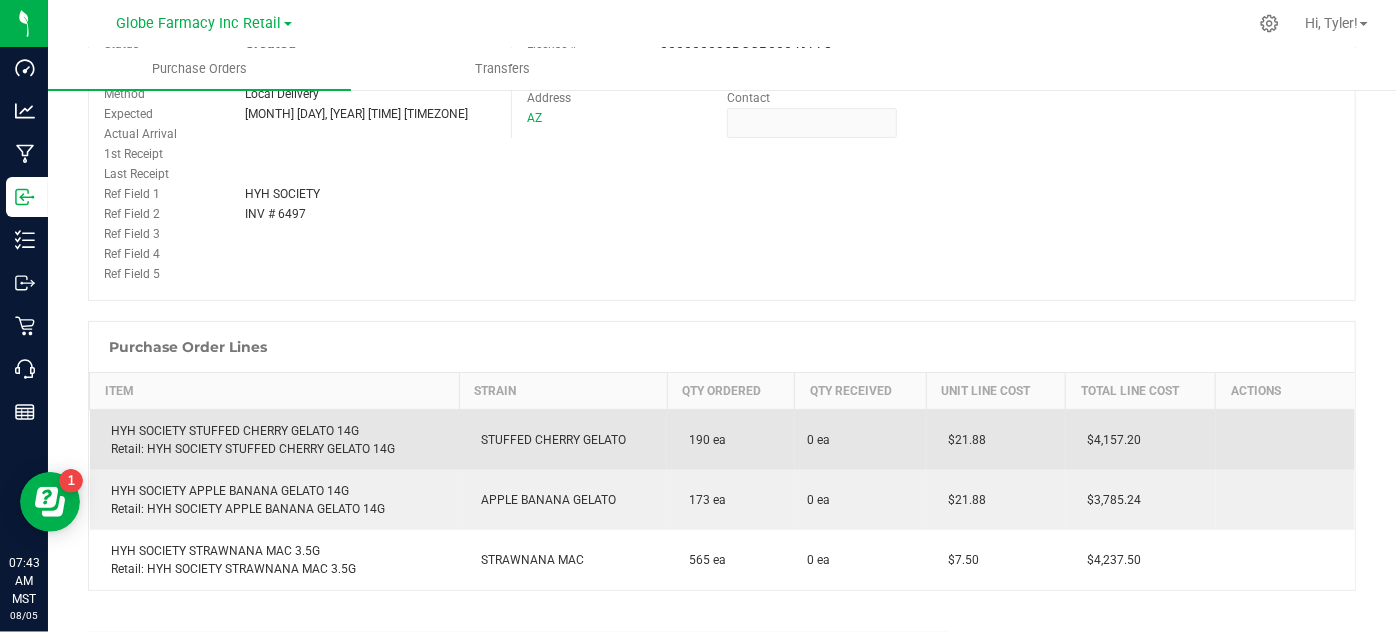 click on "HYH SOCIETY STUFFED CHERRY GELATO 14G Retail: HYH SOCIETY STUFFED CHERRY GELATO 14G" at bounding box center [275, 440] 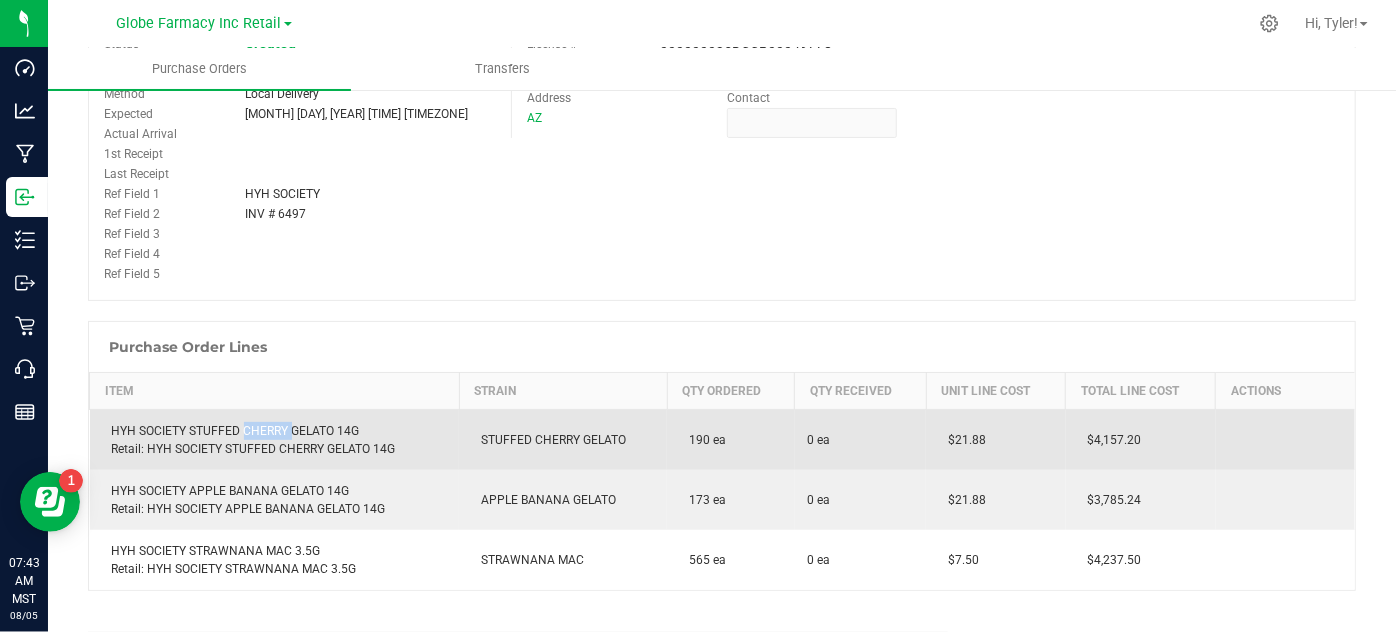 click on "HYH SOCIETY STUFFED CHERRY GELATO 14G Retail: HYH SOCIETY STUFFED CHERRY GELATO 14G" at bounding box center (275, 440) 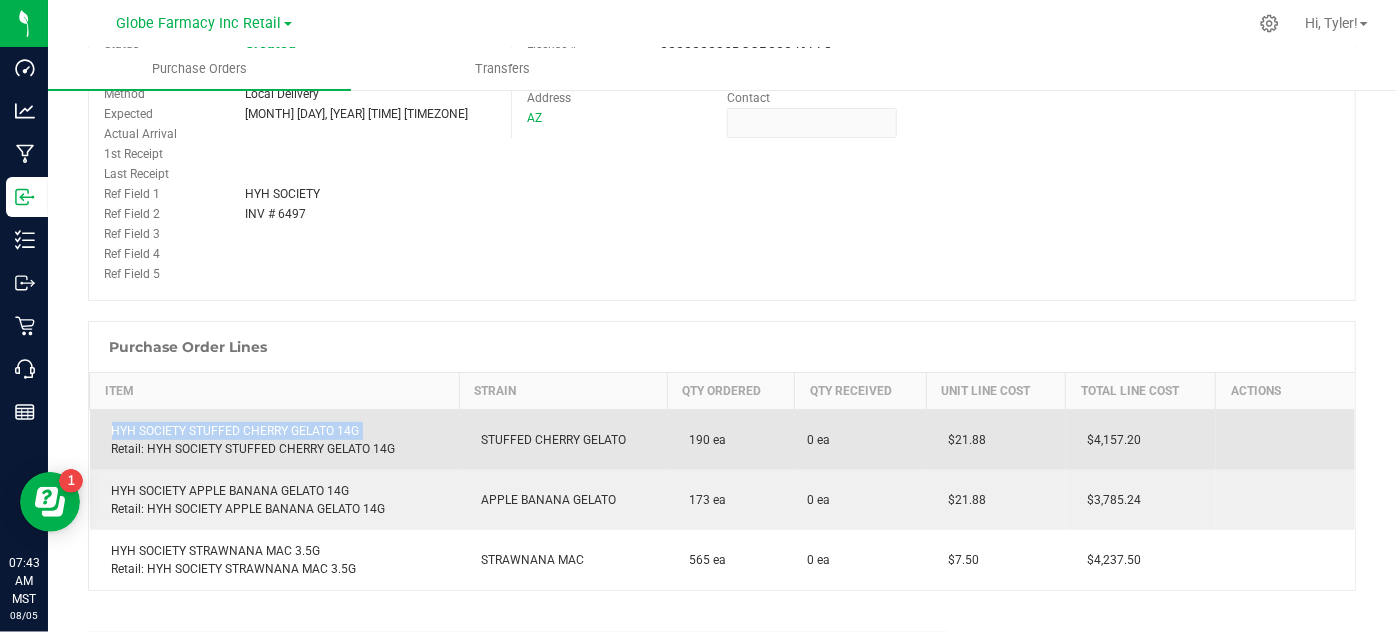click on "HYH SOCIETY STUFFED CHERRY GELATO 14G Retail: HYH SOCIETY STUFFED CHERRY GELATO 14G" at bounding box center (275, 440) 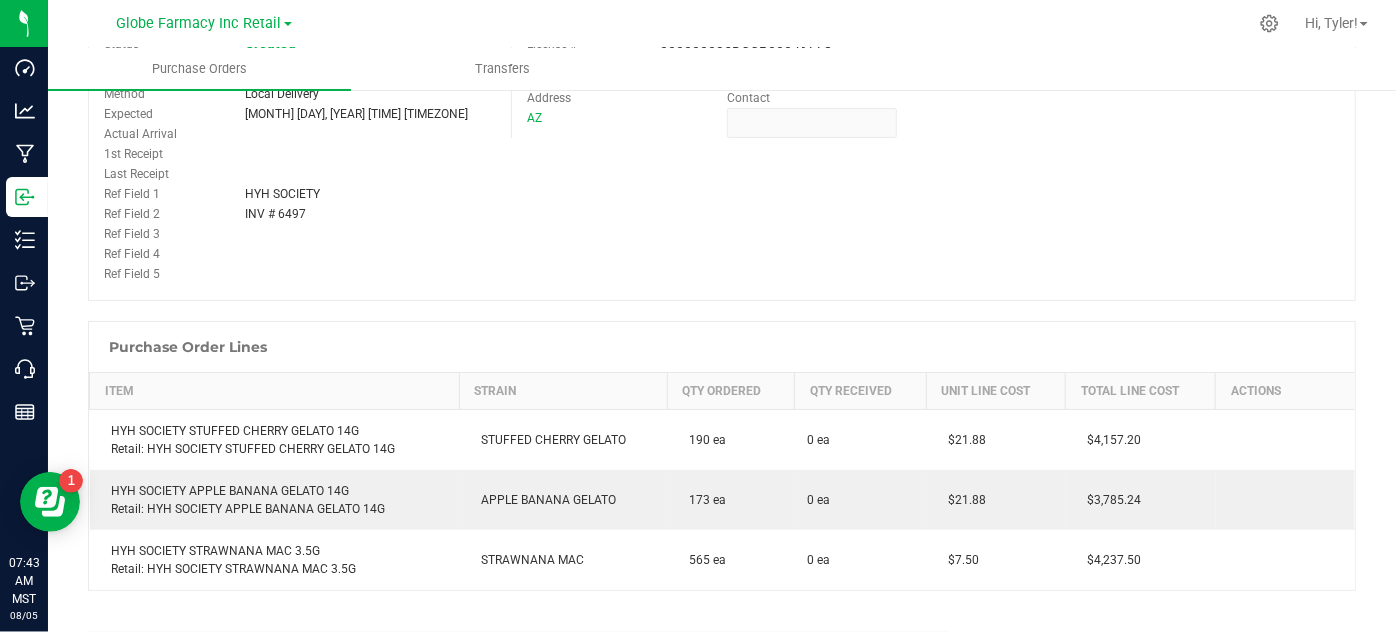click at bounding box center [722, 311] 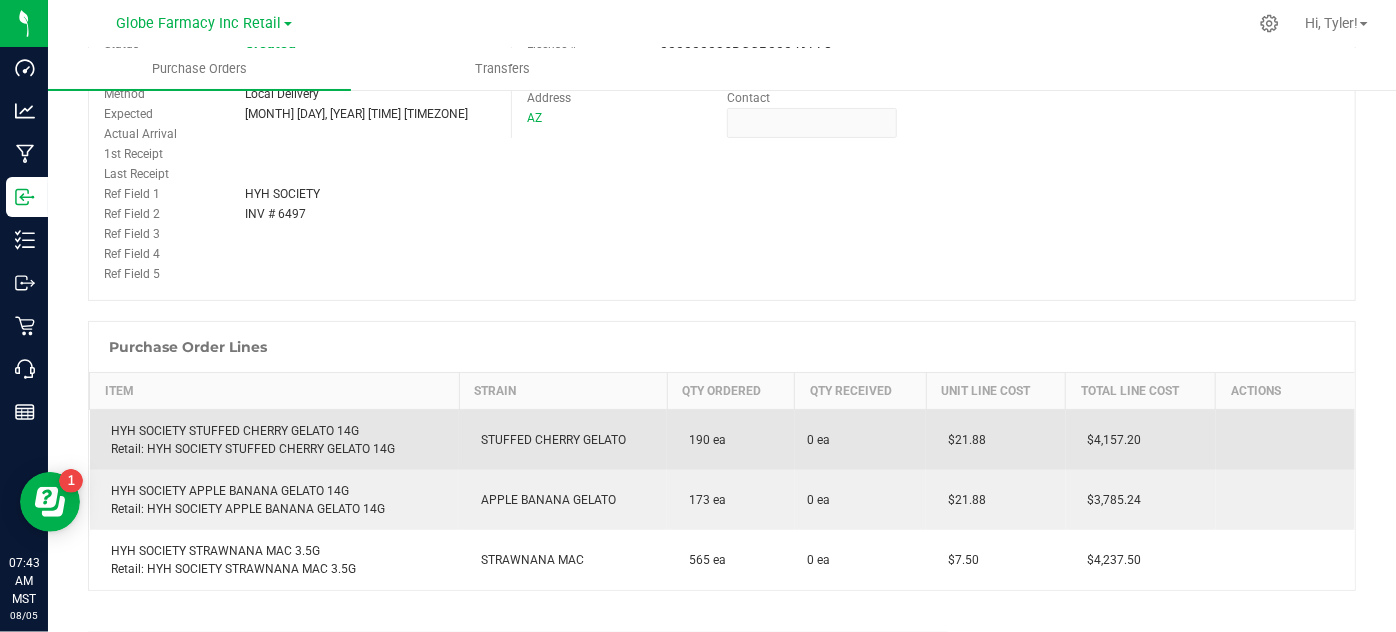 click on "HYH SOCIETY STUFFED CHERRY GELATO 14G Retail: HYH SOCIETY STUFFED CHERRY GELATO 14G" at bounding box center [275, 440] 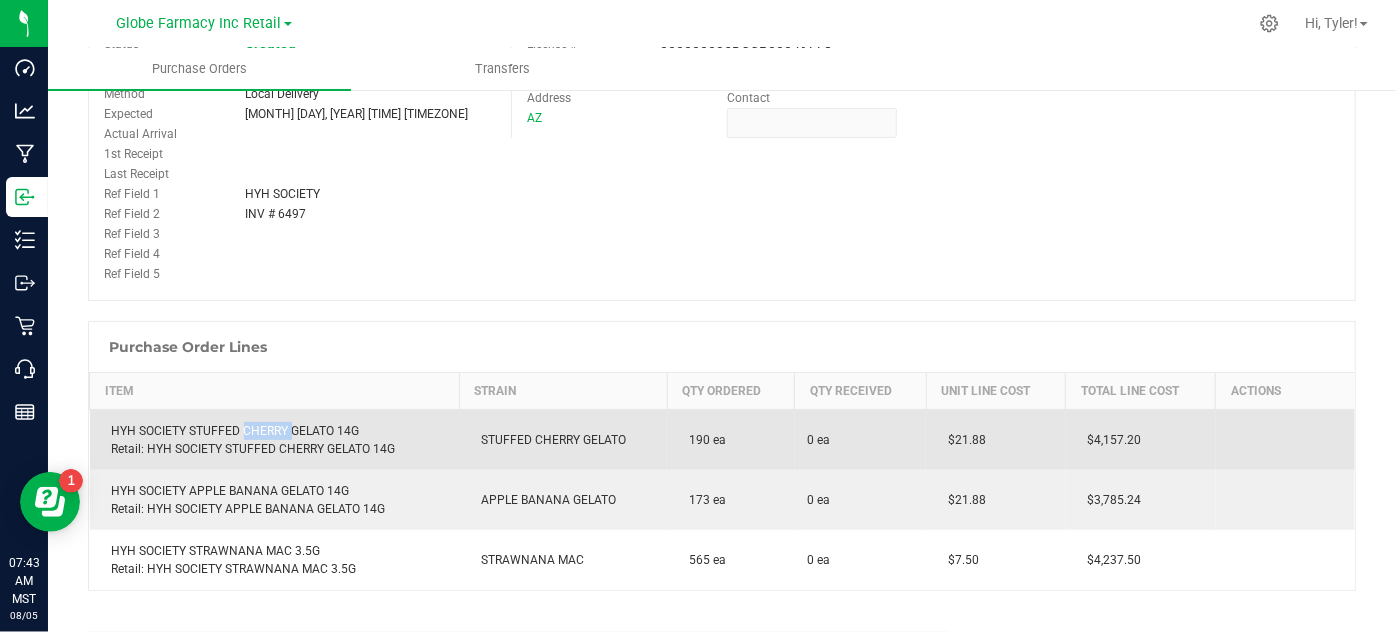 click on "HYH SOCIETY STUFFED CHERRY GELATO 14G Retail: HYH SOCIETY STUFFED CHERRY GELATO 14G" at bounding box center [275, 440] 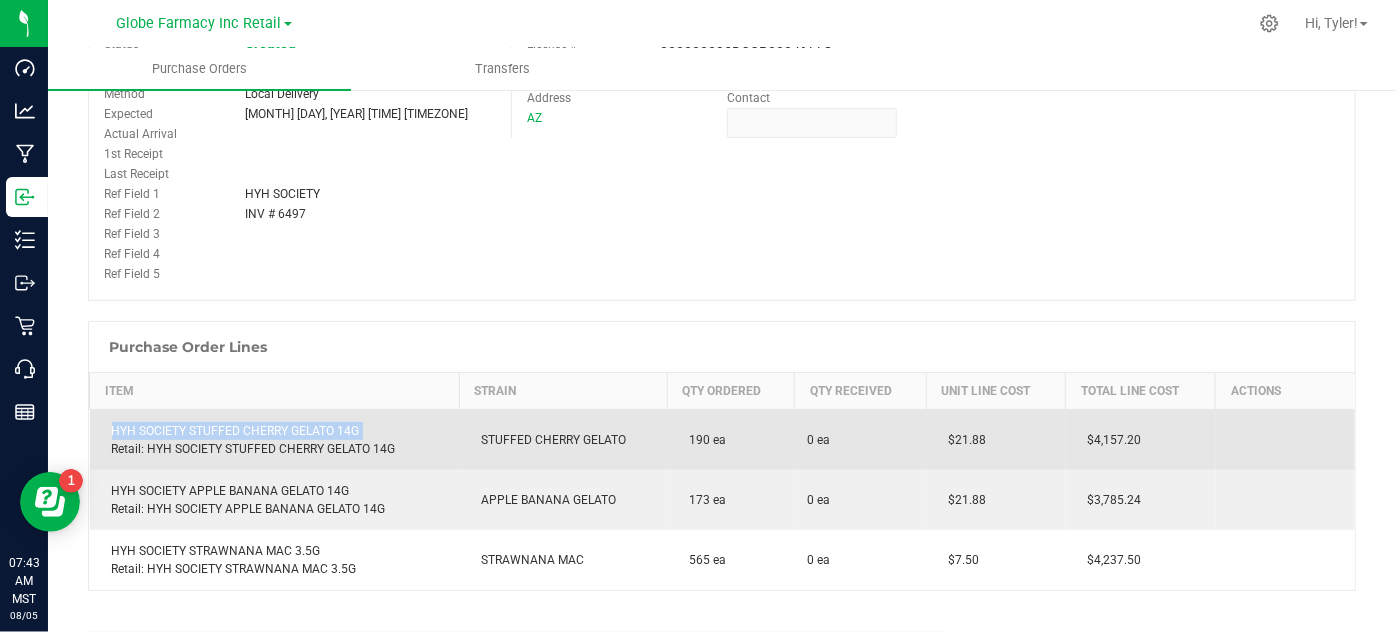 click on "HYH SOCIETY STUFFED CHERRY GELATO 14G Retail: HYH SOCIETY STUFFED CHERRY GELATO 14G" at bounding box center [275, 440] 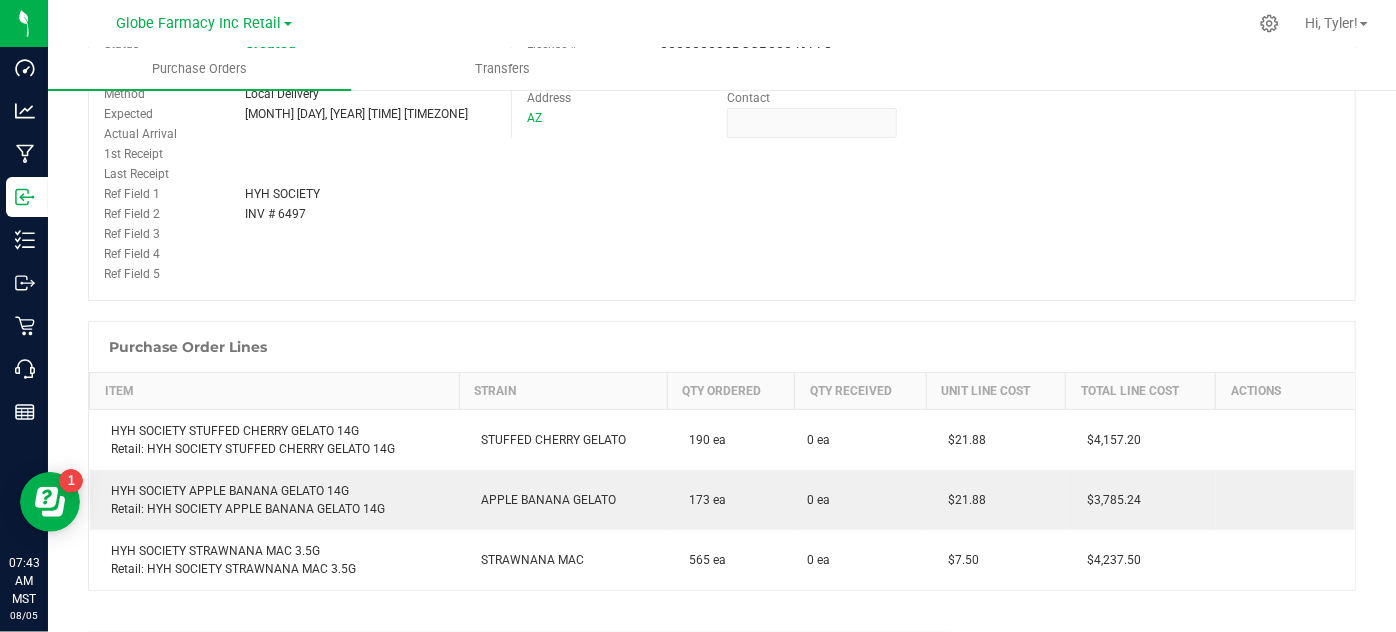click on "PO
00001192
Status
Created
Created
Aug 4, 2025
Method
Local Delivery
Expected
Aug 4, 2025 07:41 MST" at bounding box center [722, 141] 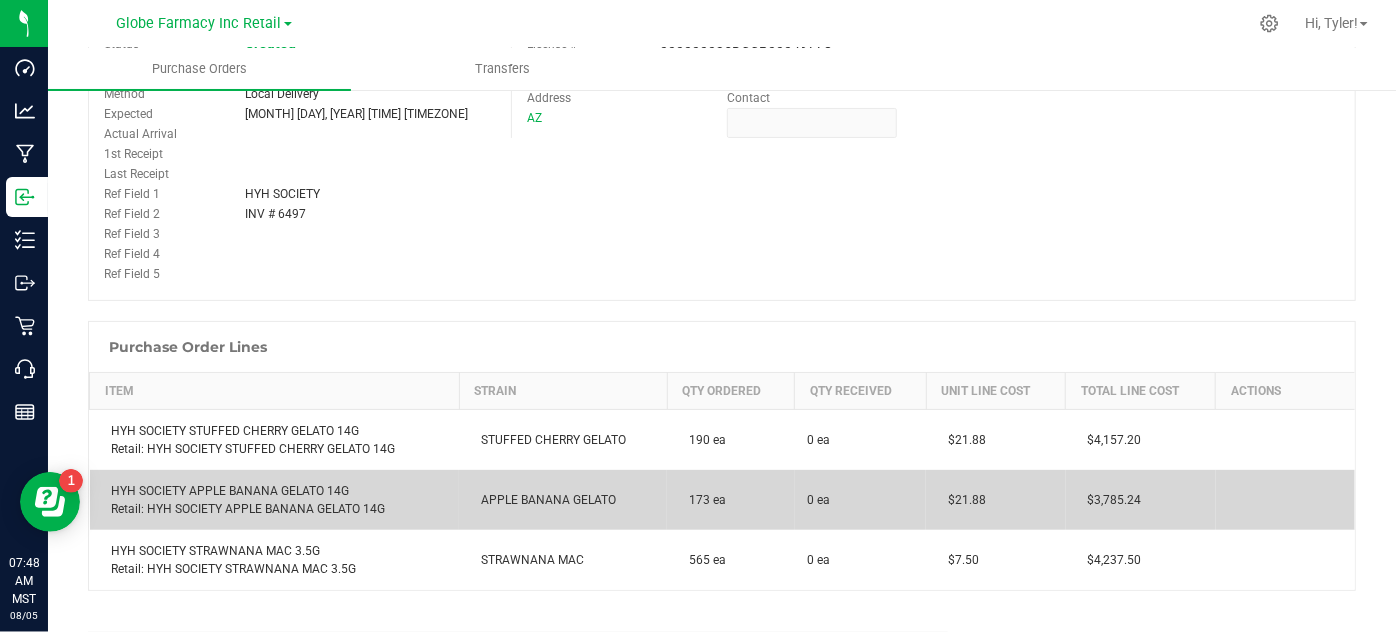 click on "HYH SOCIETY APPLE BANANA GELATO 14G Retail: HYH SOCIETY APPLE BANANA GELATO 14G" at bounding box center [275, 500] 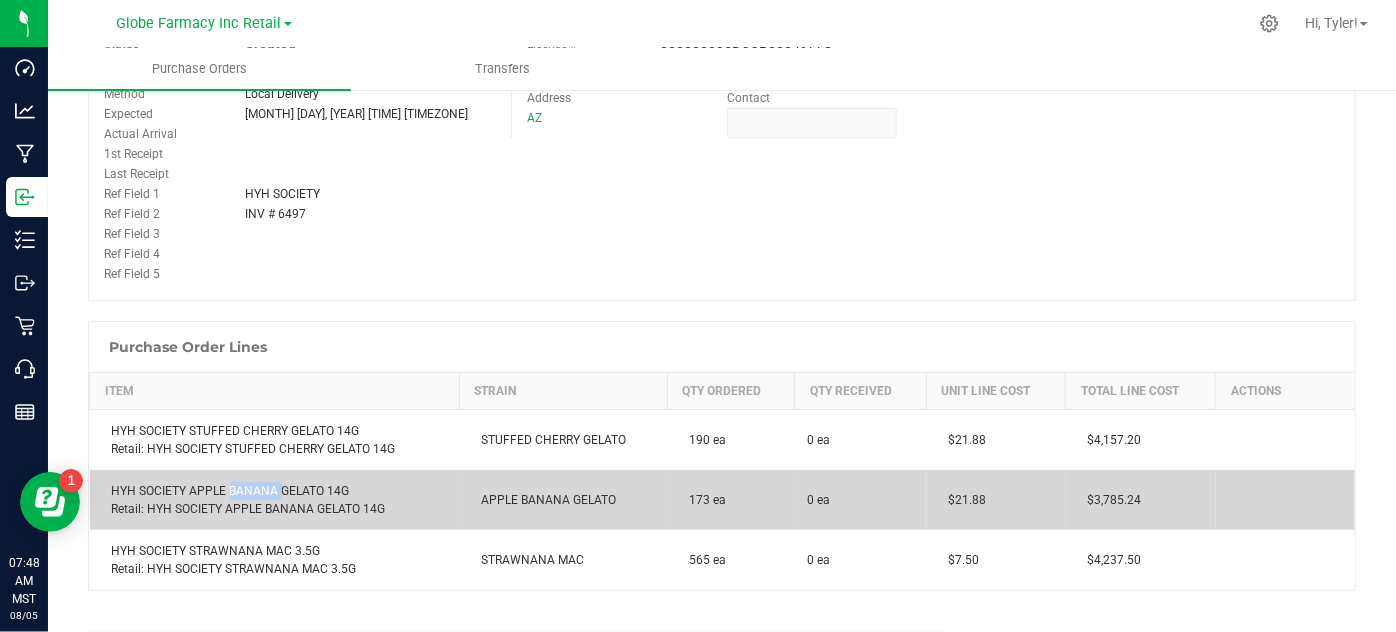 click on "HYH SOCIETY APPLE BANANA GELATO 14G Retail: HYH SOCIETY APPLE BANANA GELATO 14G" at bounding box center [275, 500] 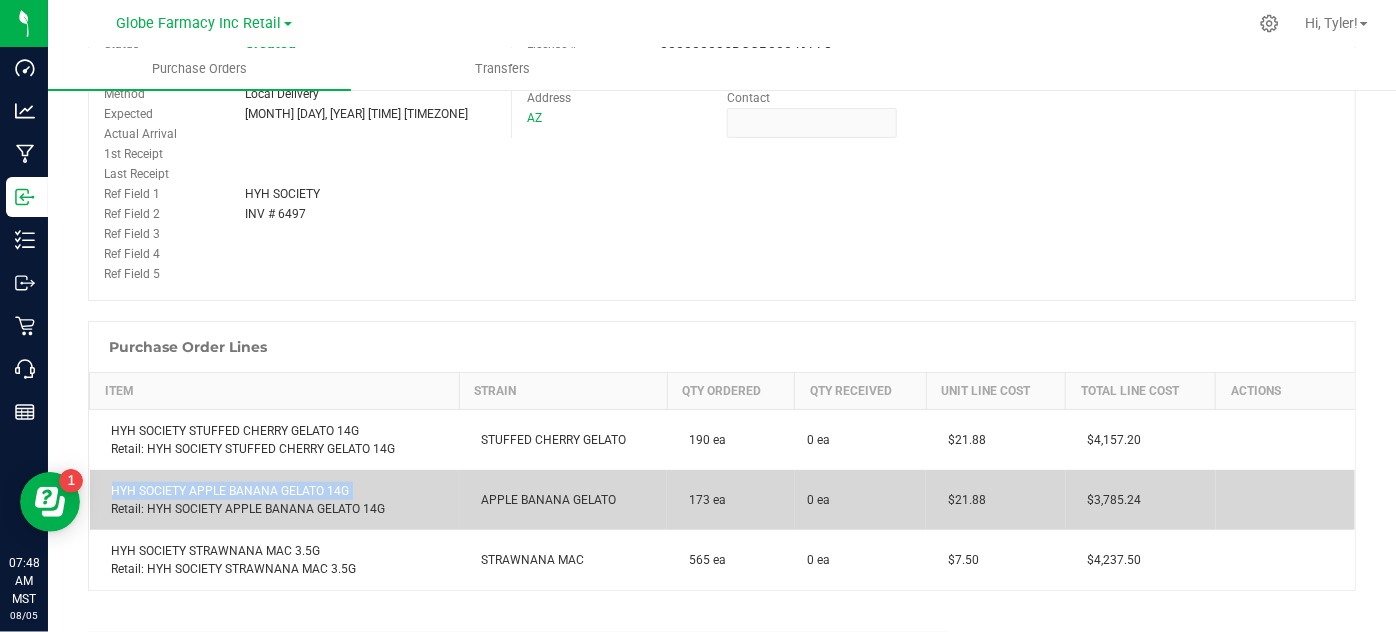 click on "HYH SOCIETY APPLE BANANA GELATO 14G Retail: HYH SOCIETY APPLE BANANA GELATO 14G" at bounding box center (275, 500) 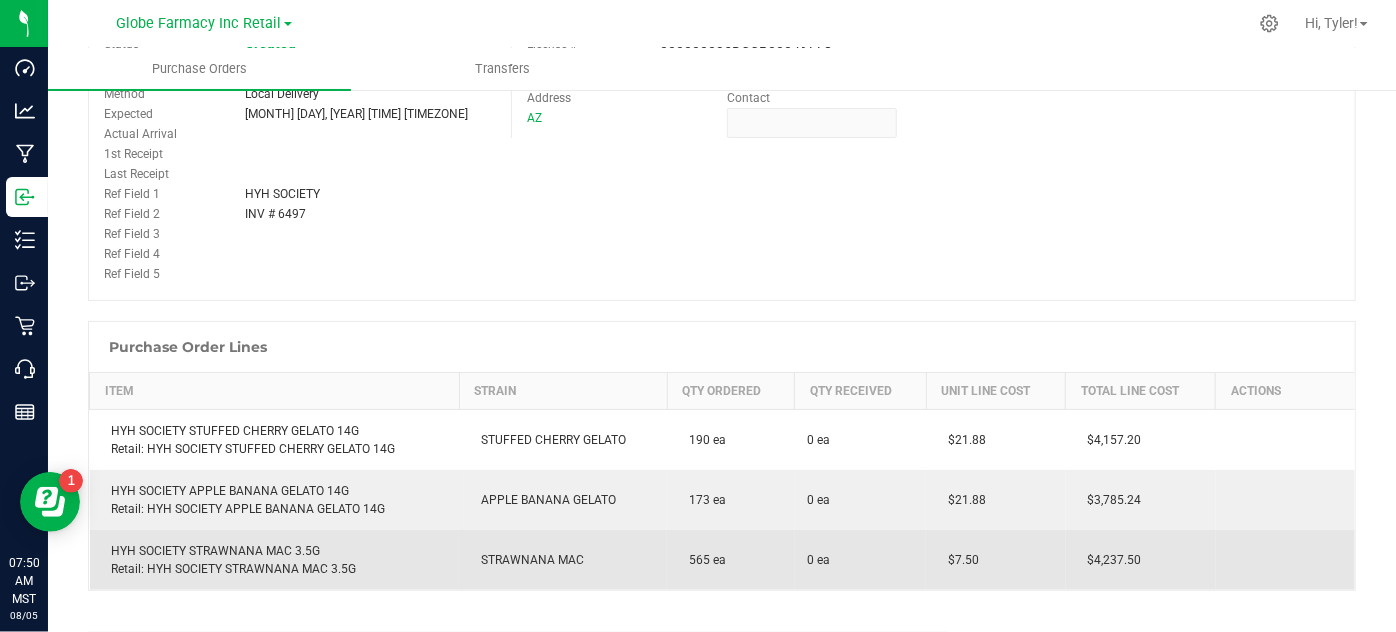 click on "HYH SOCIETY STRAWNANA MAC 3.5G Retail: HYH SOCIETY STRAWNANA MAC 3.5G" at bounding box center (275, 560) 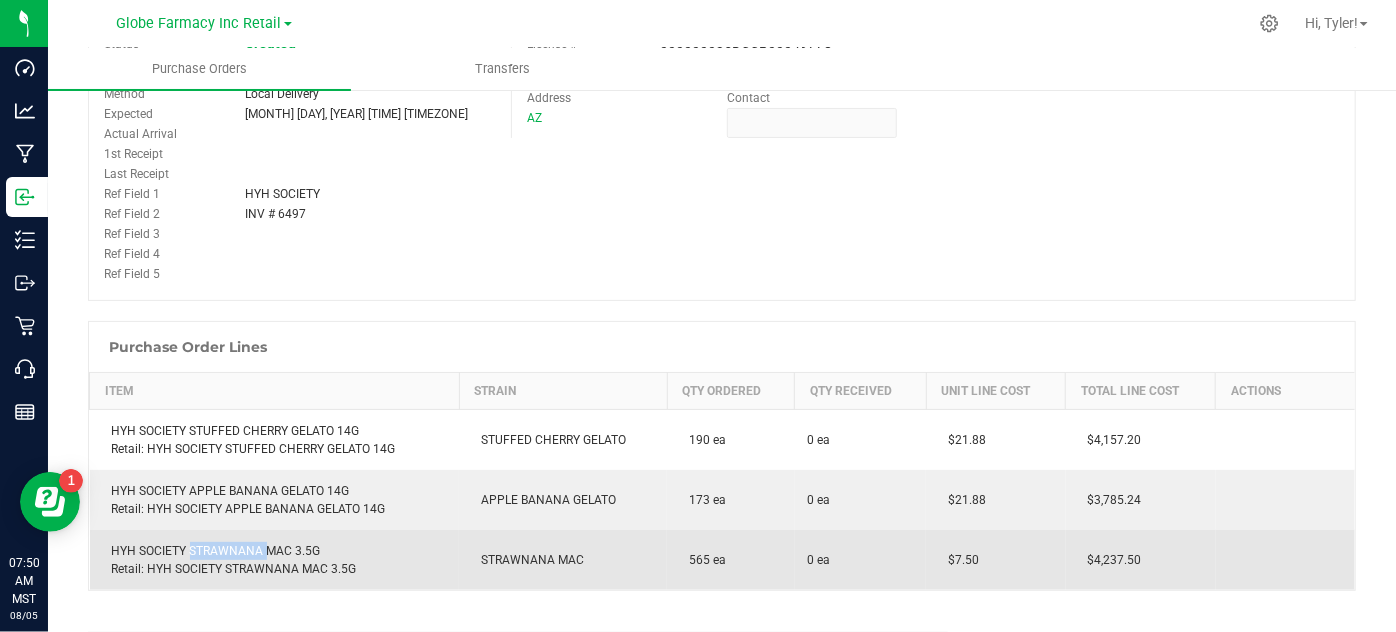 click on "HYH SOCIETY STRAWNANA MAC 3.5G Retail: HYH SOCIETY STRAWNANA MAC 3.5G" at bounding box center (275, 560) 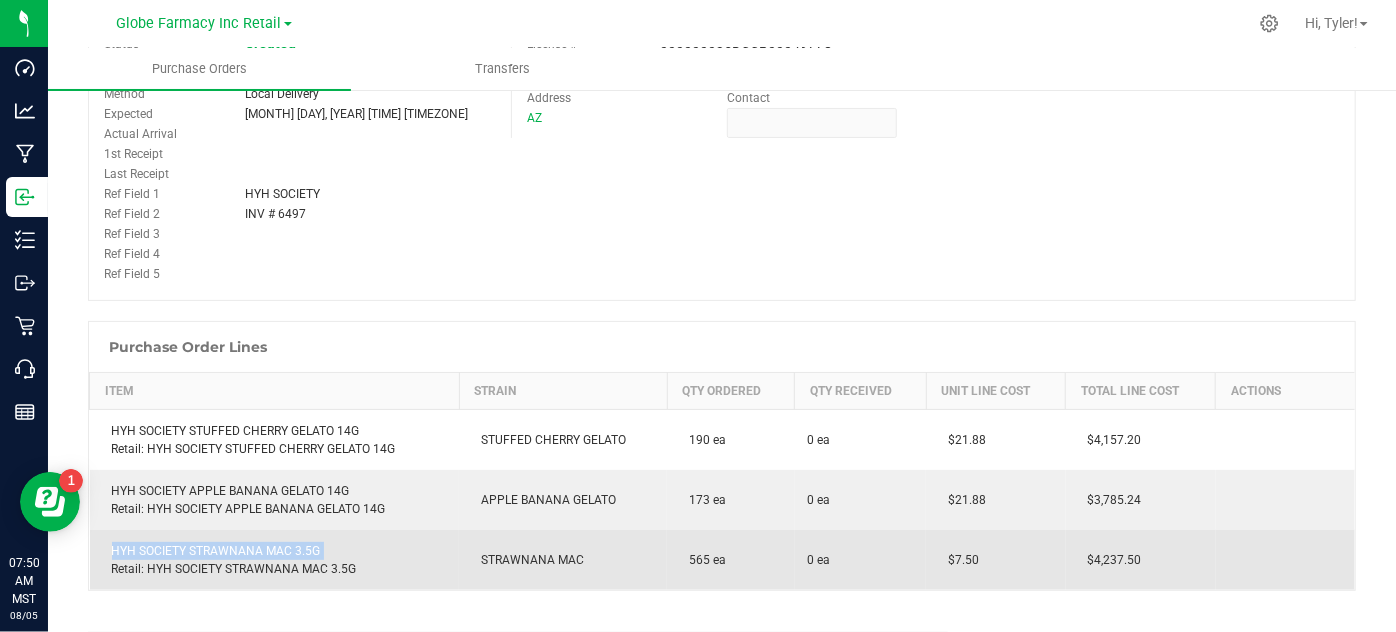 click on "HYH SOCIETY STRAWNANA MAC 3.5G Retail: HYH SOCIETY STRAWNANA MAC 3.5G" at bounding box center (275, 560) 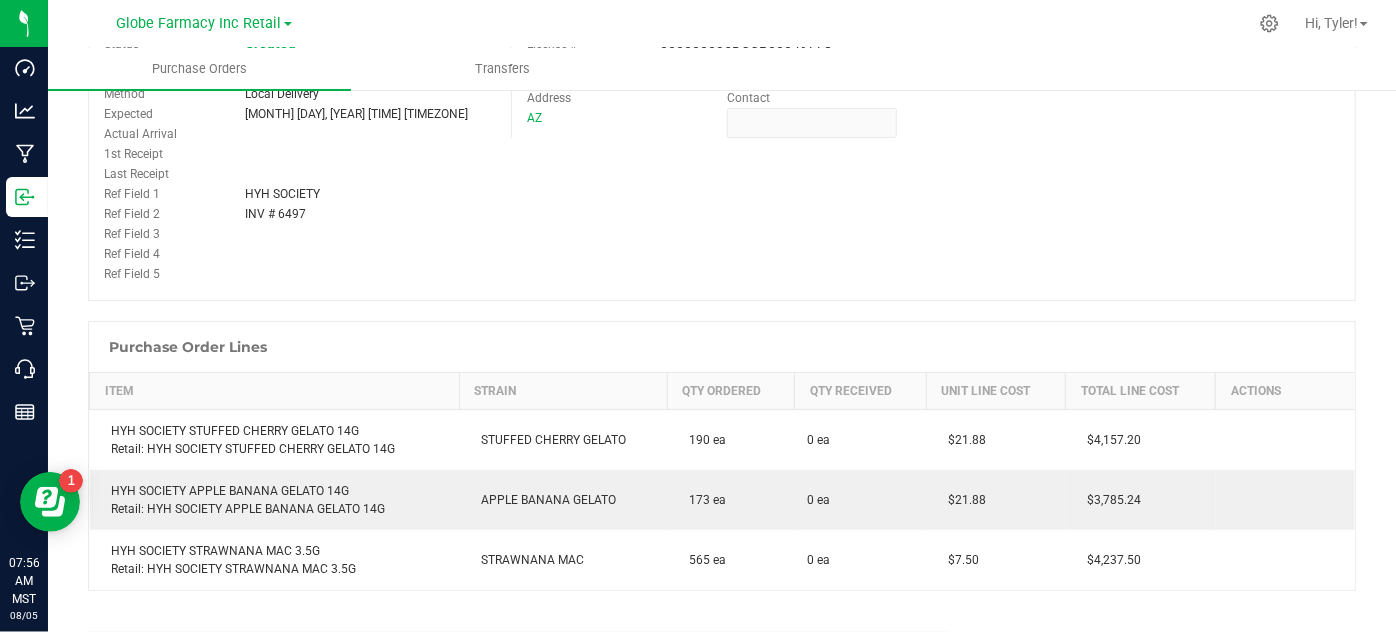 click on "PO
00001192
Status
Created
Created
Aug 4, 2025
Method
Local Delivery
Expected
Aug 4, 2025 07:41 MST" at bounding box center [722, 141] 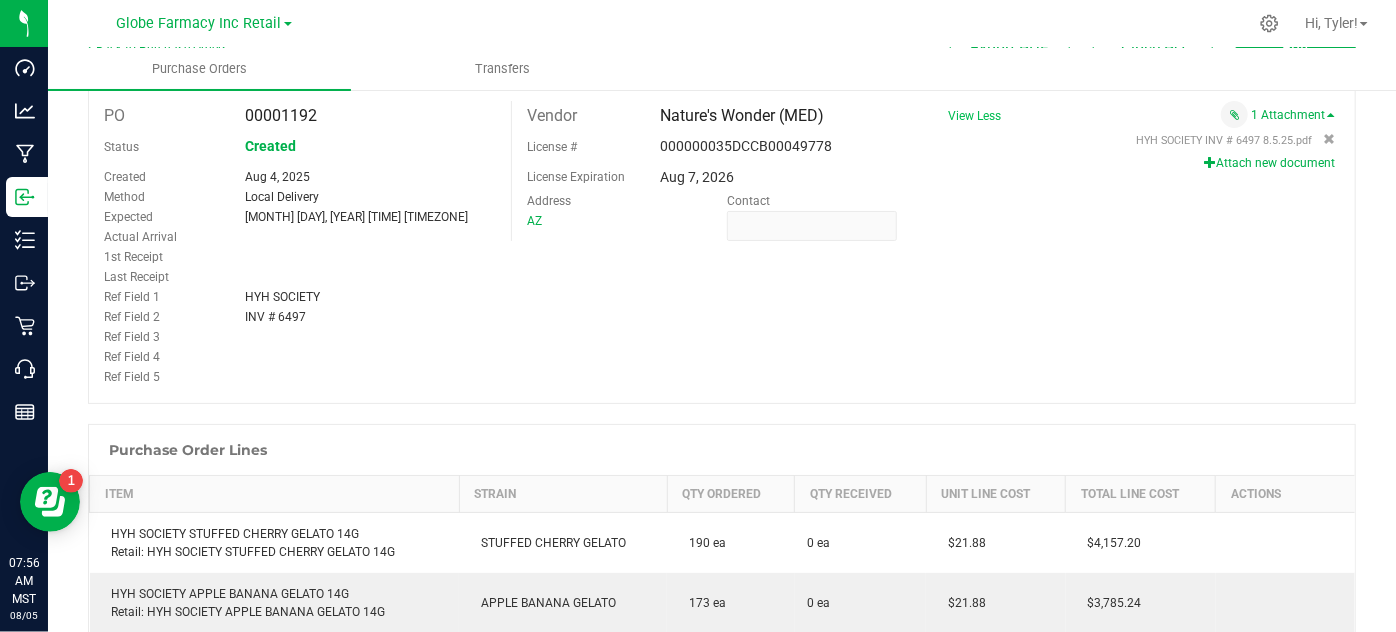 scroll, scrollTop: 0, scrollLeft: 0, axis: both 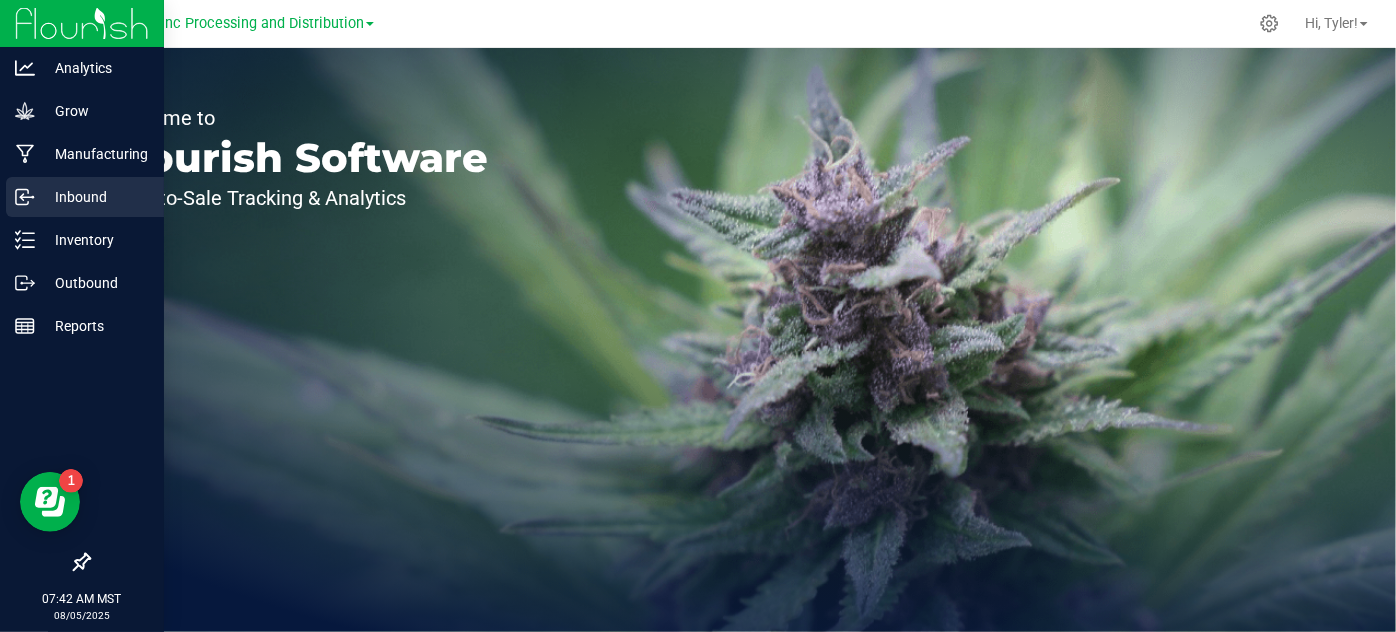 click on "Inbound" at bounding box center (95, 197) 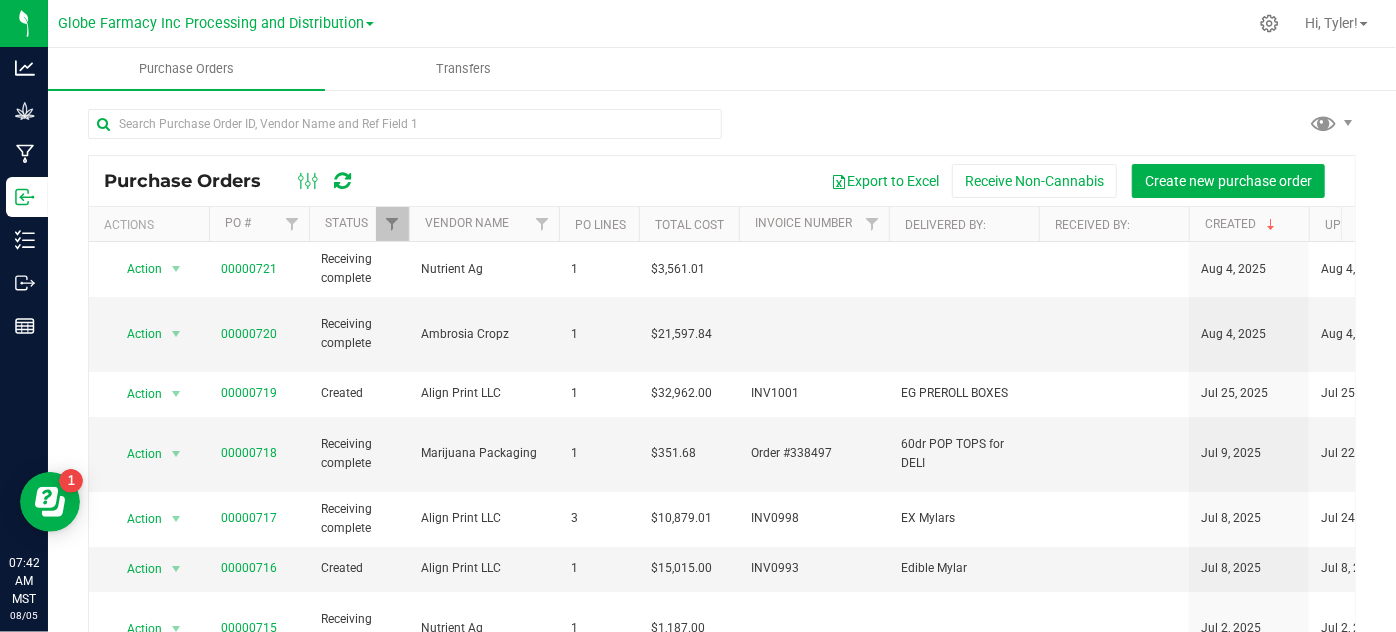 click on "Globe Farmacy Inc Processing and Distribution" at bounding box center (220, 23) 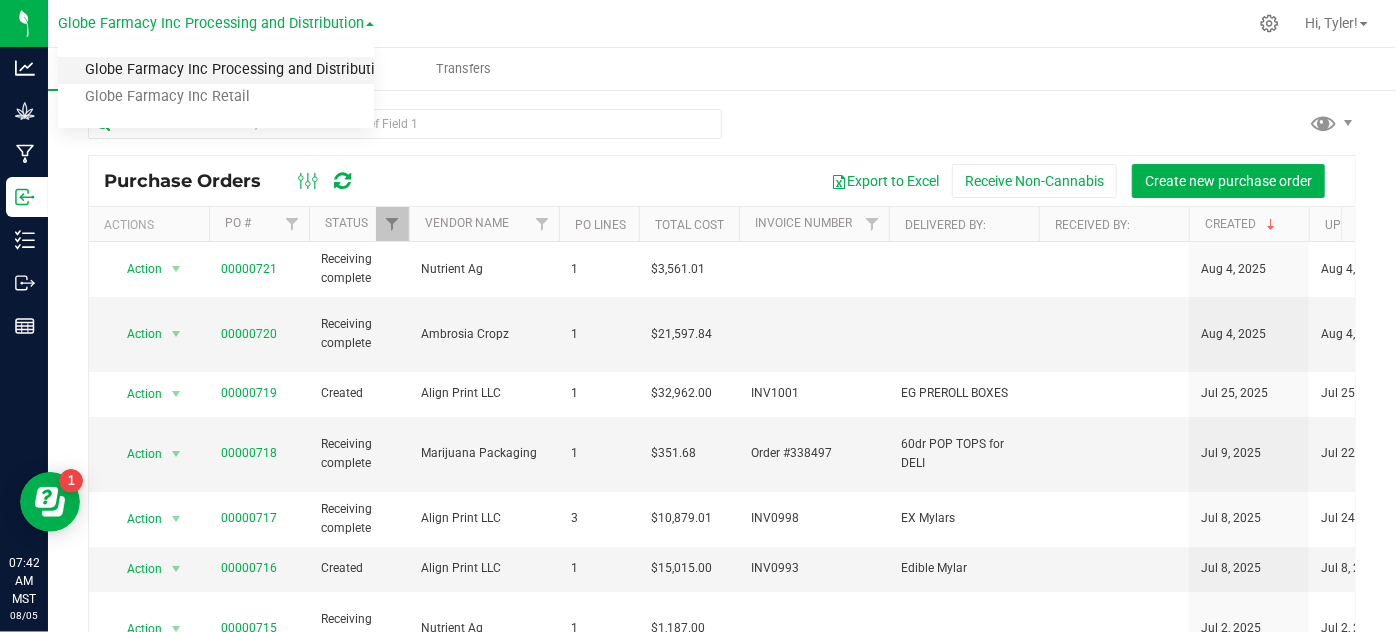 click on "Globe Farmacy Inc Processing and Distribution" at bounding box center [216, 70] 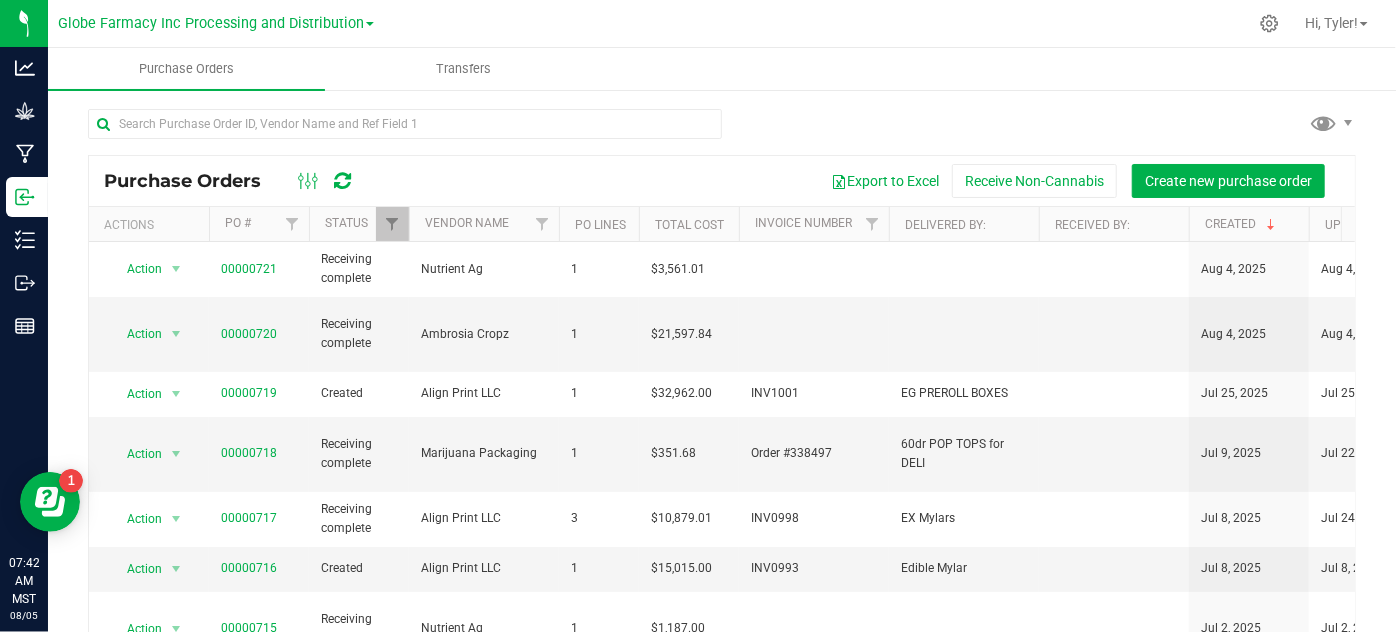 click at bounding box center [370, 24] 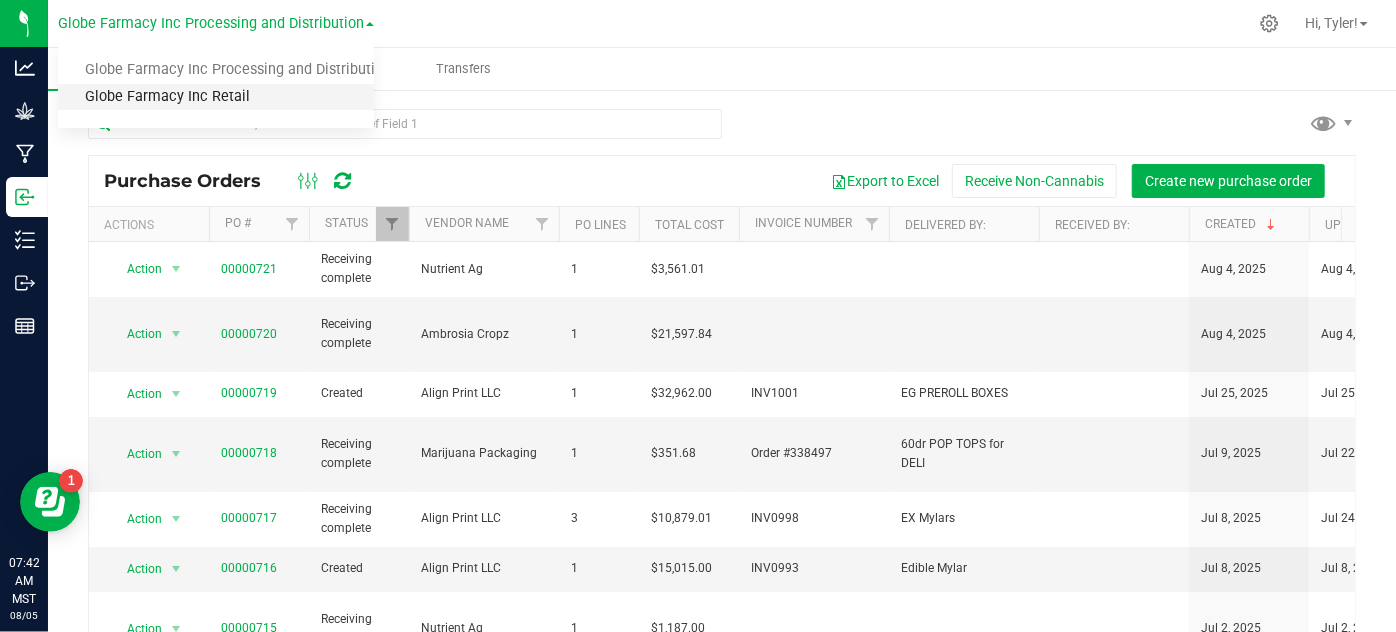 click on "Globe Farmacy Inc Retail" at bounding box center [216, 97] 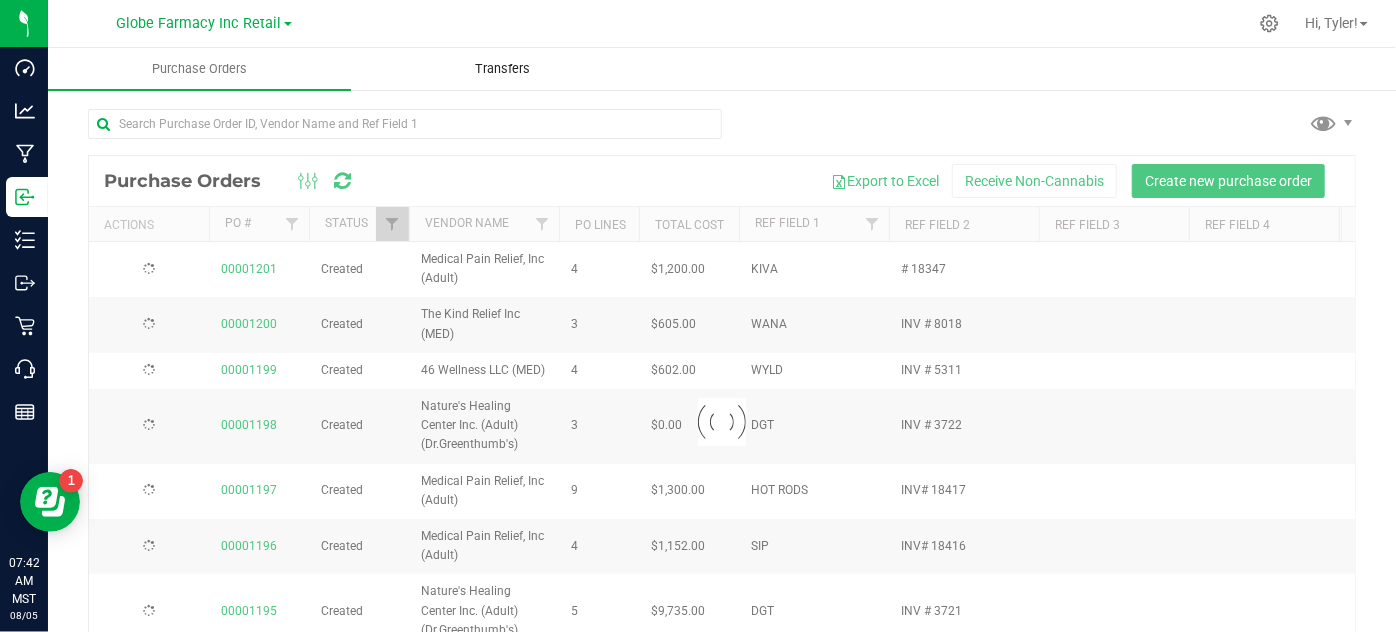 click on "Transfers" at bounding box center [502, 69] 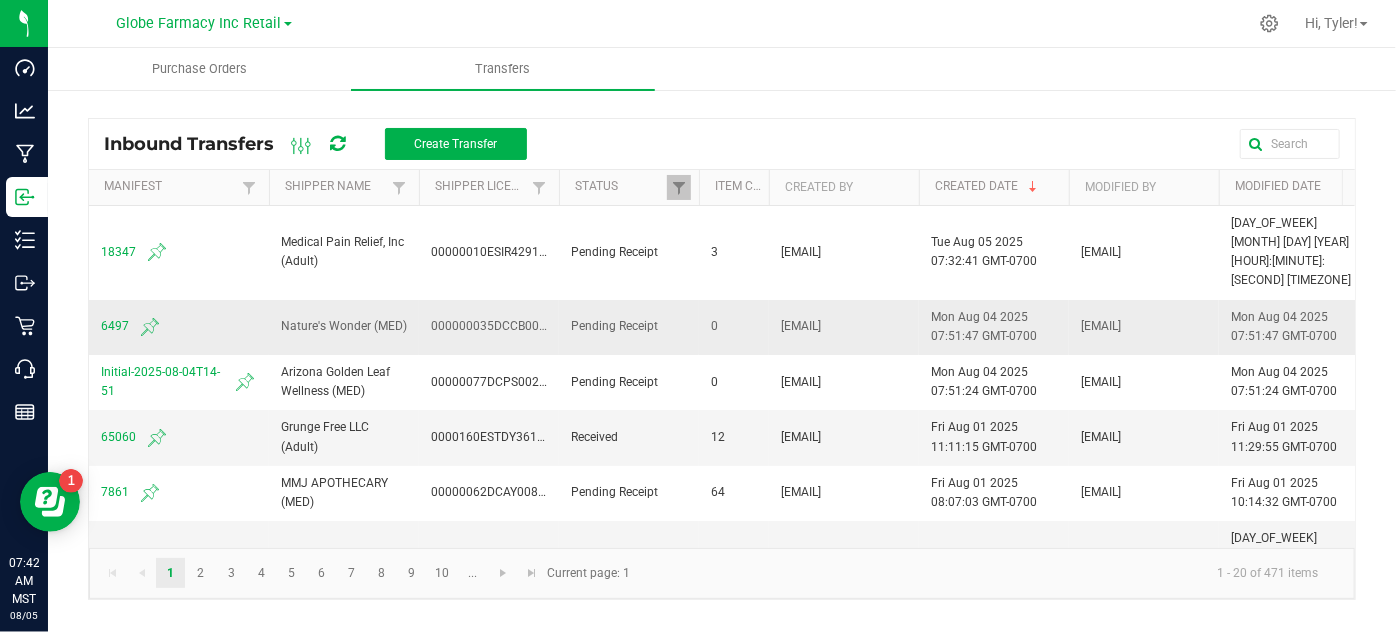 click on "6497" at bounding box center [179, 327] 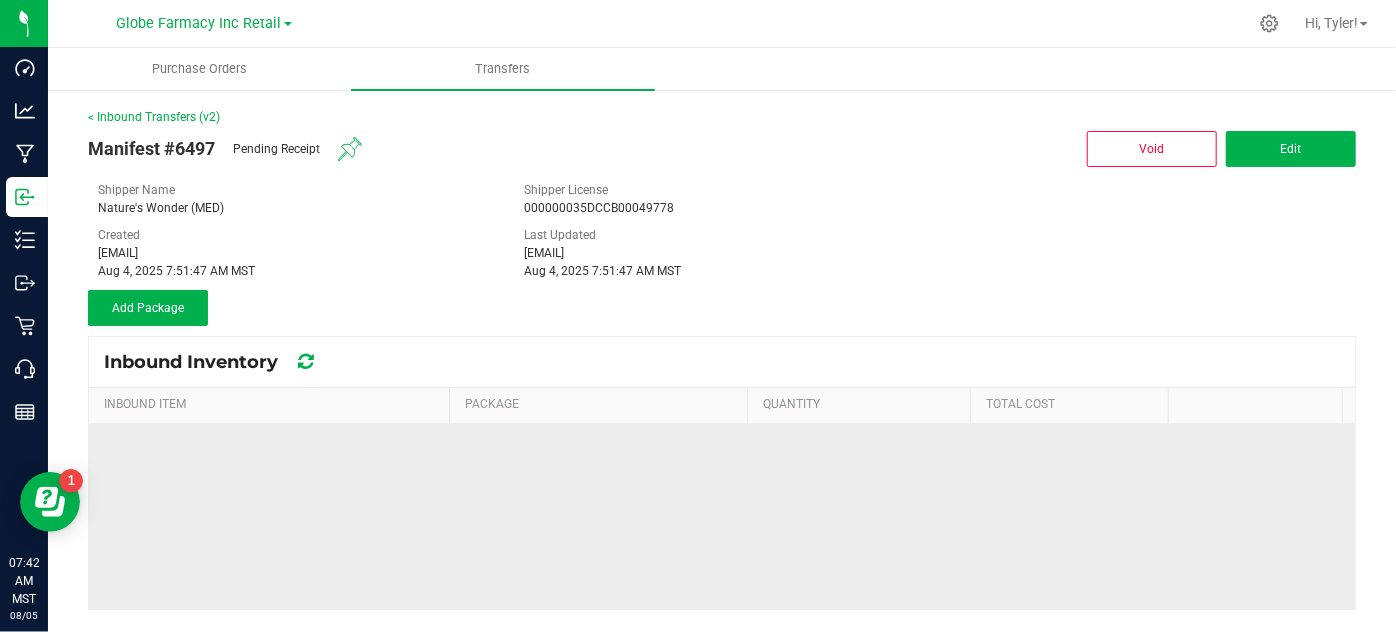 scroll, scrollTop: 0, scrollLeft: 0, axis: both 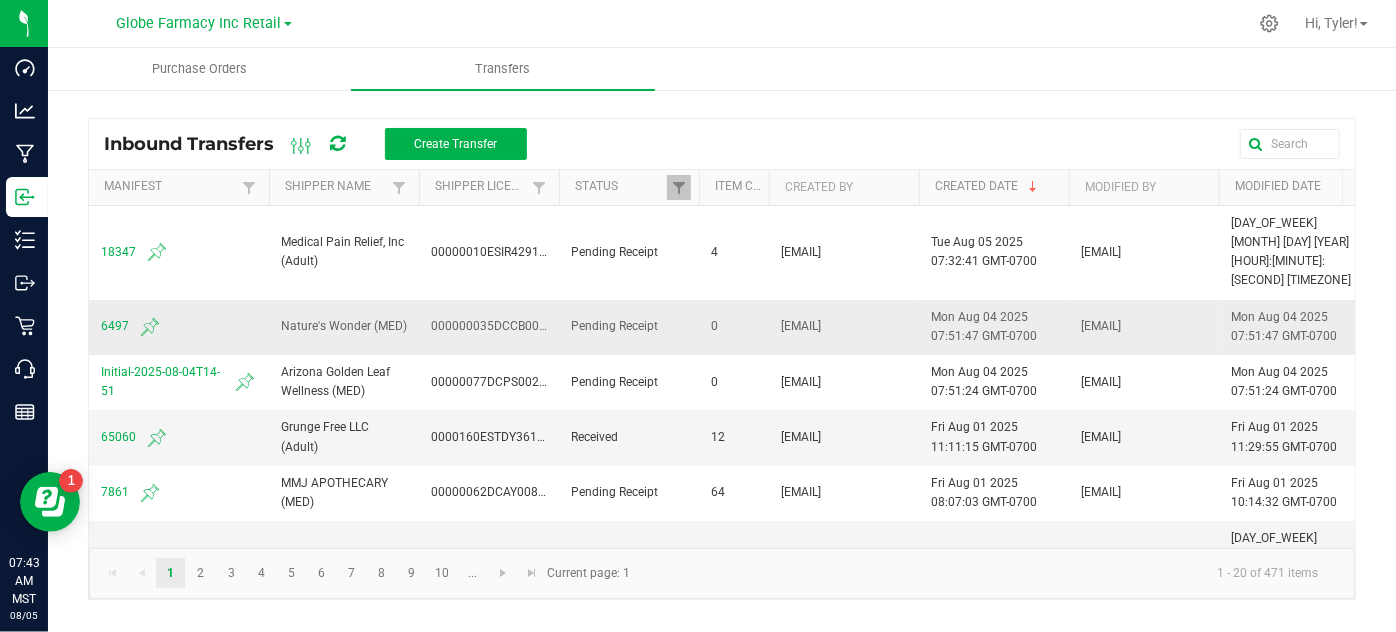 click on "6497" at bounding box center [179, 327] 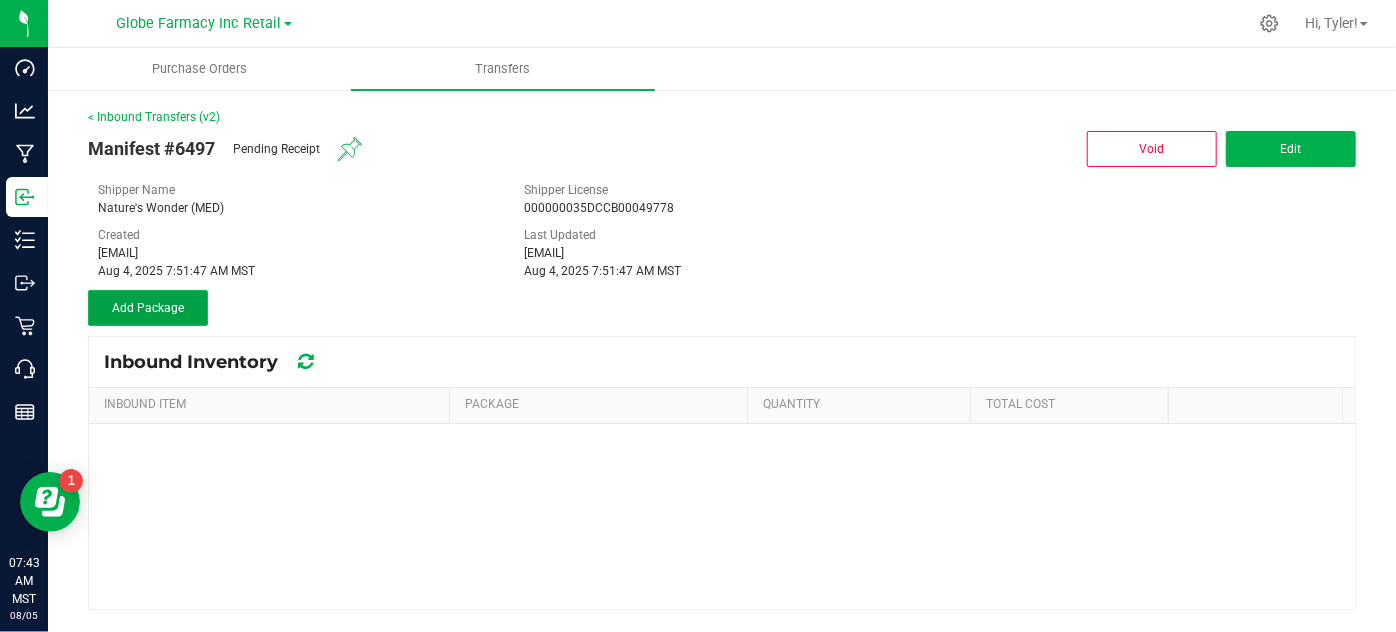 click on "Add Package" at bounding box center (148, 308) 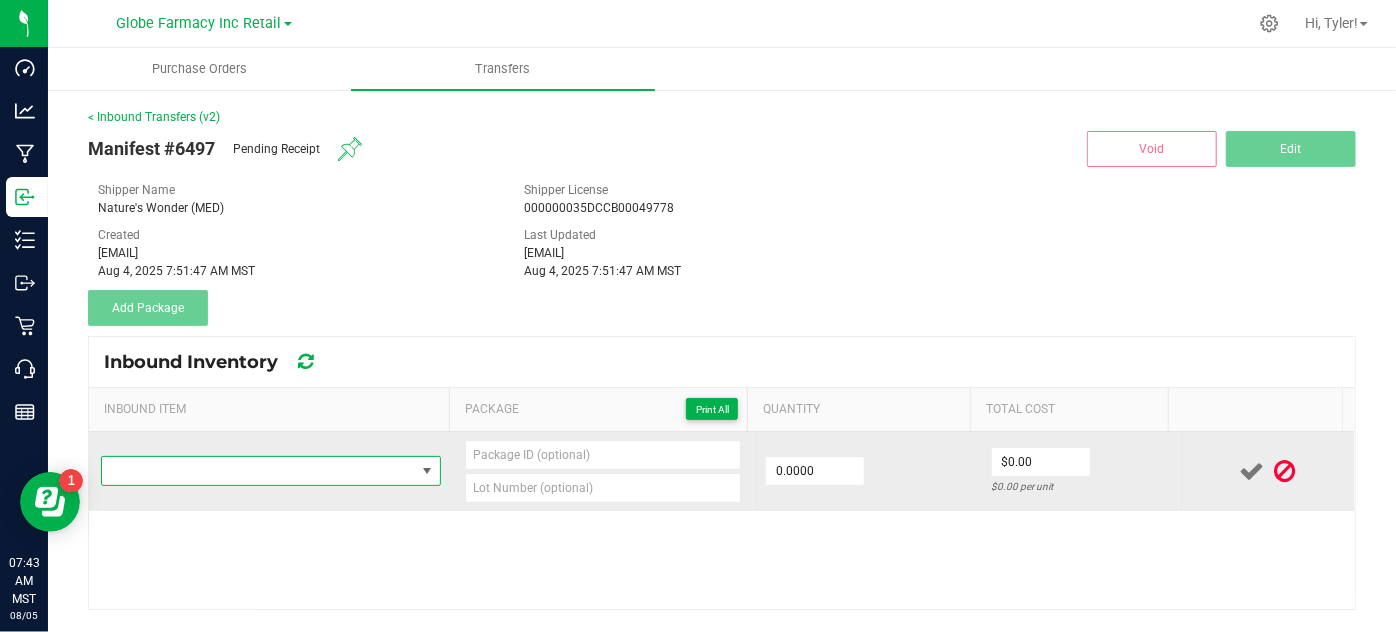 click at bounding box center [258, 471] 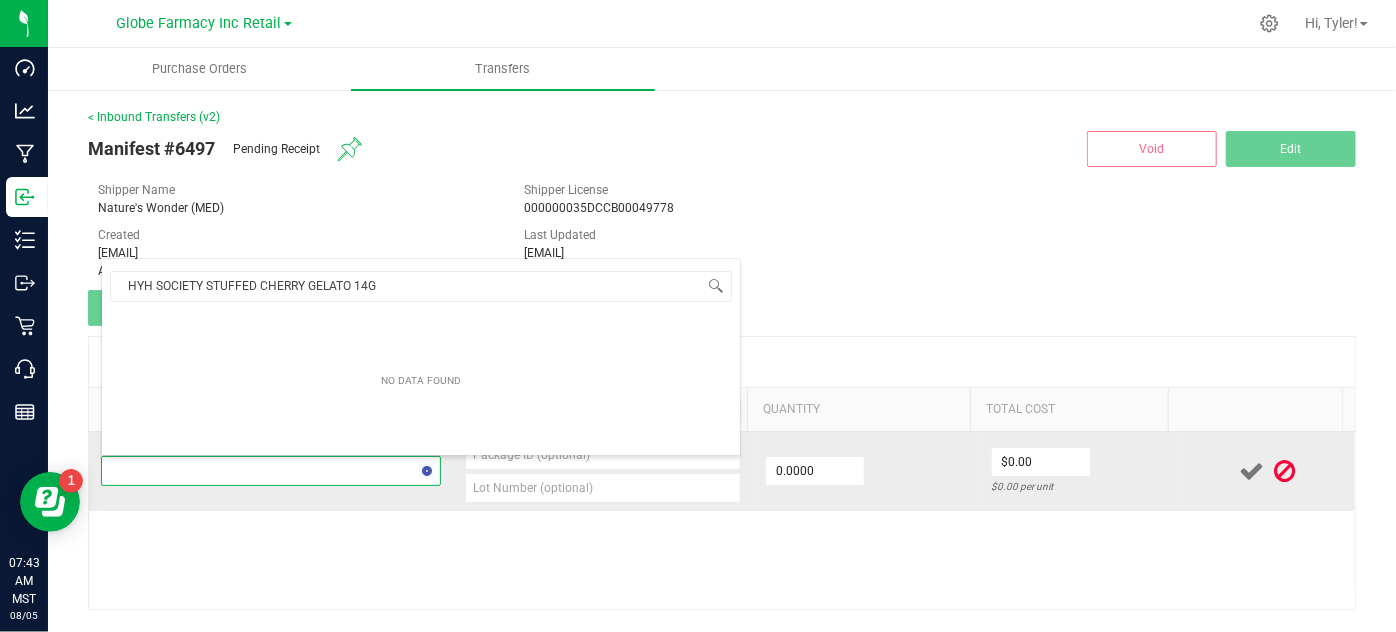 scroll, scrollTop: 99970, scrollLeft: 99664, axis: both 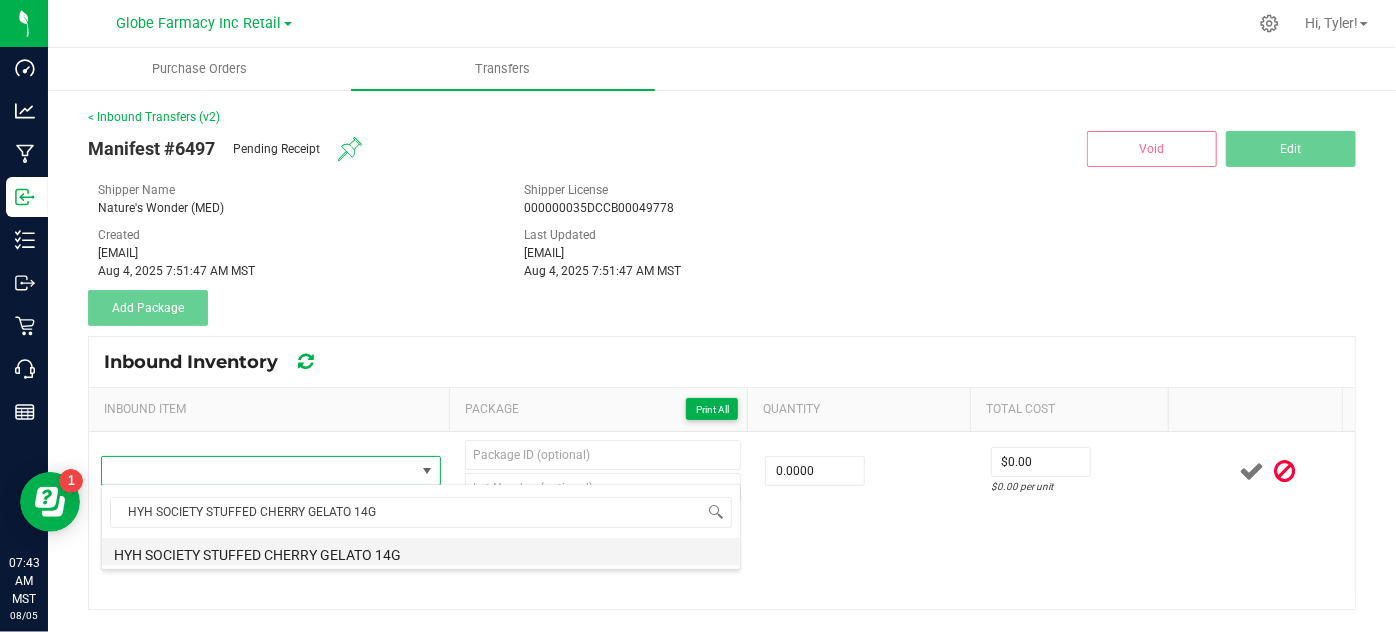 click on "HYH SOCIETY STUFFED CHERRY GELATO 14G" at bounding box center [421, 552] 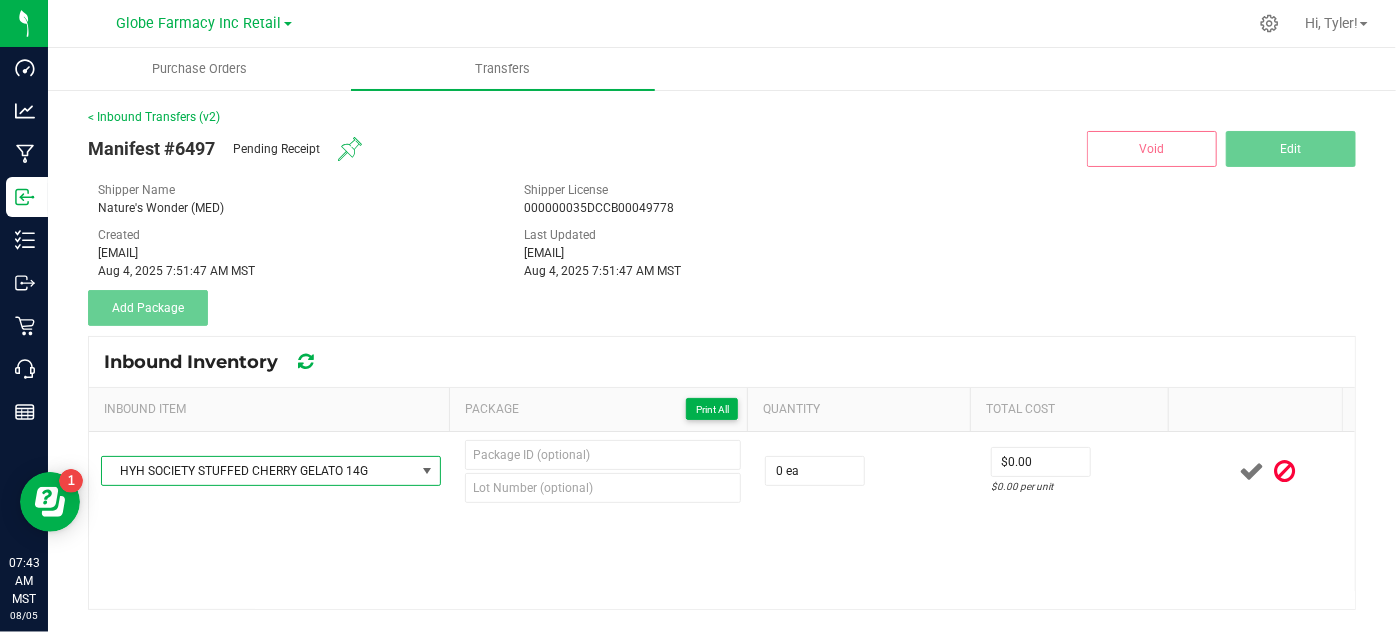 click on "Manifest #6497   Pending Receipt     Void   Edit  Shipper Name Nature's Wonder (MED) Shipper License 000000035DCCB00049778 Created katieg@earthshealing.org Aug 4, 2025 7:51:47 AM MST Last Updated katieg@earthshealing.org Aug 4, 2025 7:51:47 AM MST  Add Package" at bounding box center (722, 226) 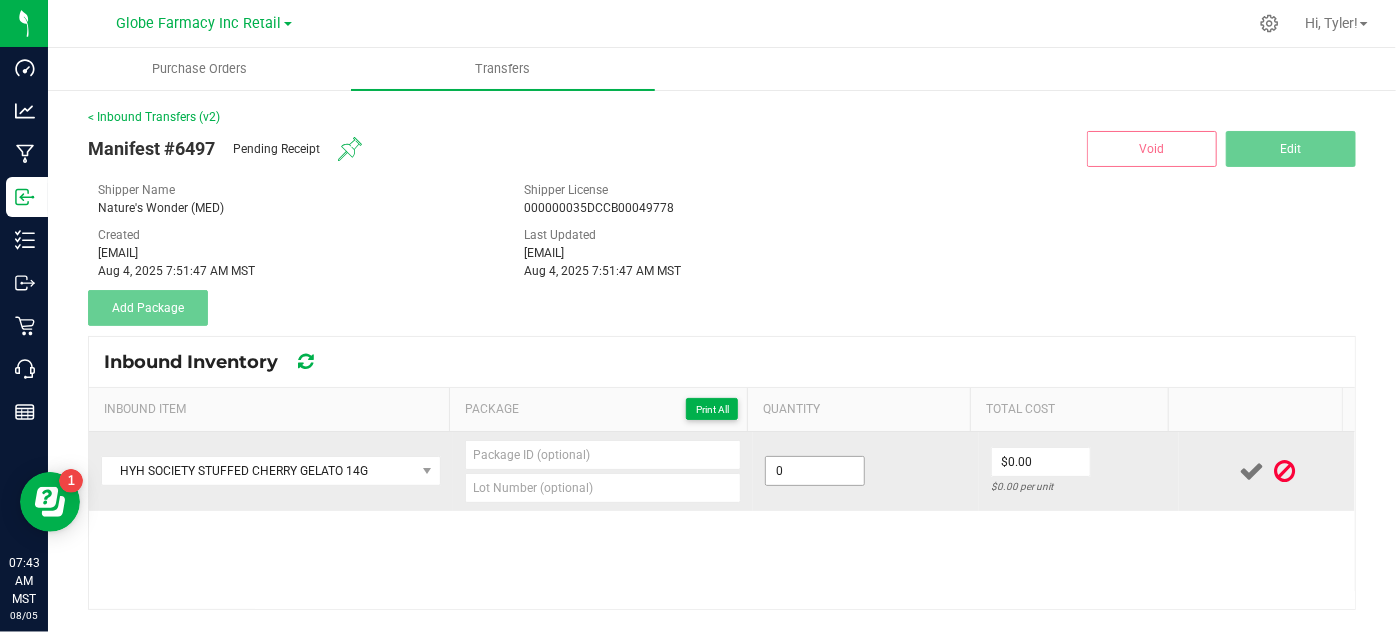 click on "0" at bounding box center (815, 471) 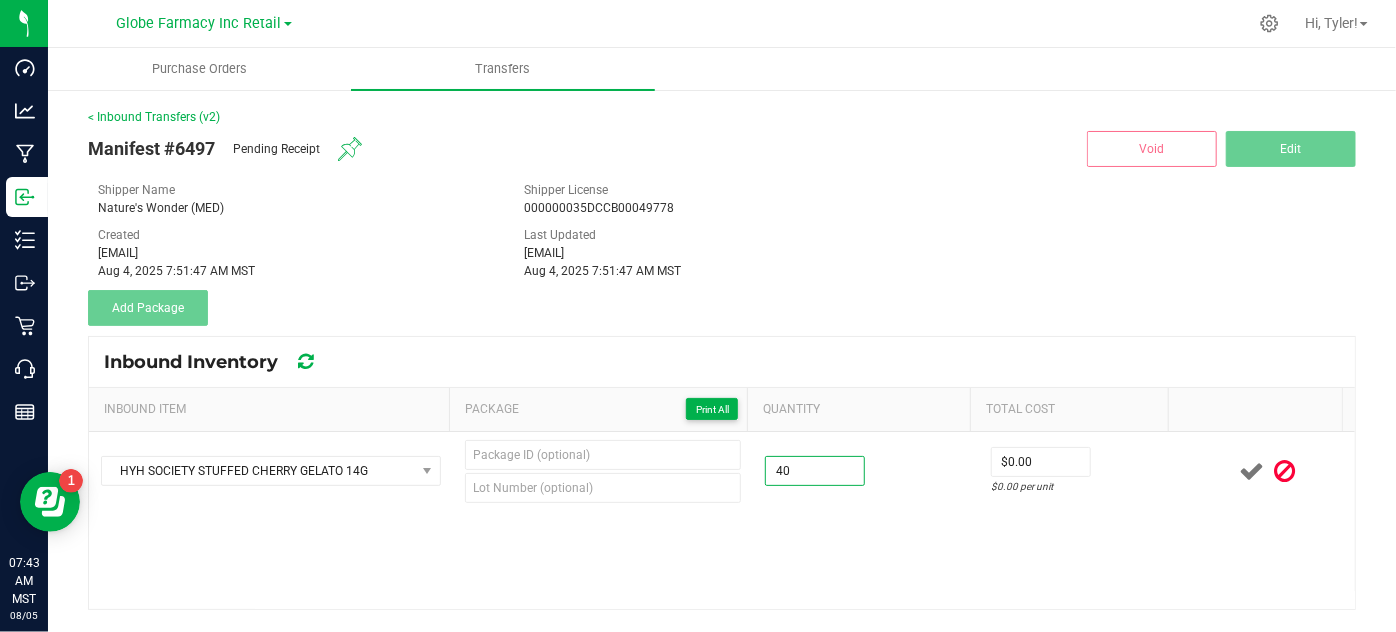 type on "40 ea" 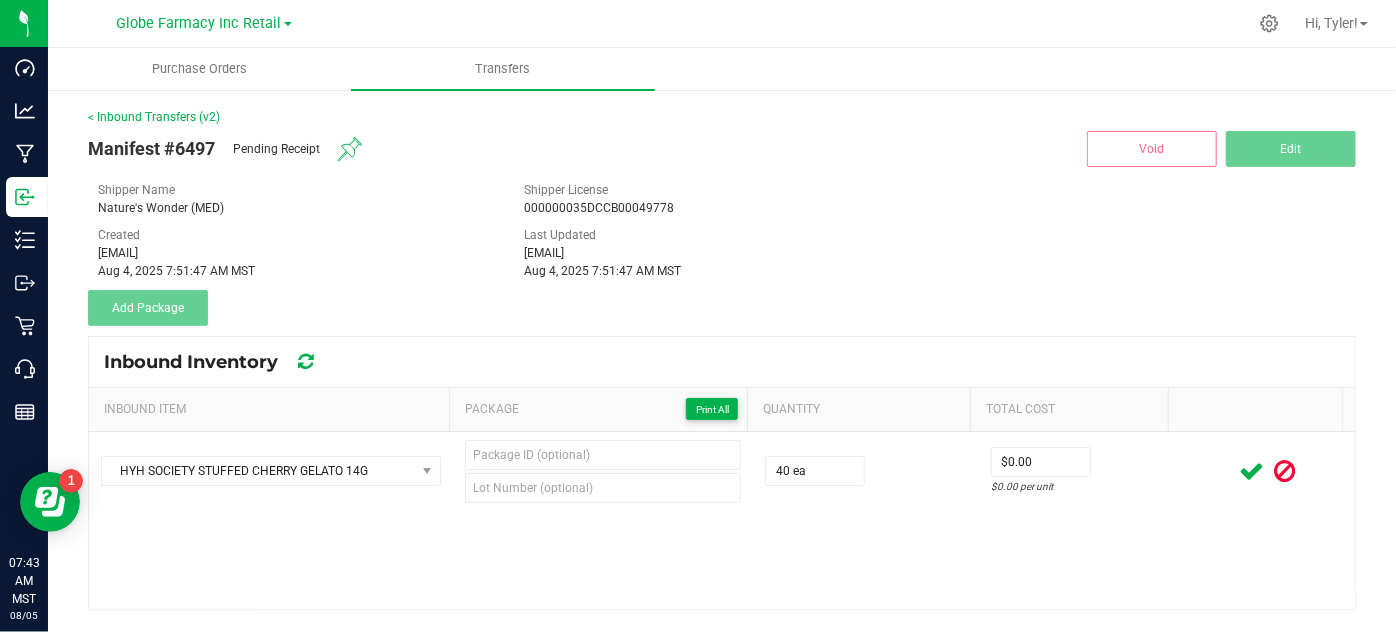 click on "HYH SOCIETY STUFFED CHERRY GELATO 14G 40 ea $0.00  $0.00 per unit" at bounding box center (722, 520) 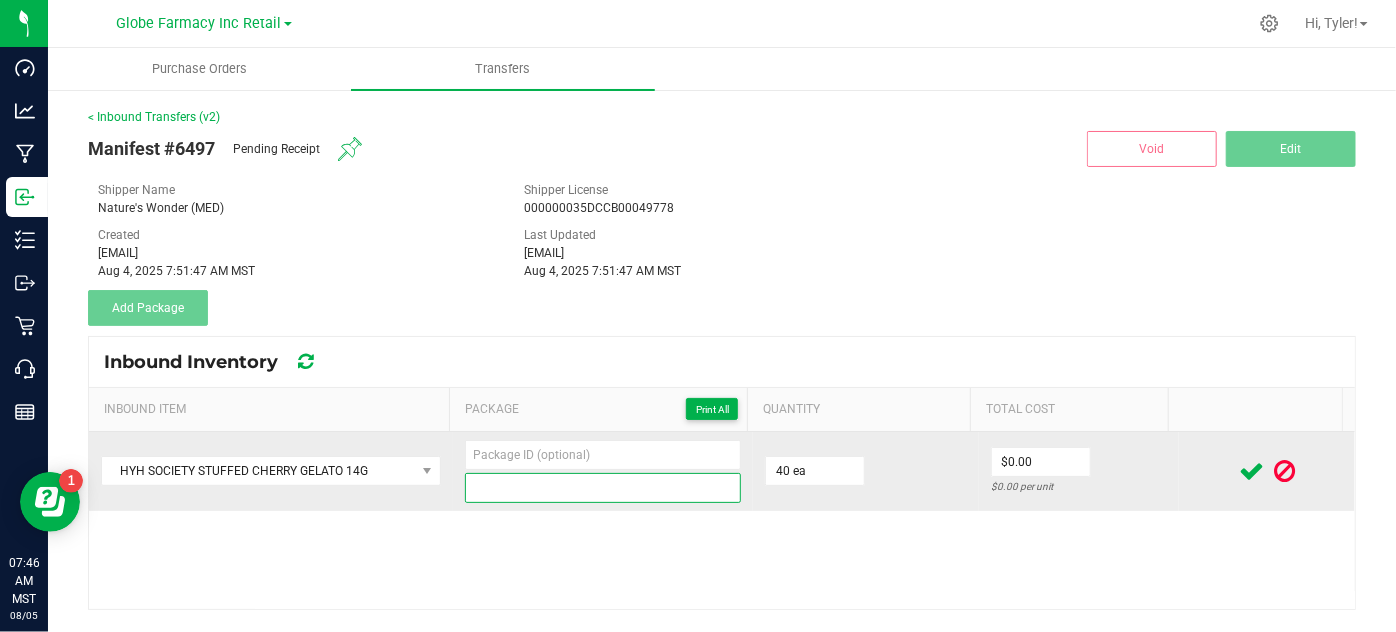click at bounding box center [603, 488] 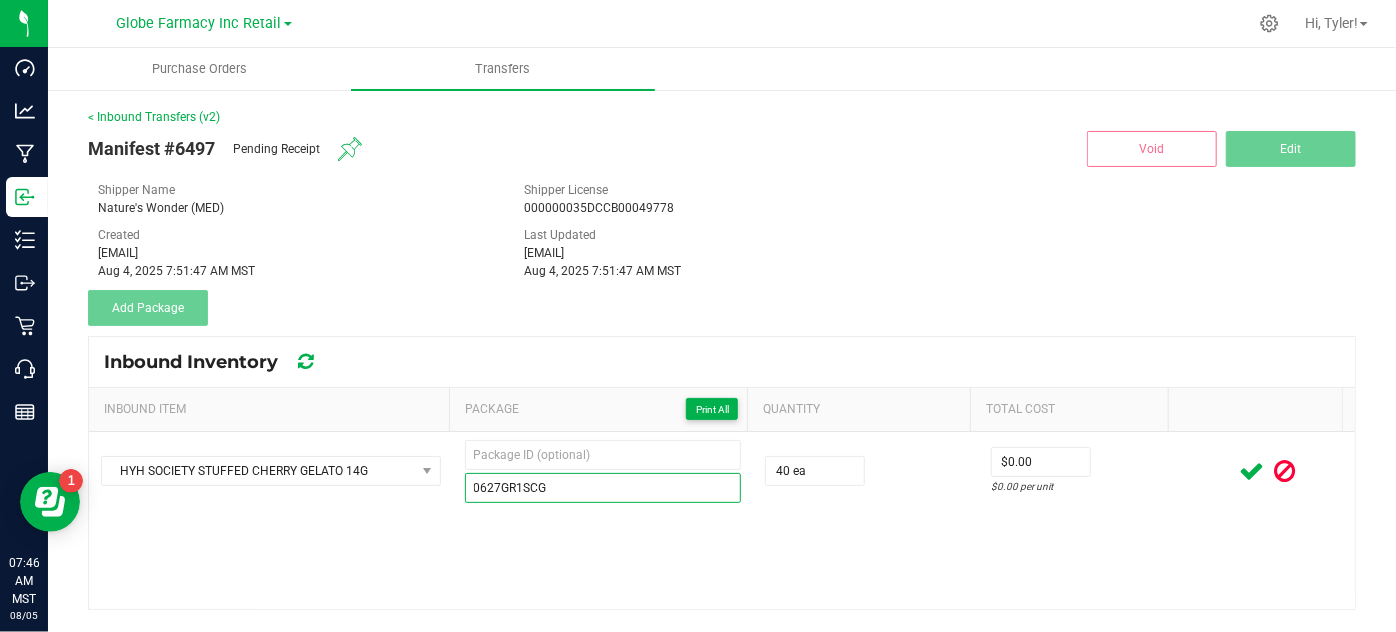 type on "0627GR1SCG" 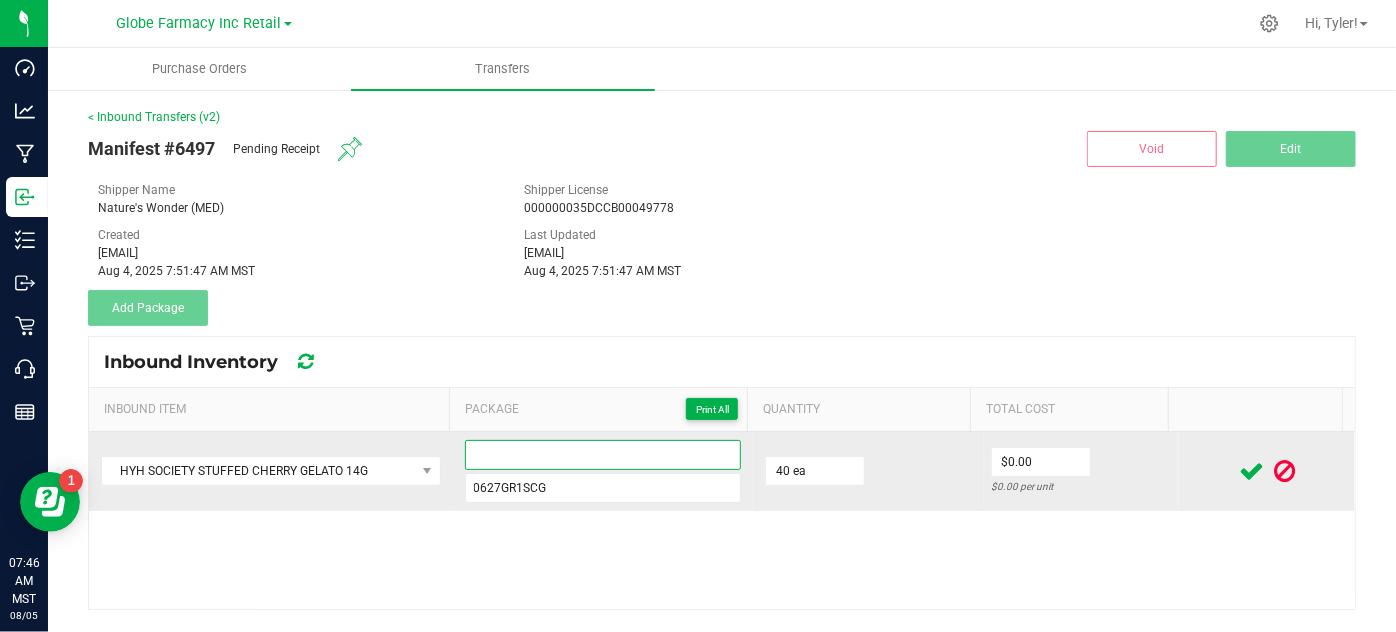 click at bounding box center [603, 455] 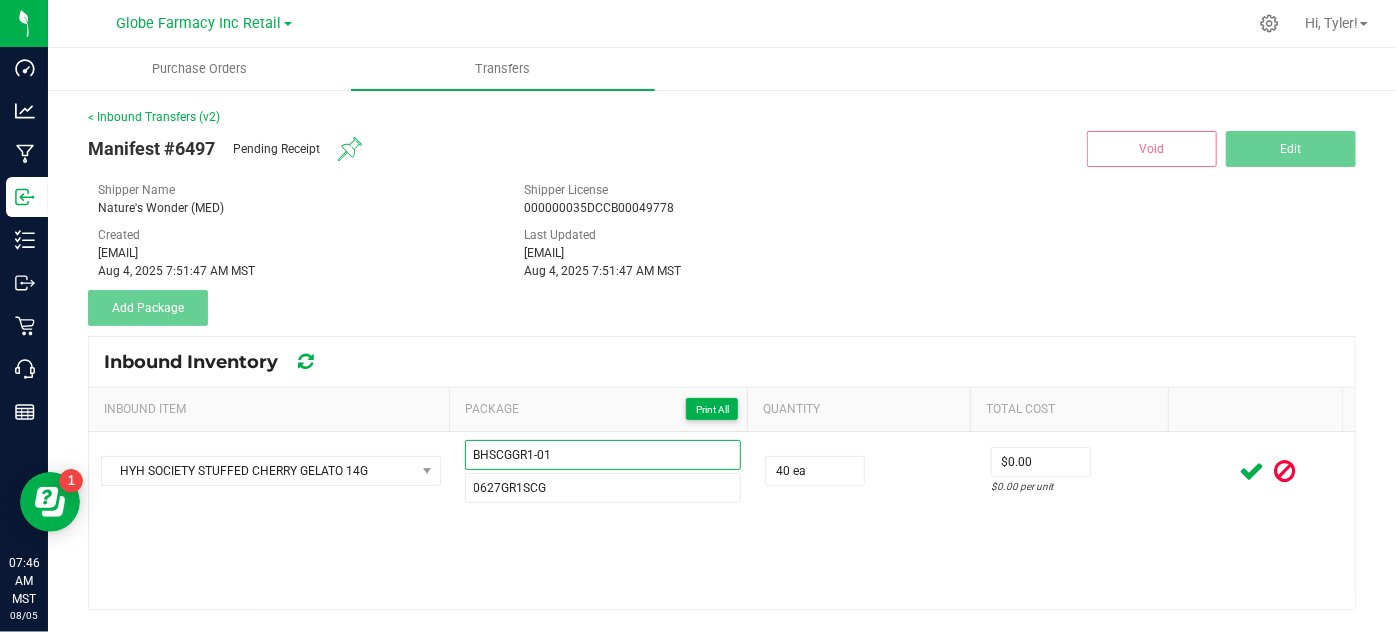 type on "BHSCGGR1-01" 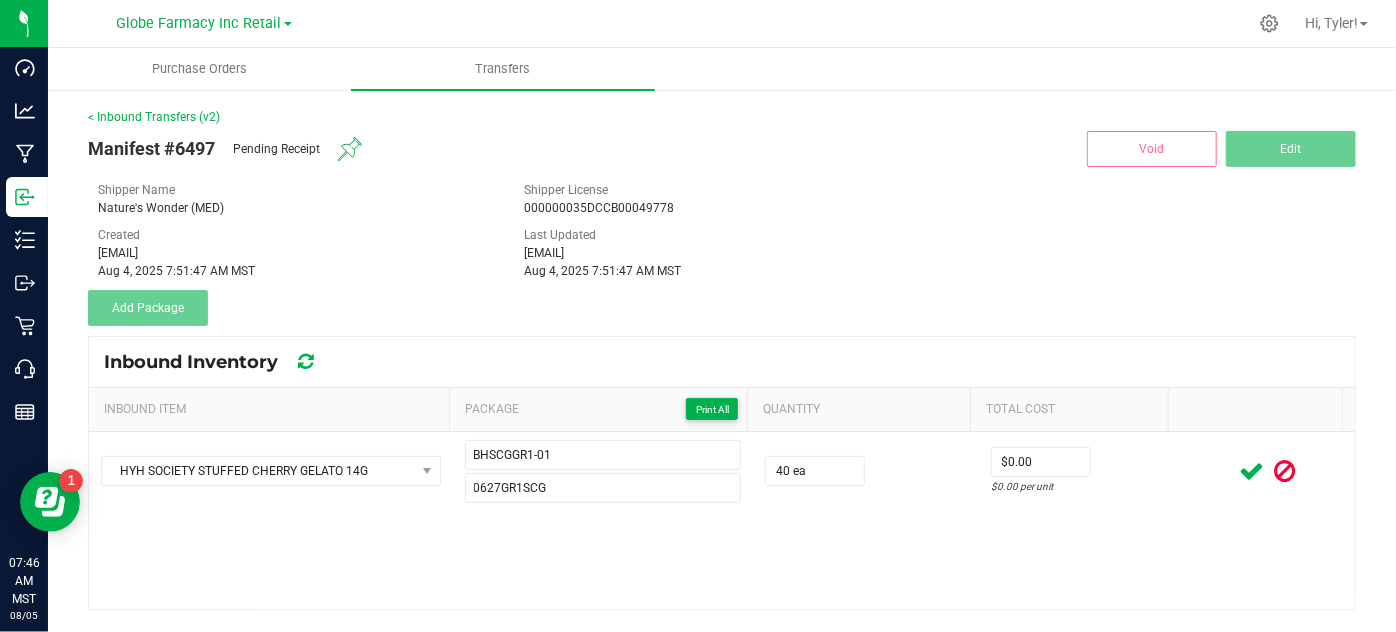 click on "HYH SOCIETY STUFFED CHERRY GELATO 14G BHSCGGR1-01 0627GR1SCG 40 ea $0.00  $0.00 per unit" at bounding box center (722, 520) 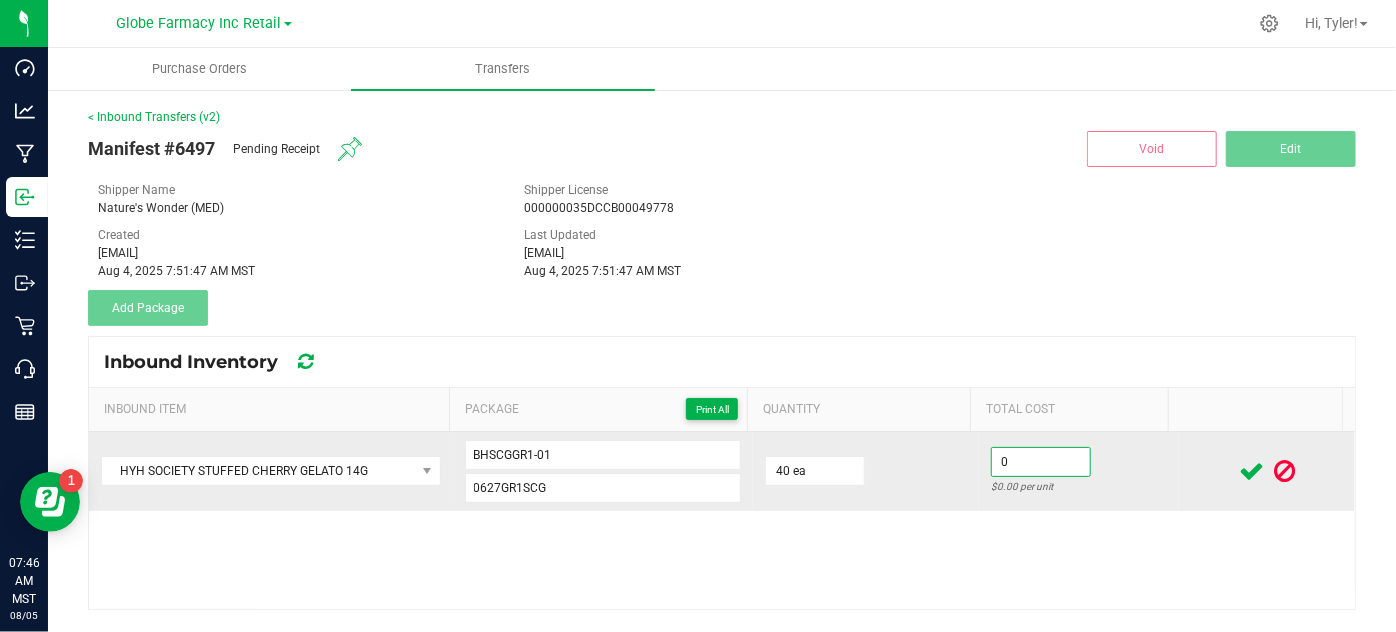 click on "0" at bounding box center [1041, 462] 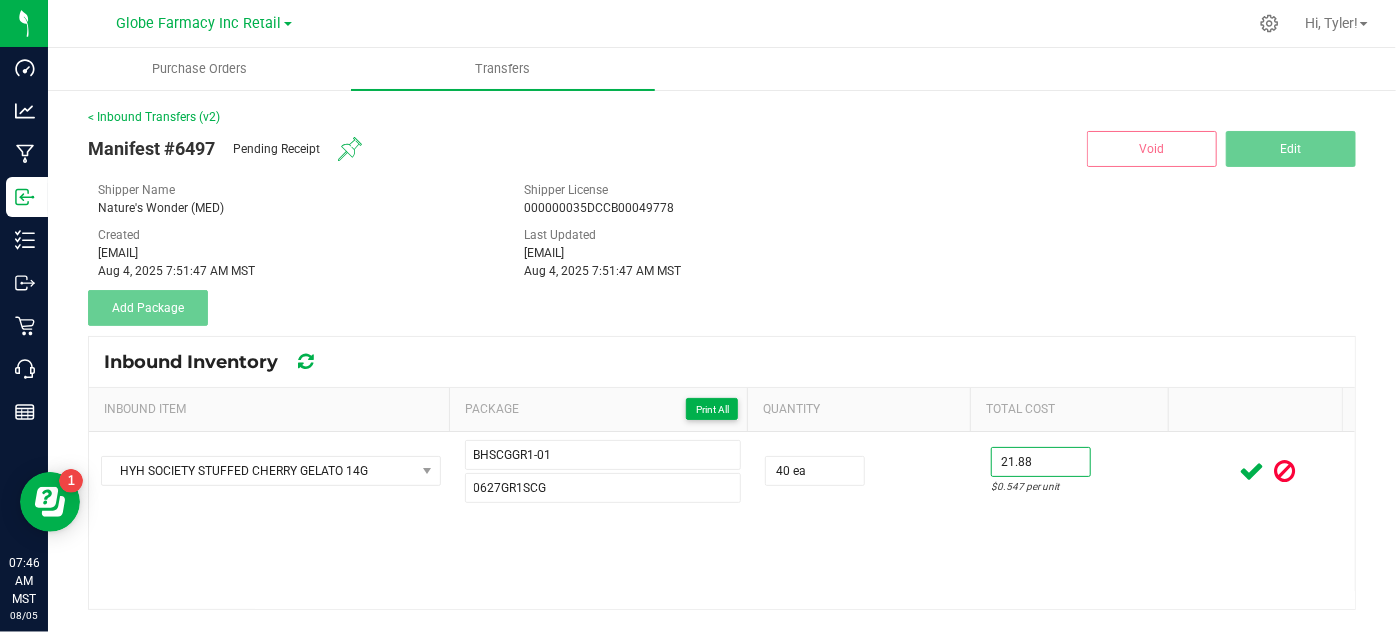 type on "$21.88" 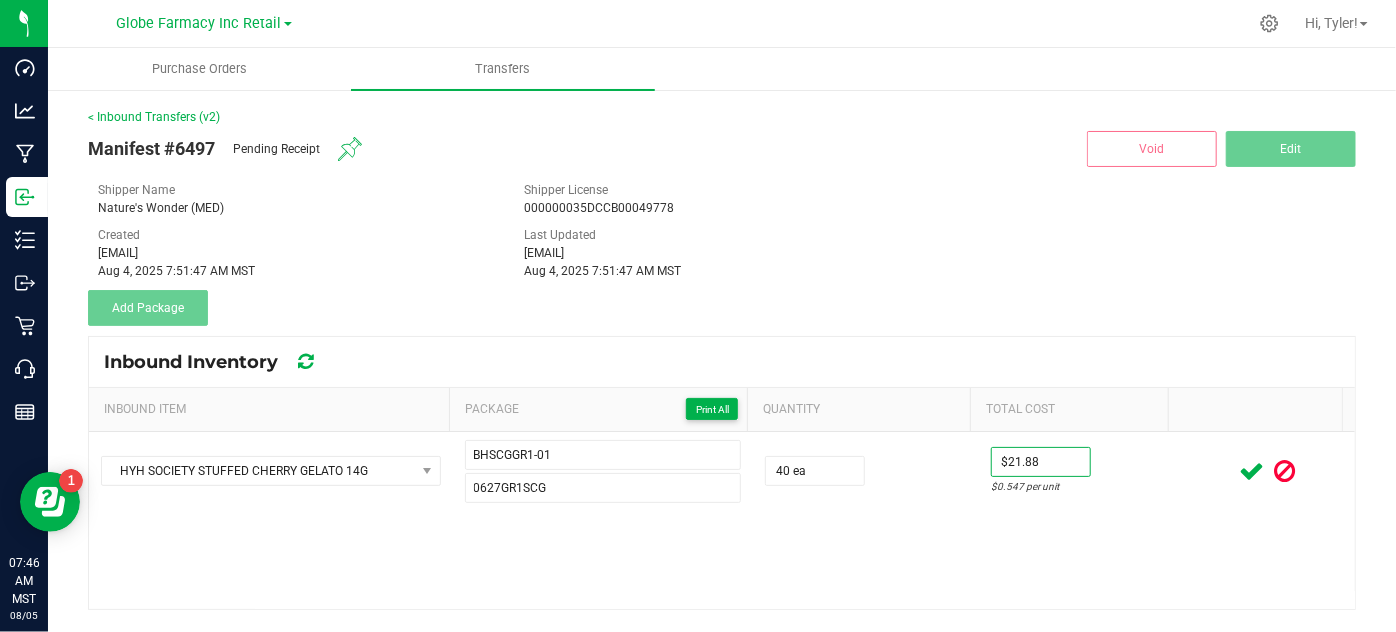 click on "HYH SOCIETY STUFFED CHERRY GELATO 14G BHSCGGR1-01 0627GR1SCG 40 ea $21.88  $0.547 per unit" at bounding box center (722, 520) 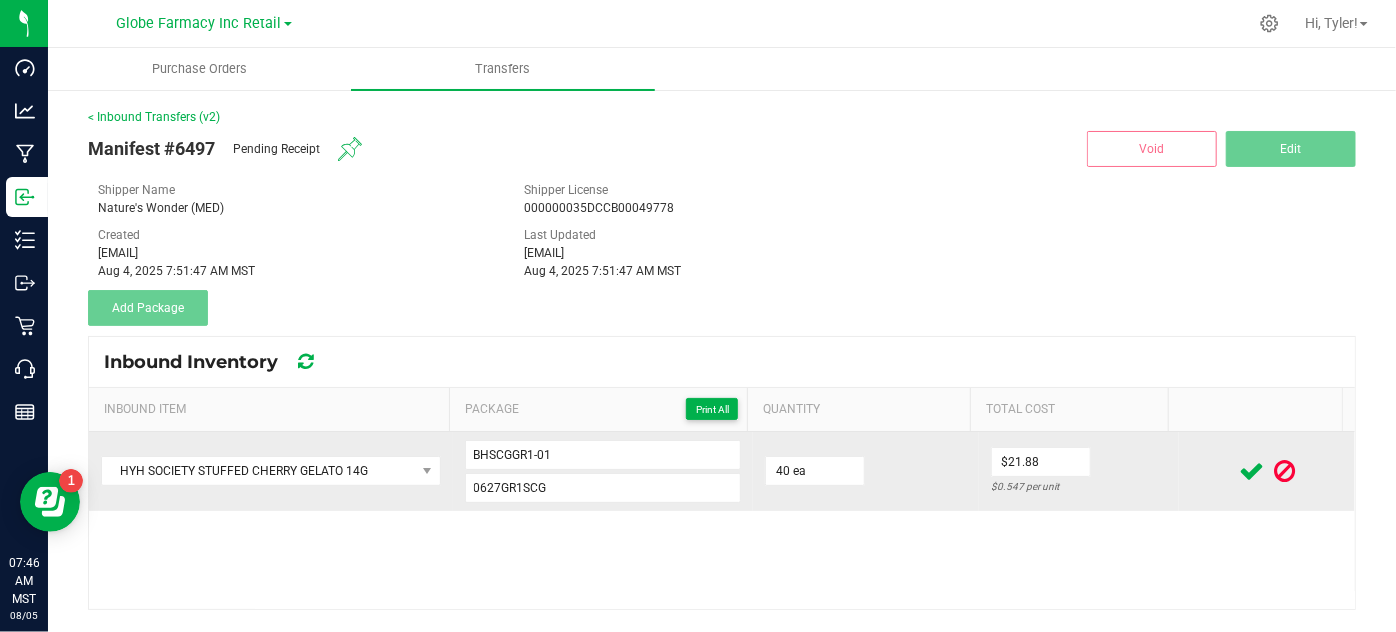 click at bounding box center (1251, 471) 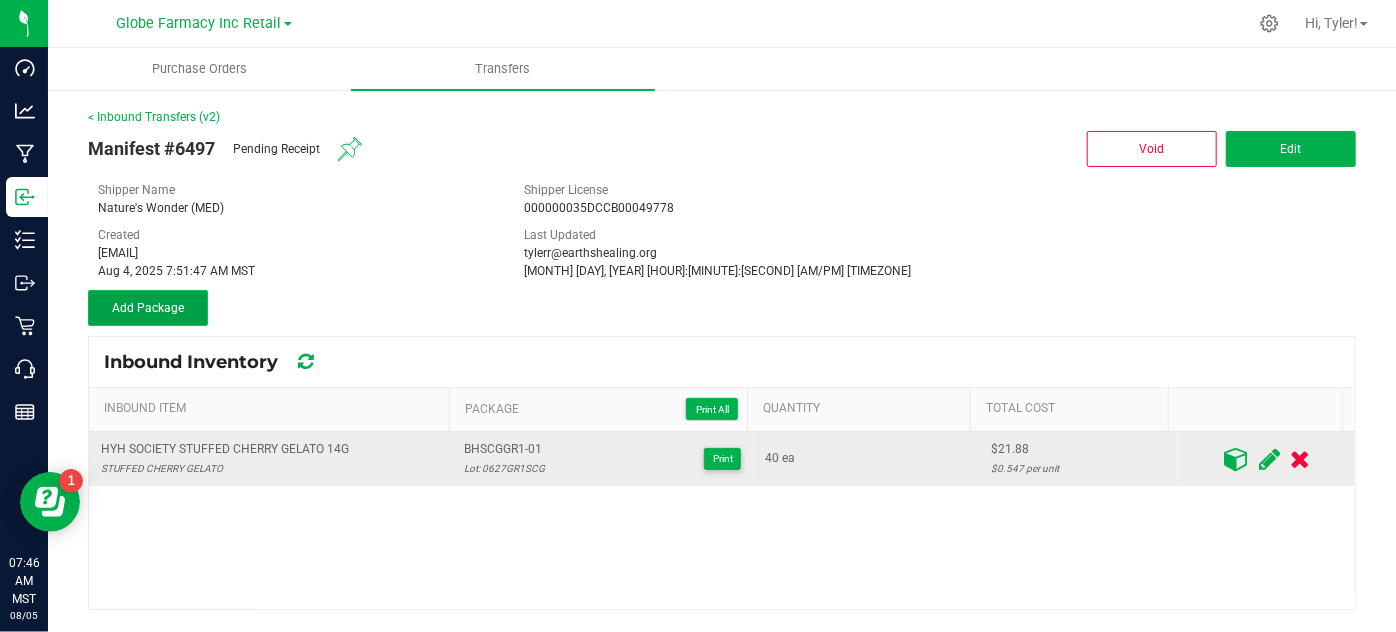 click on "Add Package" at bounding box center [148, 308] 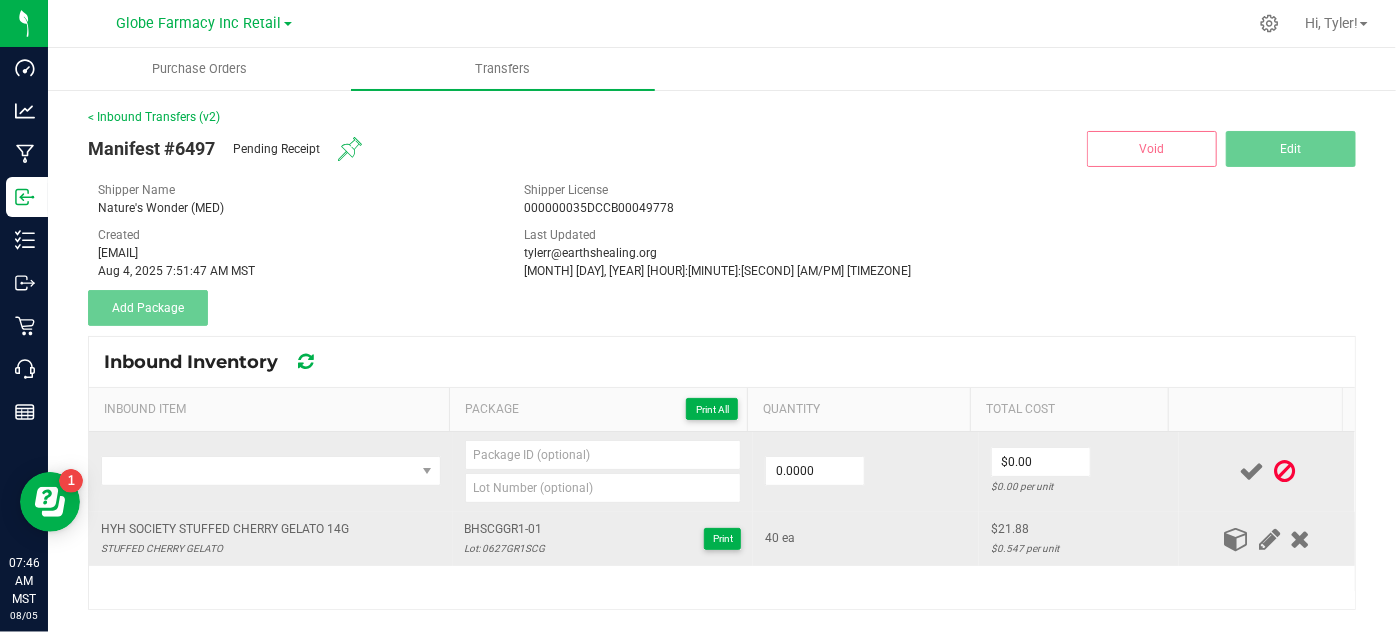 click on "HYH SOCIETY STUFFED CHERRY GELATO 14G" at bounding box center [225, 529] 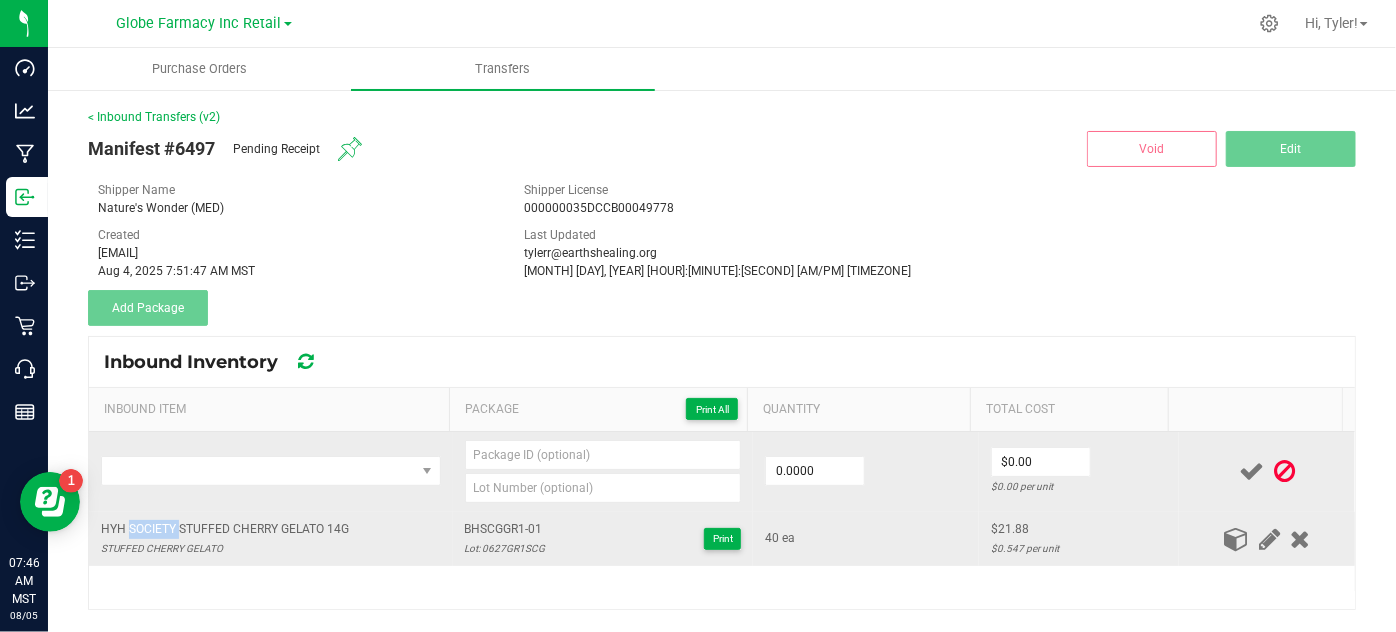 click on "HYH SOCIETY STUFFED CHERRY GELATO 14G" at bounding box center (225, 529) 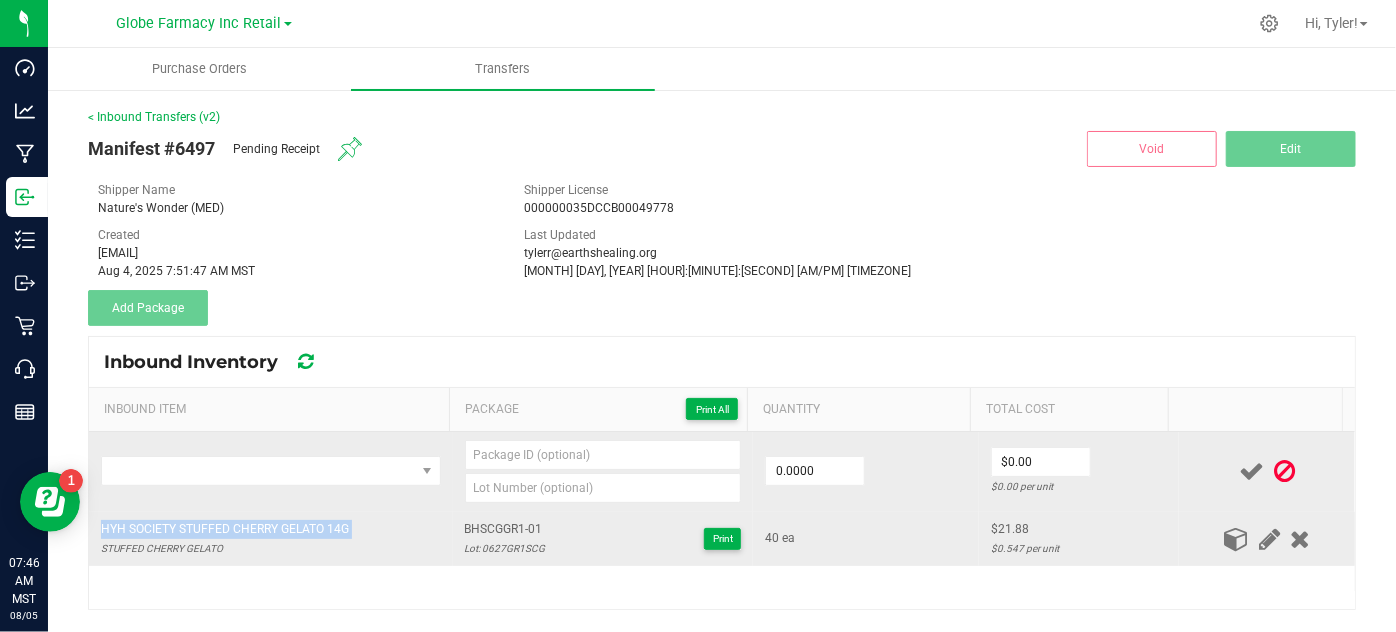 click on "HYH SOCIETY STUFFED CHERRY GELATO 14G" at bounding box center (225, 529) 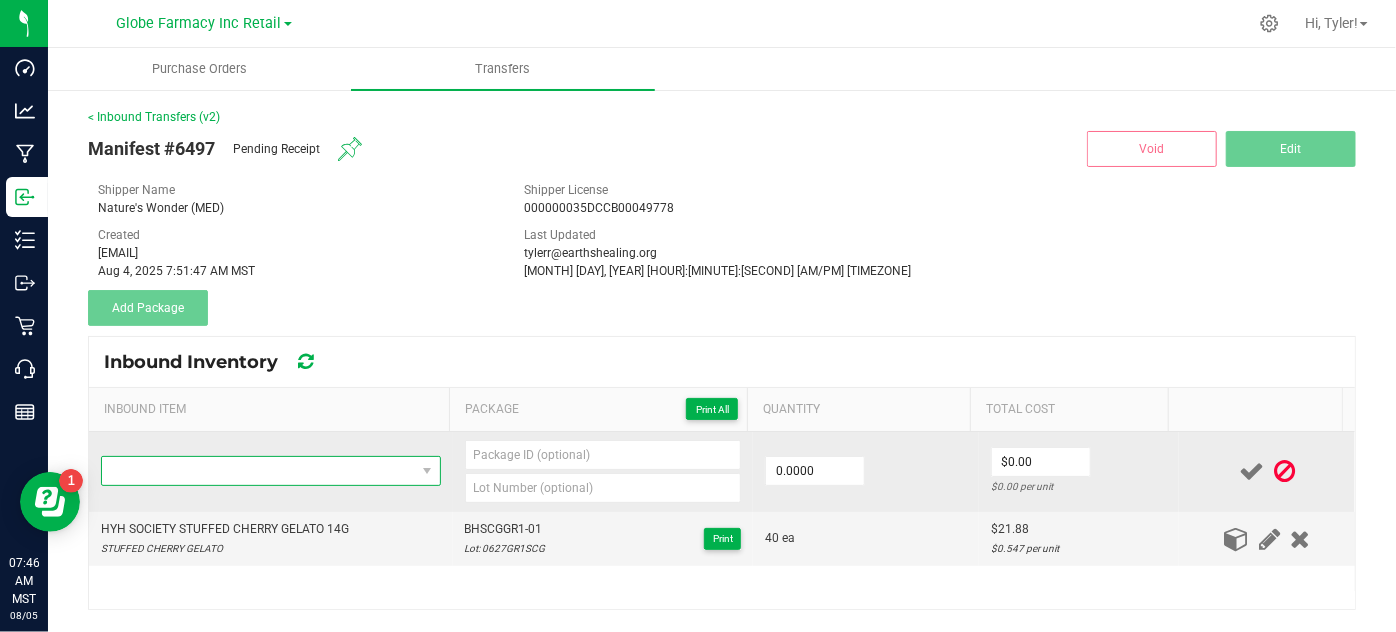 click at bounding box center (258, 471) 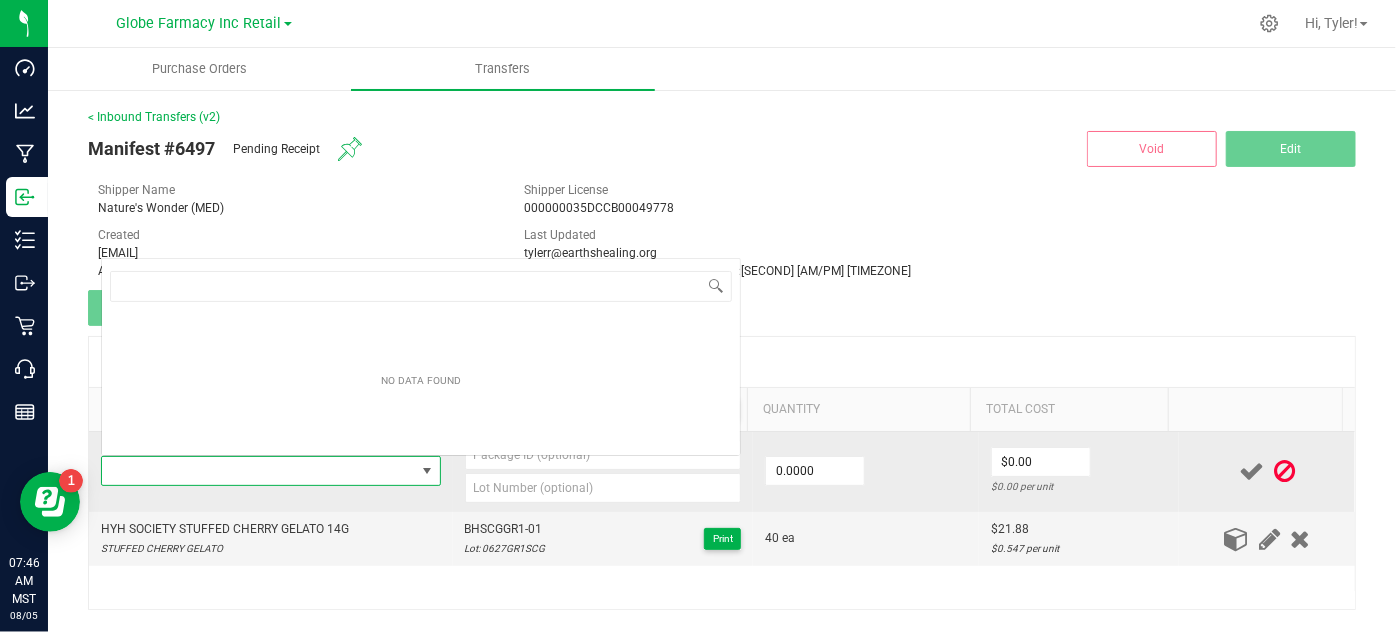 type on "HYH SOCIETY STUFFED CHERRY GELATO 14G" 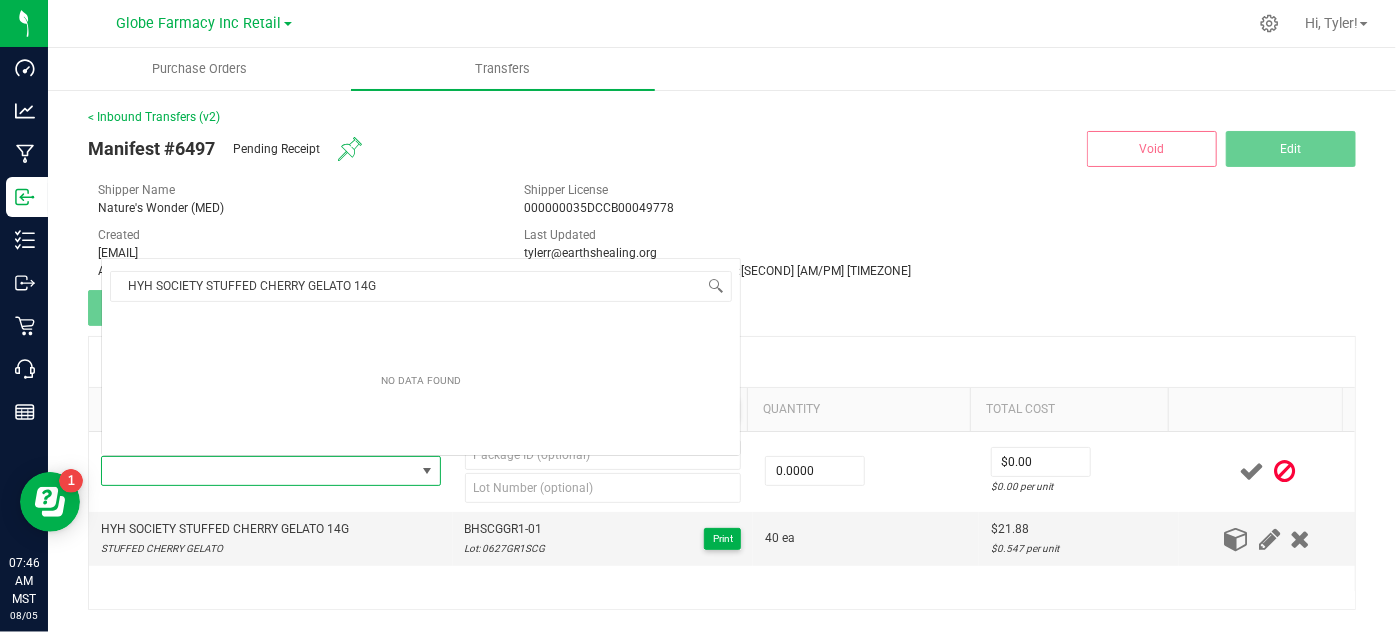 scroll, scrollTop: 0, scrollLeft: 0, axis: both 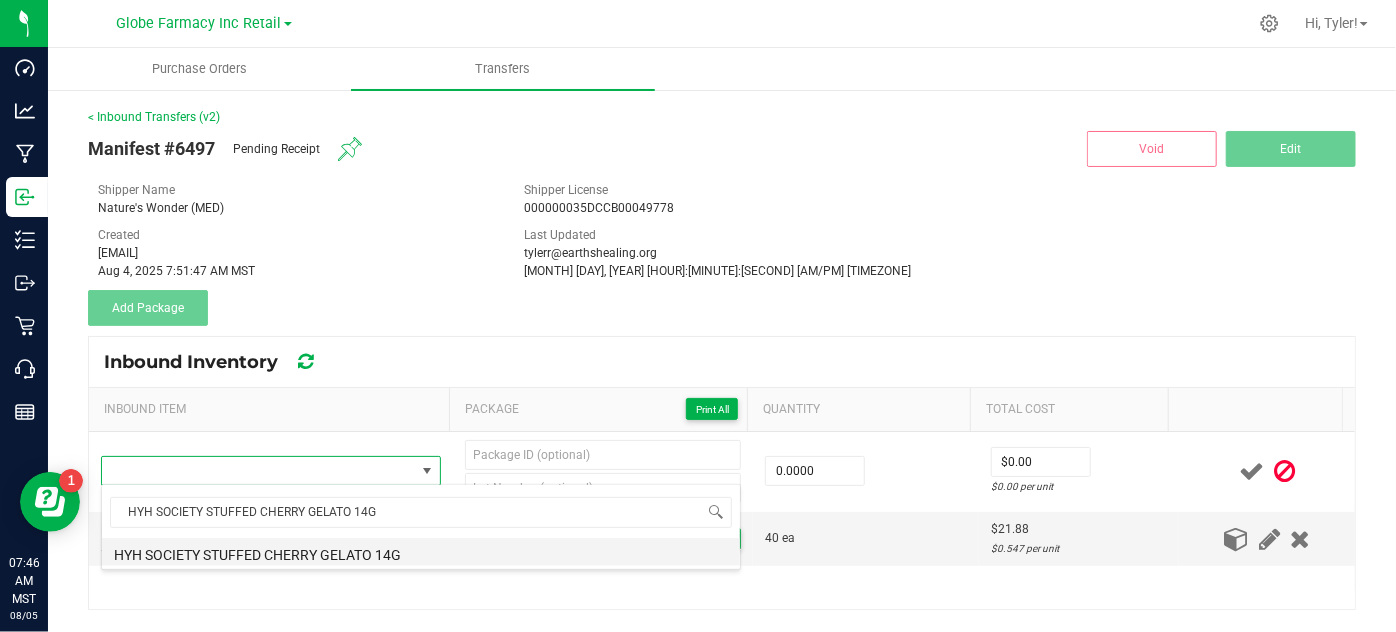 click on "HYH SOCIETY STUFFED CHERRY GELATO 14G" at bounding box center [421, 552] 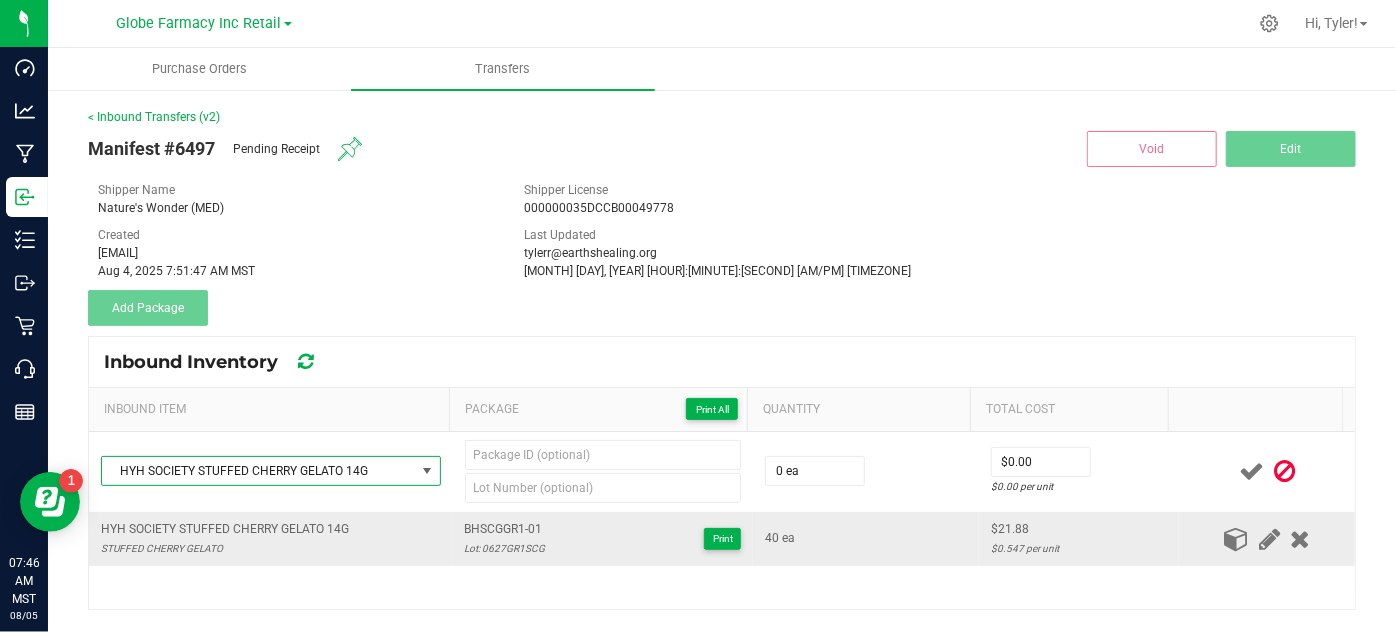 click on "Lot: 0627GR1SCG" at bounding box center [505, 548] 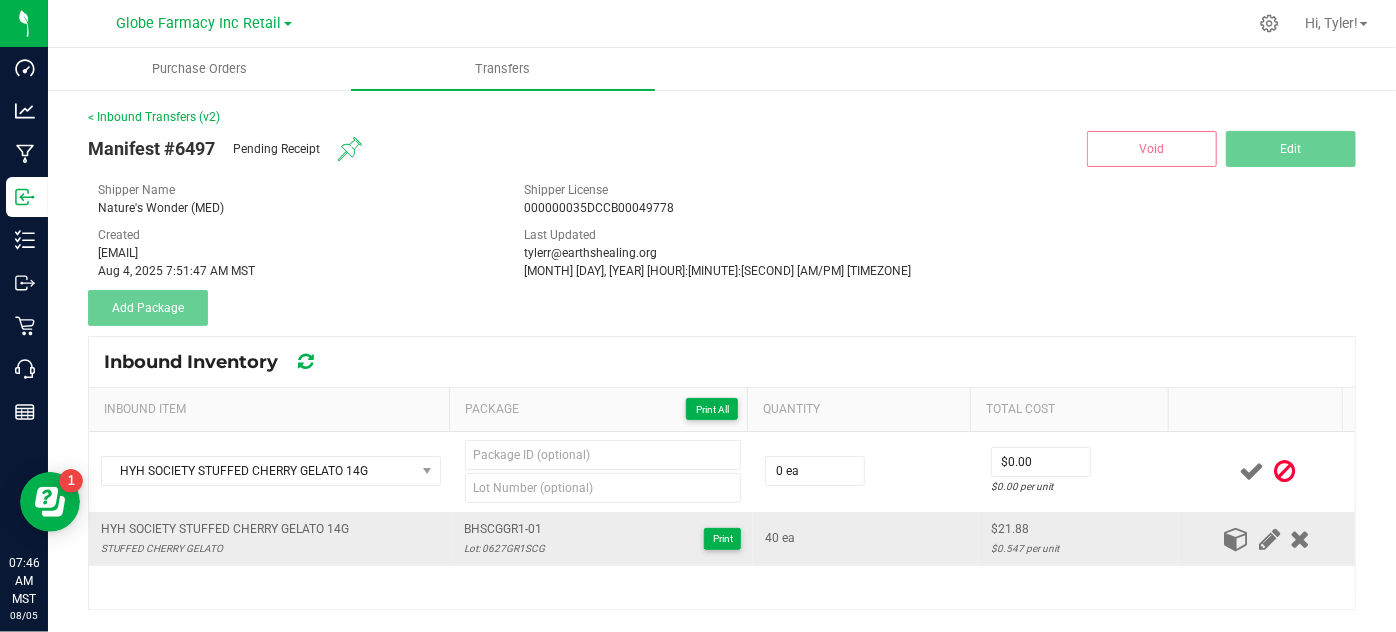 click on "Lot: 0627GR1SCG" at bounding box center [505, 548] 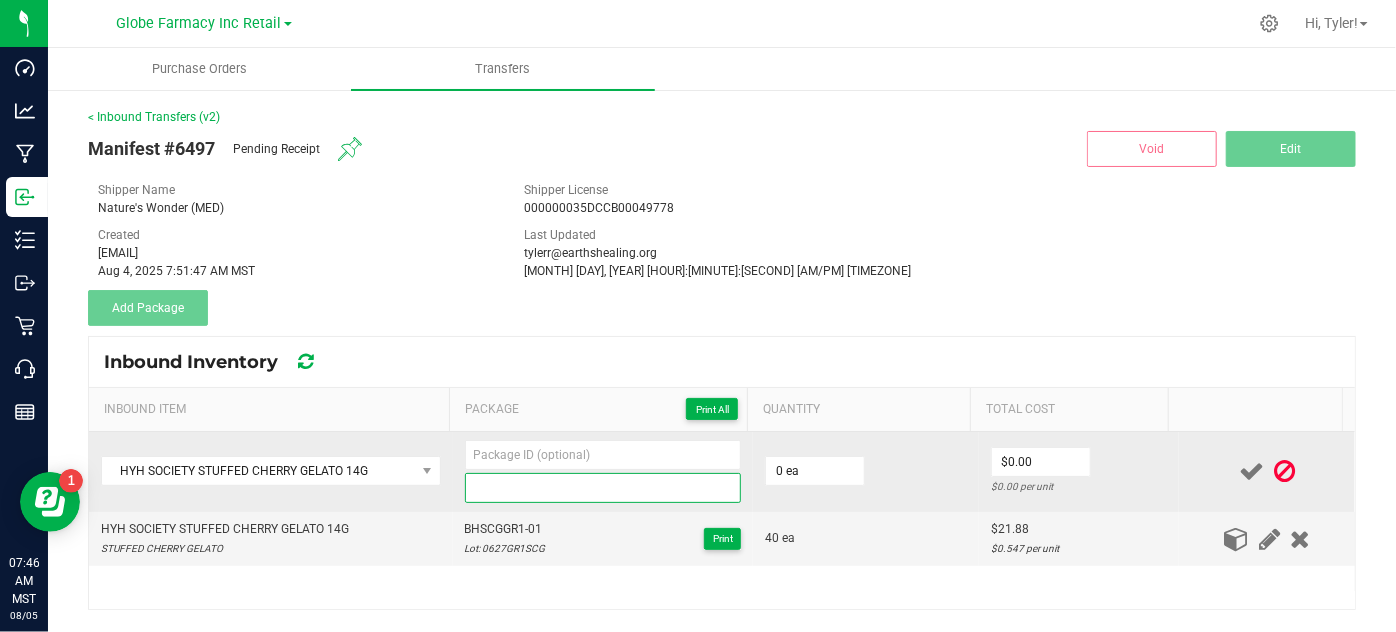 click at bounding box center (603, 488) 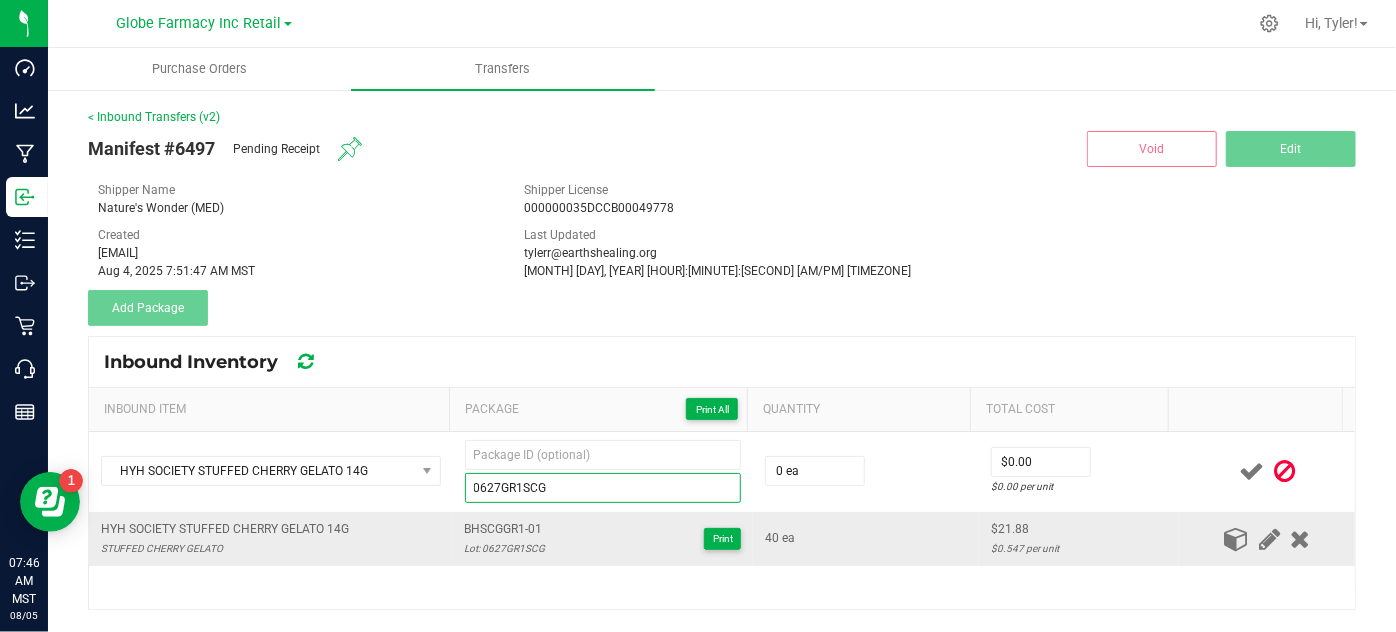 type on "0627GR1SCG" 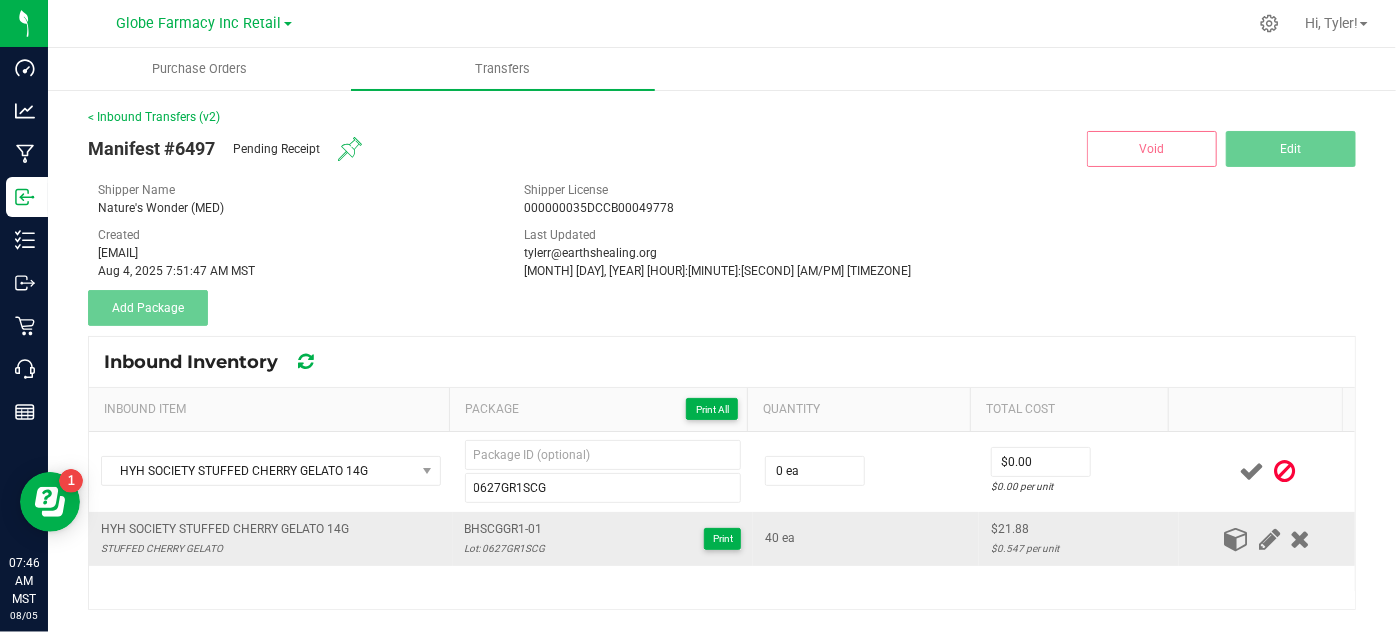 click on "BHSCGGR1-01" at bounding box center [505, 529] 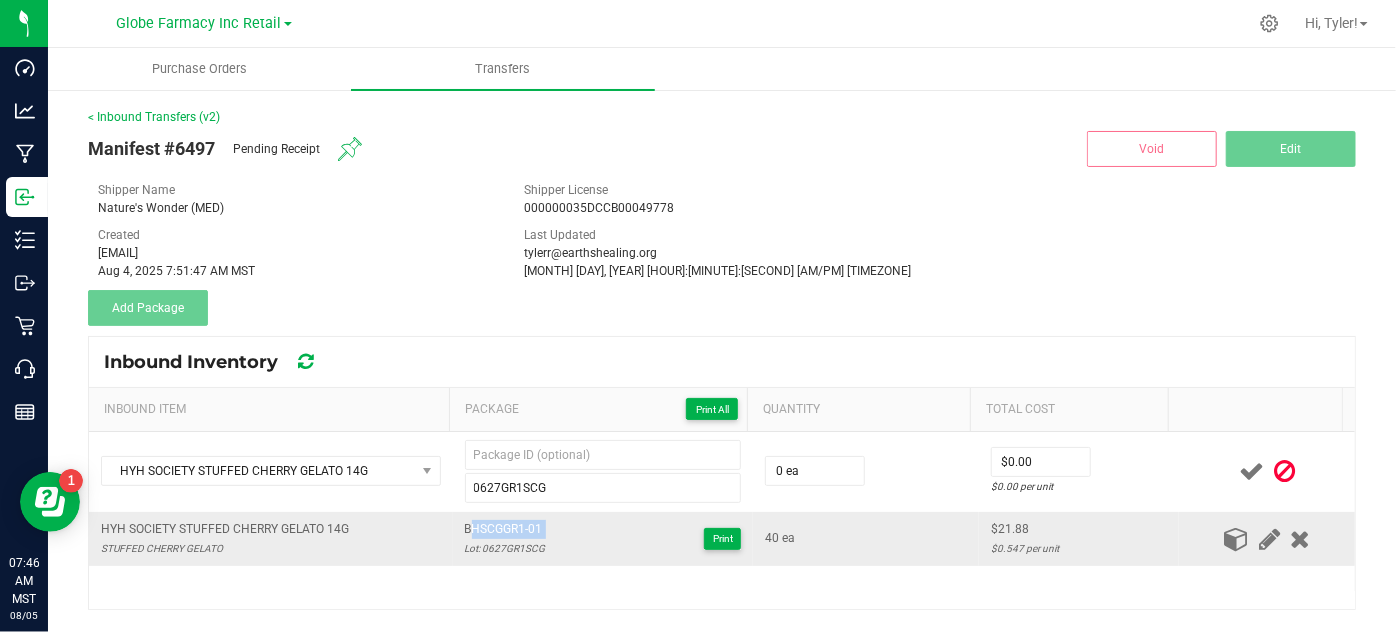 click on "BHSCGGR1-01" at bounding box center [505, 529] 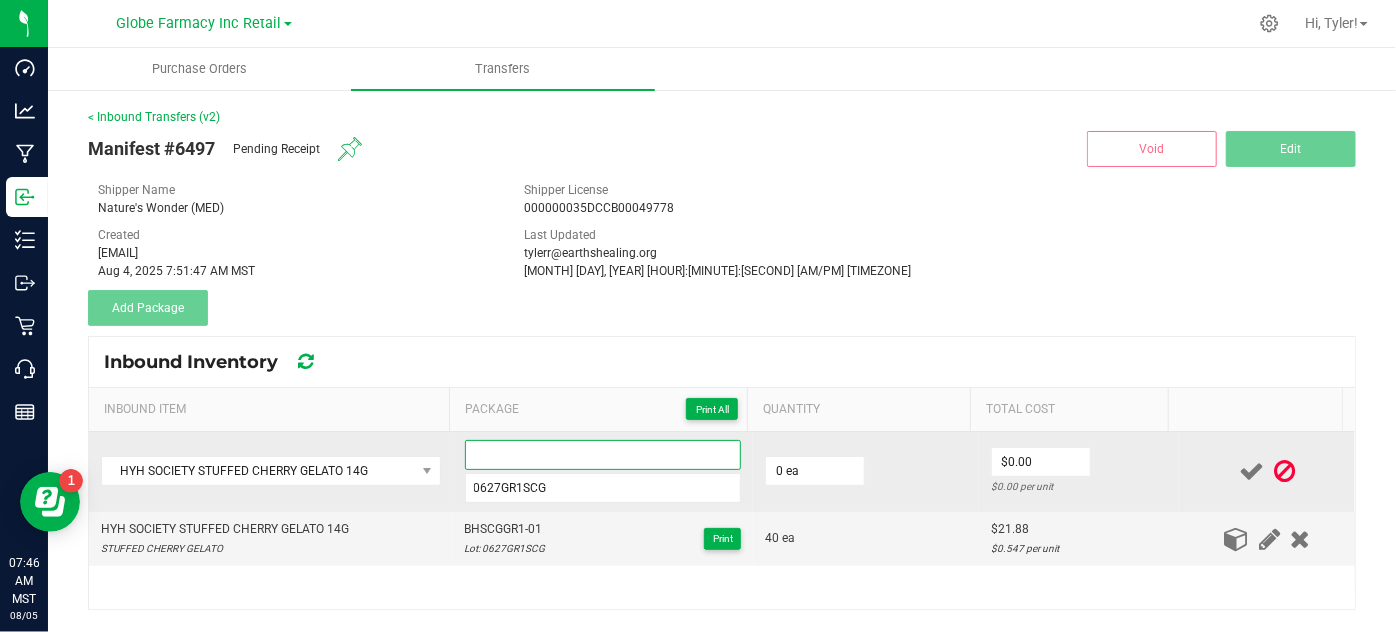 click at bounding box center (603, 455) 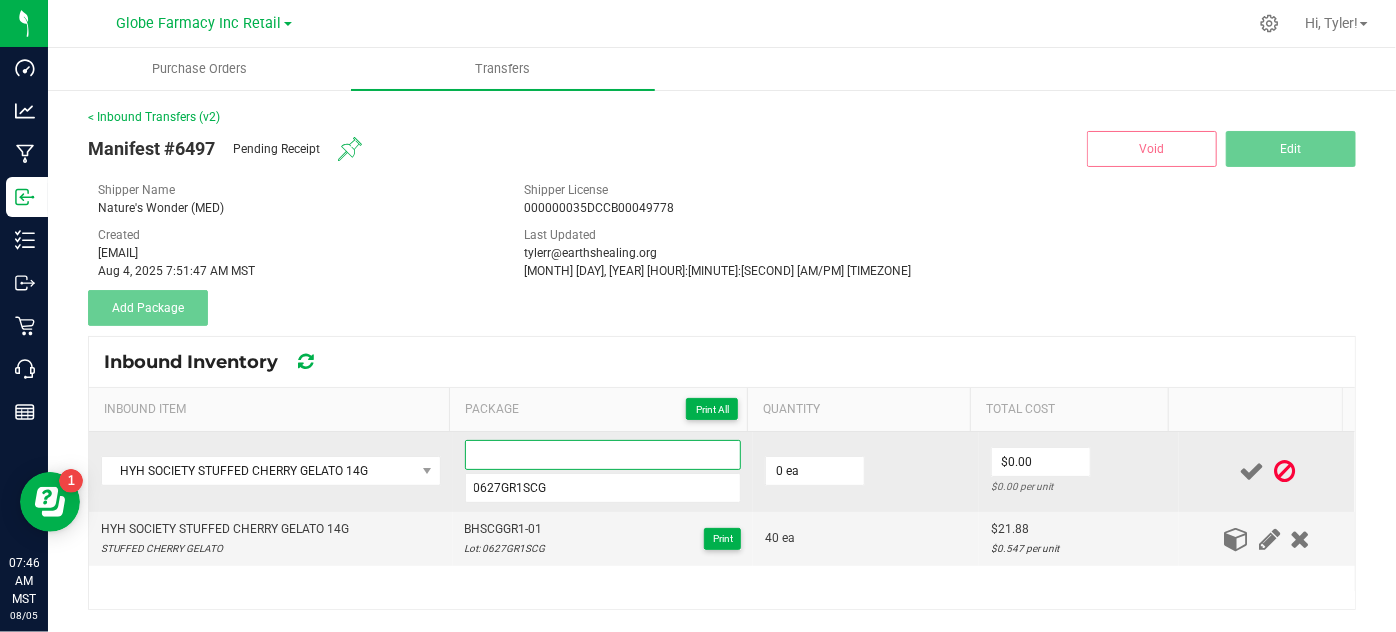 paste on "BHSCGGR1-01" 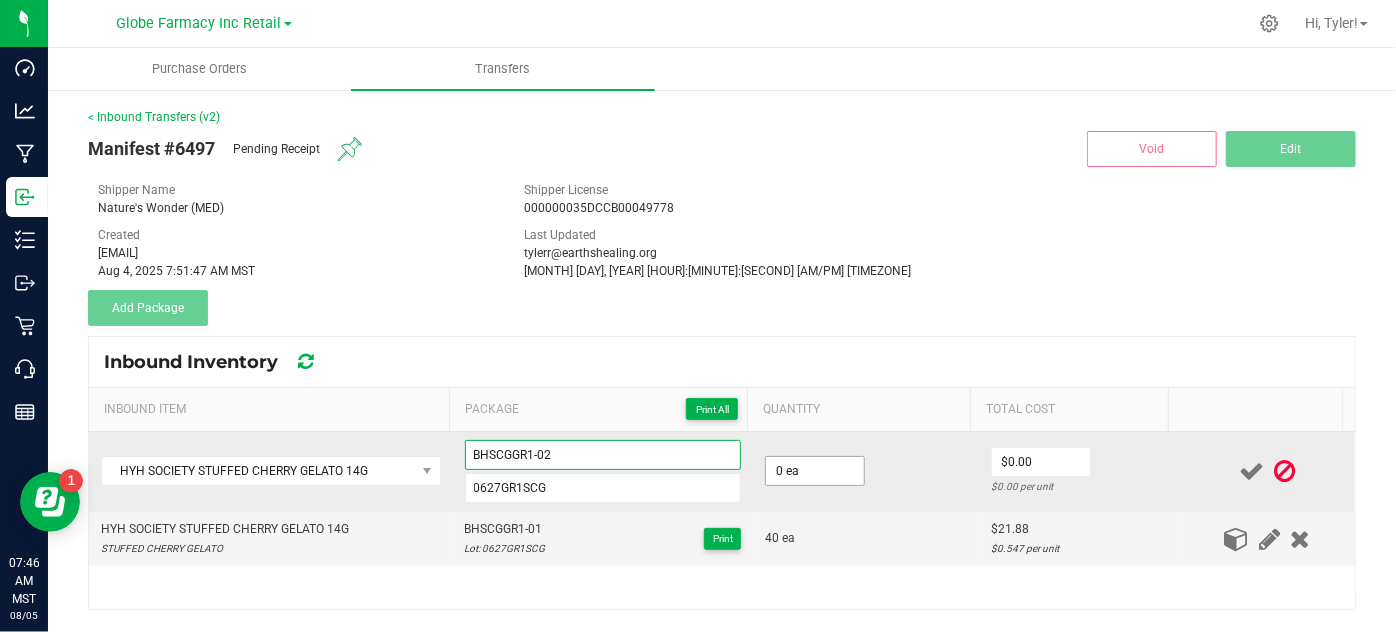 type on "BHSCGGR1-02" 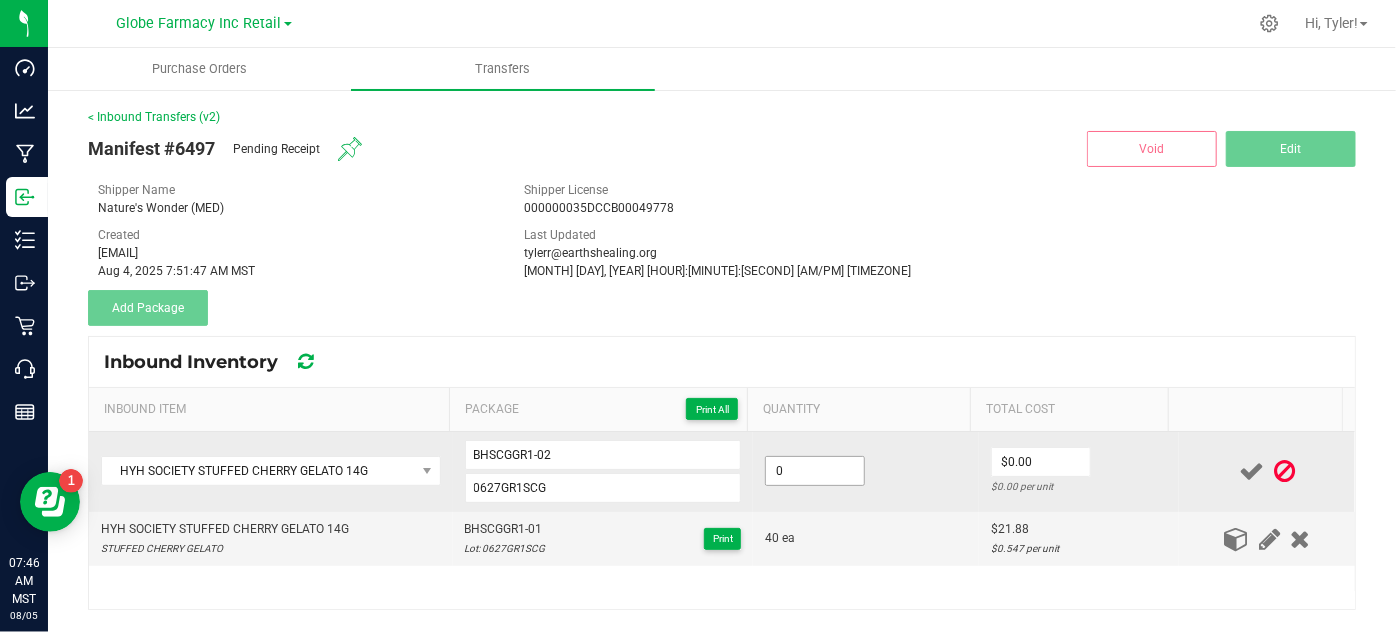 click on "0" at bounding box center (815, 471) 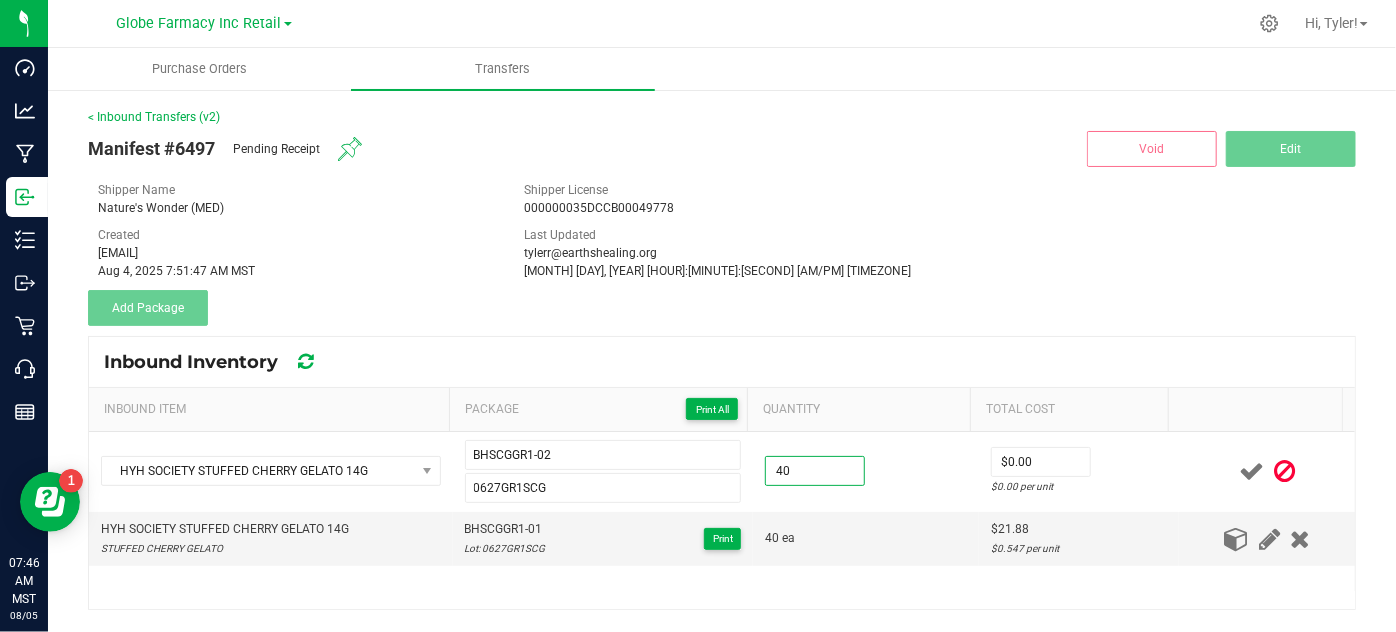 type on "40 ea" 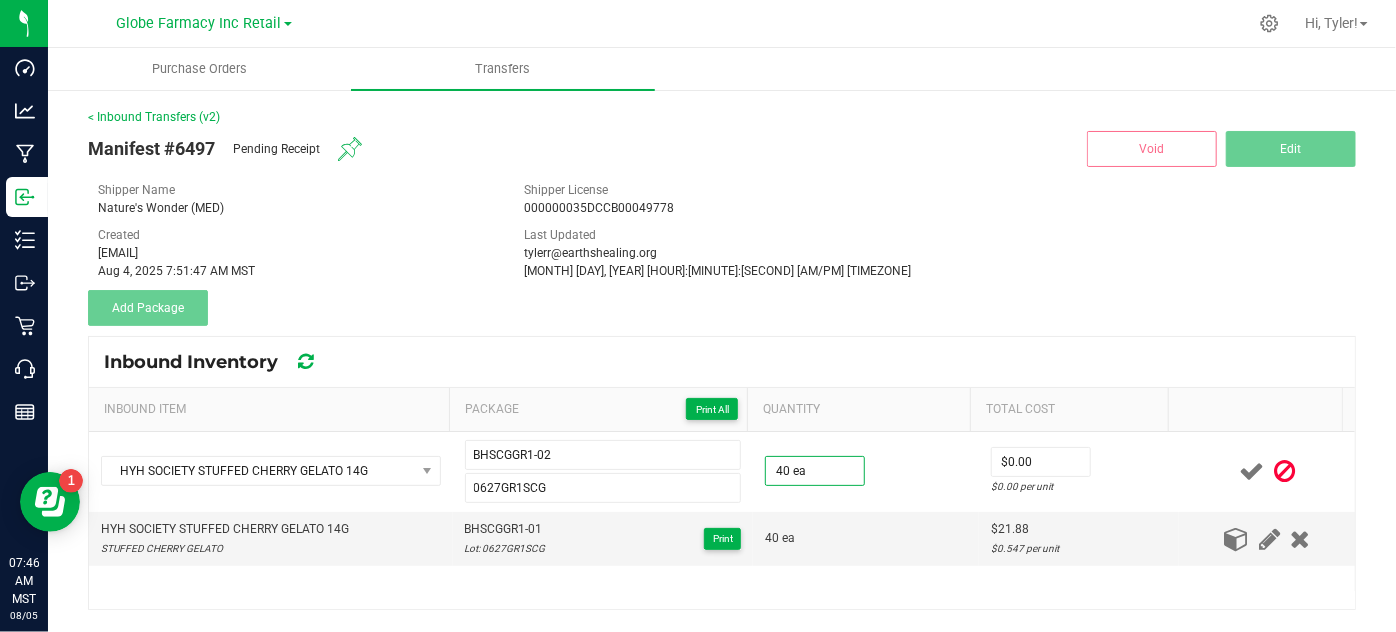 click on "HYH SOCIETY STUFFED CHERRY GELATO 14G BHSCGGR1-02 0627GR1SCG 40 ea $0.00  $0.00 per unit  HYH SOCIETY STUFFED CHERRY GELATO 14G  STUFFED CHERRY GELATO      BHSCGGR1-01   Lot: 0627GR1SCG   Print   40       ea   $21.88   $0.547 per unit" at bounding box center [722, 520] 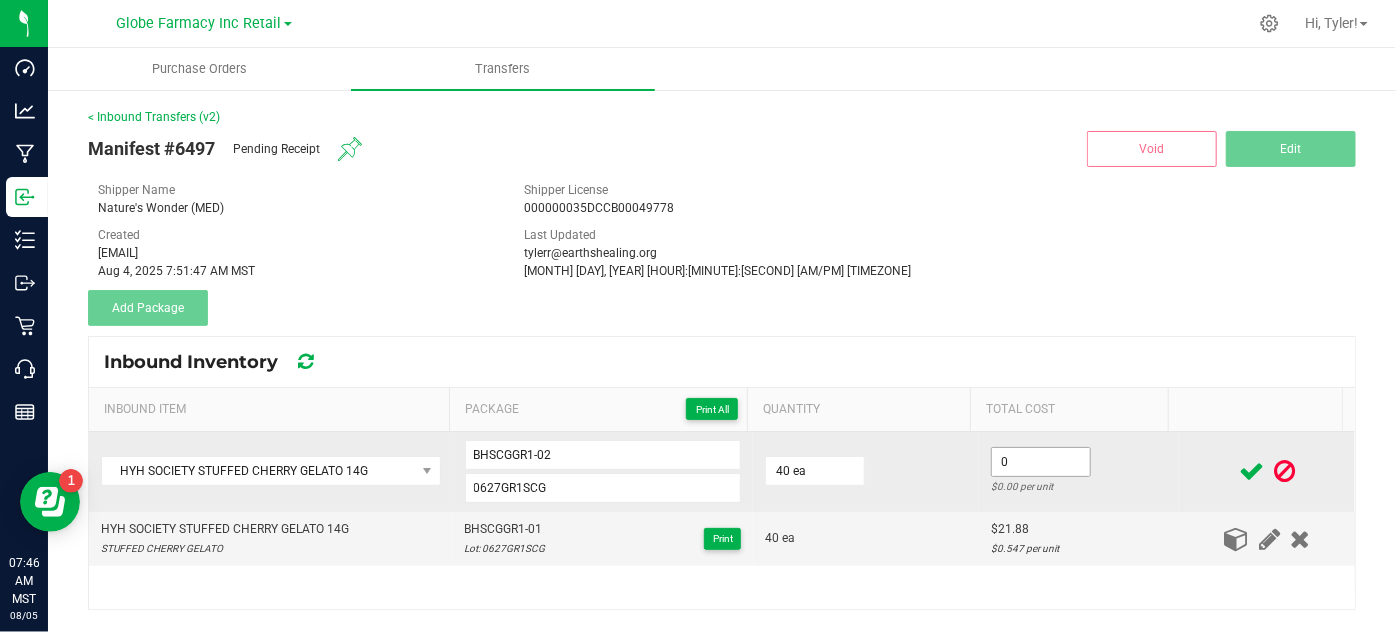 click on "0" at bounding box center [1041, 462] 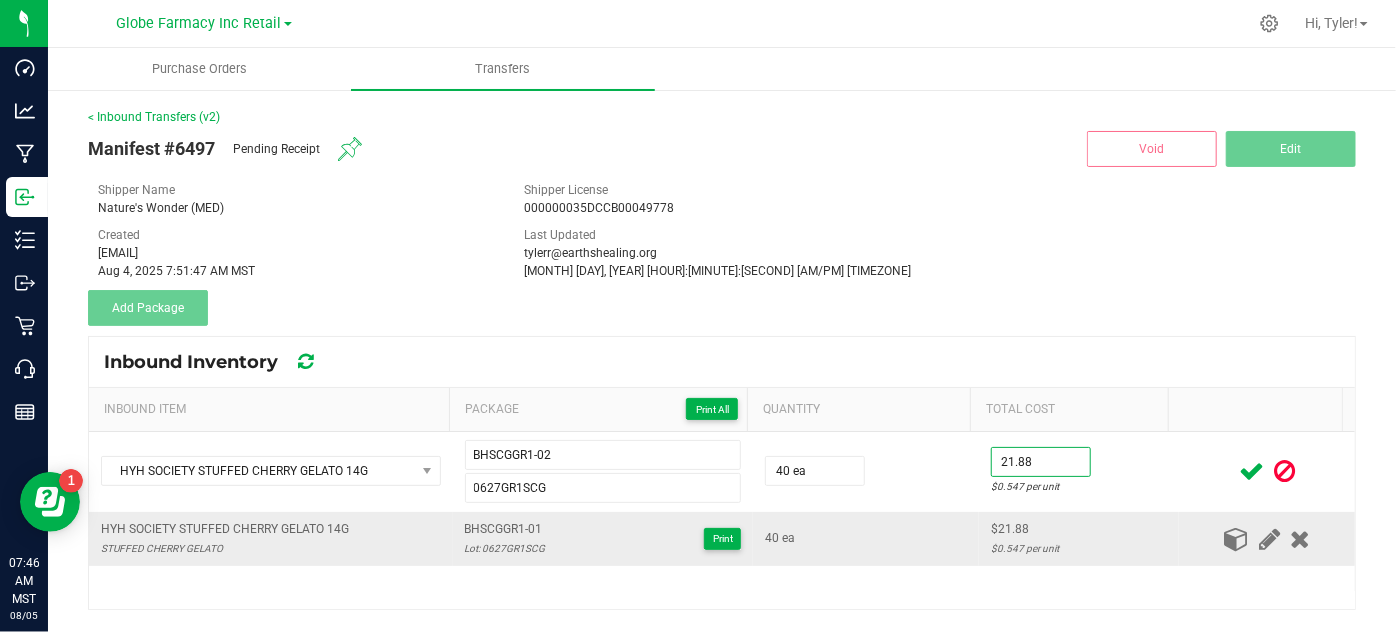 type on "$21.88" 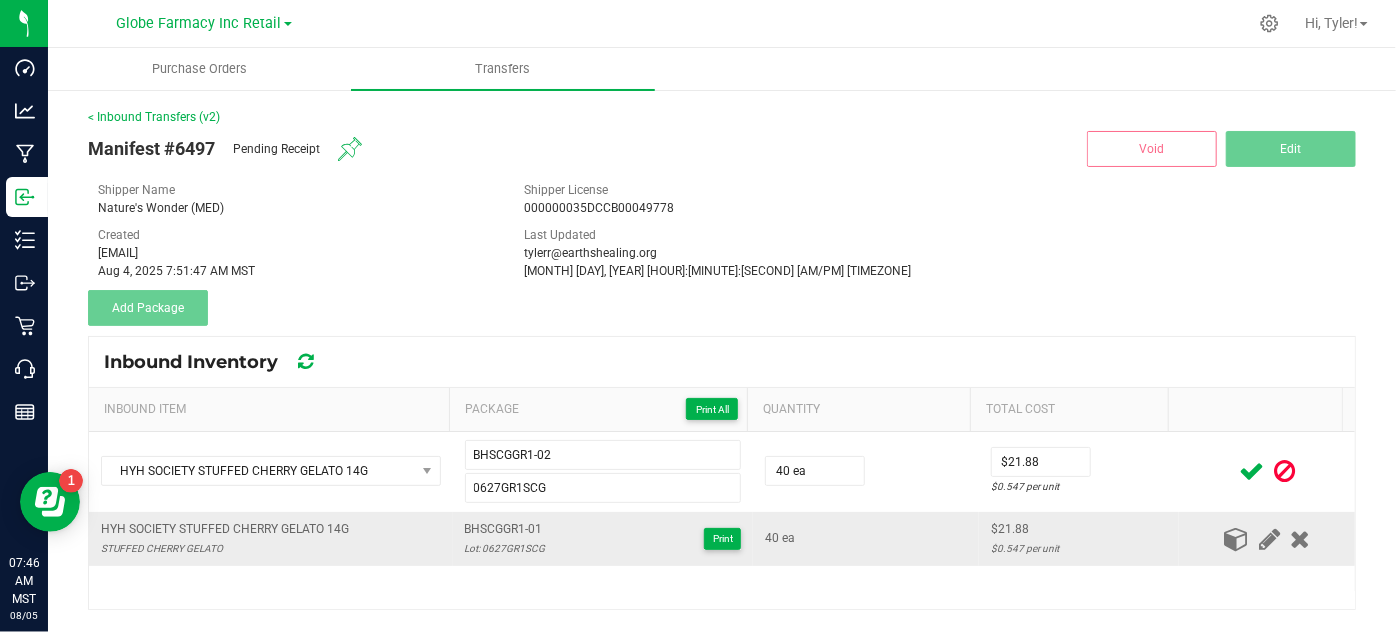 drag, startPoint x: 1061, startPoint y: 554, endPoint x: 1112, endPoint y: 522, distance: 60.207973 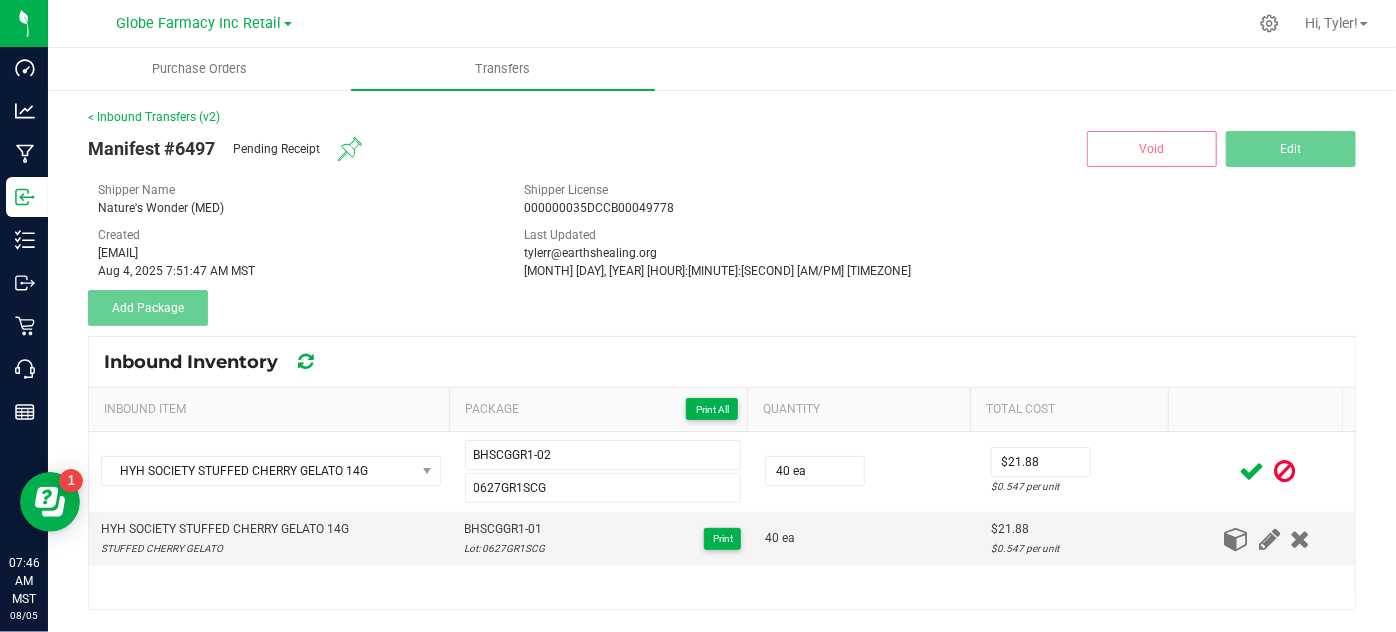 click at bounding box center [1251, 471] 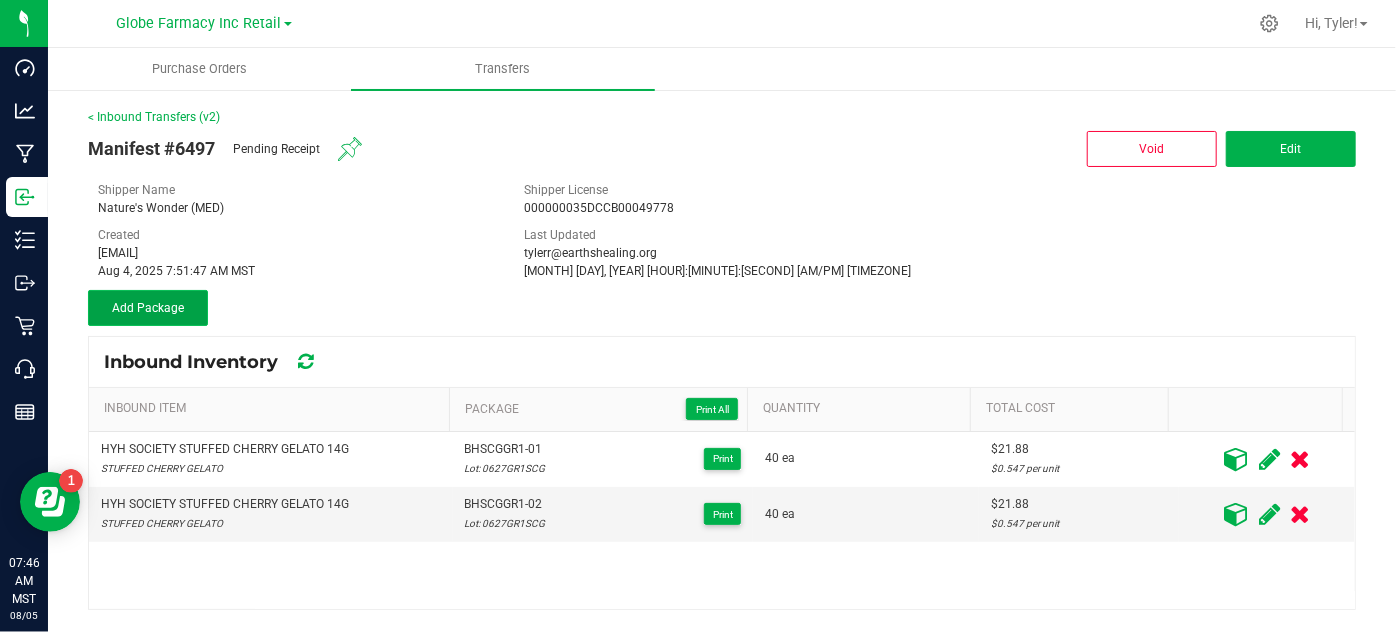 click on "Add Package" at bounding box center (148, 308) 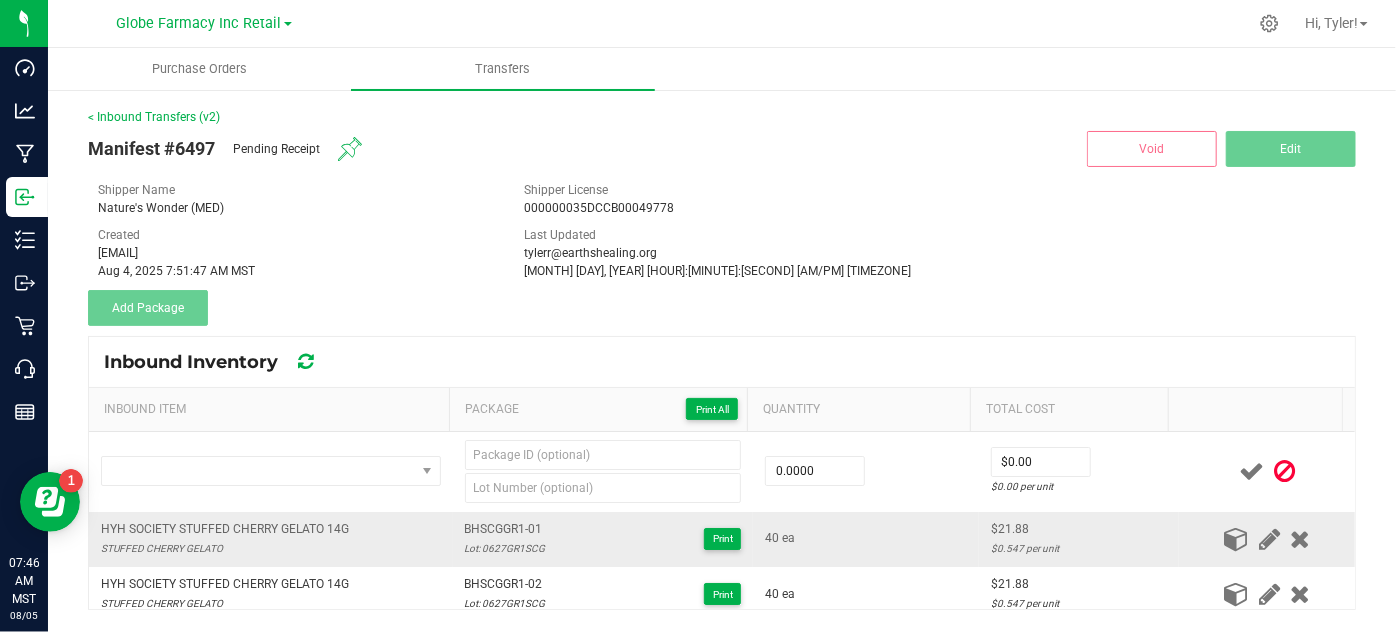 click on "HYH SOCIETY STUFFED CHERRY GELATO 14G" at bounding box center (225, 529) 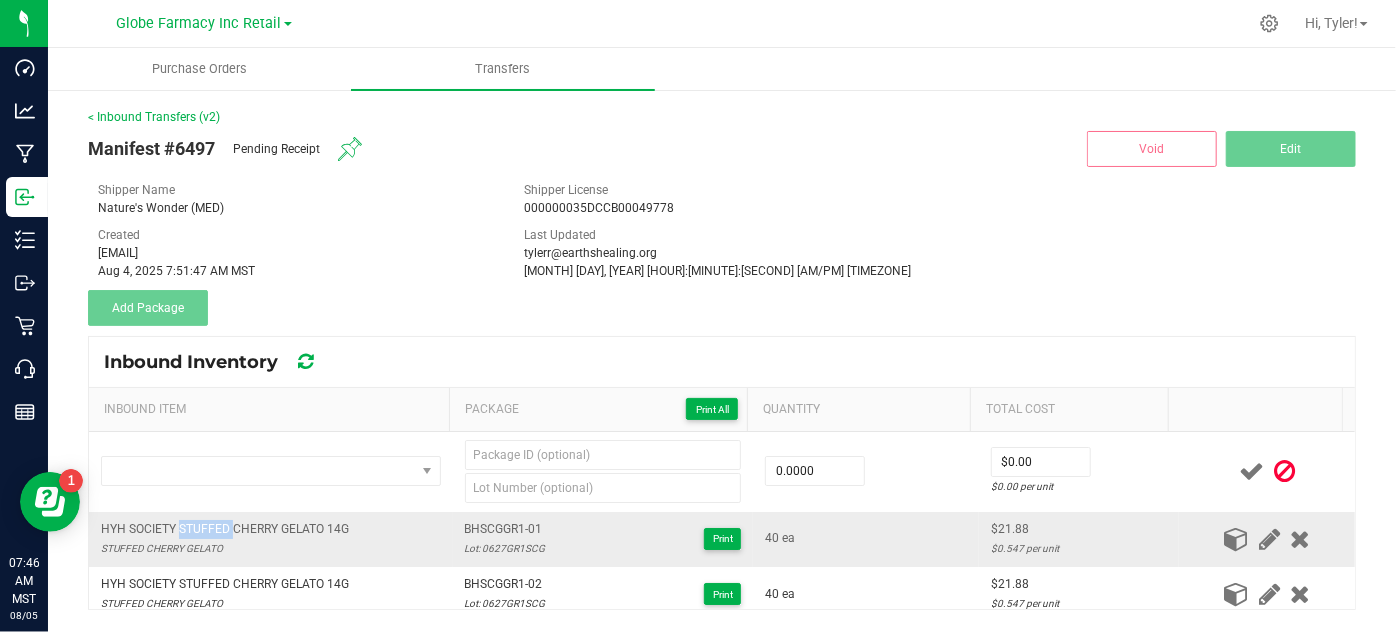 click on "HYH SOCIETY STUFFED CHERRY GELATO 14G" at bounding box center (225, 529) 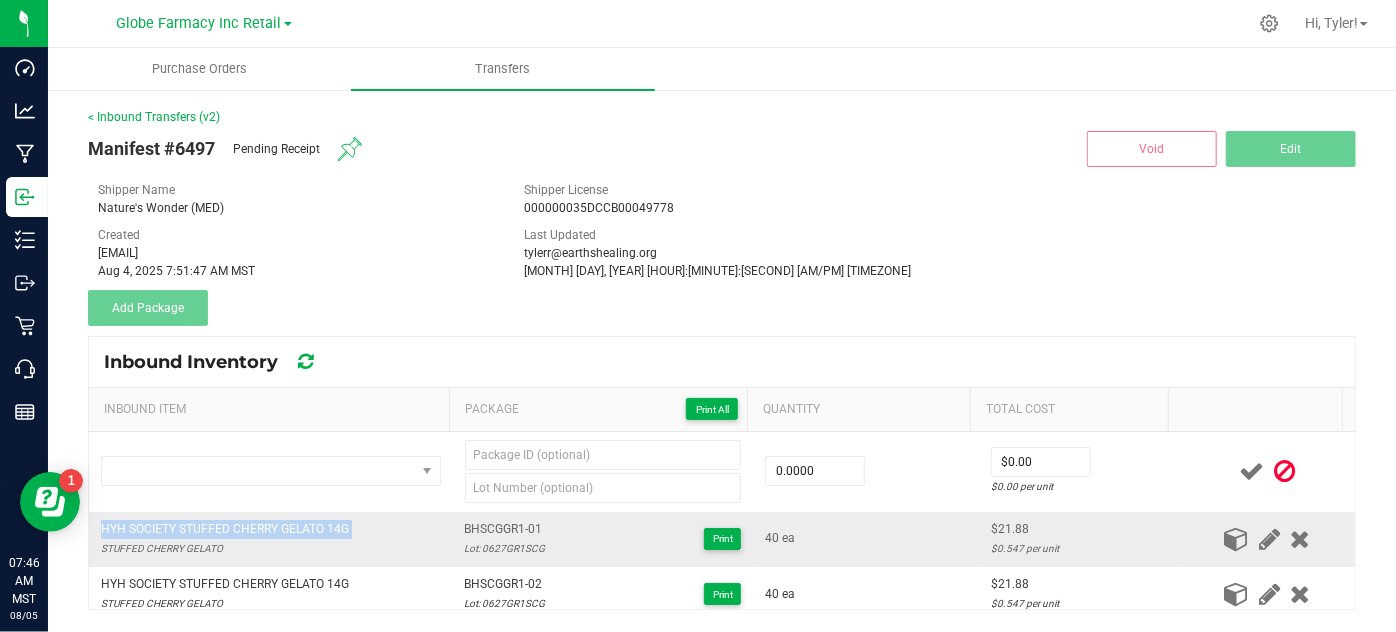 click on "HYH SOCIETY STUFFED CHERRY GELATO 14G" at bounding box center [225, 529] 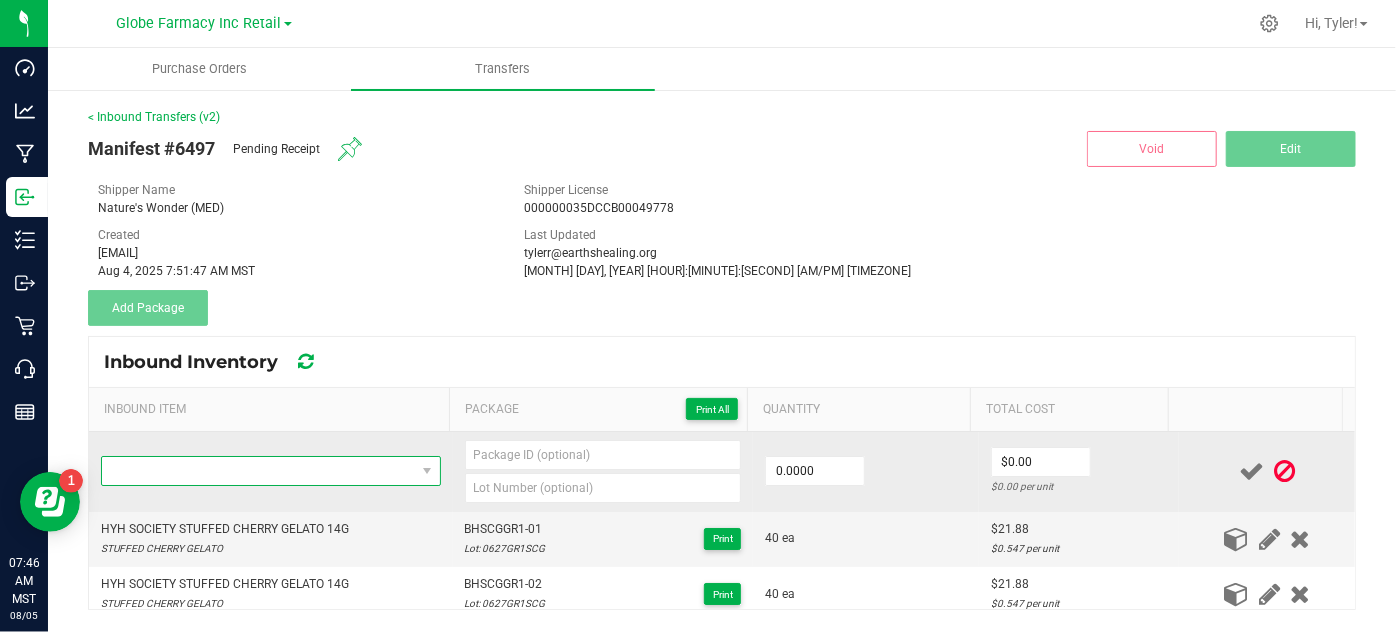 click at bounding box center [258, 471] 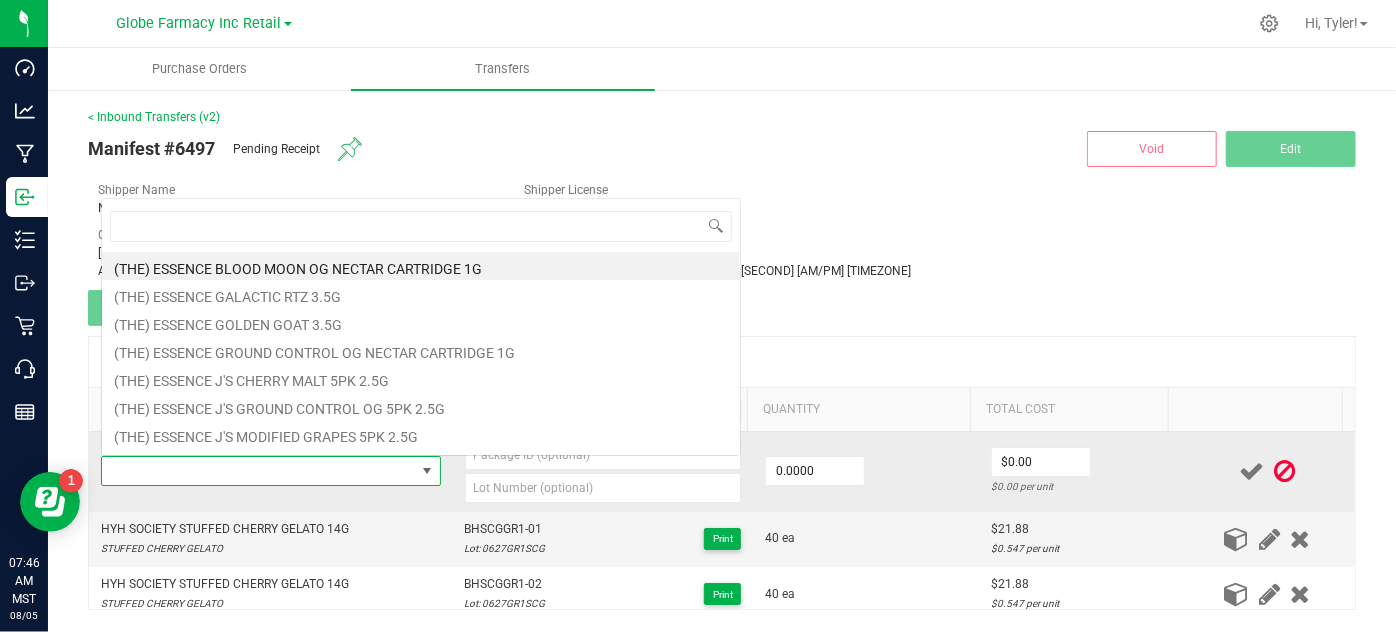 type on "HYH SOCIETY STUFFED CHERRY GELATO 14G" 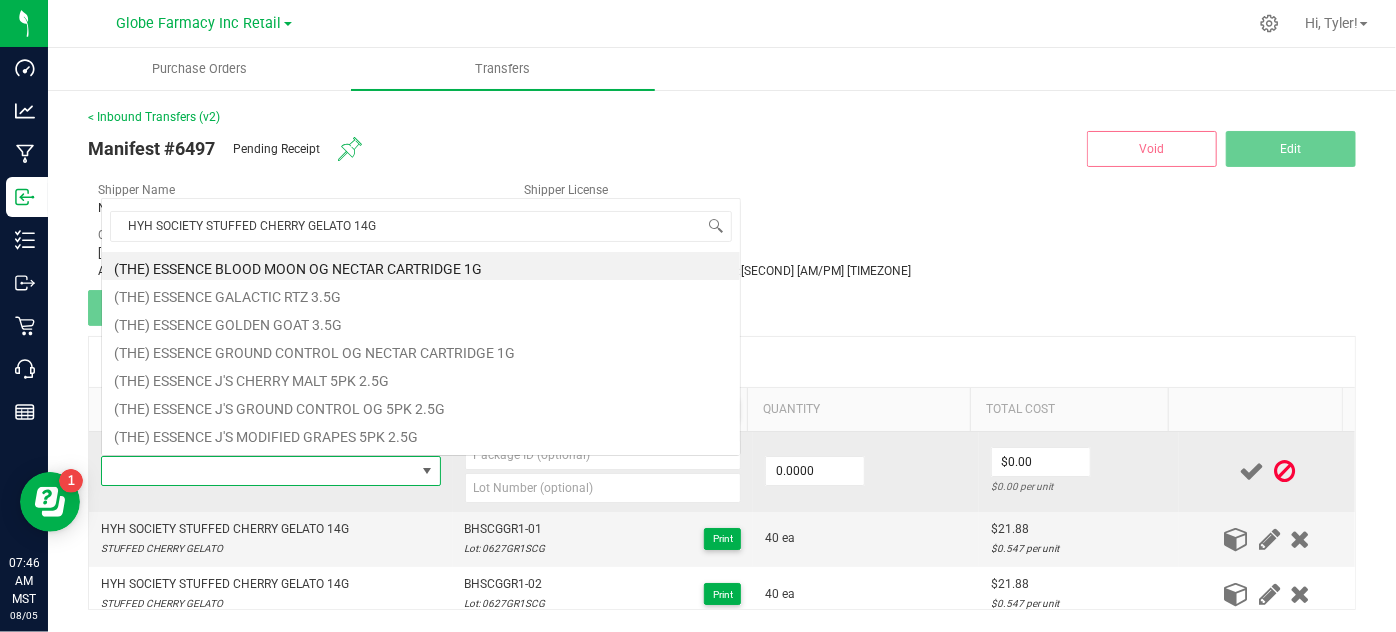 scroll, scrollTop: 0, scrollLeft: 0, axis: both 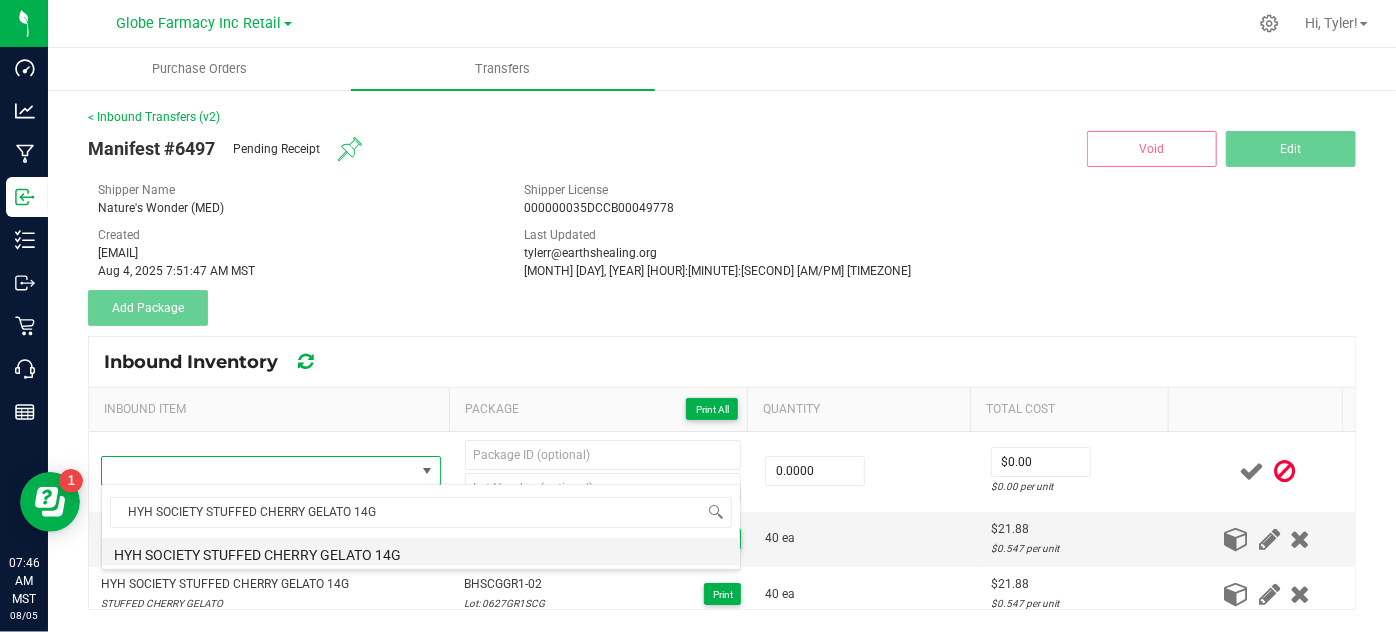 click on "HYH SOCIETY STUFFED CHERRY GELATO 14G" at bounding box center [421, 552] 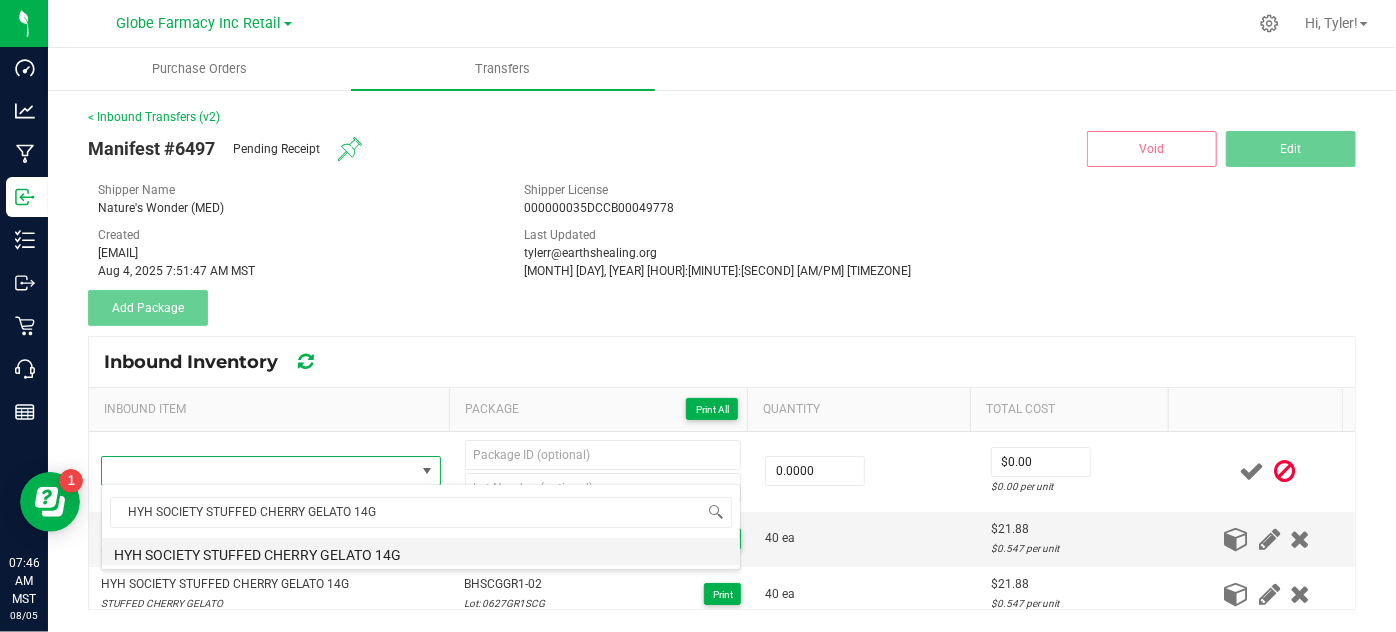 type on "0 ea" 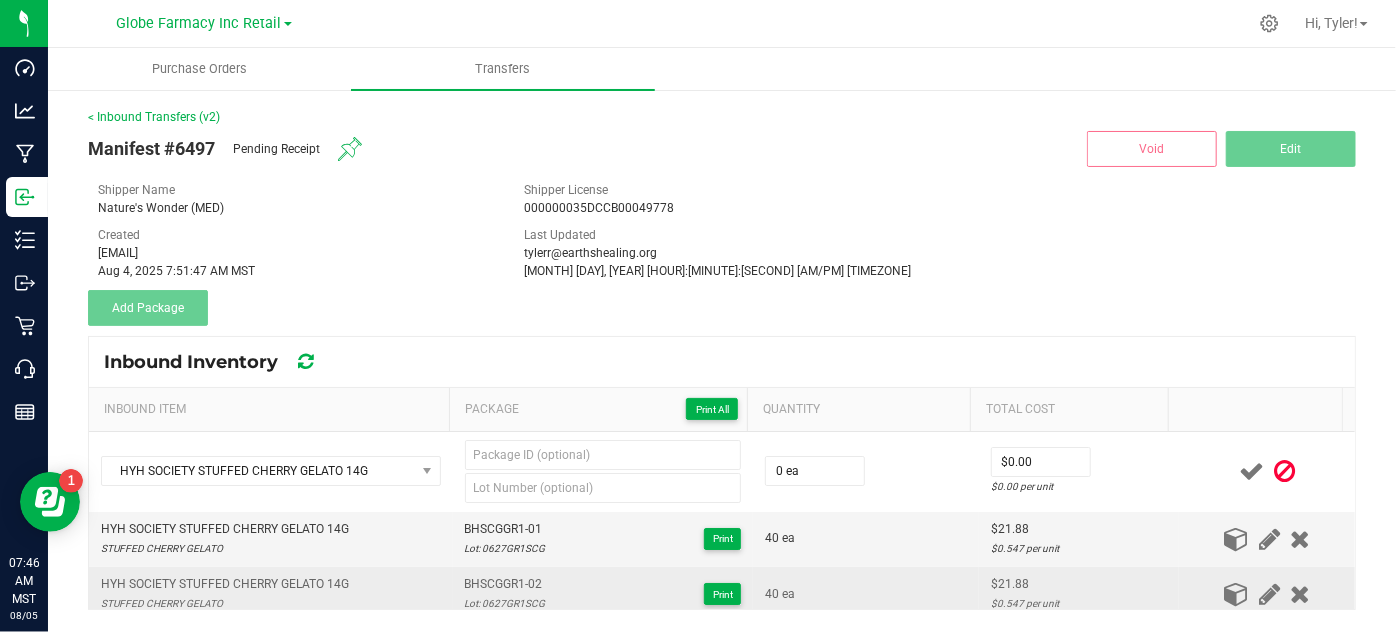 click on "HYH SOCIETY STUFFED CHERRY GELATO 14G  STUFFED CHERRY GELATO" at bounding box center [271, 594] 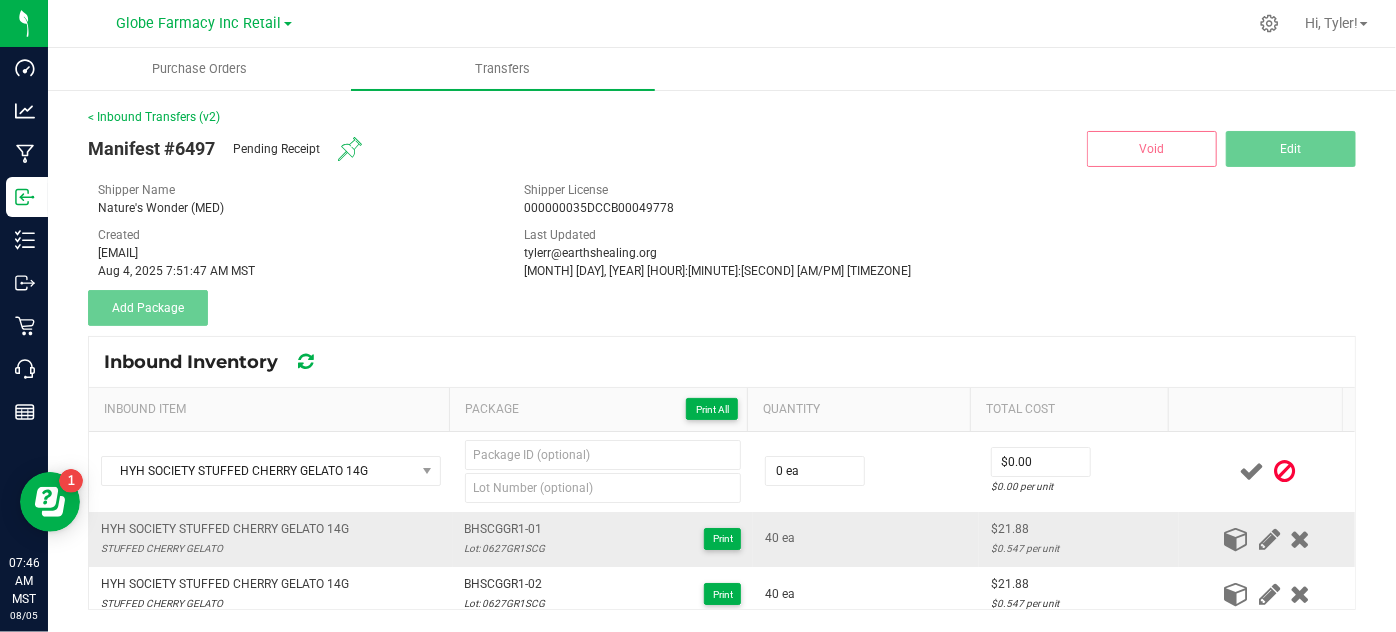 click on "BHSCGGR1-01   Lot: 0627GR1SCG   Print" at bounding box center [603, 539] 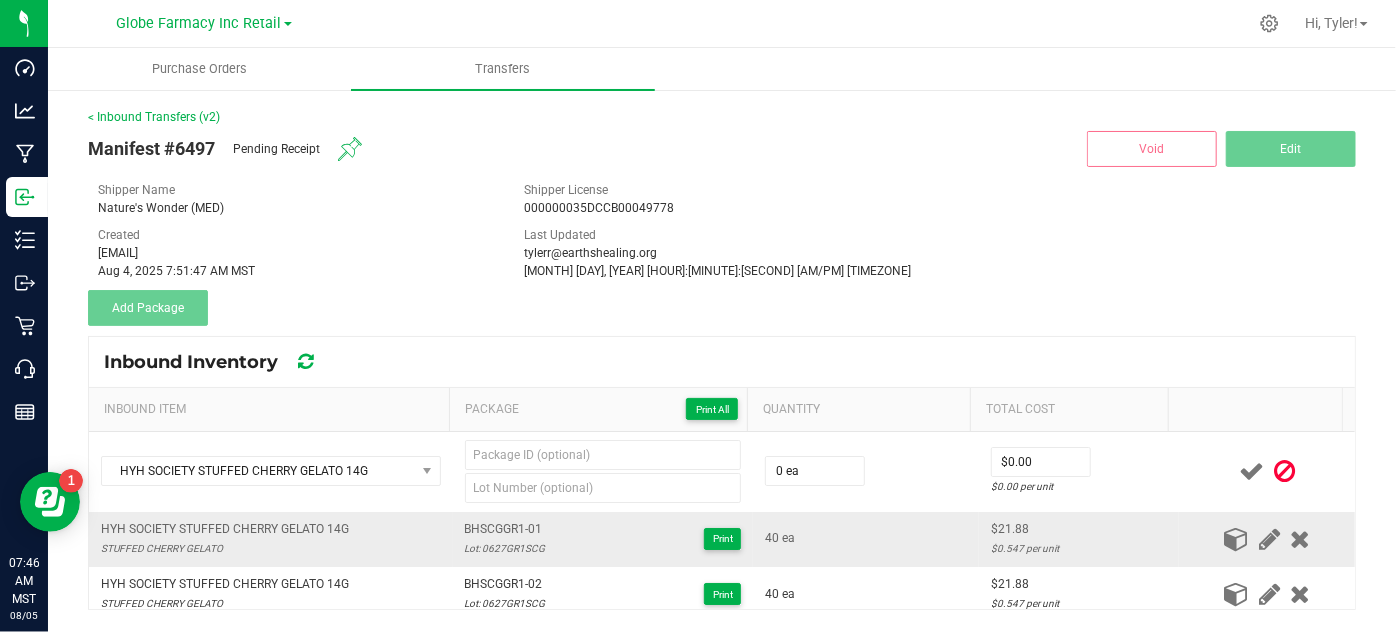 click on "BHSCGGR1-01" at bounding box center [505, 529] 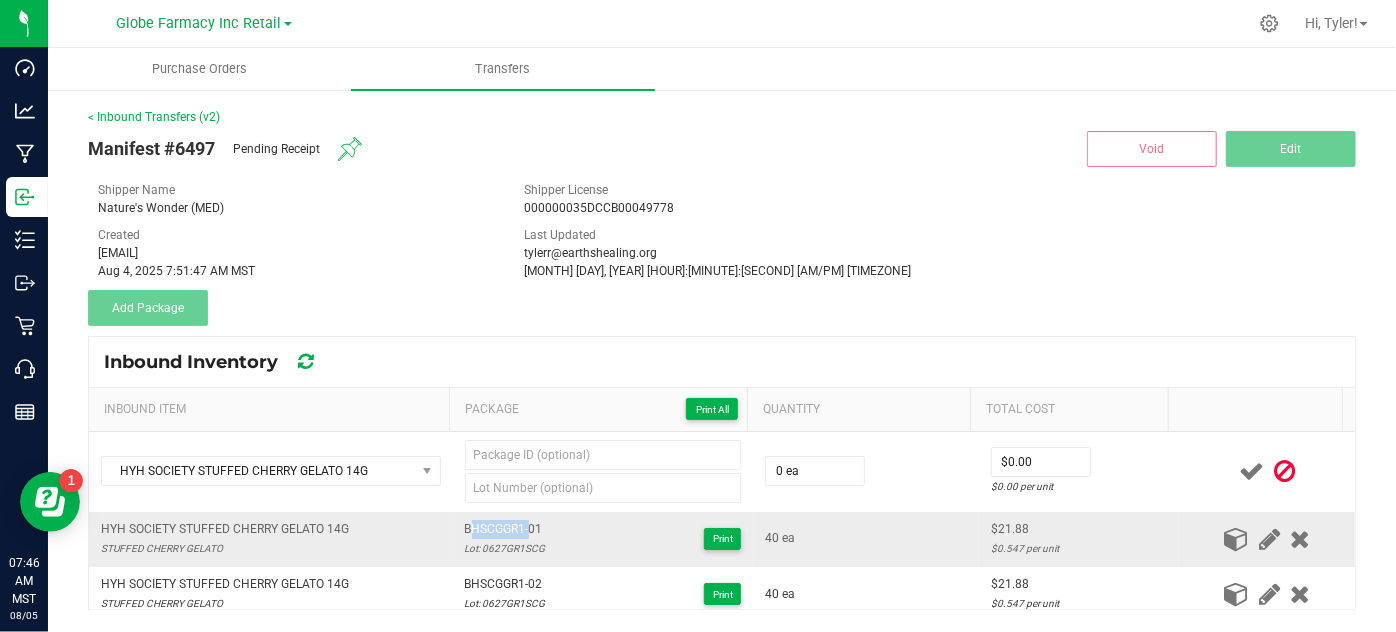 click on "BHSCGGR1-01" at bounding box center (505, 529) 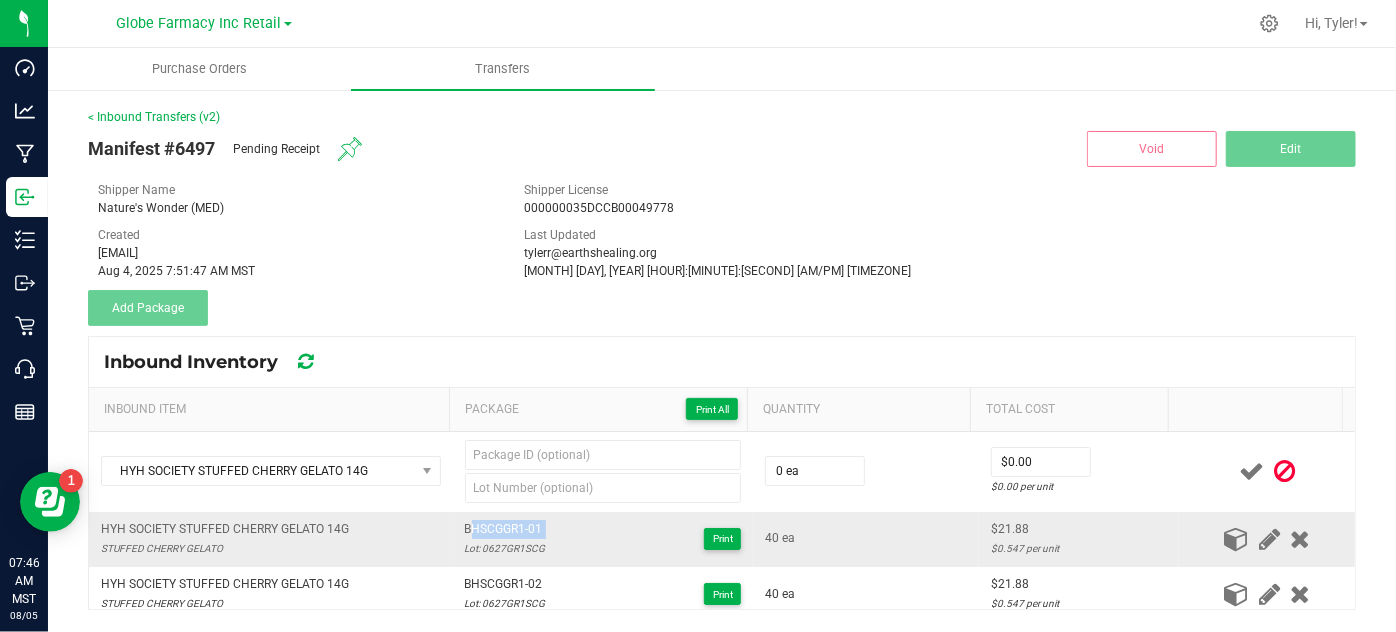 click on "BHSCGGR1-01" at bounding box center [505, 529] 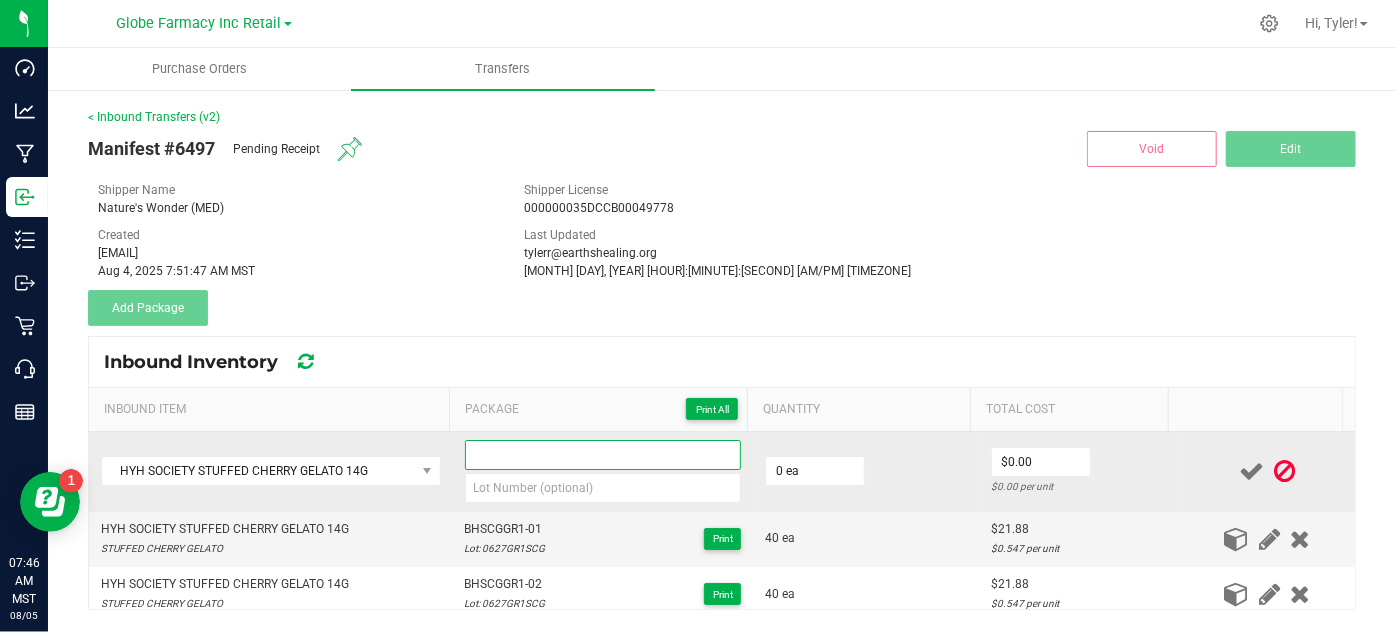 click at bounding box center (603, 455) 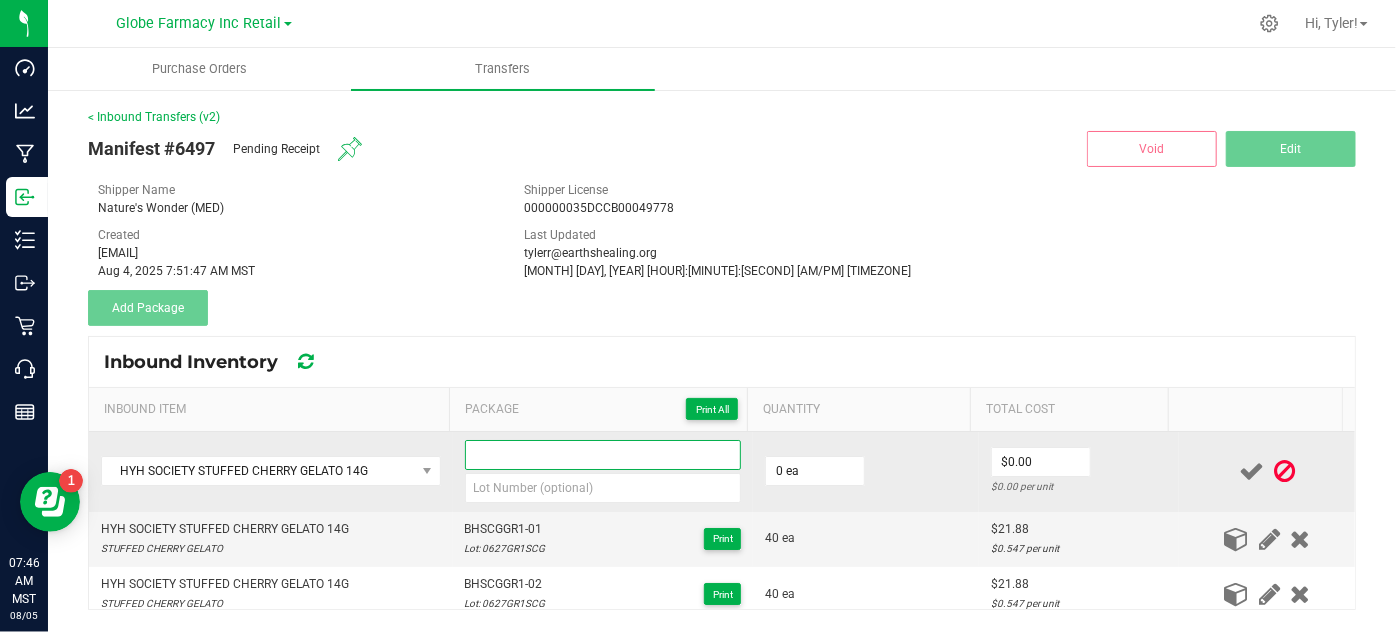 paste on "BHSCGGR1-01" 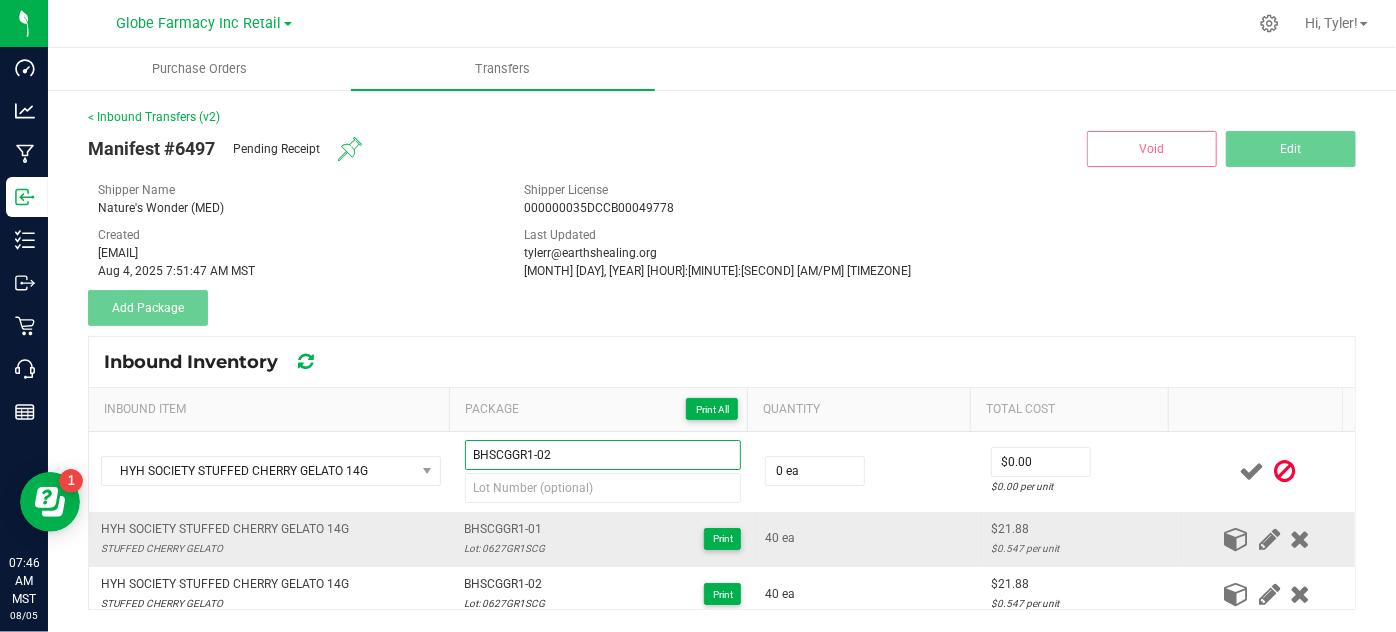 type on "BHSCGGR1-02" 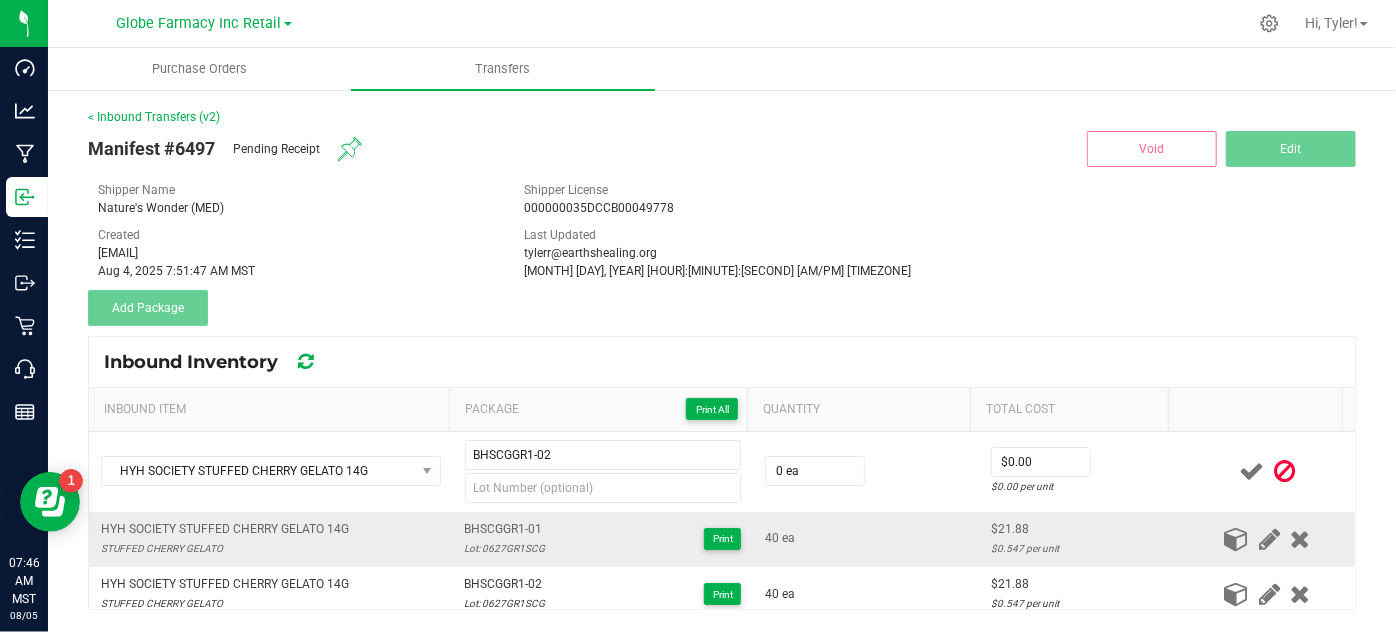 click on "Lot: 0627GR1SCG" at bounding box center (505, 548) 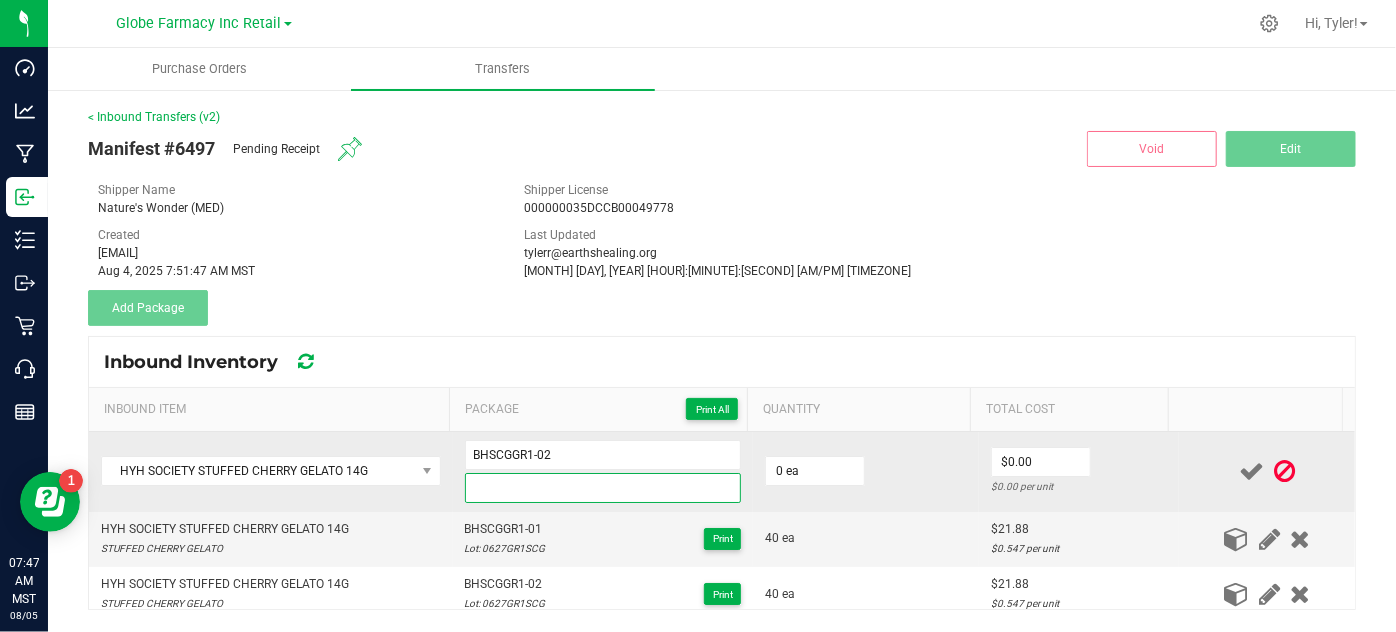 click at bounding box center [603, 488] 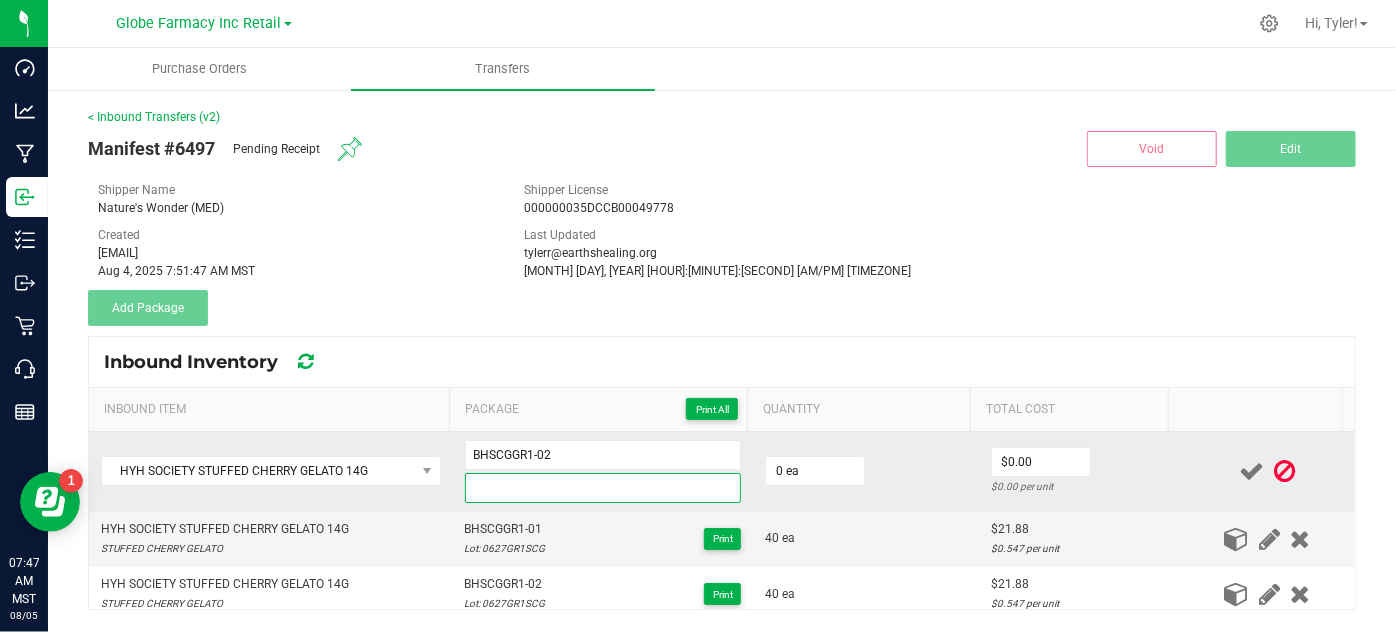 paste on "0627GR1SCG" 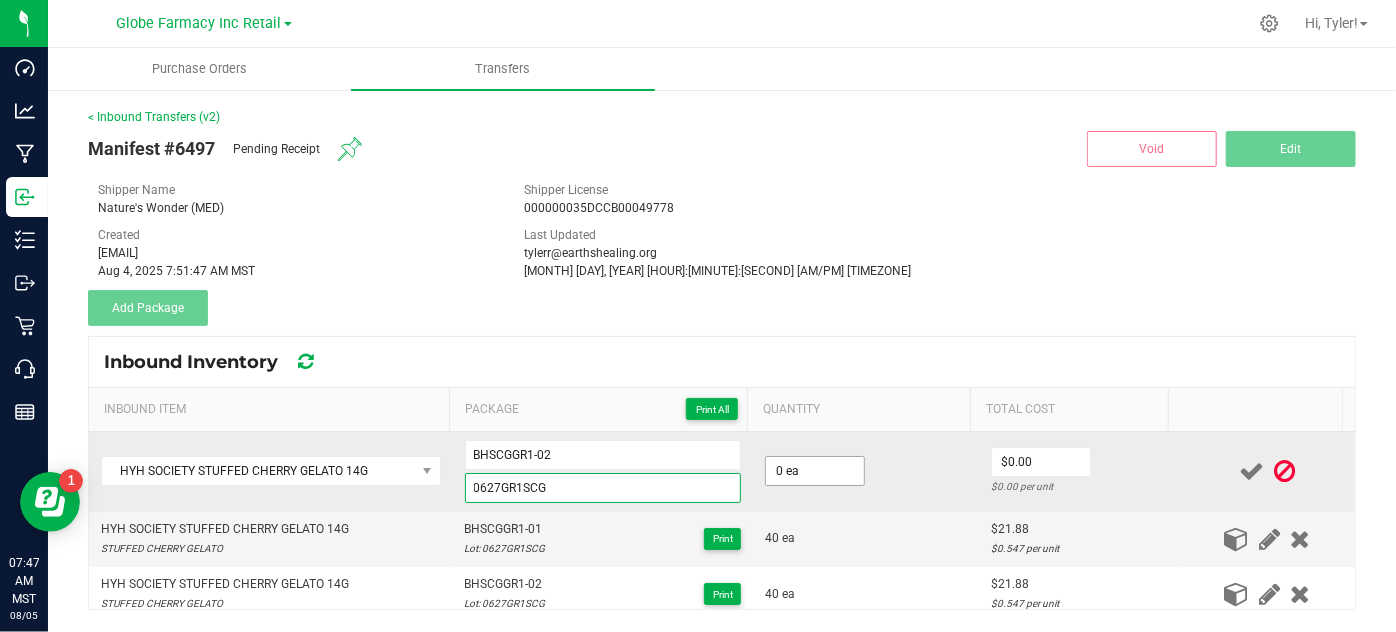 type on "0627GR1SCG" 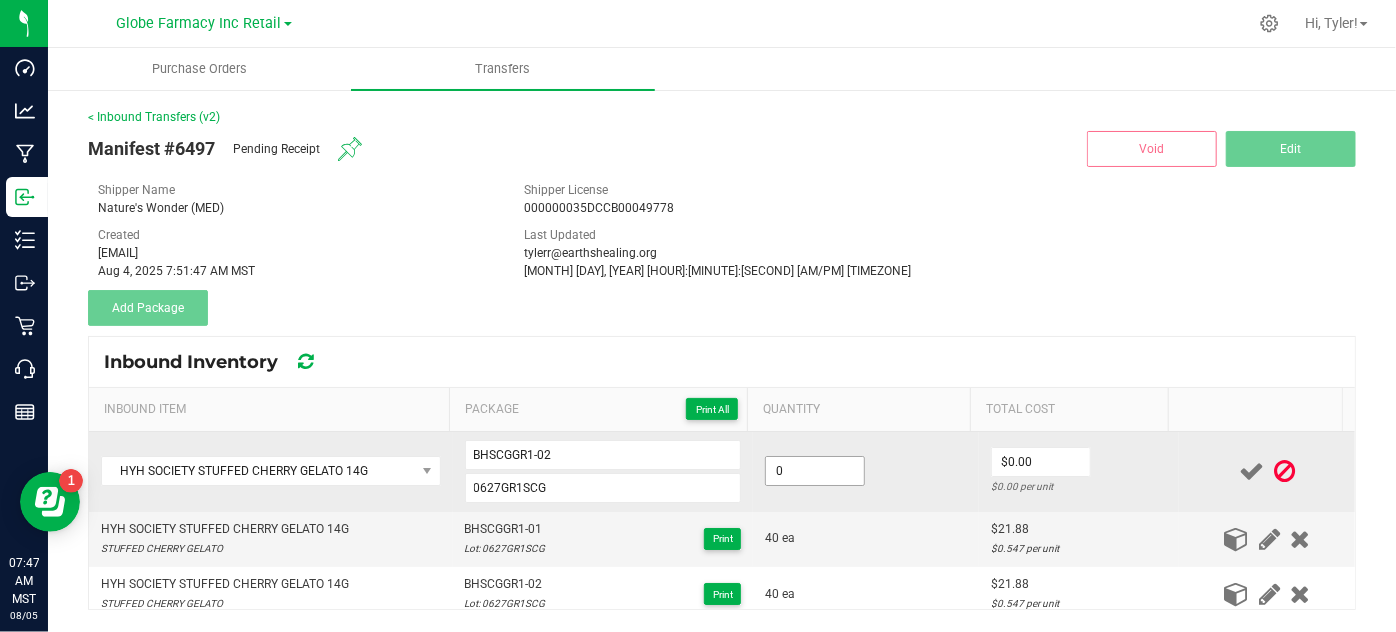click on "0" at bounding box center [815, 471] 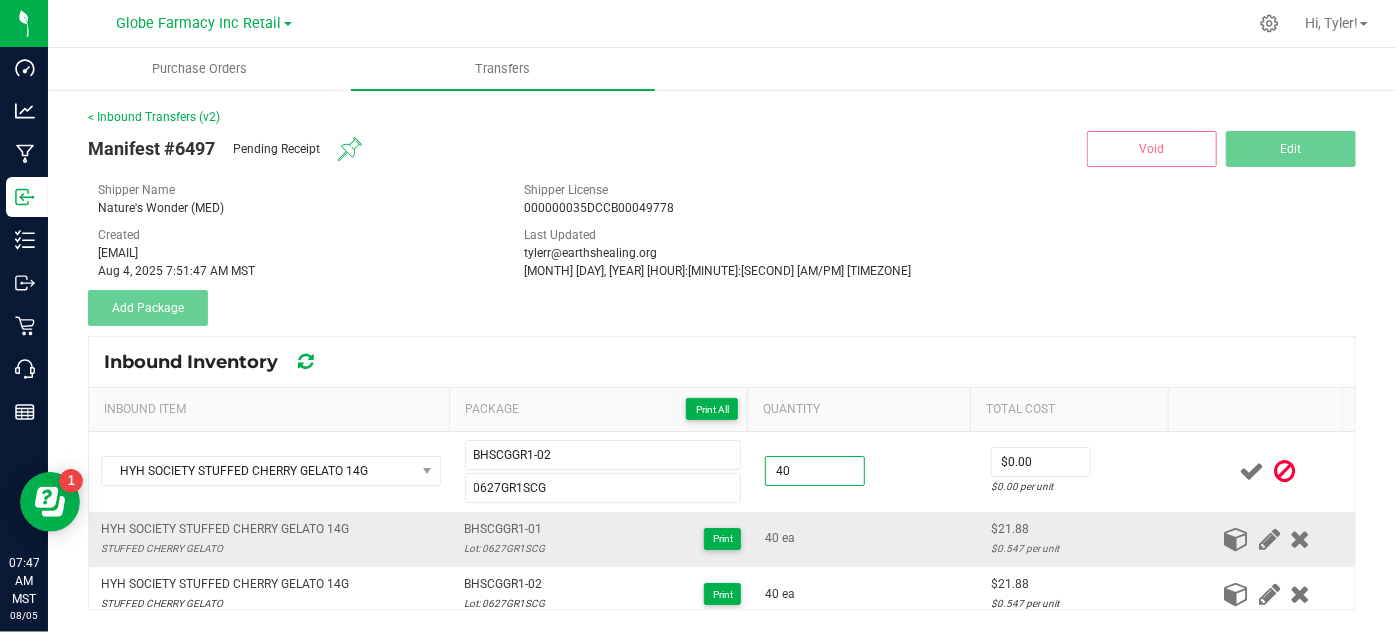 type on "40 ea" 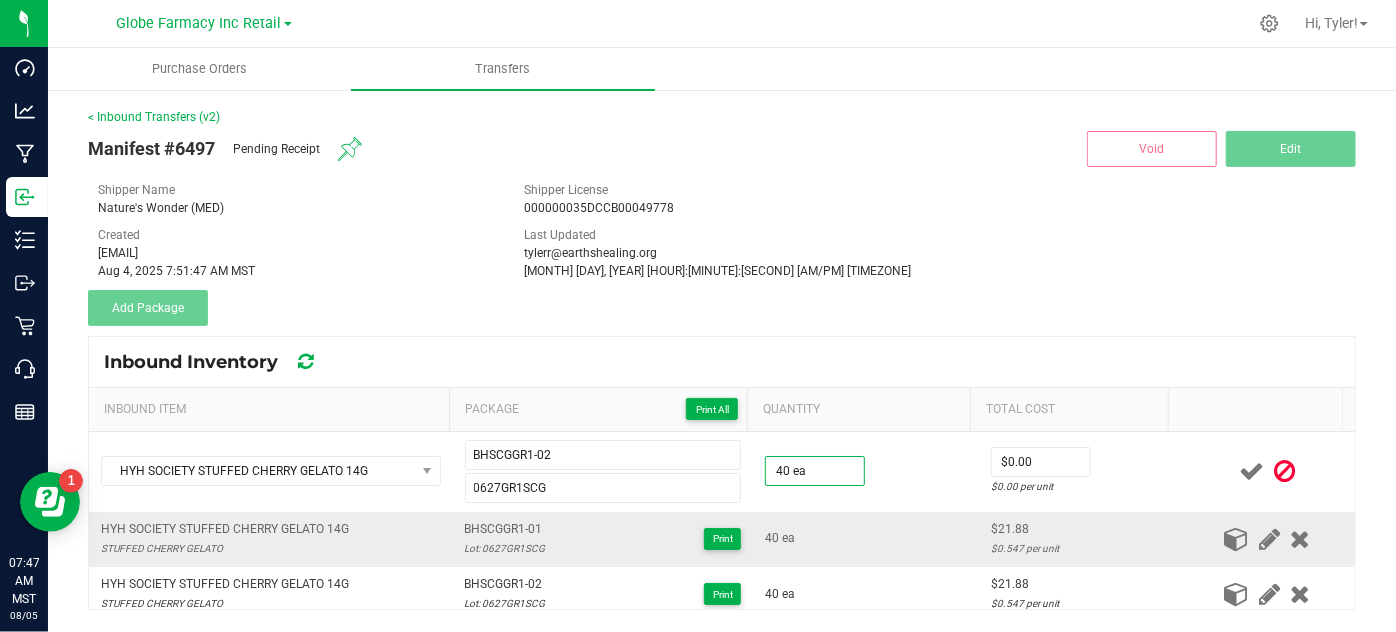 click on "40       ea" at bounding box center [866, 539] 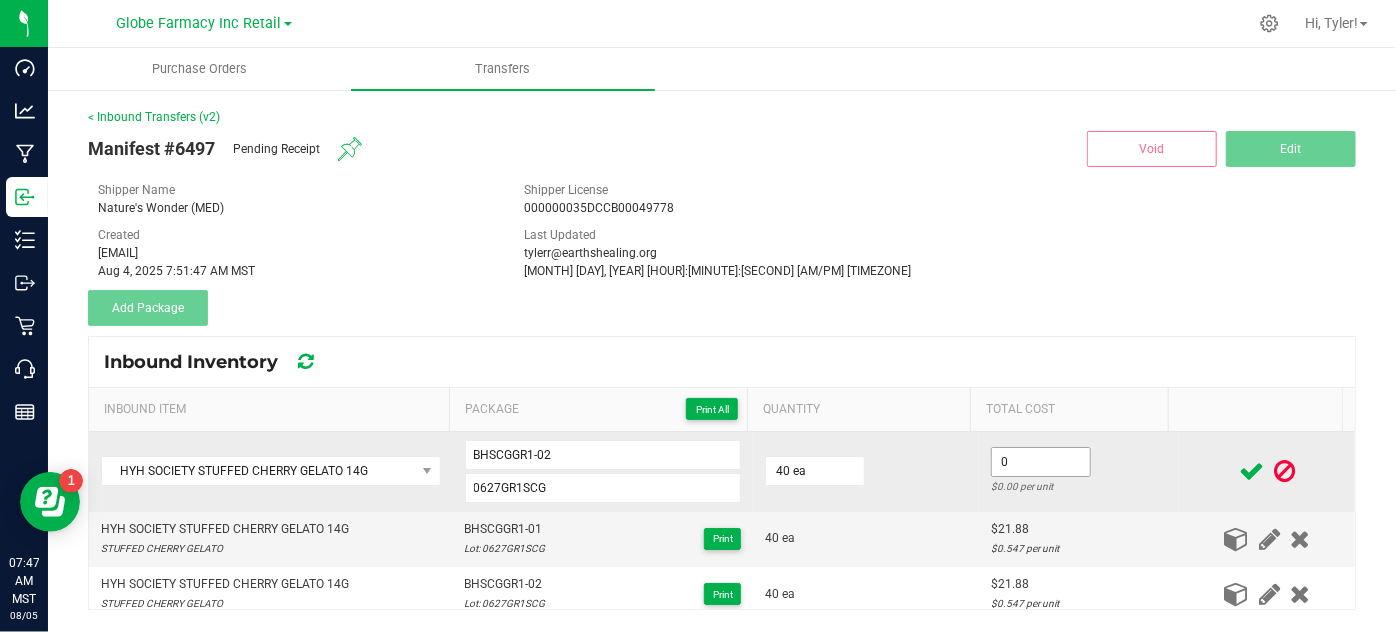click on "0" at bounding box center (1041, 462) 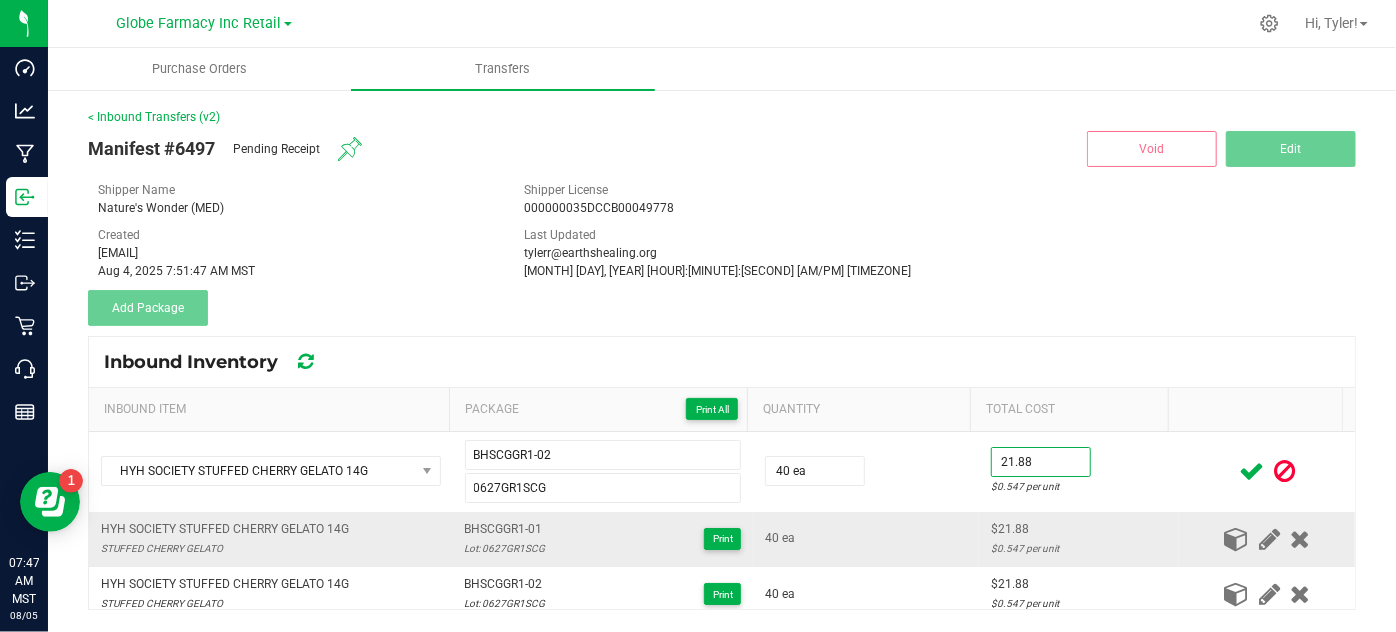 type on "$21.88" 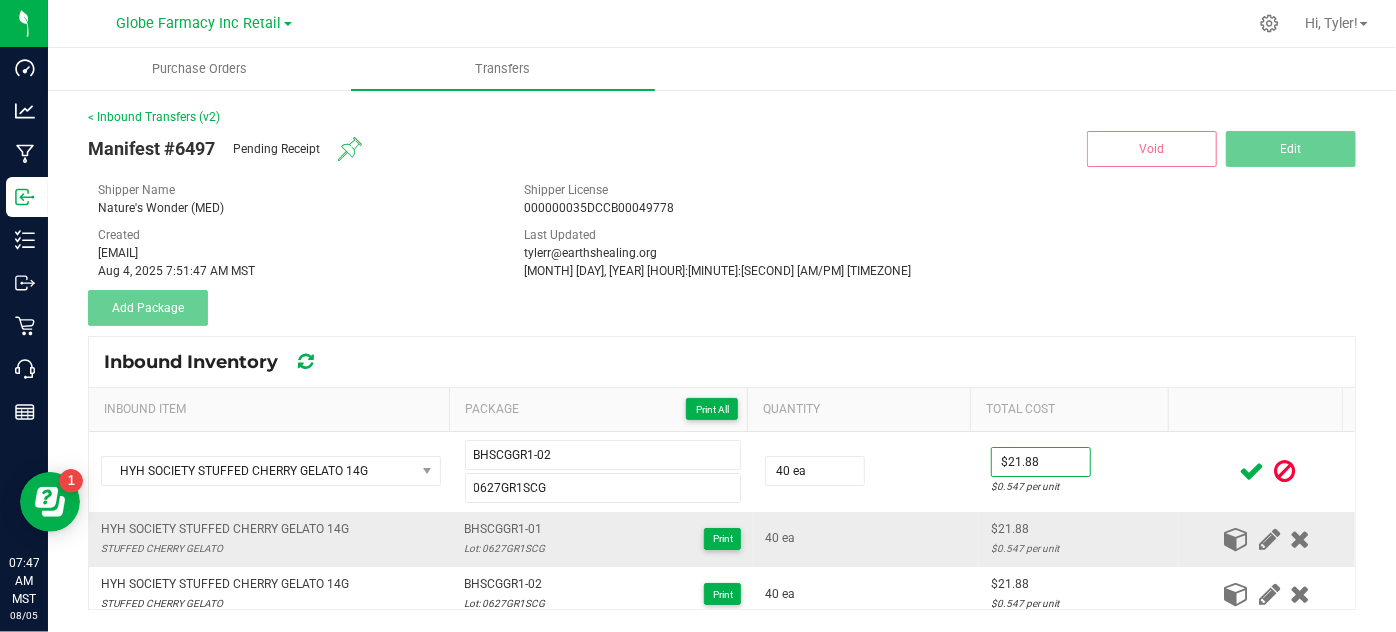 click on "$21.88" at bounding box center (1079, 529) 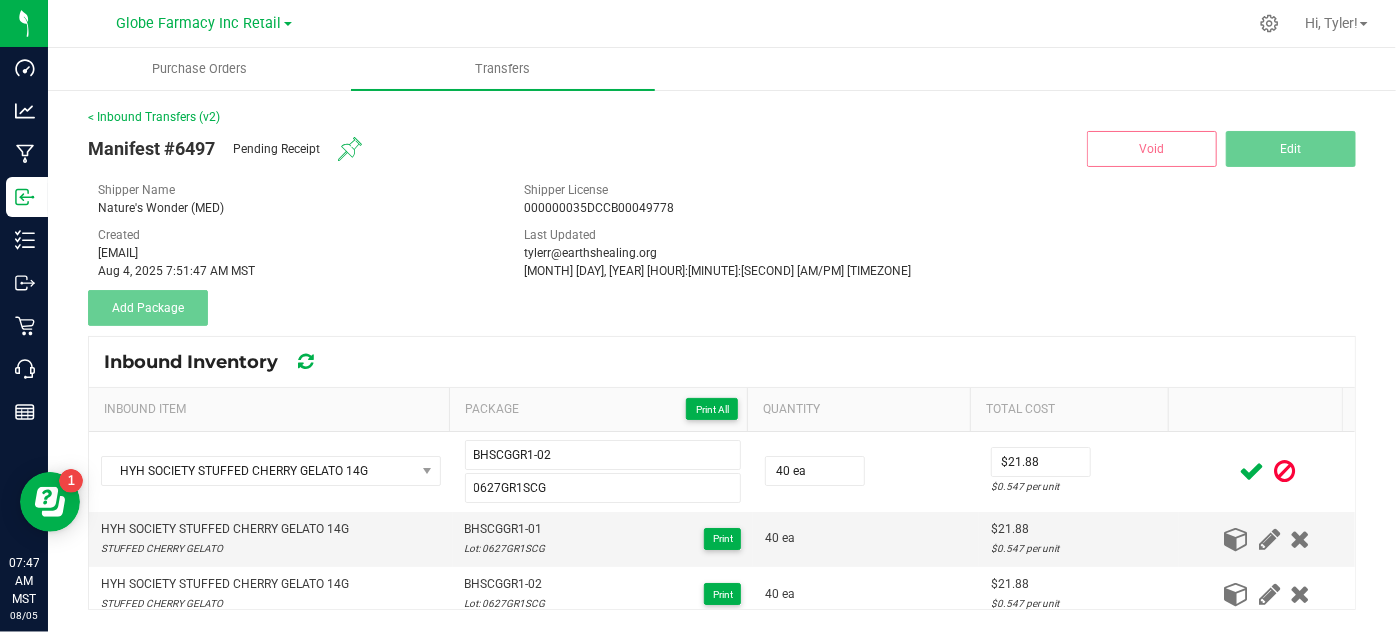 click at bounding box center (1251, 471) 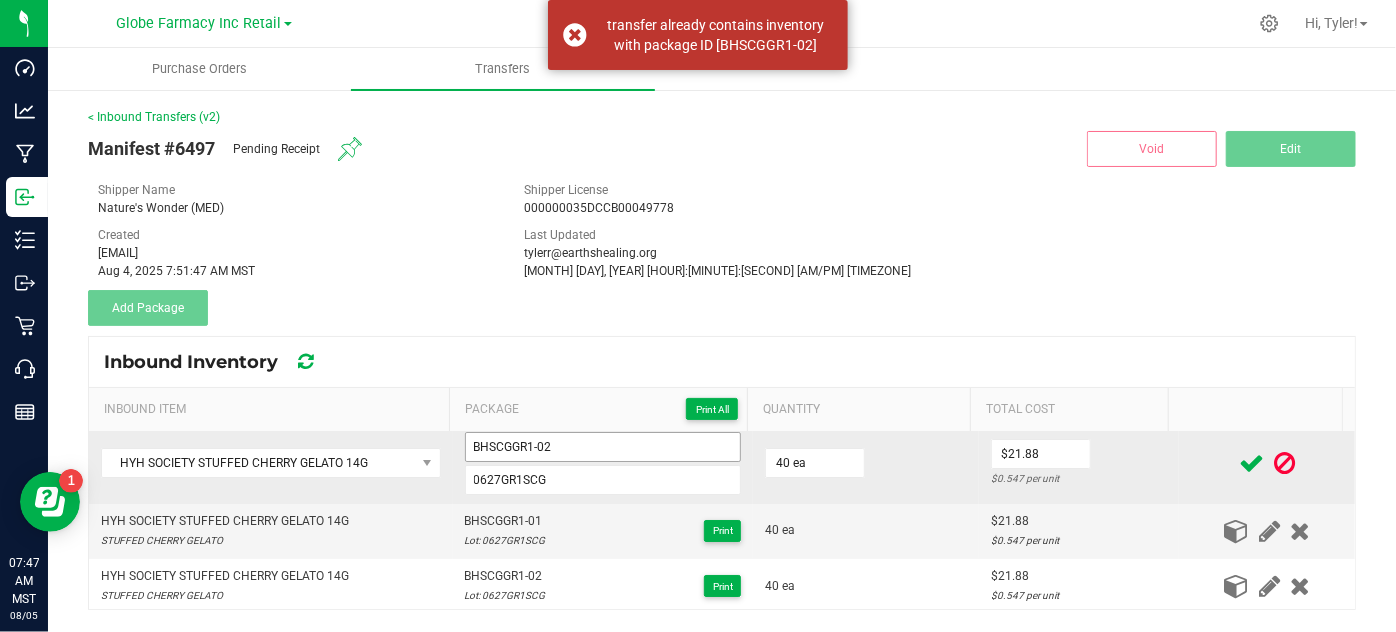 scroll, scrollTop: 10, scrollLeft: 0, axis: vertical 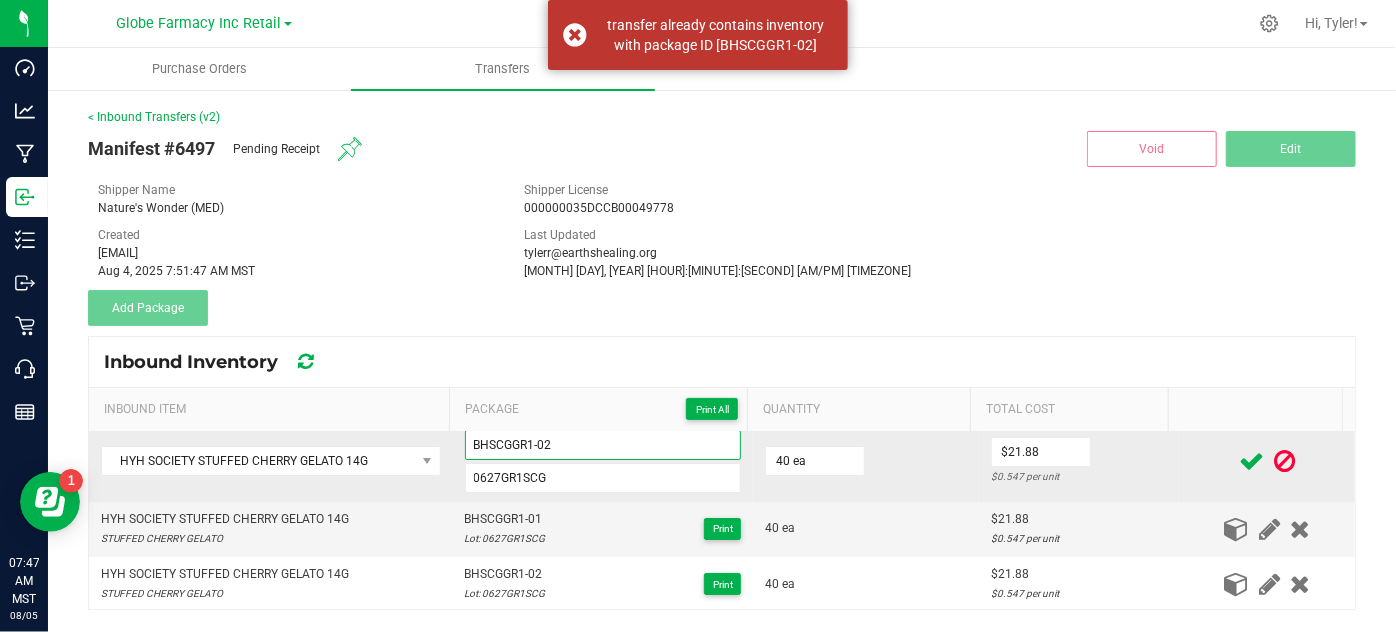 click on "BHSCGGR1-02" at bounding box center (603, 445) 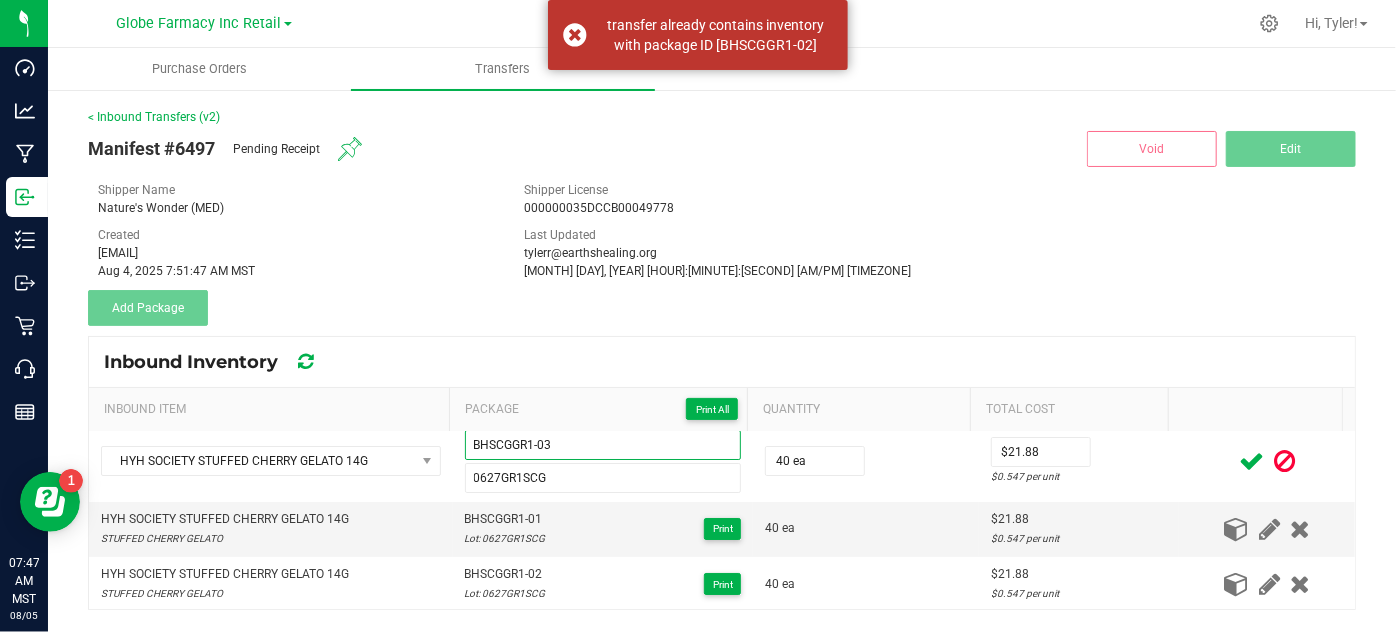 type on "BHSCGGR1-03" 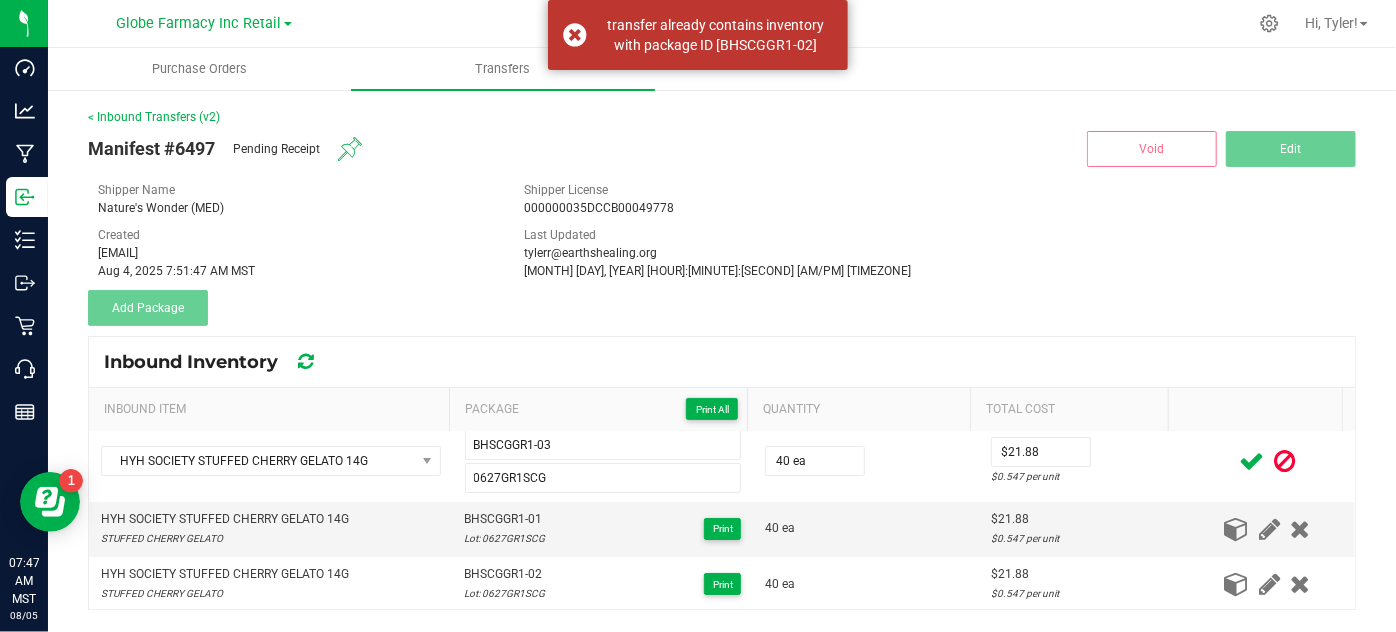 click at bounding box center [1251, 461] 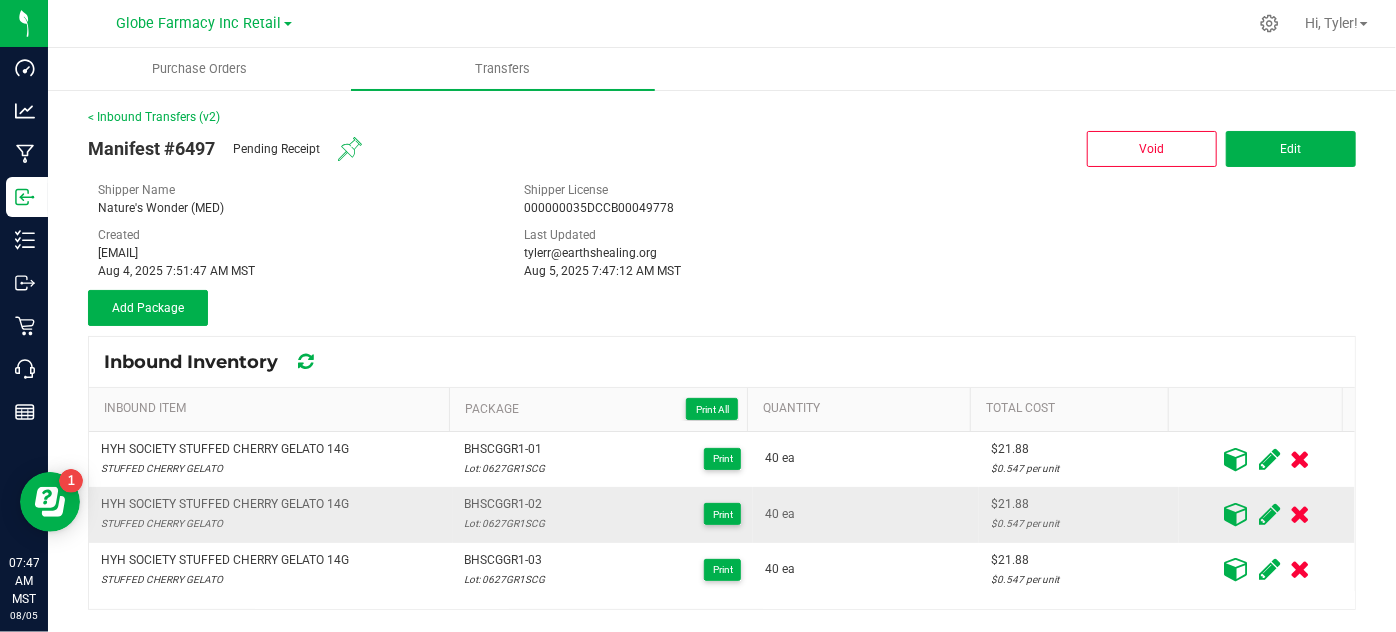 scroll, scrollTop: 0, scrollLeft: 0, axis: both 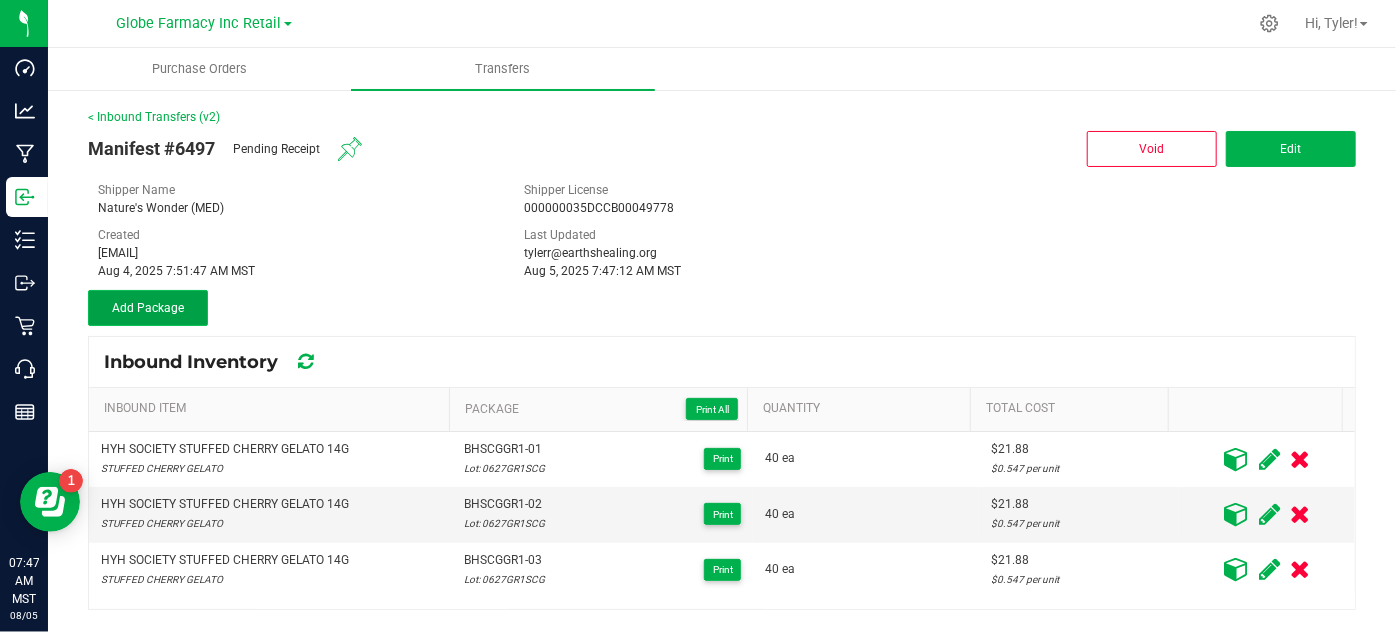 click on "Add Package" at bounding box center [148, 308] 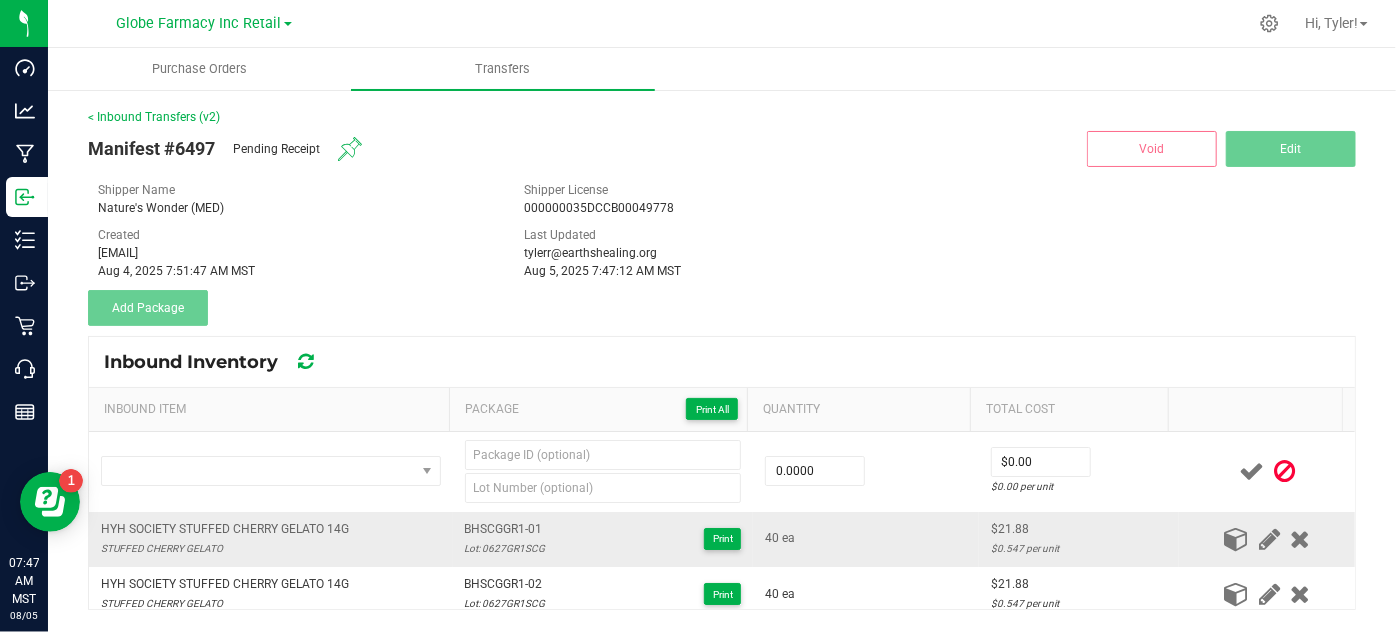 click on "HYH SOCIETY STUFFED CHERRY GELATO 14G" at bounding box center [225, 529] 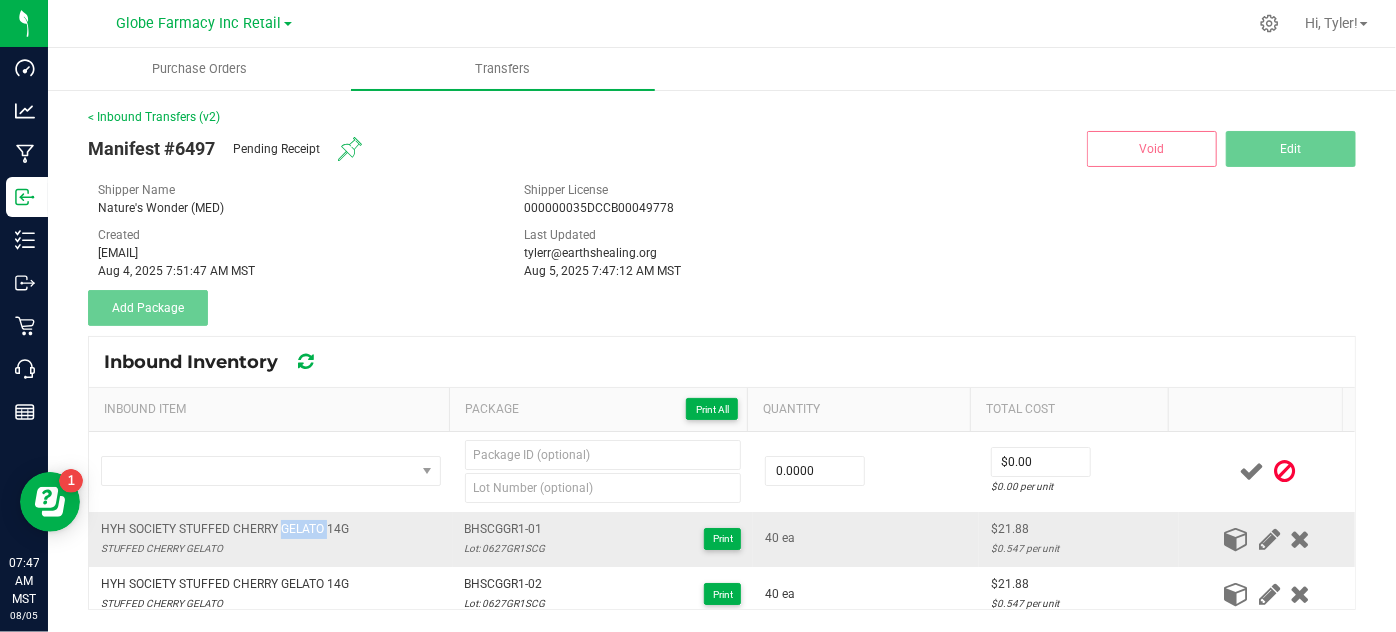 click on "HYH SOCIETY STUFFED CHERRY GELATO 14G" at bounding box center (225, 529) 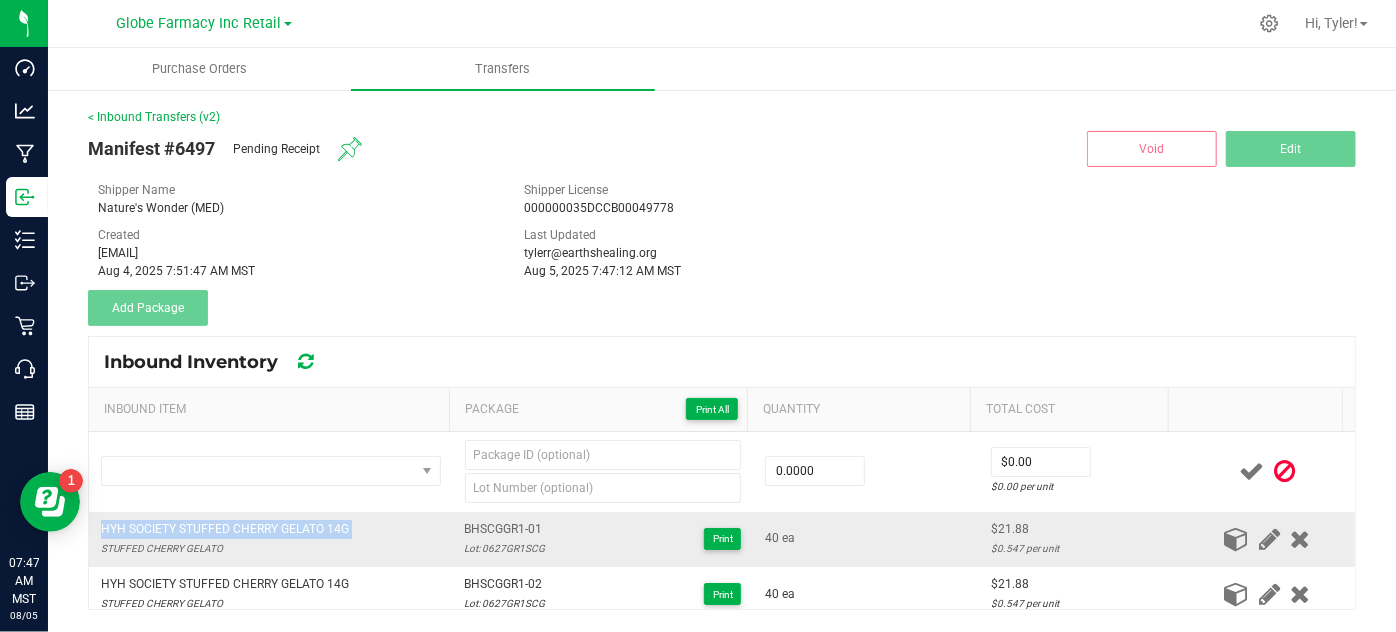 click on "HYH SOCIETY STUFFED CHERRY GELATO 14G" at bounding box center [225, 529] 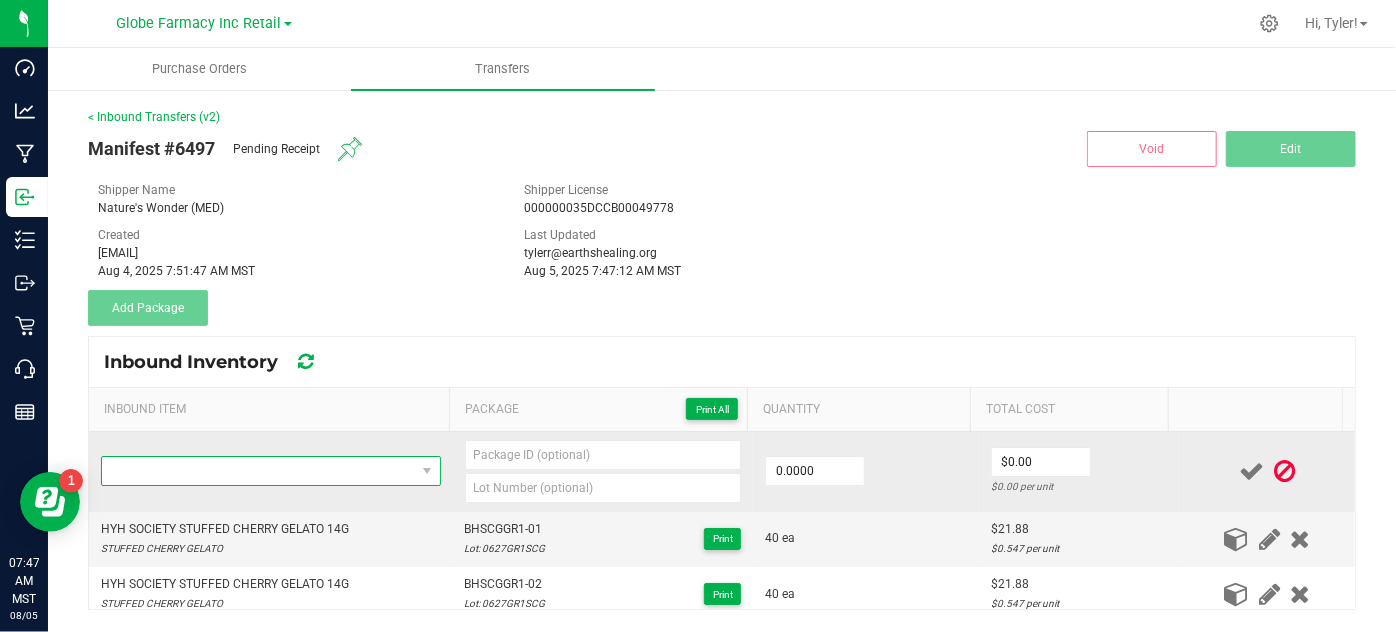 click at bounding box center (258, 471) 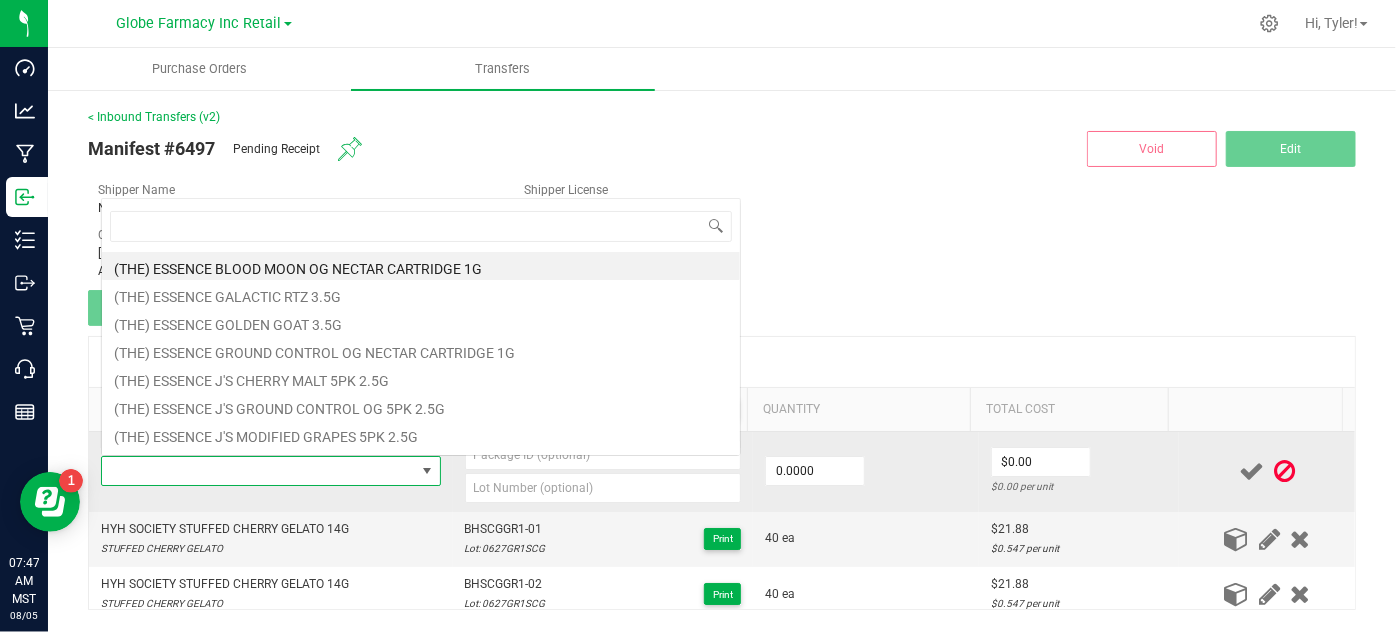 type on "HYH SOCIETY STUFFED CHERRY GELATO 14G" 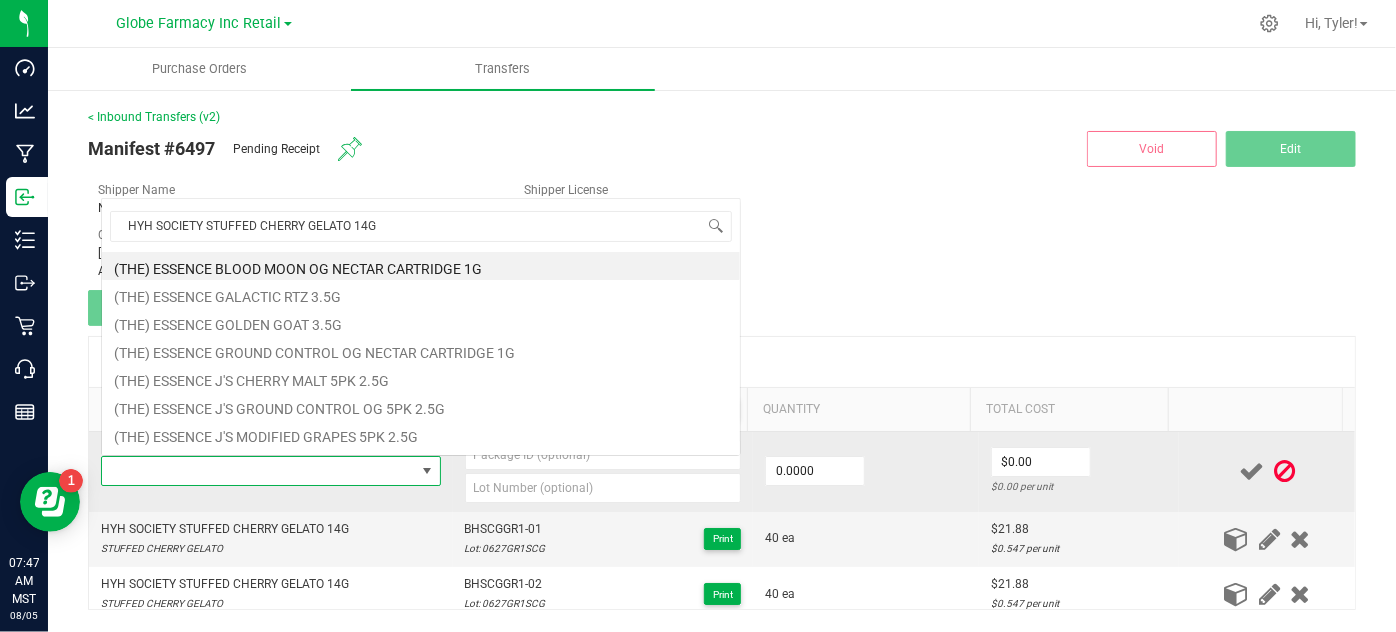 scroll, scrollTop: 0, scrollLeft: 0, axis: both 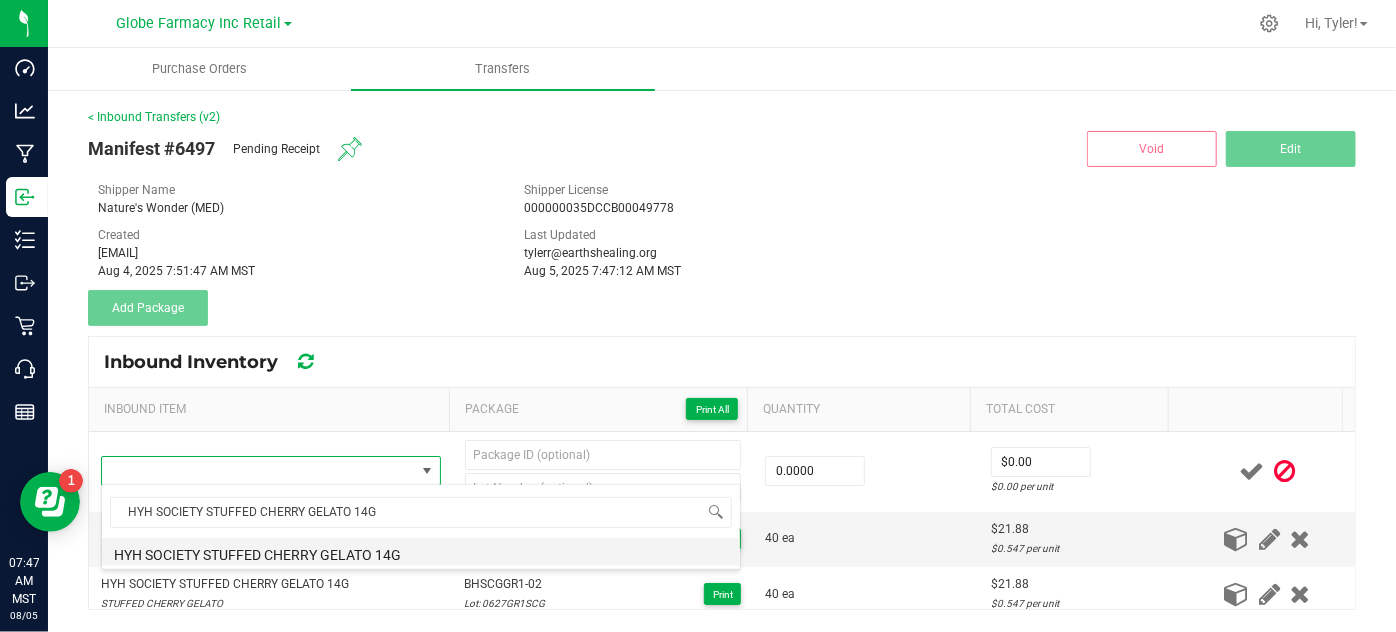 click on "HYH SOCIETY STUFFED CHERRY GELATO 14G" at bounding box center [421, 552] 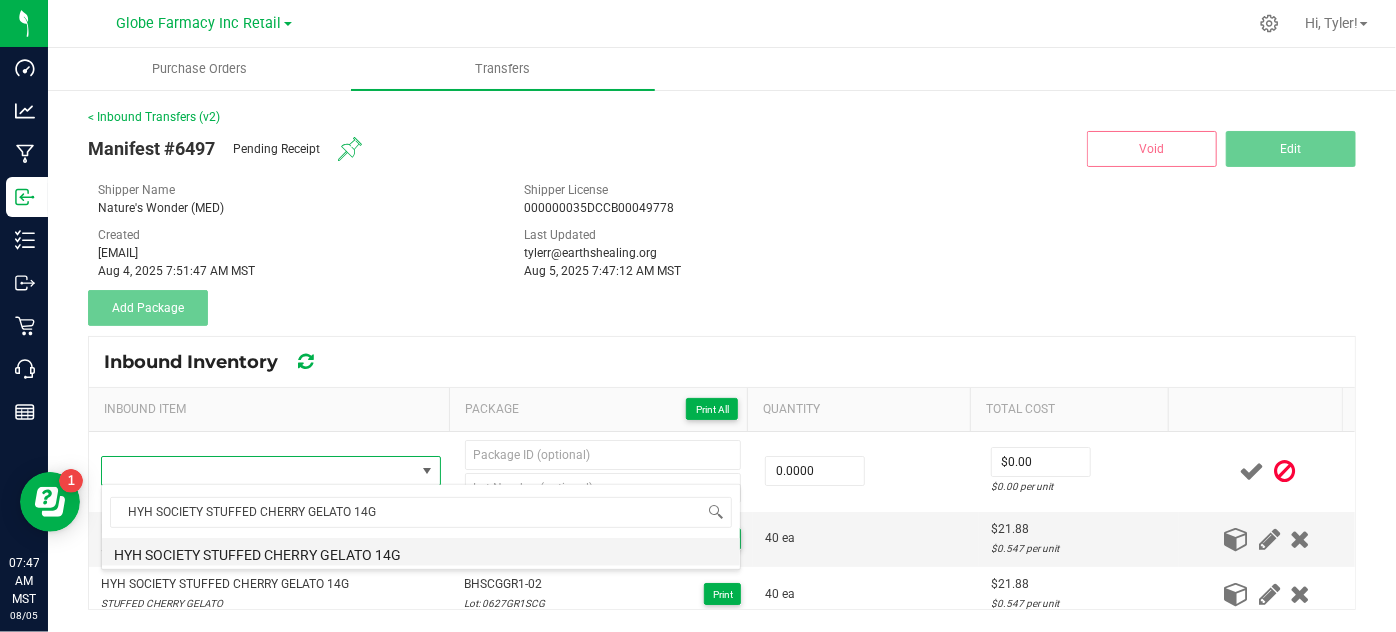 type on "0 ea" 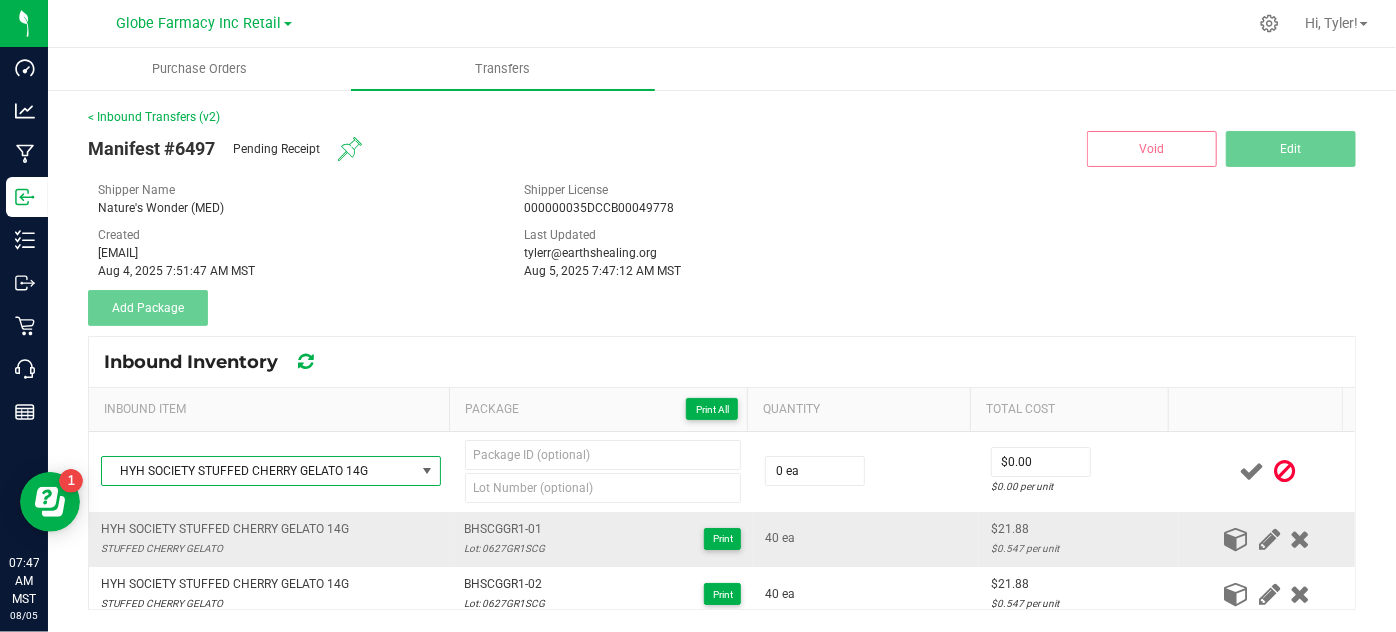click on "BHSCGGR1-01" at bounding box center (505, 529) 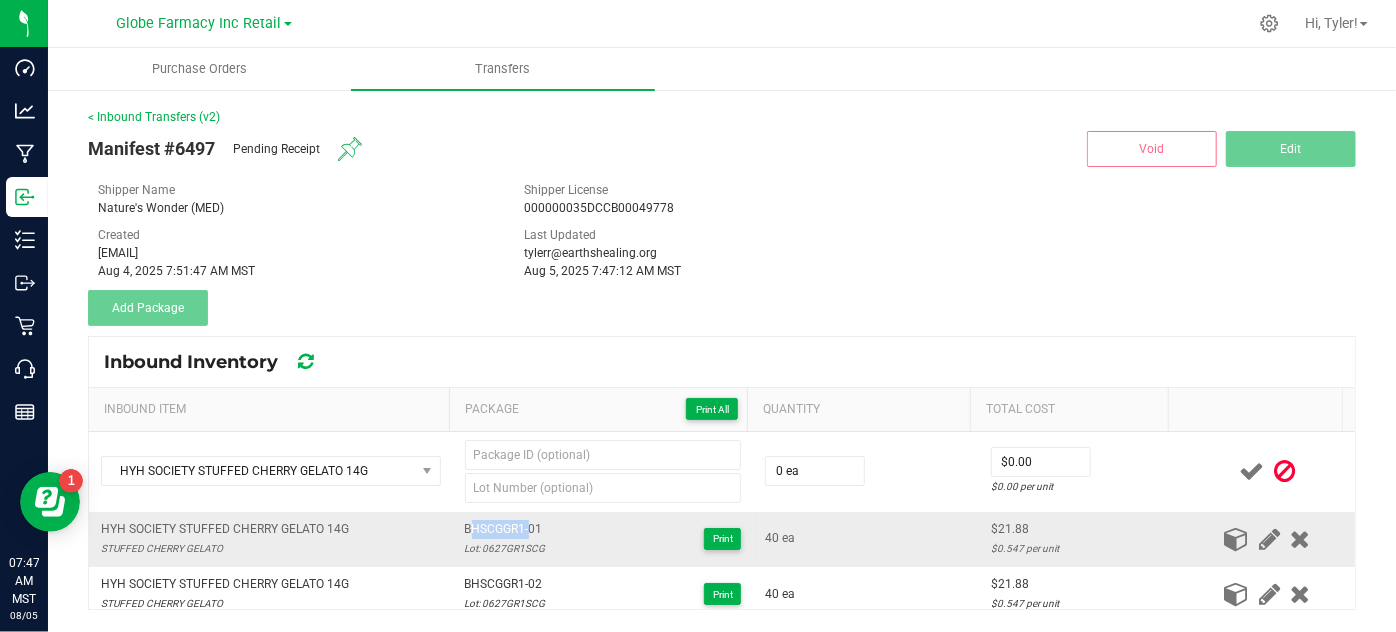 click on "BHSCGGR1-01" at bounding box center (505, 529) 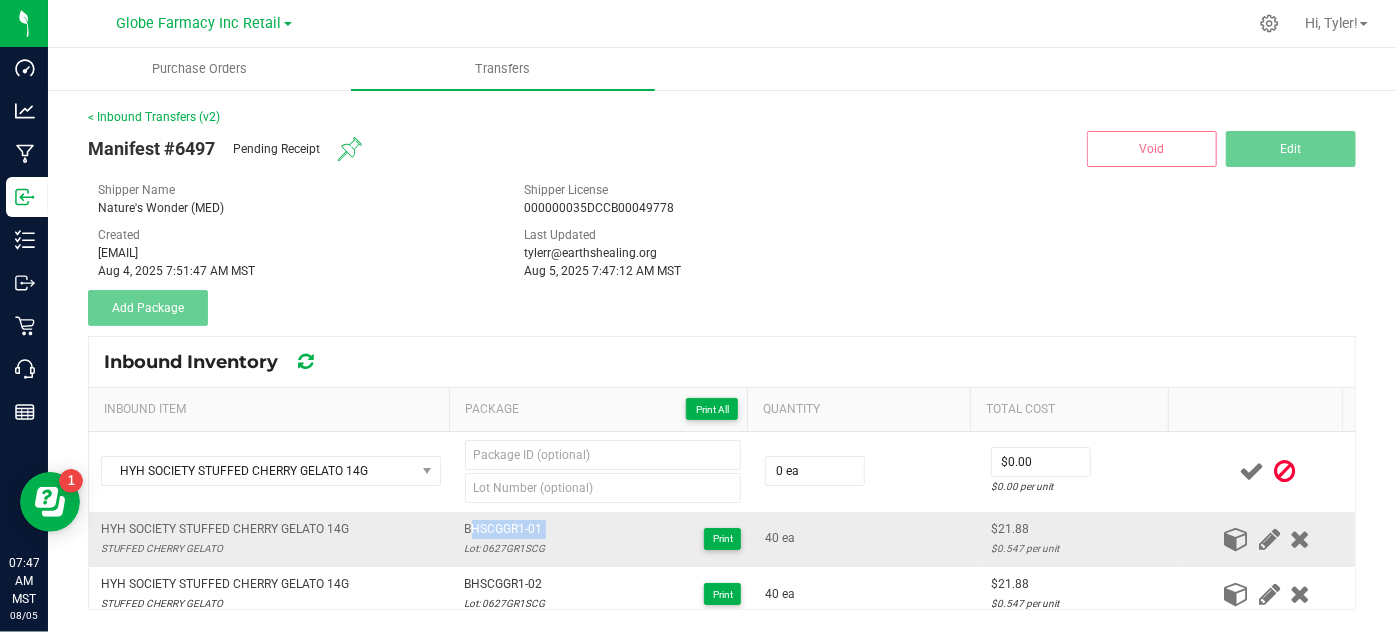 click on "BHSCGGR1-01" at bounding box center [505, 529] 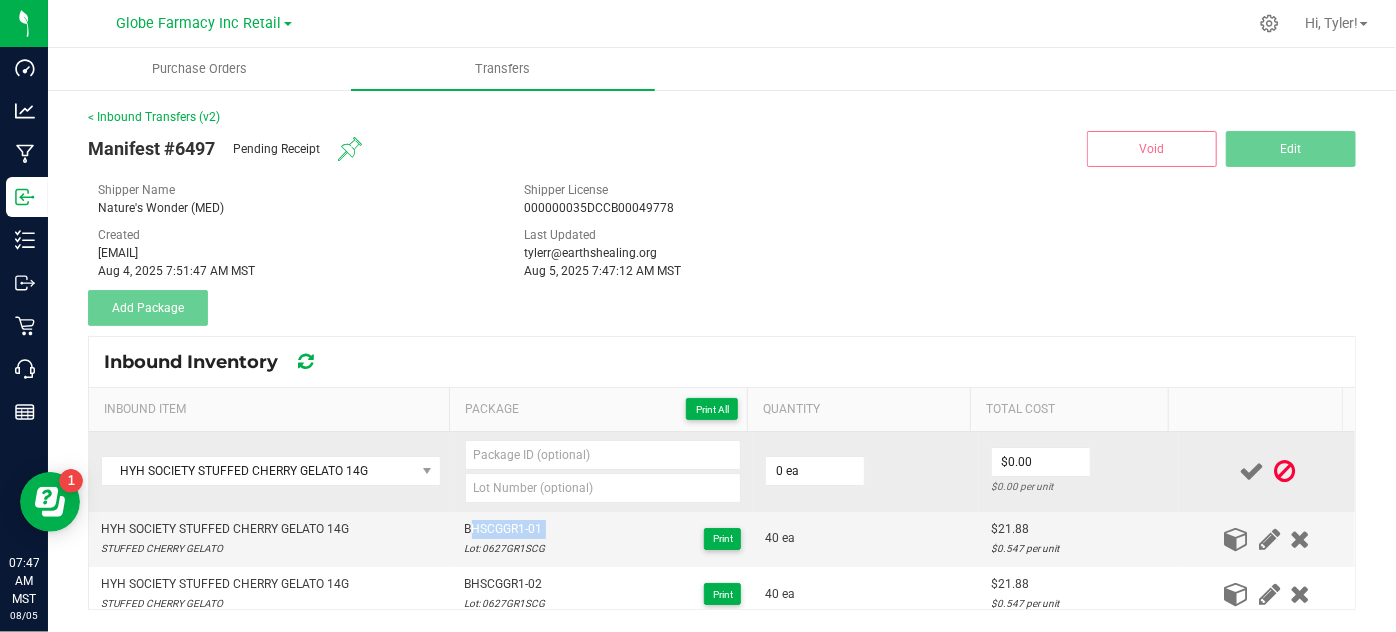 copy on "BHSCGGR1-01" 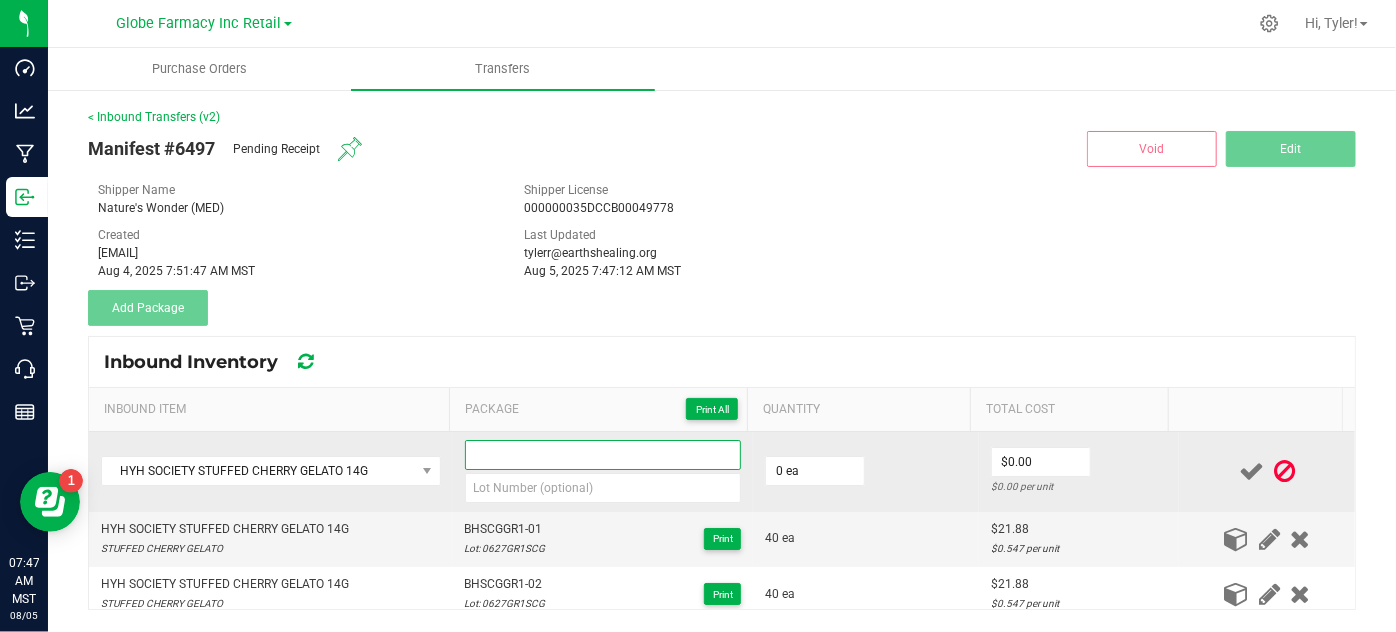 click at bounding box center [603, 455] 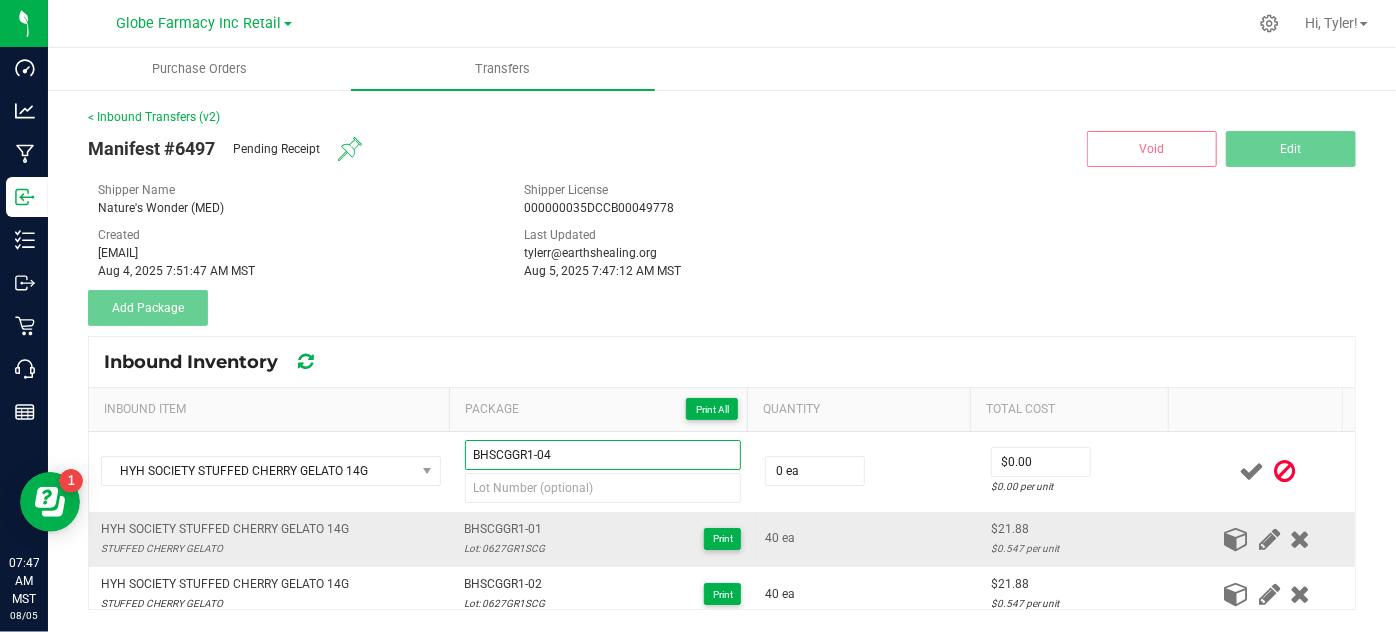 type on "BHSCGGR1-04" 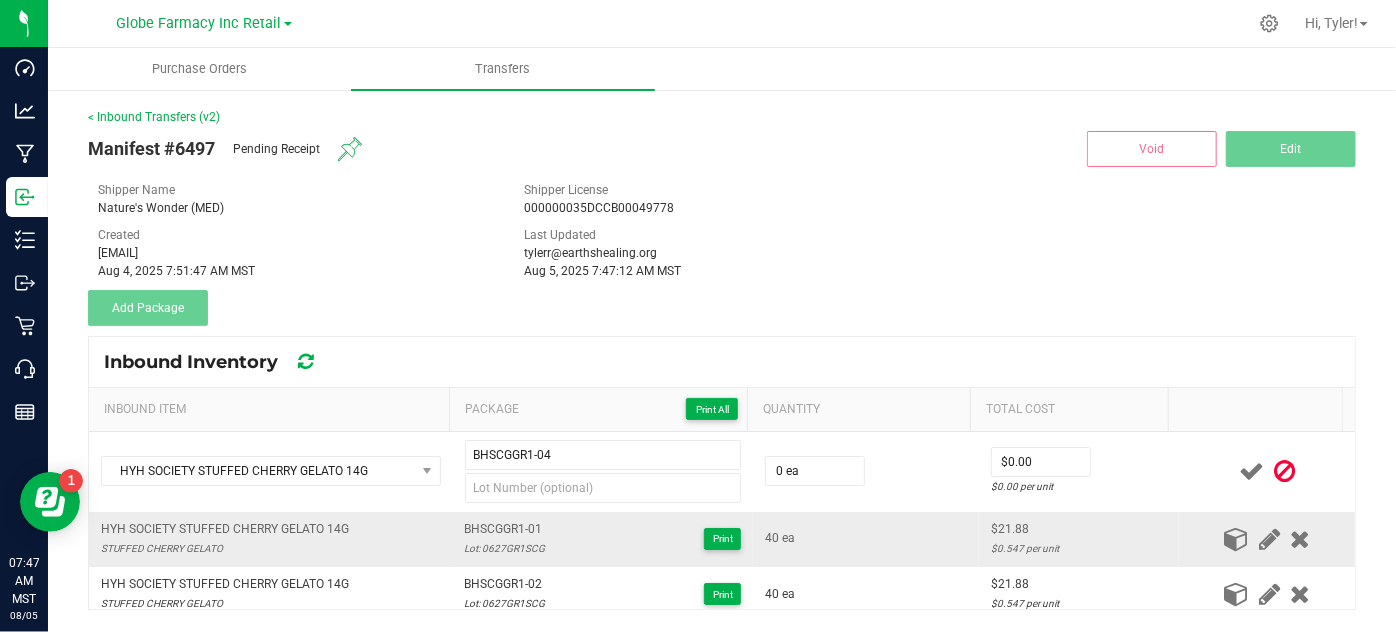 click on "Lot: 0627GR1SCG" at bounding box center (505, 548) 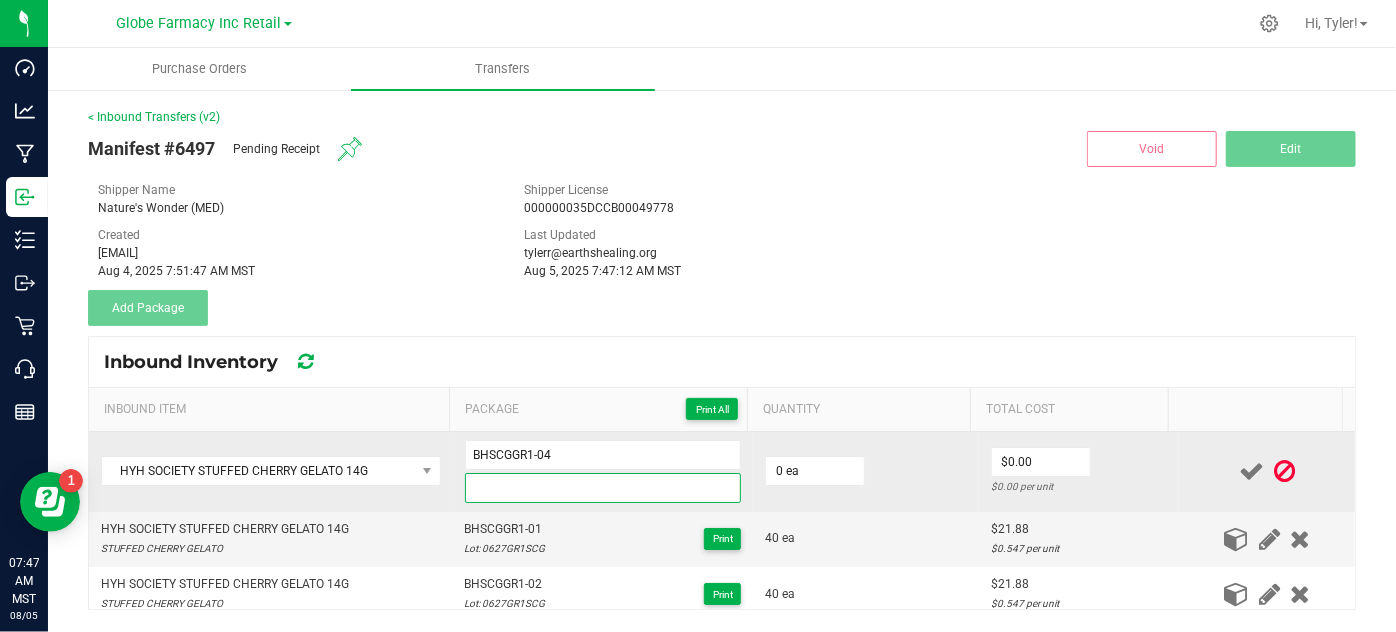 click at bounding box center [603, 488] 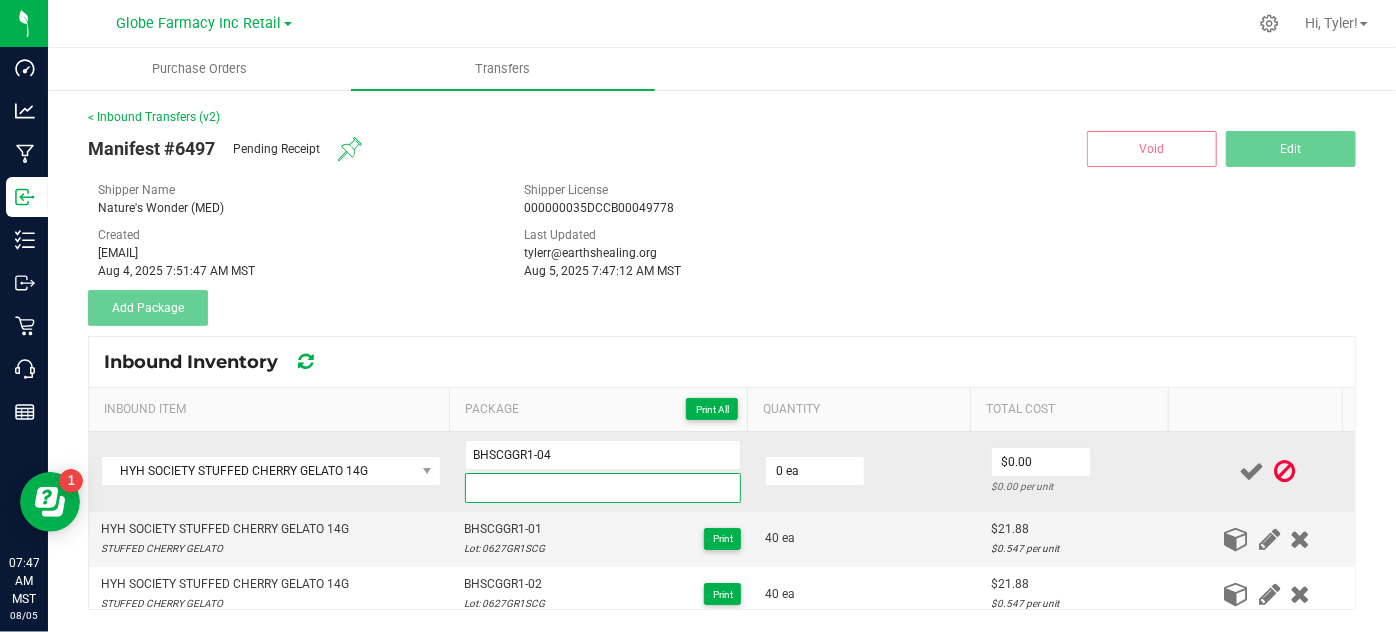 paste on "0627GR1SCG" 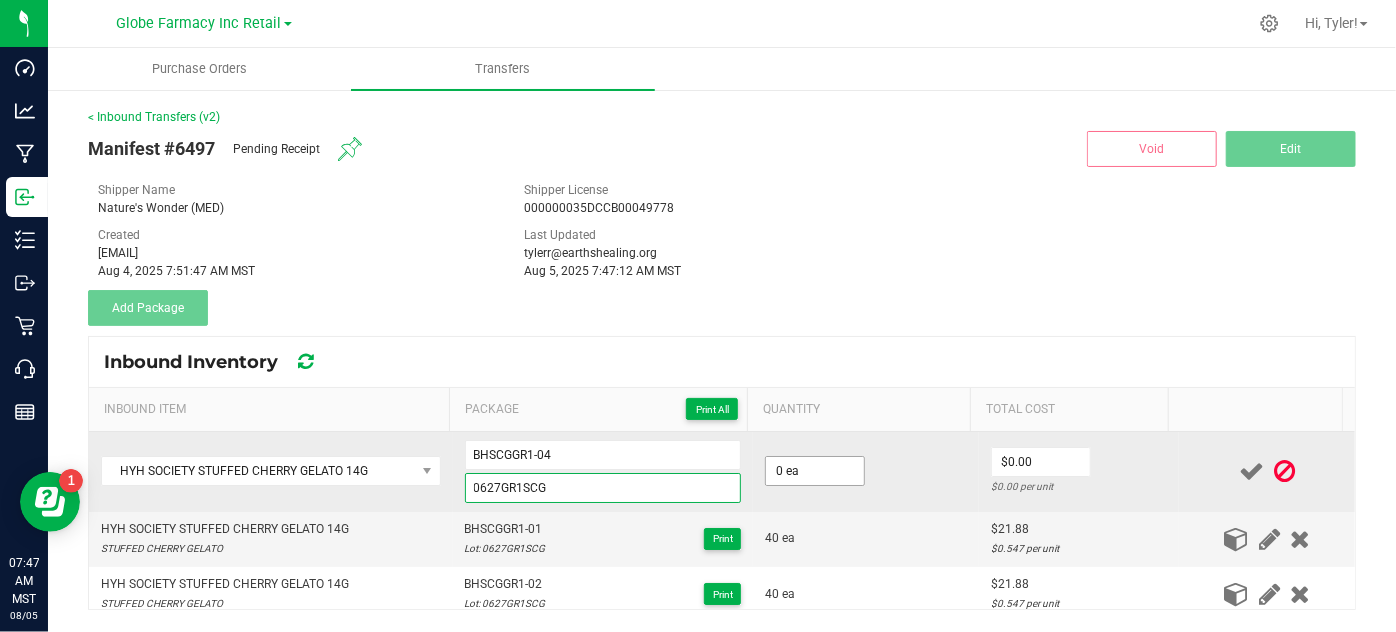 type on "0627GR1SCG" 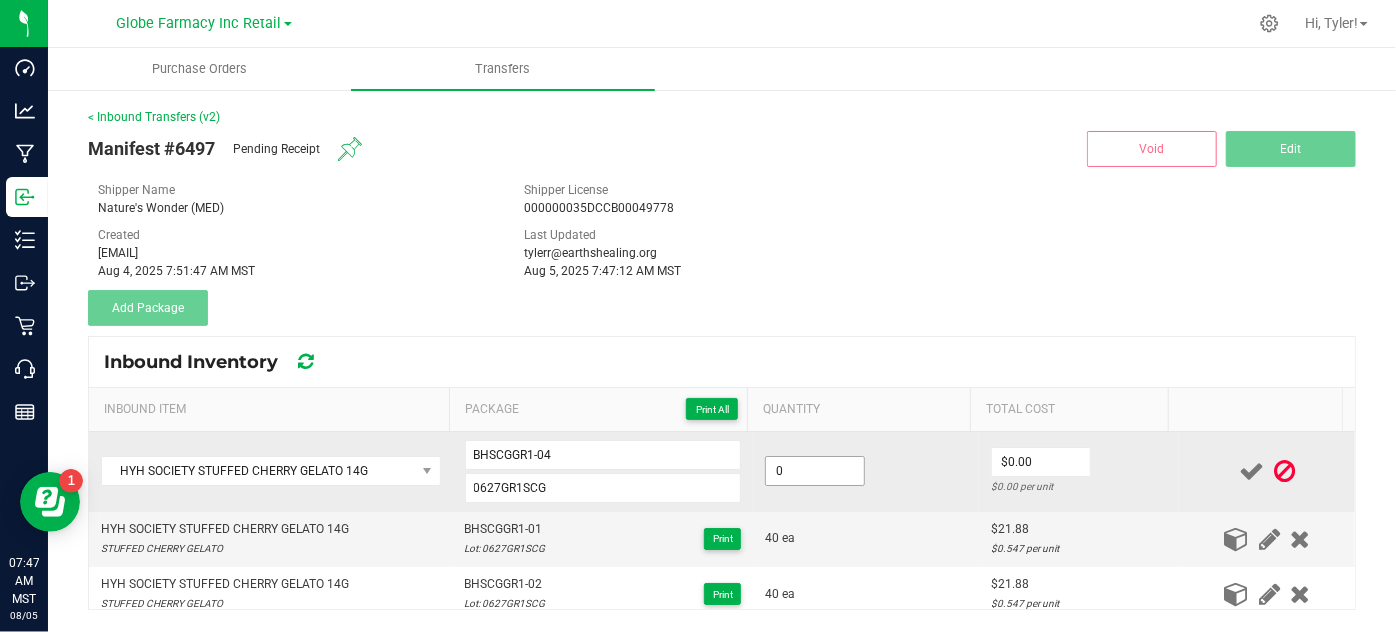 click on "0" at bounding box center [815, 471] 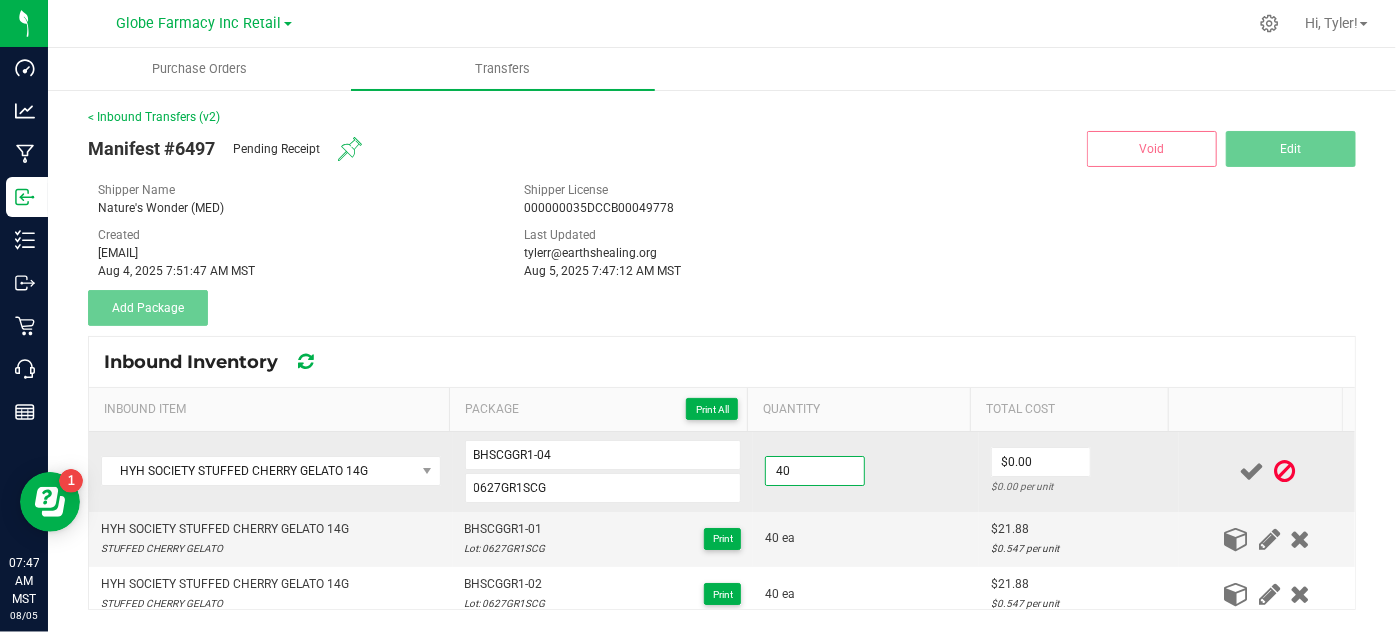 click on "40" at bounding box center [815, 471] 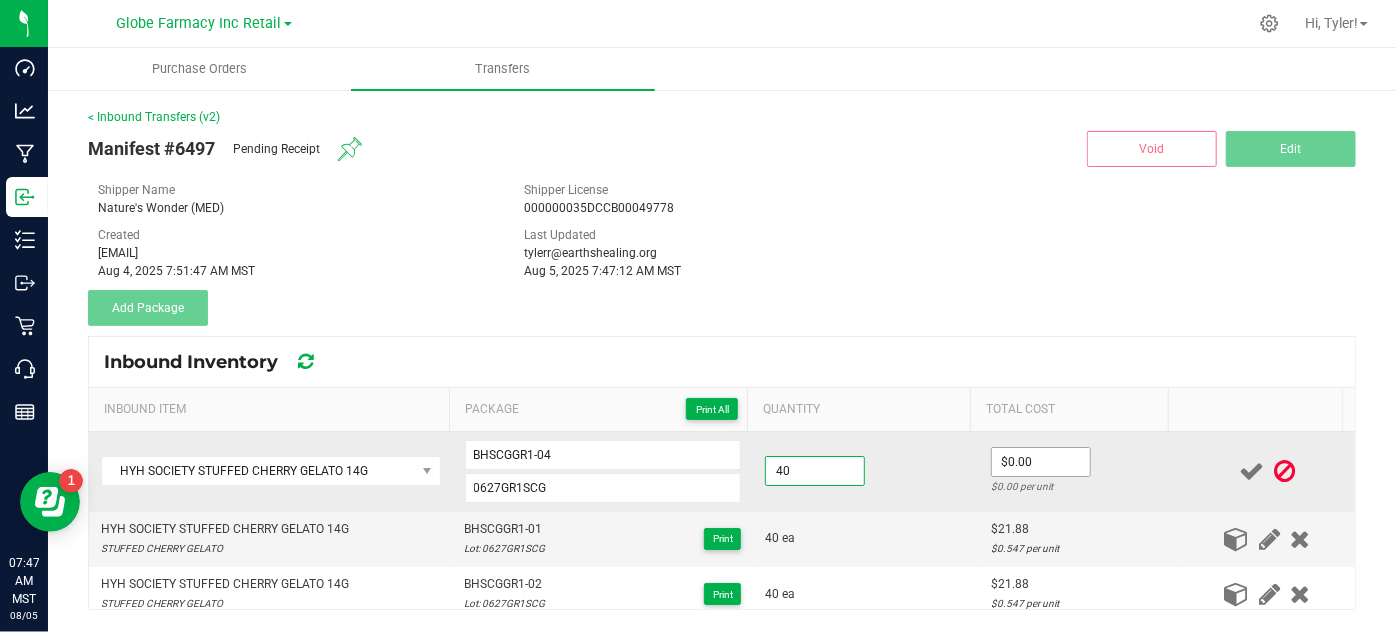 type on "40 ea" 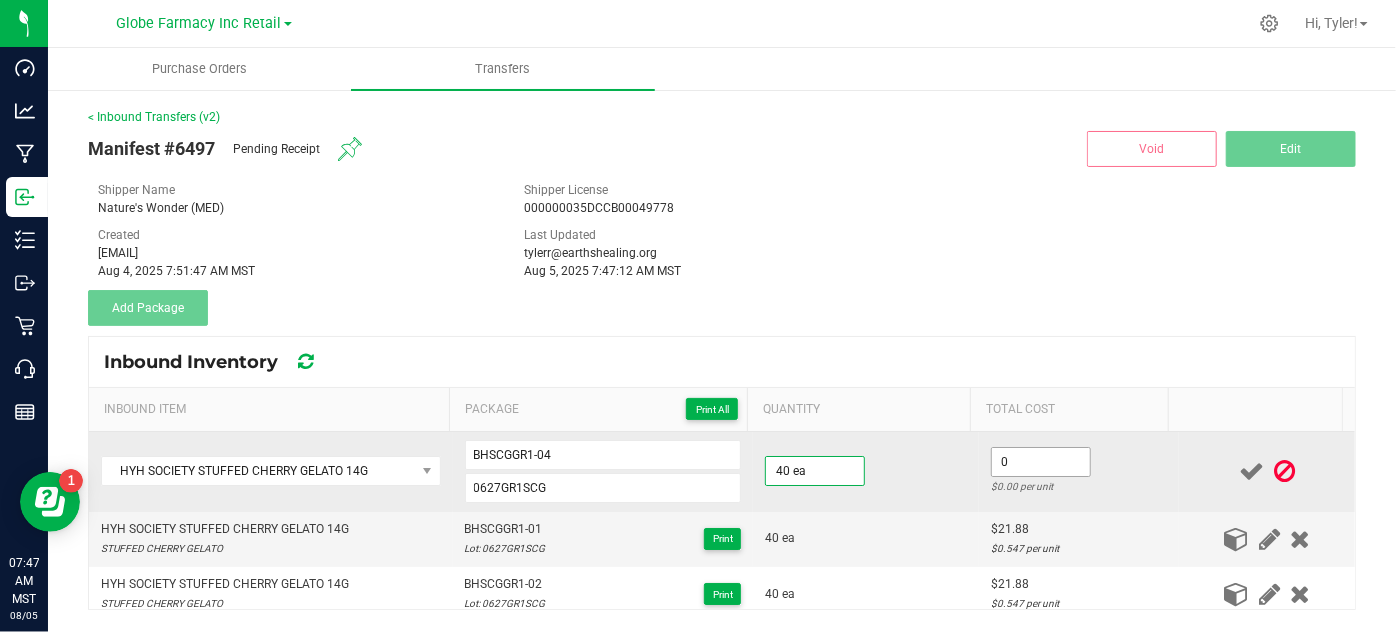 click on "0" at bounding box center [1041, 462] 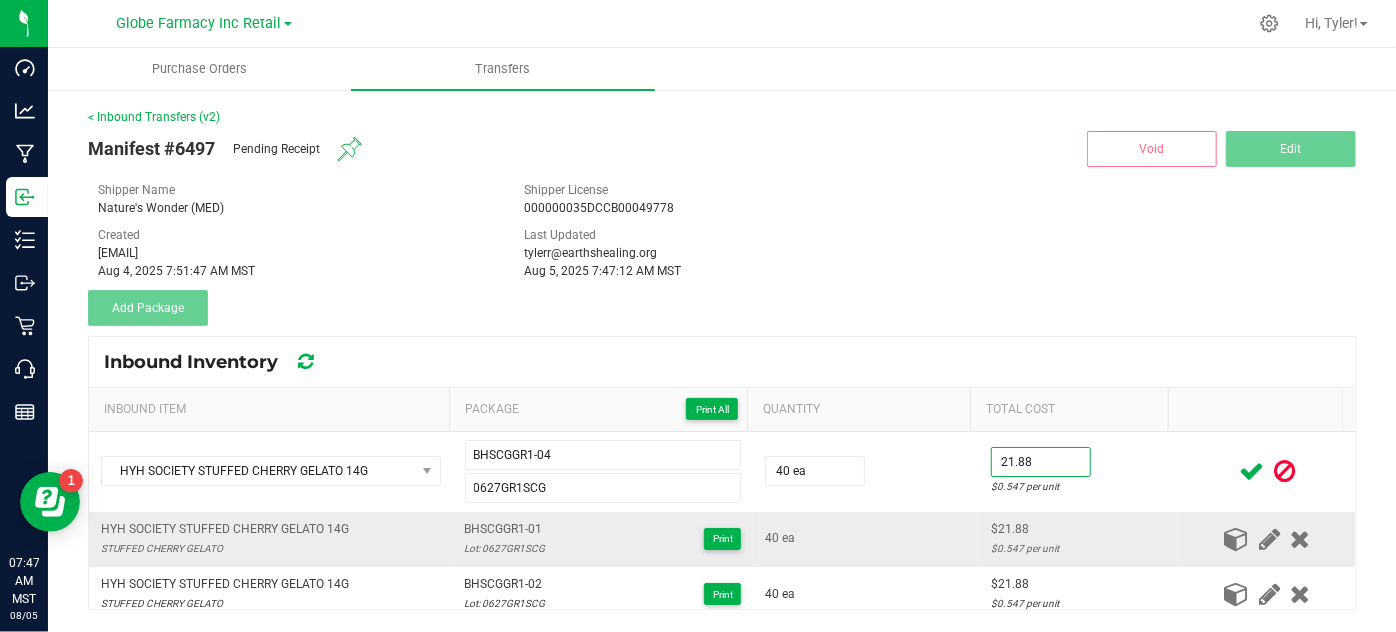 type on "$21.88" 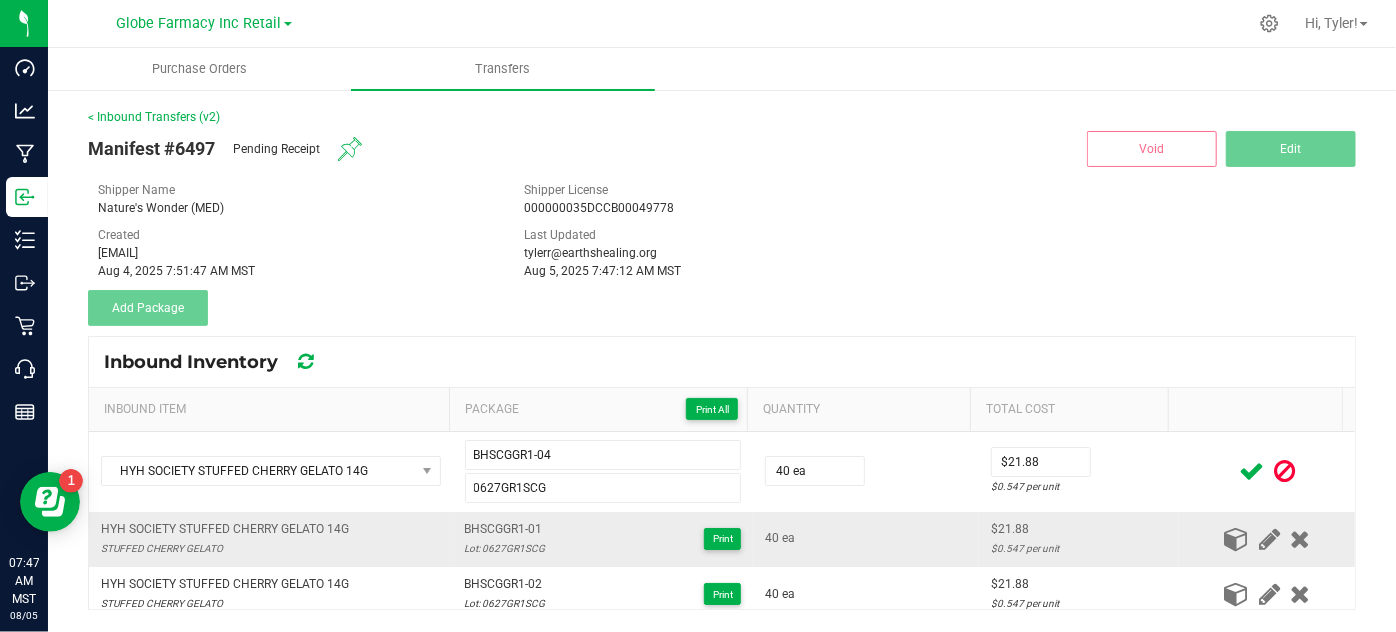 click on "40       ea" at bounding box center (866, 538) 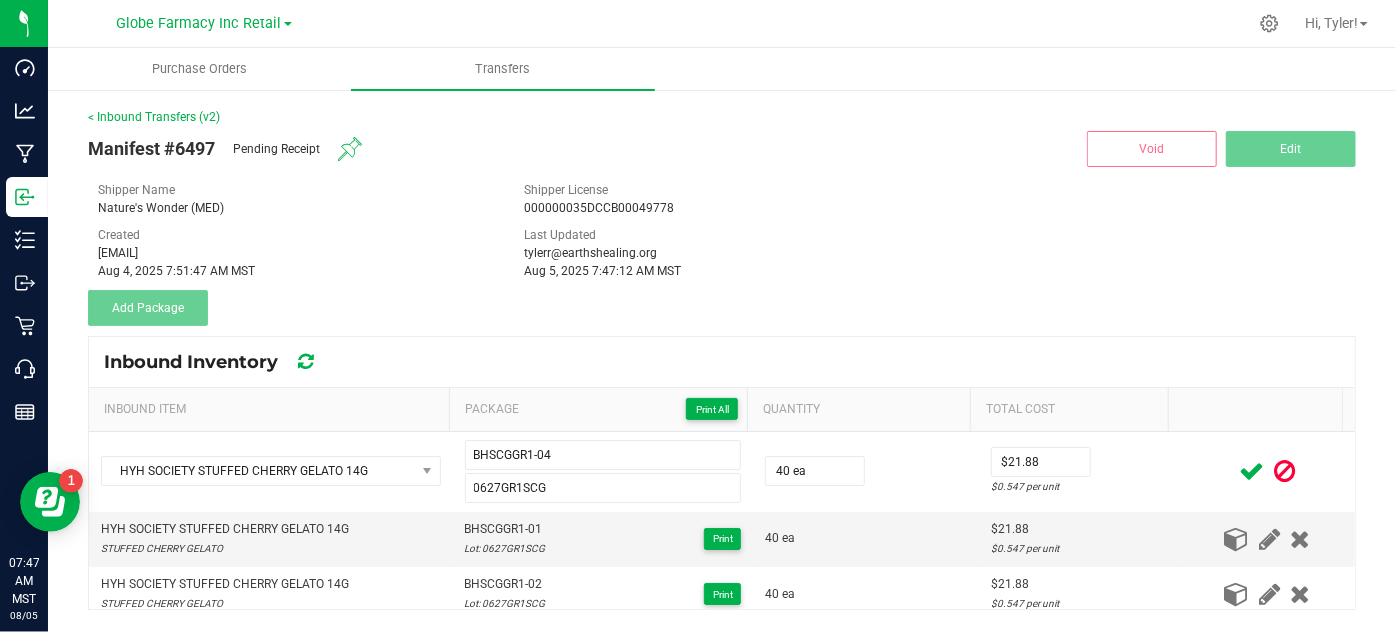 click at bounding box center [1267, 471] 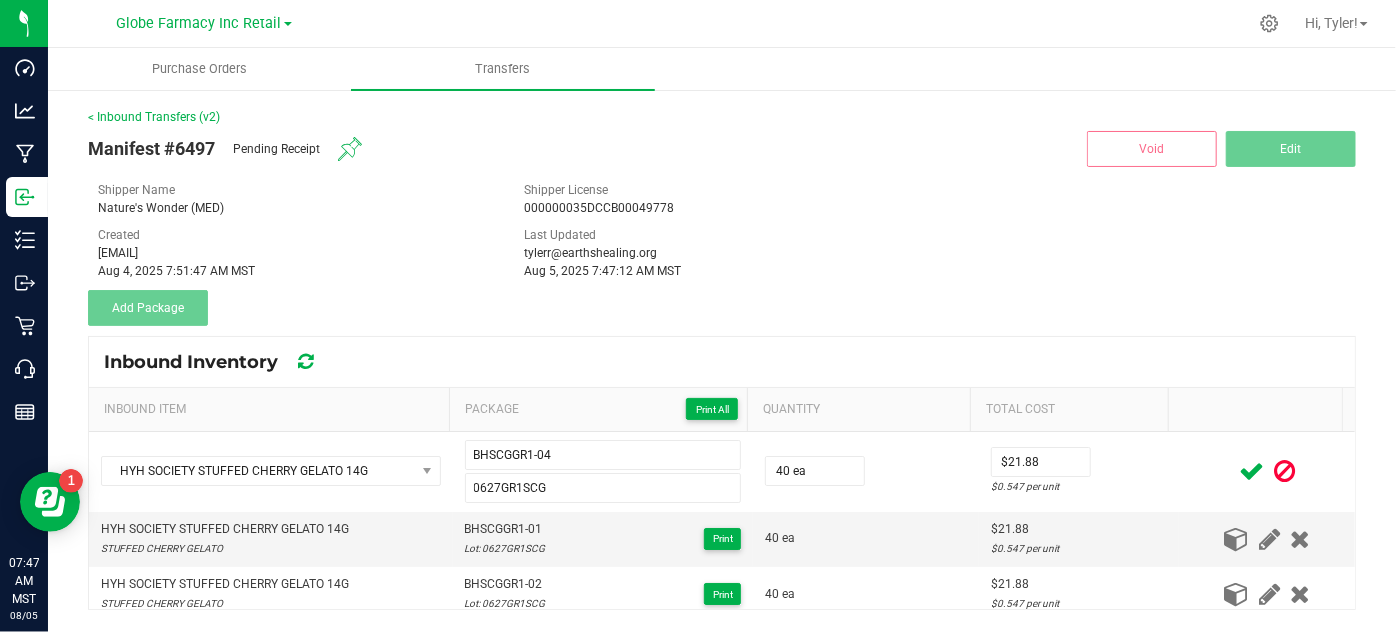 click at bounding box center (1251, 471) 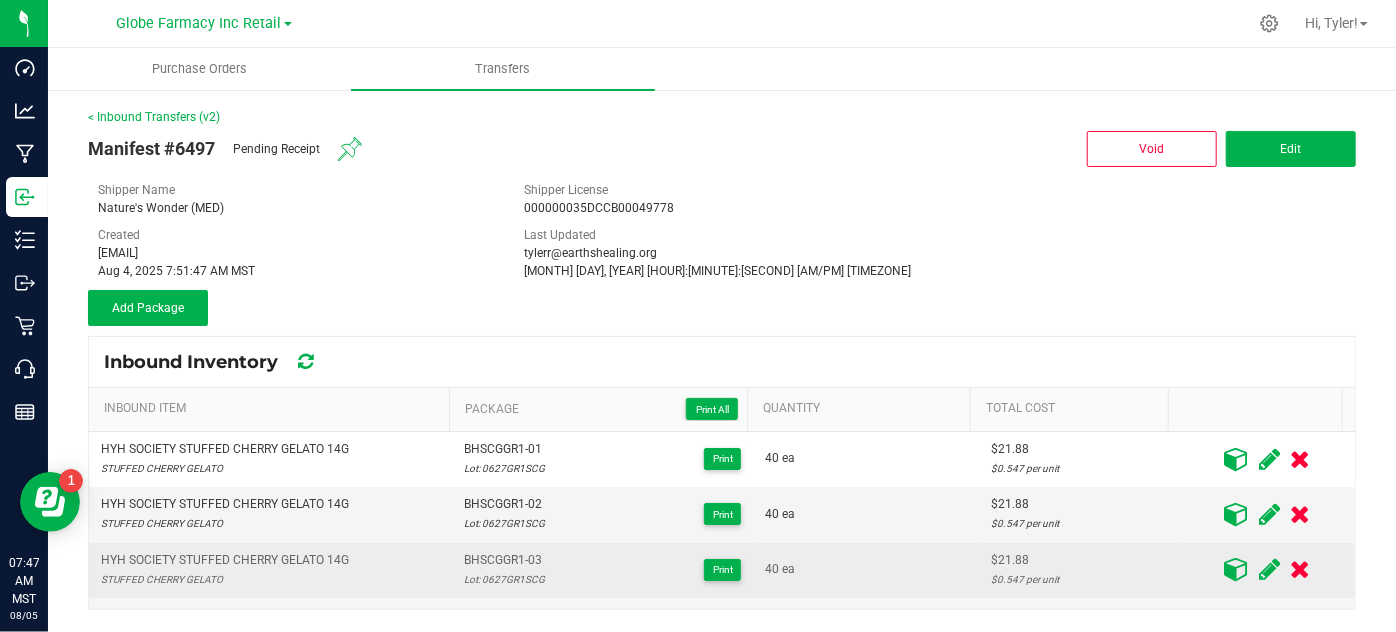 scroll, scrollTop: 40, scrollLeft: 0, axis: vertical 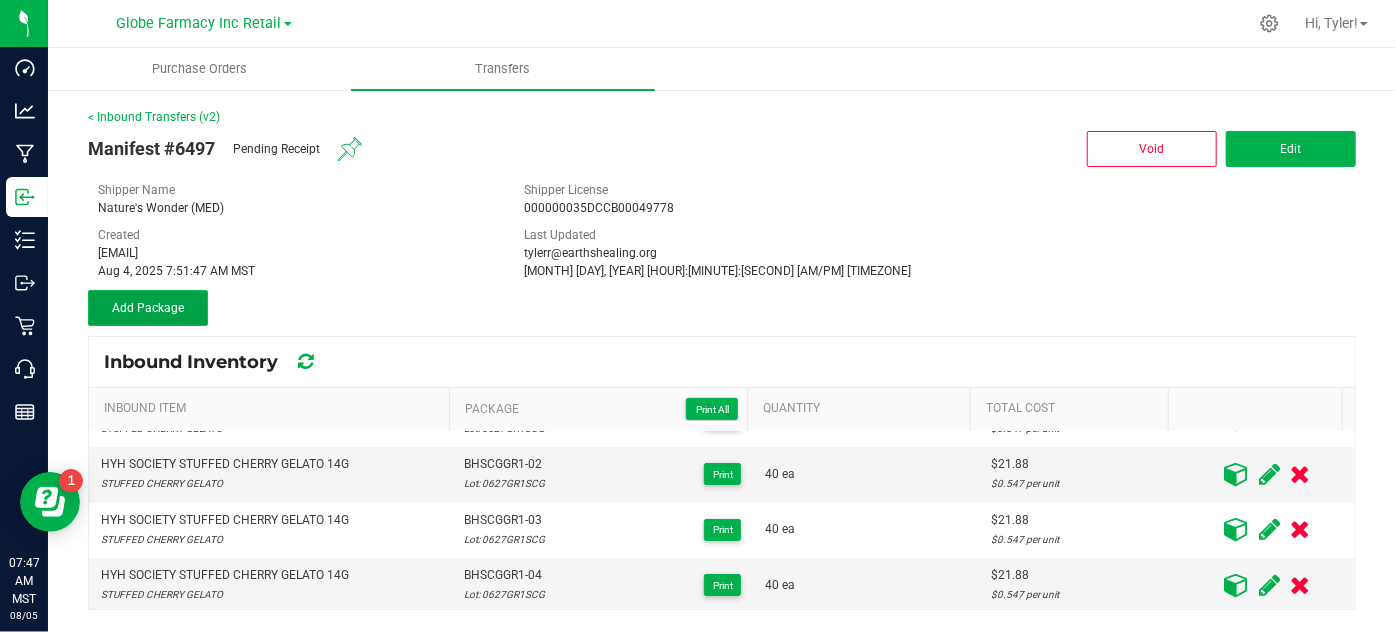 click on "Add Package" at bounding box center (148, 308) 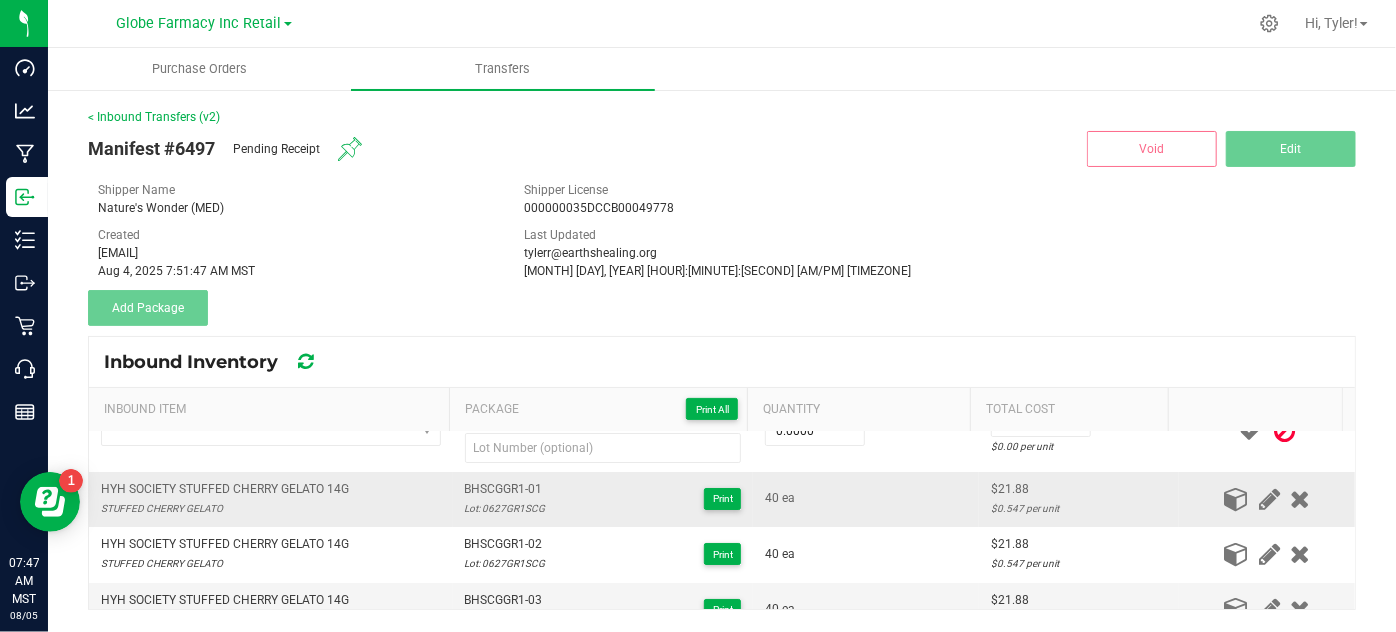 click on "HYH SOCIETY STUFFED CHERRY GELATO 14G" at bounding box center (225, 489) 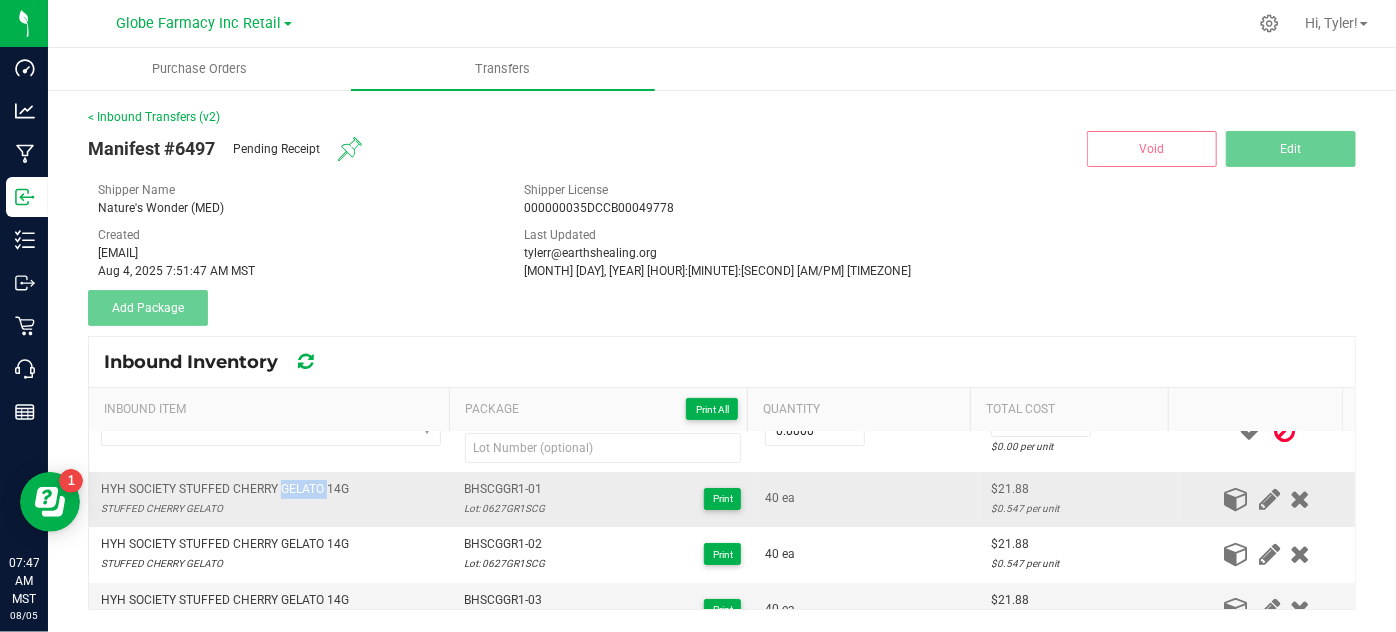 click on "HYH SOCIETY STUFFED CHERRY GELATO 14G" at bounding box center (225, 489) 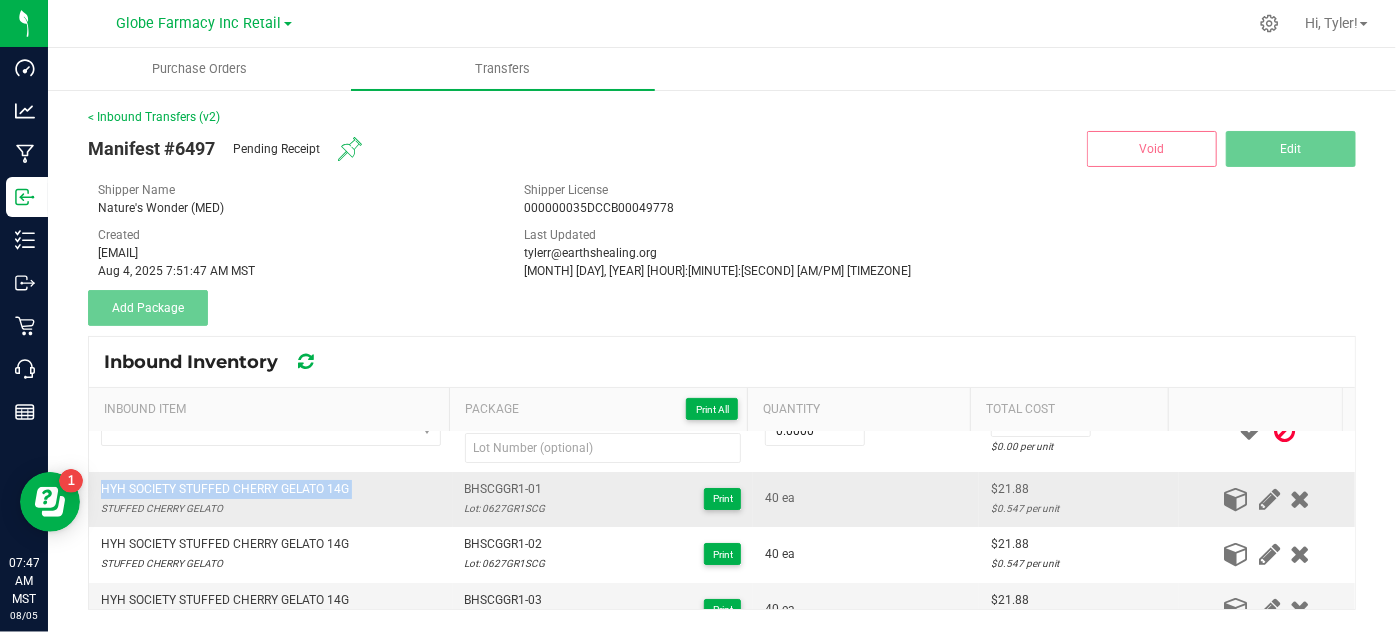 click on "HYH SOCIETY STUFFED CHERRY GELATO 14G" at bounding box center (225, 489) 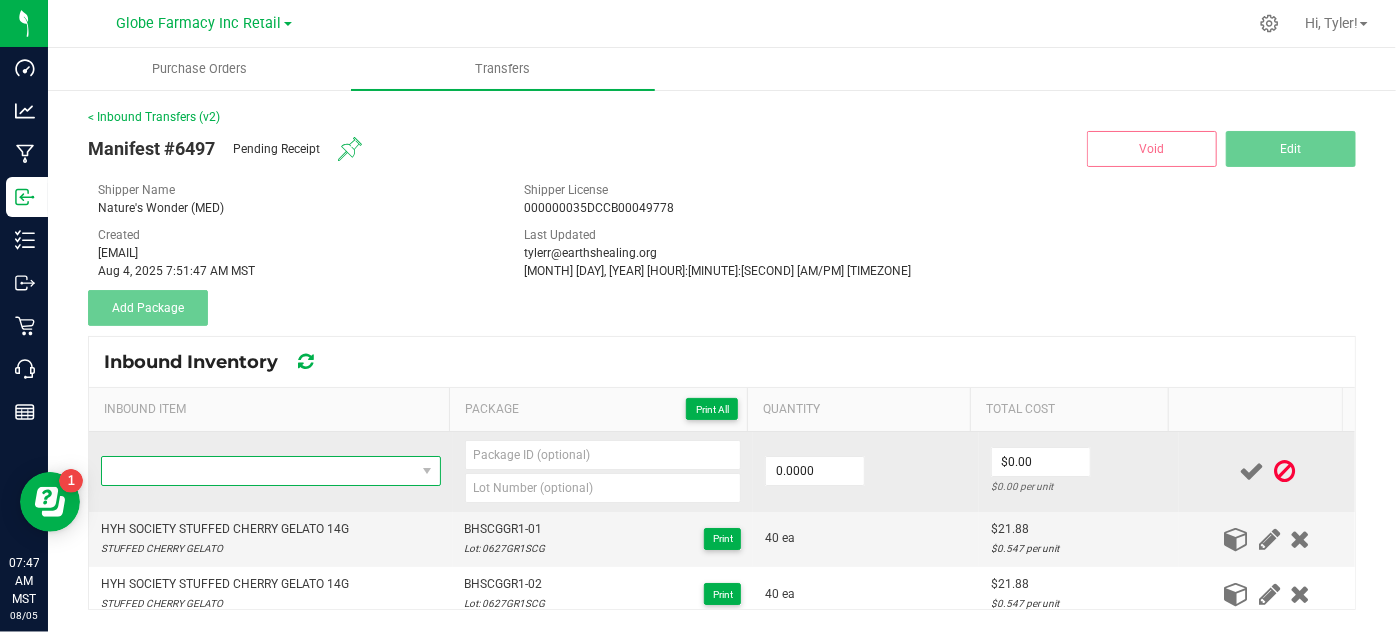 click at bounding box center (258, 471) 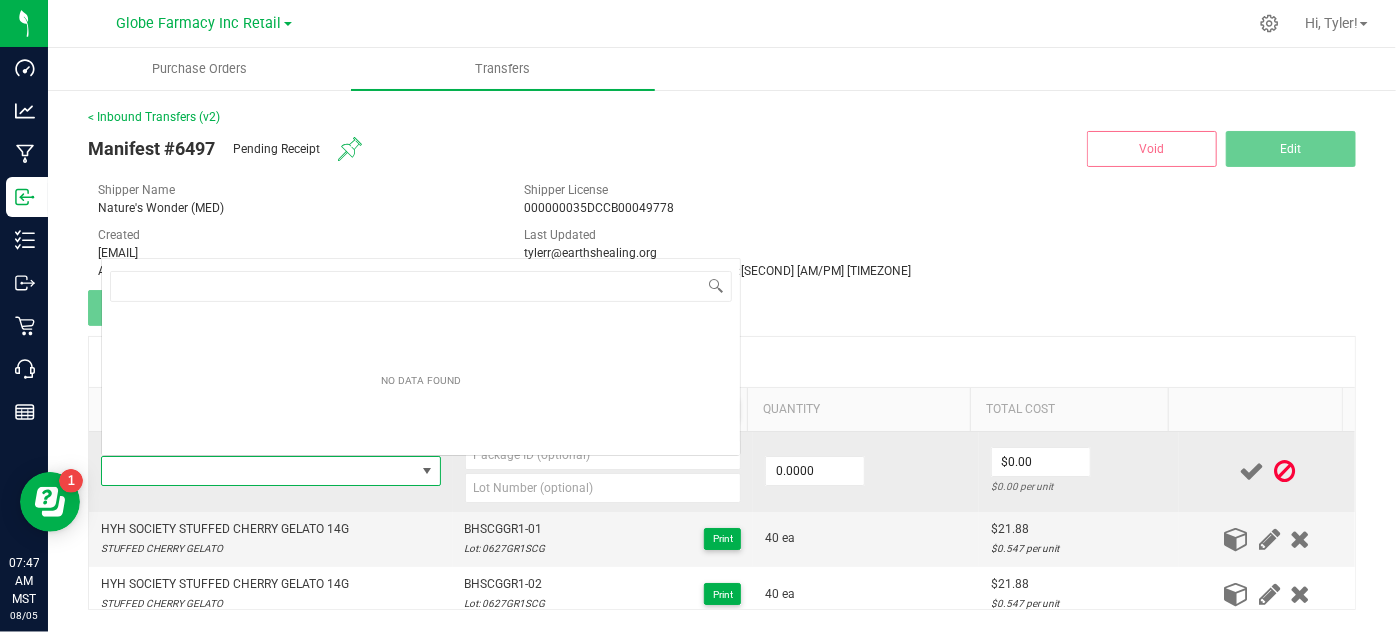 type on "HYH SOCIETY STUFFED CHERRY GELATO 14G" 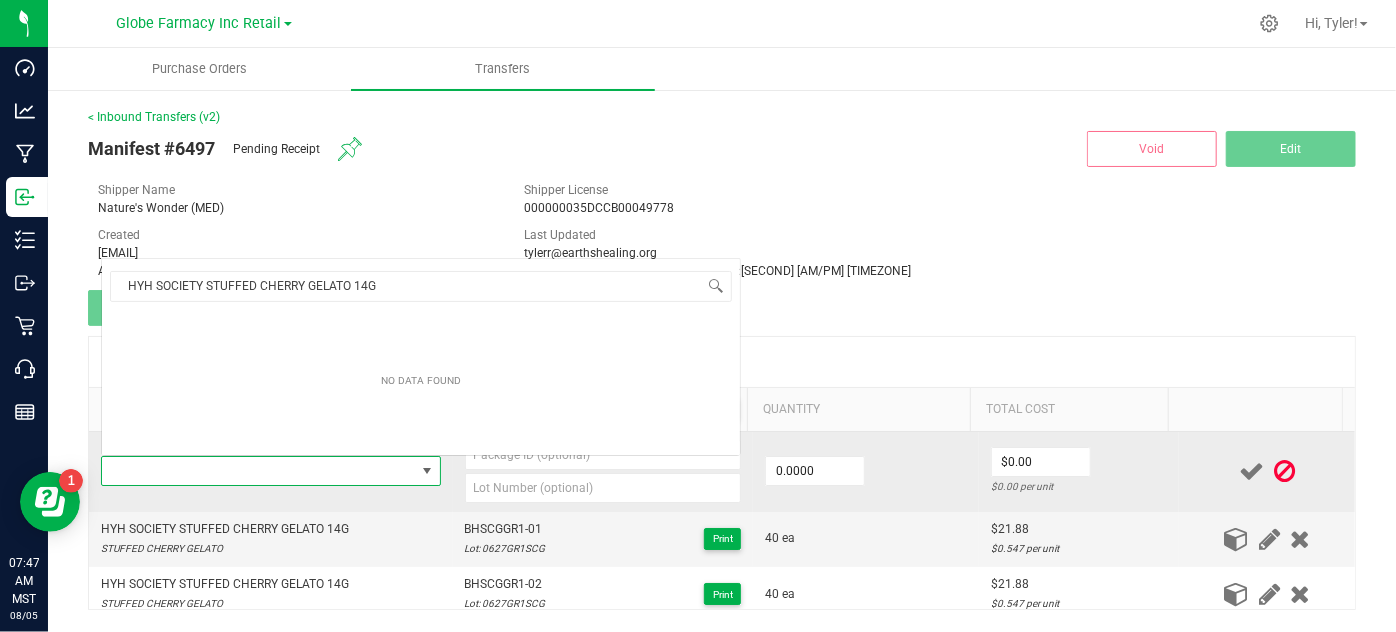 scroll, scrollTop: 0, scrollLeft: 0, axis: both 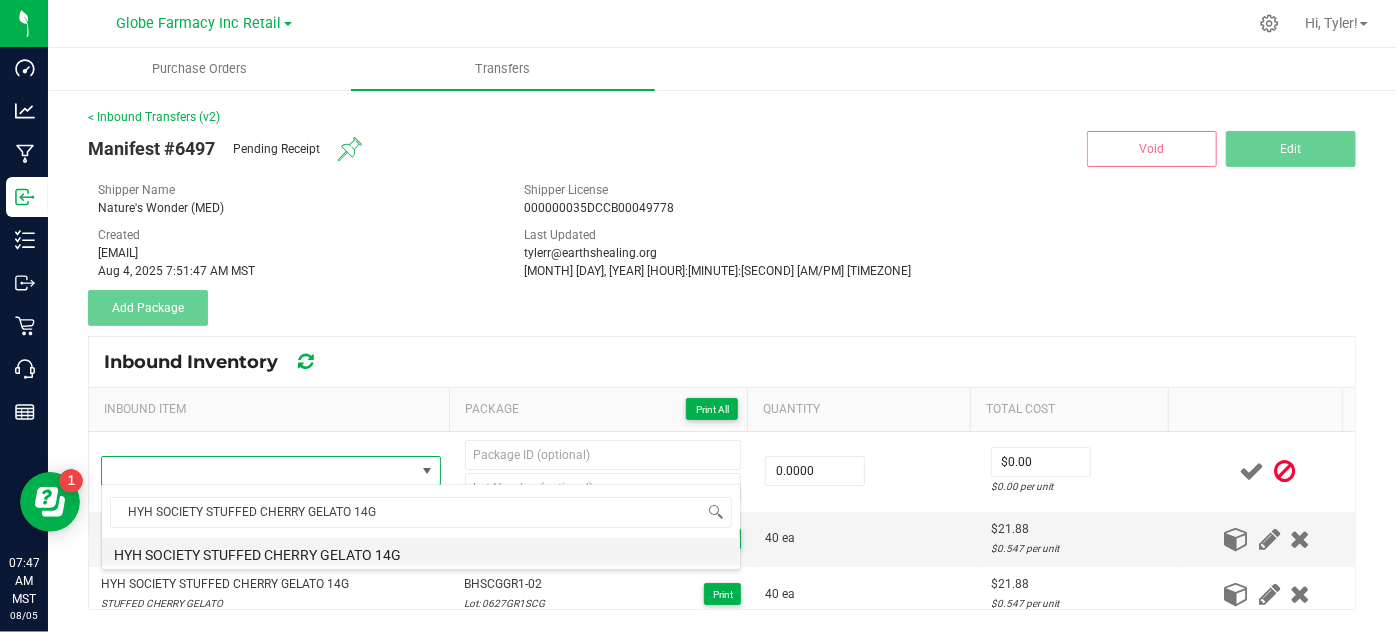 click on "HYH SOCIETY STUFFED CHERRY GELATO 14G" at bounding box center [421, 552] 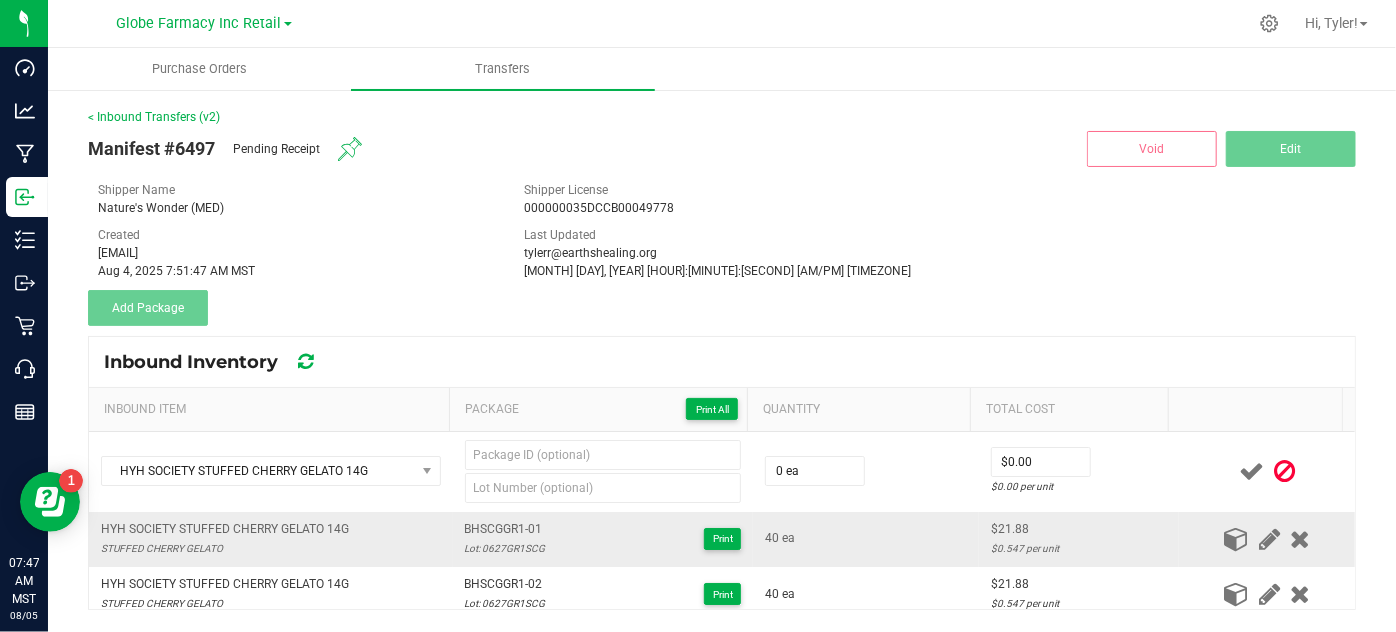 click on "BHSCGGR1-01" at bounding box center (505, 529) 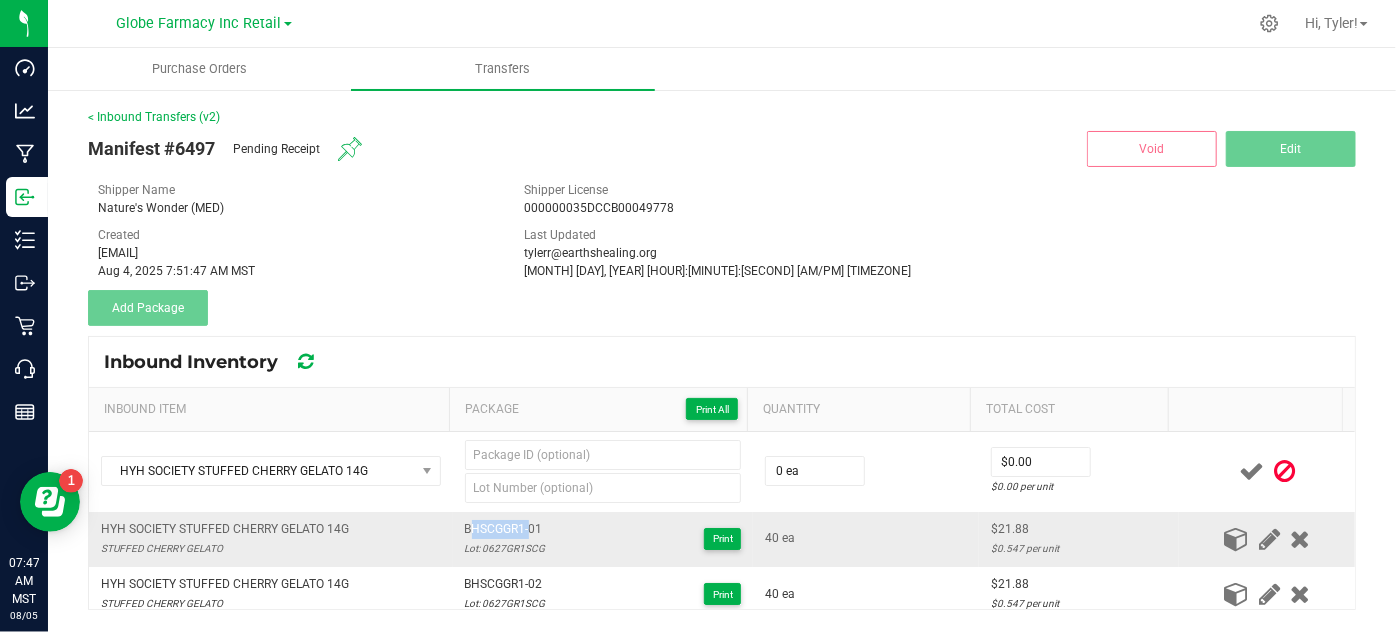 click on "BHSCGGR1-01" at bounding box center (505, 529) 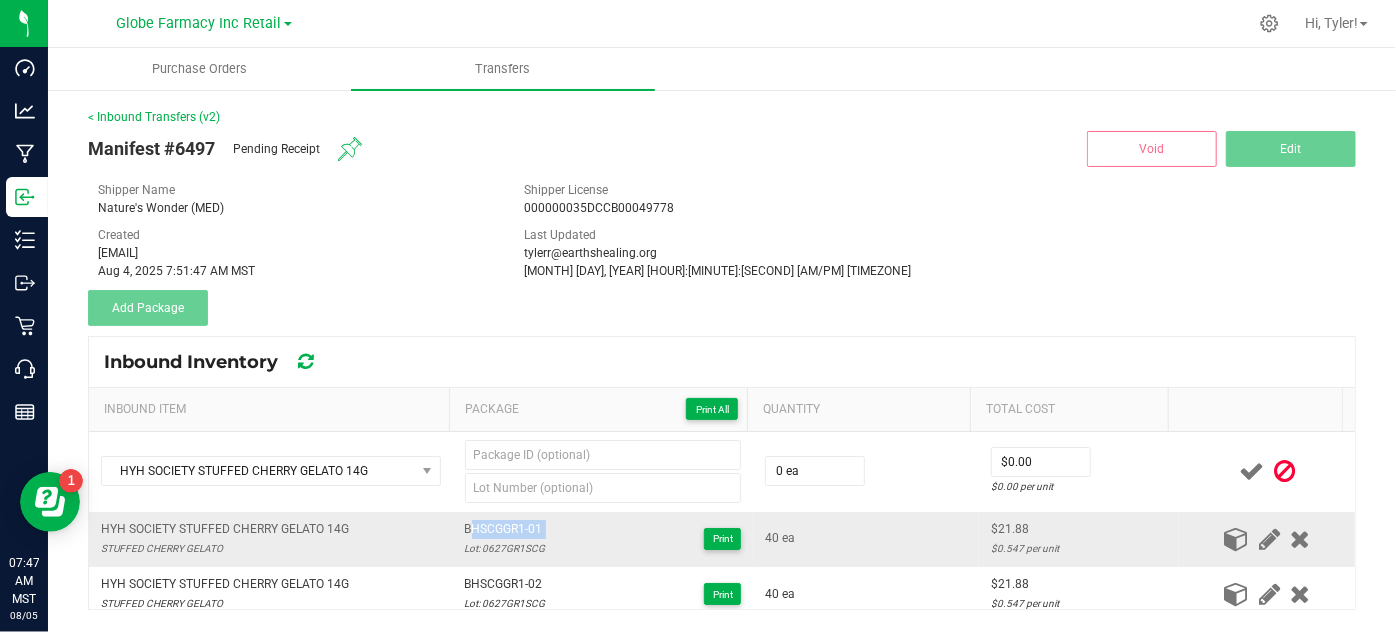 click on "BHSCGGR1-01" at bounding box center [505, 529] 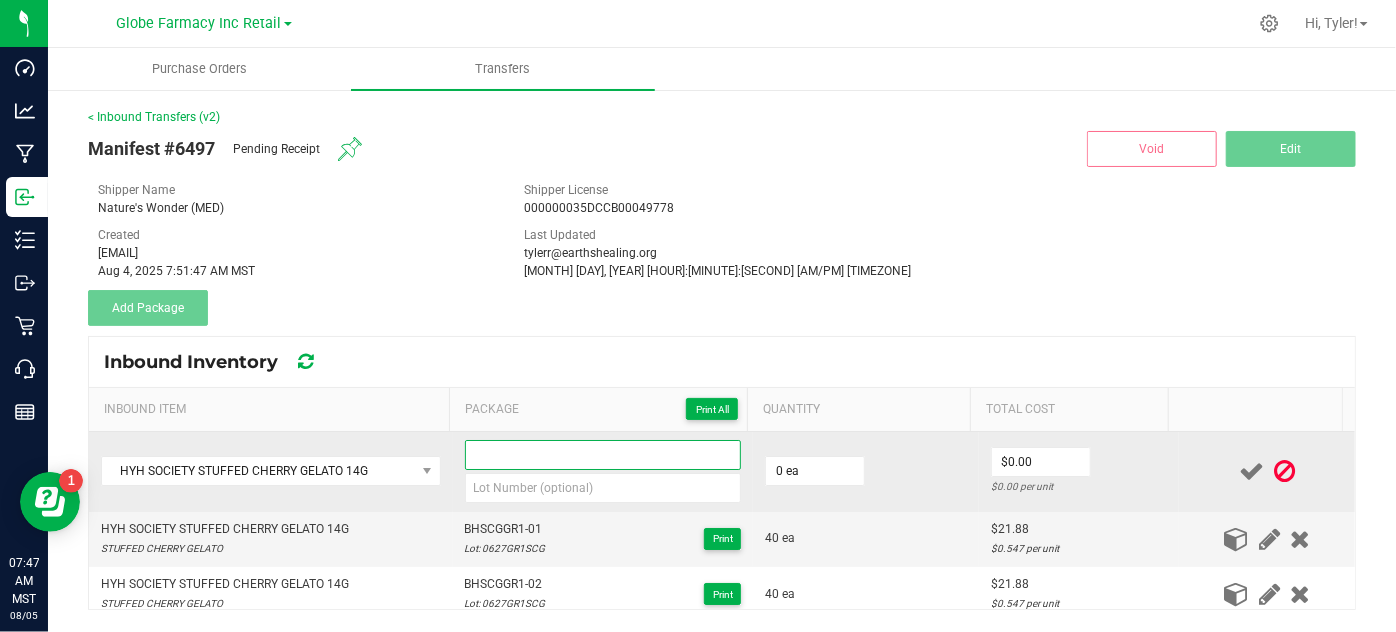 click at bounding box center (603, 455) 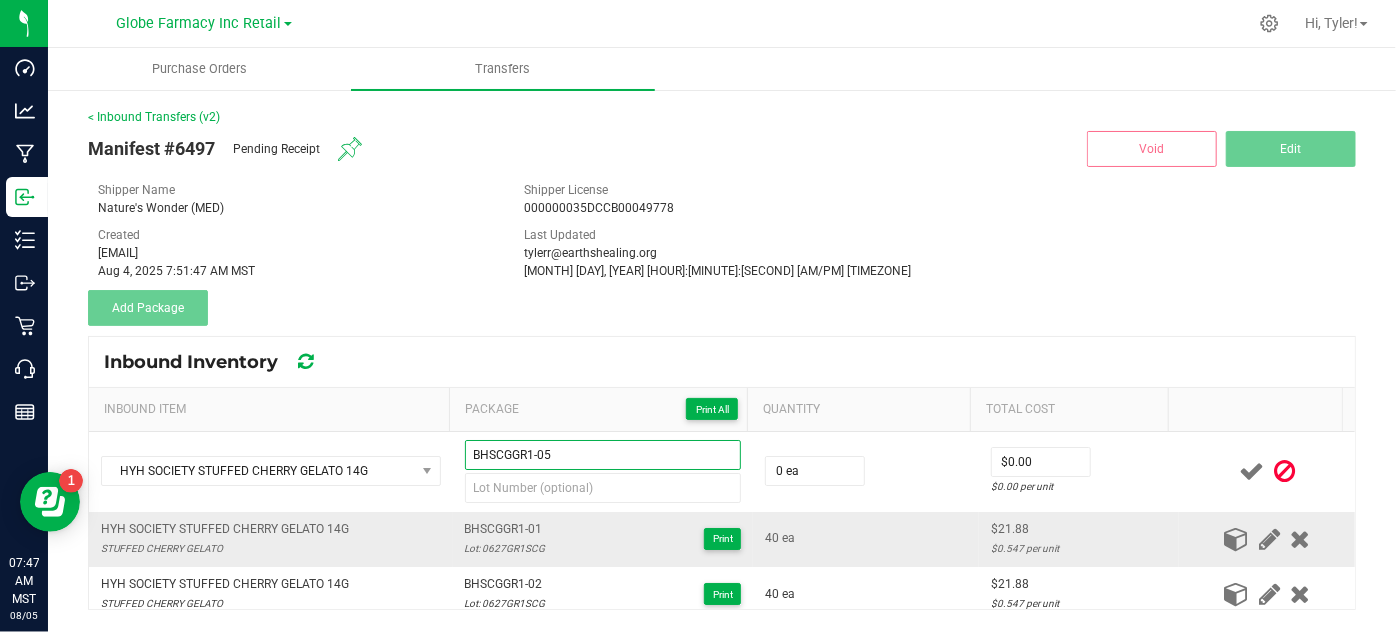 type on "BHSCGGR1-05" 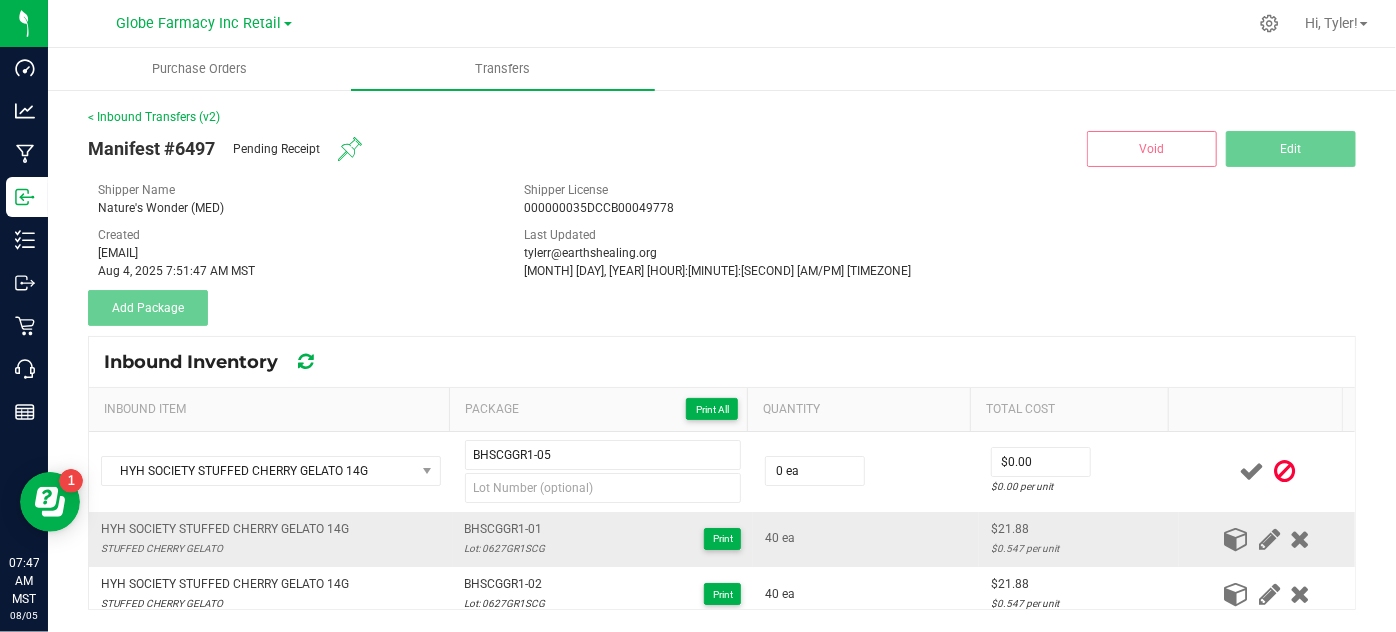 click on "Lot: 0627GR1SCG" at bounding box center (505, 548) 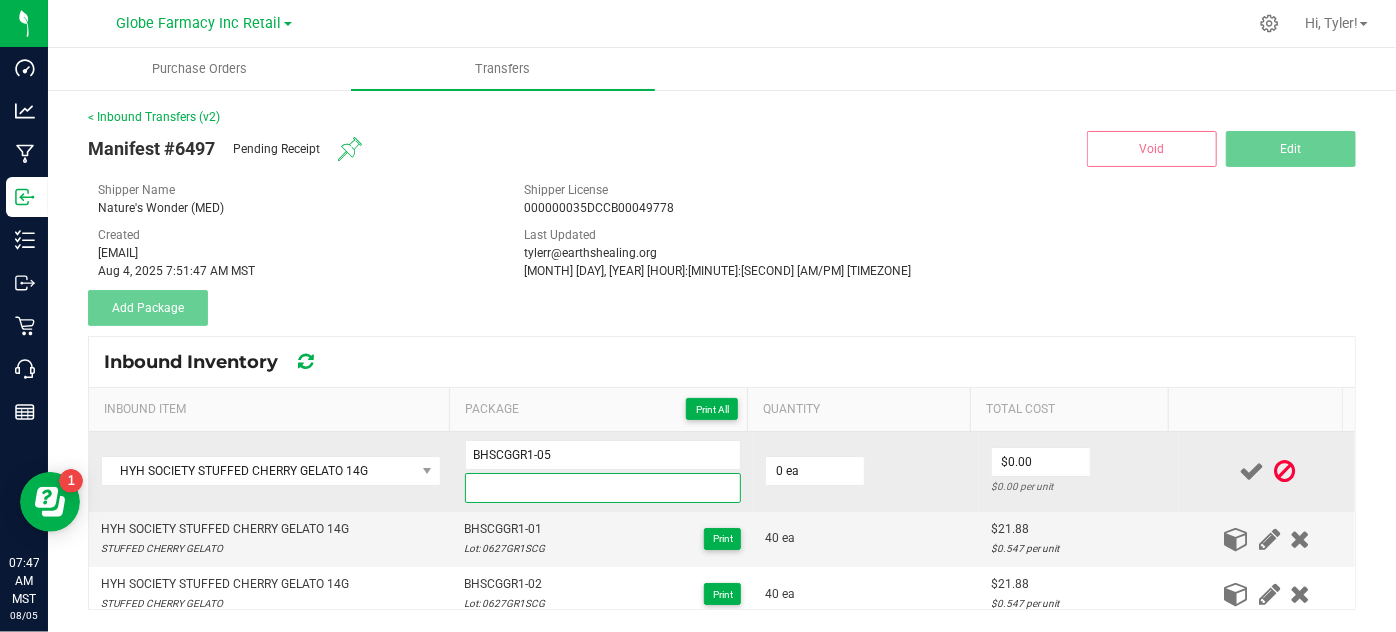 click at bounding box center (603, 488) 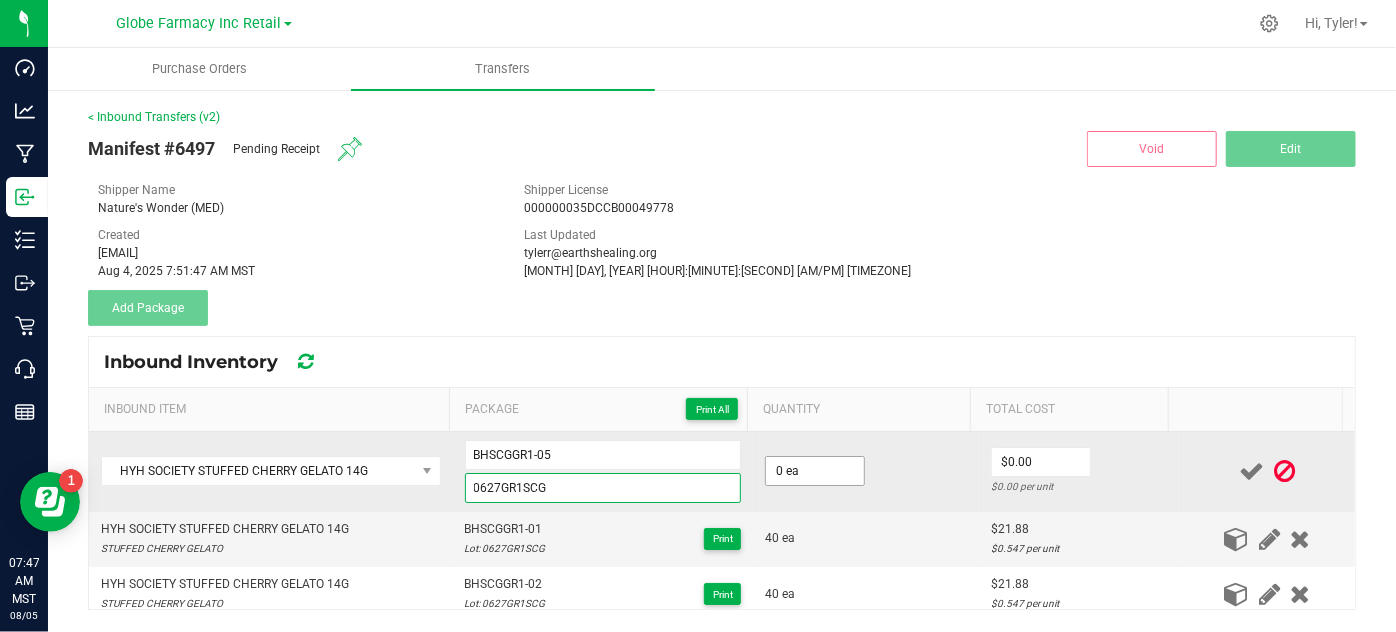type on "0627GR1SCG" 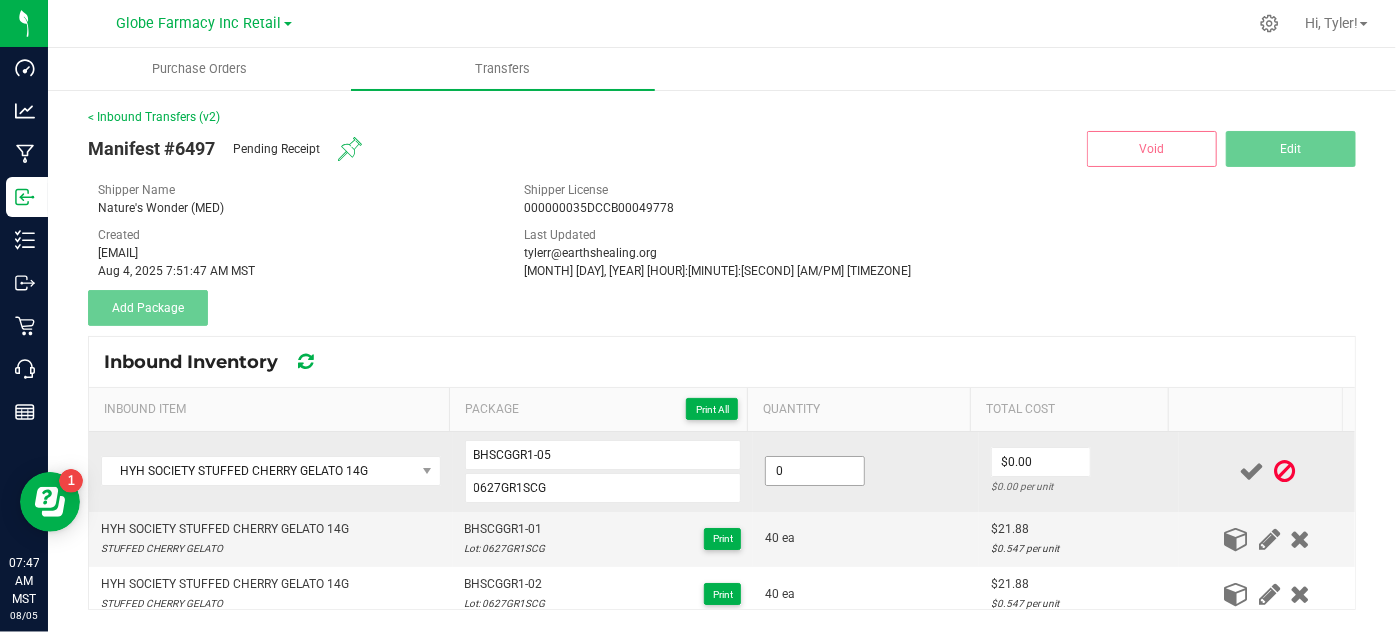 click on "0" at bounding box center (815, 471) 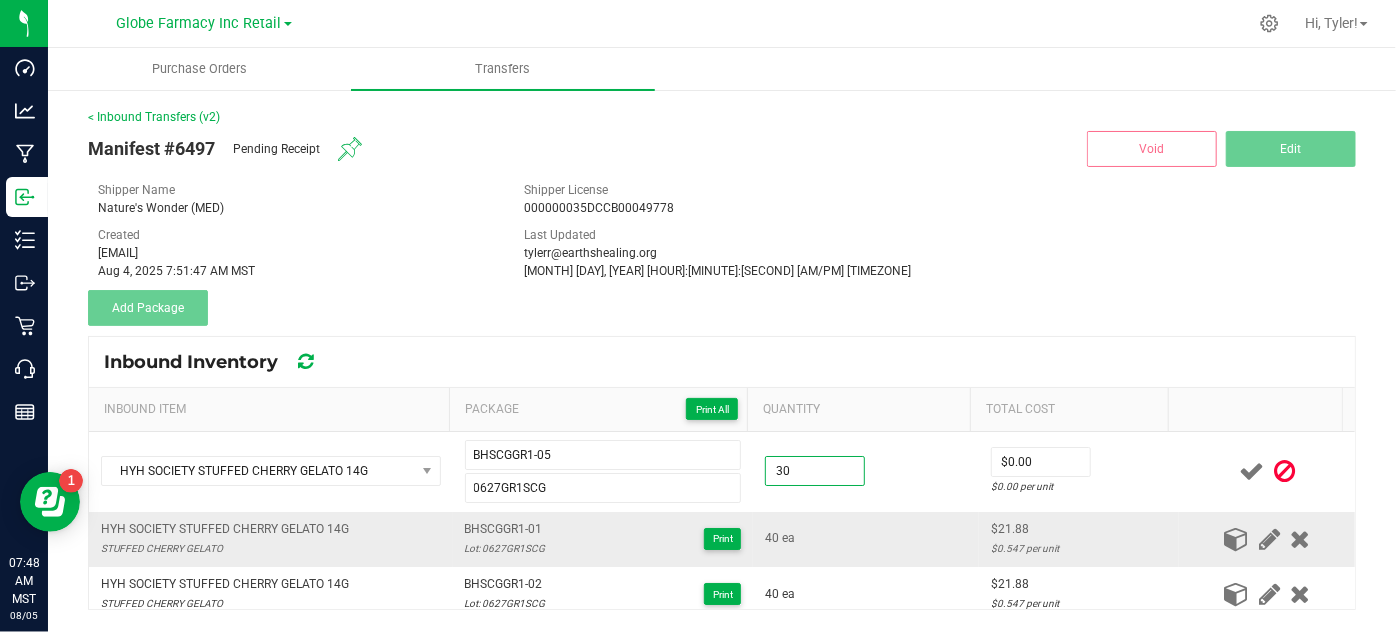 type on "30 ea" 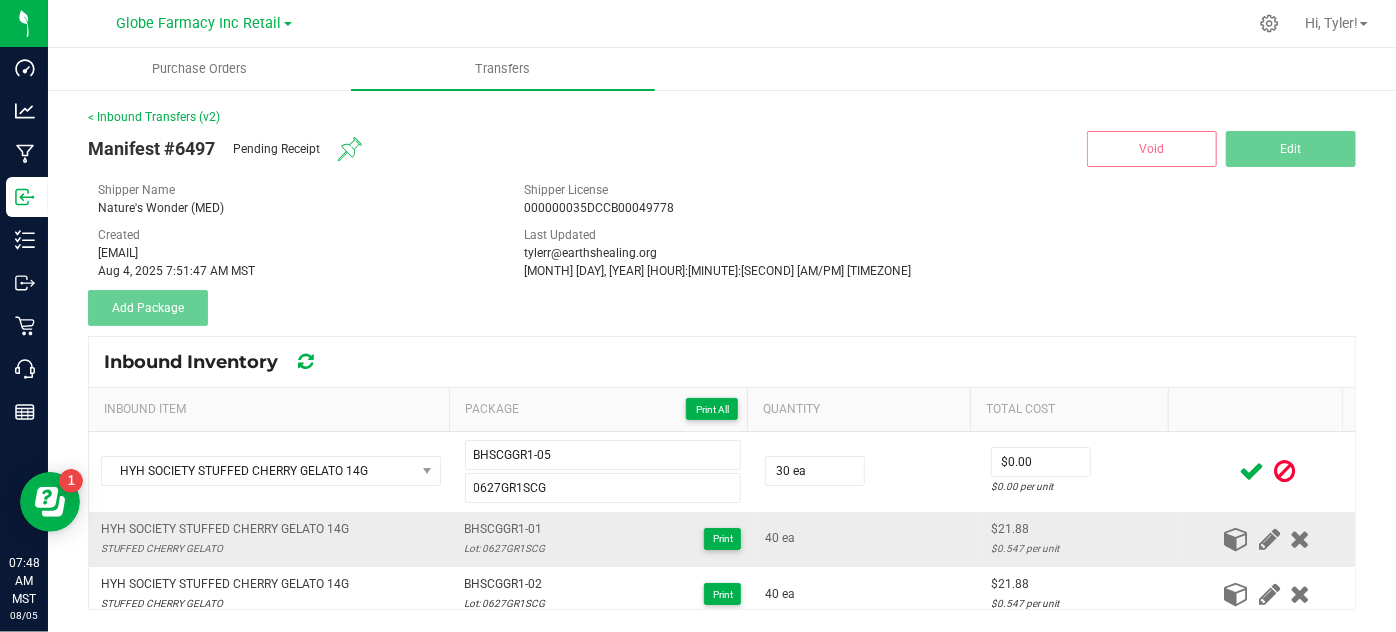 drag, startPoint x: 793, startPoint y: 521, endPoint x: 809, endPoint y: 517, distance: 16.492422 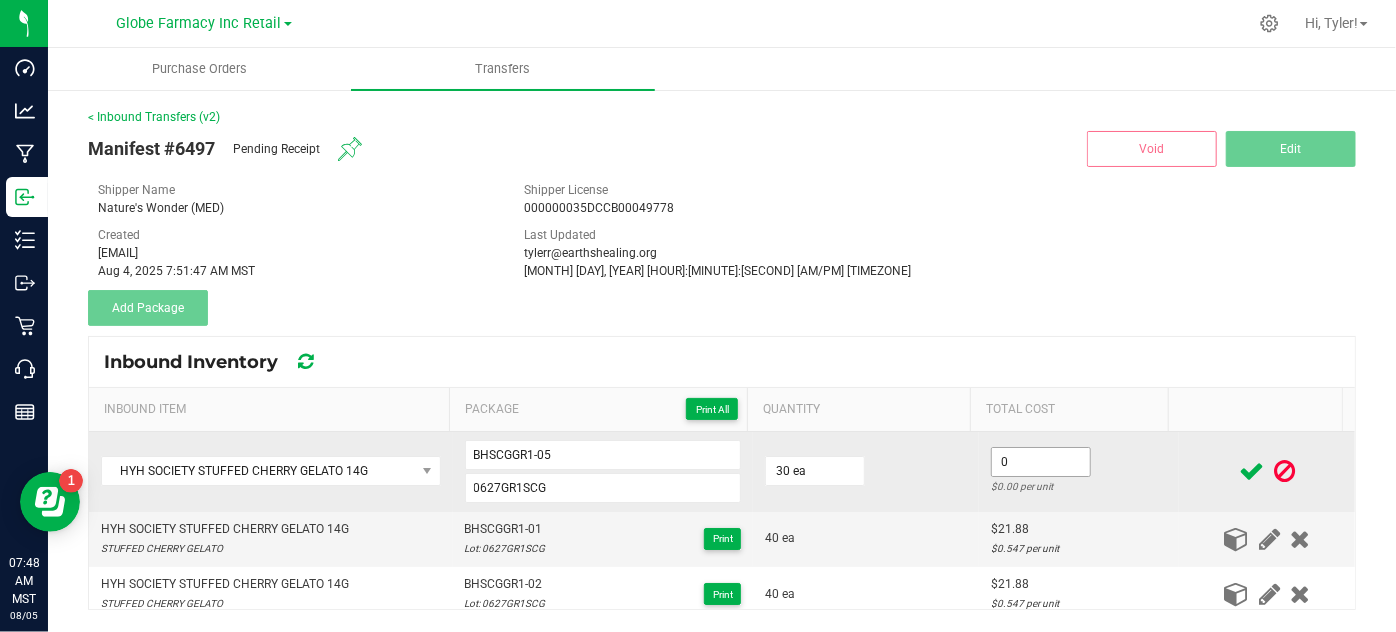 click on "0" at bounding box center [1041, 462] 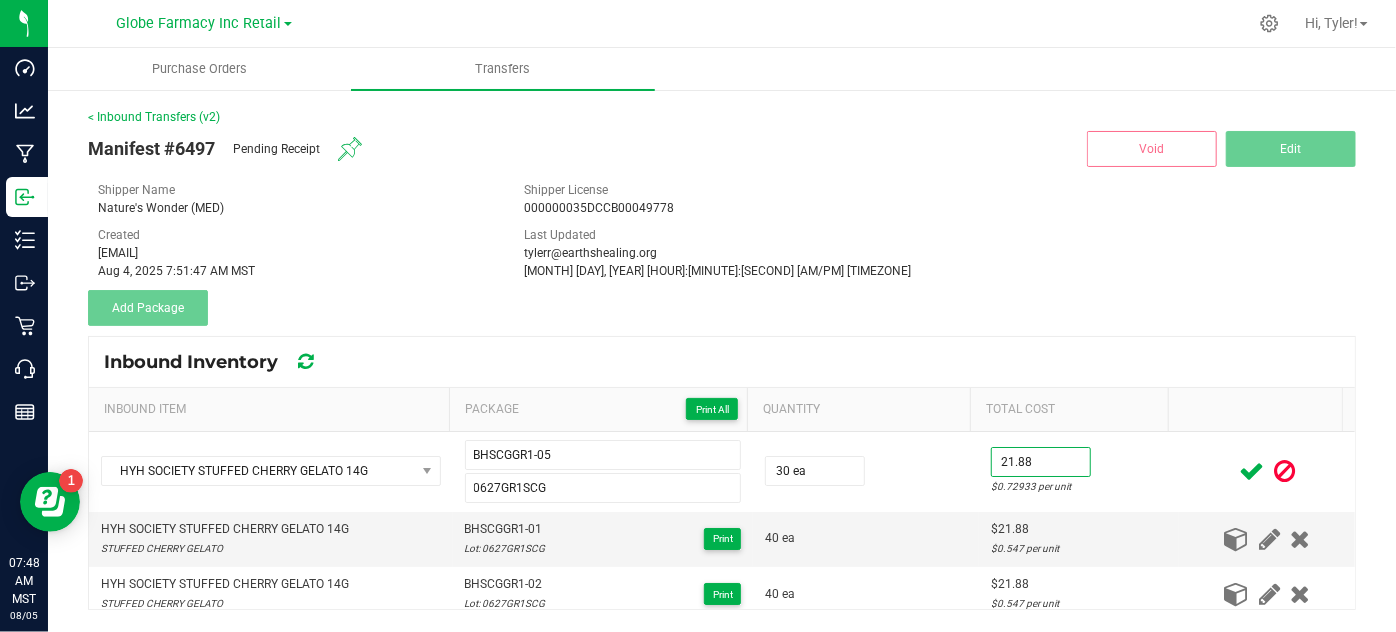 type on "$21.88" 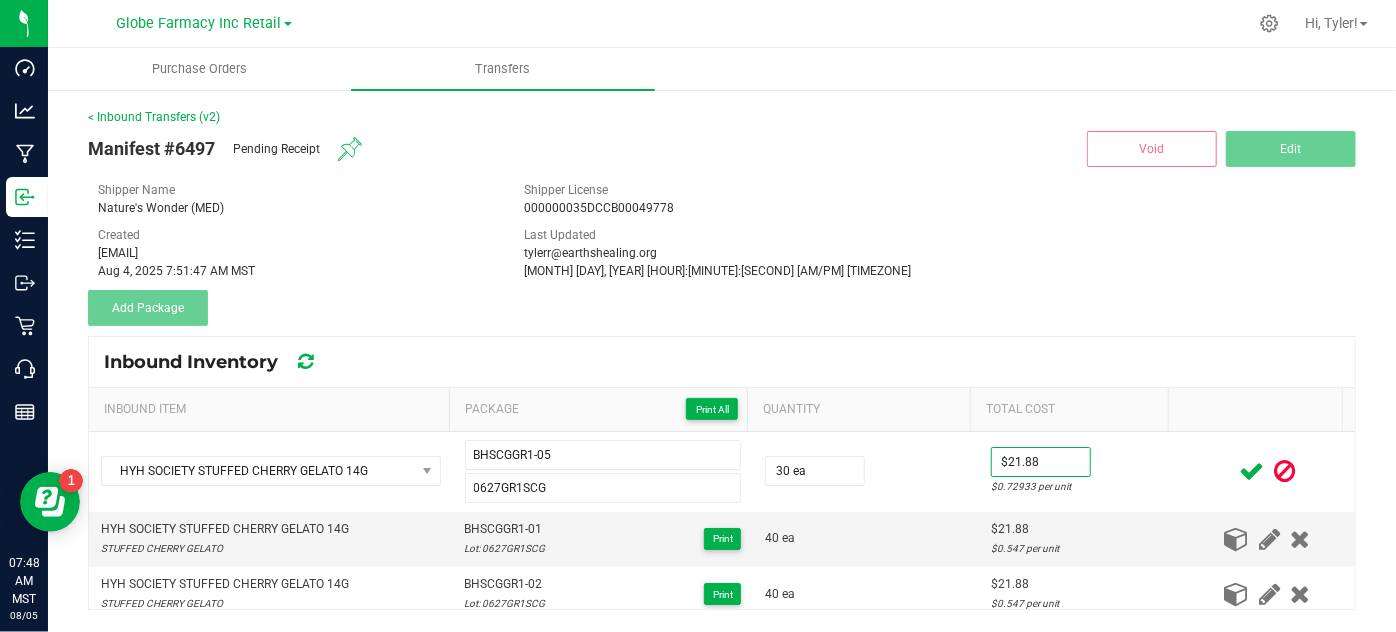 click at bounding box center [1251, 471] 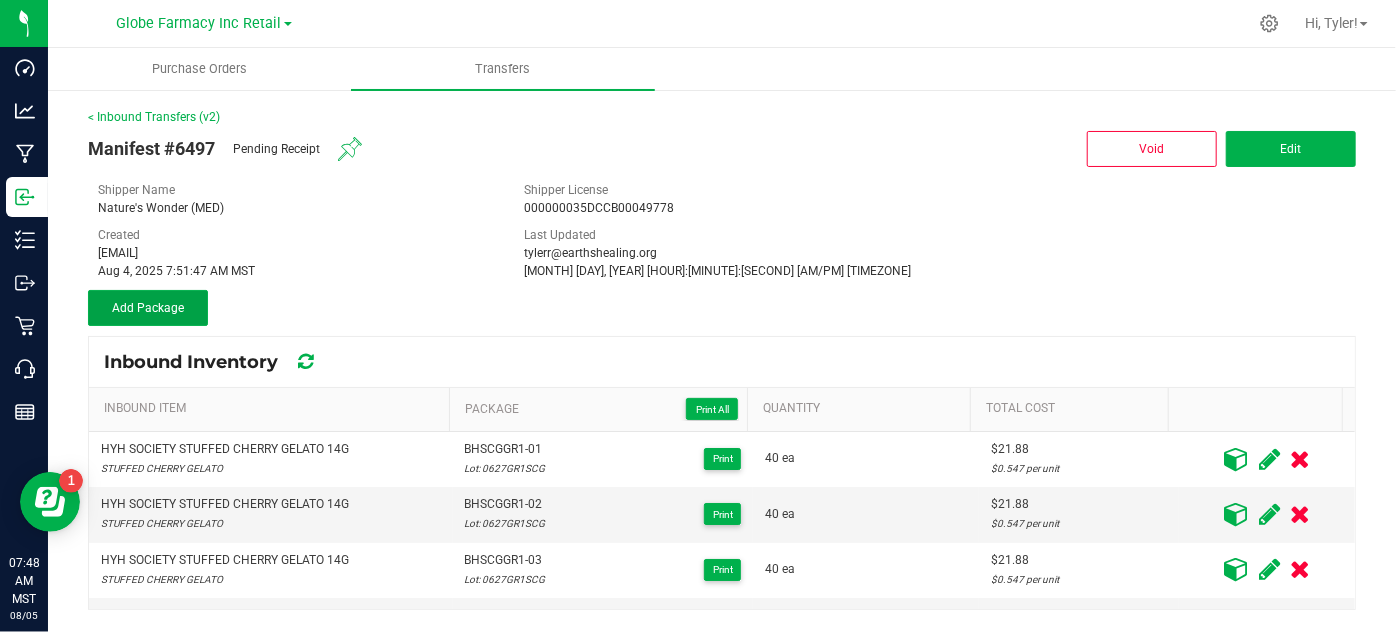 drag, startPoint x: 201, startPoint y: 322, endPoint x: 211, endPoint y: 328, distance: 11.661903 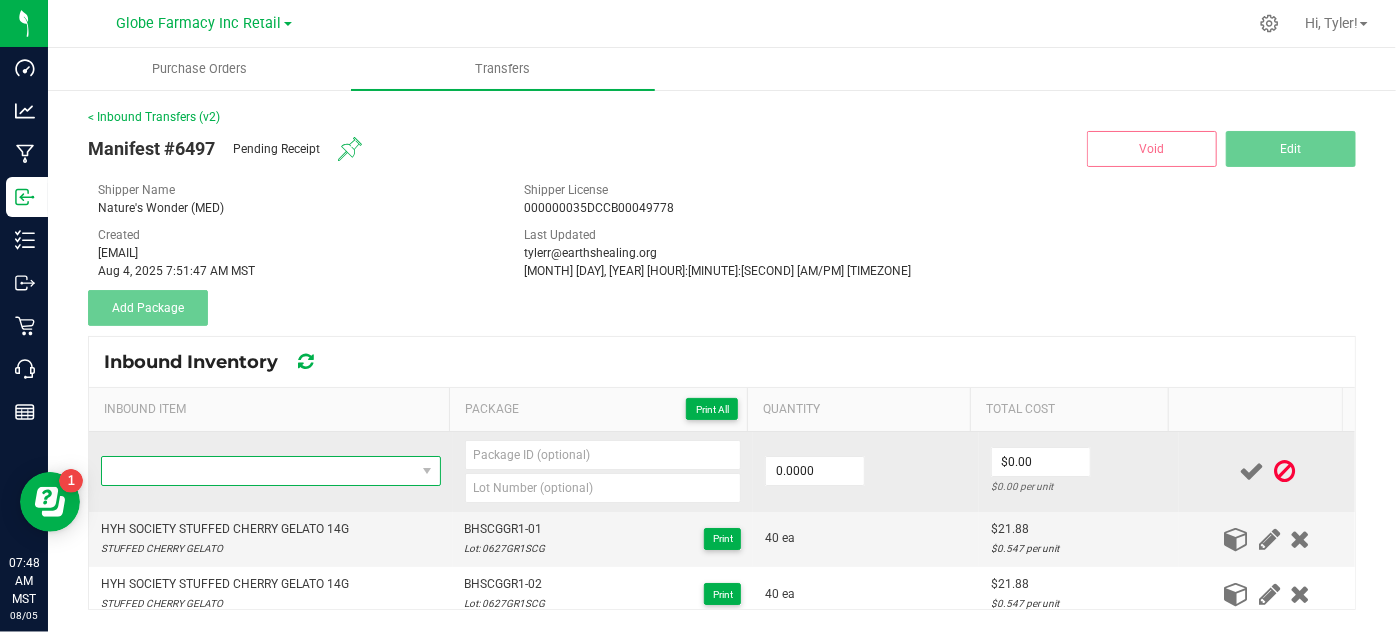 click at bounding box center [258, 471] 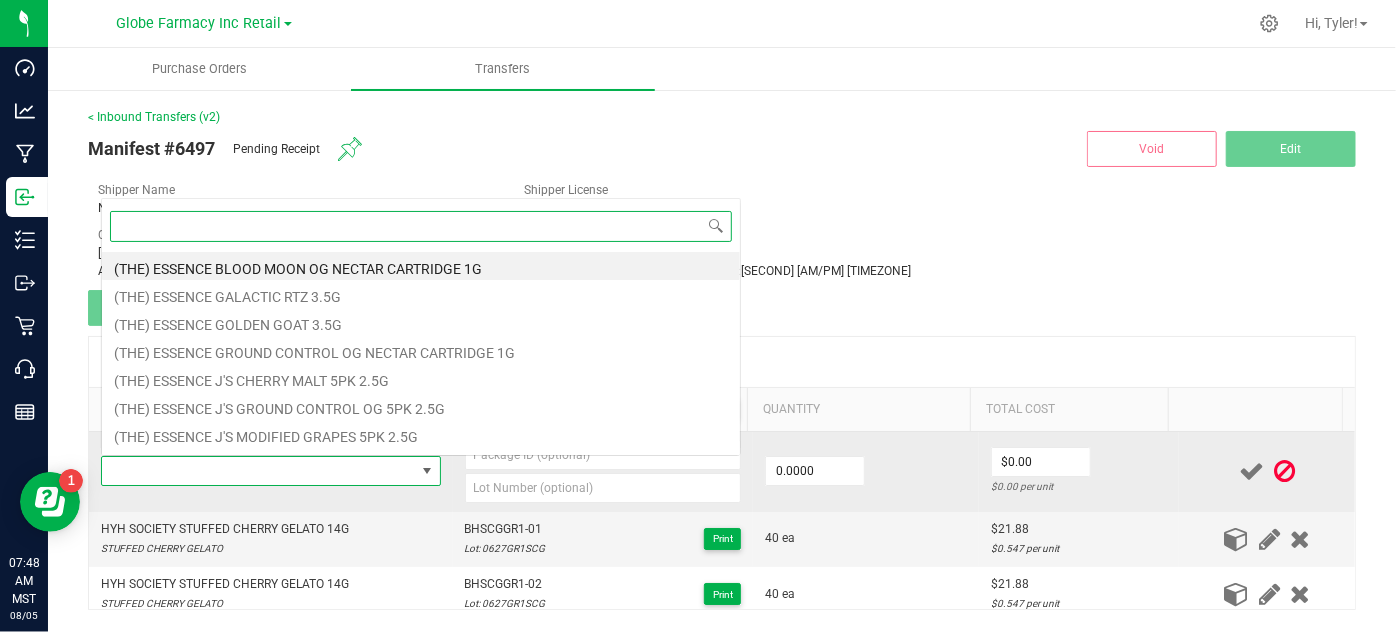 paste on "HYH SOCIETY APPLE BANANA GELATO 14G" 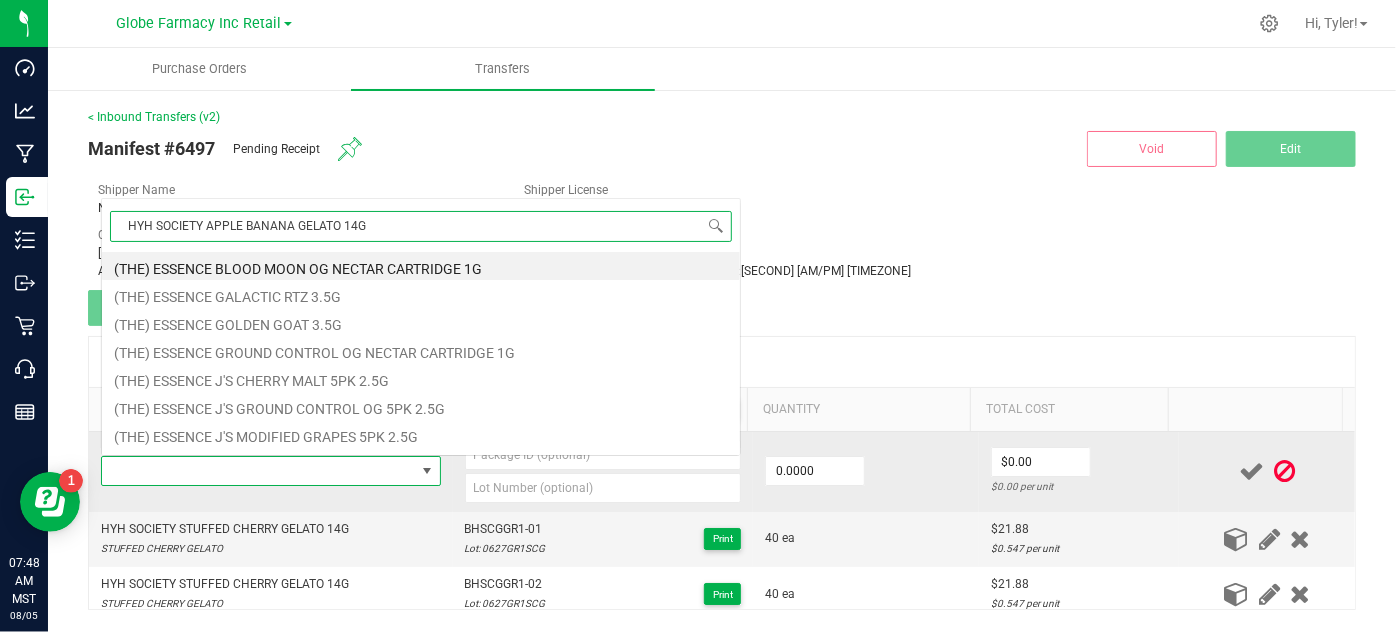 scroll, scrollTop: 66, scrollLeft: 0, axis: vertical 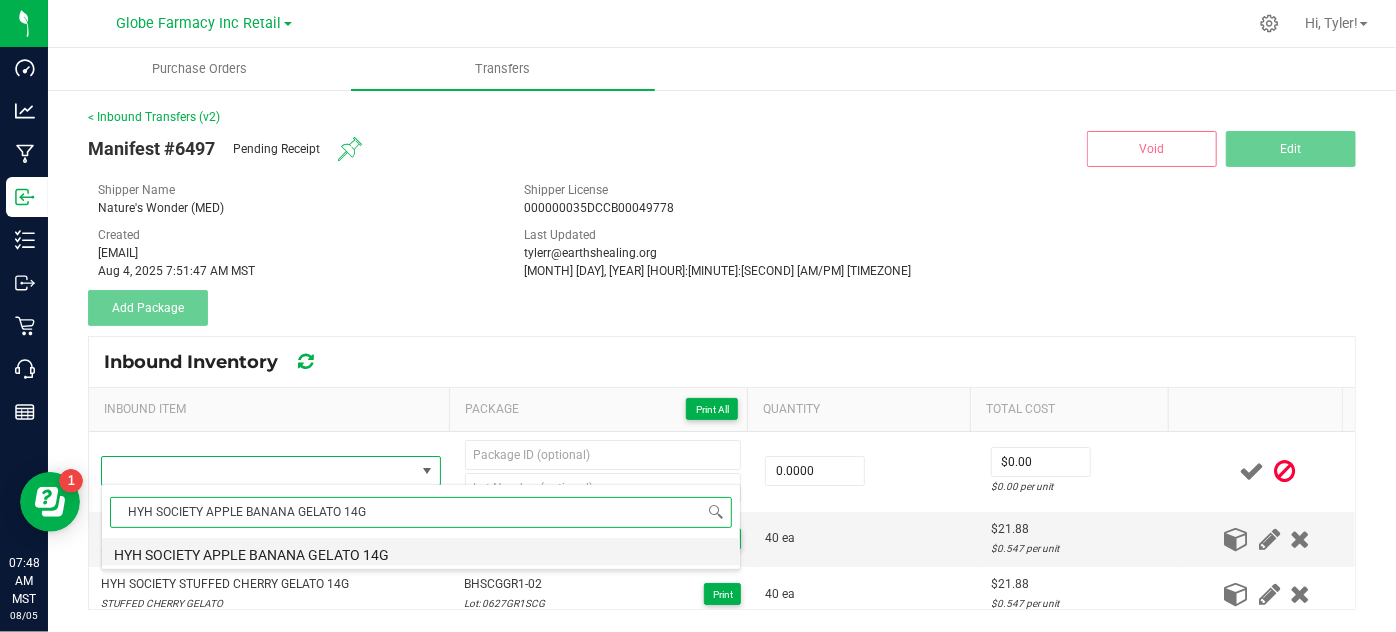 click on "HYH SOCIETY APPLE BANANA GELATO 14G" at bounding box center (421, 552) 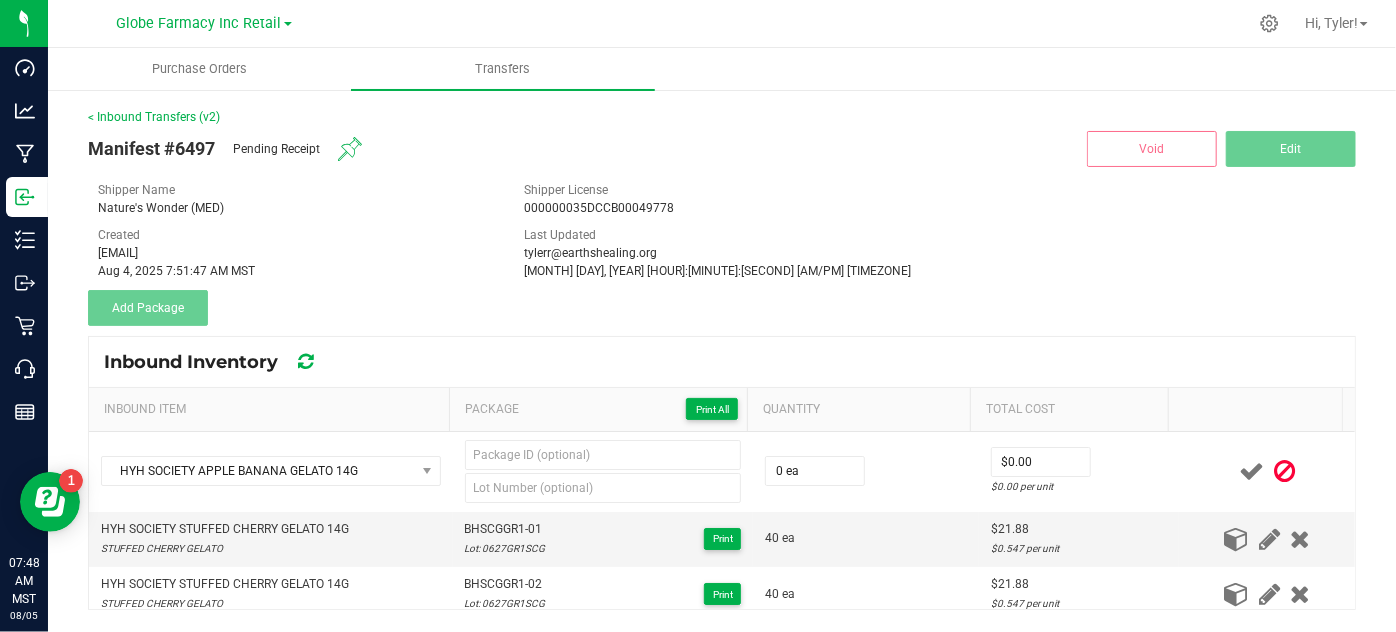 click on "HYH SOCIETY STUFFED CHERRY GELATO 14G  STUFFED CHERRY GELATO" at bounding box center [271, 539] 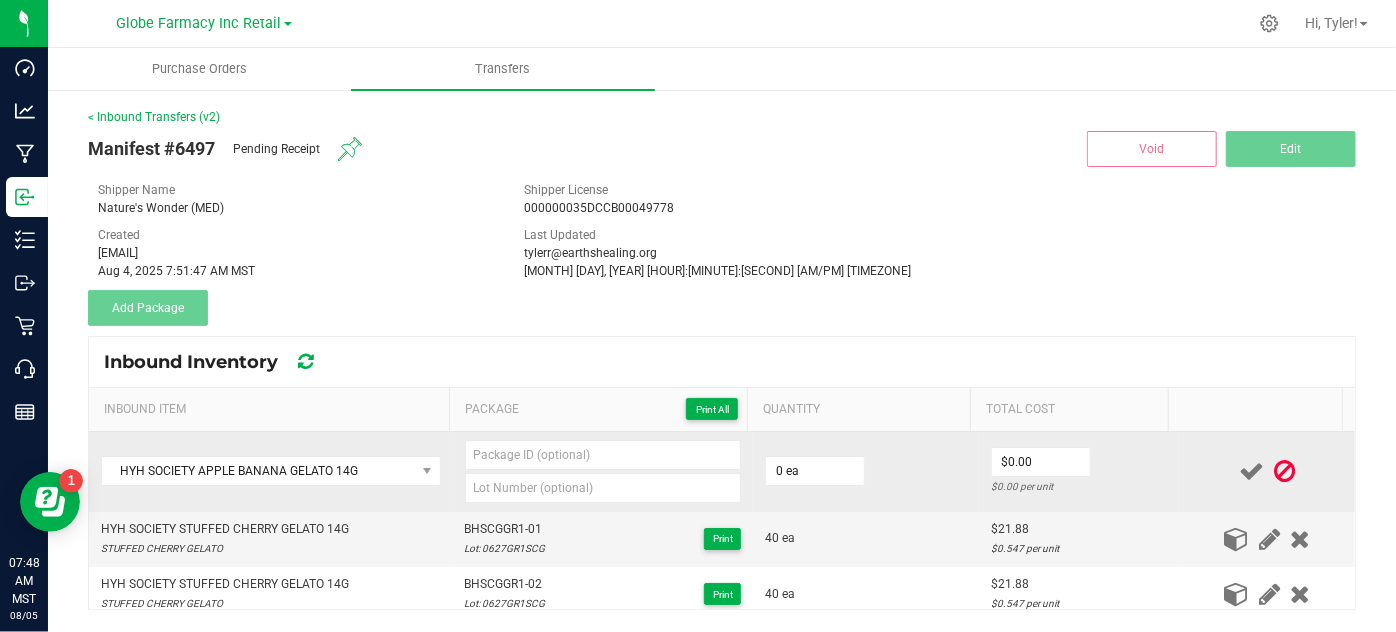 click on "0 ea" at bounding box center (866, 472) 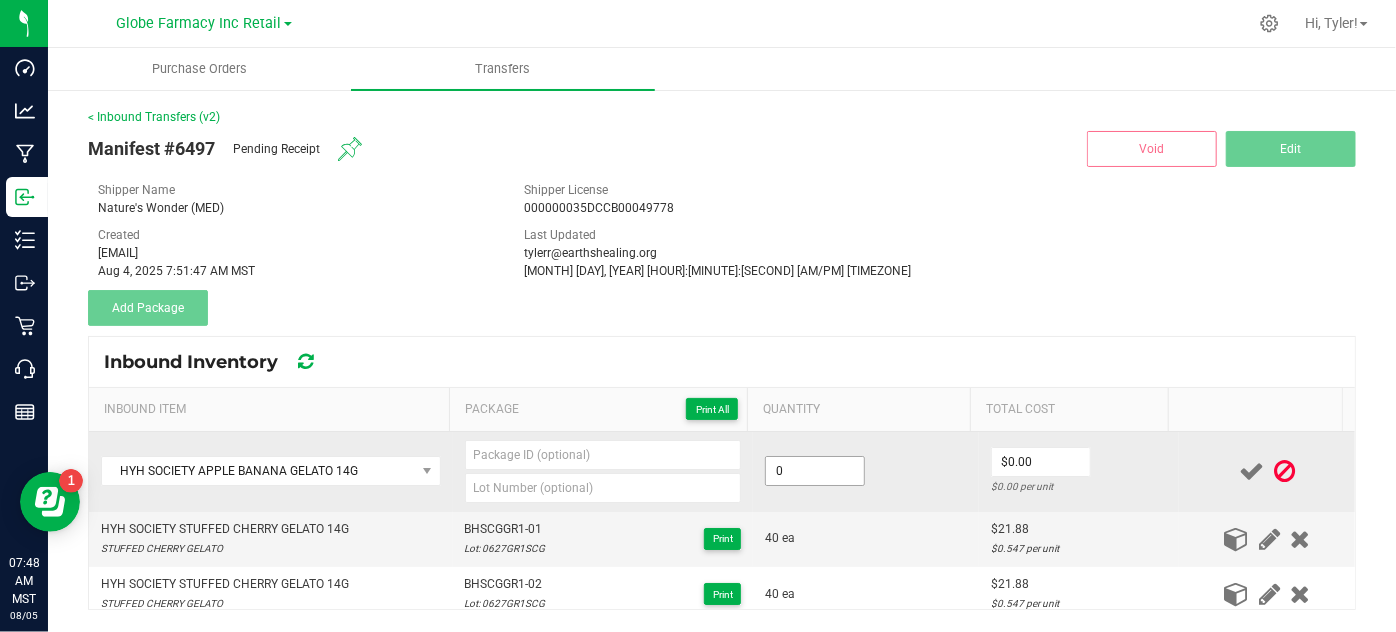 click on "0" at bounding box center [815, 471] 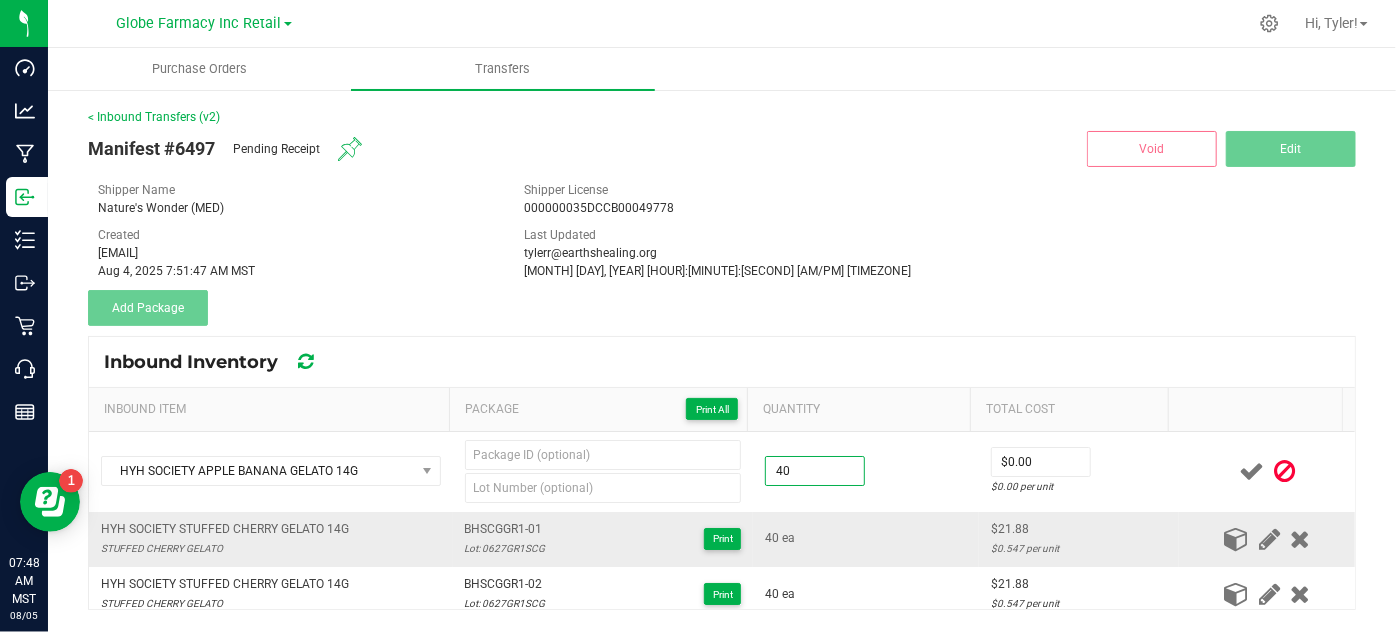 type on "40 ea" 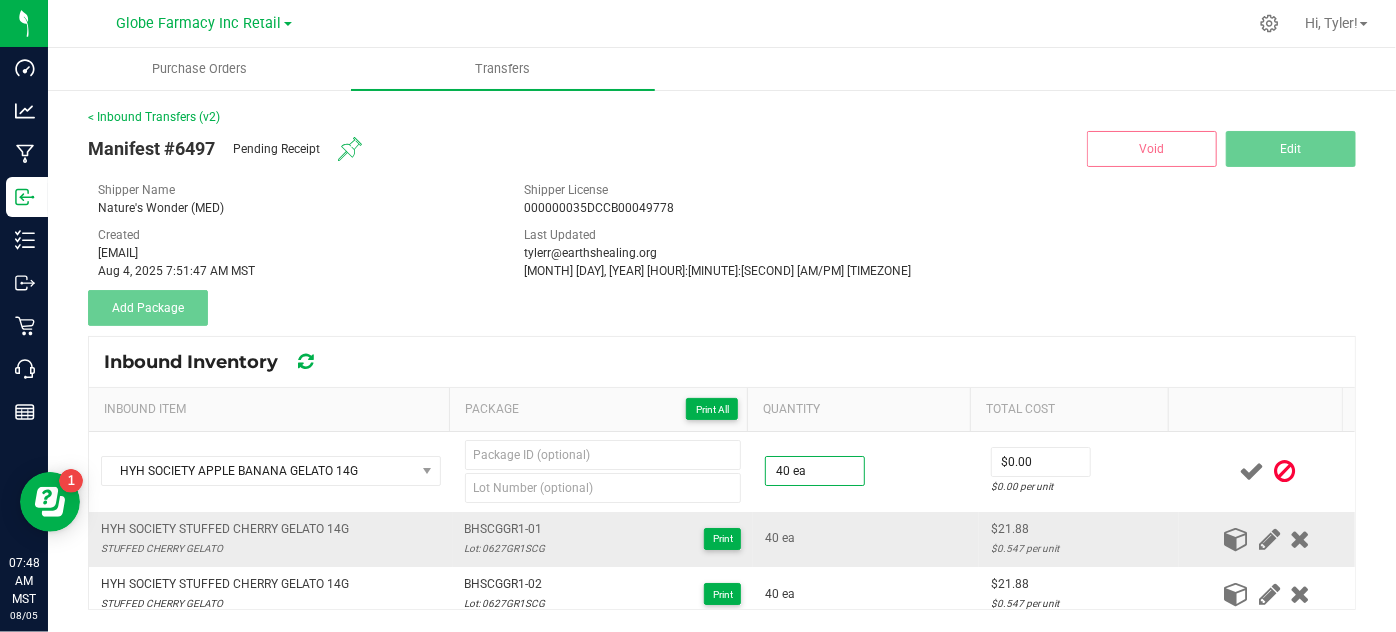 click on "40       ea" at bounding box center (866, 538) 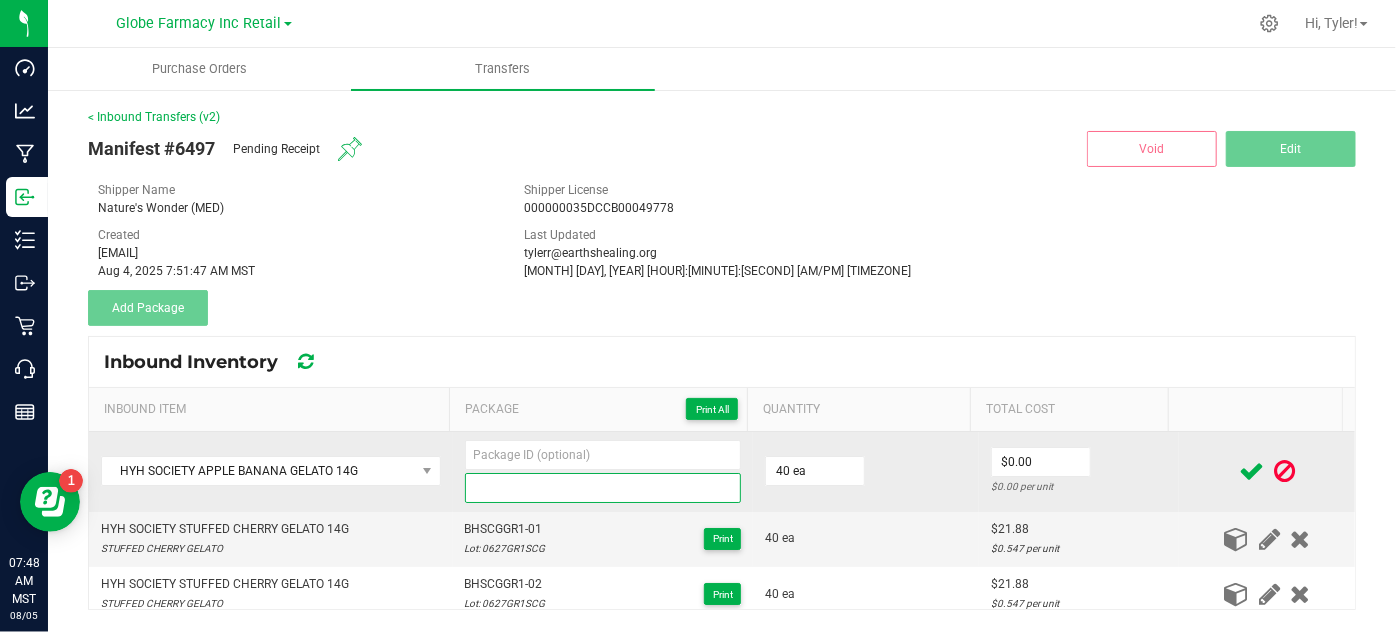 click at bounding box center [603, 488] 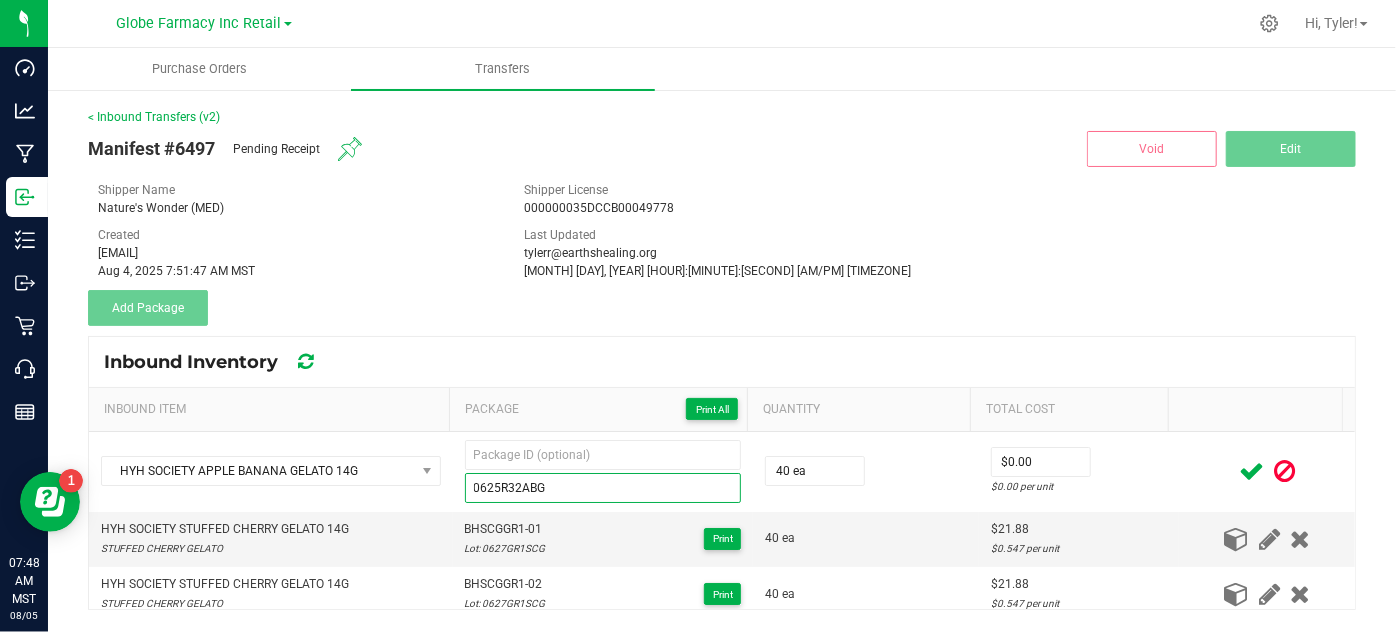 type on "0625R32ABG" 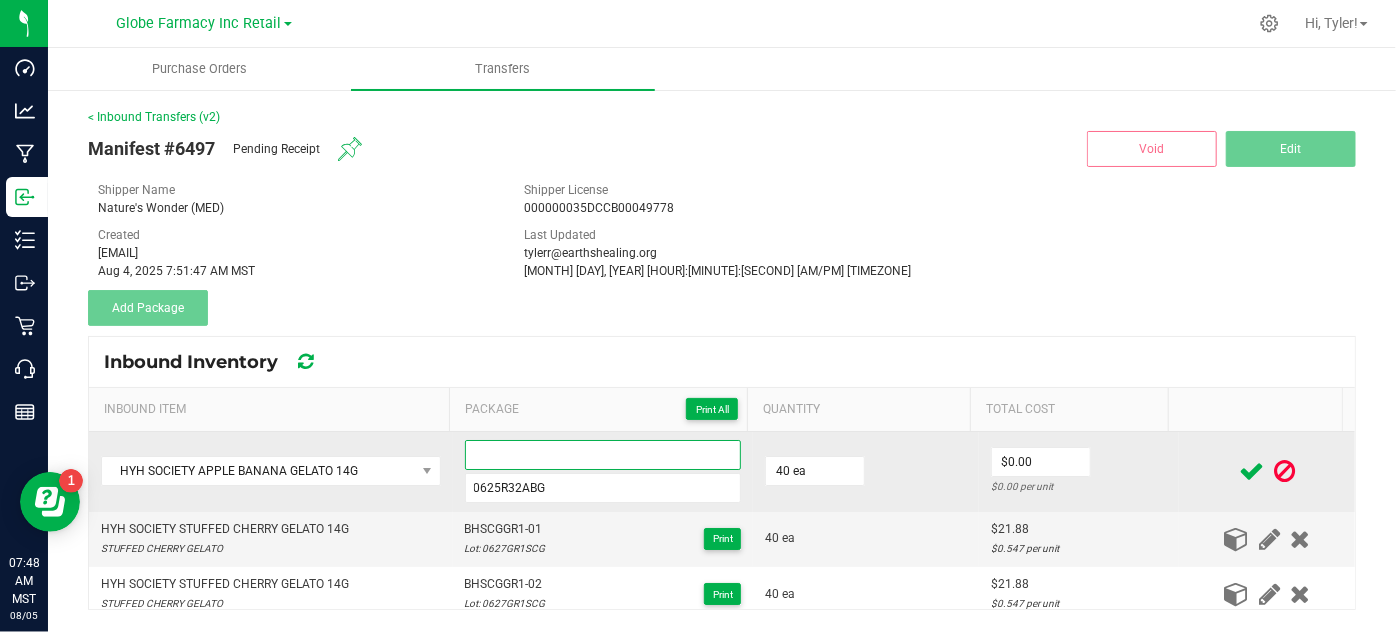click at bounding box center [603, 455] 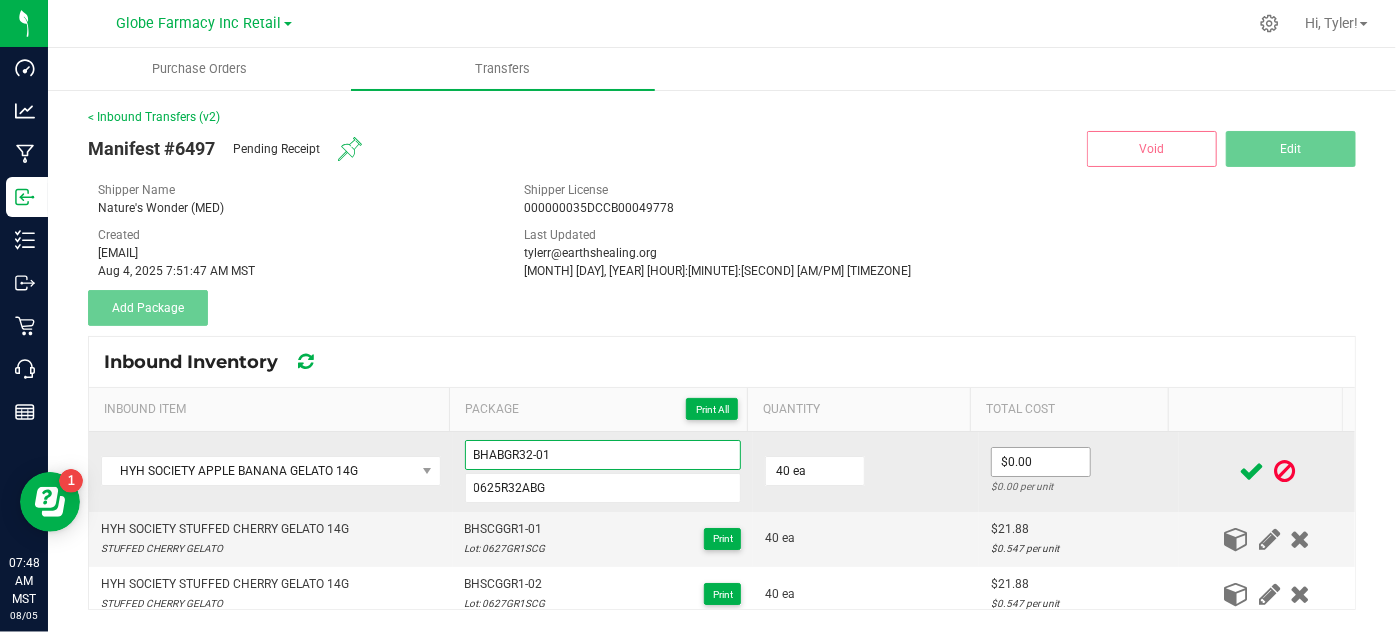 type on "BHABGR32-01" 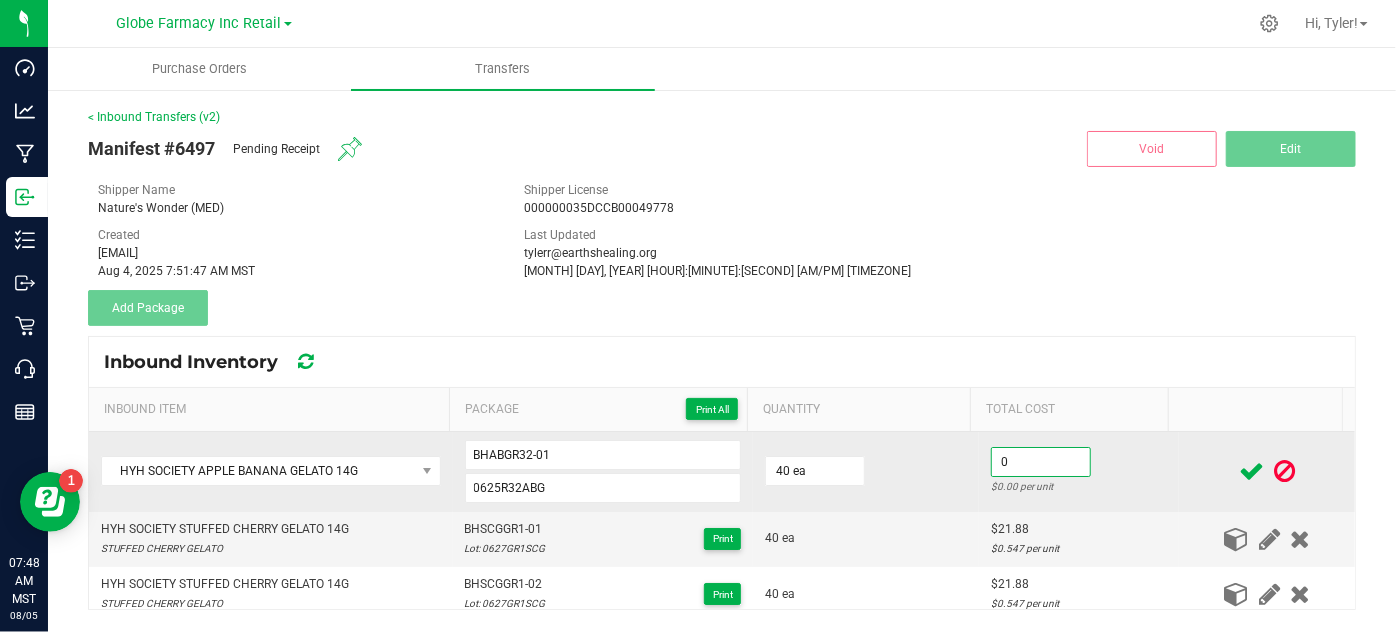 click on "0" at bounding box center (1041, 462) 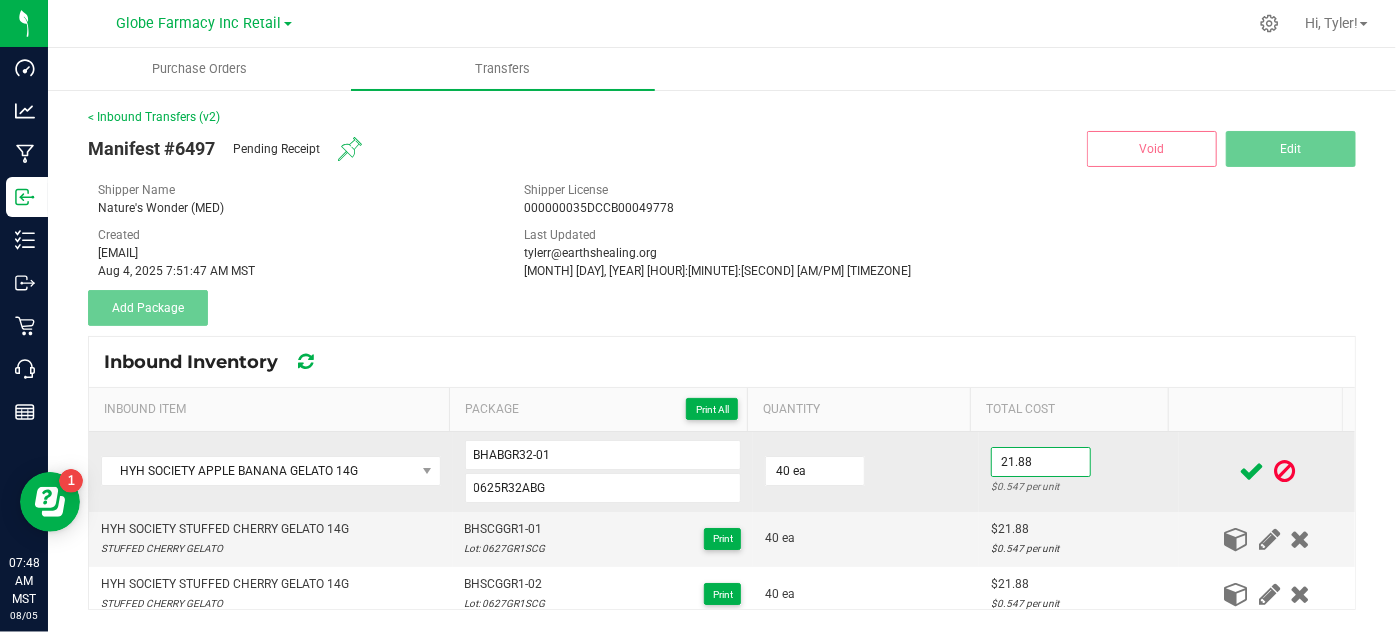 type on "$21.88" 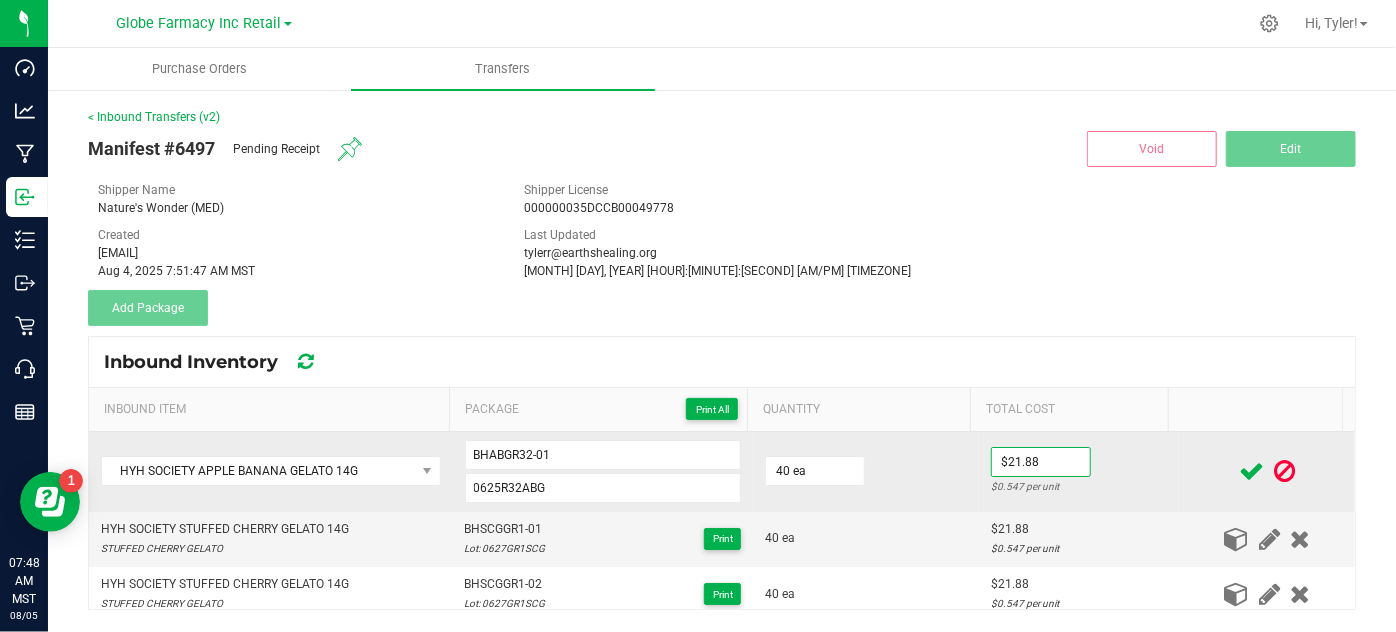 drag, startPoint x: 852, startPoint y: 498, endPoint x: 936, endPoint y: 489, distance: 84.48077 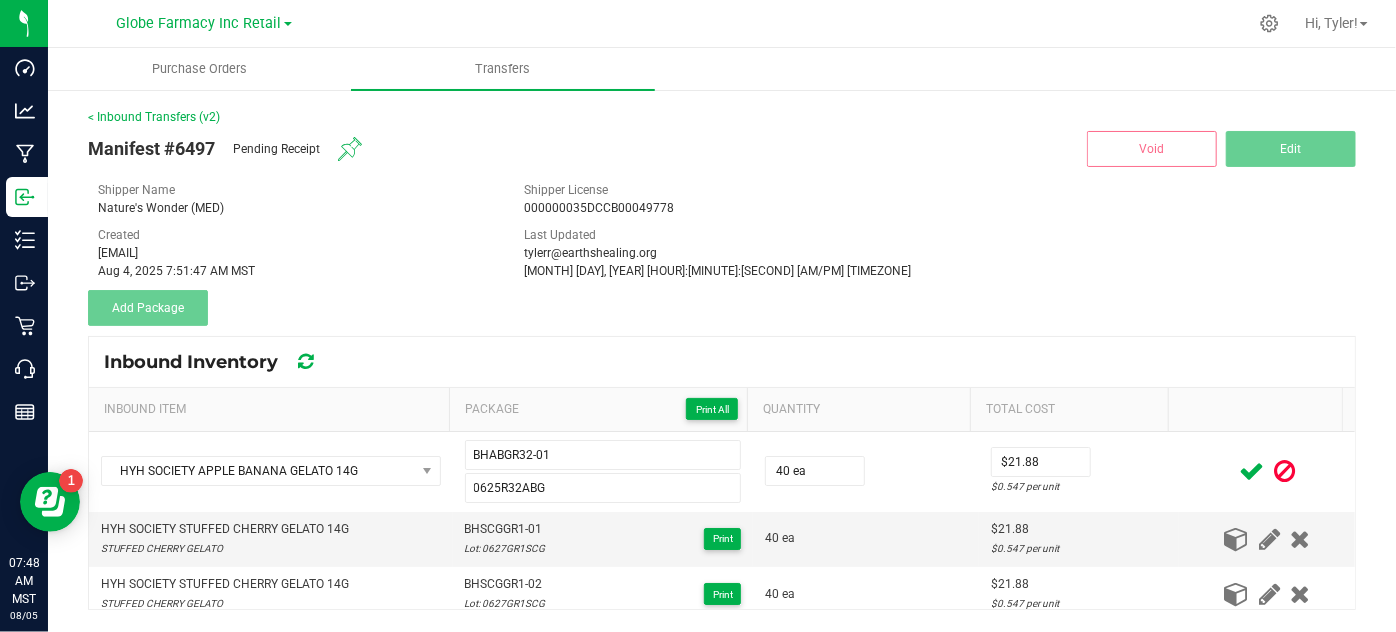 click at bounding box center (1251, 471) 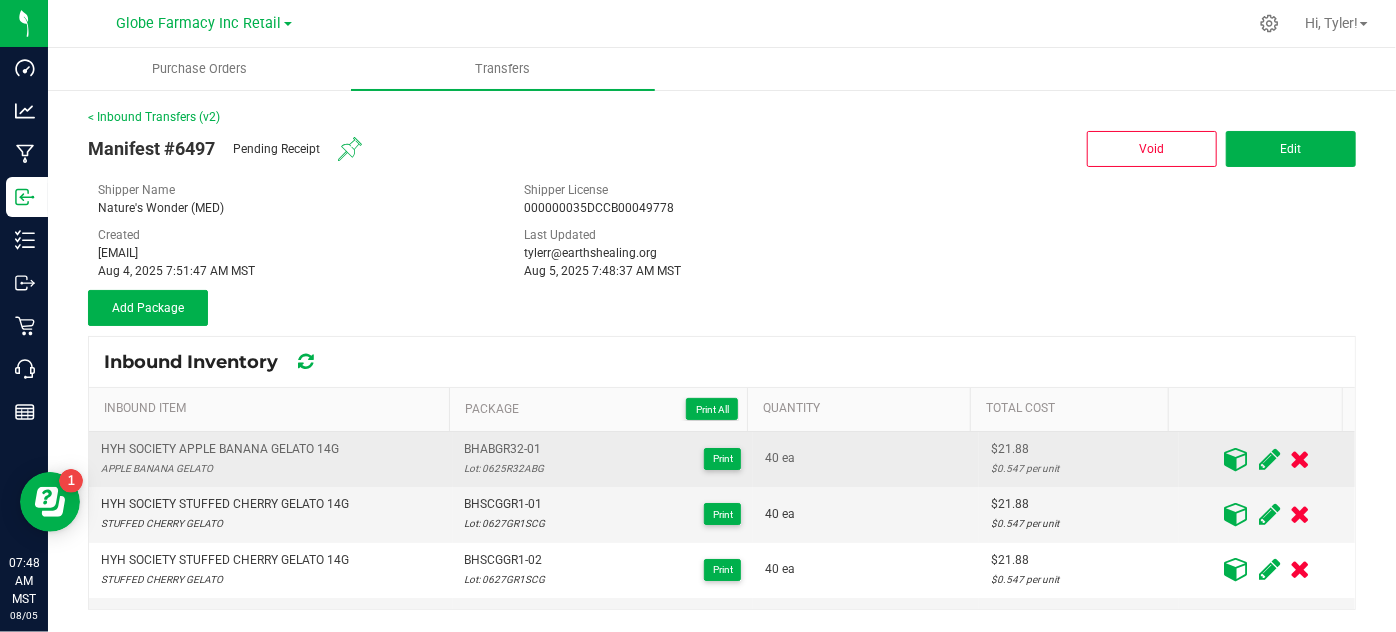 click on "HYH SOCIETY APPLE BANANA GELATO 14G" at bounding box center (220, 449) 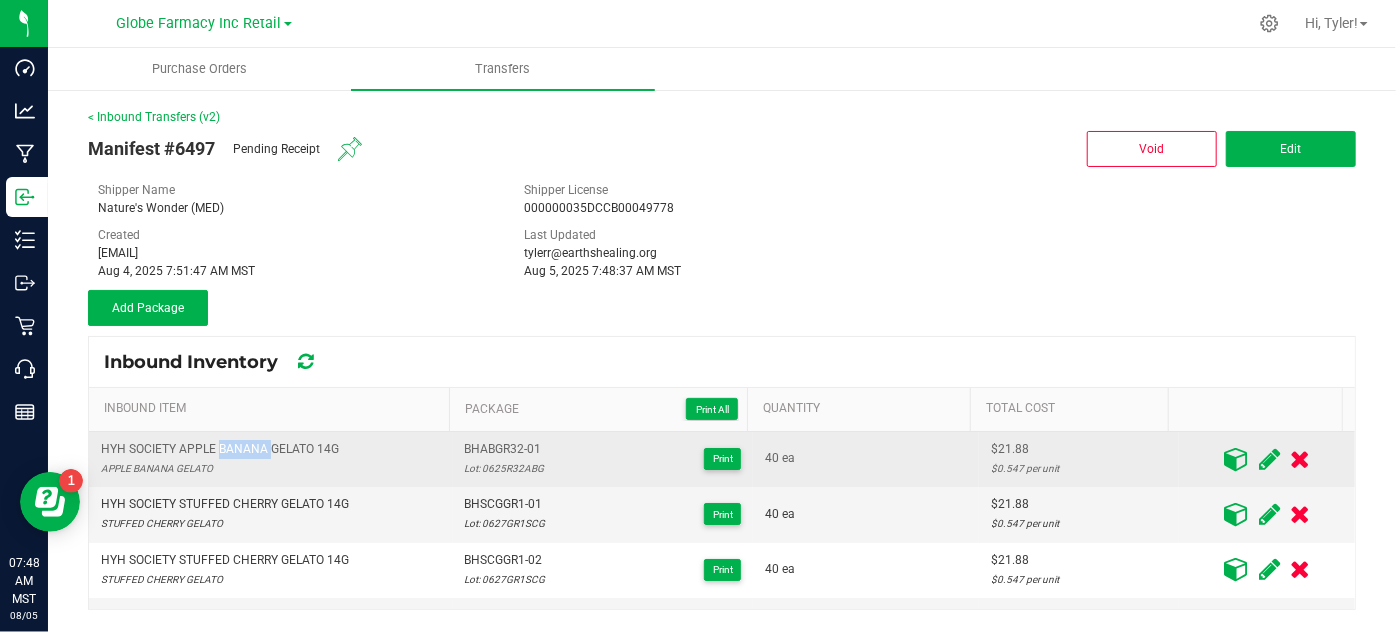 click on "HYH SOCIETY APPLE BANANA GELATO 14G" at bounding box center [220, 449] 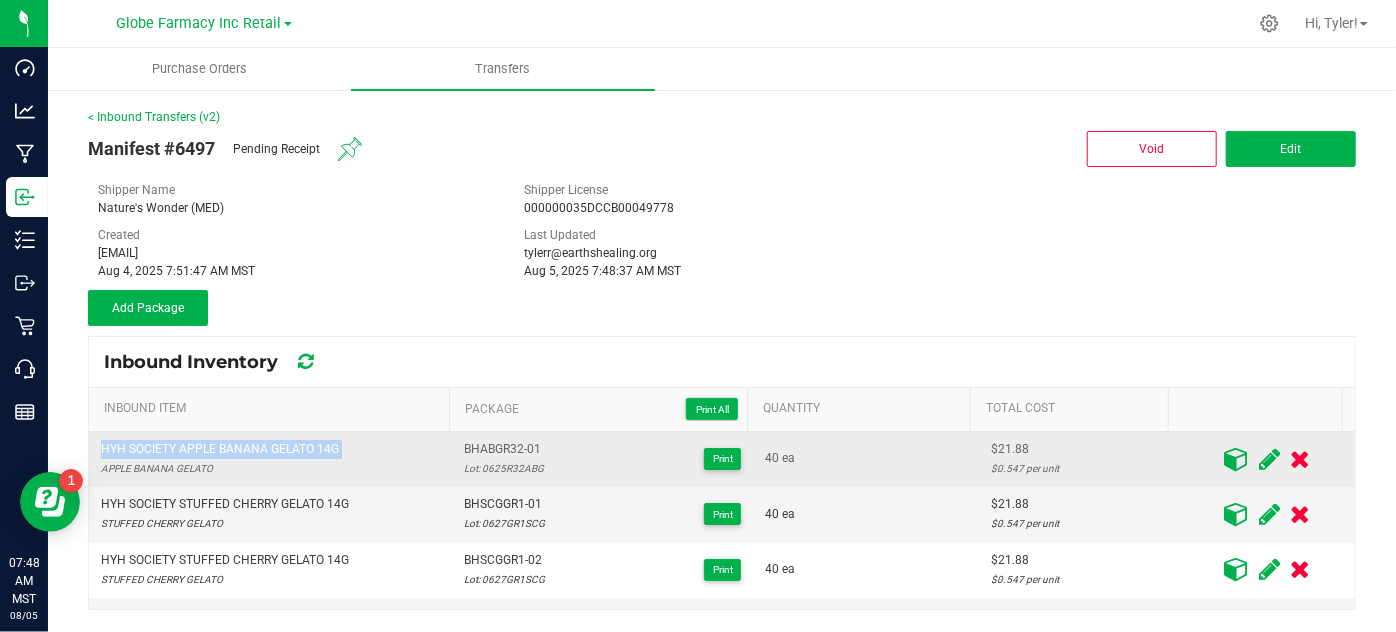 click on "HYH SOCIETY APPLE BANANA GELATO 14G" at bounding box center (220, 449) 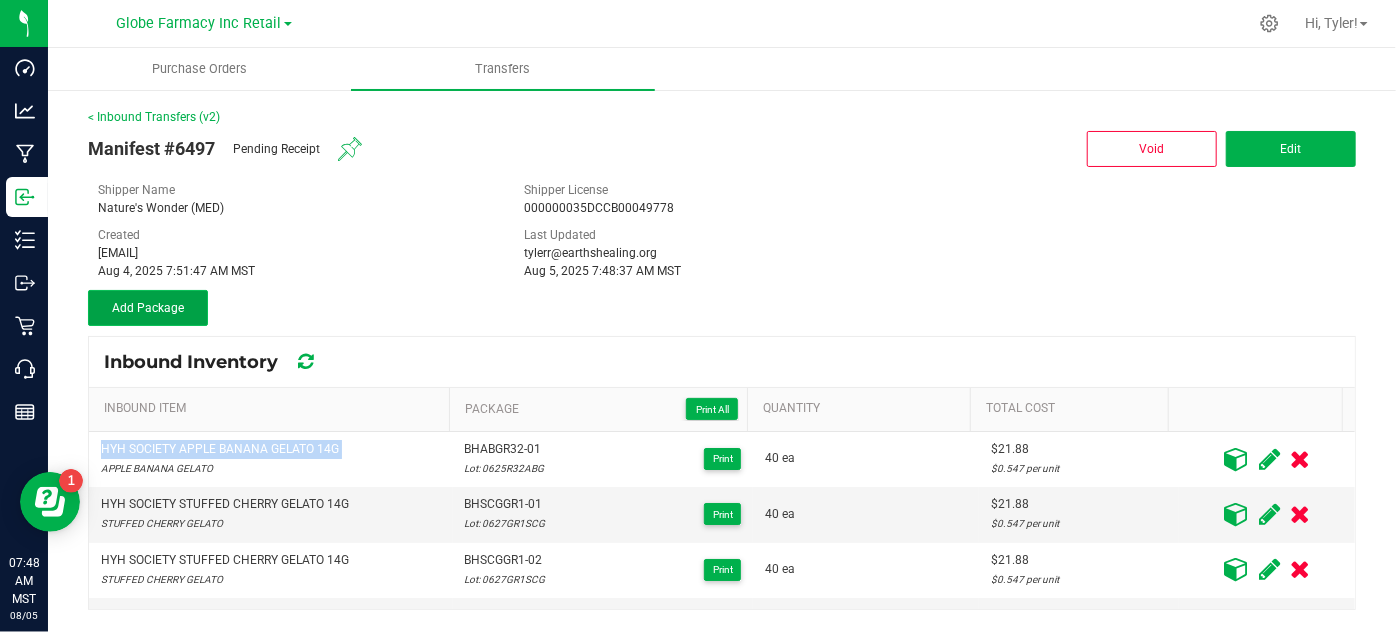 click on "Add Package" at bounding box center (148, 308) 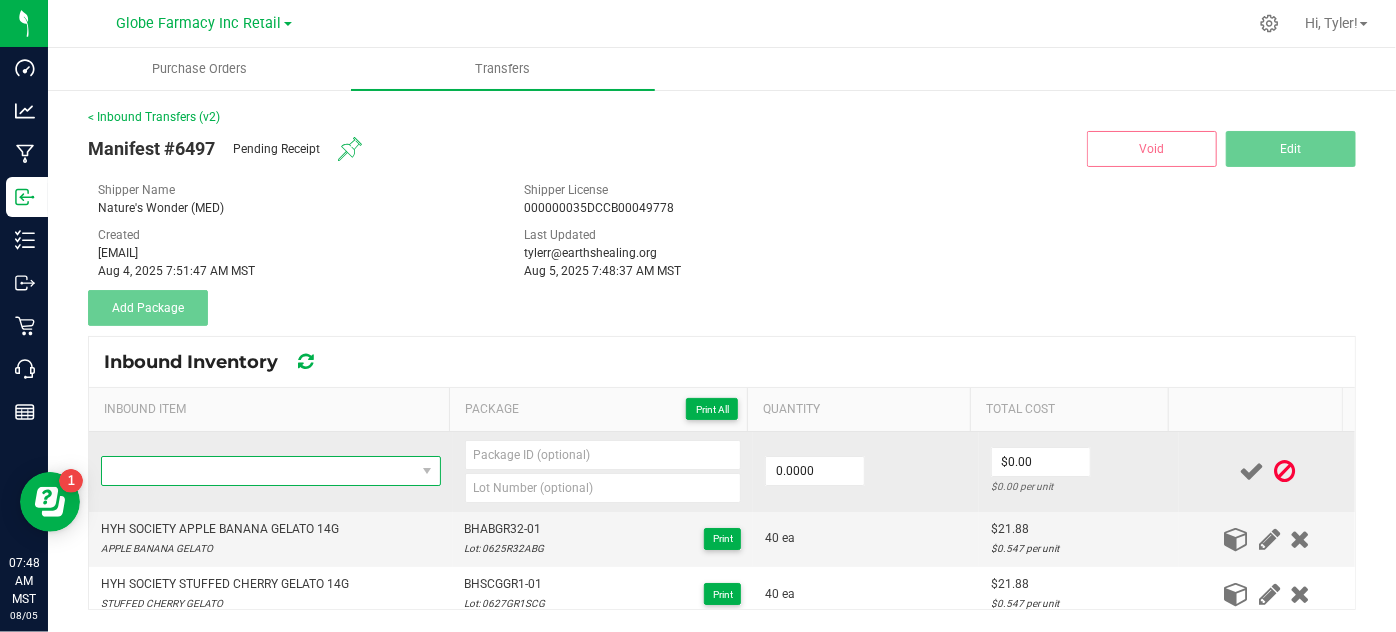 click at bounding box center [258, 471] 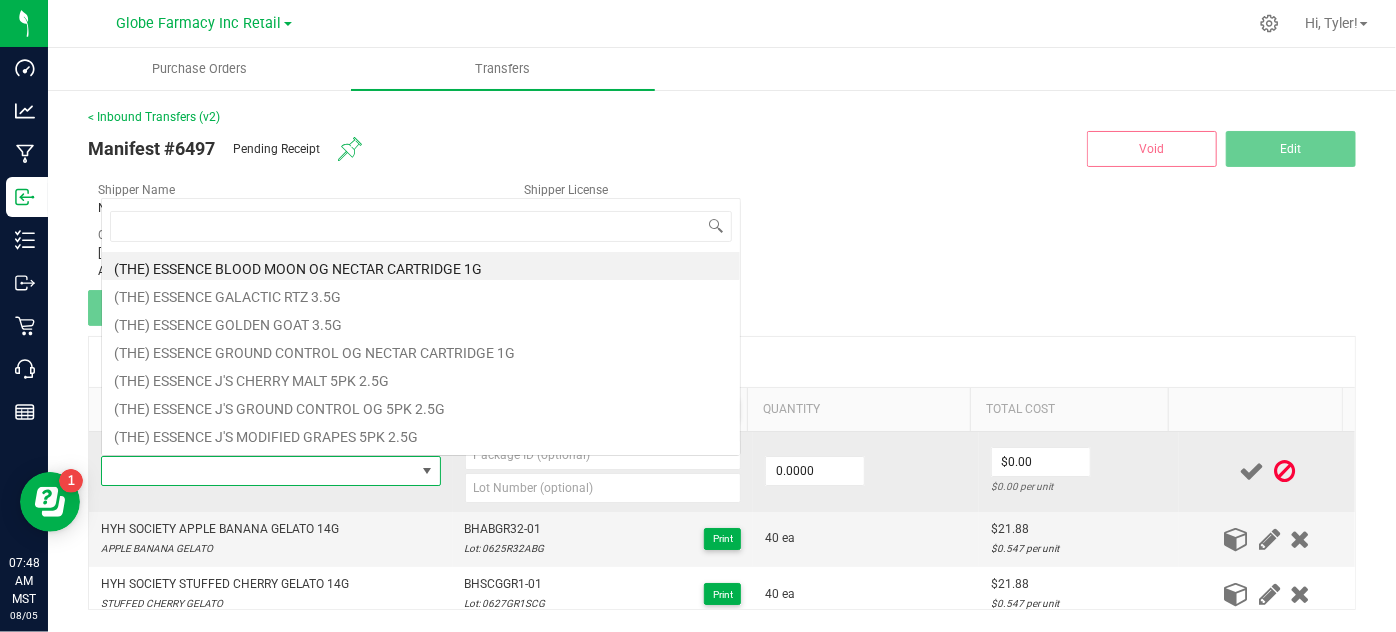type on "HYH SOCIETY APPLE BANANA GELATO 14G" 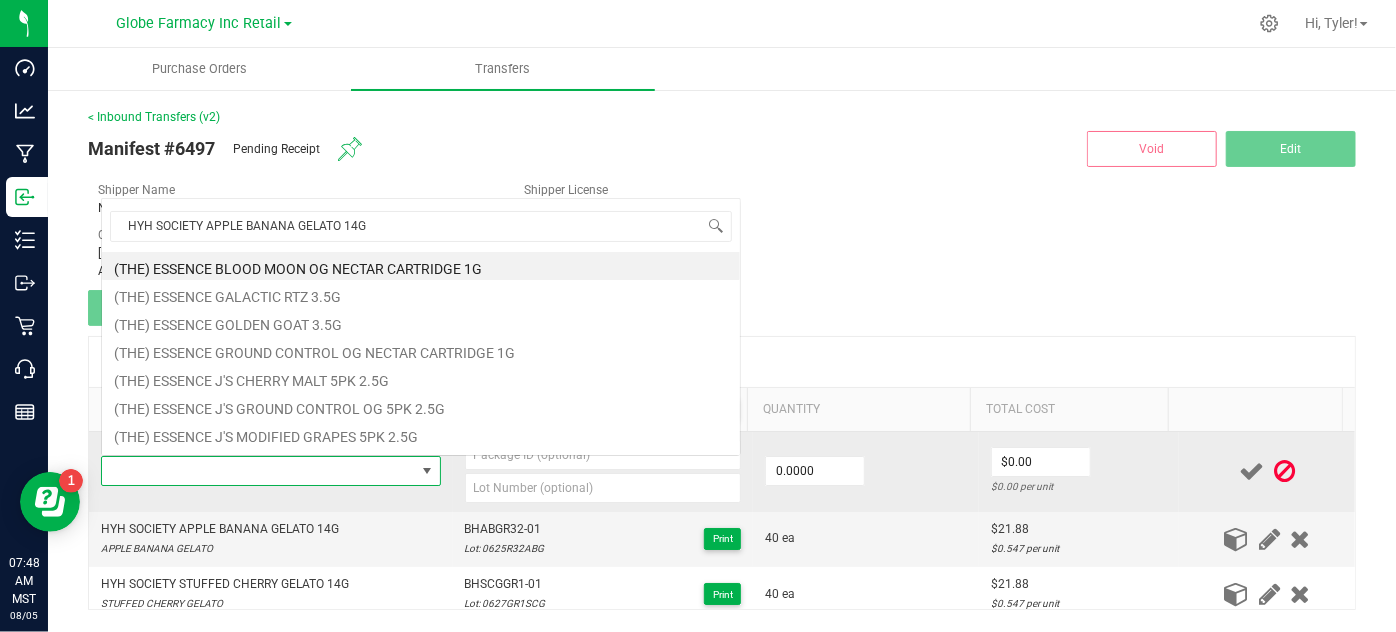scroll, scrollTop: 0, scrollLeft: 0, axis: both 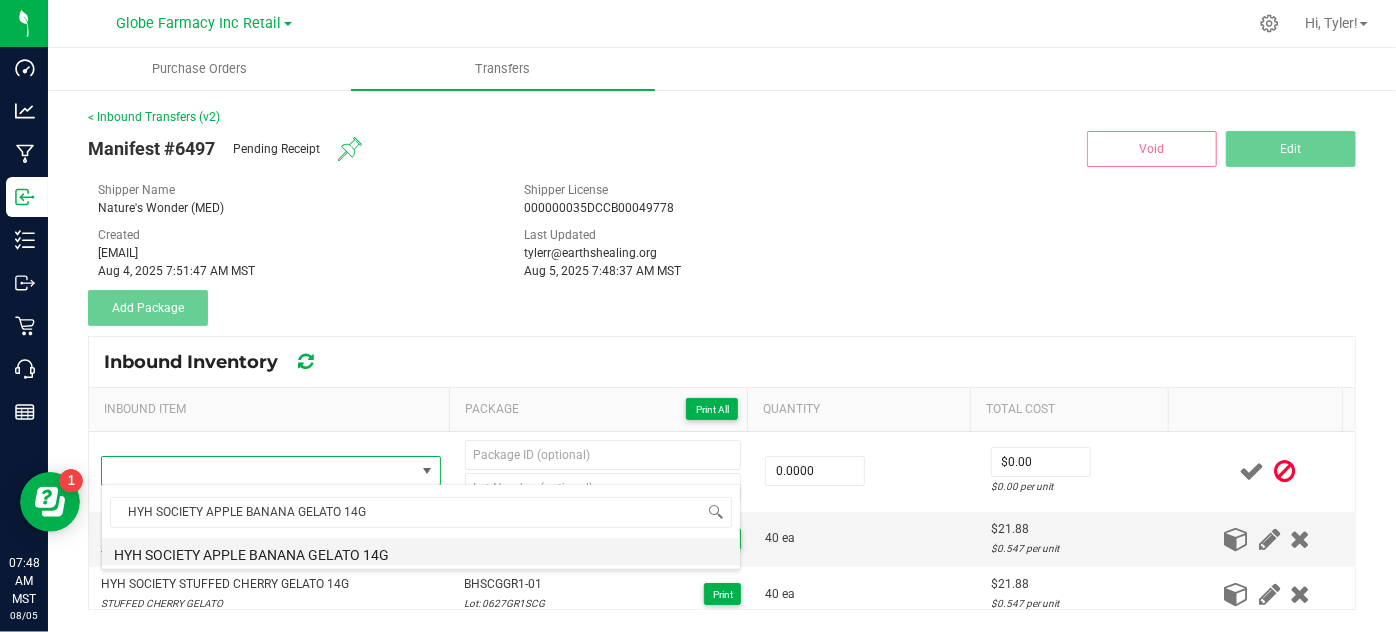 click on "HYH SOCIETY APPLE BANANA GELATO 14G" at bounding box center [421, 552] 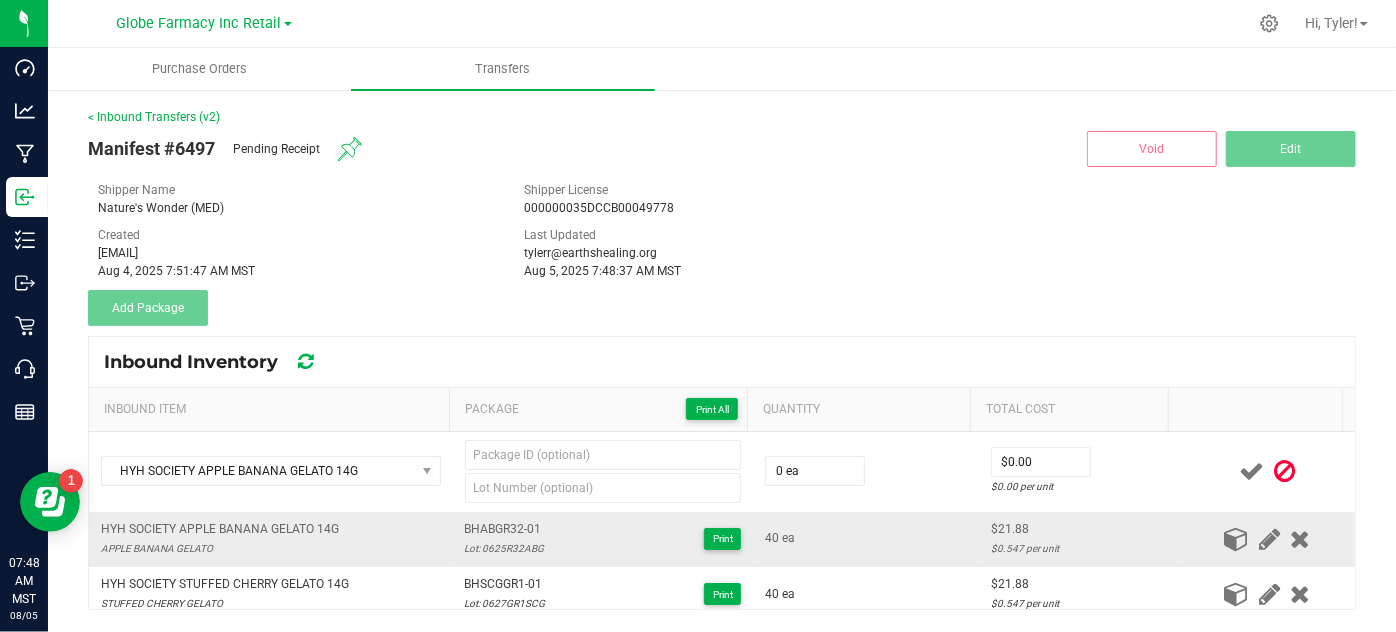 click on "BHABGR32-01" at bounding box center (505, 529) 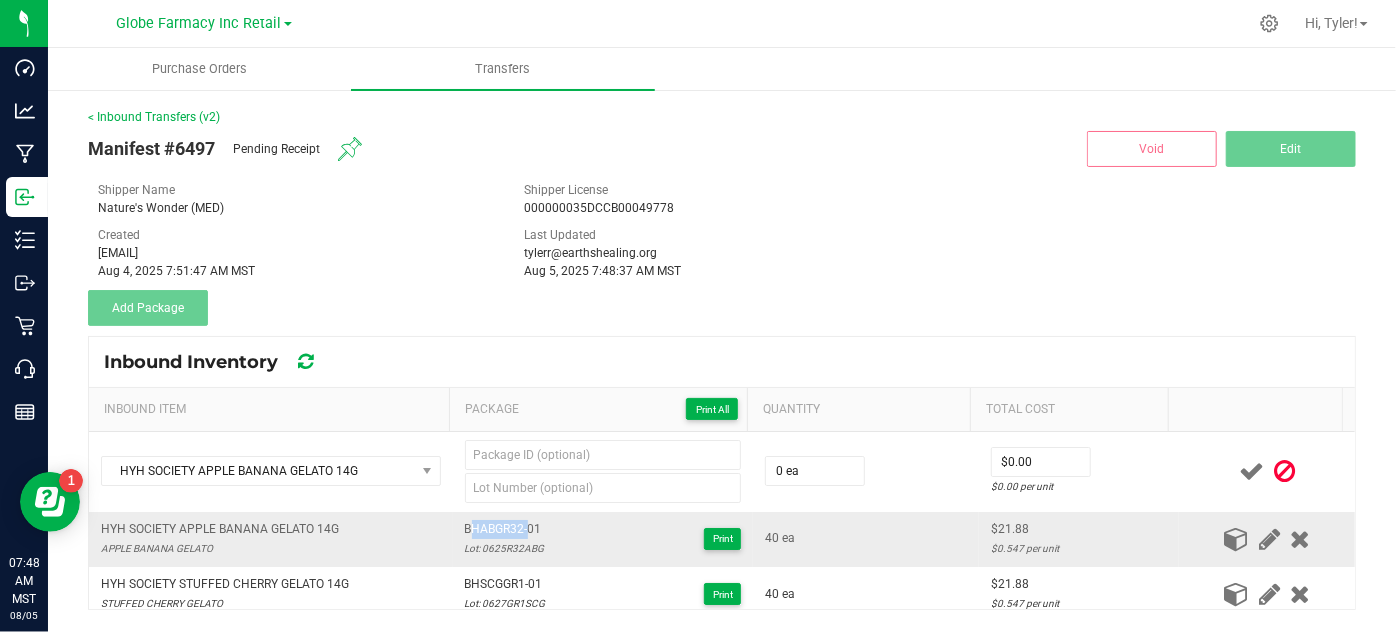 click on "BHABGR32-01" at bounding box center (505, 529) 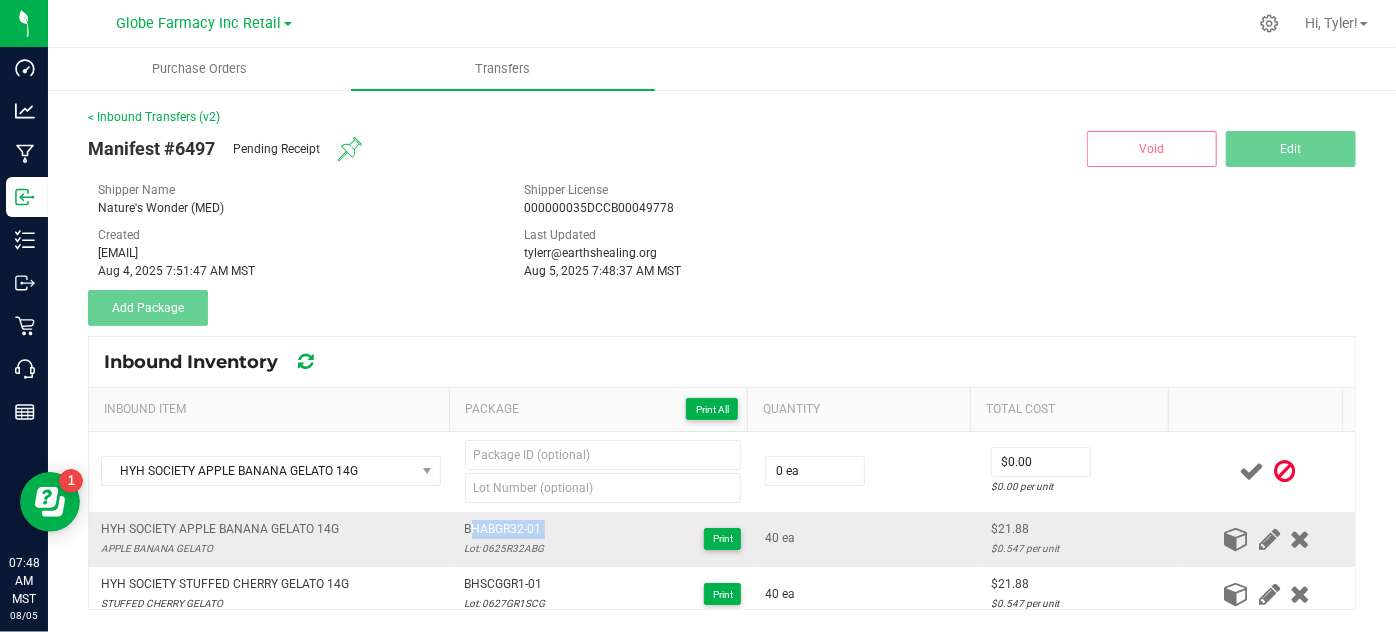 click on "BHABGR32-01" at bounding box center [505, 529] 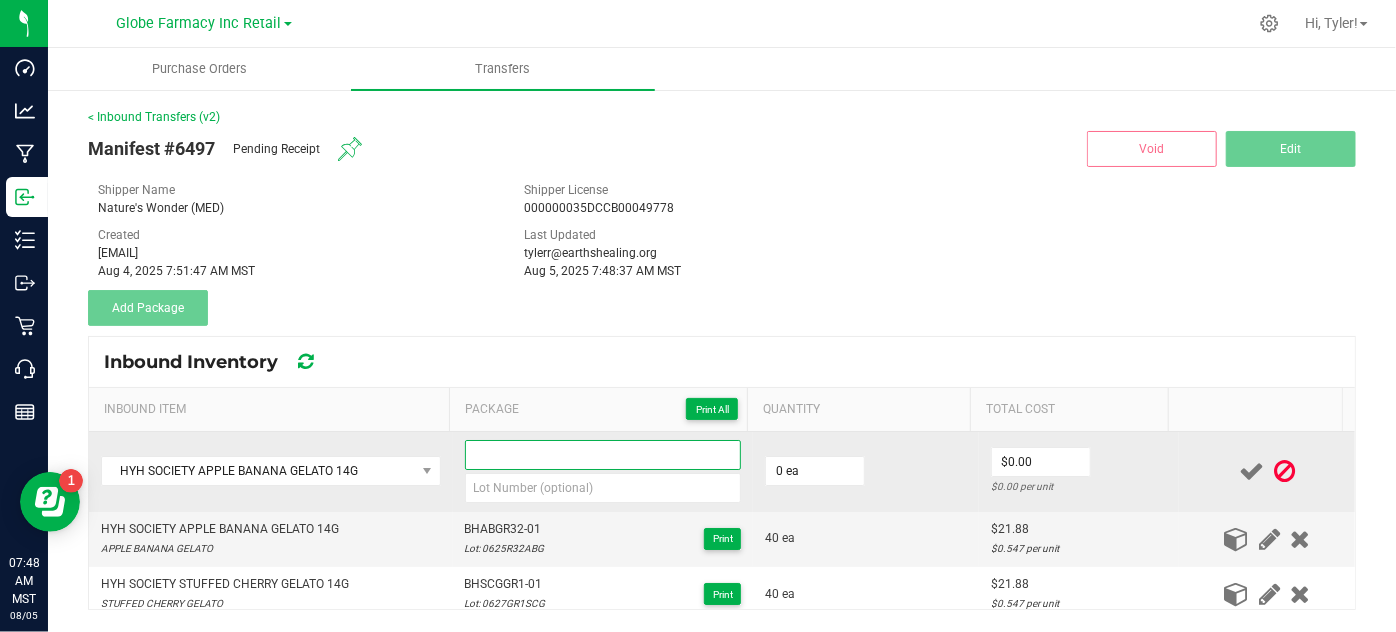 click at bounding box center [603, 455] 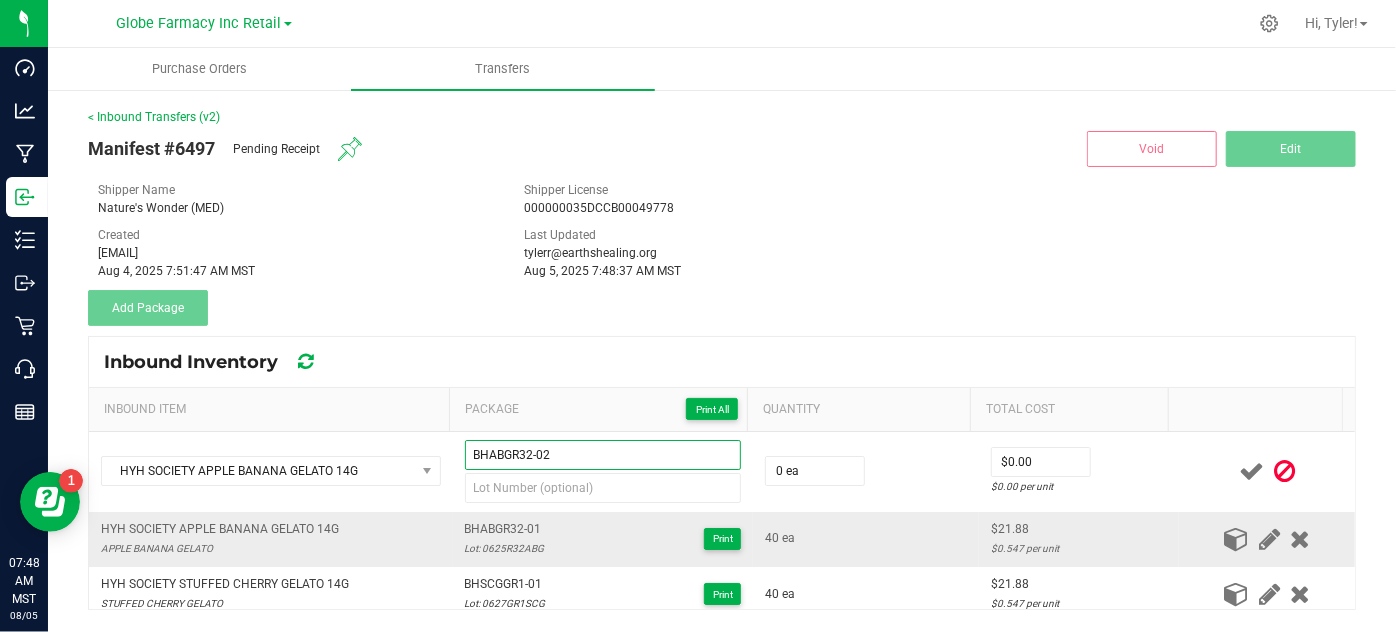 type on "BHABGR32-02" 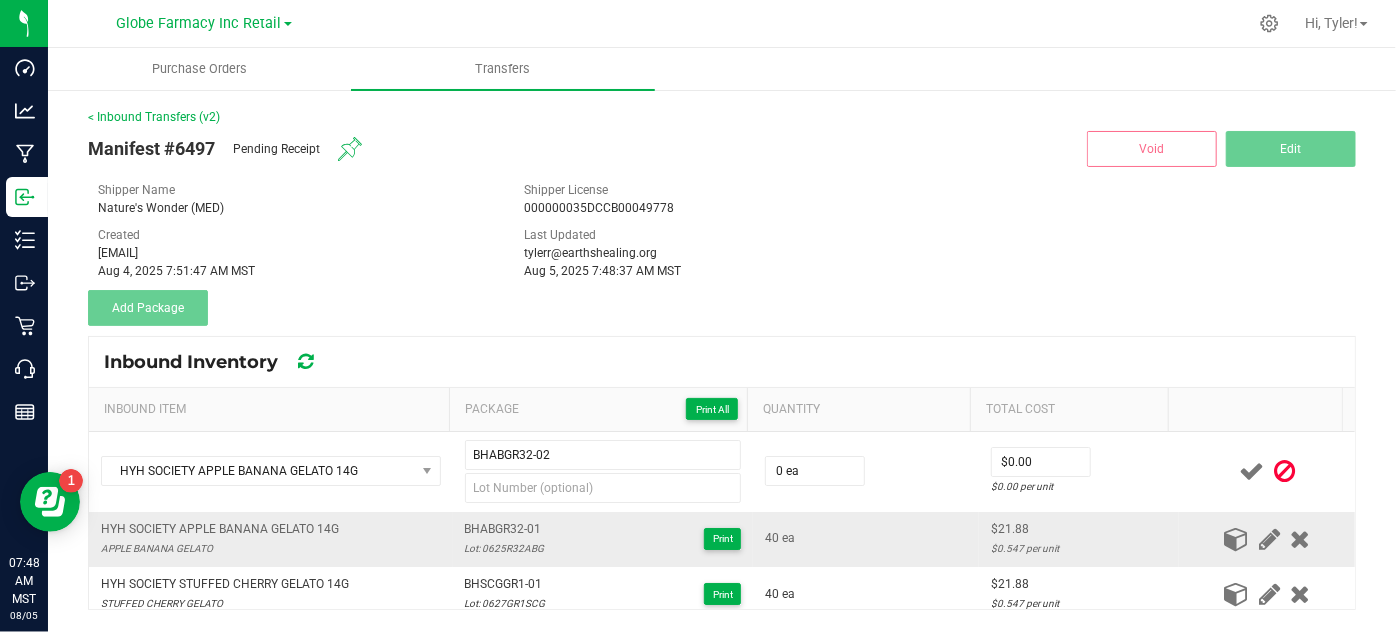 click on "Lot: 0625R32ABG" at bounding box center (505, 548) 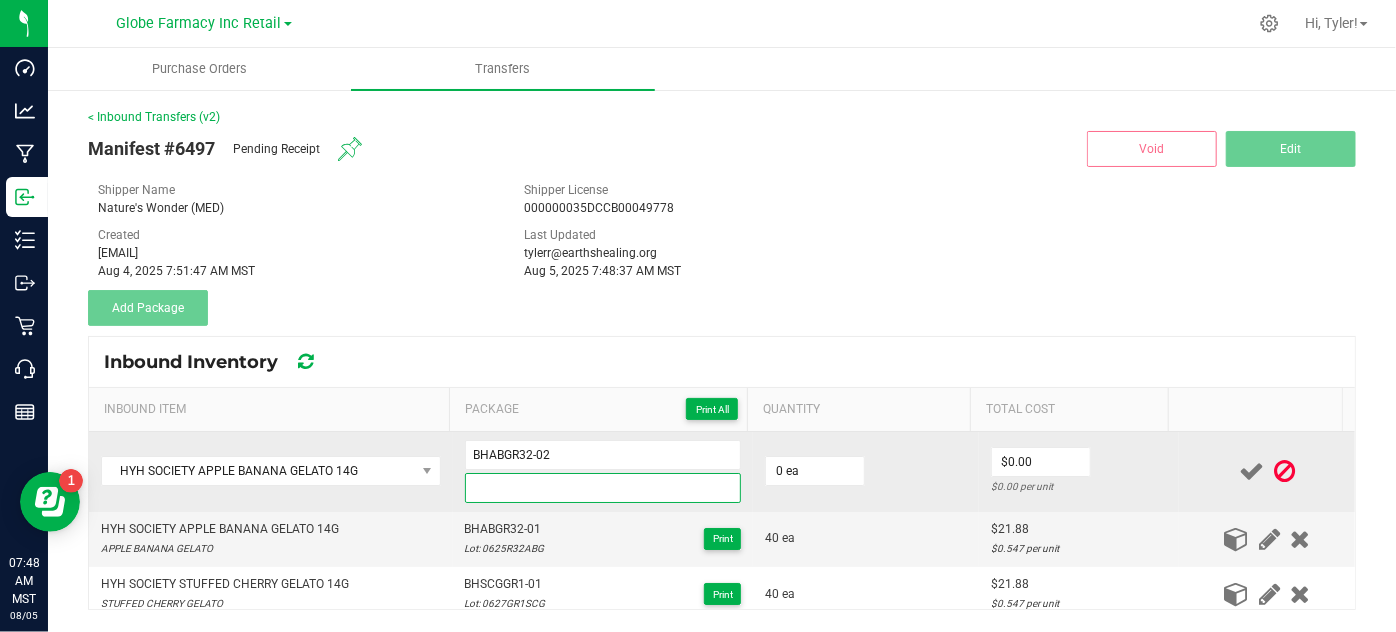 click at bounding box center [603, 488] 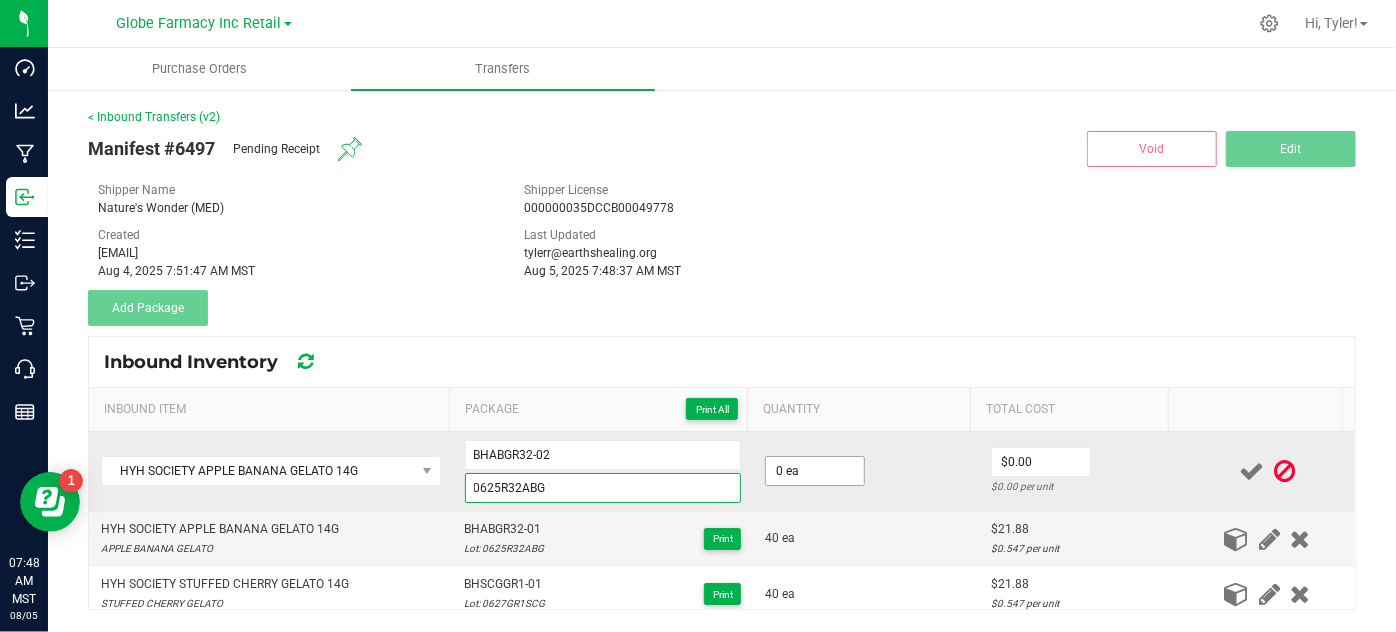 type on "0625R32ABG" 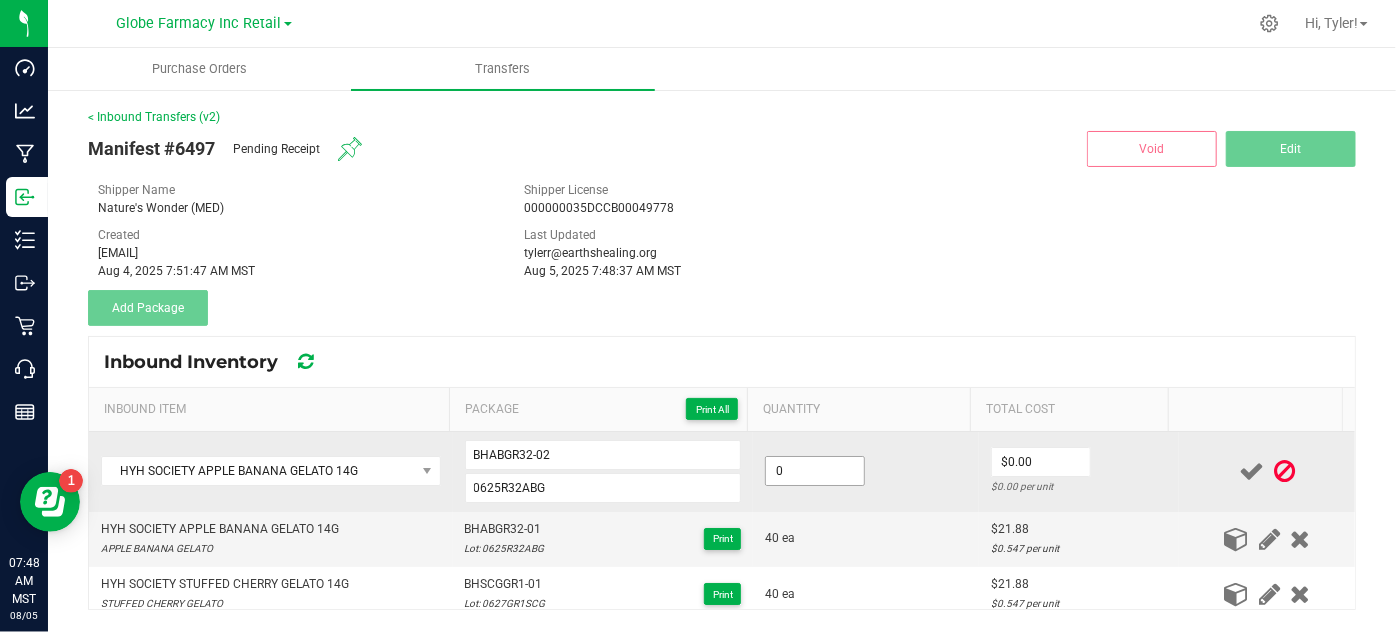 click on "0" at bounding box center [815, 471] 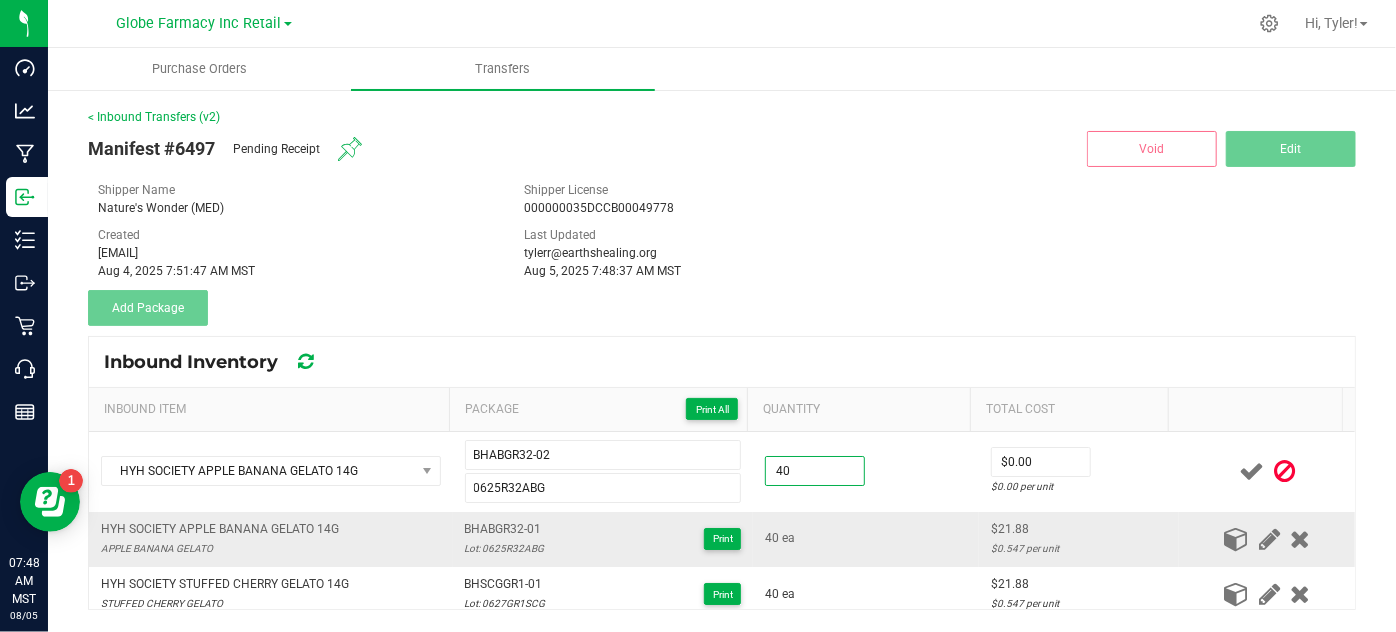 type on "40 ea" 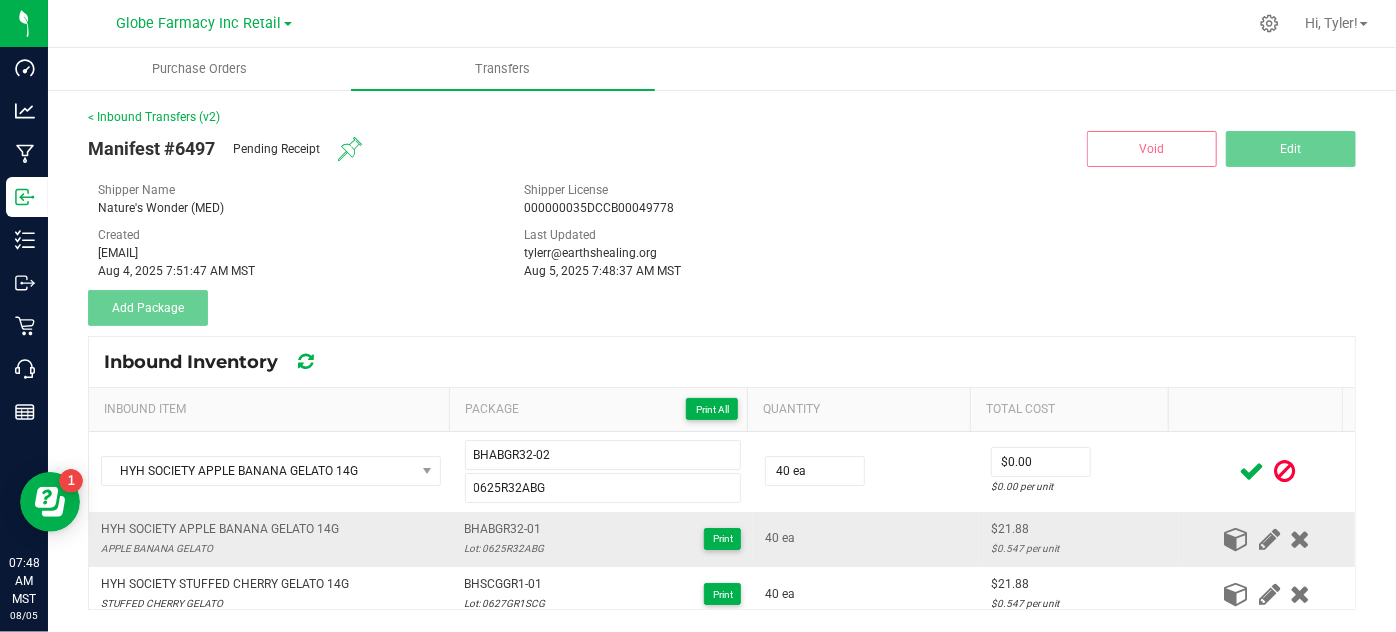 click on "40       ea" at bounding box center [866, 539] 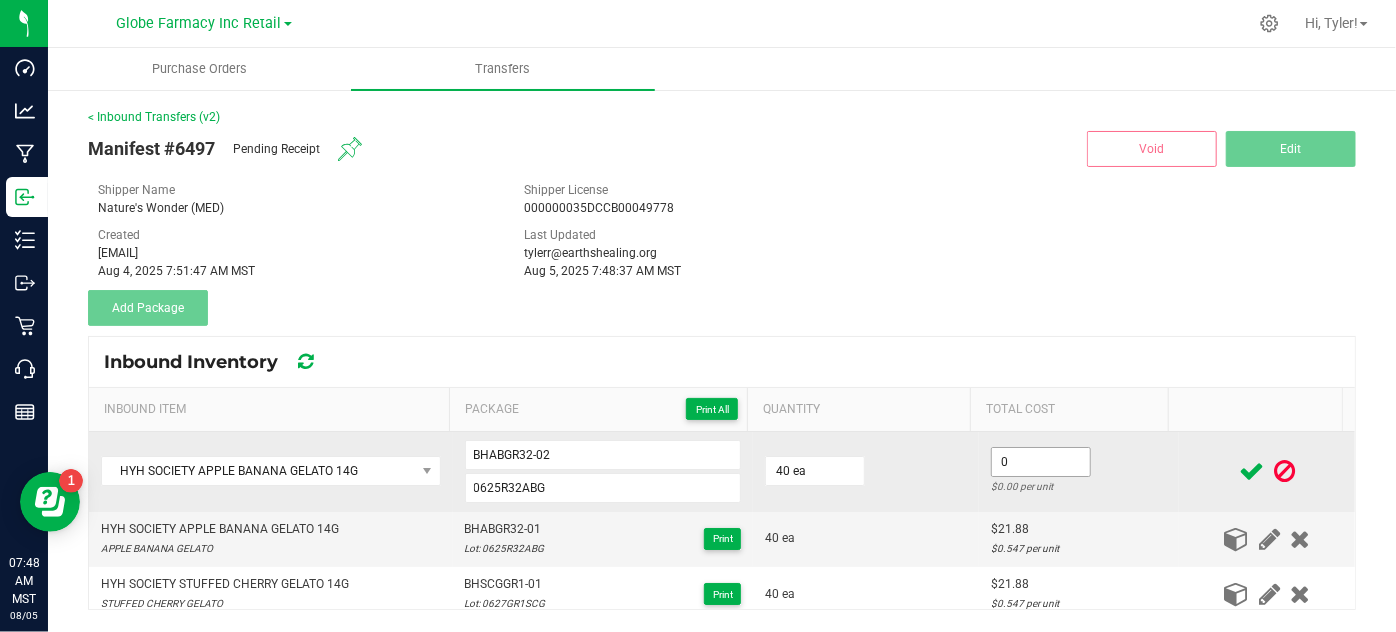 click on "0" at bounding box center (1041, 462) 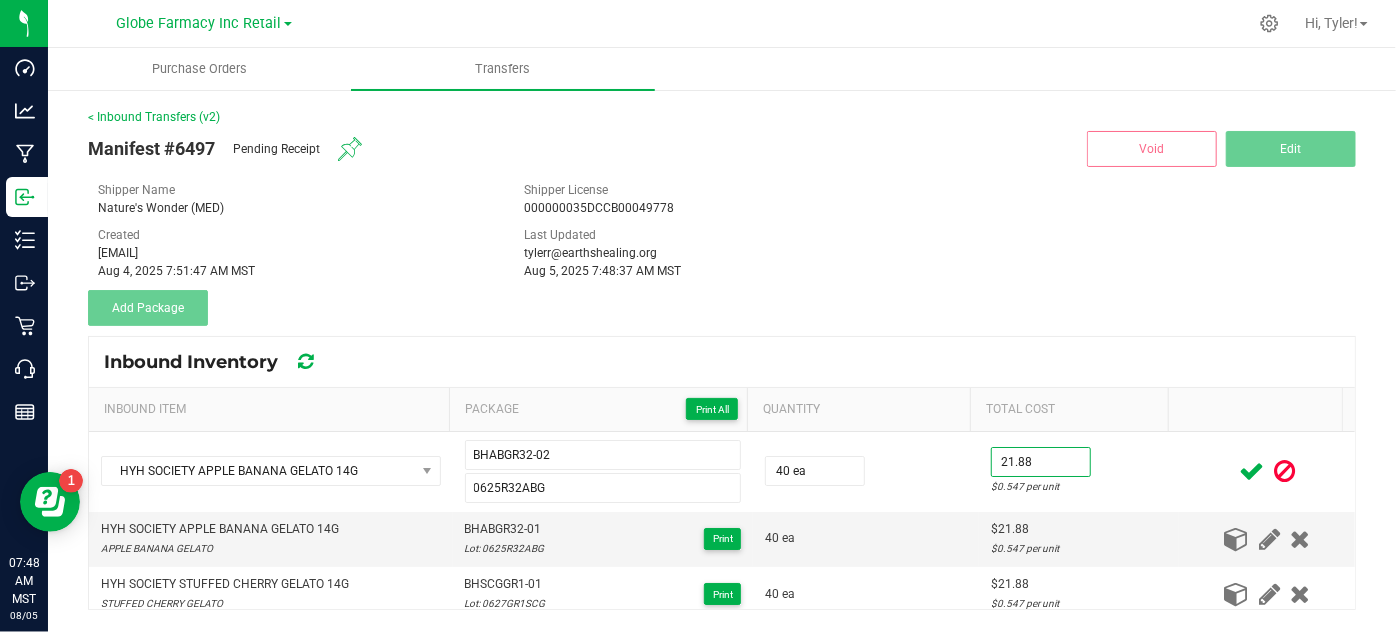 type on "$21.88" 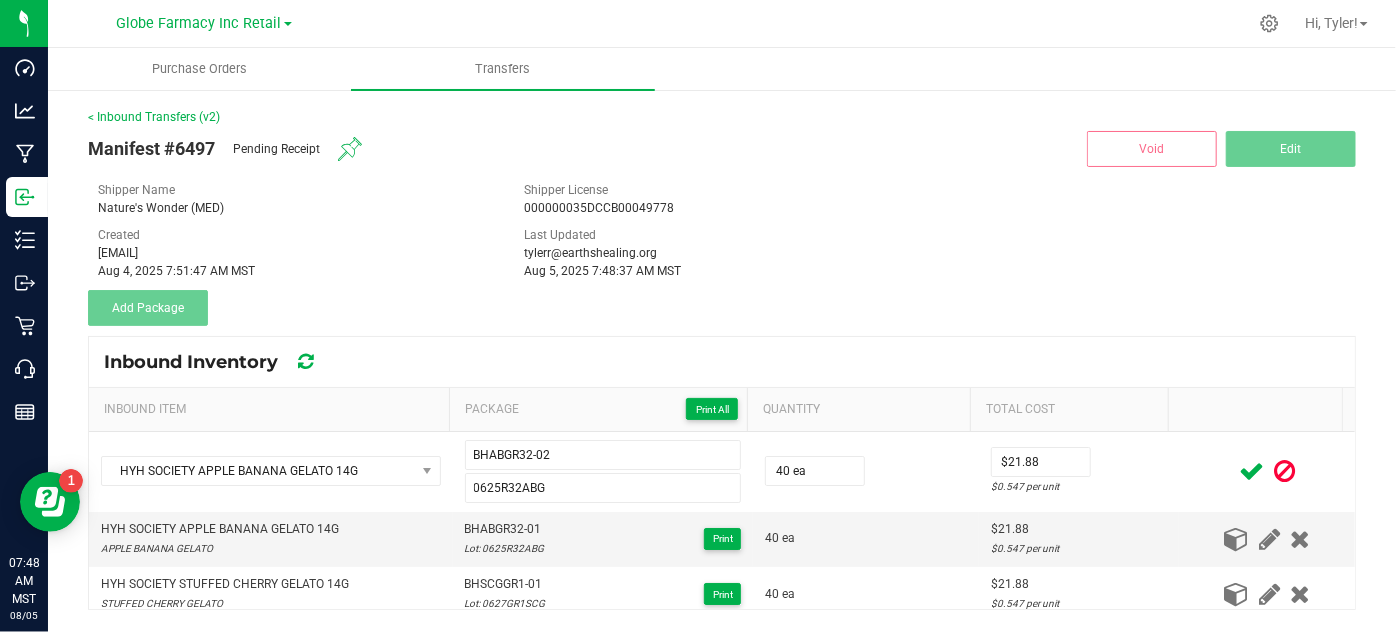 click at bounding box center (1251, 471) 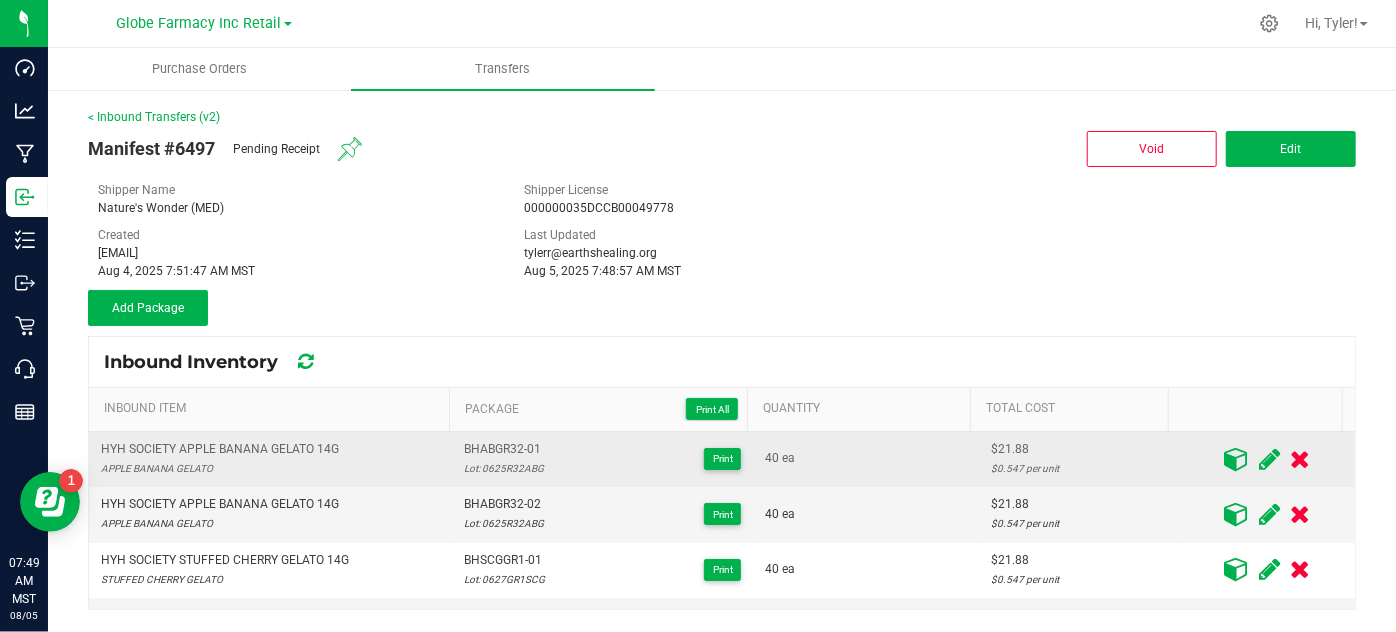 click on "HYH SOCIETY APPLE BANANA GELATO 14G" at bounding box center (220, 449) 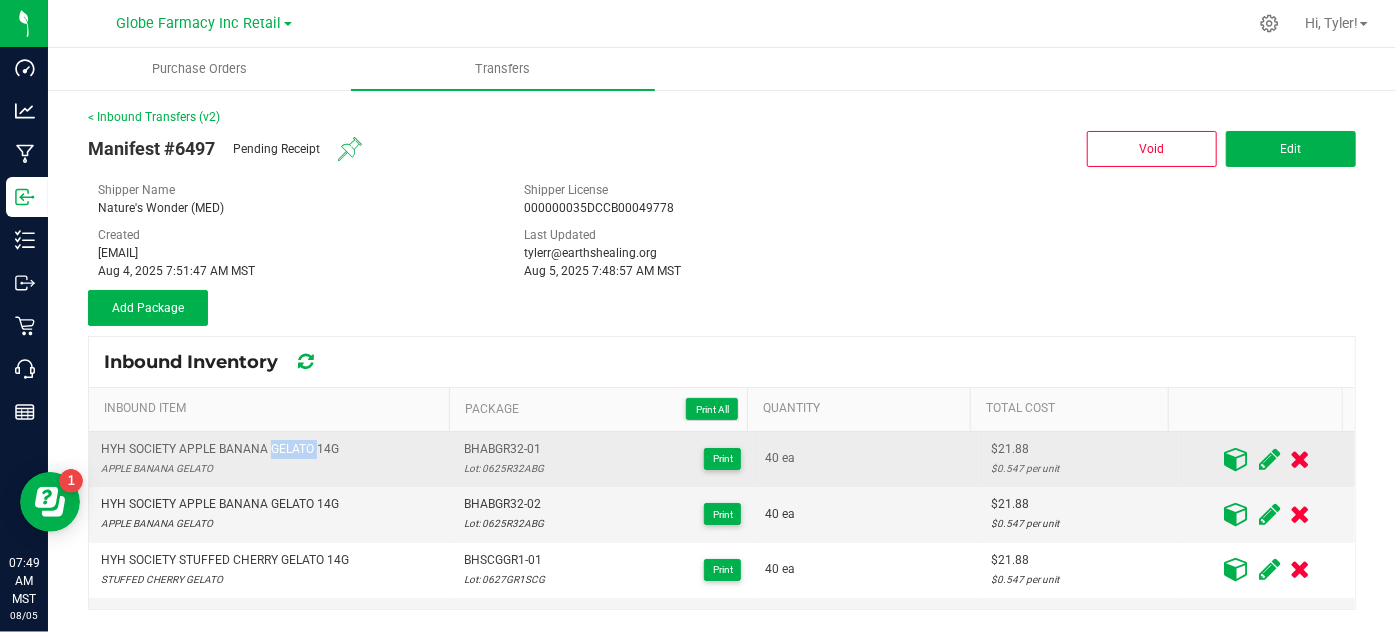click on "HYH SOCIETY APPLE BANANA GELATO 14G" at bounding box center [220, 449] 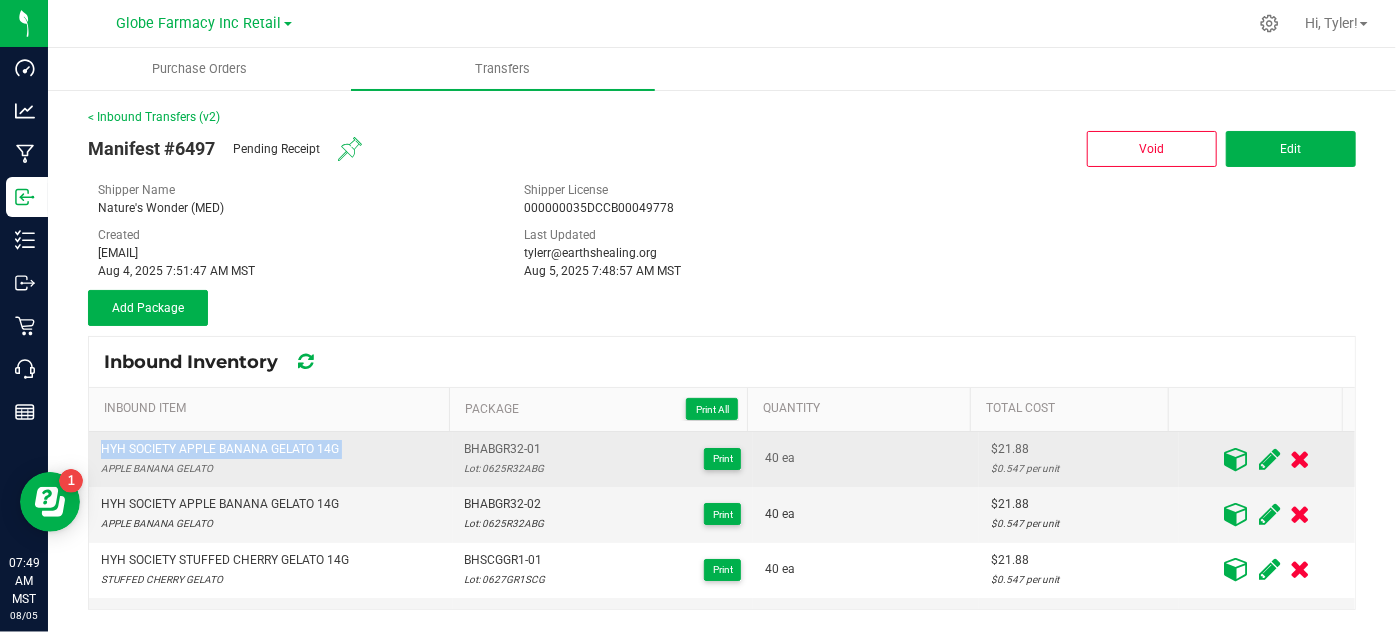 click on "HYH SOCIETY APPLE BANANA GELATO 14G" at bounding box center [220, 449] 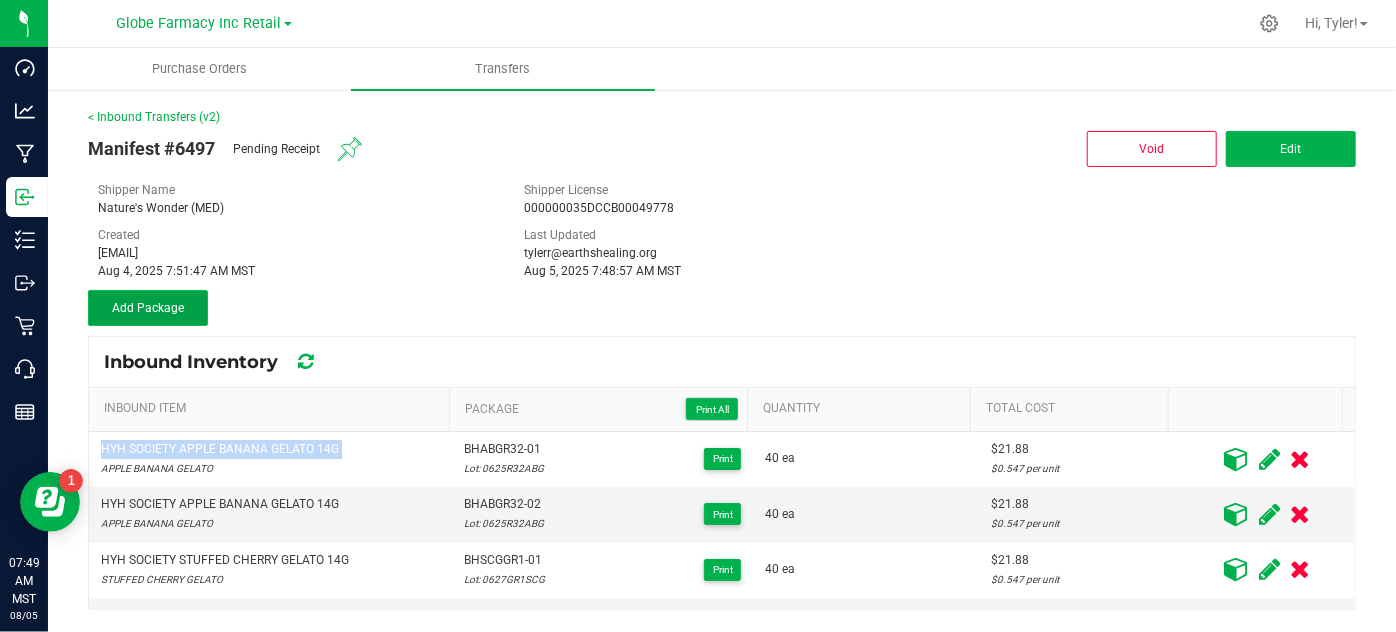 click on "Add Package" at bounding box center (148, 308) 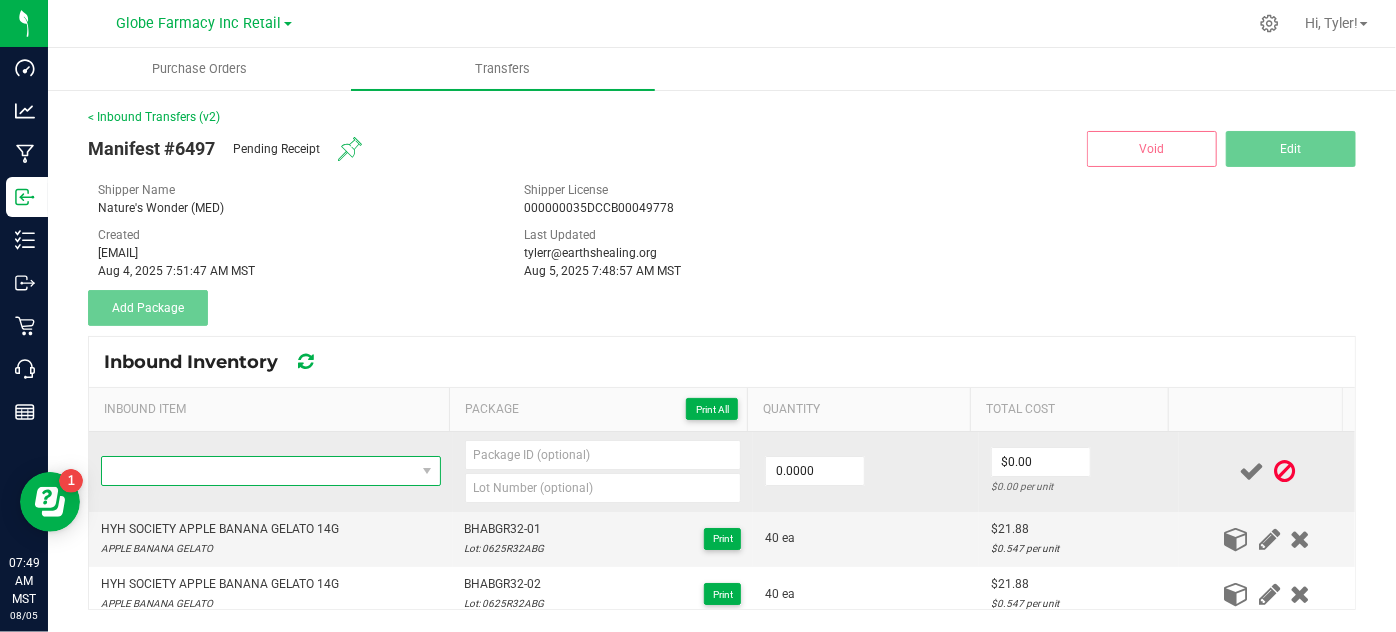 click at bounding box center (258, 471) 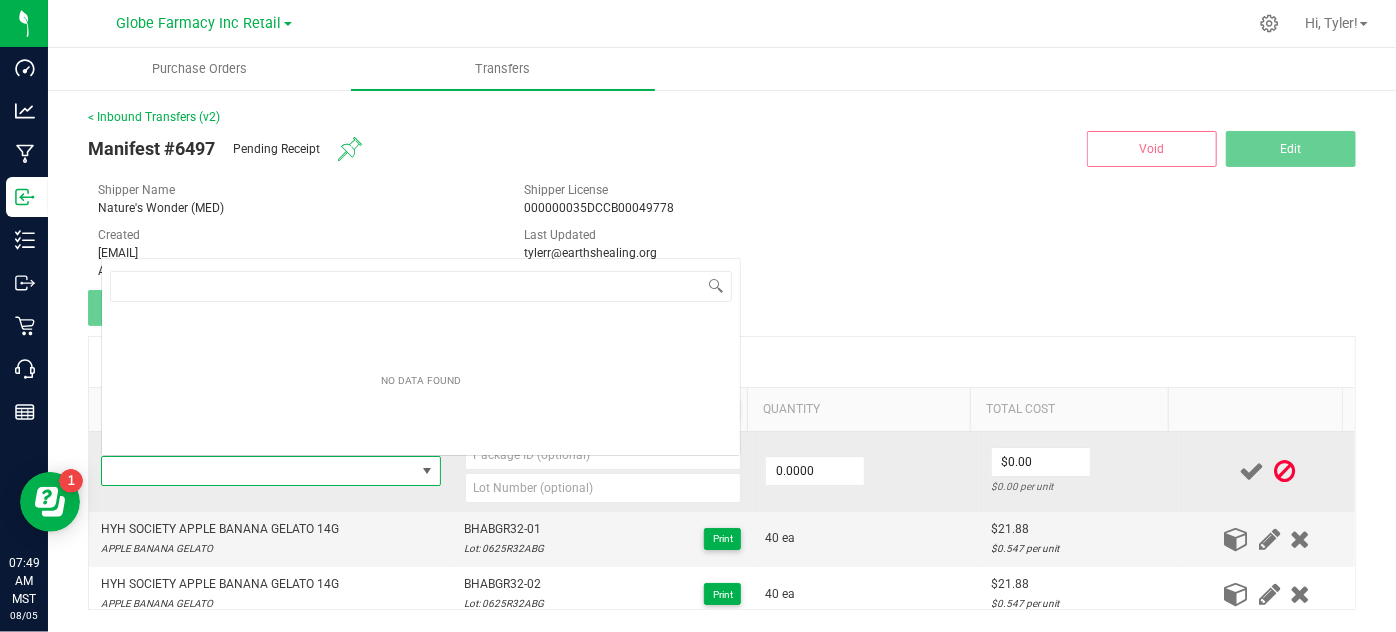 type on "HYH SOCIETY APPLE BANANA GELATO 14G" 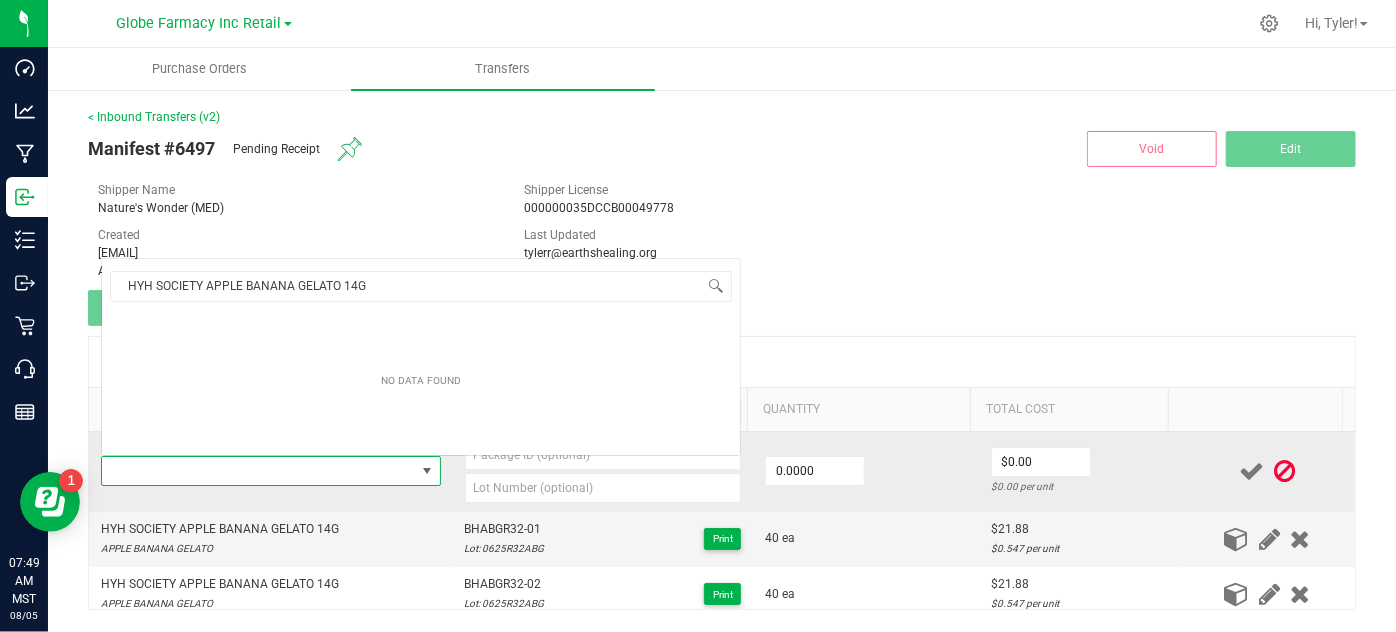 scroll, scrollTop: 0, scrollLeft: 0, axis: both 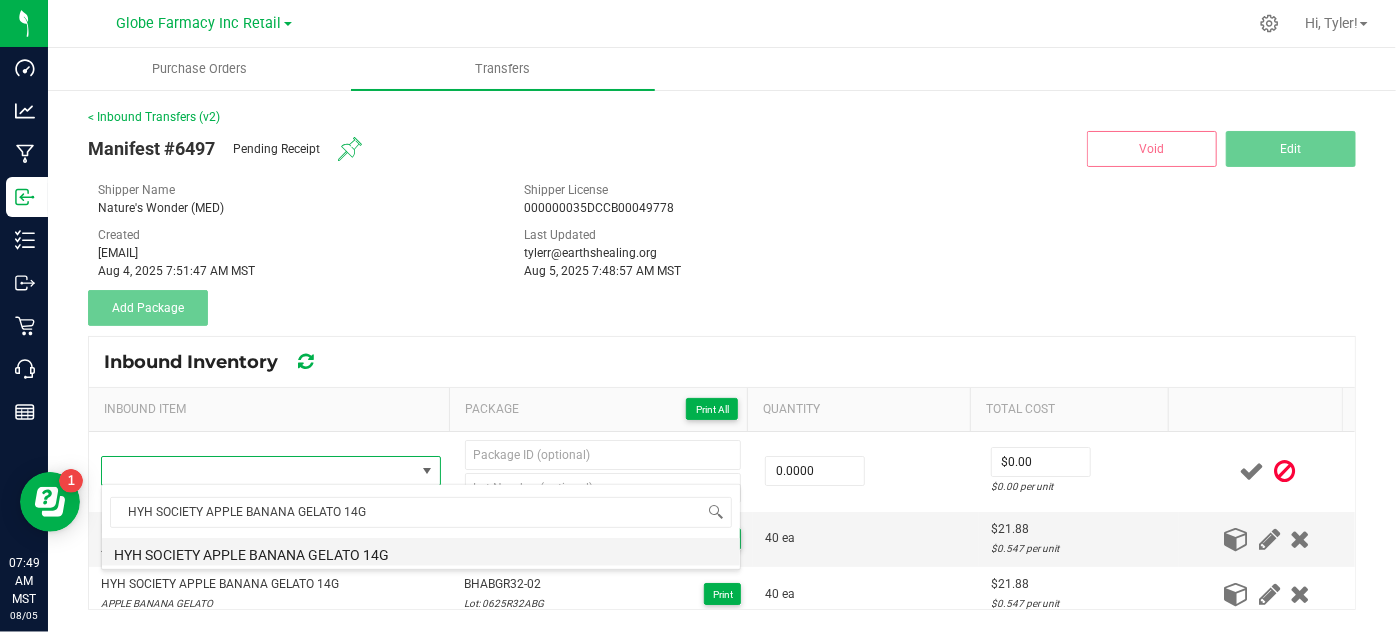 click on "HYH SOCIETY APPLE BANANA GELATO 14G" at bounding box center (421, 552) 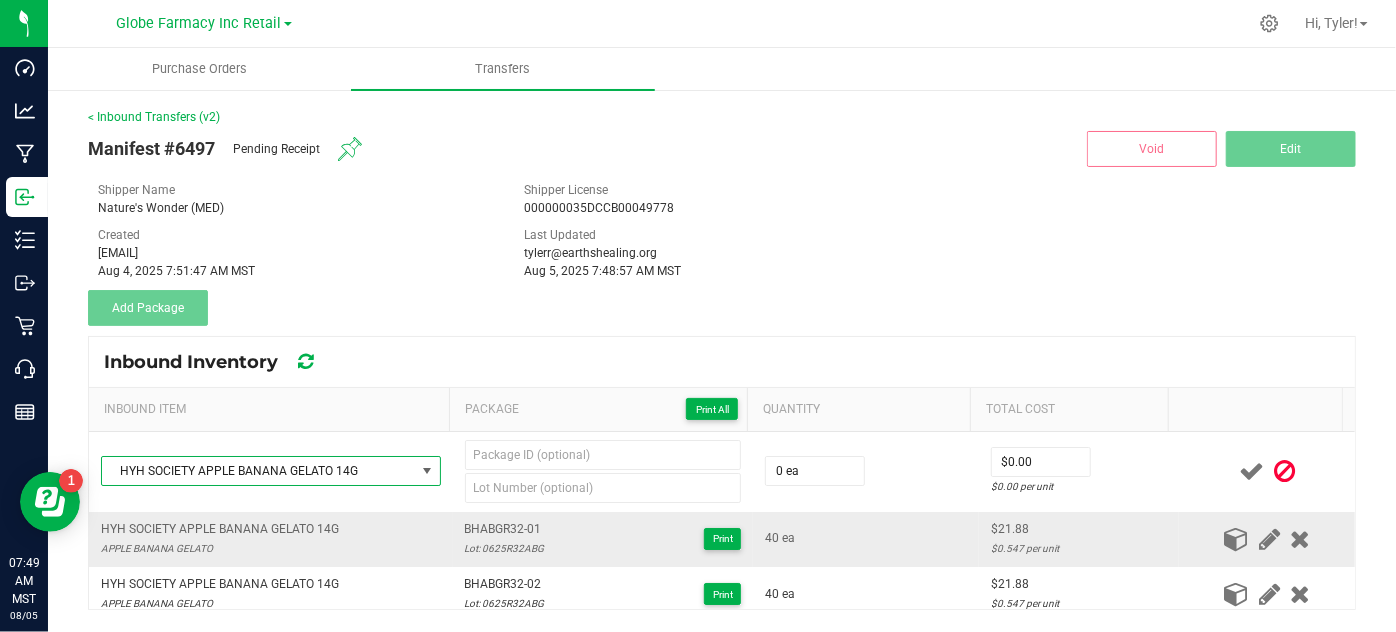 click on "BHABGR32-01" at bounding box center (505, 529) 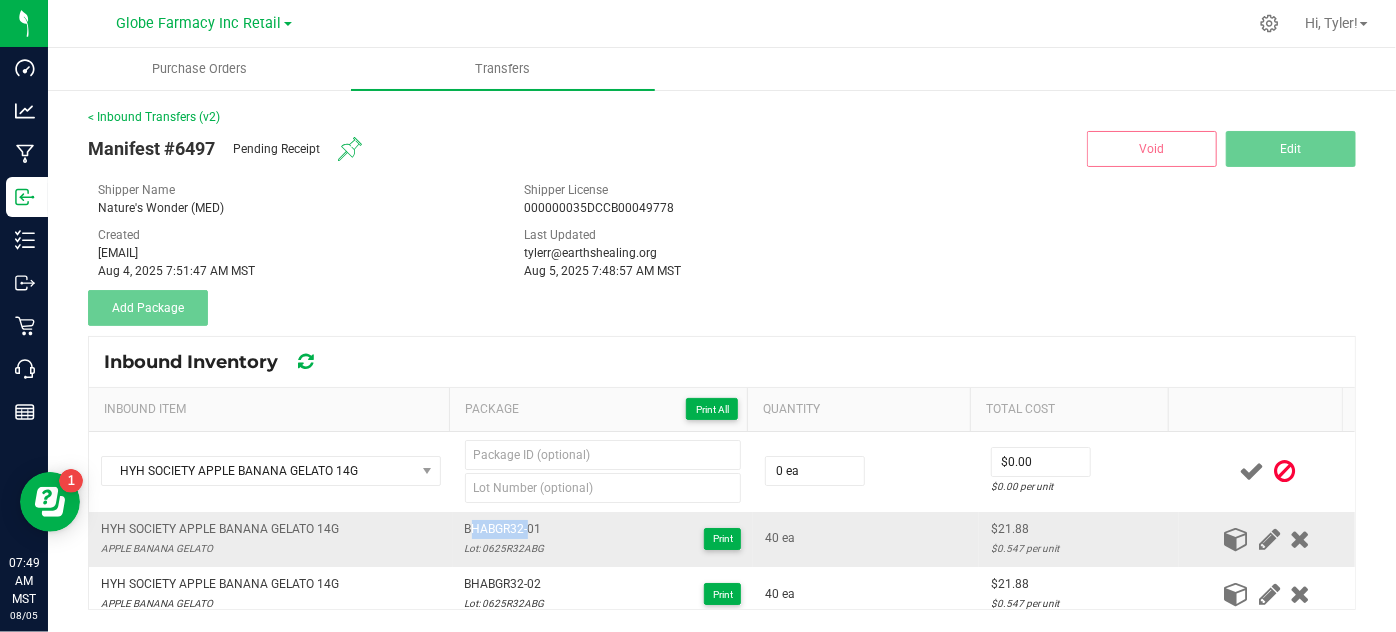click on "BHABGR32-01" at bounding box center [505, 529] 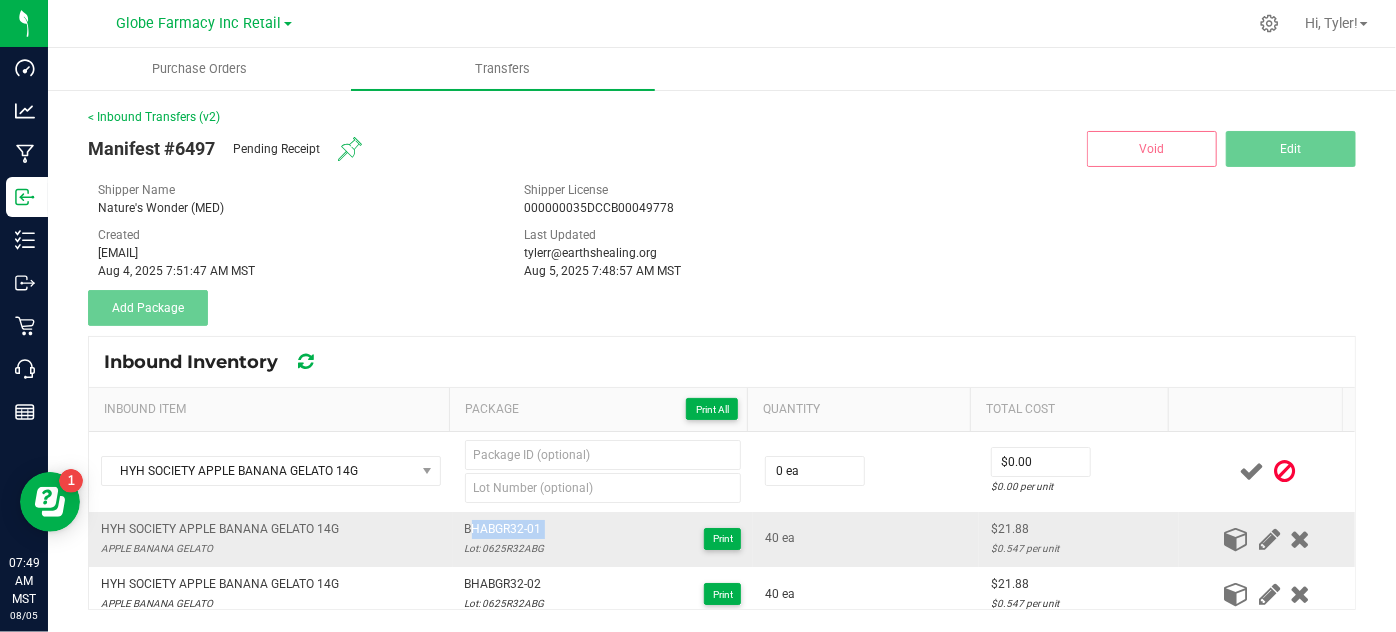 click on "BHABGR32-01" at bounding box center [505, 529] 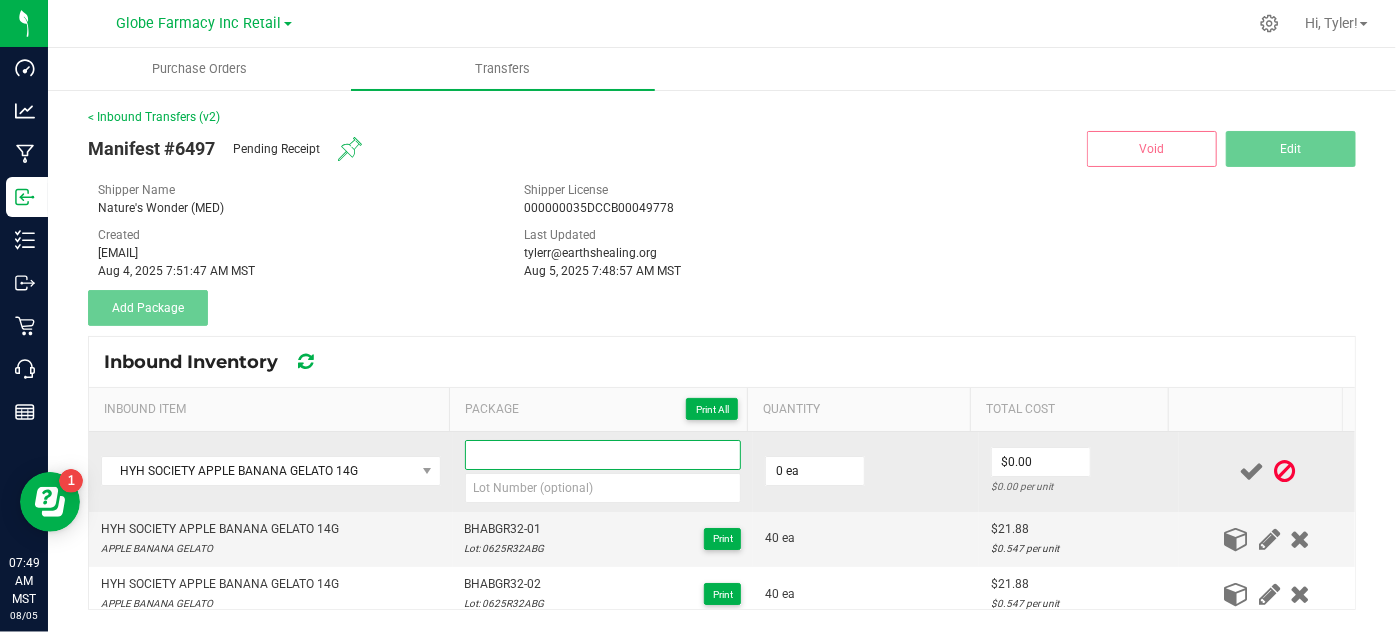 click at bounding box center [603, 455] 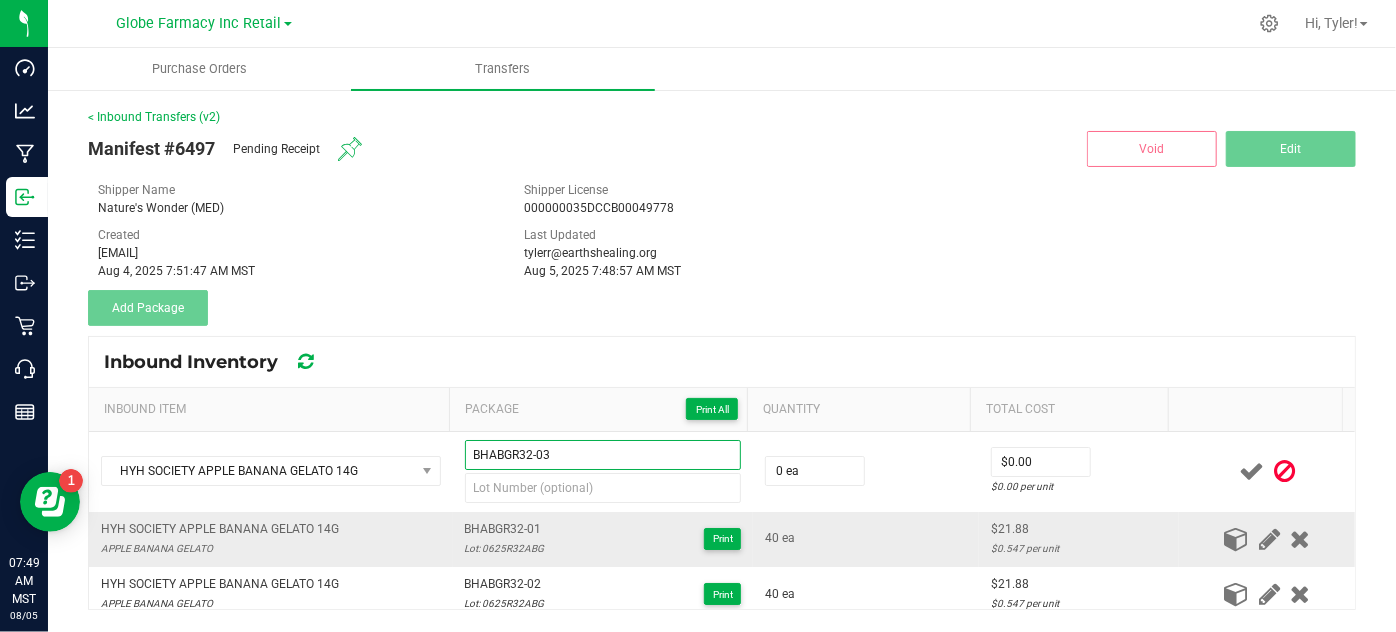 type on "BHABGR32-03" 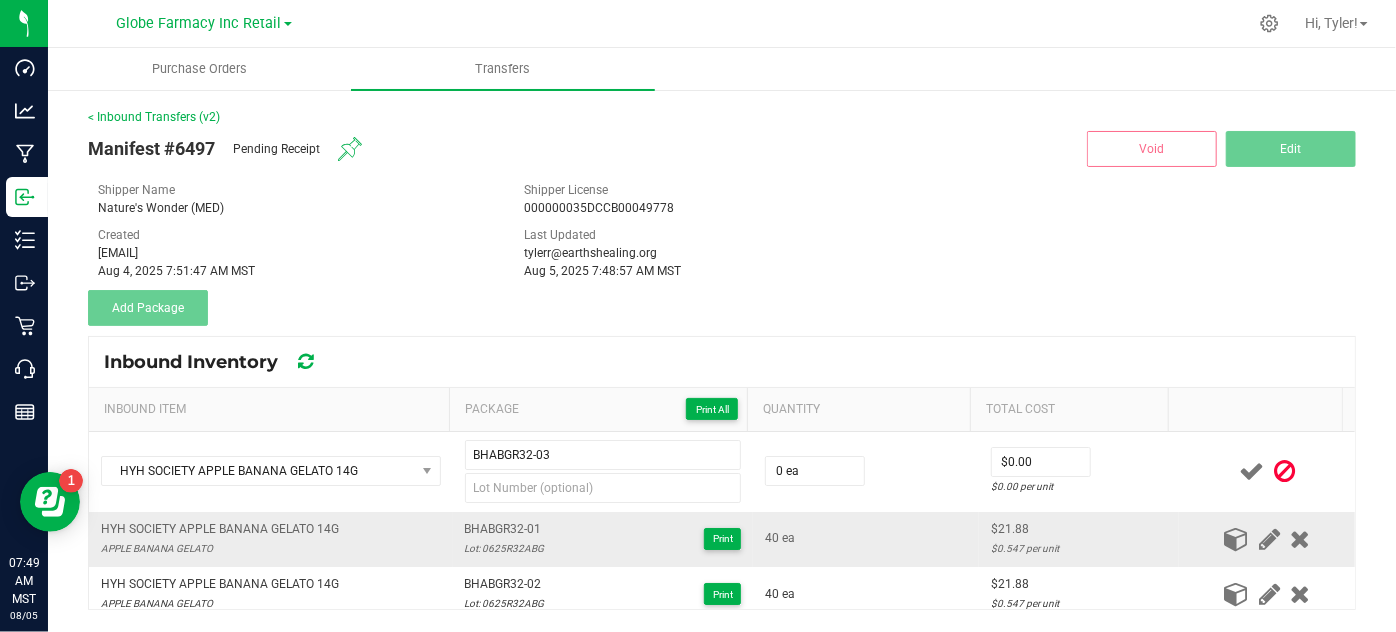 click on "Lot: 0625R32ABG" at bounding box center (505, 548) 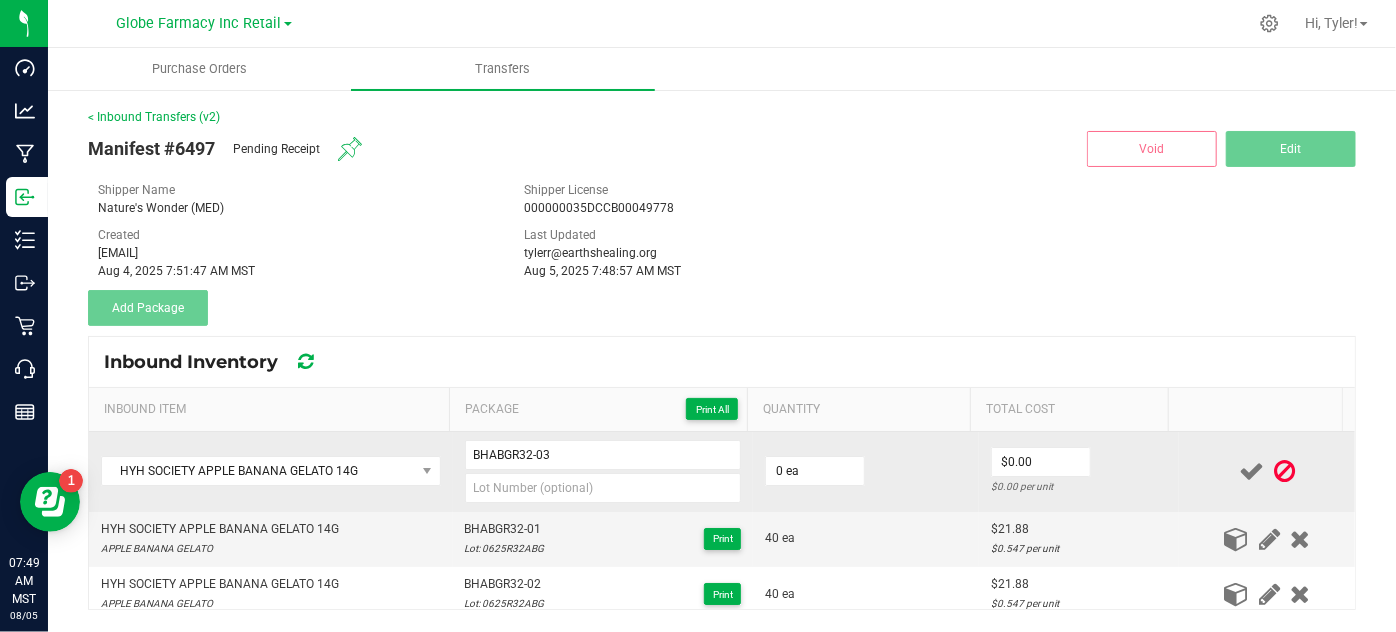 click on "BHABGR32-03" at bounding box center [603, 472] 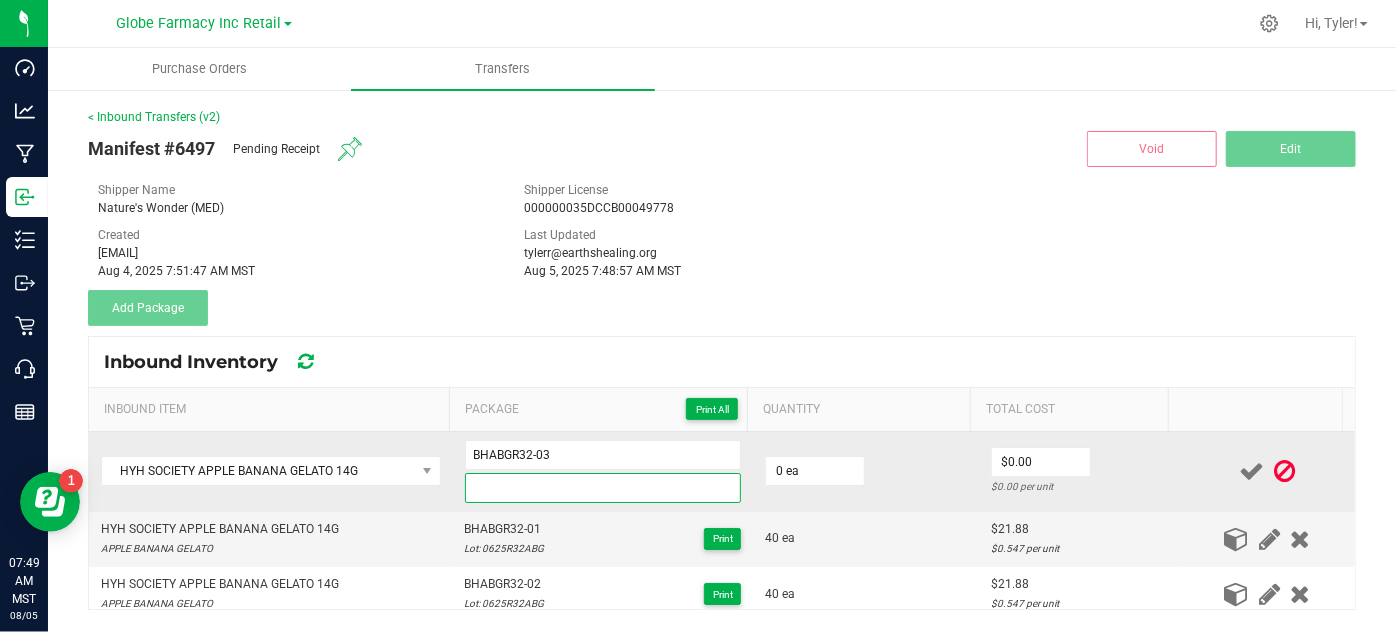 click at bounding box center (603, 488) 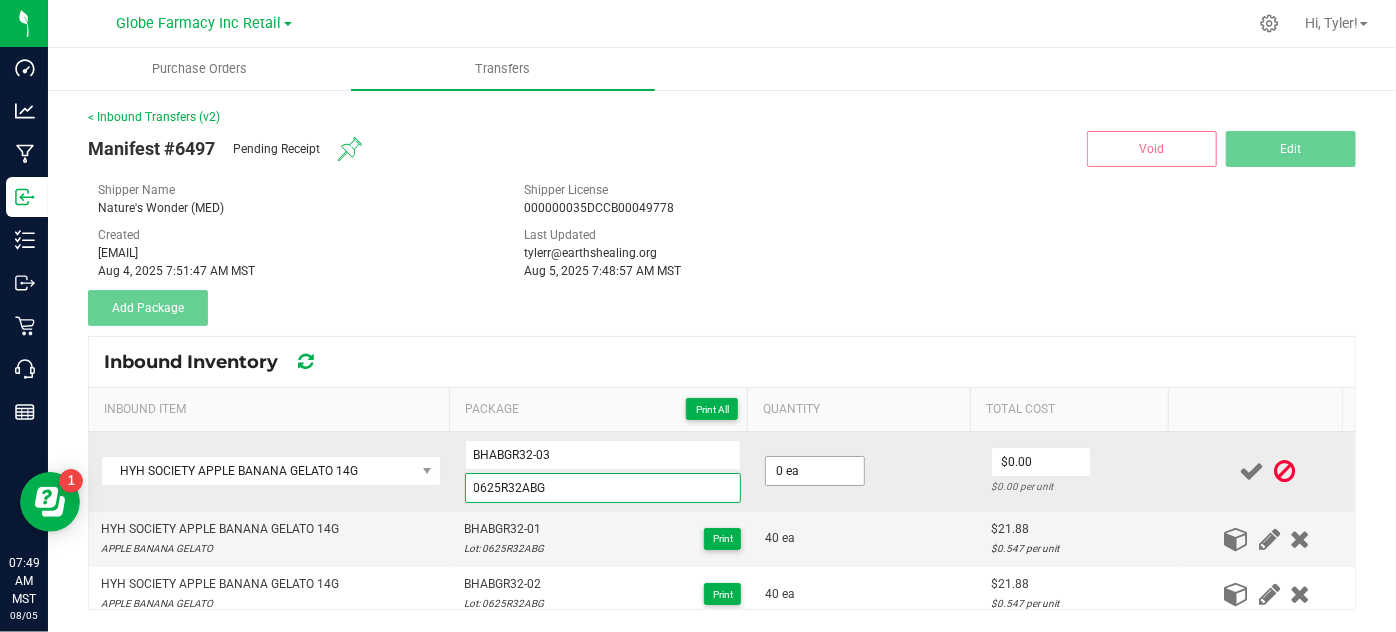 type on "0625R32ABG" 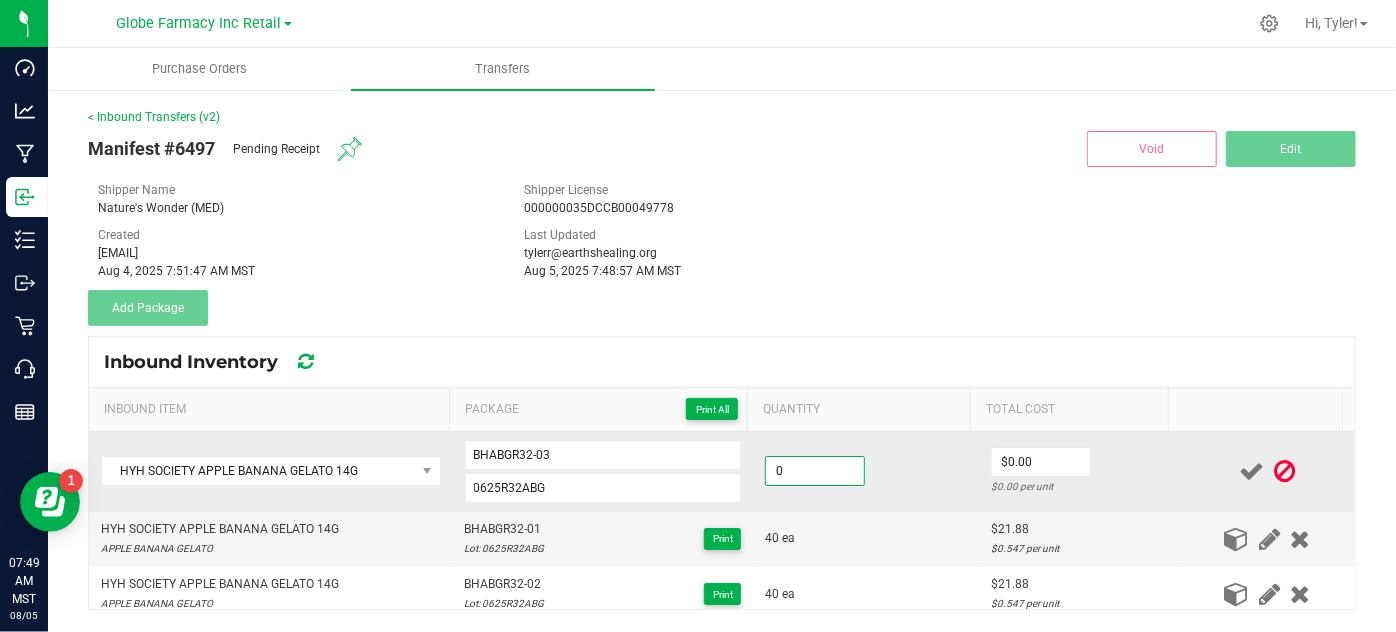 click on "0" at bounding box center [815, 471] 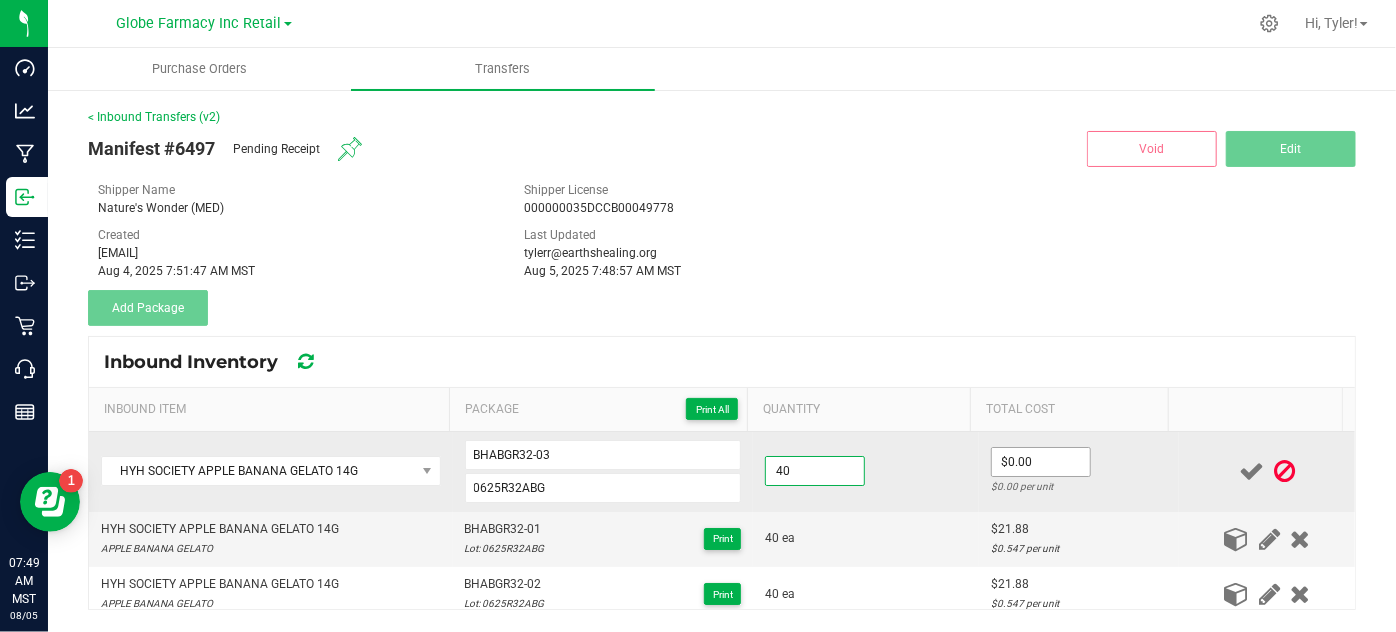type on "40 ea" 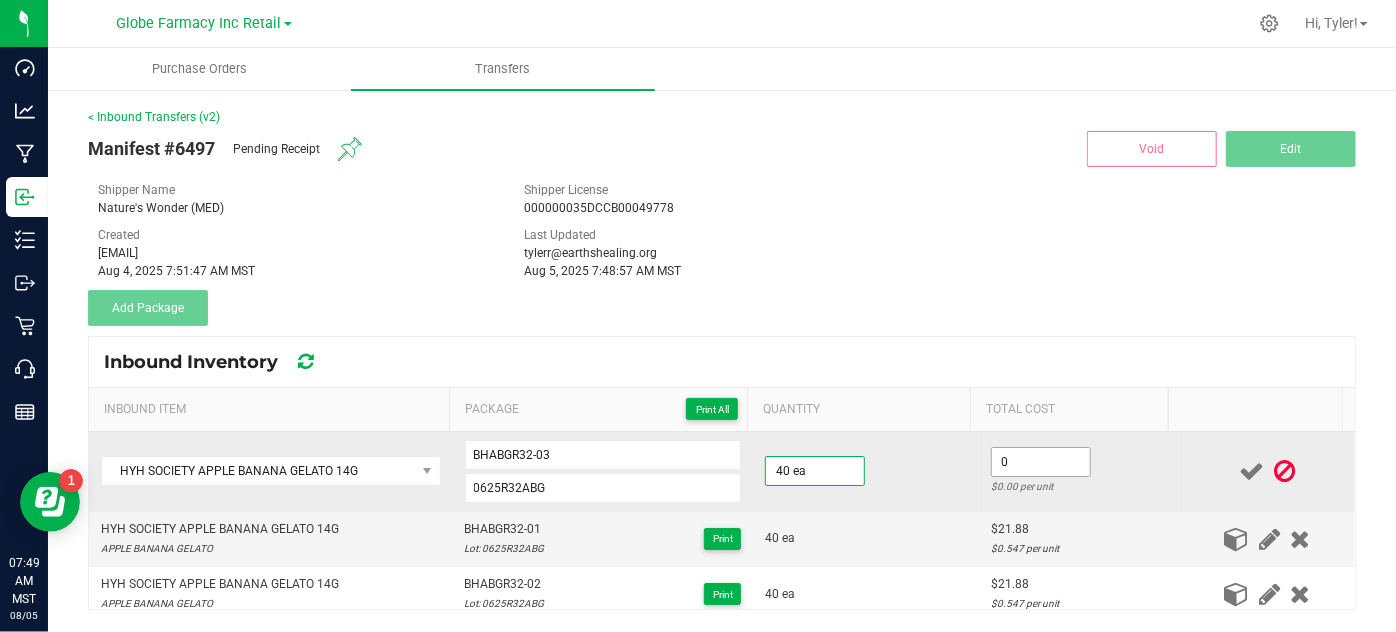 click on "0" at bounding box center [1041, 462] 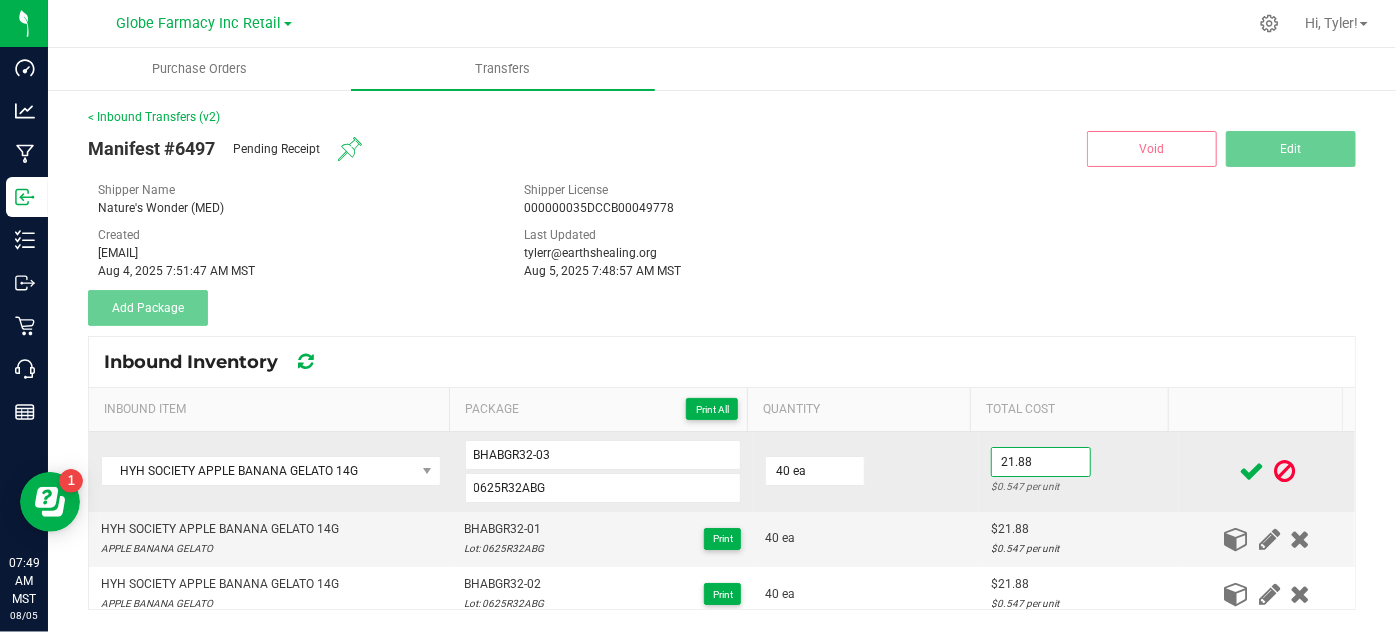 type on "$21.88" 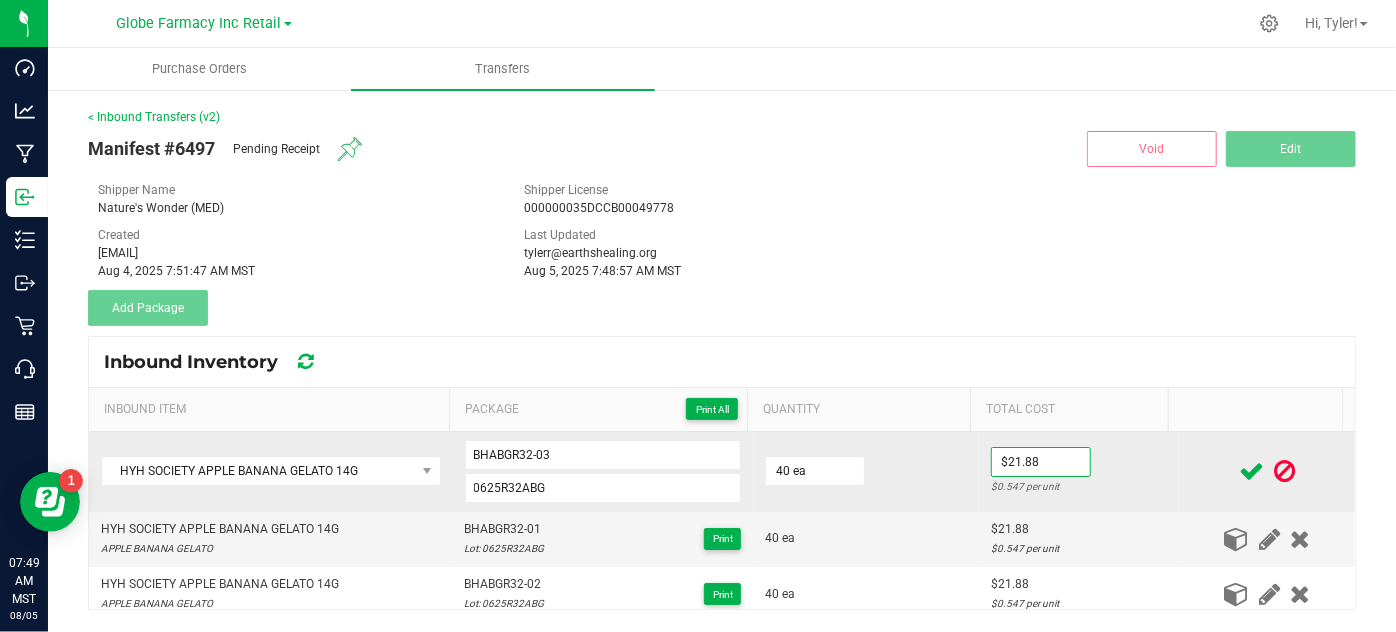 click on "40 ea" at bounding box center (866, 472) 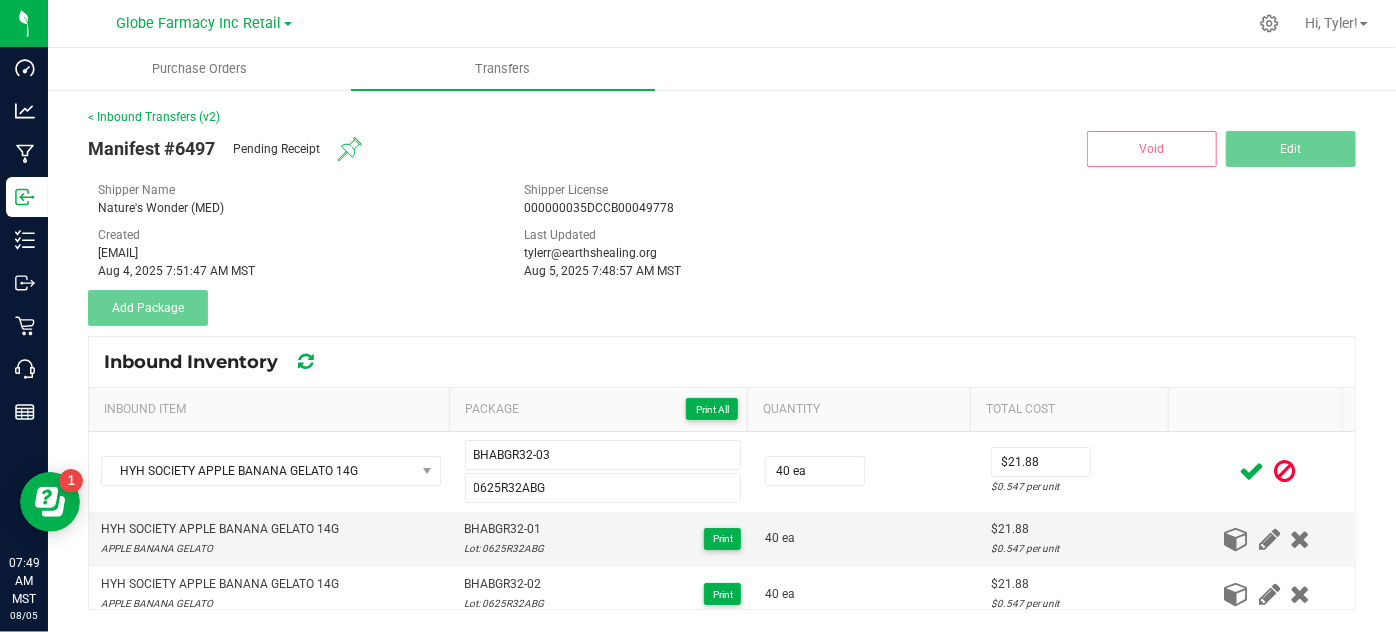 click at bounding box center (1251, 471) 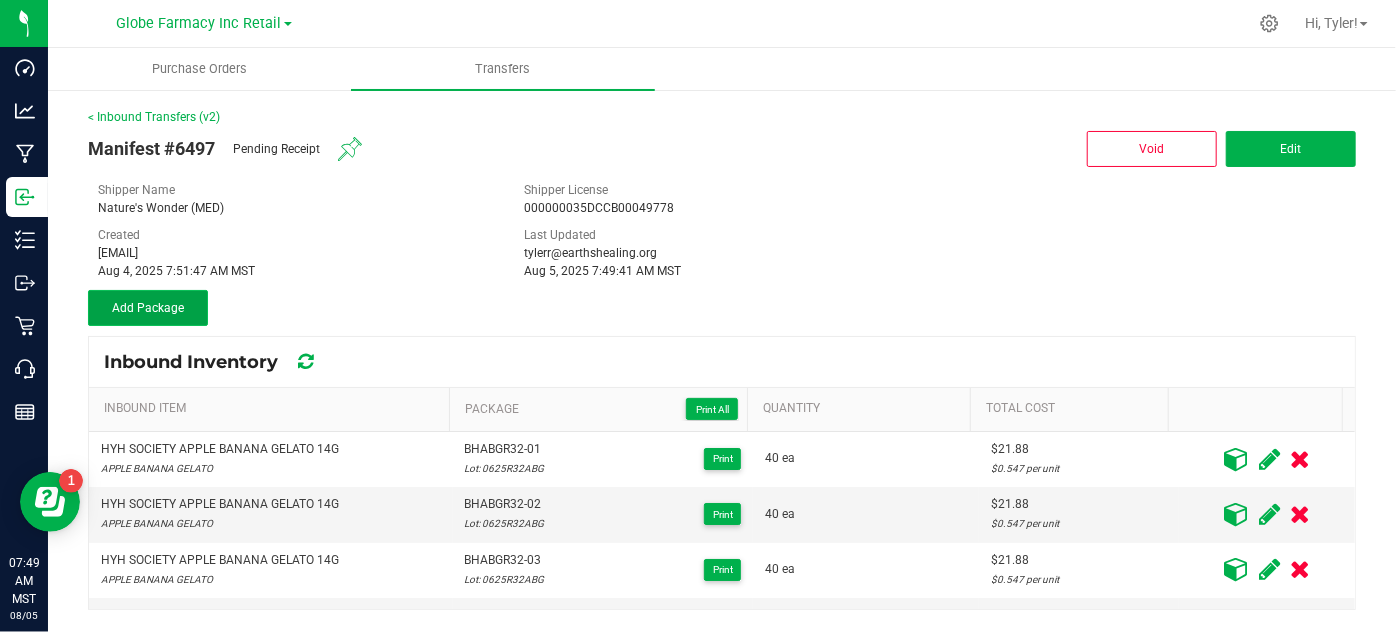 click on "Add Package" at bounding box center (148, 308) 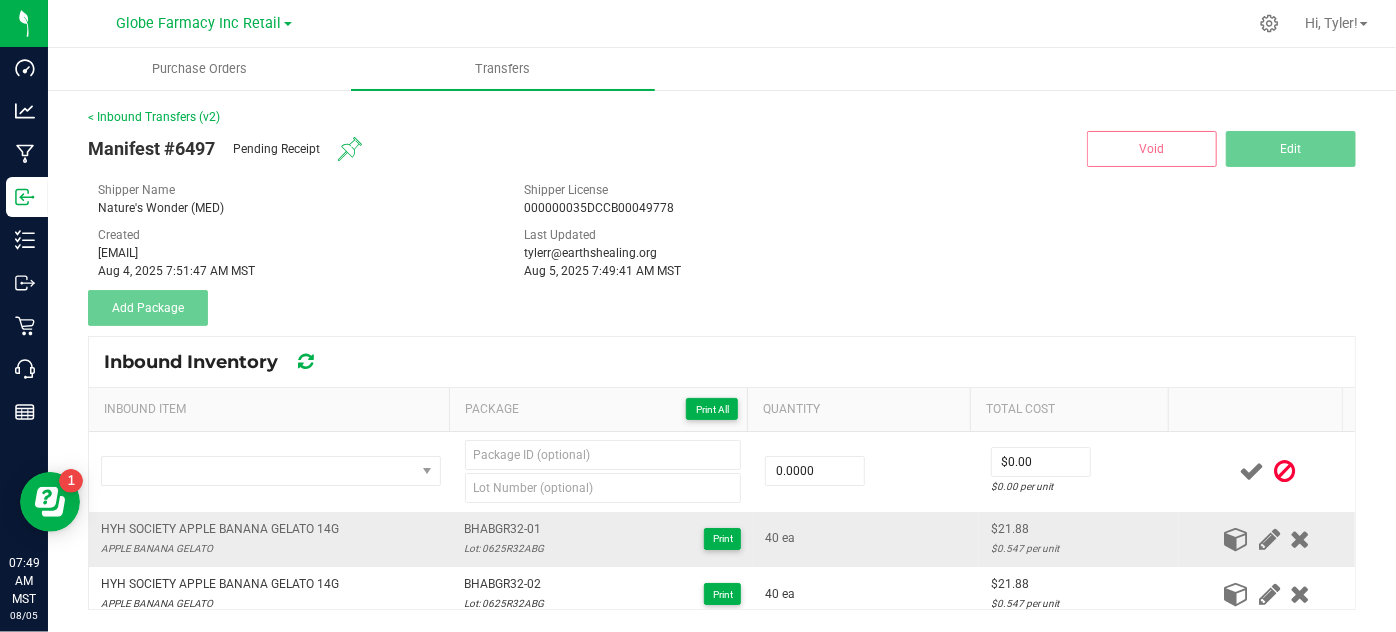 click on "HYH SOCIETY APPLE BANANA GELATO 14G" at bounding box center (220, 529) 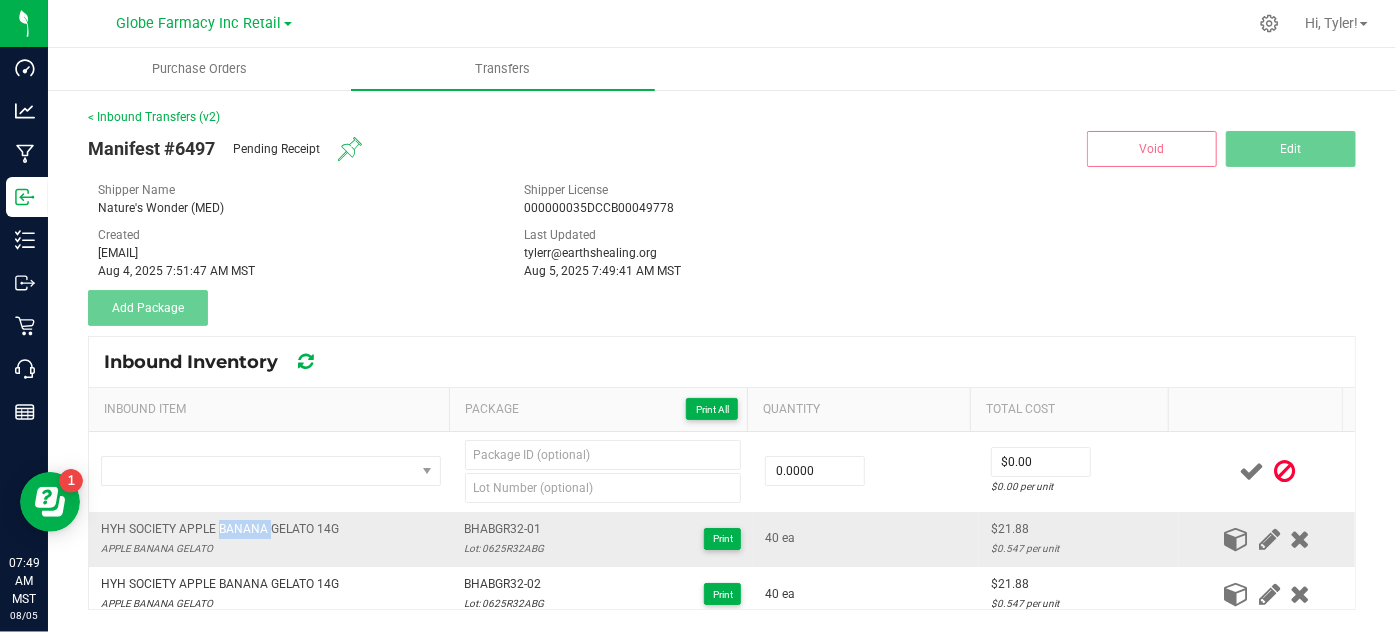 click on "HYH SOCIETY APPLE BANANA GELATO 14G" at bounding box center (220, 529) 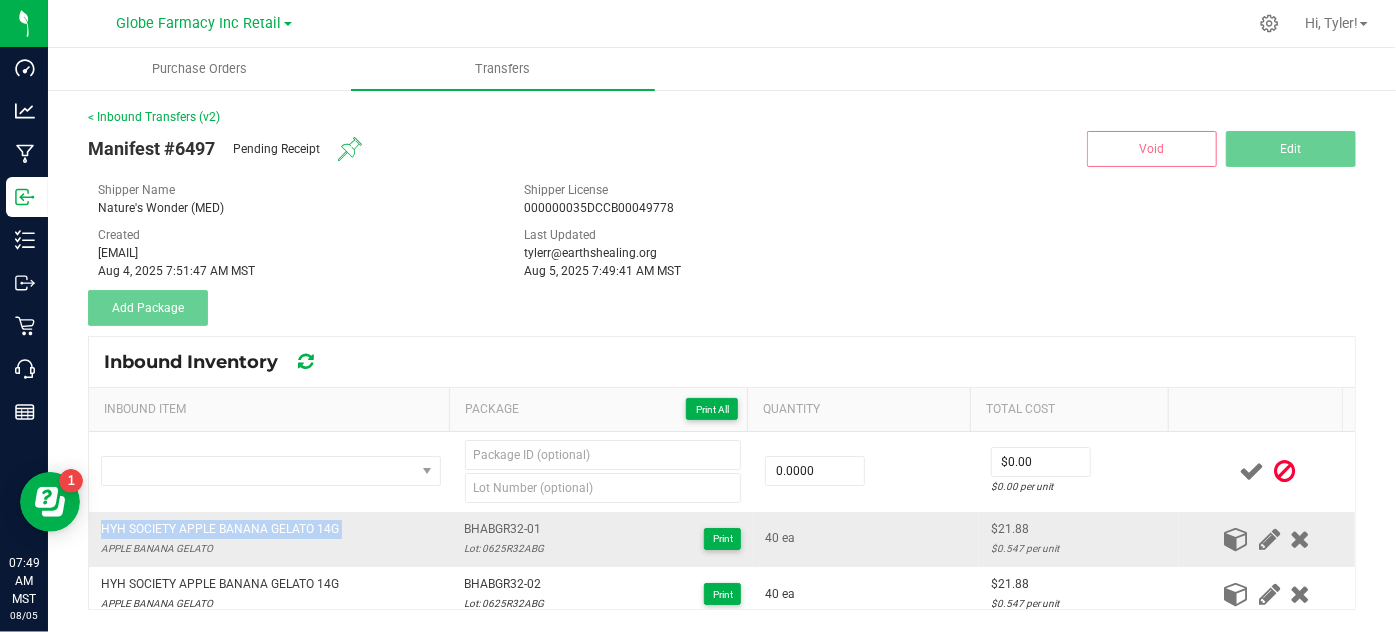 click on "HYH SOCIETY APPLE BANANA GELATO 14G" at bounding box center [220, 529] 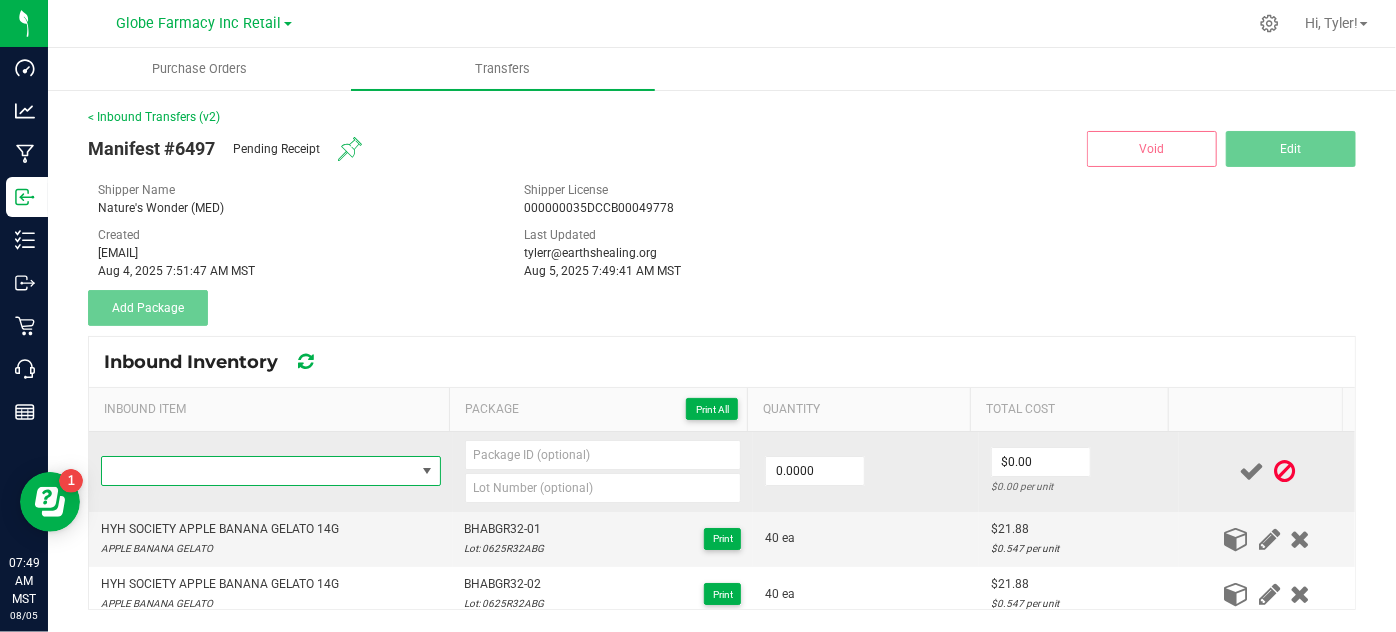 click at bounding box center [258, 471] 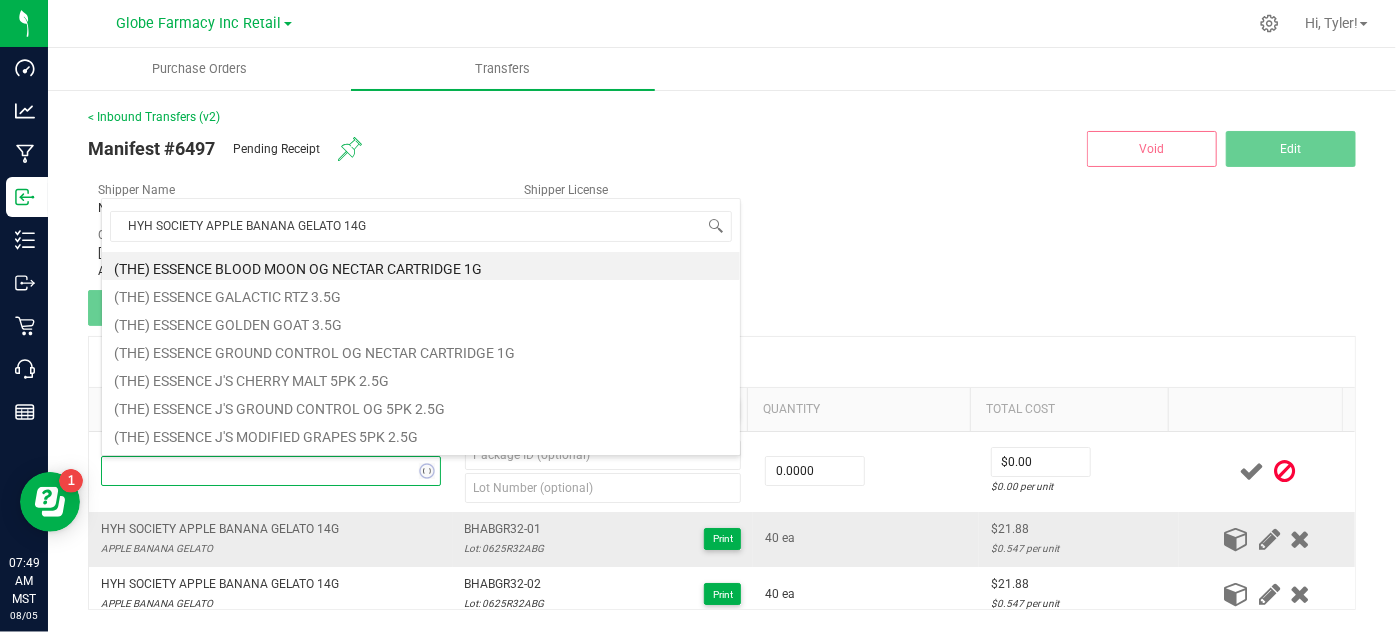 scroll, scrollTop: 99970, scrollLeft: 99664, axis: both 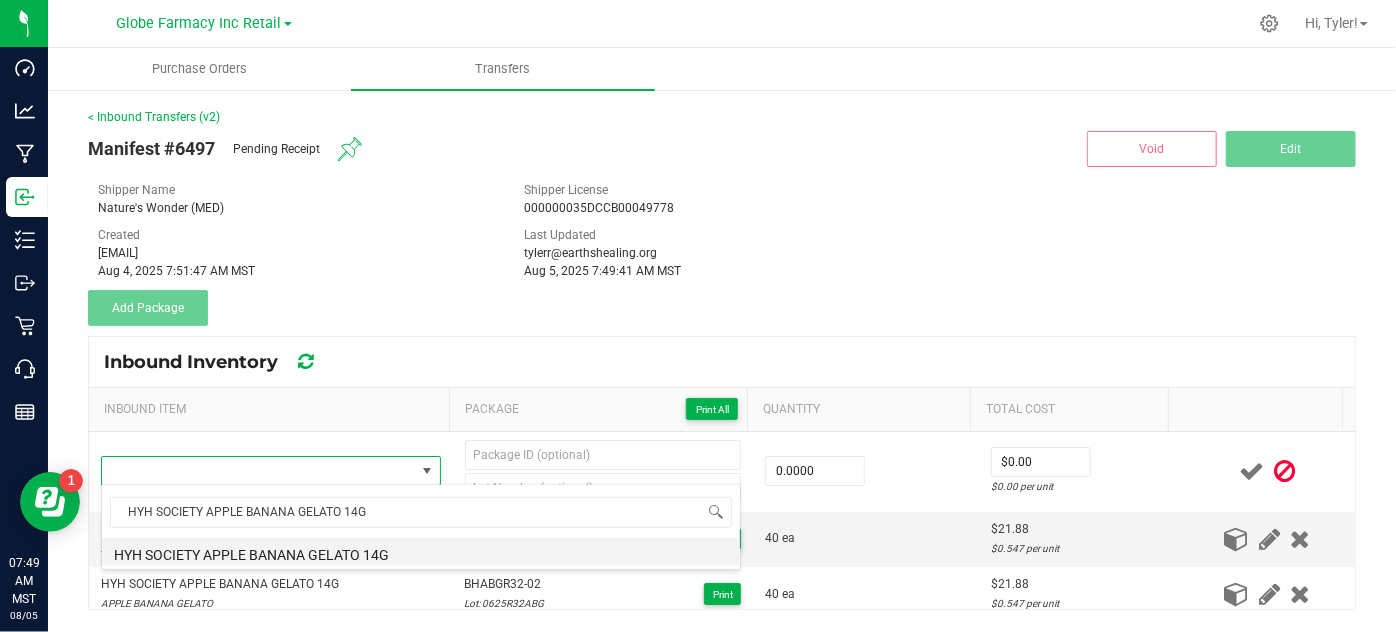 click on "HYH SOCIETY APPLE BANANA GELATO 14G" at bounding box center [421, 552] 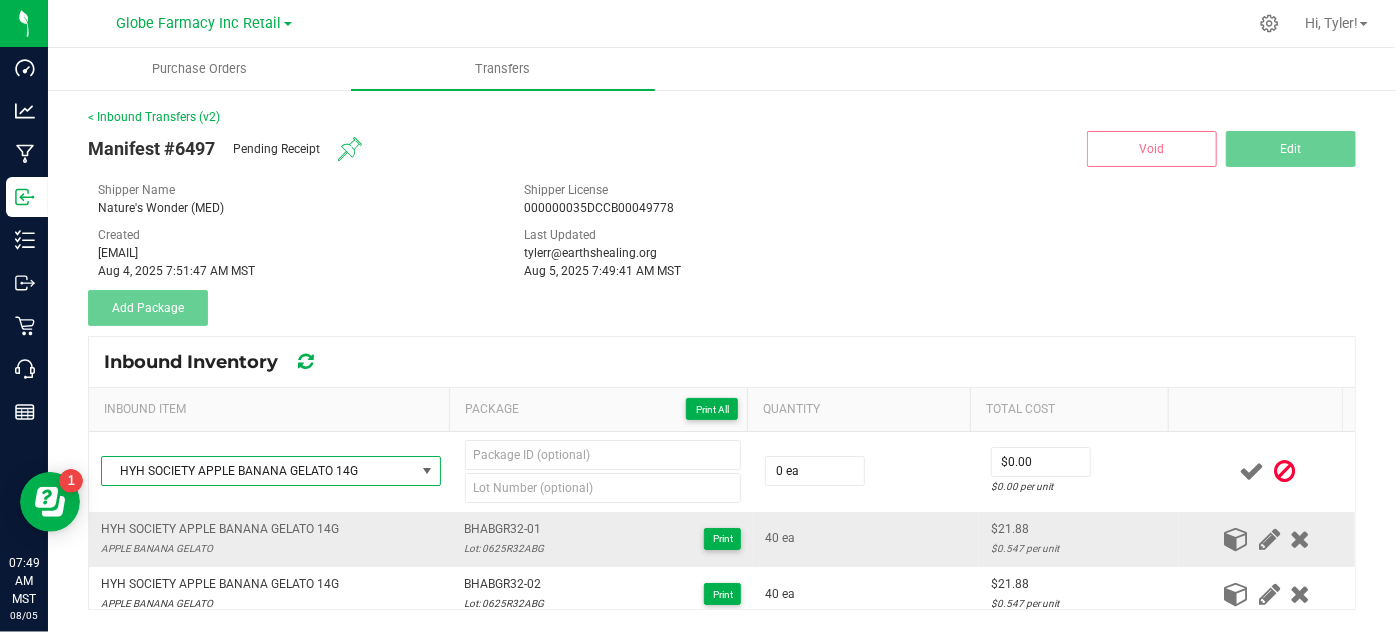 click on "BHABGR32-01" at bounding box center [505, 529] 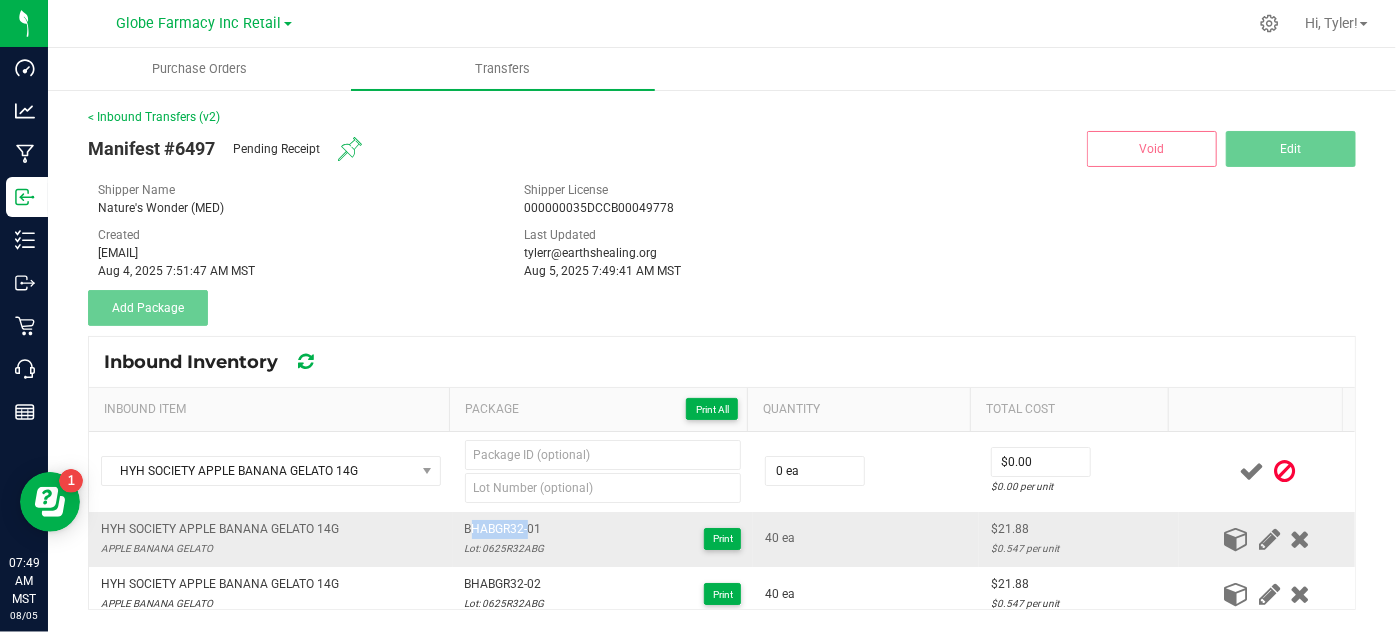 click on "BHABGR32-01" at bounding box center (505, 529) 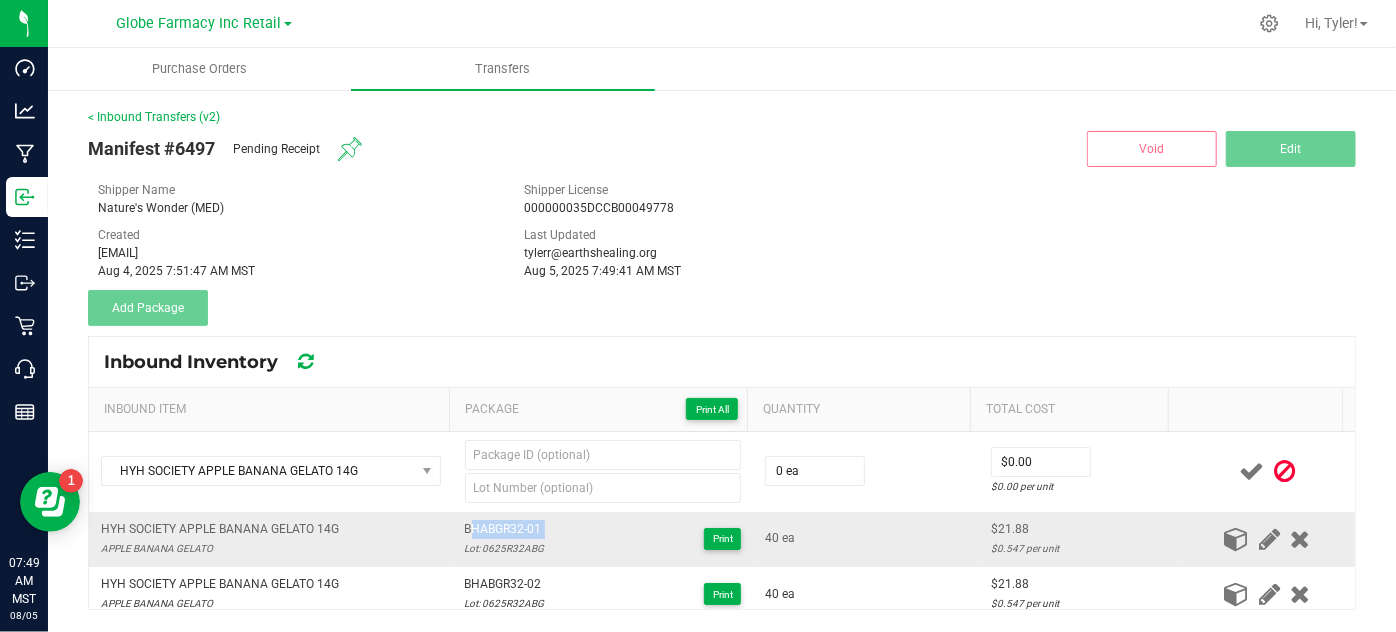 click on "BHABGR32-01" at bounding box center [505, 529] 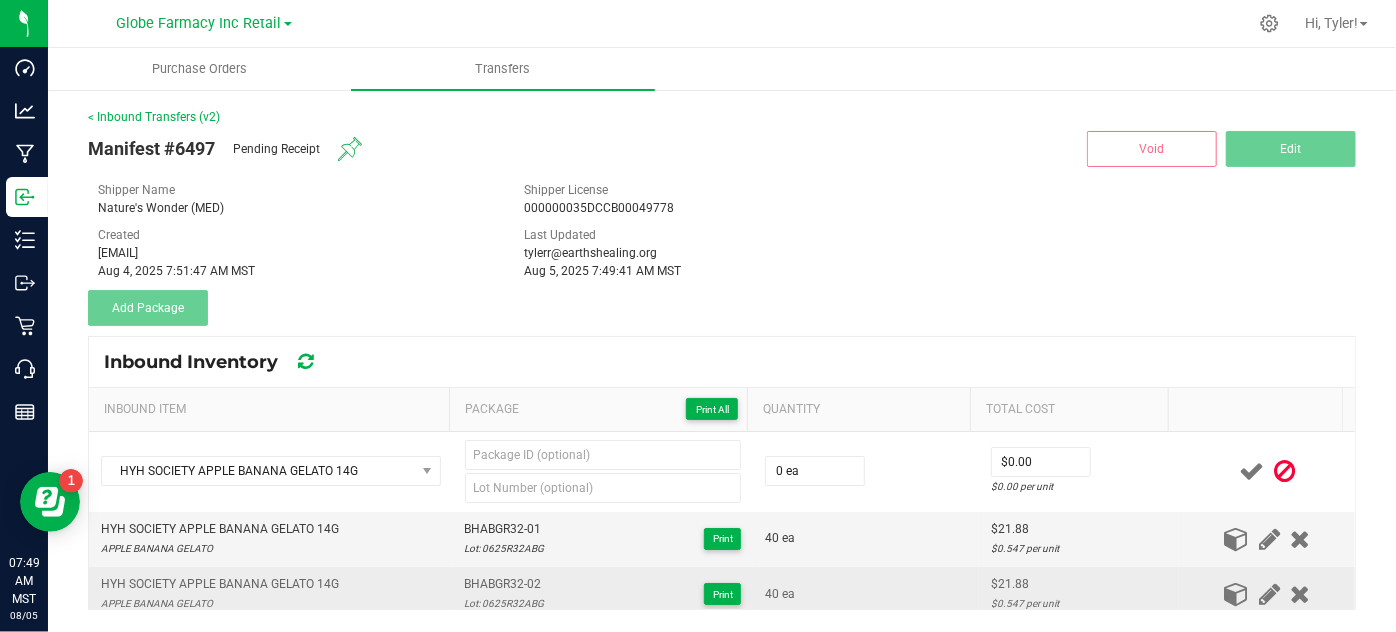 click on "BHABGR32-02   Lot: 0625R32ABG   Print" at bounding box center [603, 594] 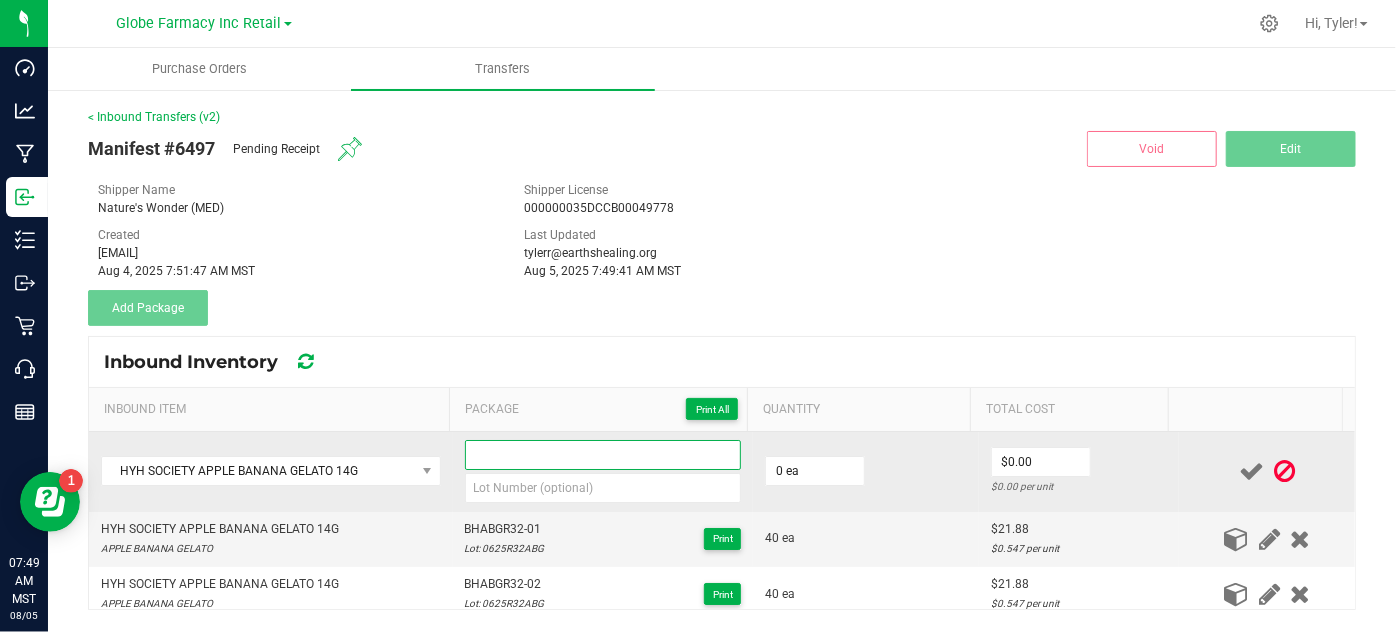 click at bounding box center (603, 455) 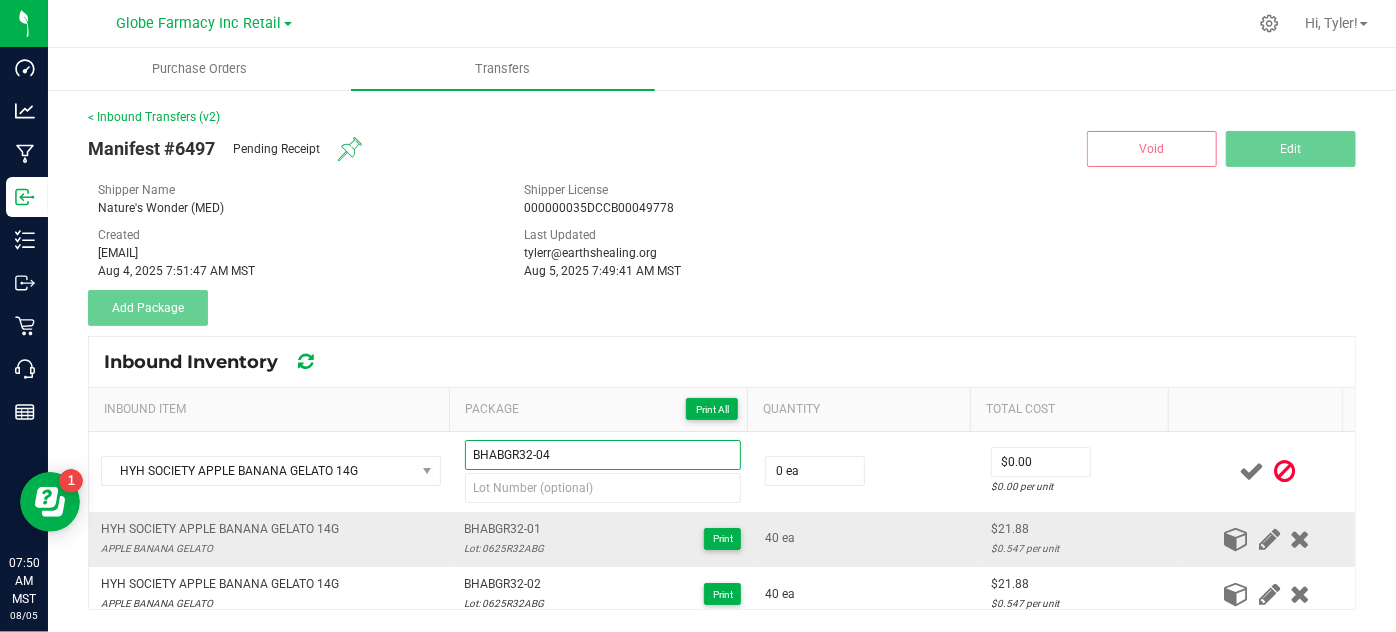 type on "BHABGR32-04" 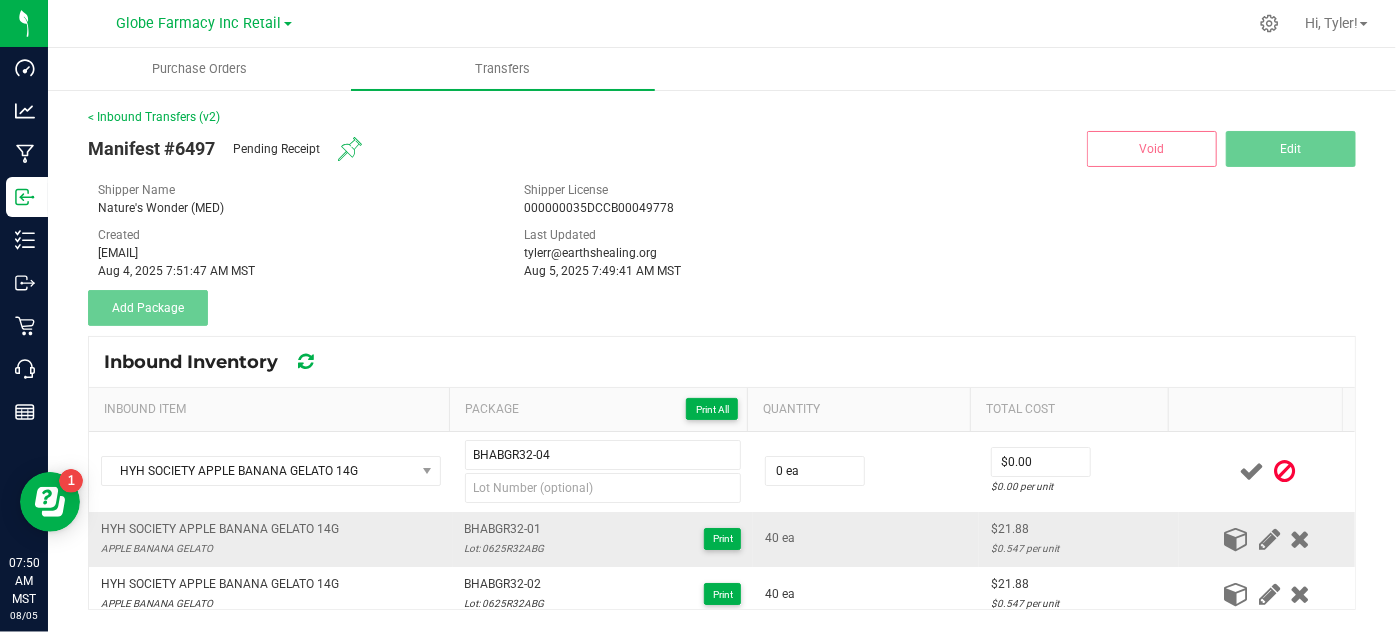 click on "Lot: 0625R32ABG" at bounding box center (505, 548) 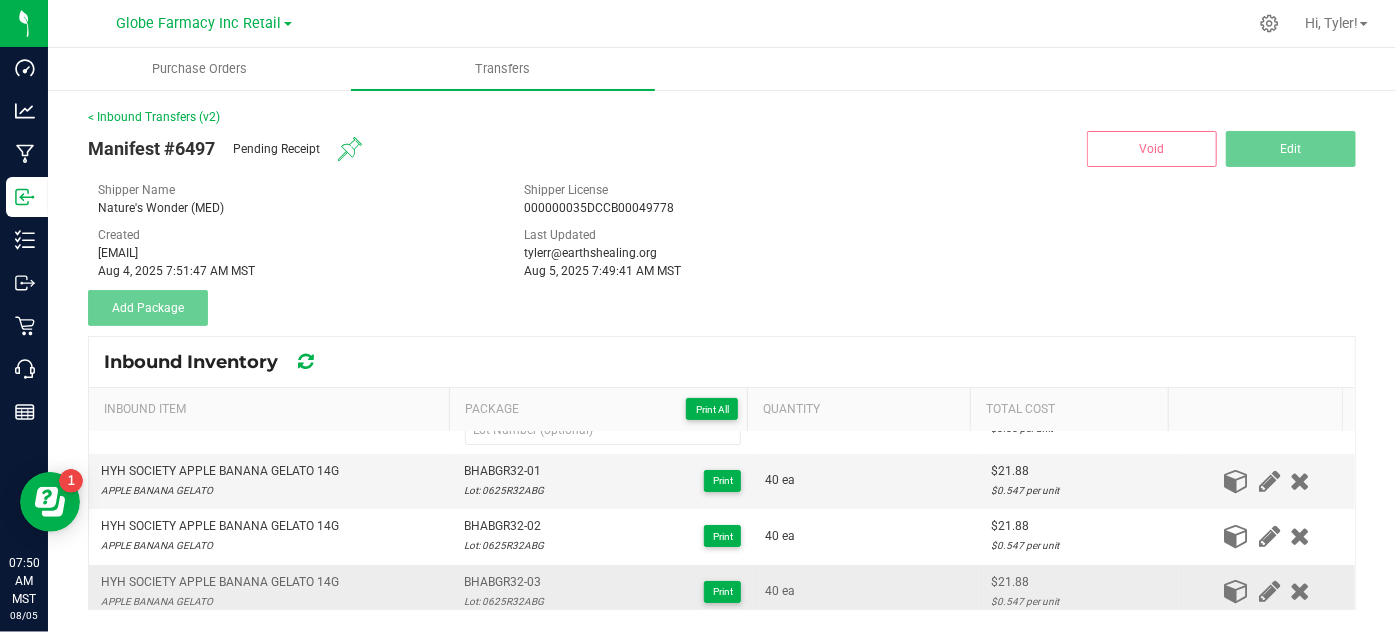 scroll, scrollTop: 90, scrollLeft: 0, axis: vertical 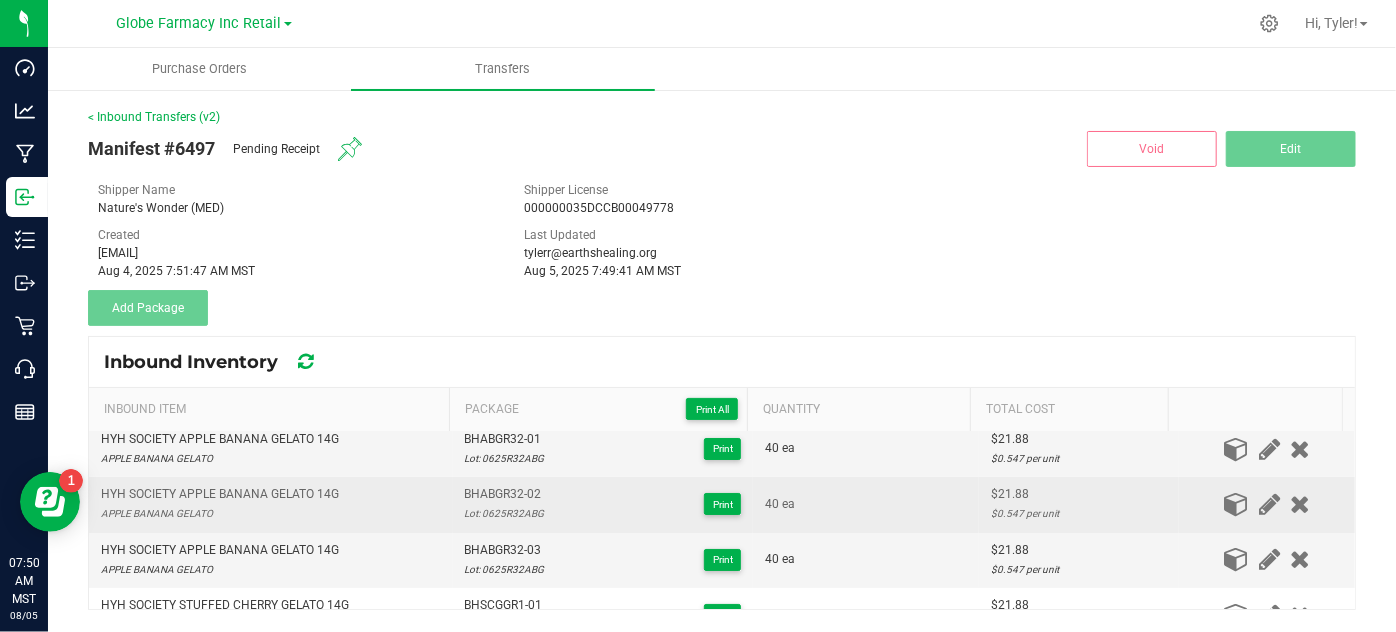 click on "Lot: 0625R32ABG" at bounding box center [505, 513] 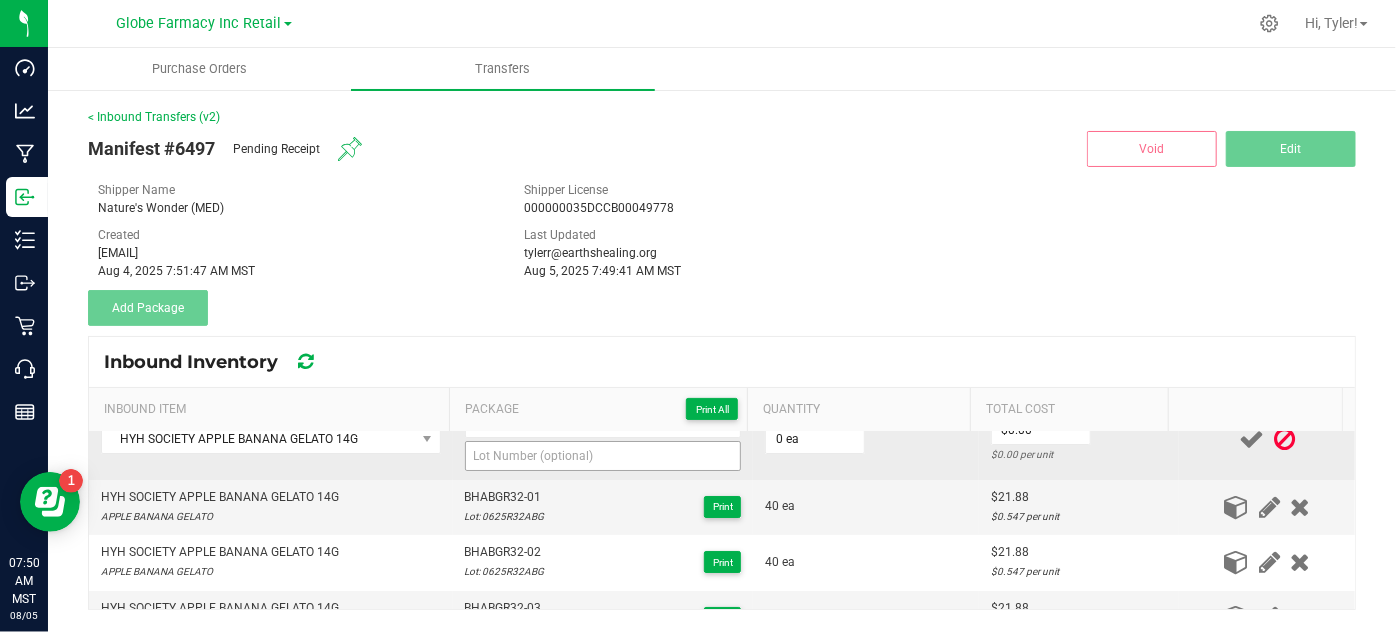scroll, scrollTop: 0, scrollLeft: 0, axis: both 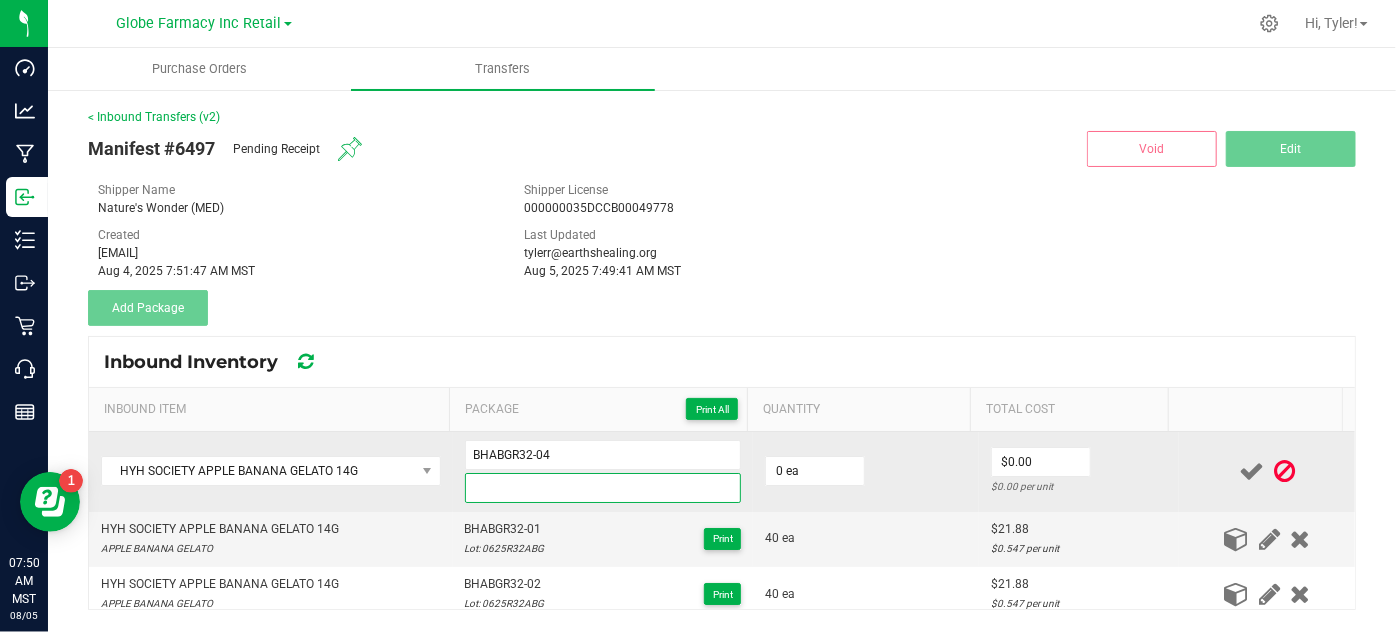 click at bounding box center (603, 488) 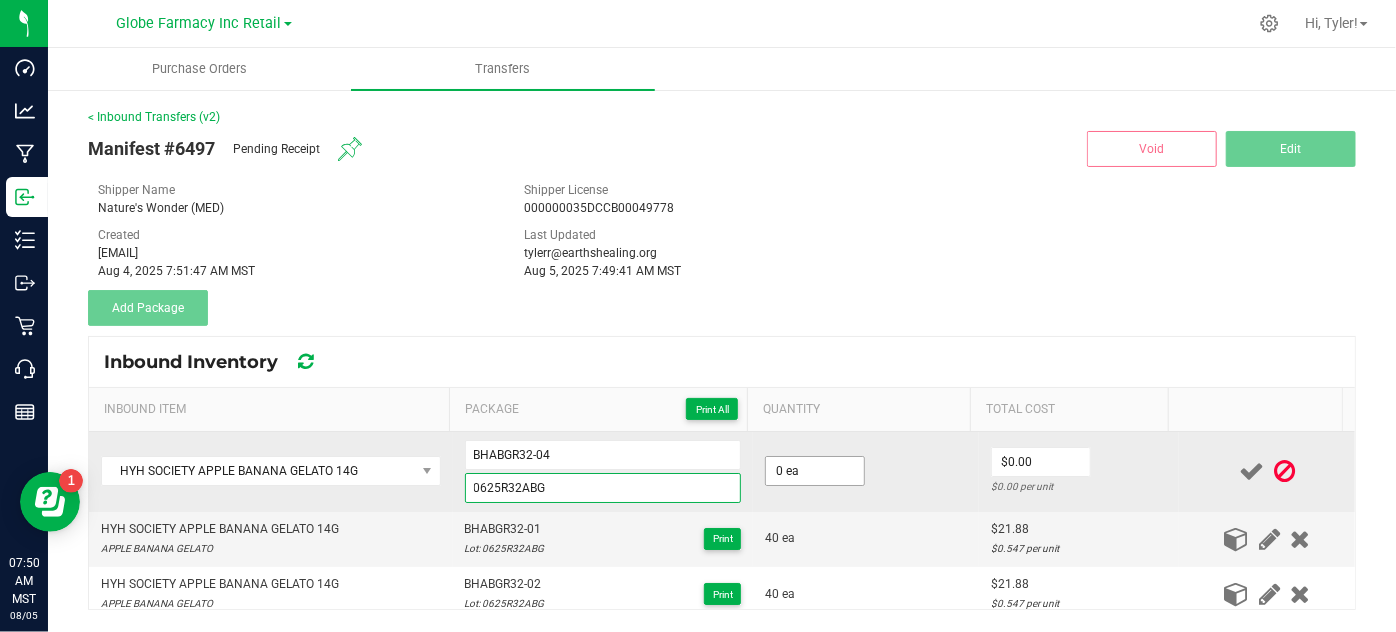 type on "0625R32ABG" 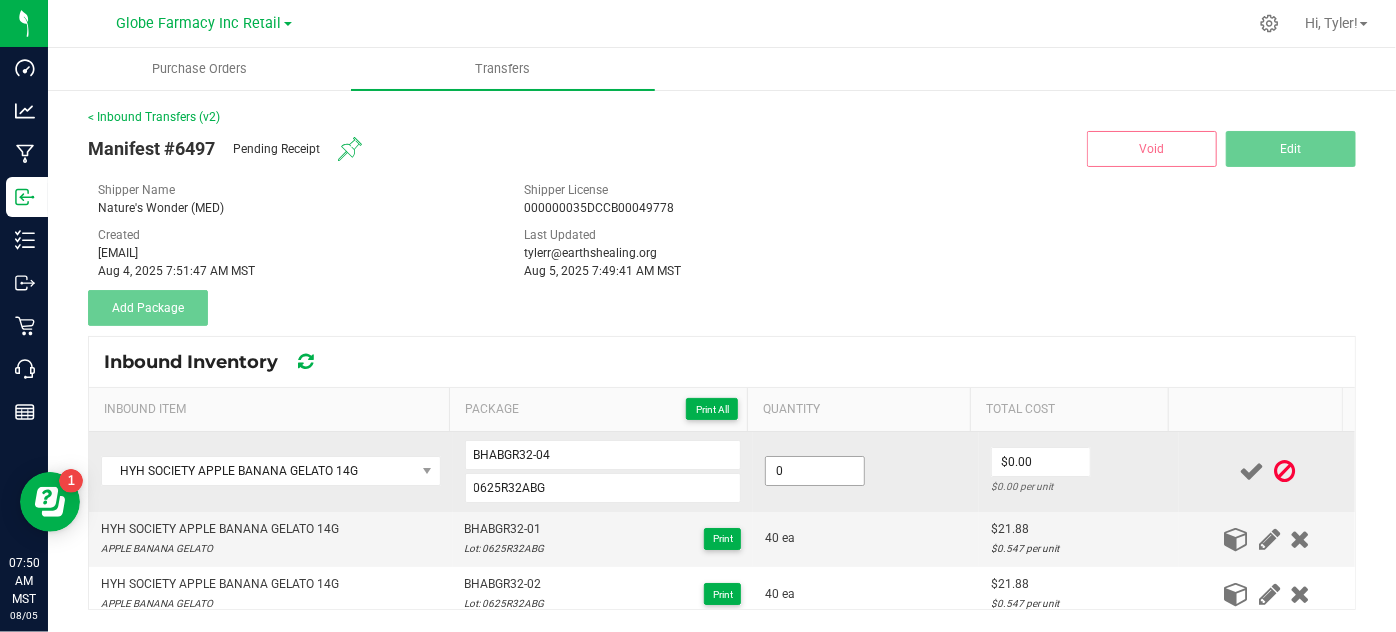 click on "0" at bounding box center [815, 471] 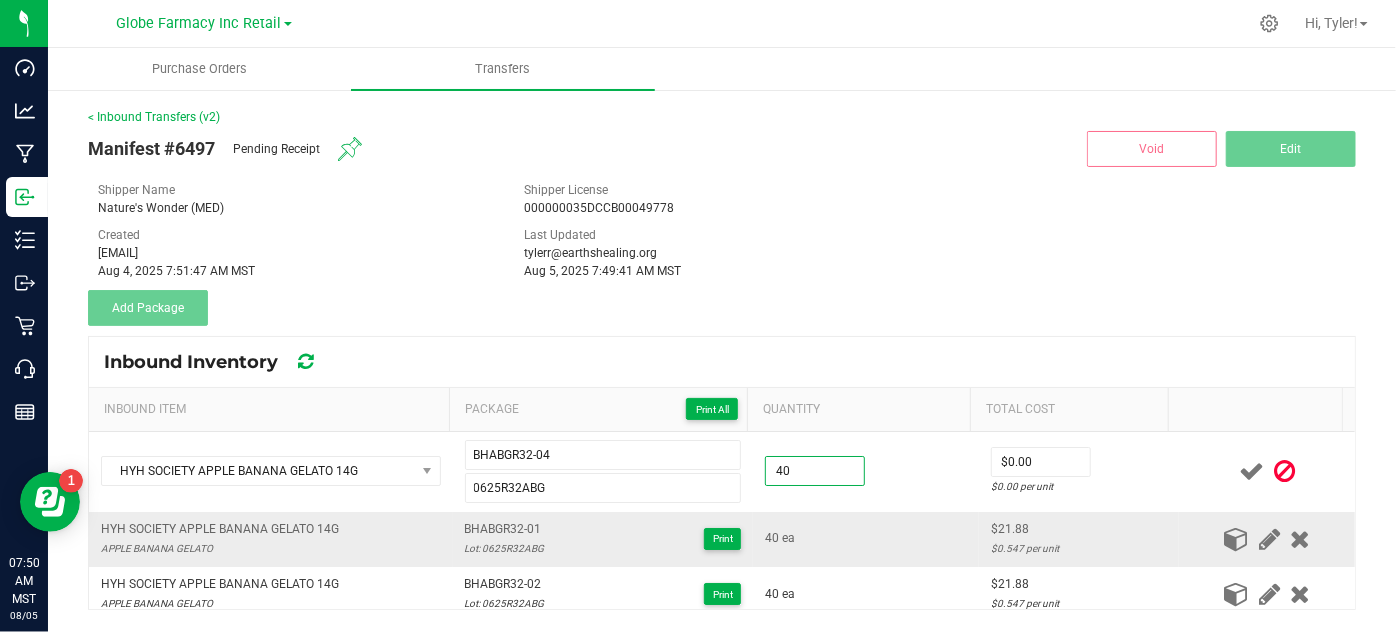 type on "40 ea" 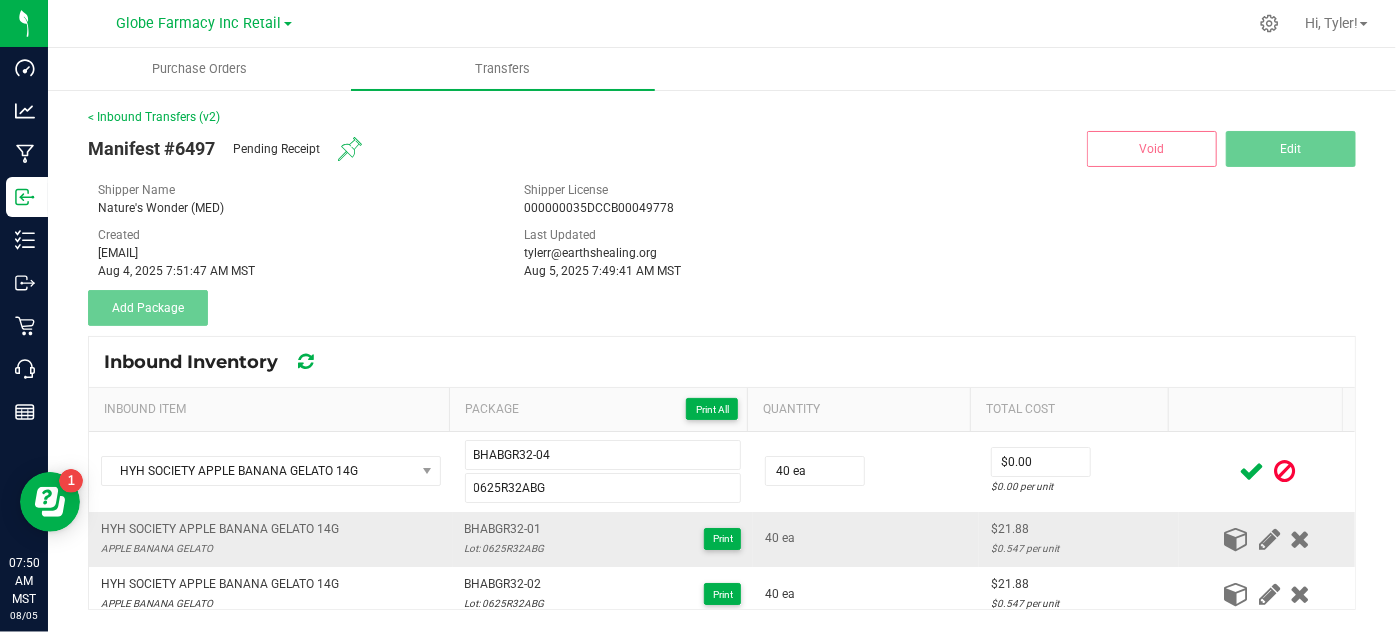 click on "40       ea" at bounding box center (866, 539) 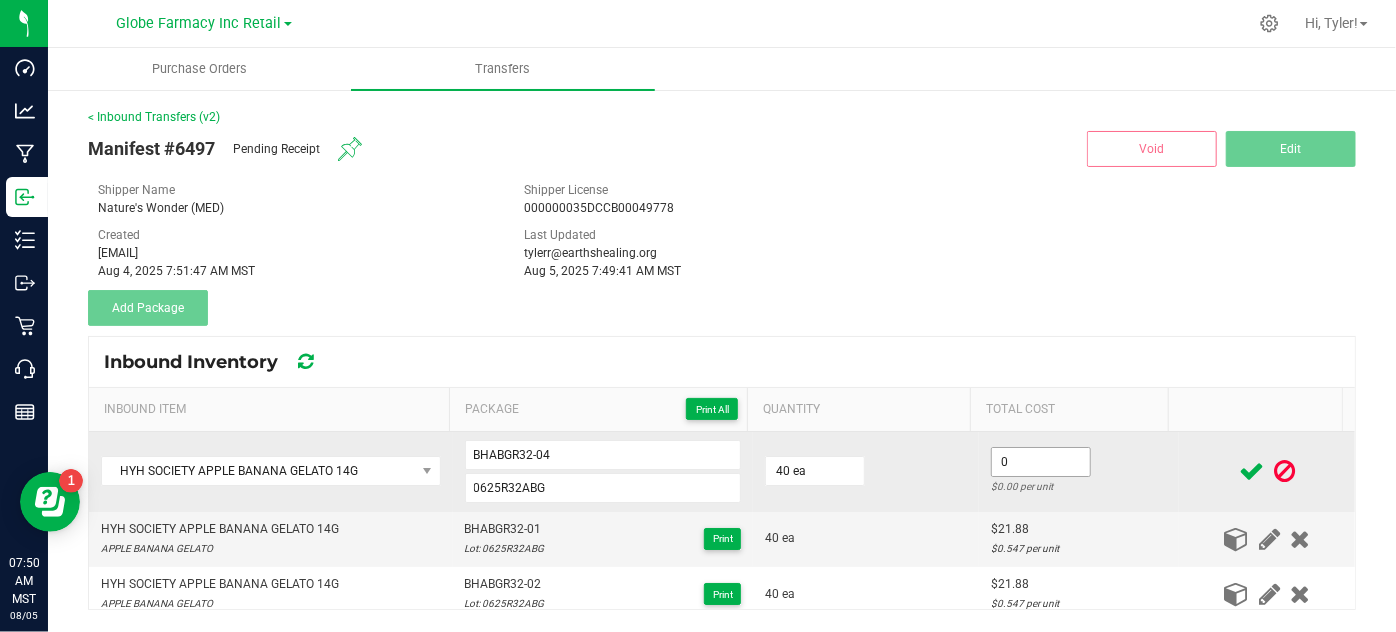 click on "0" at bounding box center (1041, 462) 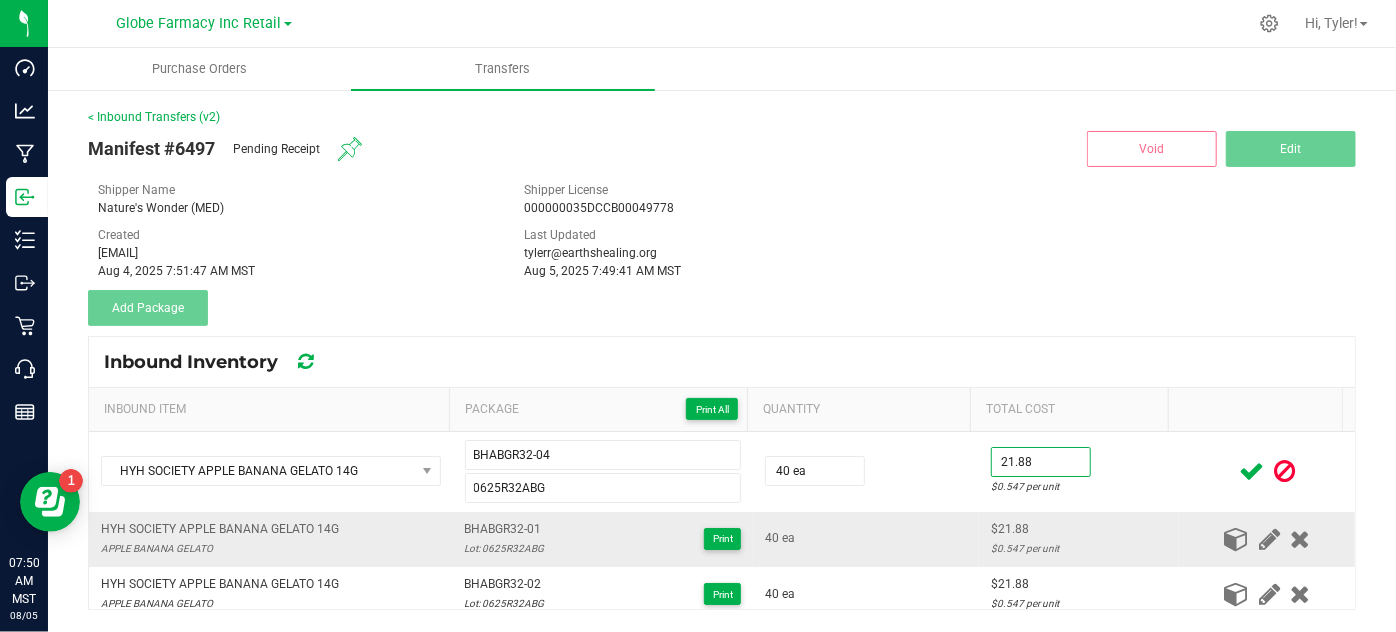 type on "$21.88" 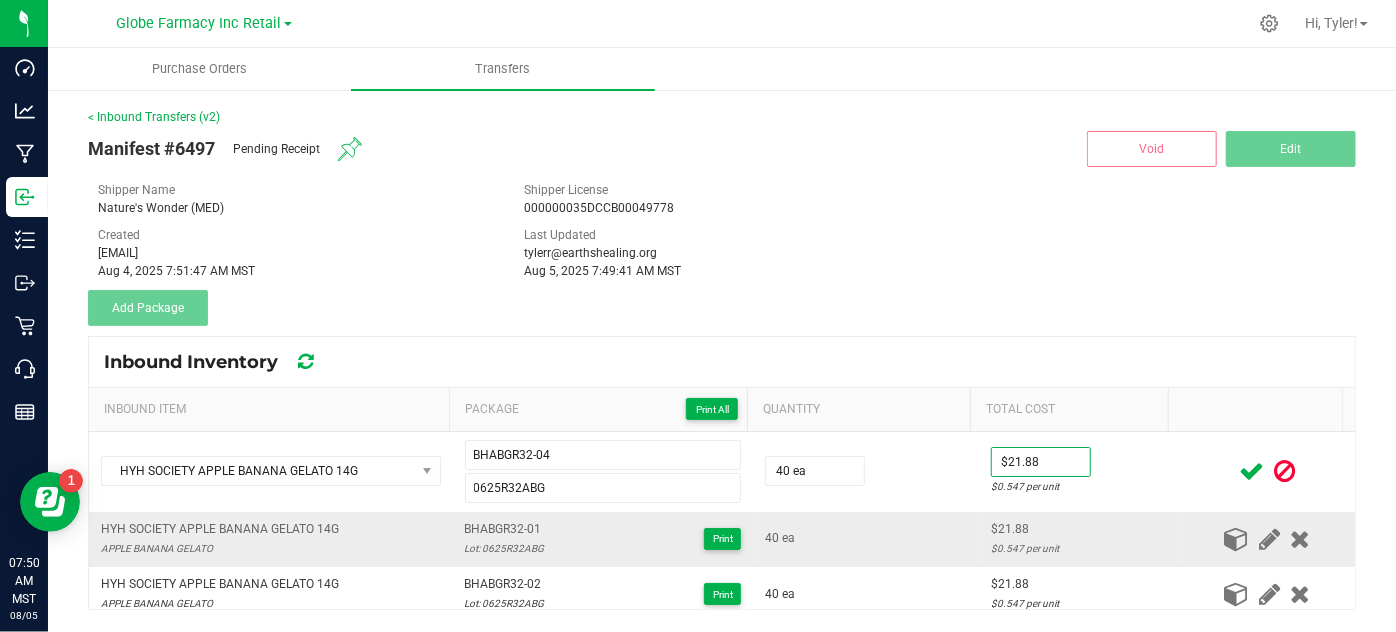 click on "$21.88   $0.547 per unit" at bounding box center [1079, 539] 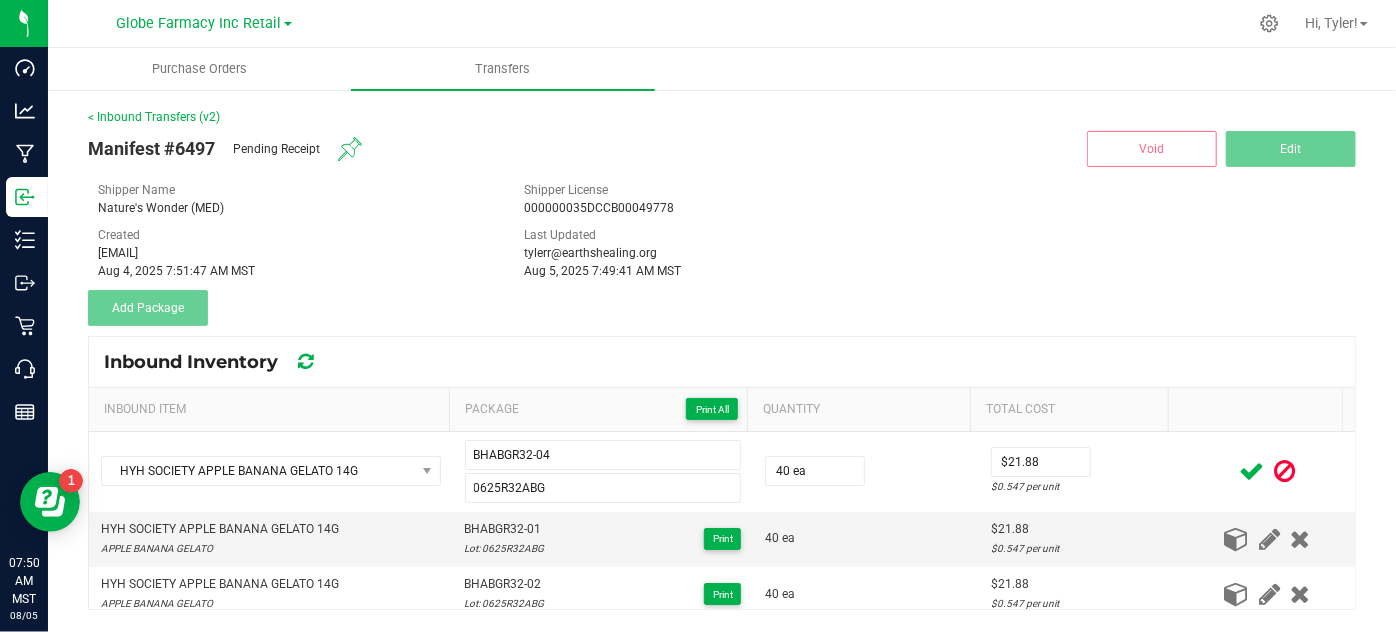 click at bounding box center [1251, 471] 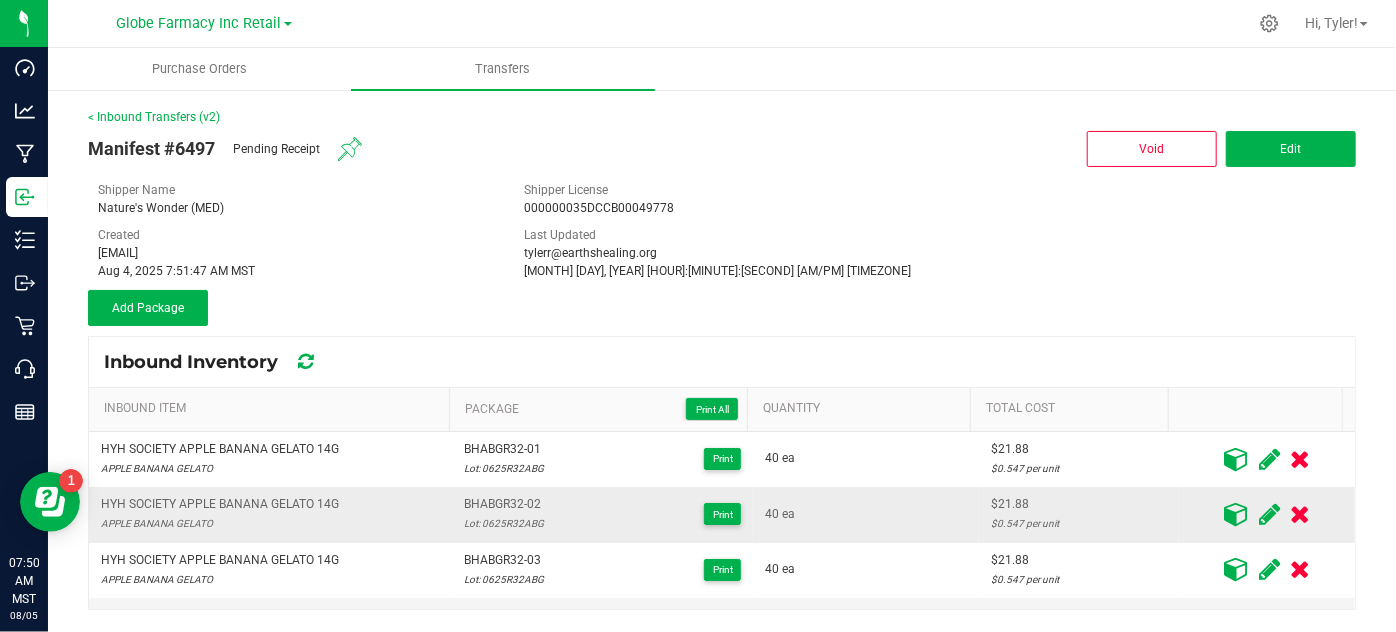 scroll, scrollTop: 90, scrollLeft: 0, axis: vertical 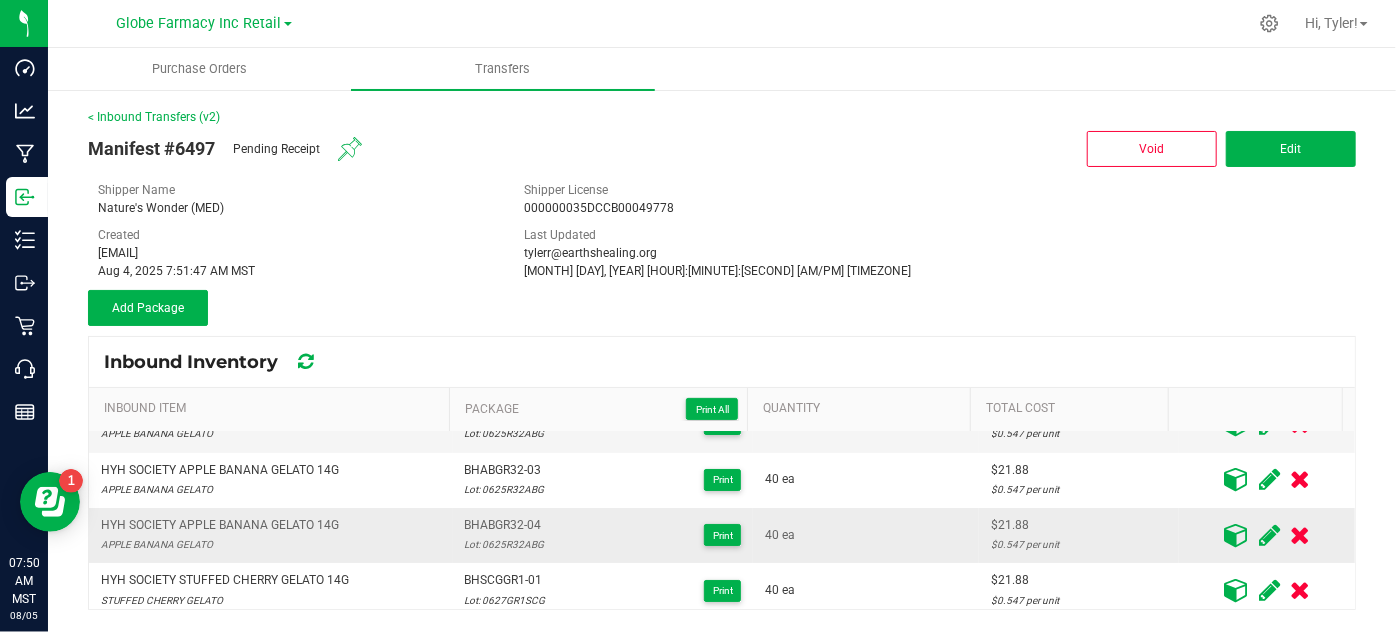 click at bounding box center [1269, 535] 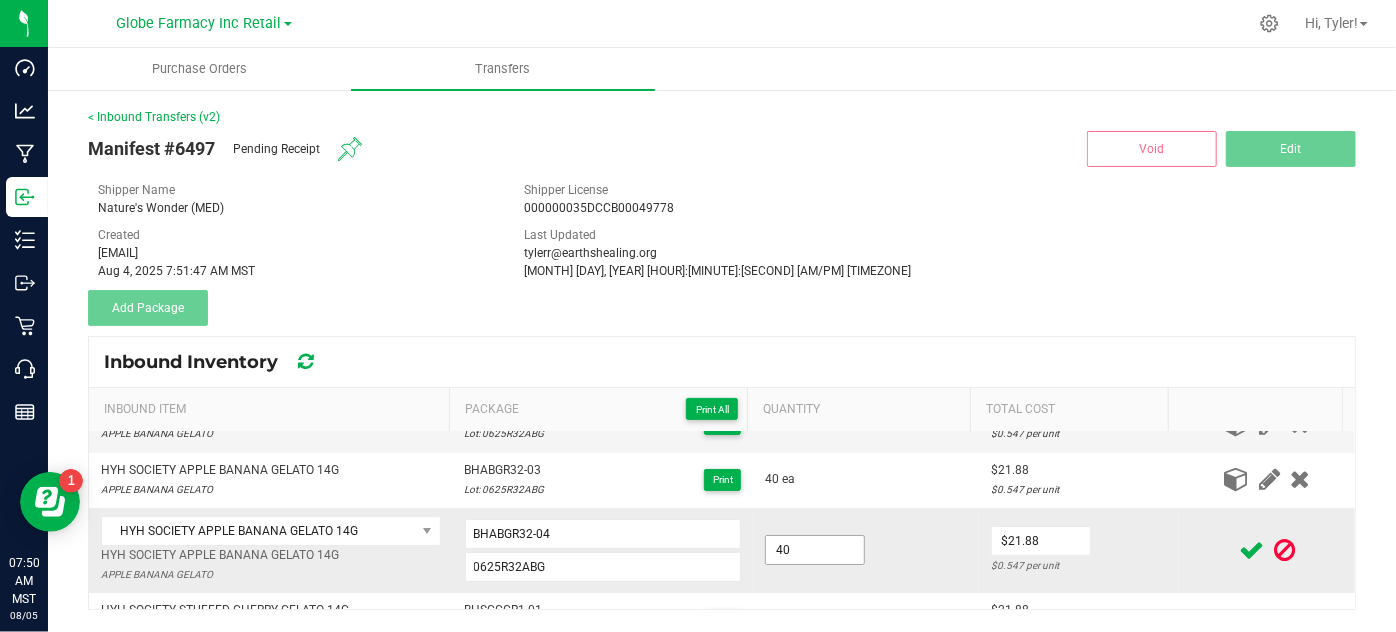 click on "40" at bounding box center (815, 550) 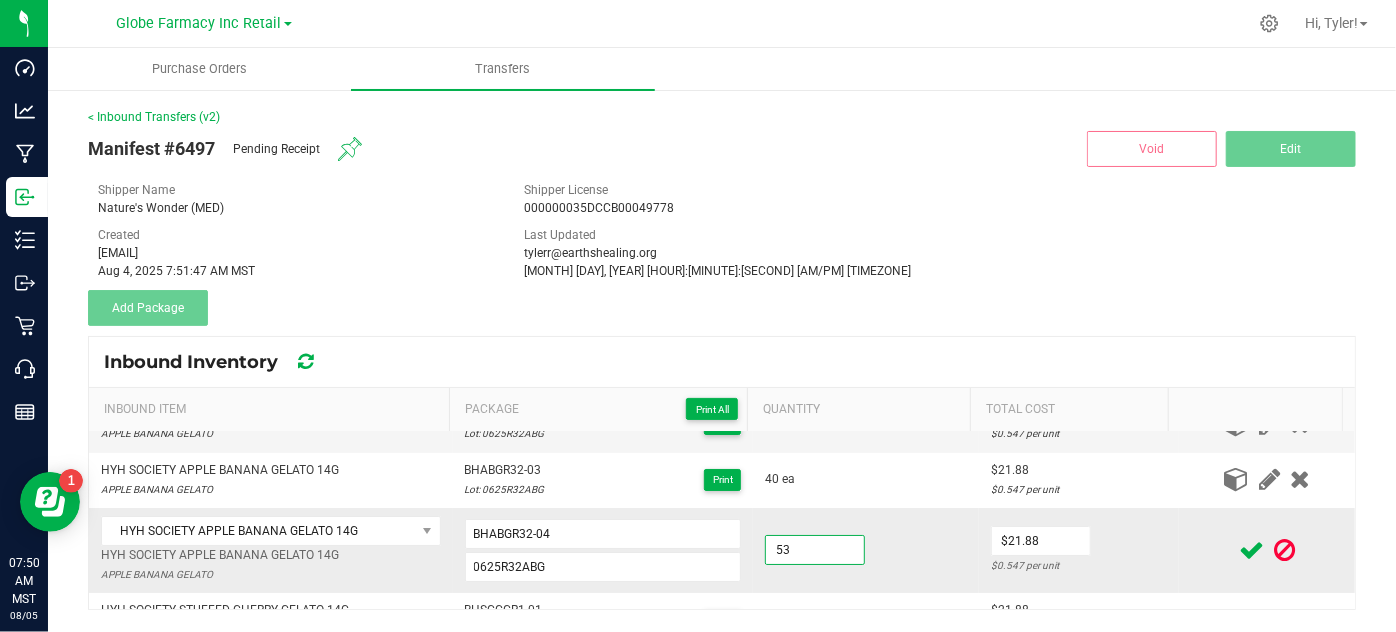 type on "53.0000" 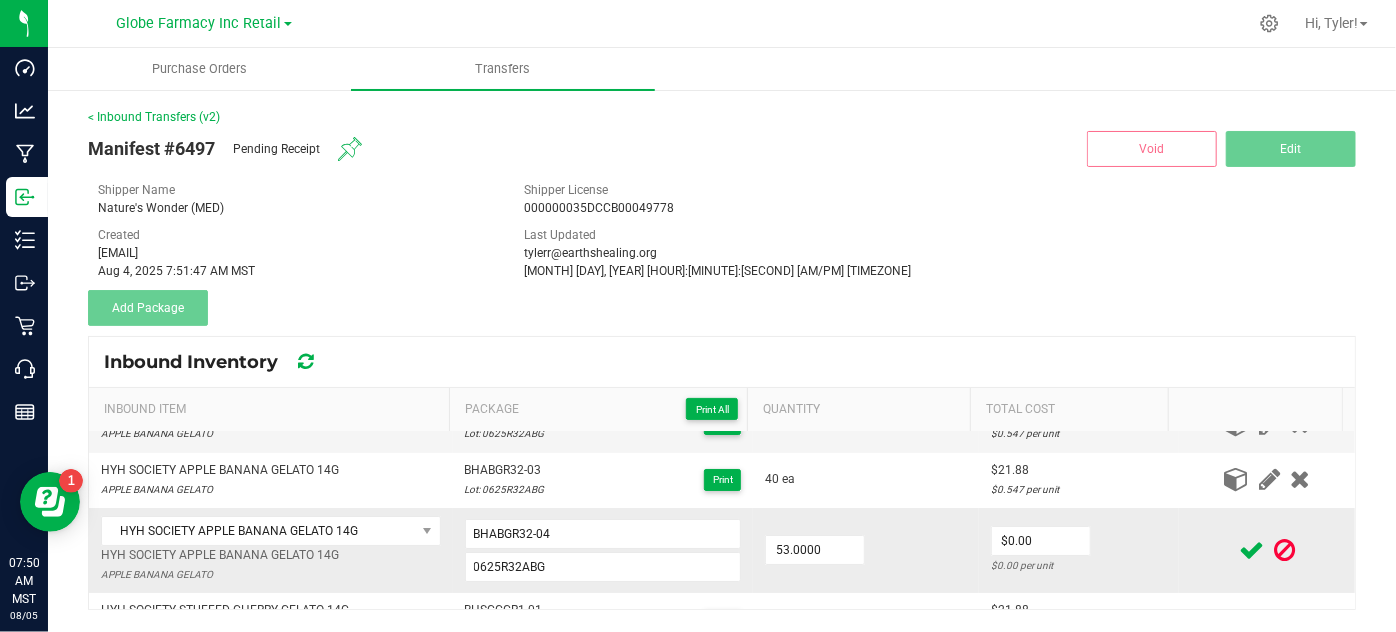 click on "53.0000" at bounding box center (866, 550) 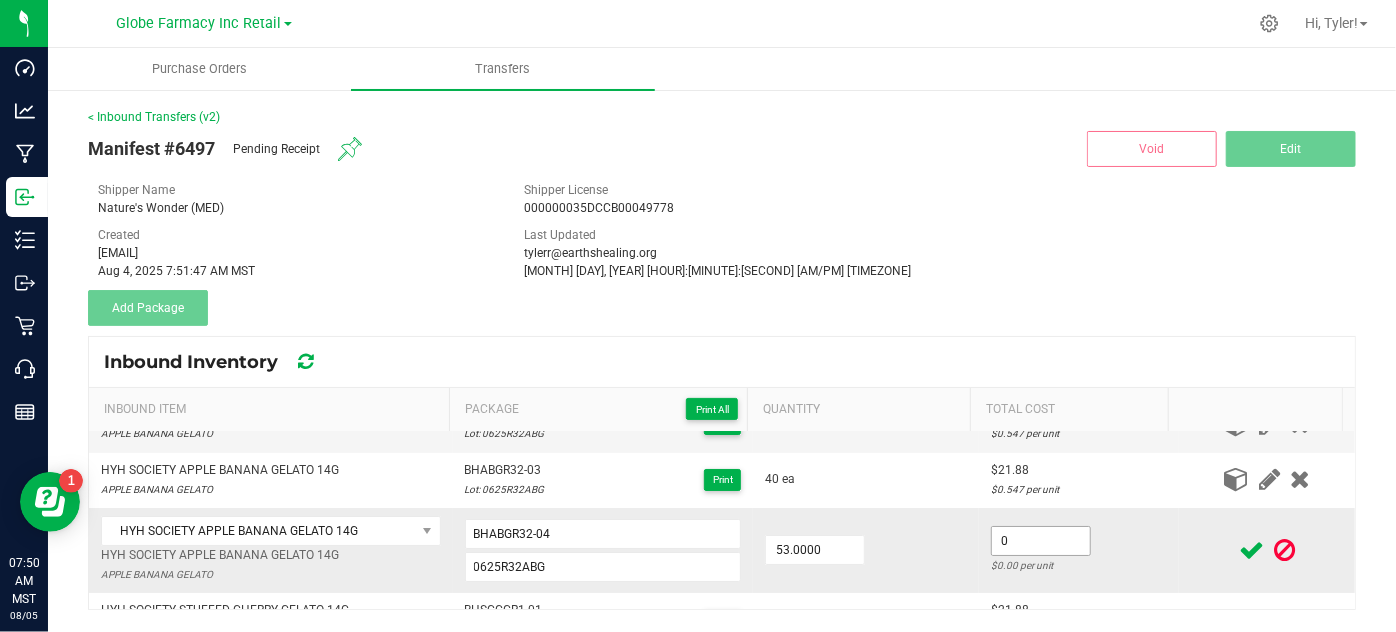 click on "0" at bounding box center [1041, 541] 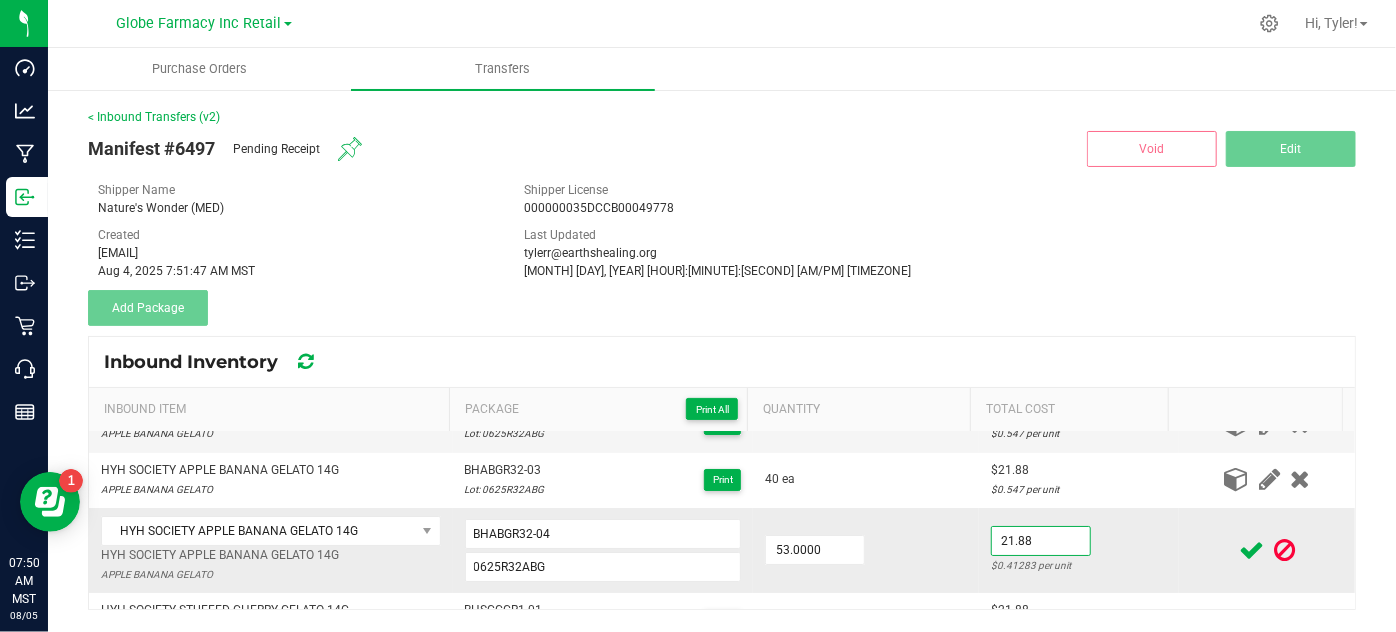 type on "$21.88" 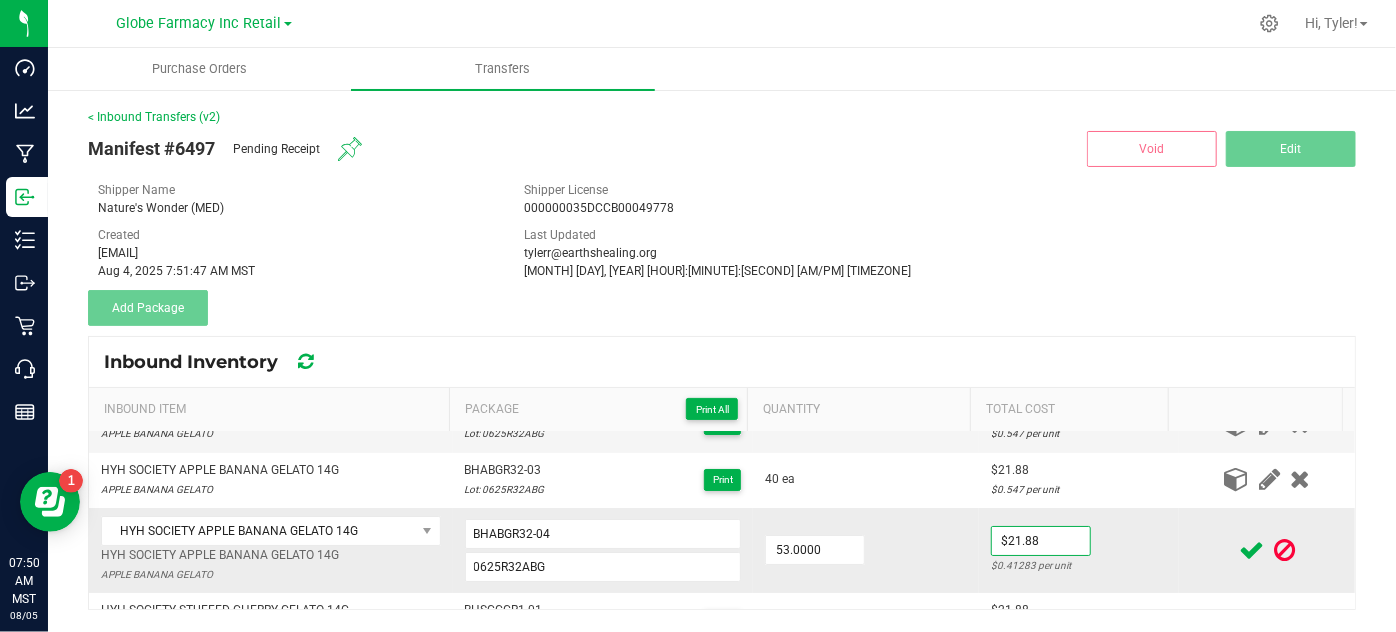 click on "53.0000" at bounding box center (866, 550) 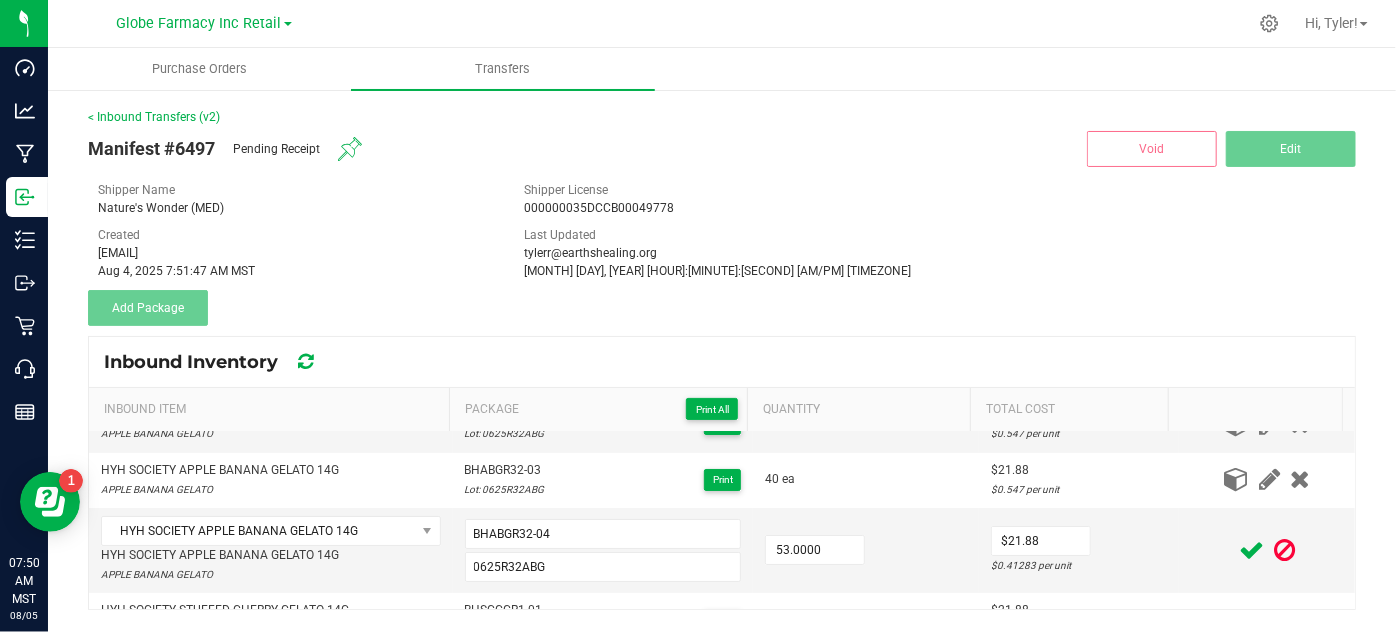 click at bounding box center [1251, 550] 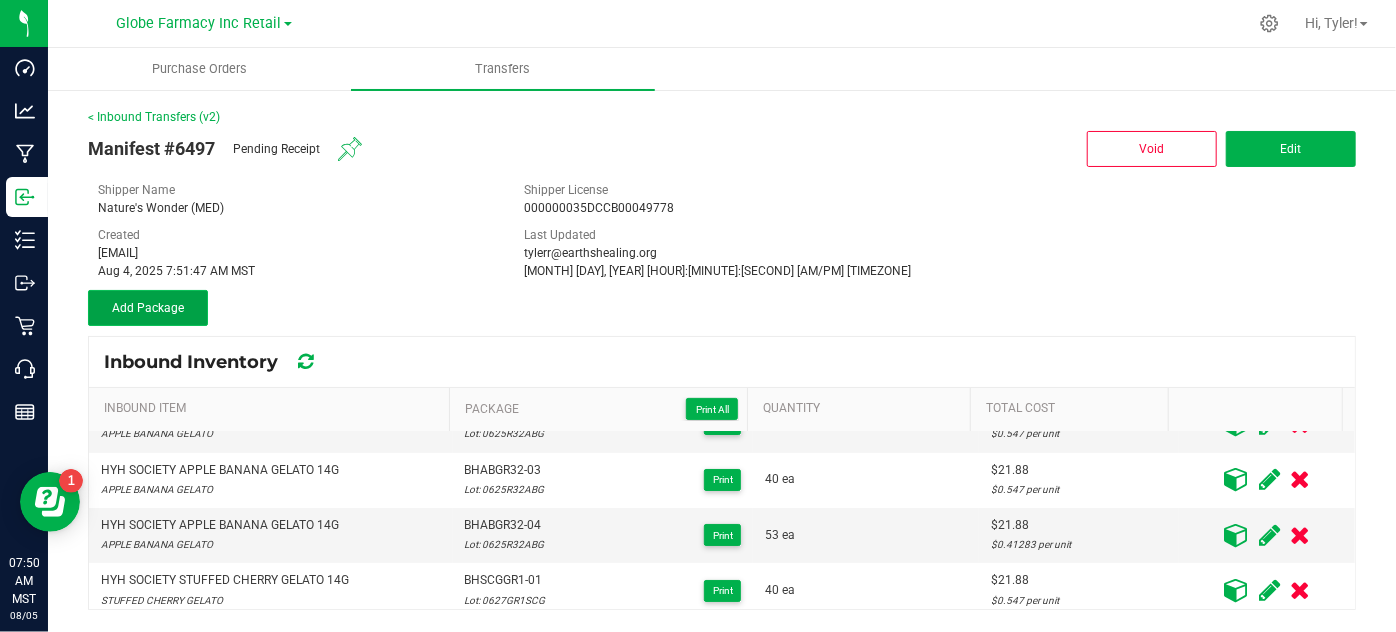 click on "Add Package" at bounding box center [148, 308] 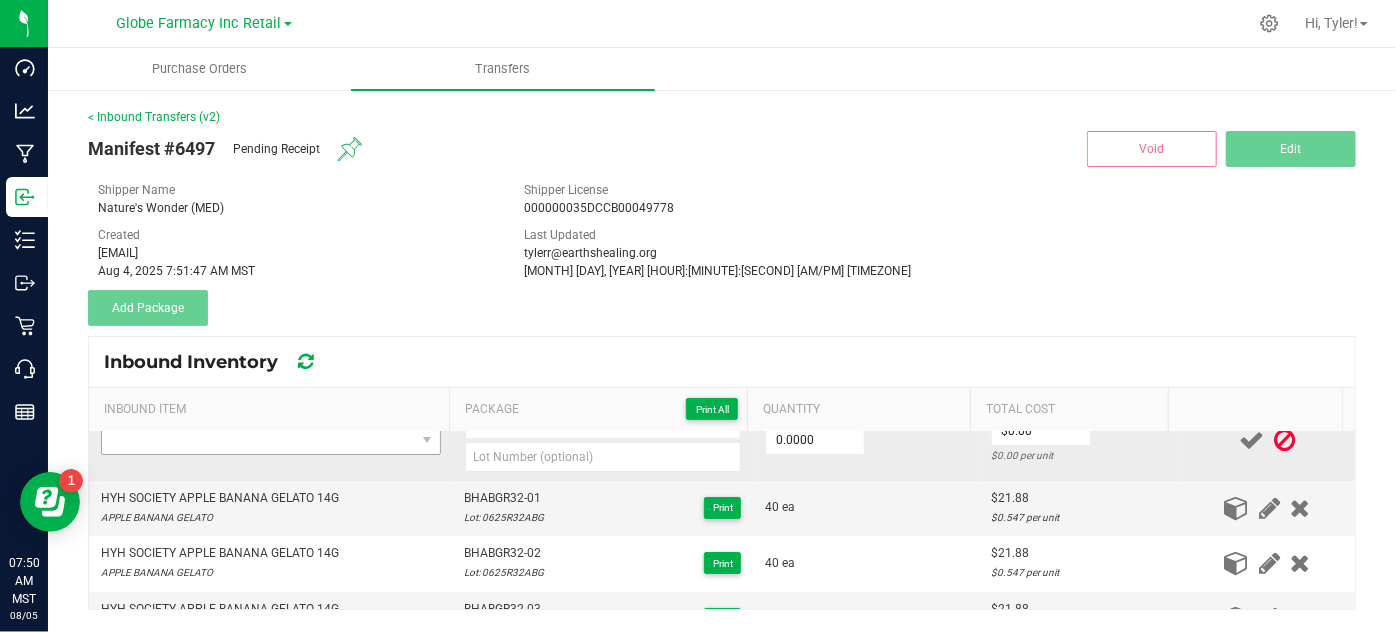 scroll, scrollTop: 0, scrollLeft: 0, axis: both 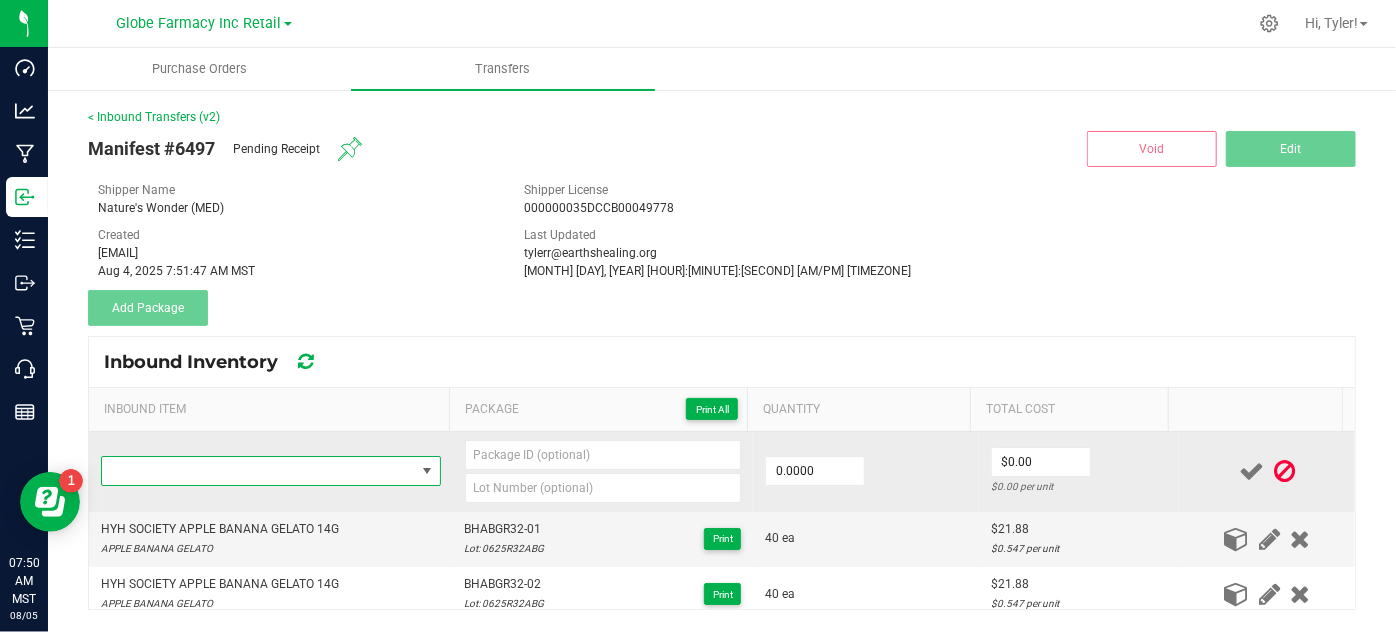 click at bounding box center (258, 471) 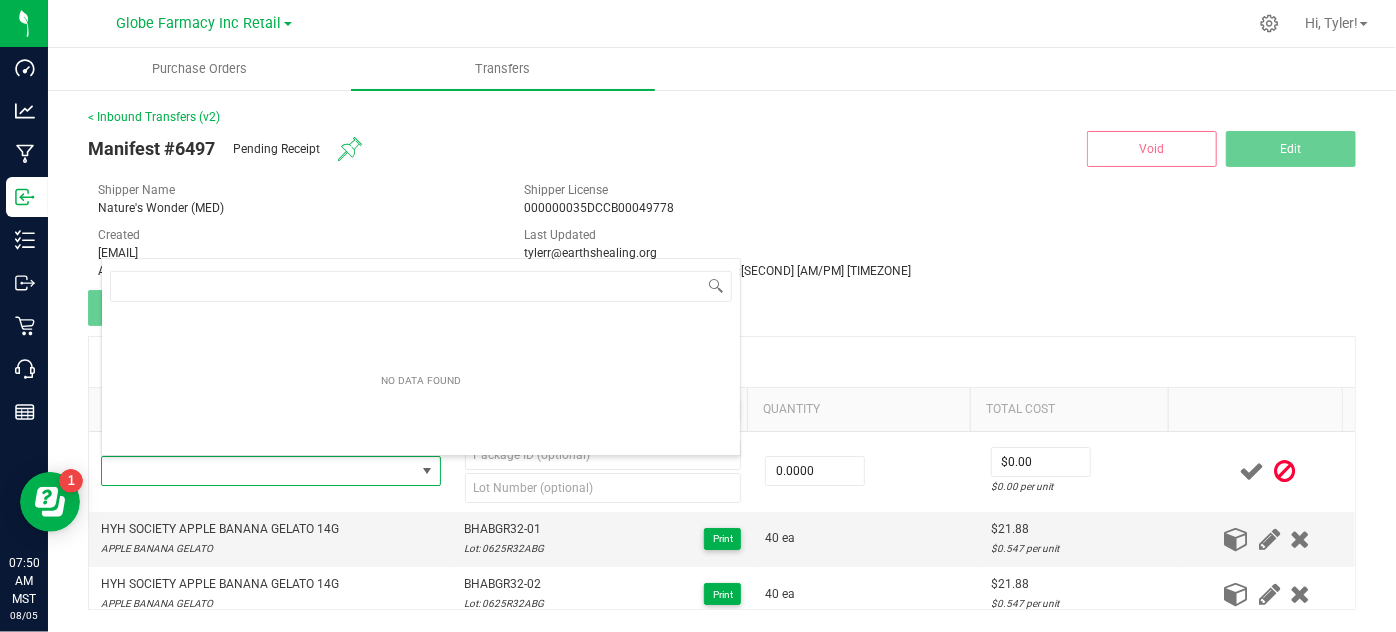 scroll, scrollTop: 99970, scrollLeft: 99664, axis: both 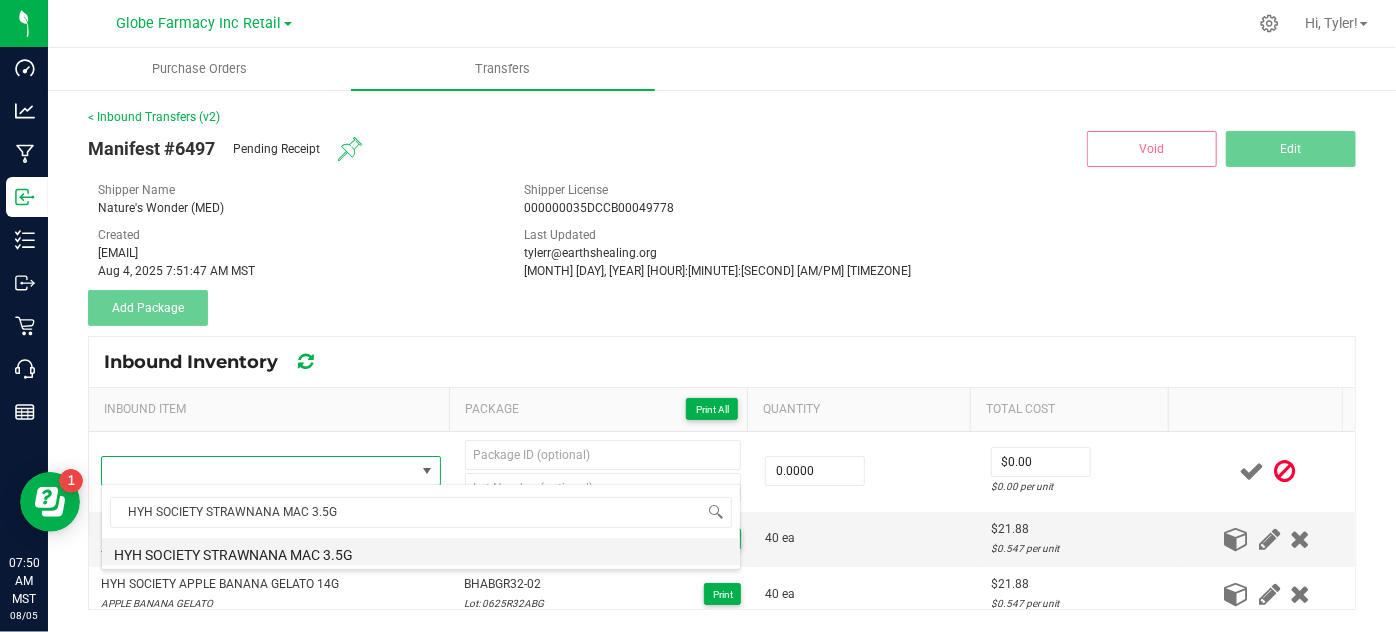 click on "HYH SOCIETY STRAWNANA MAC 3.5G" at bounding box center [421, 552] 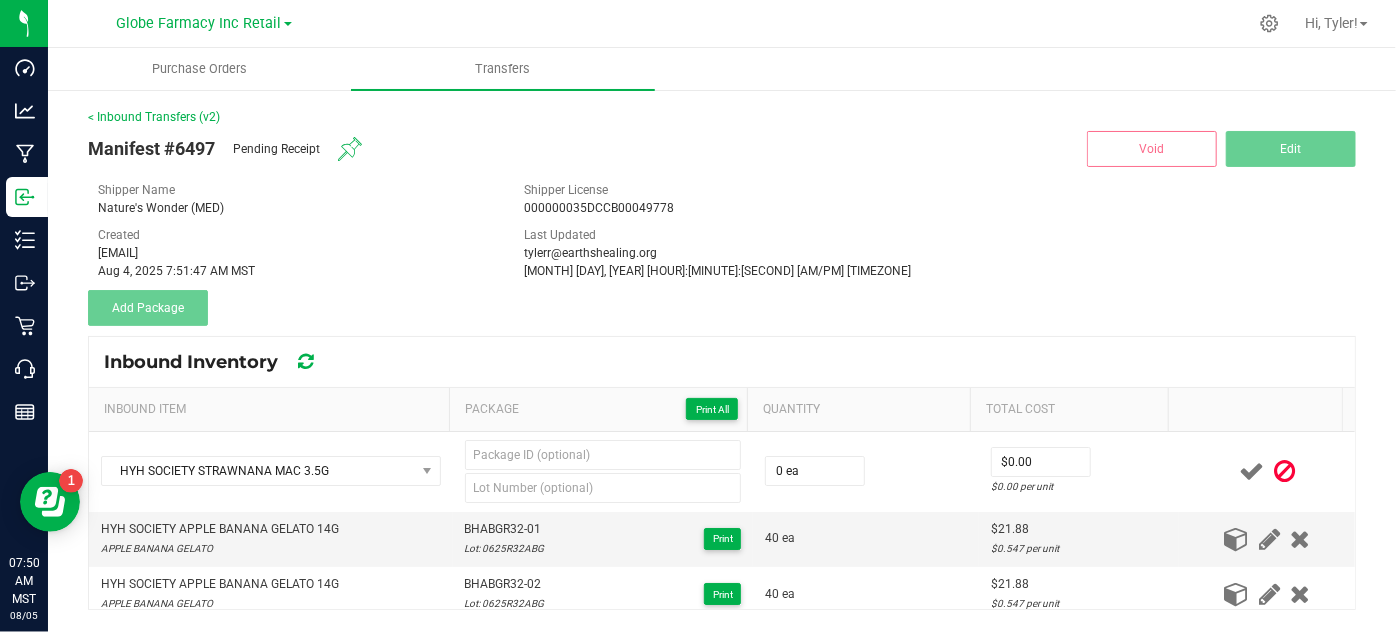 click on "HYH SOCIETY APPLE BANANA GELATO 14G  APPLE BANANA GELATO" at bounding box center [271, 539] 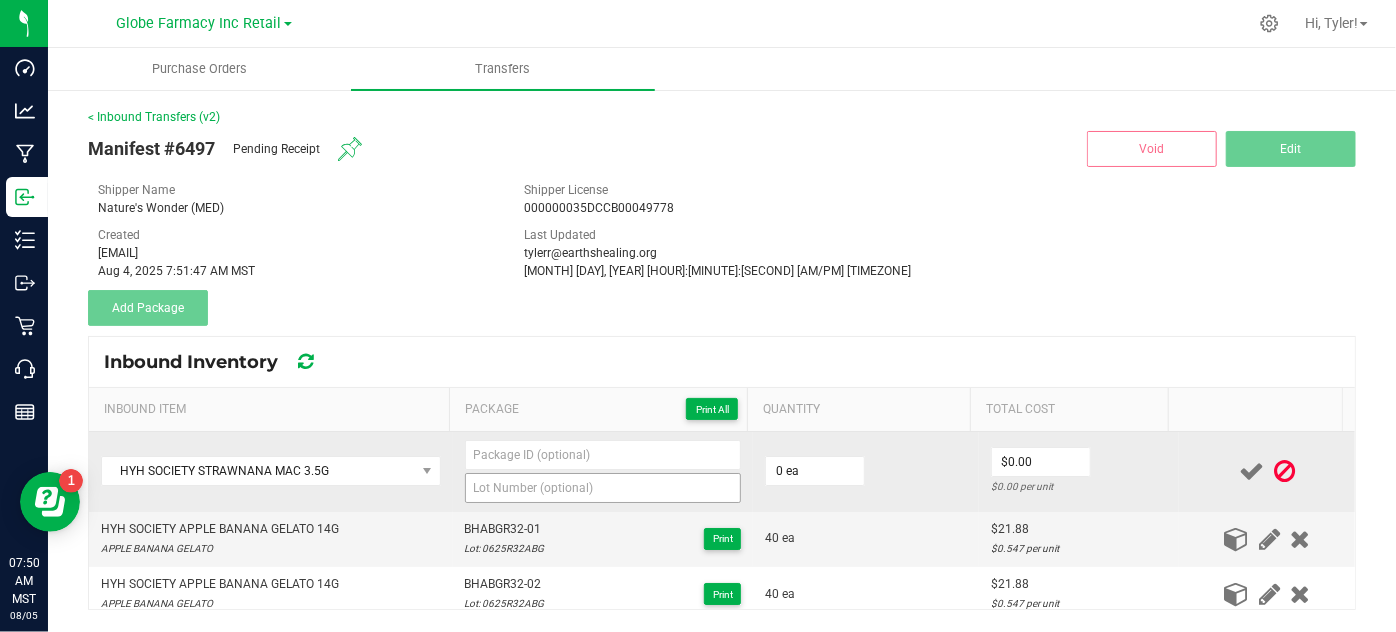click at bounding box center [603, 472] 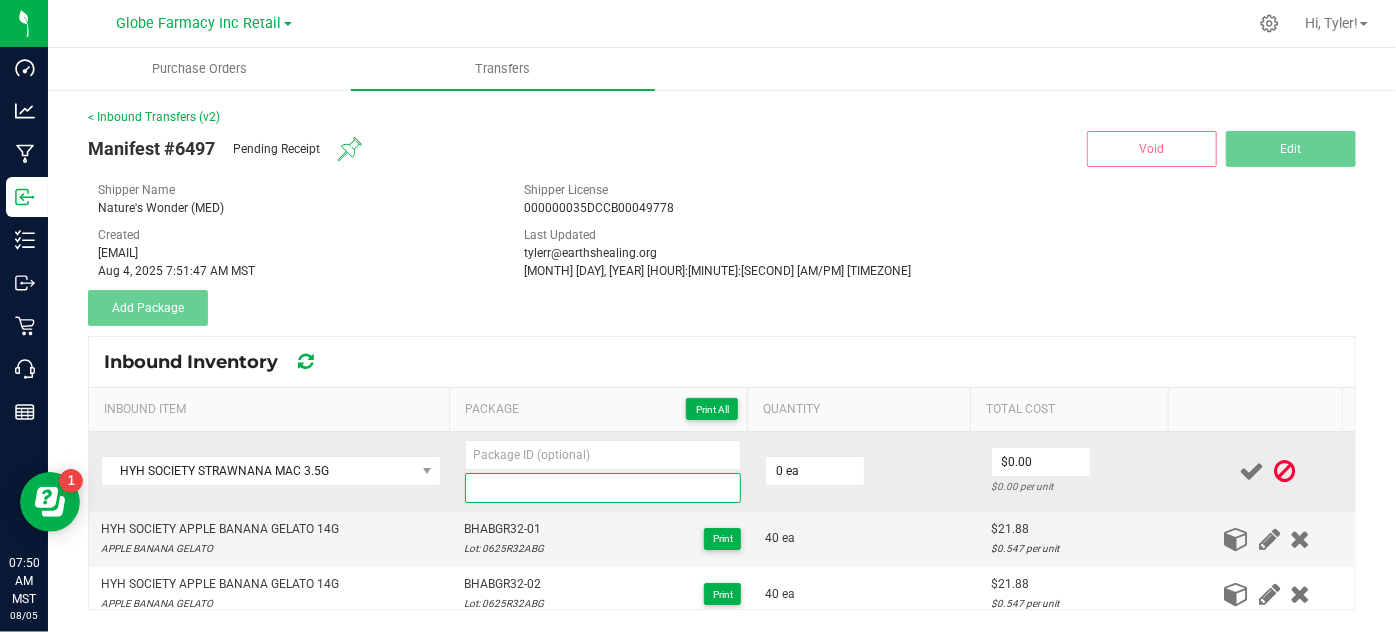 click at bounding box center (603, 488) 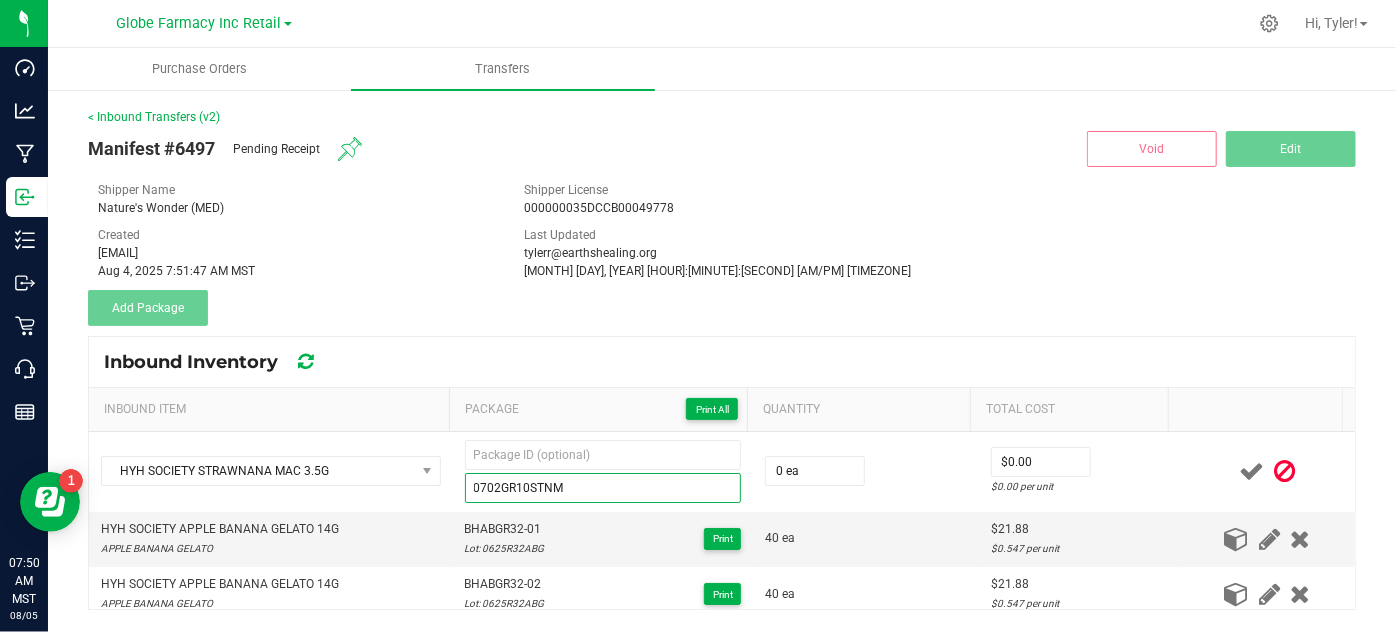 type on "0702GR10STNM" 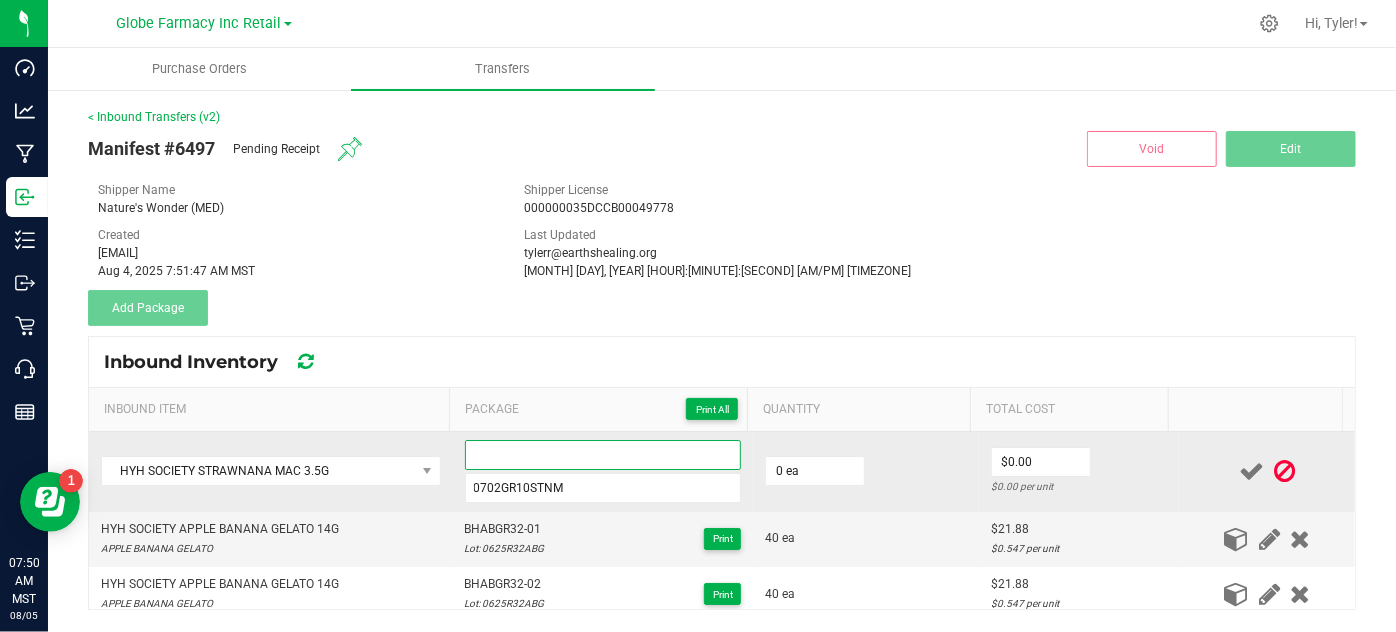 click at bounding box center (603, 455) 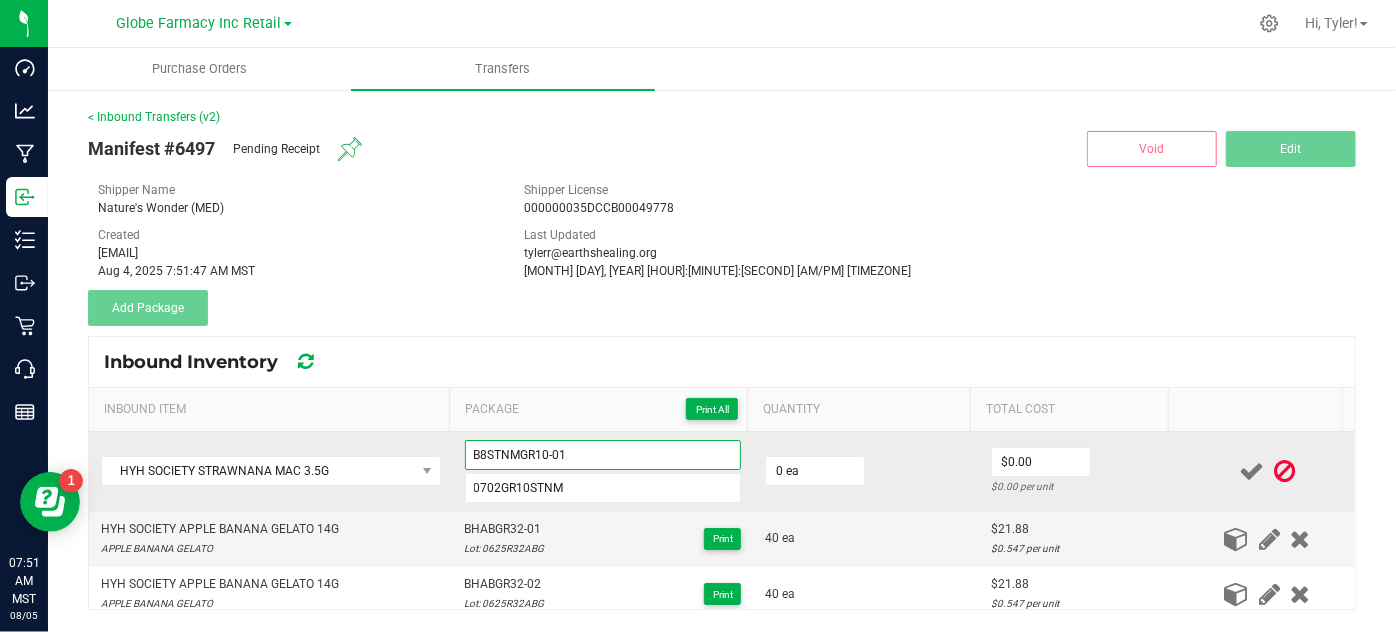 type on "B8STNMGR10-01" 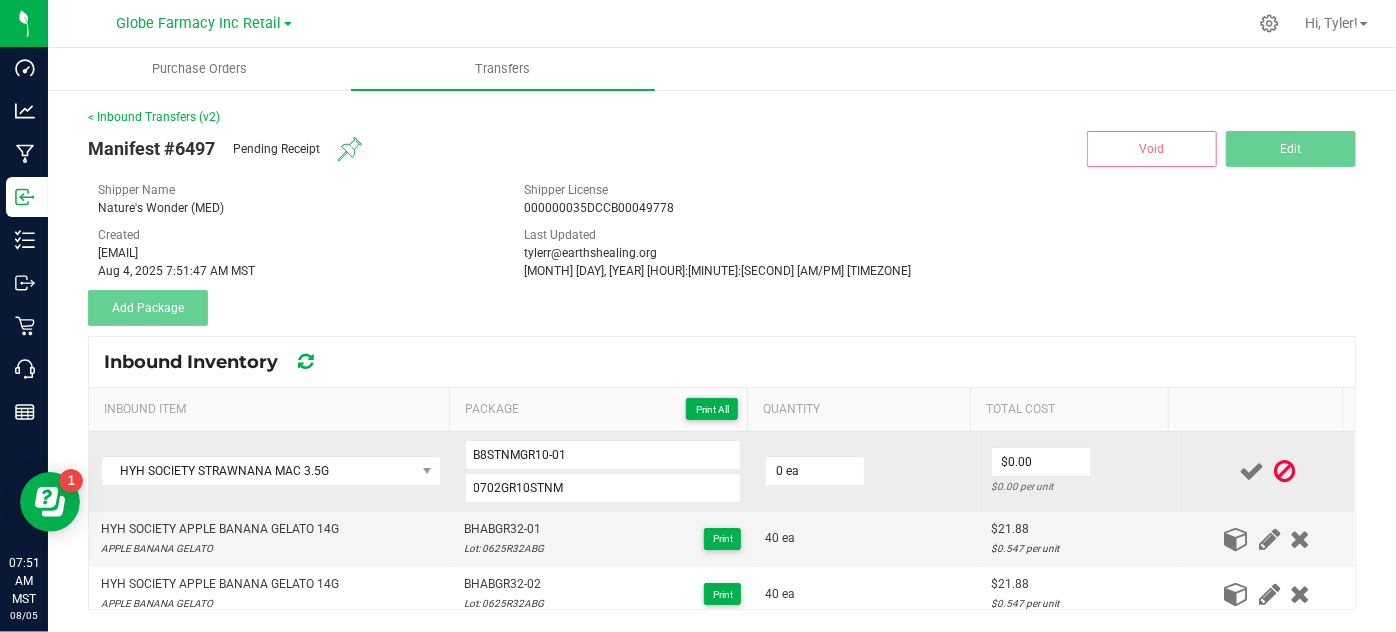 click on "0 ea" at bounding box center [866, 472] 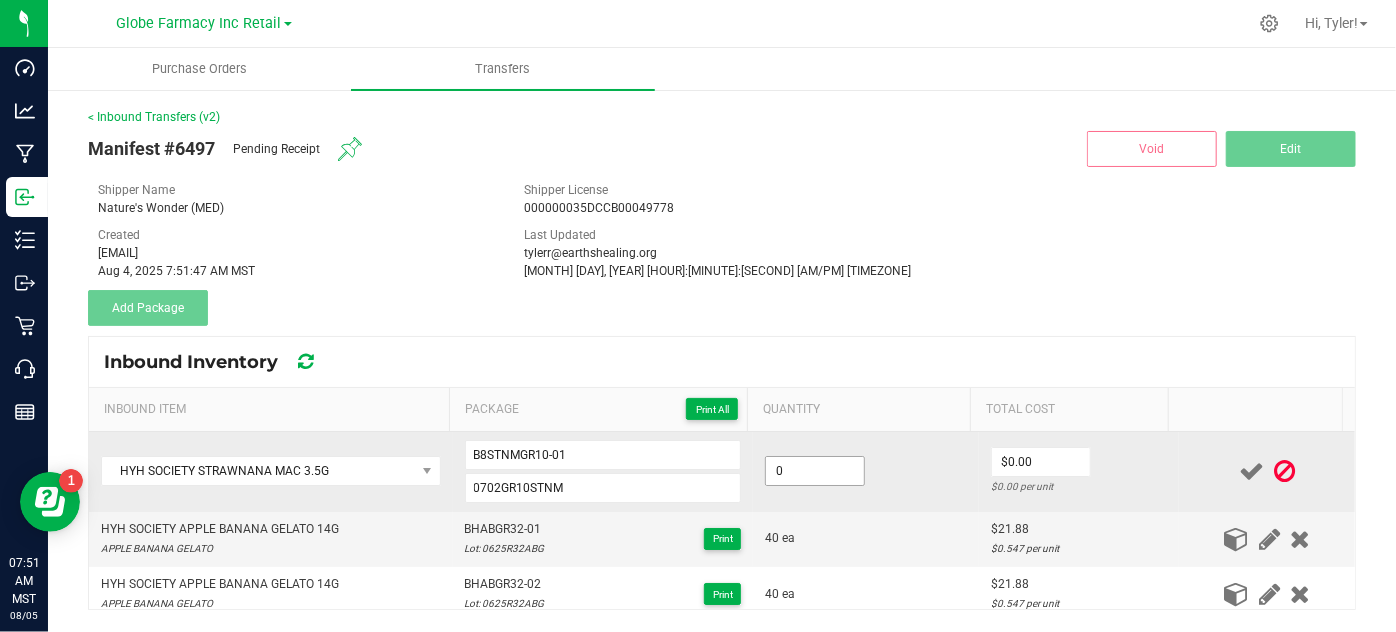 click on "0" at bounding box center (815, 471) 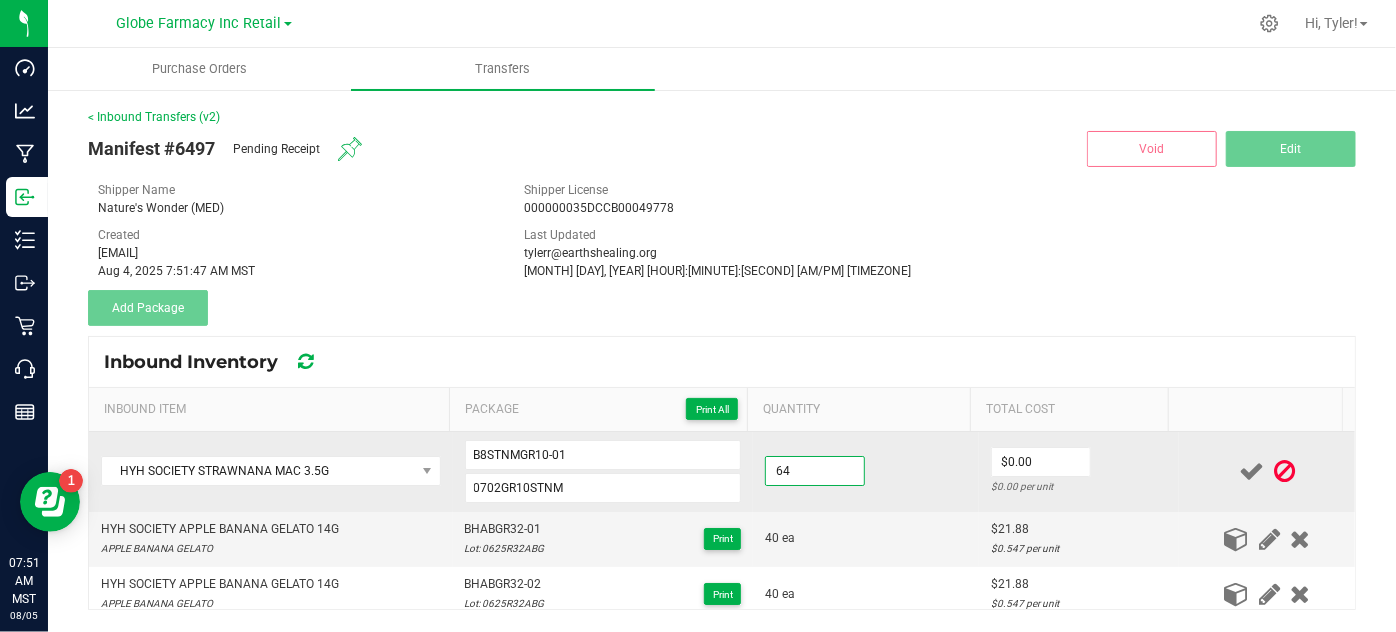 type on "64 ea" 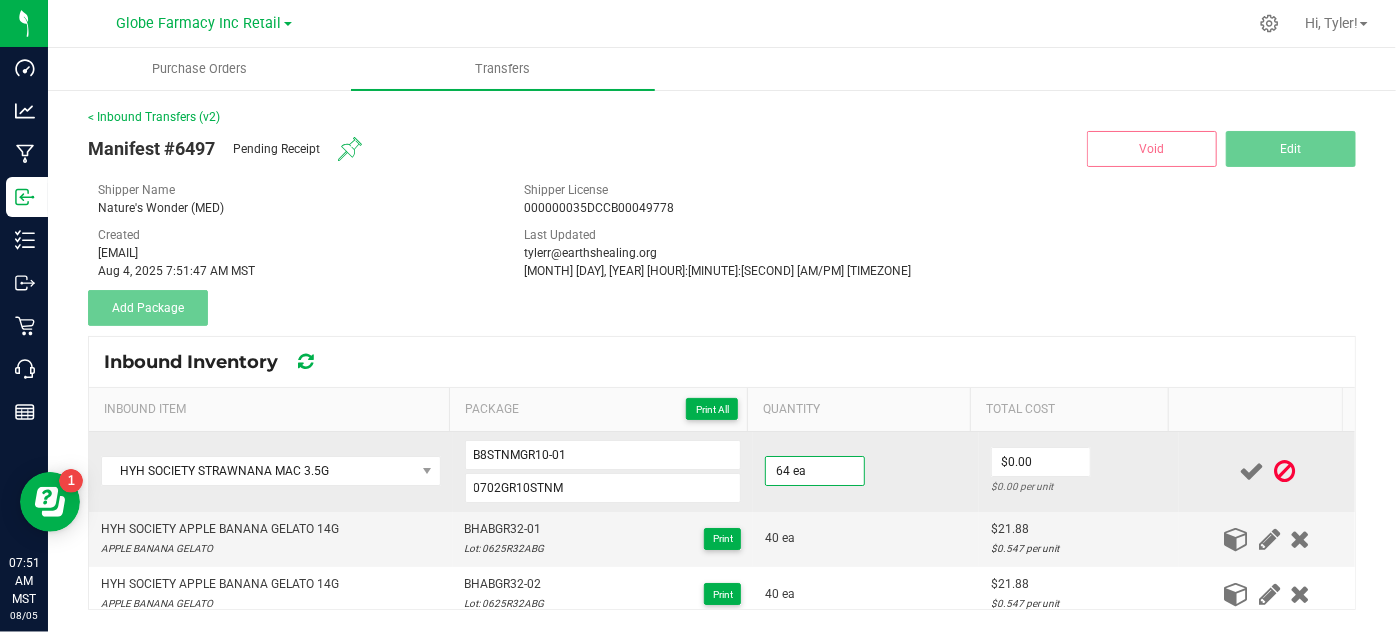 click on "64 ea" at bounding box center (866, 472) 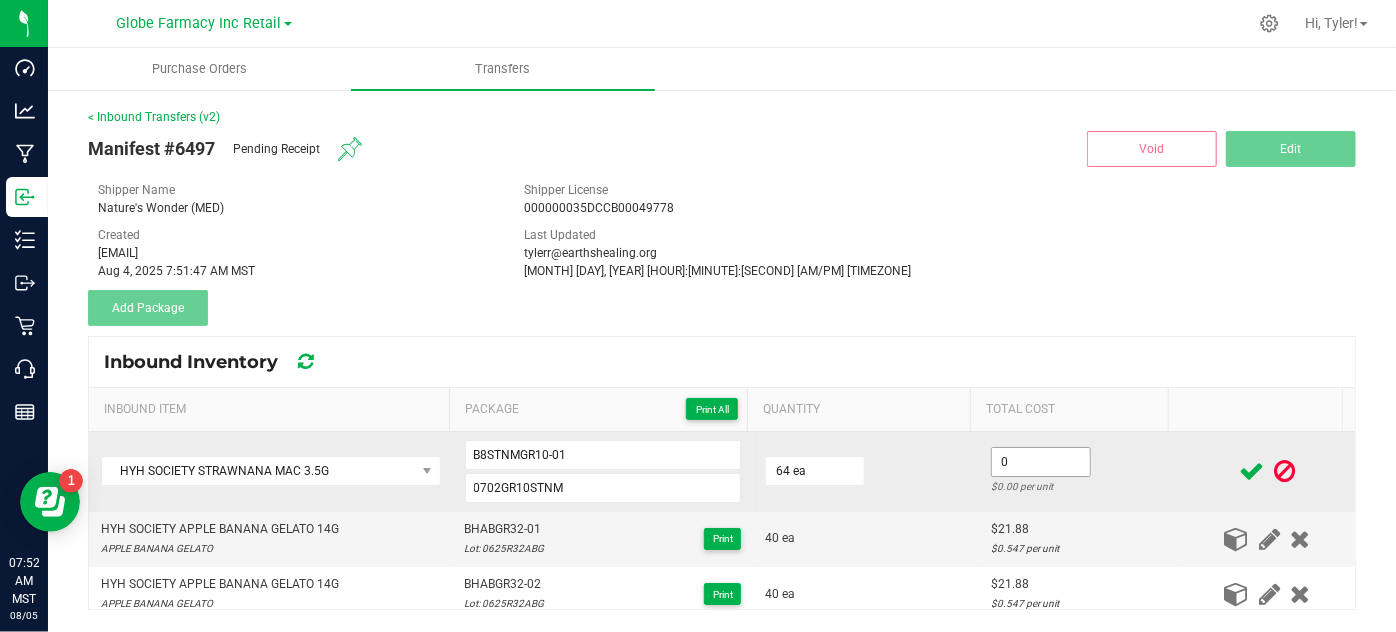 click on "0" at bounding box center [1041, 462] 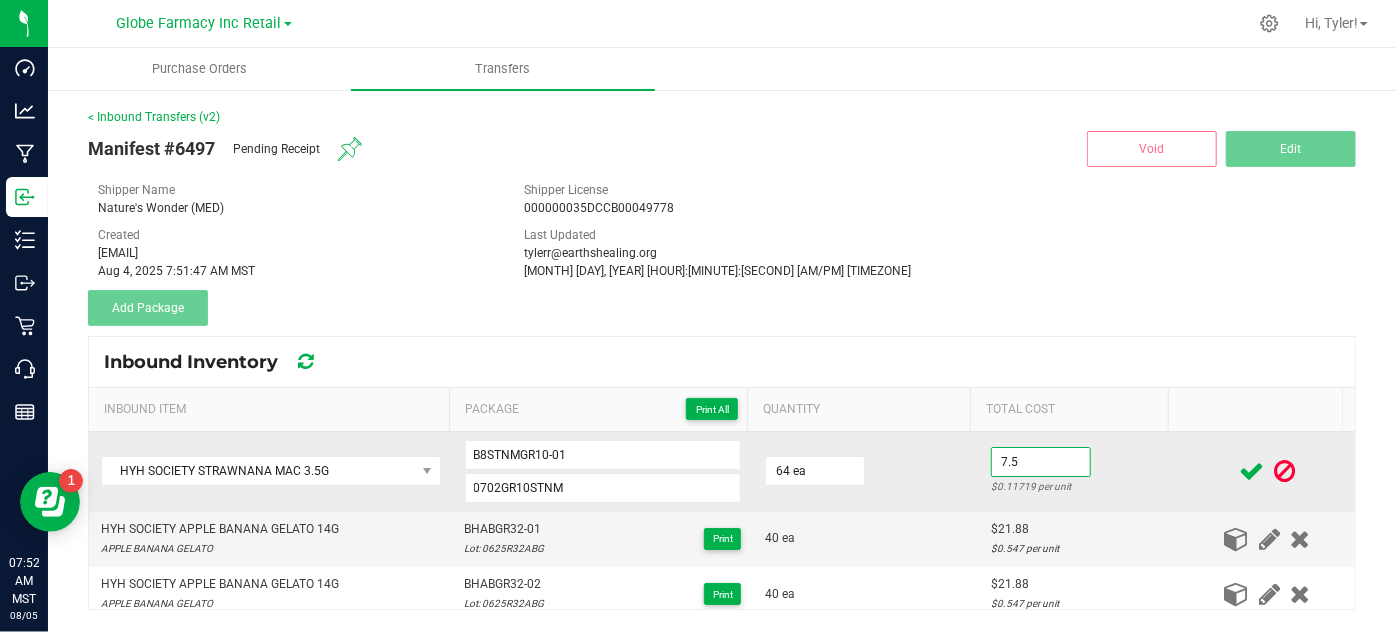 type on "$7.50" 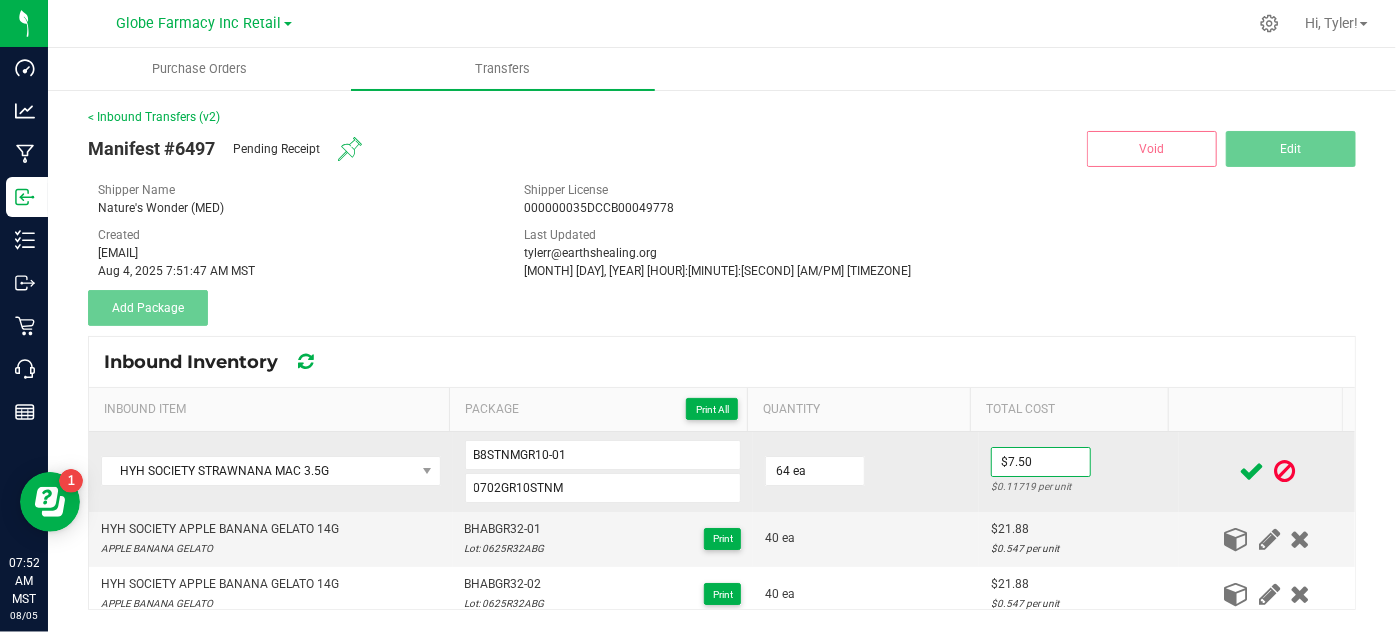 click on "64 ea" at bounding box center (866, 472) 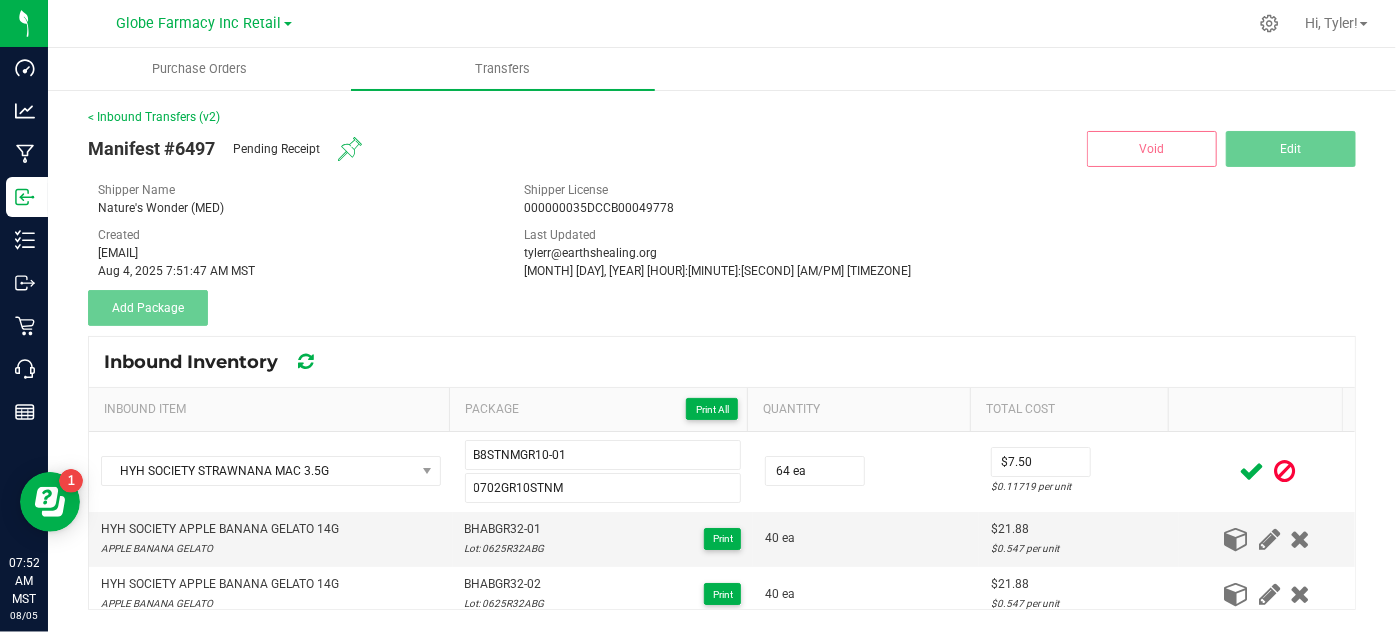 click at bounding box center [1251, 471] 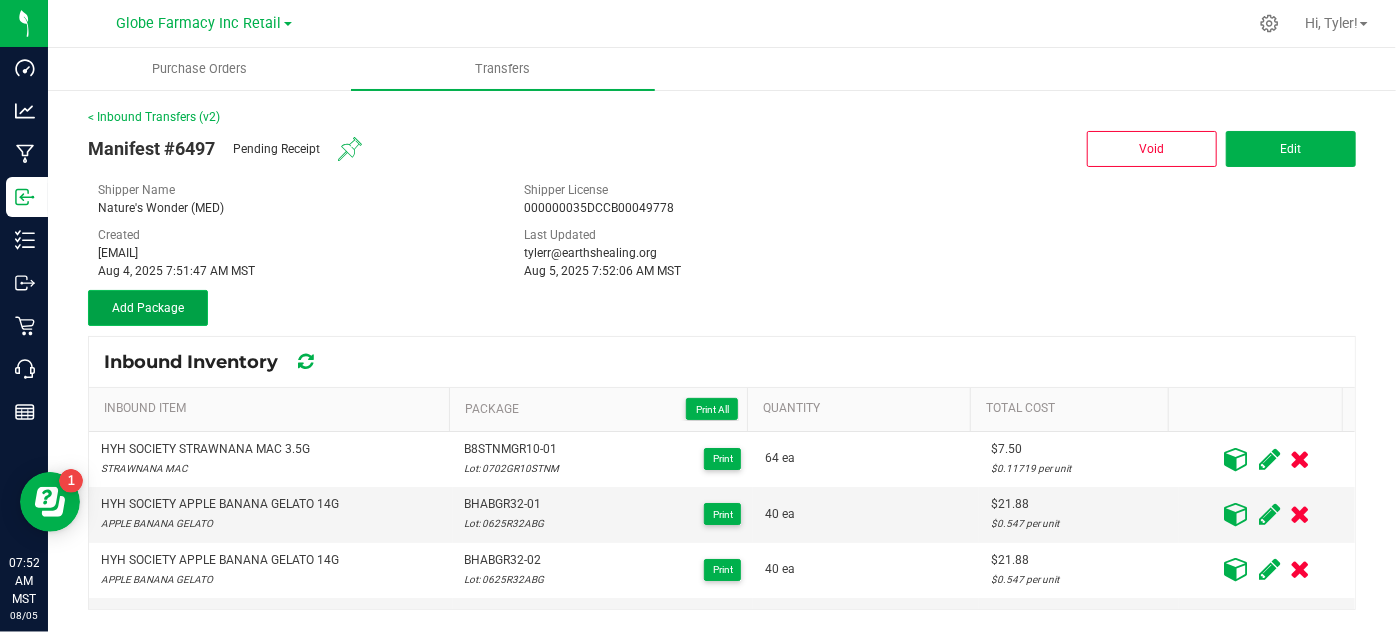 click on "Add Package" at bounding box center [148, 308] 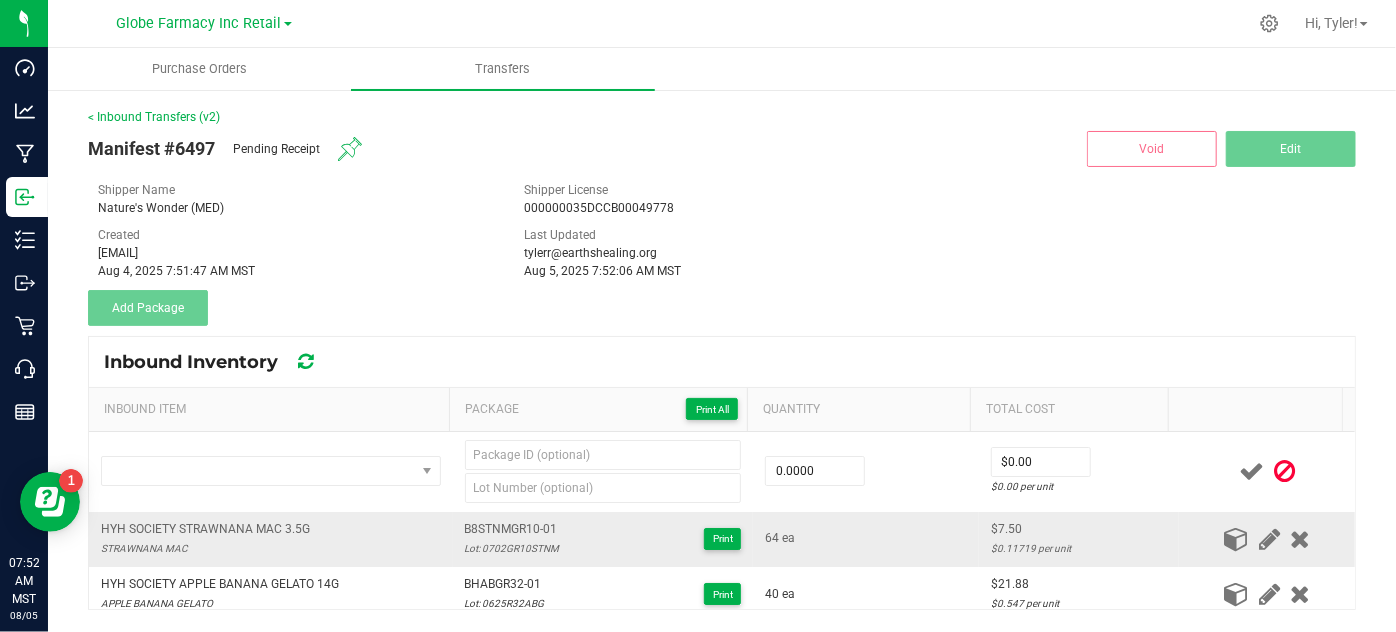 click on "HYH SOCIETY STRAWNANA MAC 3.5G" at bounding box center (205, 529) 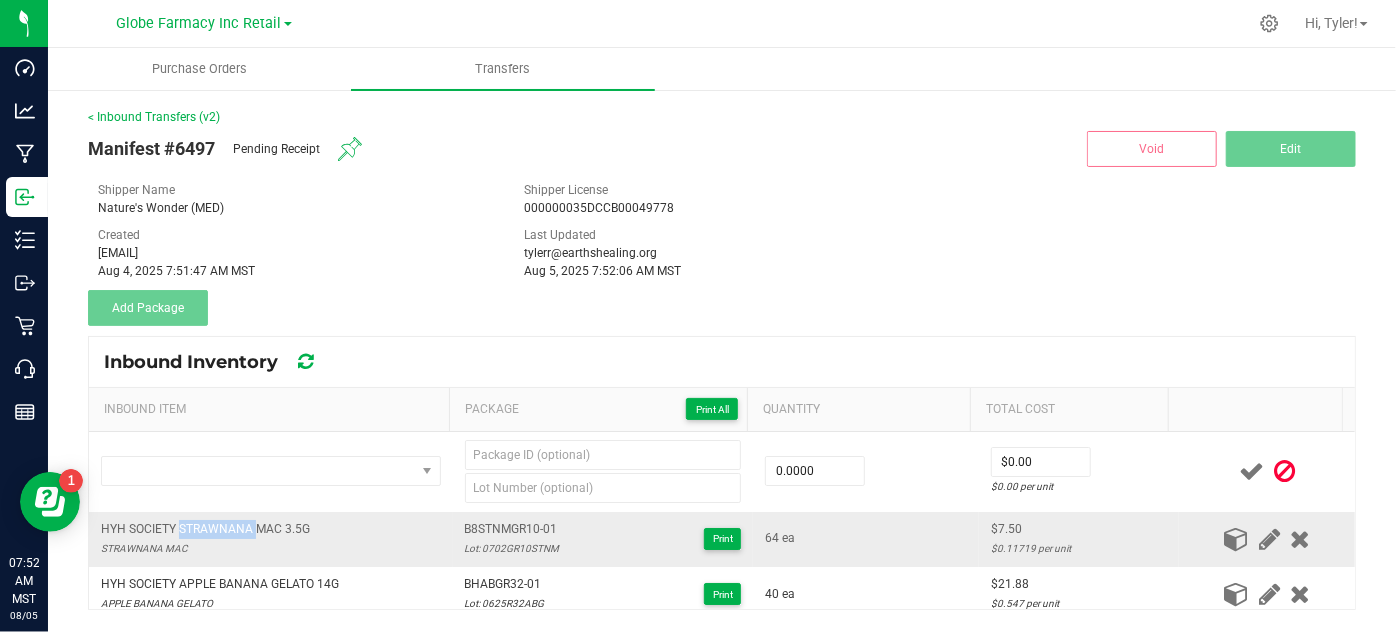 click on "HYH SOCIETY STRAWNANA MAC 3.5G" at bounding box center [205, 529] 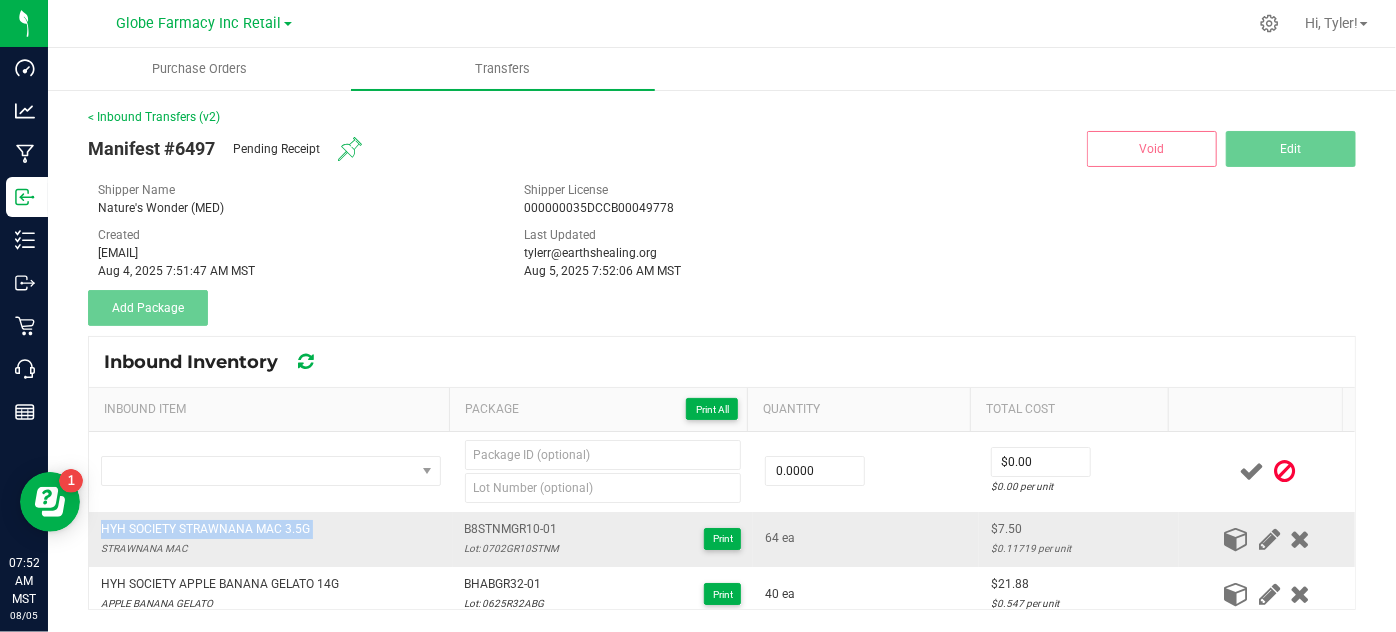 click on "HYH SOCIETY STRAWNANA MAC 3.5G" at bounding box center (205, 529) 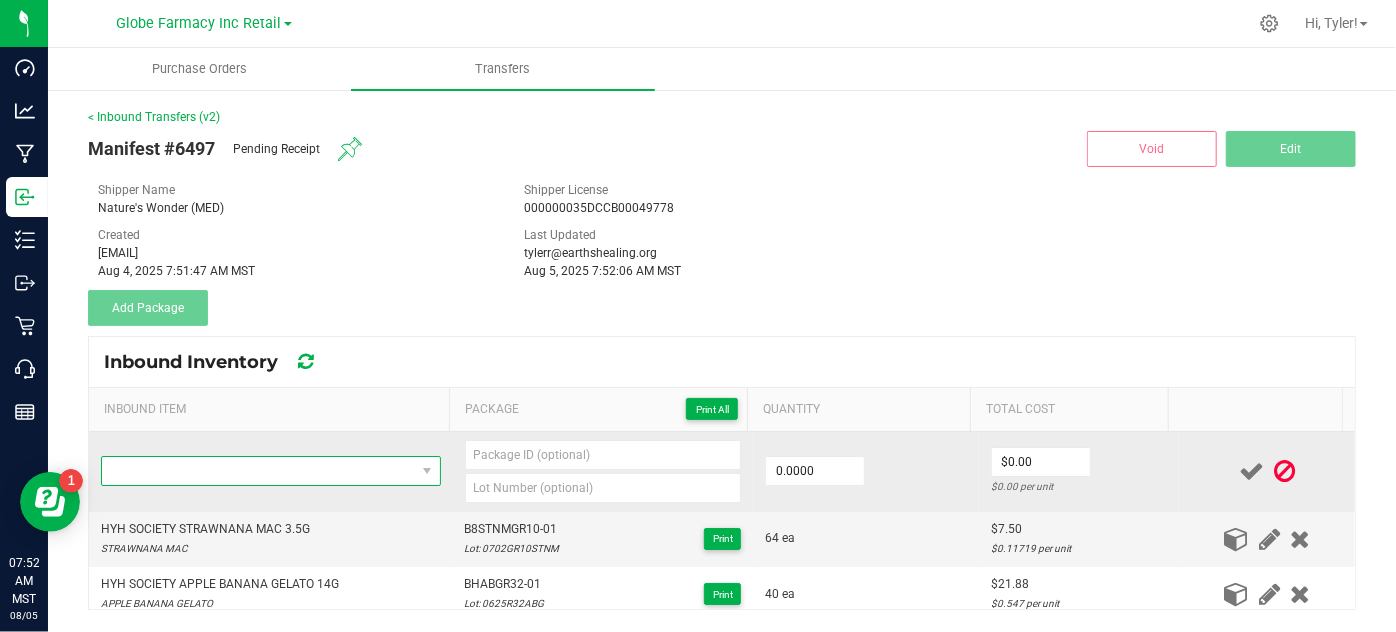 click at bounding box center [258, 471] 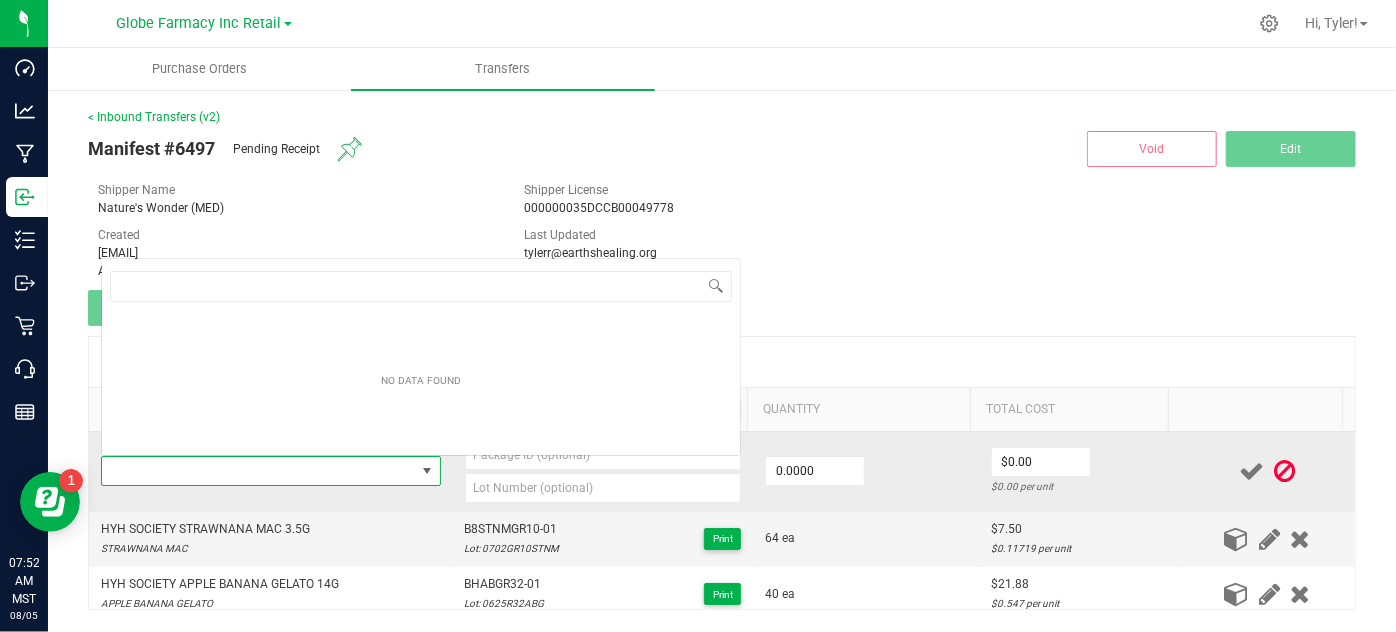 type on "HYH SOCIETY STRAWNANA MAC 3.5G" 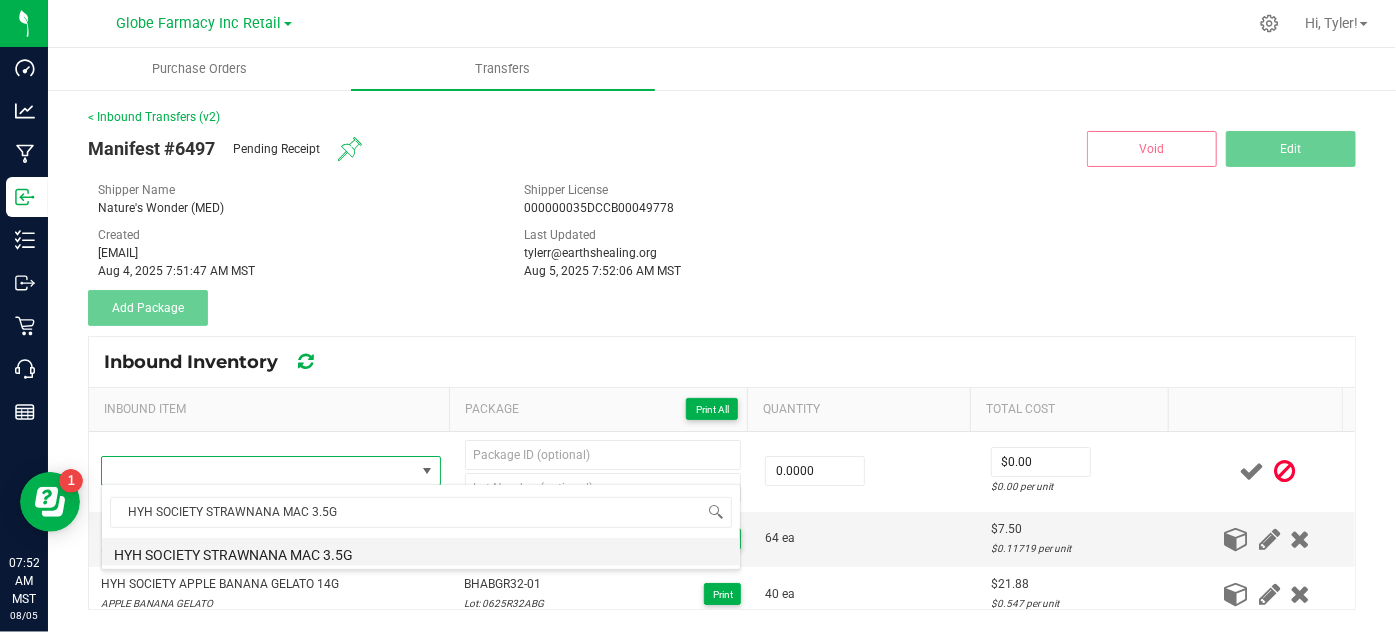 click on "HYH SOCIETY STRAWNANA MAC 3.5G" at bounding box center [421, 552] 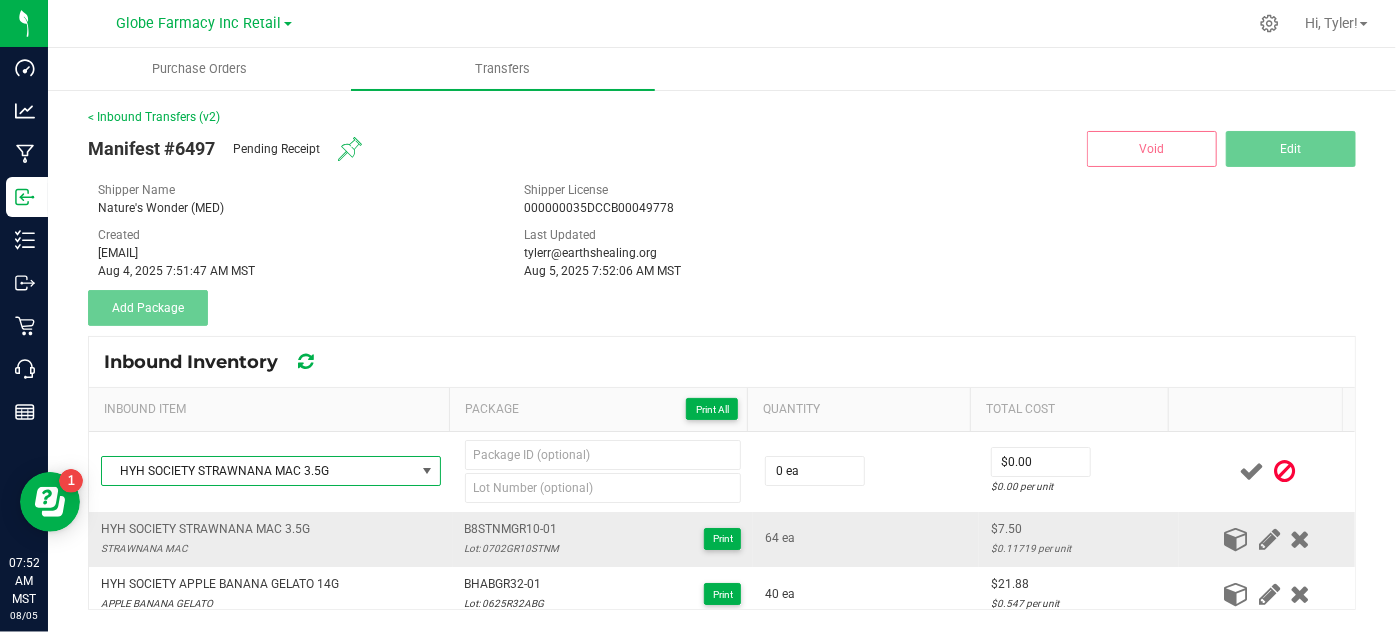 click on "B8STNMGR10-01" at bounding box center (512, 529) 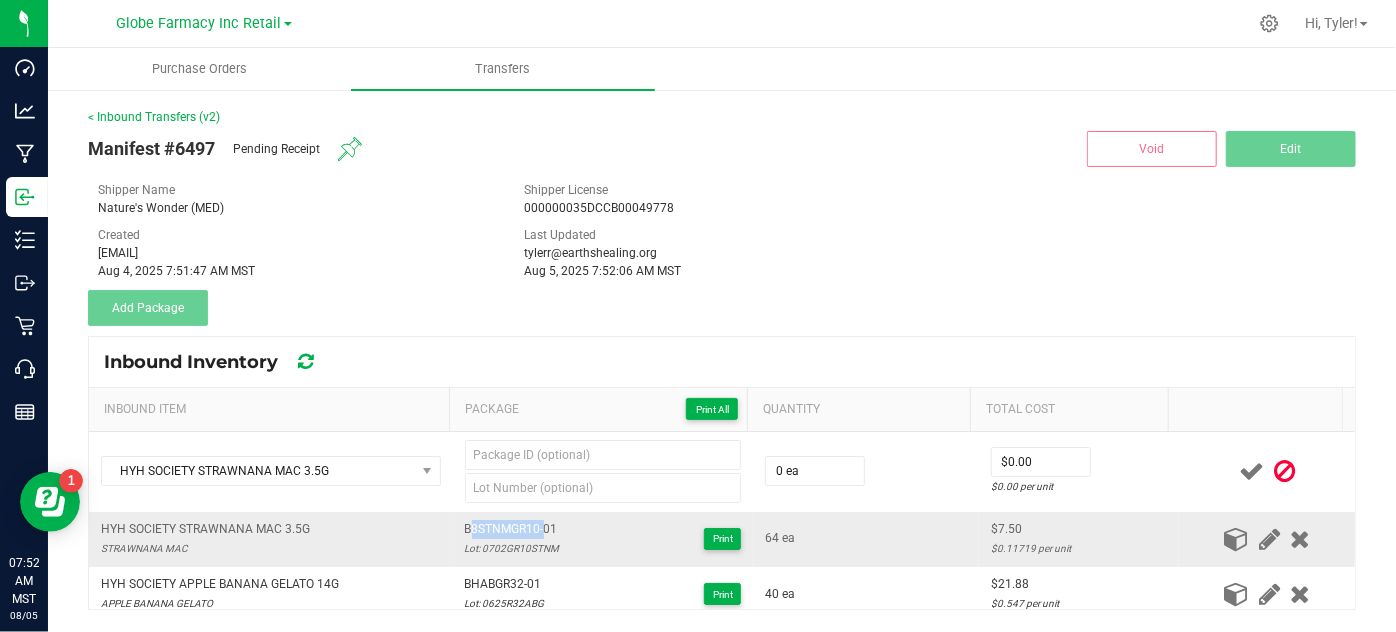 click on "B8STNMGR10-01" at bounding box center (512, 529) 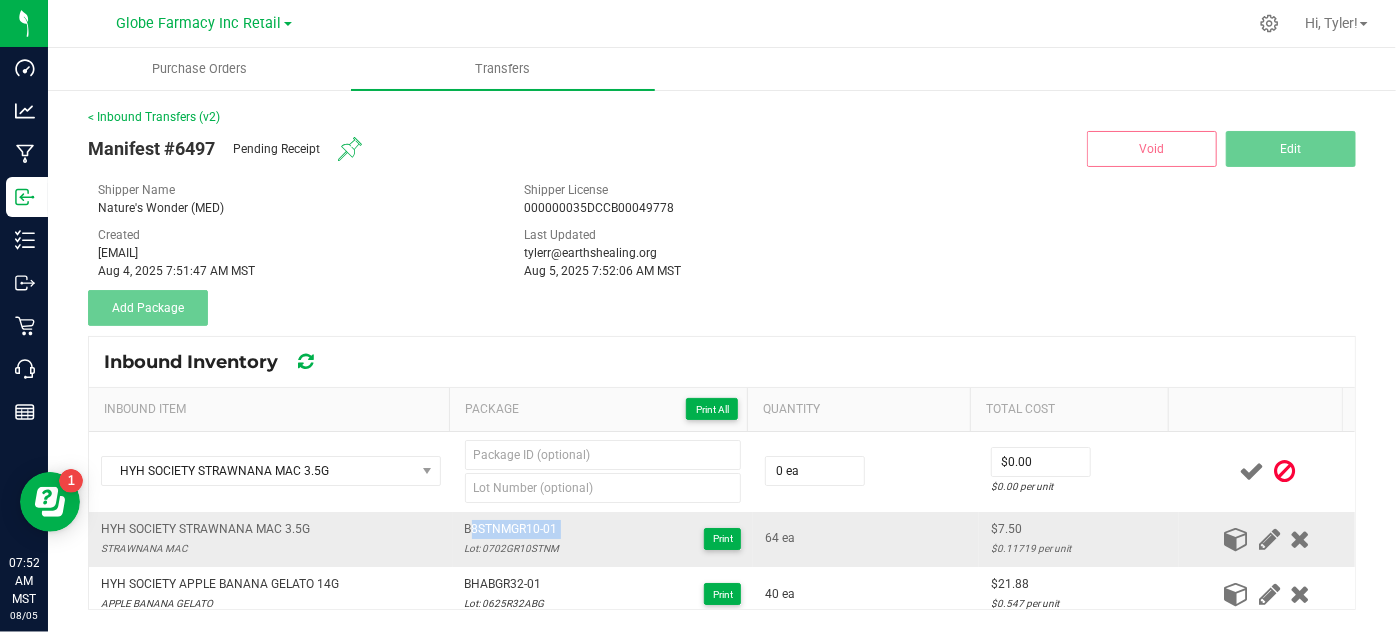 click on "B8STNMGR10-01" at bounding box center [512, 529] 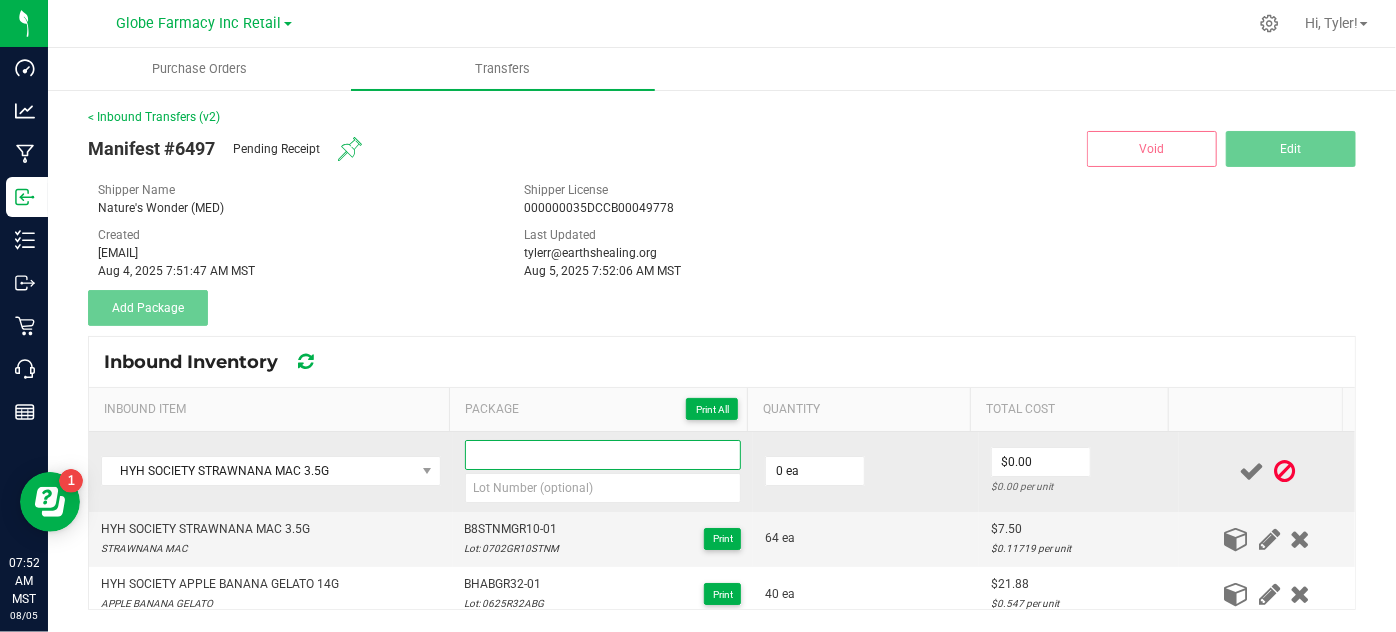 click at bounding box center (603, 455) 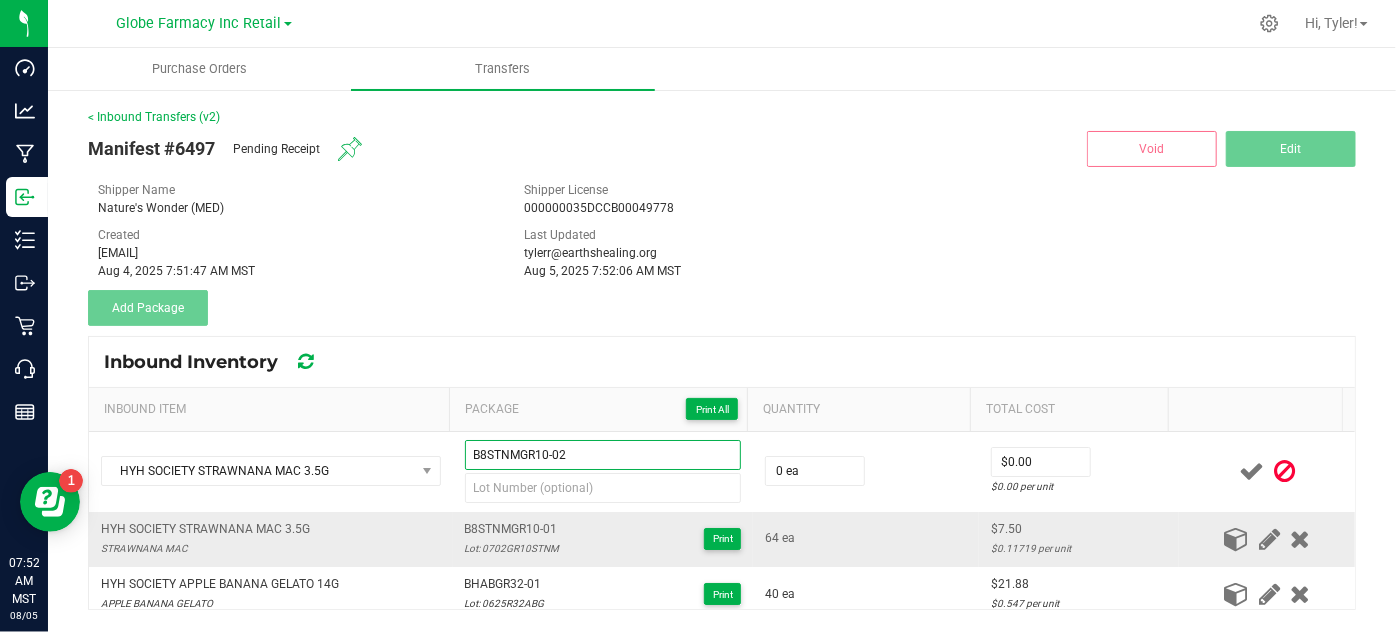 type on "B8STNMGR10-02" 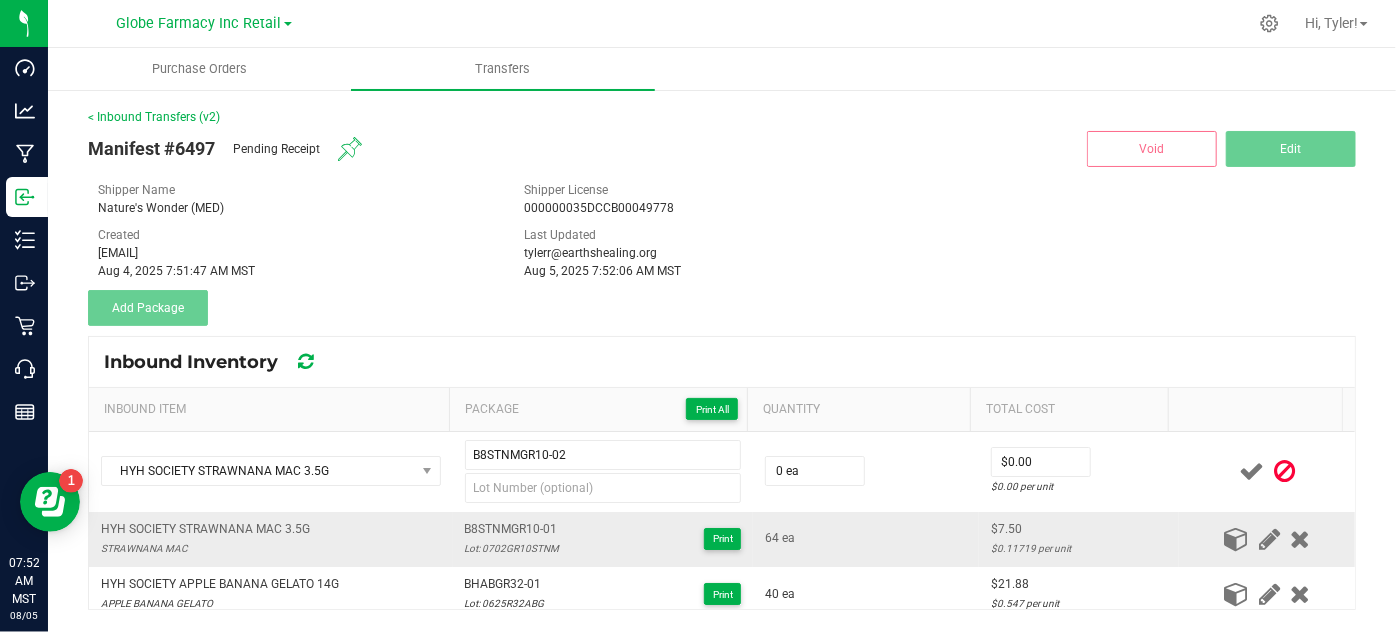 click on "B8STNMGR10-01   Lot: 0702GR10STNM   Print" at bounding box center (603, 539) 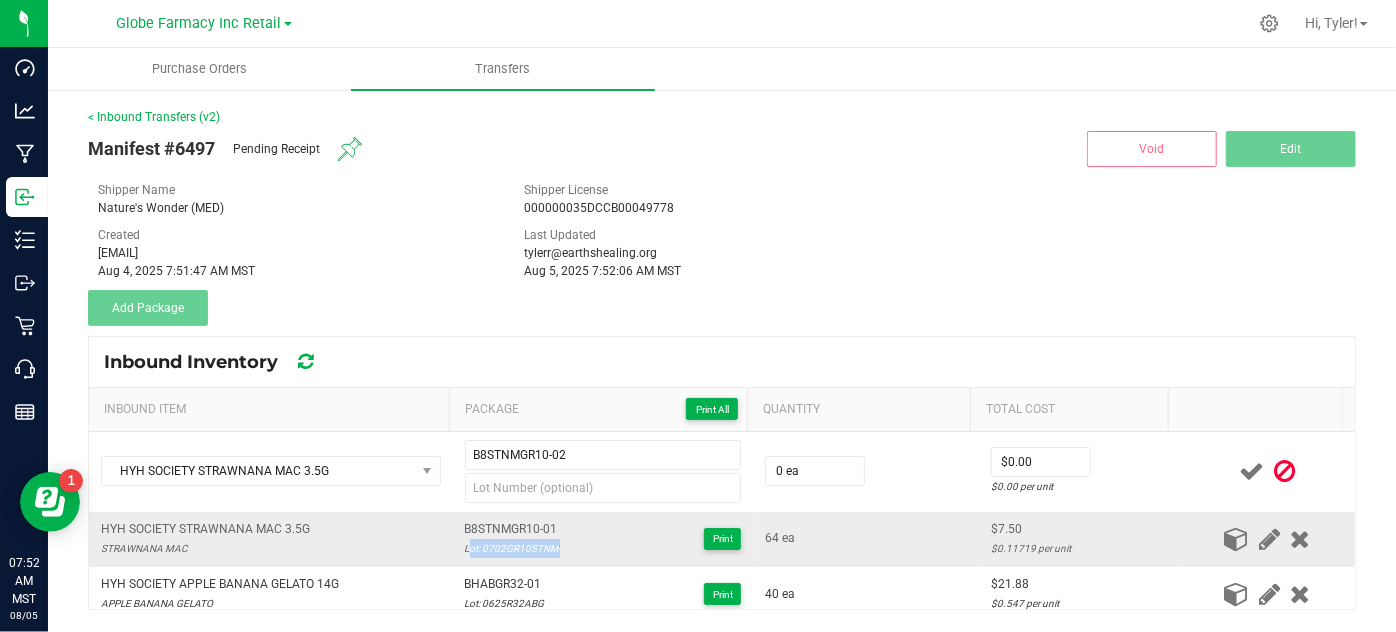 click on "Lot: 0702GR10STNM" at bounding box center (512, 548) 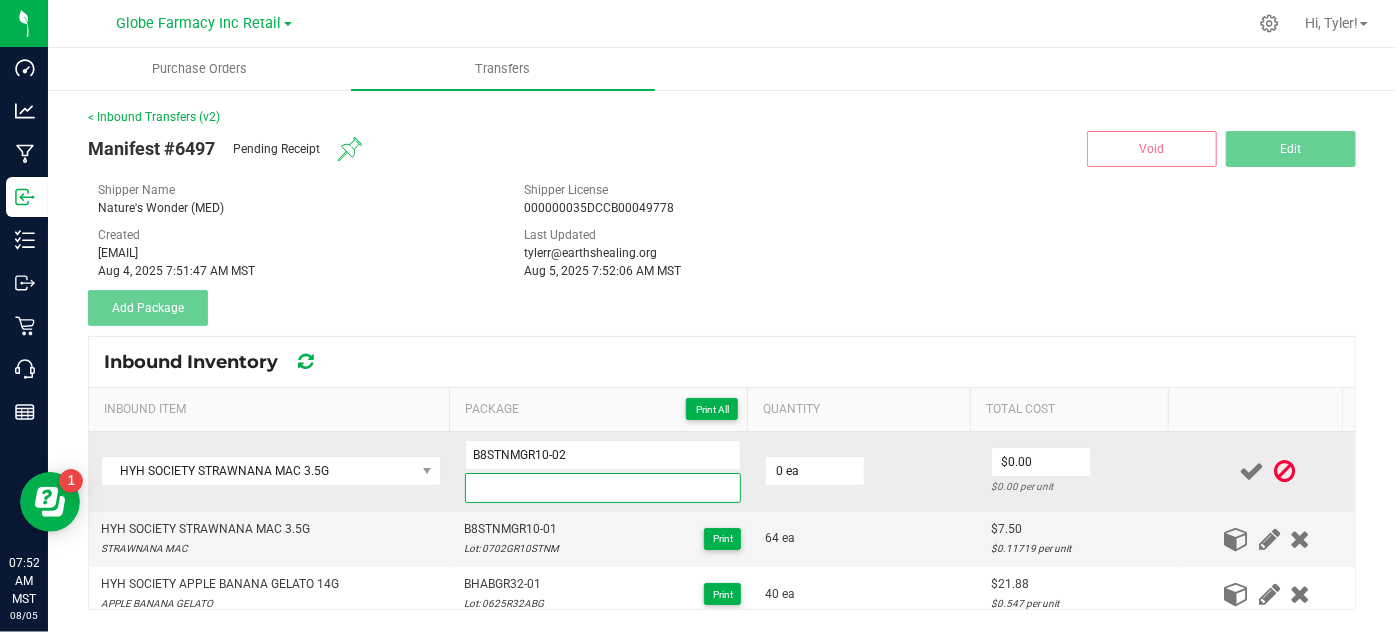 click at bounding box center (603, 488) 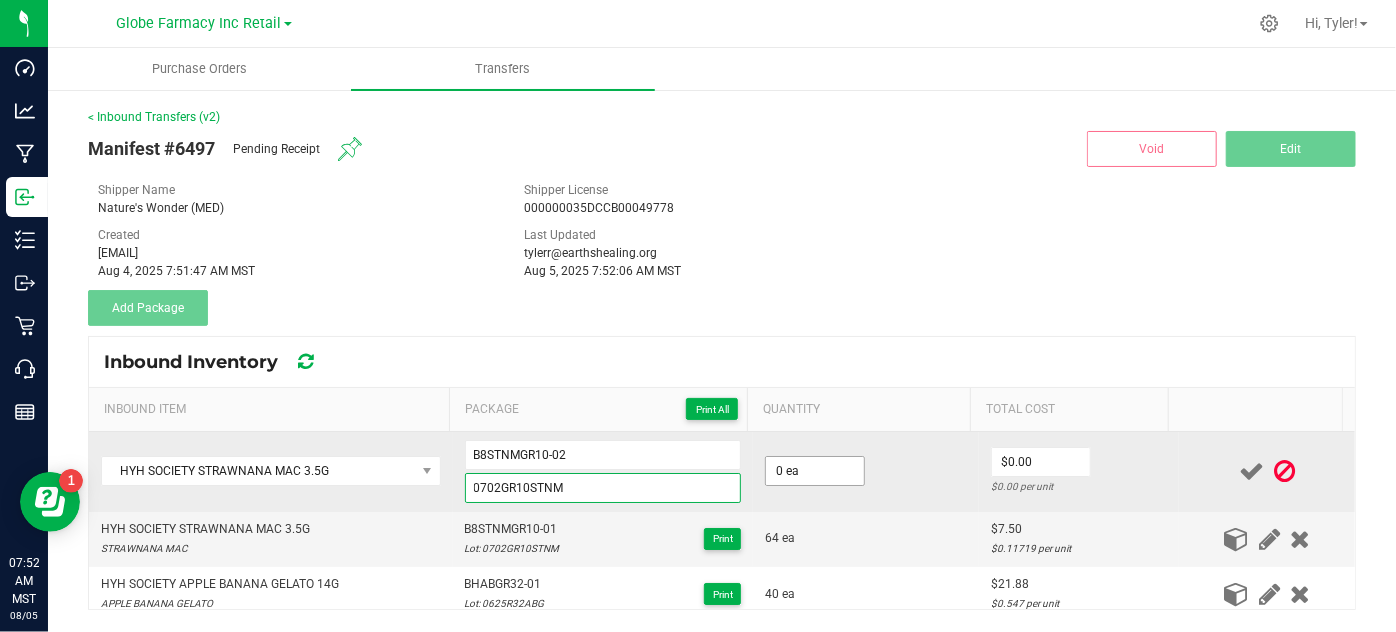 type on "0702GR10STNM" 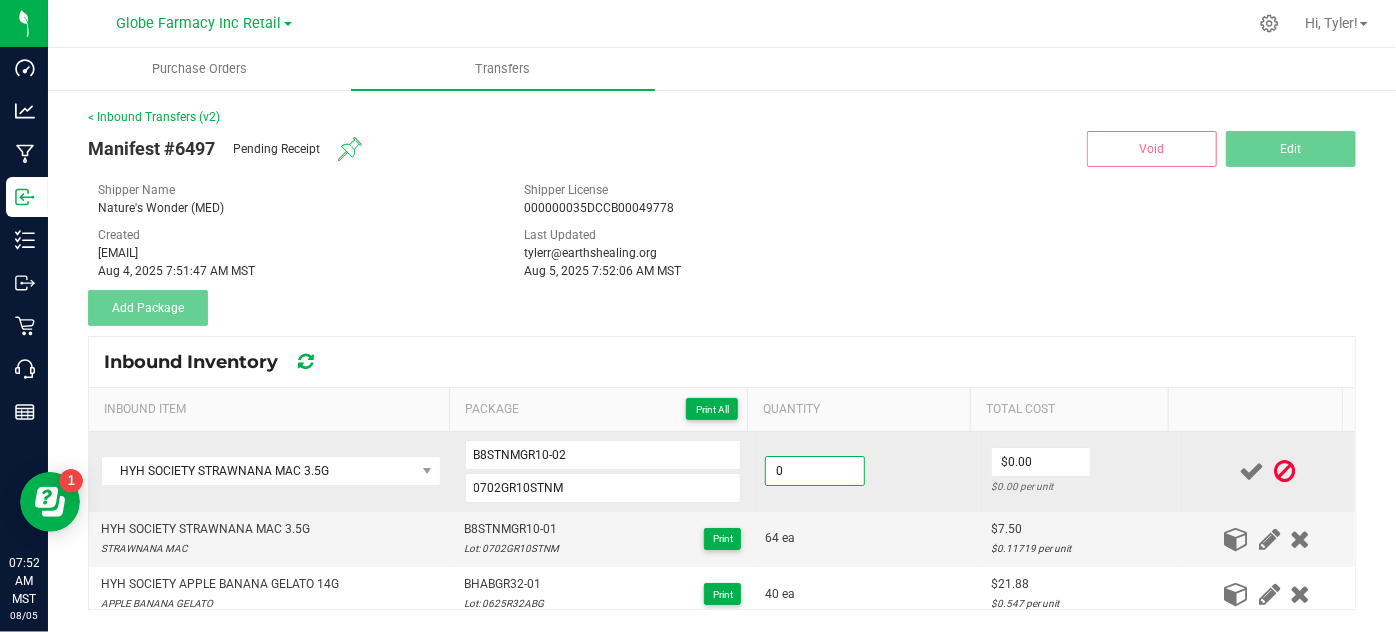 click on "0" at bounding box center (815, 471) 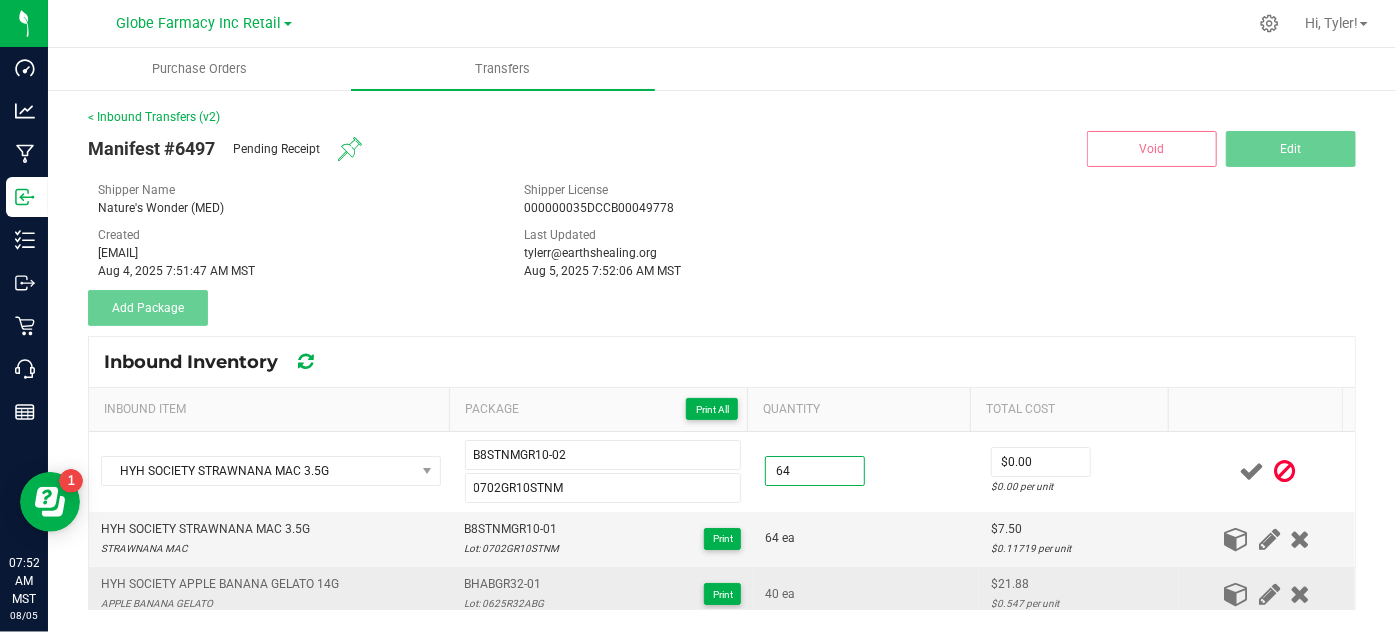 type on "64 ea" 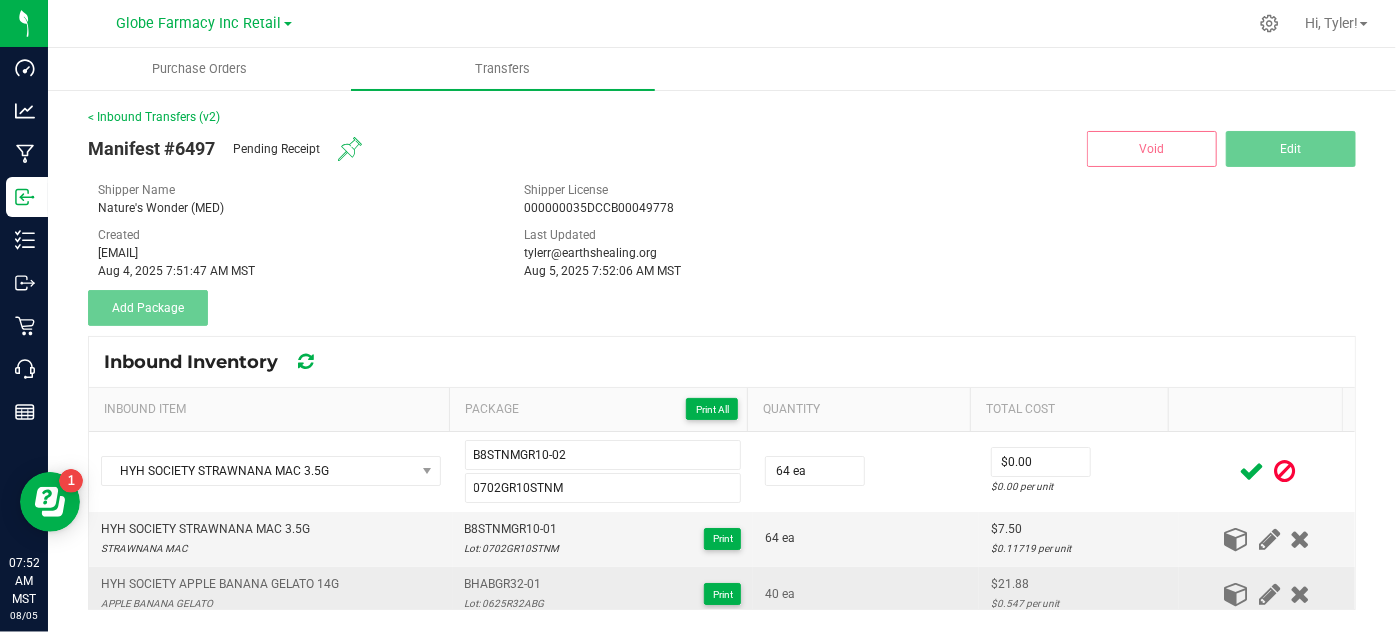 click on "40       ea" at bounding box center [866, 594] 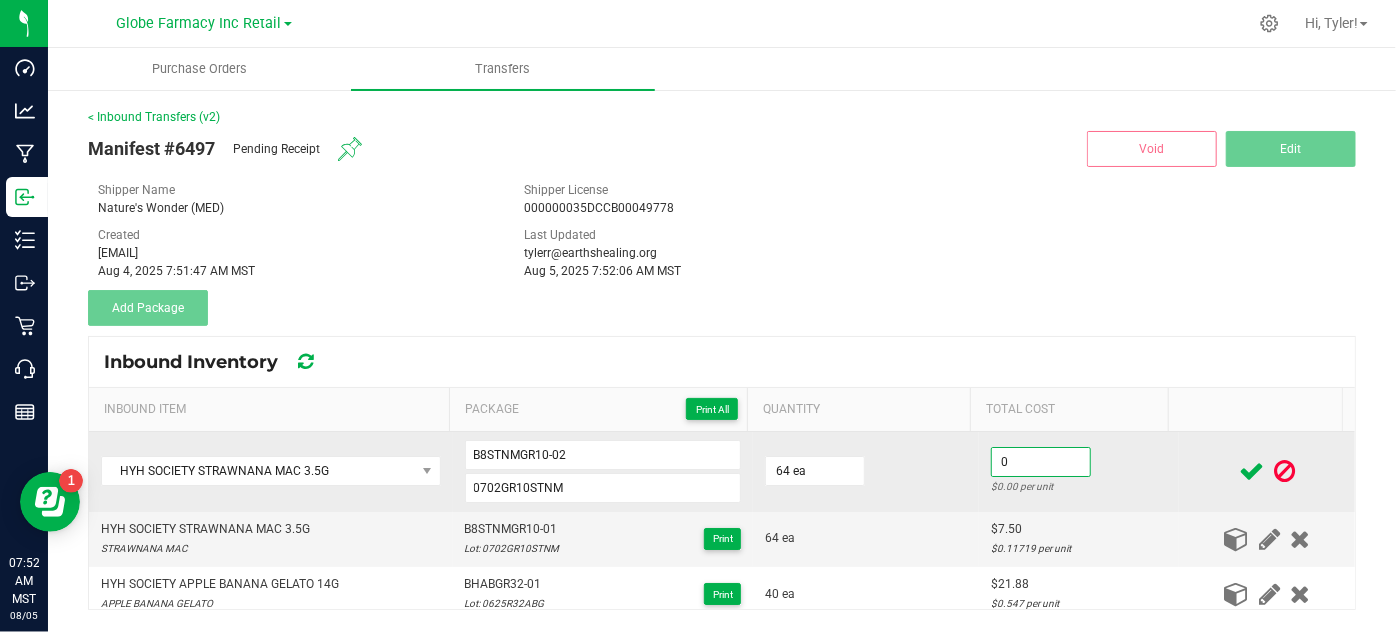 click on "0" at bounding box center (1041, 462) 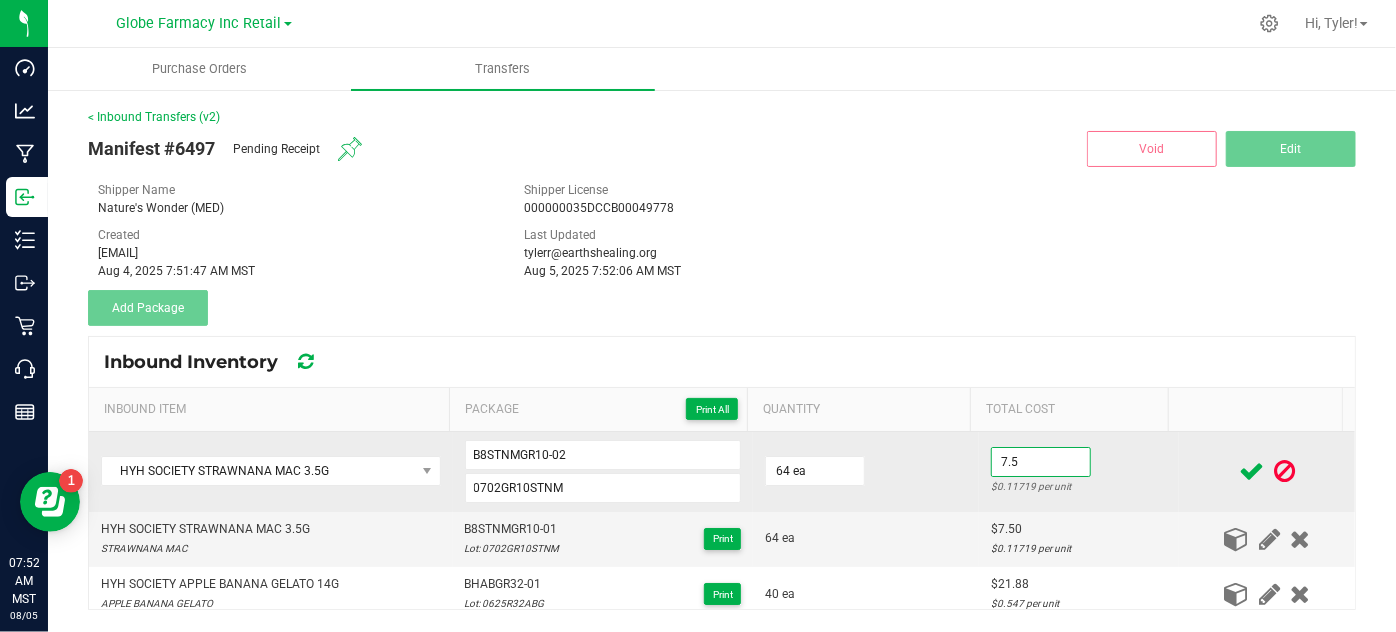 type on "$7.50" 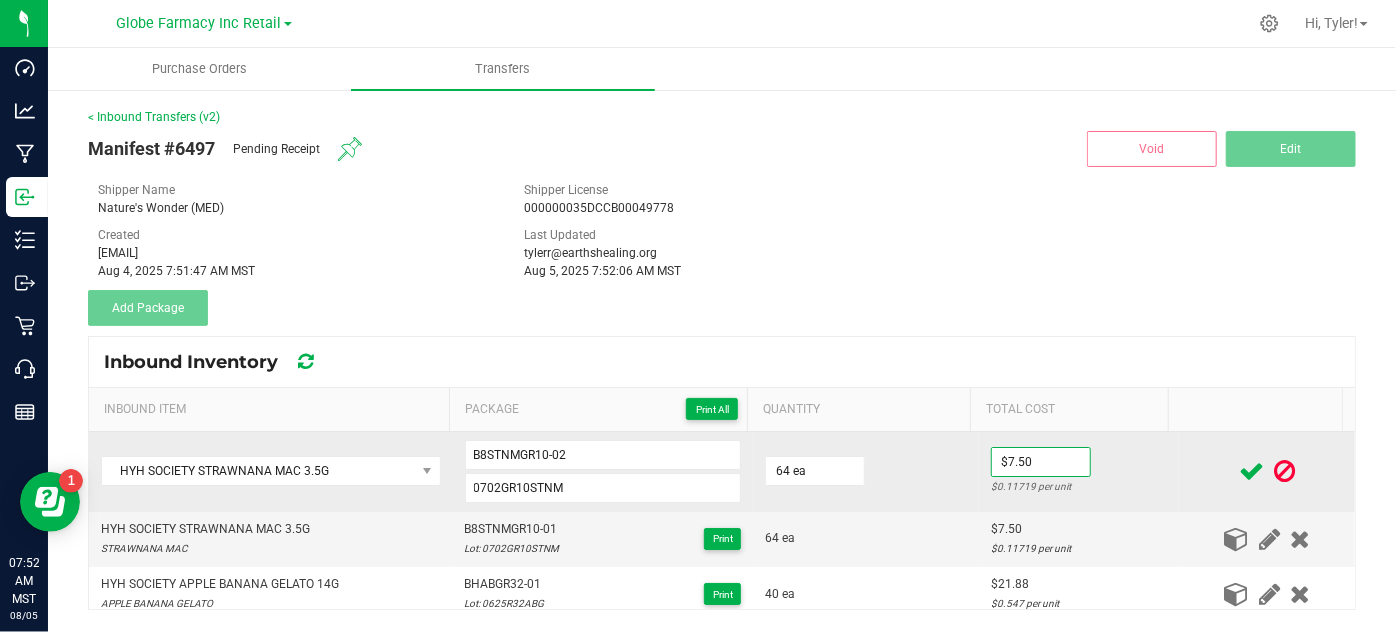 click on "$7.50  $0.11719 per unit" at bounding box center [1079, 472] 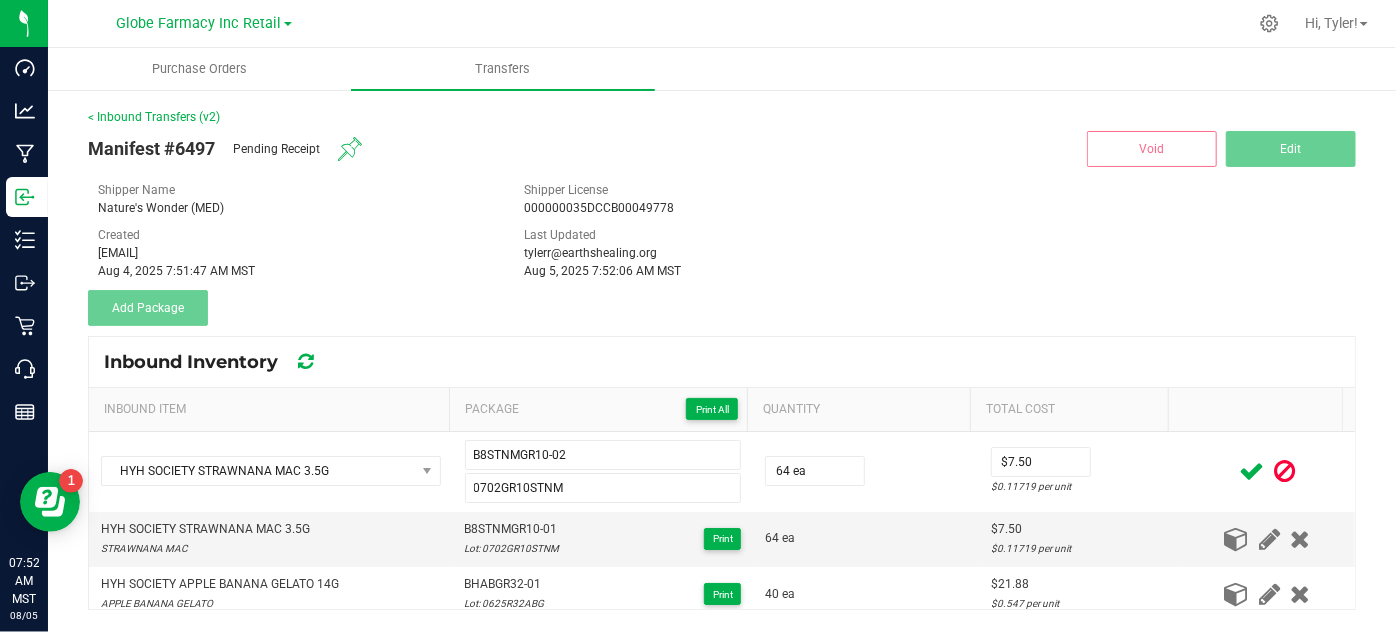 click at bounding box center (1251, 471) 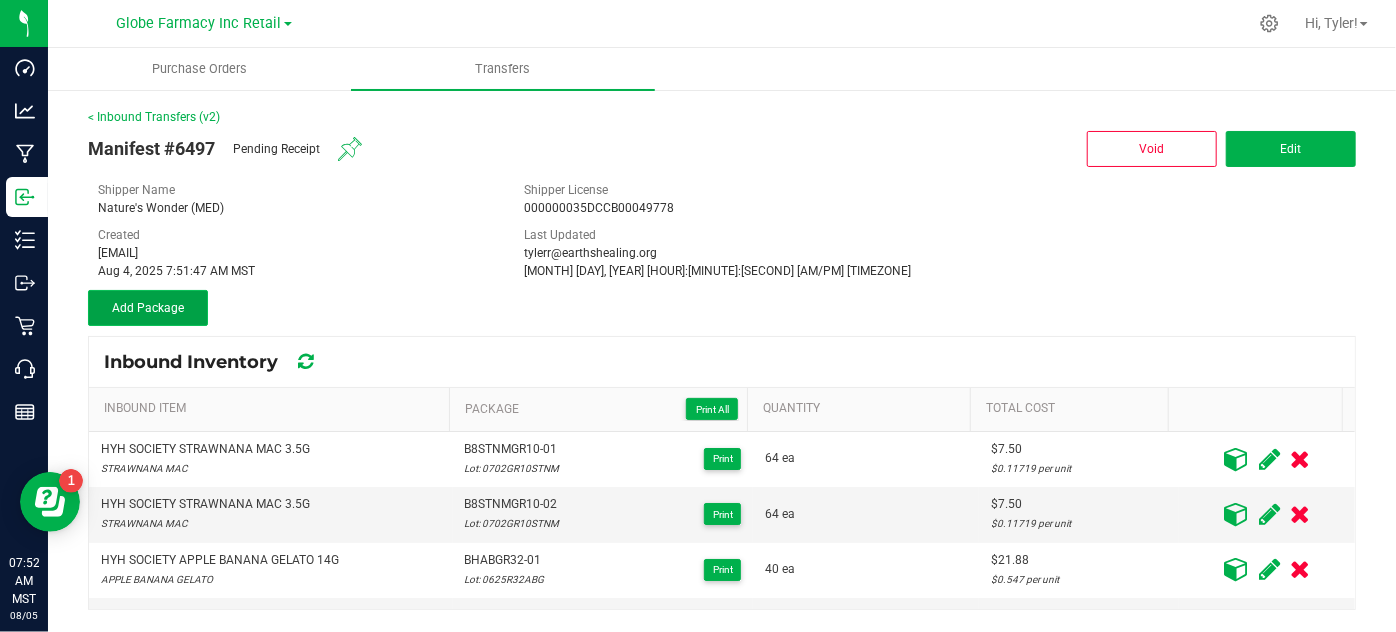 click on "Add Package" at bounding box center (148, 308) 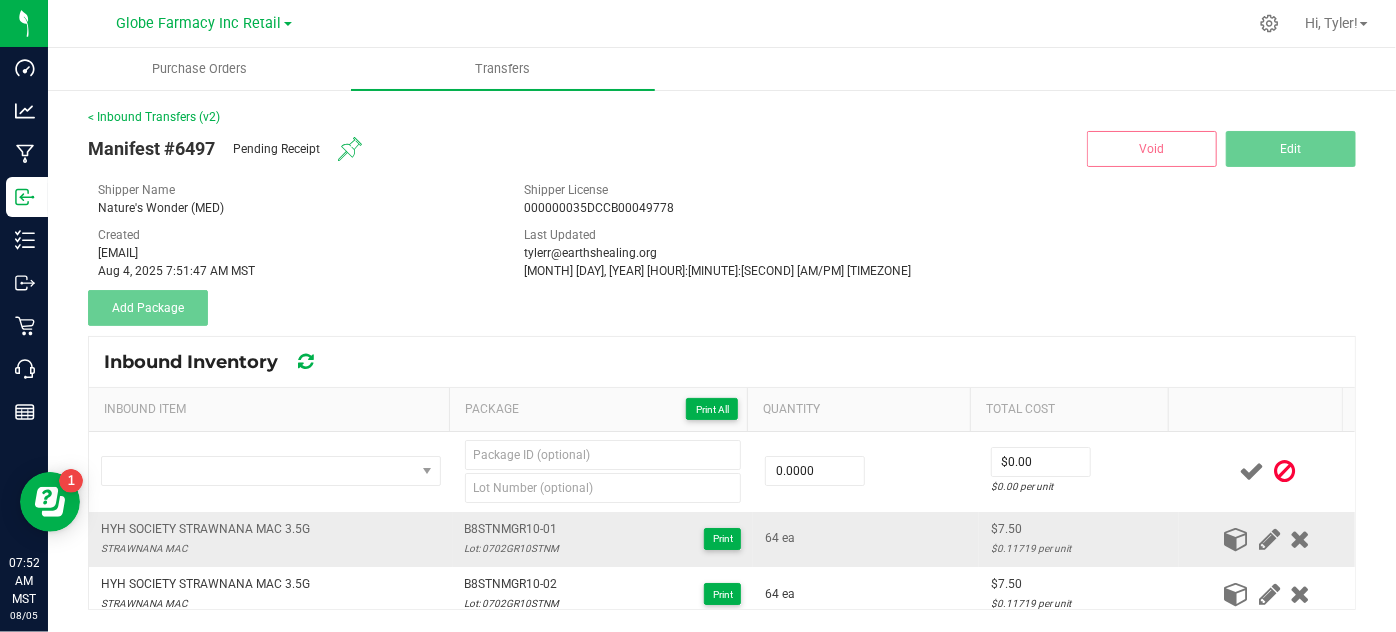 click on "HYH SOCIETY STRAWNANA MAC 3.5G" at bounding box center [205, 529] 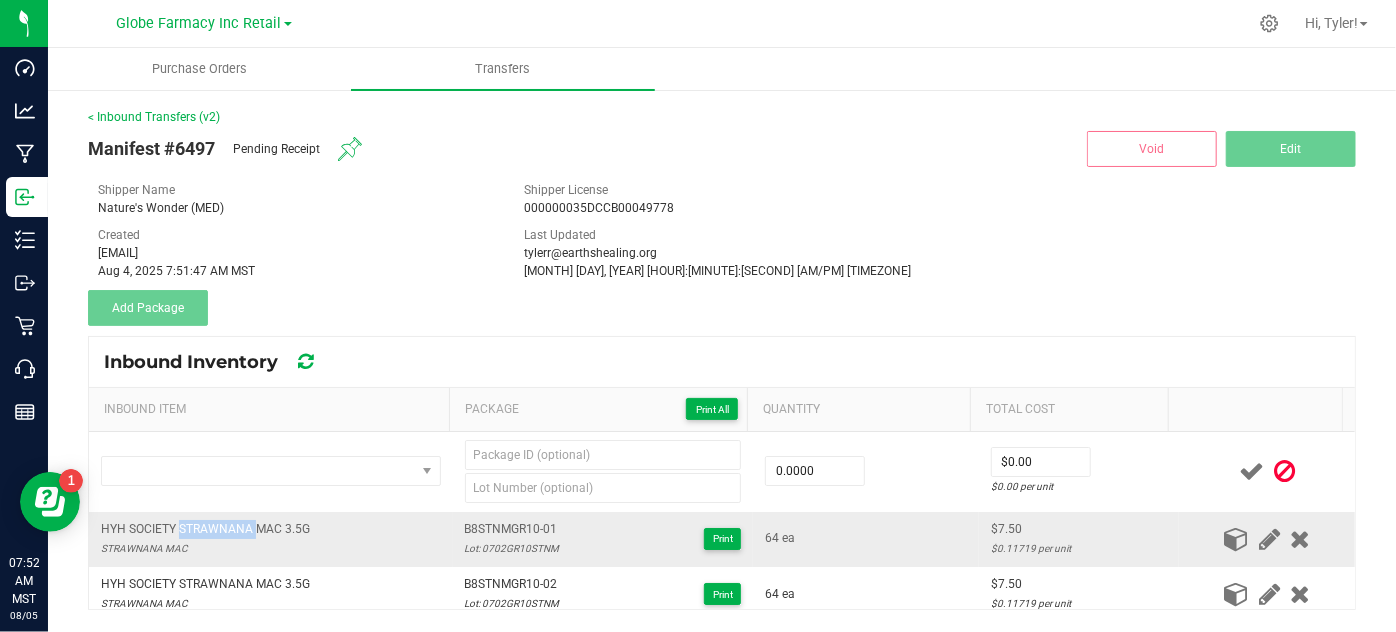 click on "HYH SOCIETY STRAWNANA MAC 3.5G" at bounding box center [205, 529] 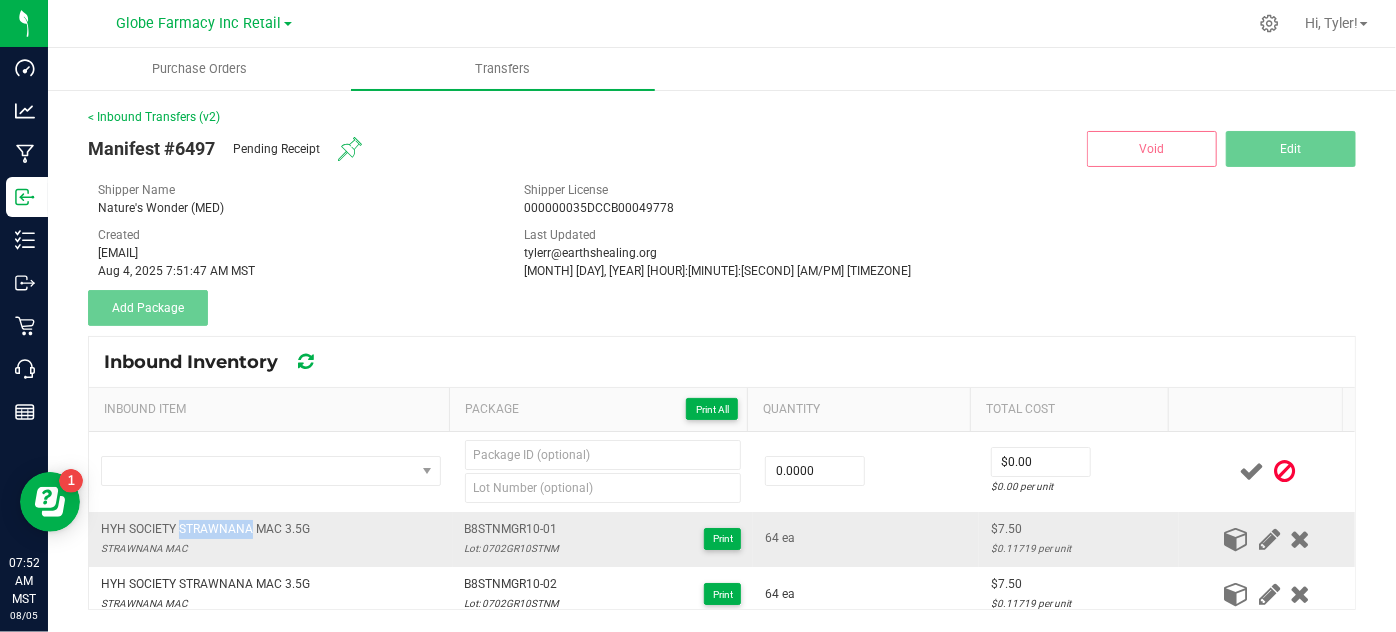 click on "HYH SOCIETY STRAWNANA MAC 3.5G" at bounding box center (205, 529) 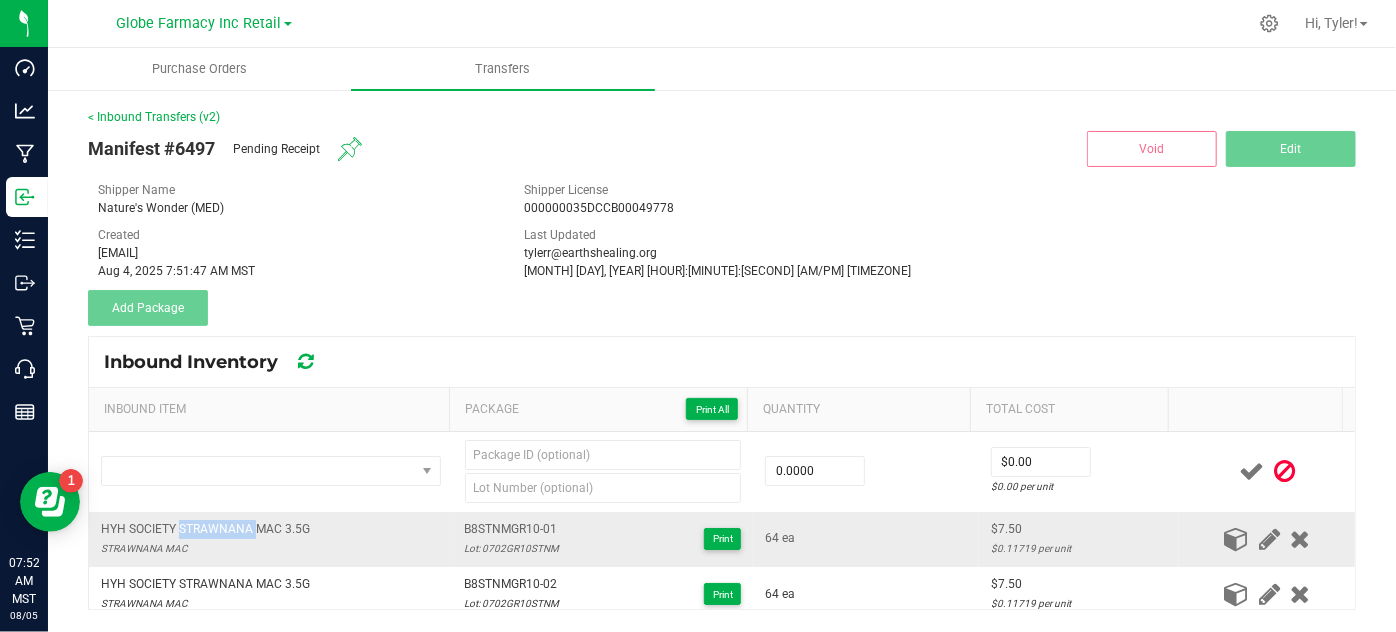 click on "HYH SOCIETY STRAWNANA MAC 3.5G" at bounding box center (205, 529) 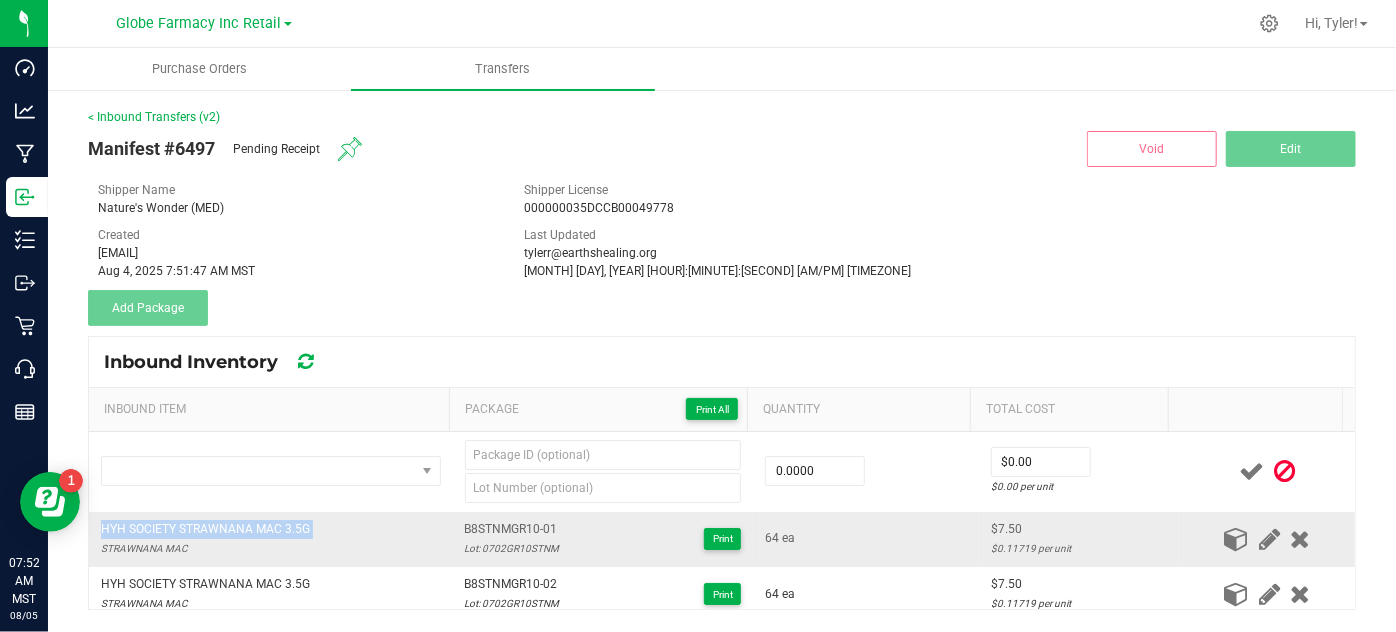click on "HYH SOCIETY STRAWNANA MAC 3.5G" at bounding box center (205, 529) 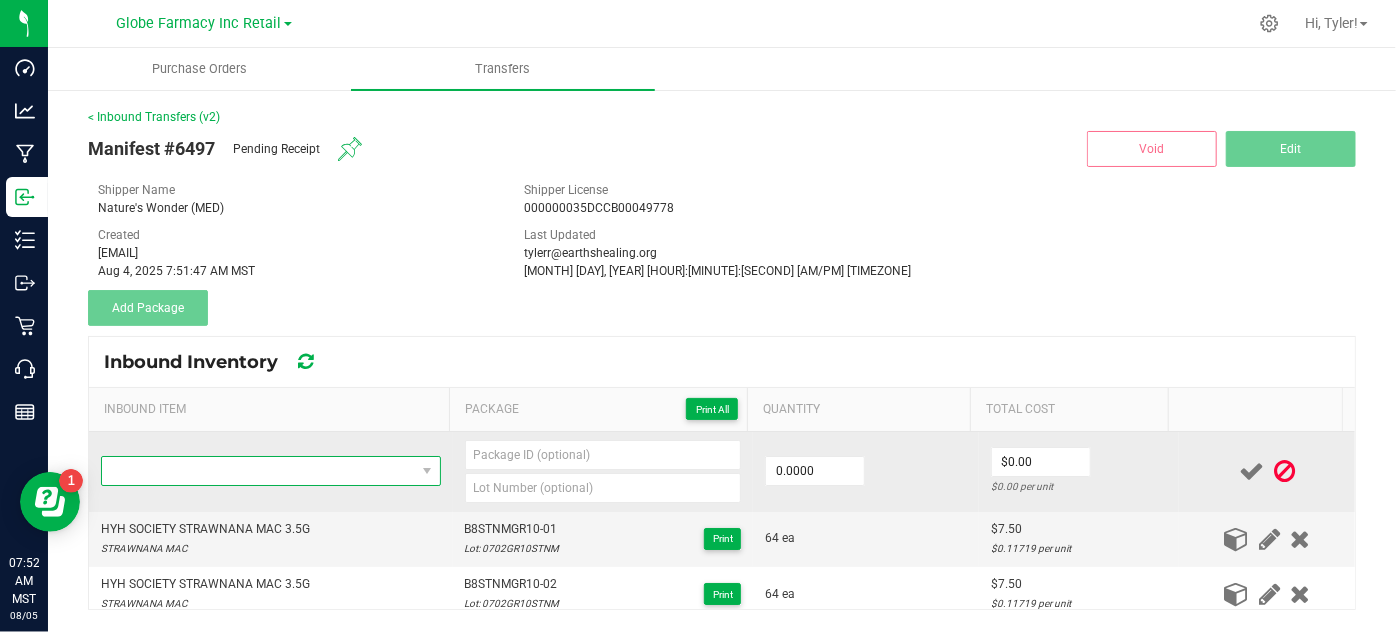 click at bounding box center (258, 471) 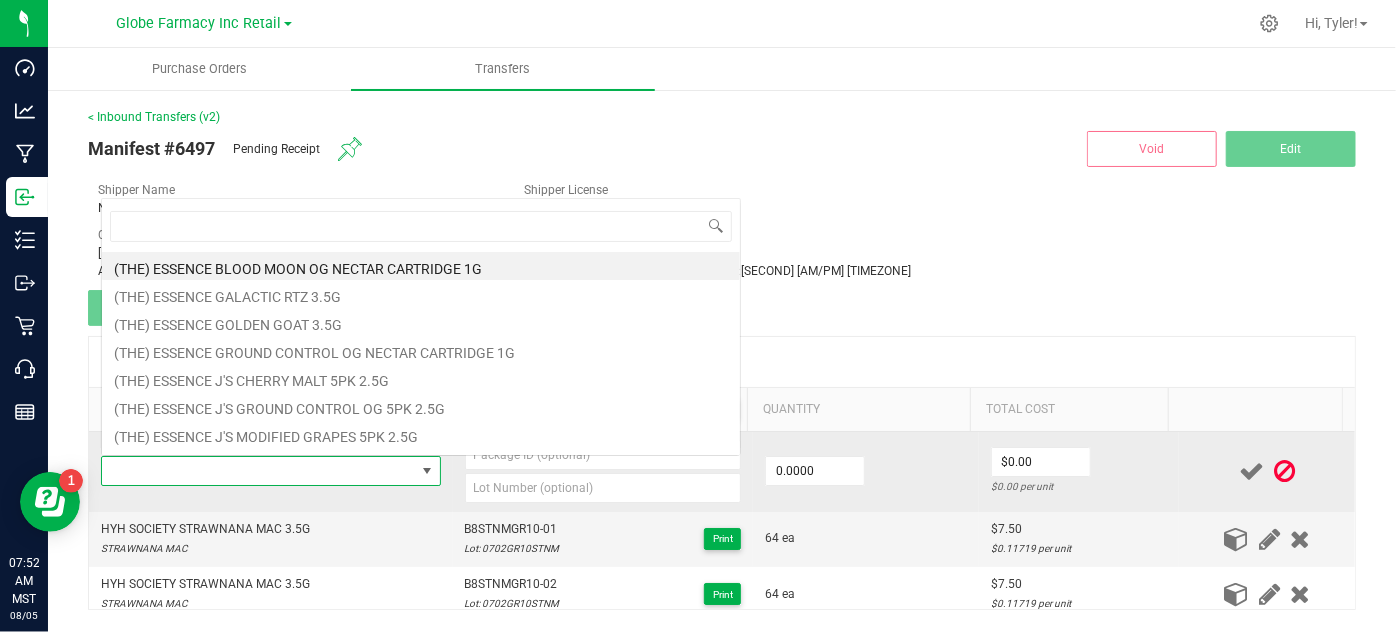type on "HYH SOCIETY STRAWNANA MAC 3.5G" 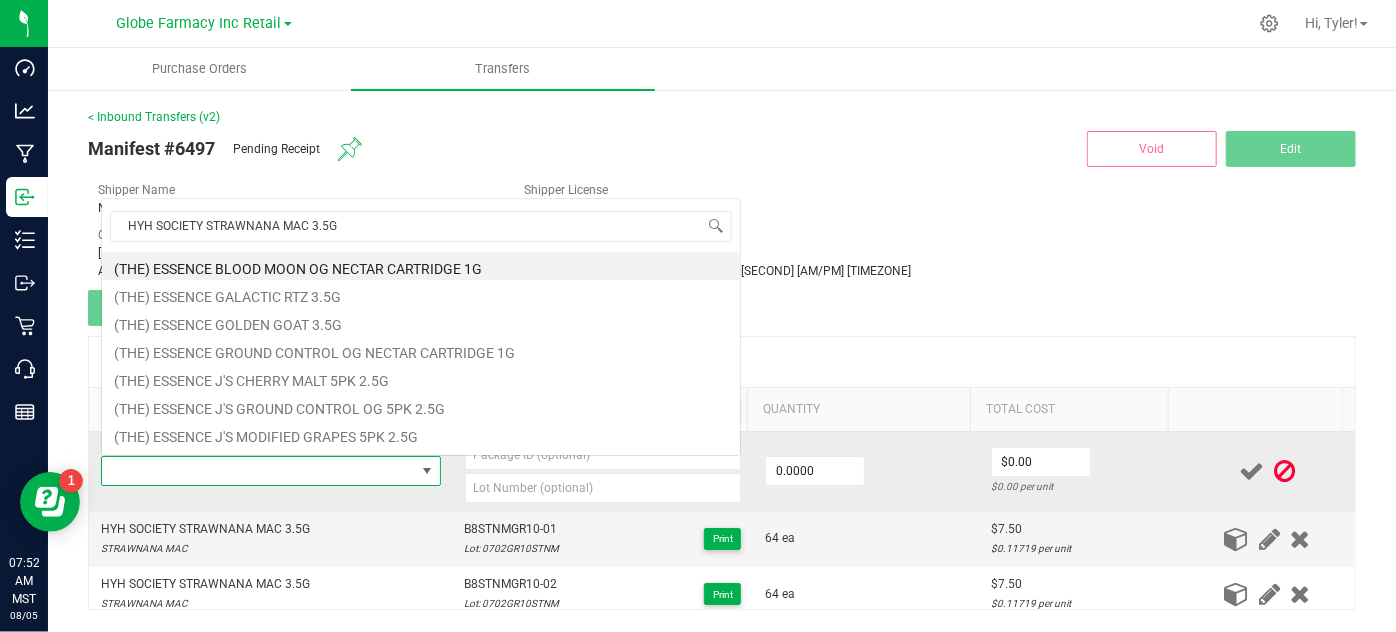 scroll, scrollTop: 0, scrollLeft: 0, axis: both 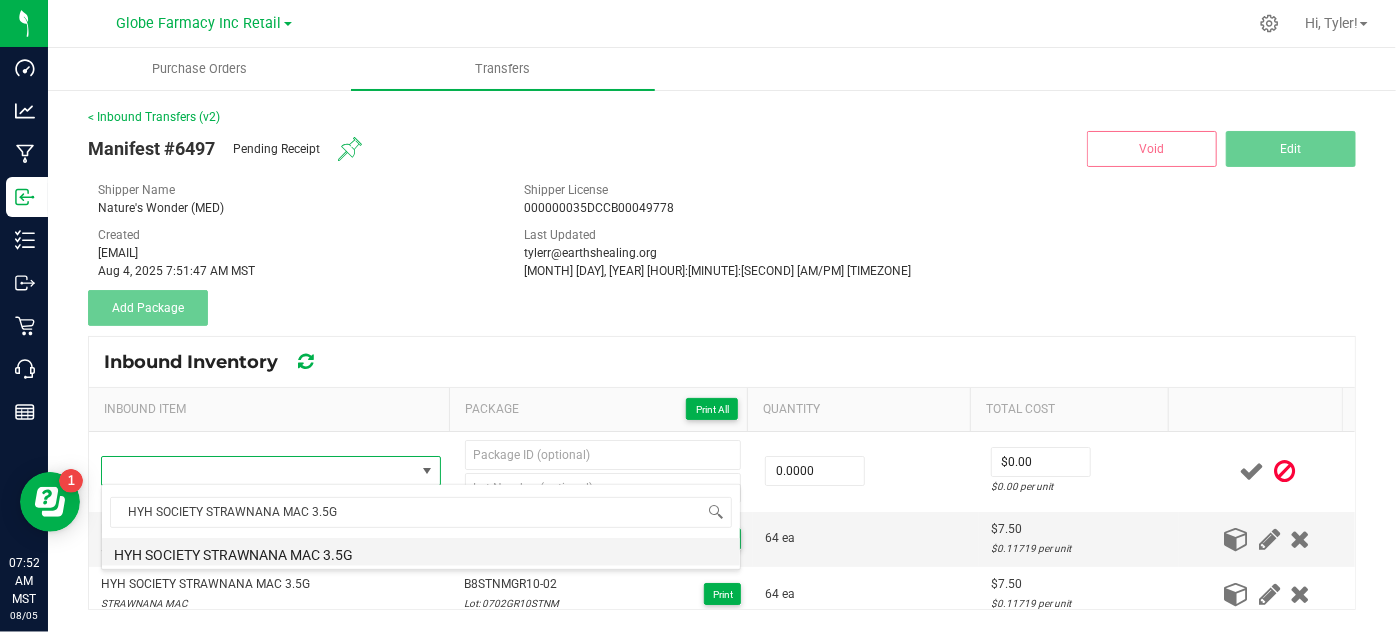 click on "HYH SOCIETY STRAWNANA MAC 3.5G" at bounding box center [421, 552] 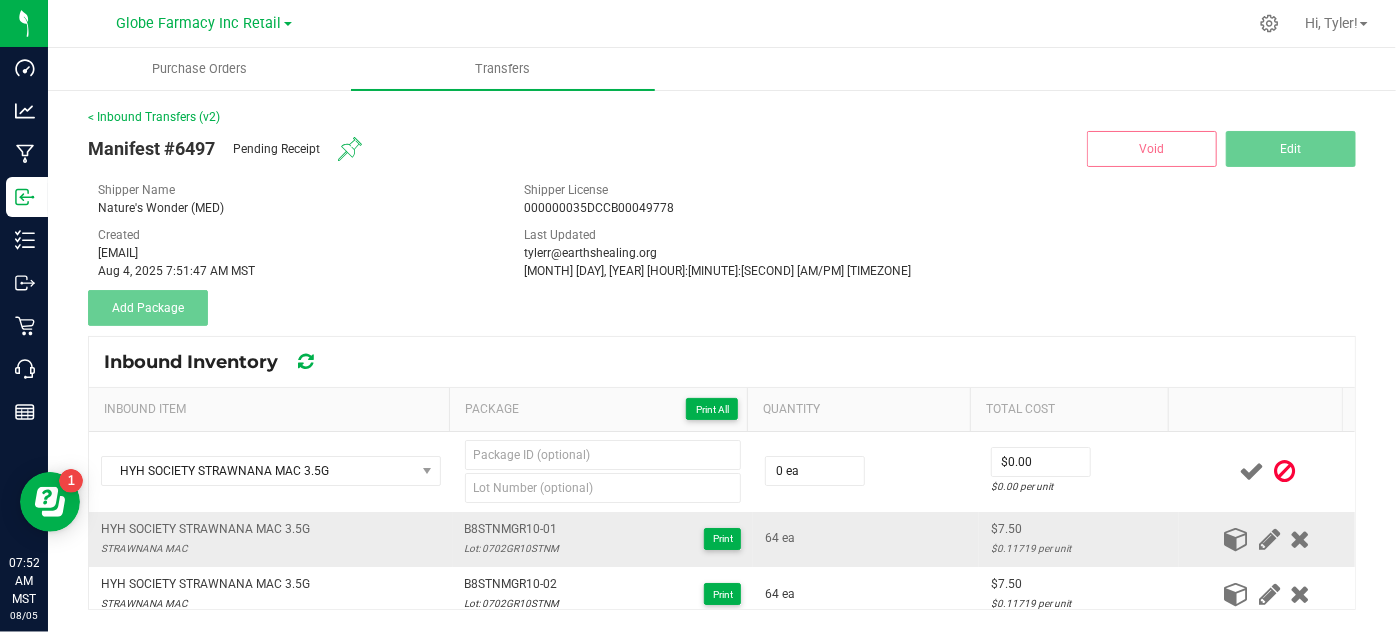 click on "Lot: 0702GR10STNM" at bounding box center [512, 548] 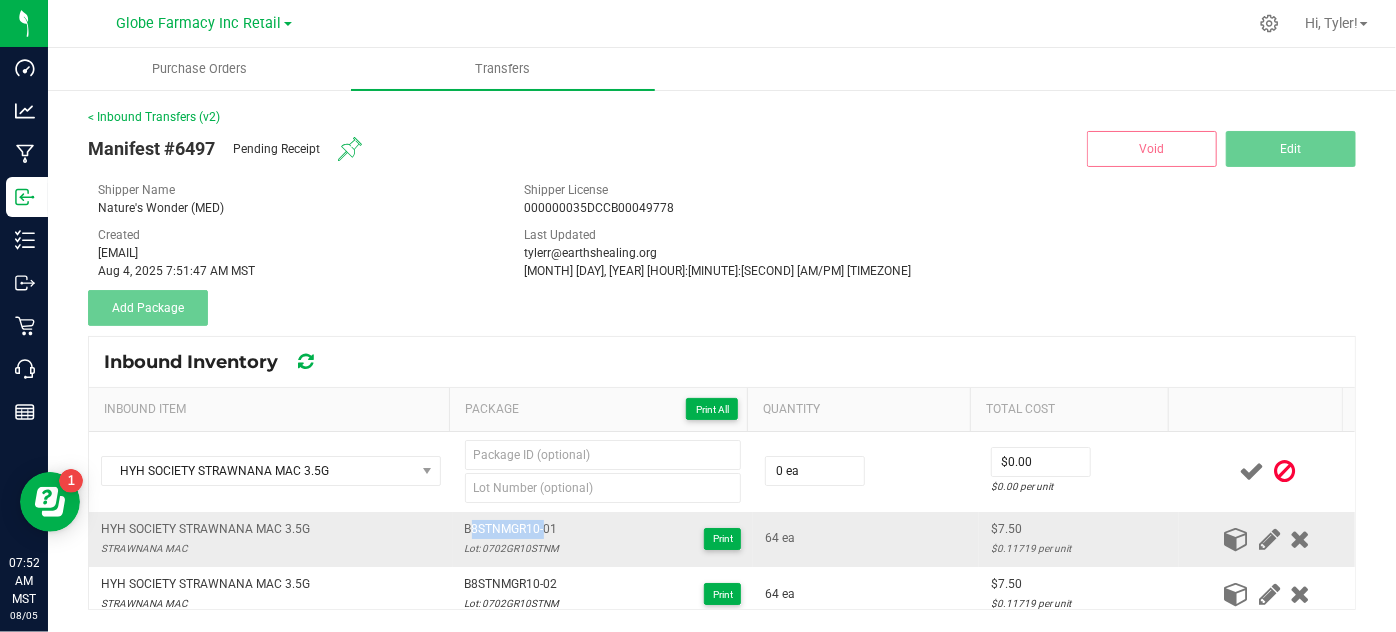 click on "B8STNMGR10-01" at bounding box center [512, 529] 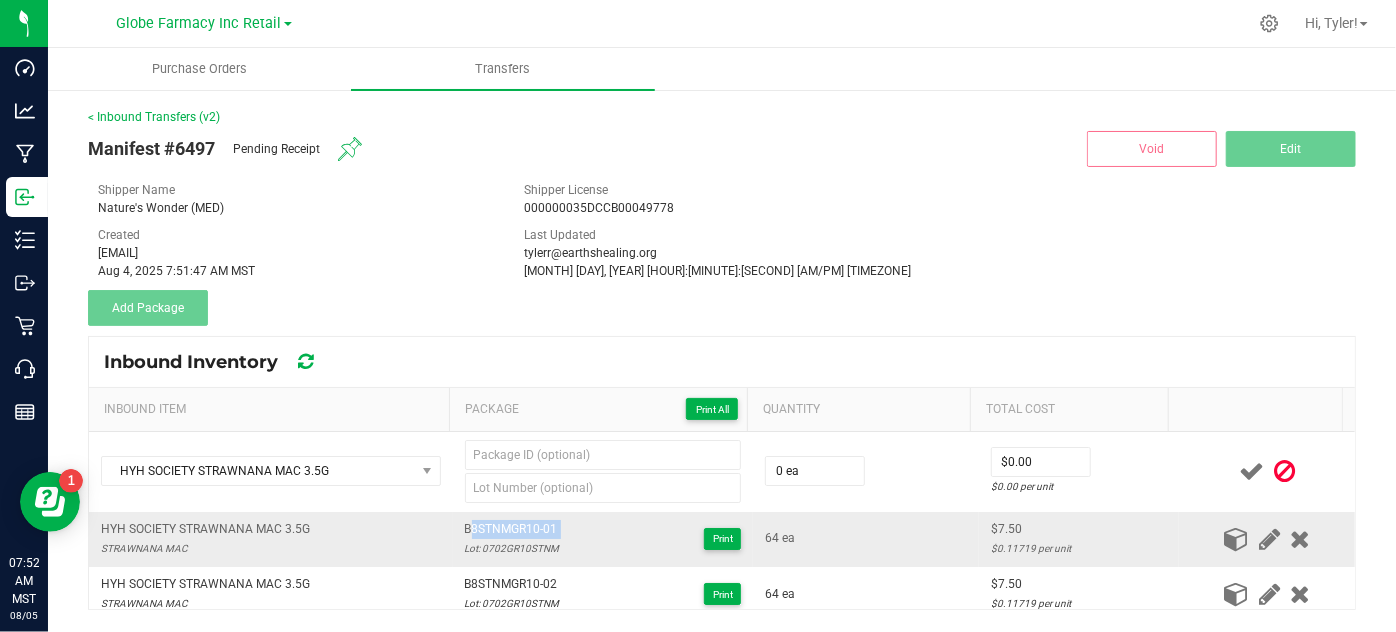 click on "B8STNMGR10-01" at bounding box center [512, 529] 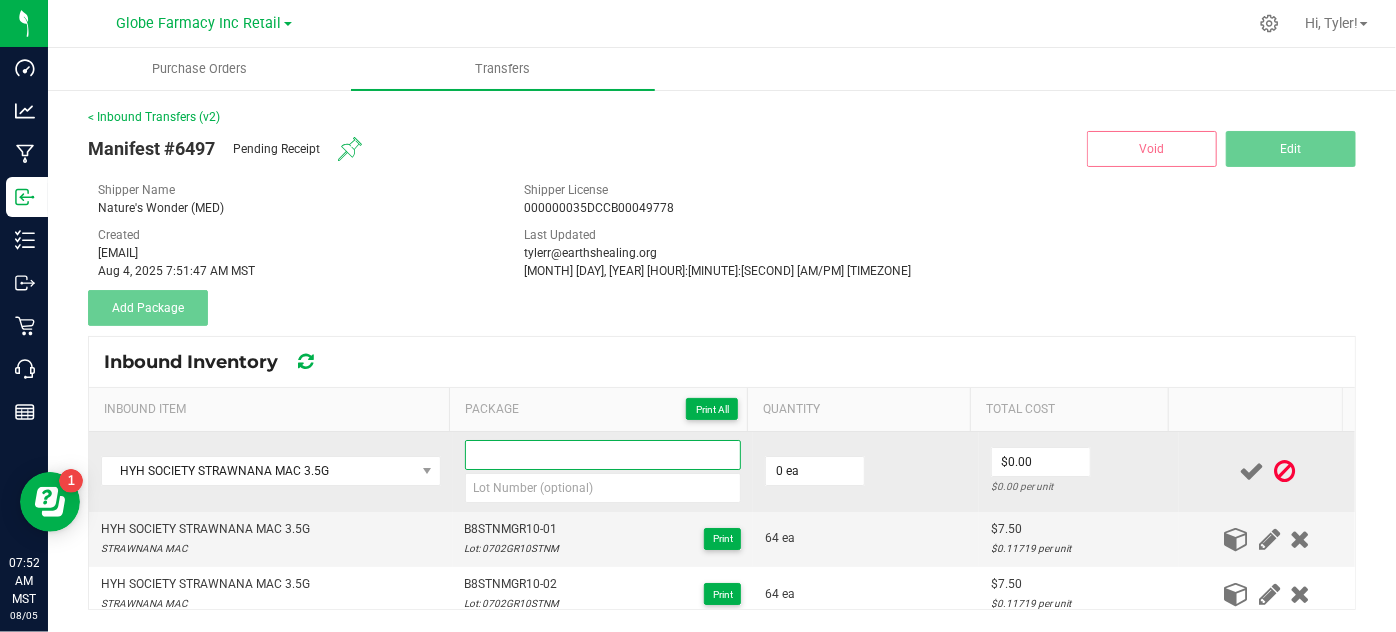click at bounding box center [603, 455] 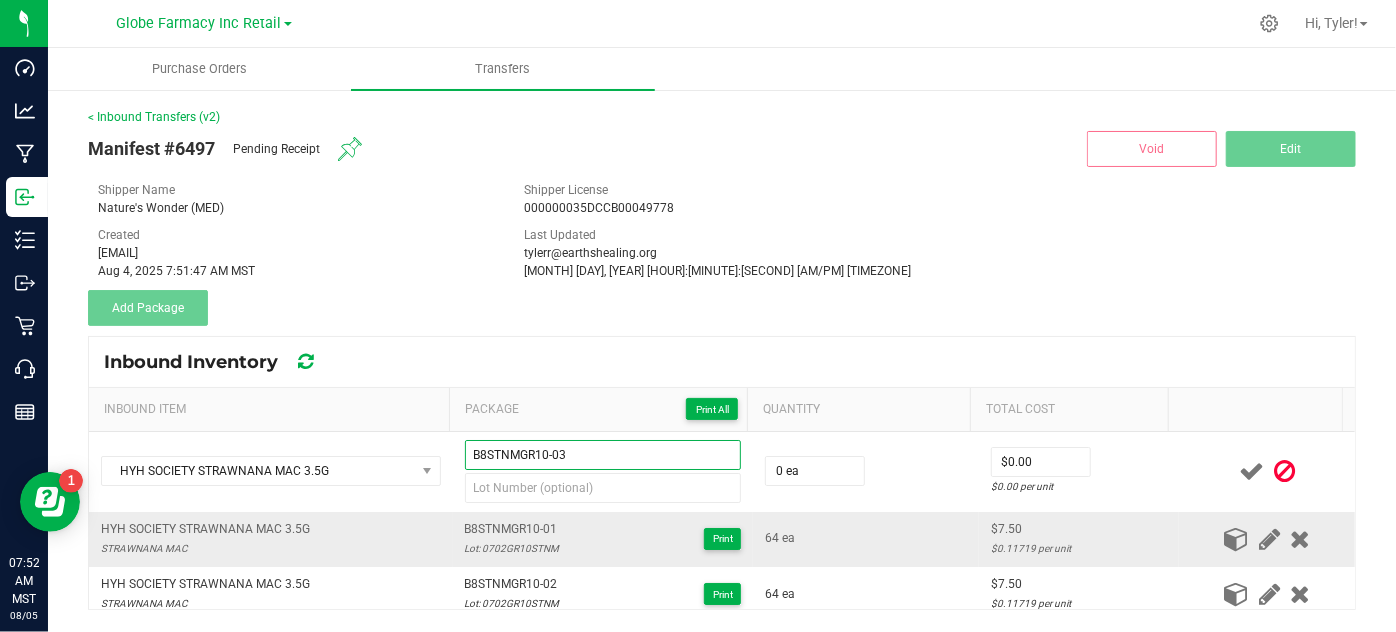 type on "B8STNMGR10-03" 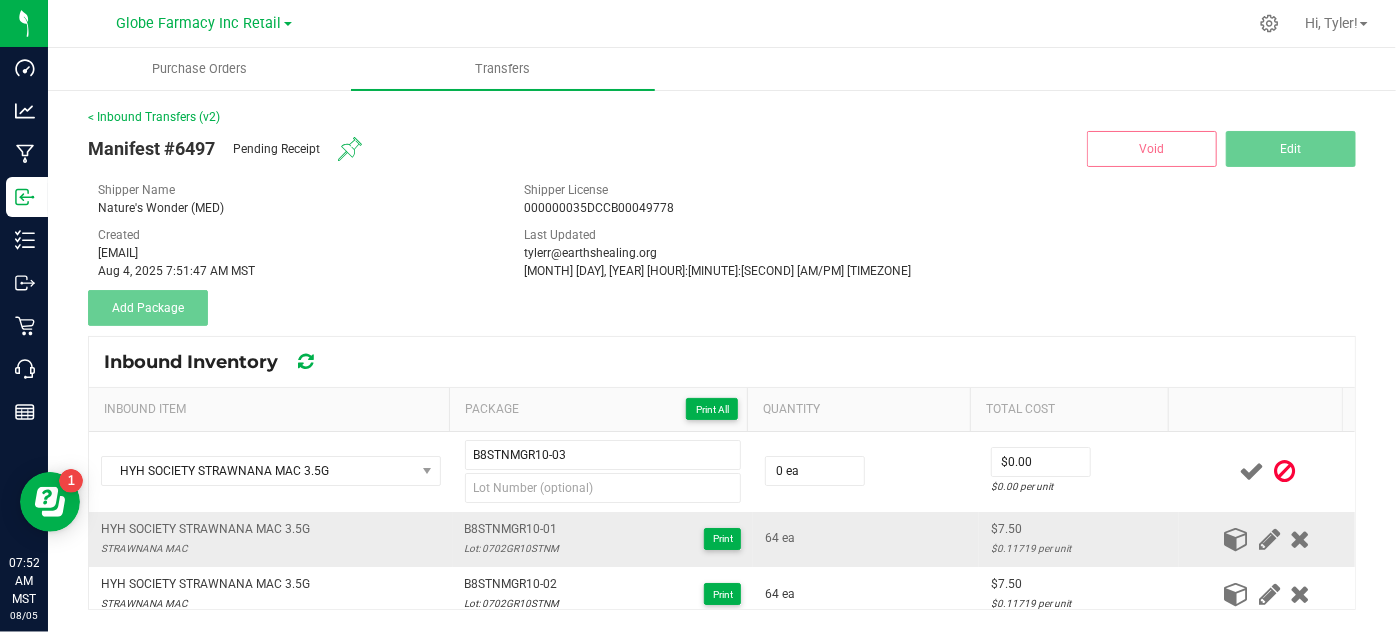 click on "Lot: 0702GR10STNM" at bounding box center [512, 548] 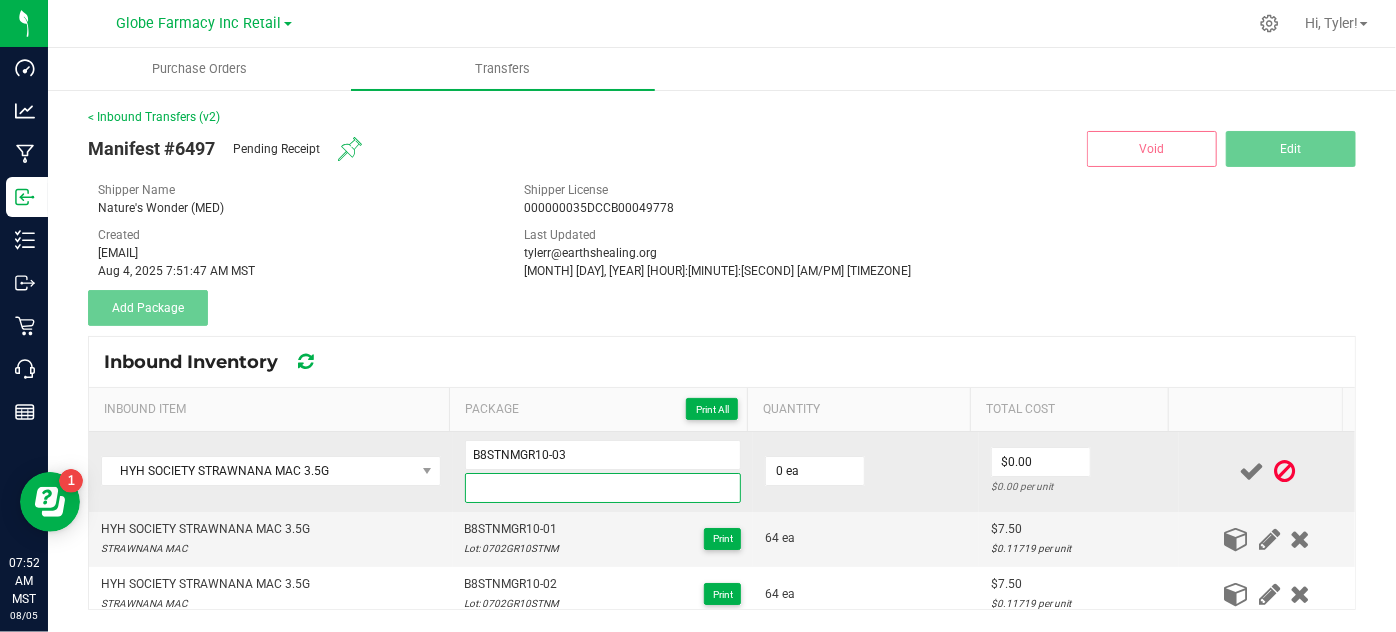 click at bounding box center (603, 488) 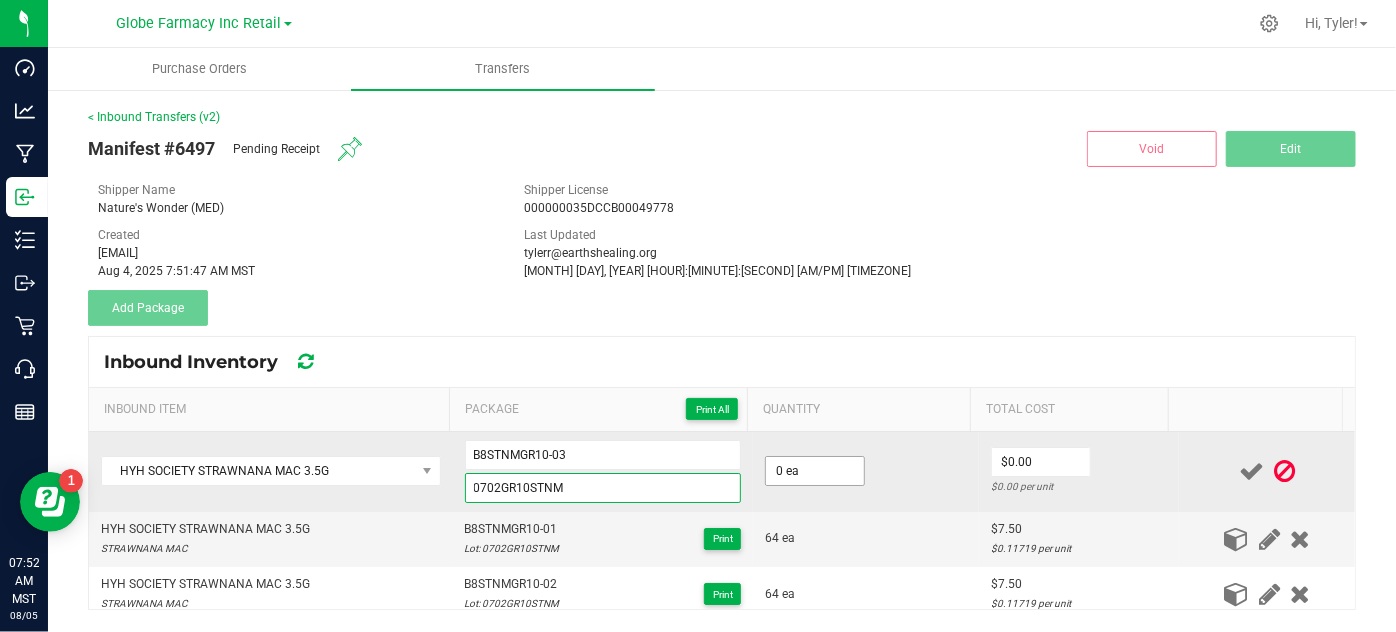 type on "0702GR10STNM" 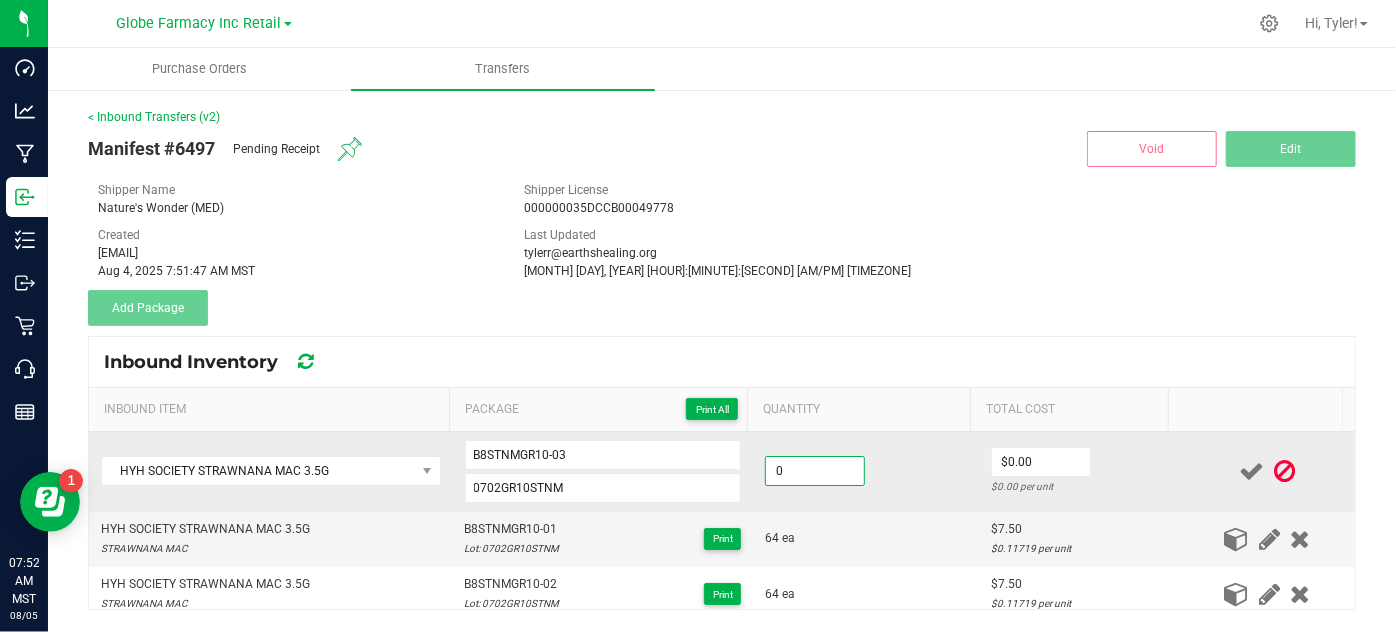 click on "0" at bounding box center [815, 471] 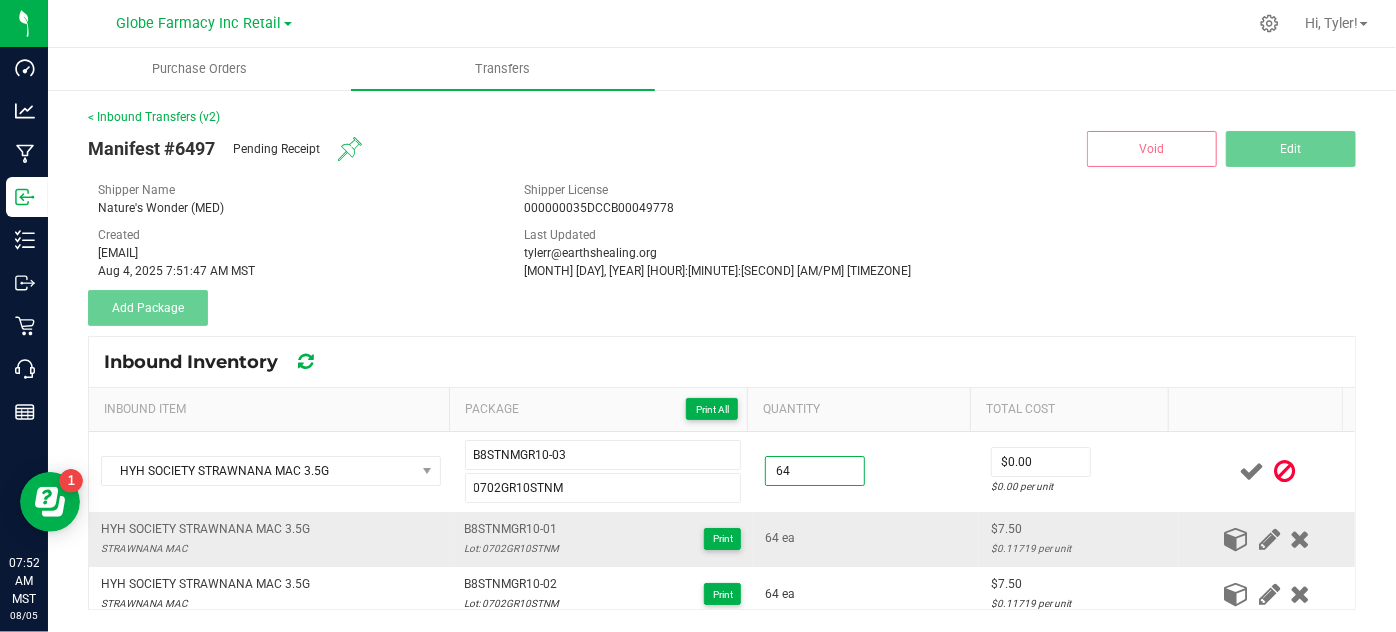 type on "64 ea" 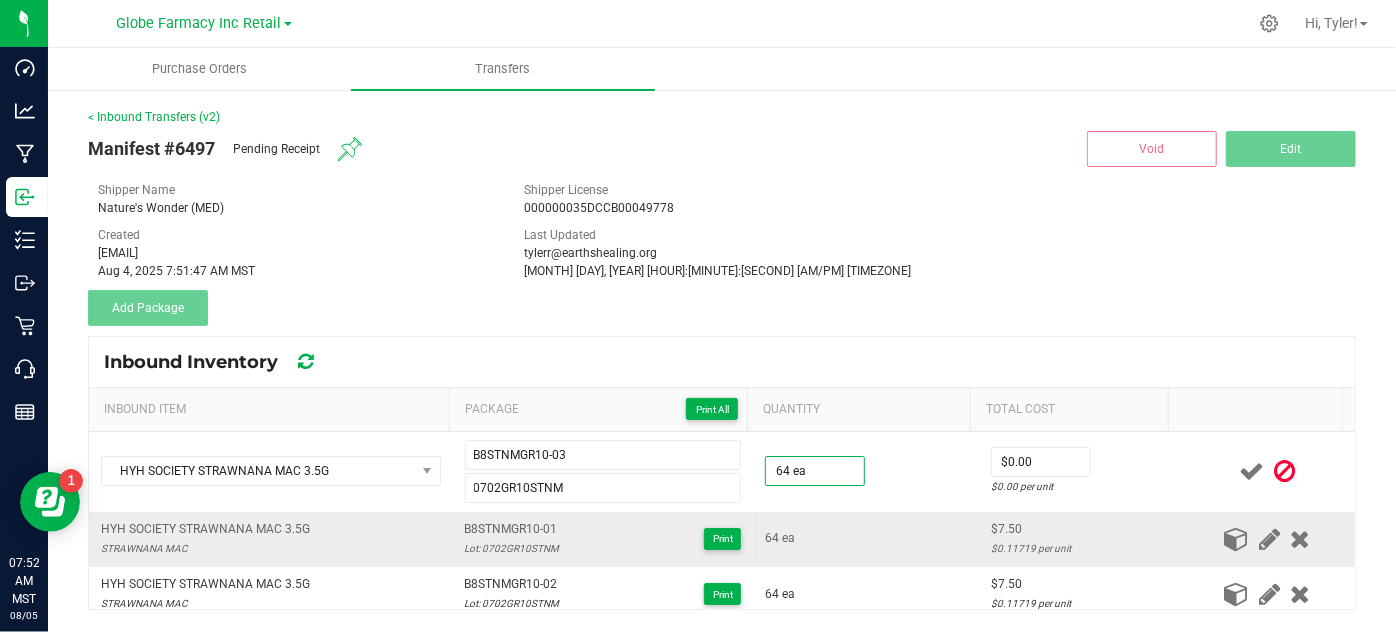 click on "64       ea" at bounding box center (866, 538) 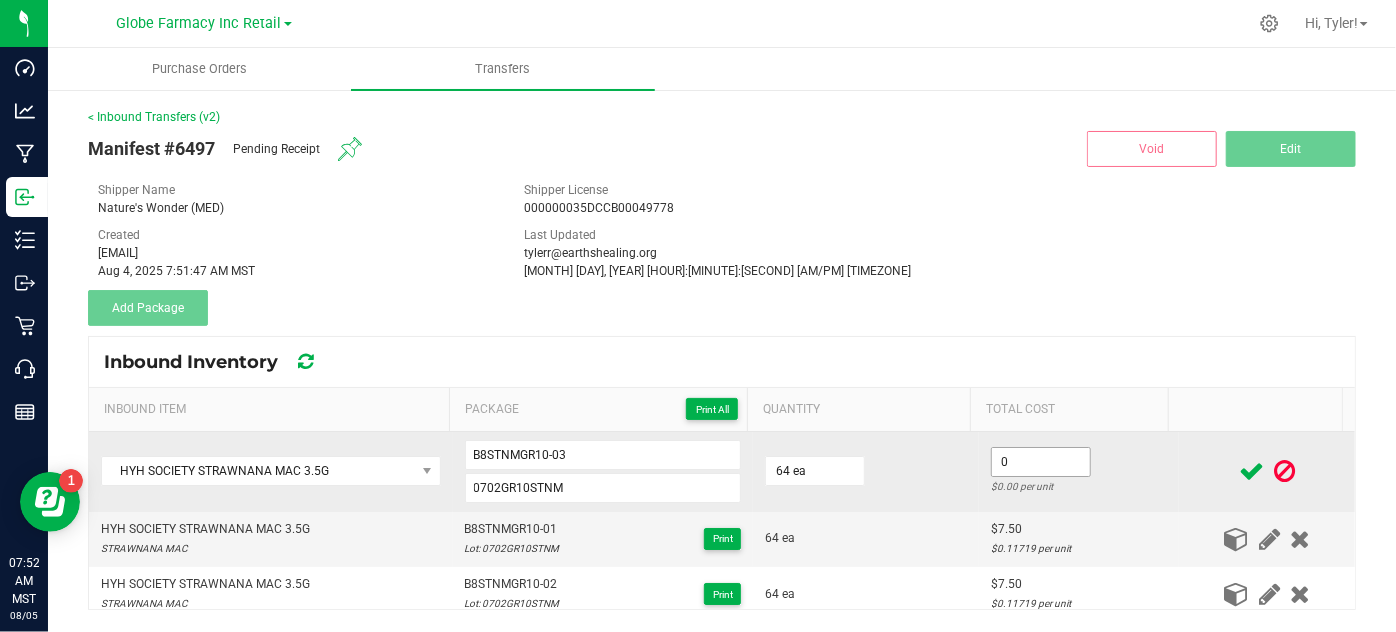 click on "0" at bounding box center [1041, 462] 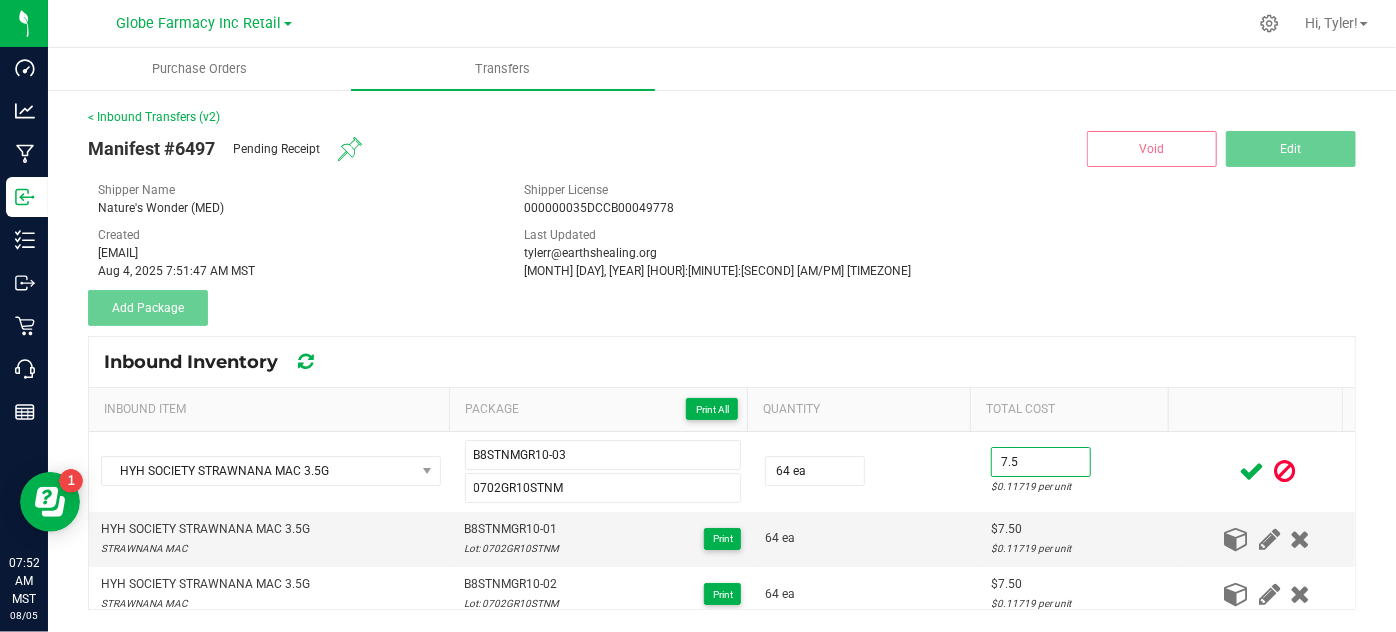 type on "$7.50" 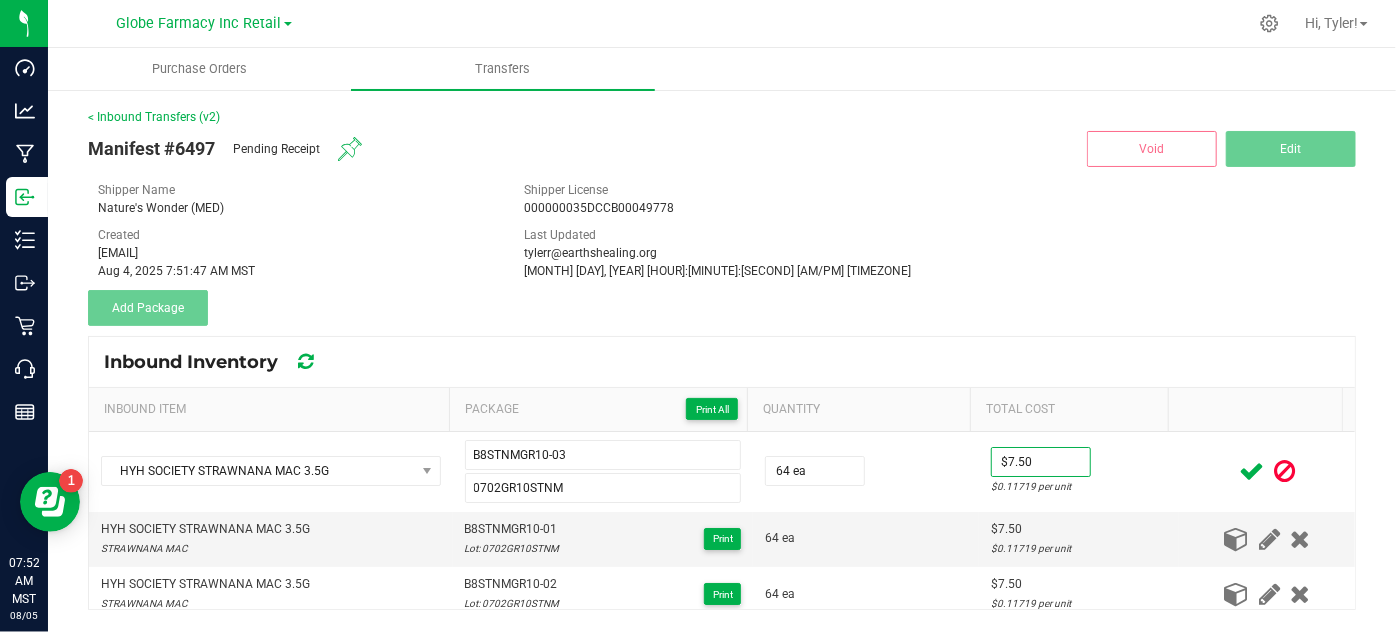click at bounding box center (1251, 471) 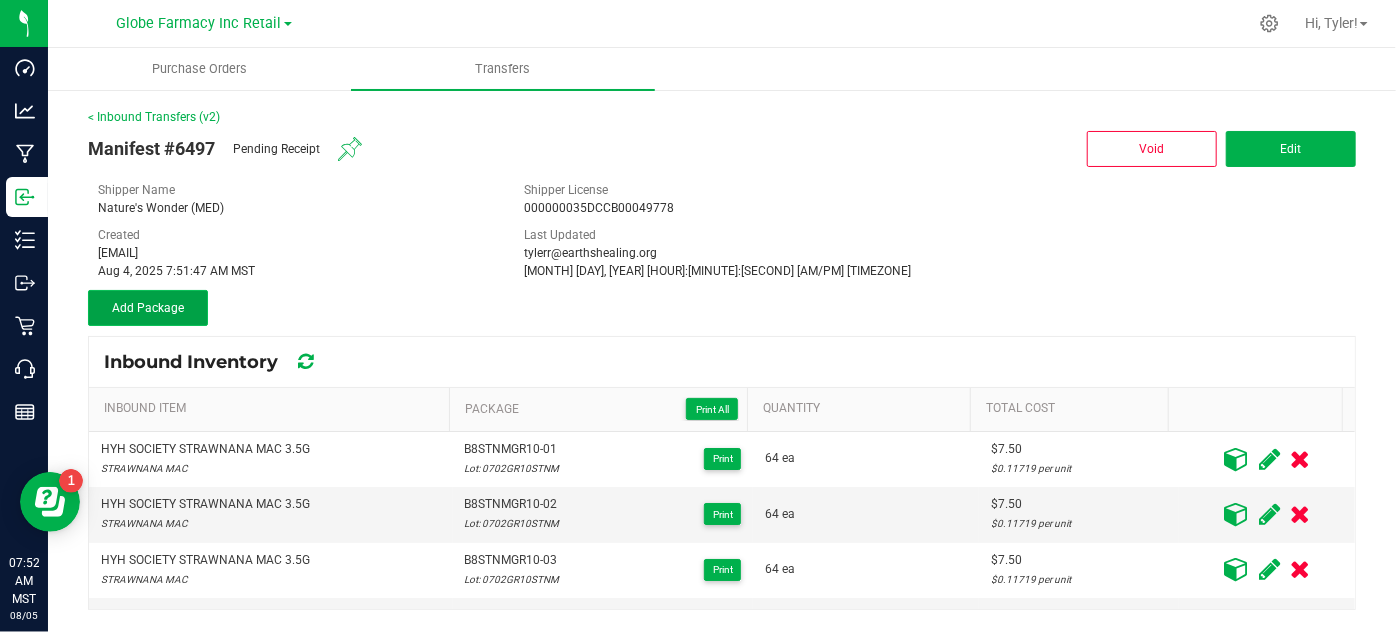 click on "Add Package" at bounding box center (148, 308) 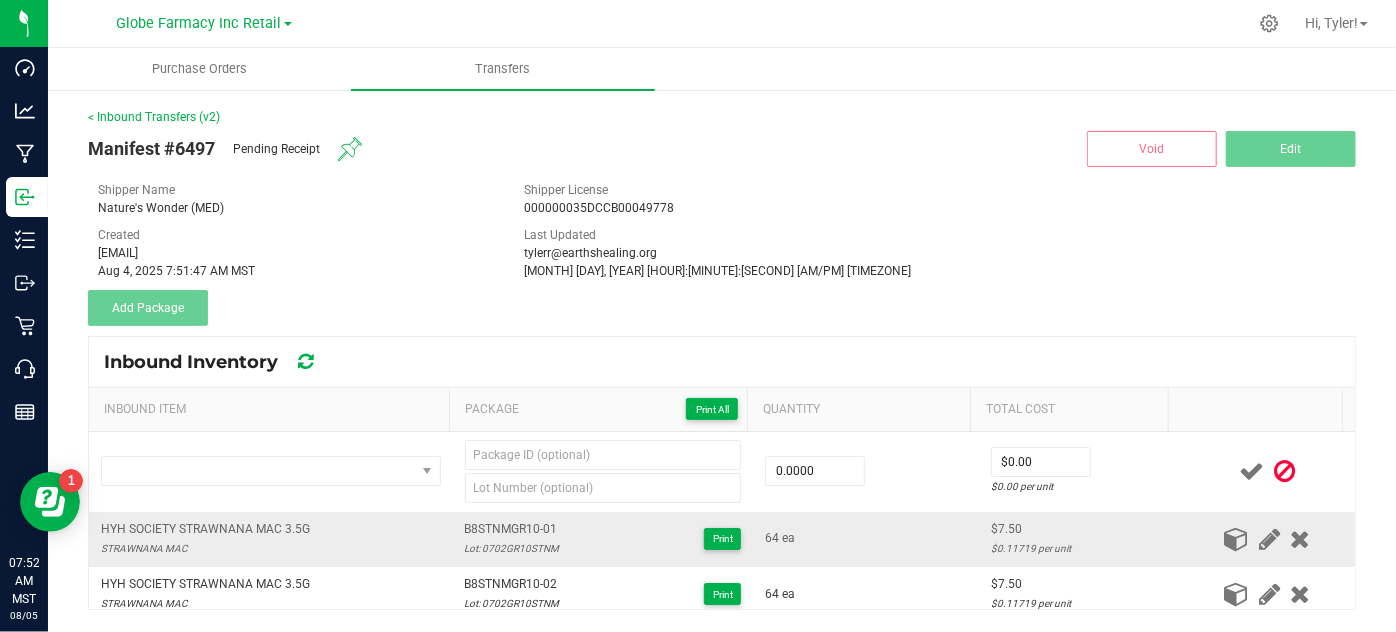 click on "HYH SOCIETY STRAWNANA MAC 3.5G" at bounding box center (205, 529) 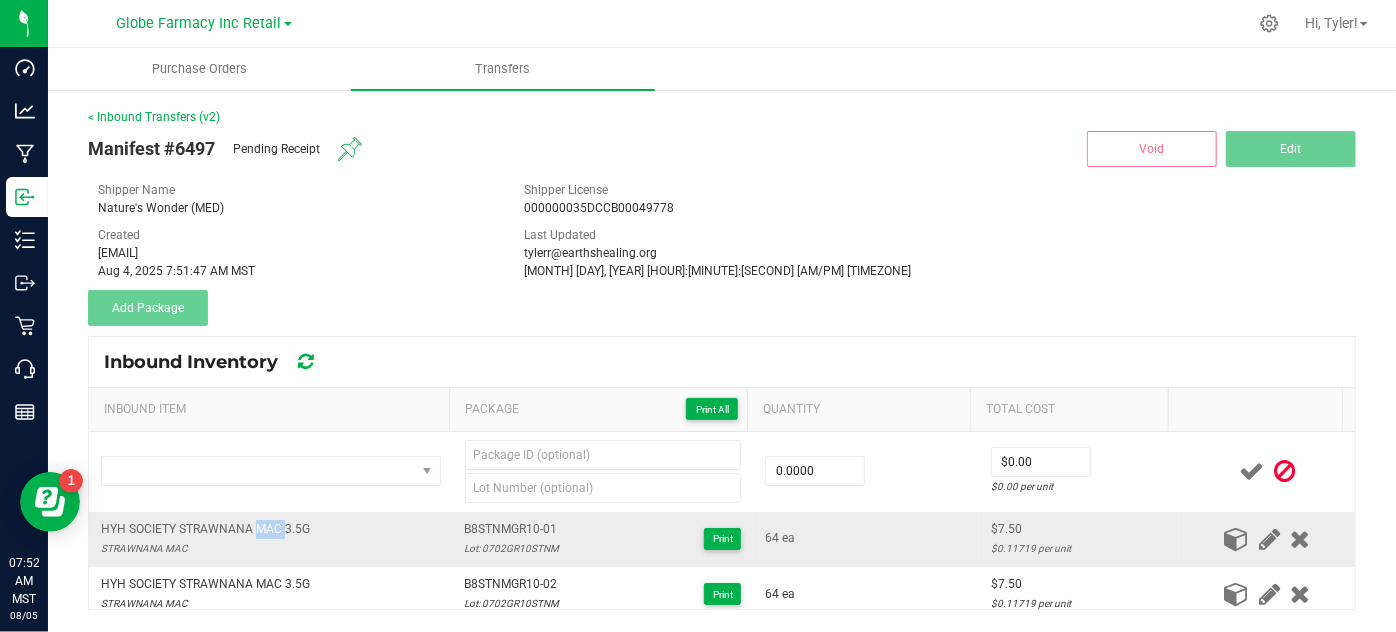 click on "HYH SOCIETY STRAWNANA MAC 3.5G" at bounding box center [205, 529] 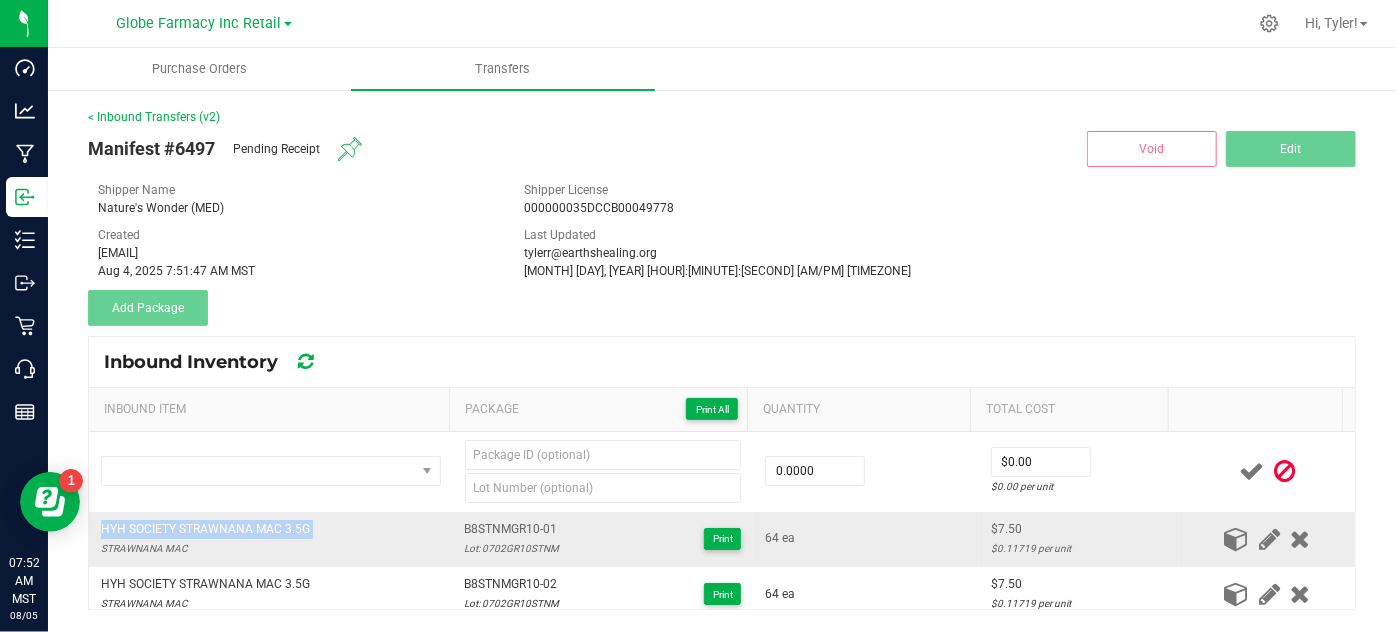 click on "HYH SOCIETY STRAWNANA MAC 3.5G" at bounding box center [205, 529] 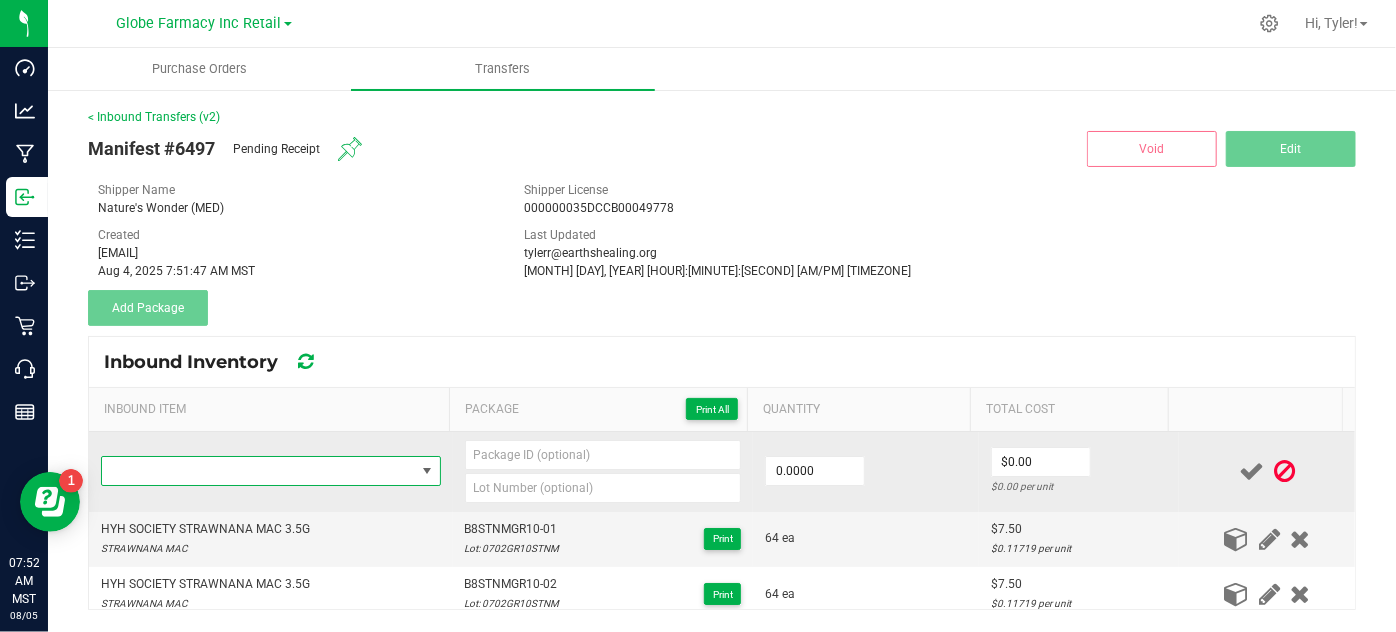 click at bounding box center [258, 471] 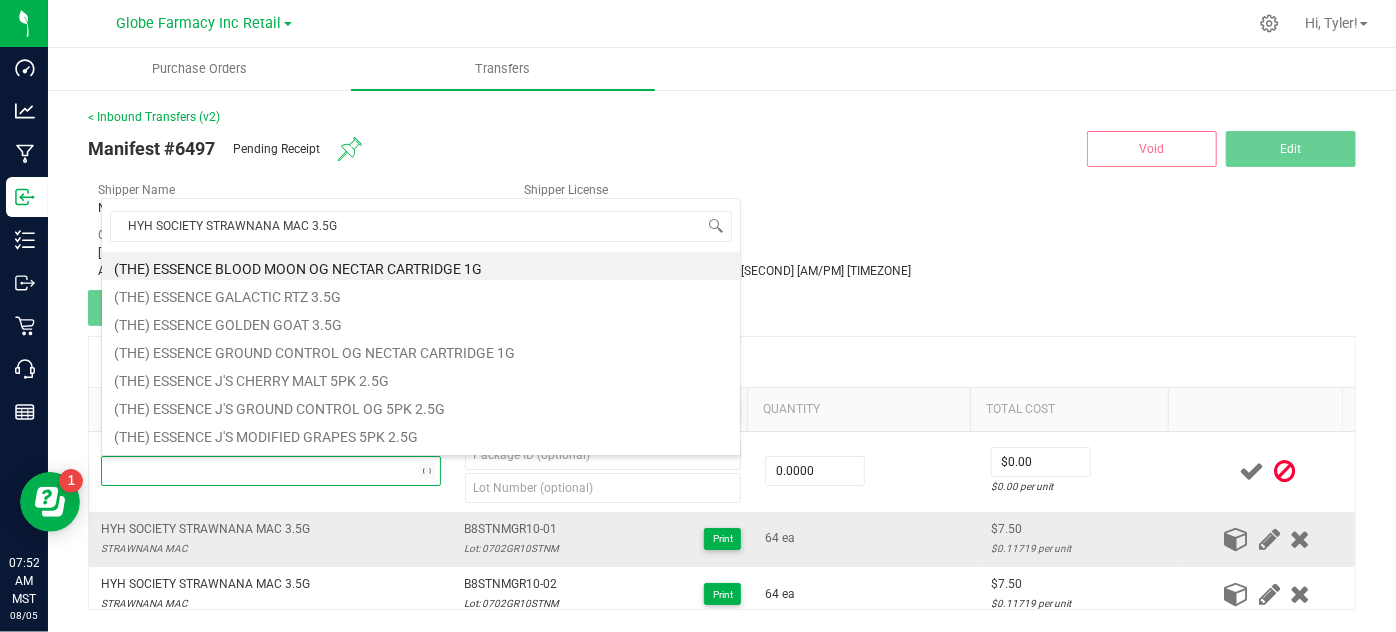 scroll, scrollTop: 99970, scrollLeft: 99664, axis: both 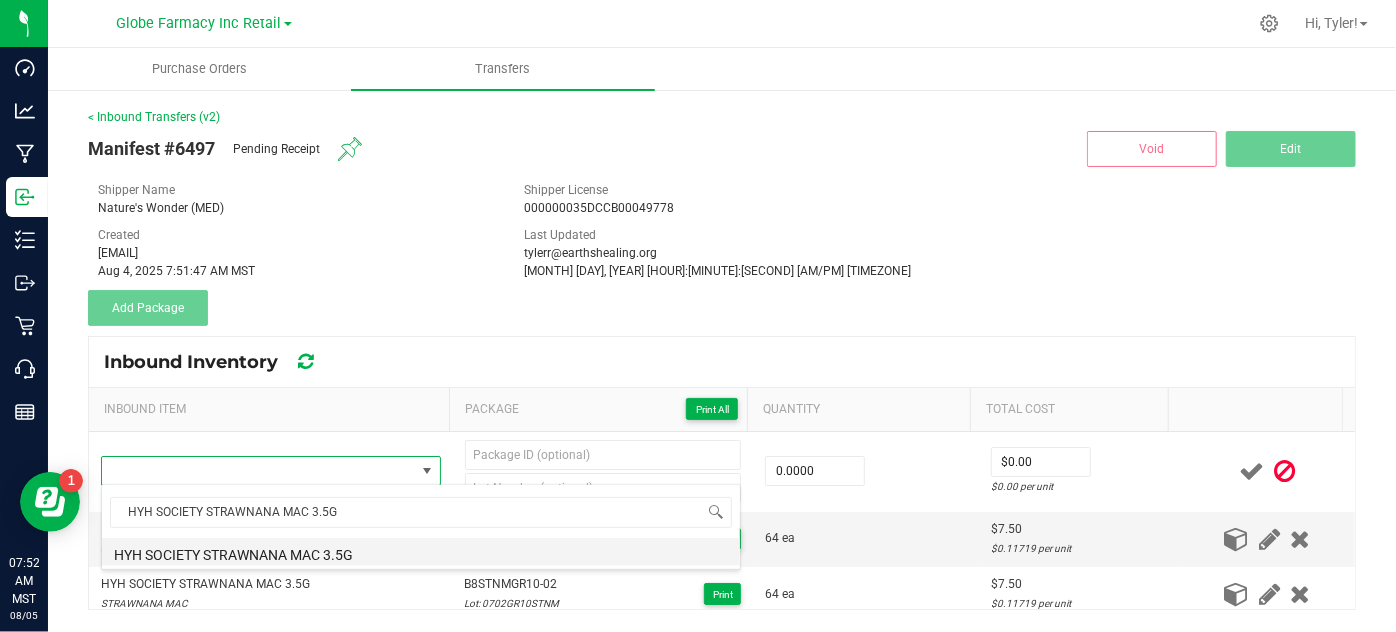click on "HYH SOCIETY STRAWNANA MAC 3.5G" at bounding box center [421, 552] 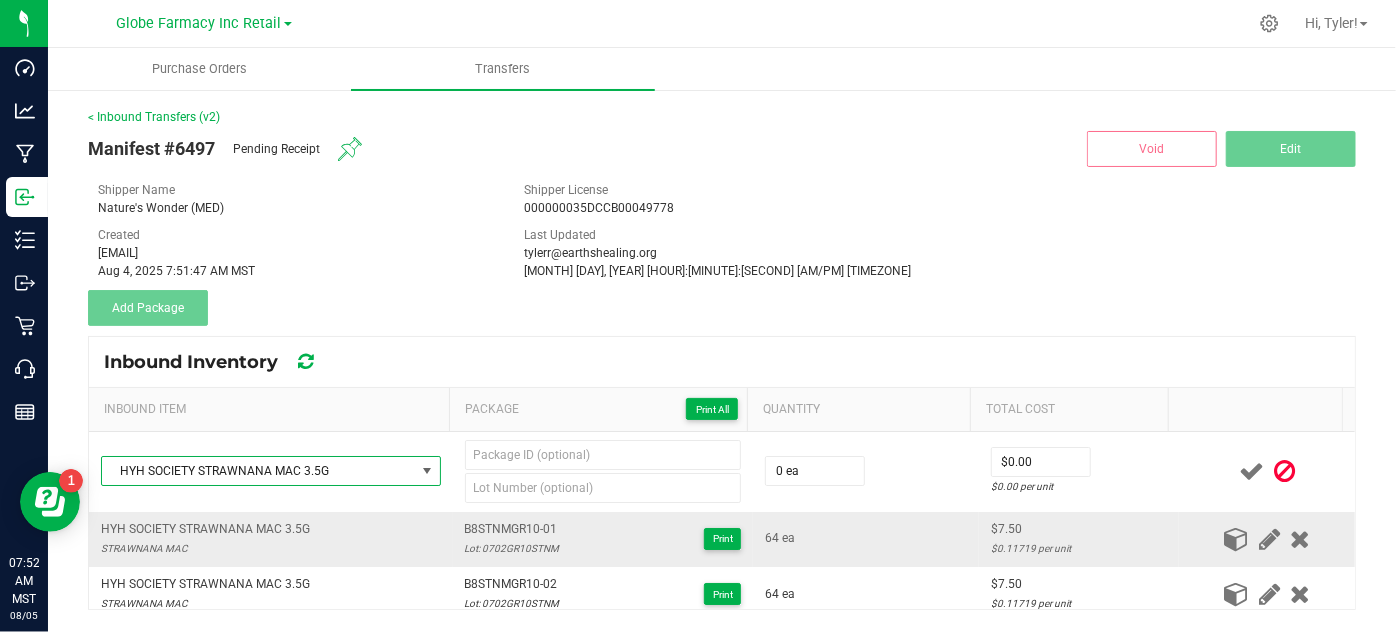 click on "B8STNMGR10-01" at bounding box center [512, 529] 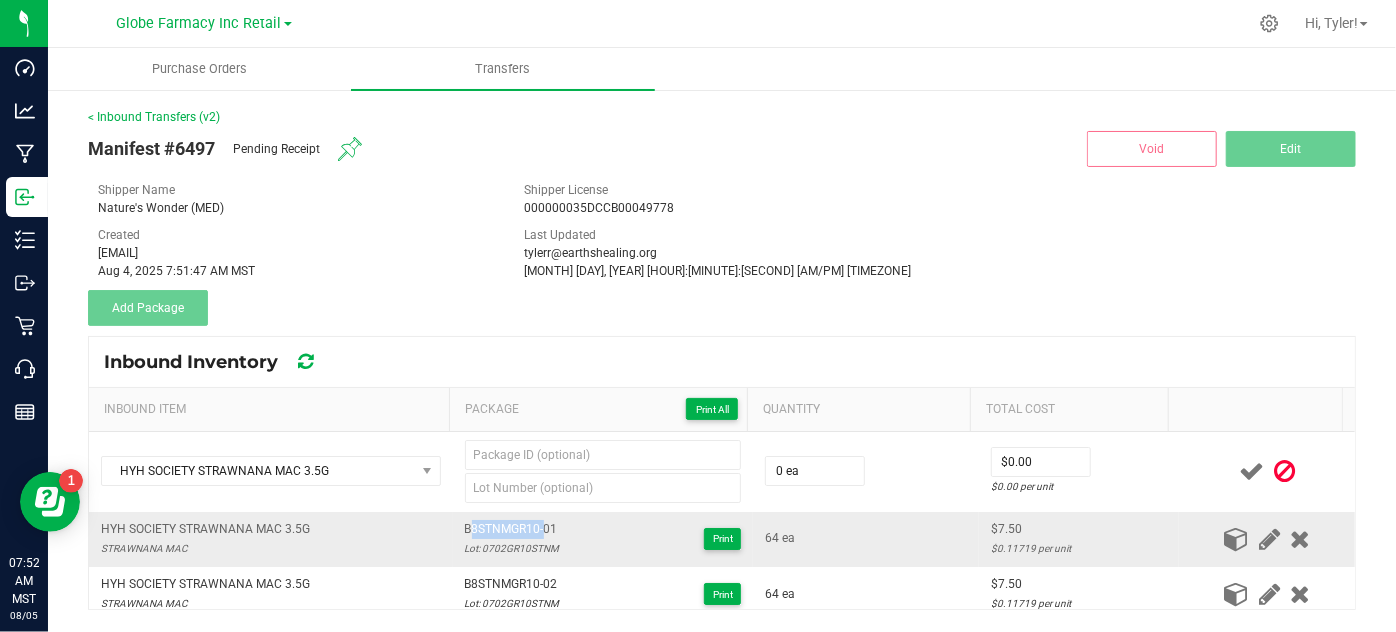 click on "B8STNMGR10-01" at bounding box center [512, 529] 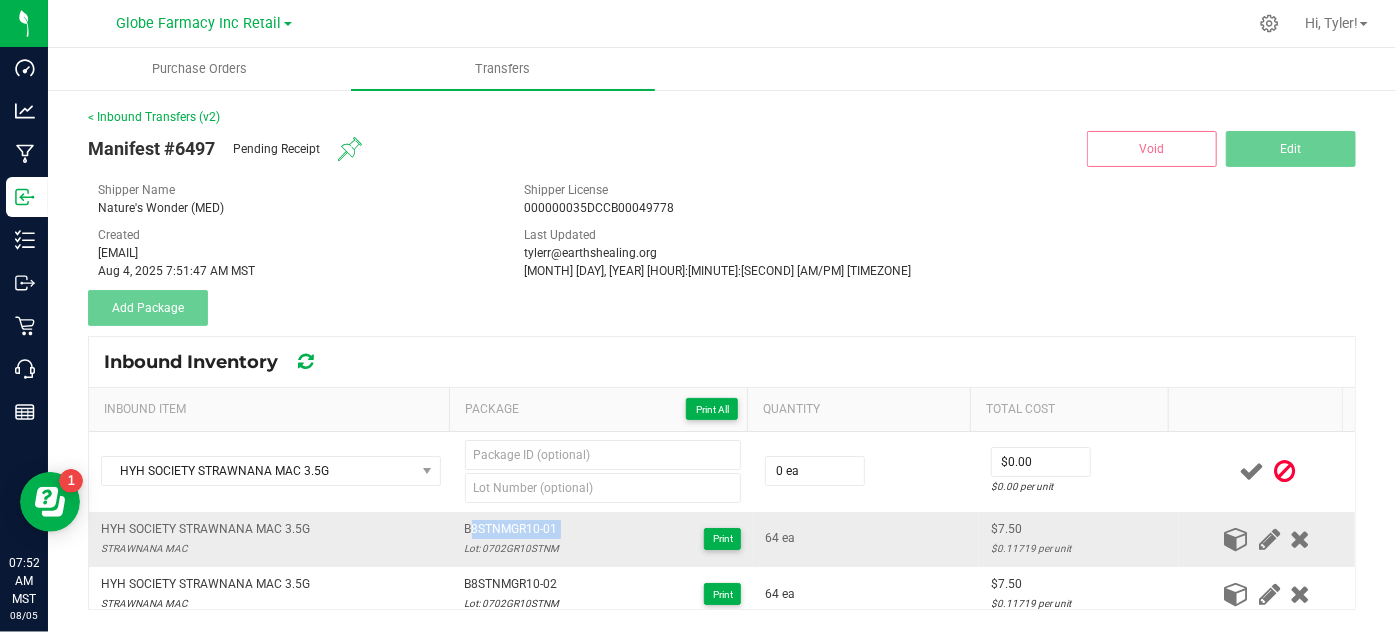 click on "B8STNMGR10-01" at bounding box center (512, 529) 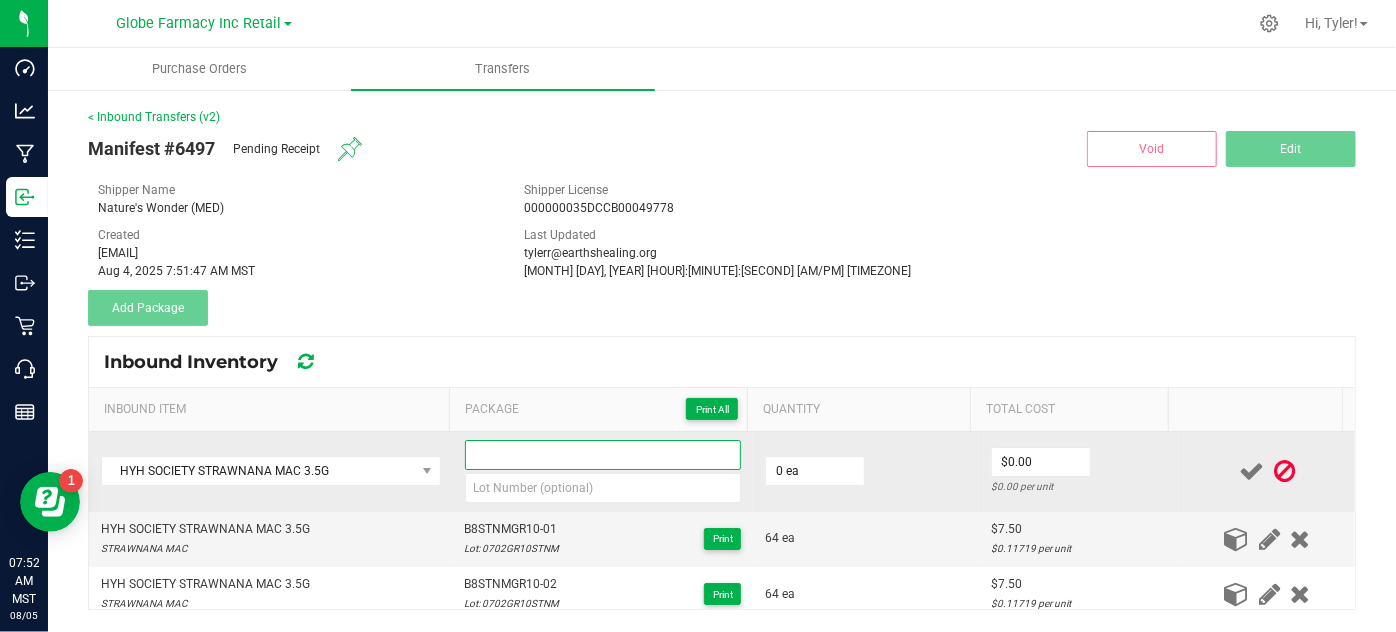 click at bounding box center (603, 455) 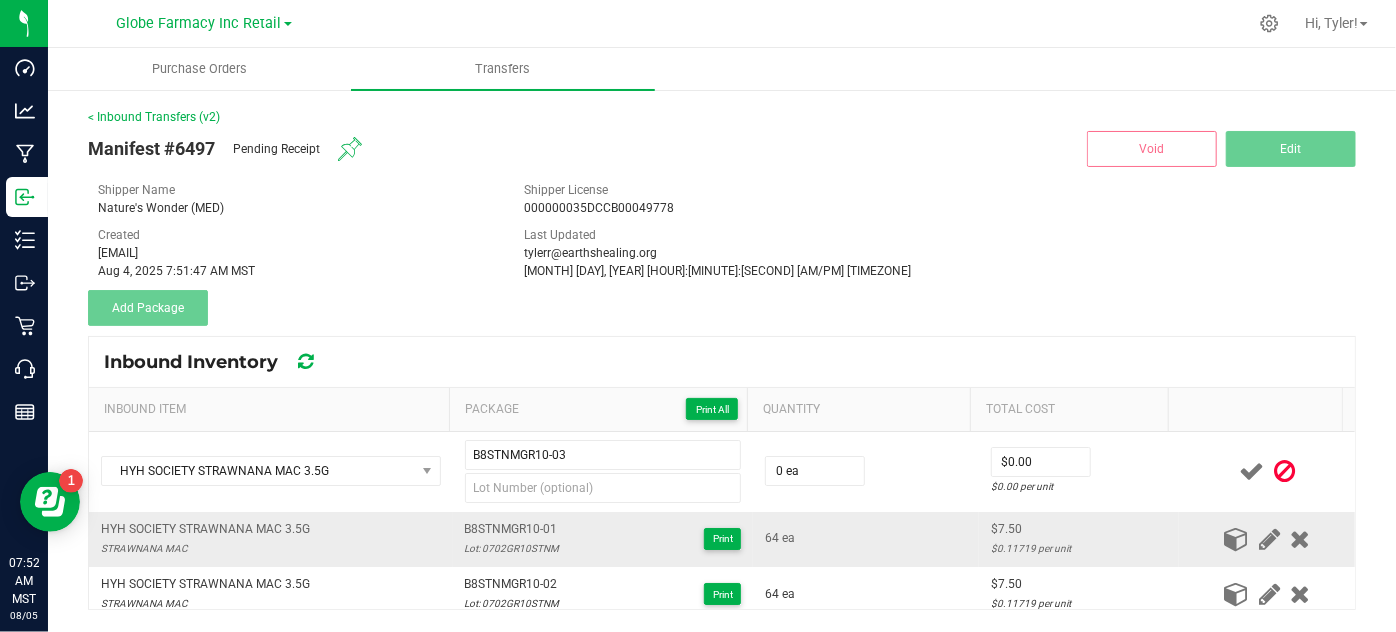 click on "HYH SOCIETY STRAWNANA MAC 3.5G  STRAWNANA MAC" at bounding box center [271, 539] 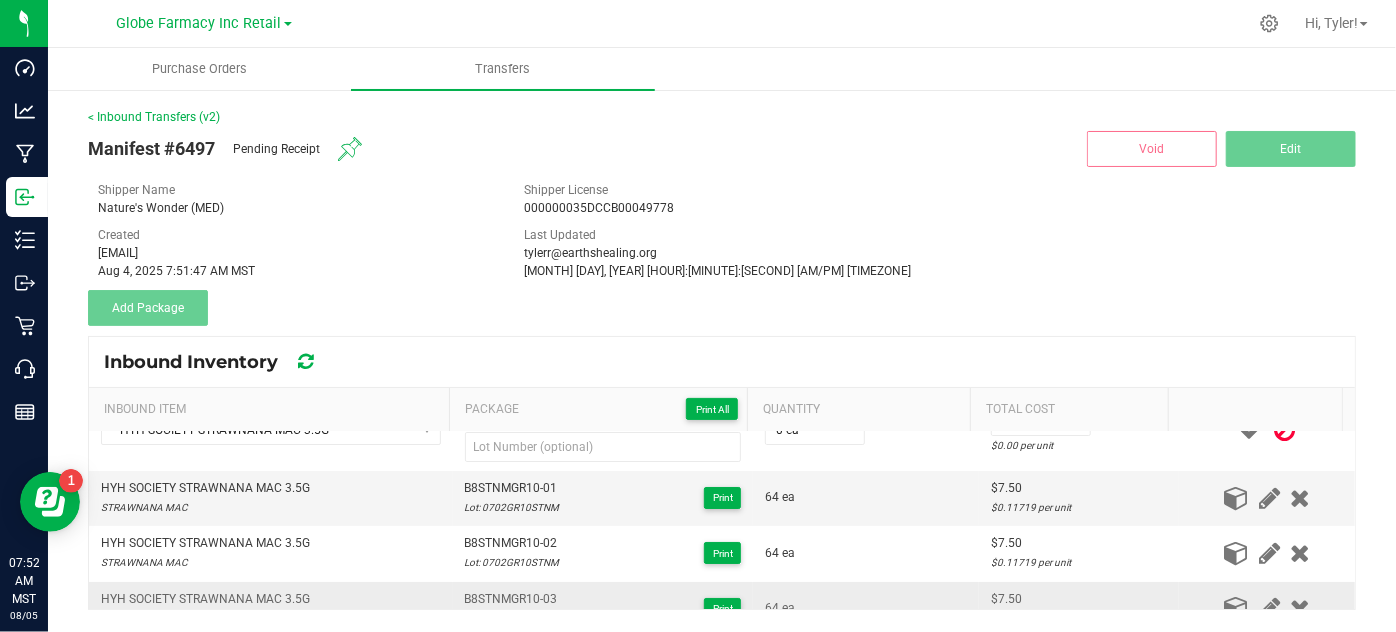 scroll, scrollTop: 0, scrollLeft: 0, axis: both 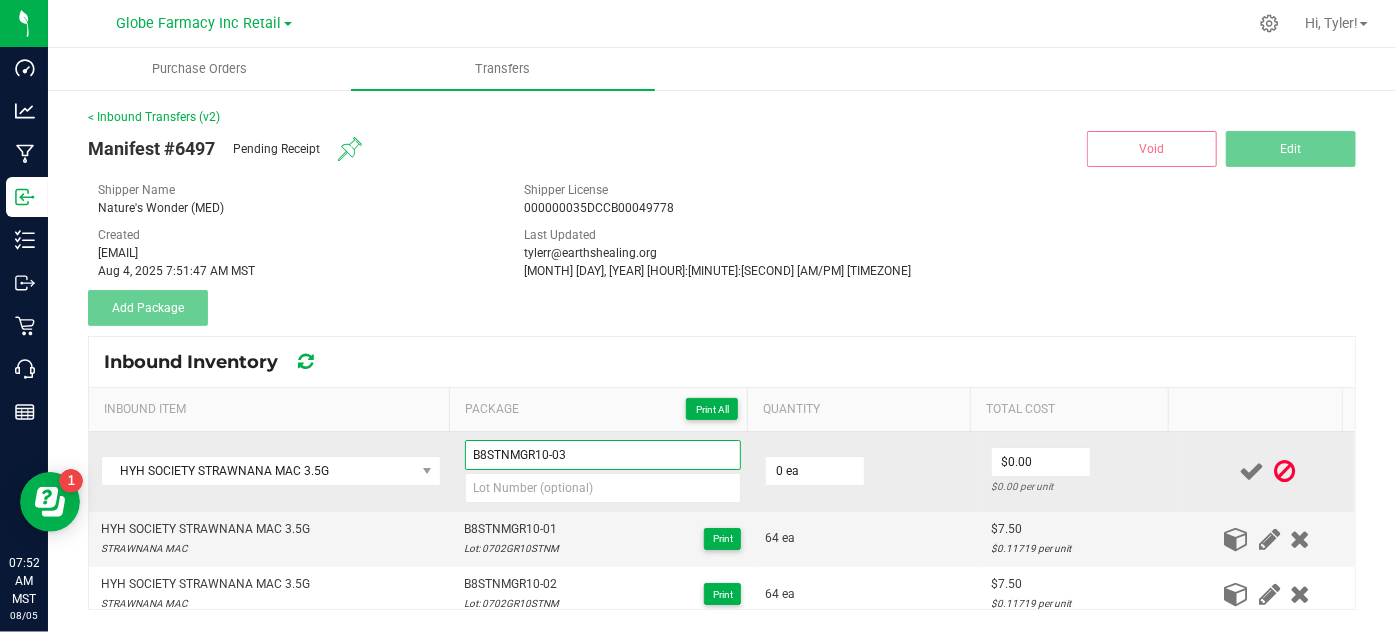 click on "B8STNMGR10-03" at bounding box center (603, 455) 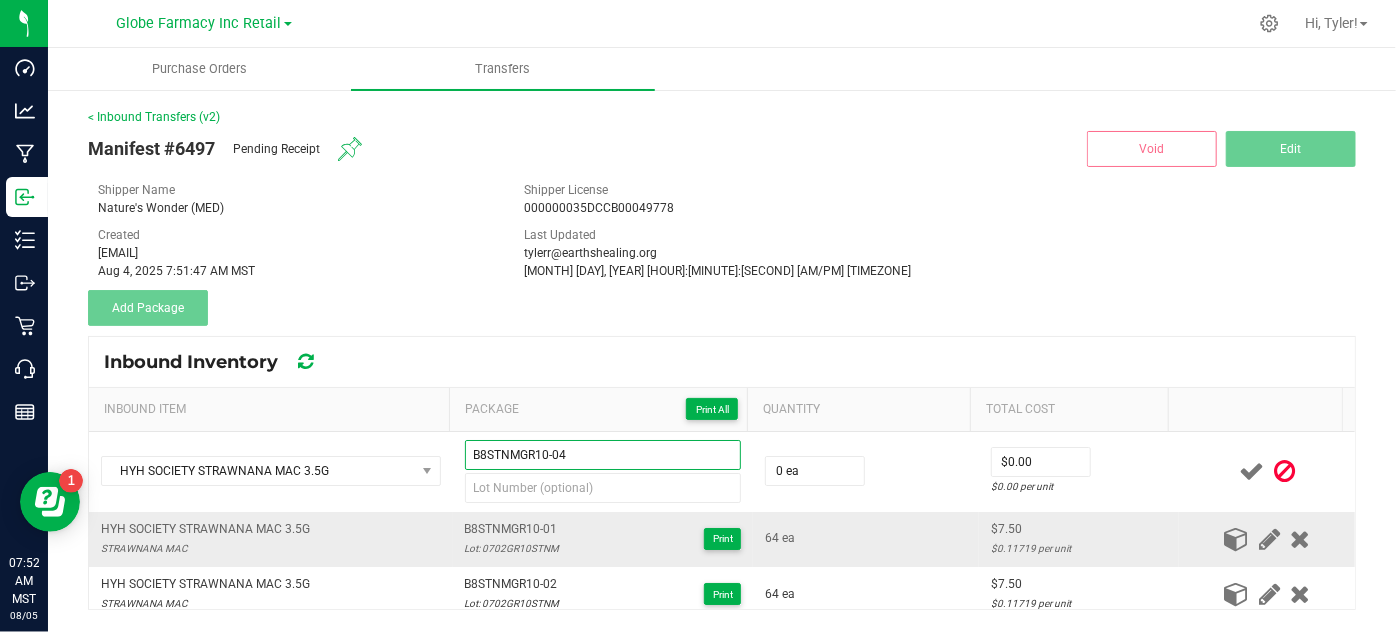 type on "B8STNMGR10-04" 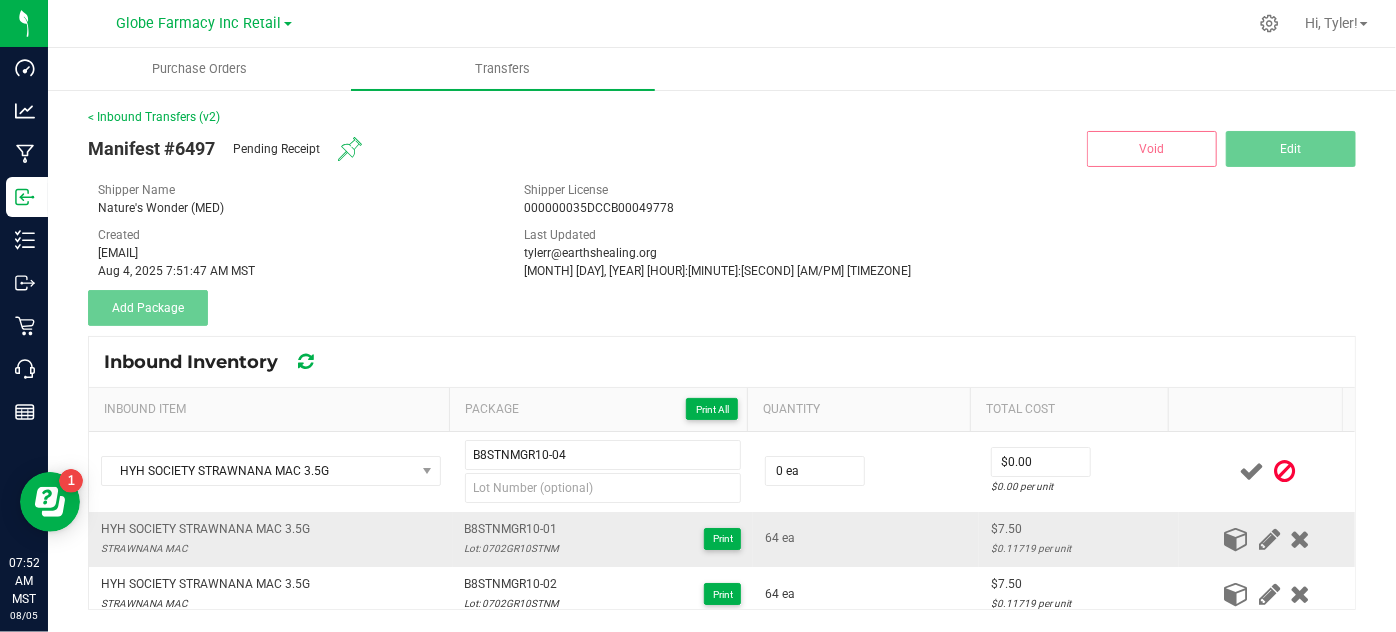 click on "B8STNMGR10-01   Lot: 0702GR10STNM   Print" at bounding box center [603, 539] 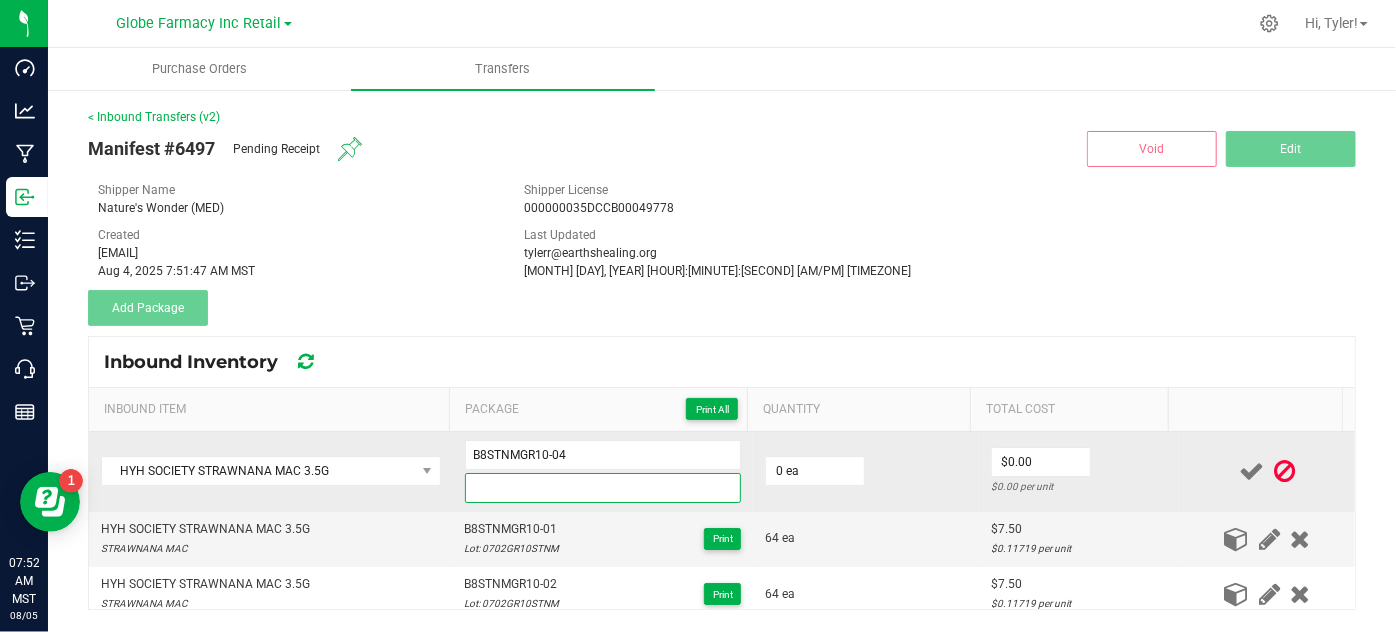click at bounding box center (603, 488) 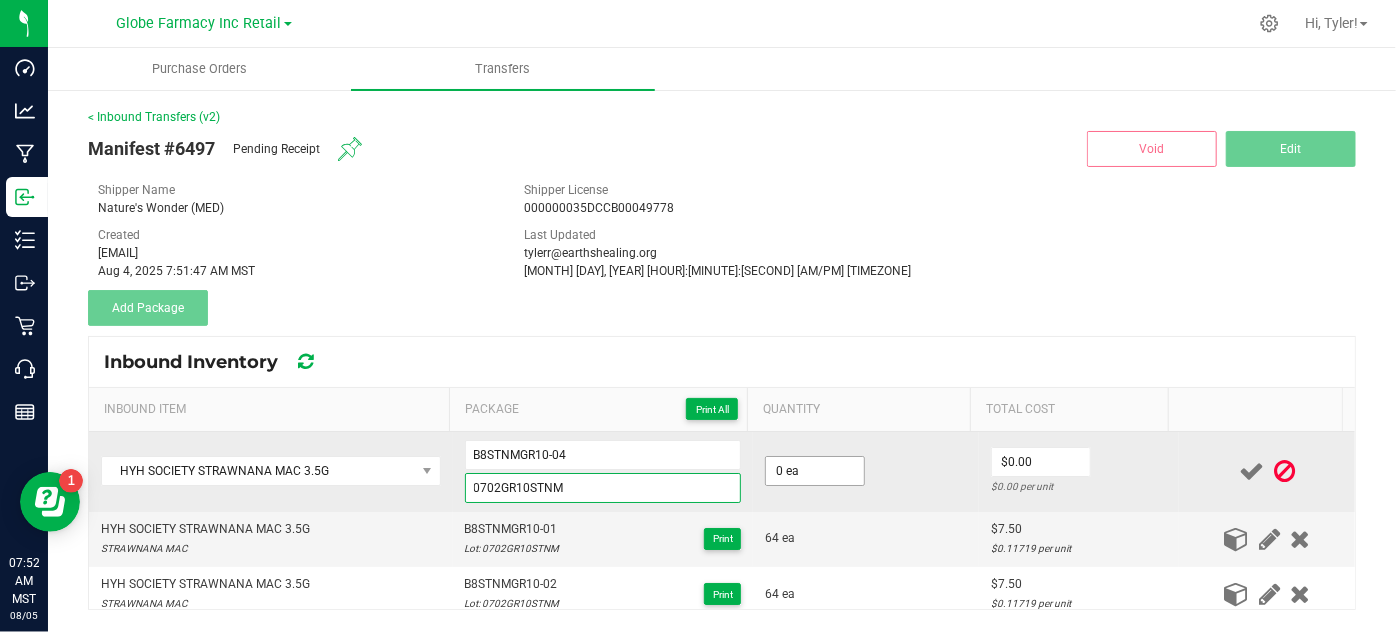 type on "0702GR10STNM" 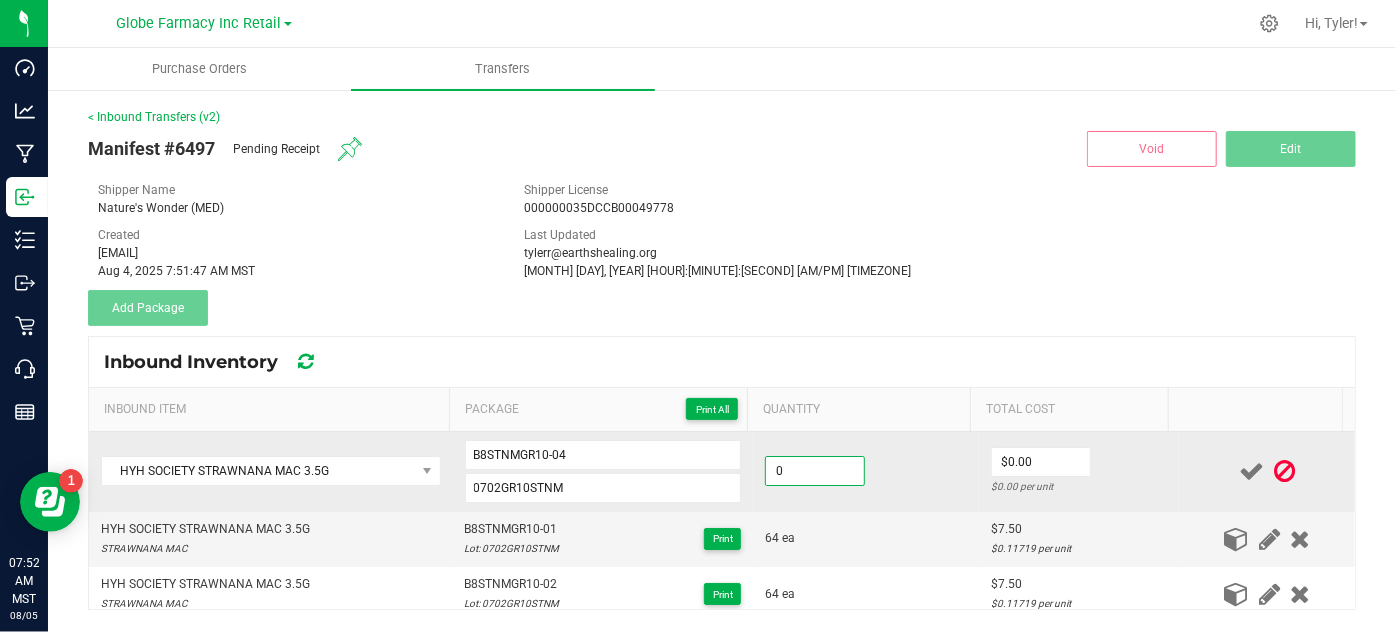 click on "0" at bounding box center (815, 471) 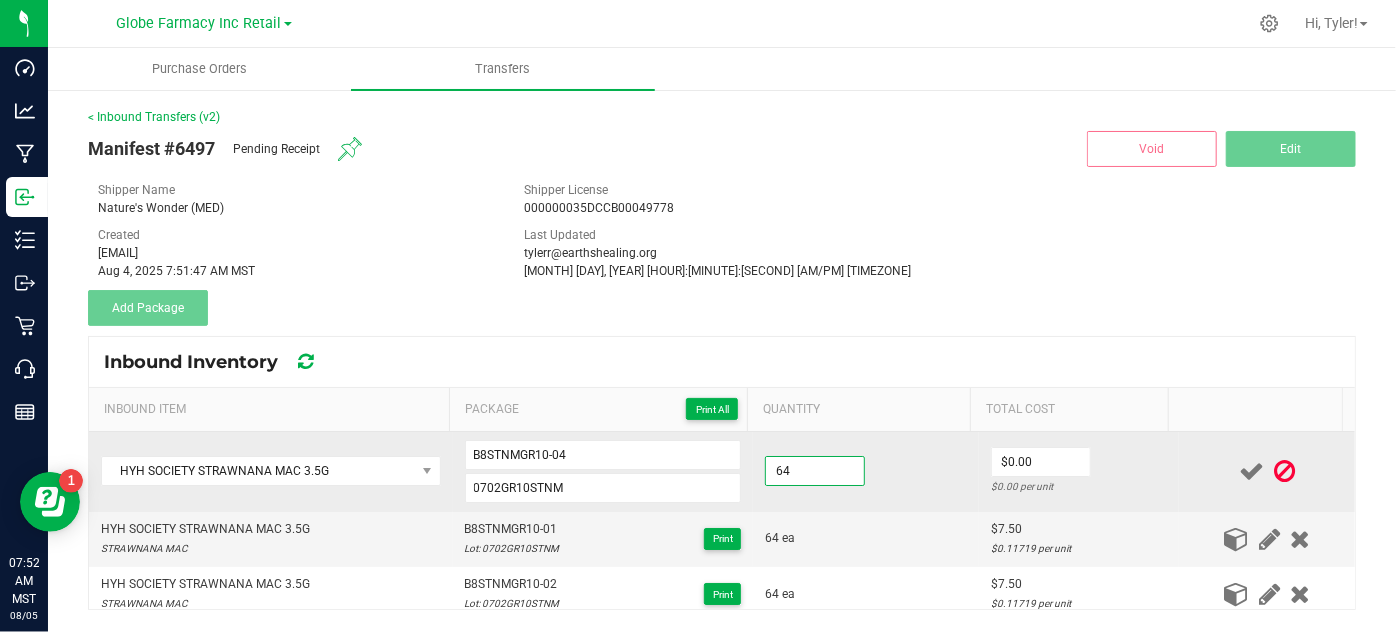 type on "64 ea" 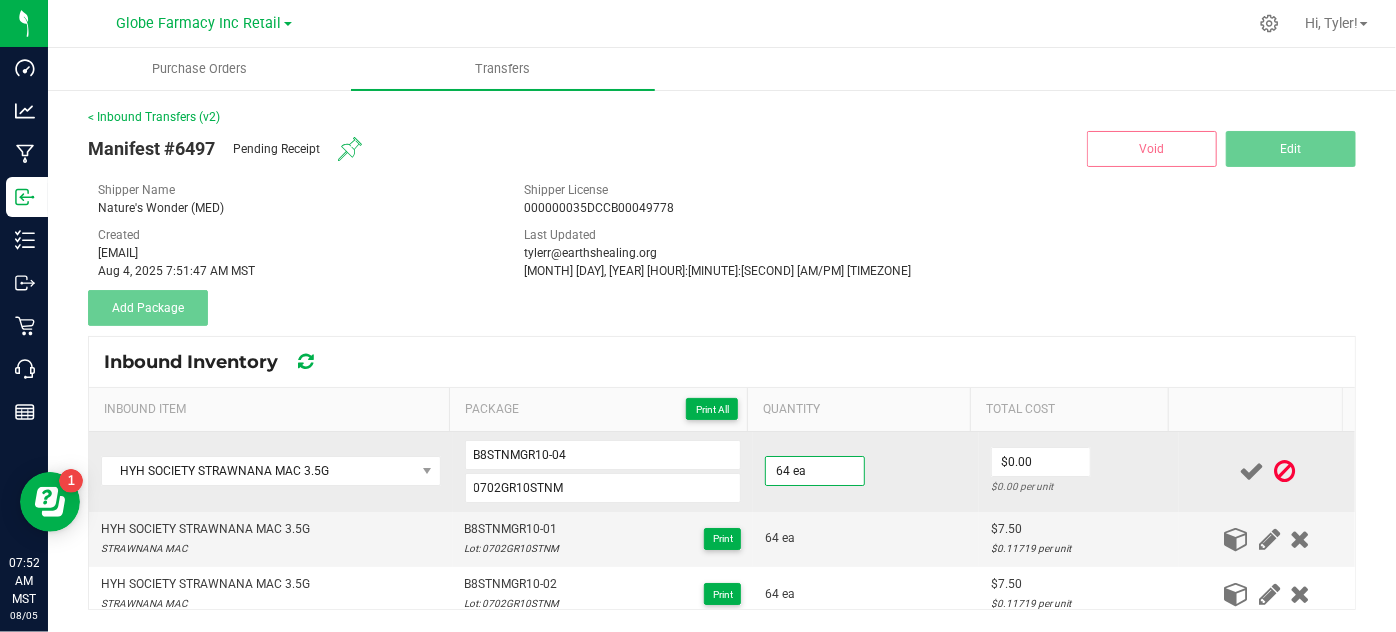 drag, startPoint x: 815, startPoint y: 504, endPoint x: 1070, endPoint y: 481, distance: 256.03516 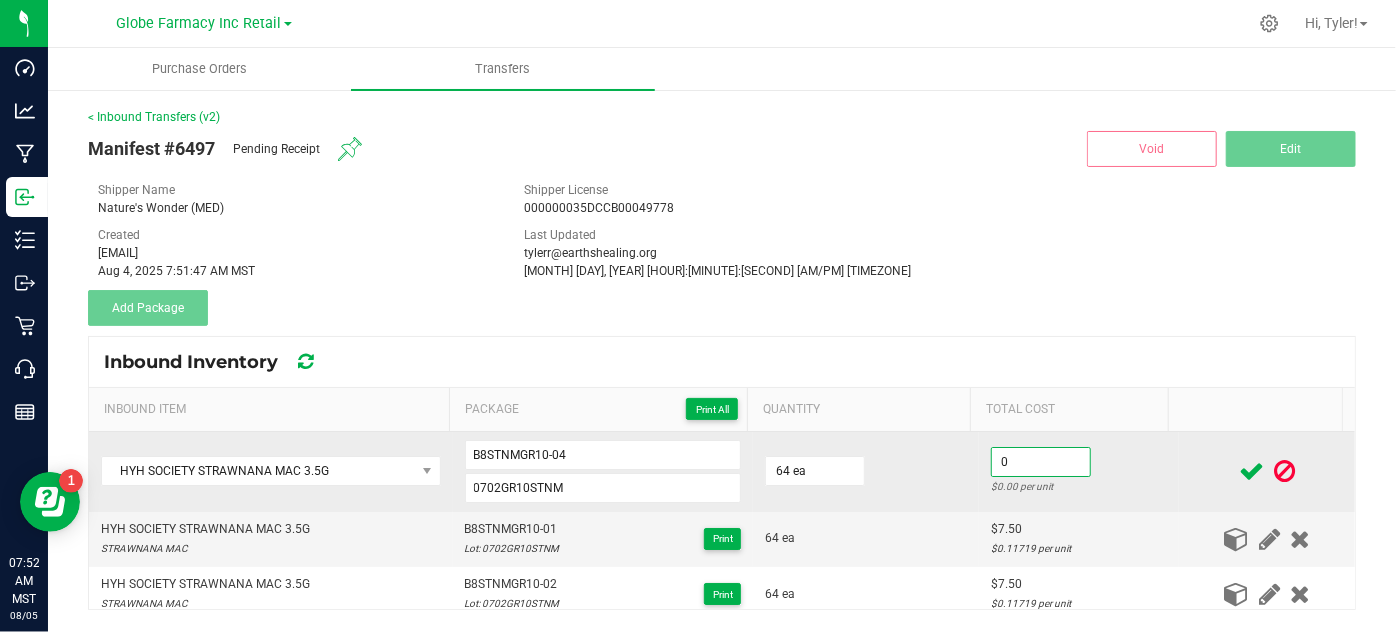 click on "0" at bounding box center [1041, 462] 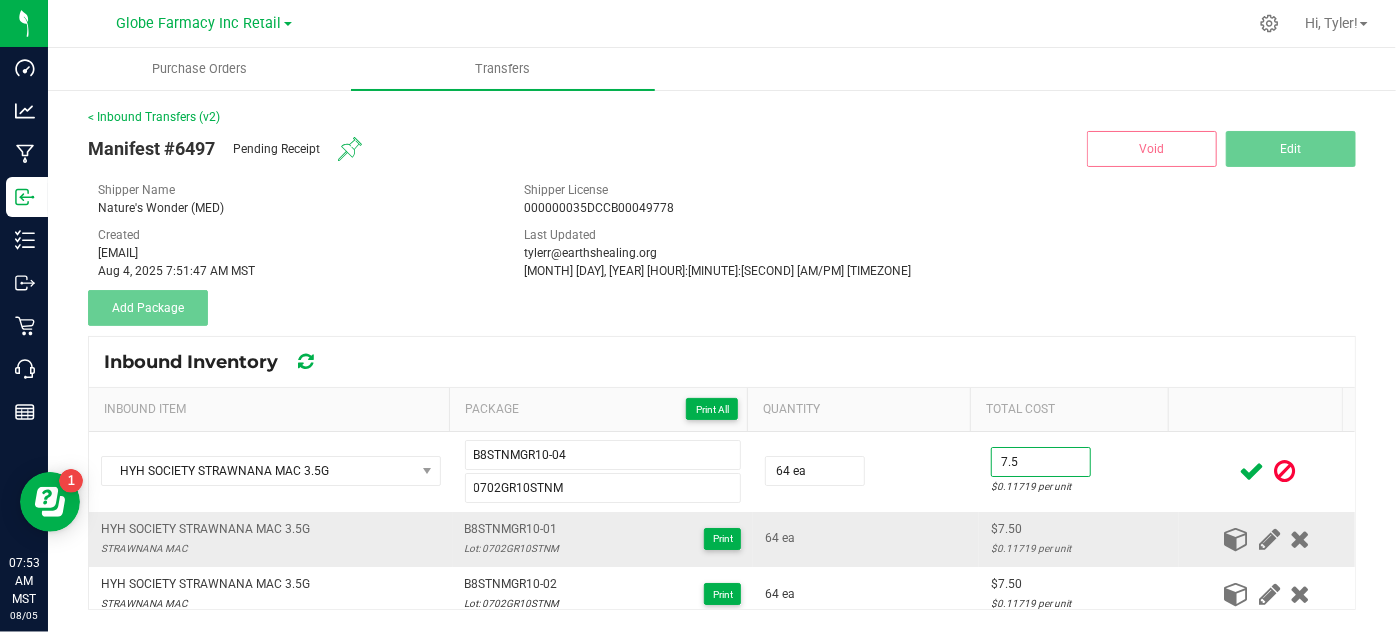 type on "$7.50" 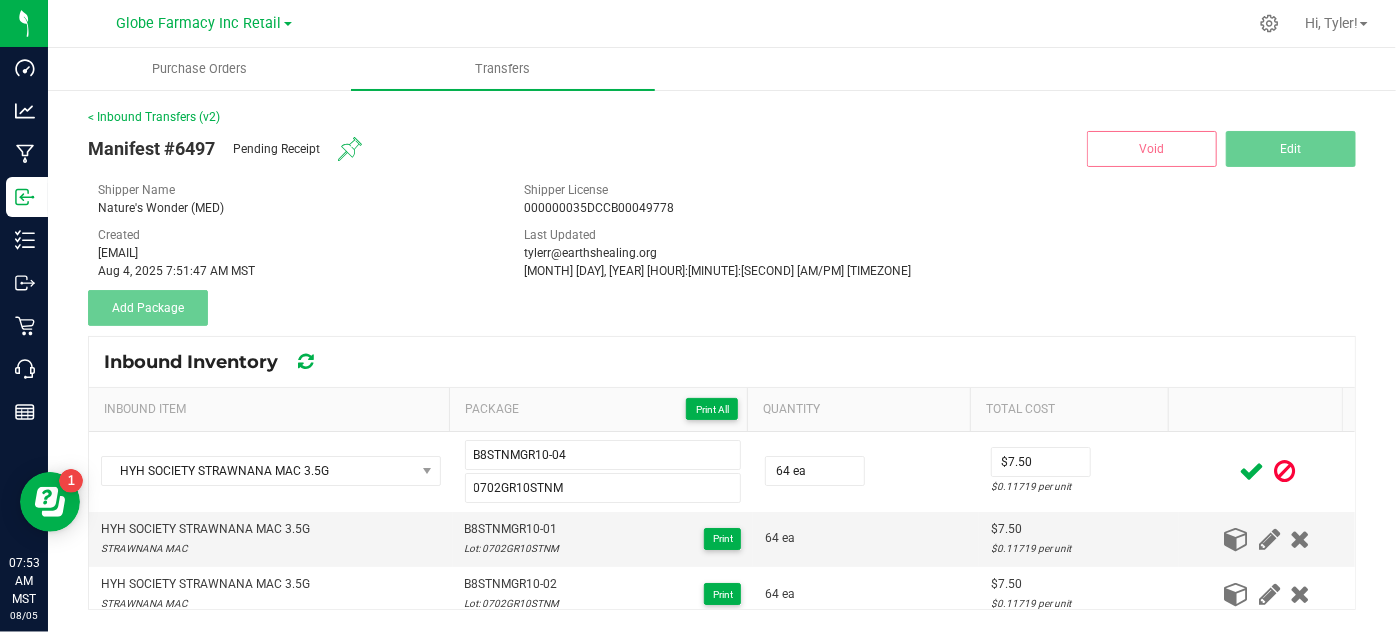 drag, startPoint x: 1034, startPoint y: 515, endPoint x: 1184, endPoint y: 493, distance: 151.60475 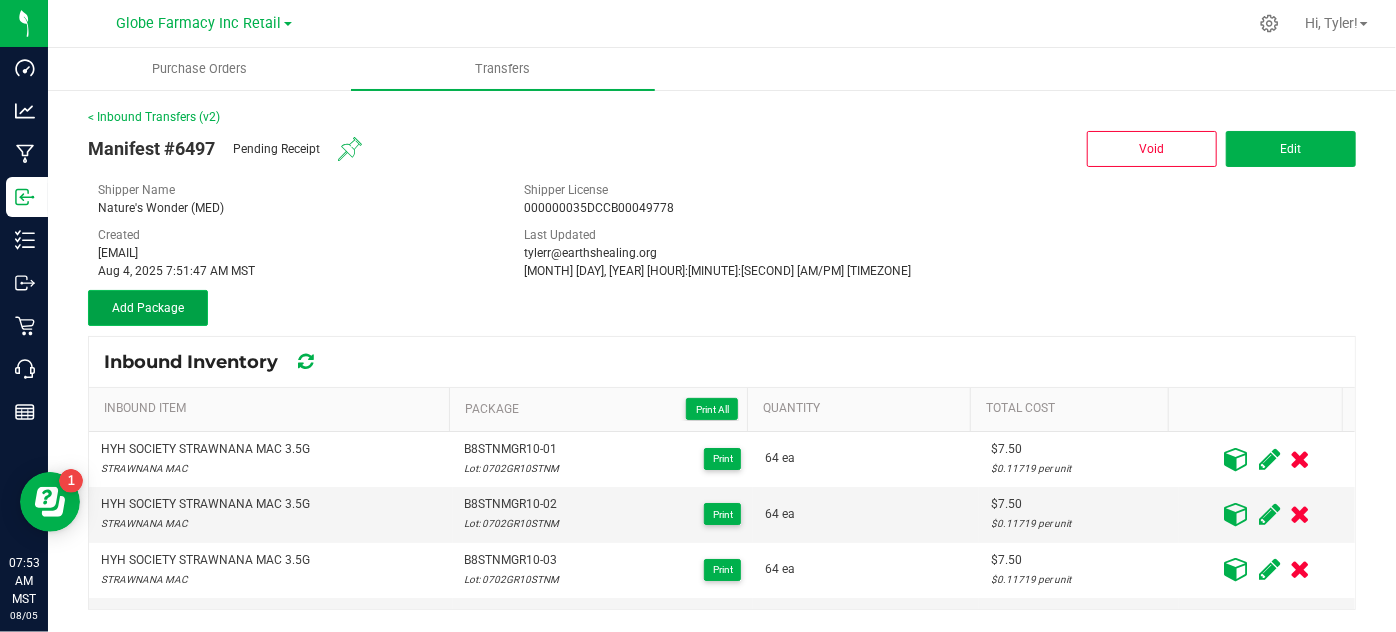 click on "Add Package" at bounding box center [148, 308] 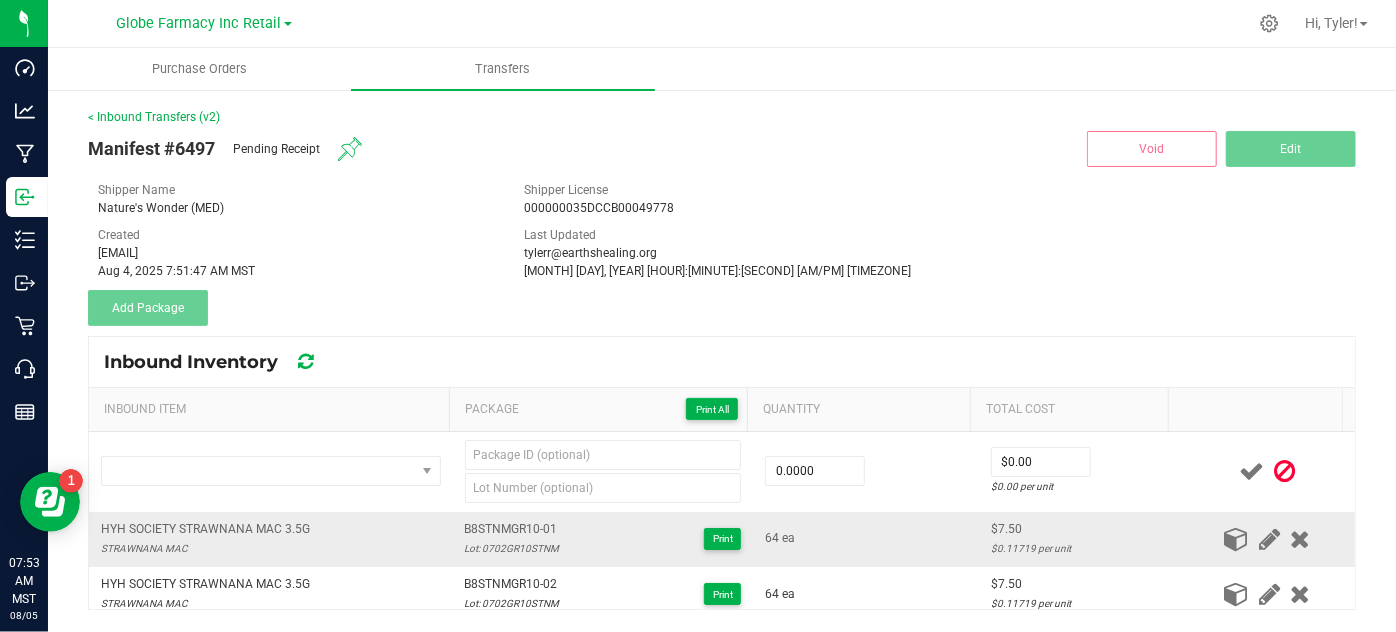 click on "HYH SOCIETY STRAWNANA MAC 3.5G  STRAWNANA MAC" at bounding box center (271, 539) 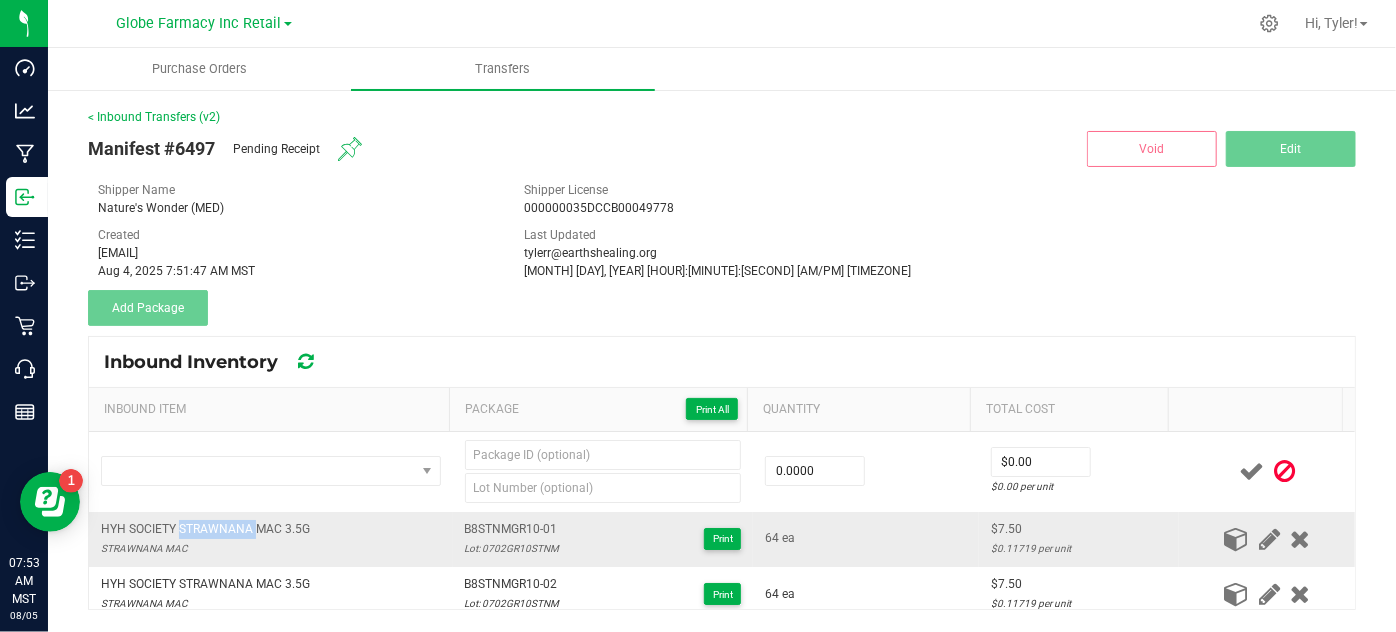 click on "HYH SOCIETY STRAWNANA MAC 3.5G" at bounding box center [205, 529] 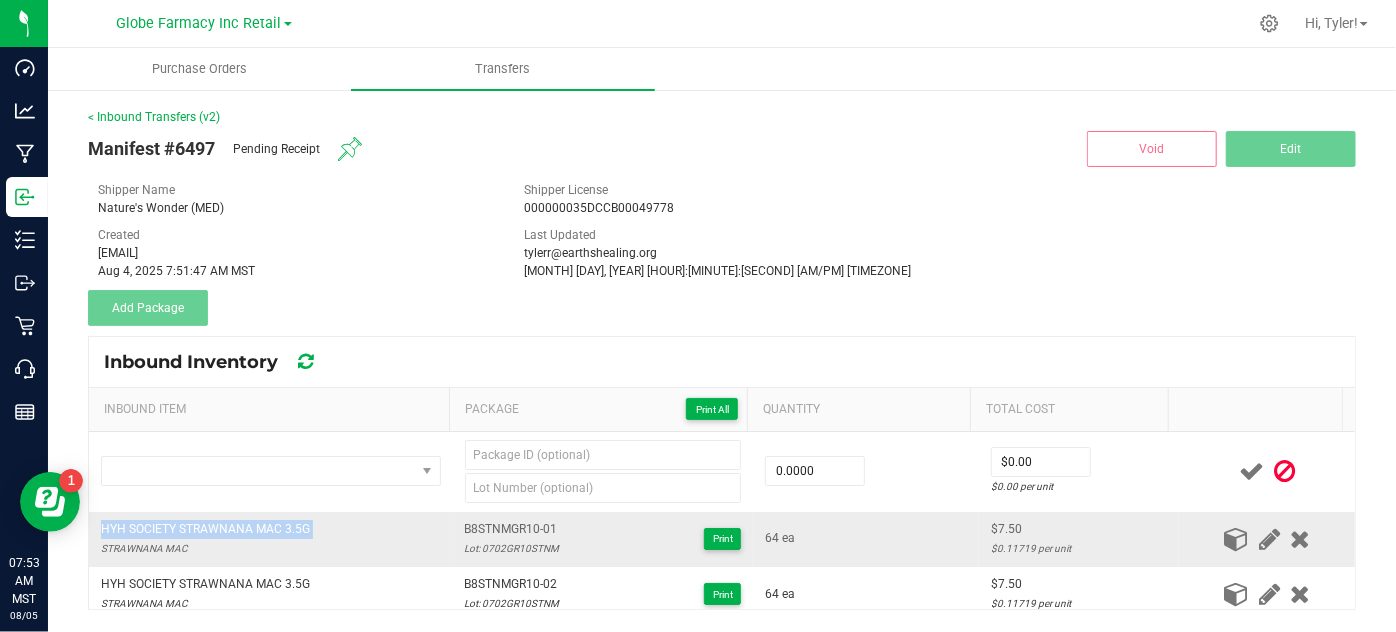 click on "HYH SOCIETY STRAWNANA MAC 3.5G" at bounding box center (205, 529) 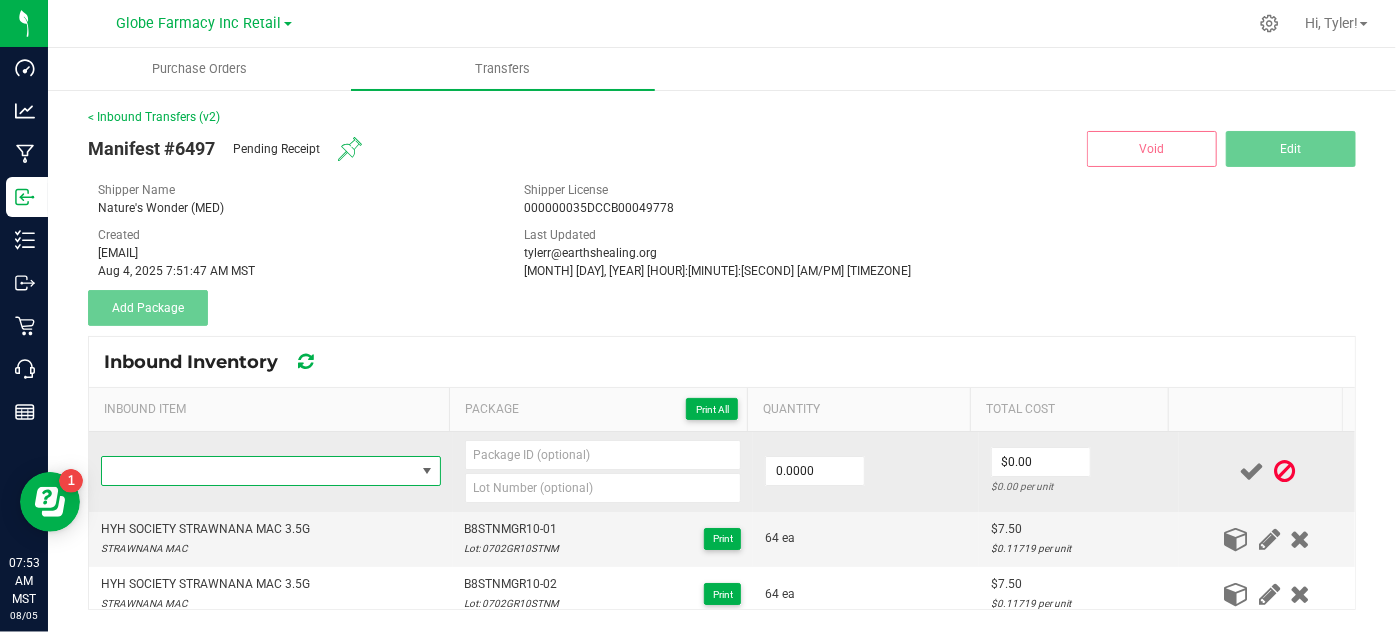 click at bounding box center (258, 471) 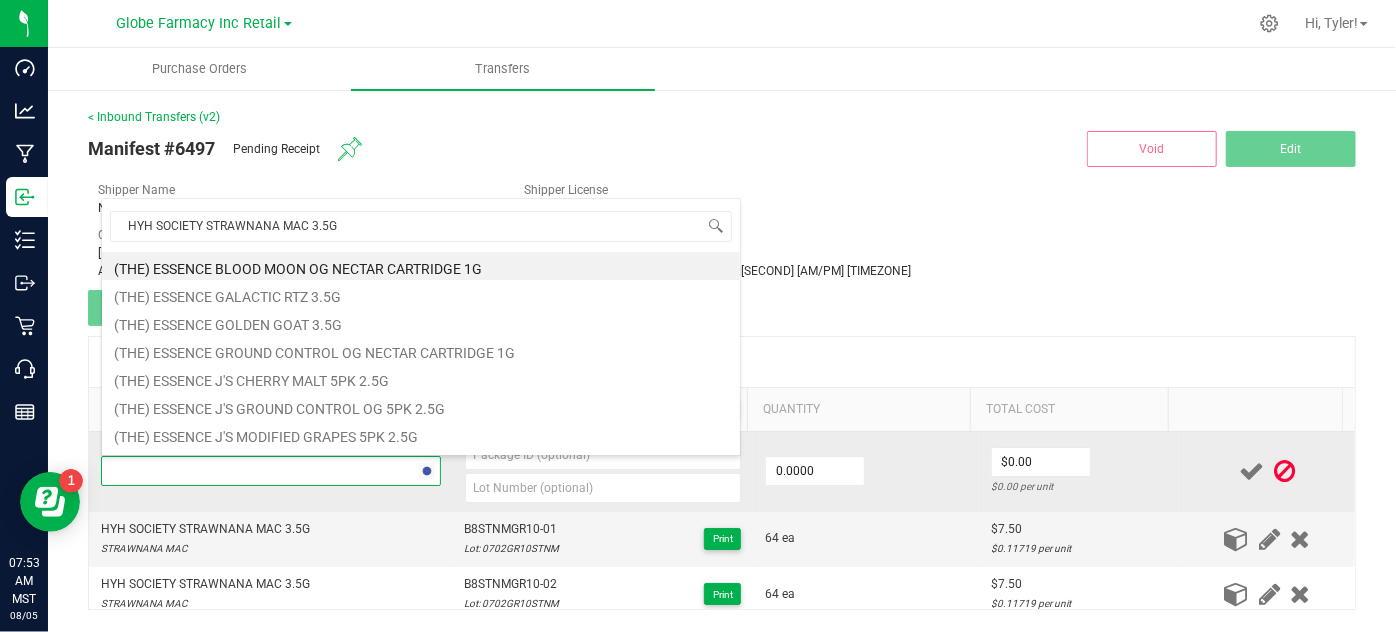 scroll, scrollTop: 99970, scrollLeft: 99664, axis: both 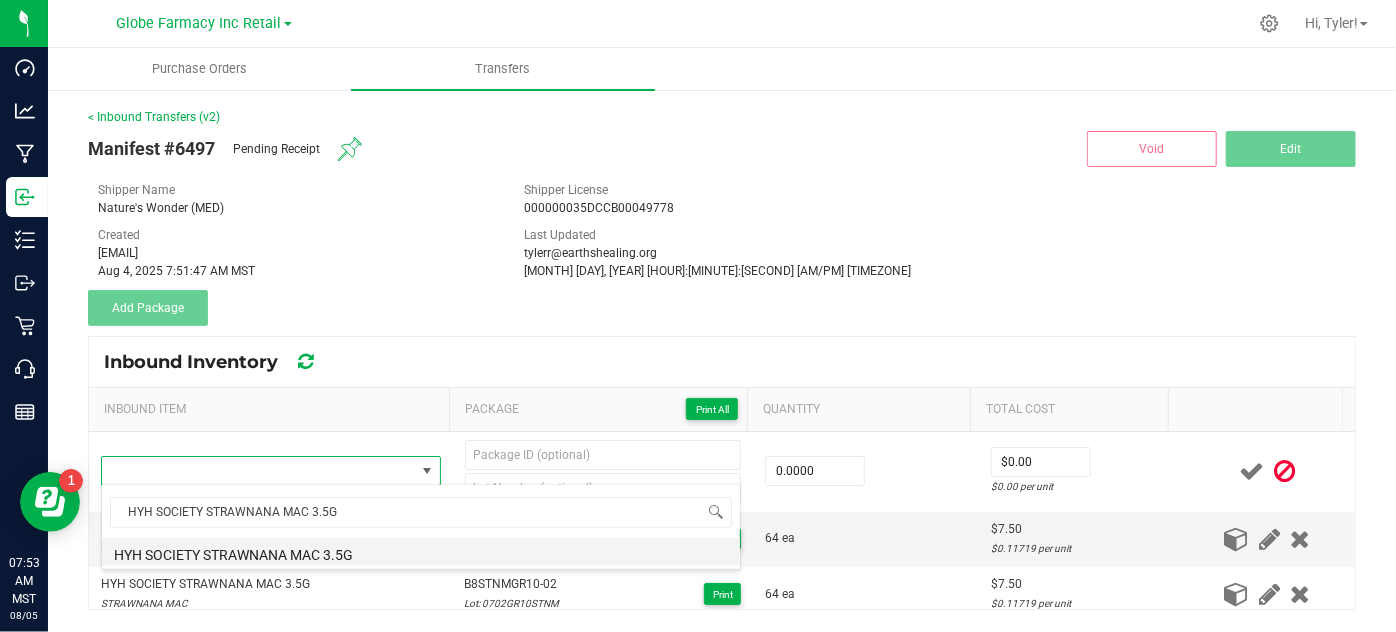 click on "HYH SOCIETY STRAWNANA MAC 3.5G" at bounding box center (421, 552) 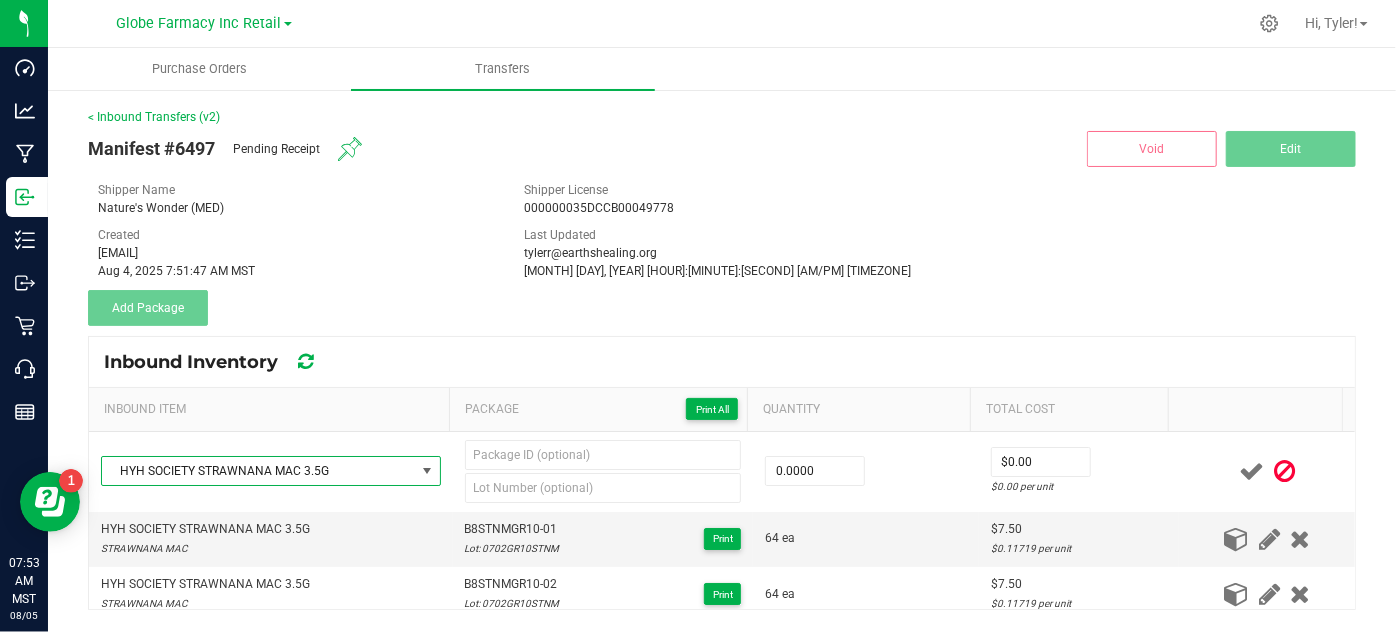 type on "0 ea" 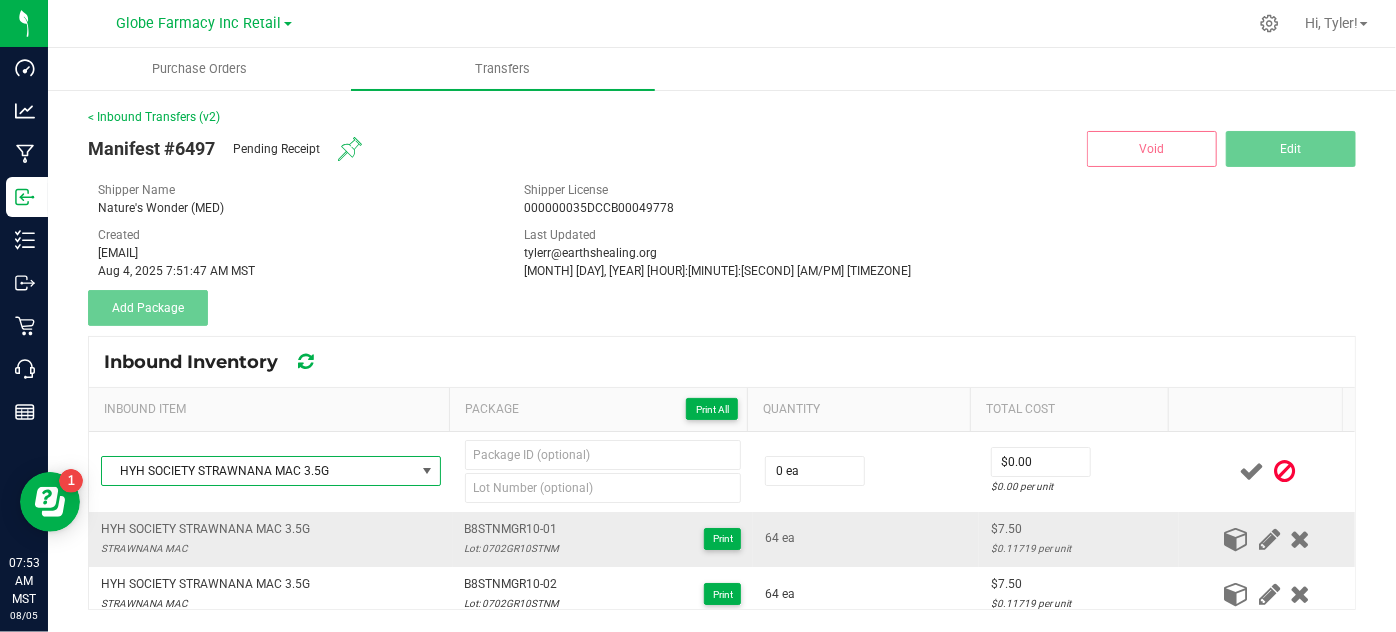 click on "B8STNMGR10-01" at bounding box center [512, 529] 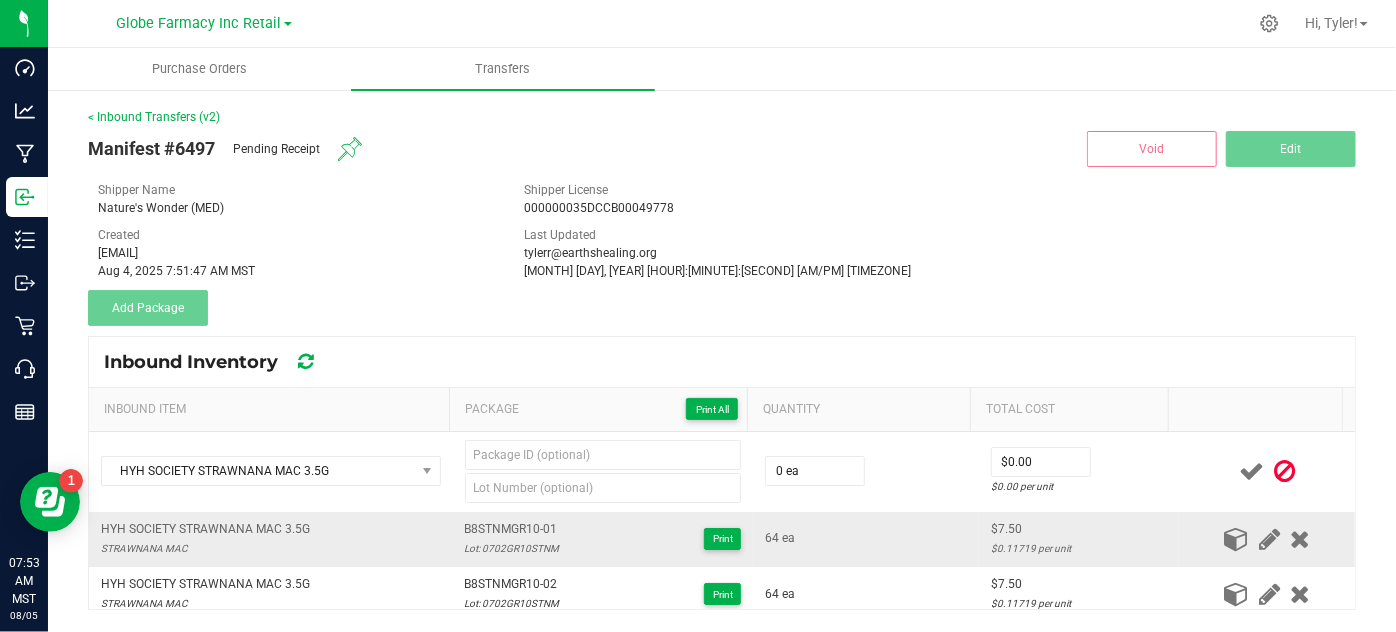 click on "B8STNMGR10-01" at bounding box center (512, 529) 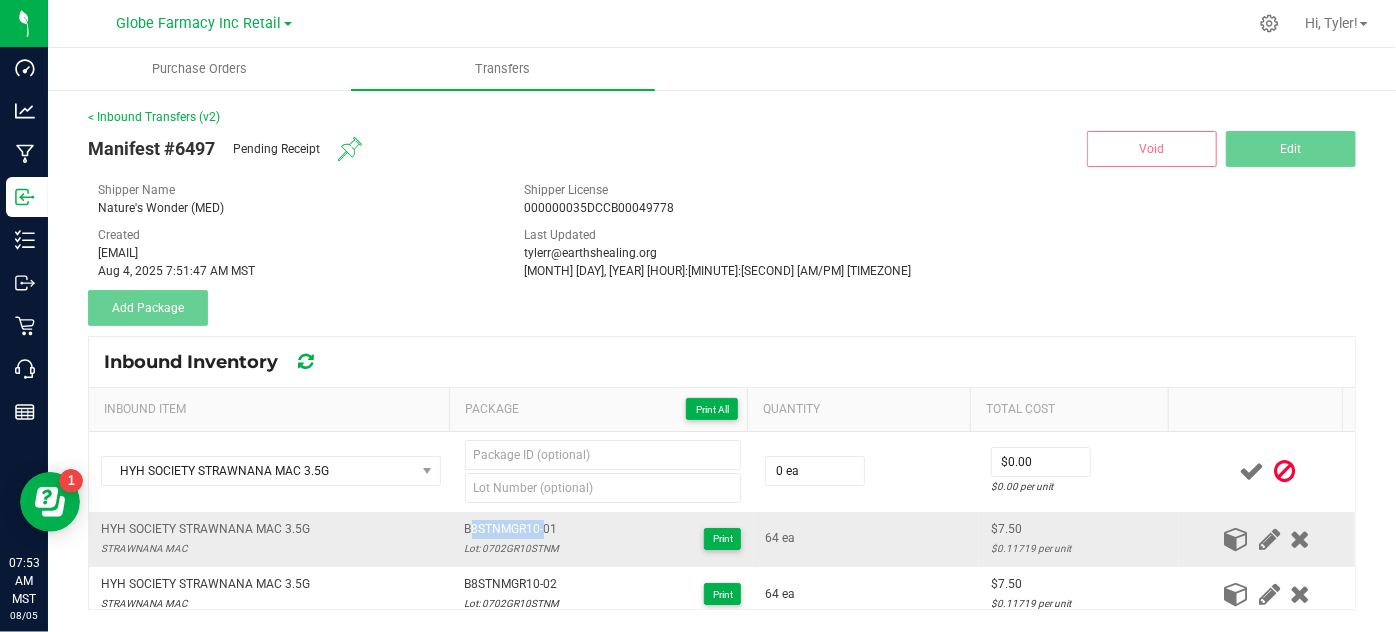 click on "B8STNMGR10-01" at bounding box center (512, 529) 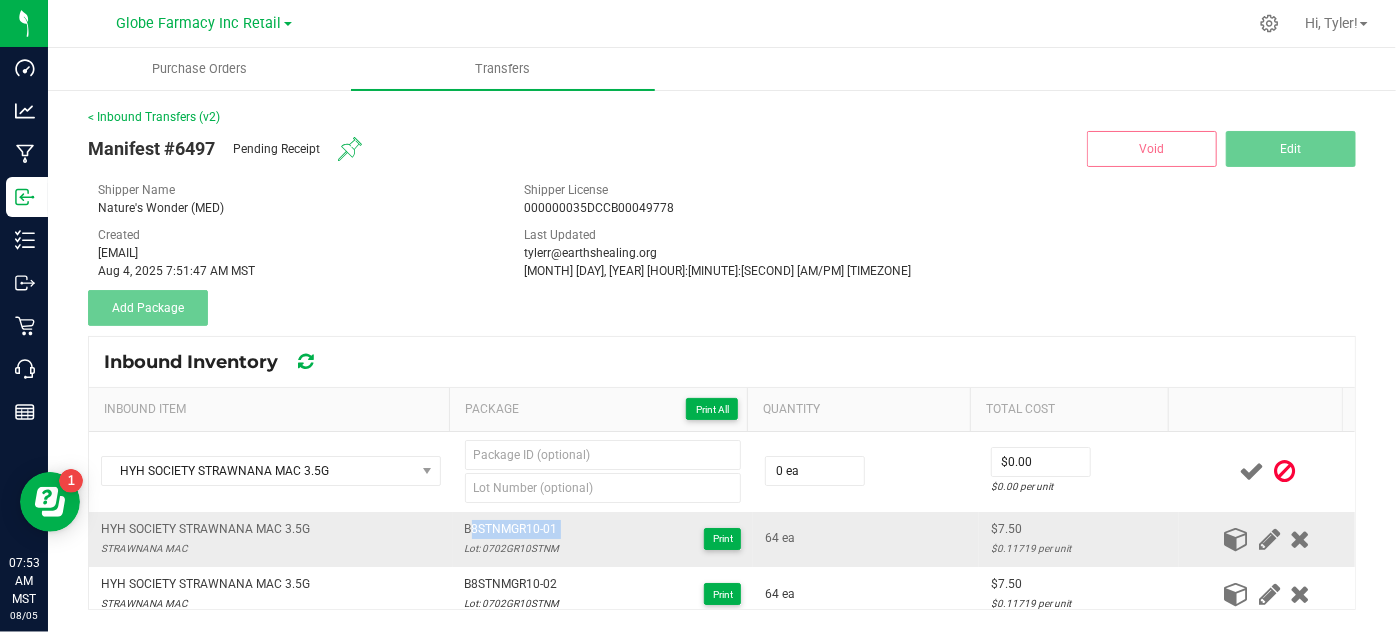 click on "B8STNMGR10-01" at bounding box center [512, 529] 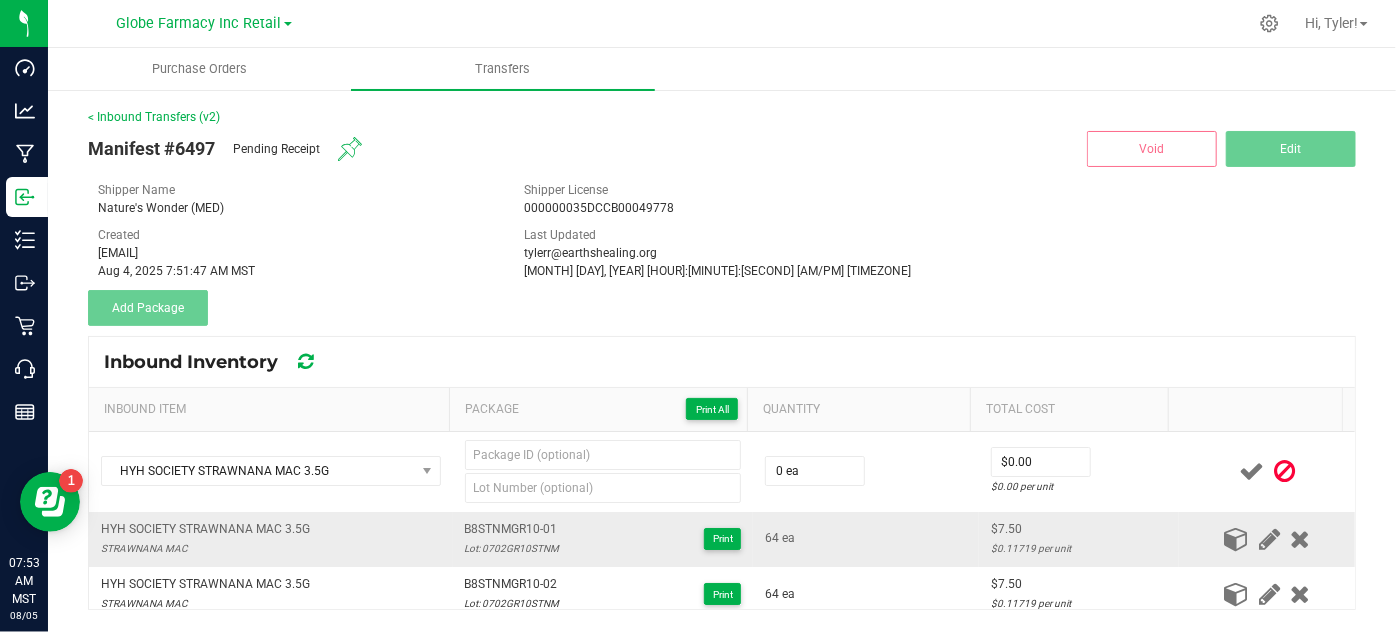 drag, startPoint x: 517, startPoint y: 524, endPoint x: 489, endPoint y: 522, distance: 28.071337 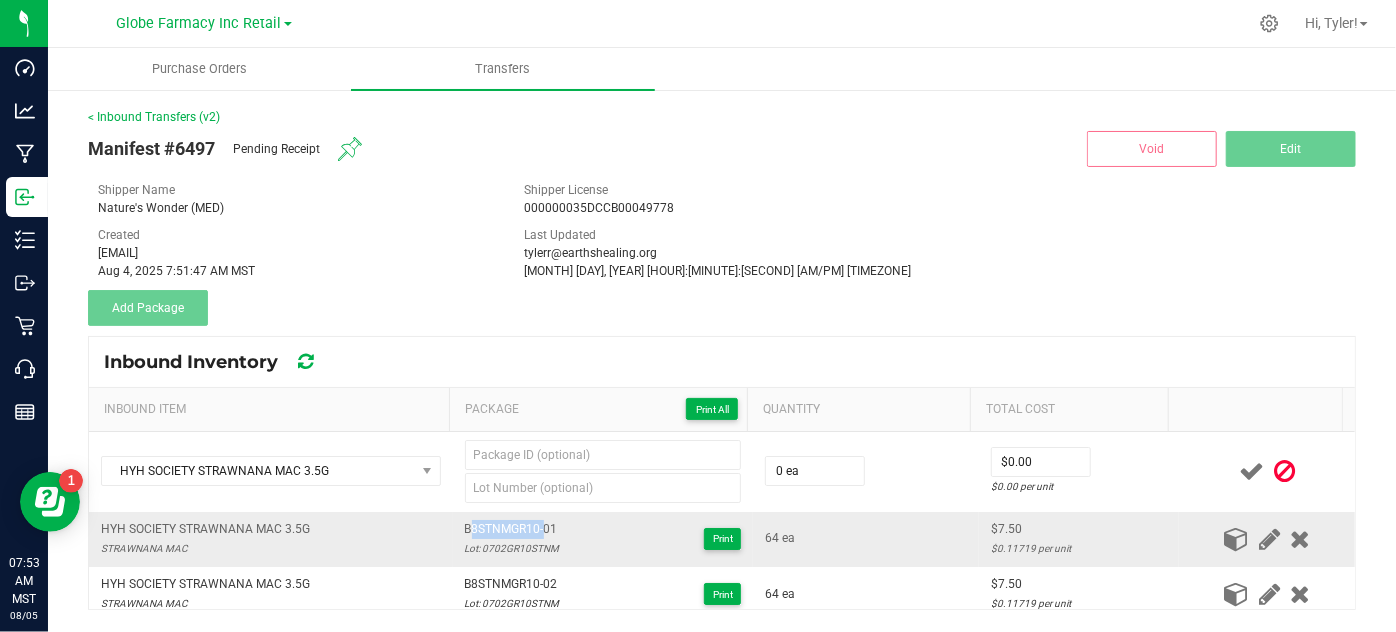 click on "B8STNMGR10-01" at bounding box center [512, 529] 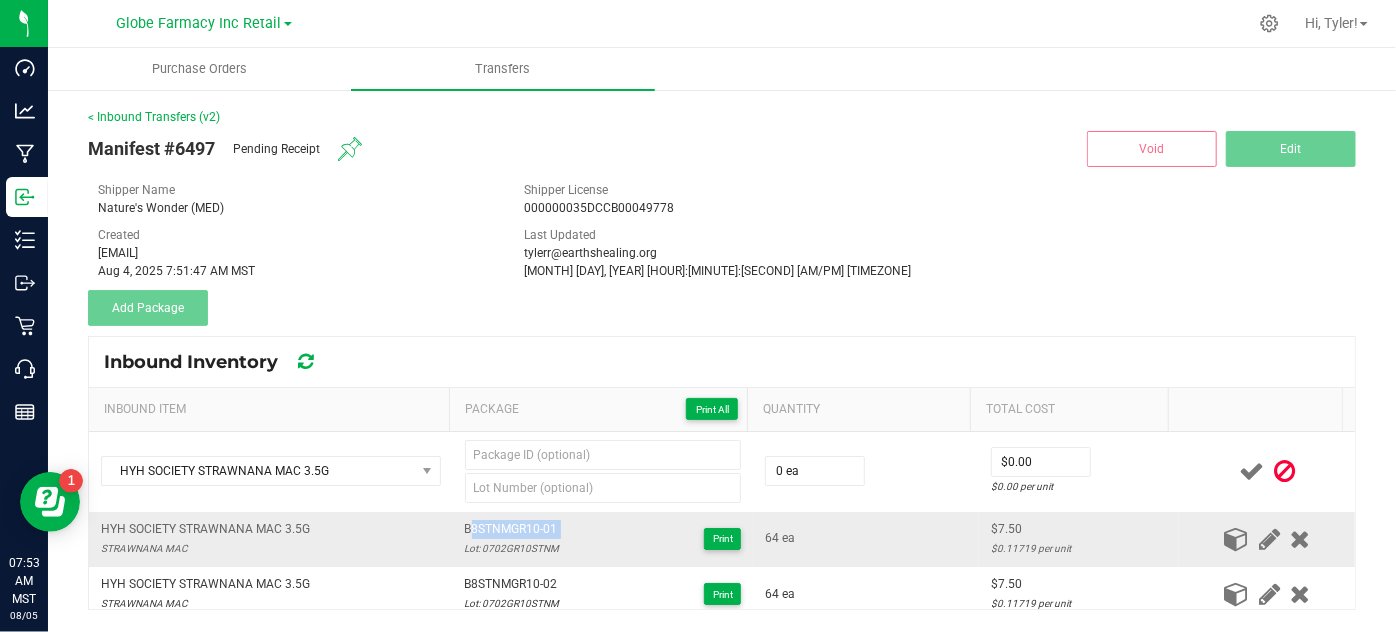 click on "B8STNMGR10-01" at bounding box center (512, 529) 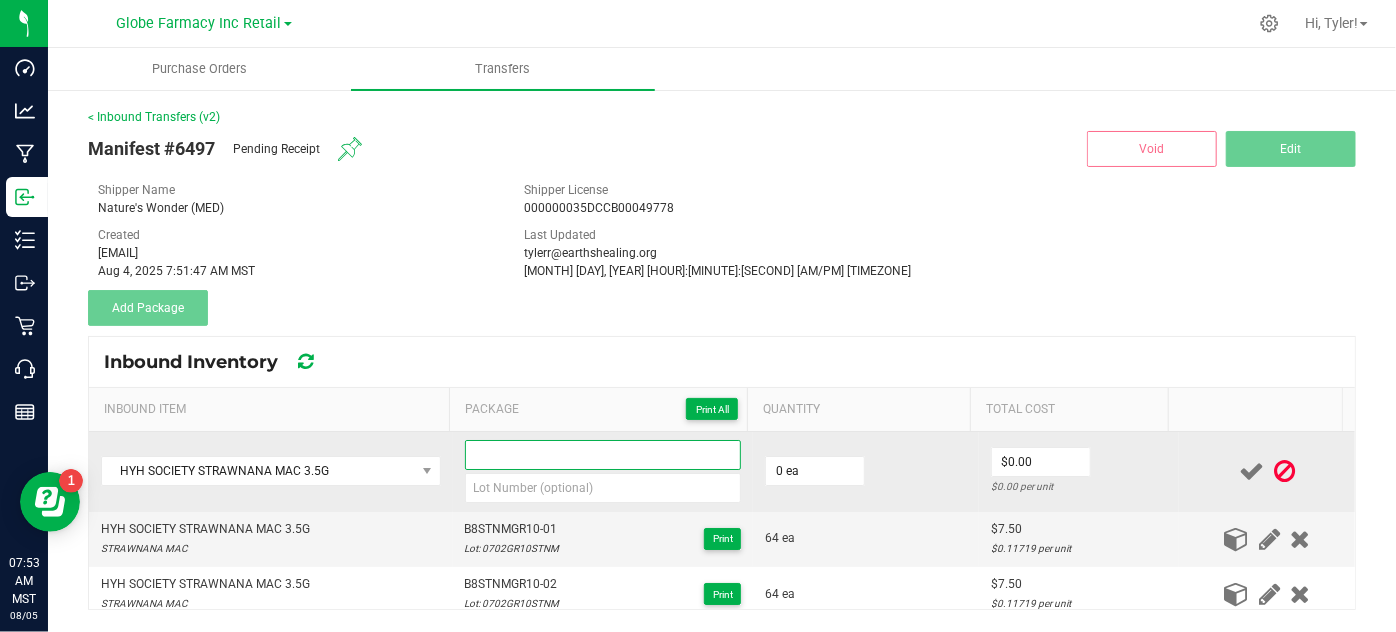 click at bounding box center (603, 455) 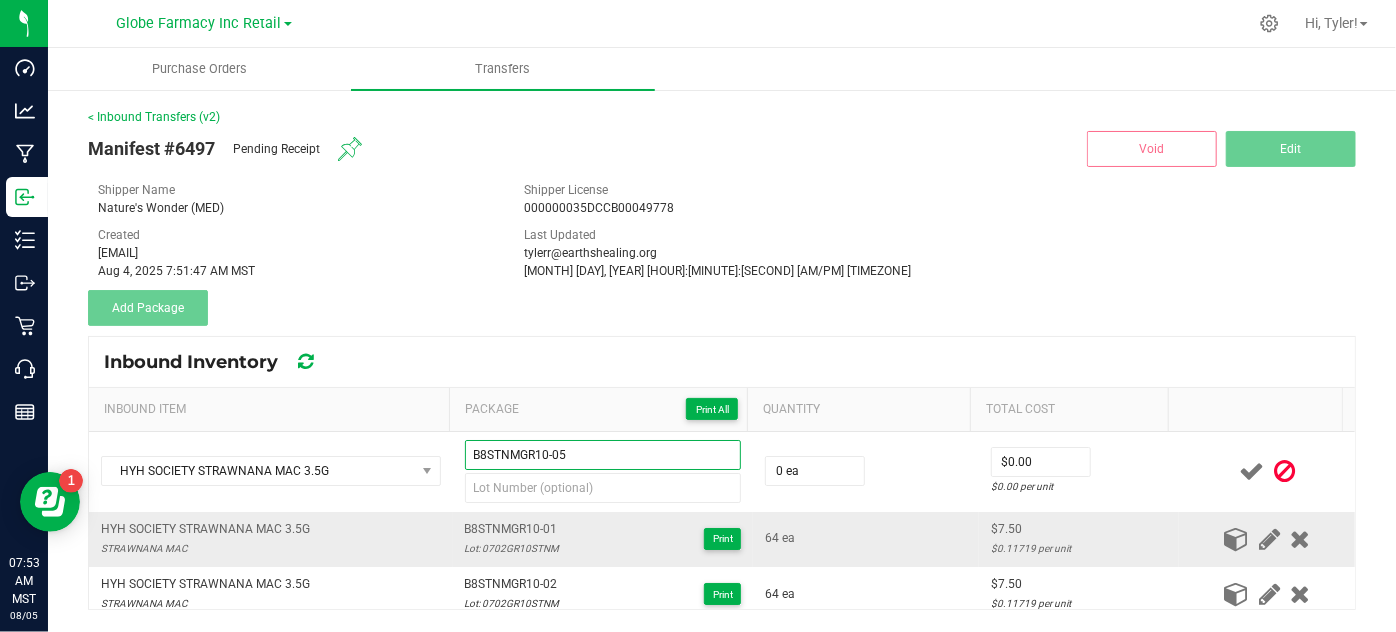 type on "B8STNMGR10-05" 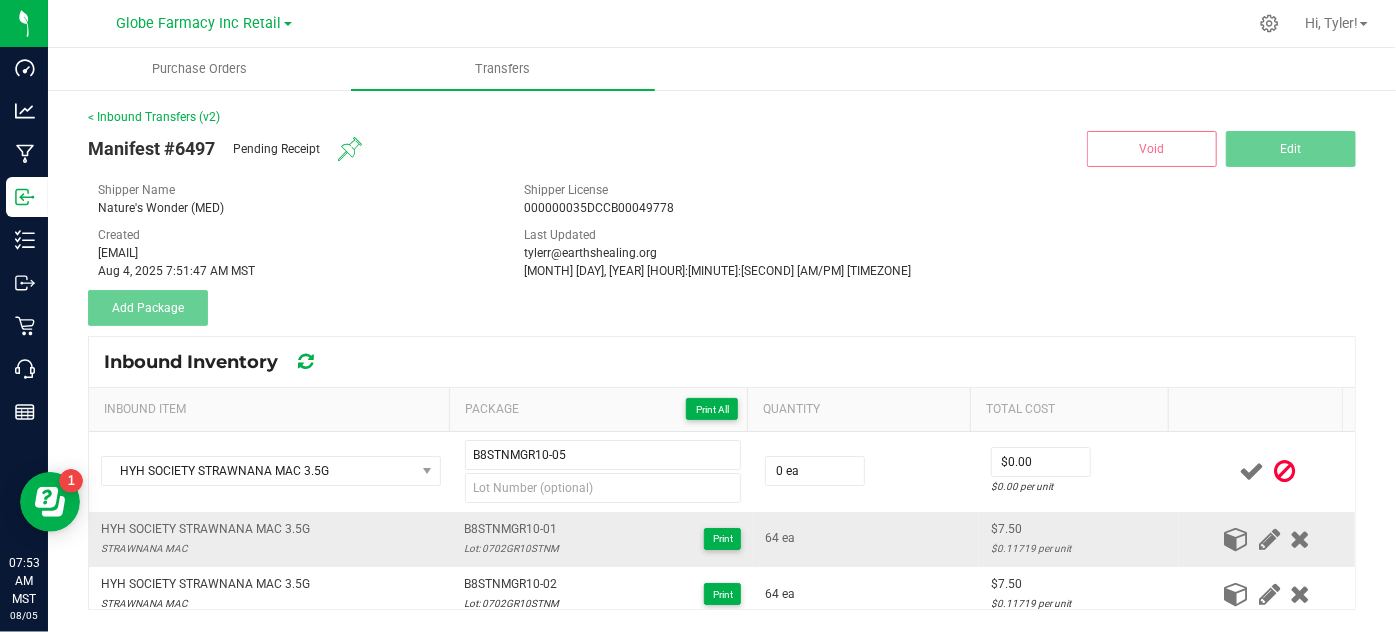 click on "Lot: 0702GR10STNM" at bounding box center (512, 548) 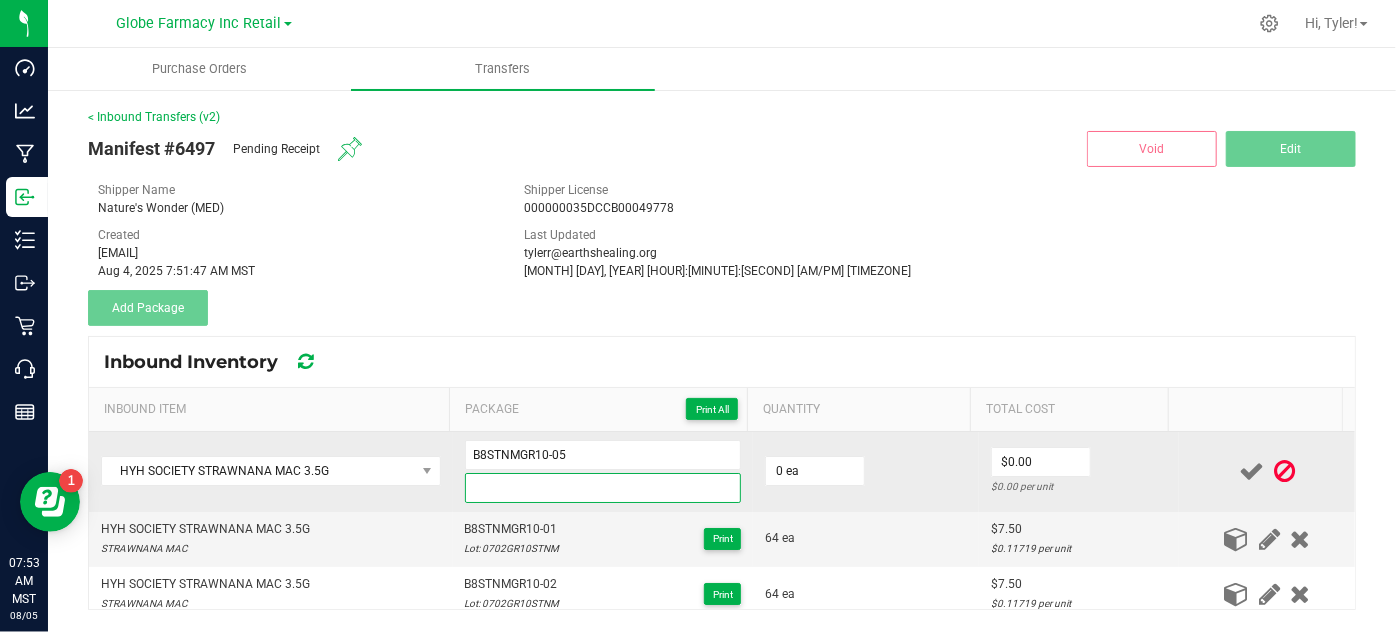 click at bounding box center (603, 488) 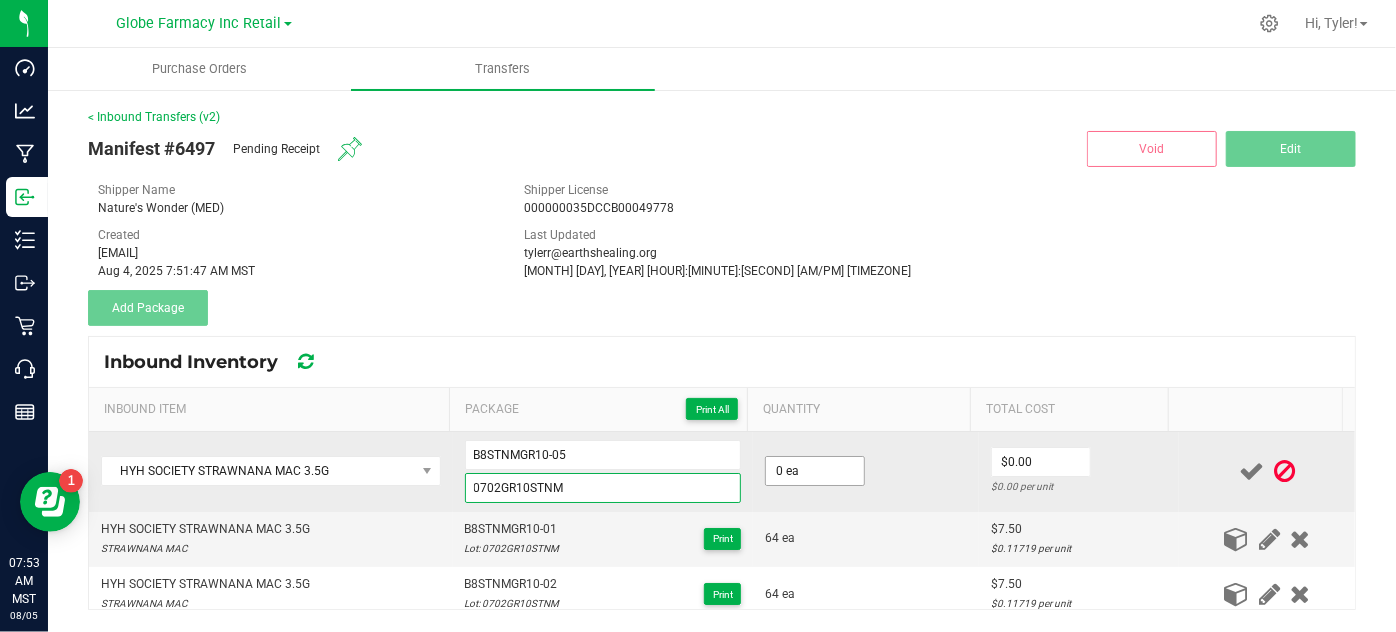 type on "0702GR10STNM" 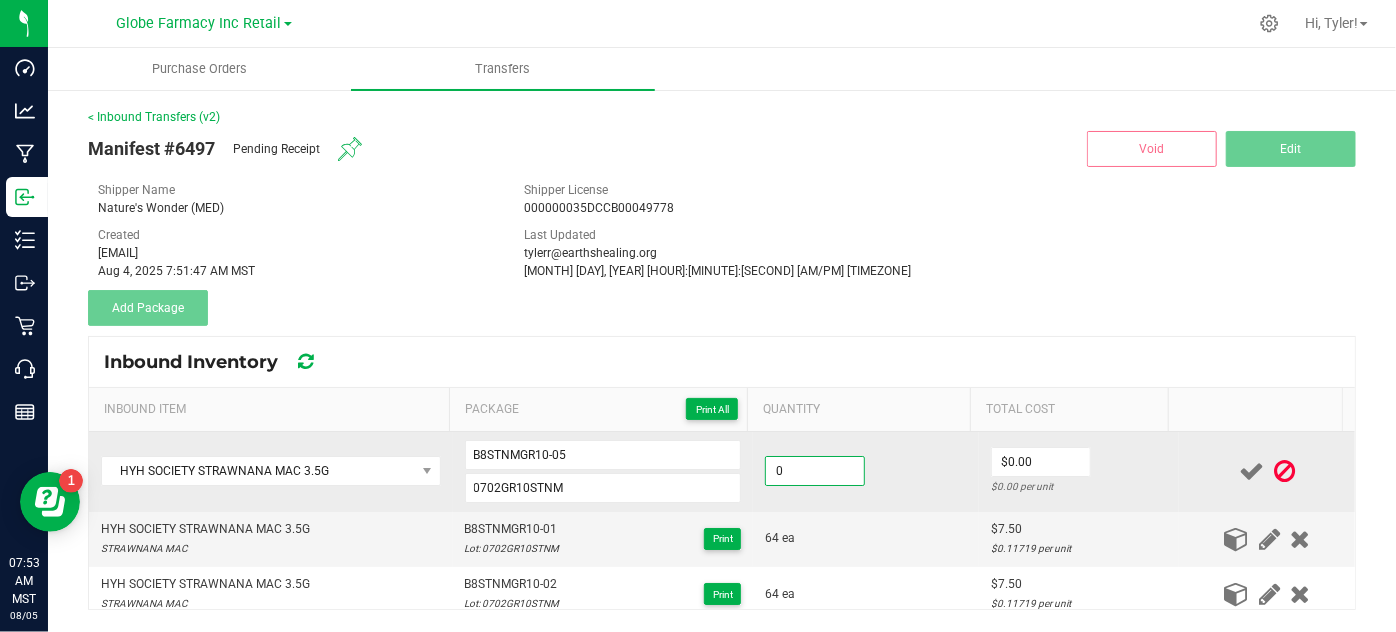 click on "0" at bounding box center (815, 471) 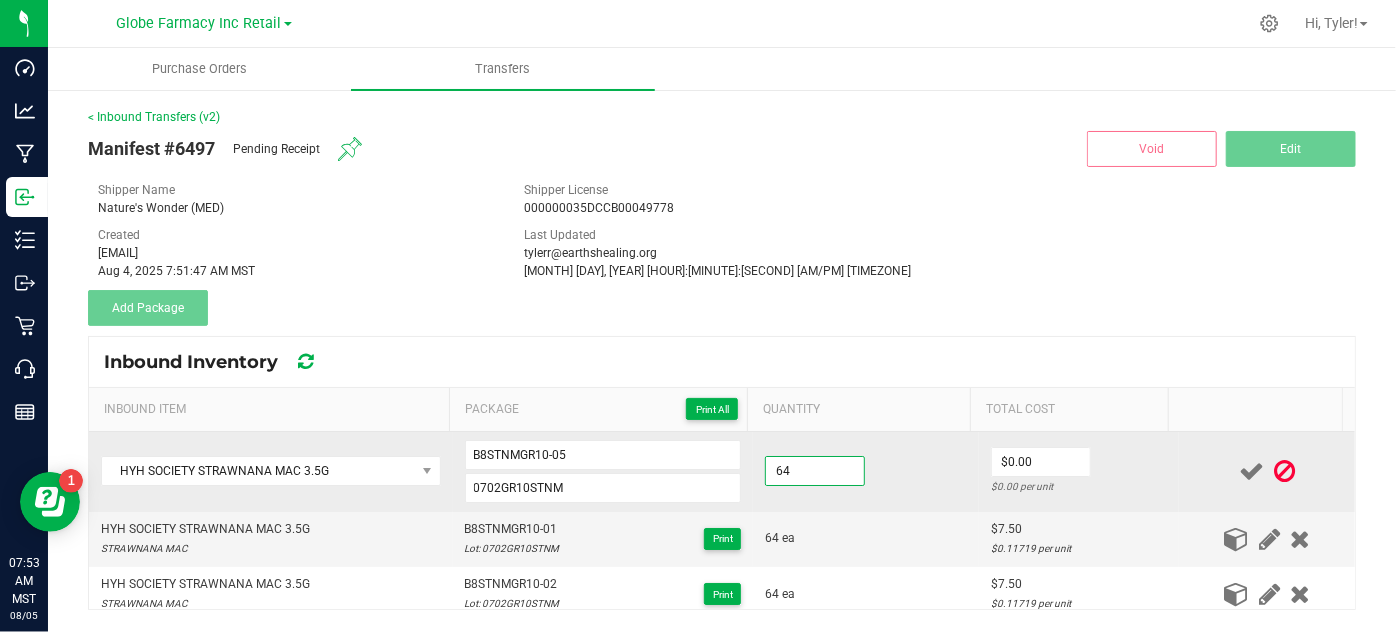 type on "64 ea" 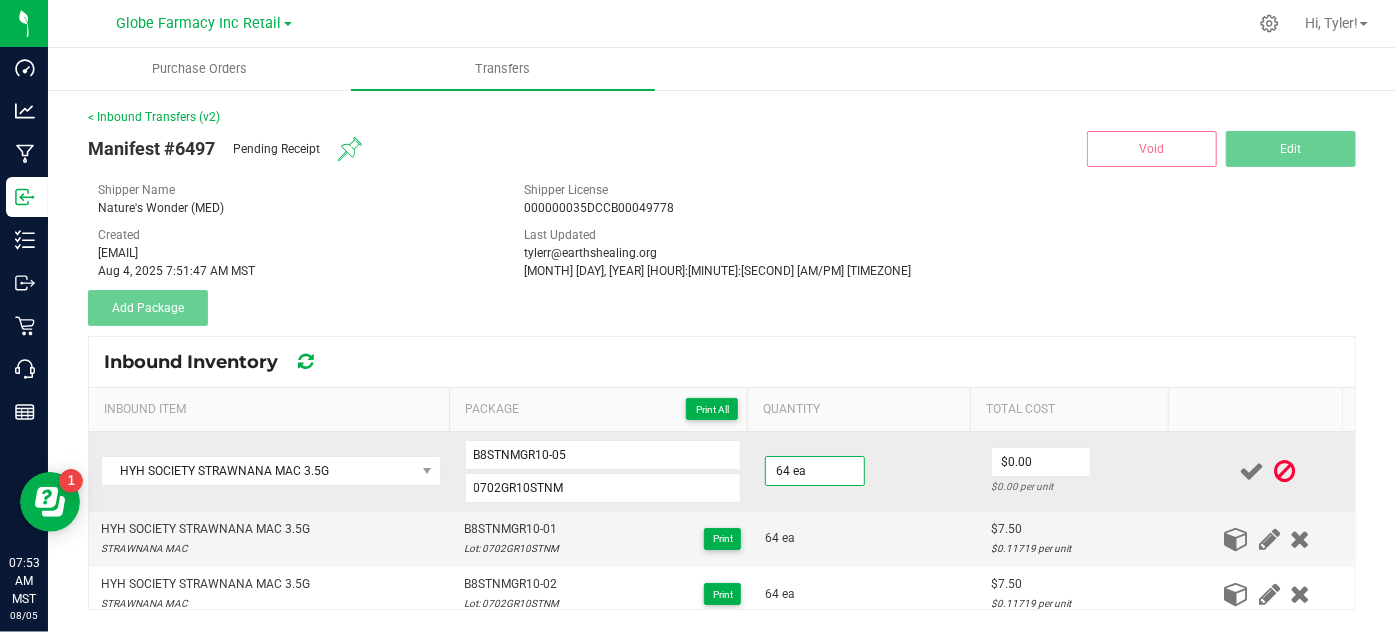 drag, startPoint x: 910, startPoint y: 506, endPoint x: 987, endPoint y: 472, distance: 84.17244 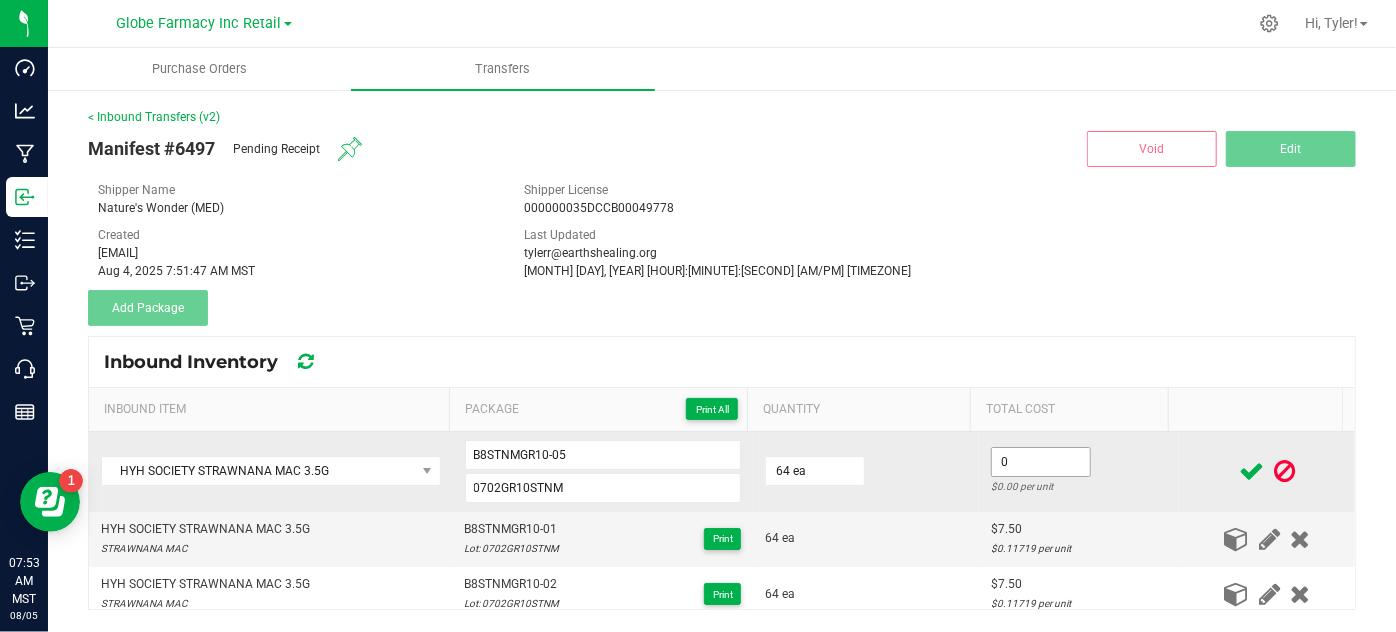click on "0" at bounding box center [1041, 462] 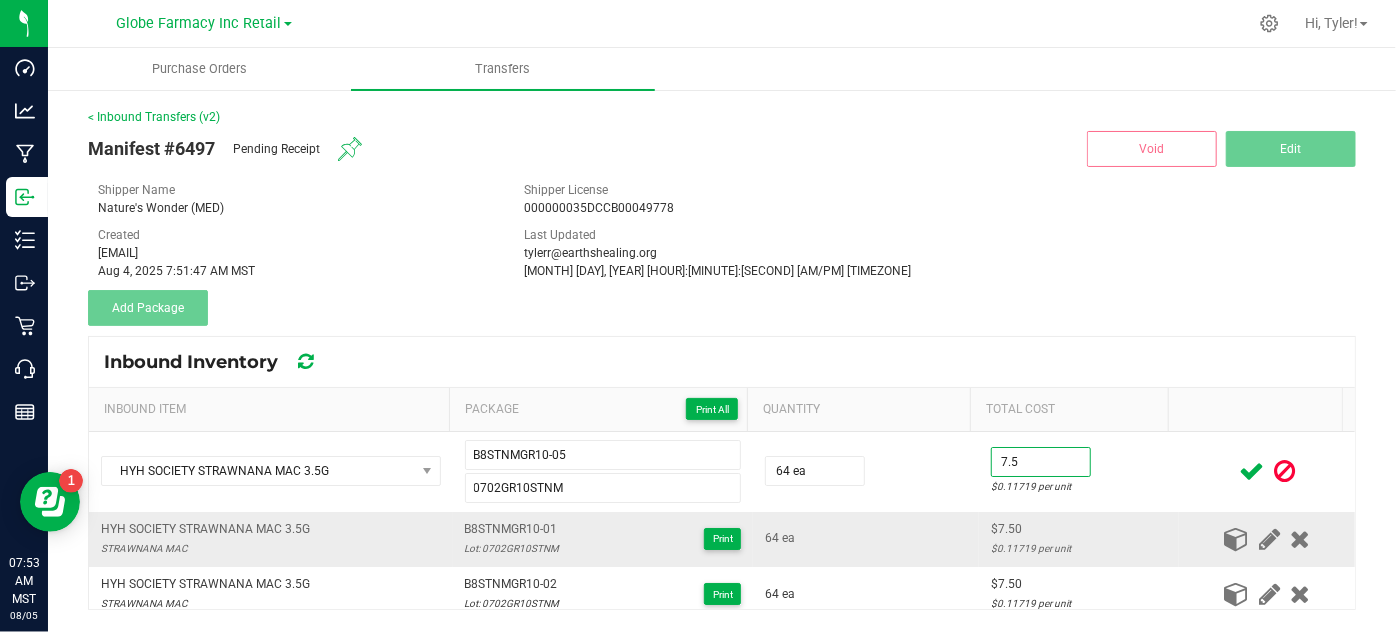 type on "$7.50" 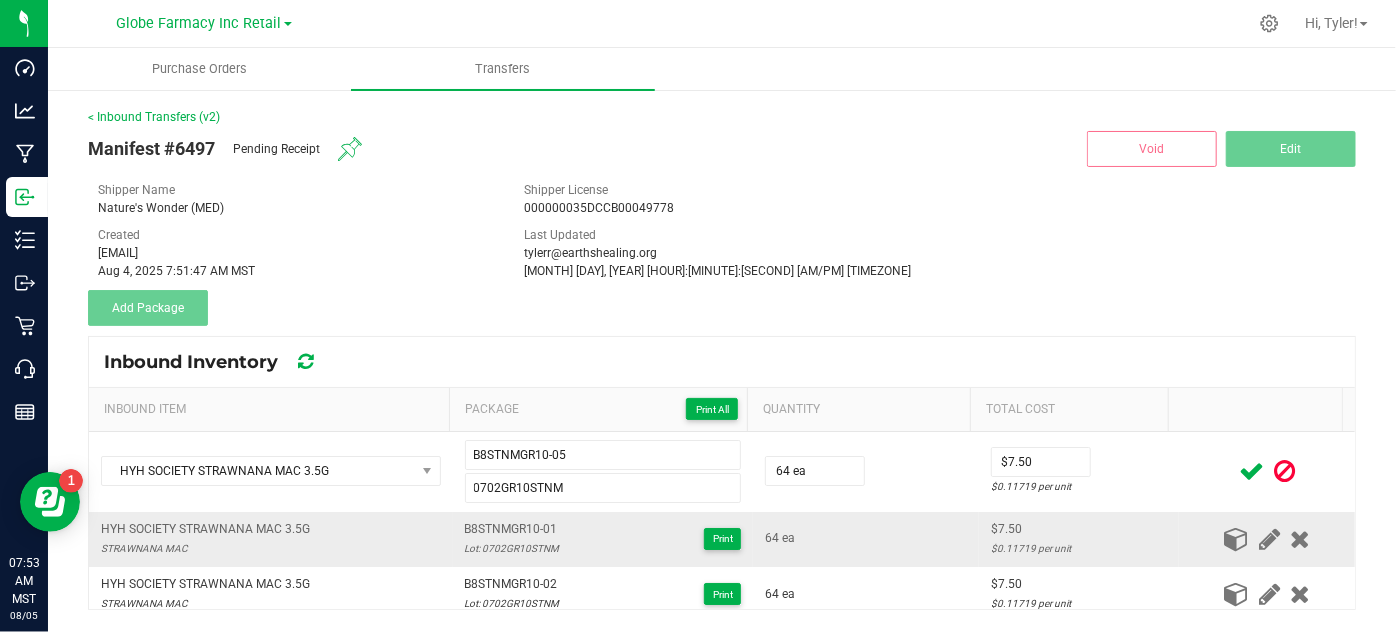 click on "64       ea" at bounding box center (866, 538) 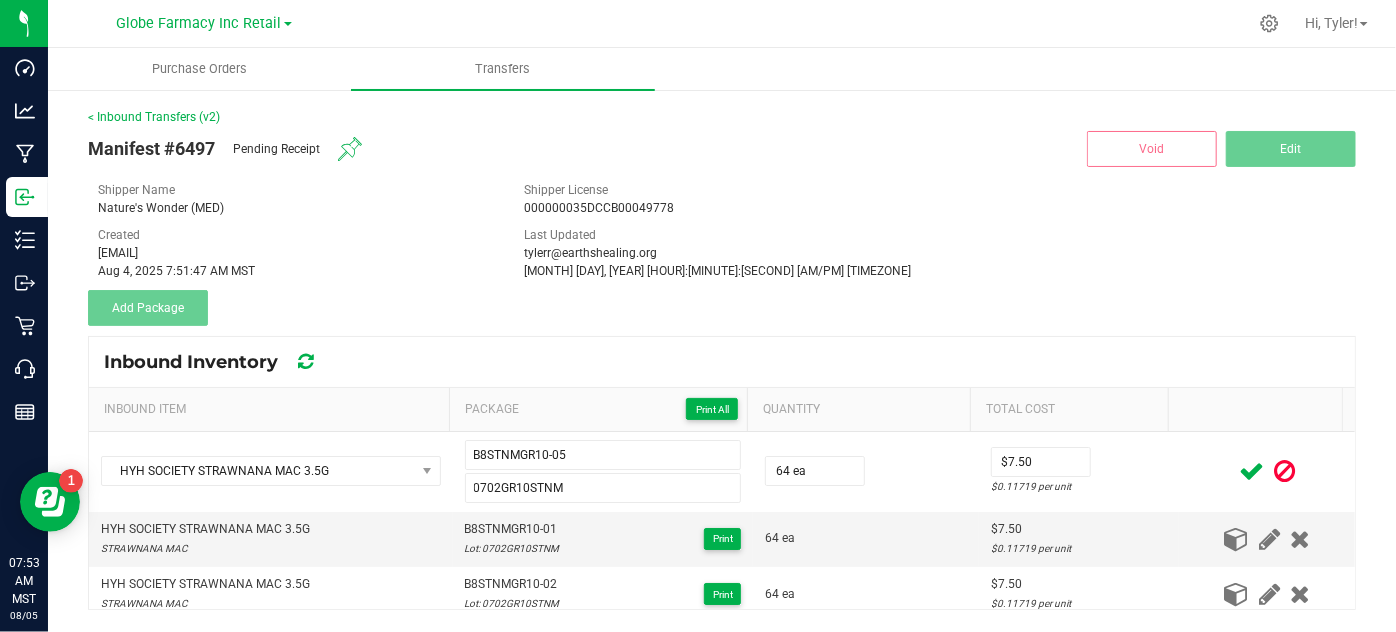 click at bounding box center [1251, 471] 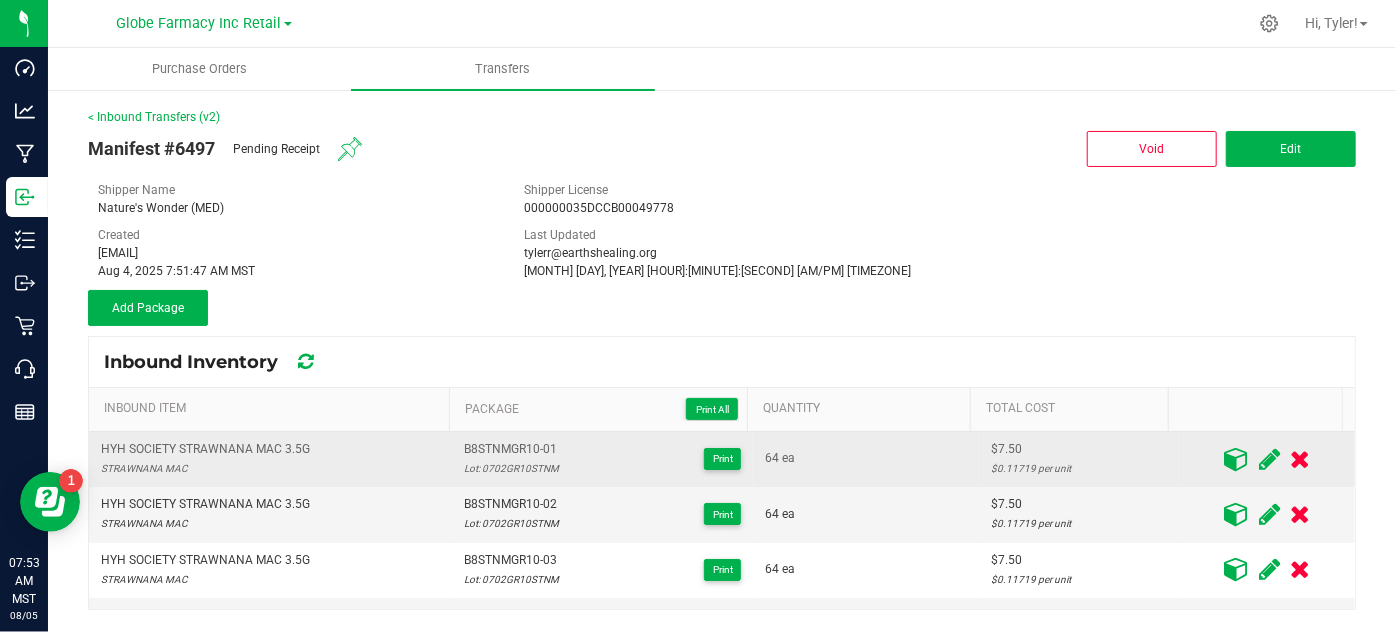 click on "HYH SOCIETY STRAWNANA MAC 3.5G" at bounding box center [205, 449] 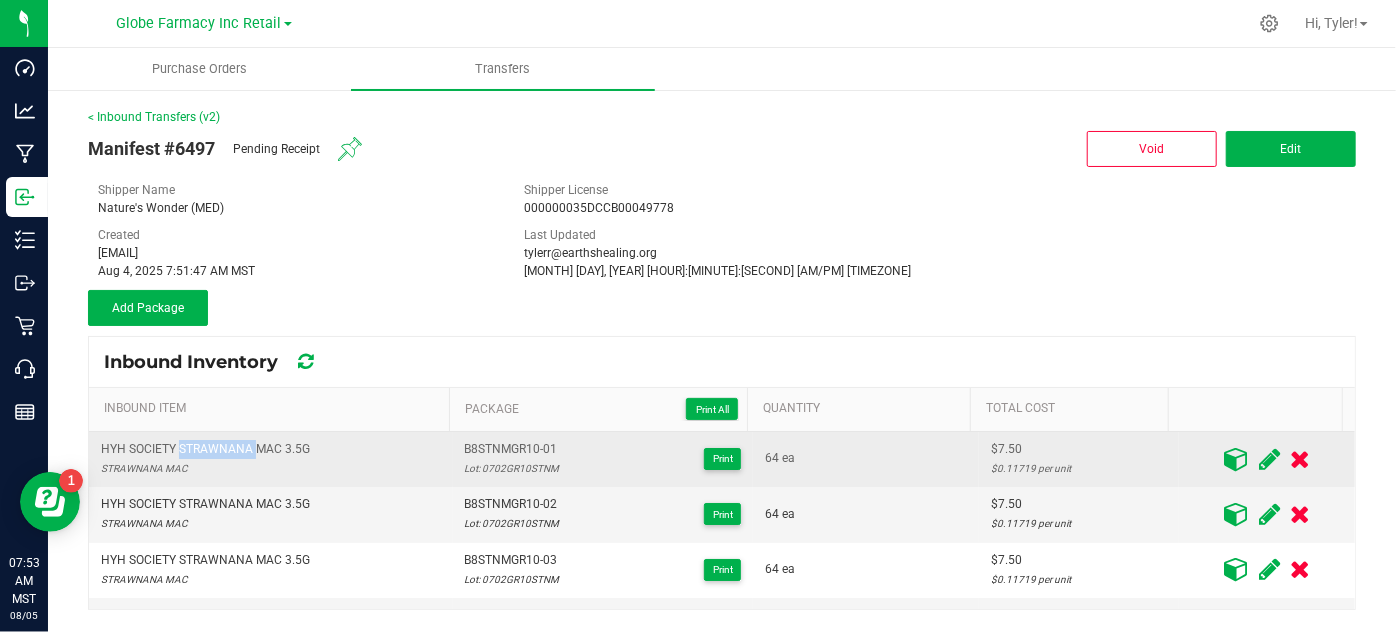 click on "HYH SOCIETY STRAWNANA MAC 3.5G" at bounding box center [205, 449] 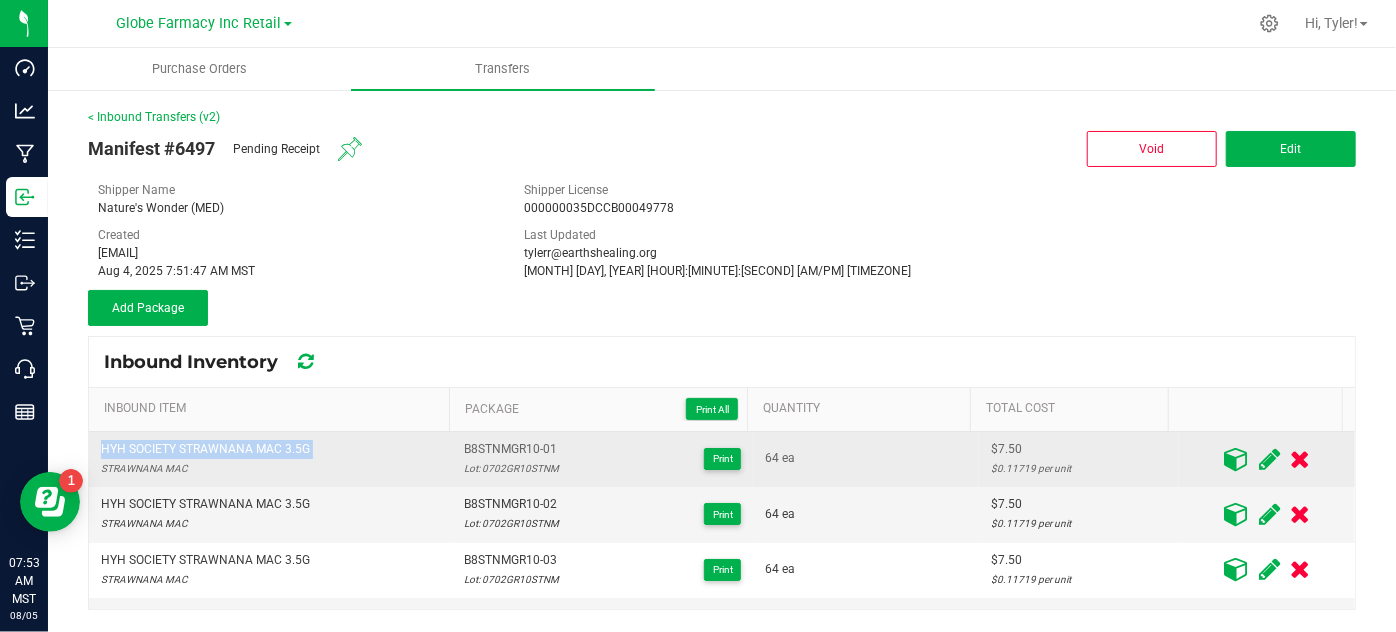 click on "HYH SOCIETY STRAWNANA MAC 3.5G" at bounding box center (205, 449) 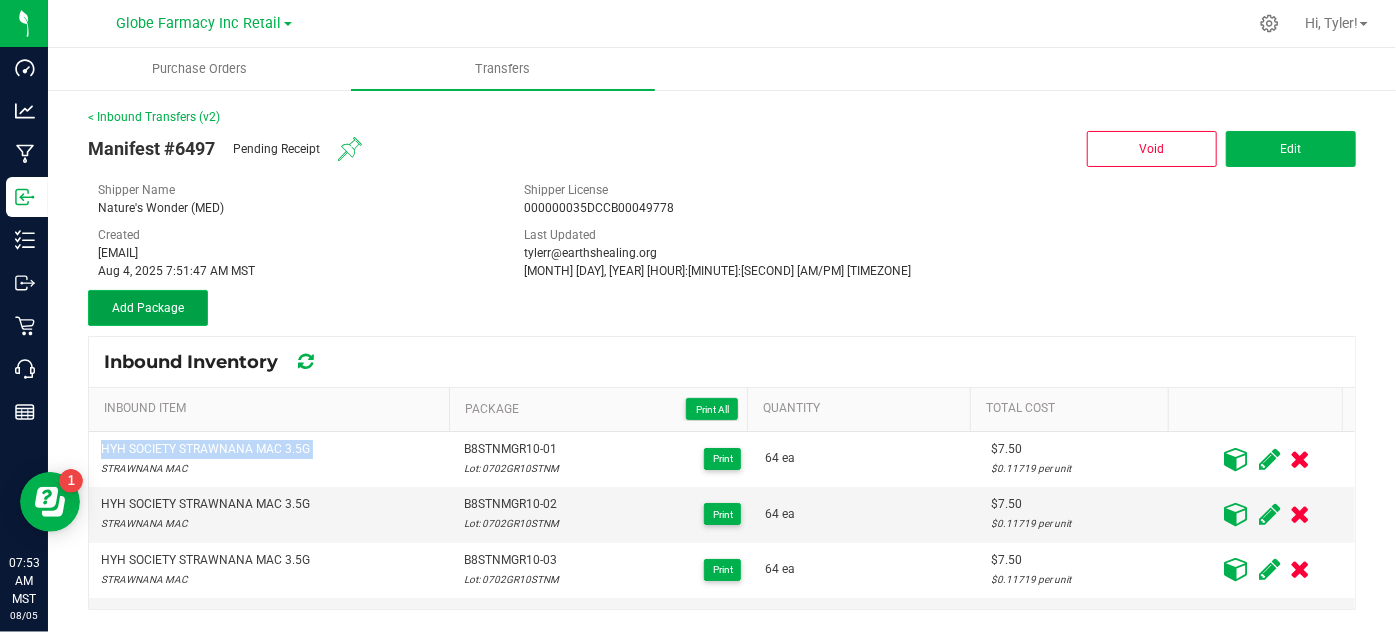 click on "Add Package" at bounding box center [148, 308] 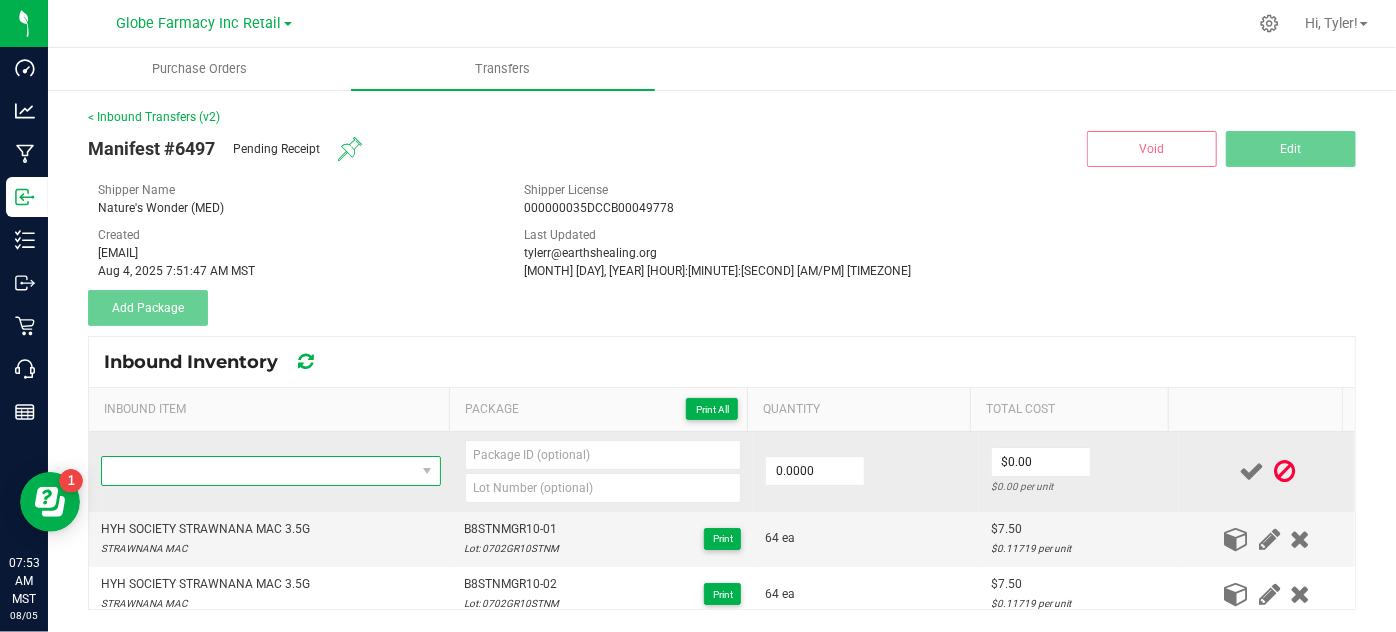 click at bounding box center (258, 471) 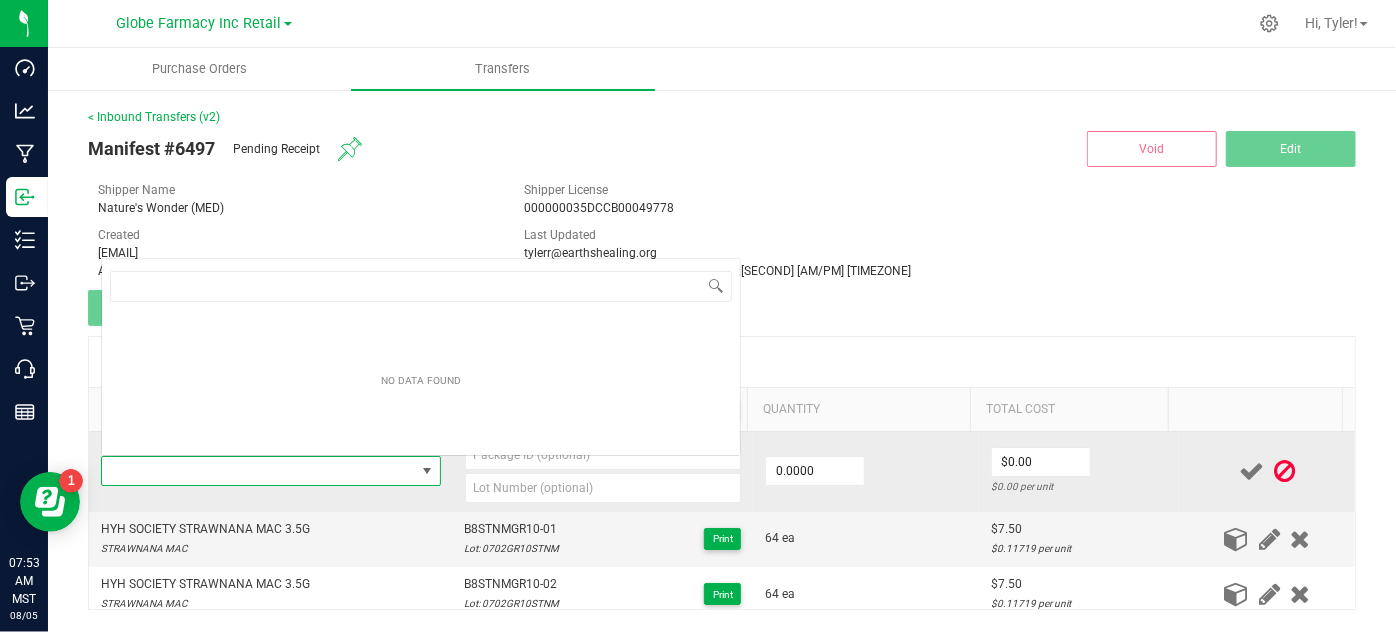 scroll, scrollTop: 0, scrollLeft: 0, axis: both 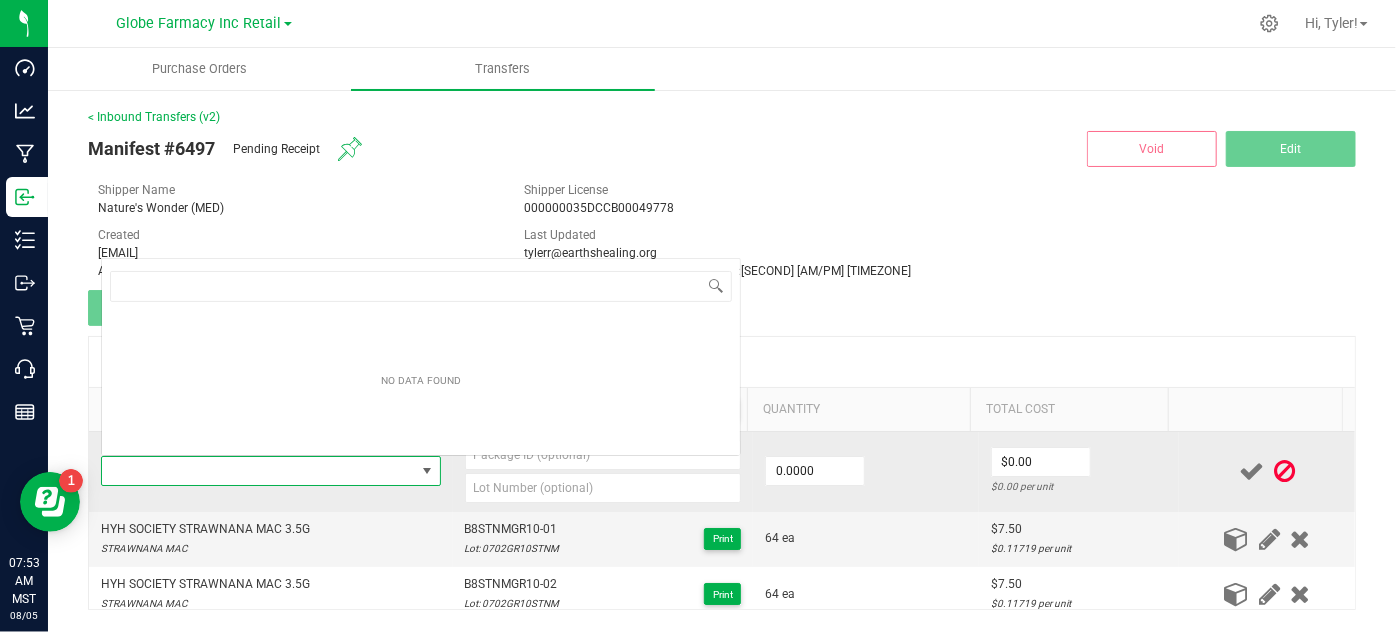 type on "HYH SOCIETY STRAWNANA MAC 3.5G" 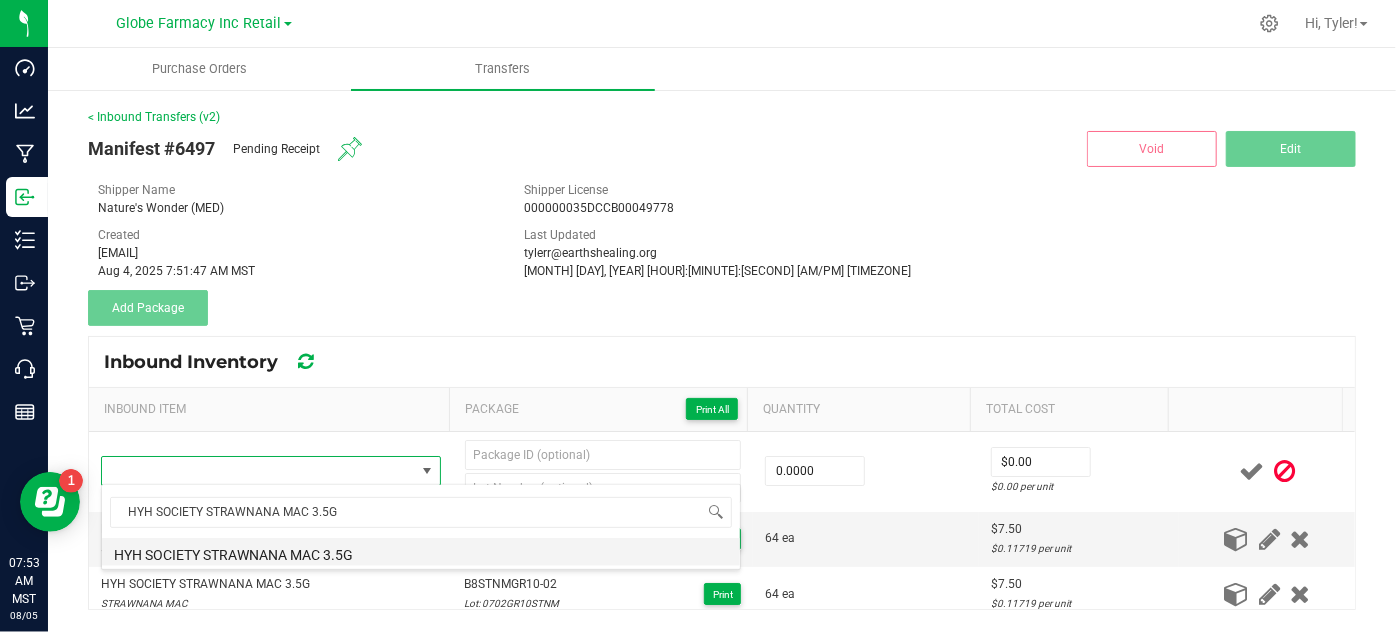 click on "HYH SOCIETY STRAWNANA MAC 3.5G" at bounding box center [421, 552] 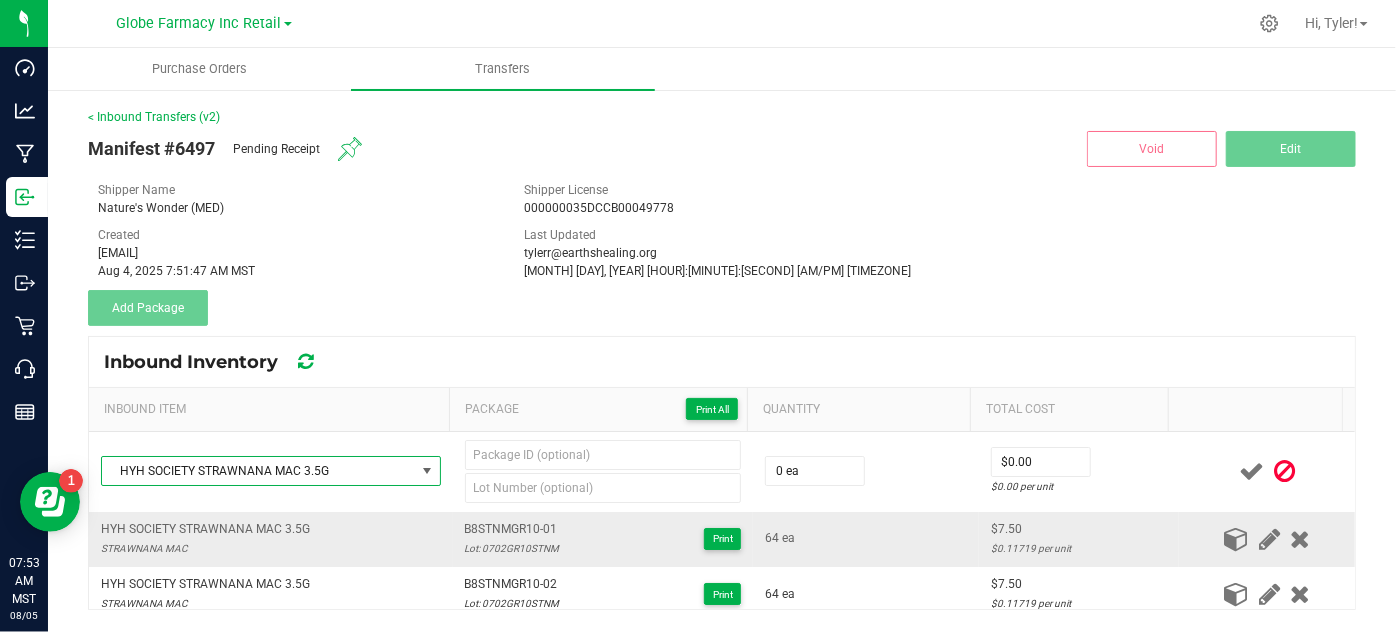 click on "Lot: 0702GR10STNM" at bounding box center (512, 548) 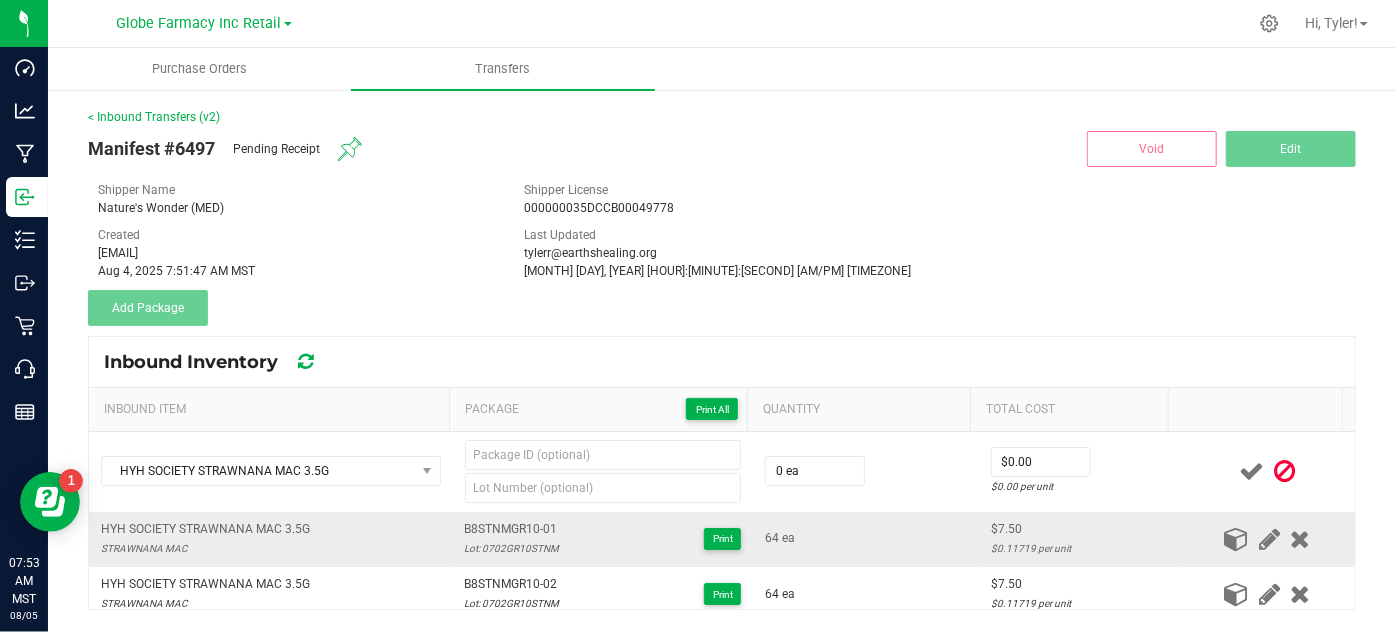 click on "B8STNMGR10-01" at bounding box center [512, 529] 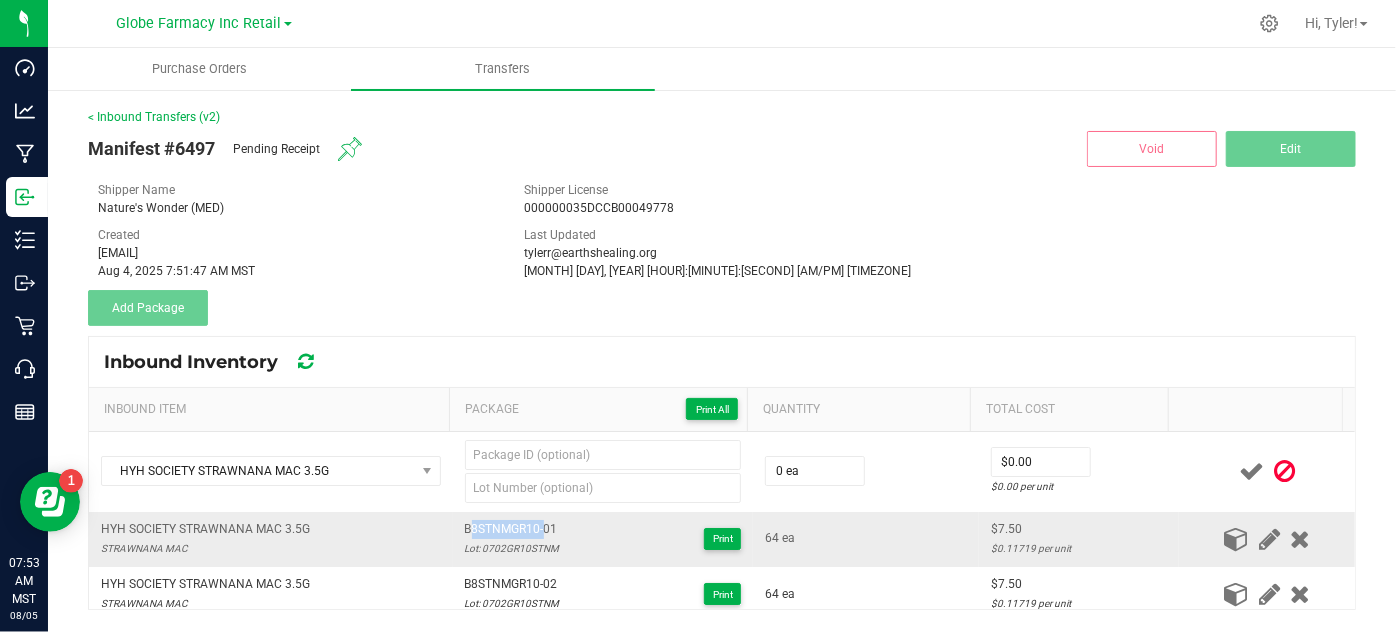 click on "B8STNMGR10-01" at bounding box center (512, 529) 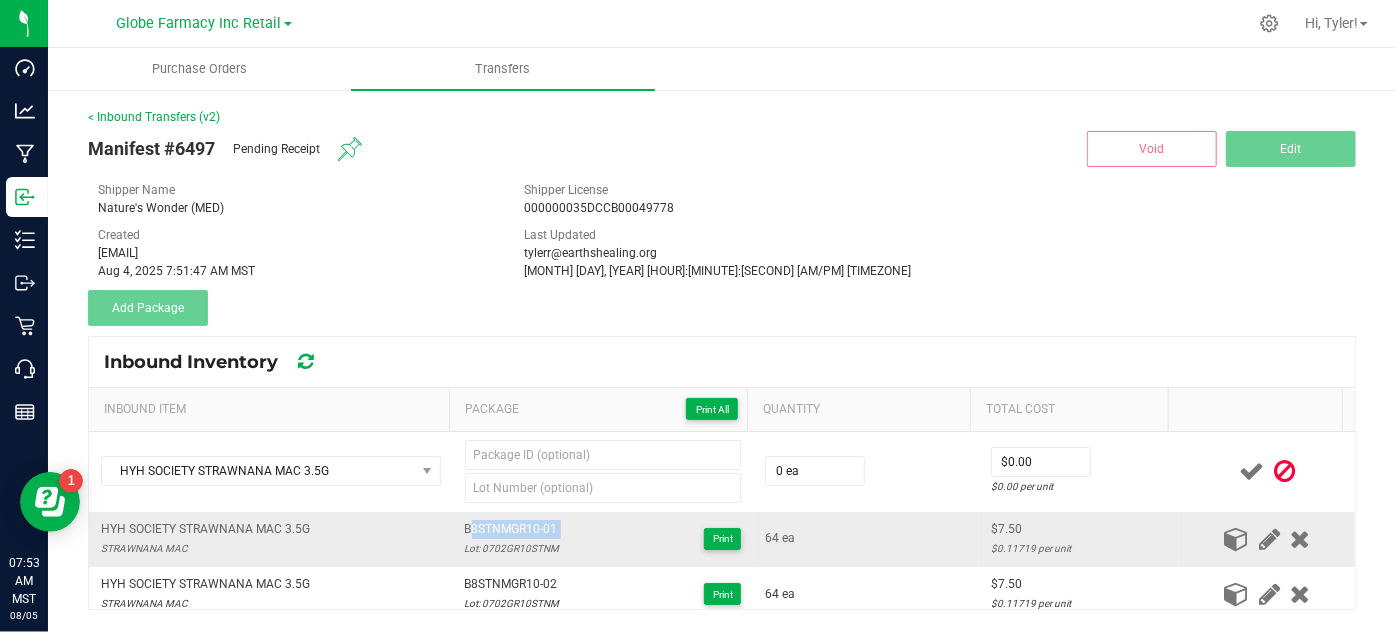 click on "B8STNMGR10-01" at bounding box center (512, 529) 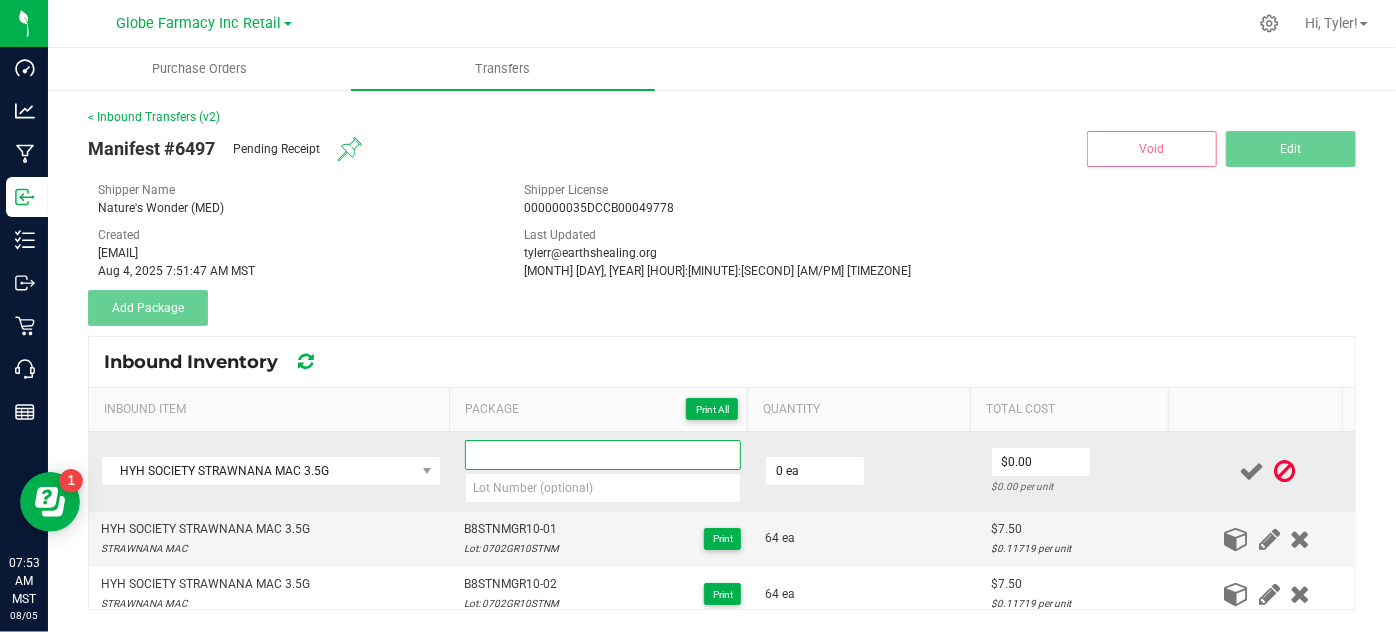 click at bounding box center (603, 455) 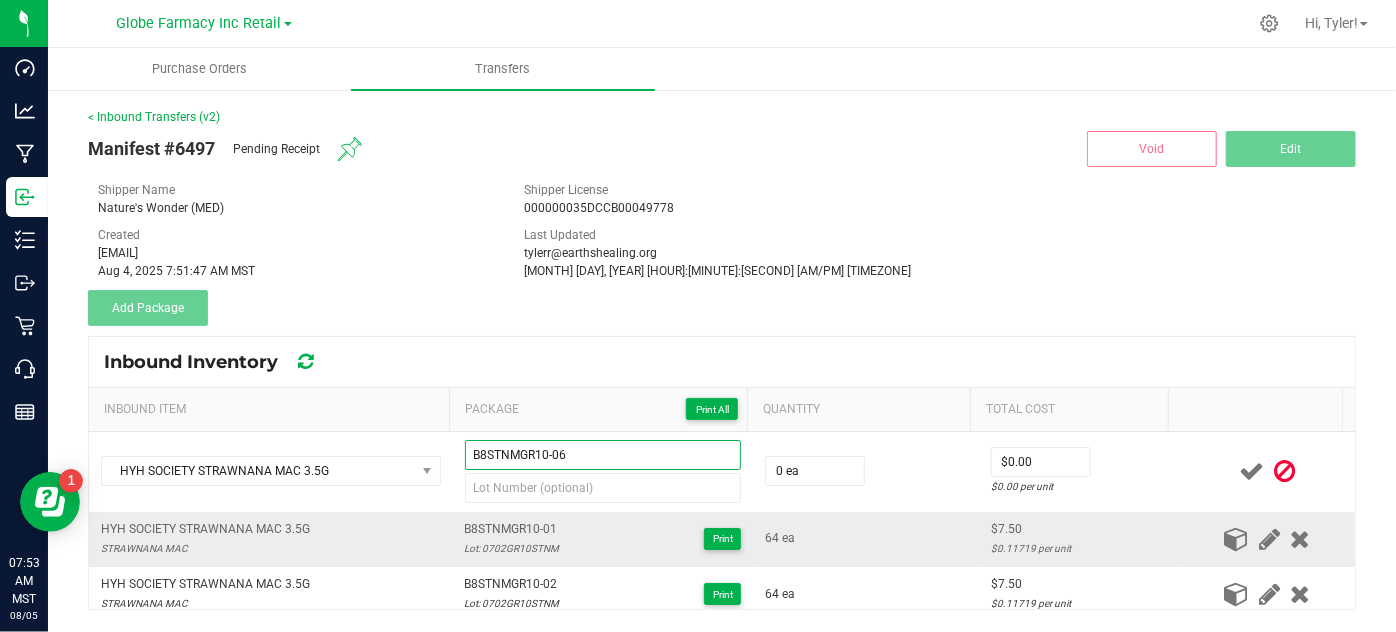 type on "B8STNMGR10-06" 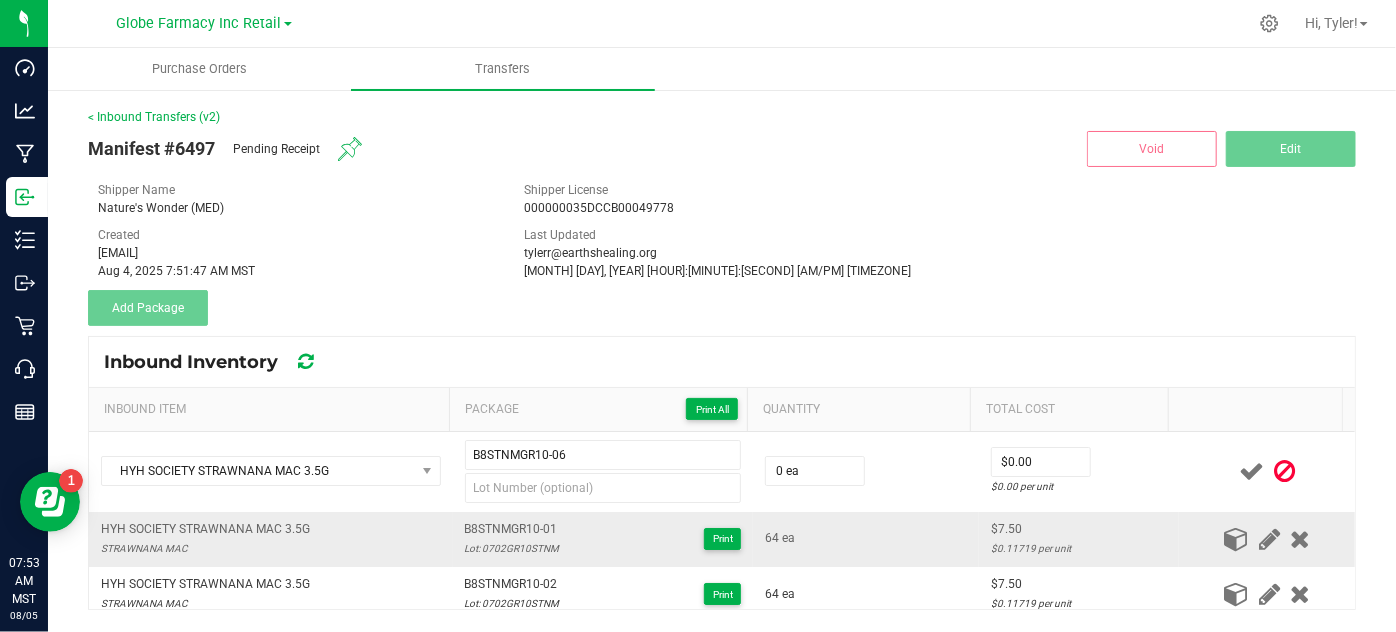 click on "Lot: 0702GR10STNM" at bounding box center [512, 548] 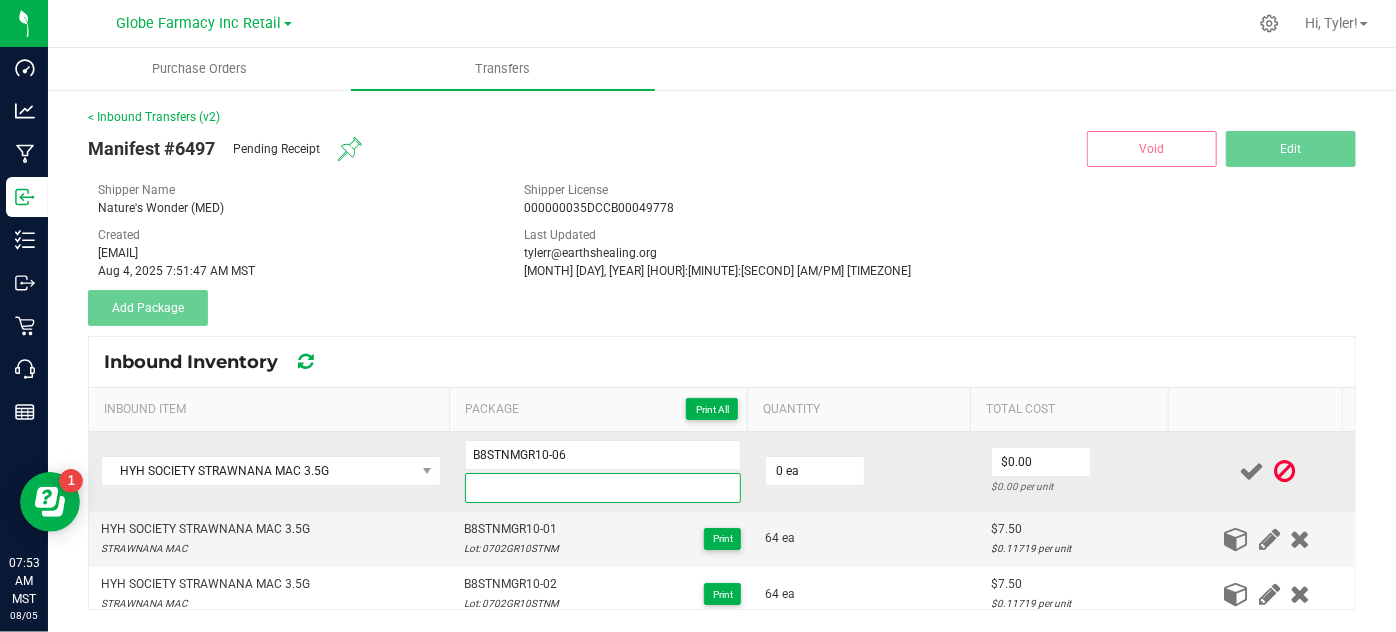 click at bounding box center [603, 488] 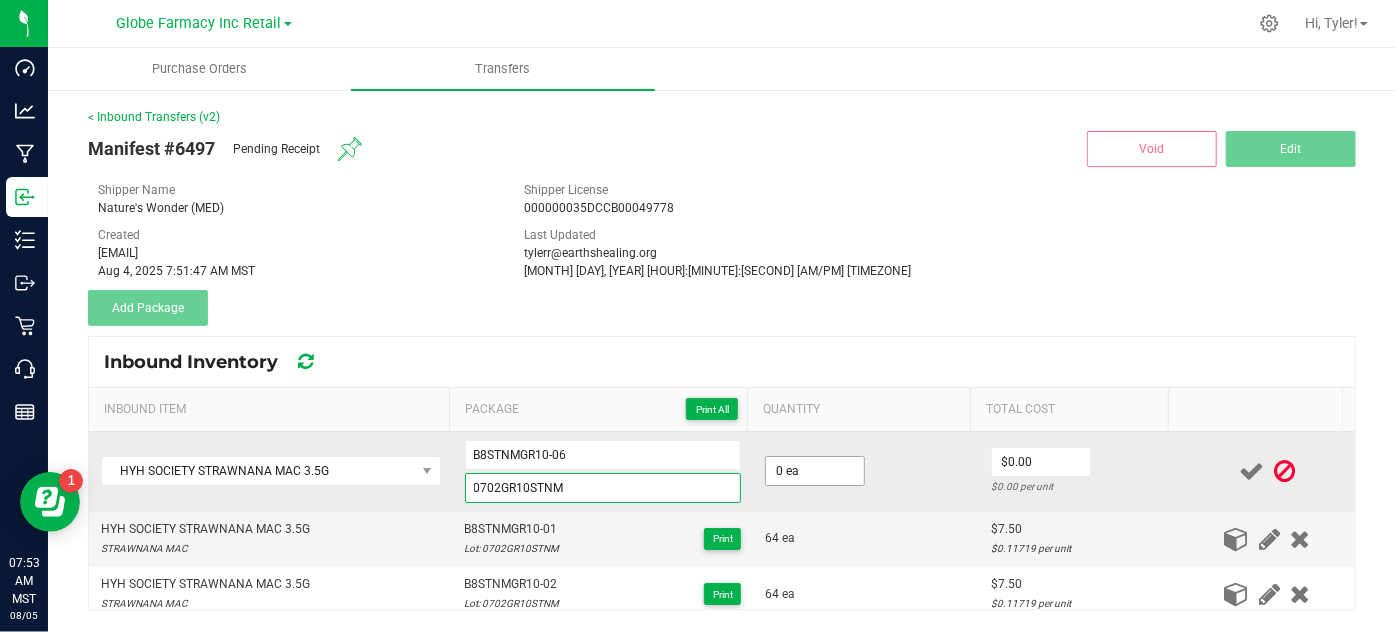 type on "0702GR10STNM" 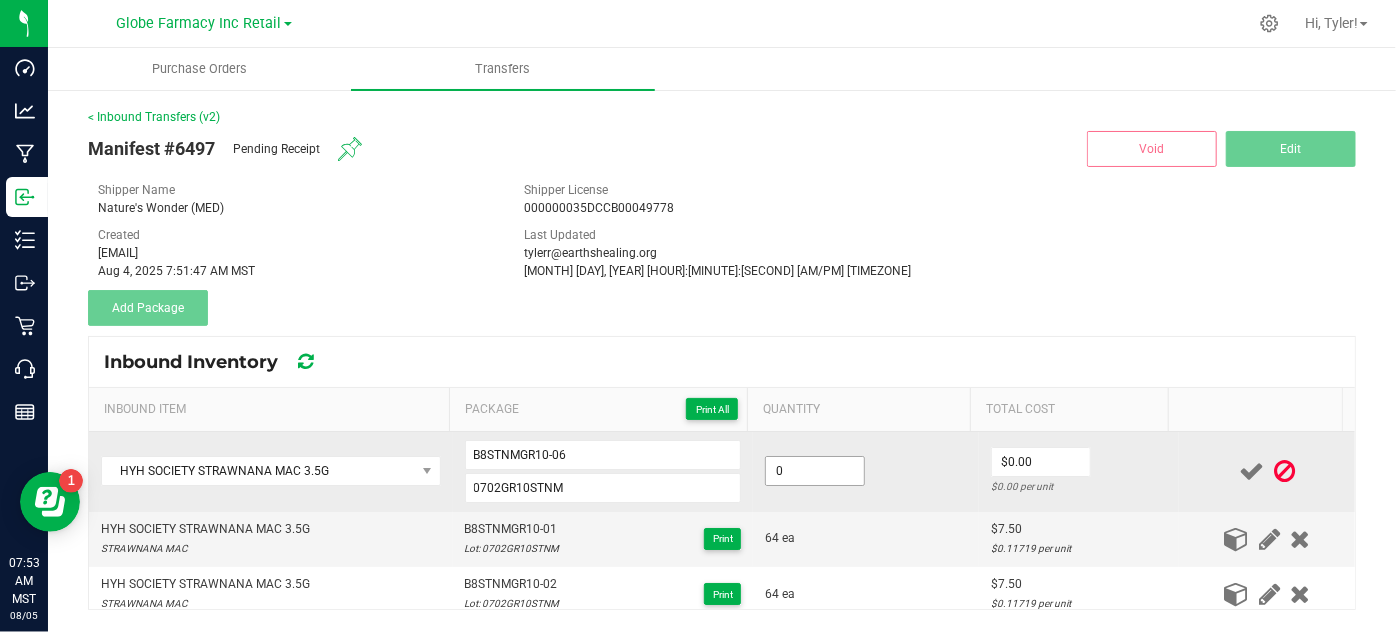 click on "0" at bounding box center [815, 471] 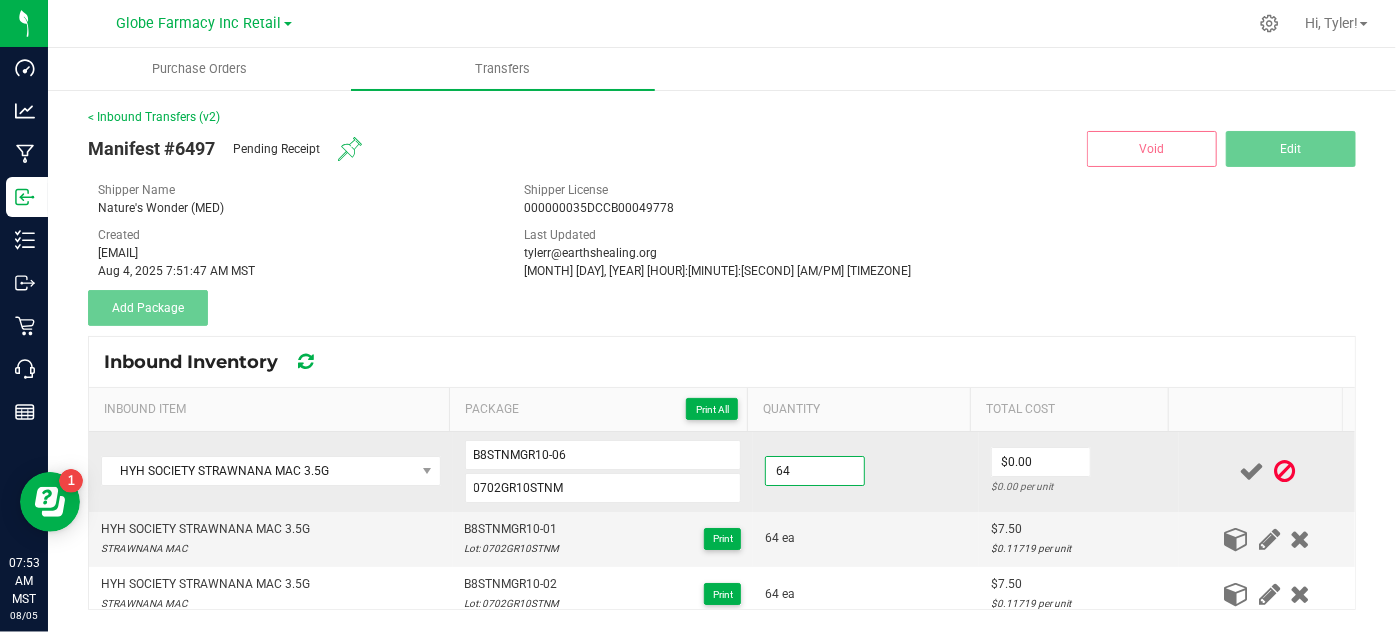 type on "64 ea" 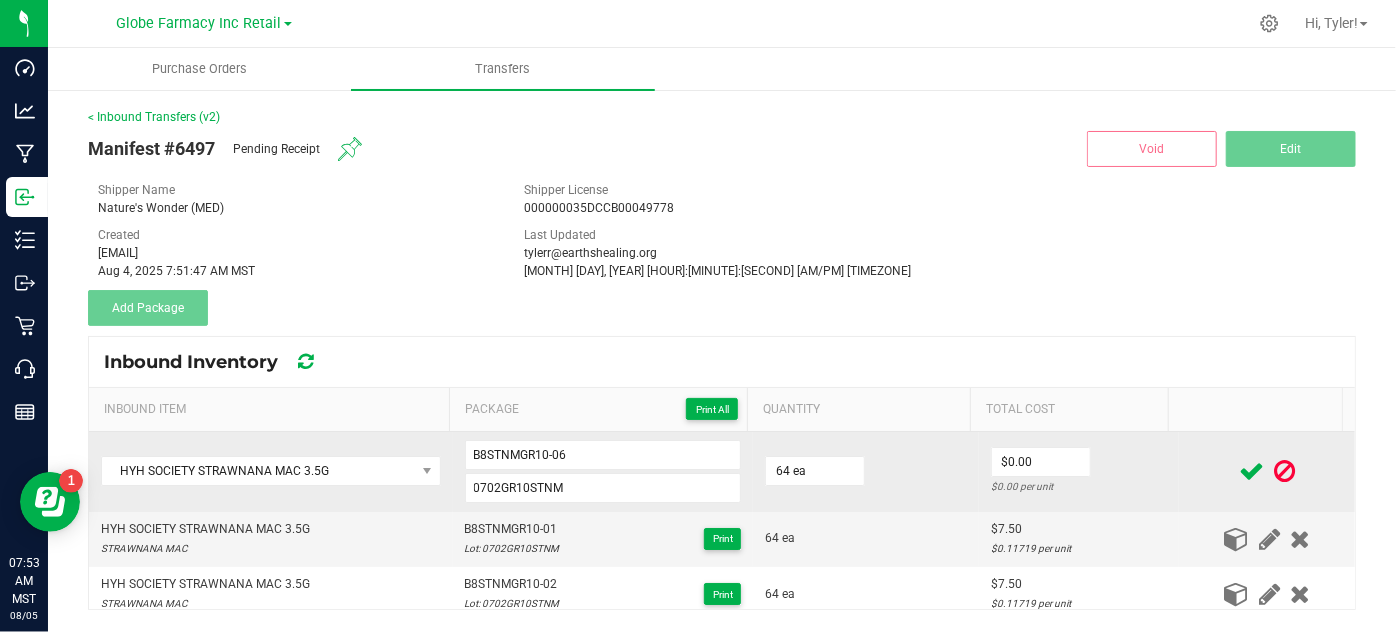 click on "64 ea" at bounding box center (866, 472) 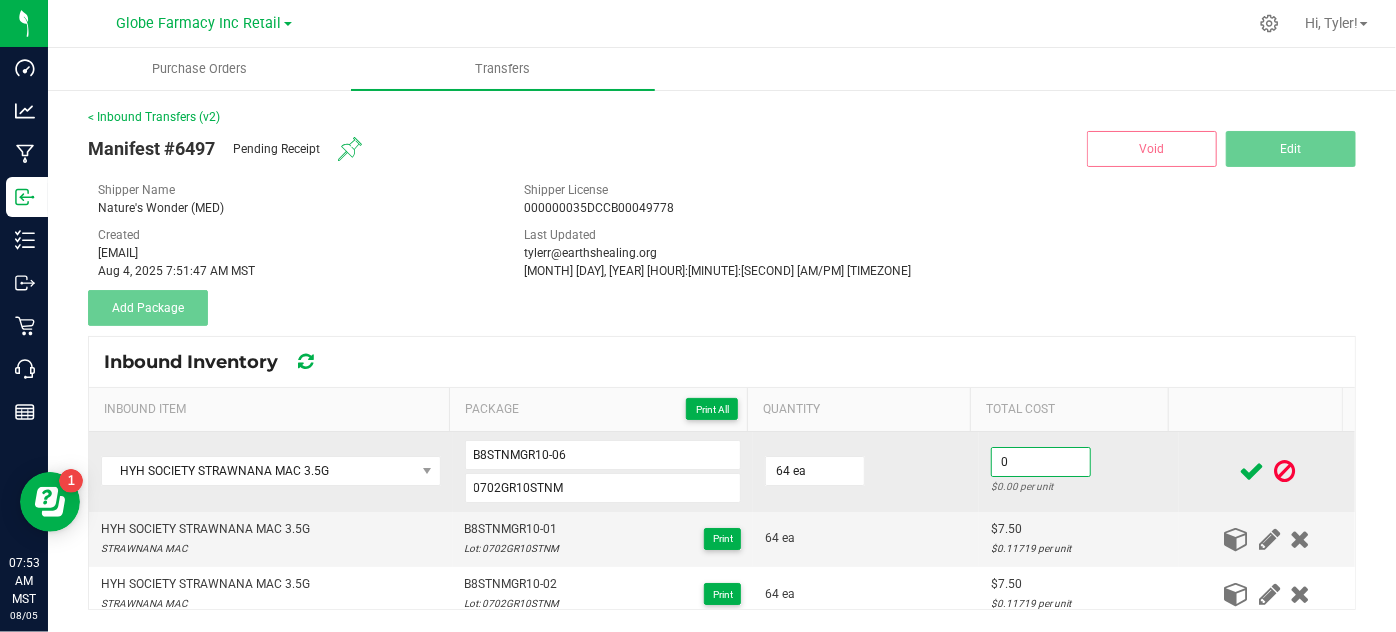 click on "0" at bounding box center [1041, 462] 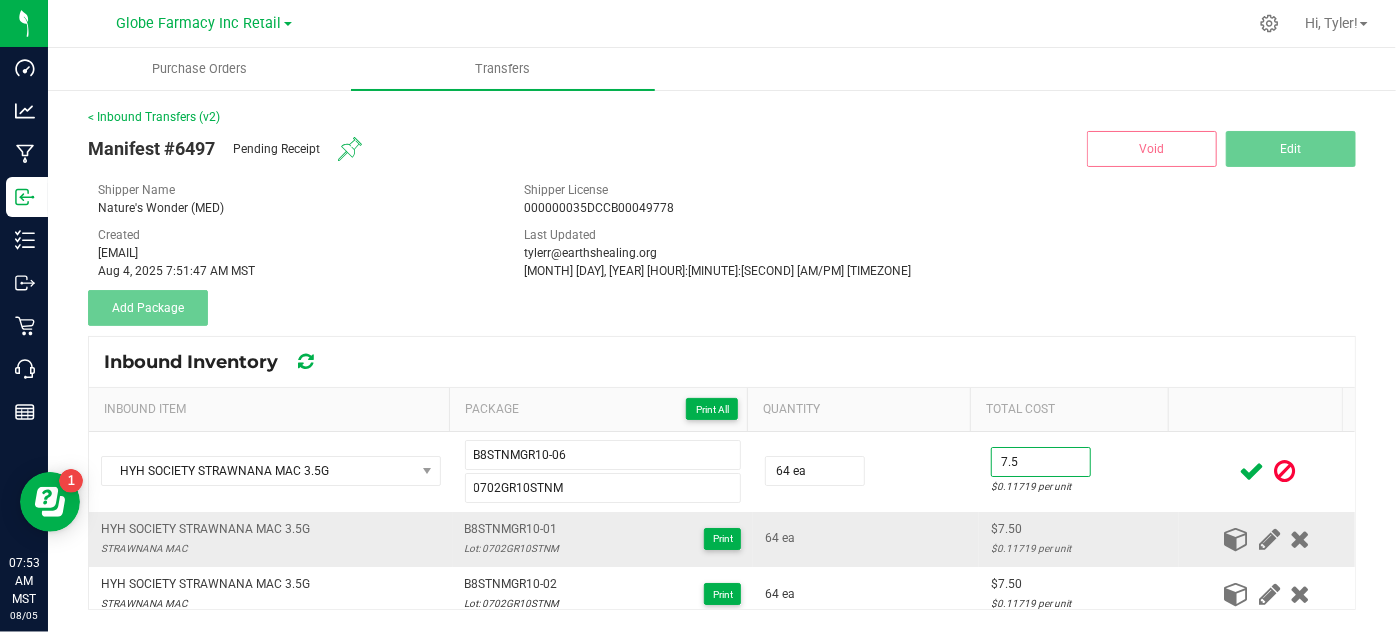 type on "$7.50" 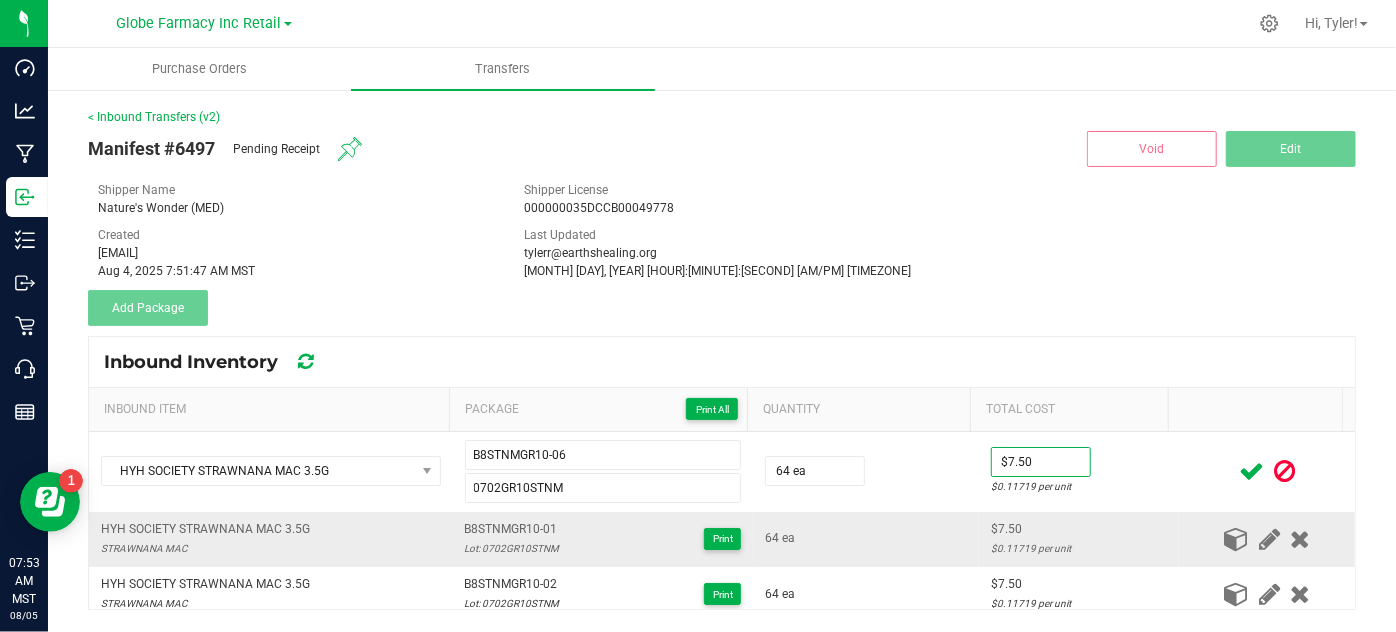 click on "$7.50   $0.11719 per unit" at bounding box center (1079, 539) 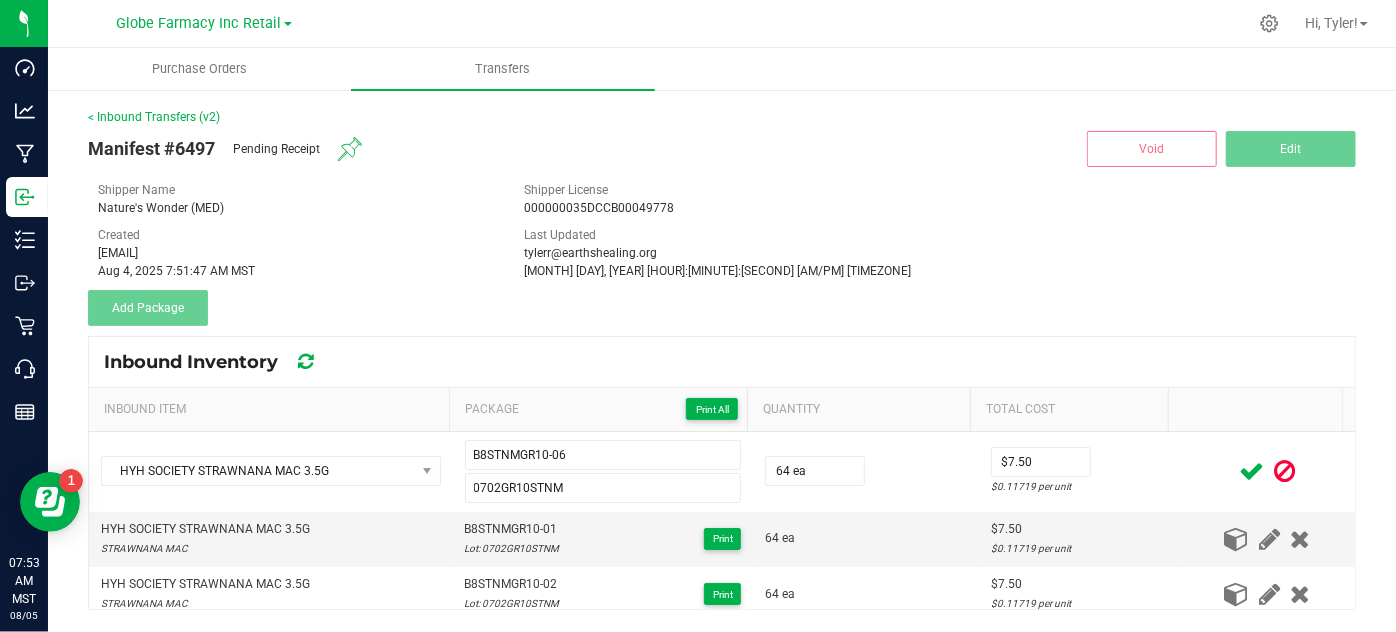 click at bounding box center [1251, 471] 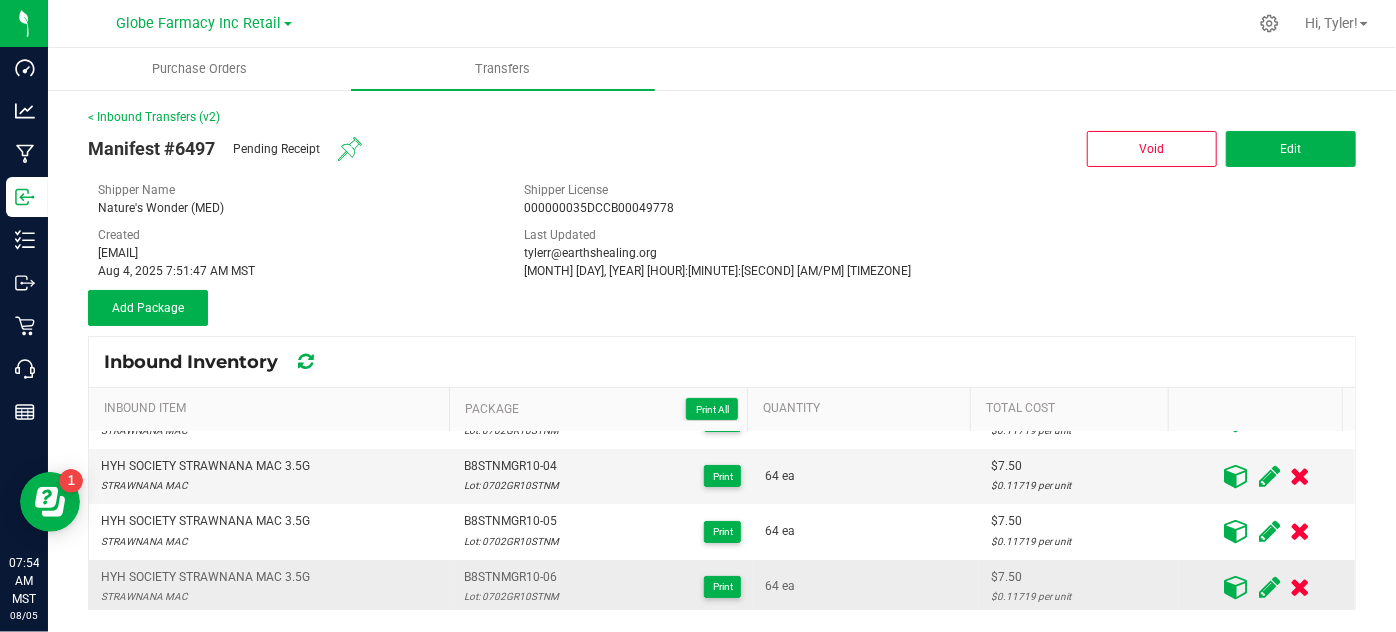 scroll, scrollTop: 181, scrollLeft: 0, axis: vertical 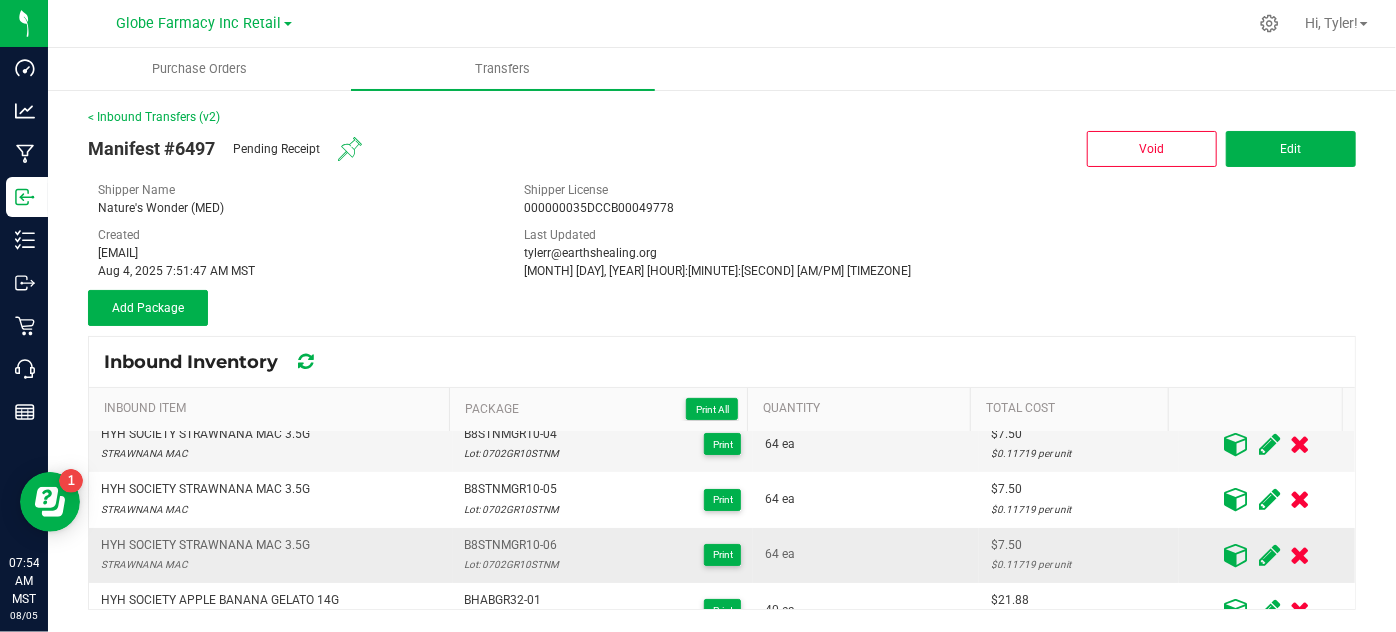 click on "HYH SOCIETY STRAWNANA MAC 3.5G" at bounding box center (205, 545) 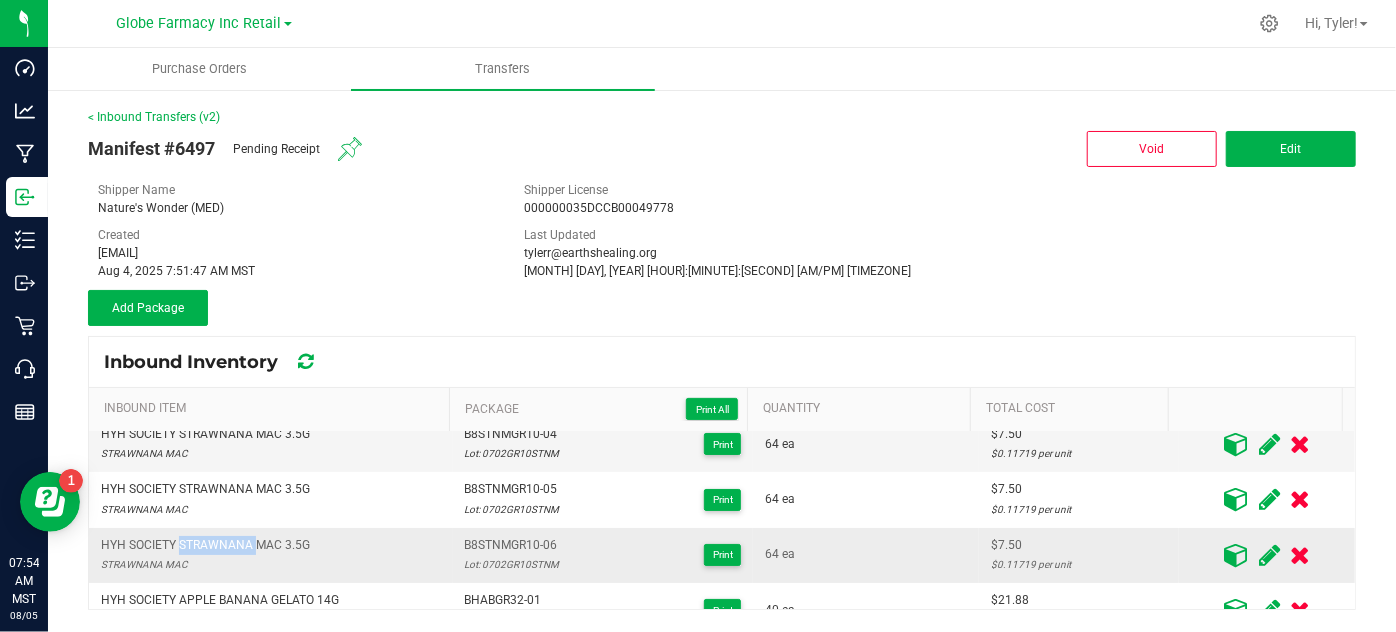 click on "HYH SOCIETY STRAWNANA MAC 3.5G" at bounding box center [205, 545] 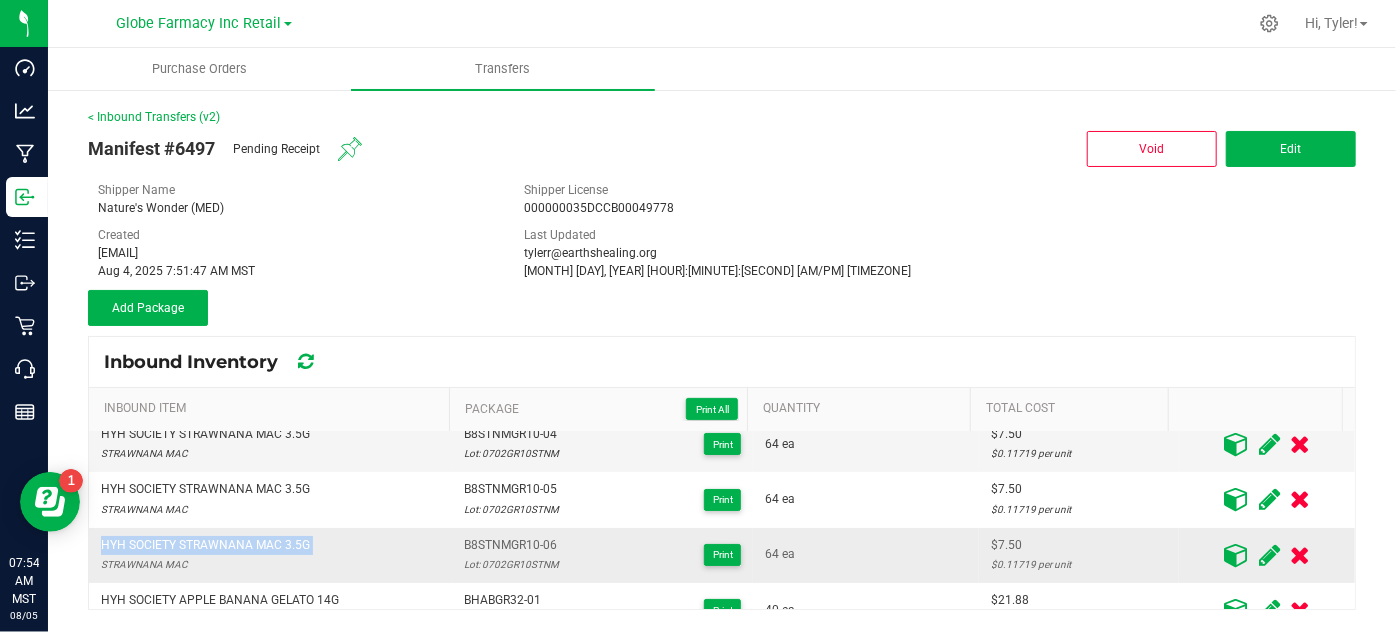 click on "HYH SOCIETY STRAWNANA MAC 3.5G" at bounding box center [205, 545] 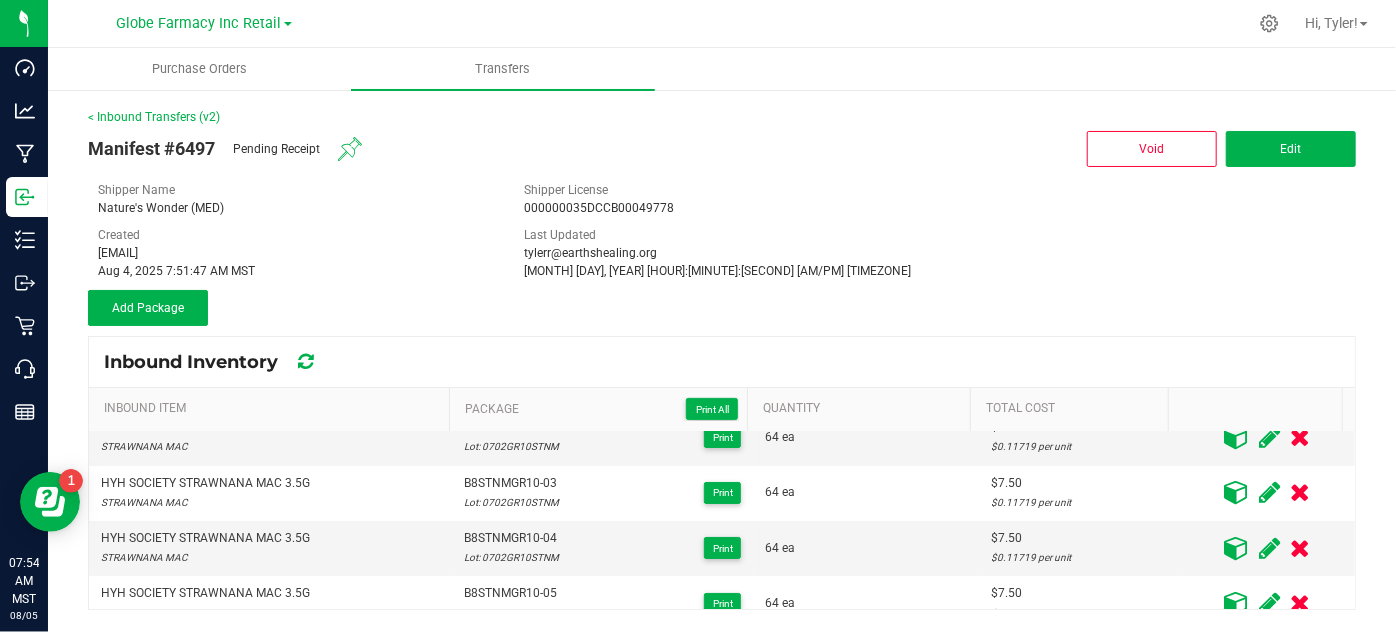 scroll, scrollTop: 0, scrollLeft: 0, axis: both 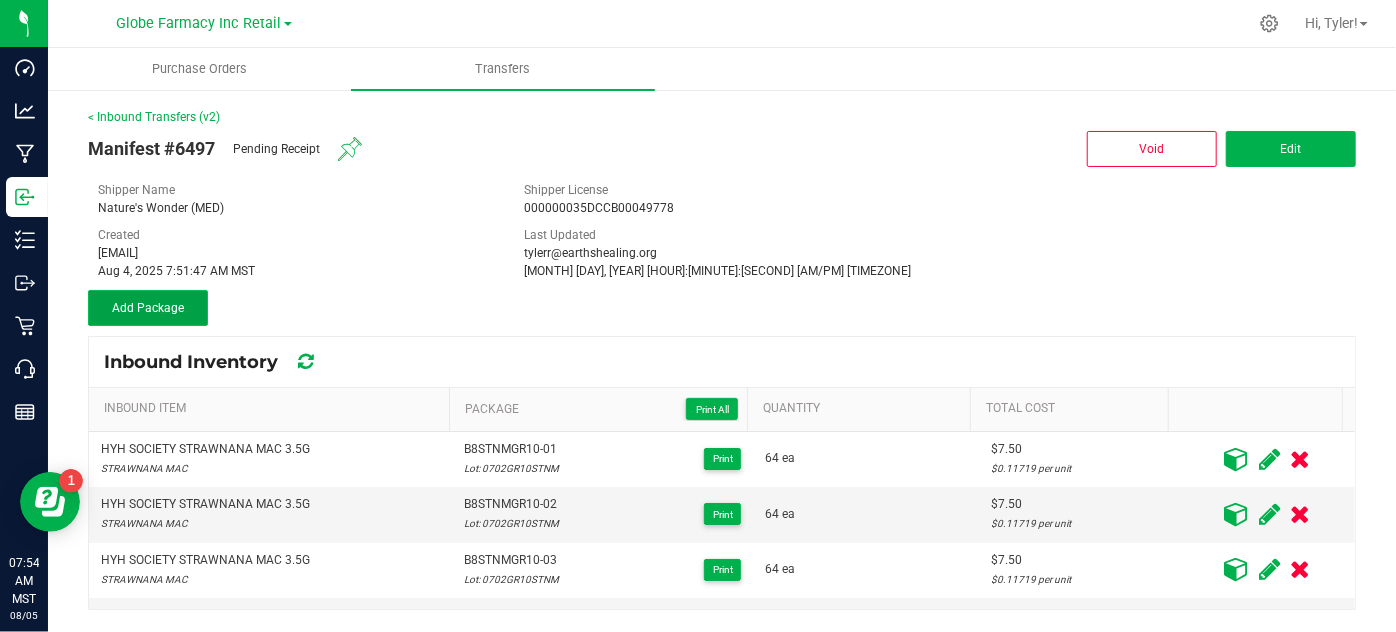 click on "Add Package" at bounding box center (148, 308) 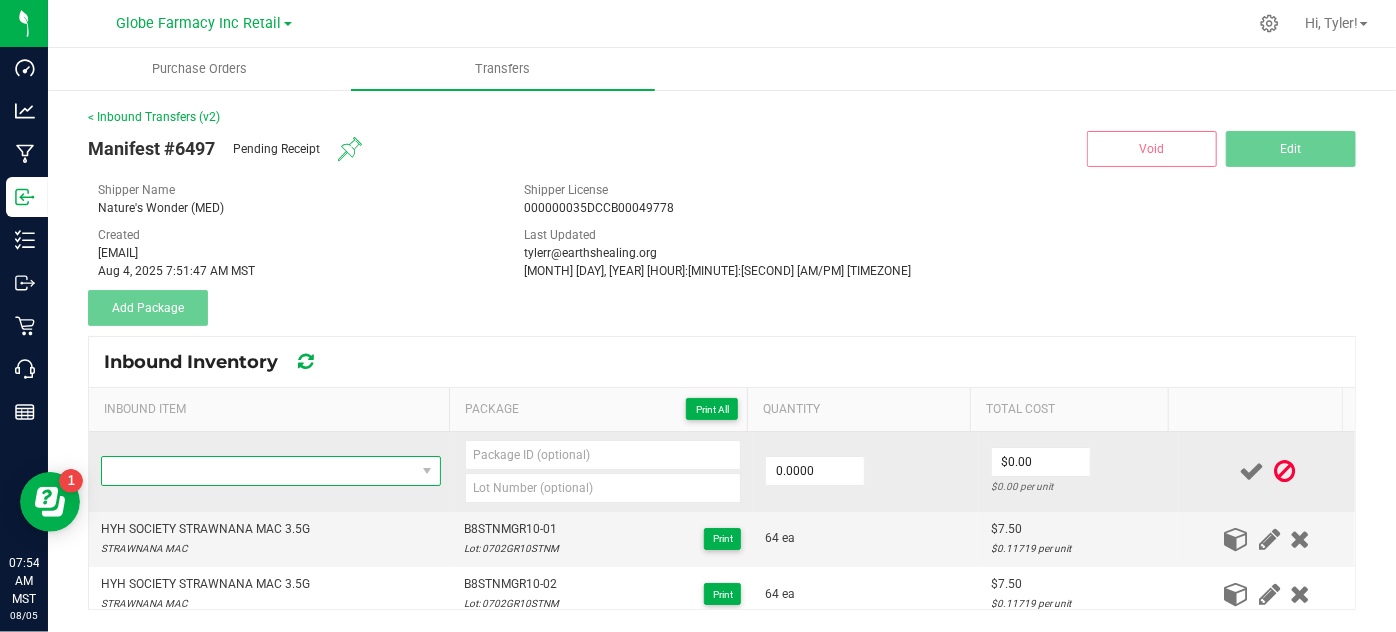 click at bounding box center (258, 471) 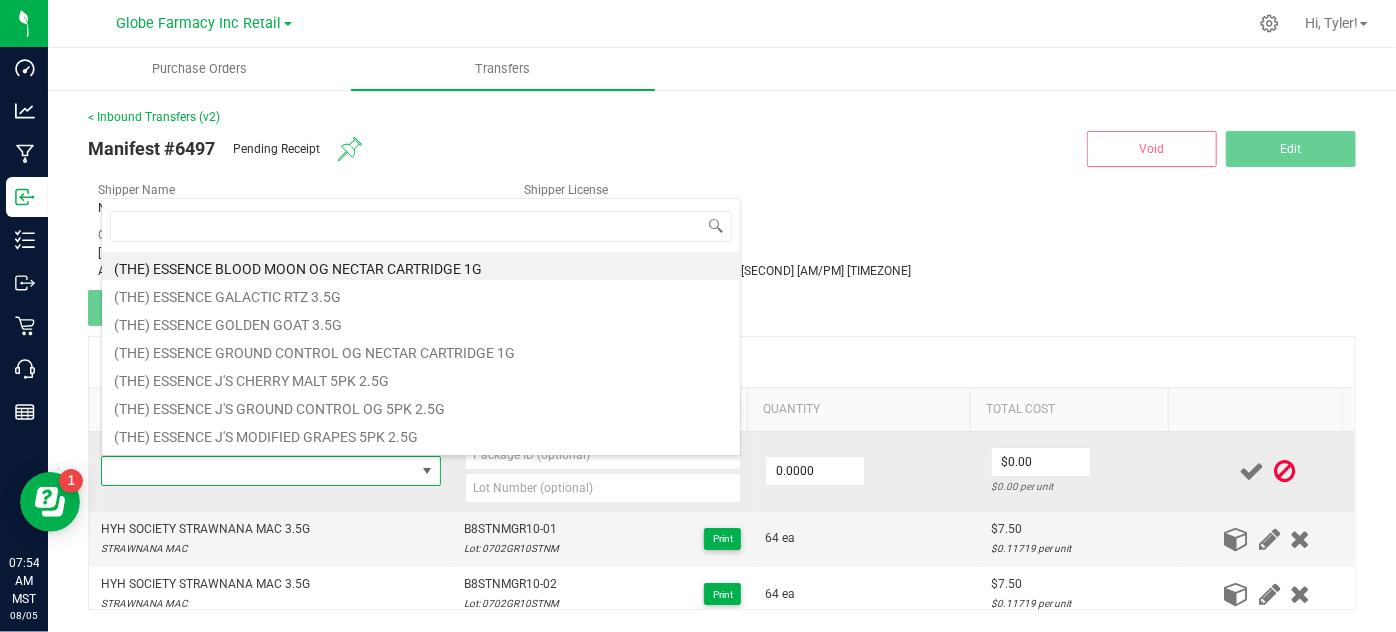 type on "HYH SOCIETY STRAWNANA MAC 3.5G" 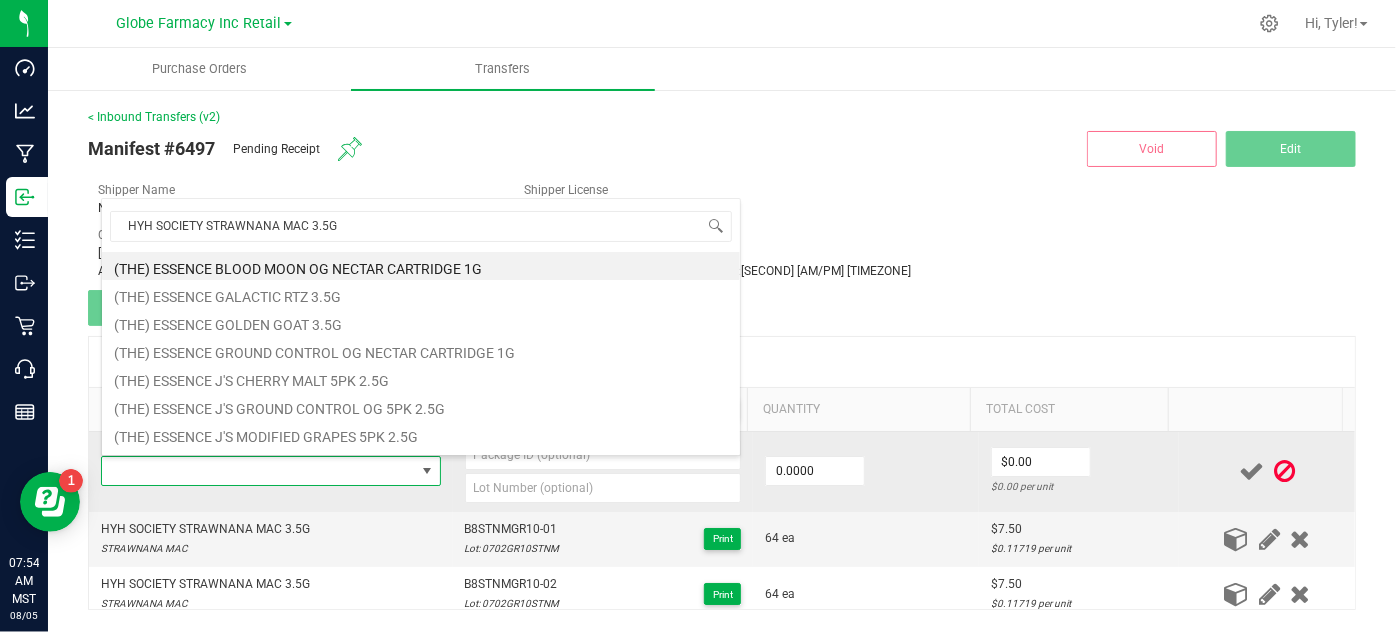 scroll, scrollTop: 99970, scrollLeft: 99664, axis: both 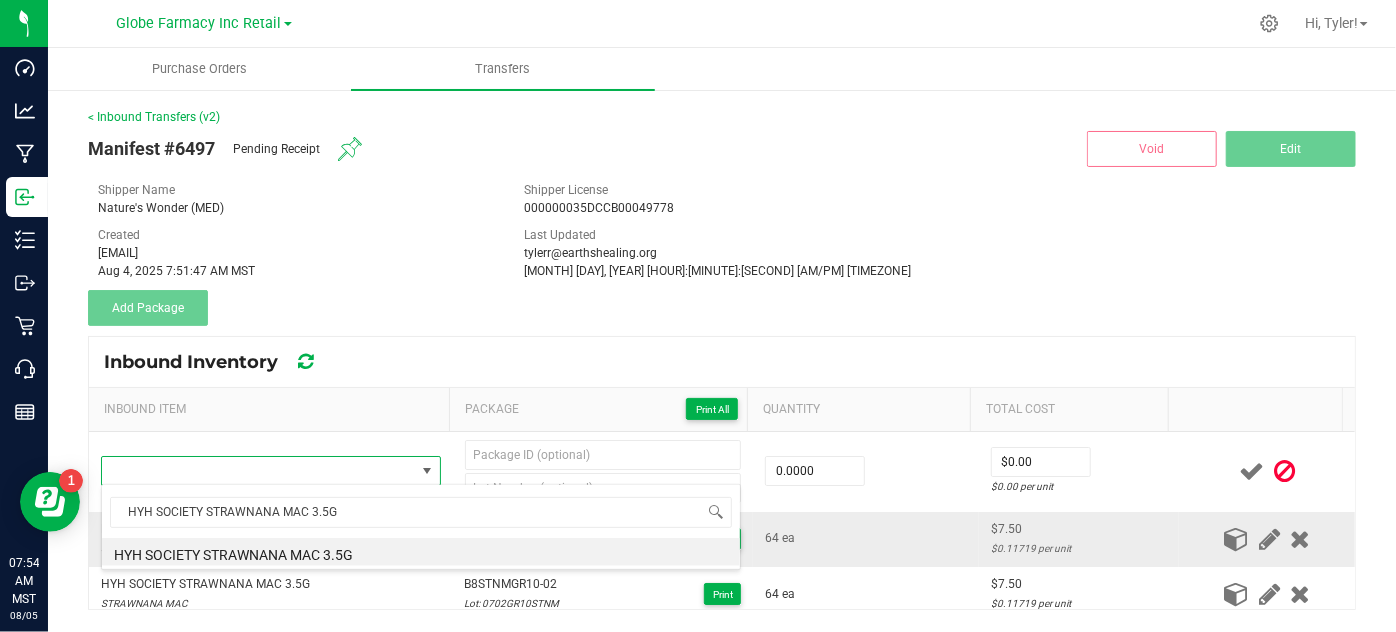 click on "HYH SOCIETY STRAWNANA MAC 3.5G" at bounding box center [421, 552] 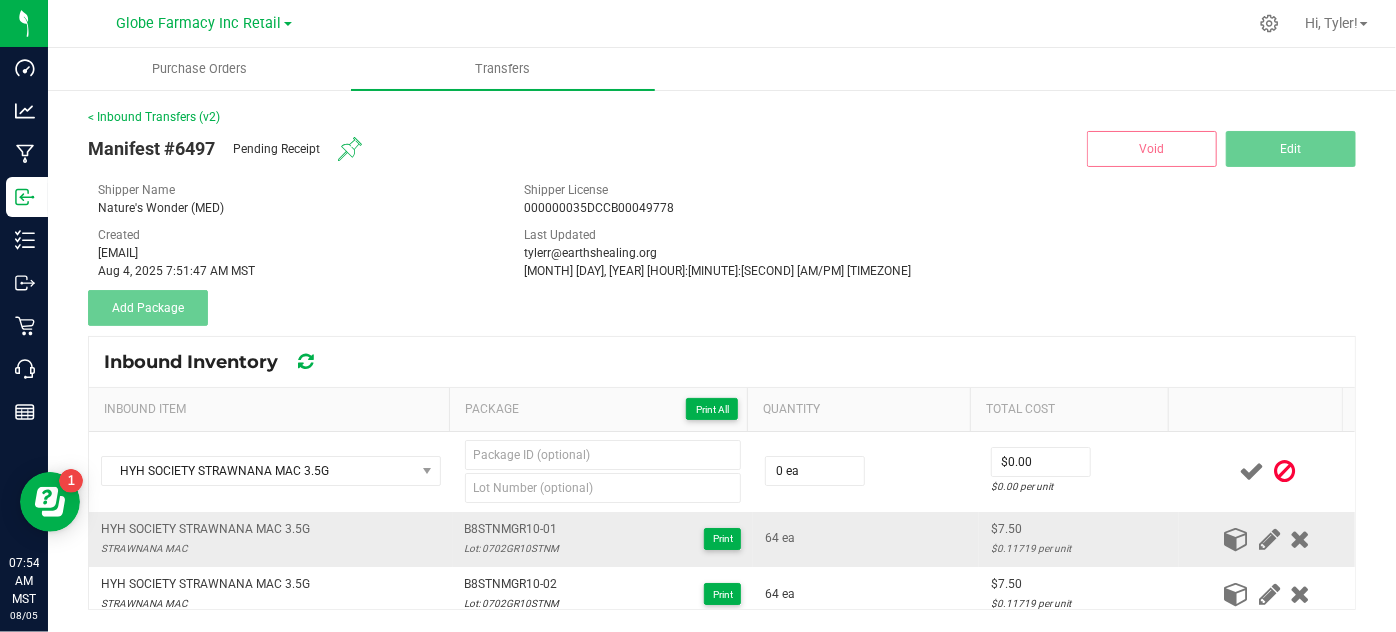 click on "B8STNMGR10-01" at bounding box center (512, 529) 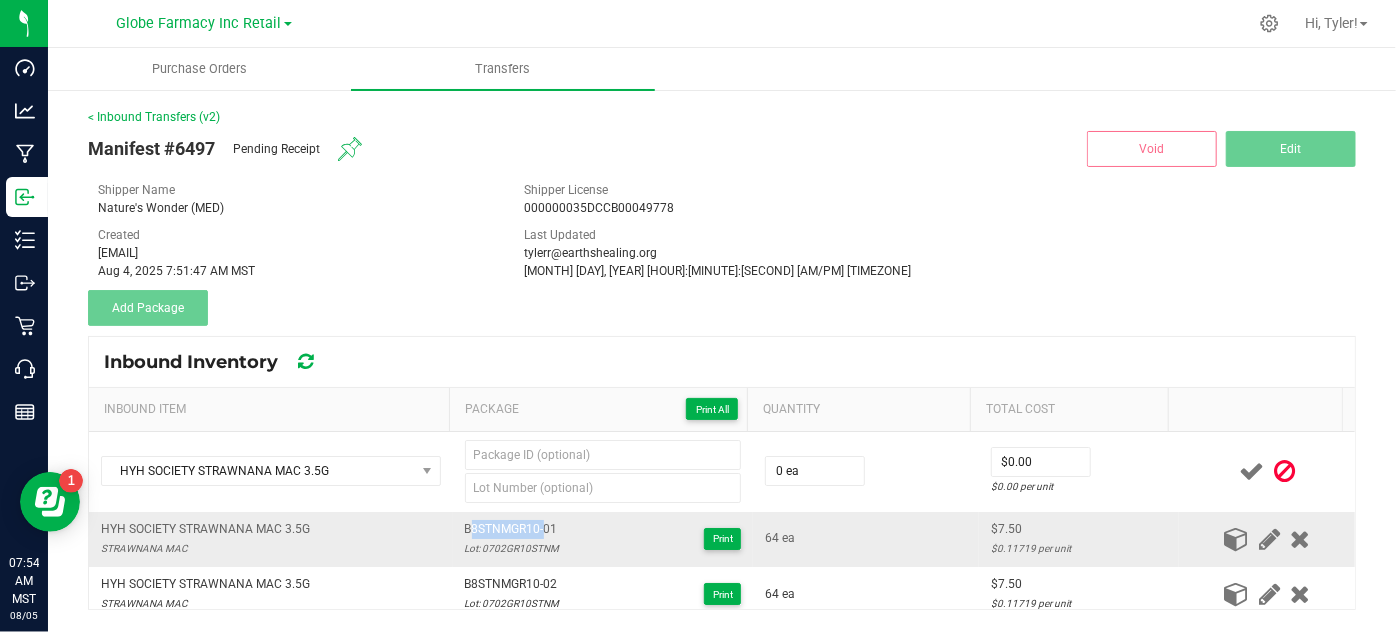 click on "B8STNMGR10-01" at bounding box center [512, 529] 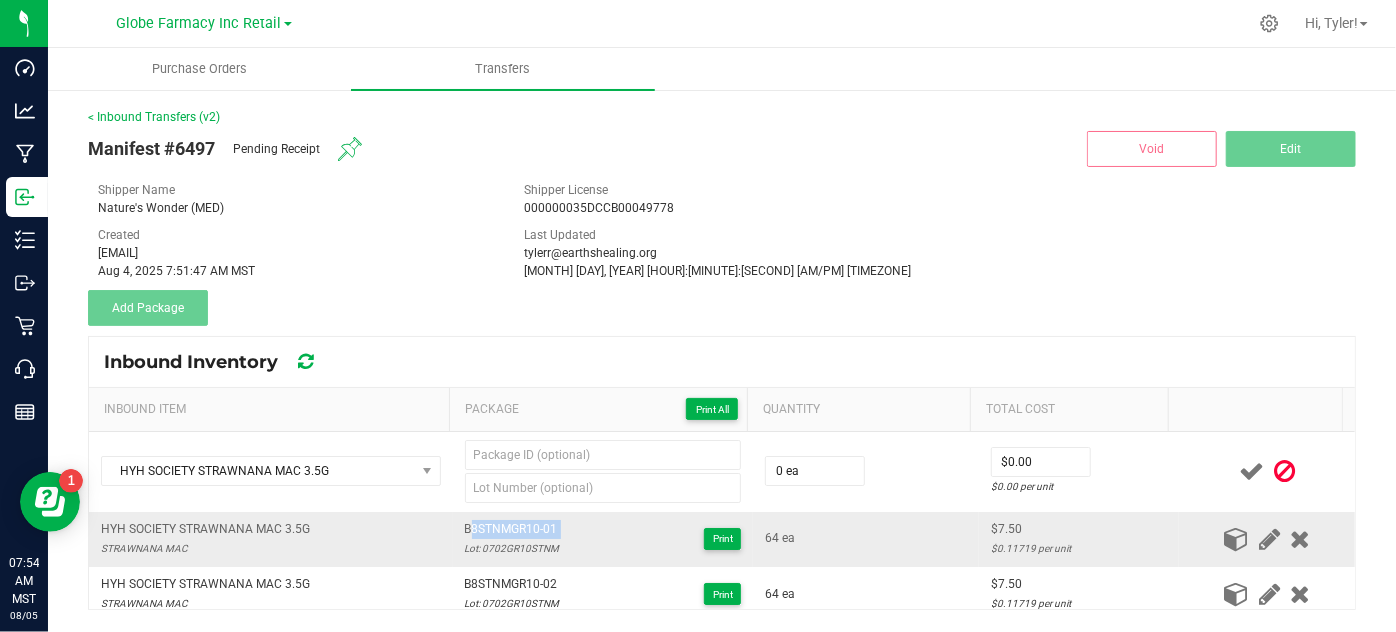 click on "B8STNMGR10-01" at bounding box center (512, 529) 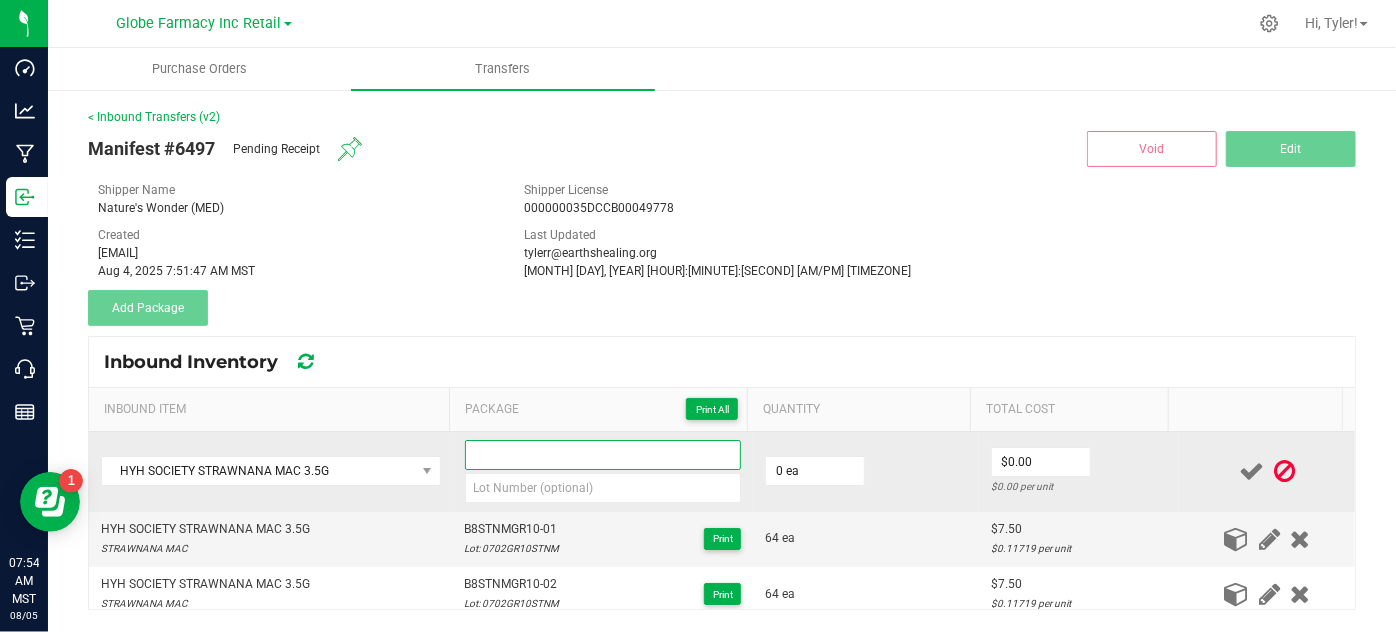 click at bounding box center (603, 455) 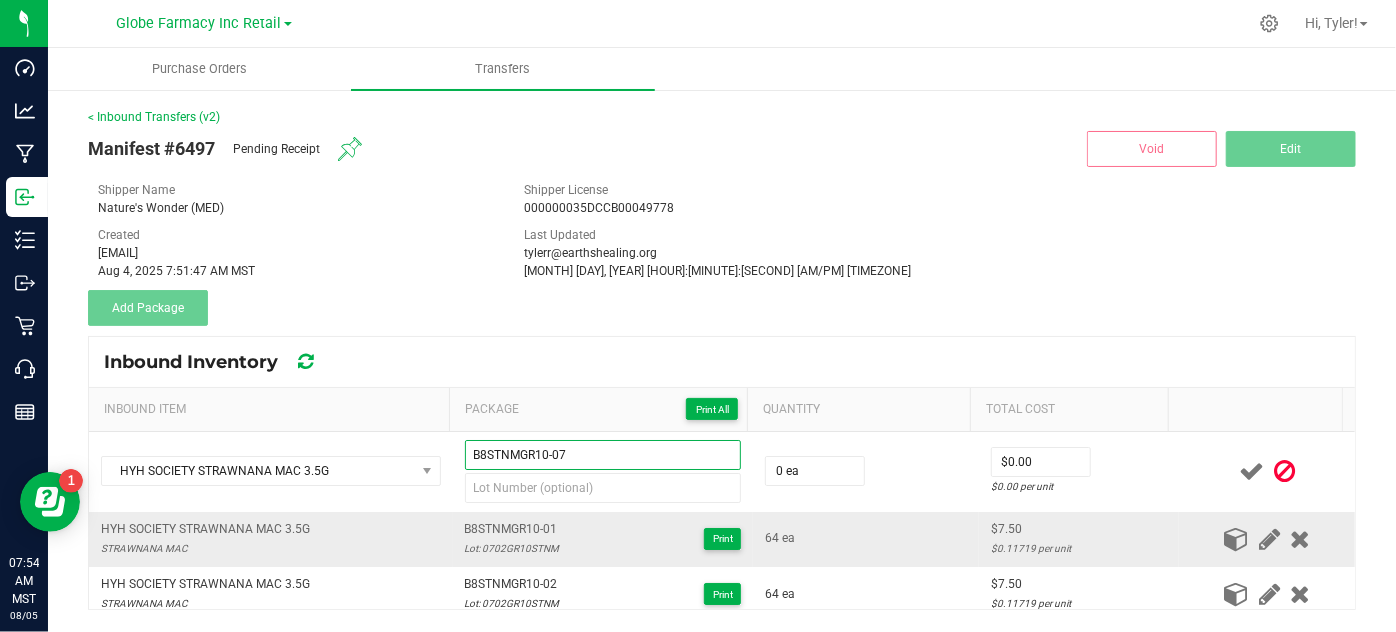 type on "B8STNMGR10-07" 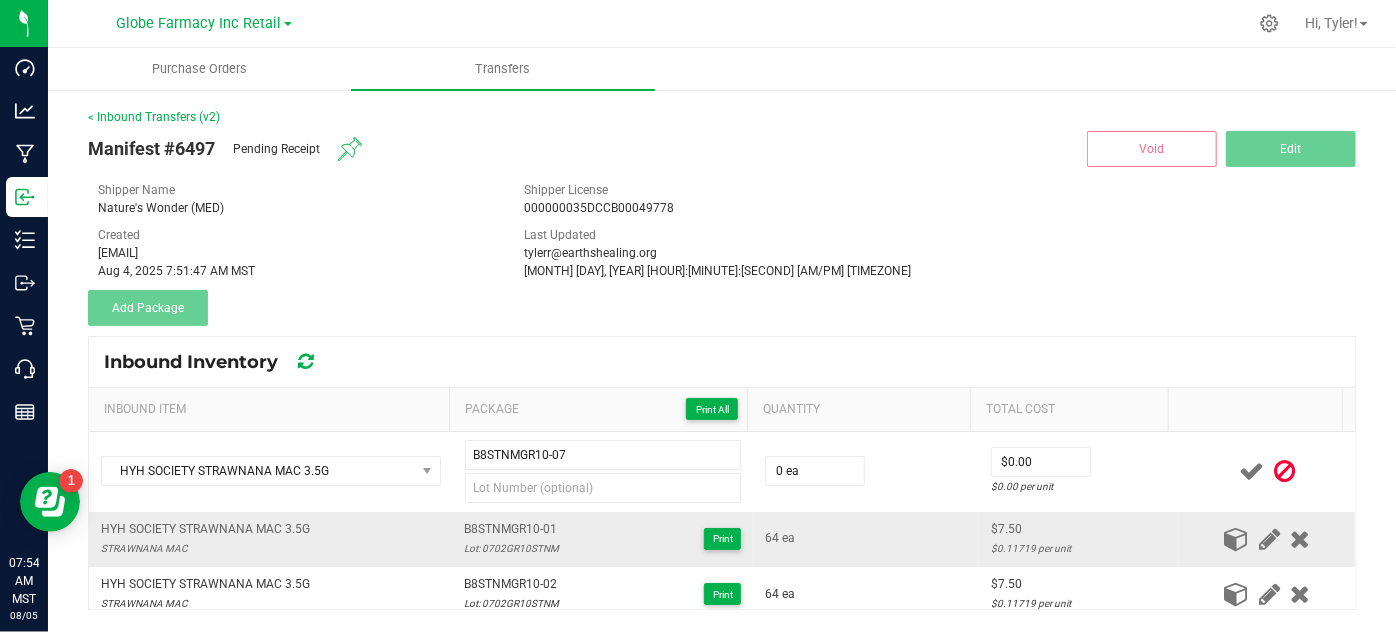 click on "B8STNMGR10-01   Lot: 0702GR10STNM   Print" at bounding box center [603, 539] 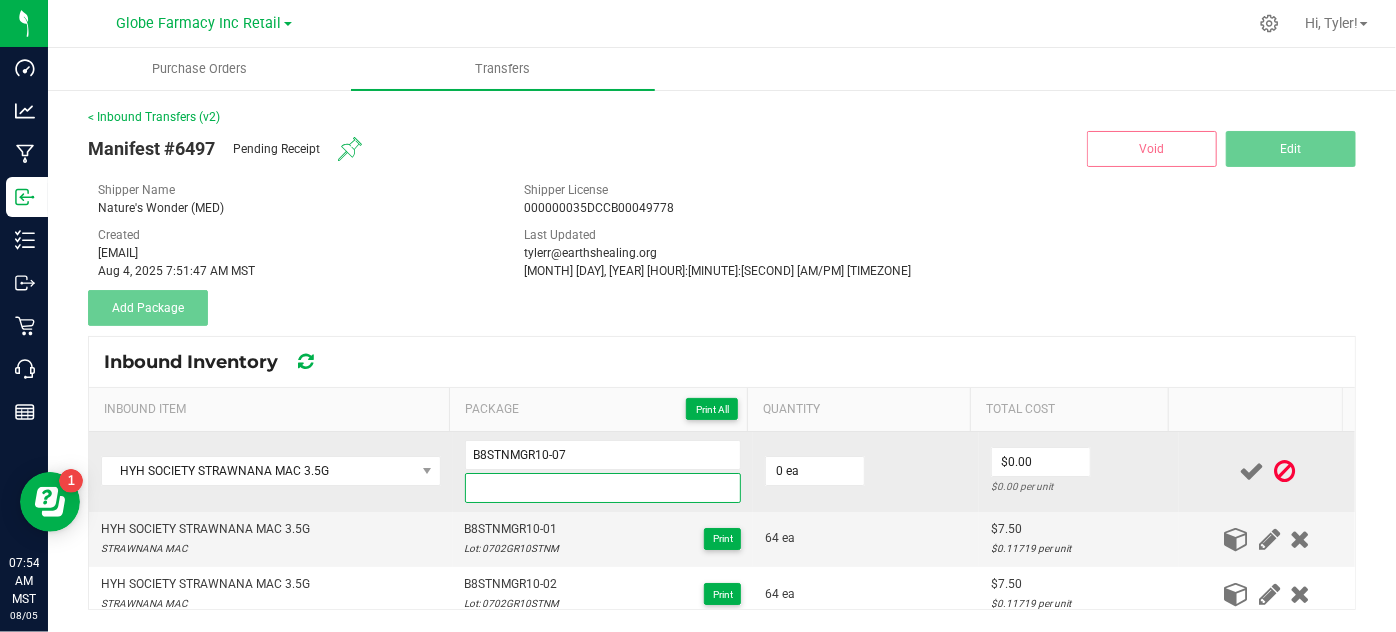 click at bounding box center [603, 488] 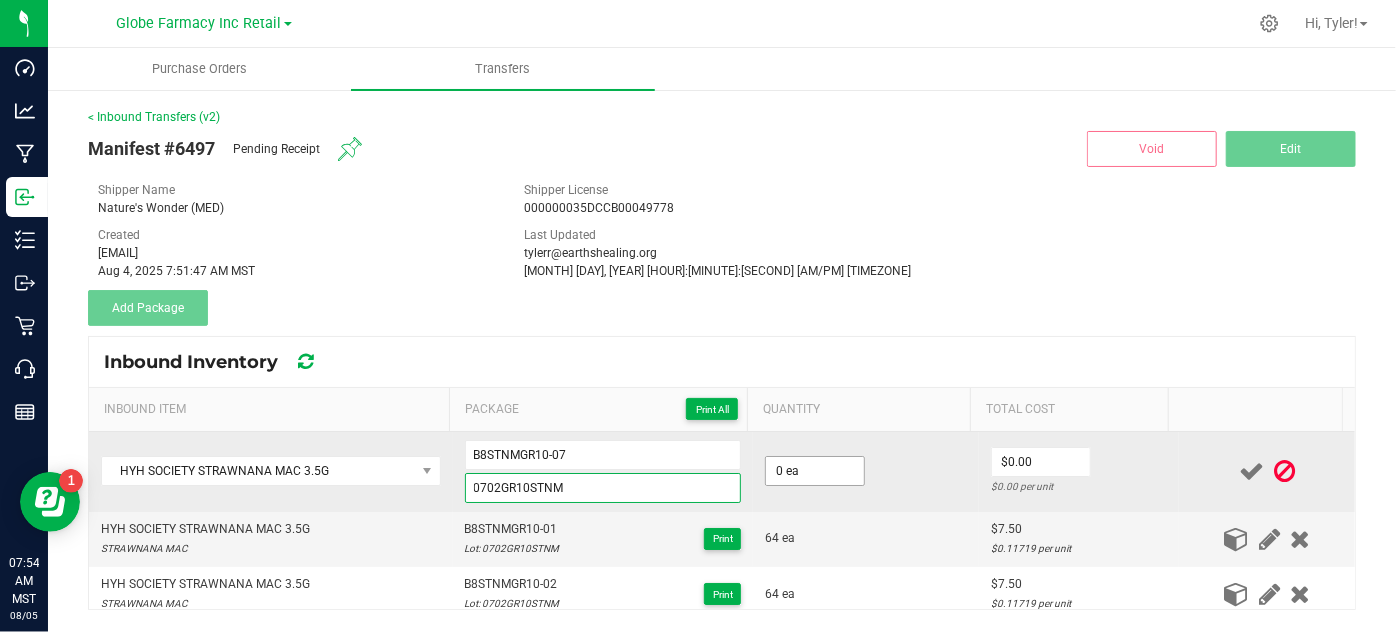 type on "0702GR10STNM" 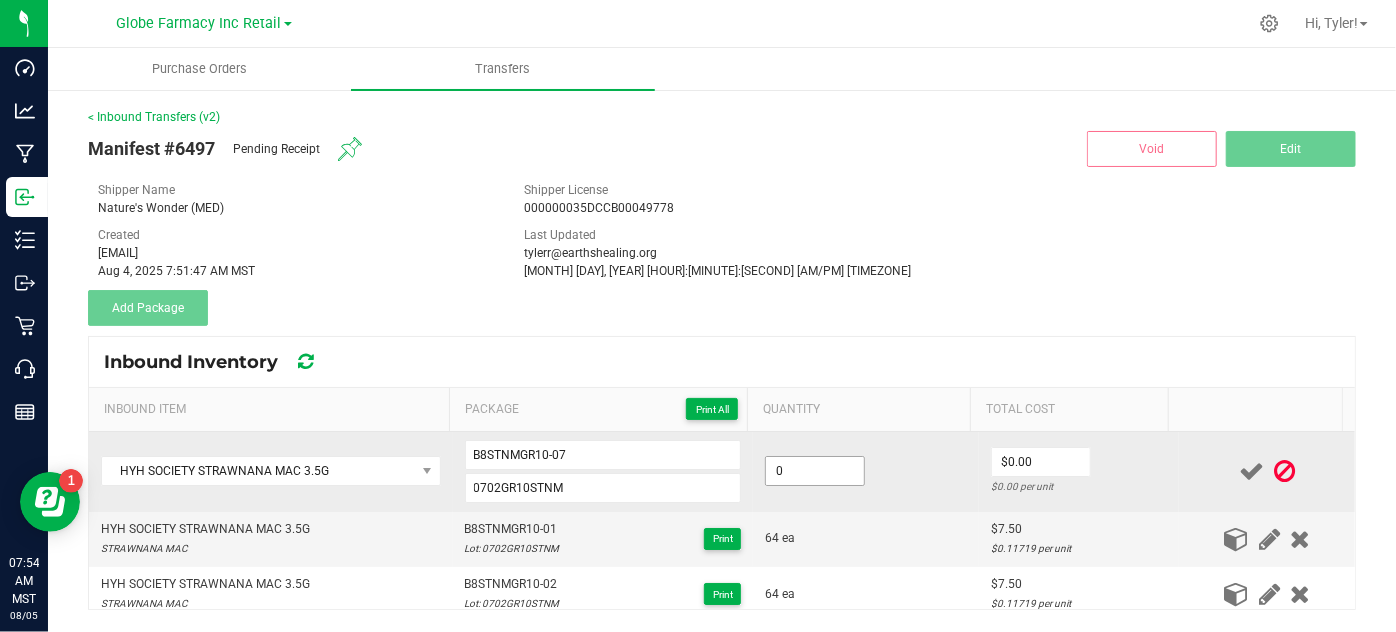 click on "0" at bounding box center (815, 471) 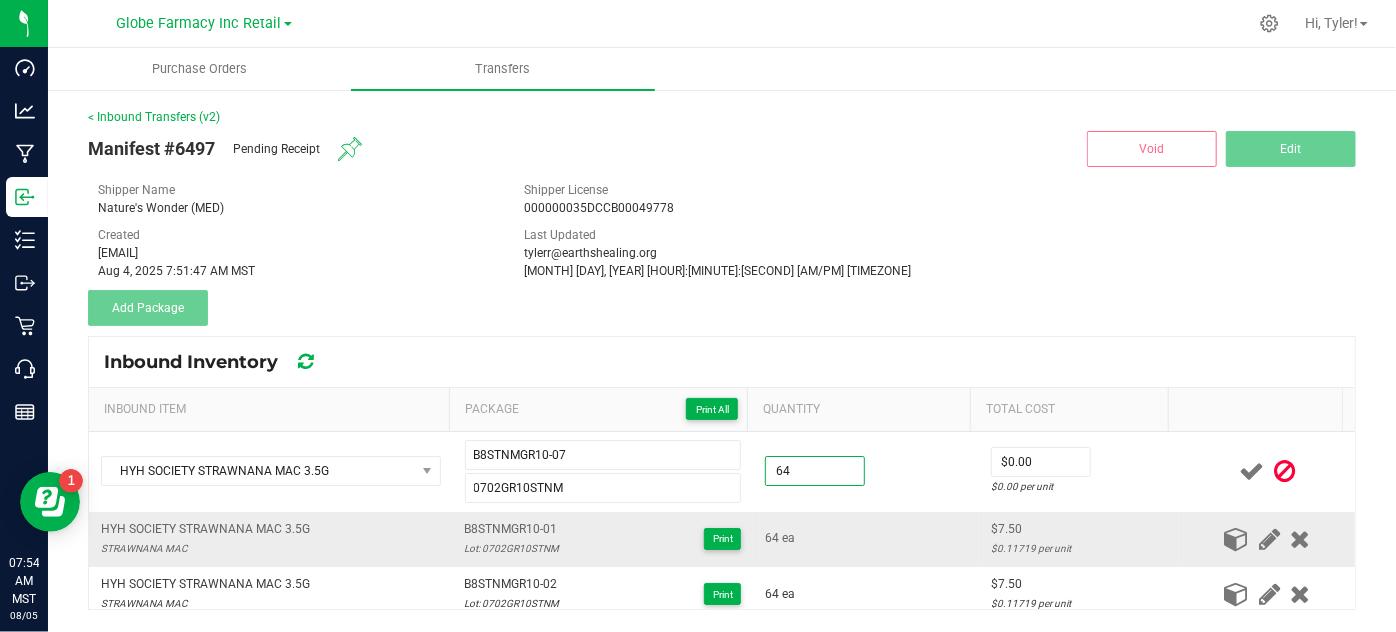 type on "64 ea" 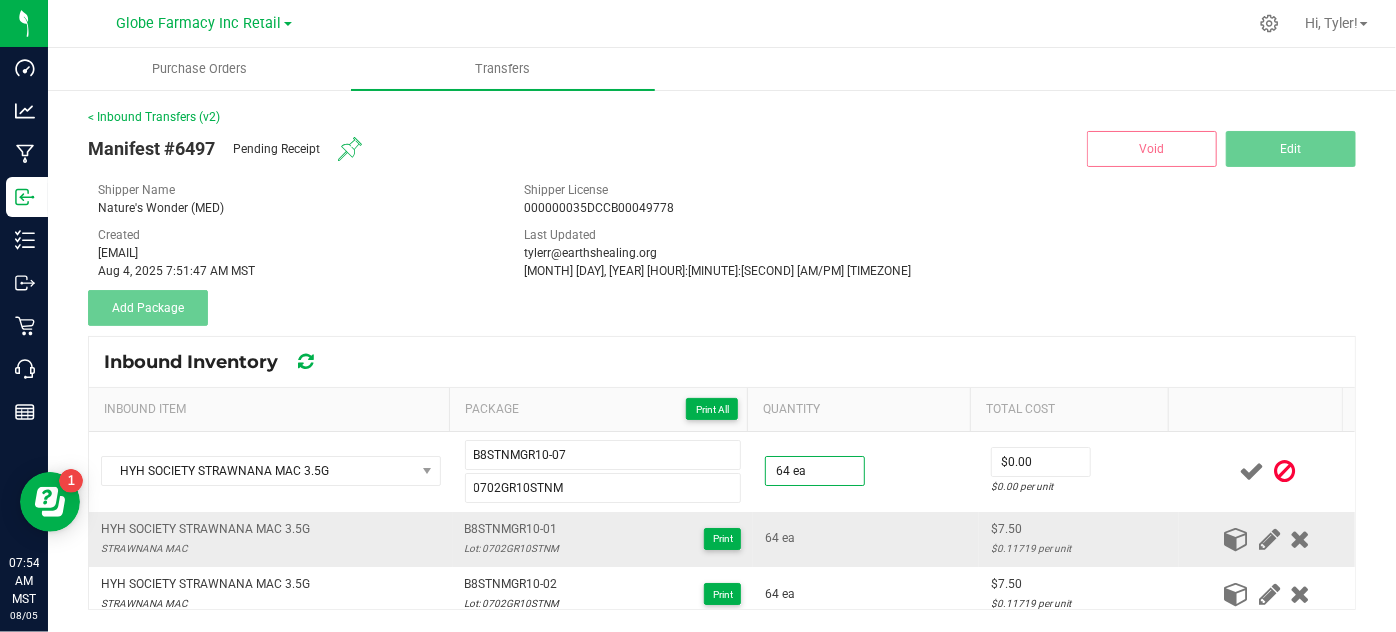 drag, startPoint x: 866, startPoint y: 543, endPoint x: 907, endPoint y: 531, distance: 42.72002 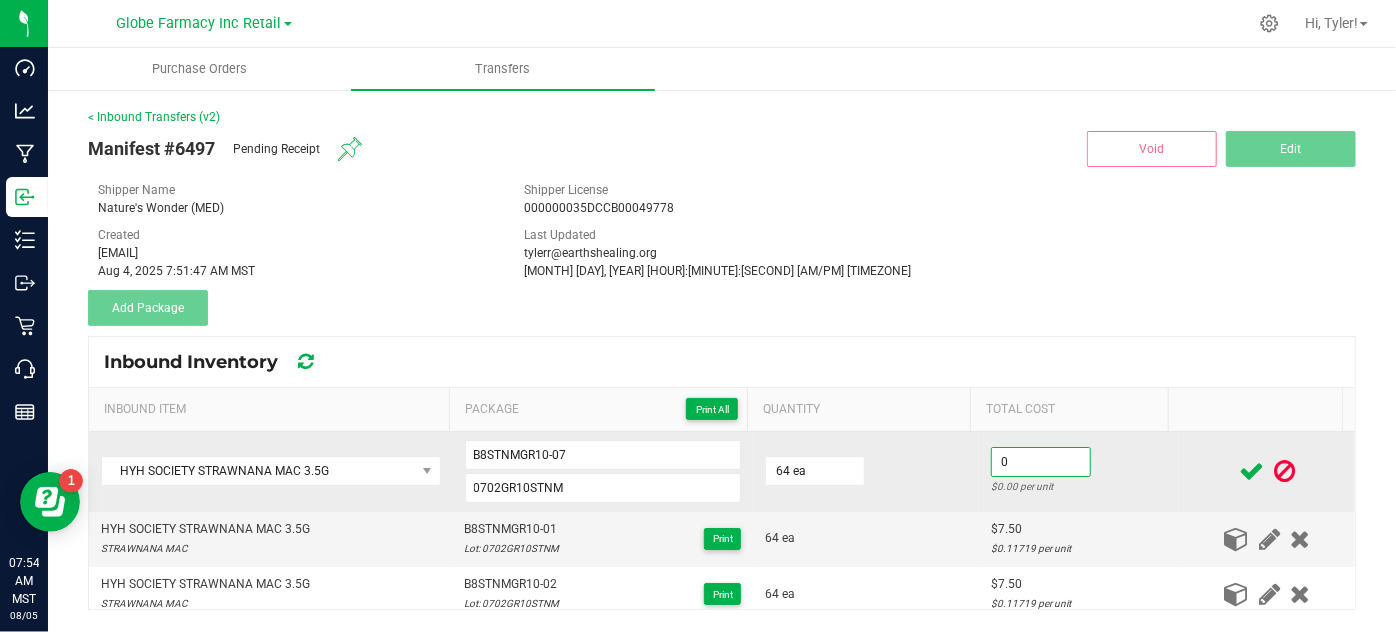 click on "0" at bounding box center (1041, 462) 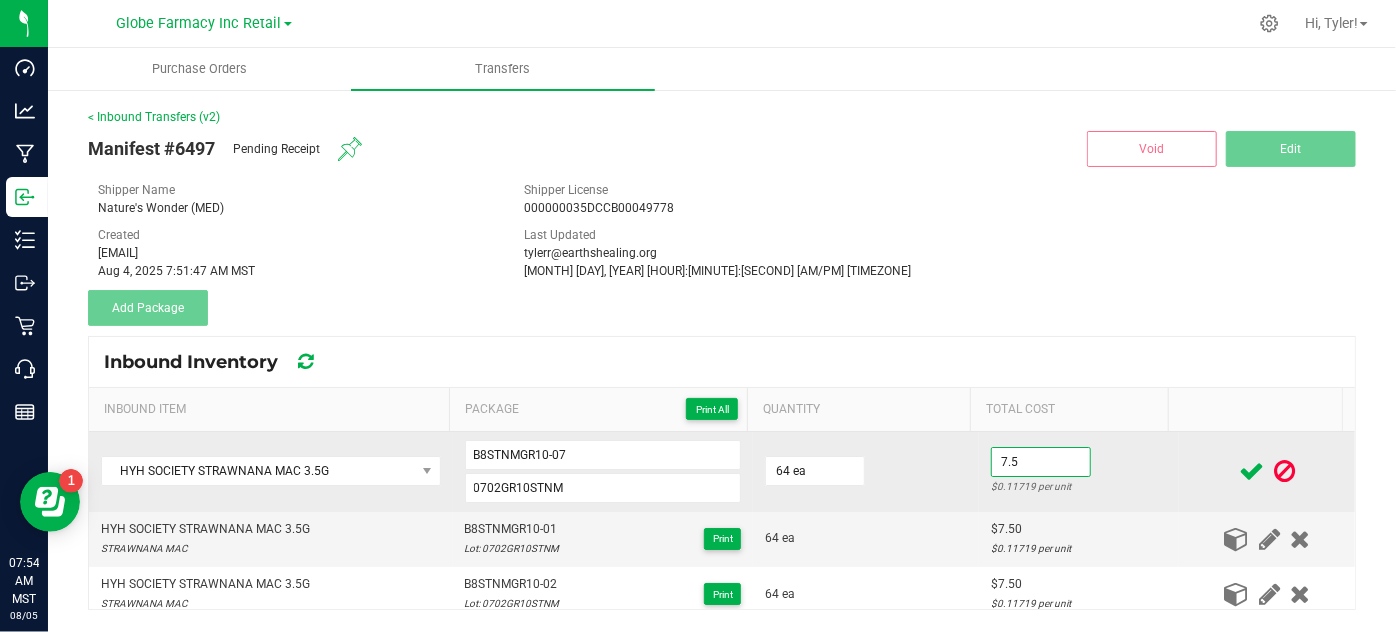 type on "$7.50" 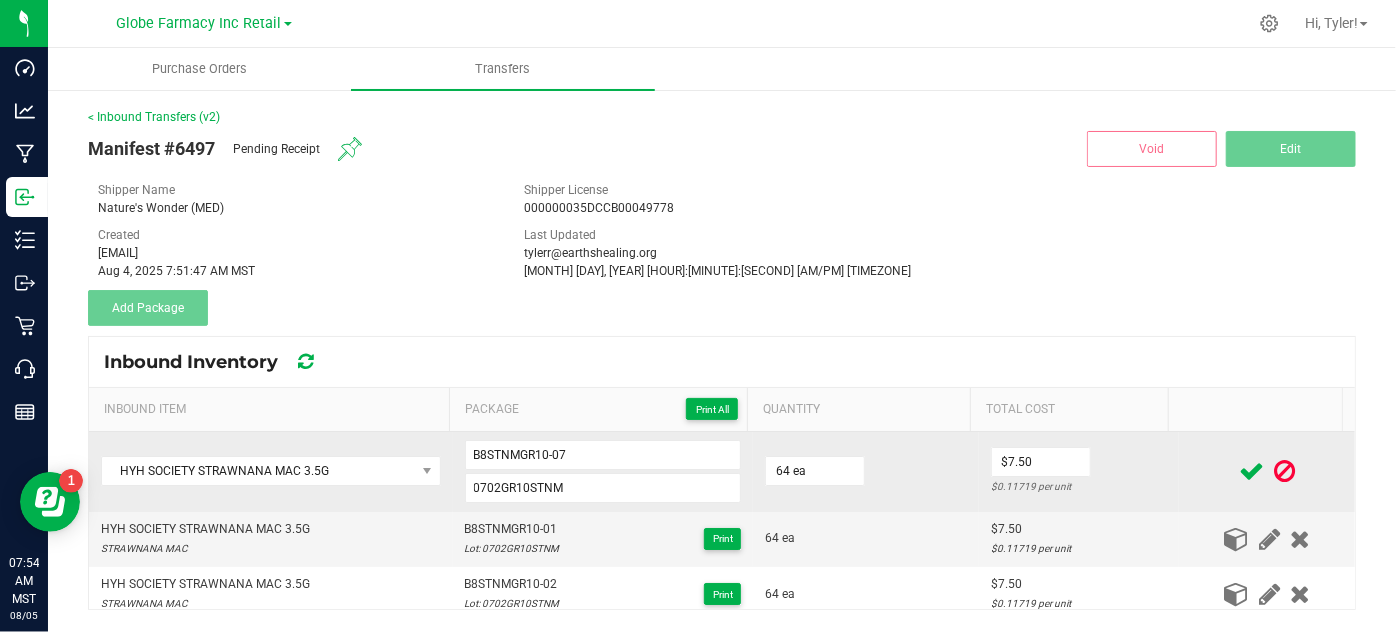 click on "64 ea" at bounding box center [866, 472] 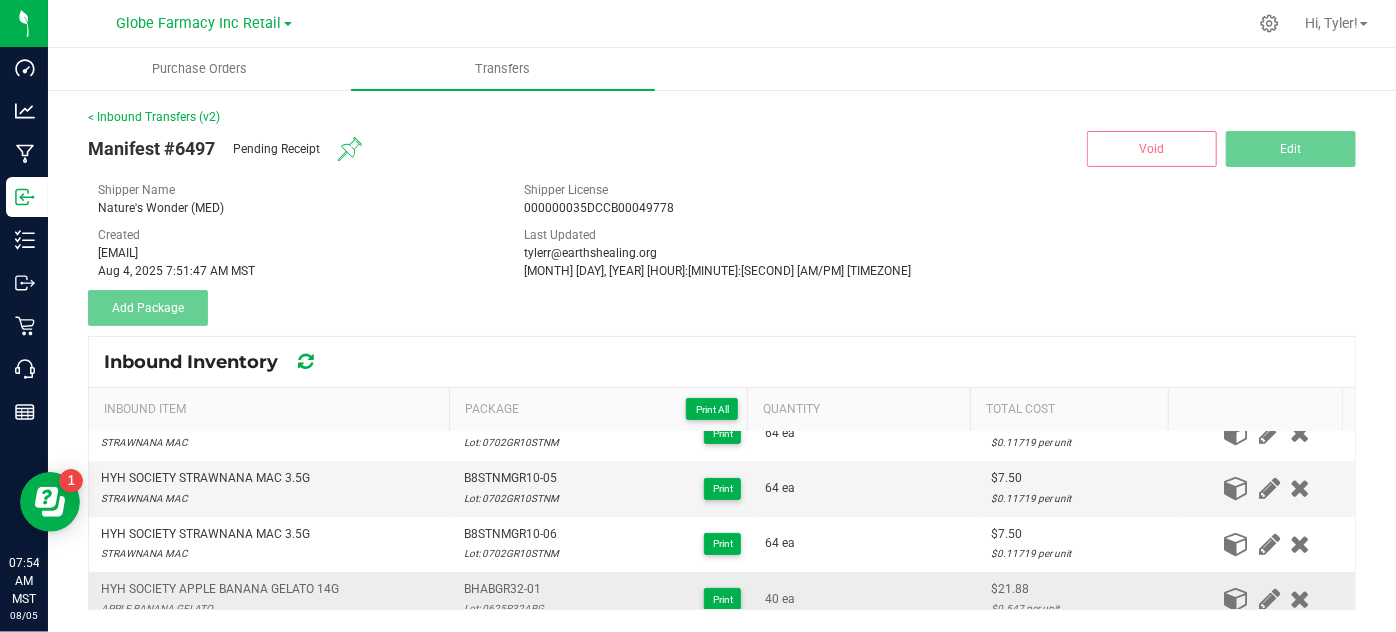 scroll, scrollTop: 0, scrollLeft: 0, axis: both 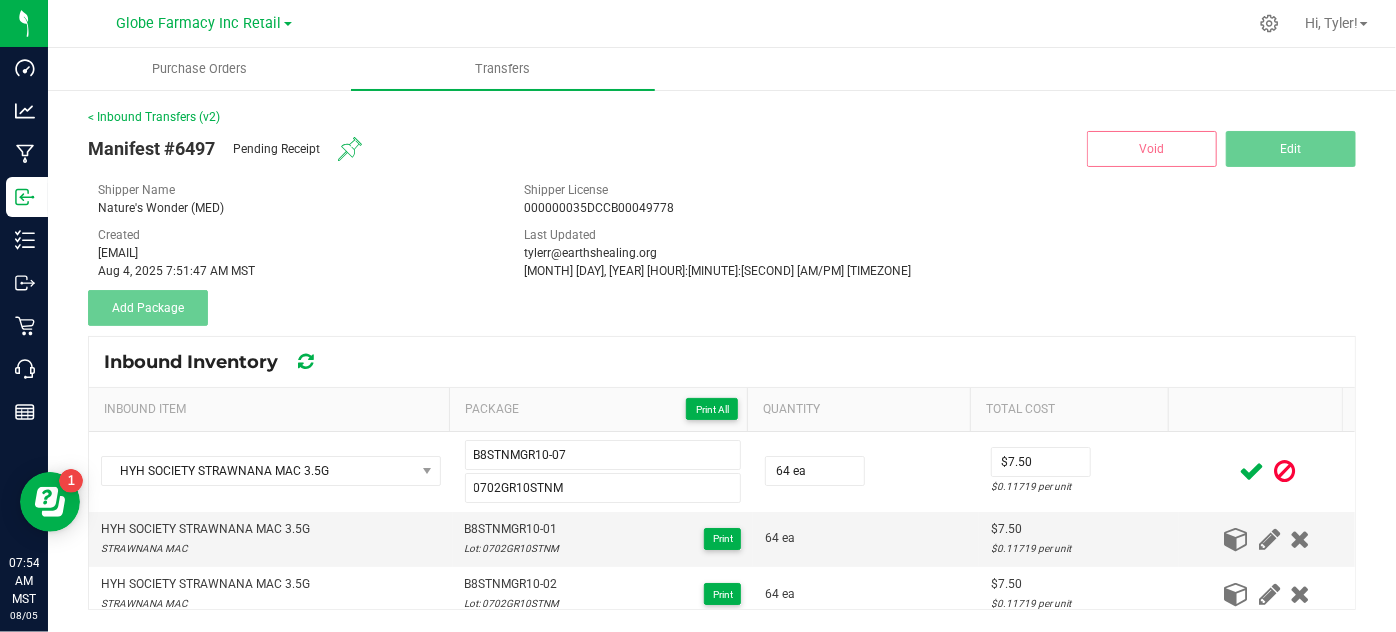click at bounding box center (1251, 471) 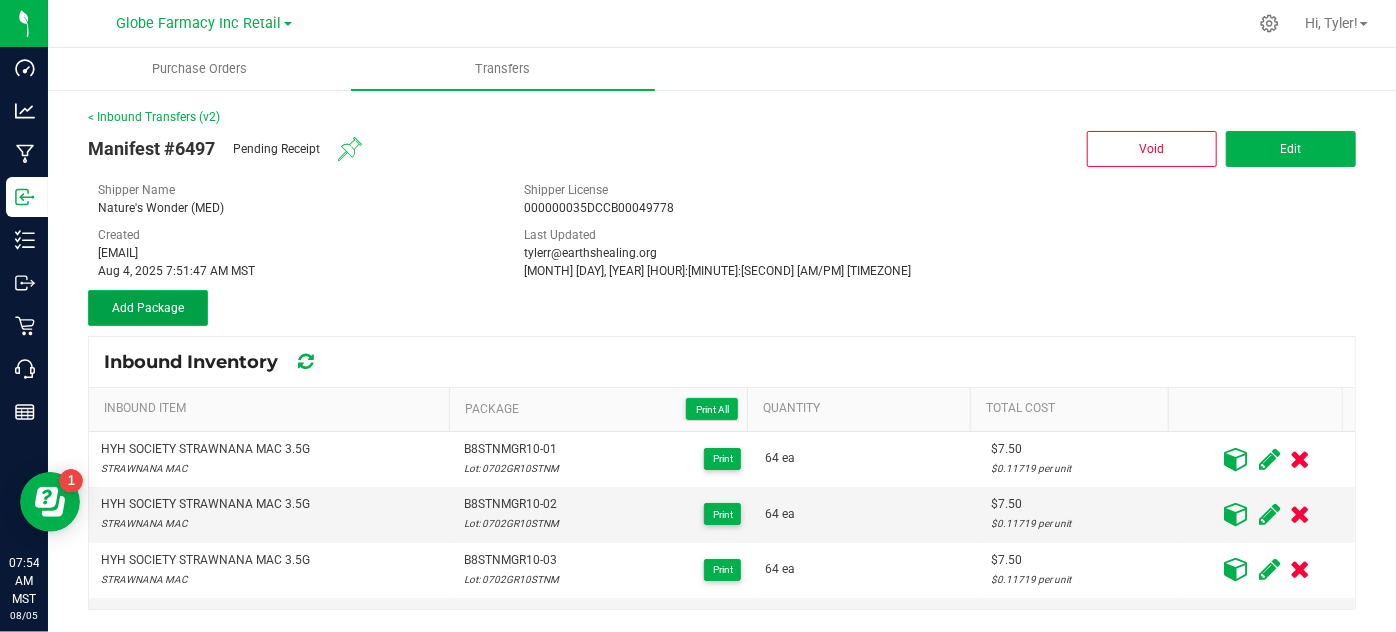 click on "Add Package" at bounding box center [148, 308] 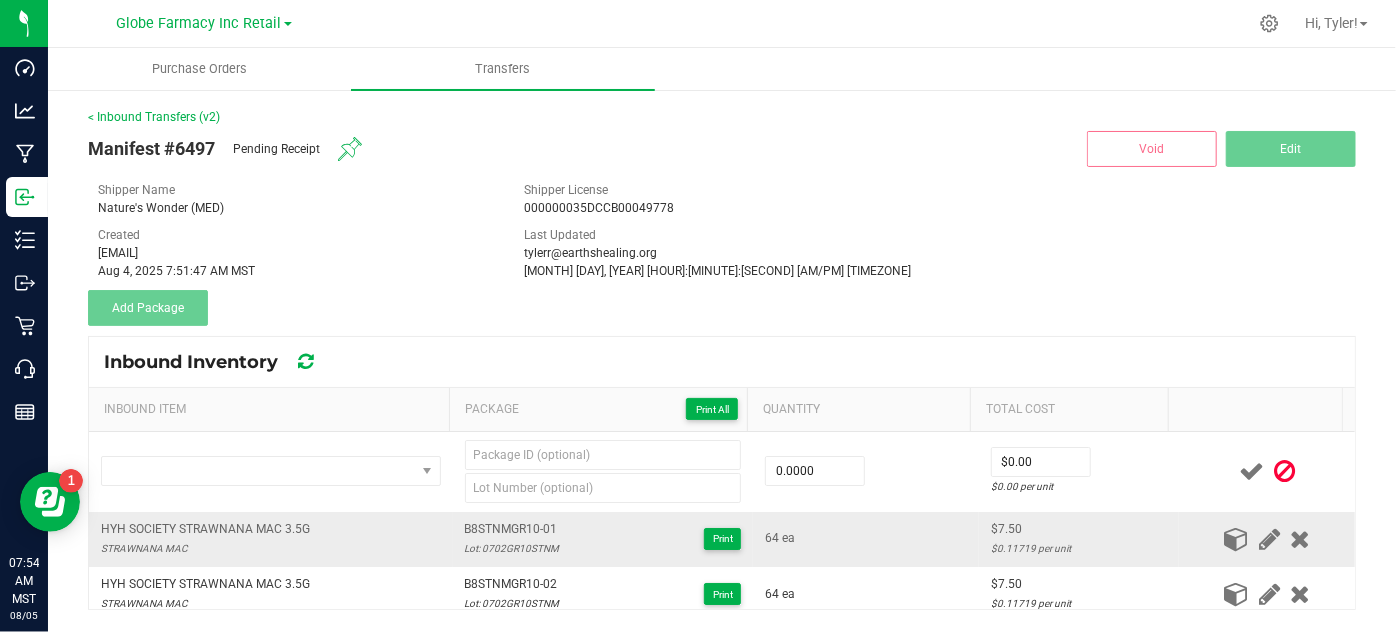 click on "HYH SOCIETY STRAWNANA MAC 3.5G" at bounding box center [205, 529] 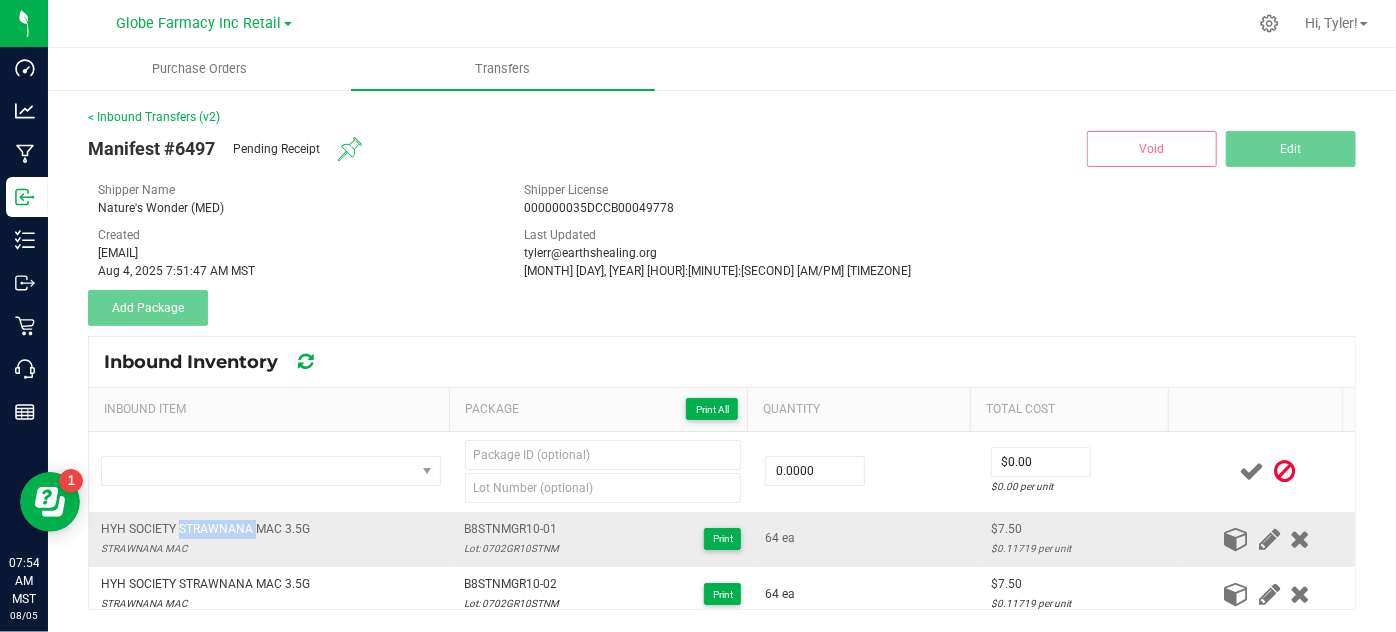 click on "HYH SOCIETY STRAWNANA MAC 3.5G" at bounding box center (205, 529) 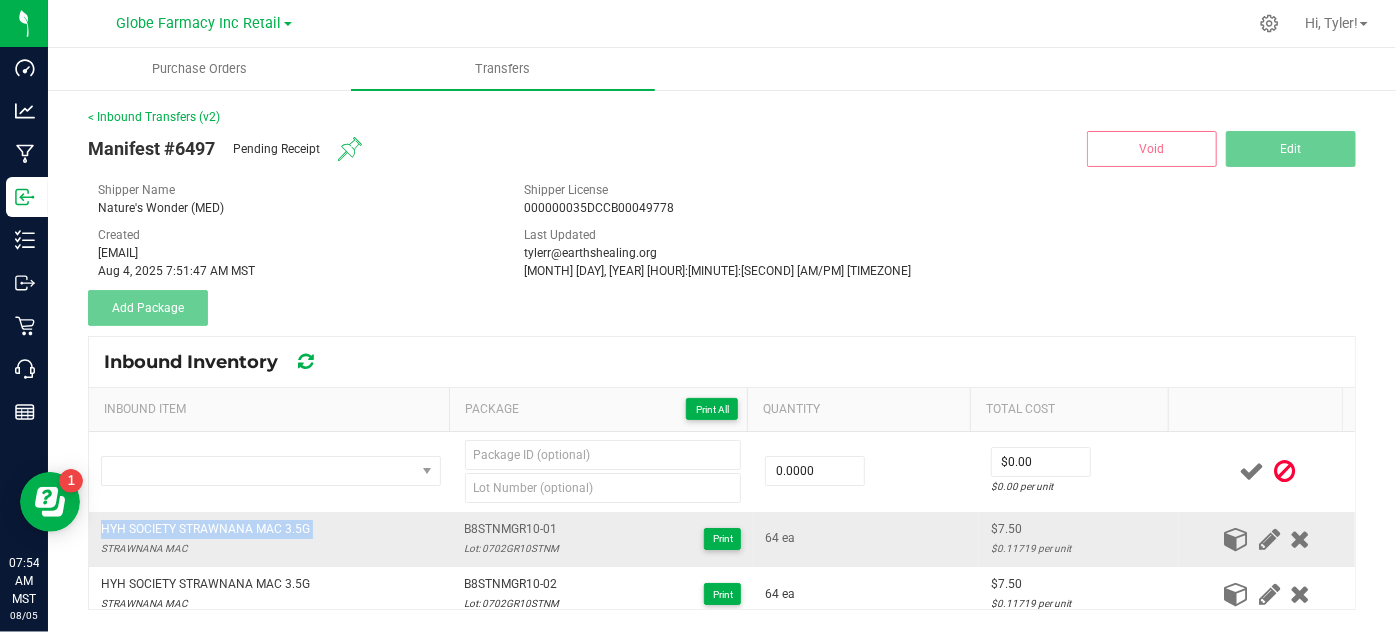 click on "HYH SOCIETY STRAWNANA MAC 3.5G" at bounding box center [205, 529] 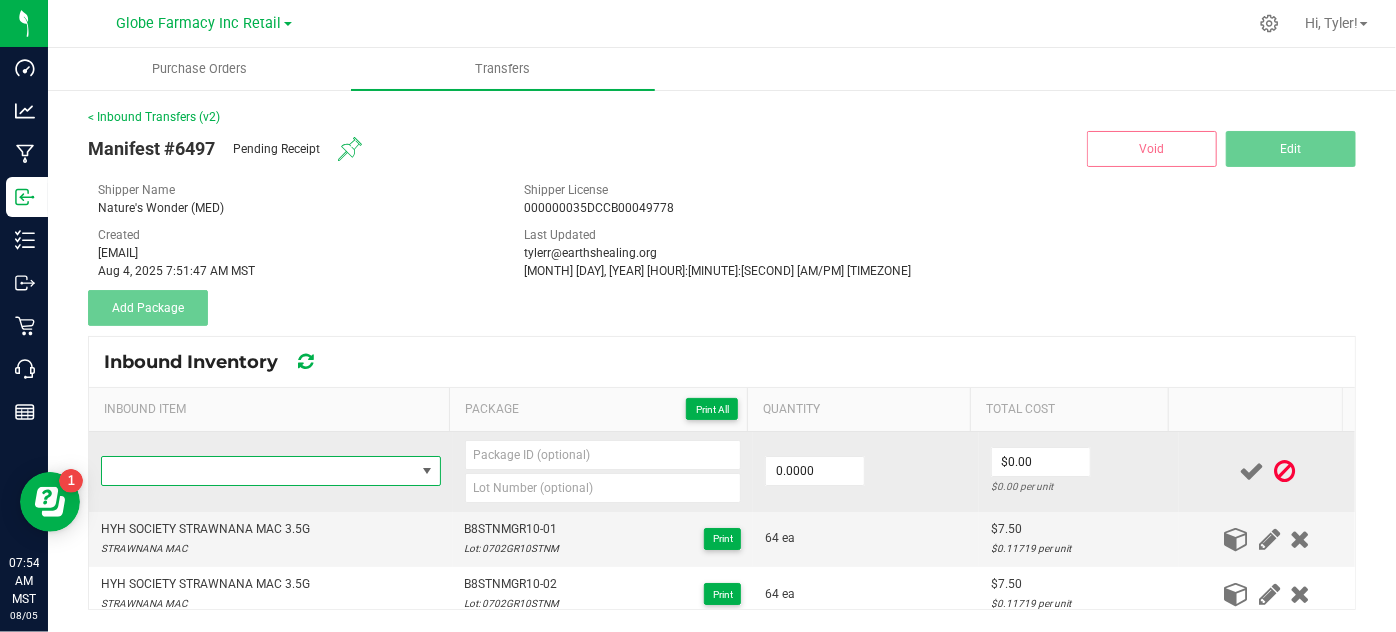 click at bounding box center (258, 471) 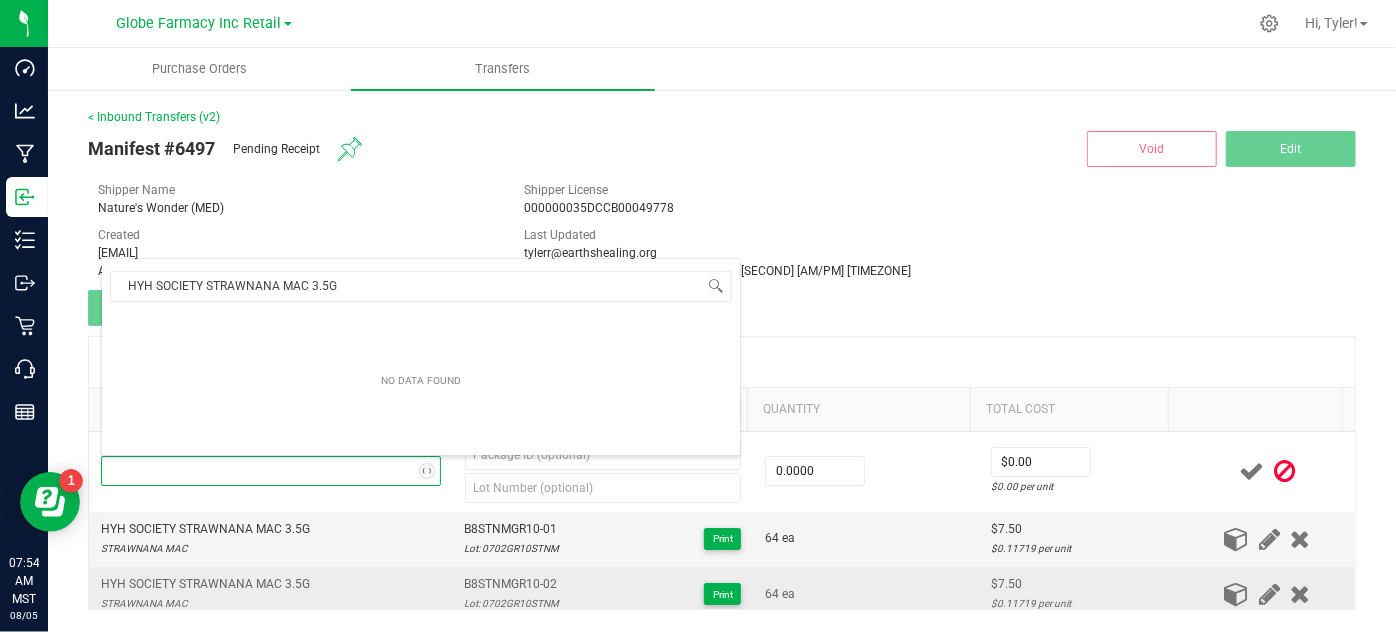 scroll, scrollTop: 99970, scrollLeft: 99664, axis: both 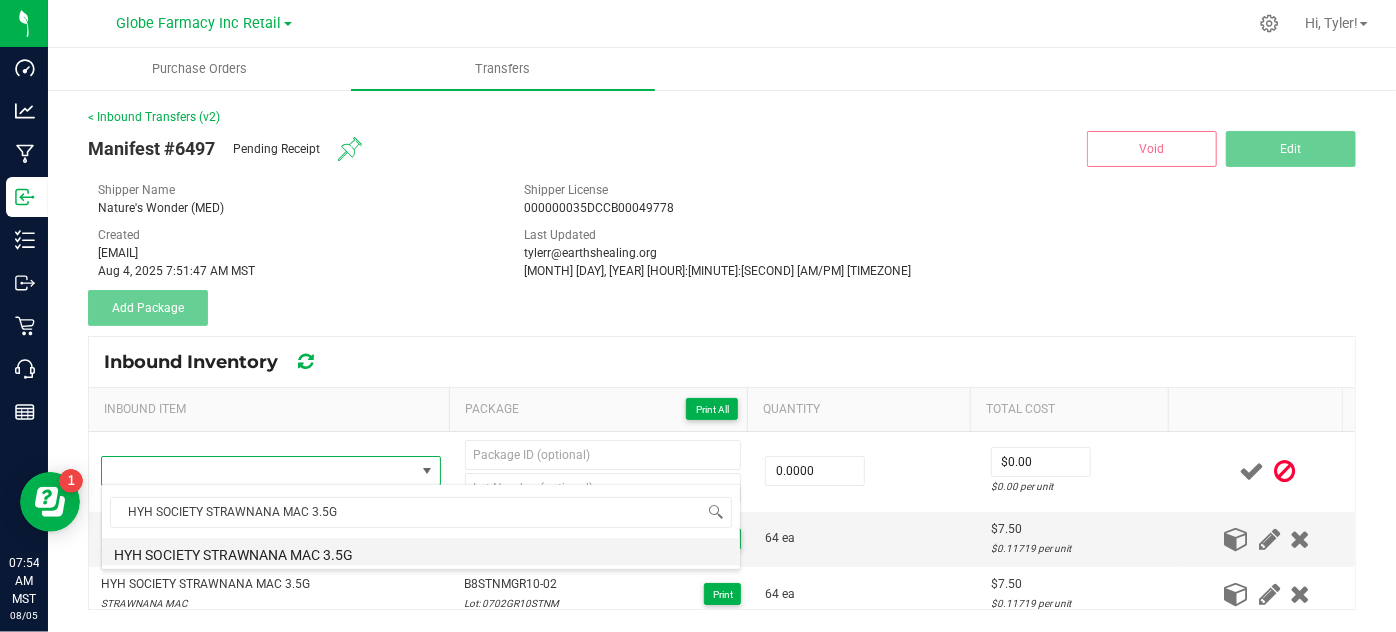click on "HYH SOCIETY STRAWNANA MAC 3.5G" at bounding box center [421, 552] 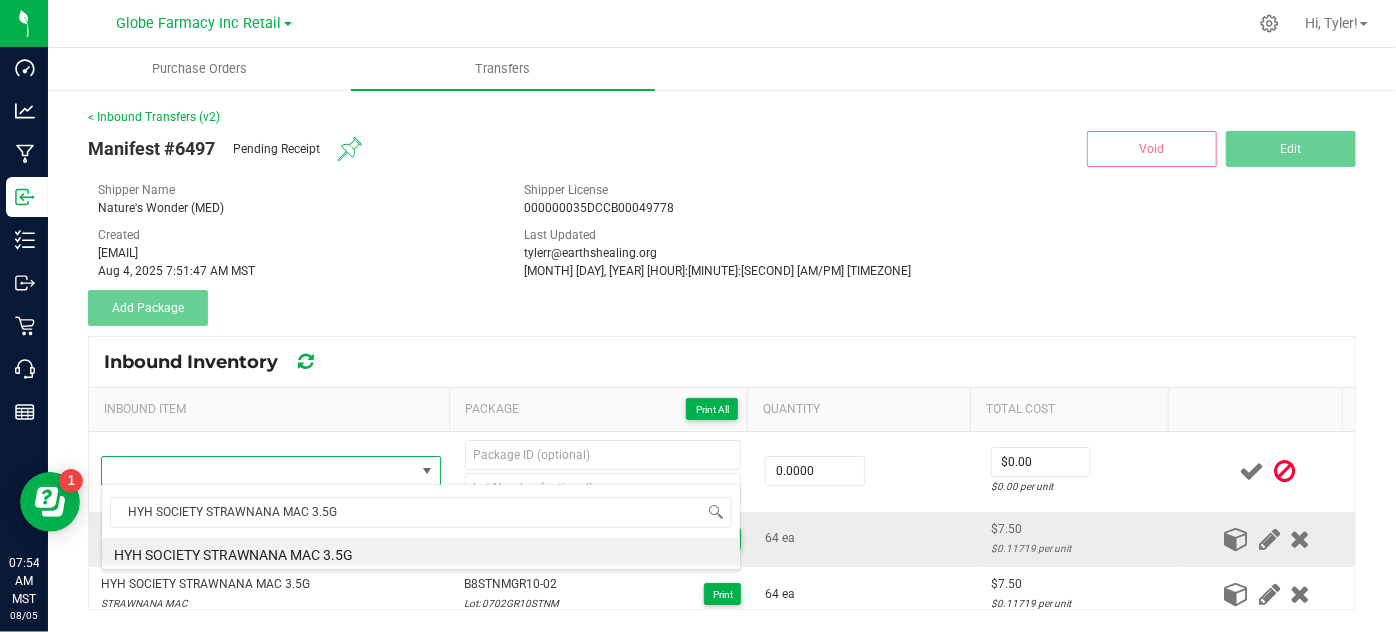 type on "0 ea" 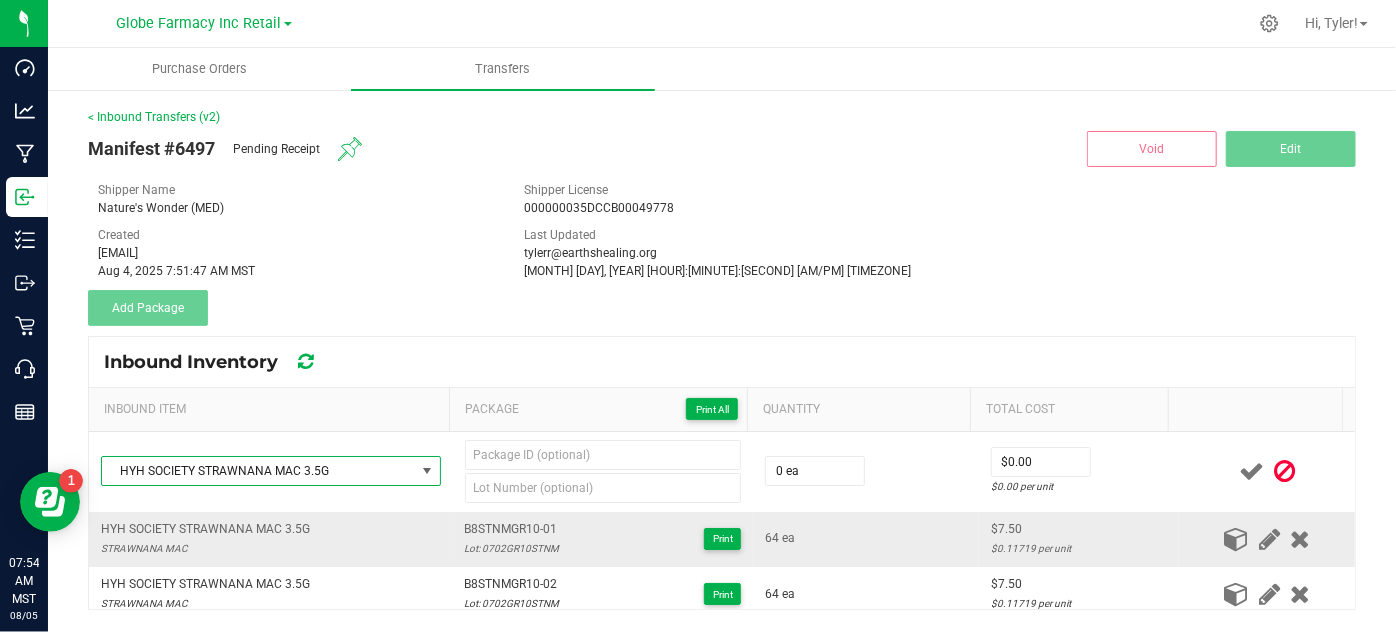 click on "B8STNMGR10-01" at bounding box center [512, 529] 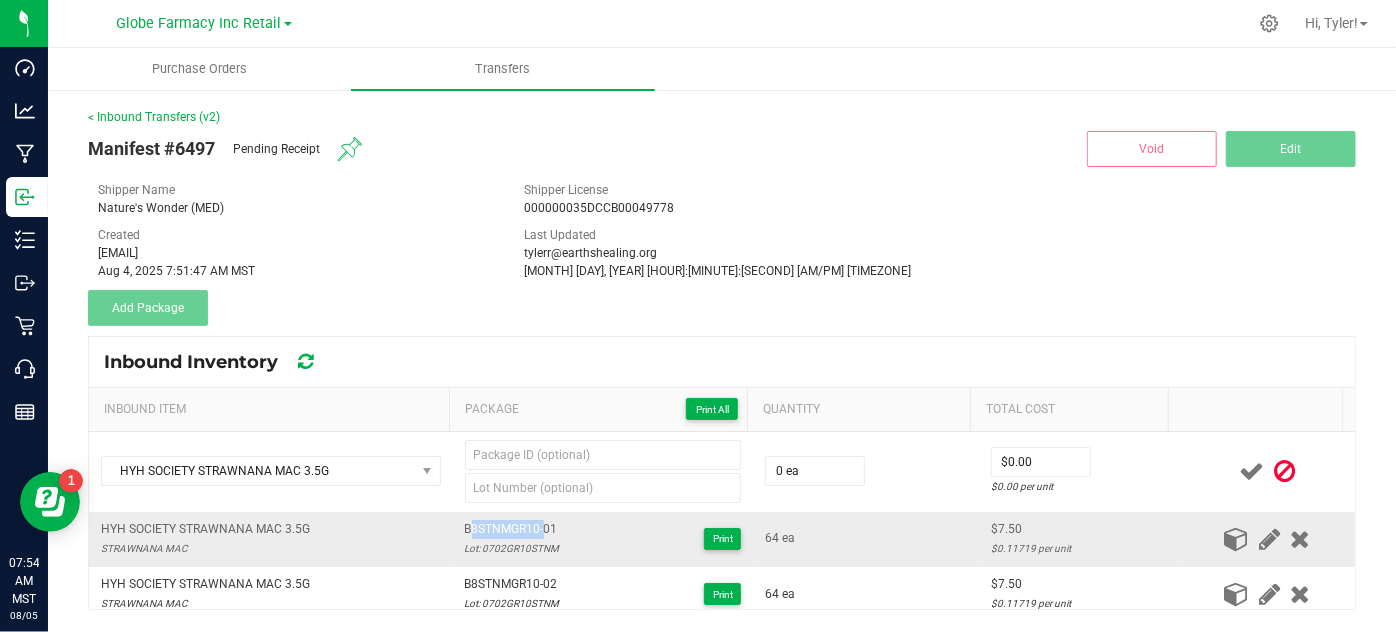 click on "B8STNMGR10-01" at bounding box center [512, 529] 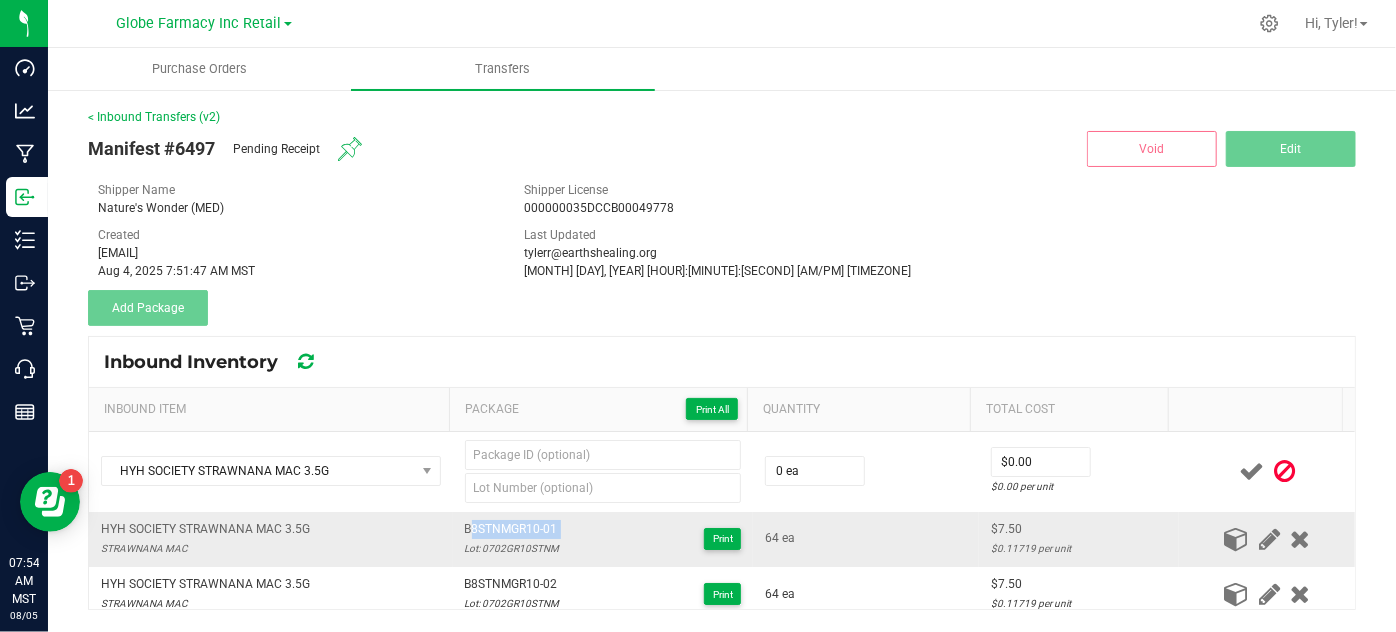 click on "B8STNMGR10-01" at bounding box center [512, 529] 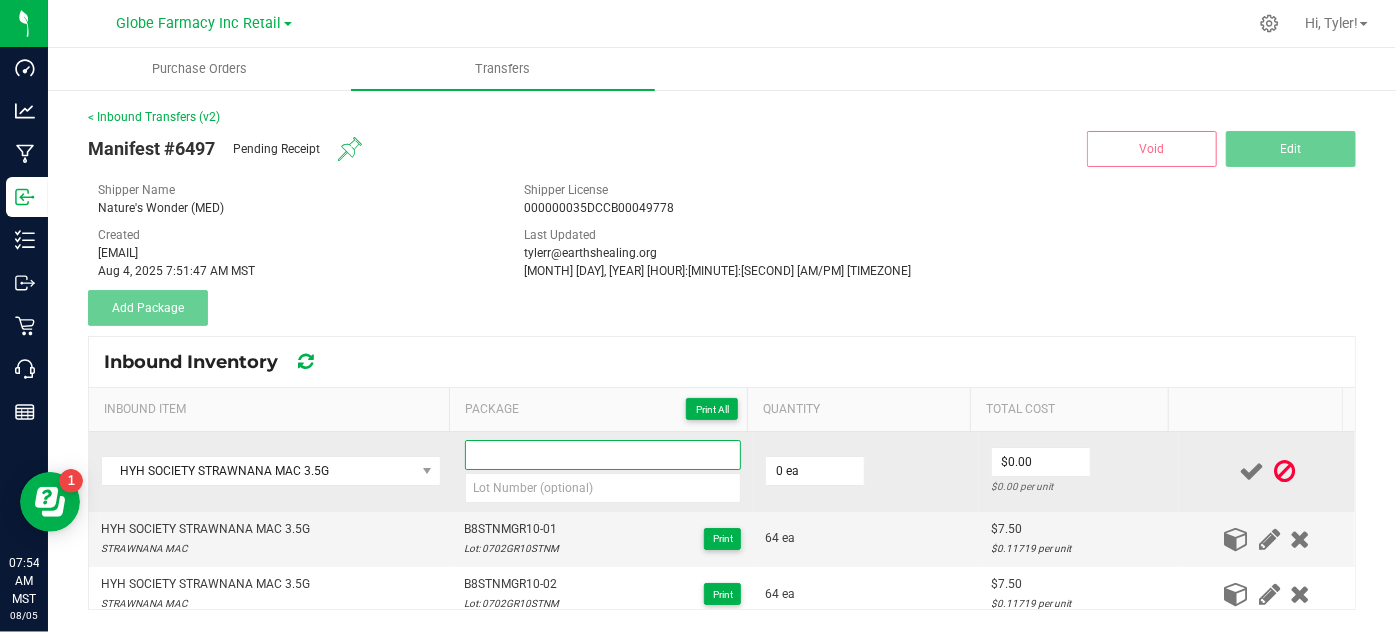 click at bounding box center [603, 455] 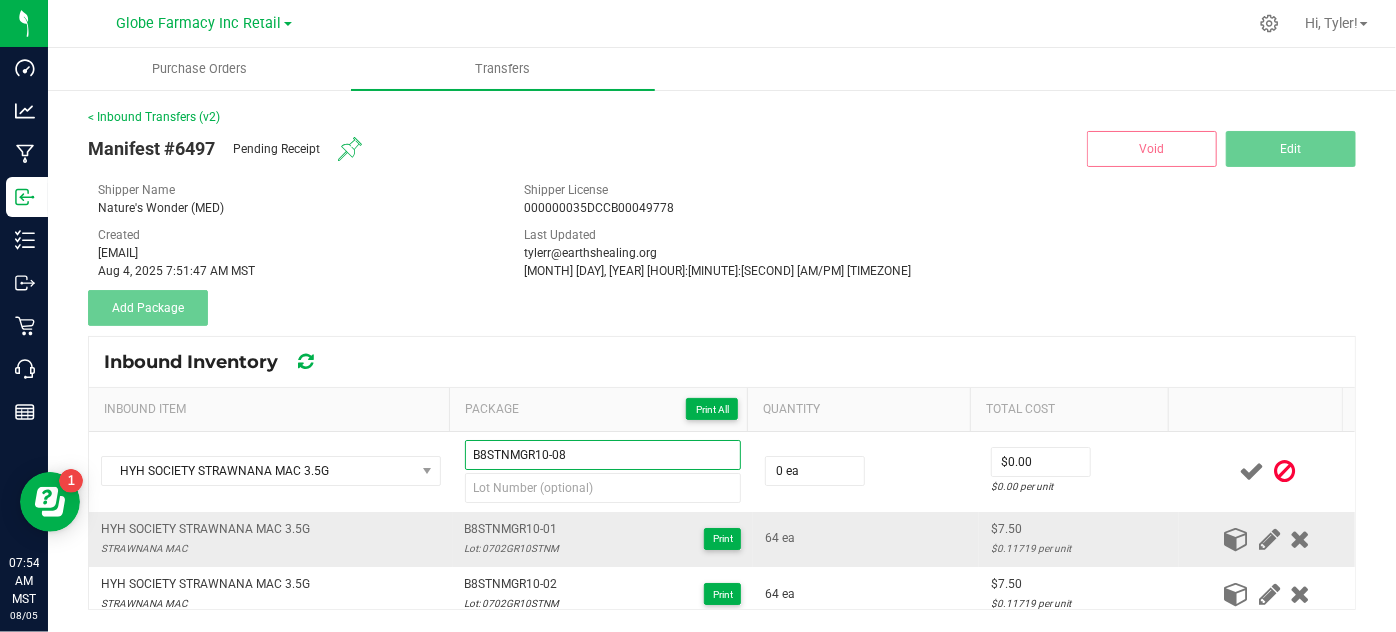 type on "B8STNMGR10-08" 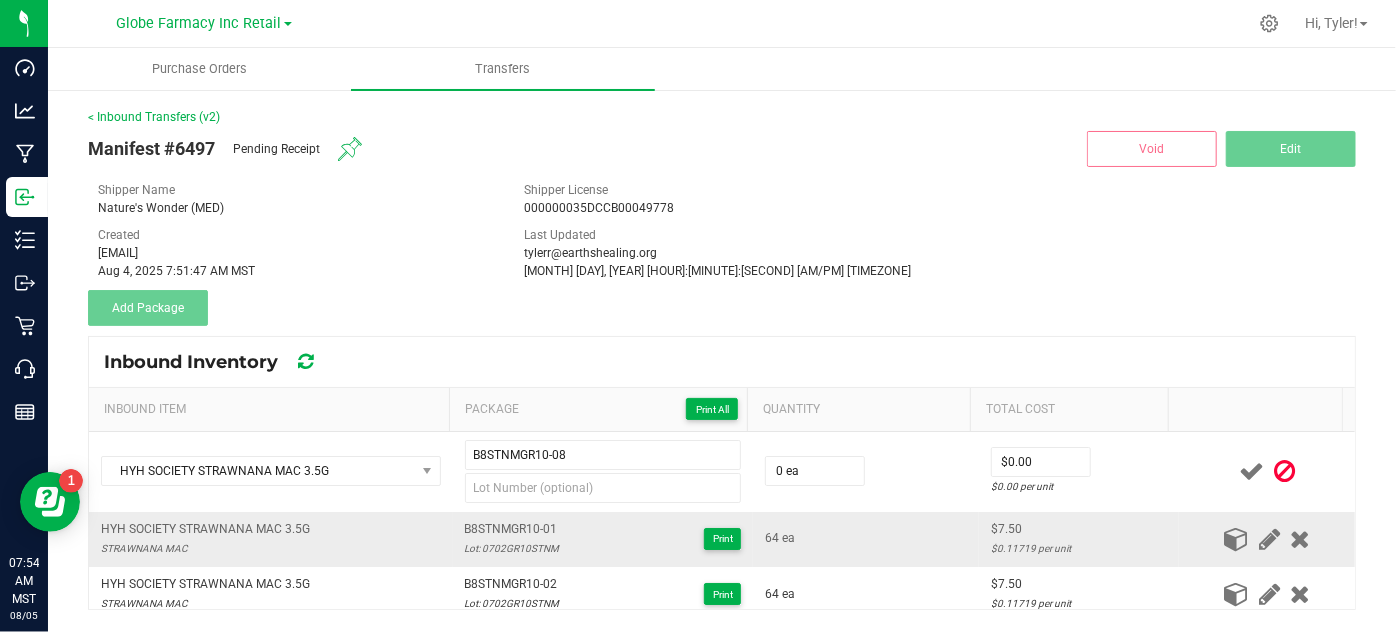 click on "Lot: 0702GR10STNM" at bounding box center [512, 548] 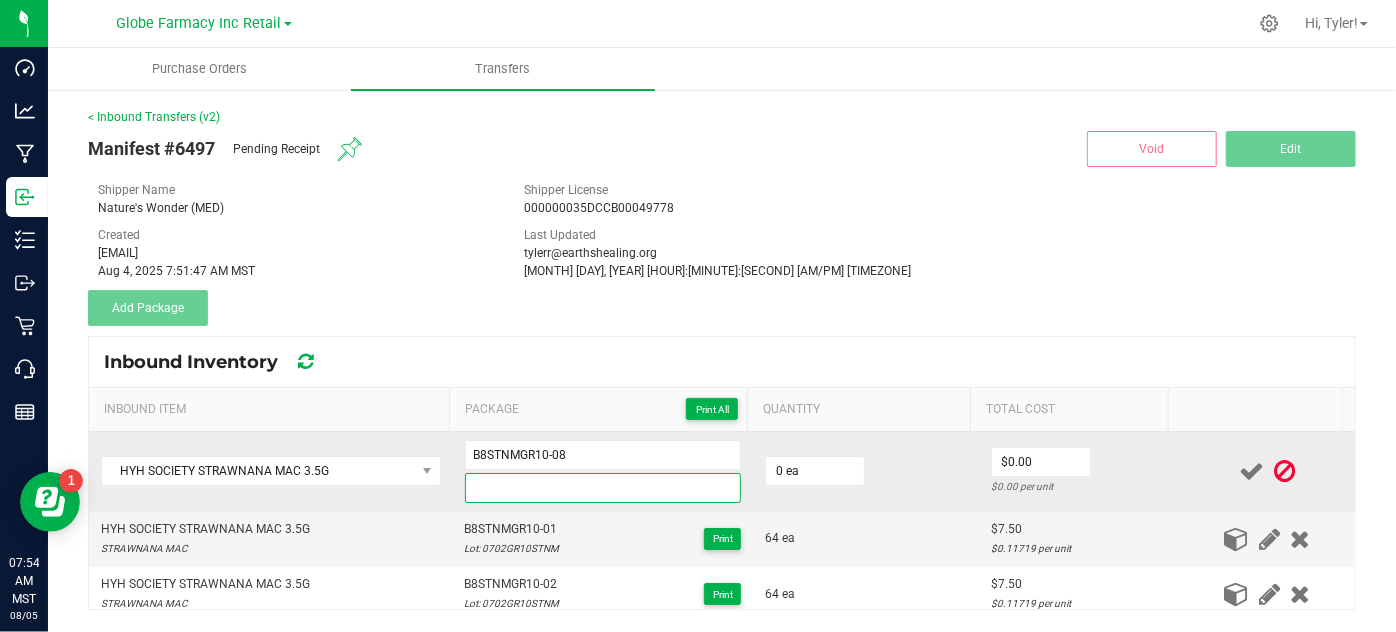 click at bounding box center (603, 488) 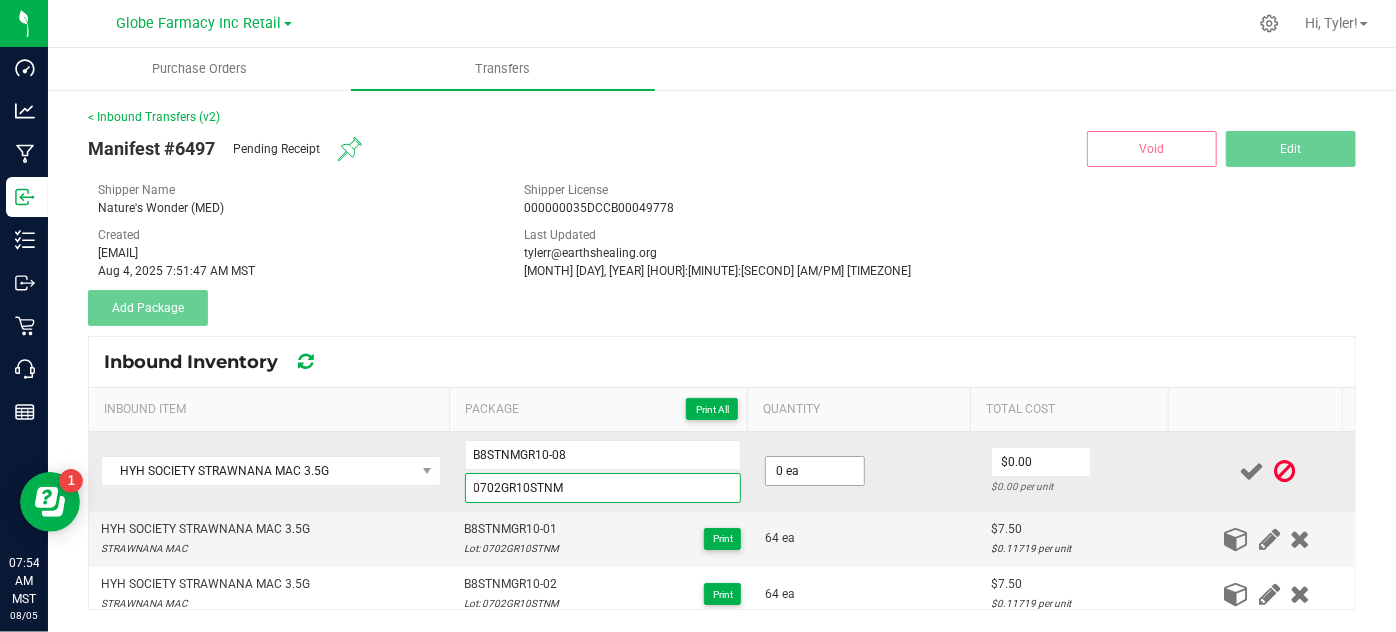 type on "0702GR10STNM" 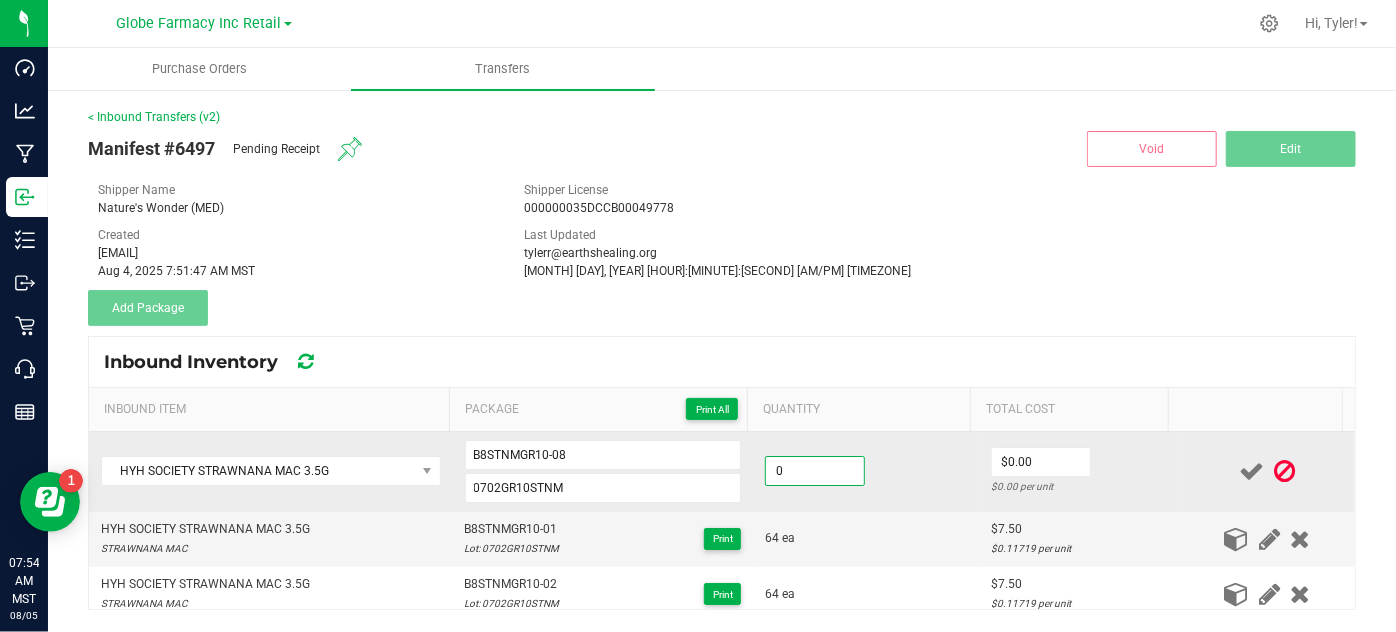 click on "0" at bounding box center (815, 471) 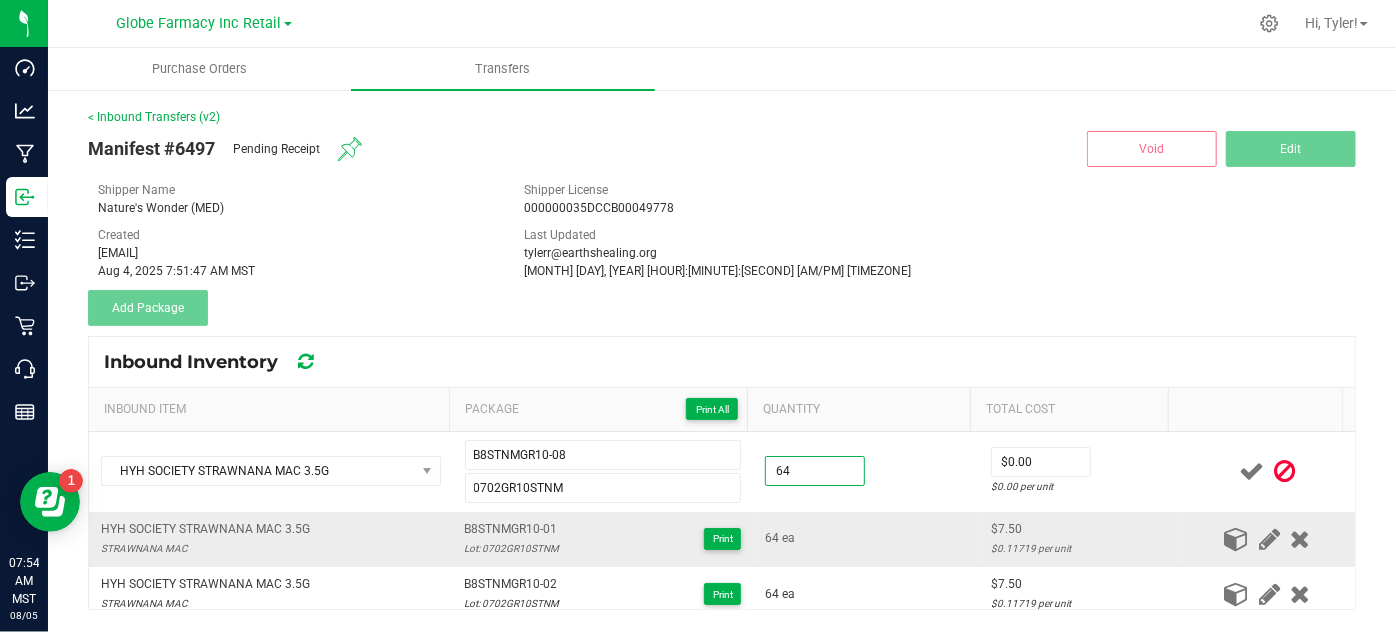 type on "64 ea" 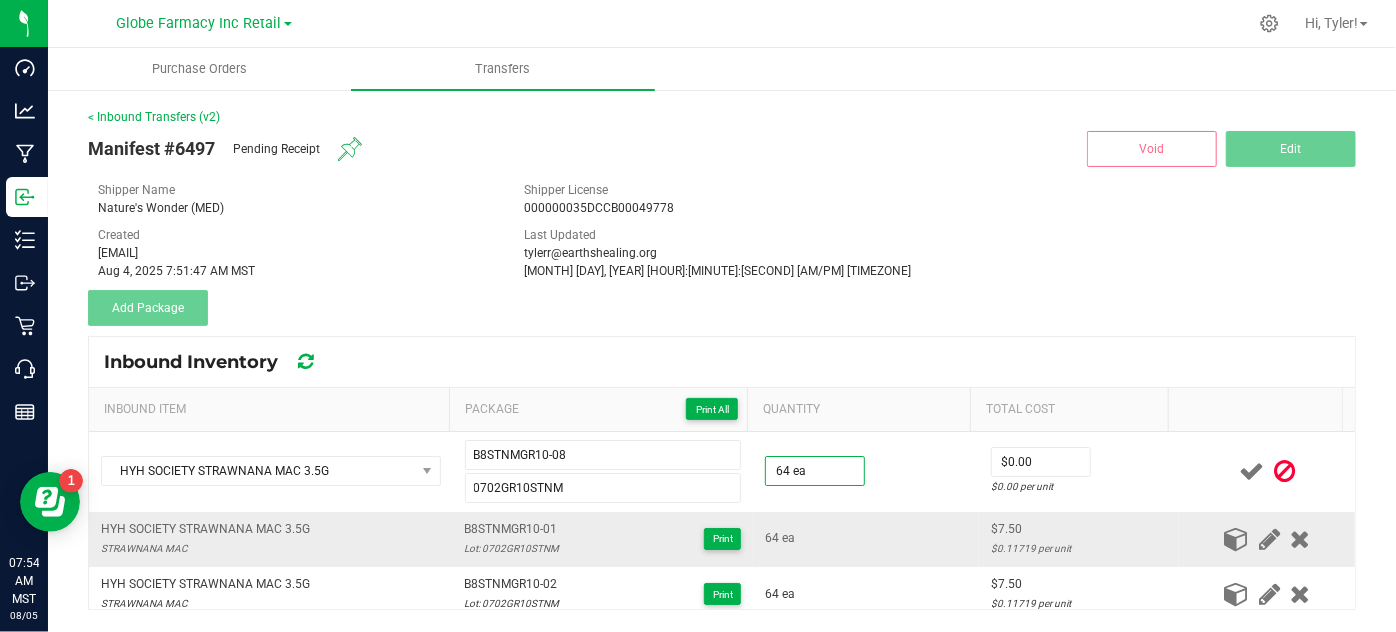 click on "64       ea" at bounding box center (866, 539) 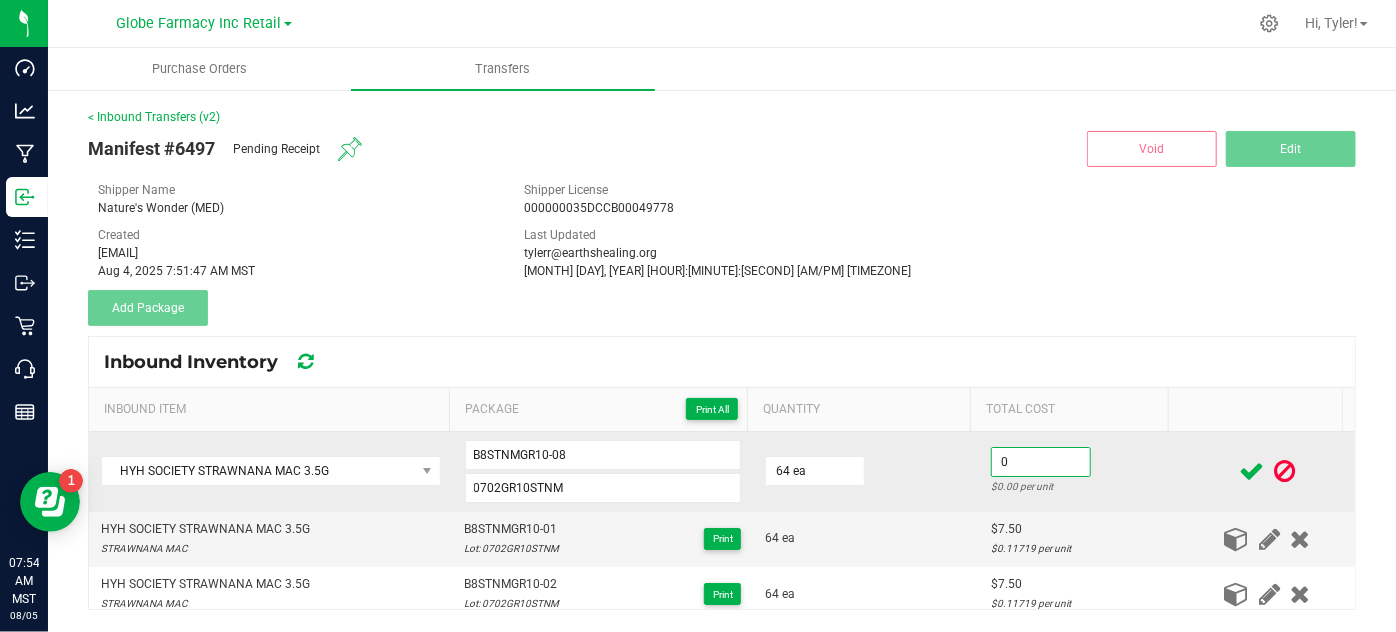 click on "0" at bounding box center (1041, 462) 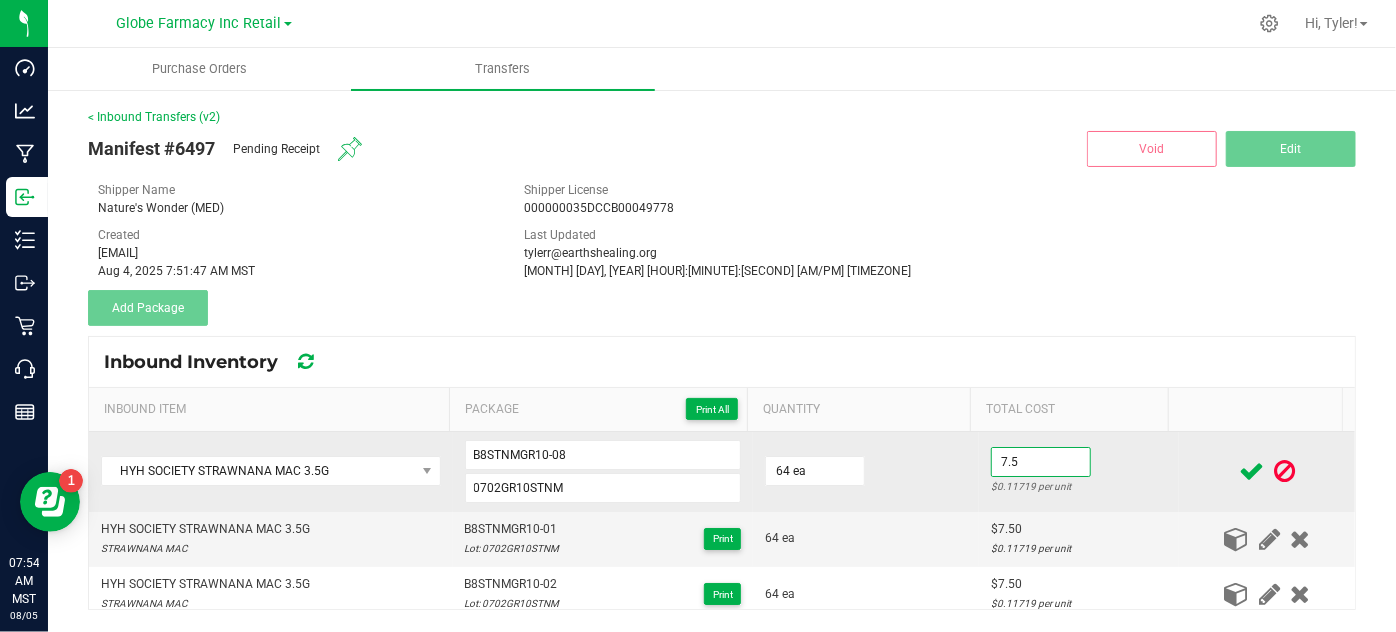 type on "$7.50" 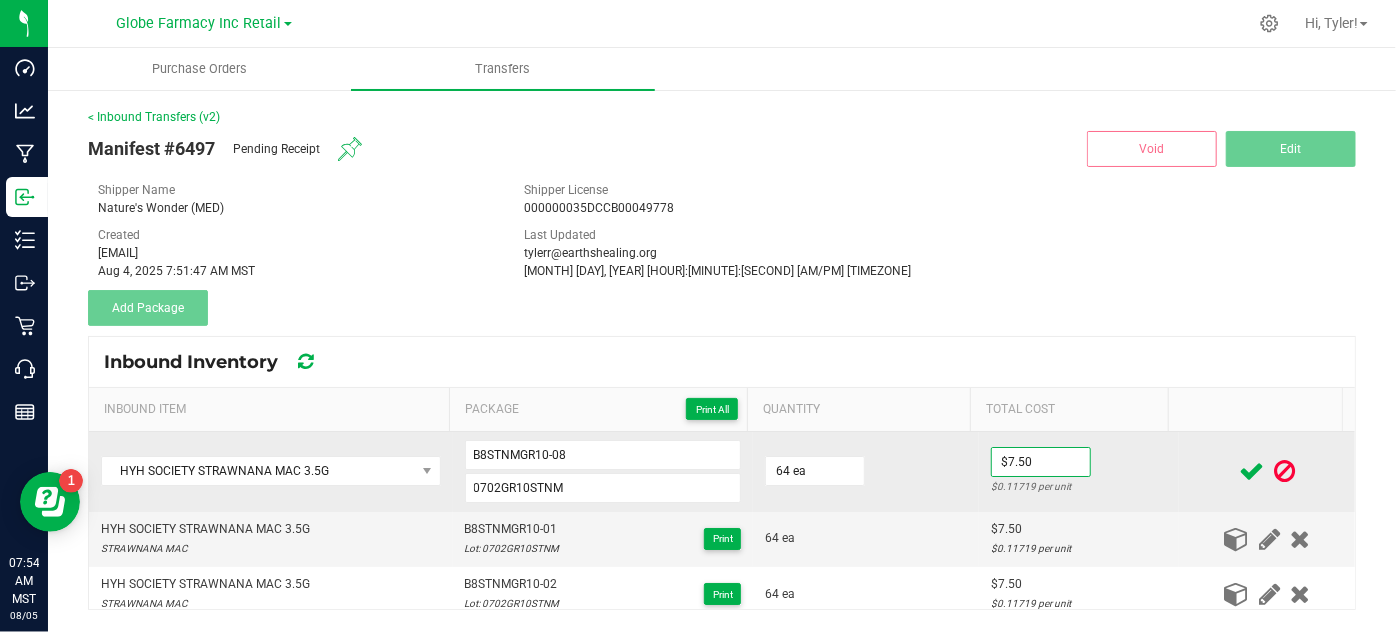 click on "64 ea" at bounding box center (866, 472) 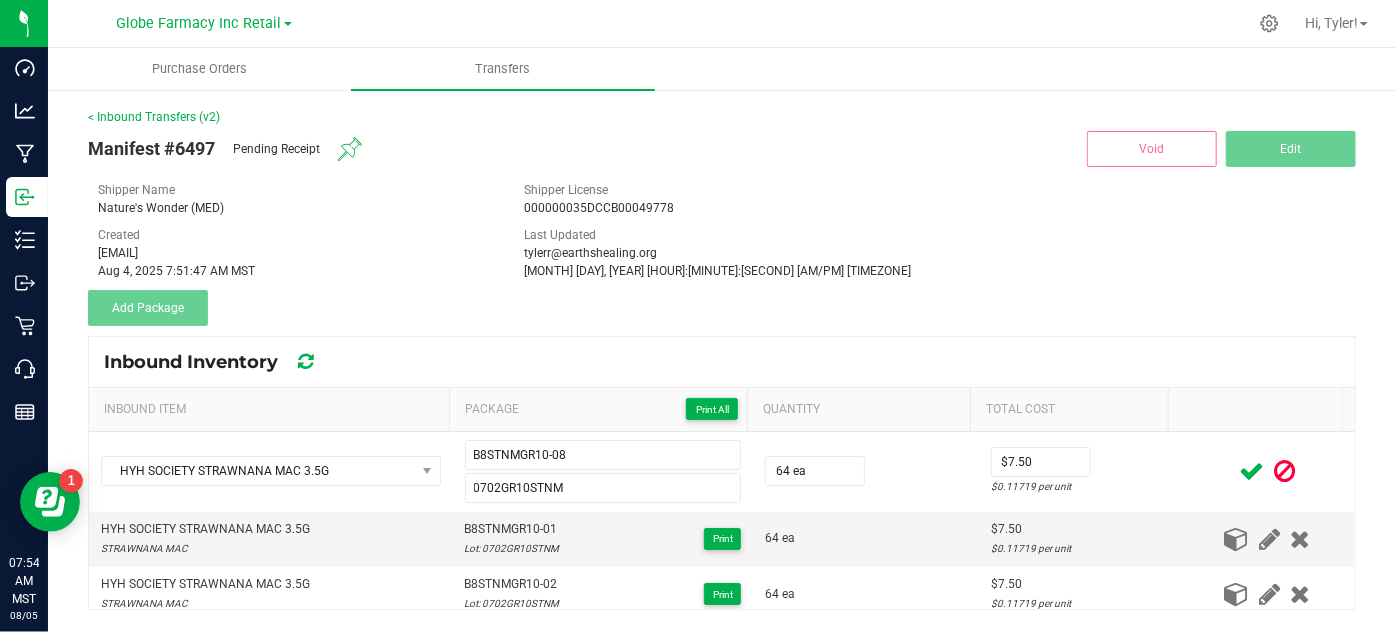 click at bounding box center (1251, 471) 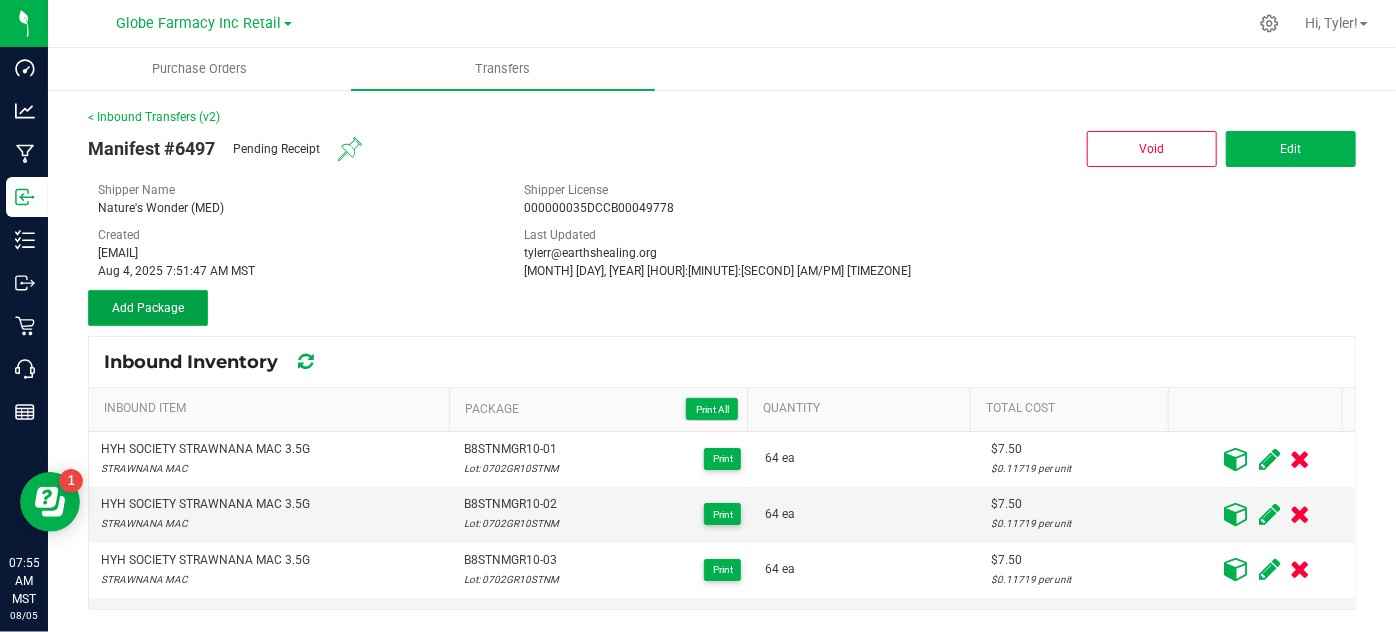 click on "Add Package" at bounding box center [148, 308] 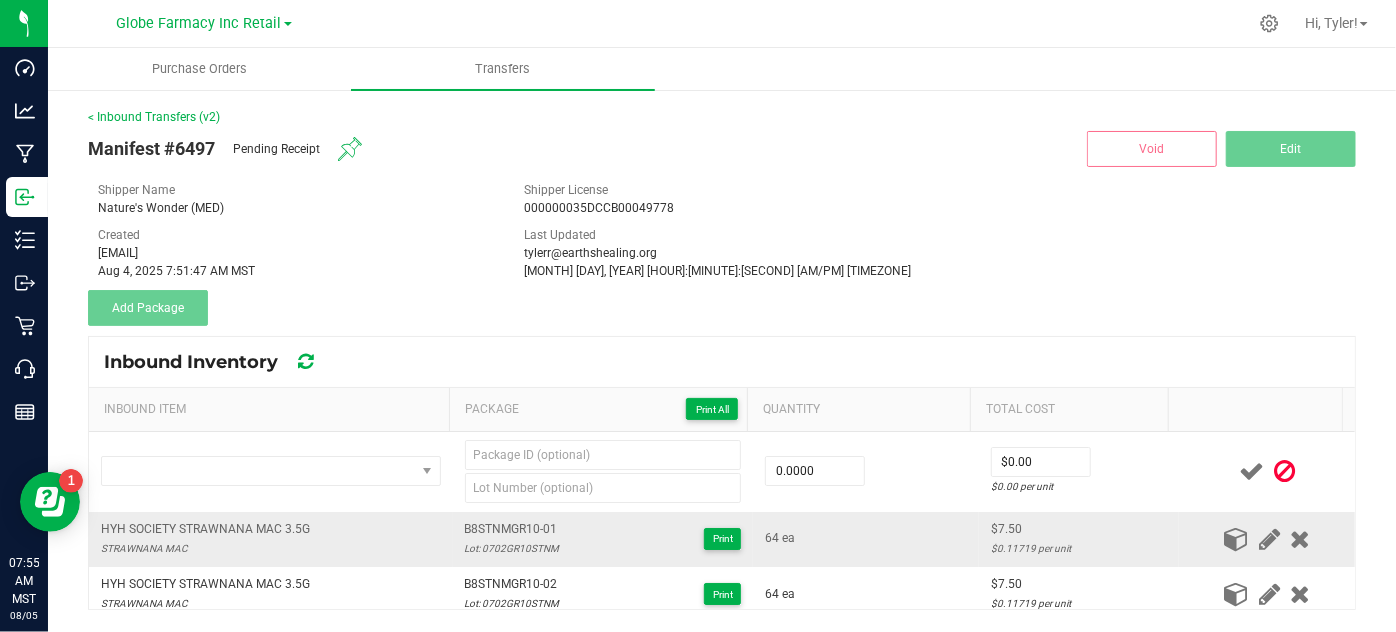 click on "HYH SOCIETY STRAWNANA MAC 3.5G" at bounding box center (205, 529) 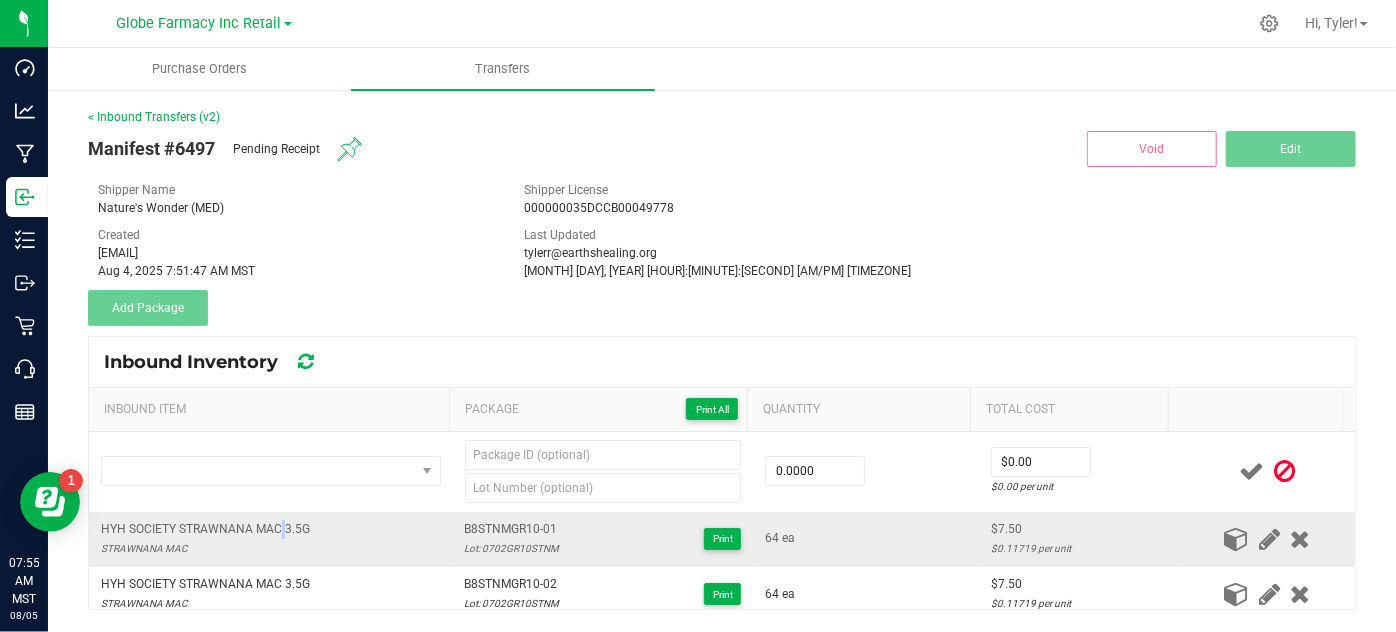 click on "HYH SOCIETY STRAWNANA MAC 3.5G" at bounding box center [205, 529] 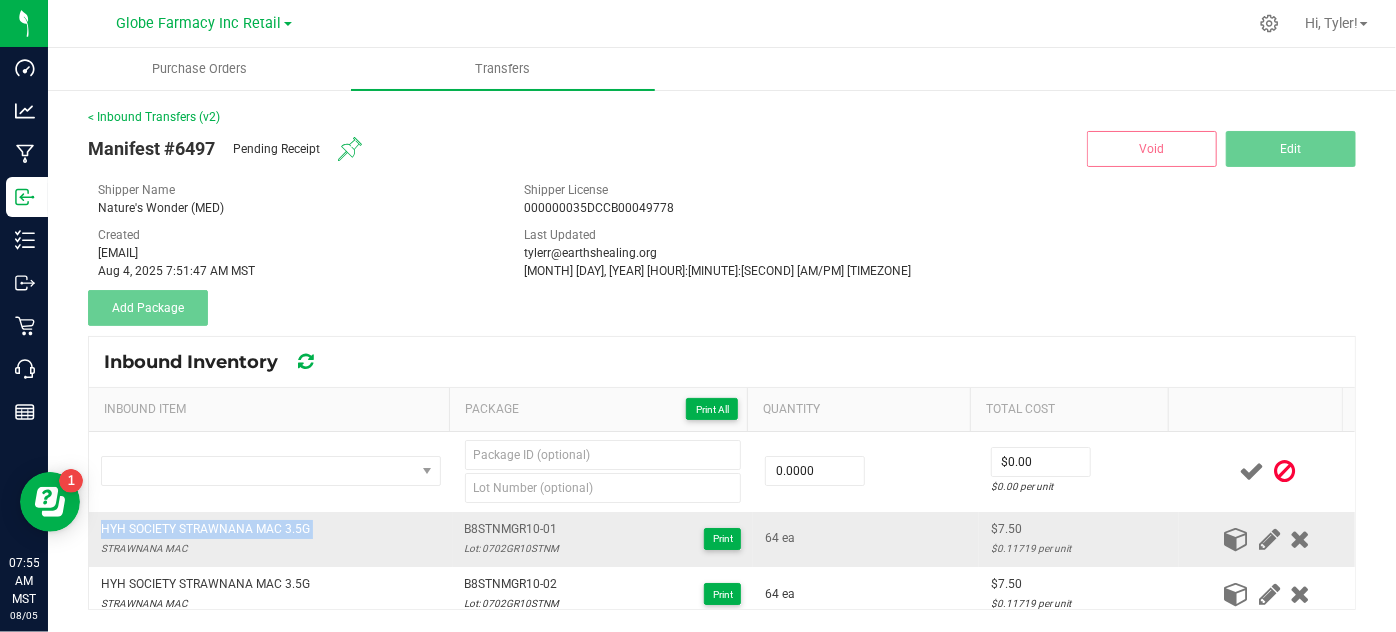 click on "HYH SOCIETY STRAWNANA MAC 3.5G" at bounding box center [205, 529] 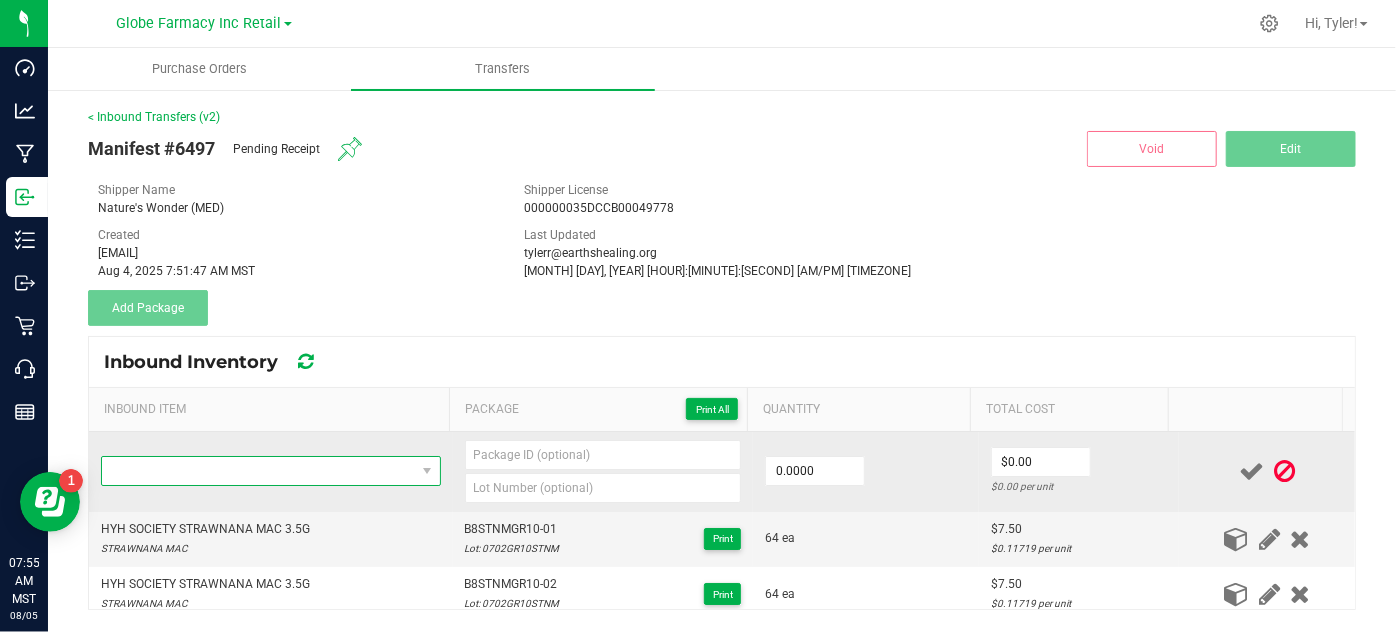 click at bounding box center [258, 471] 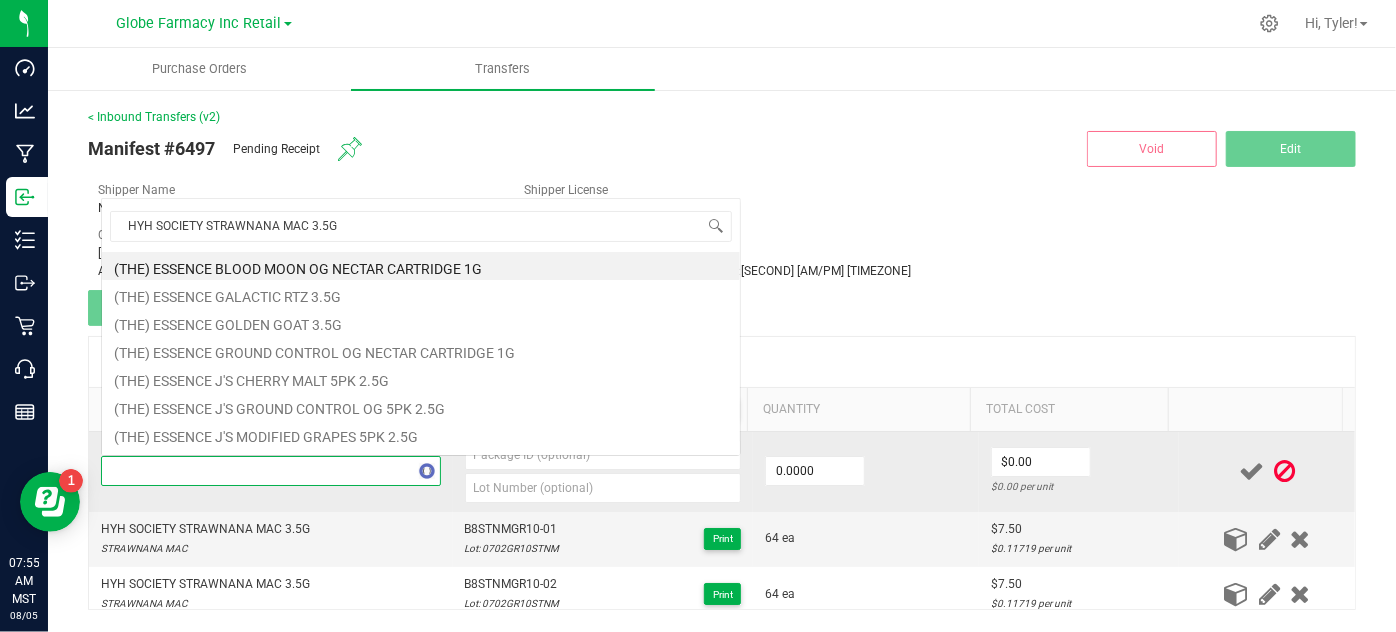 scroll, scrollTop: 0, scrollLeft: 0, axis: both 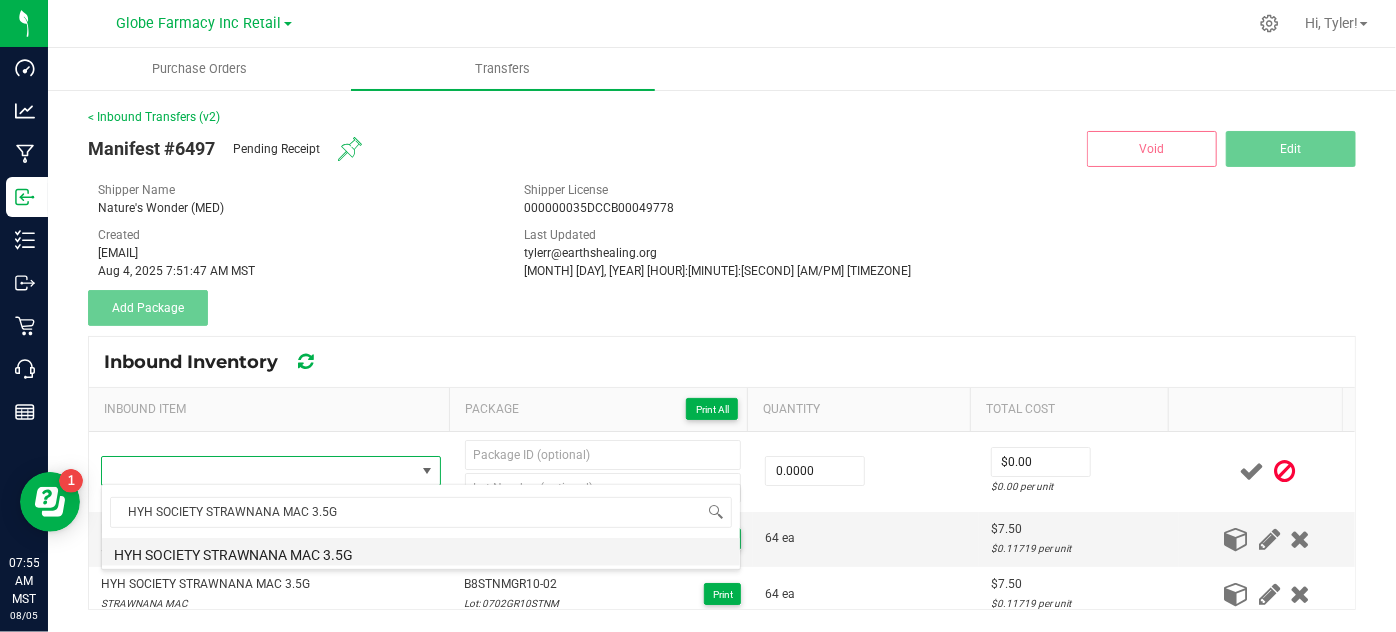 click on "HYH SOCIETY STRAWNANA MAC 3.5G" at bounding box center [421, 552] 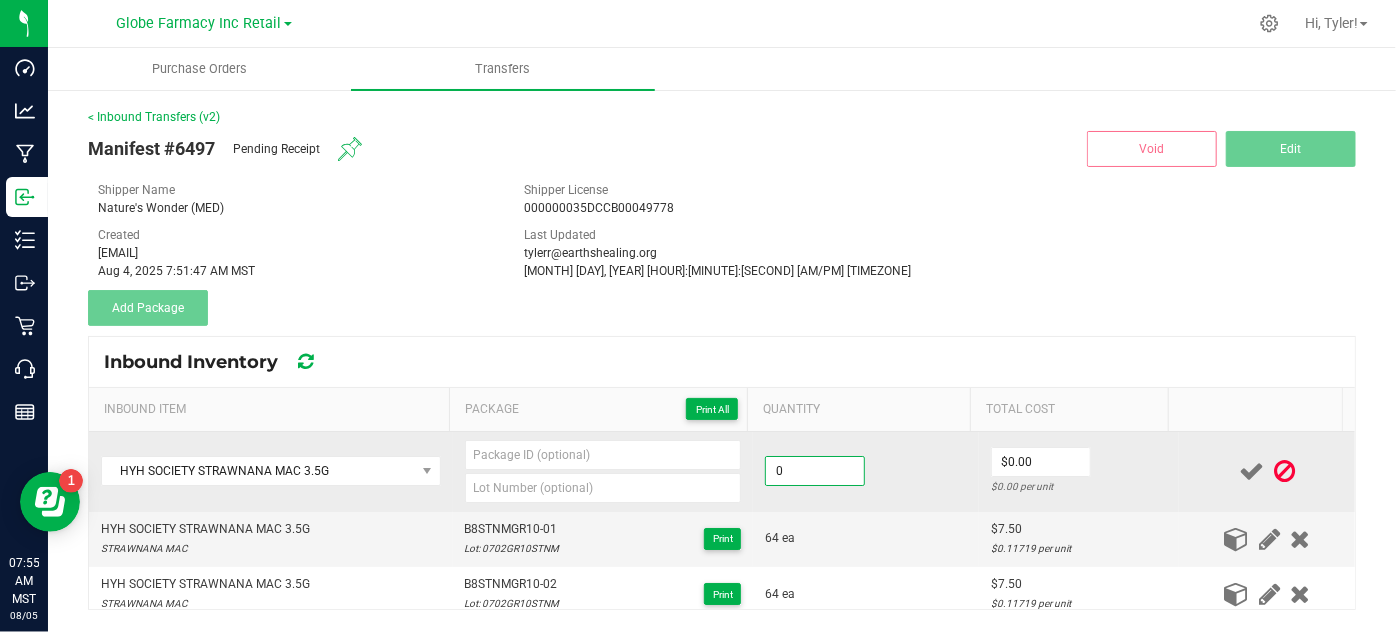 click on "0" at bounding box center (815, 471) 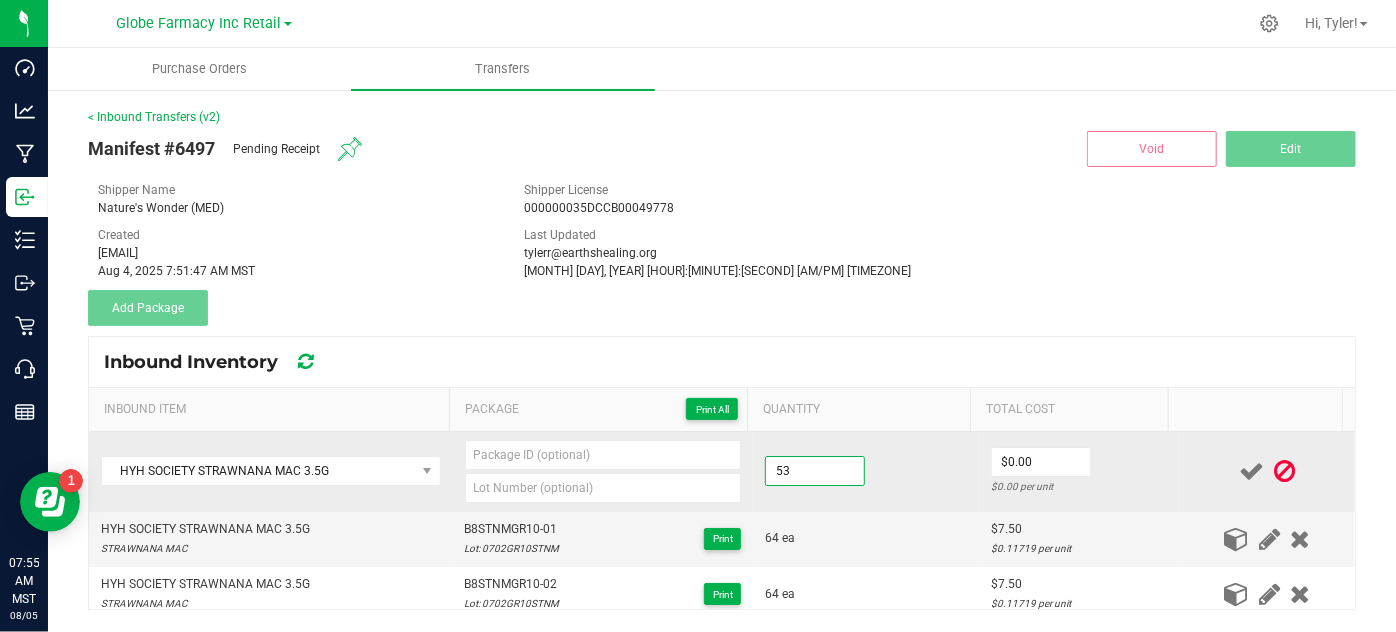 type on "53 ea" 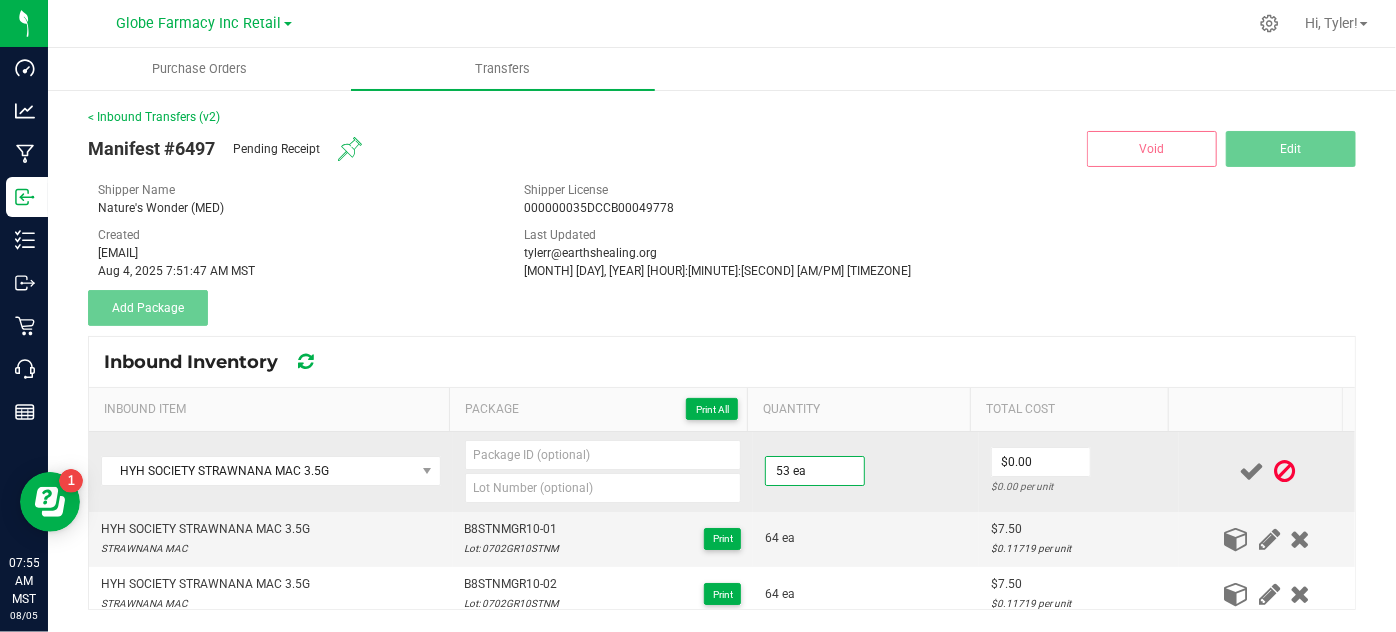 click on "53 ea" at bounding box center [866, 472] 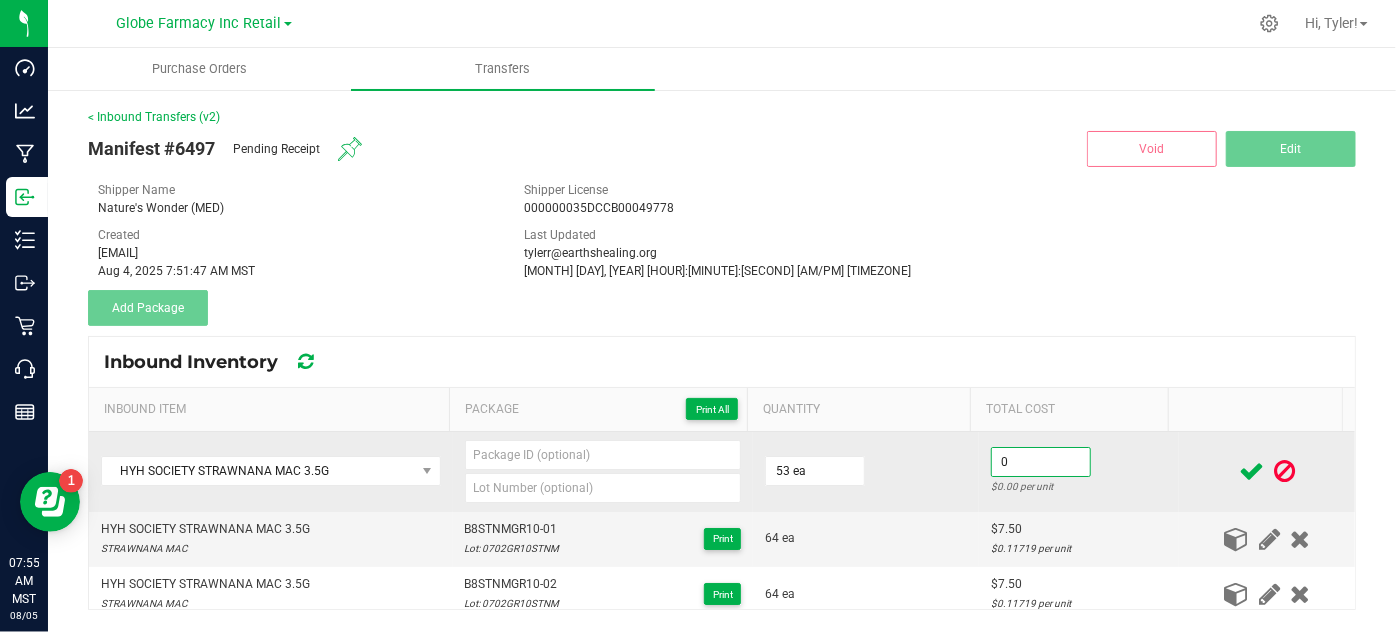 click on "0" at bounding box center [1041, 462] 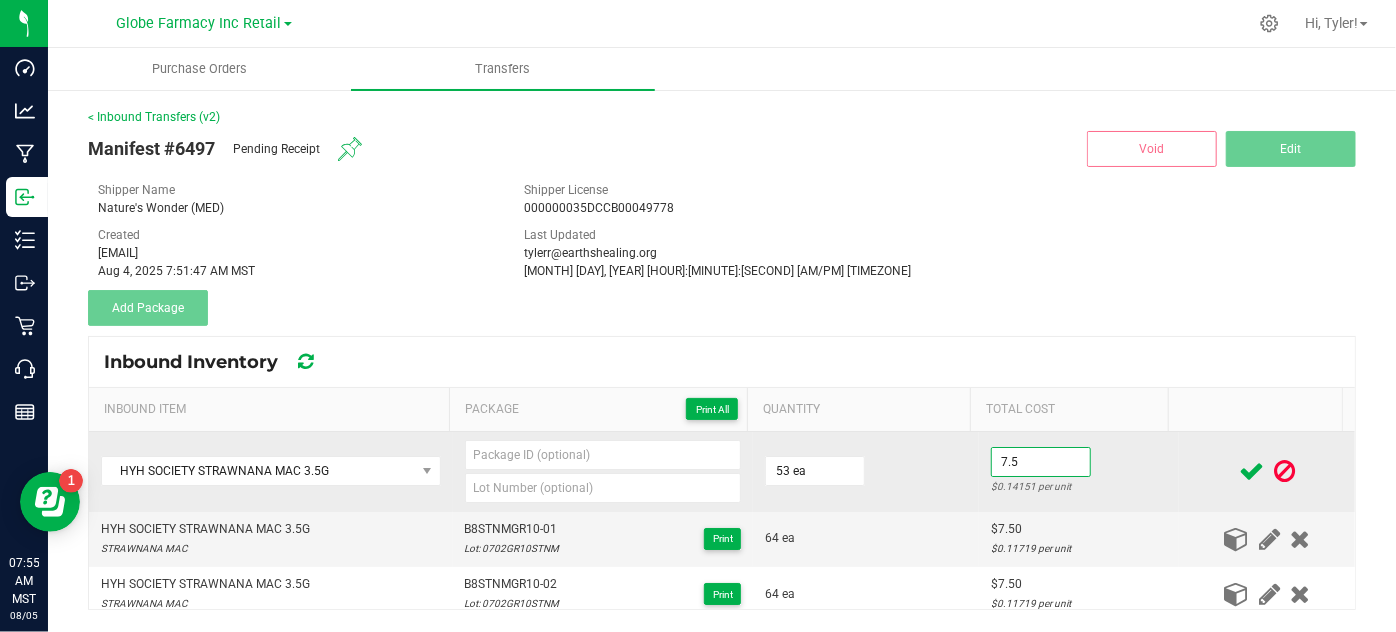 type on "$7.50" 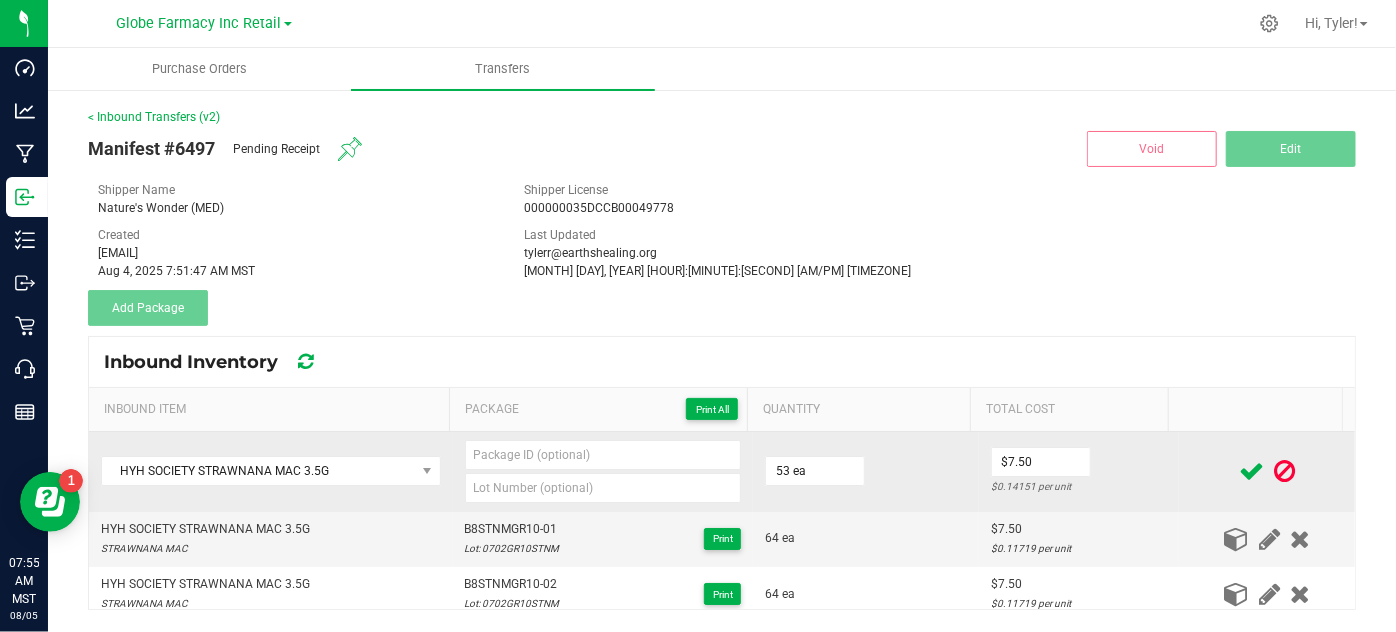 click on "53 ea" at bounding box center (866, 472) 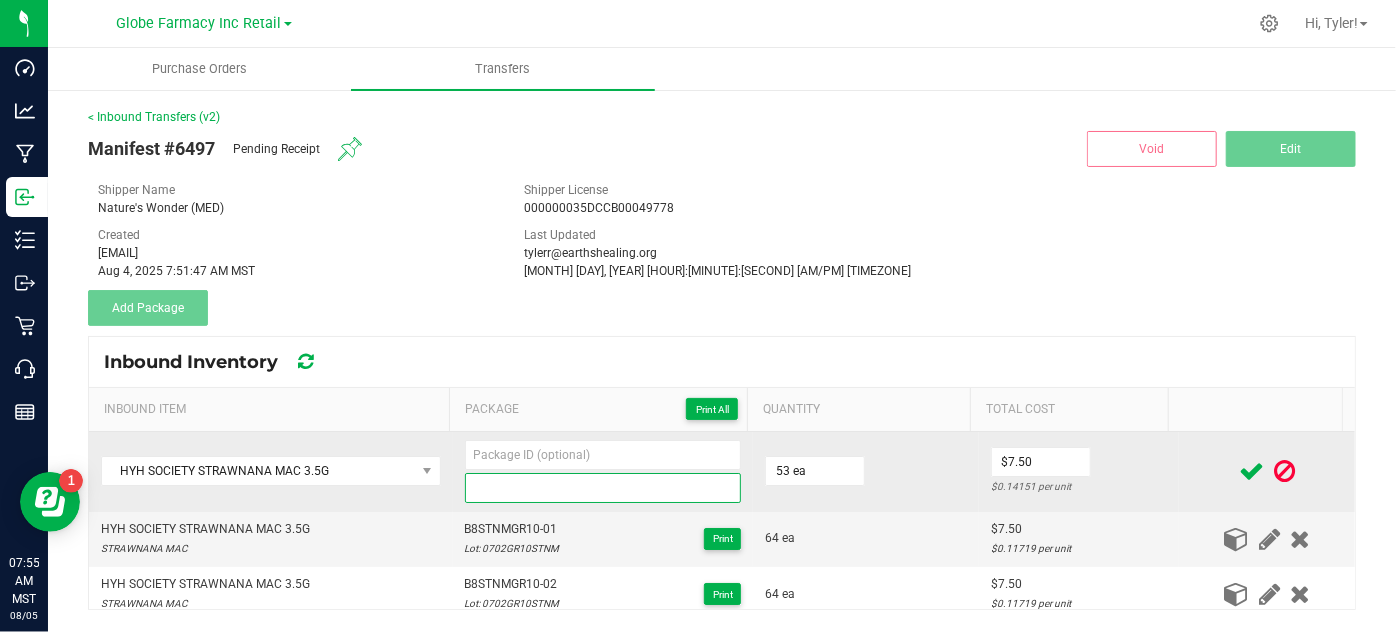click at bounding box center (603, 488) 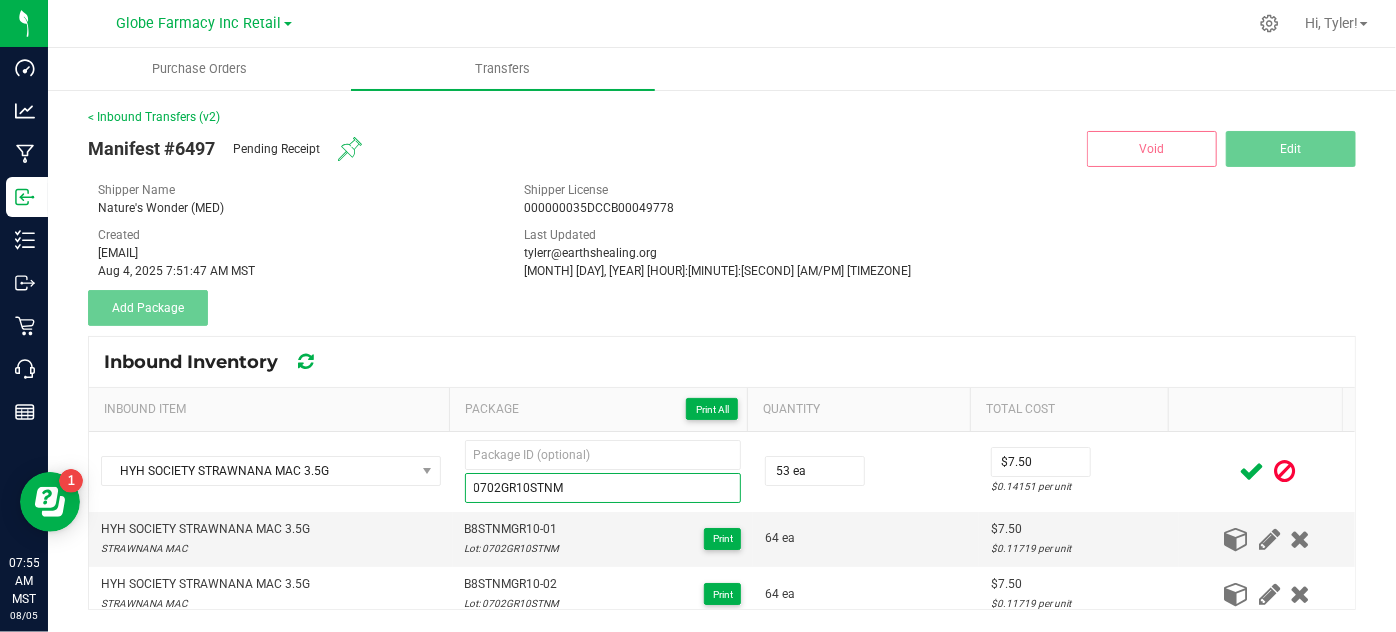 type on "0702GR10STNM" 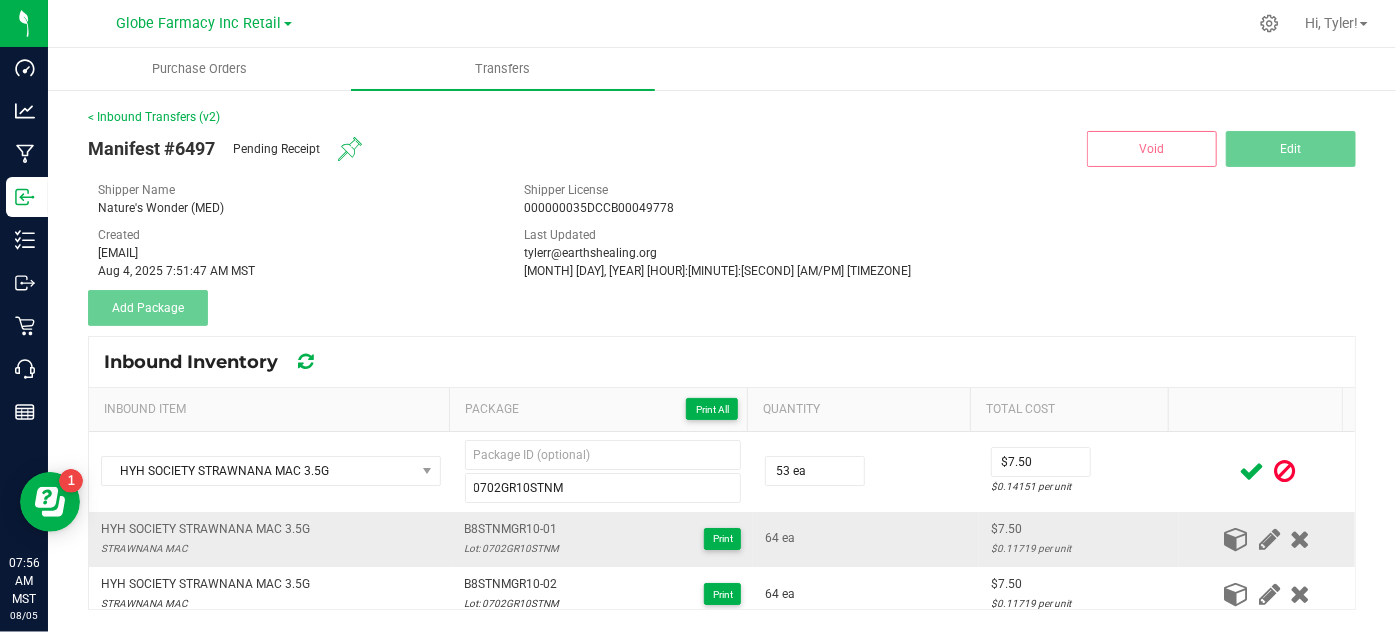 click on "B8STNMGR10-01" at bounding box center [512, 529] 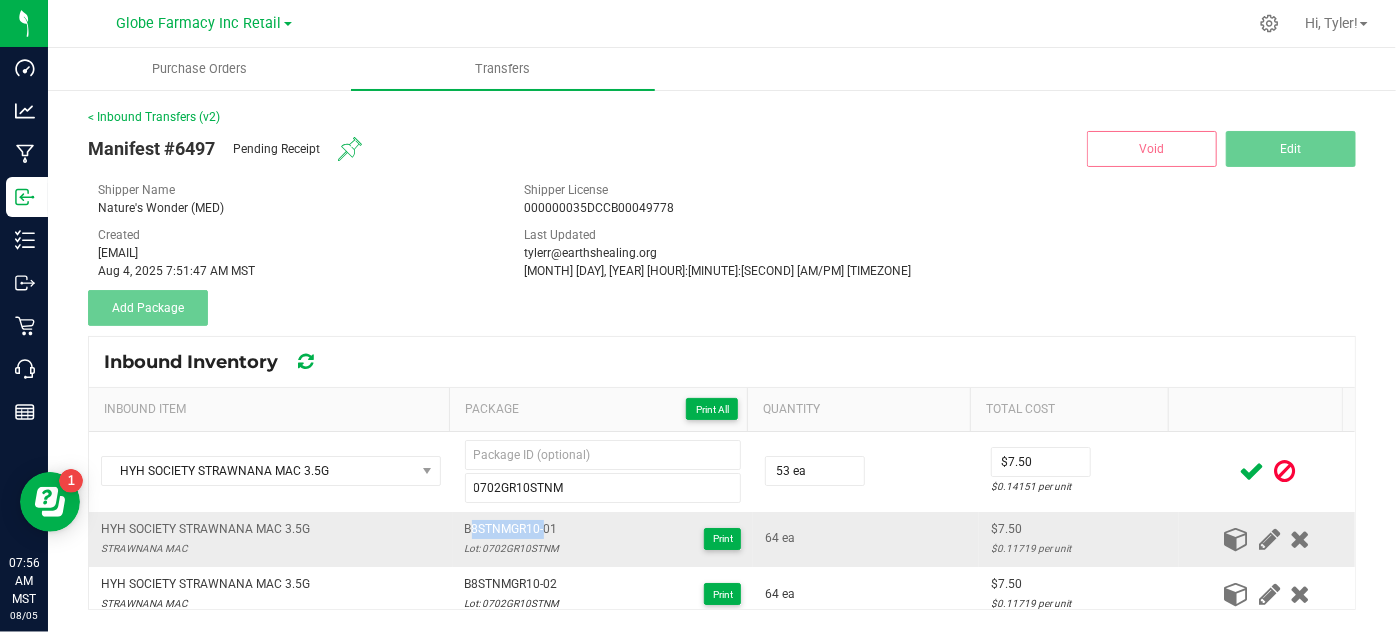click on "B8STNMGR10-01" at bounding box center (512, 529) 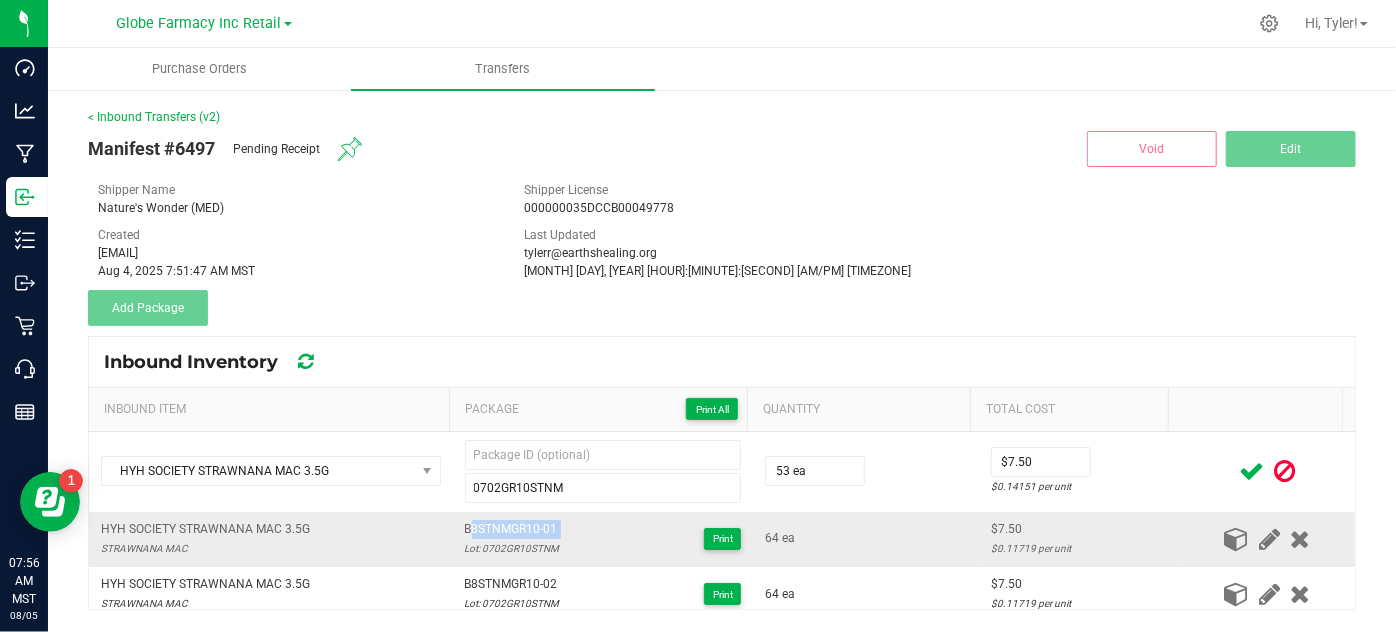 click on "B8STNMGR10-01" at bounding box center (512, 529) 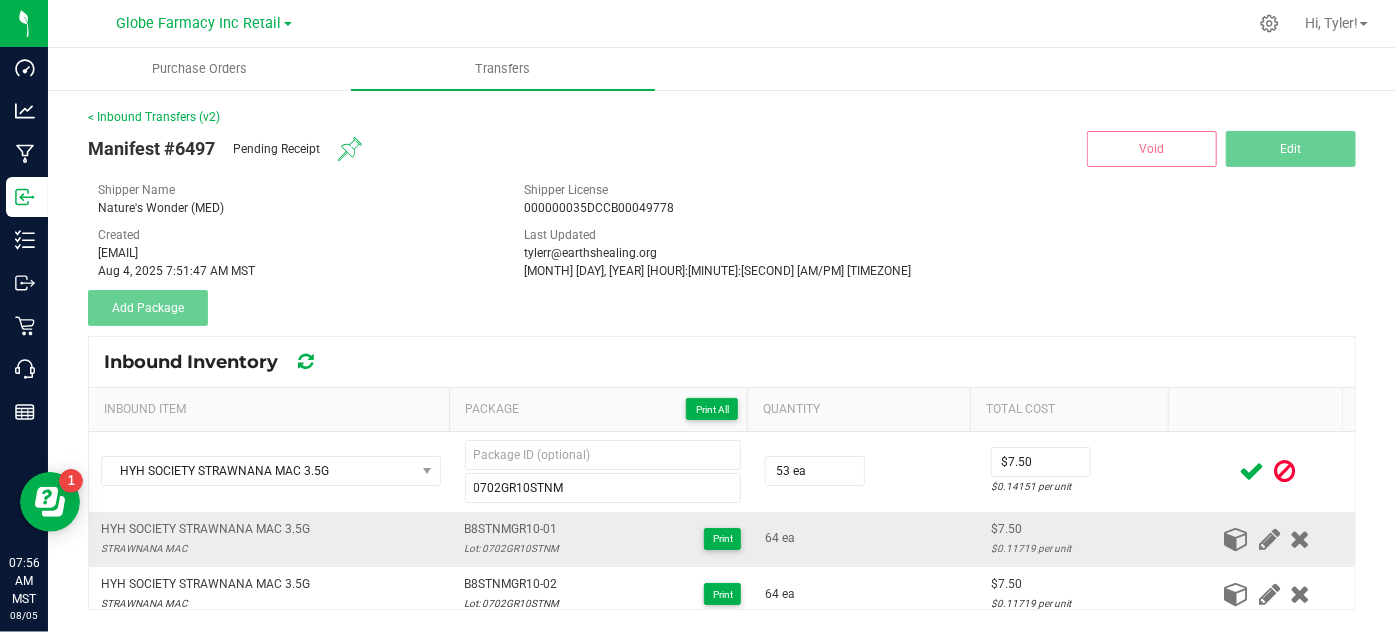 click on "B8STNMGR10-01" at bounding box center [512, 529] 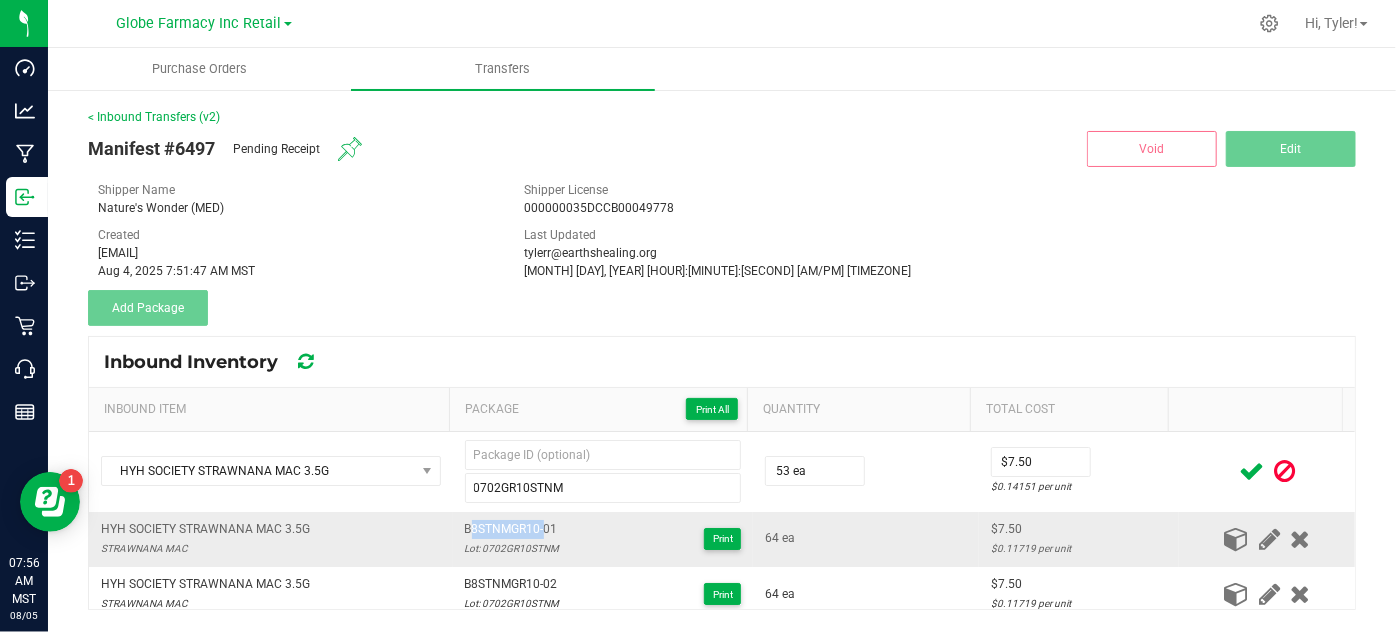click on "B8STNMGR10-01" at bounding box center [512, 529] 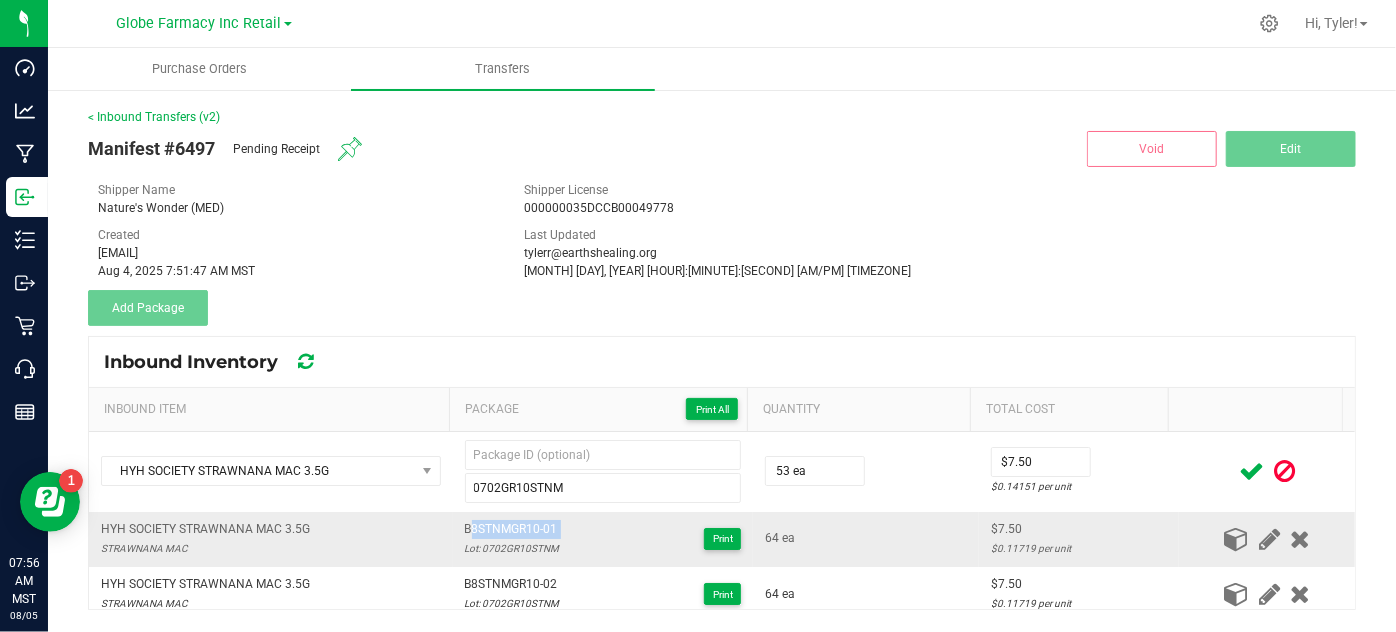 click on "B8STNMGR10-01" at bounding box center [512, 529] 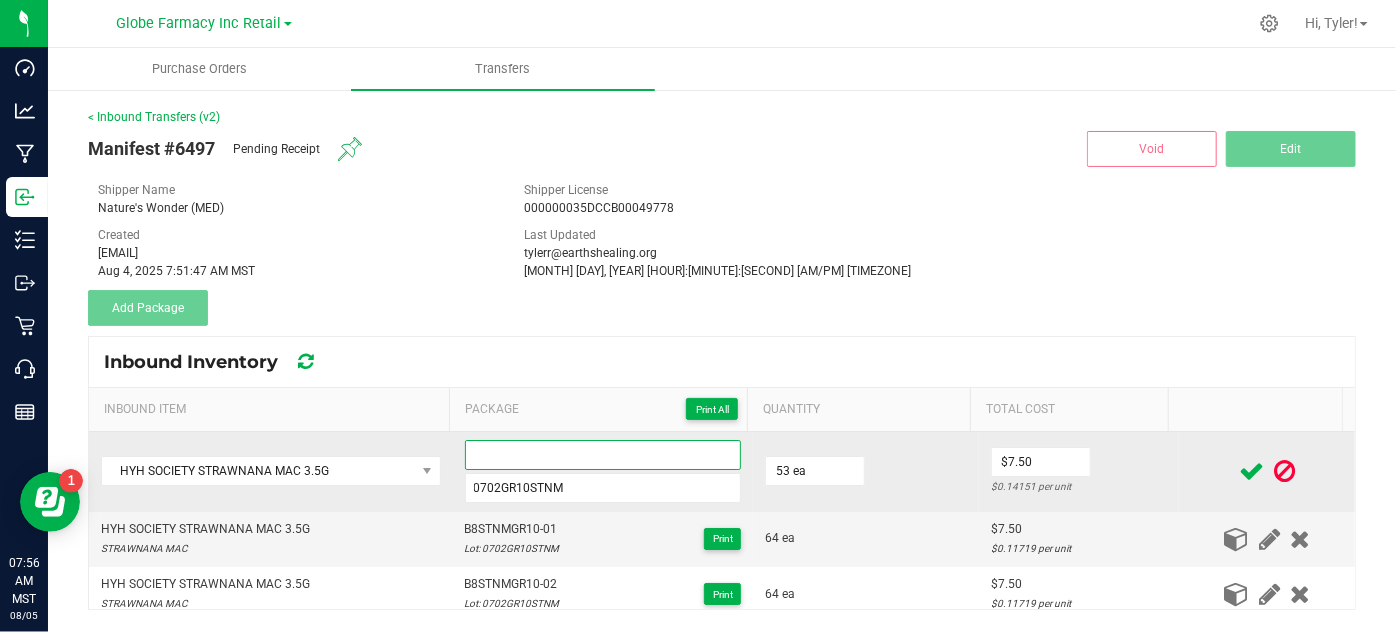 click at bounding box center (603, 455) 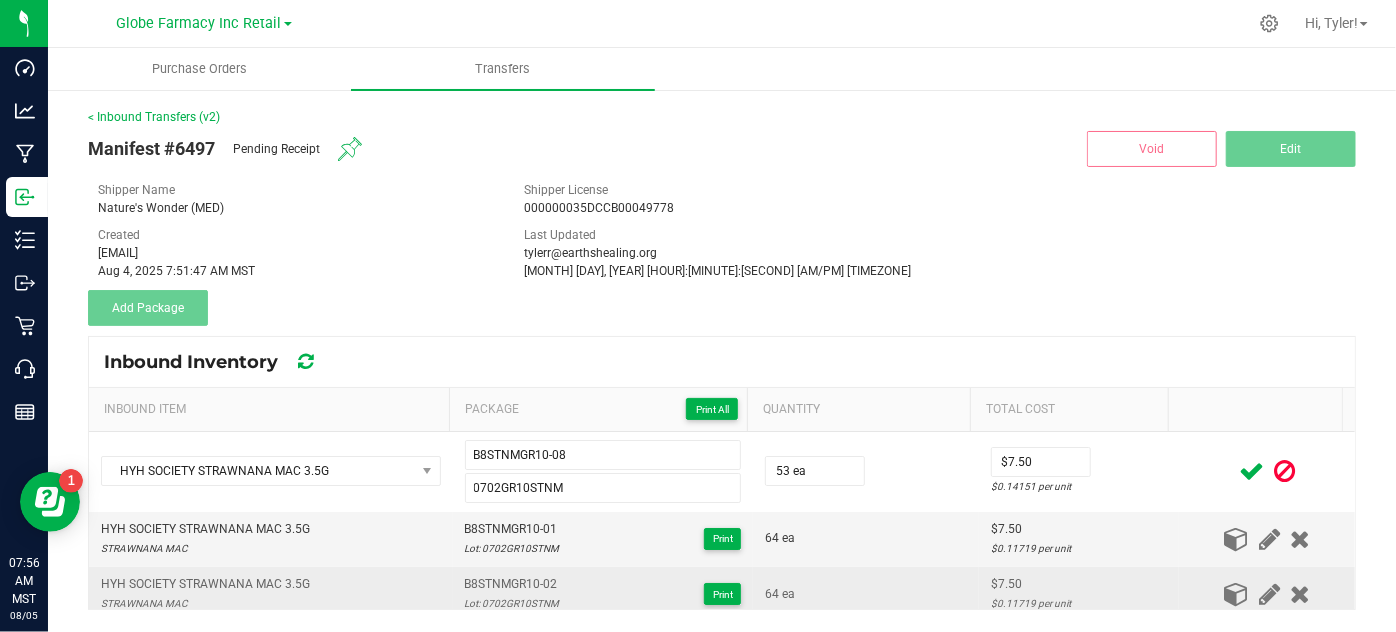 click on "HYH SOCIETY STRAWNANA MAC 3.5G  STRAWNANA MAC" at bounding box center [271, 594] 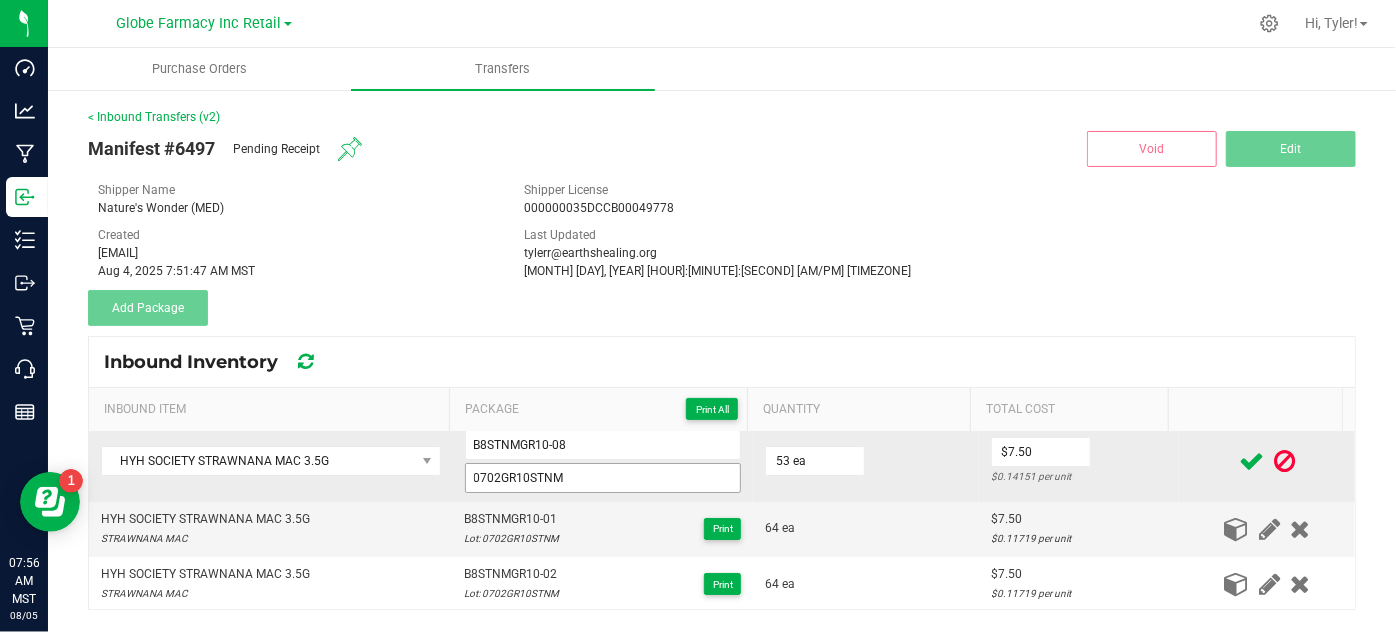 scroll, scrollTop: 0, scrollLeft: 0, axis: both 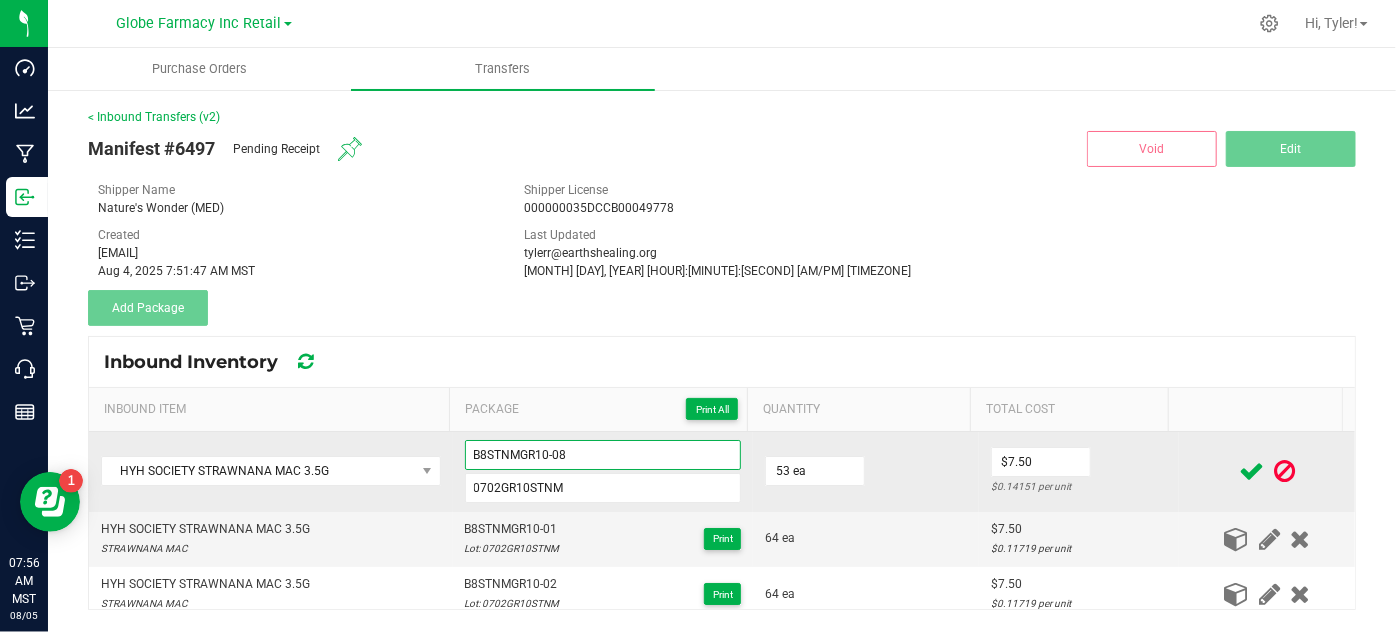 click on "B8STNMGR10-08" at bounding box center [603, 455] 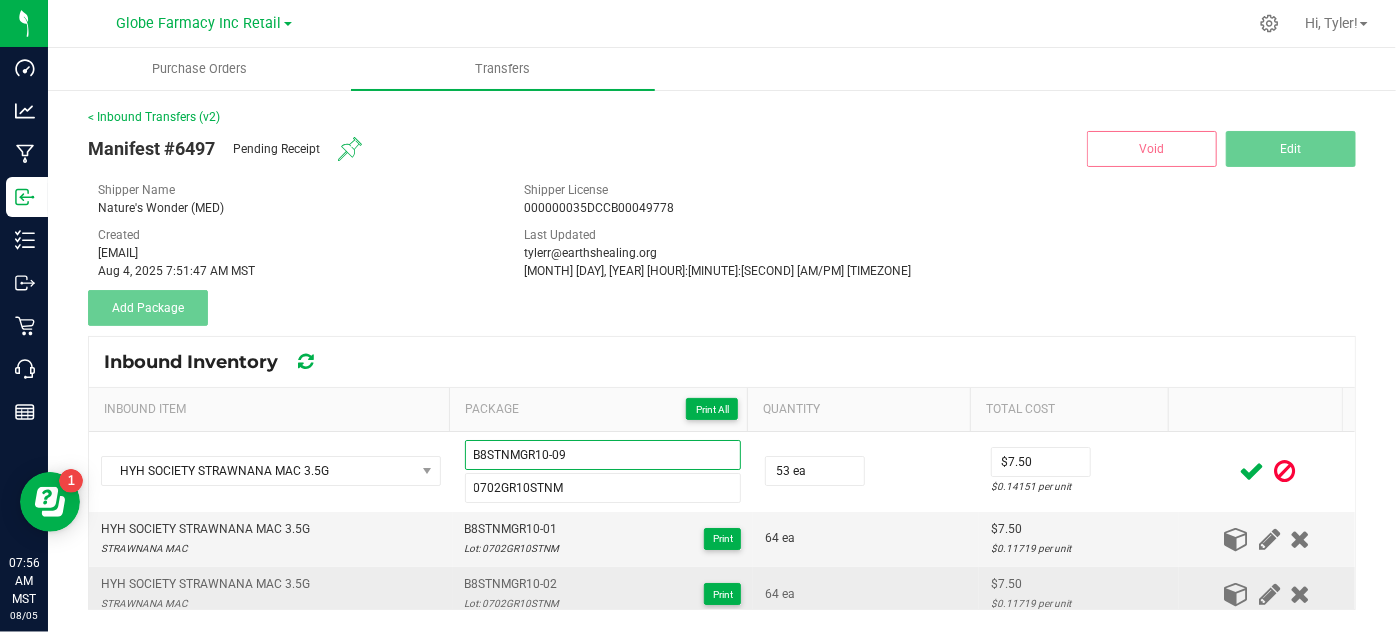 type on "B8STNMGR10-09" 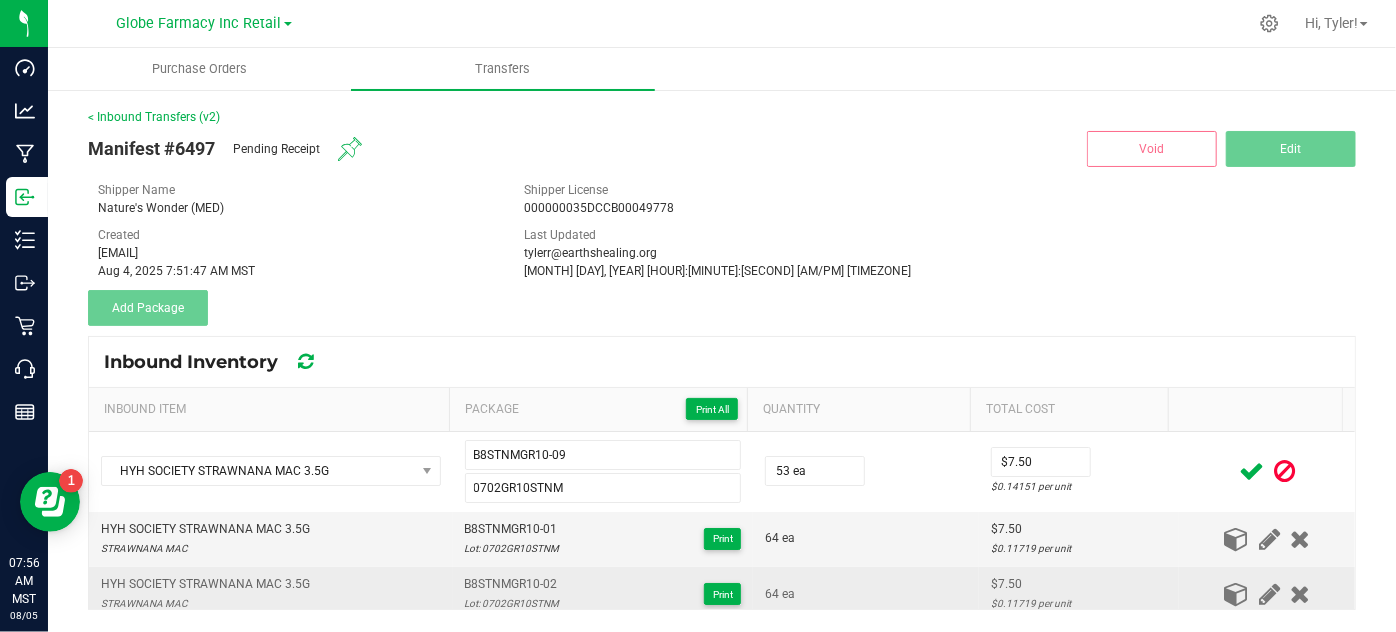 click on "HYH SOCIETY STRAWNANA MAC 3.5G  STRAWNANA MAC" at bounding box center [271, 594] 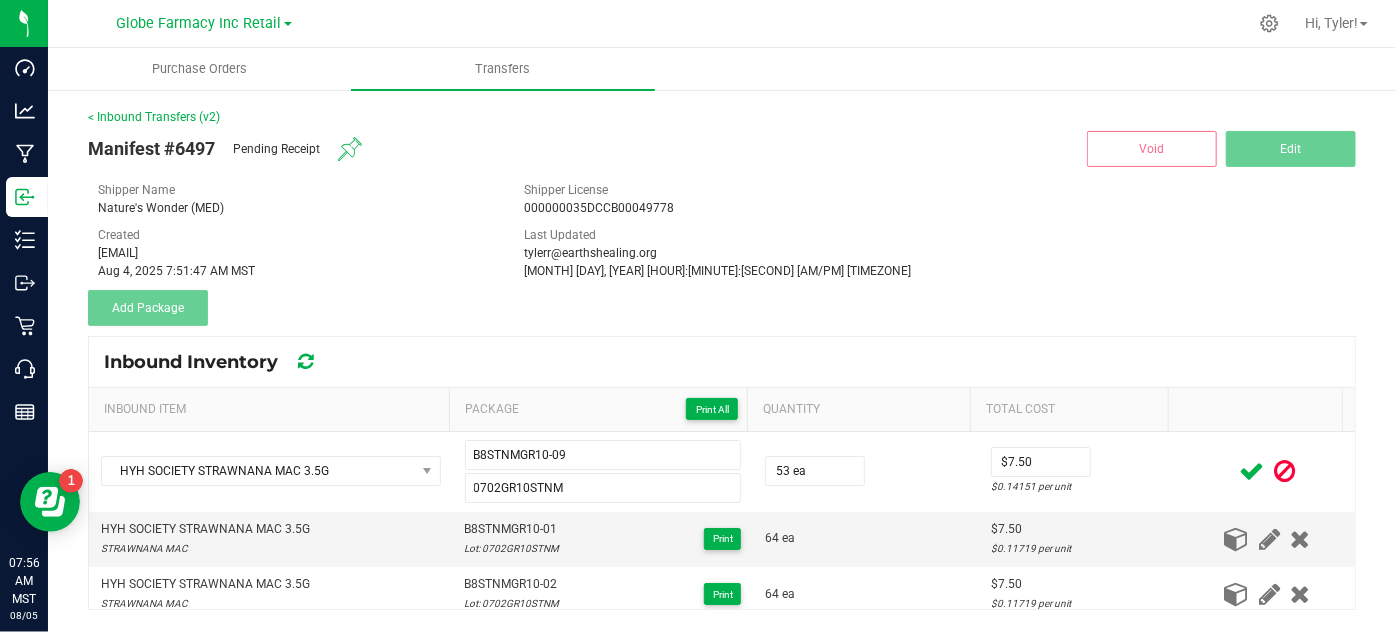 click at bounding box center [1251, 471] 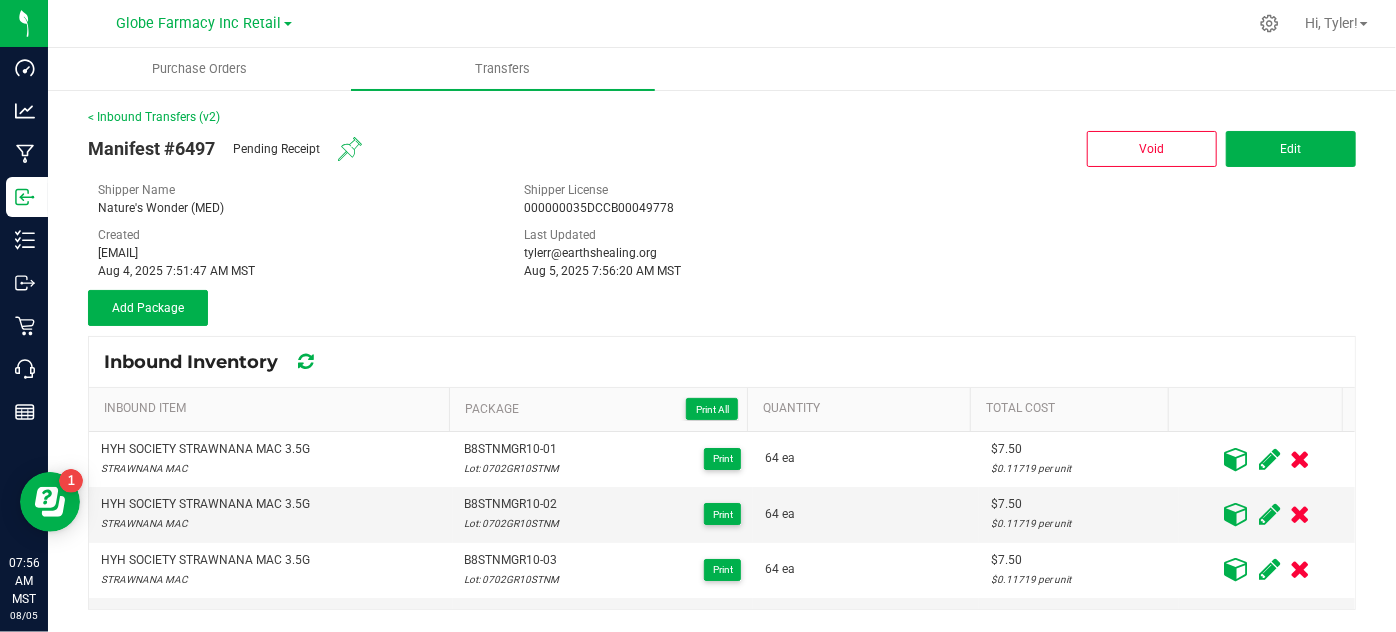 click on "Inbound Inventory" at bounding box center (722, 362) 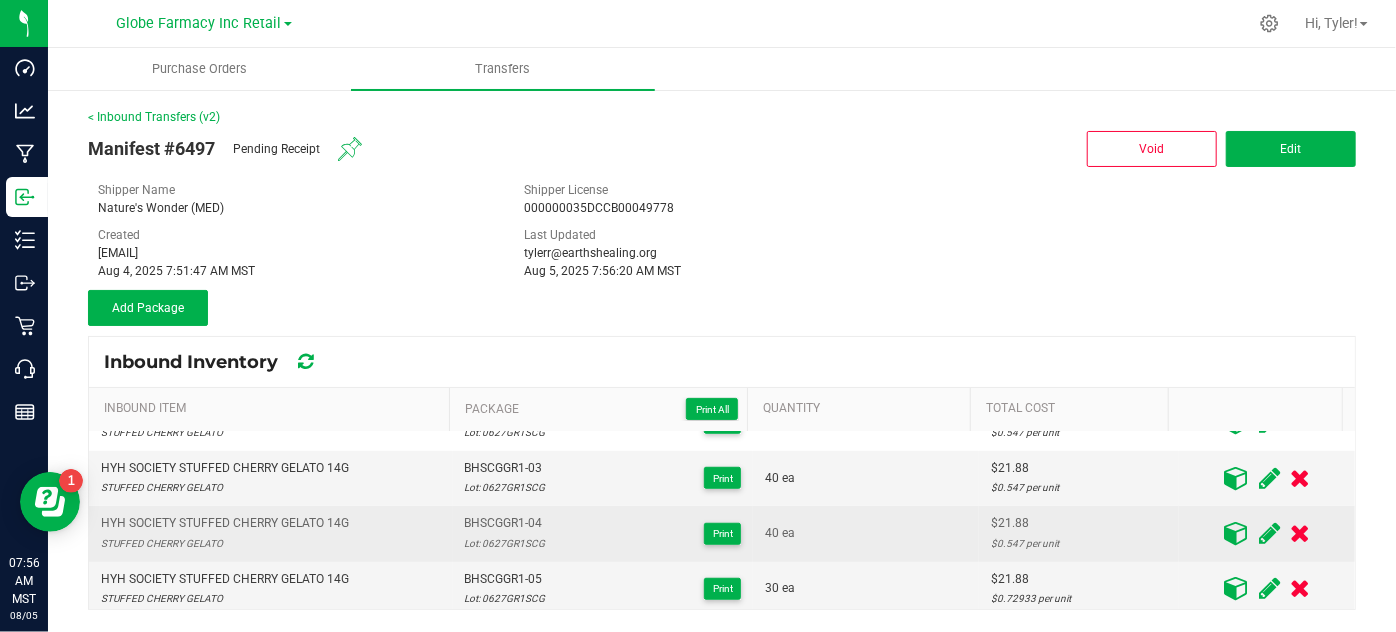 scroll, scrollTop: 0, scrollLeft: 0, axis: both 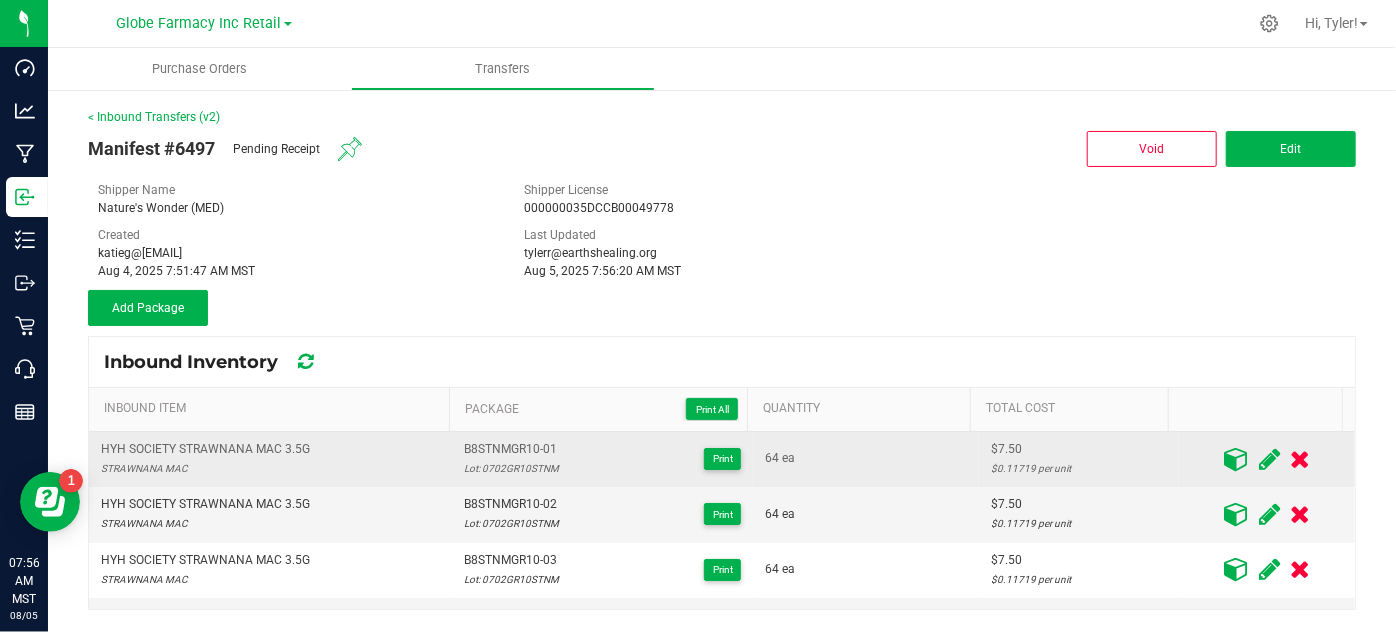 click at bounding box center (1236, 459) 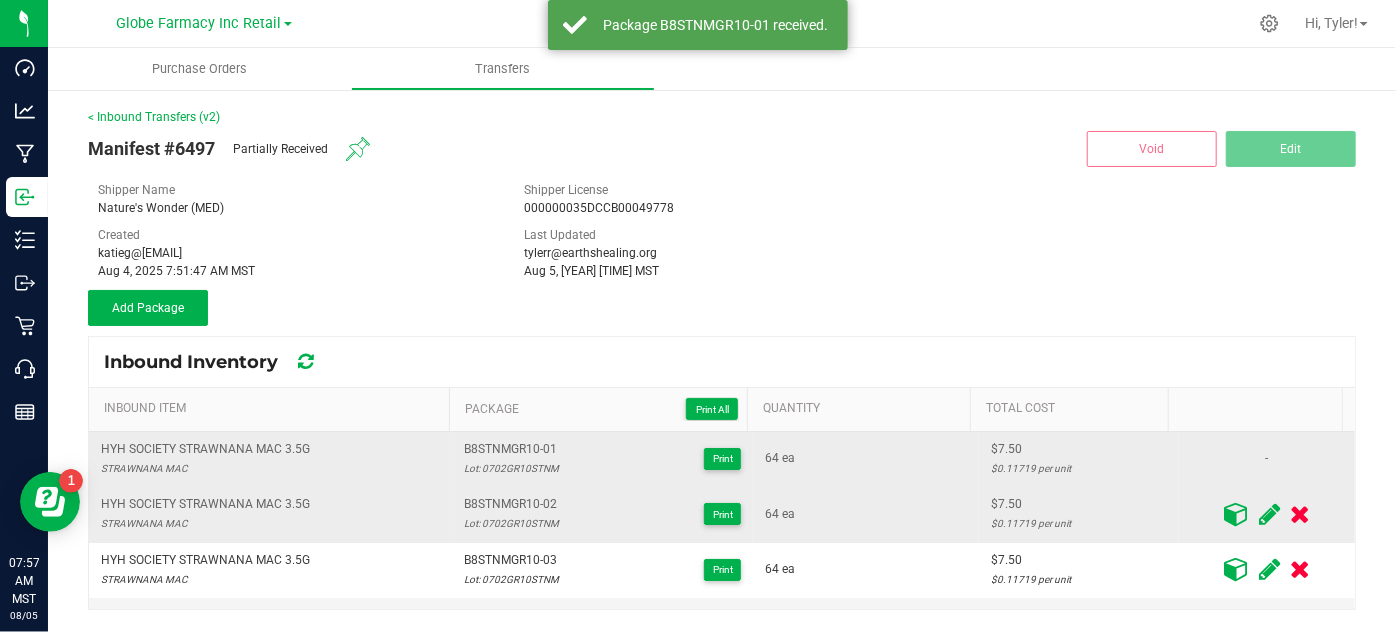 click at bounding box center (1236, 514) 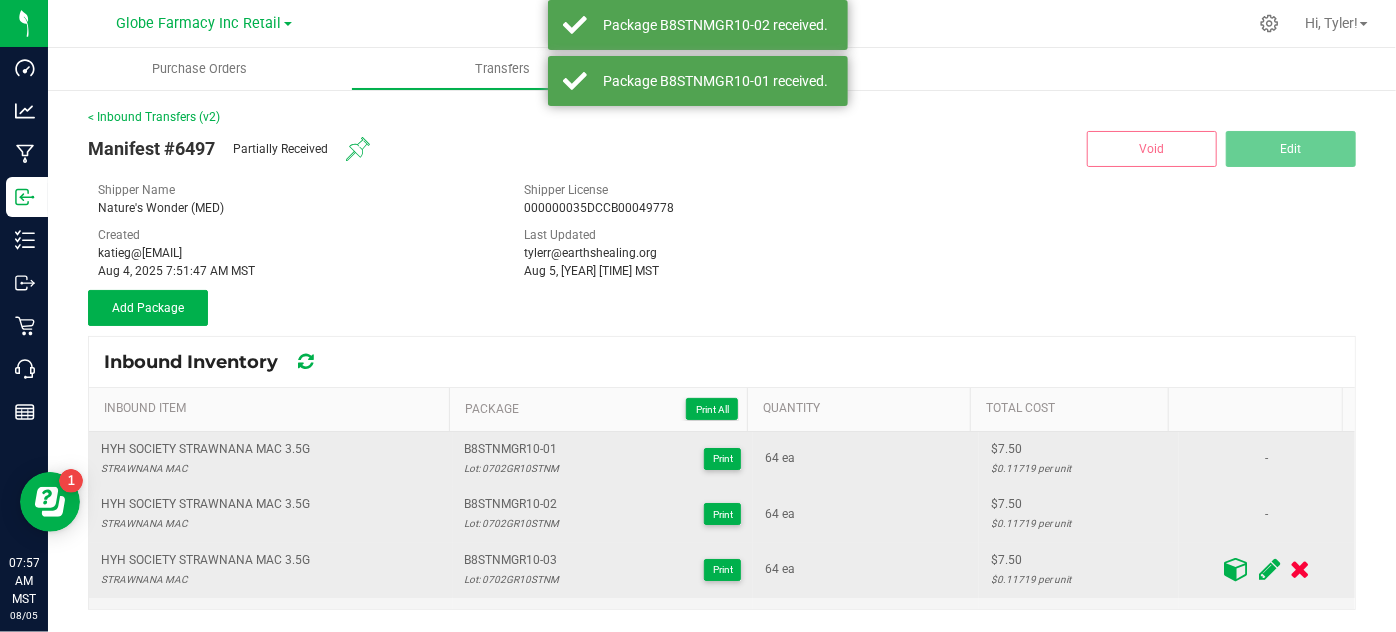 click at bounding box center [1236, 569] 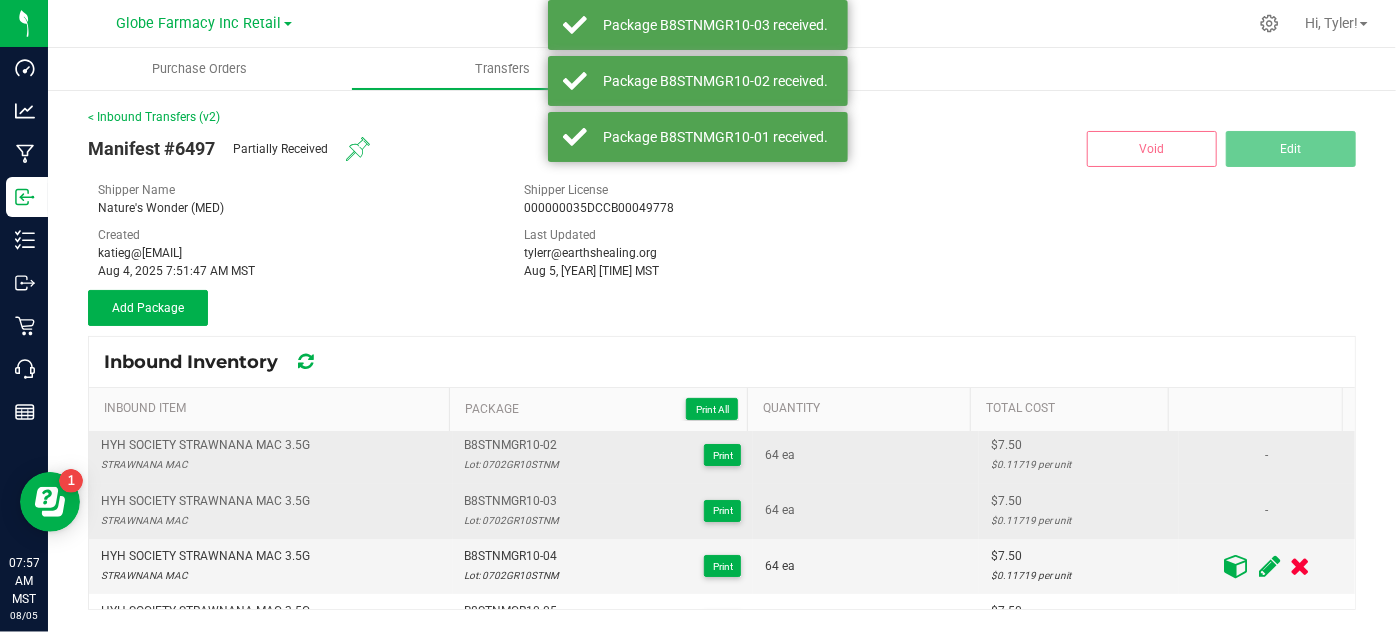 scroll, scrollTop: 90, scrollLeft: 0, axis: vertical 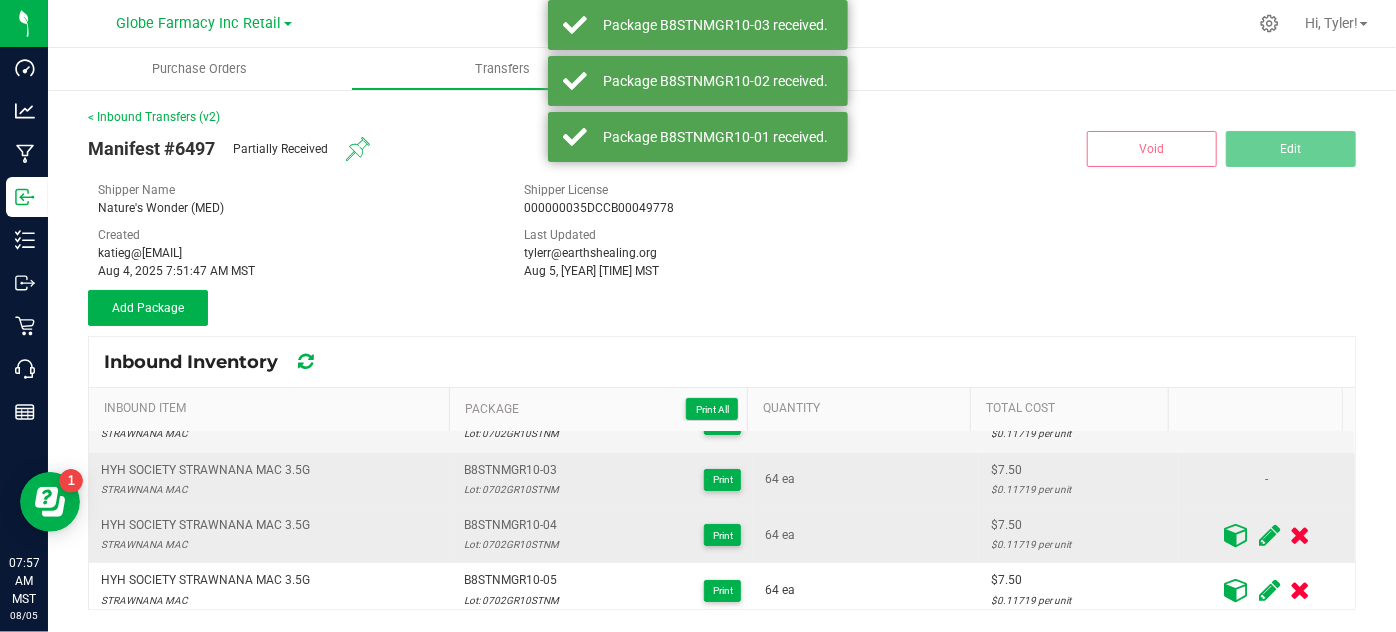 click at bounding box center (1236, 535) 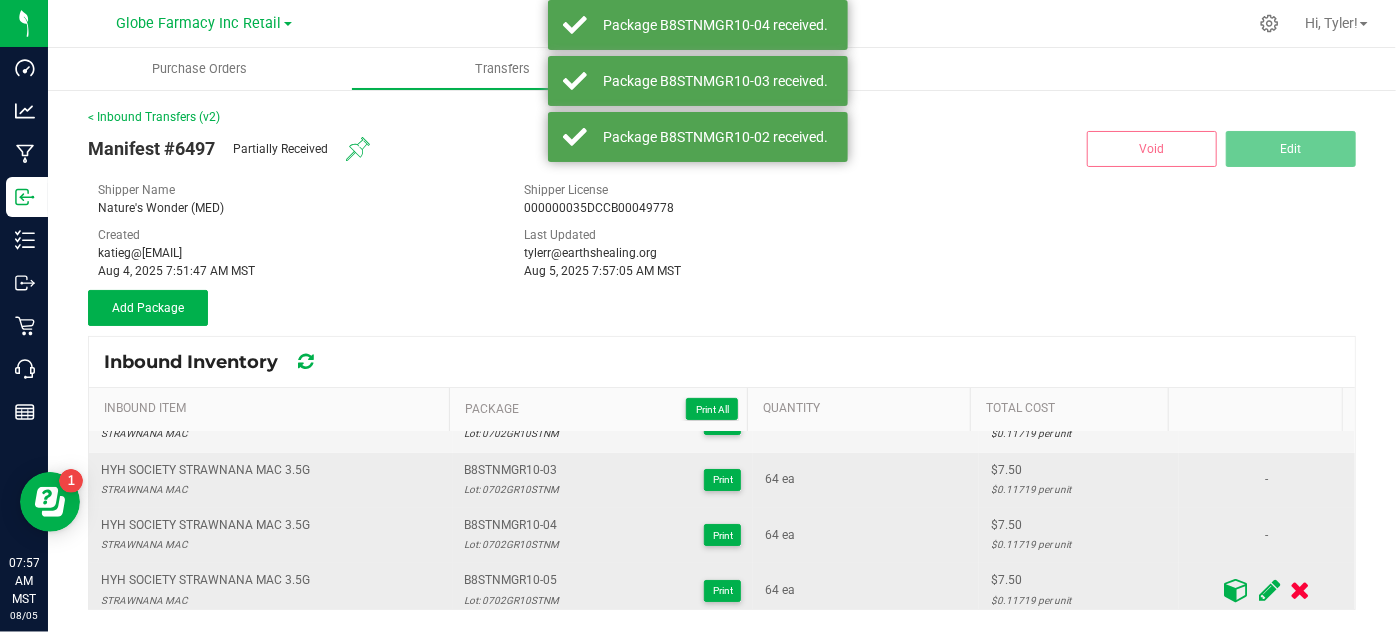 click at bounding box center [1236, 590] 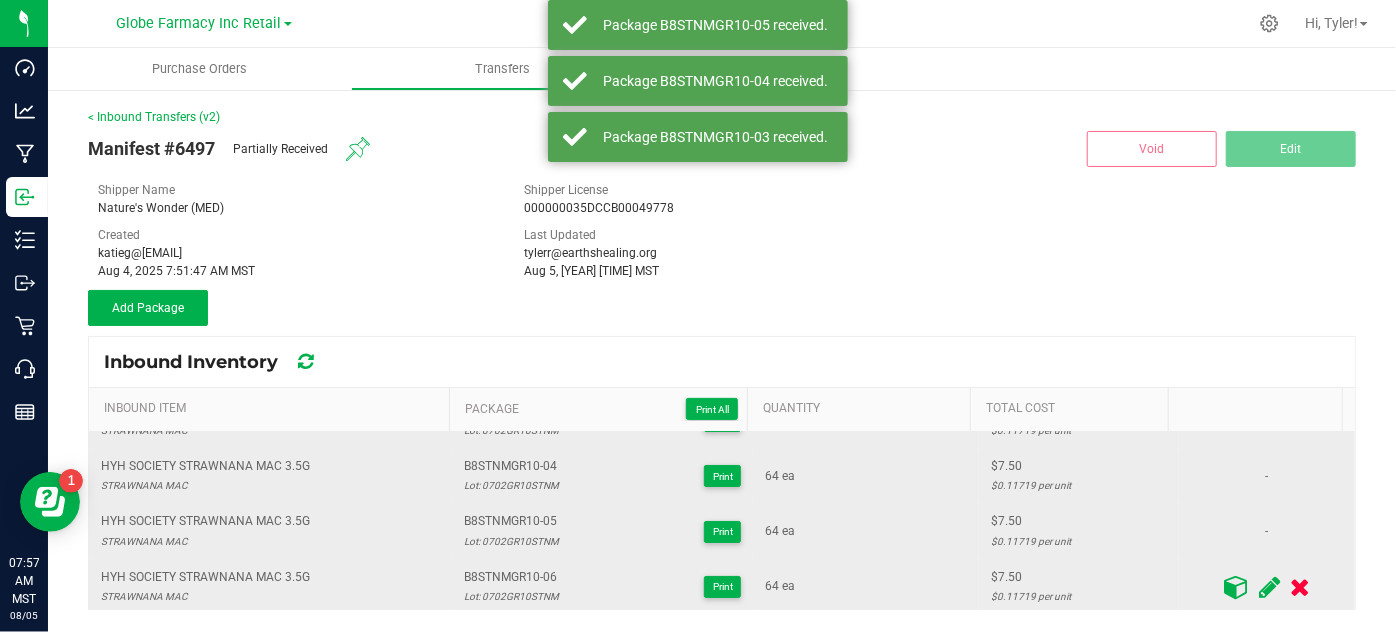 scroll, scrollTop: 181, scrollLeft: 0, axis: vertical 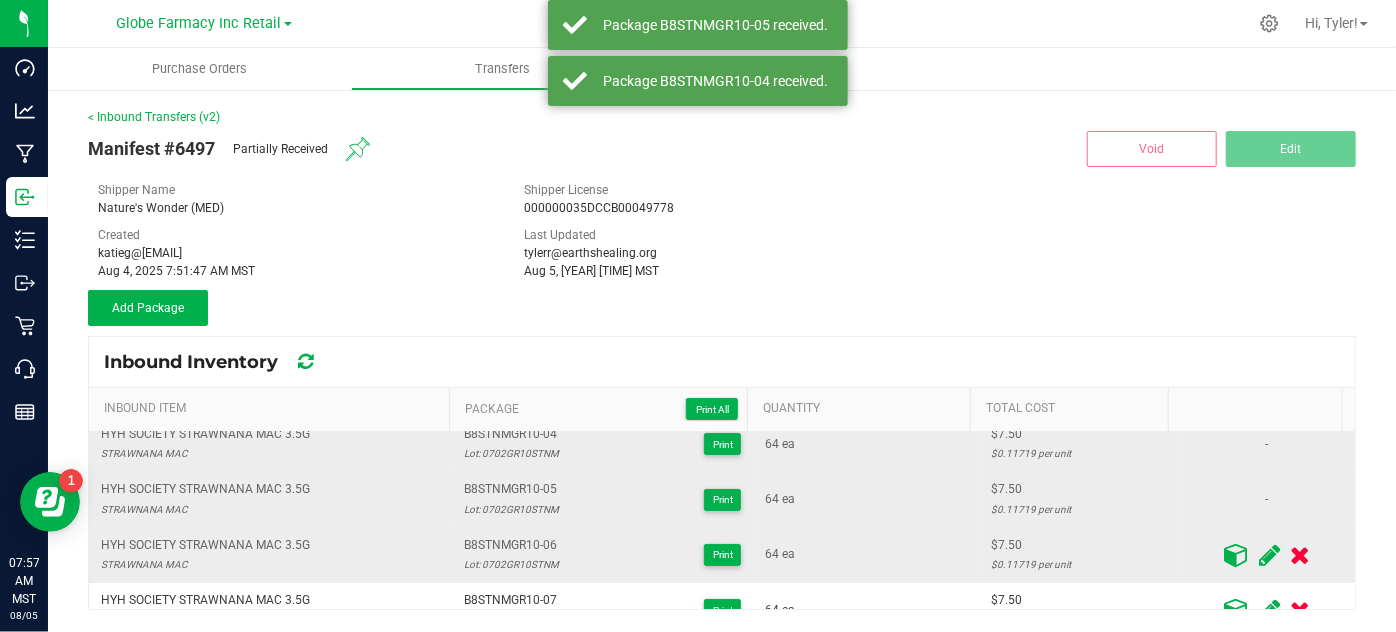 click at bounding box center (1236, 555) 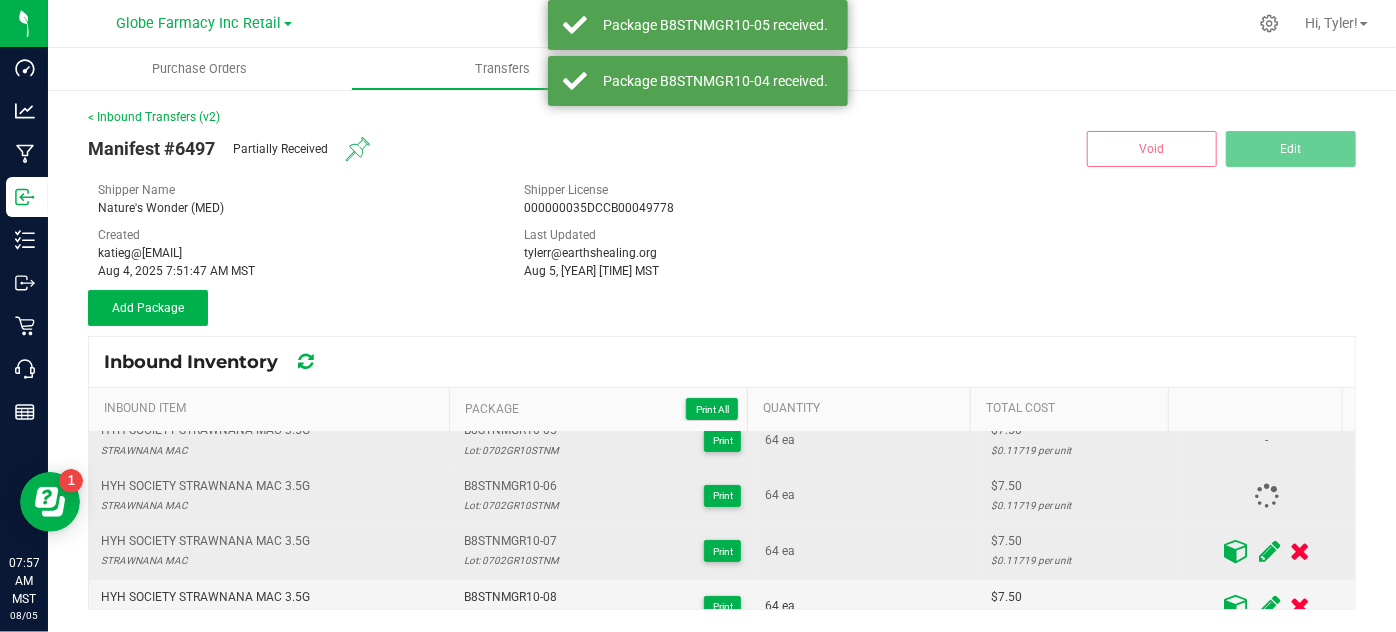 scroll, scrollTop: 272, scrollLeft: 0, axis: vertical 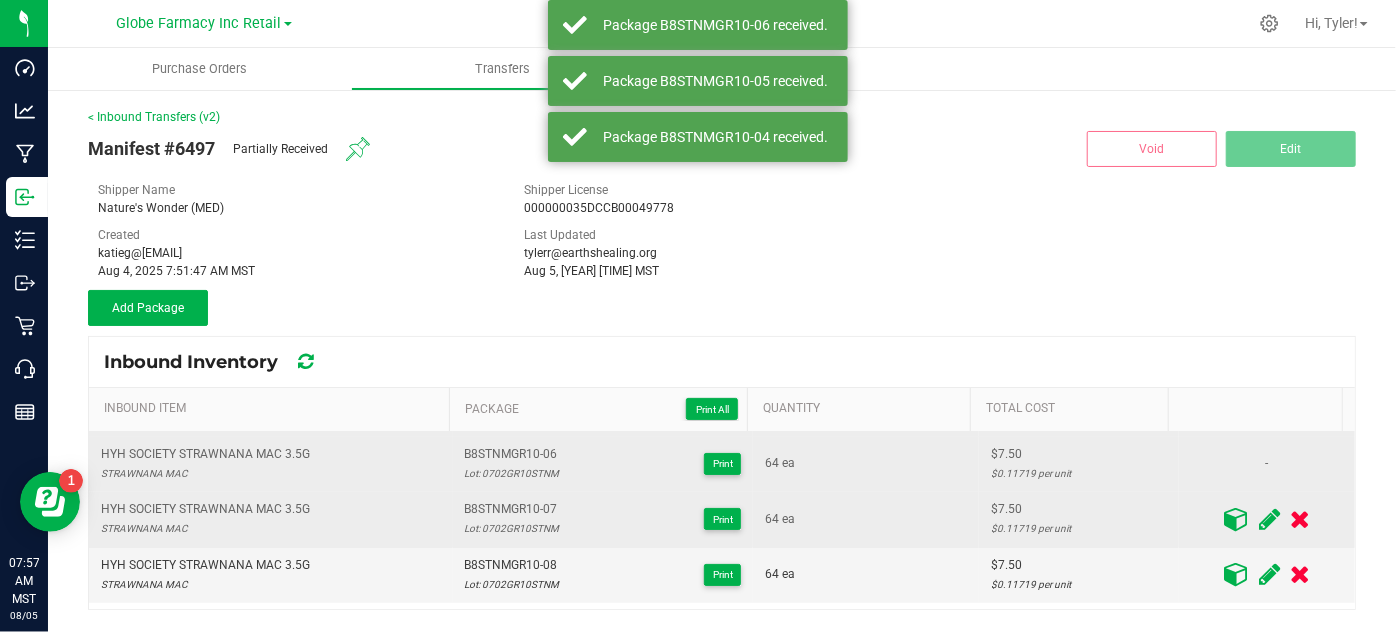 click at bounding box center [1236, 519] 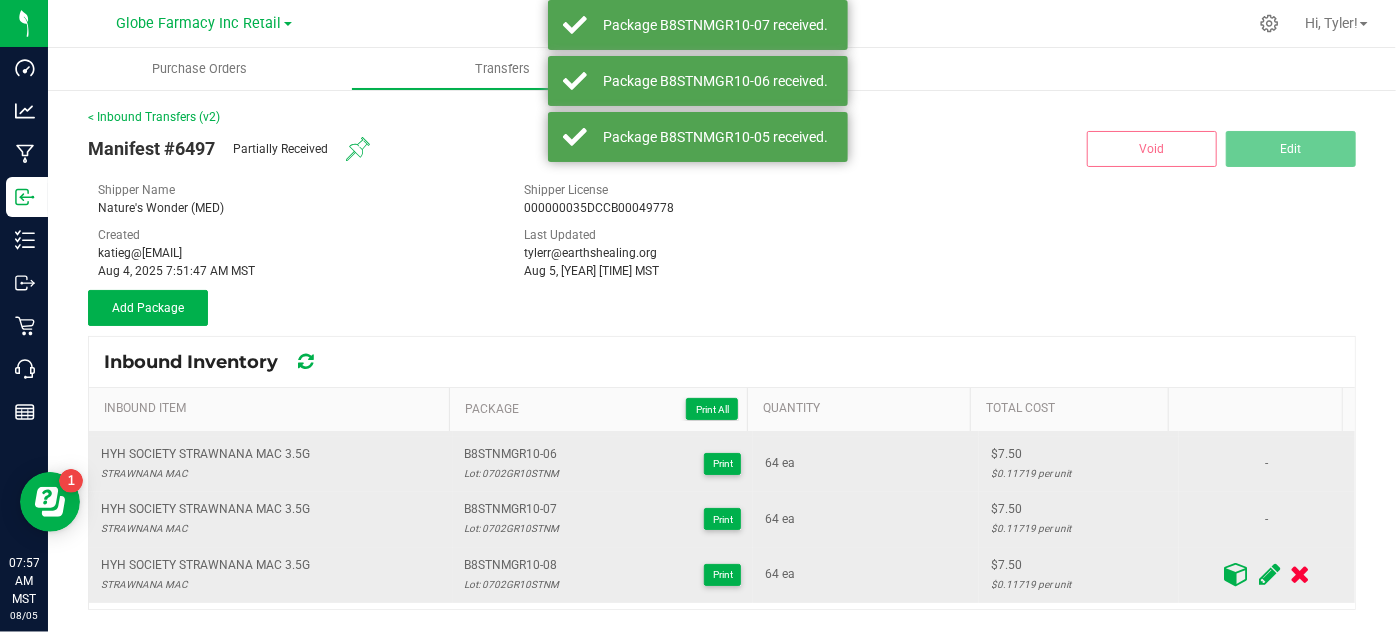 click at bounding box center (1236, 574) 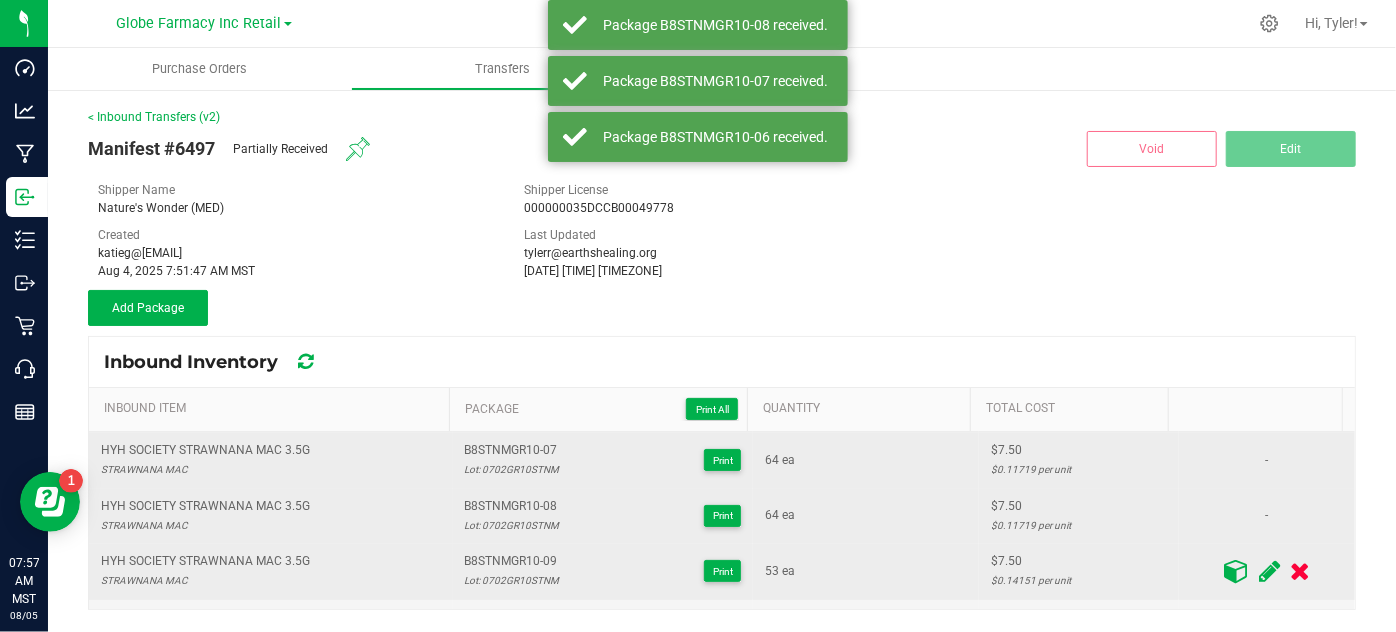 scroll, scrollTop: 363, scrollLeft: 0, axis: vertical 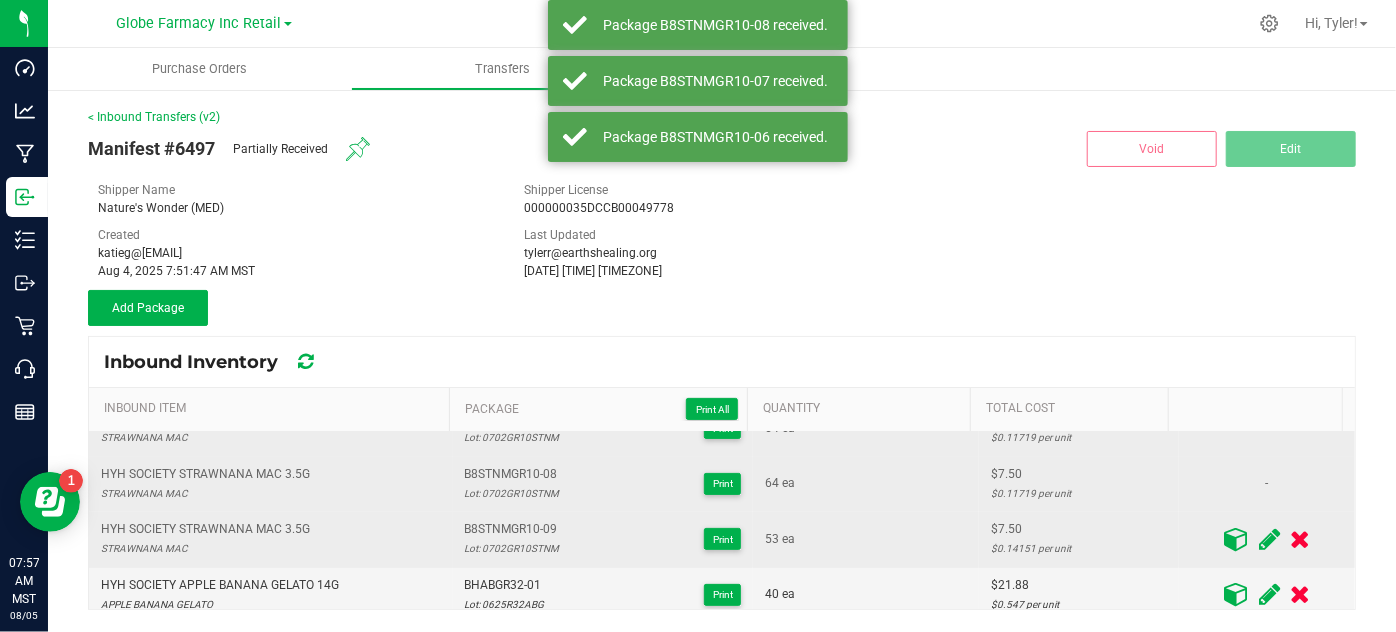 click at bounding box center [1236, 539] 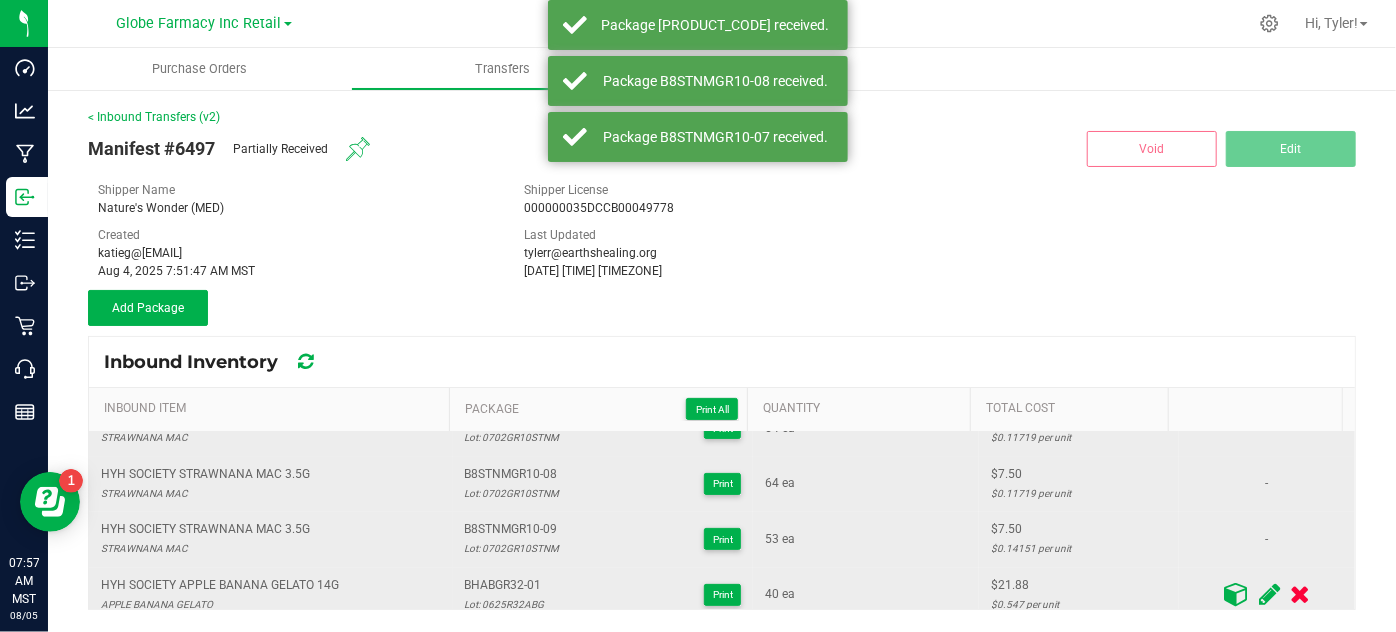 click at bounding box center (1236, 594) 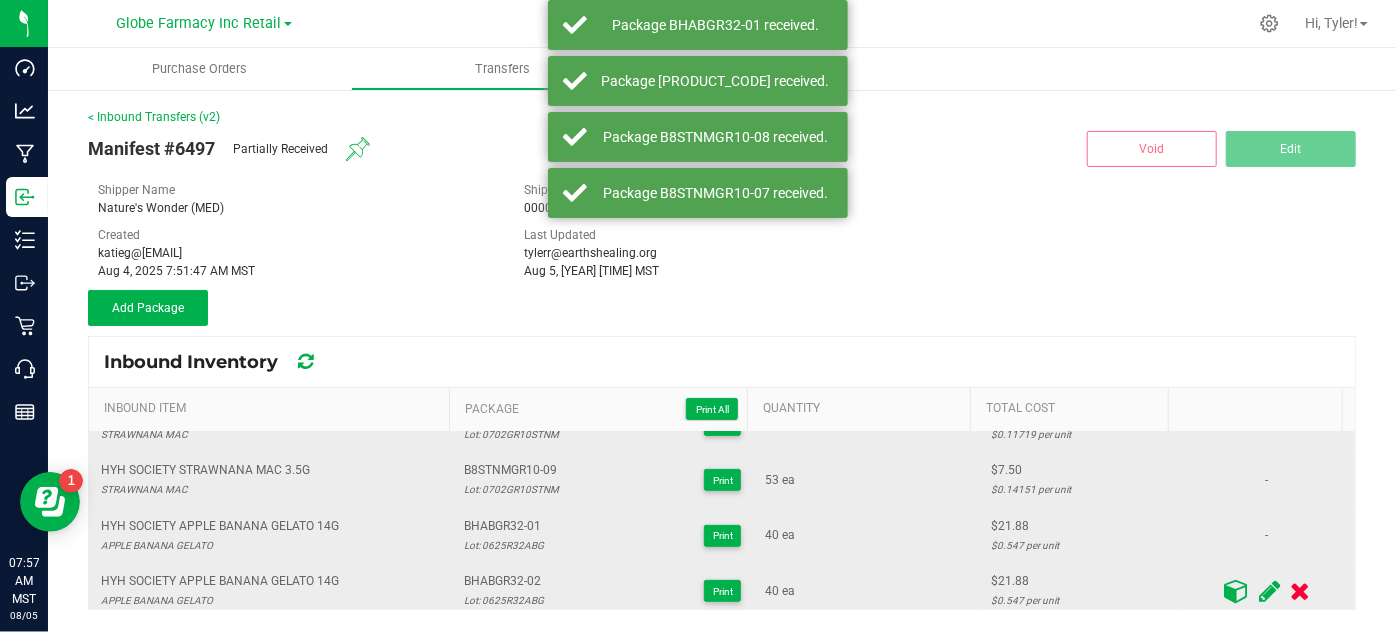 scroll, scrollTop: 454, scrollLeft: 0, axis: vertical 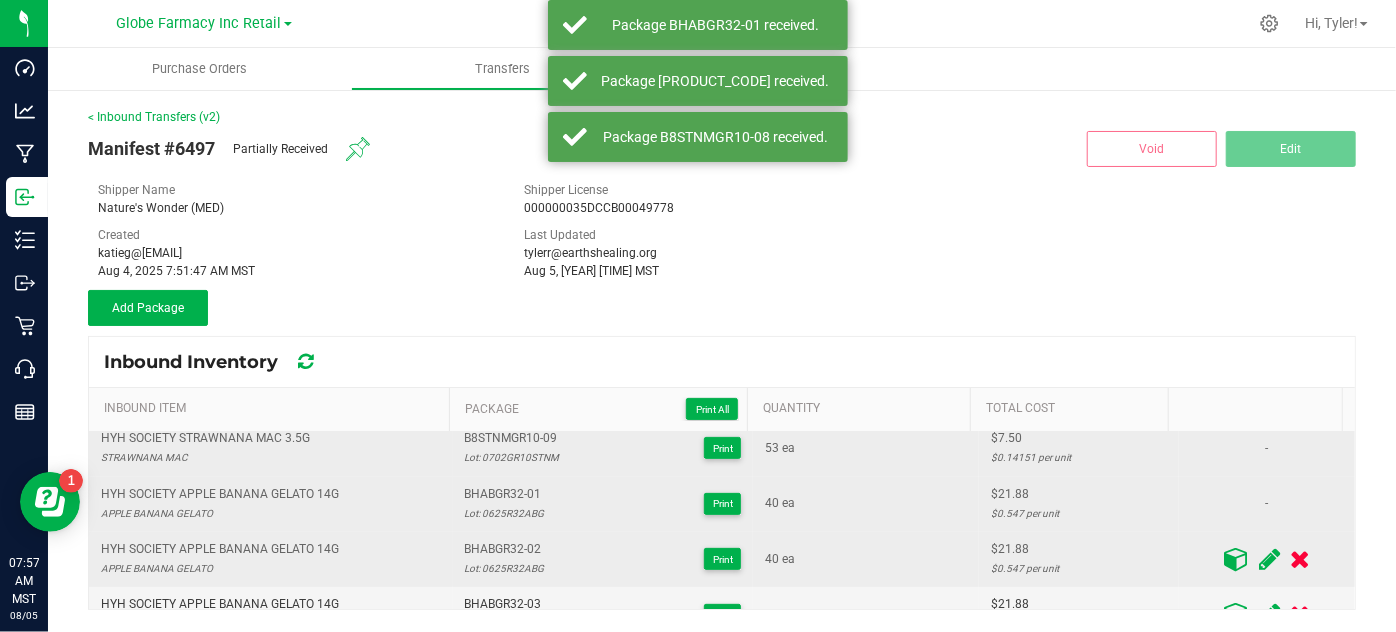 click at bounding box center [1236, 559] 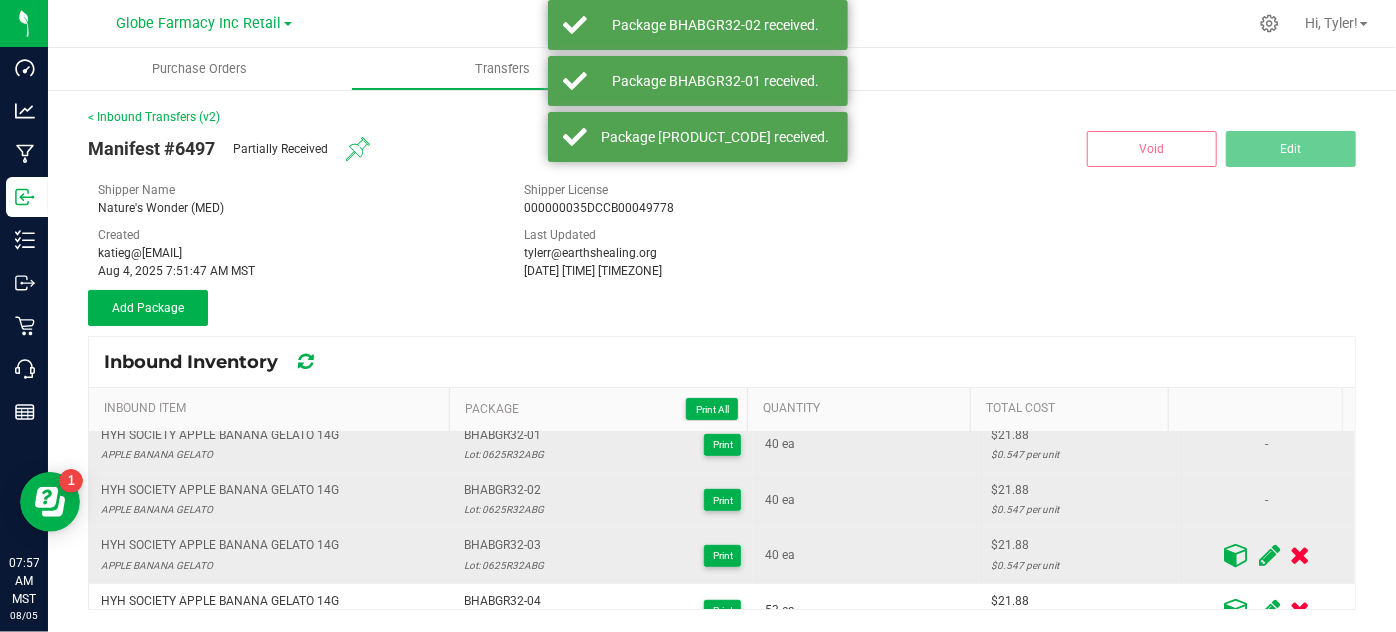 scroll, scrollTop: 545, scrollLeft: 0, axis: vertical 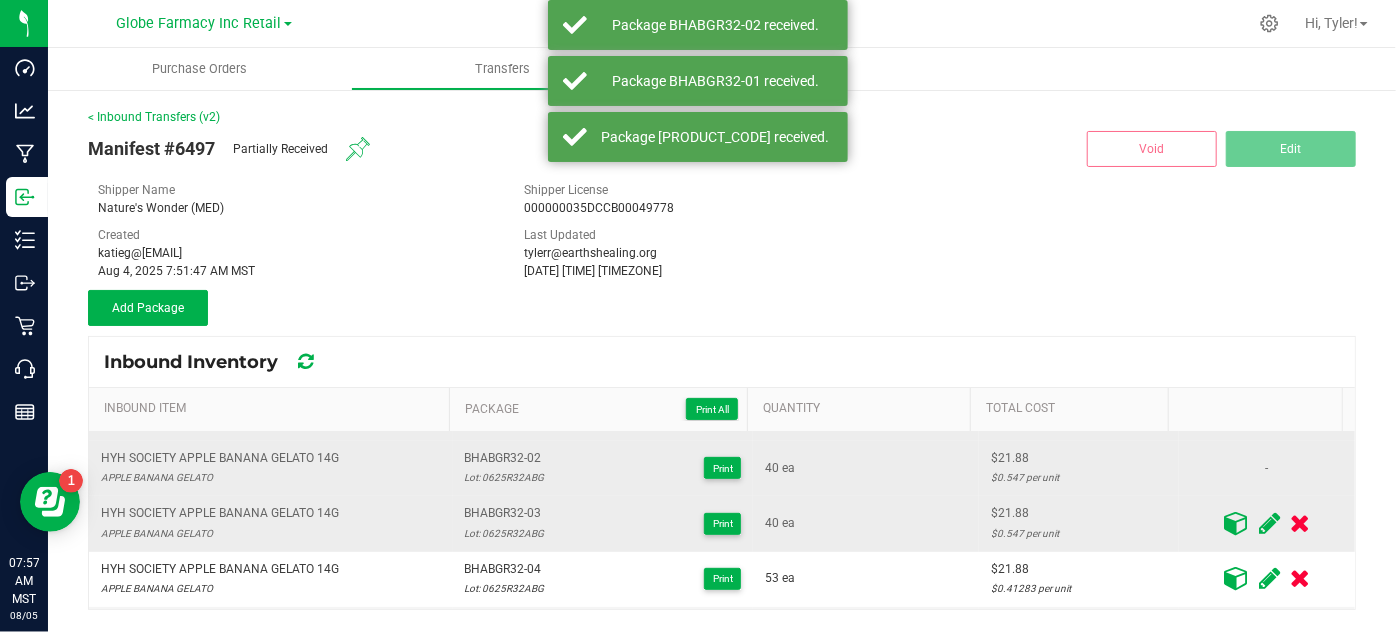 click at bounding box center [1236, 523] 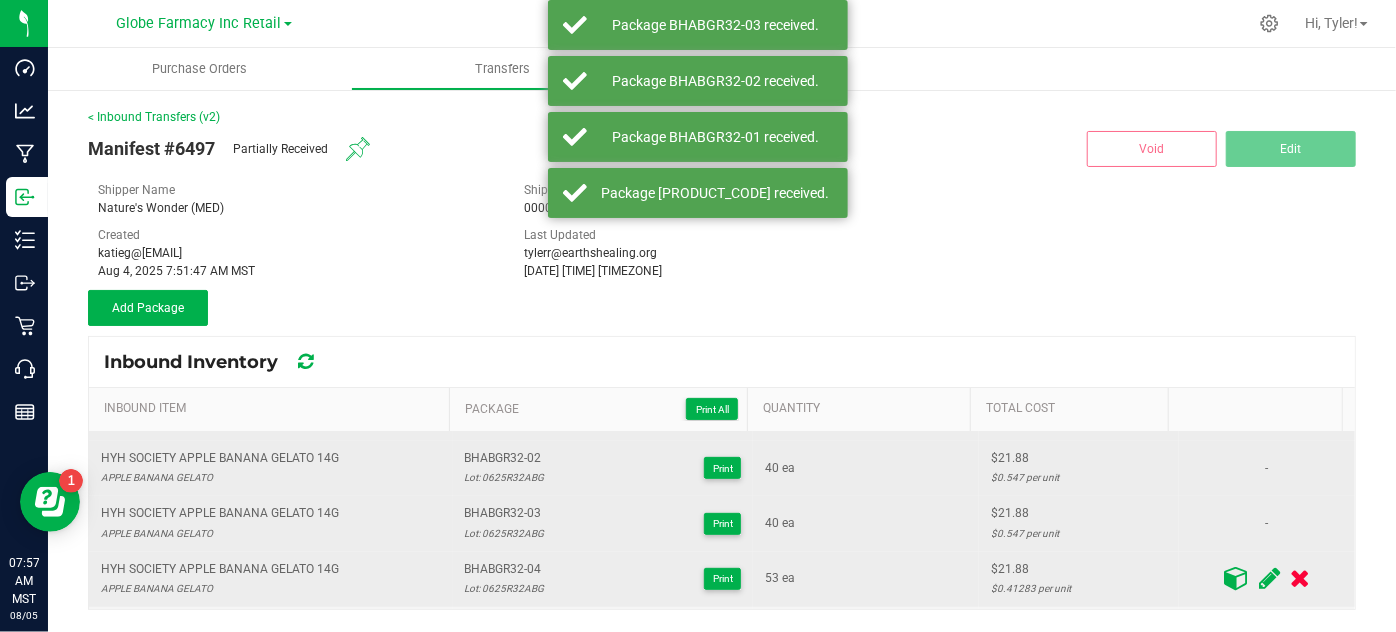 click at bounding box center [1236, 578] 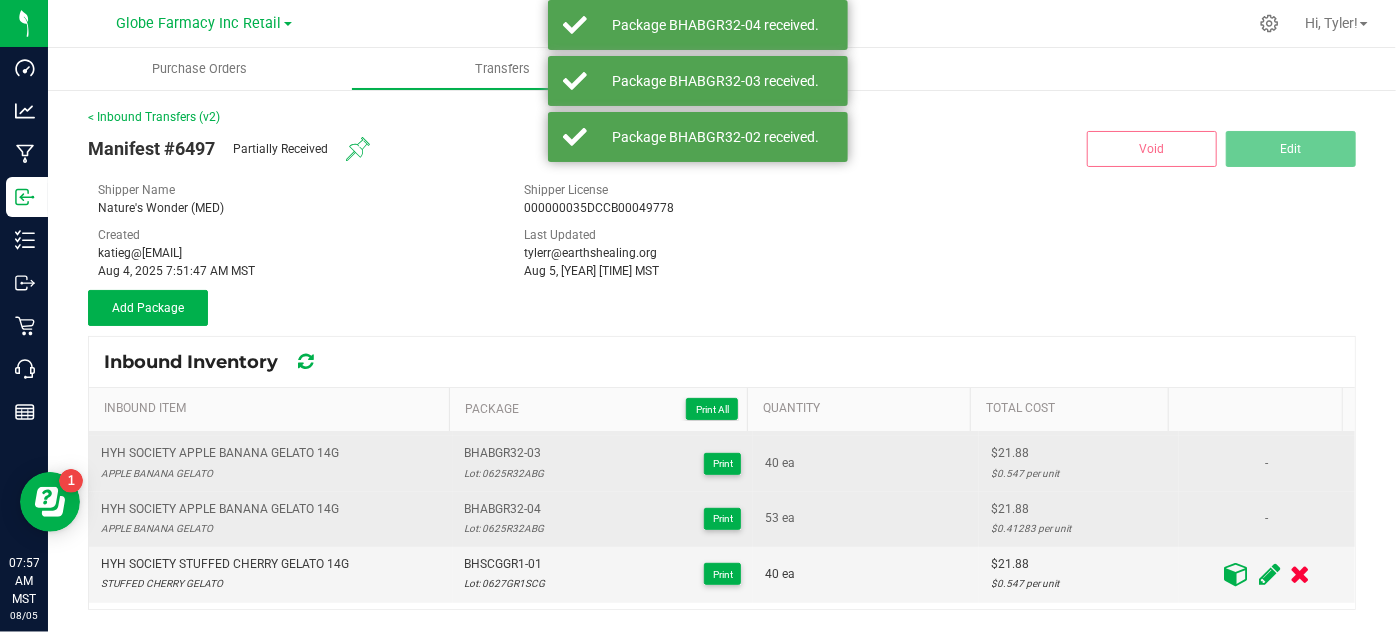 scroll, scrollTop: 636, scrollLeft: 0, axis: vertical 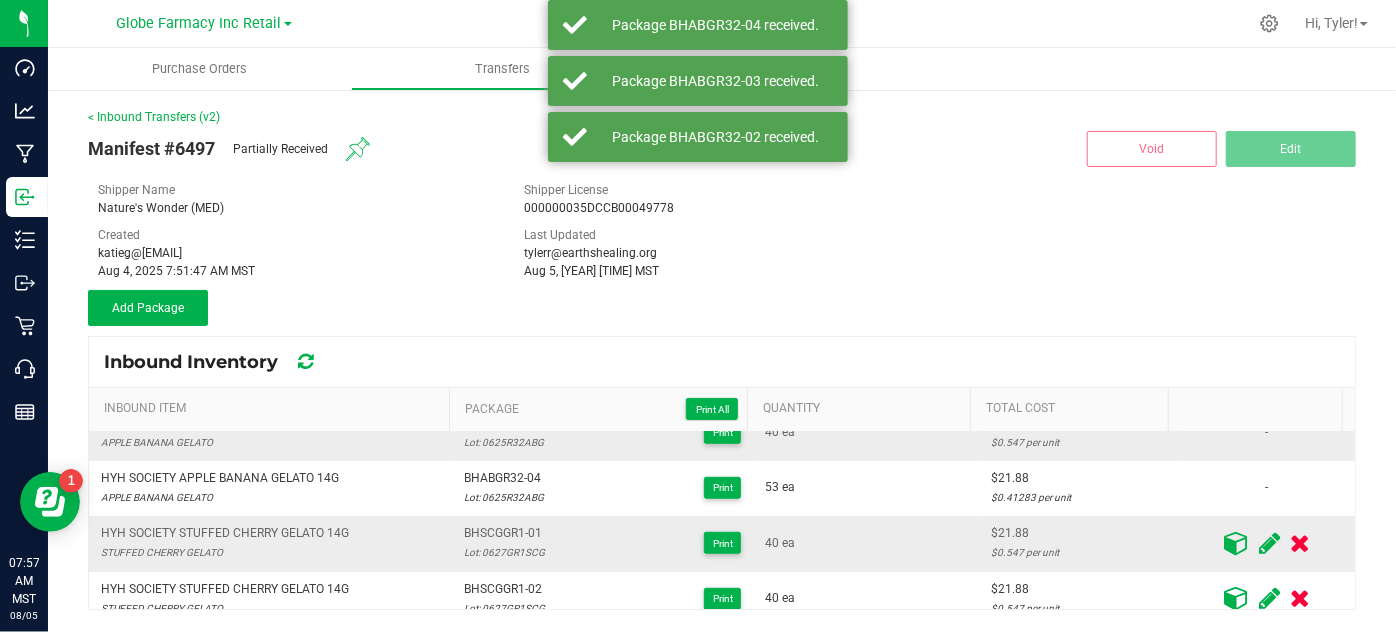 click at bounding box center [1236, 543] 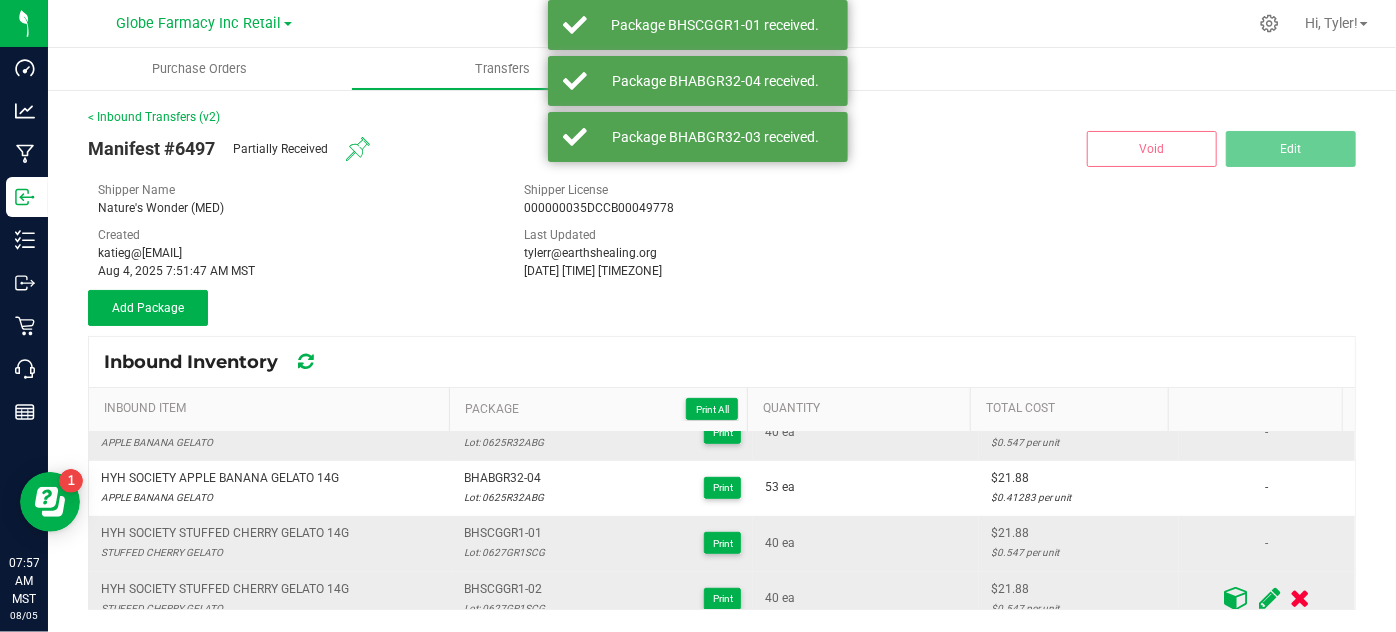 click at bounding box center [1236, 598] 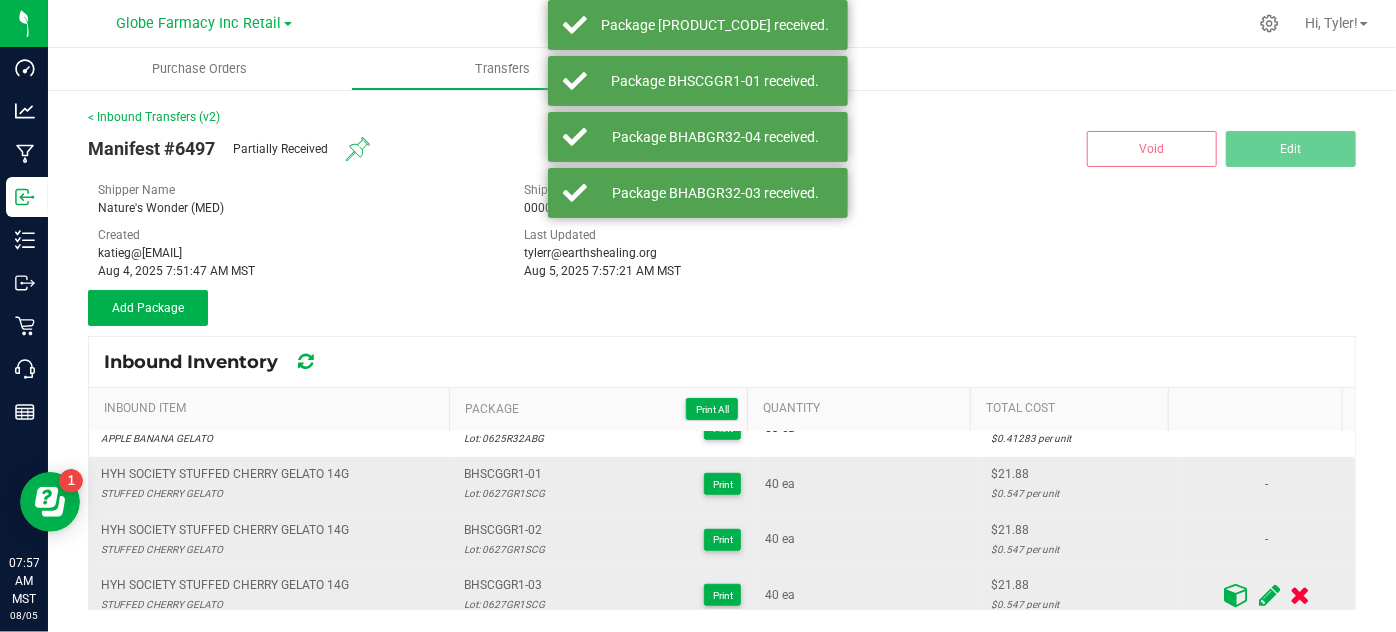 scroll, scrollTop: 727, scrollLeft: 0, axis: vertical 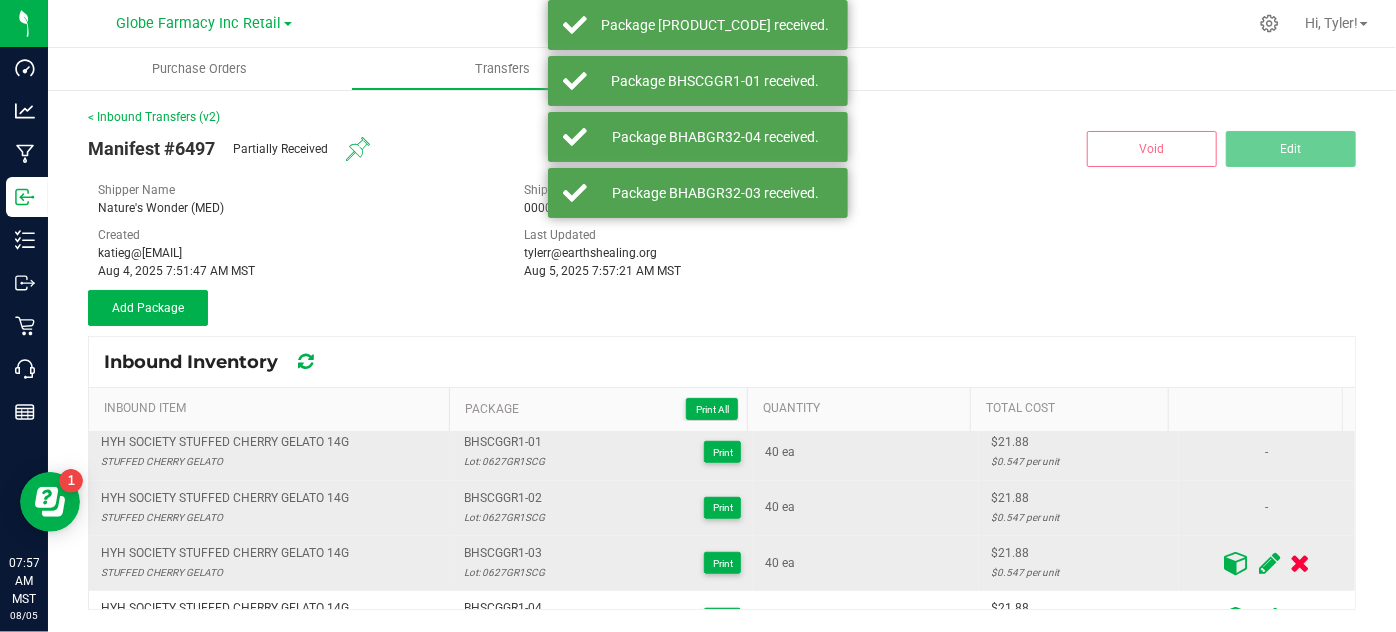 click at bounding box center [1236, 563] 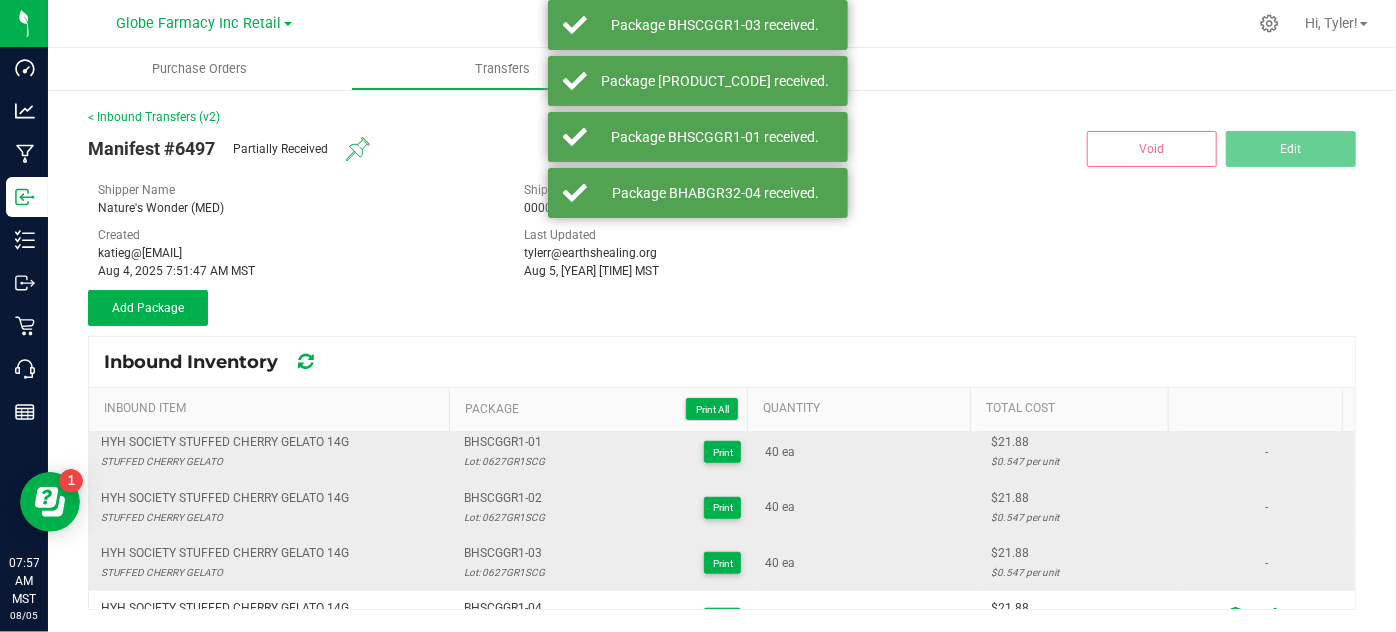 scroll, scrollTop: 812, scrollLeft: 0, axis: vertical 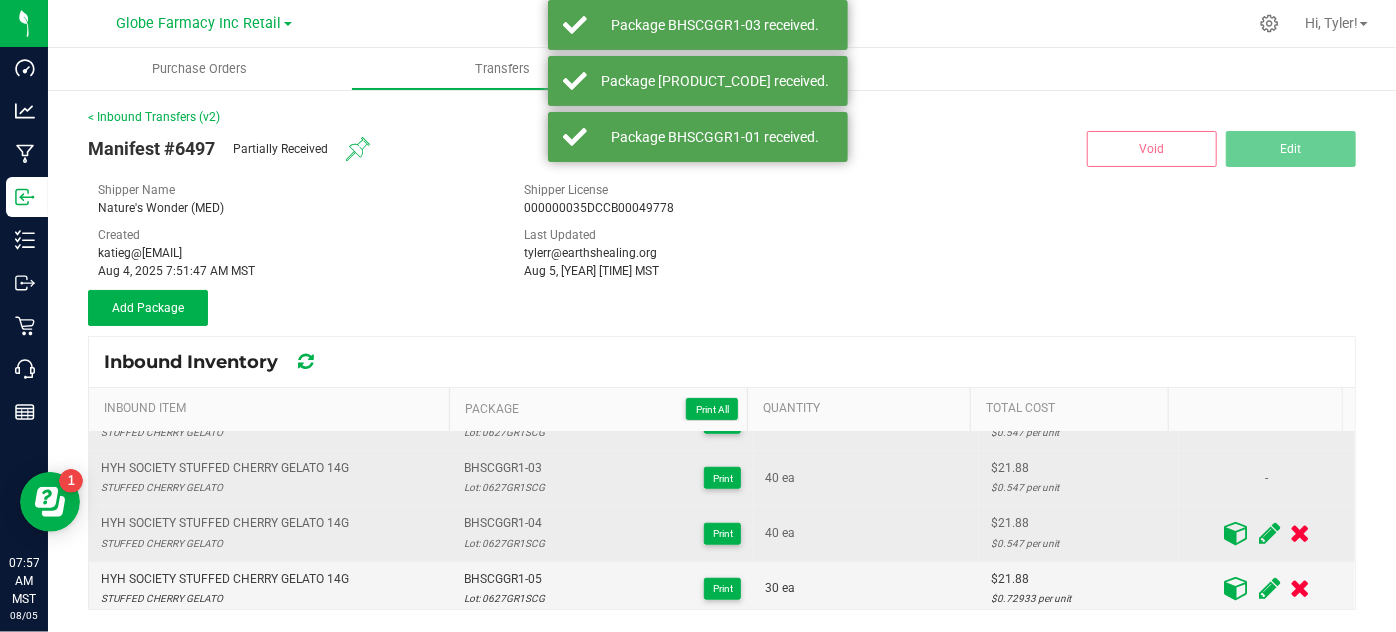 click at bounding box center (1236, 533) 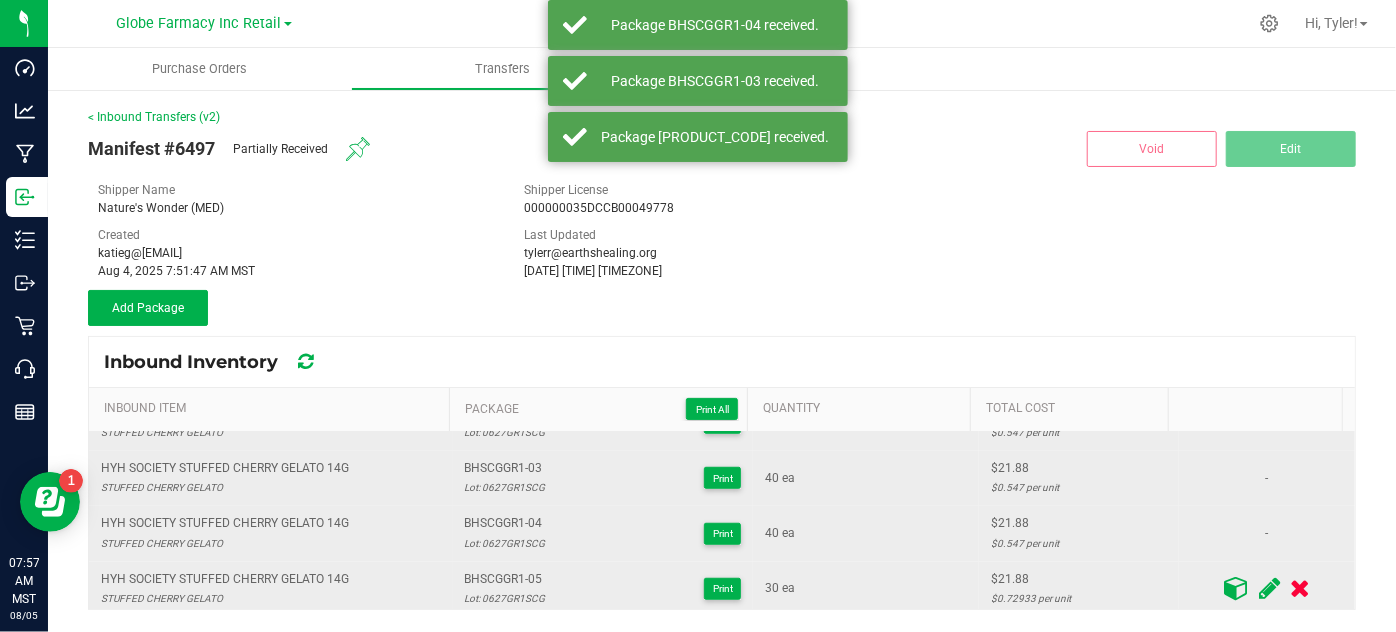 click at bounding box center (1236, 588) 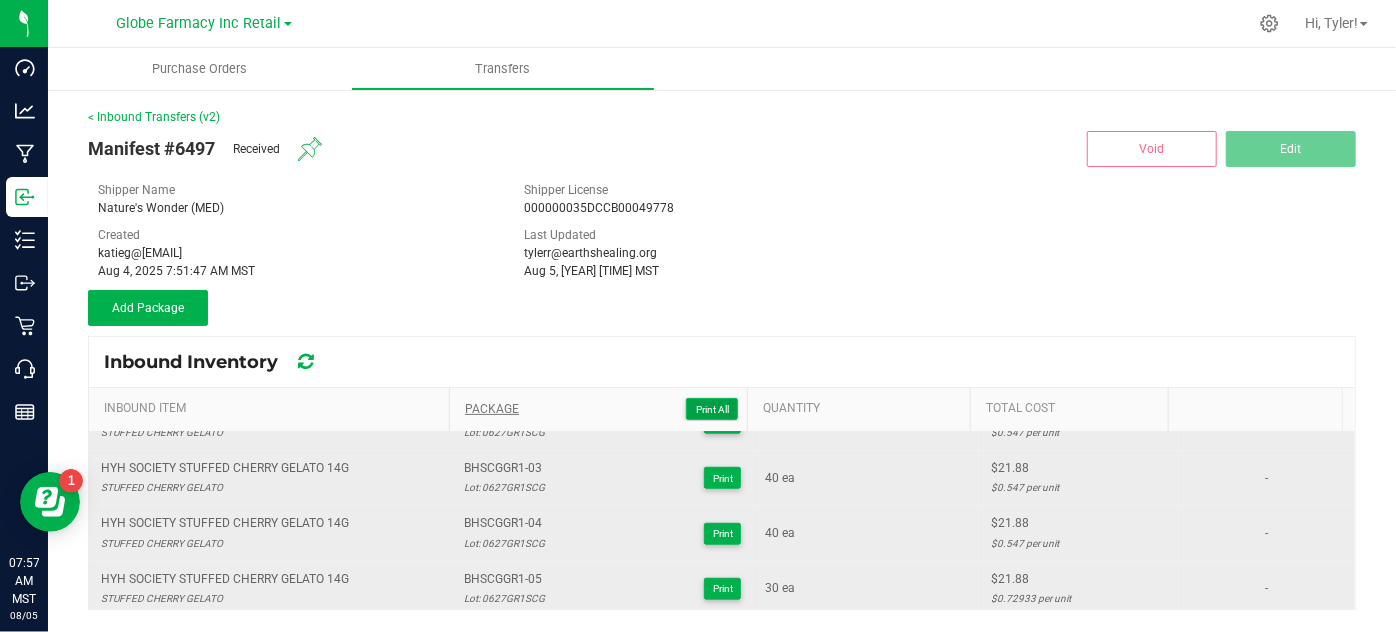 click on "Print All" at bounding box center (712, 409) 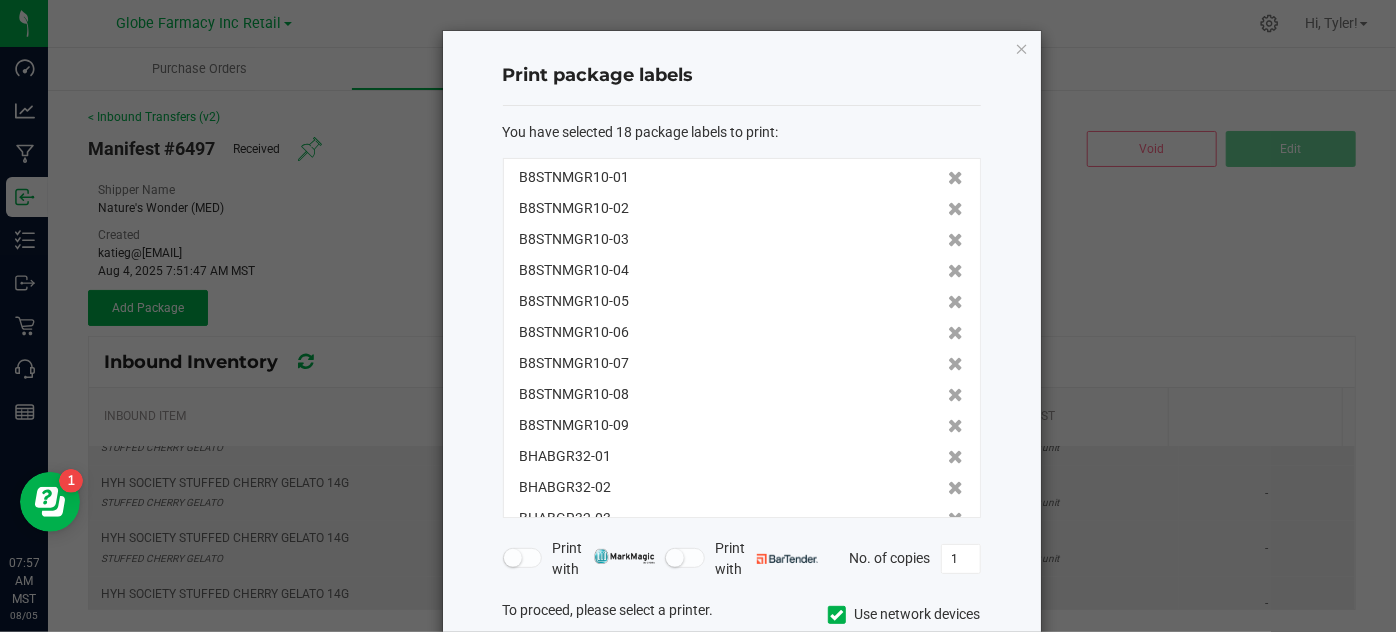 scroll, scrollTop: 230, scrollLeft: 0, axis: vertical 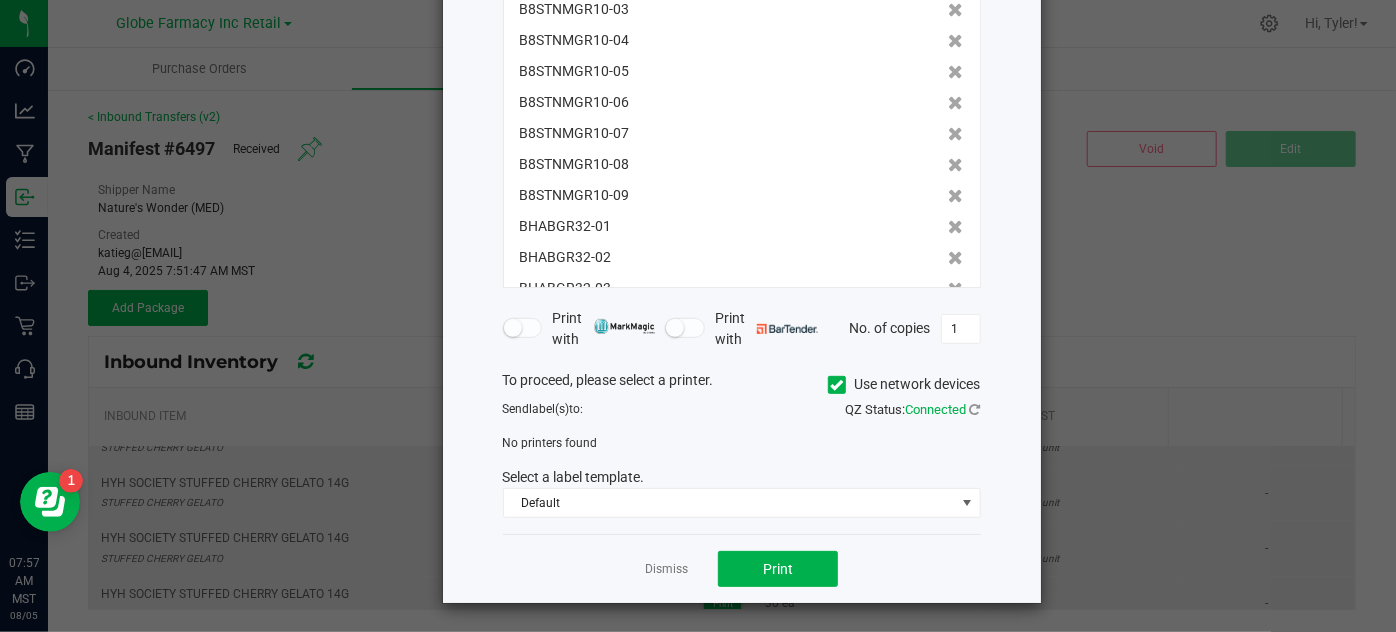 click 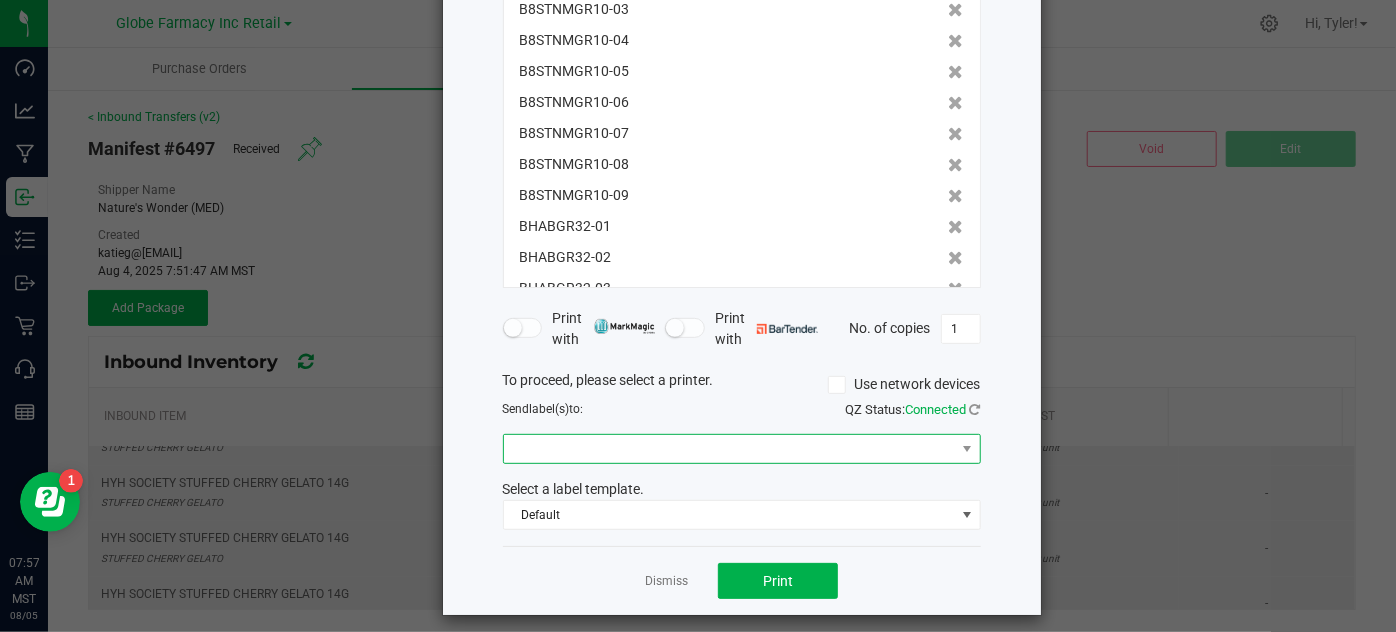 click at bounding box center (729, 449) 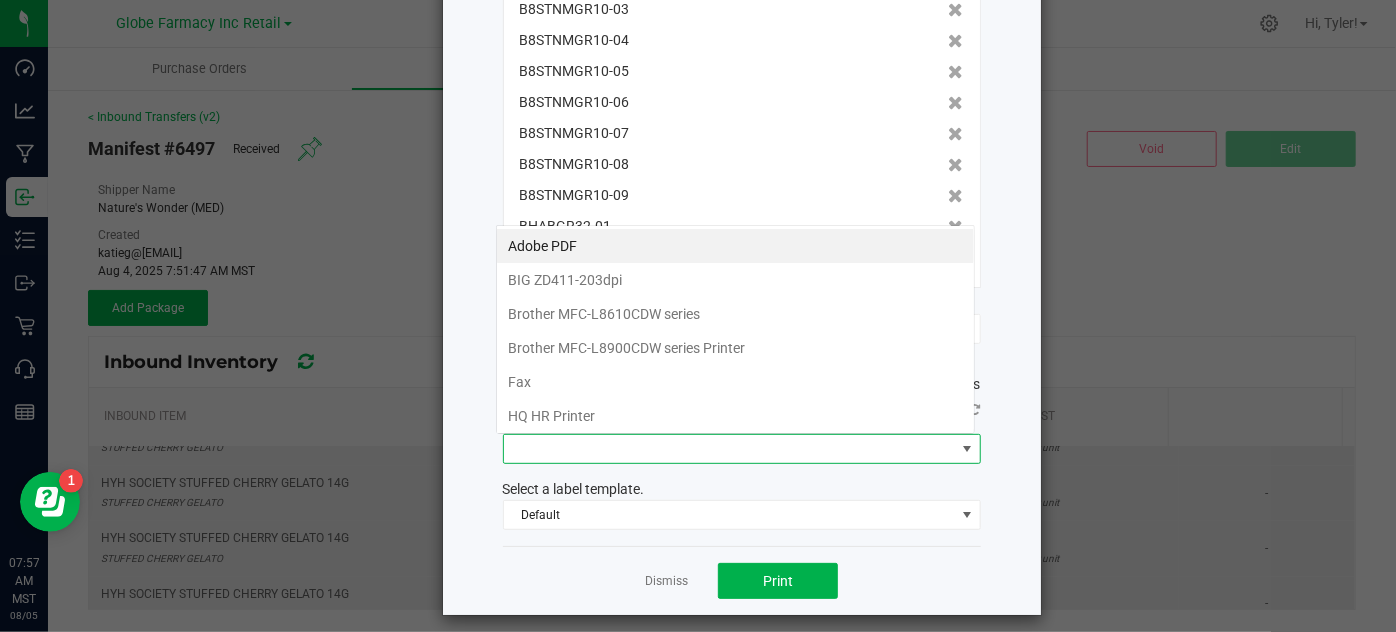 scroll, scrollTop: 99970, scrollLeft: 99521, axis: both 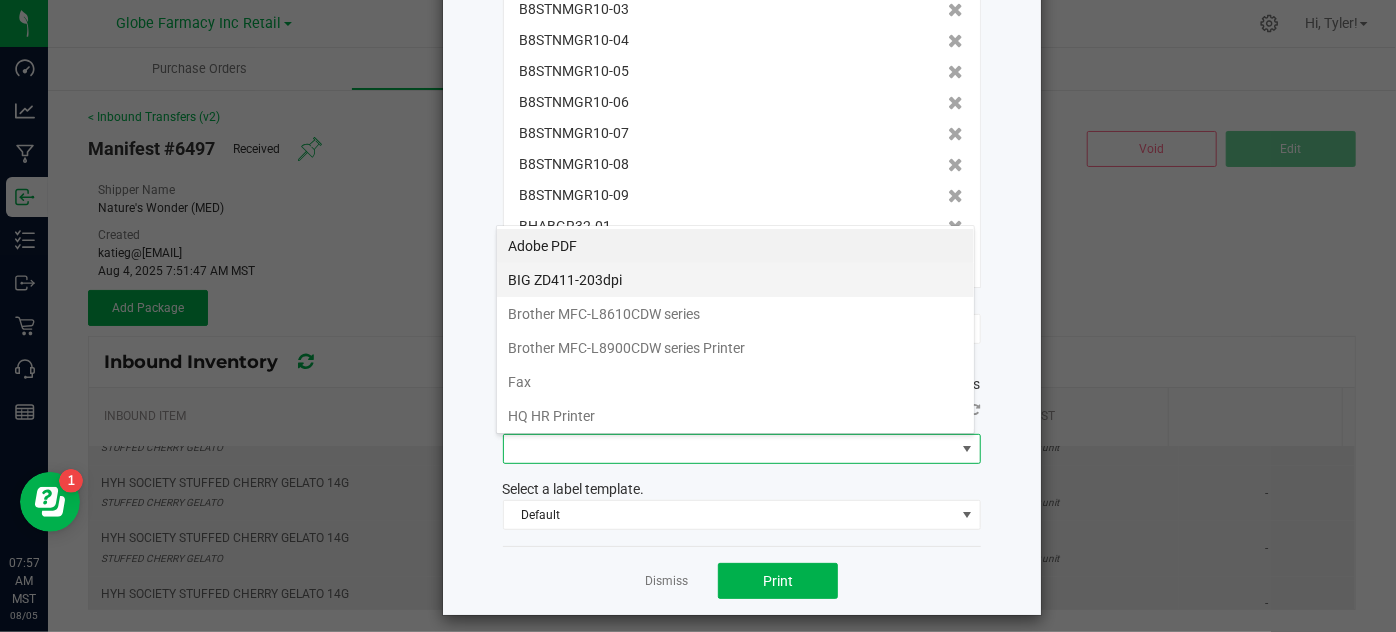 click on "BIG ZD411-203dpi" at bounding box center [735, 280] 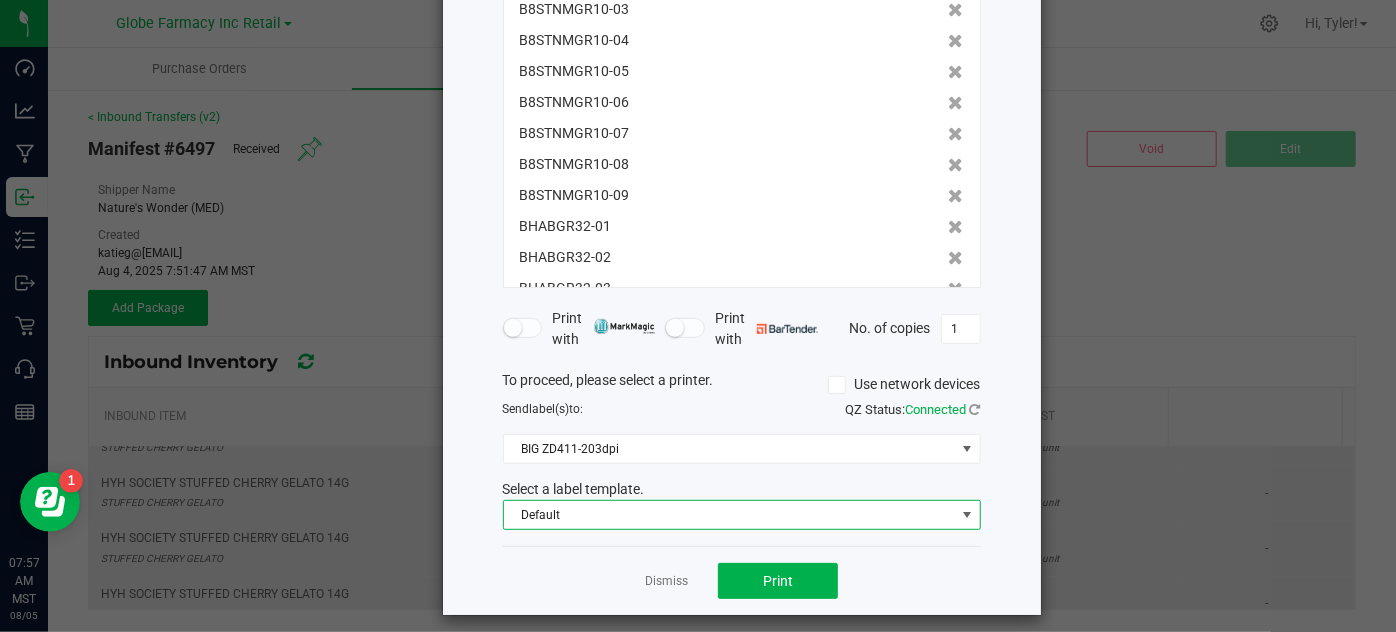 click on "Default" at bounding box center [729, 515] 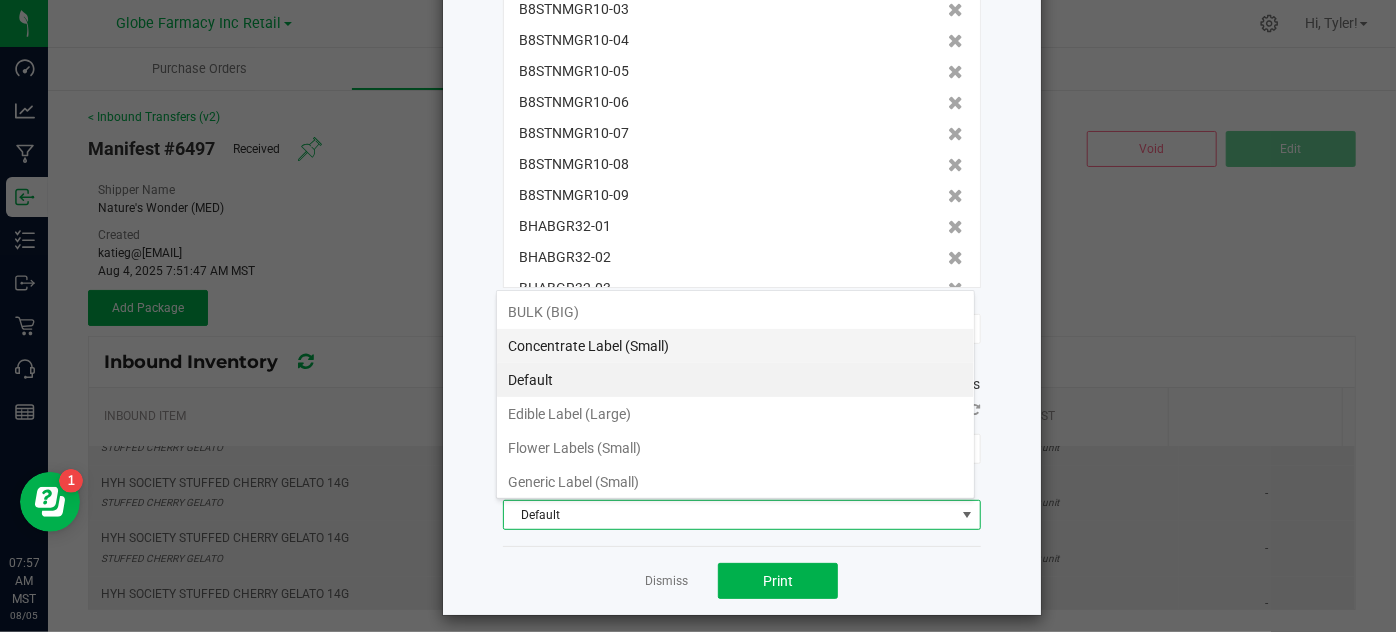 scroll, scrollTop: 99970, scrollLeft: 99521, axis: both 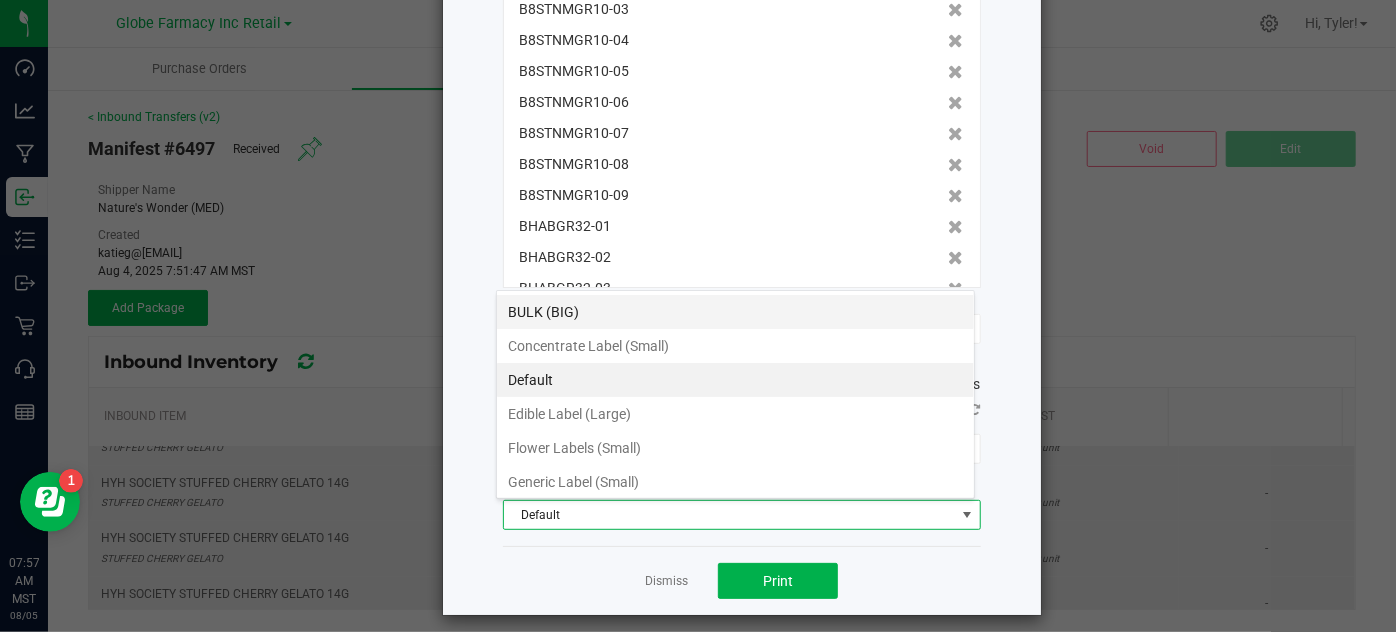 click on "BULK (BIG)" at bounding box center [735, 312] 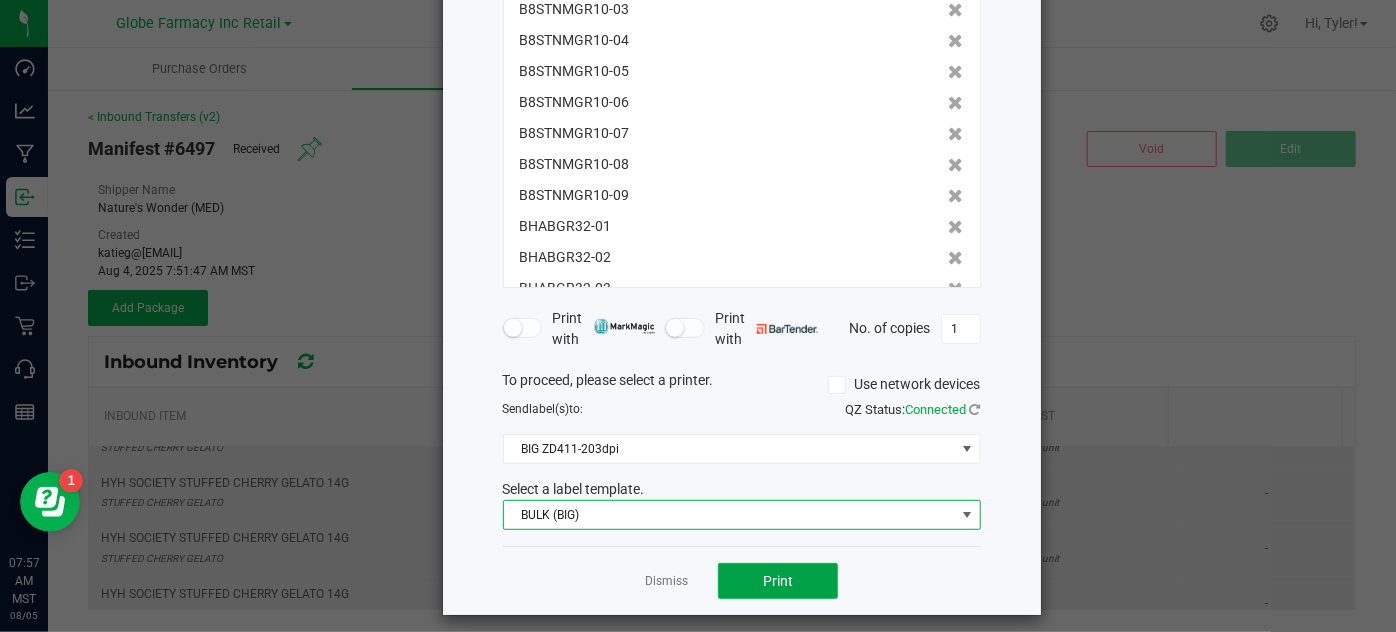 click on "Print" 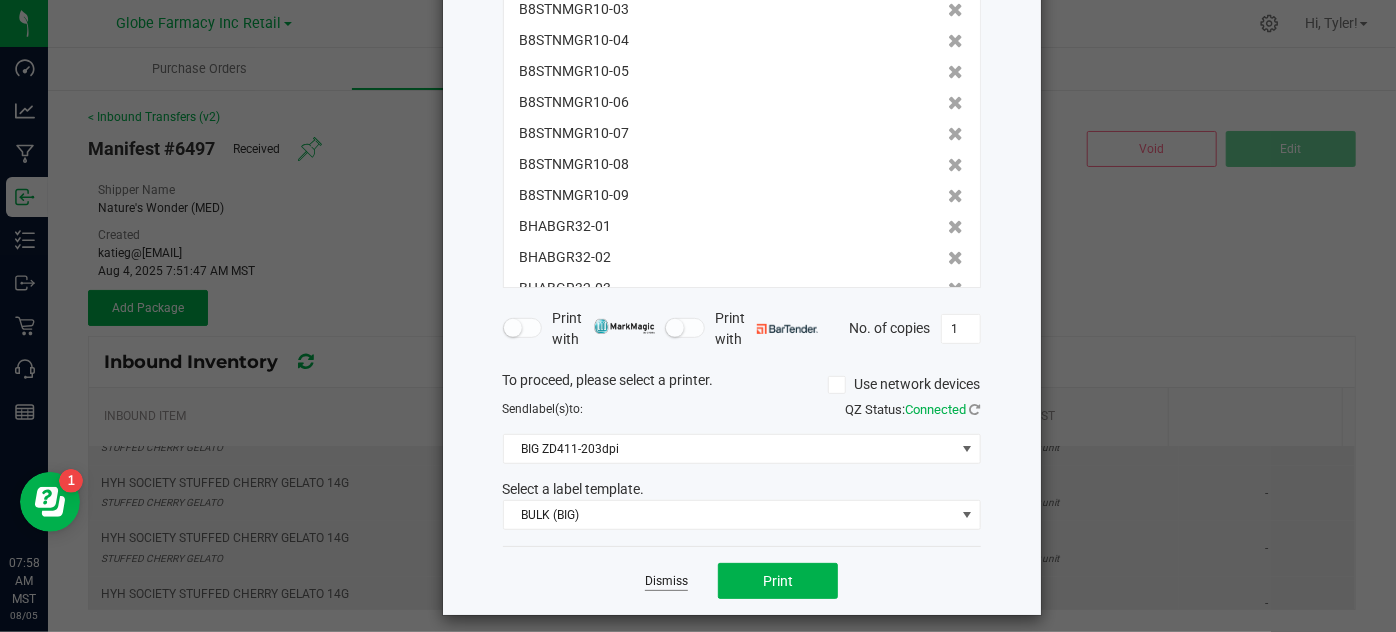 click on "Dismiss" 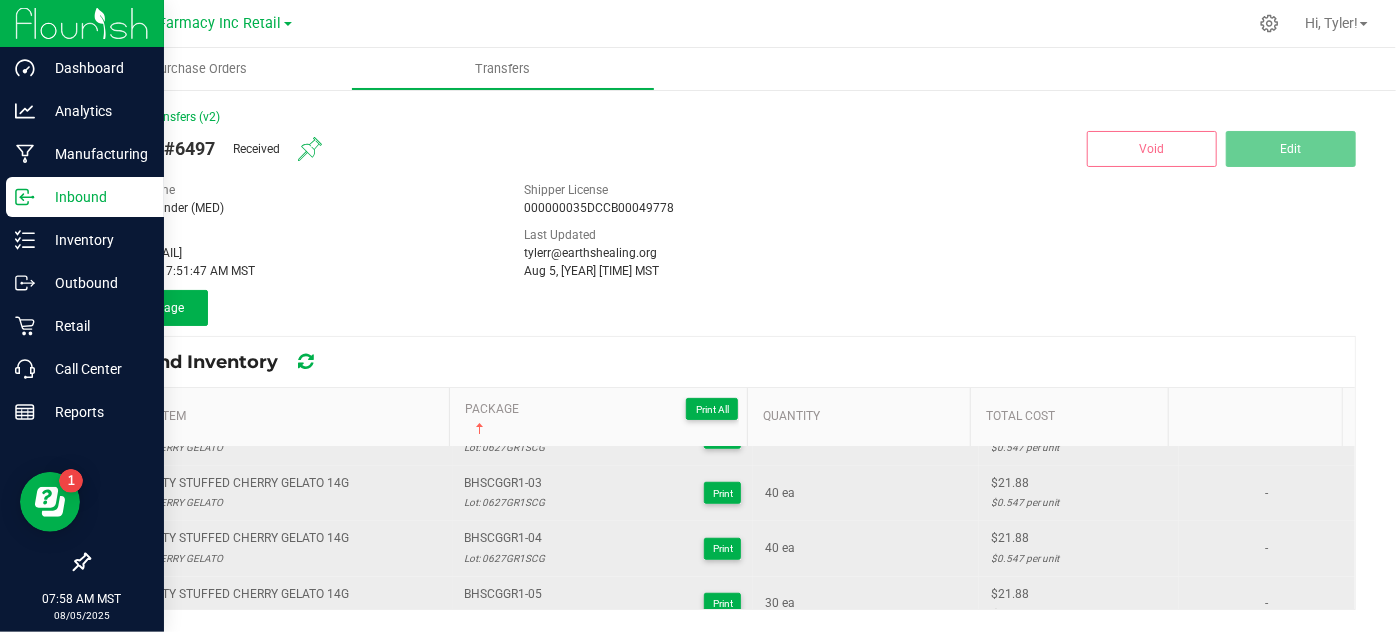 click on "Inbound" at bounding box center (95, 197) 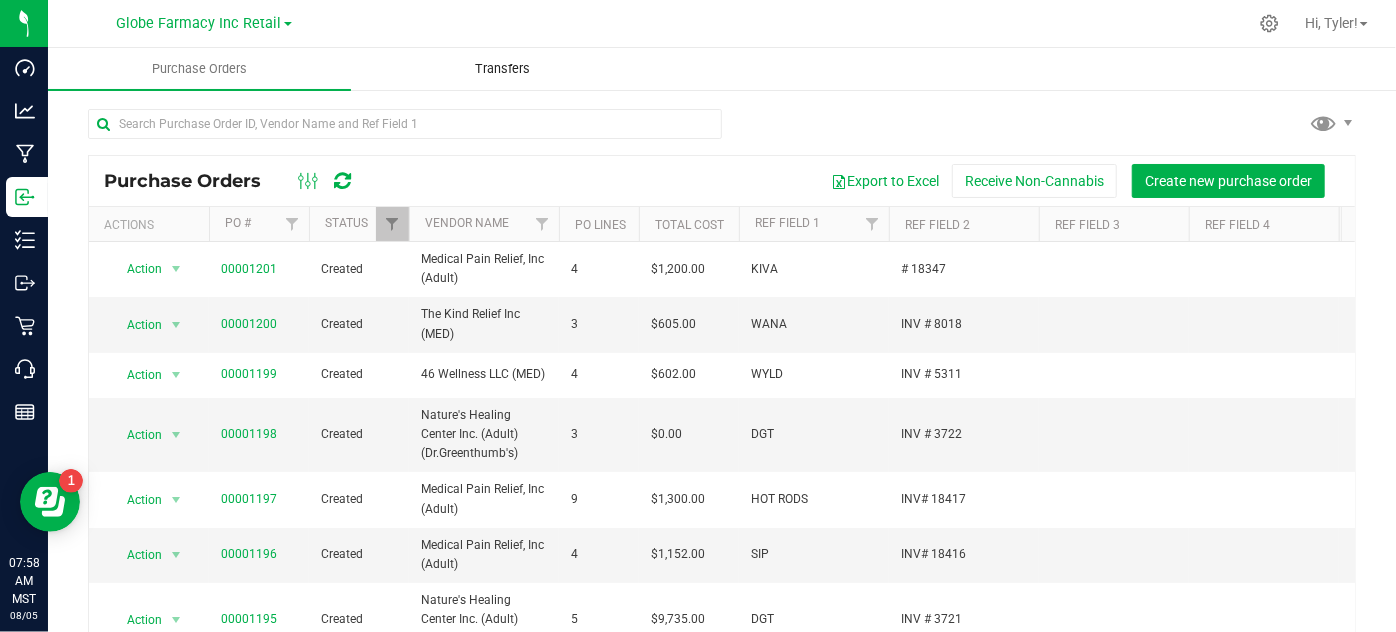 click on "Transfers" at bounding box center (502, 69) 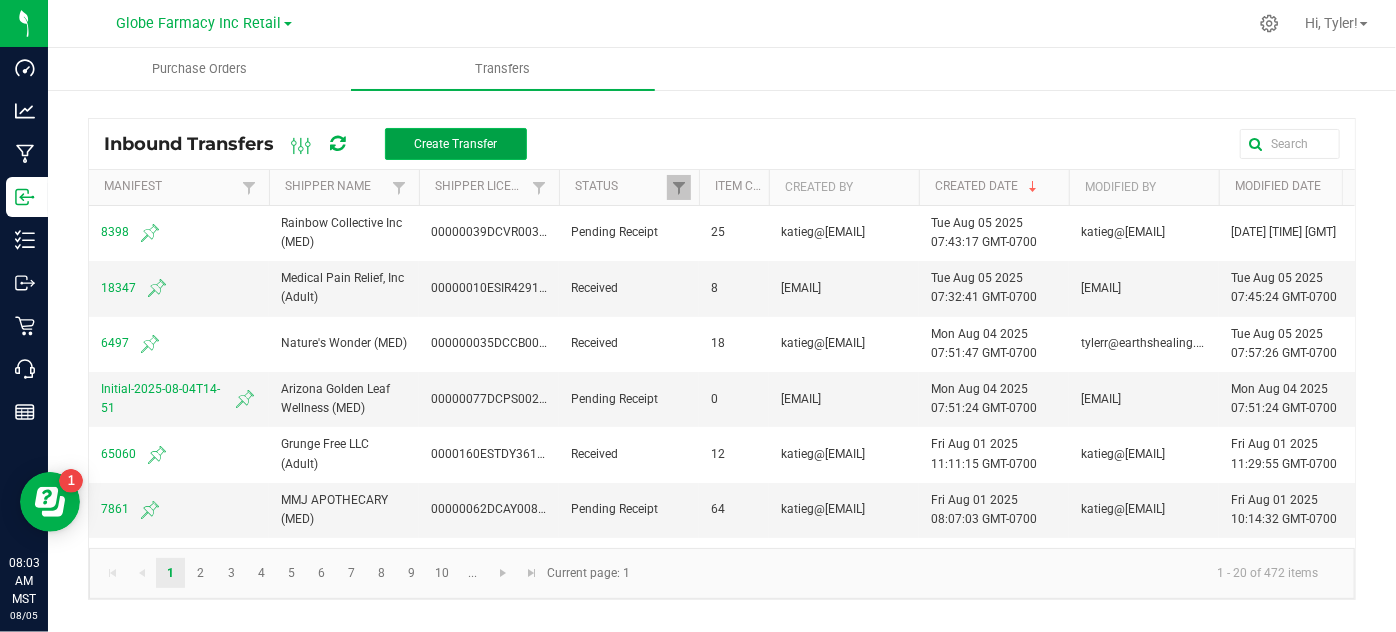 click on "Create Transfer" at bounding box center (455, 144) 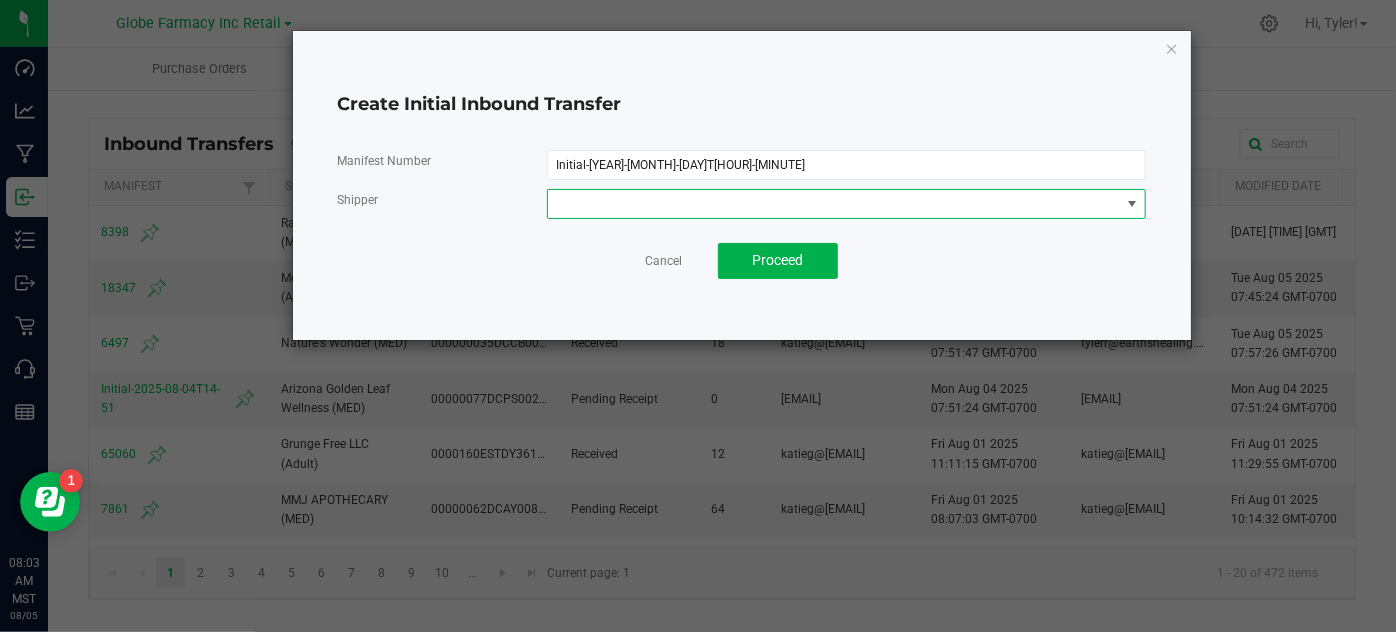 click at bounding box center (834, 204) 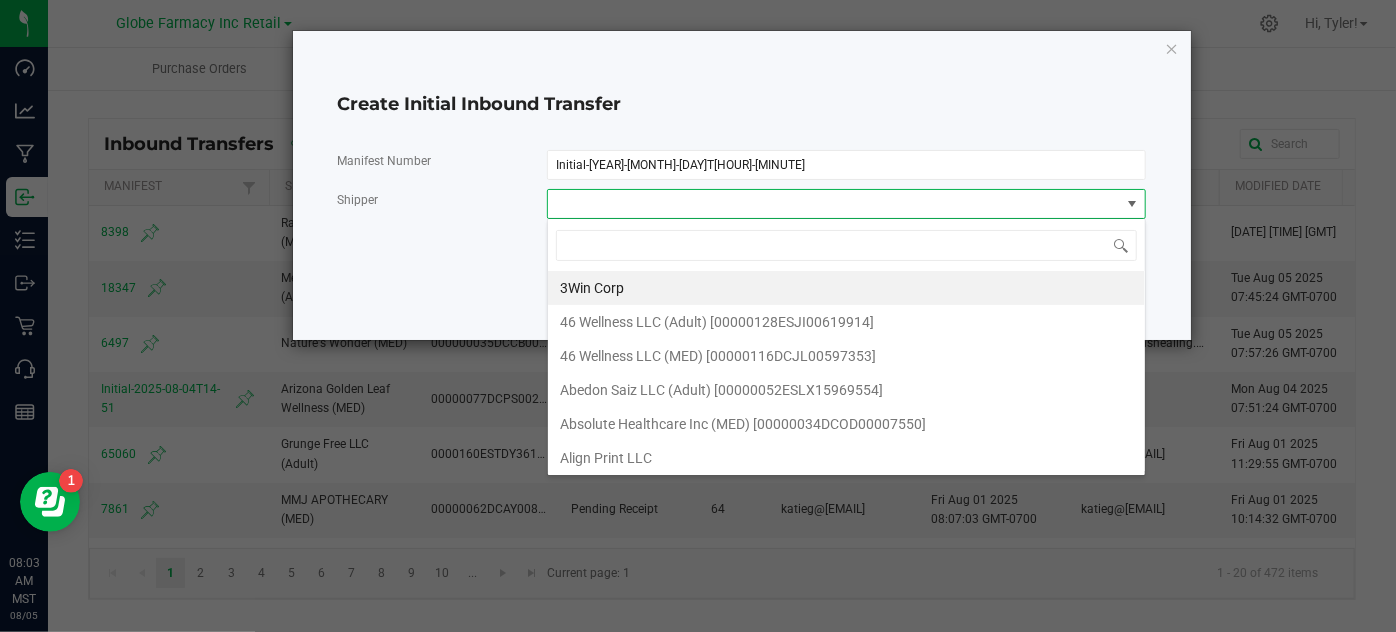 scroll, scrollTop: 99970, scrollLeft: 99400, axis: both 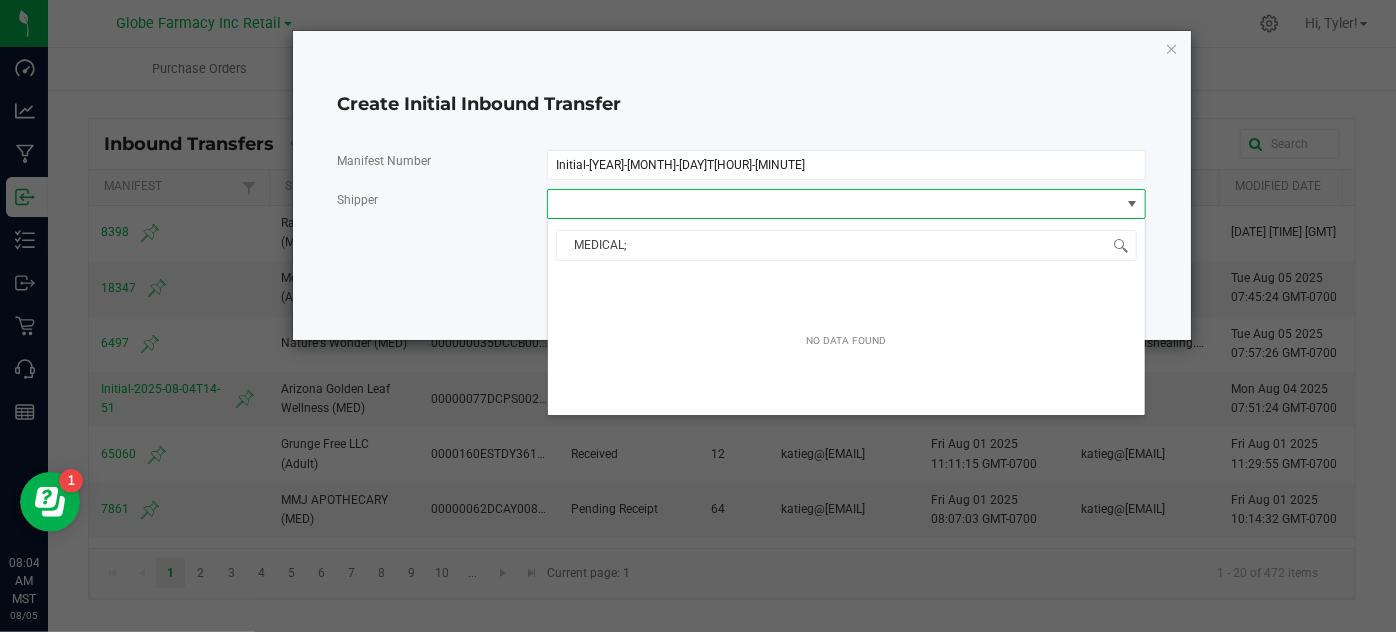 type on "MEDICAL" 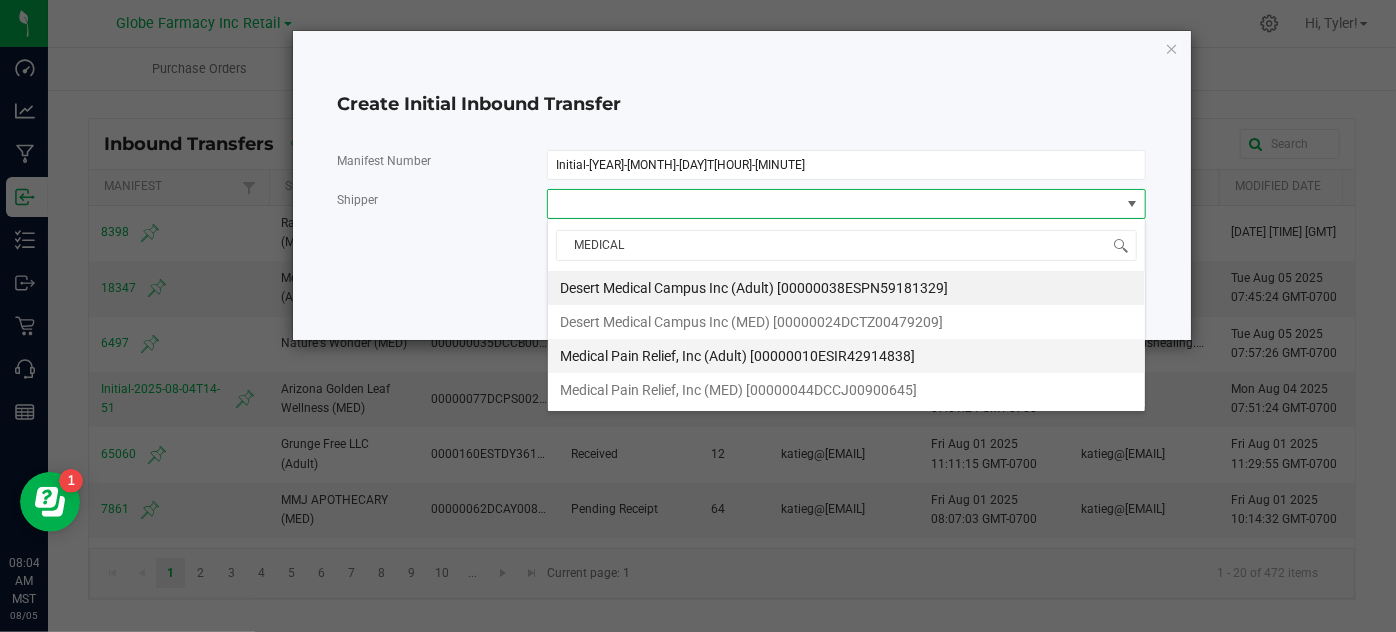 click on "Medical Pain Relief, Inc (Adult) [00000010ESIR42914838]" at bounding box center (737, 356) 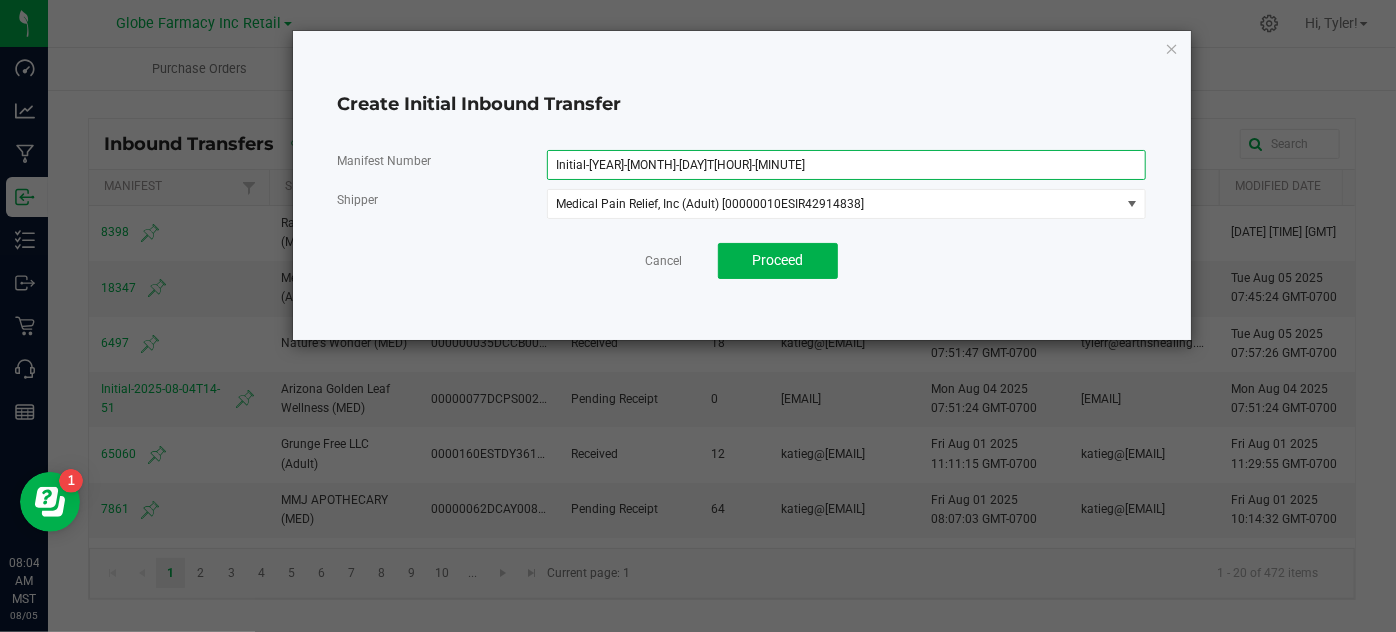 drag, startPoint x: 693, startPoint y: 159, endPoint x: 522, endPoint y: 150, distance: 171.23668 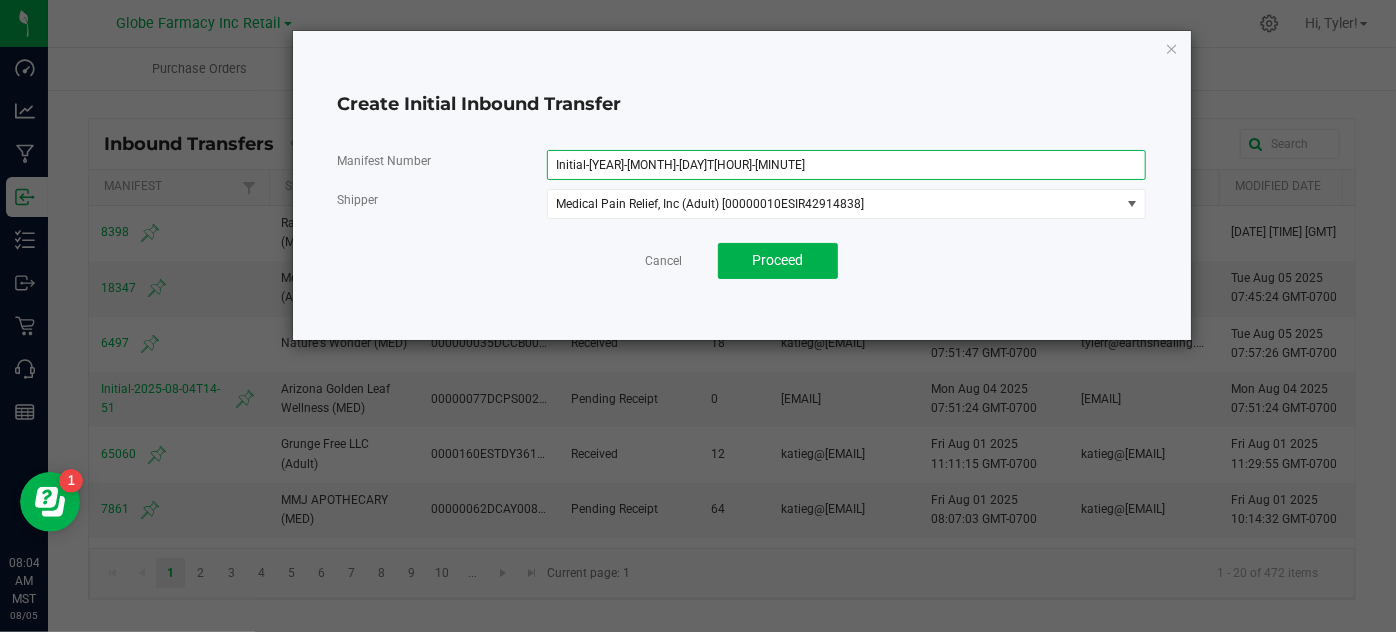 paste on "NV# 18348" 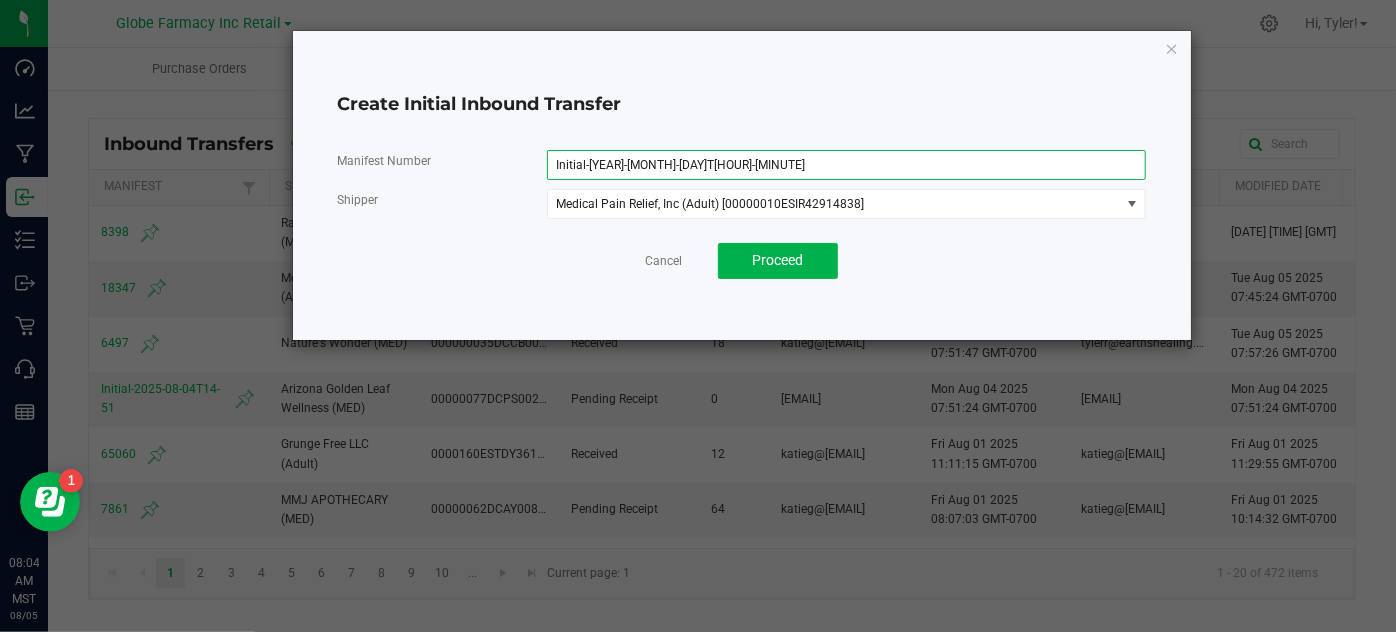 type on "INV# 18348" 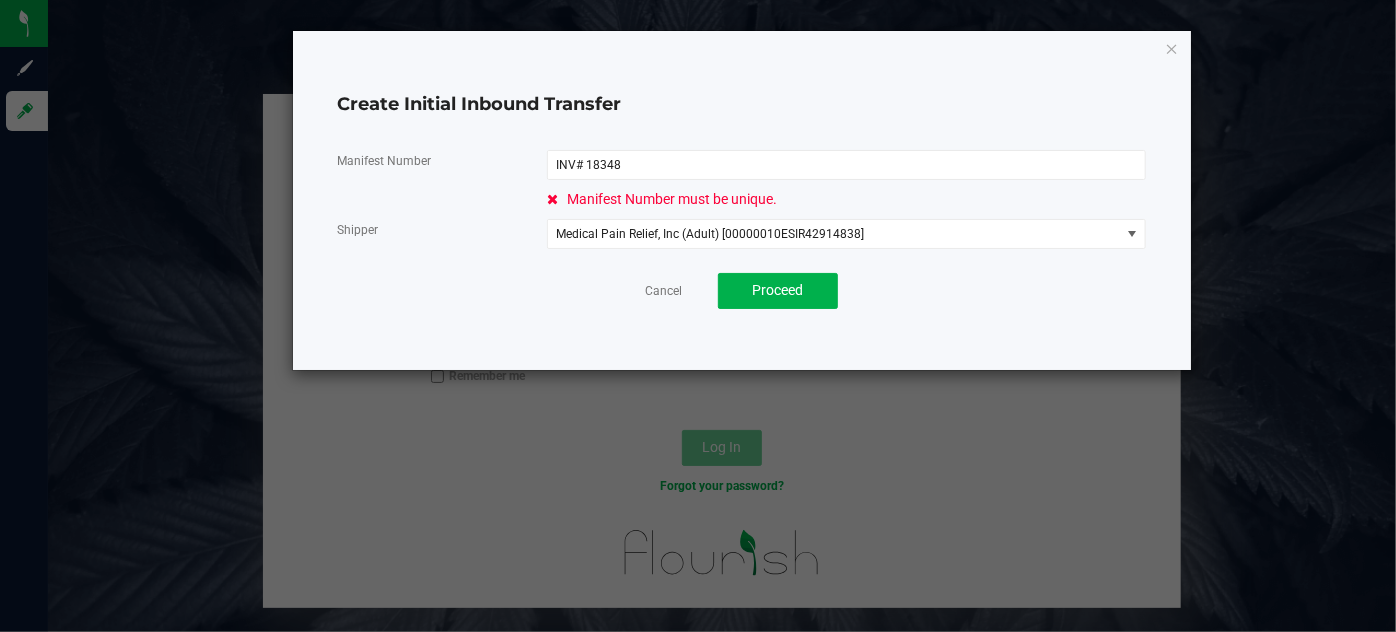 type on "tylerr@earthshealing.org" 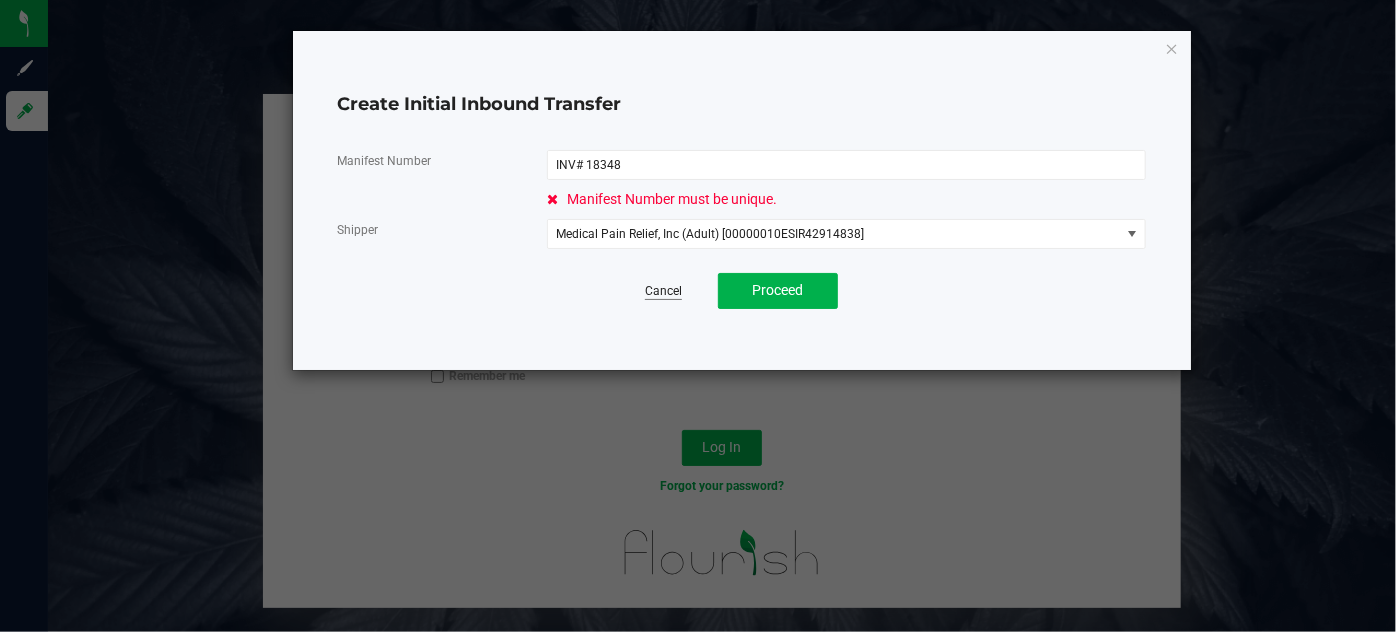 type on "INV# 18348" 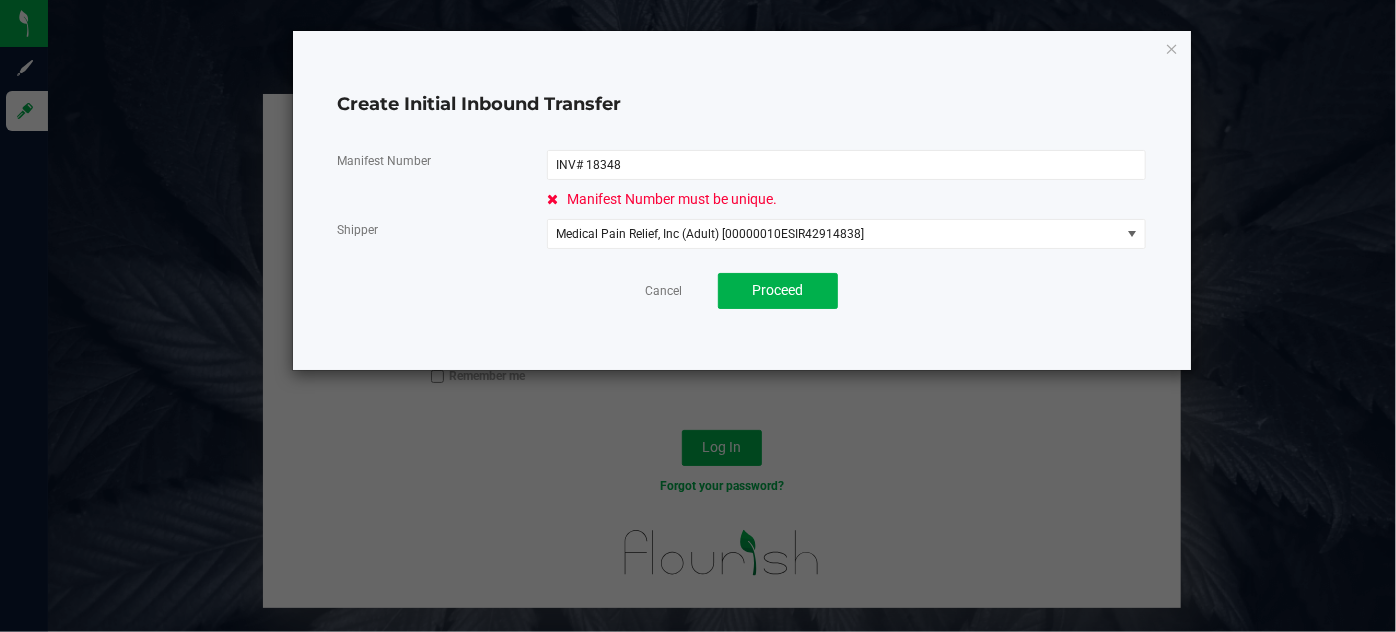 click on "Cancel" 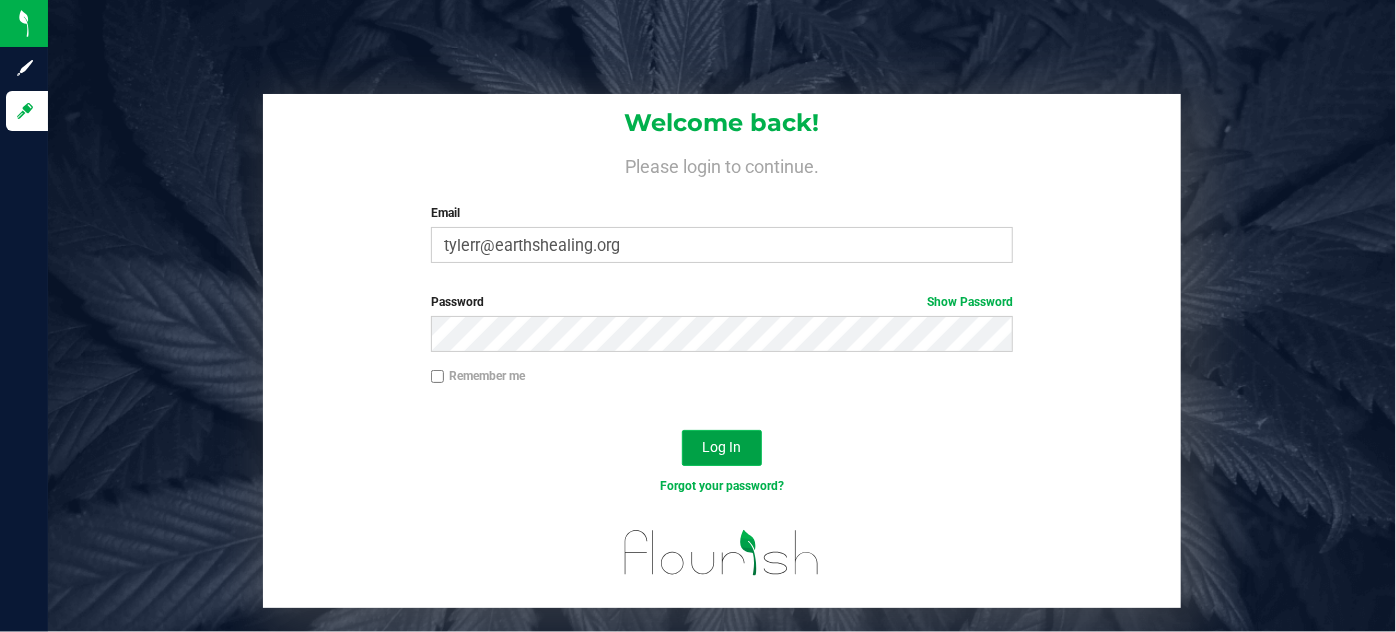 click on "Log In" at bounding box center [721, 447] 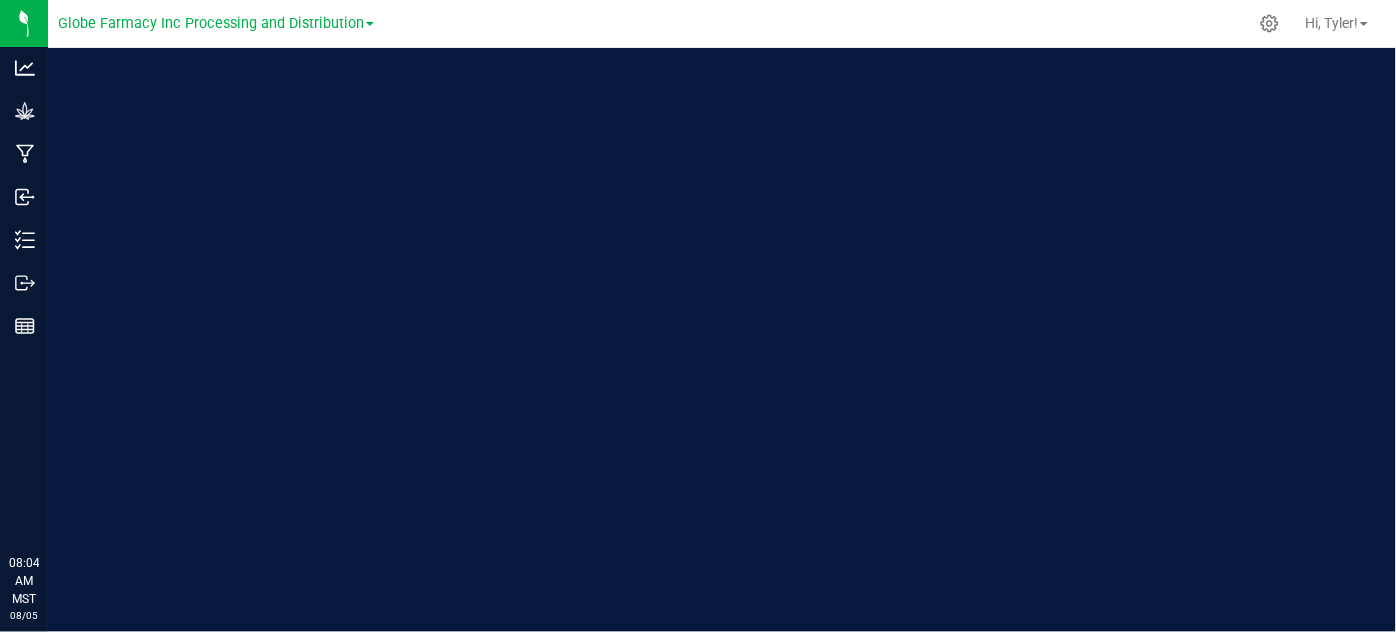 scroll, scrollTop: 0, scrollLeft: 0, axis: both 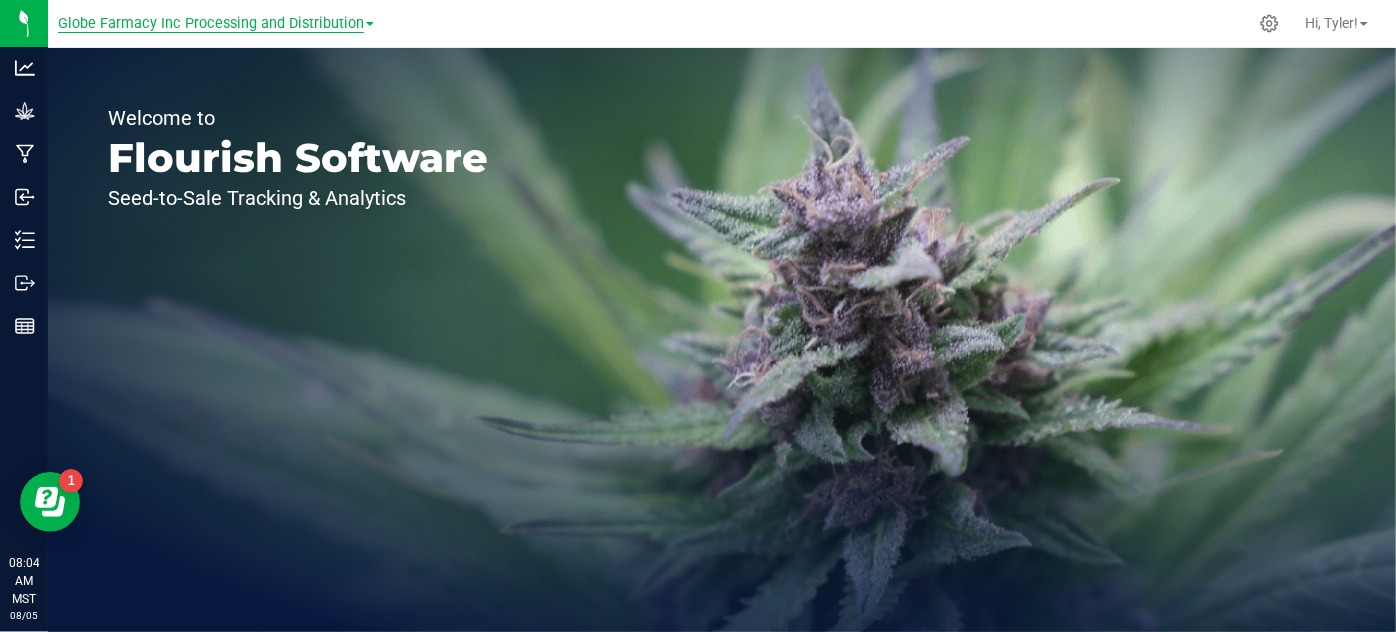 click on "Globe Farmacy Inc Processing and Distribution" at bounding box center (211, 24) 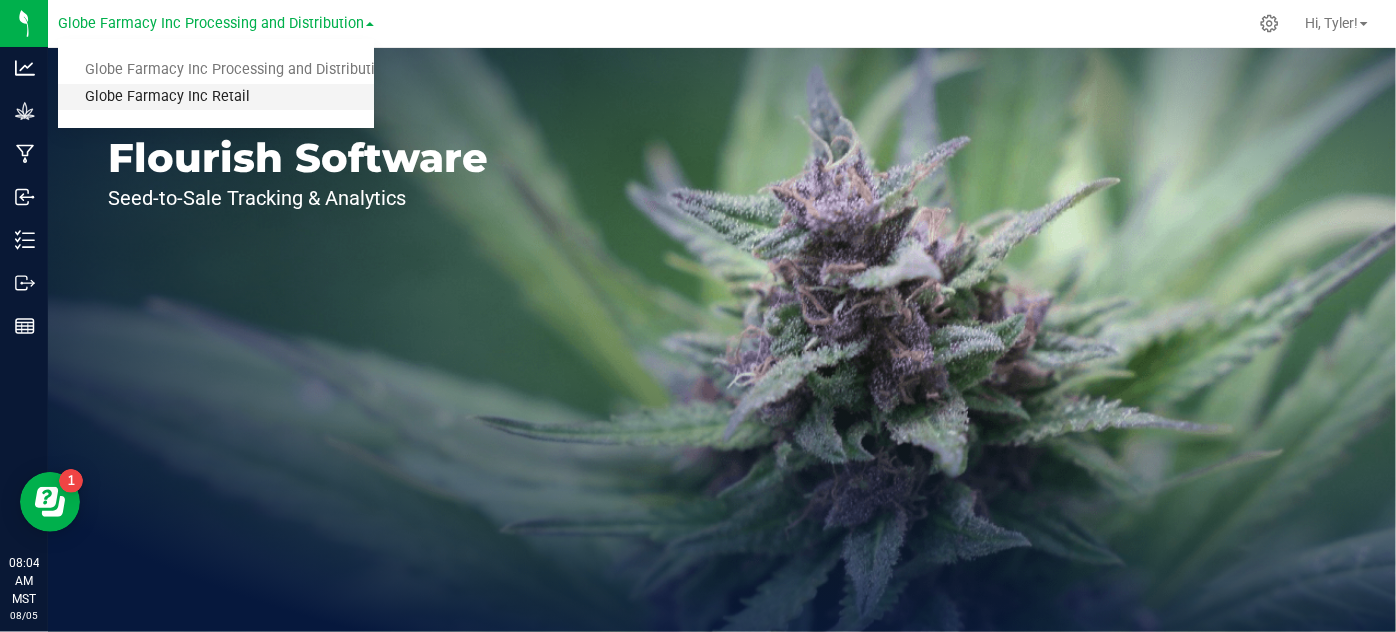 click on "Globe Farmacy Inc Retail" at bounding box center (216, 97) 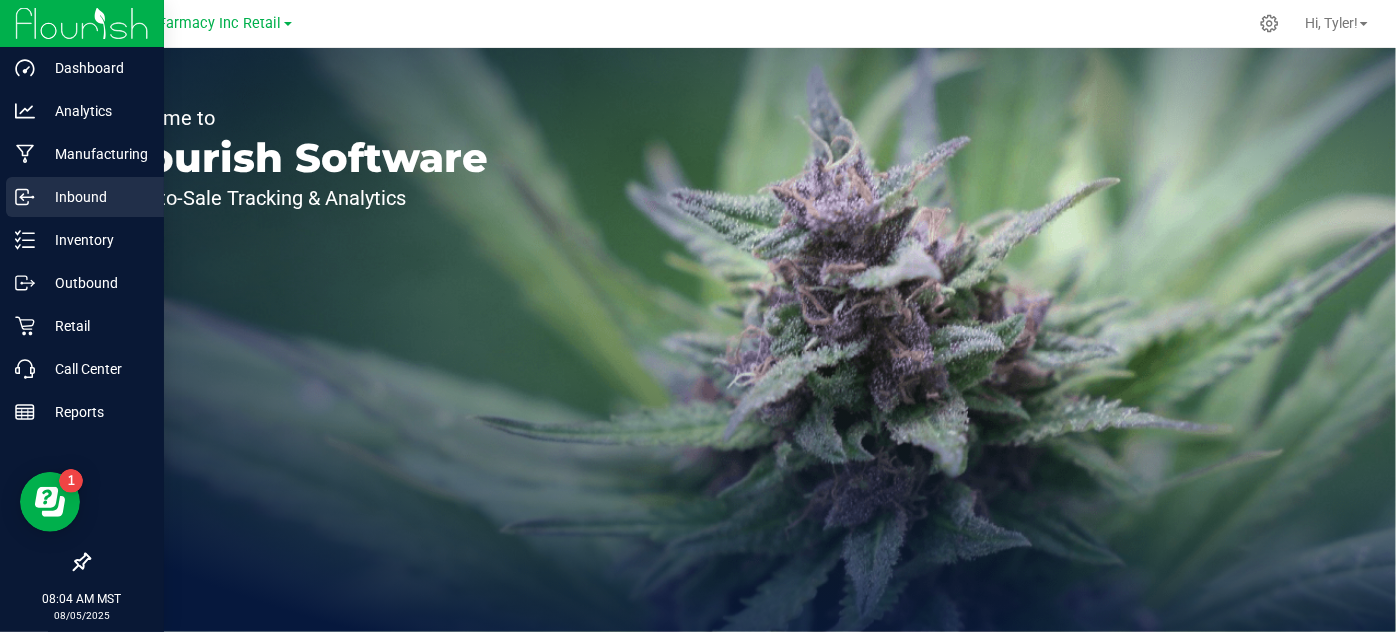 click on "Inbound" at bounding box center [95, 197] 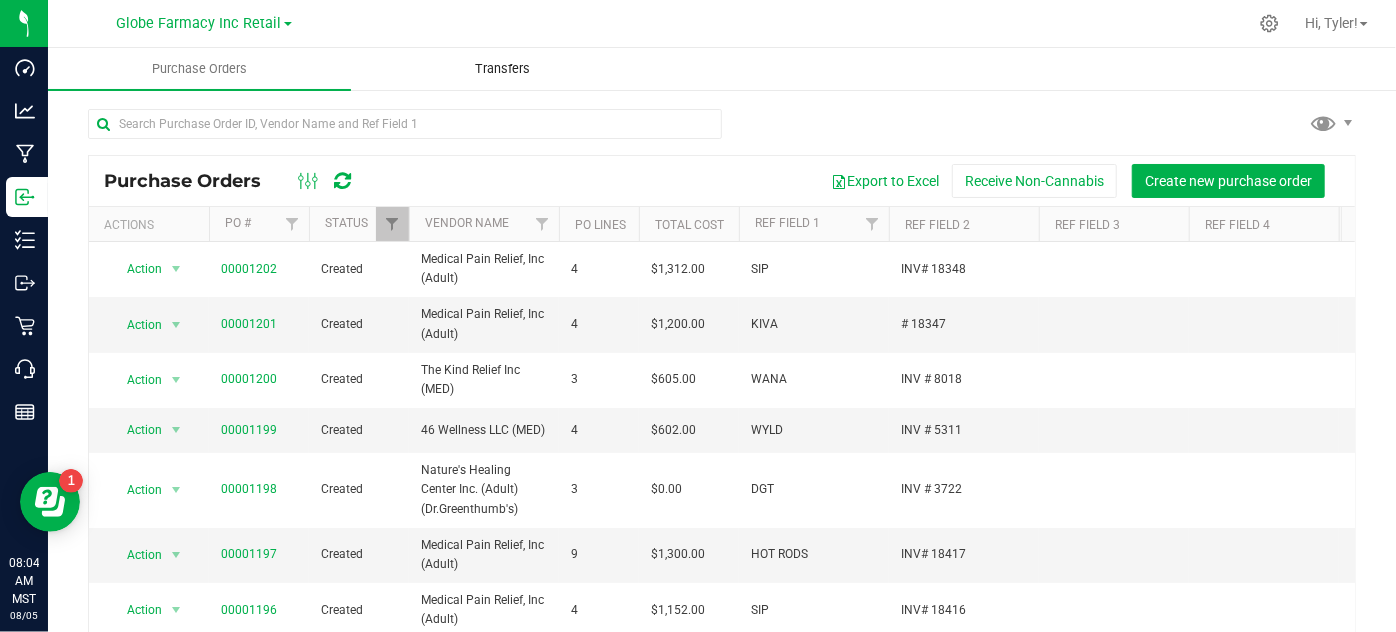 click on "Transfers" at bounding box center (502, 69) 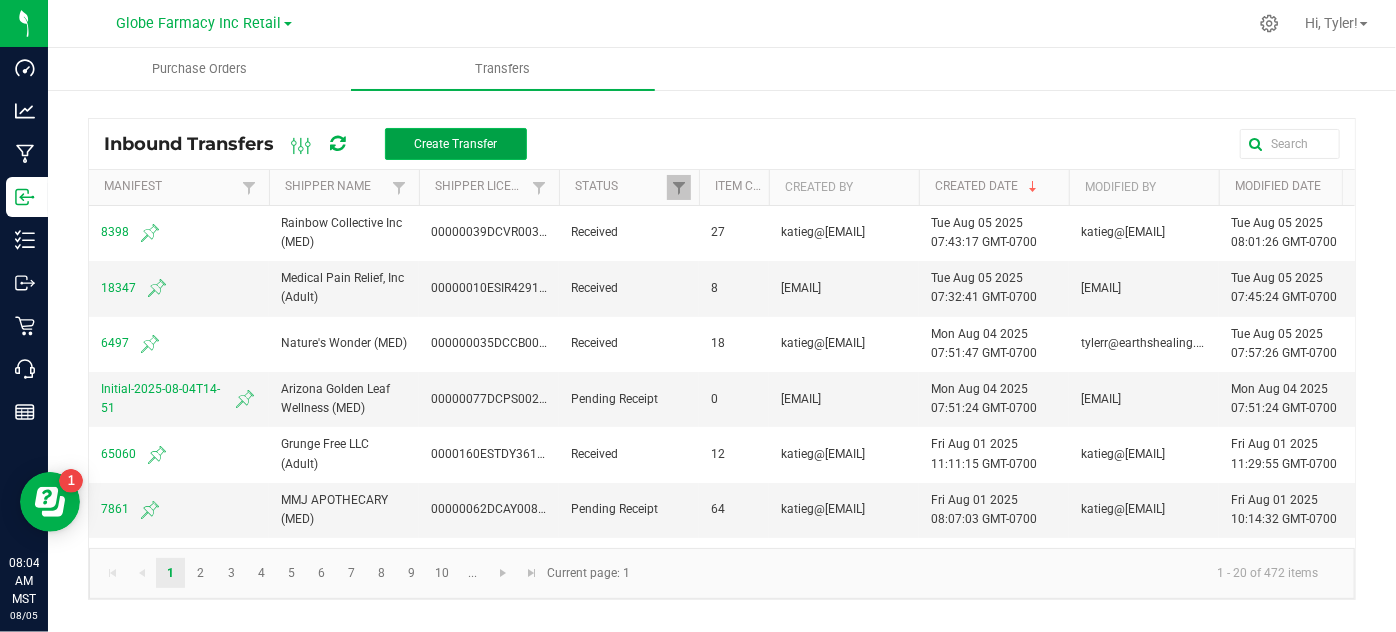 click on "Create Transfer" at bounding box center [455, 144] 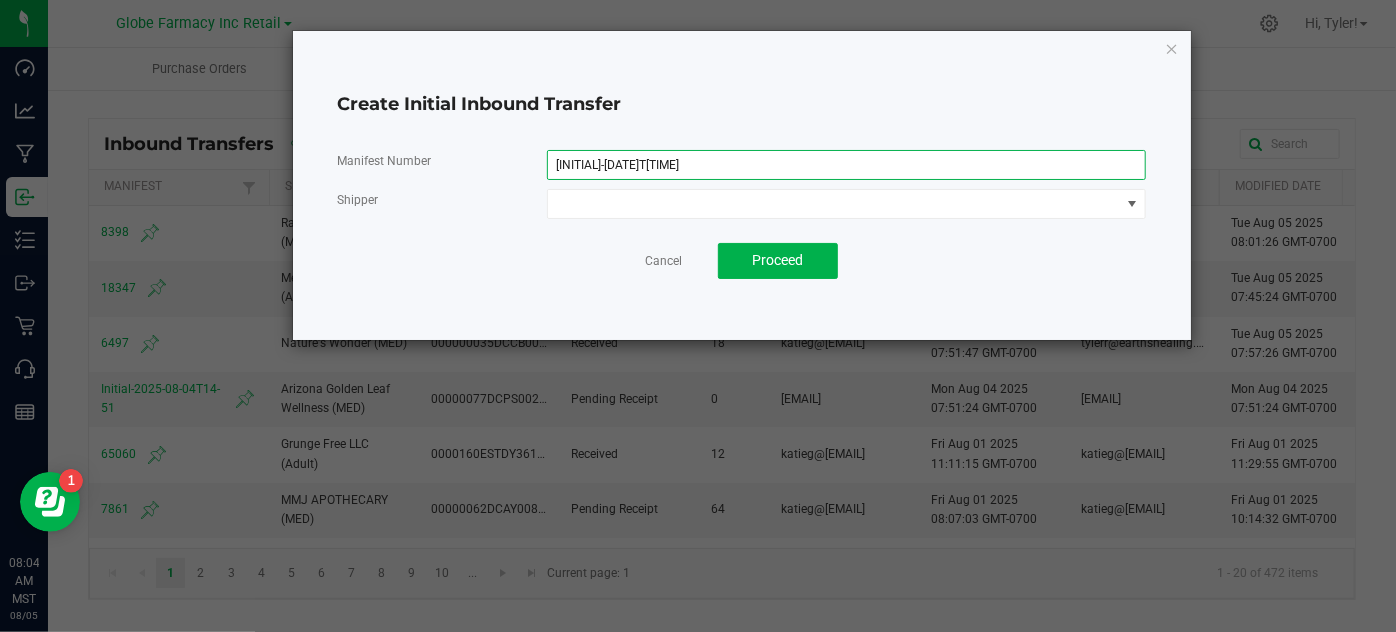 drag, startPoint x: 706, startPoint y: 173, endPoint x: 88, endPoint y: -31, distance: 650.7995 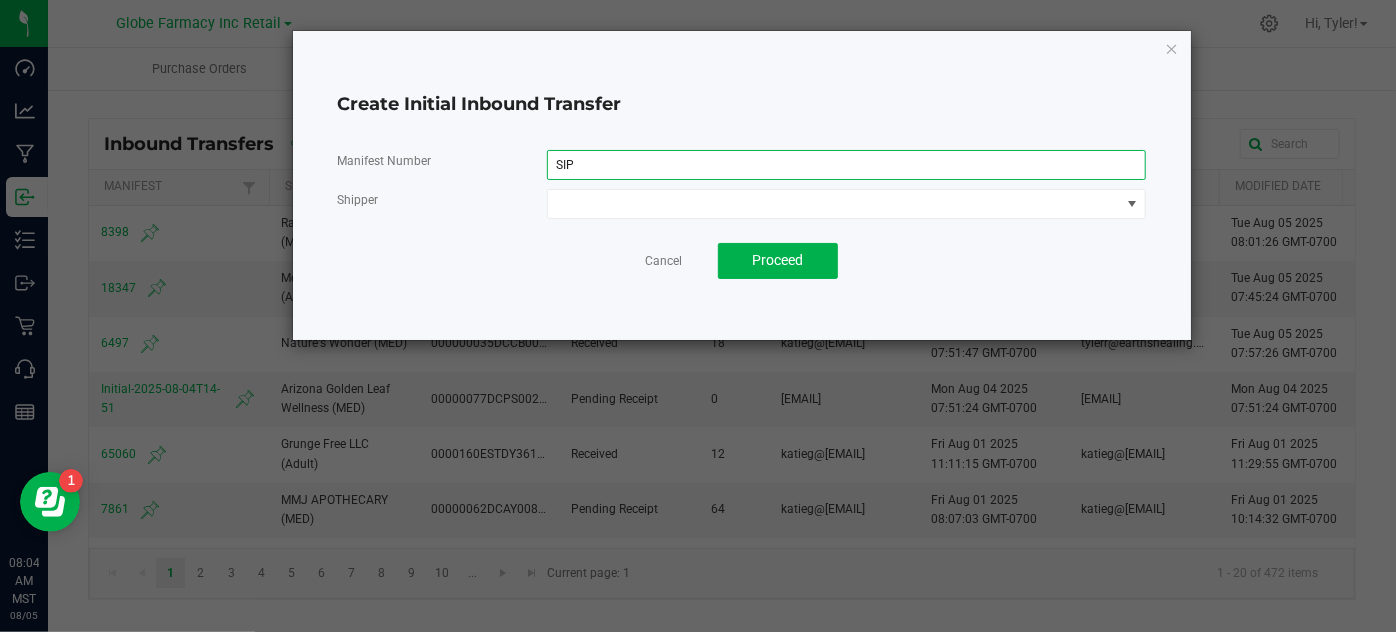 paste on "INV# 18348" 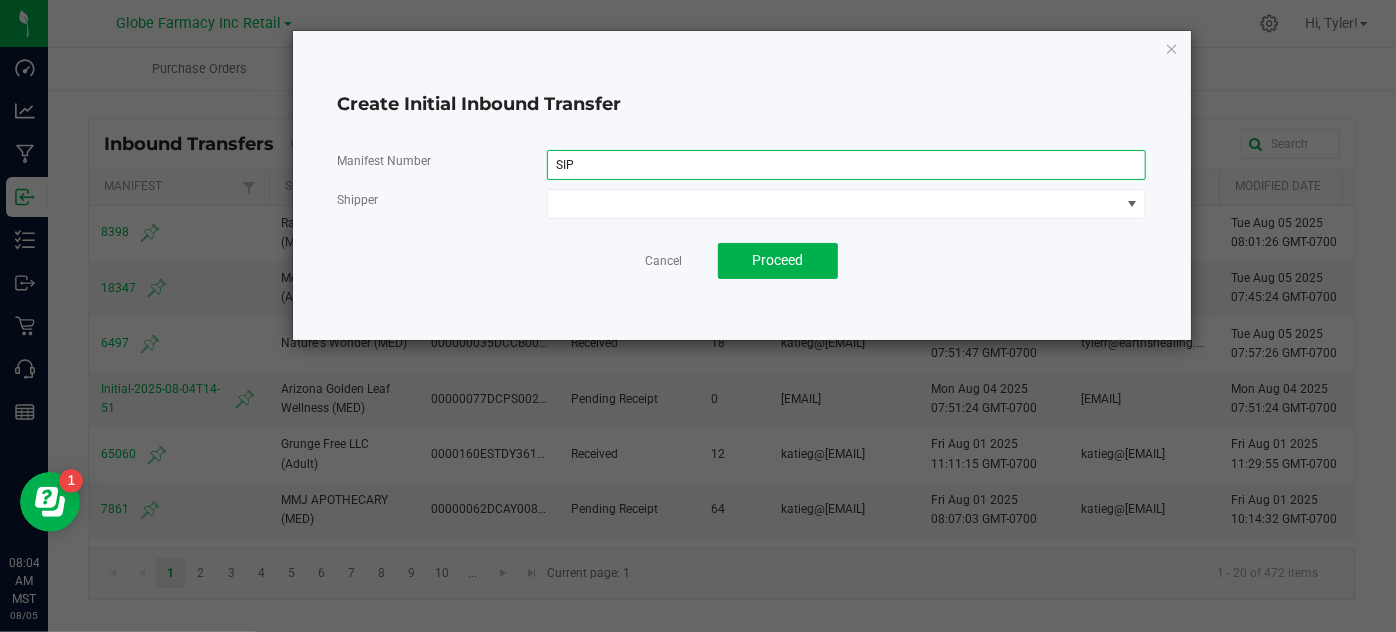 type on "SIP INV# 18348" 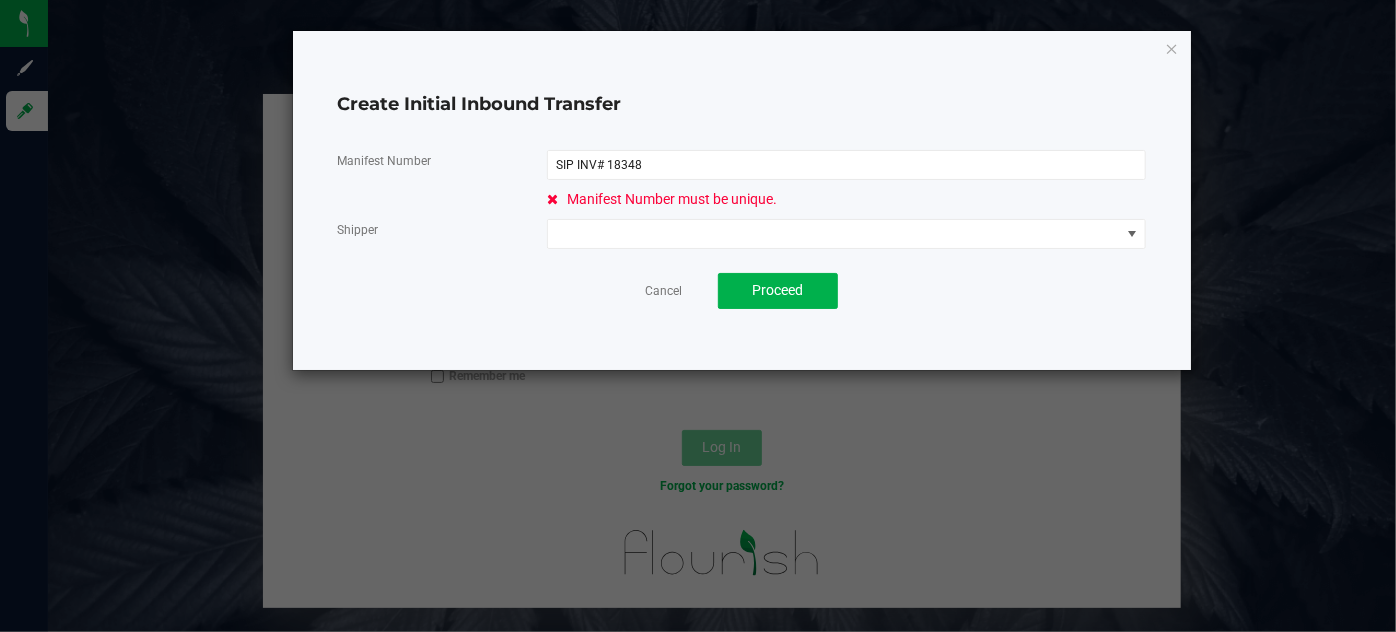 type on "tylerr@earthshealing.org" 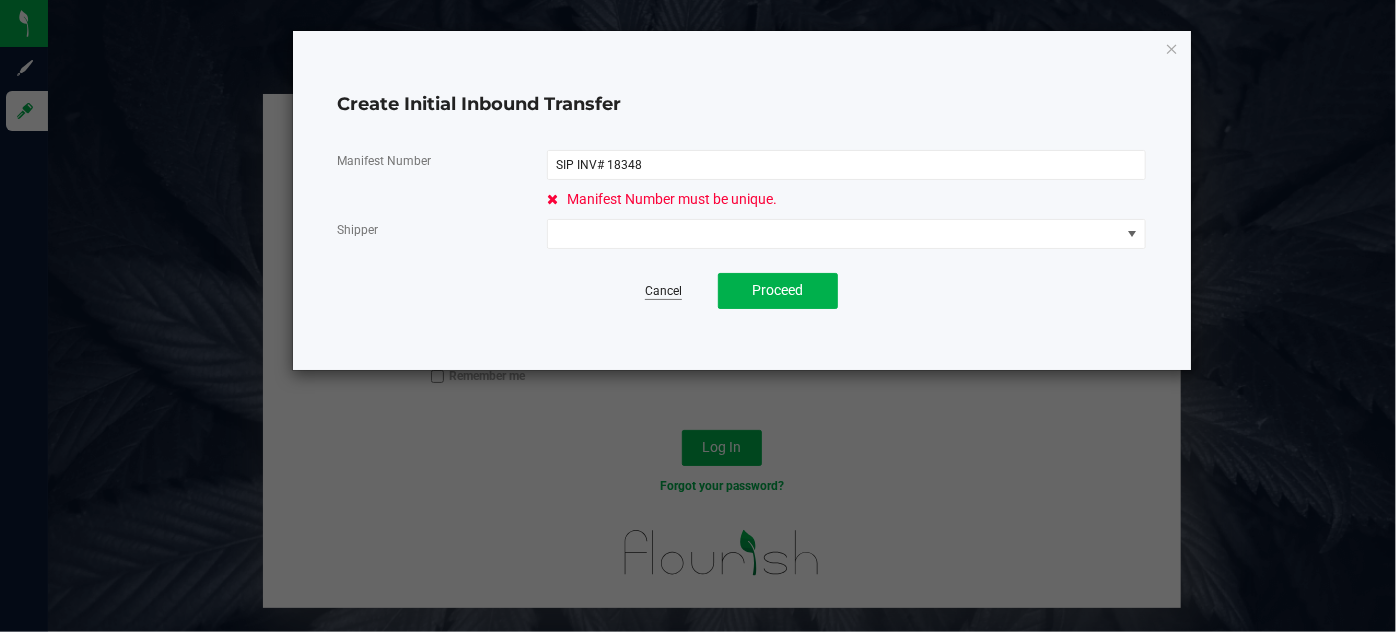 type on "SIP INV# 18348" 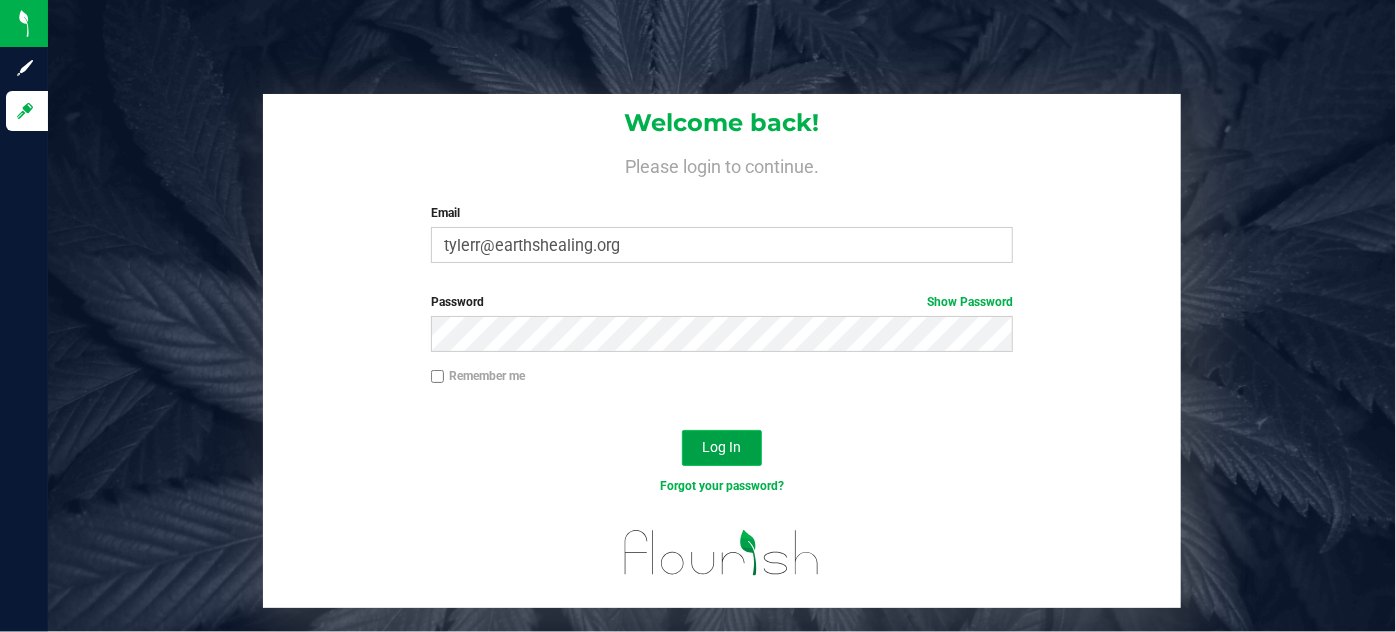click on "Log In" at bounding box center [721, 447] 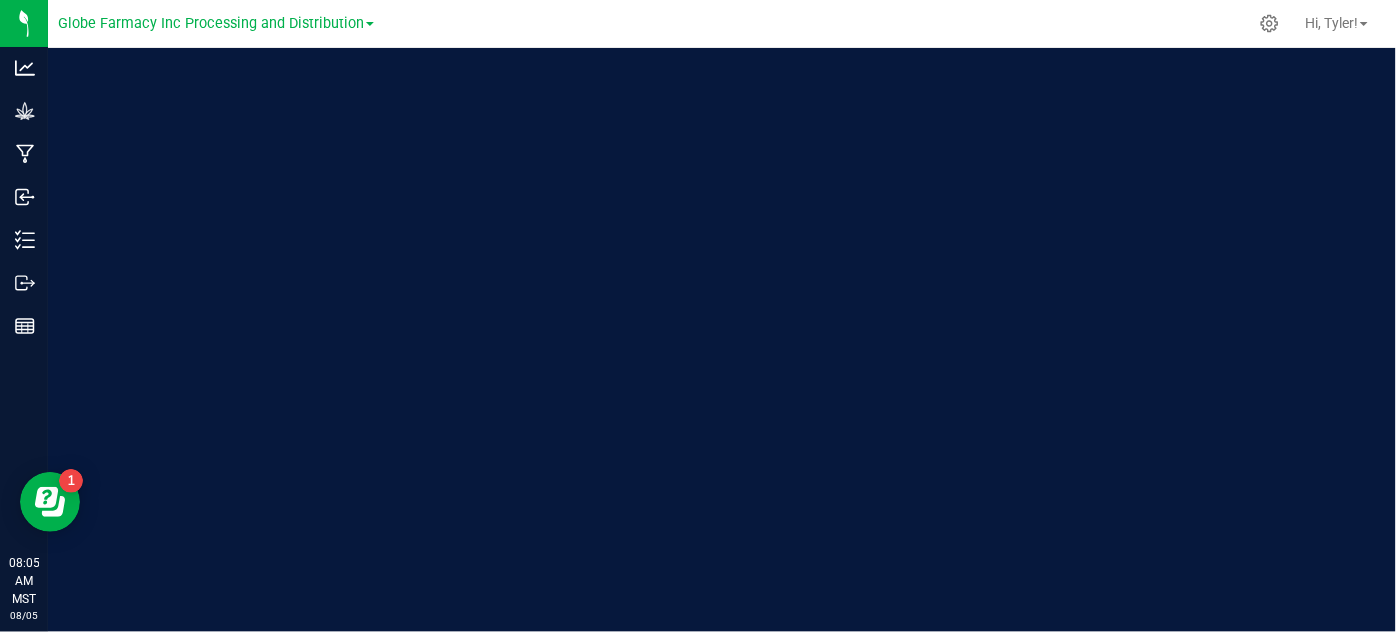 scroll, scrollTop: 0, scrollLeft: 0, axis: both 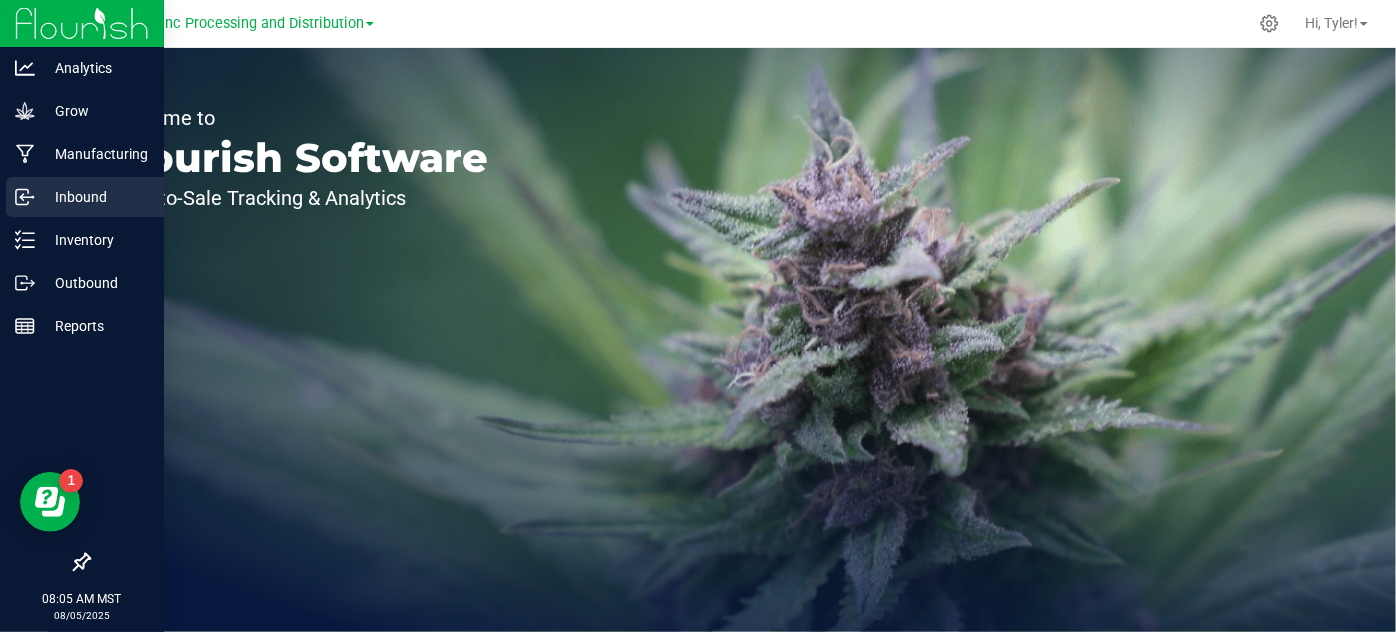 click 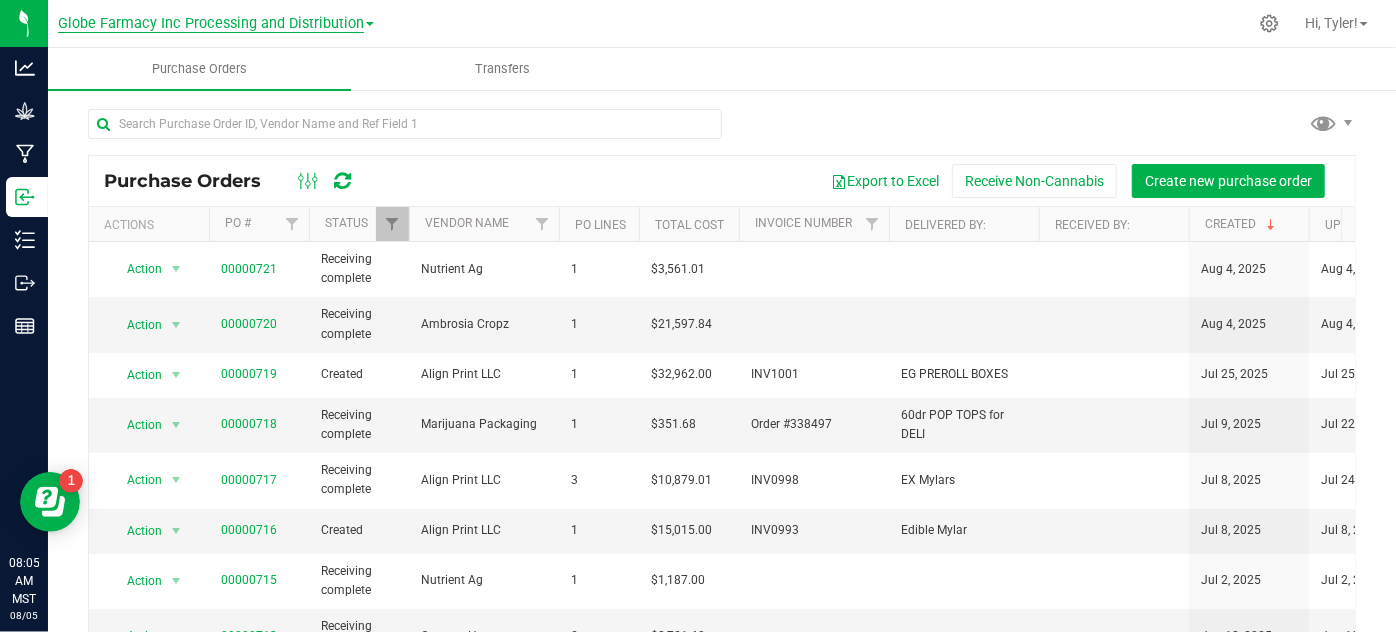 click on "Globe Farmacy Inc Processing and Distribution" at bounding box center (211, 24) 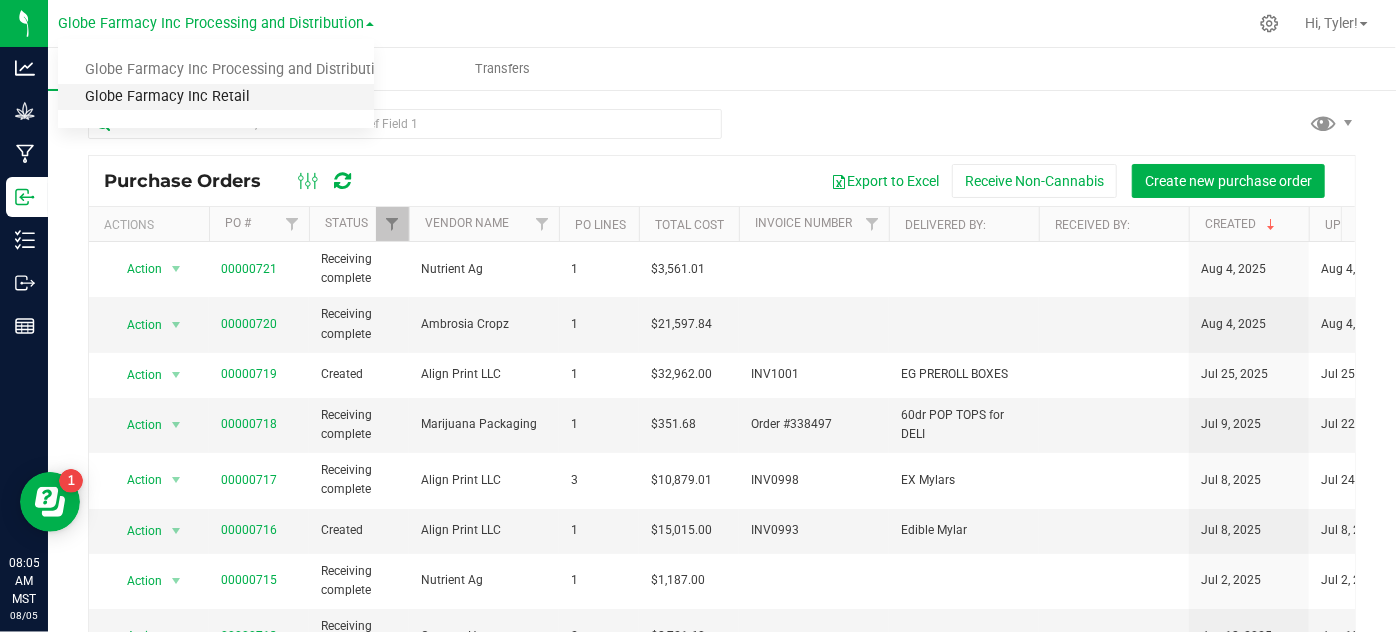 click on "Globe Farmacy Inc Retail" at bounding box center [216, 97] 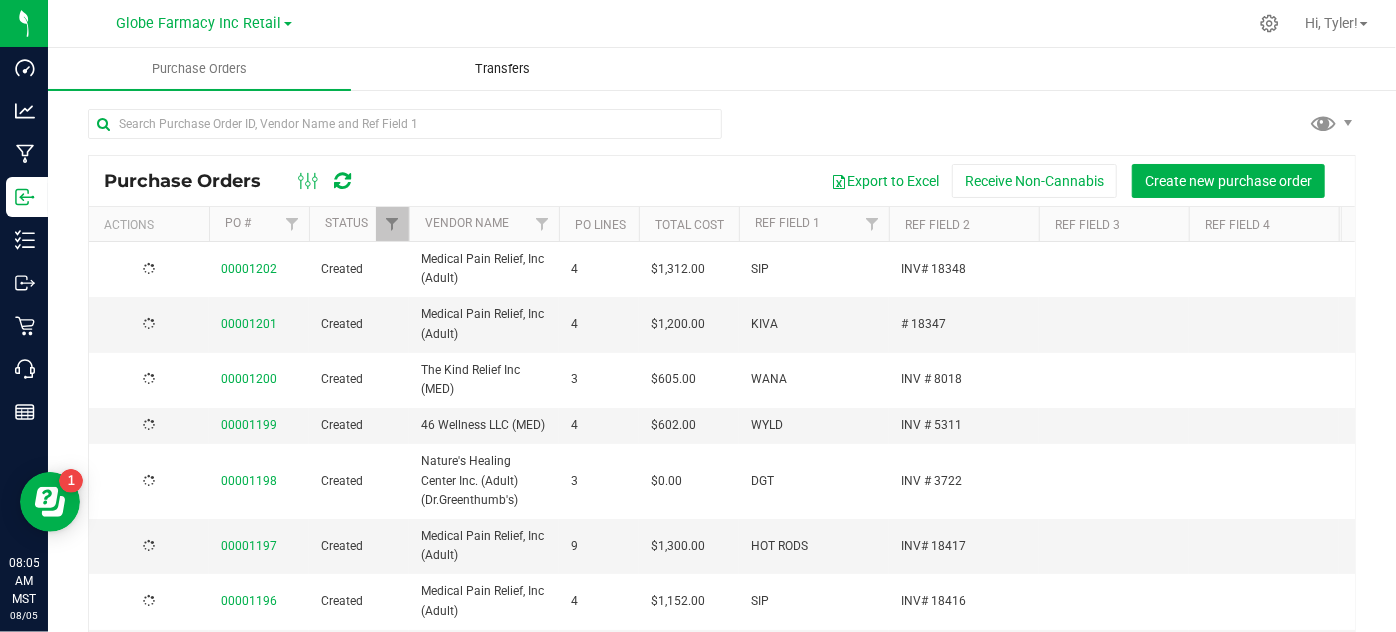 click on "Transfers" at bounding box center [502, 69] 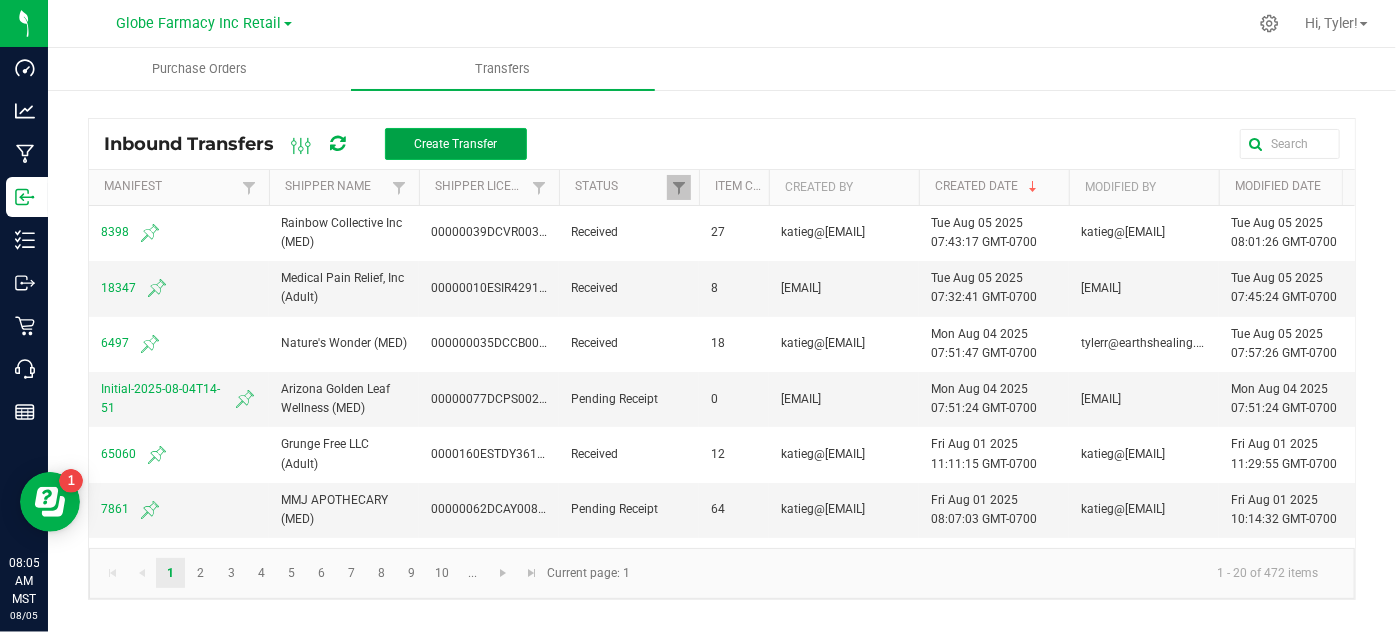 click on "Create Transfer" at bounding box center [456, 144] 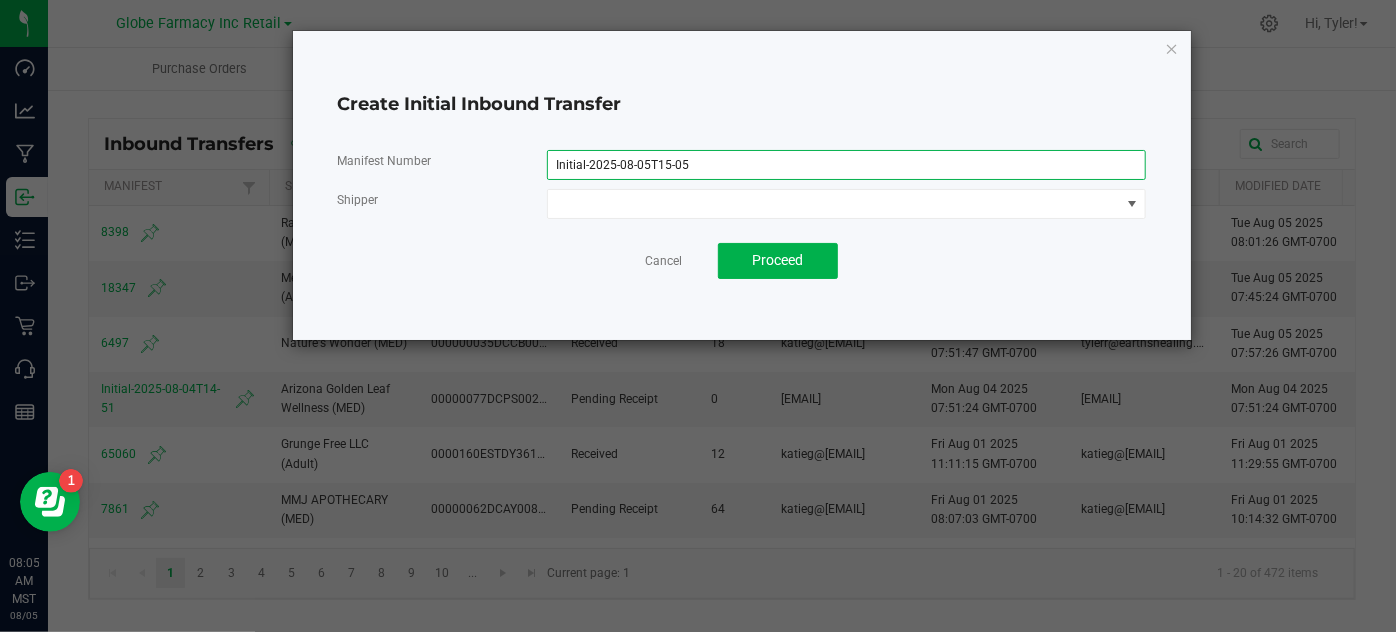 drag, startPoint x: 722, startPoint y: 148, endPoint x: 716, endPoint y: 165, distance: 18.027756 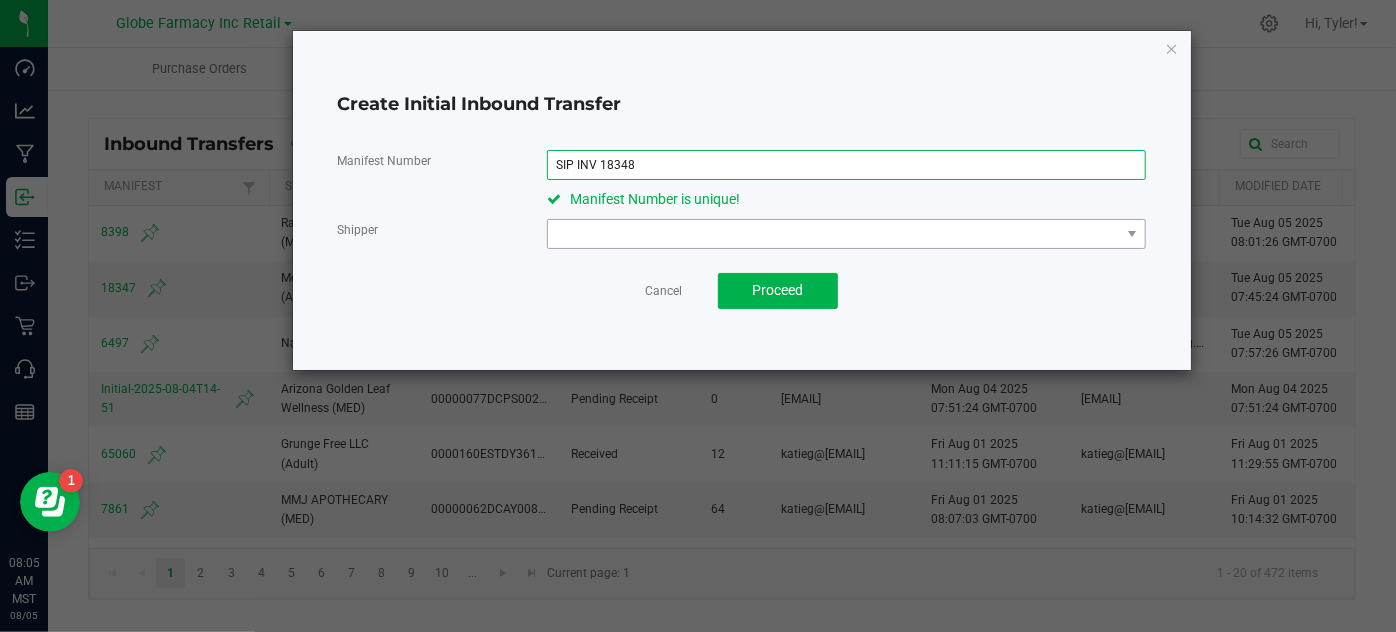 type on "SIP INV 18348" 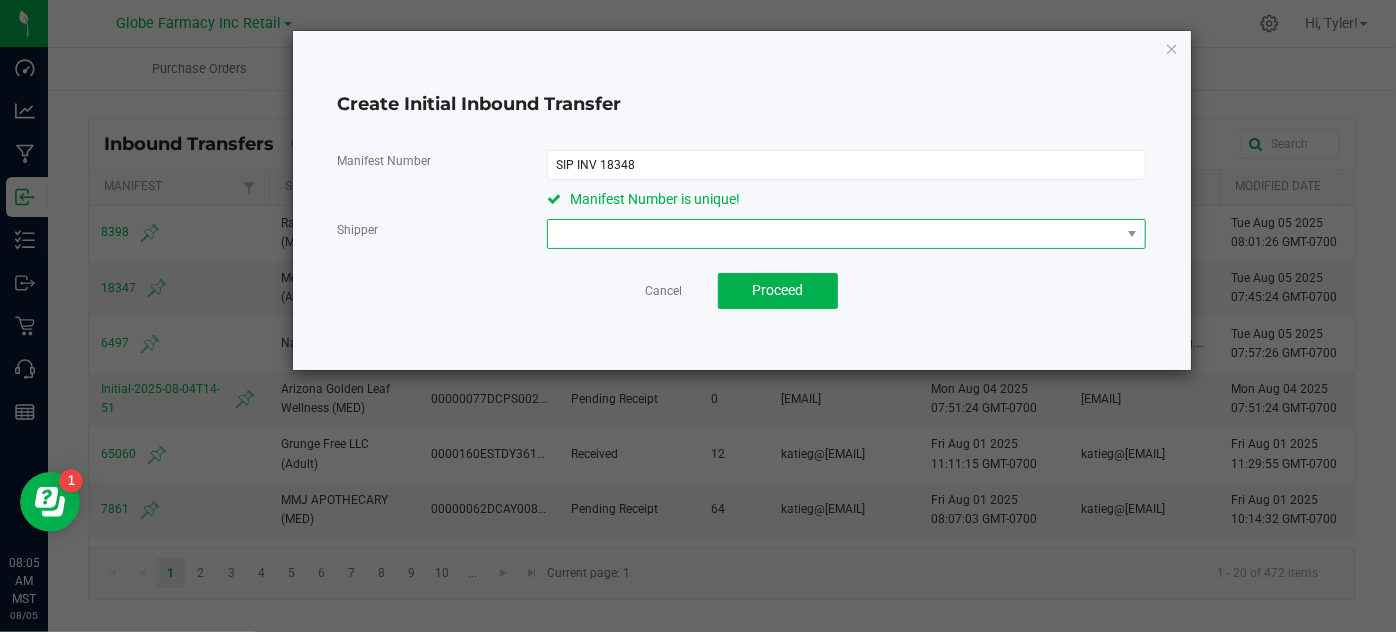 click at bounding box center (834, 234) 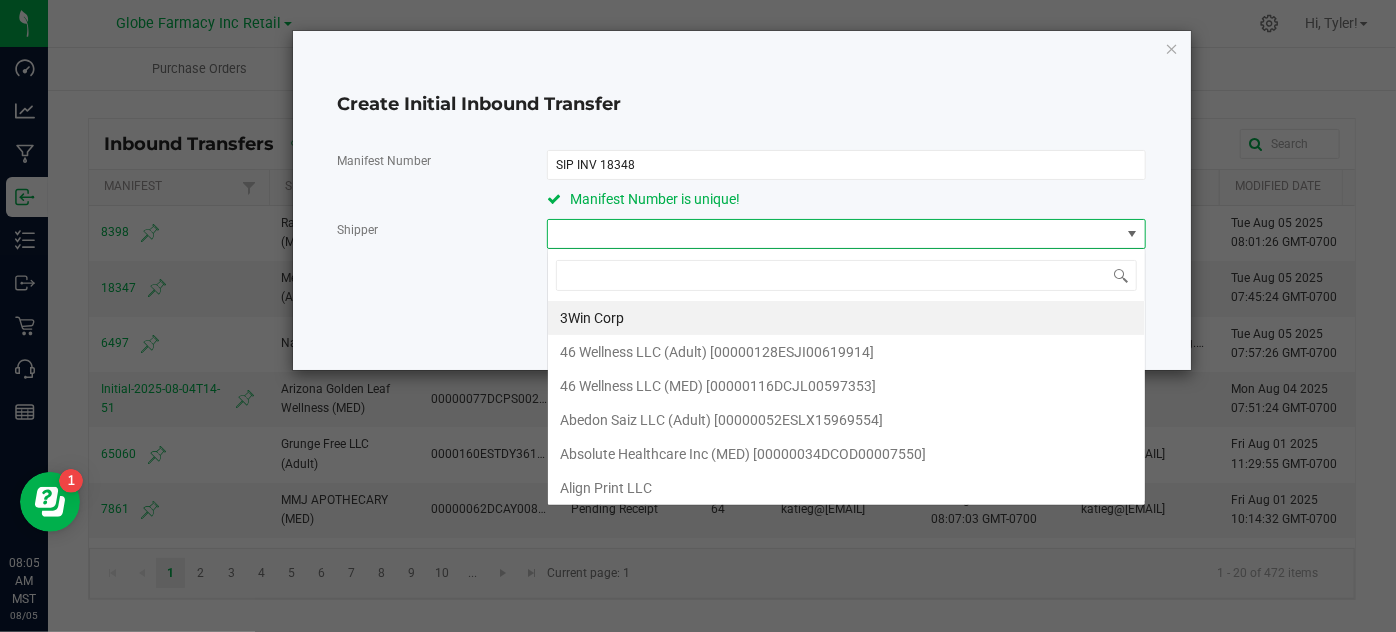 scroll, scrollTop: 99970, scrollLeft: 99400, axis: both 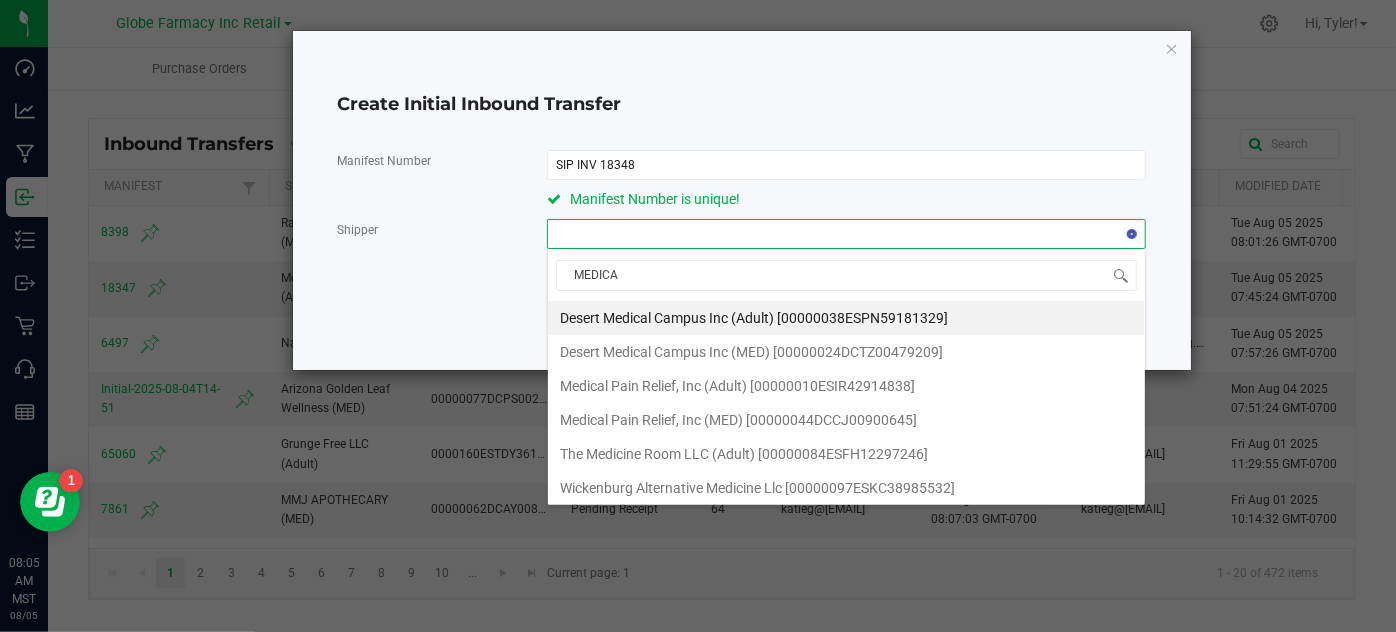 type on "MEDICAL" 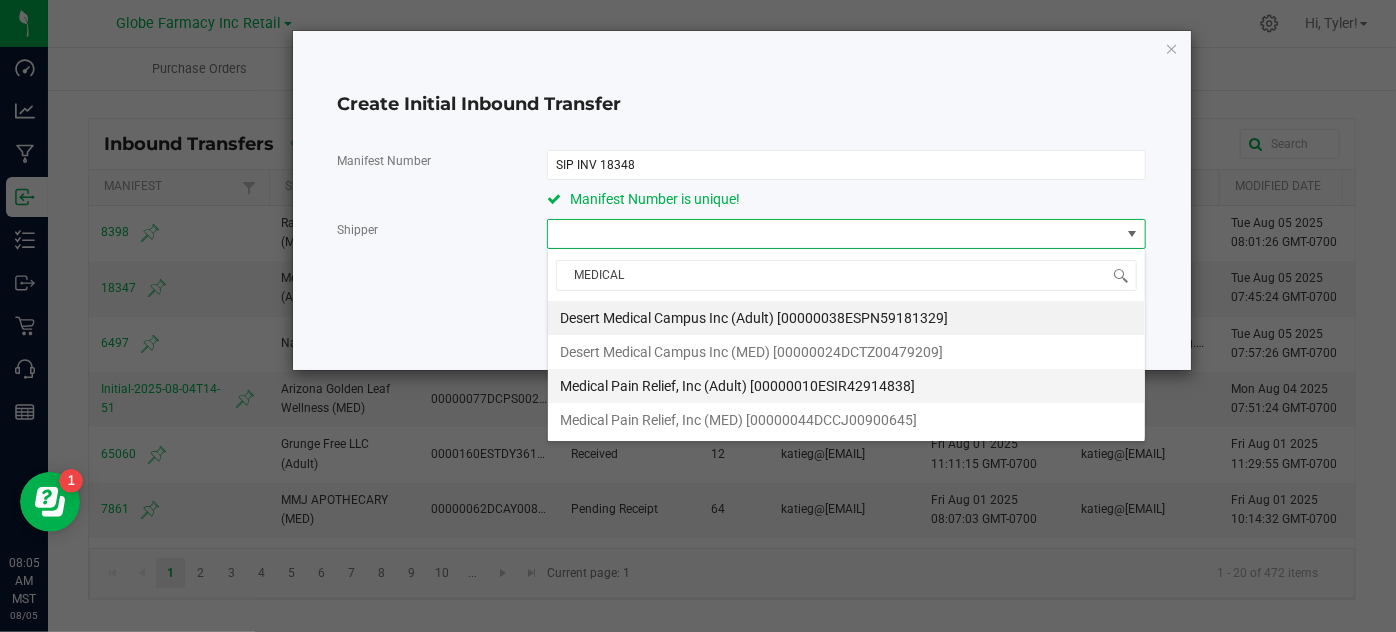 click on "Medical Pain Relief, Inc (Adult) [00000010ESIR42914838]" at bounding box center [737, 386] 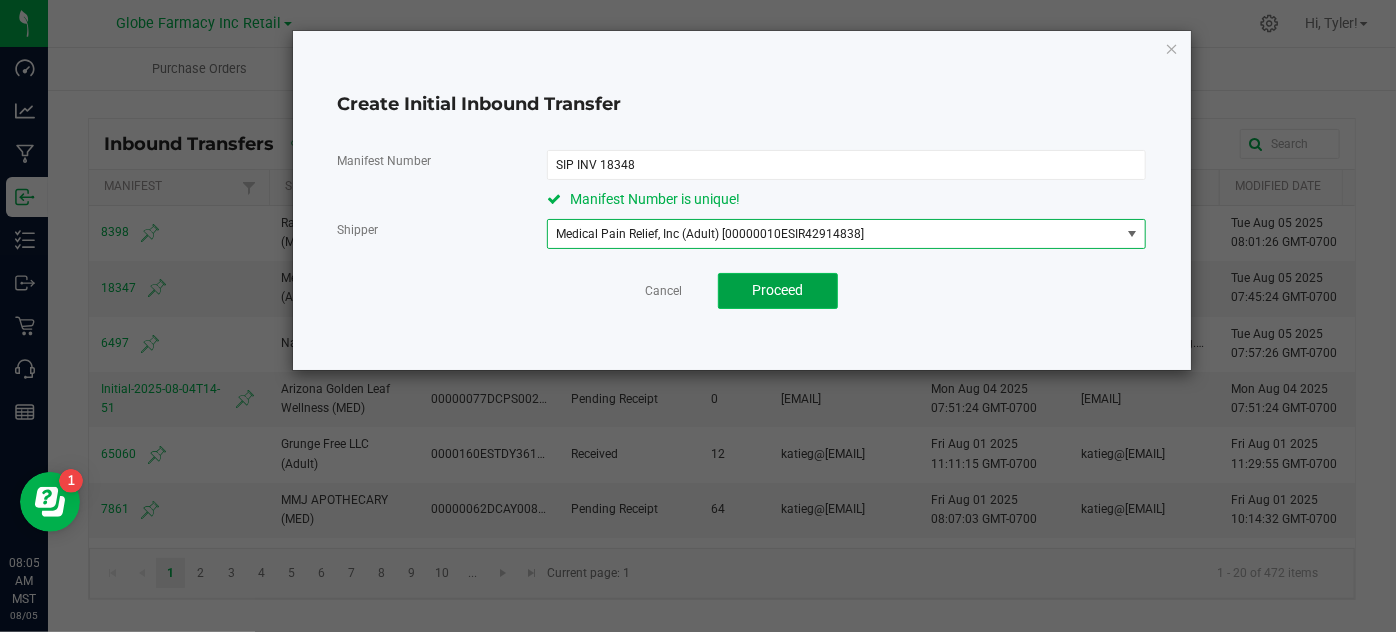 click on "Proceed" 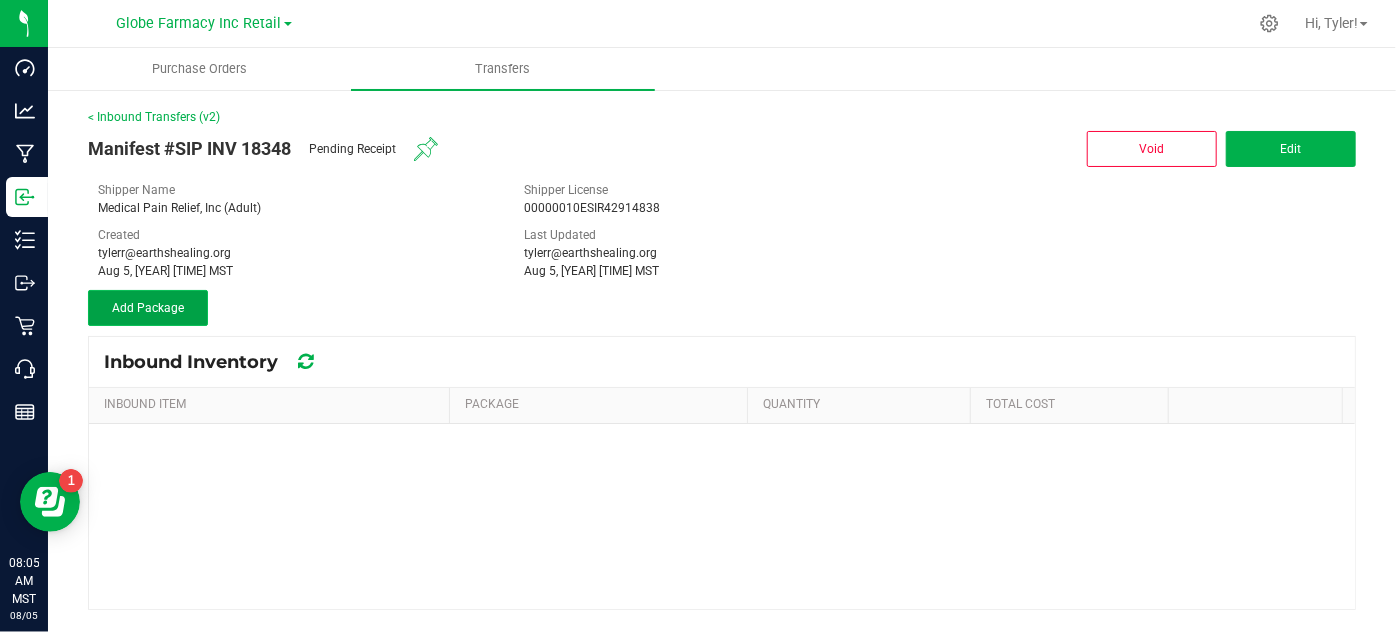 click on "Add Package" at bounding box center [148, 308] 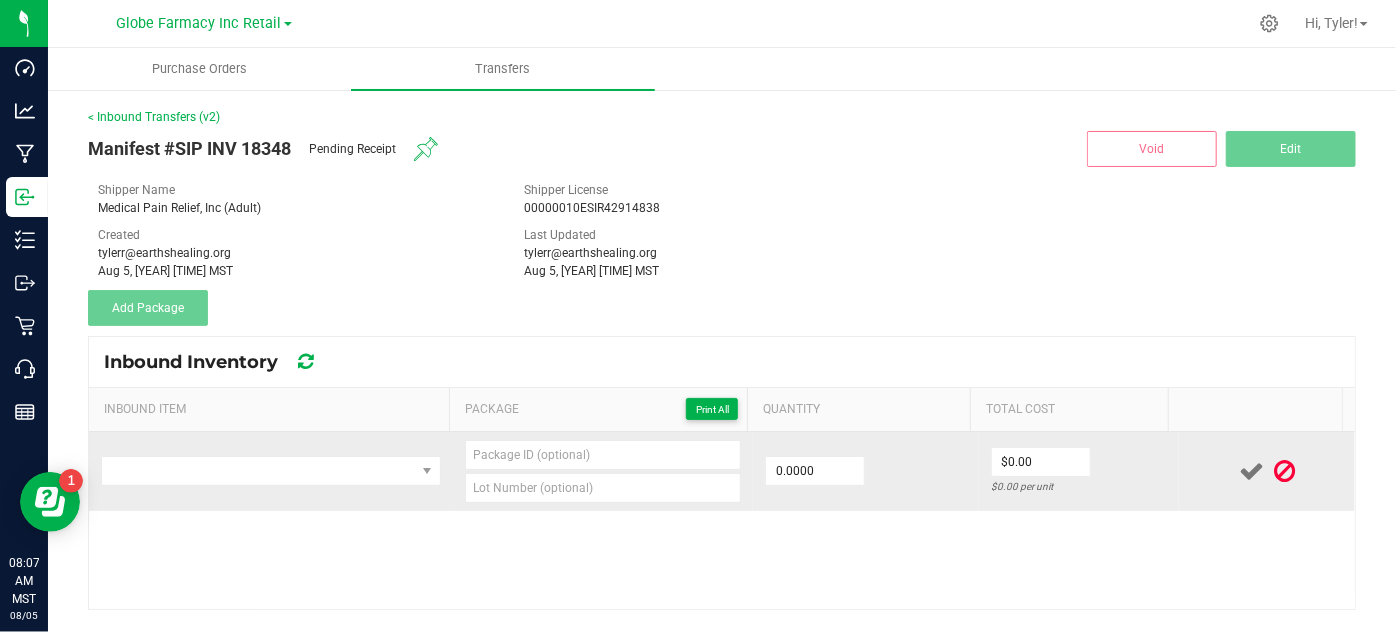 click at bounding box center [271, 471] 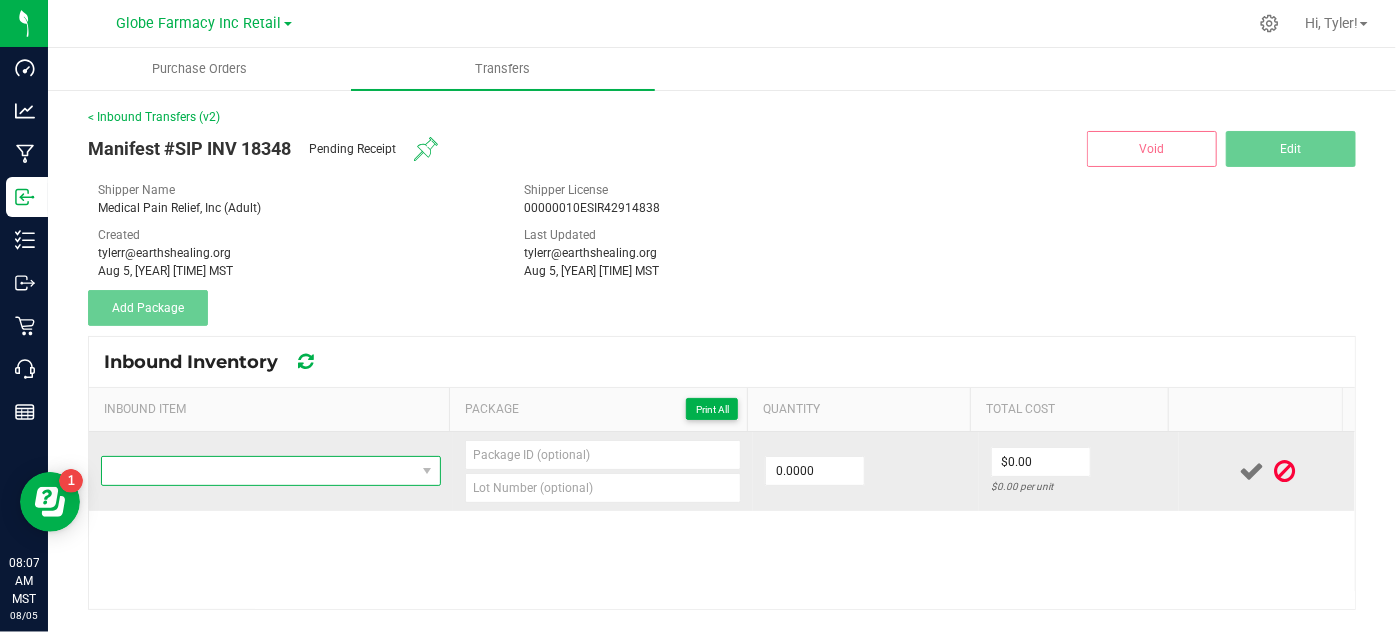 click at bounding box center [258, 471] 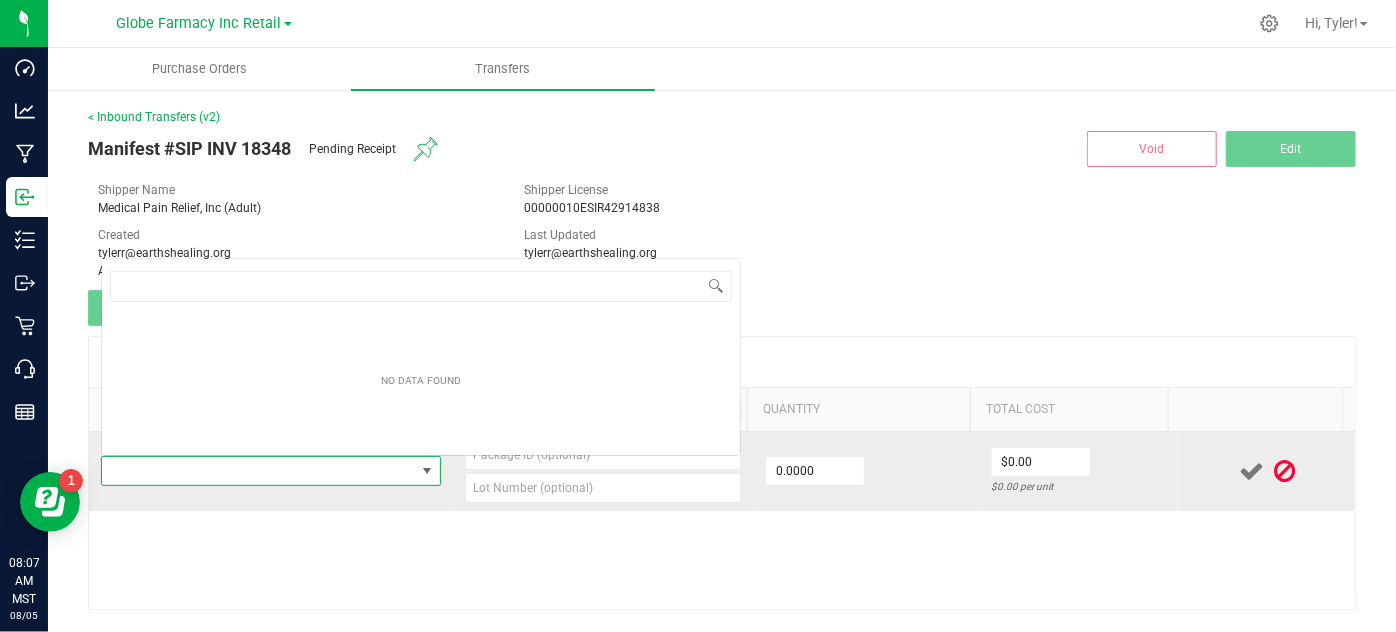 type on "SIP ELIXIRS DREAMBERRY 100MG THC / 50 MG CBN" 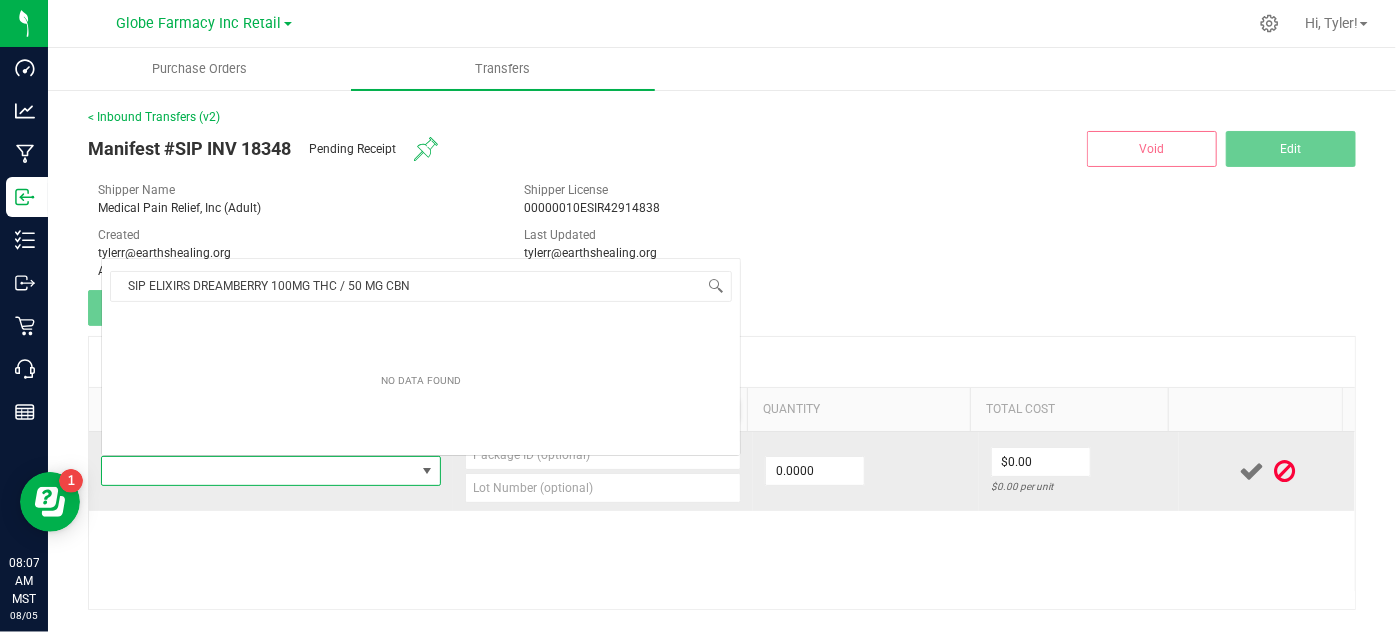 scroll, scrollTop: 0, scrollLeft: 0, axis: both 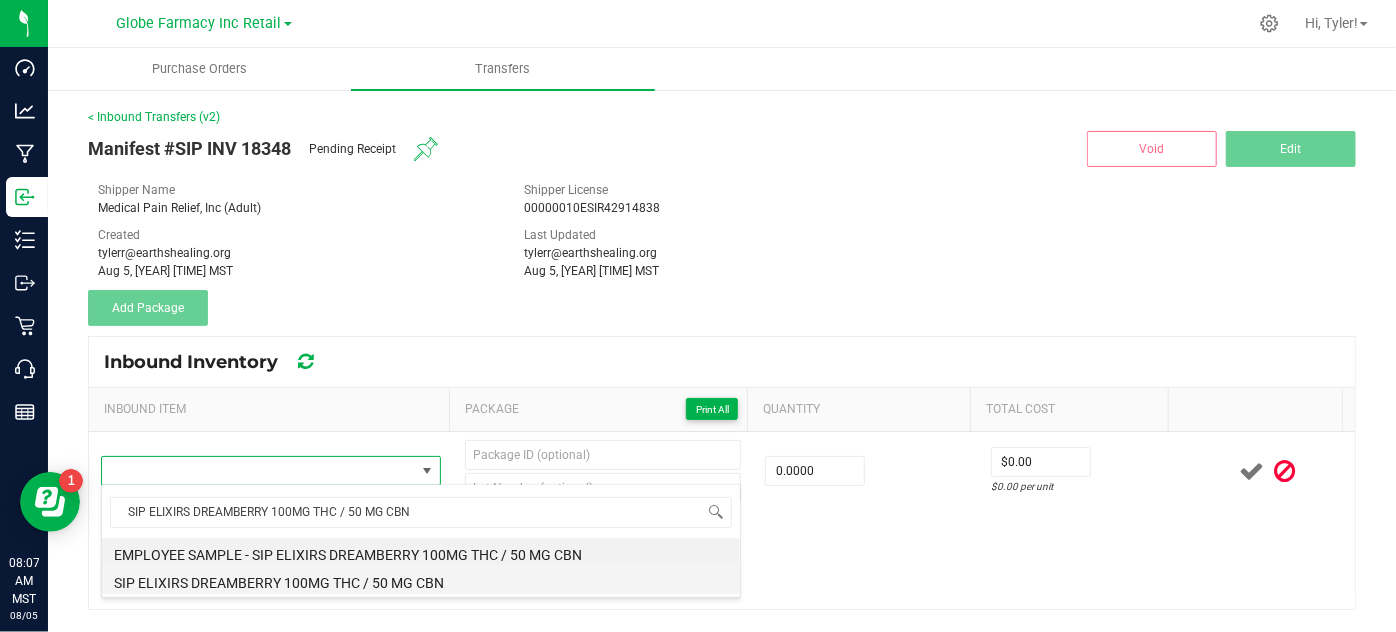 click on "SIP ELIXIRS DREAMBERRY 100MG THC / 50 MG CBN" at bounding box center (421, 580) 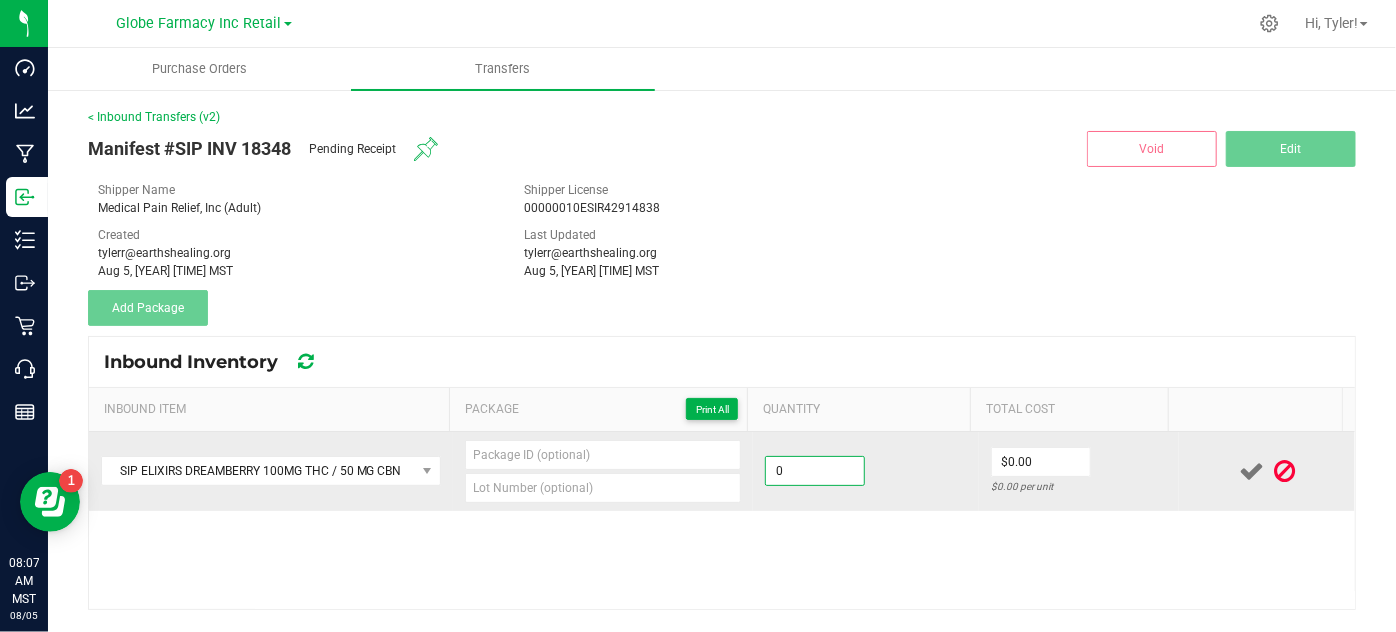 click on "0" at bounding box center [815, 471] 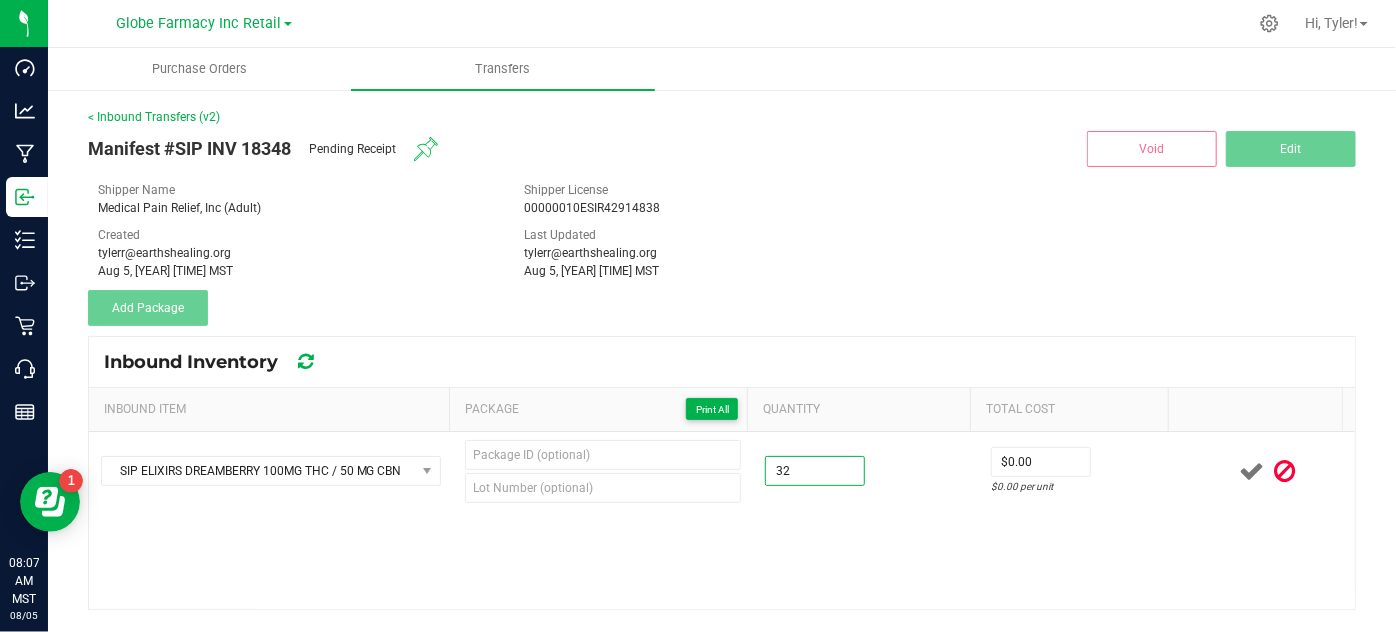 type on "32 ea" 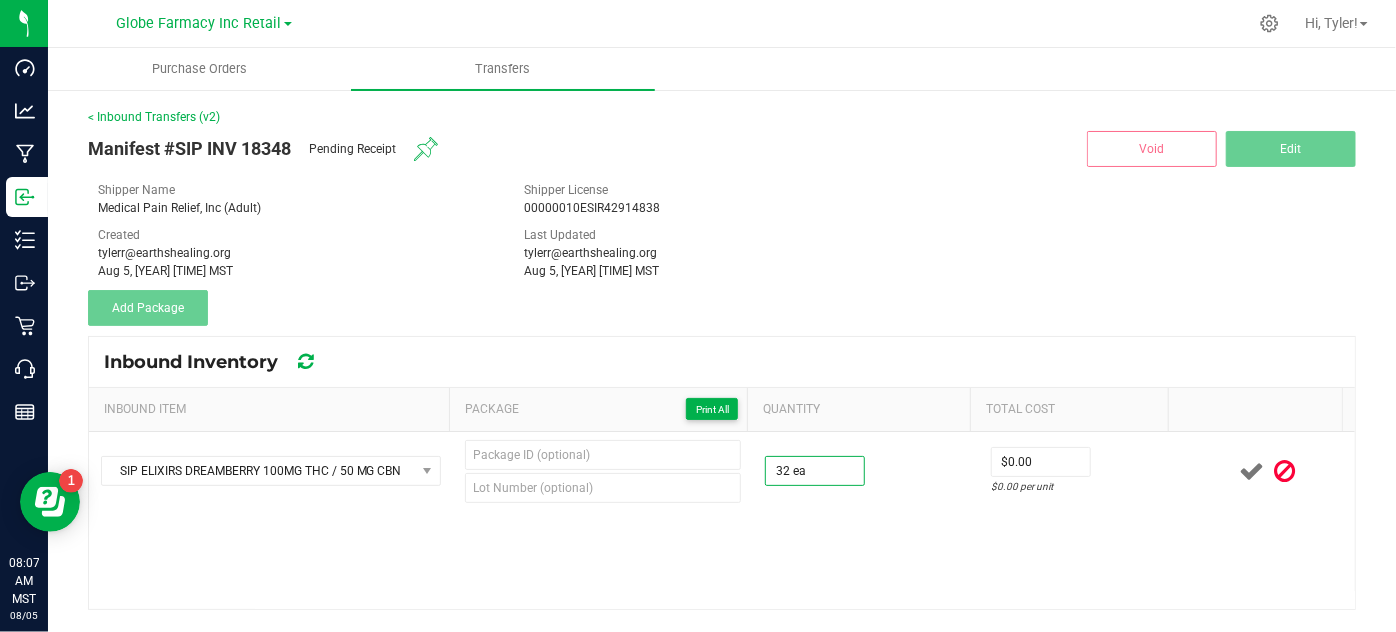 click on "SIP ELIXIRS DREAMBERRY 100MG THC / 50 MG CBN 32 ea $0.00  $0.00 per unit" at bounding box center (722, 520) 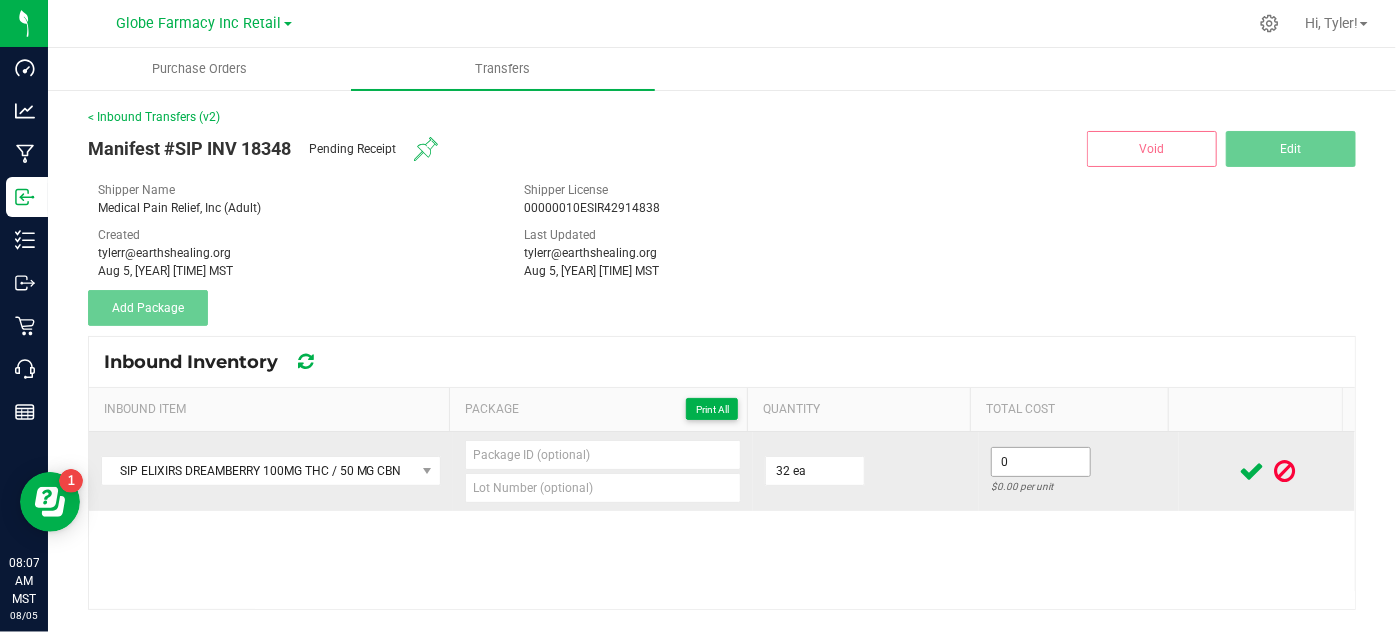 click on "0" at bounding box center [1041, 462] 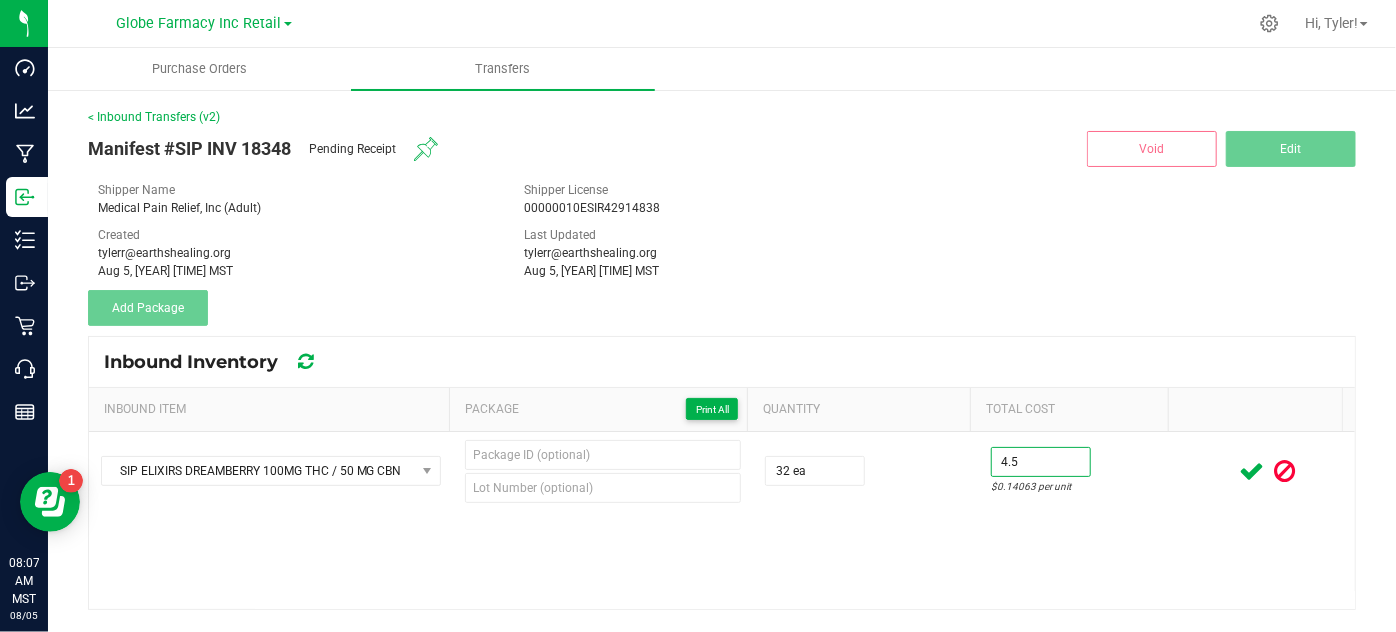 type on "$4.50" 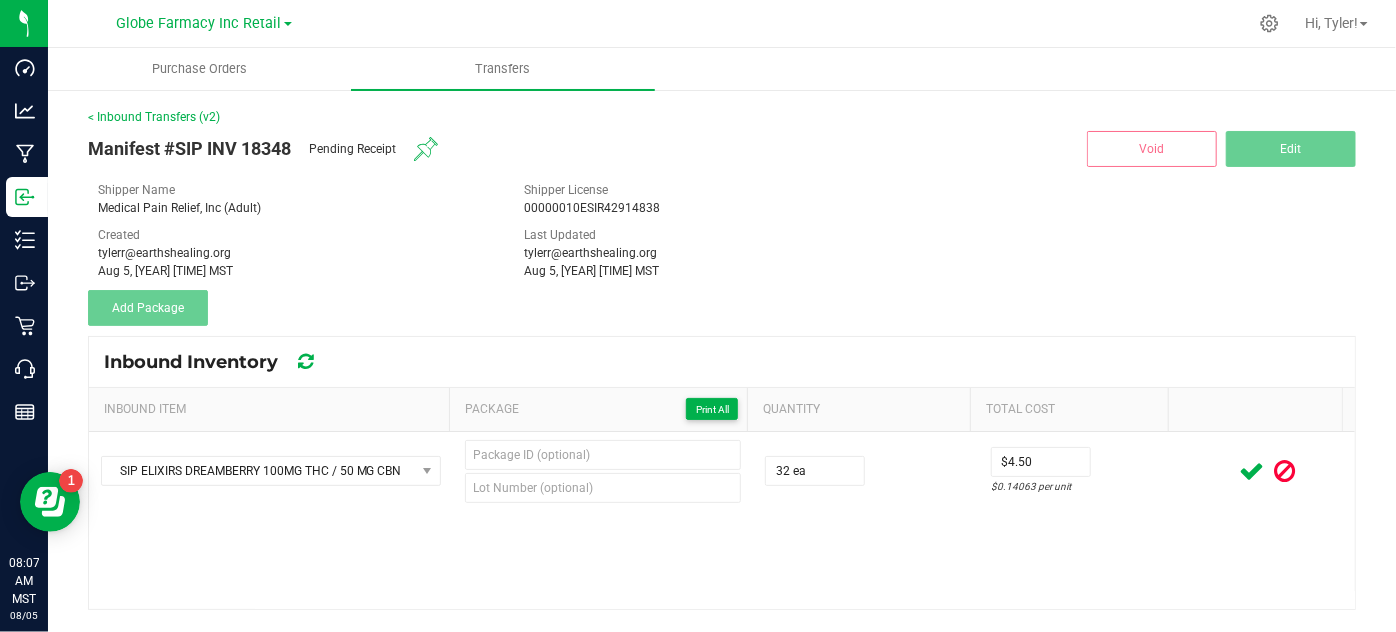 click on "SIP ELIXIRS DREAMBERRY 100MG THC / 50 MG CBN 32 ea $4.50  $0.14063 per unit" at bounding box center (722, 520) 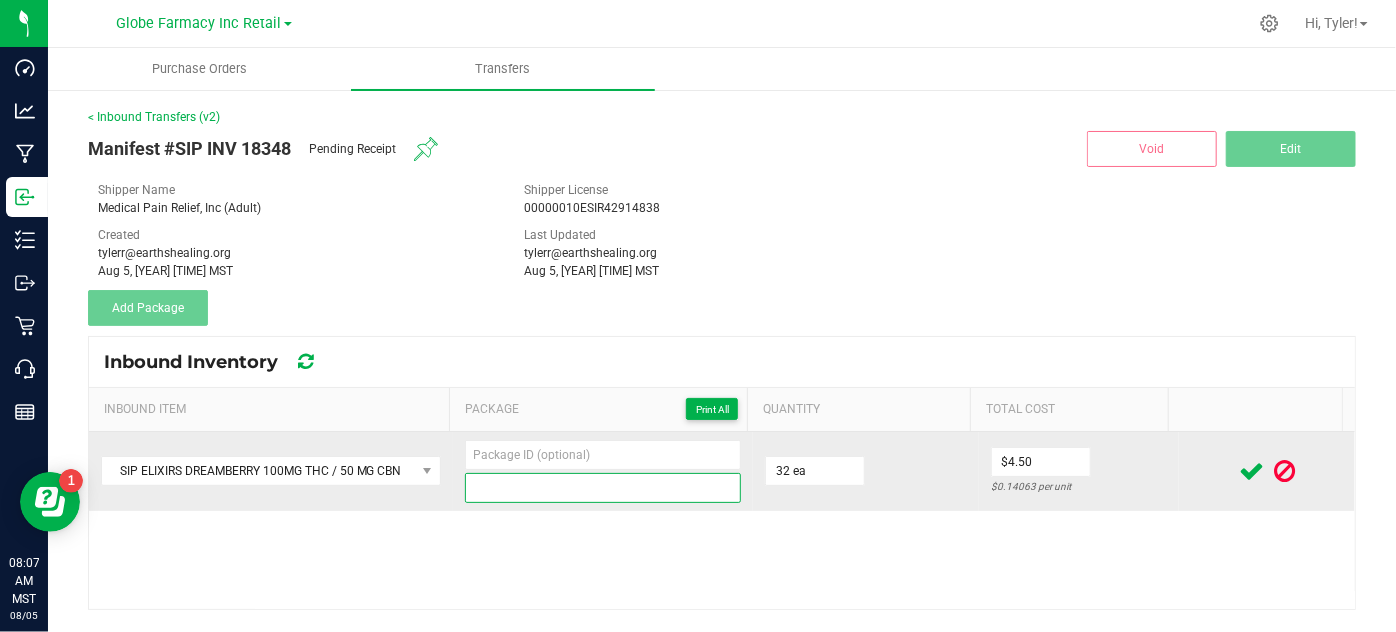 click at bounding box center [603, 488] 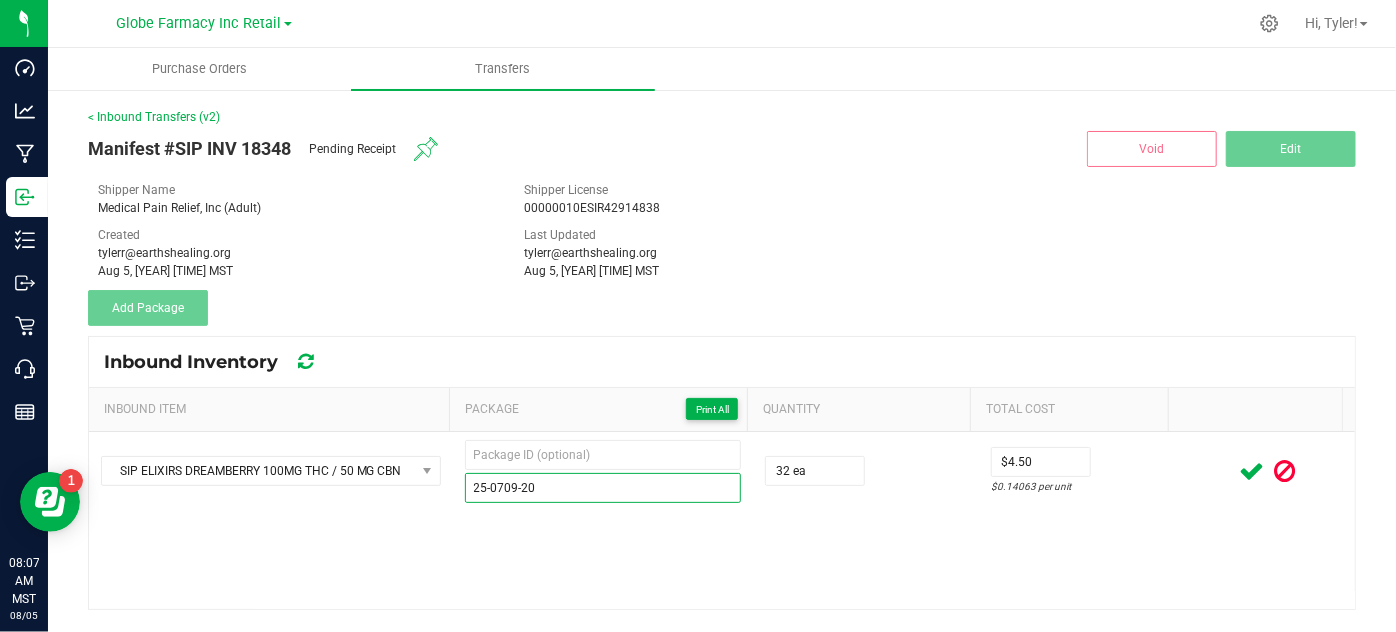 type on "25-0709-20" 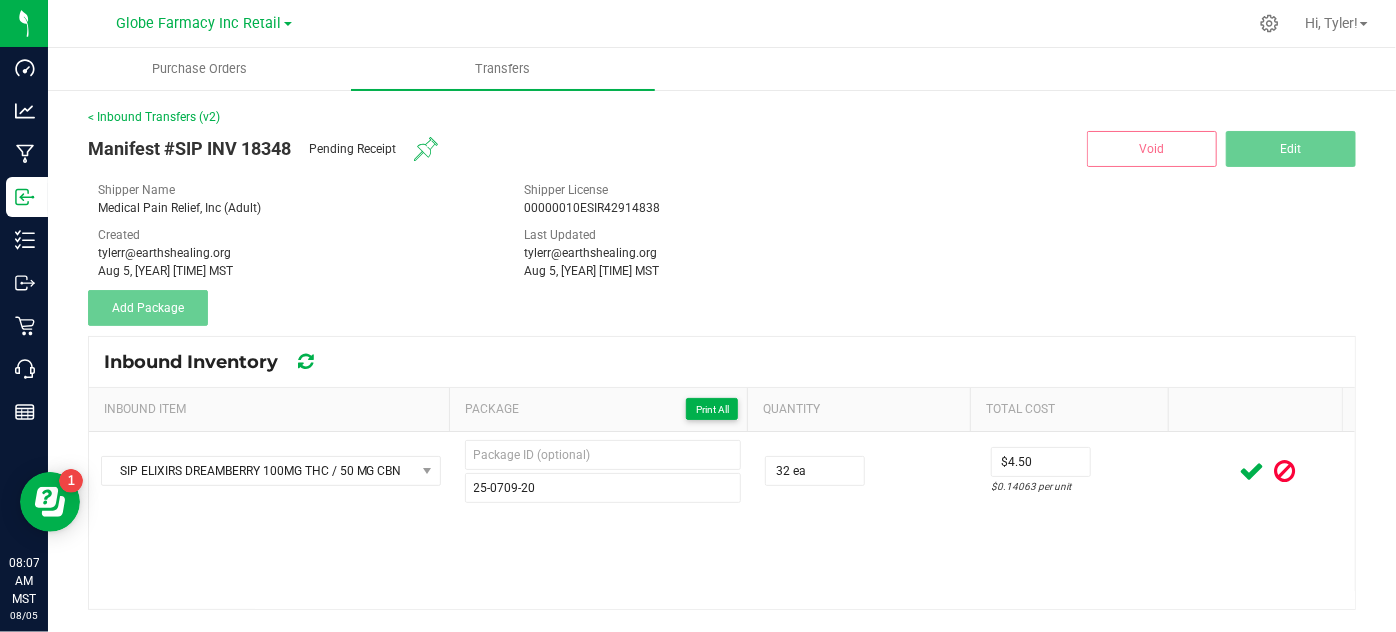 click on "SIP ELIXIRS DREAMBERRY 100MG THC / 50 MG CBN 25-0709-20 32 ea $4.50  $0.14063 per unit" at bounding box center (722, 520) 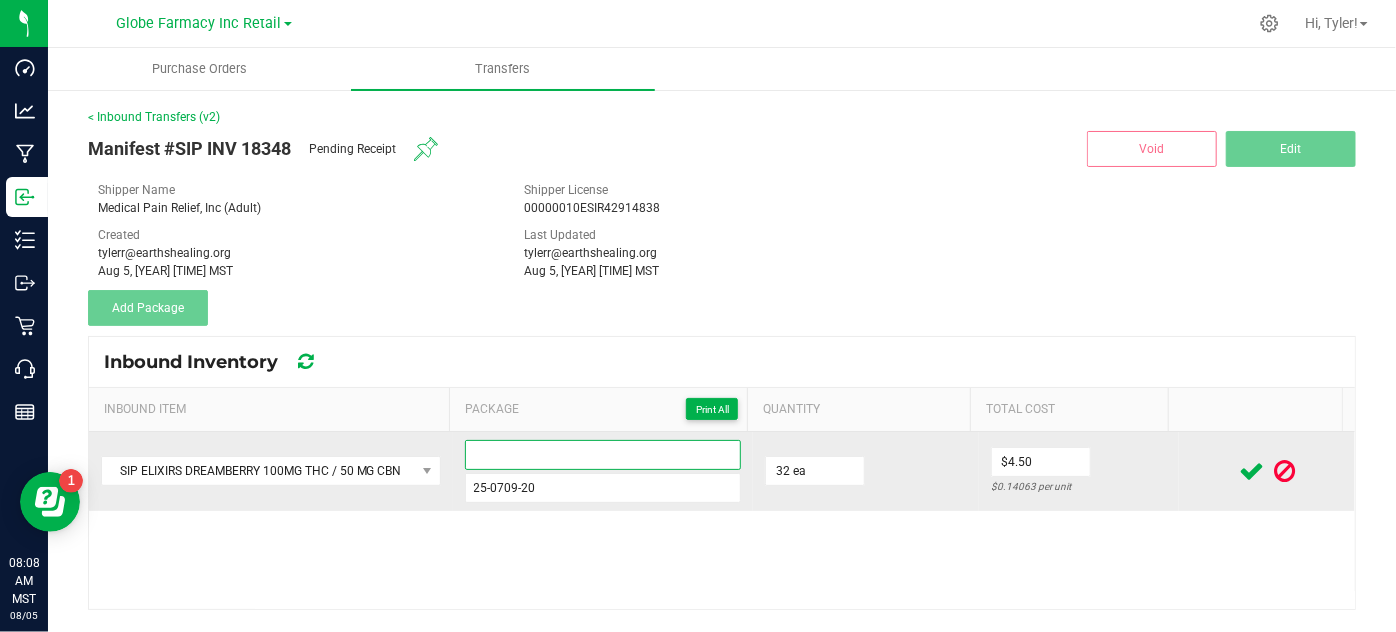 click at bounding box center [603, 455] 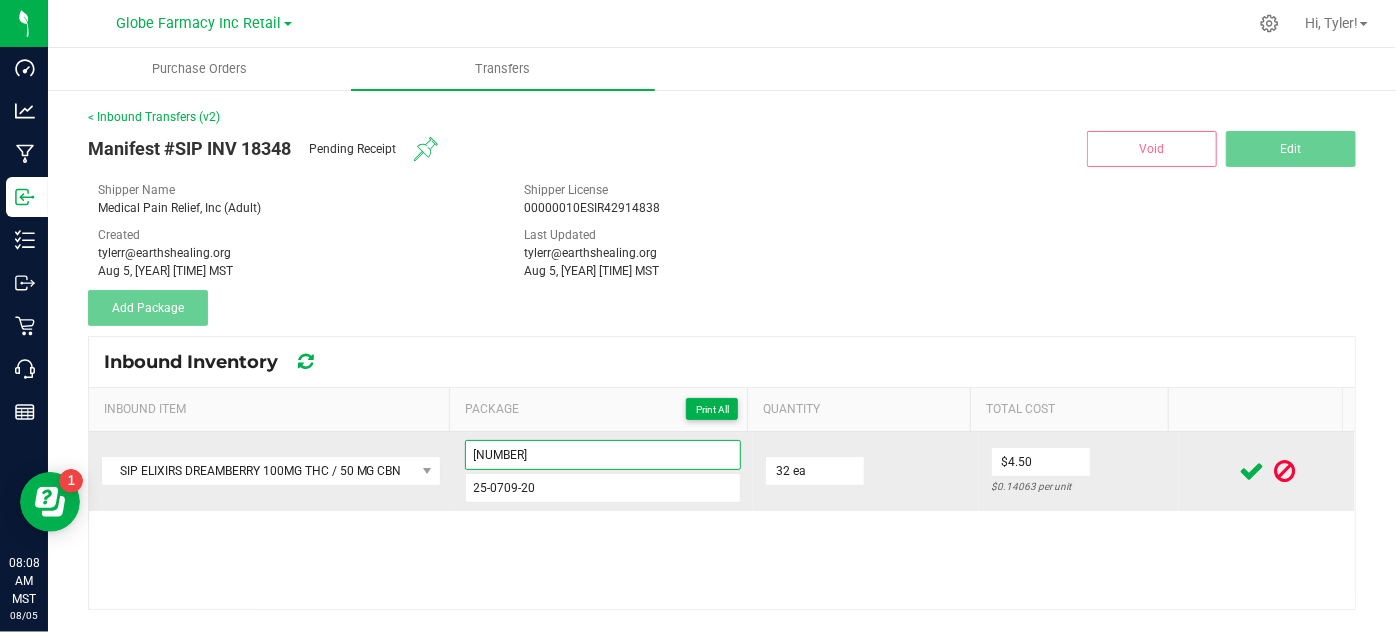 click on "25070920-01" at bounding box center (603, 455) 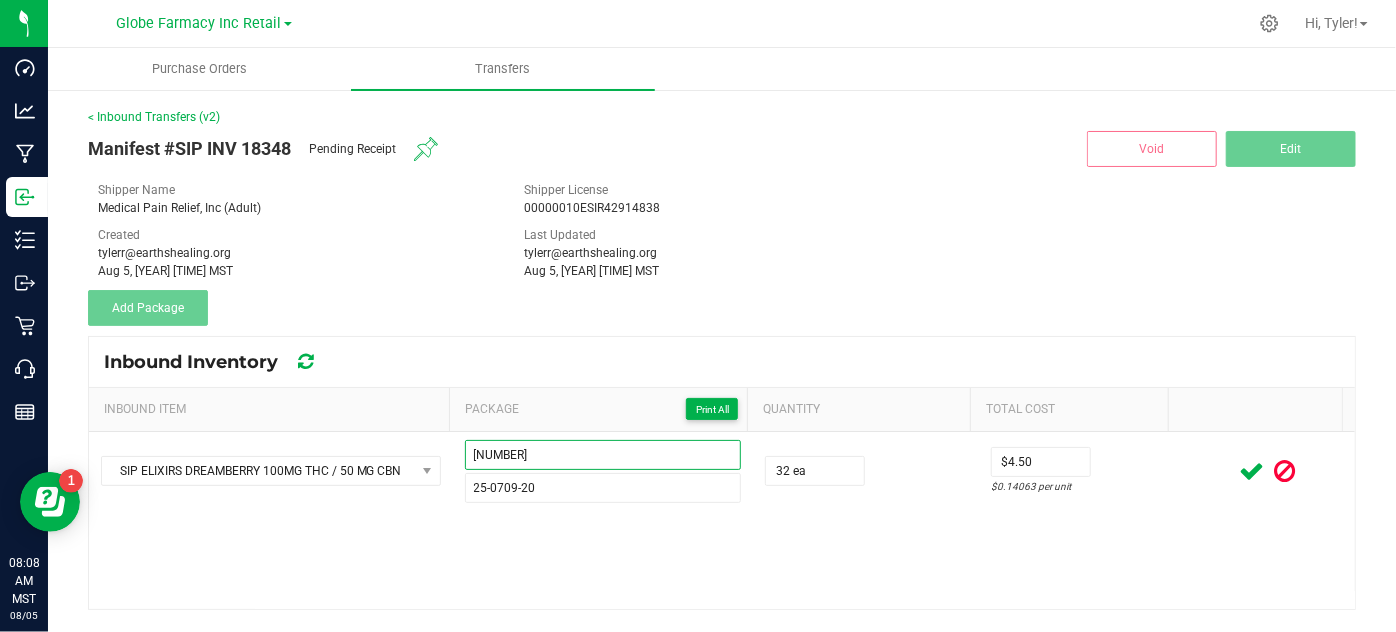 type on "25070920-01" 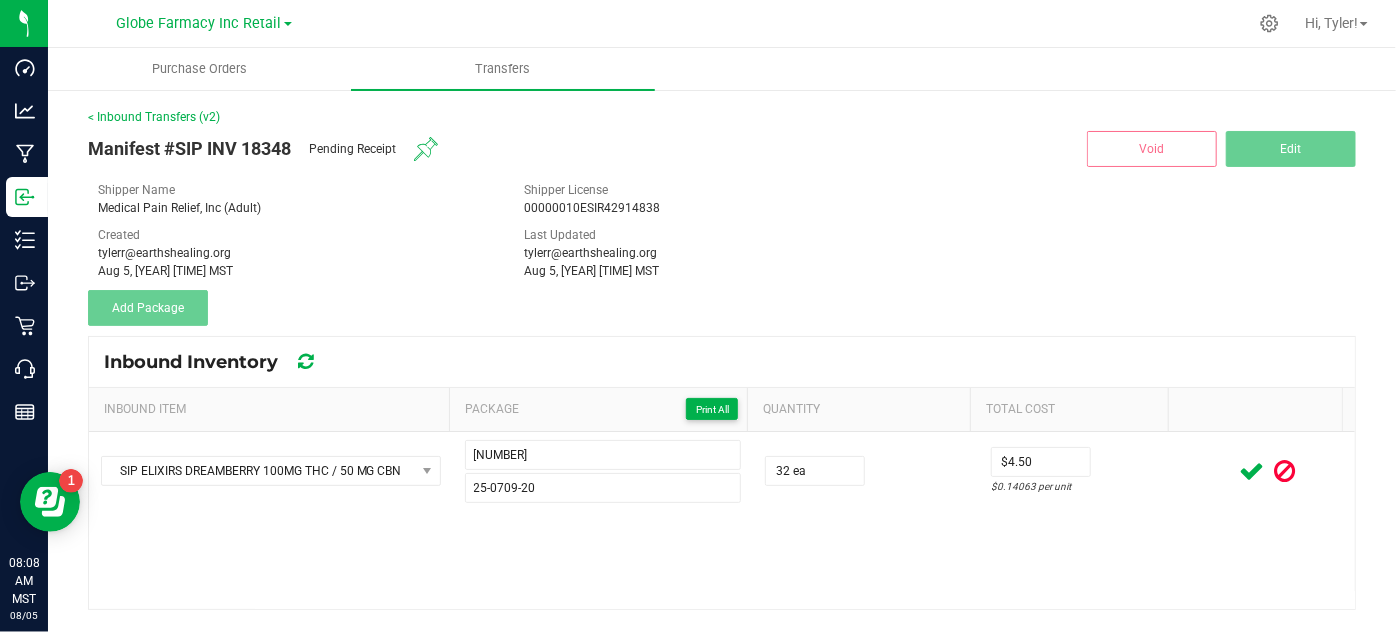 click on "SIP ELIXIRS DREAMBERRY 100MG THC / 50 MG CBN 25070920-01 25-0709-20 32 ea $4.50  $0.14063 per unit" at bounding box center [722, 520] 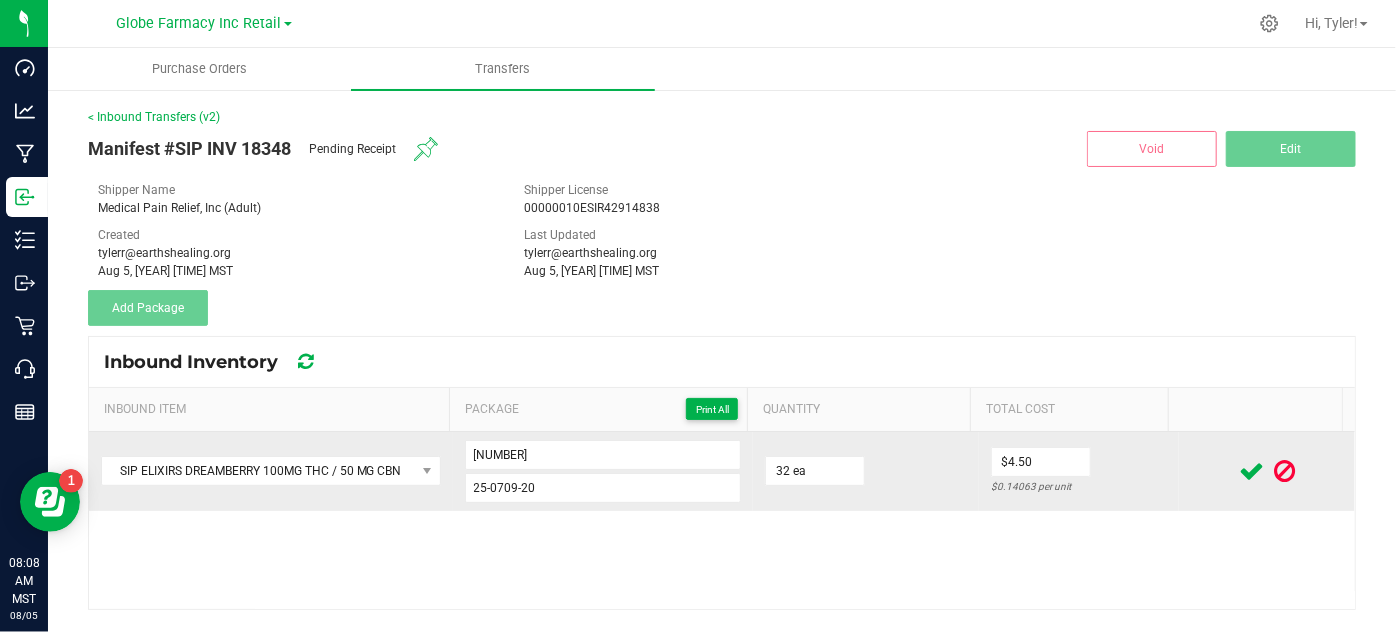 click at bounding box center [1251, 471] 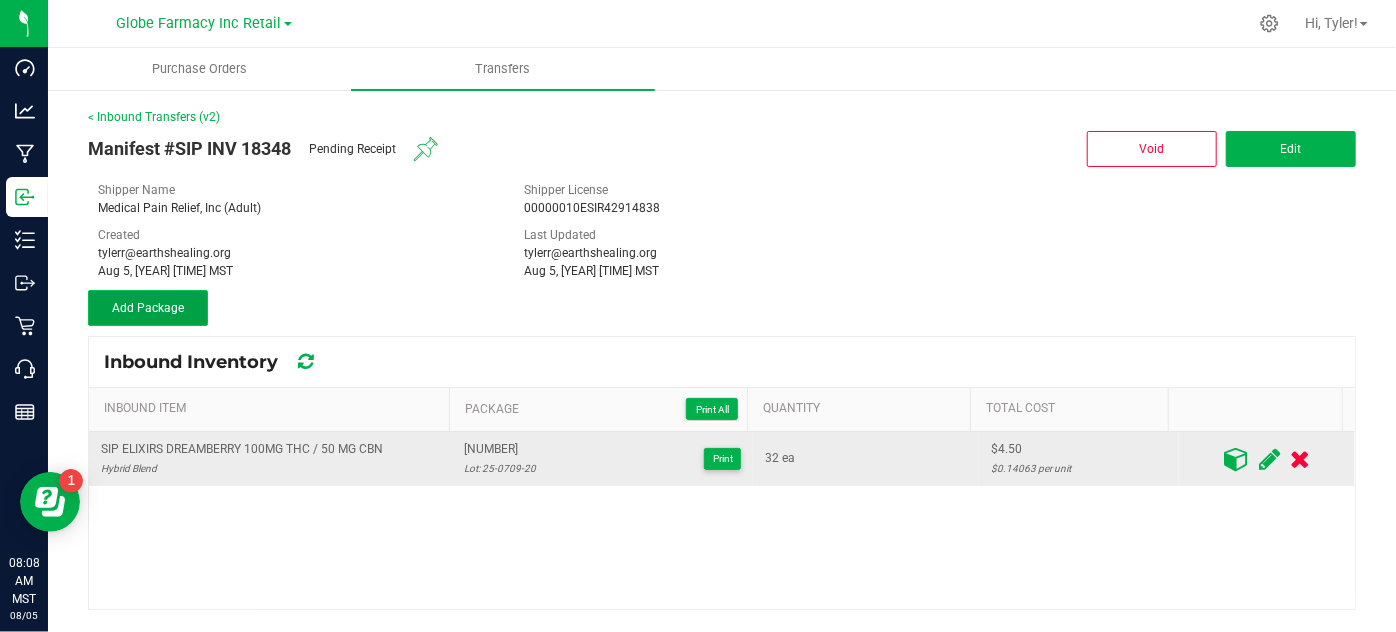 click on "Add Package" at bounding box center [148, 308] 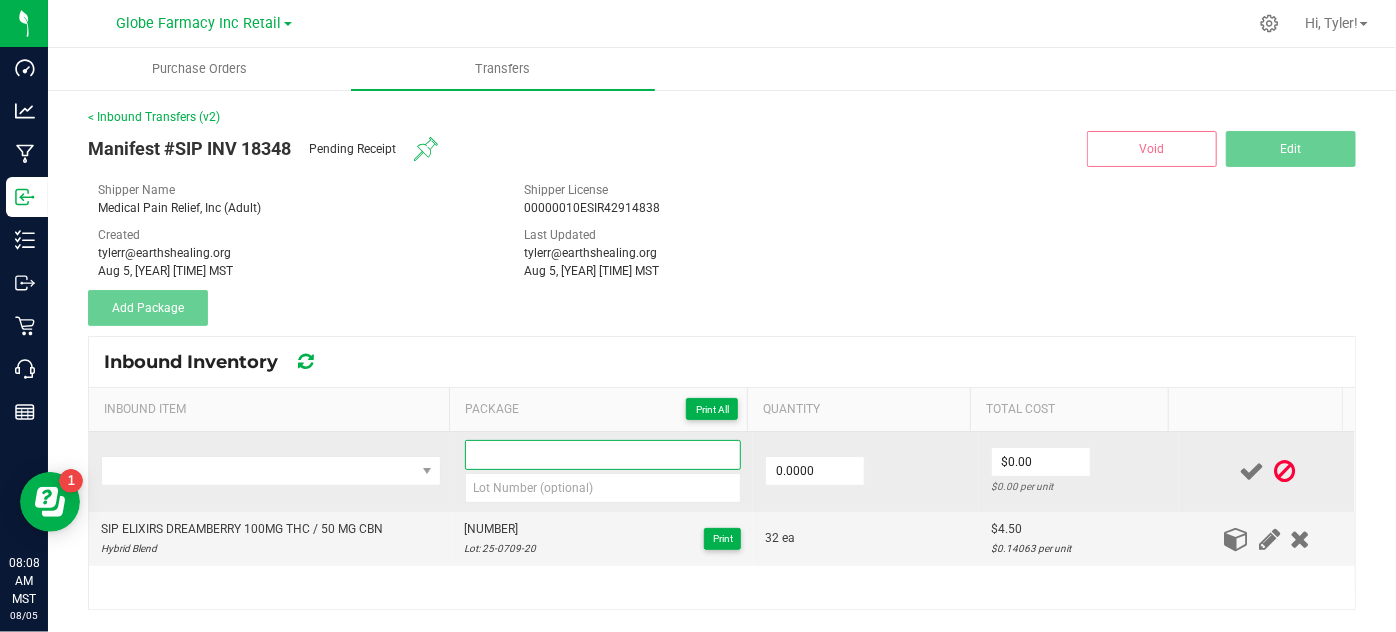 click at bounding box center [603, 455] 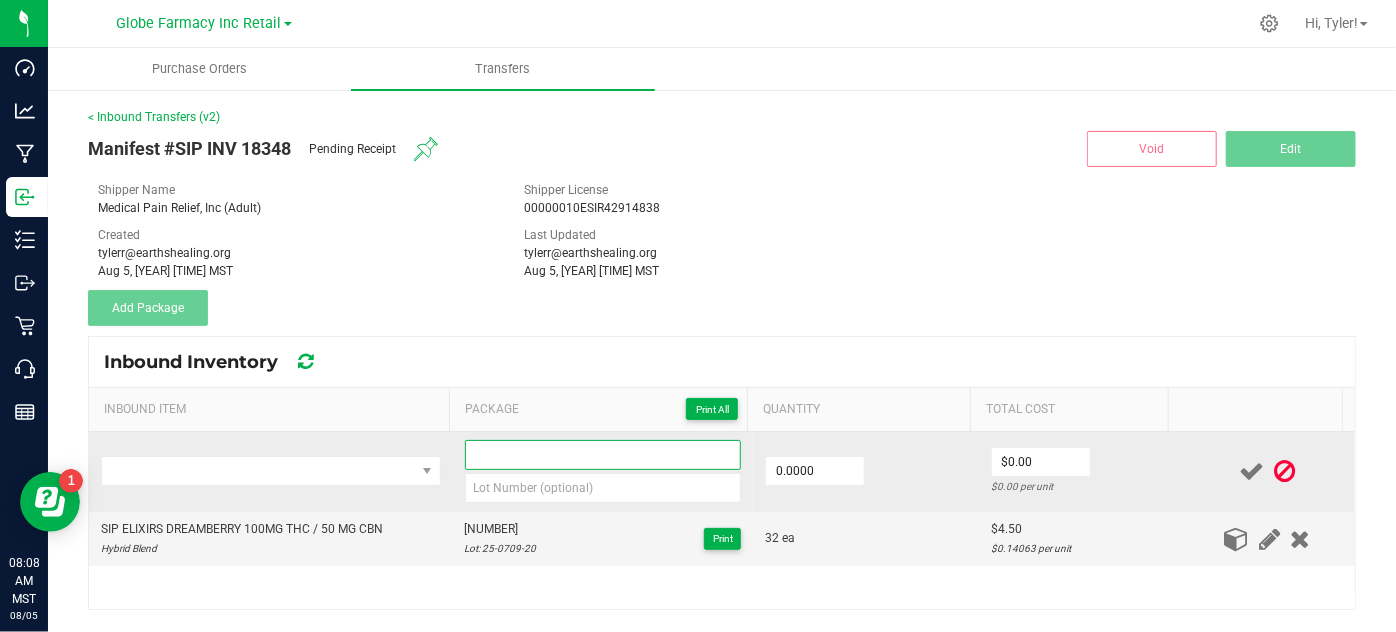 paste on "25070920-01" 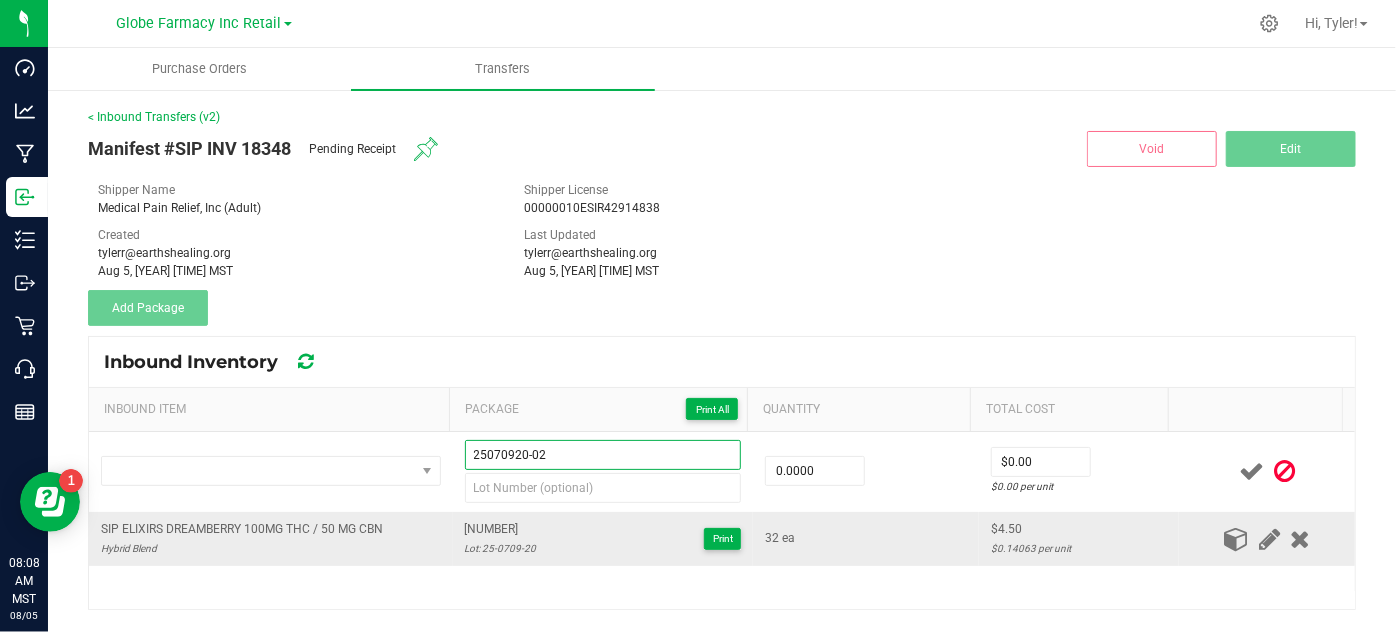type on "25070920-02" 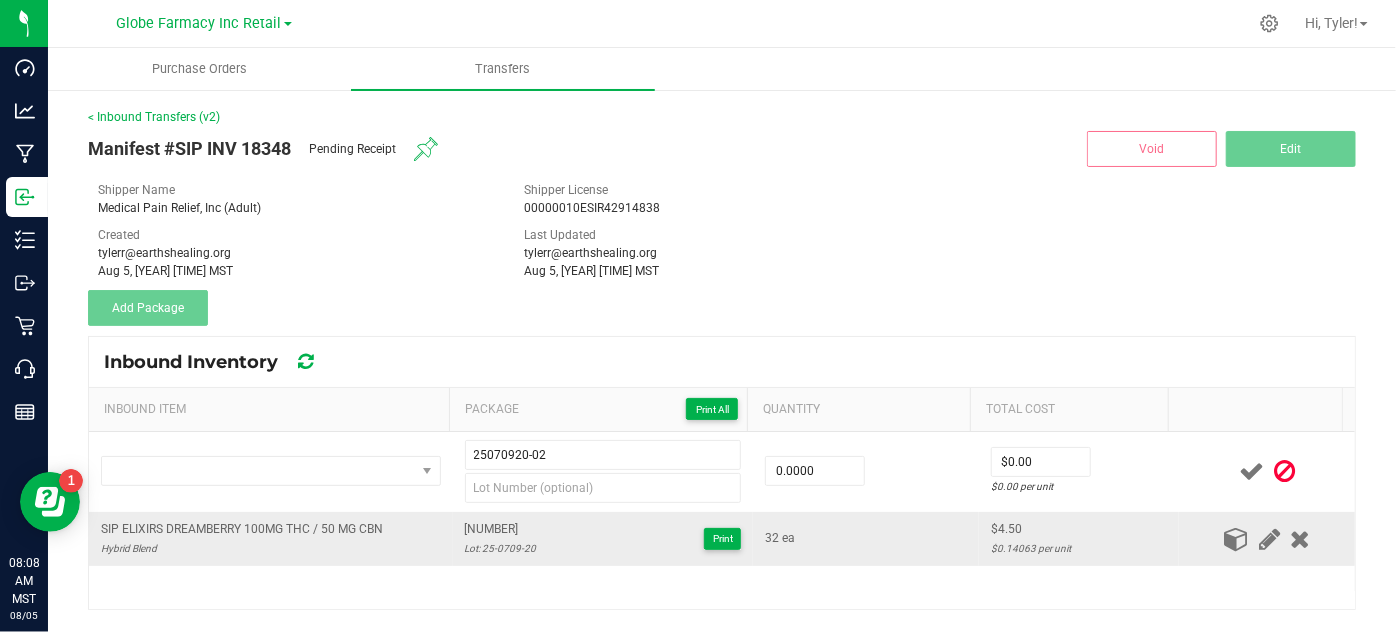 click on "SIP ELIXIRS DREAMBERRY 100MG THC / 50 MG CBN" at bounding box center [242, 529] 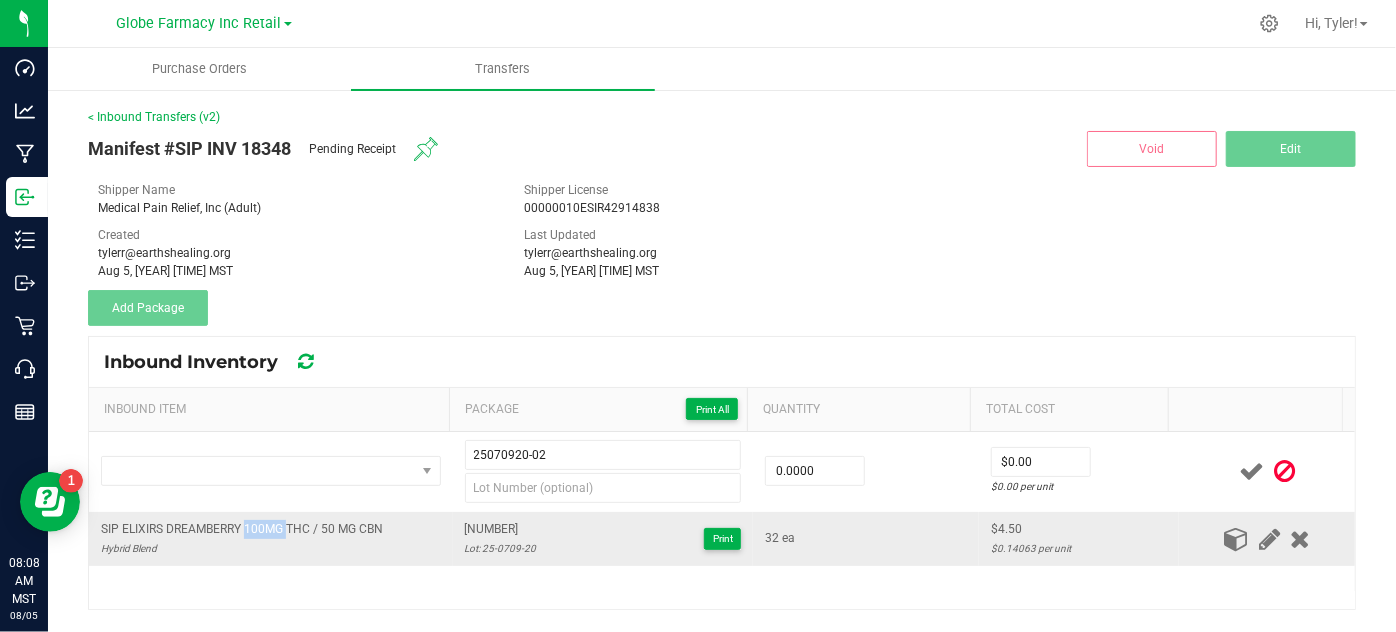 click on "SIP ELIXIRS DREAMBERRY 100MG THC / 50 MG CBN" at bounding box center (242, 529) 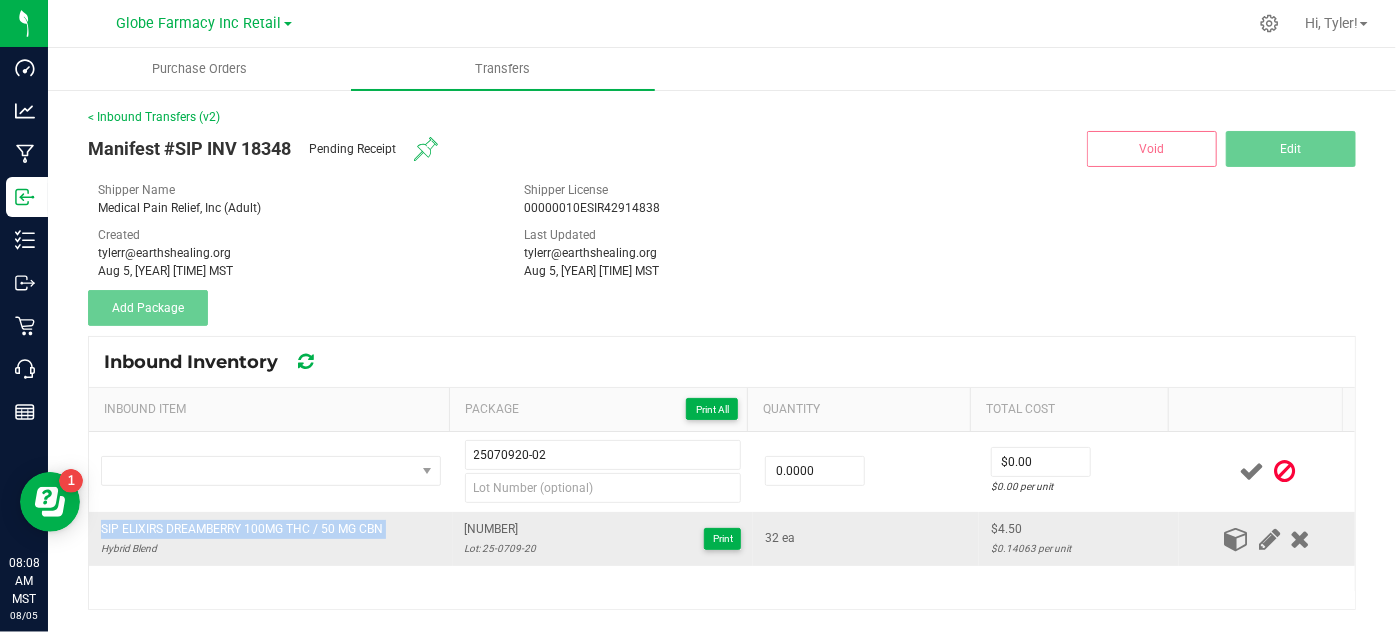 click on "SIP ELIXIRS DREAMBERRY 100MG THC / 50 MG CBN" at bounding box center (242, 529) 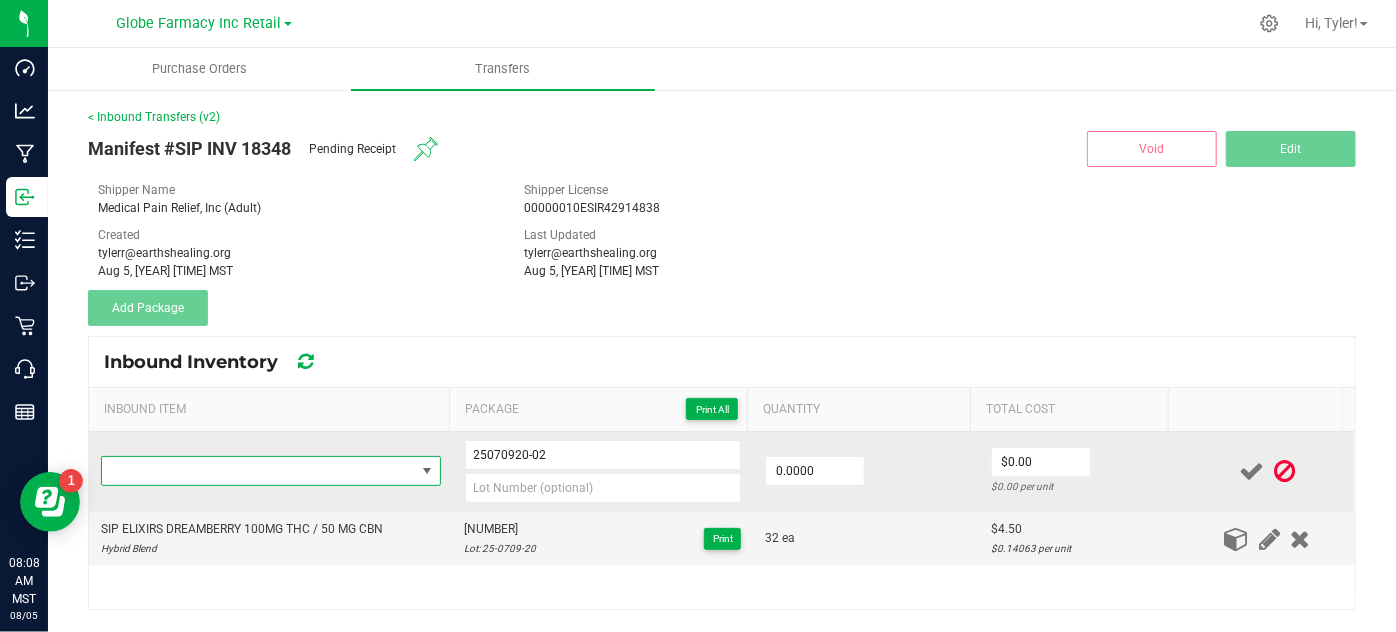 click at bounding box center [258, 471] 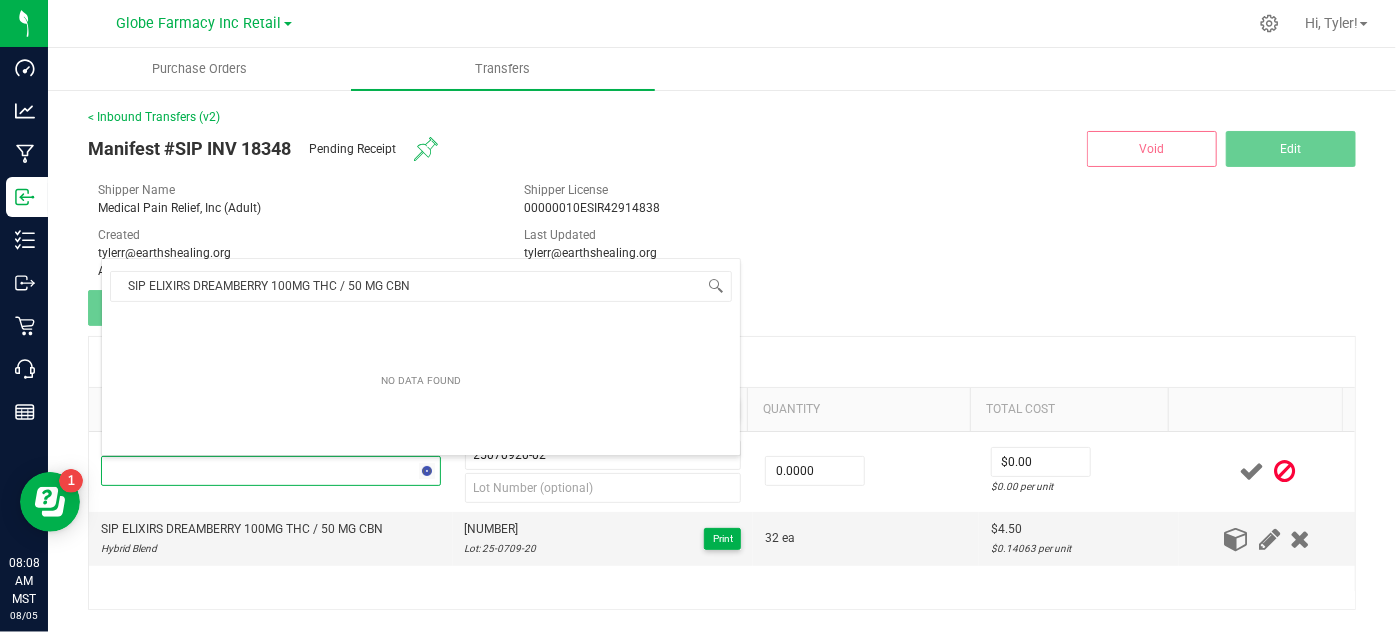 scroll, scrollTop: 99970, scrollLeft: 99664, axis: both 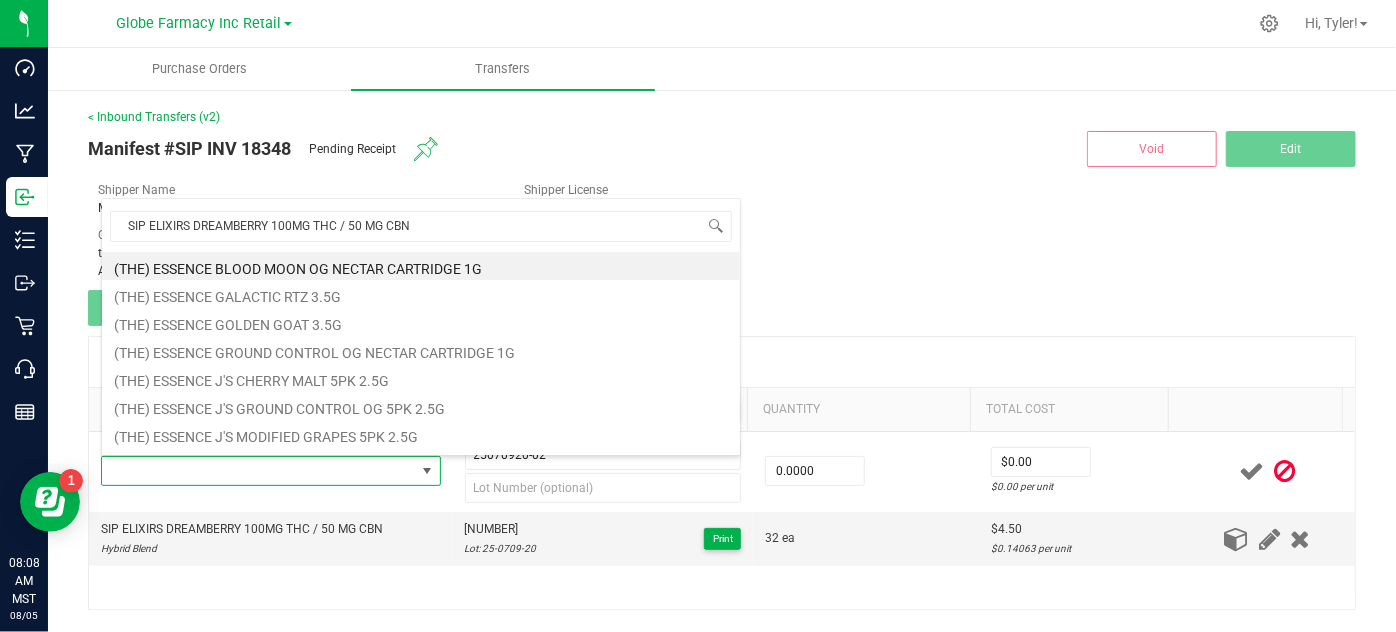 click on "00000010ESIR42914838" at bounding box center (722, 208) 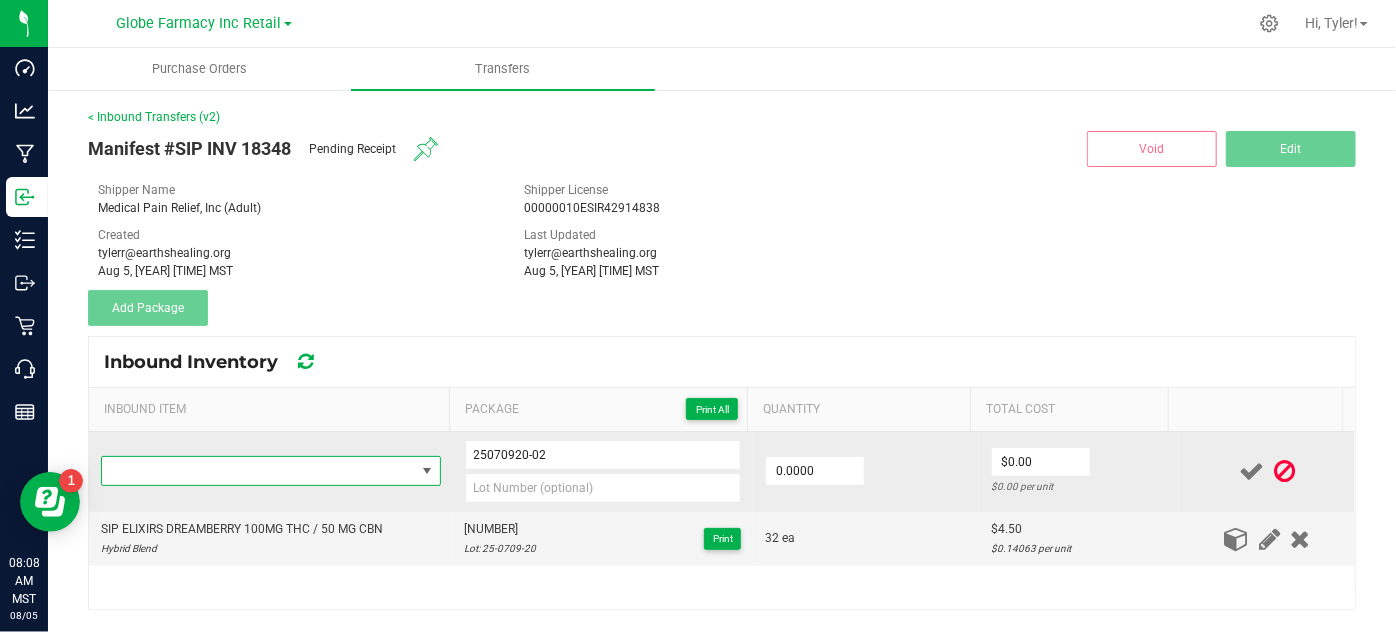 click at bounding box center [258, 471] 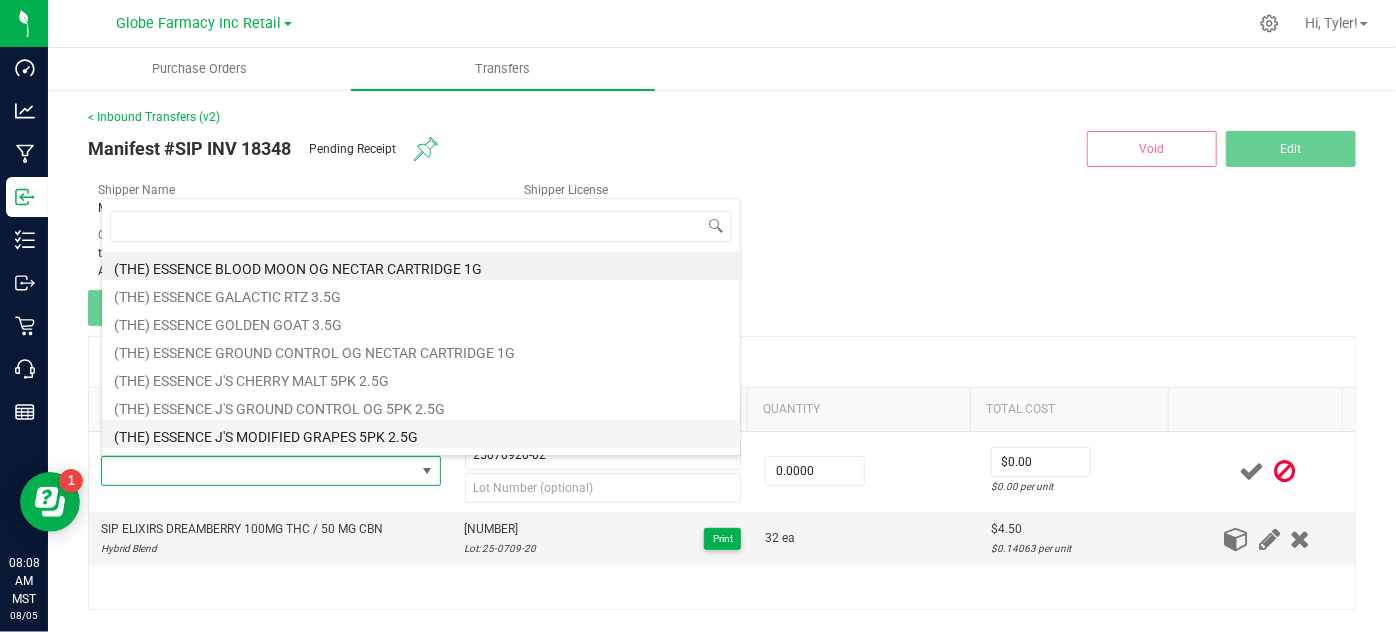 scroll, scrollTop: 99970, scrollLeft: 99664, axis: both 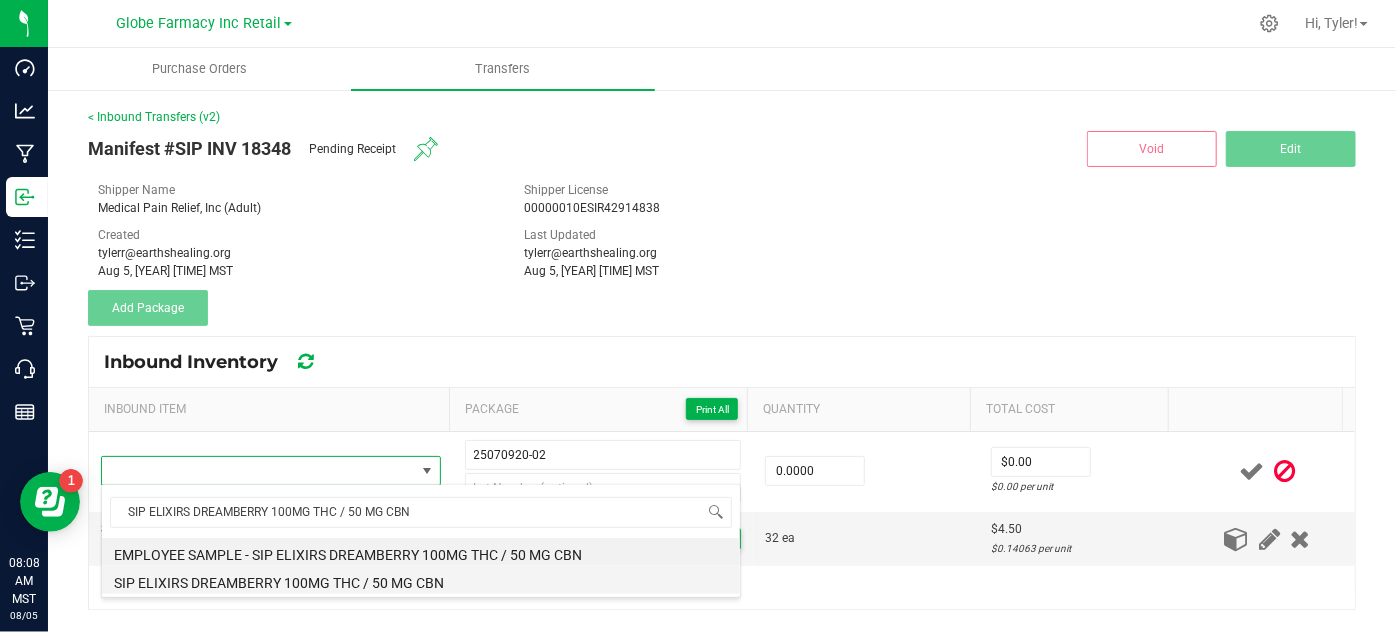 click on "SIP ELIXIRS DREAMBERRY 100MG THC / 50 MG CBN" at bounding box center [421, 580] 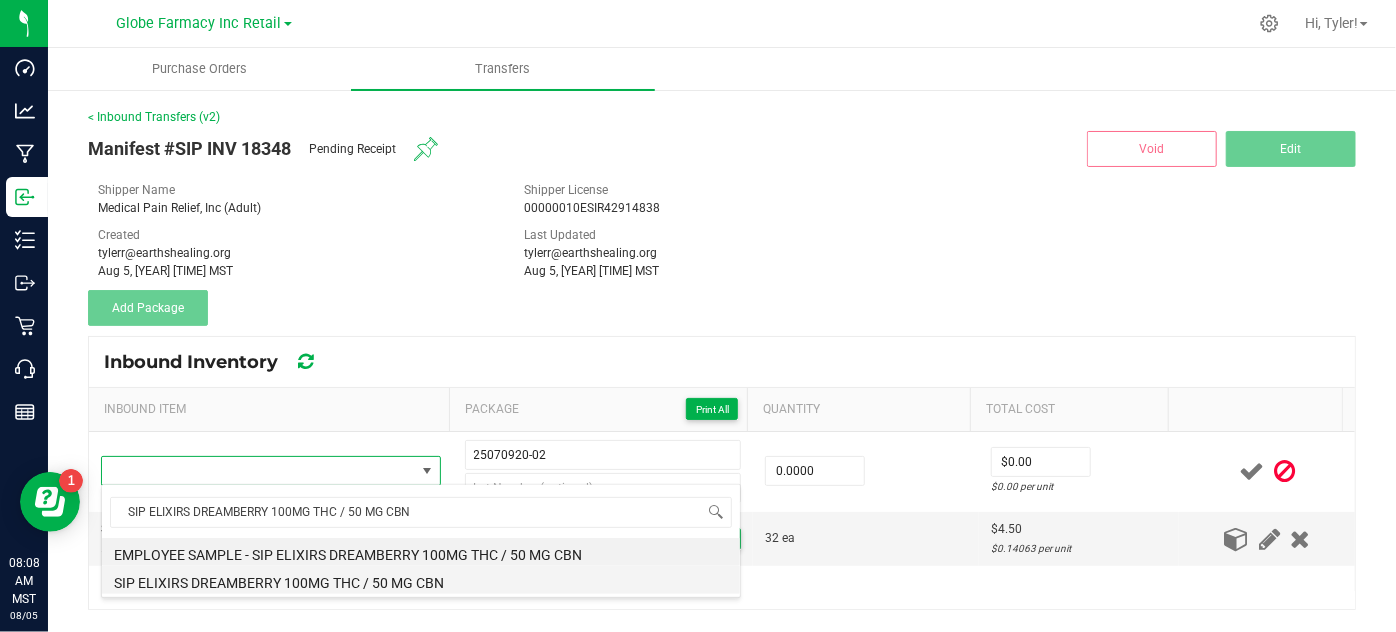 type on "0 ea" 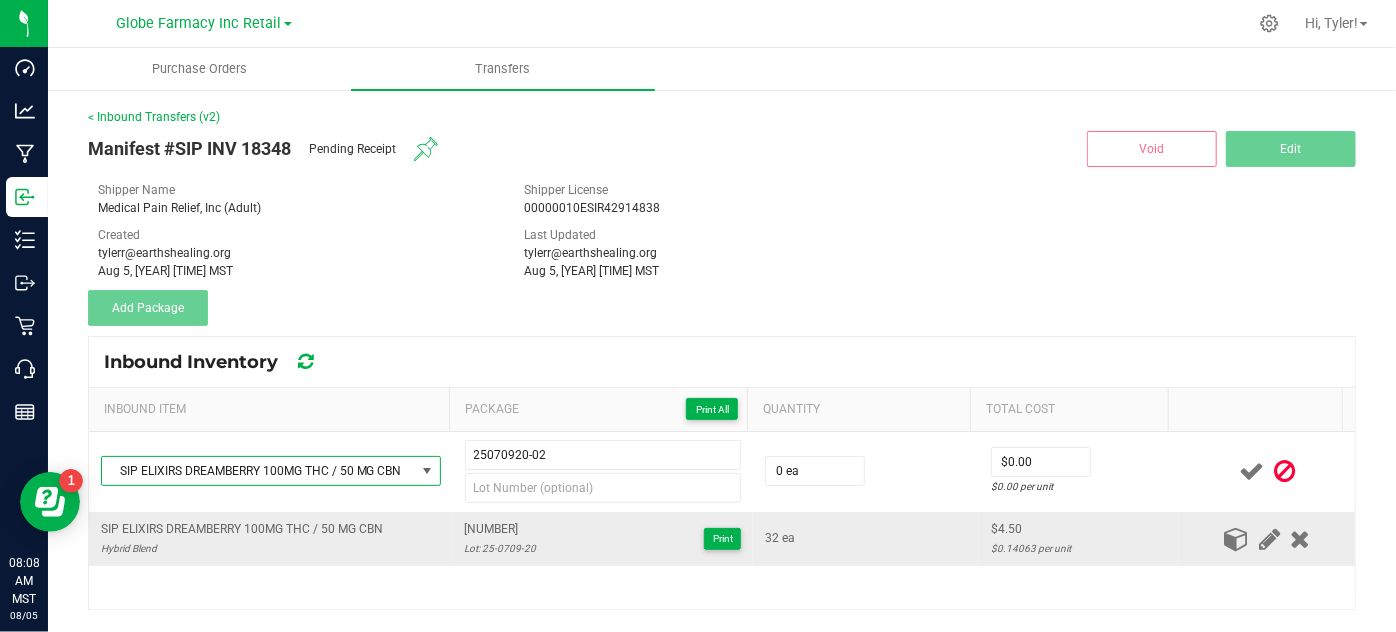 click on "Lot: 25-0709-20" at bounding box center [501, 548] 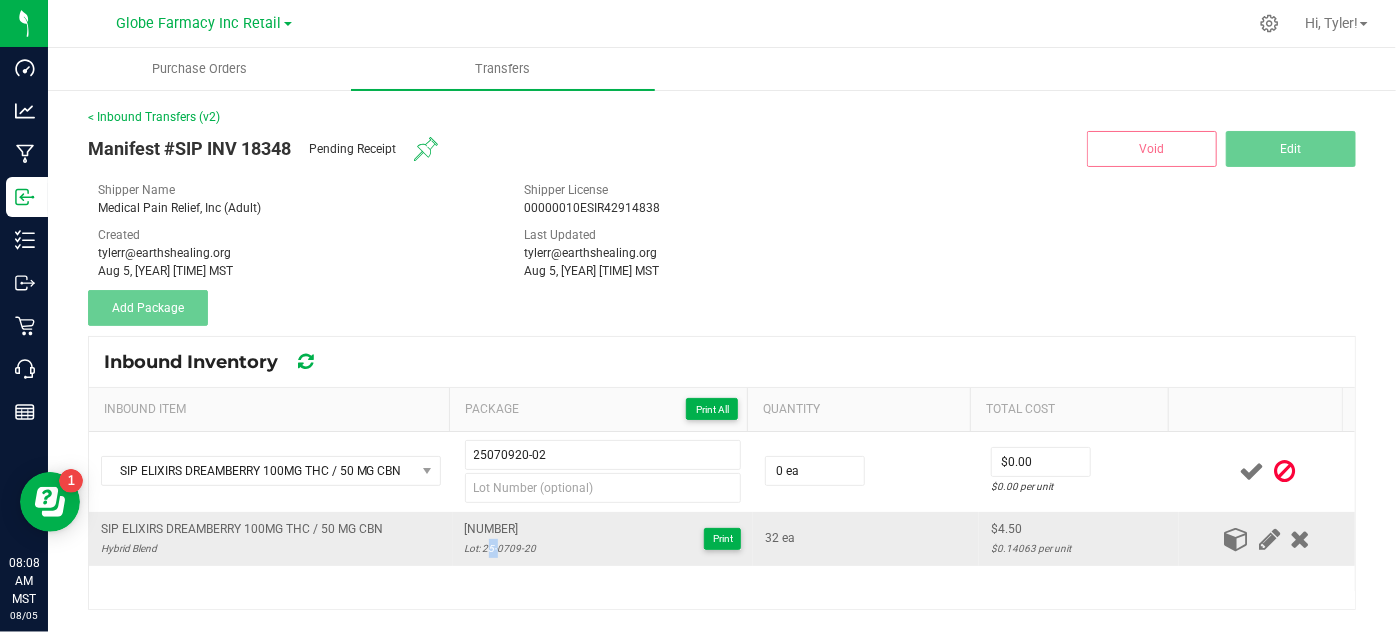 click on "Lot: 25-0709-20" at bounding box center (501, 548) 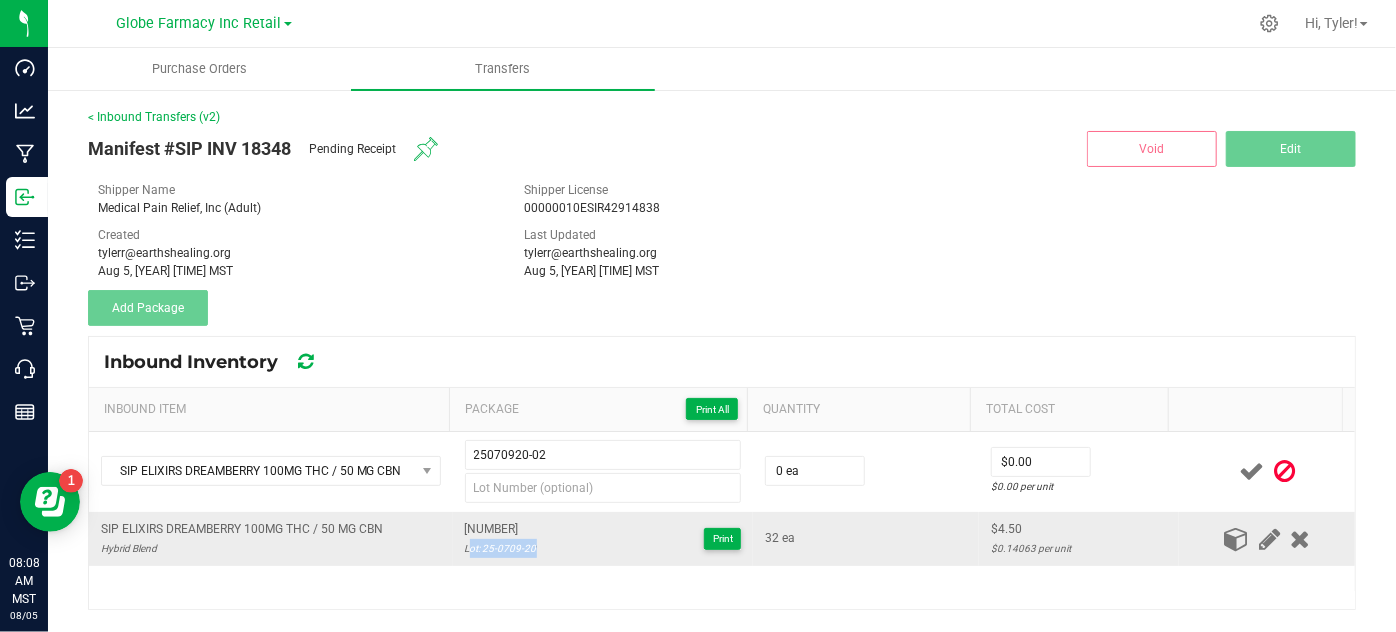 click on "Lot: 25-0709-20" at bounding box center (501, 548) 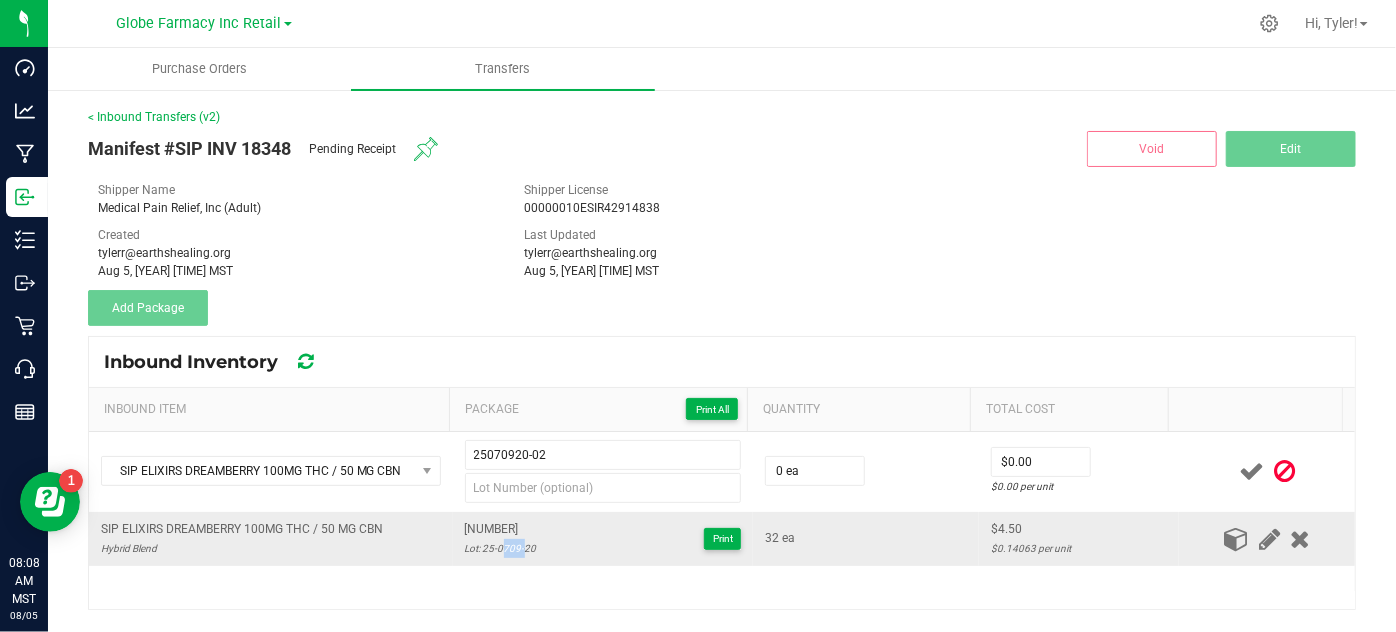 click on "Lot: 25-0709-20" at bounding box center (501, 548) 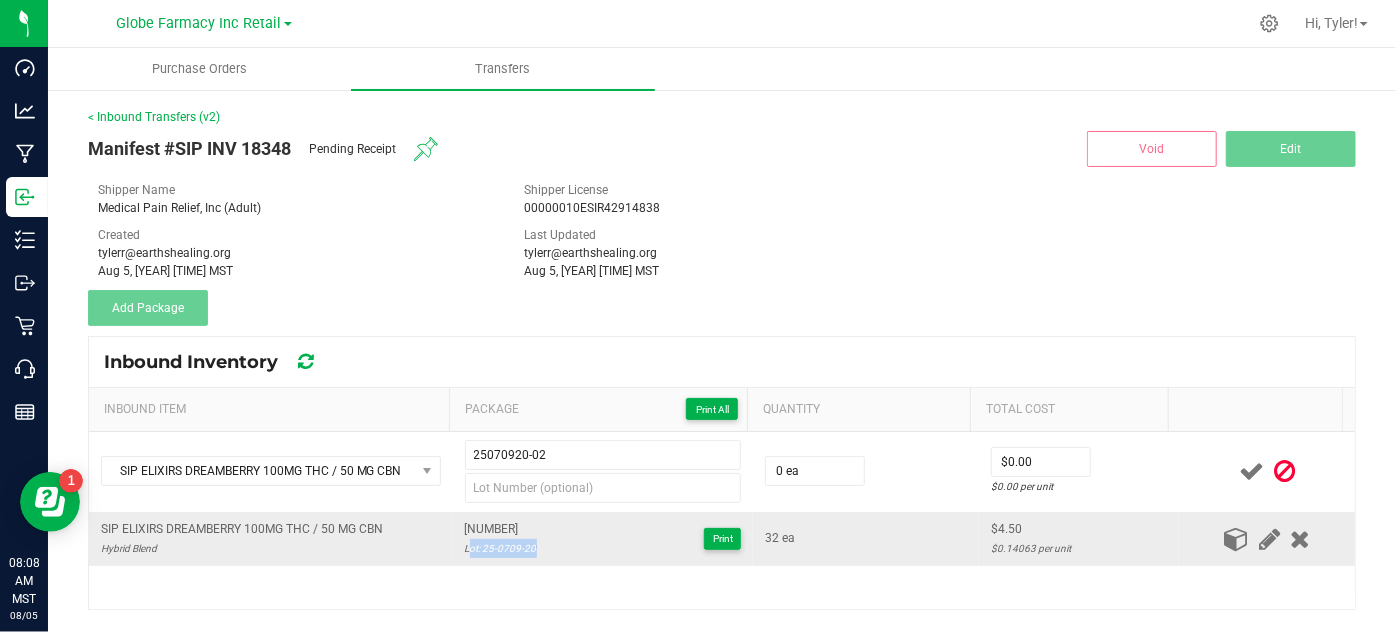 click on "Lot: 25-0709-20" at bounding box center (501, 548) 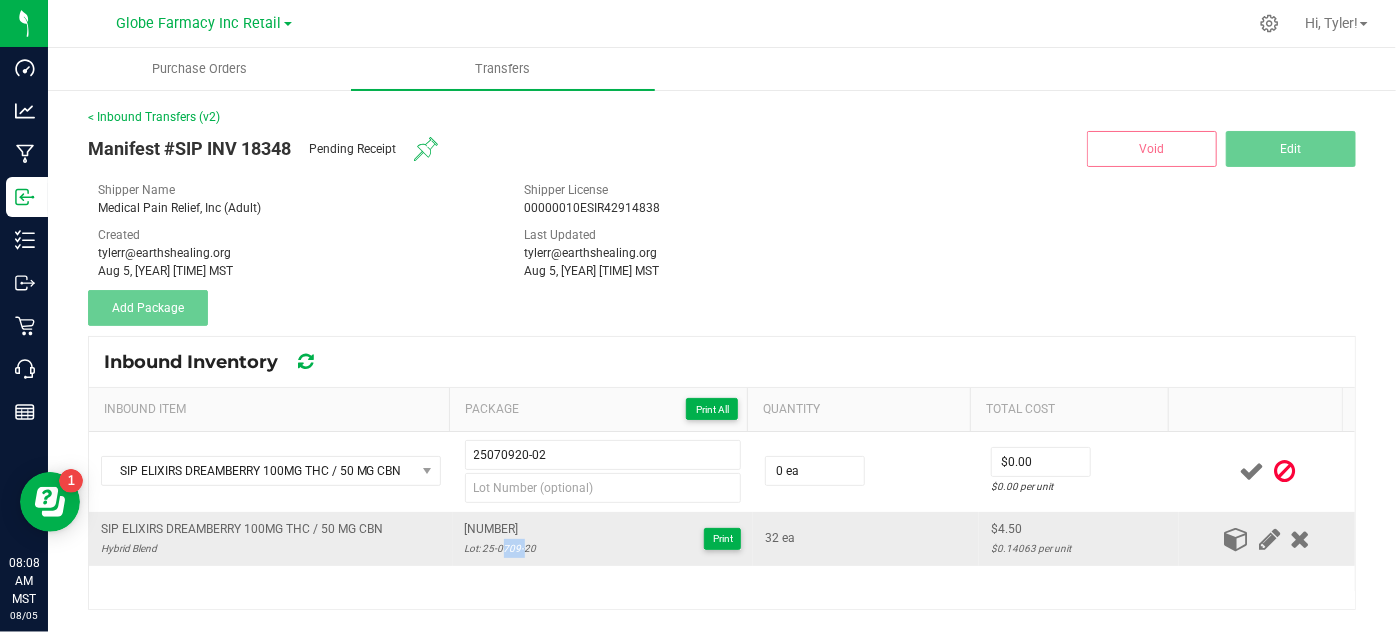 click on "Lot: 25-0709-20" at bounding box center (501, 548) 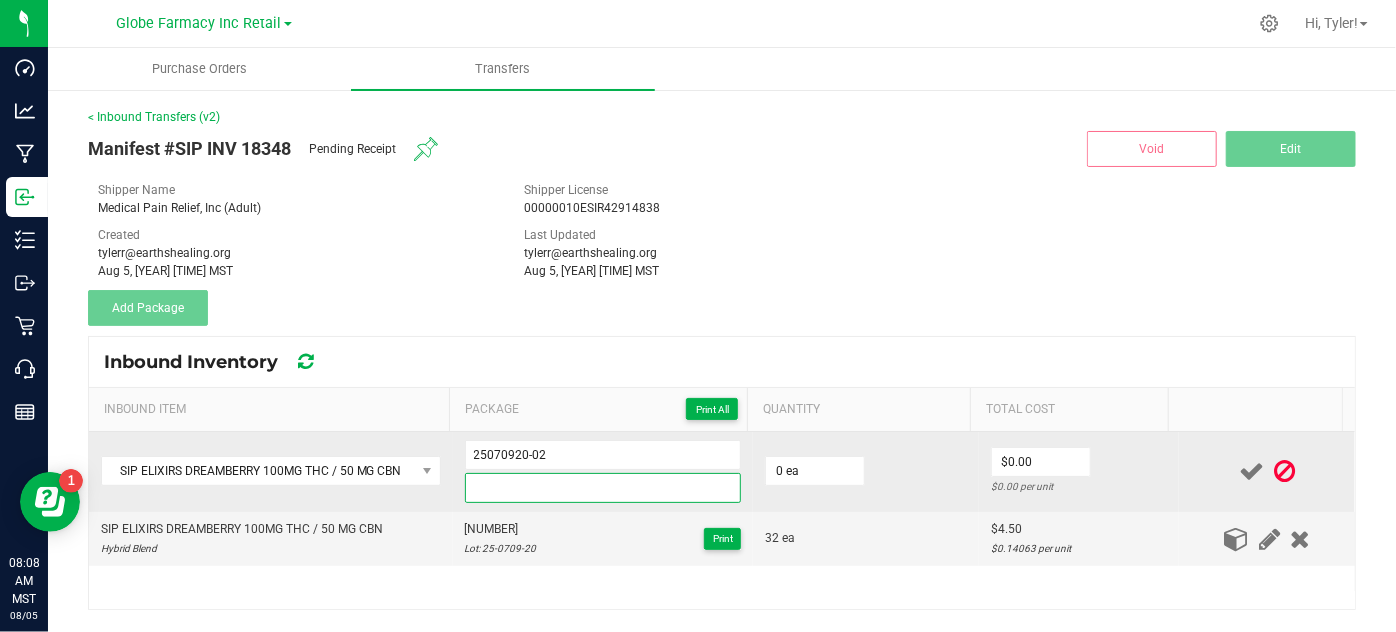 click at bounding box center (603, 488) 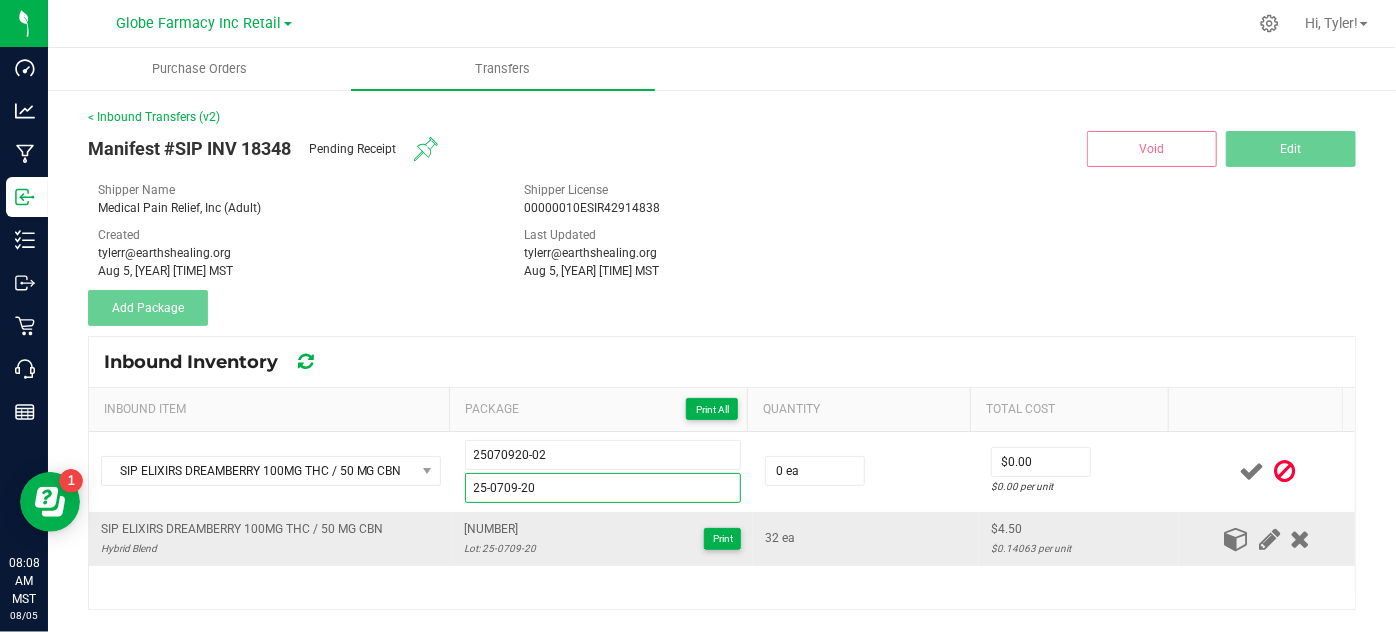 type on "25-0709-20" 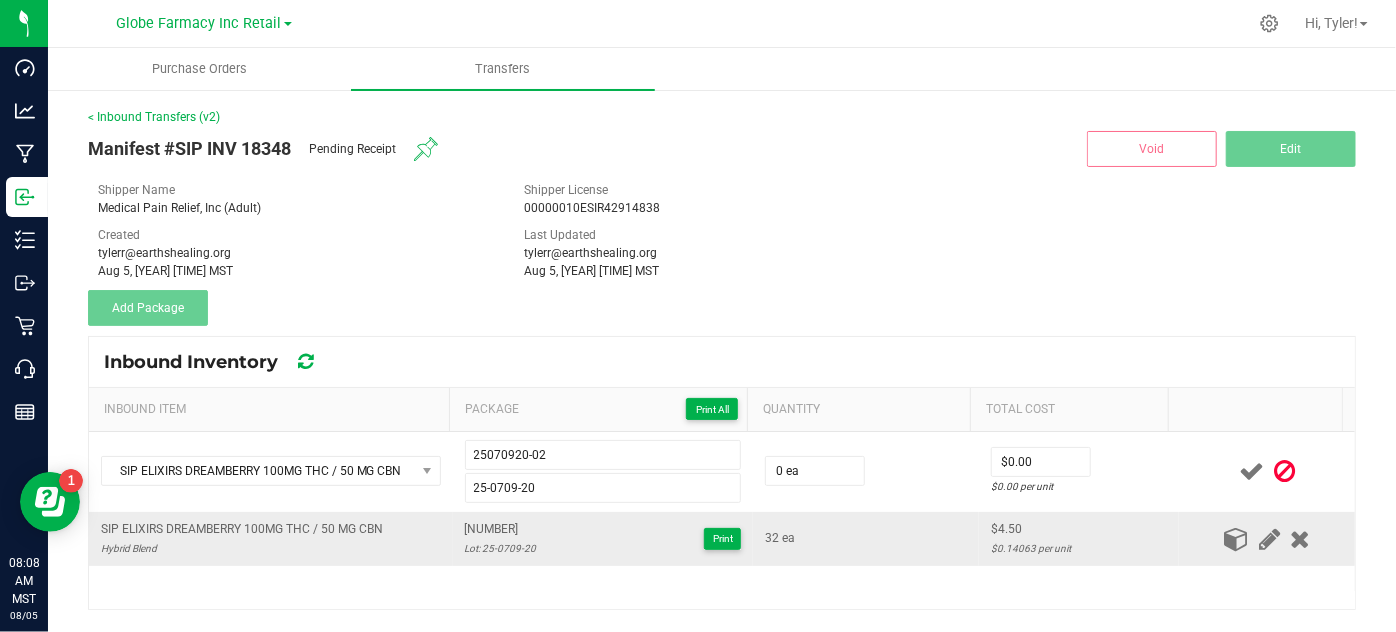 click on "32       ea" at bounding box center [866, 539] 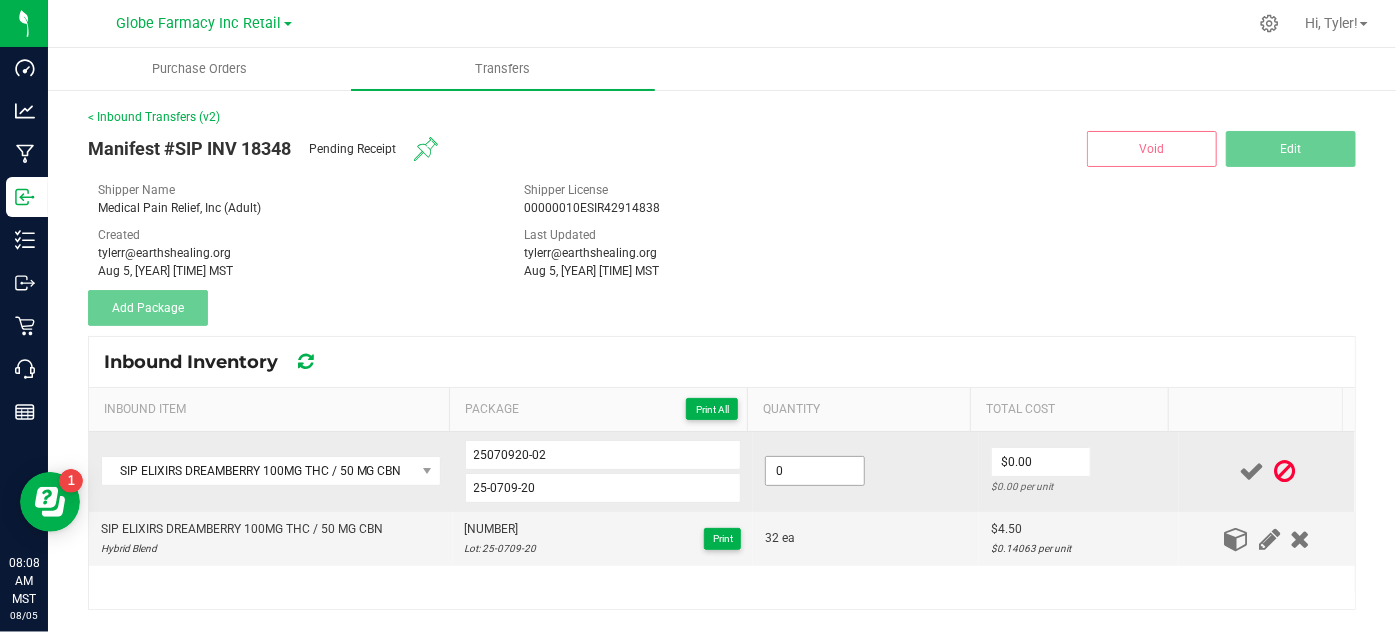 click on "0" at bounding box center [815, 471] 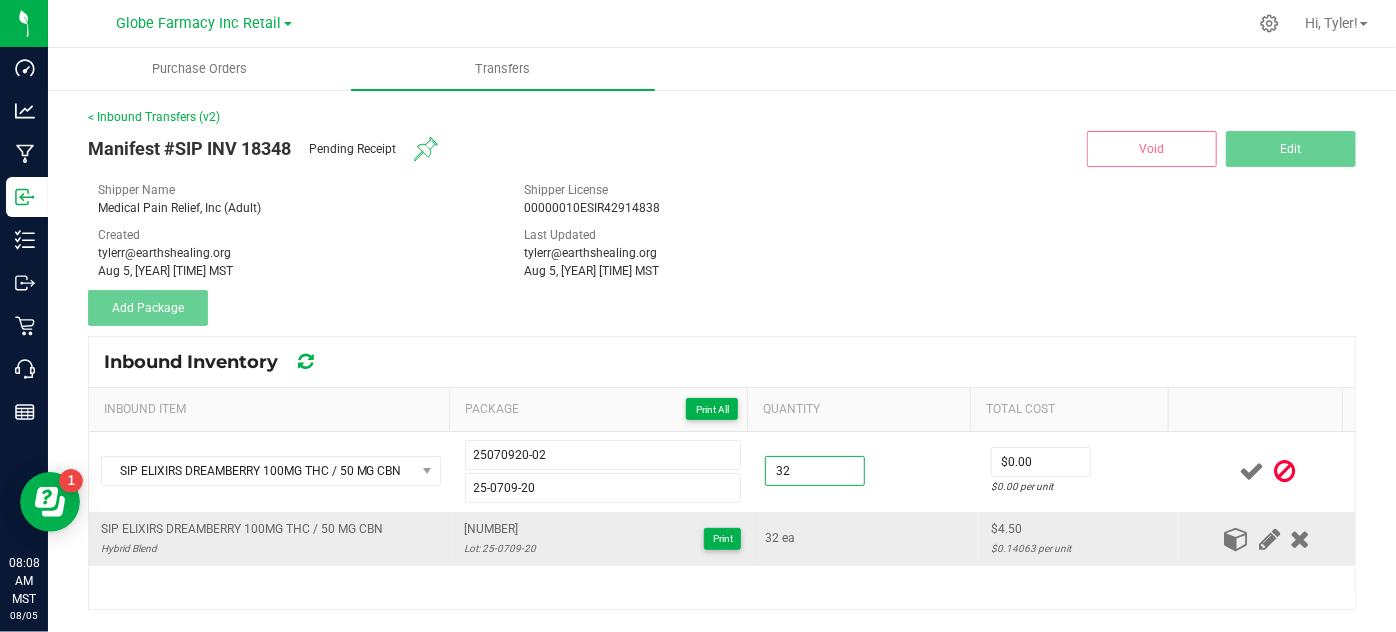 type on "32 ea" 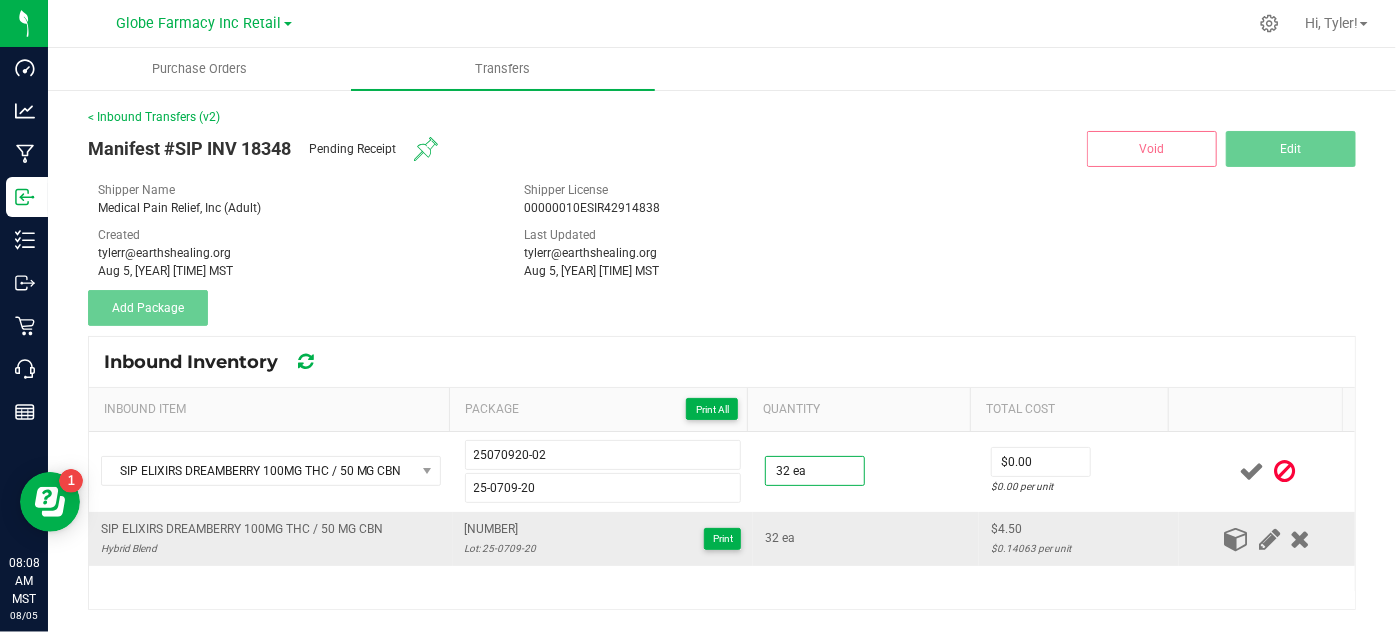 click on "32       ea" at bounding box center [866, 539] 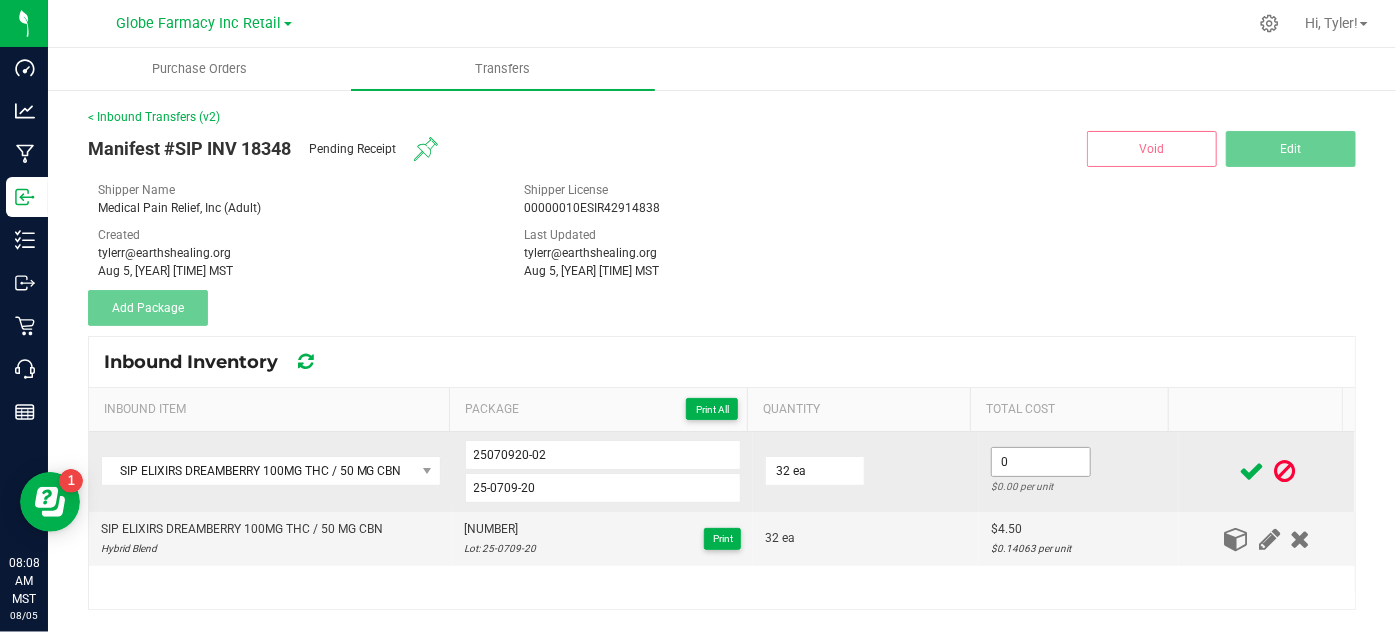 click on "0" at bounding box center (1041, 462) 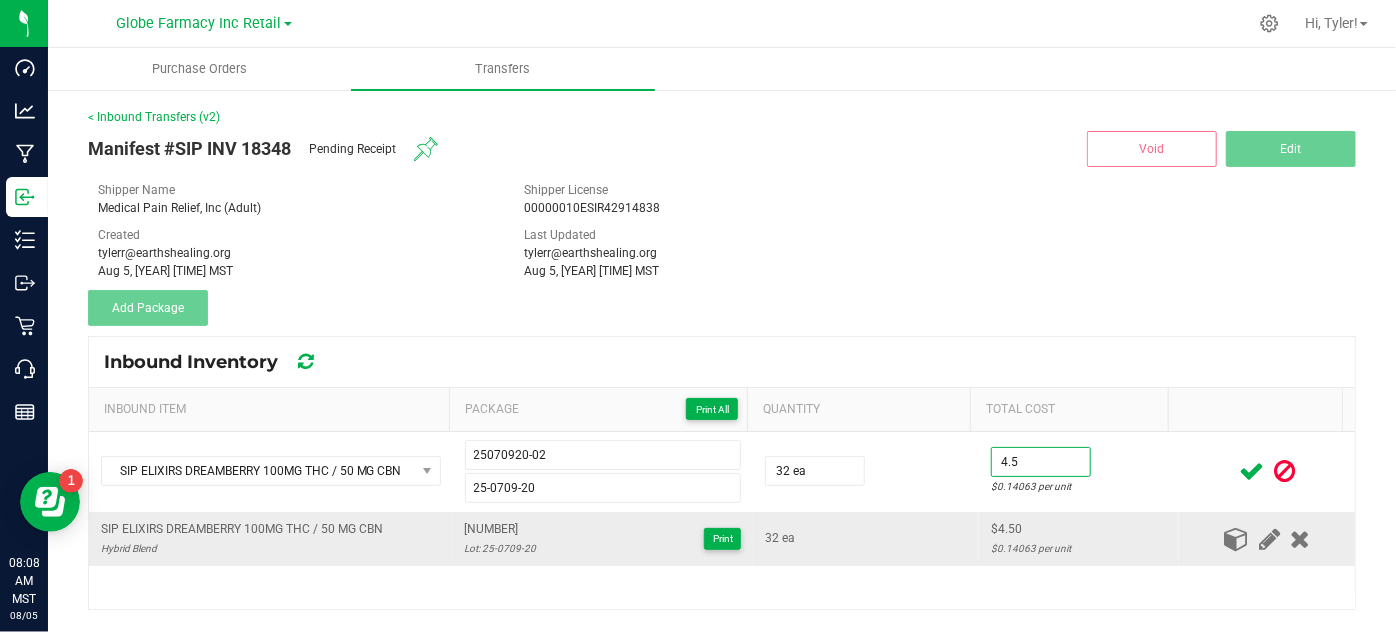 type on "$4.50" 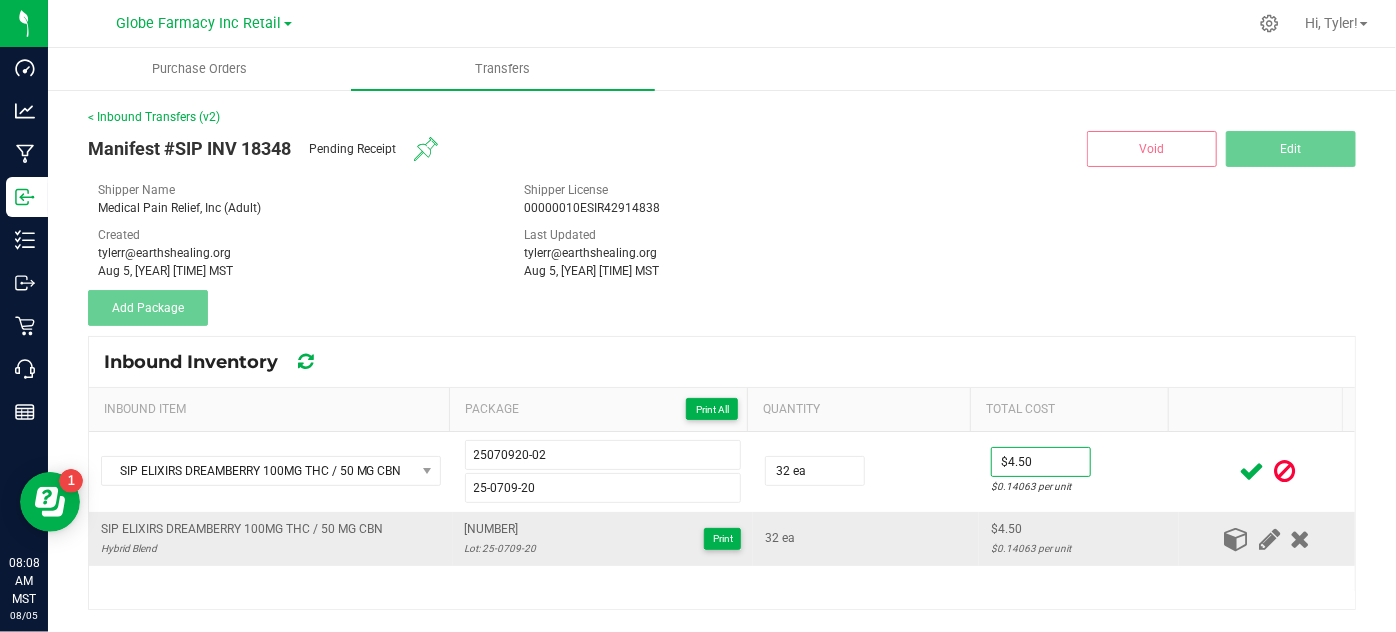 drag, startPoint x: 960, startPoint y: 541, endPoint x: 977, endPoint y: 540, distance: 17.029387 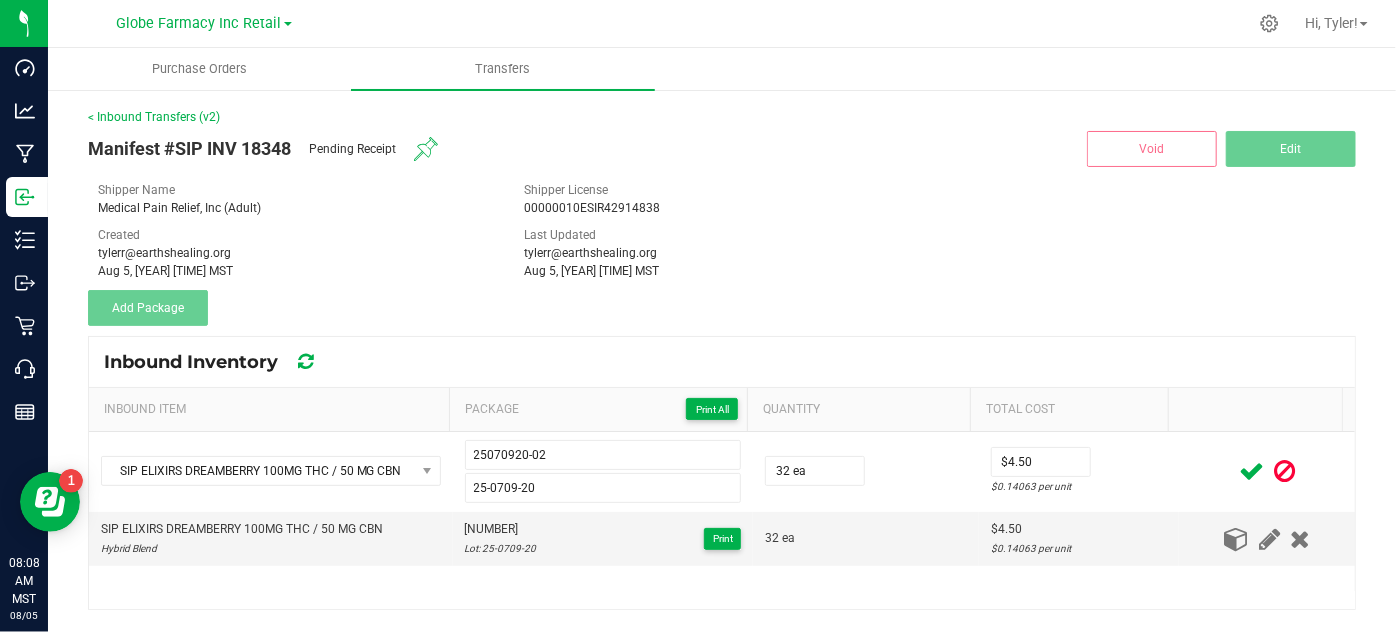 click at bounding box center (1251, 471) 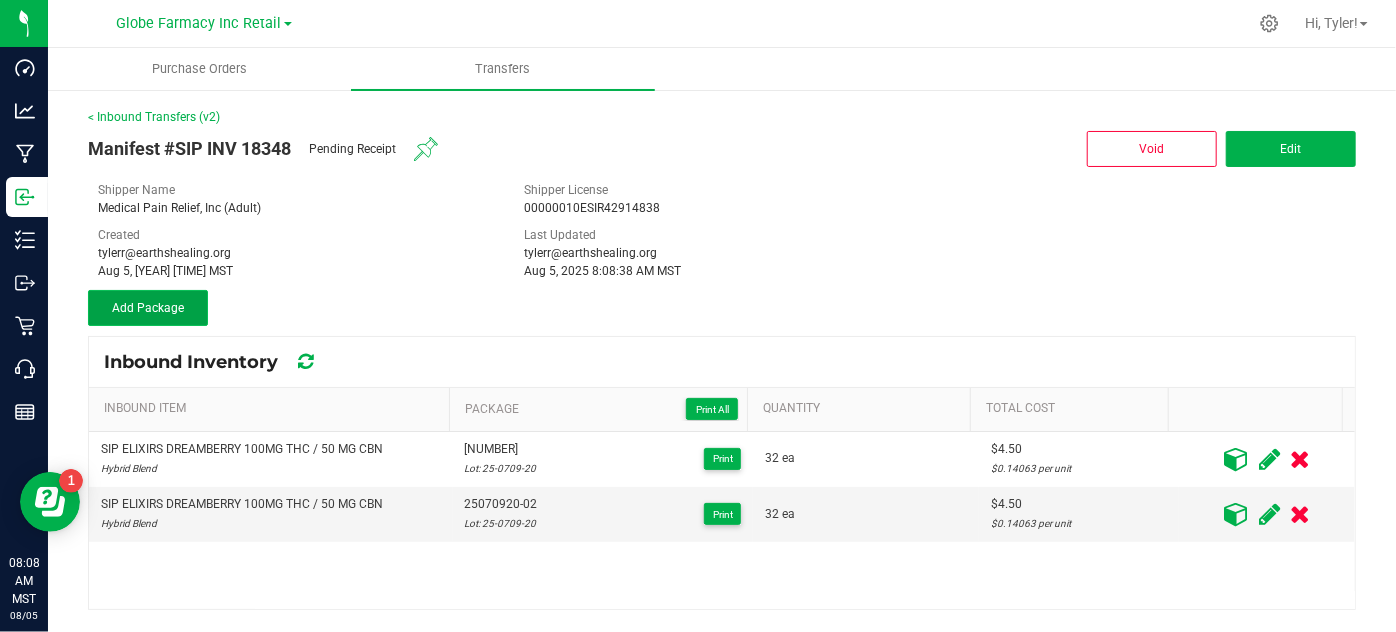 click on "Add Package" at bounding box center (148, 308) 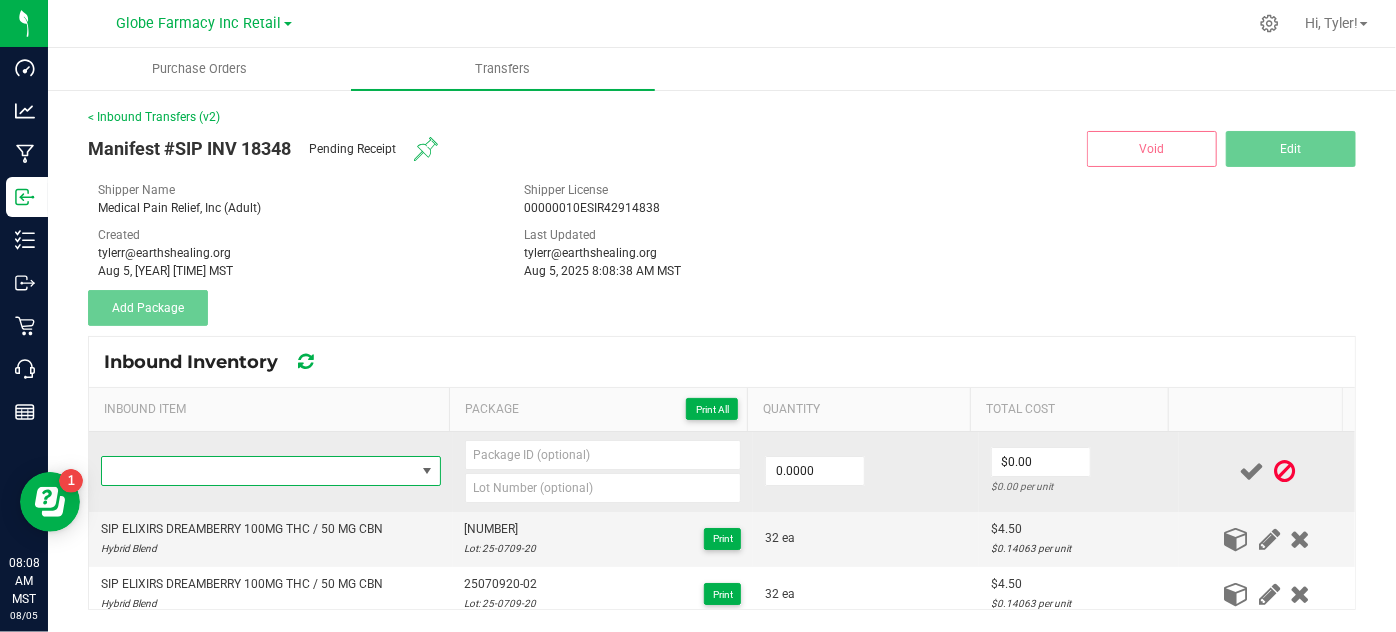 click at bounding box center (258, 471) 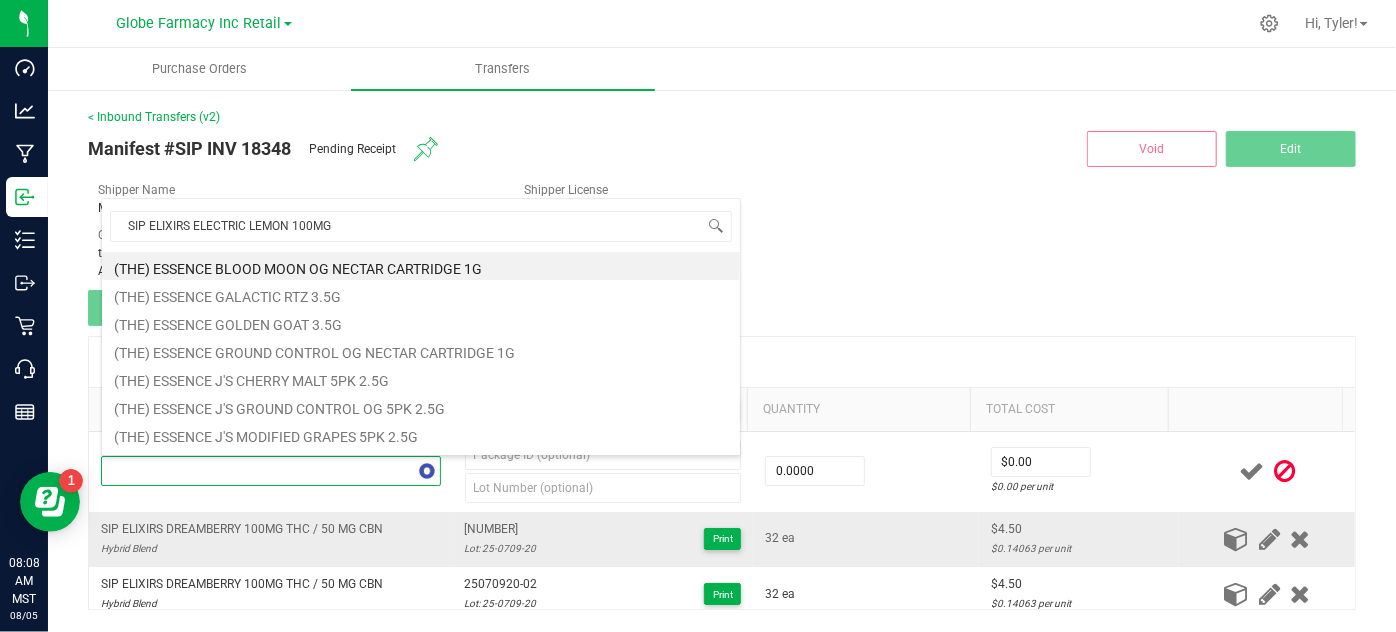 scroll, scrollTop: 99970, scrollLeft: 99664, axis: both 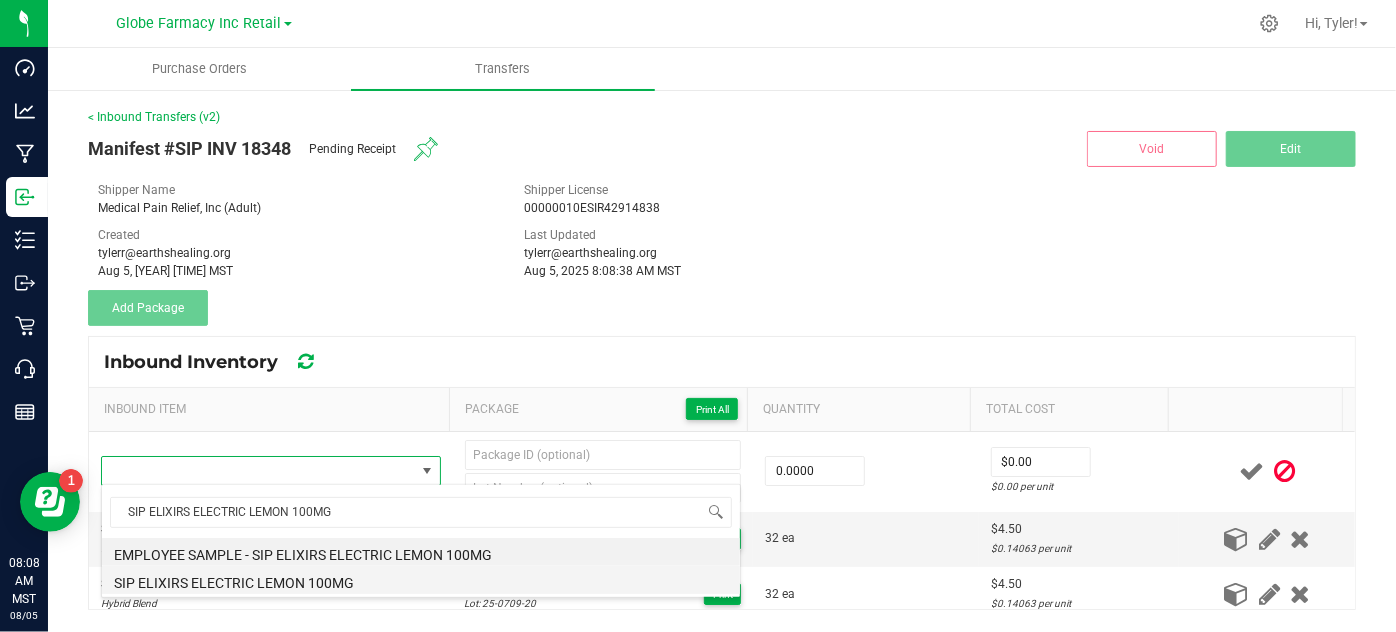 click on "SIP ELIXIRS ELECTRIC LEMON 100MG" at bounding box center [421, 580] 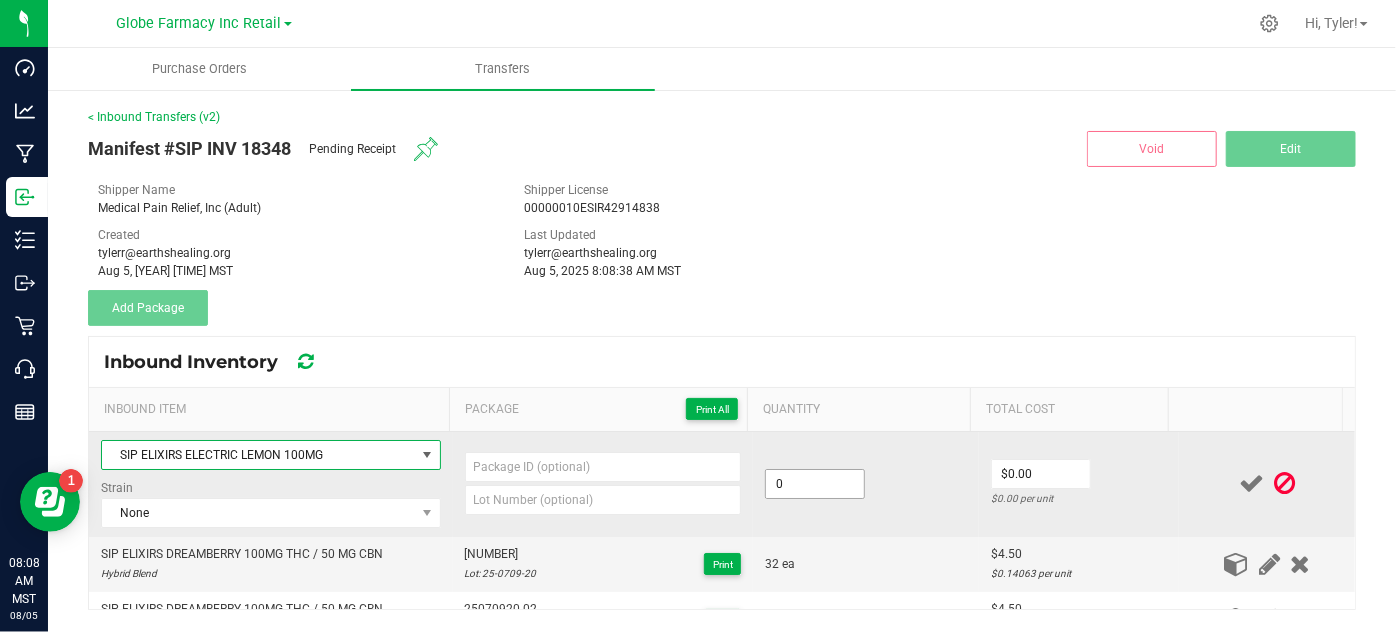 click on "0" at bounding box center (815, 484) 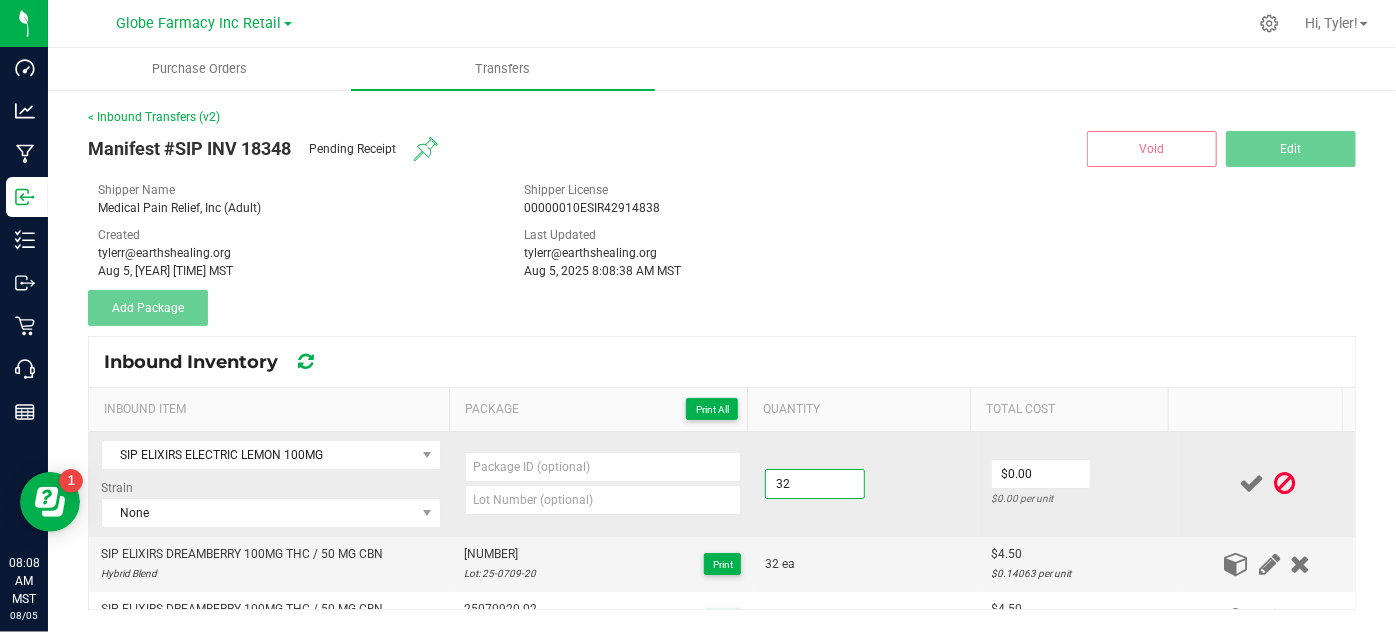 type on "32 ea" 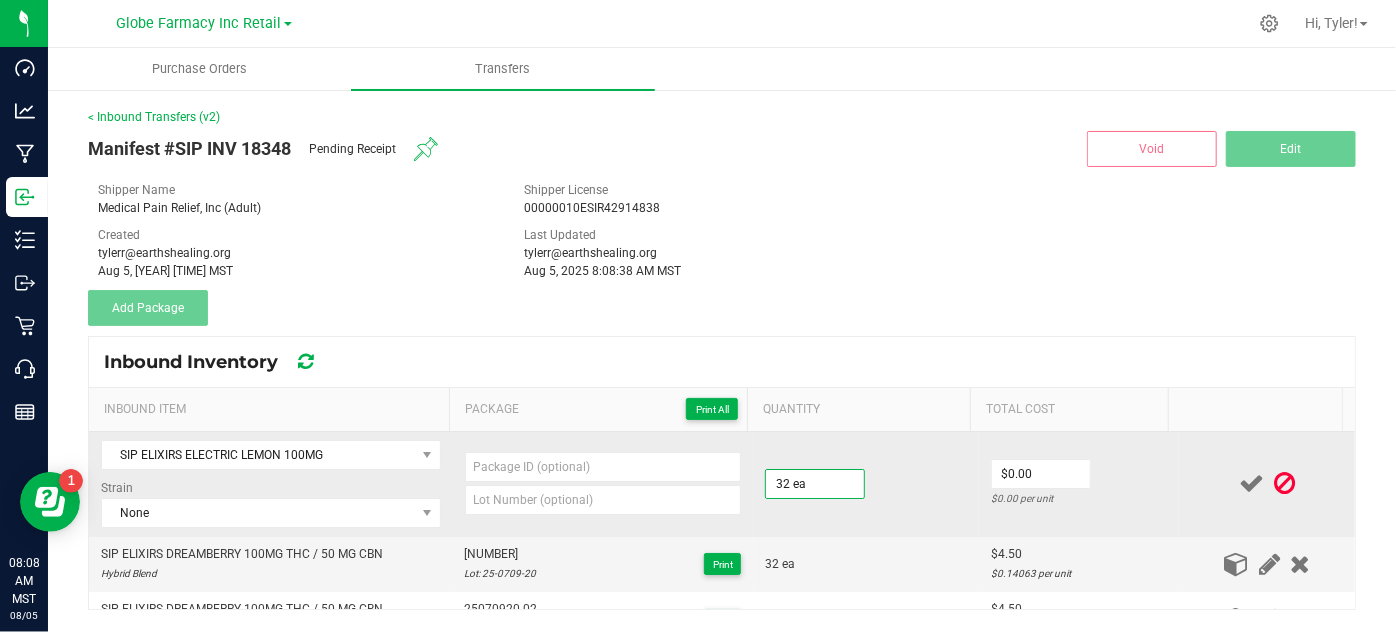 click on "32 ea" at bounding box center (866, 484) 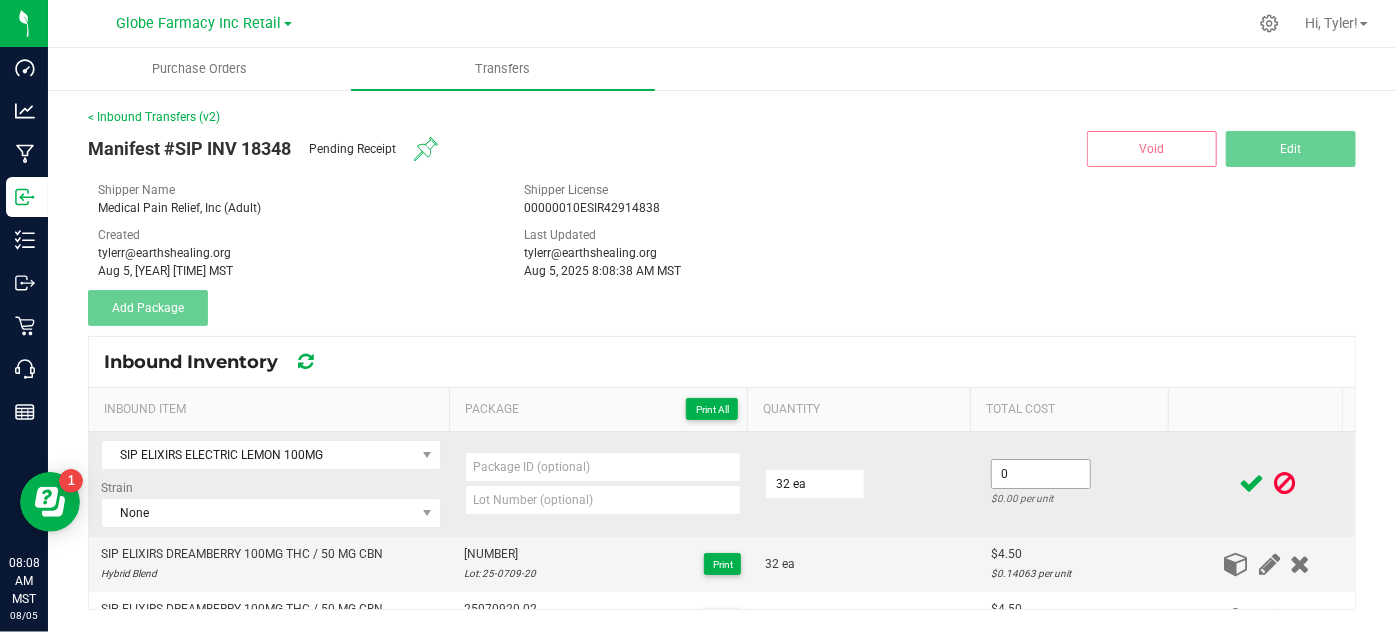 click on "0" at bounding box center [1041, 474] 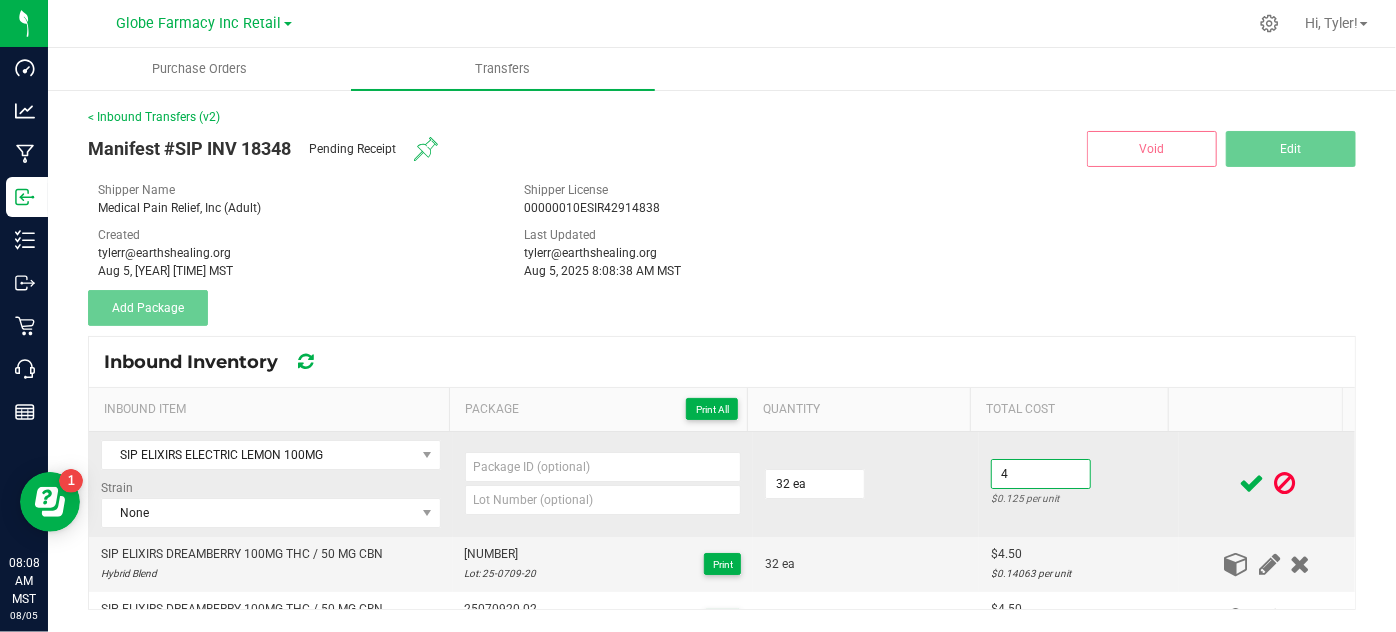 type on "$4.00" 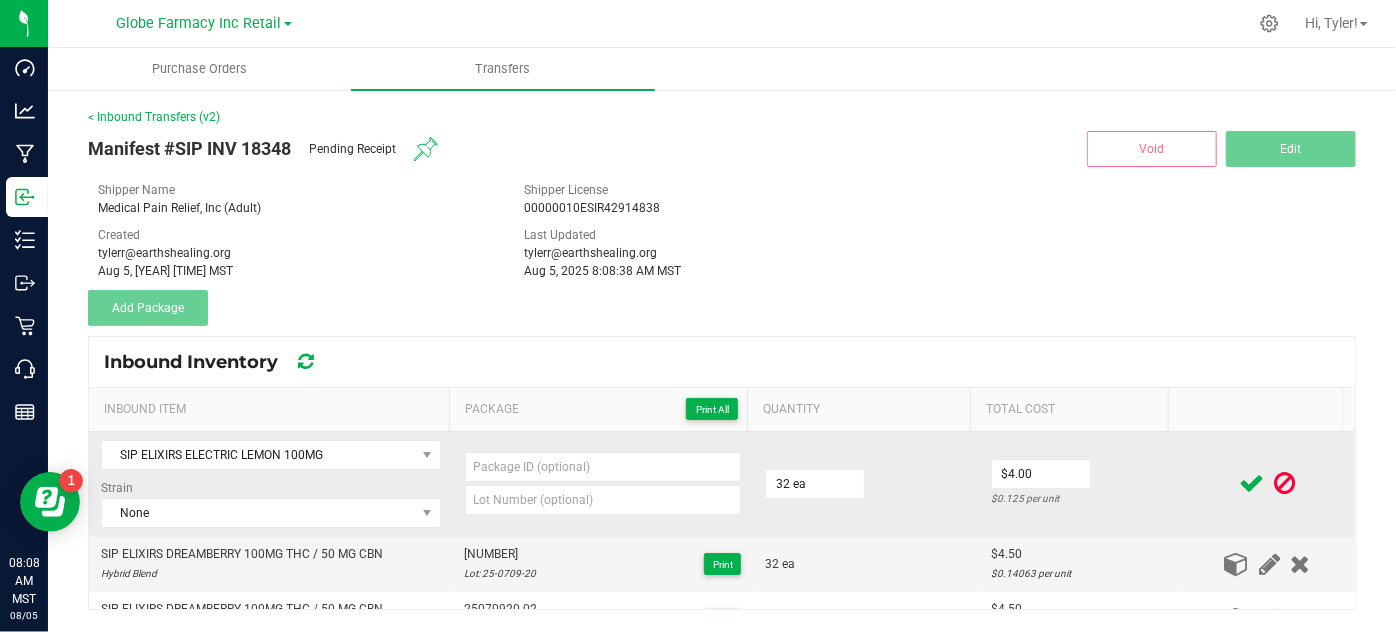 click on "$4.00  $0.125 per unit" at bounding box center (1079, 484) 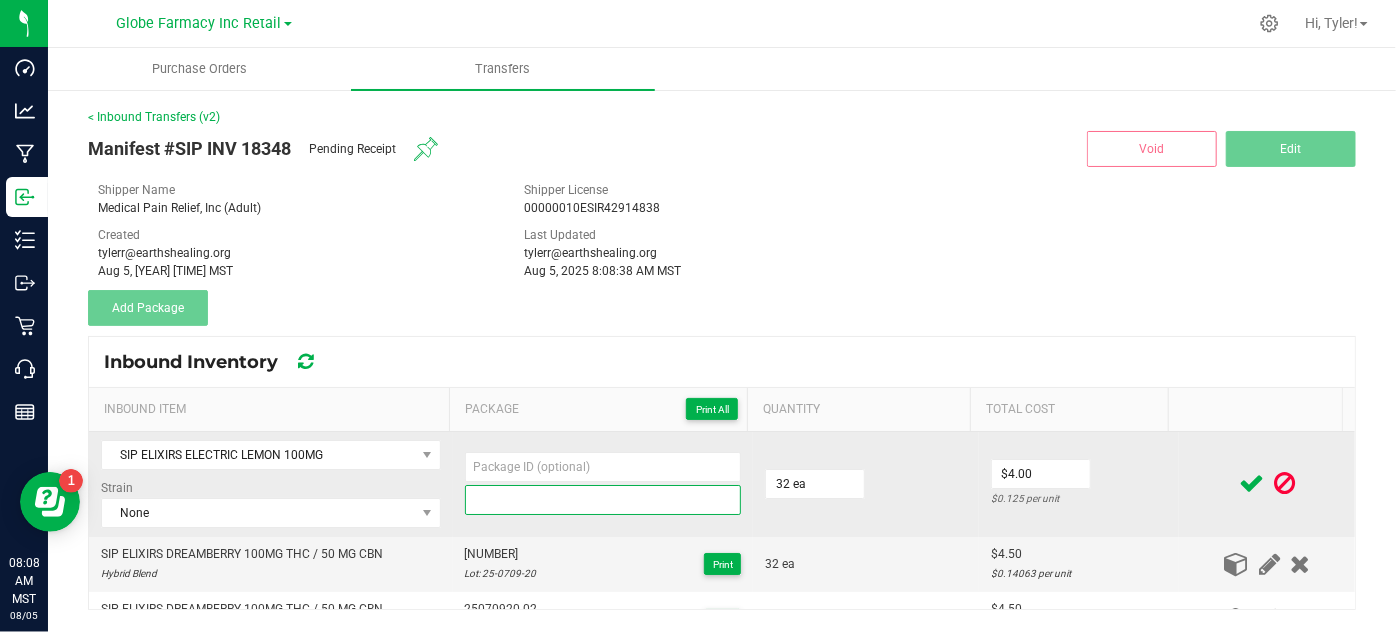 click at bounding box center [603, 500] 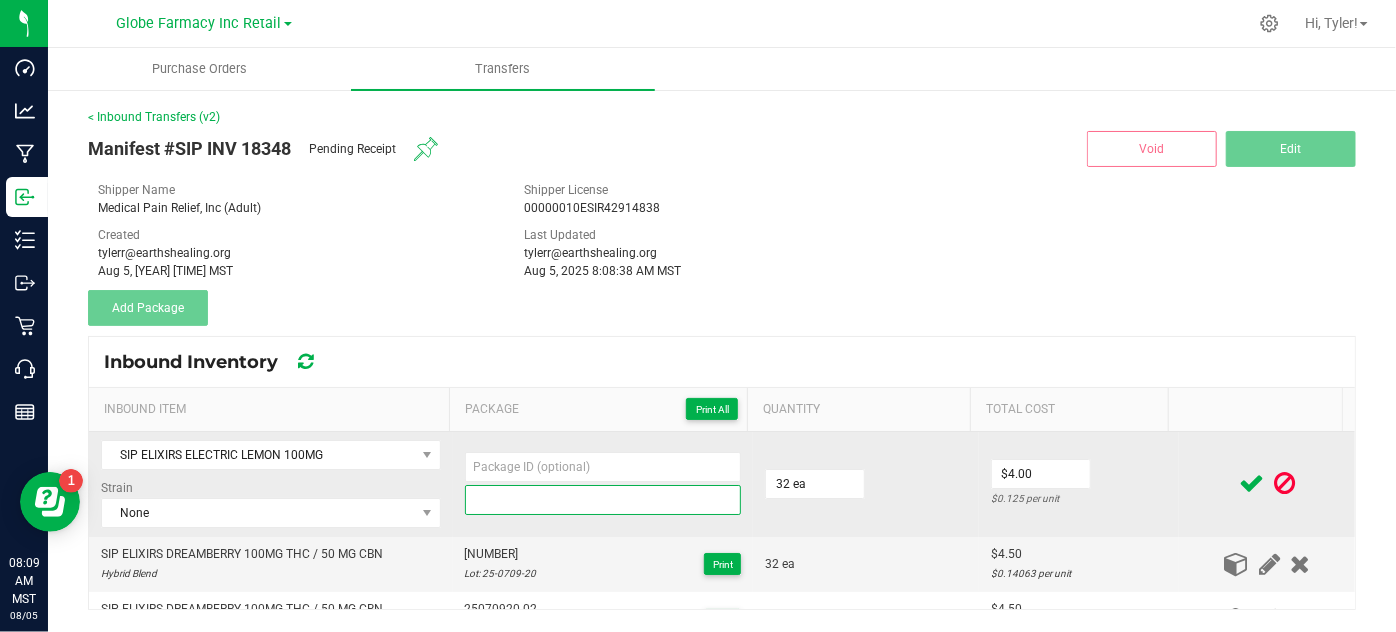 paste on "25-0611-20" 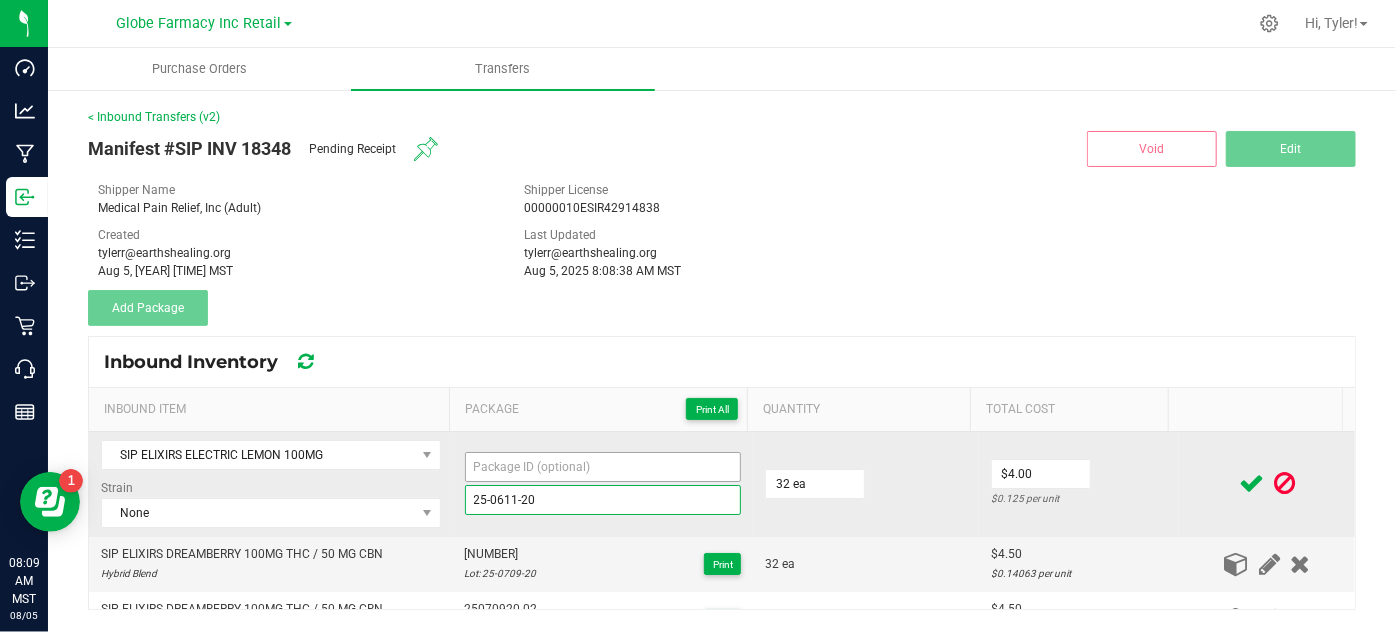 type on "25-0611-20" 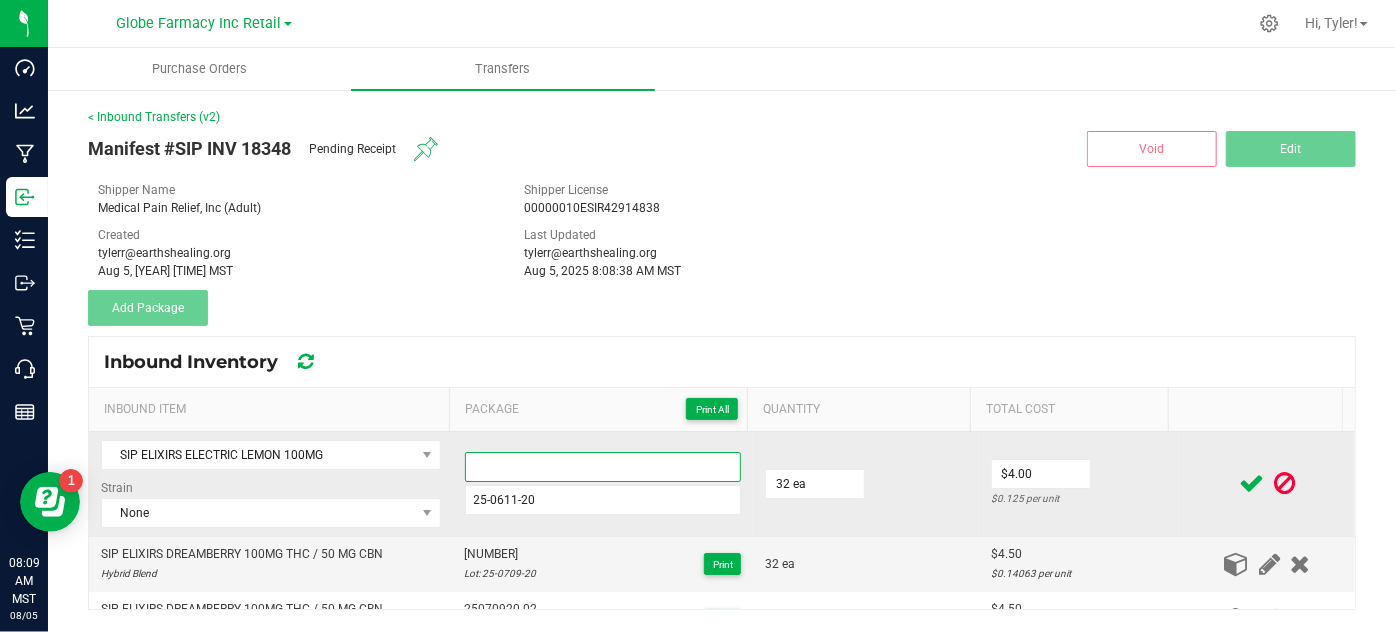 click at bounding box center (603, 467) 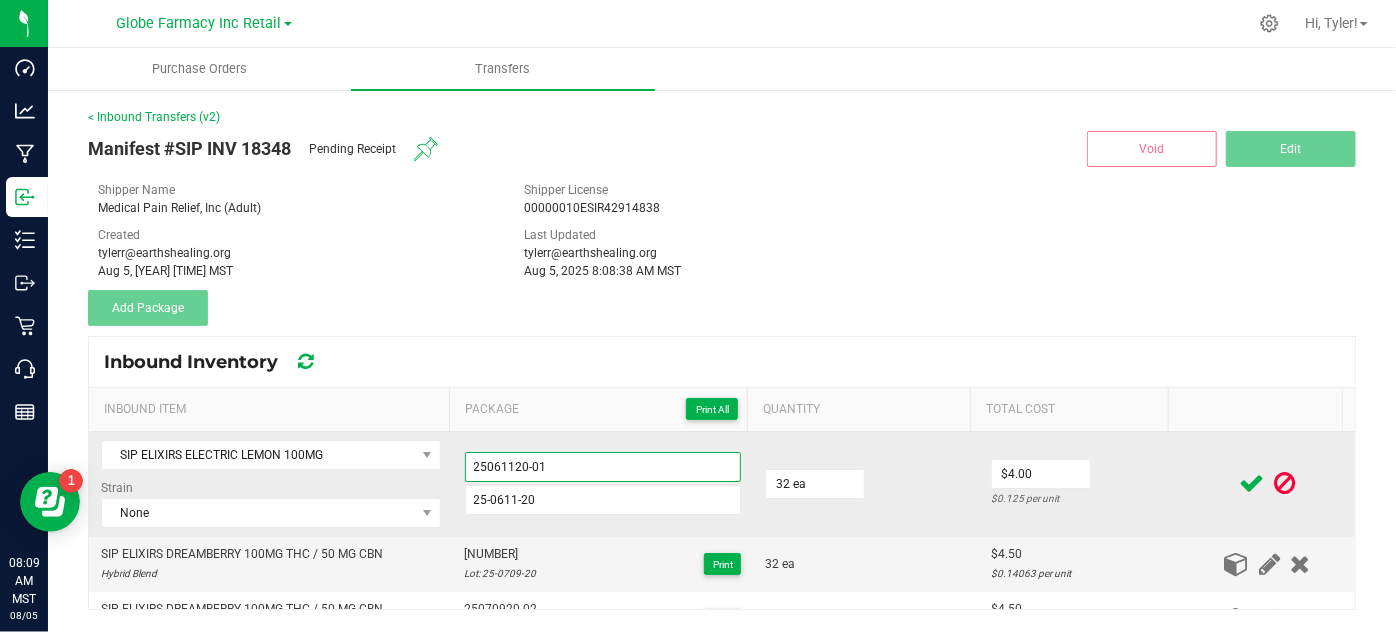 click on "25061120-01" at bounding box center [603, 467] 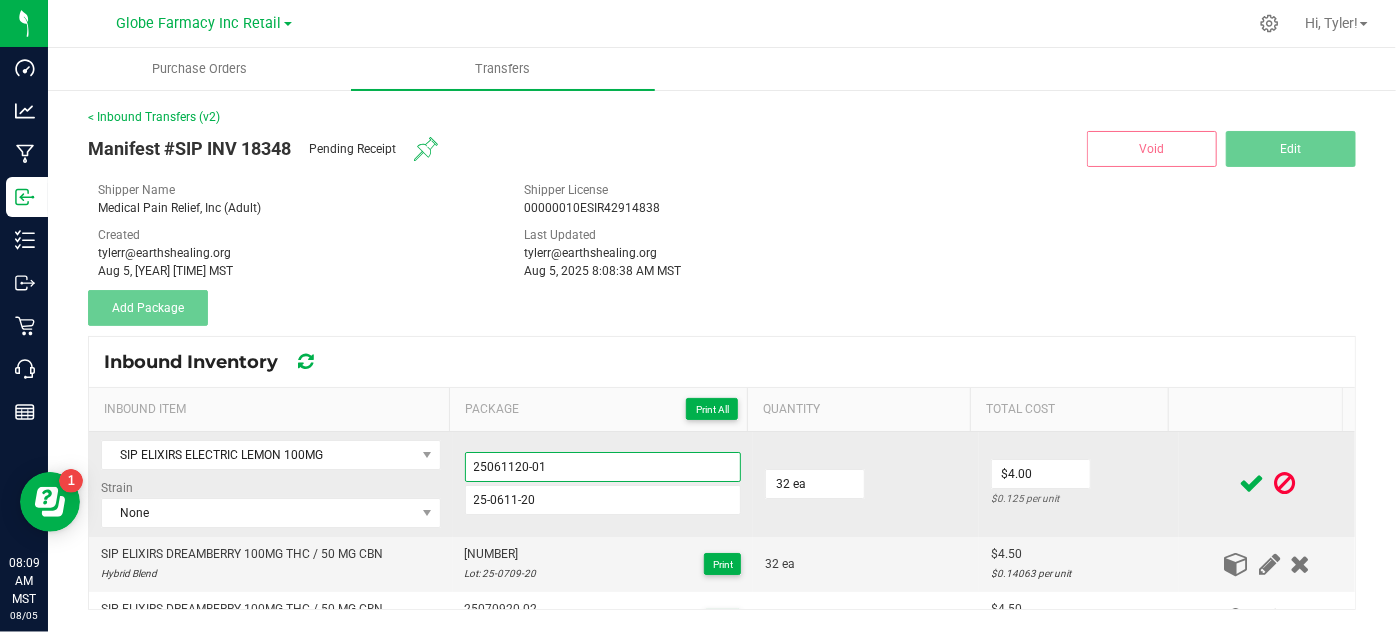 click on "25061120-01" at bounding box center (603, 467) 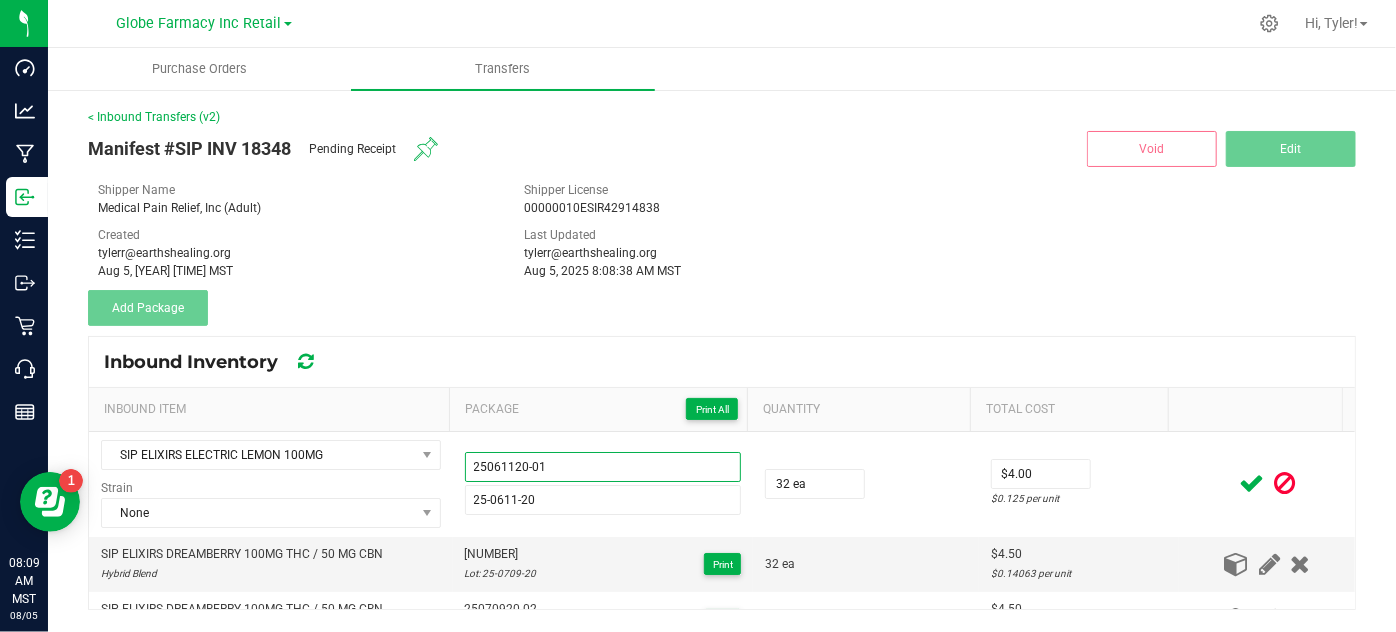 type on "25061120-01" 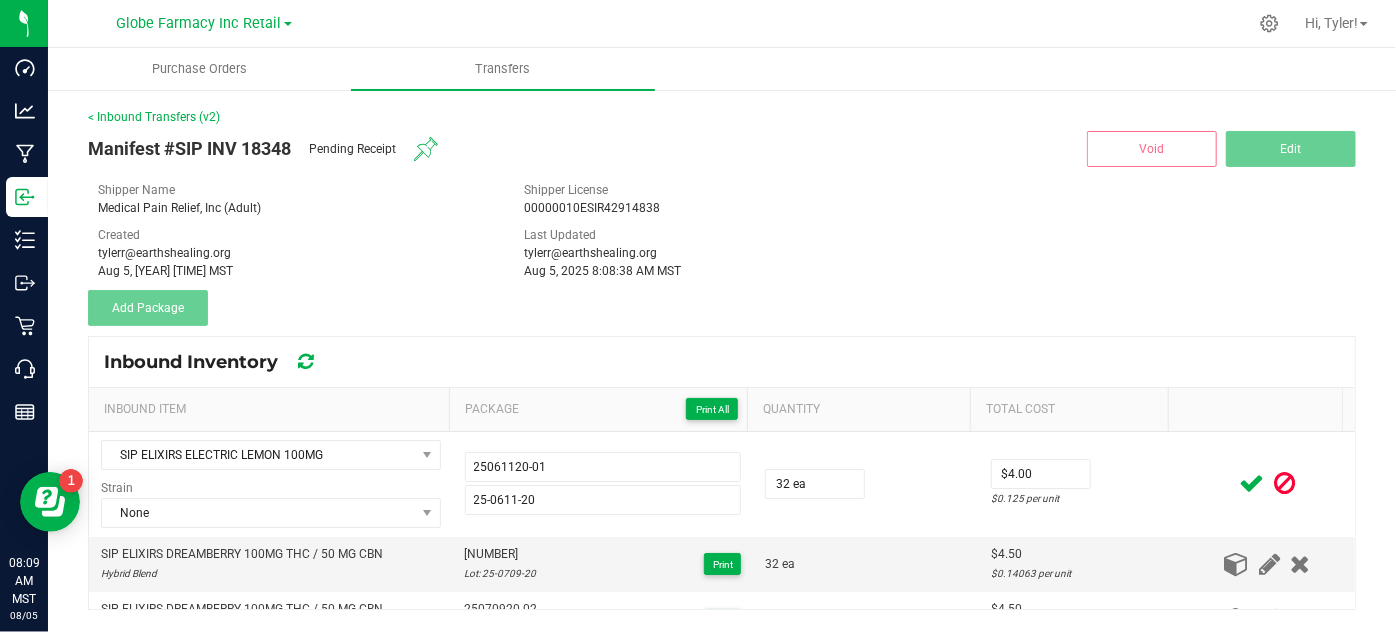 click on "Manifest #SIP INV 18348   Pending Receipt     Void   Edit  Shipper Name Medical Pain Relief, Inc (Adult) Shipper License 00000010ESIR42914838 Created tylerr@earthshealing.org Aug 5, 2025 8:05:31 AM MST Last Updated tylerr@earthshealing.org Aug 5, 2025 8:08:38 AM MST  Add Package" at bounding box center [722, 226] 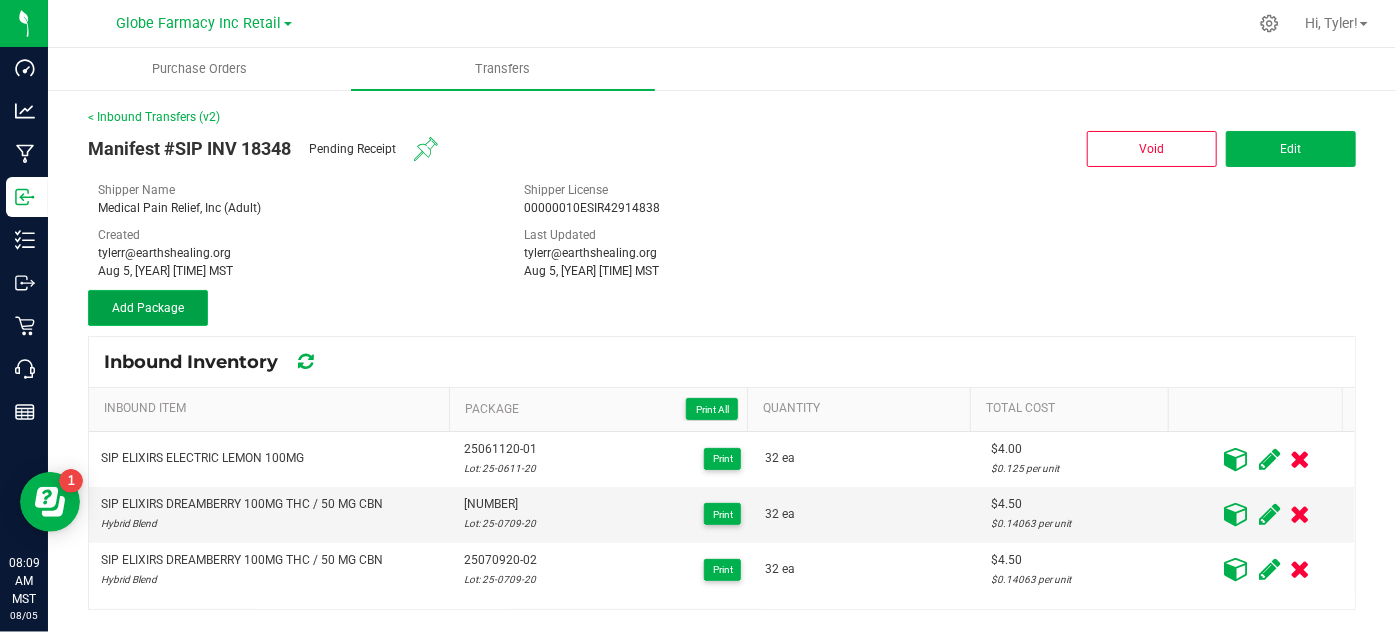 click on "Add Package" at bounding box center [148, 308] 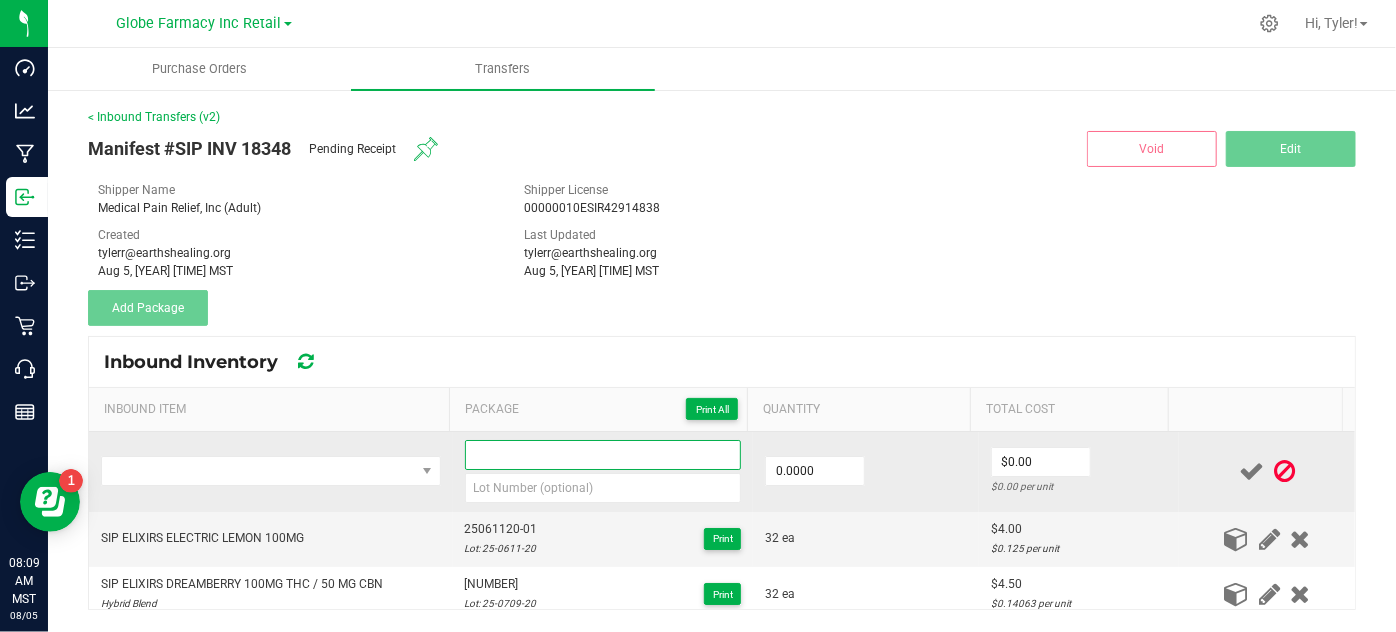 click at bounding box center [603, 455] 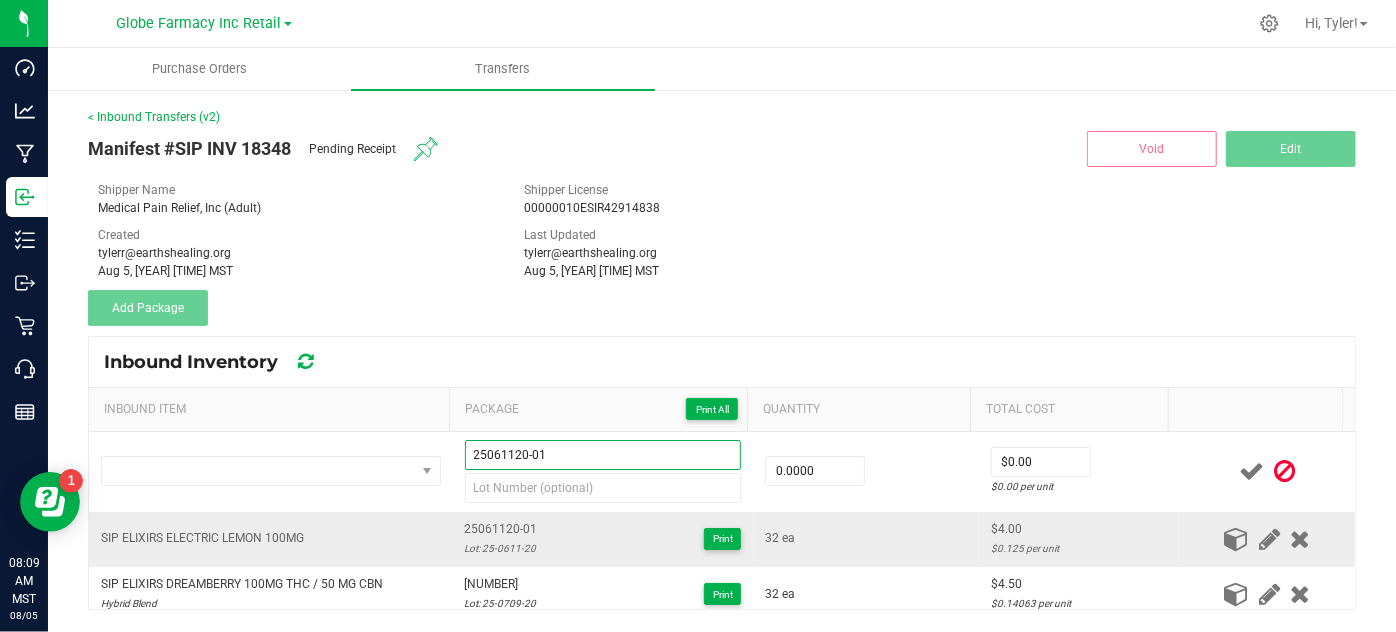 type on "25061120-01" 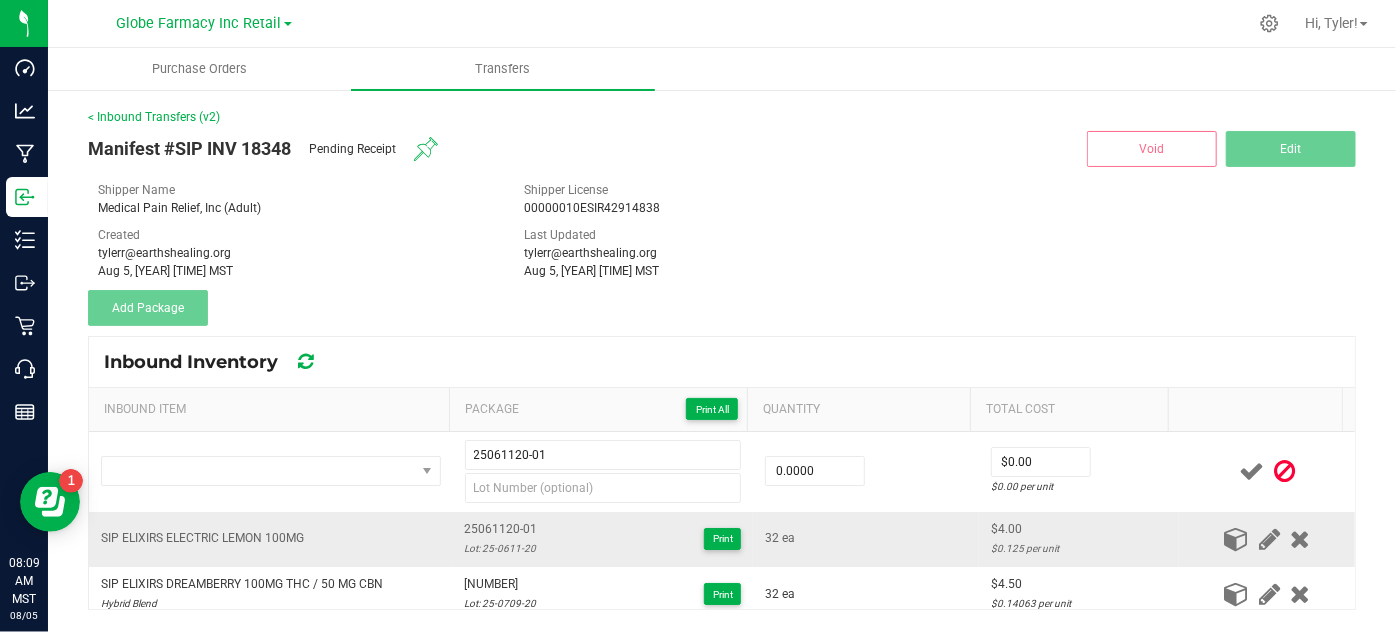 click on "Lot: 25-0611-20" at bounding box center (501, 548) 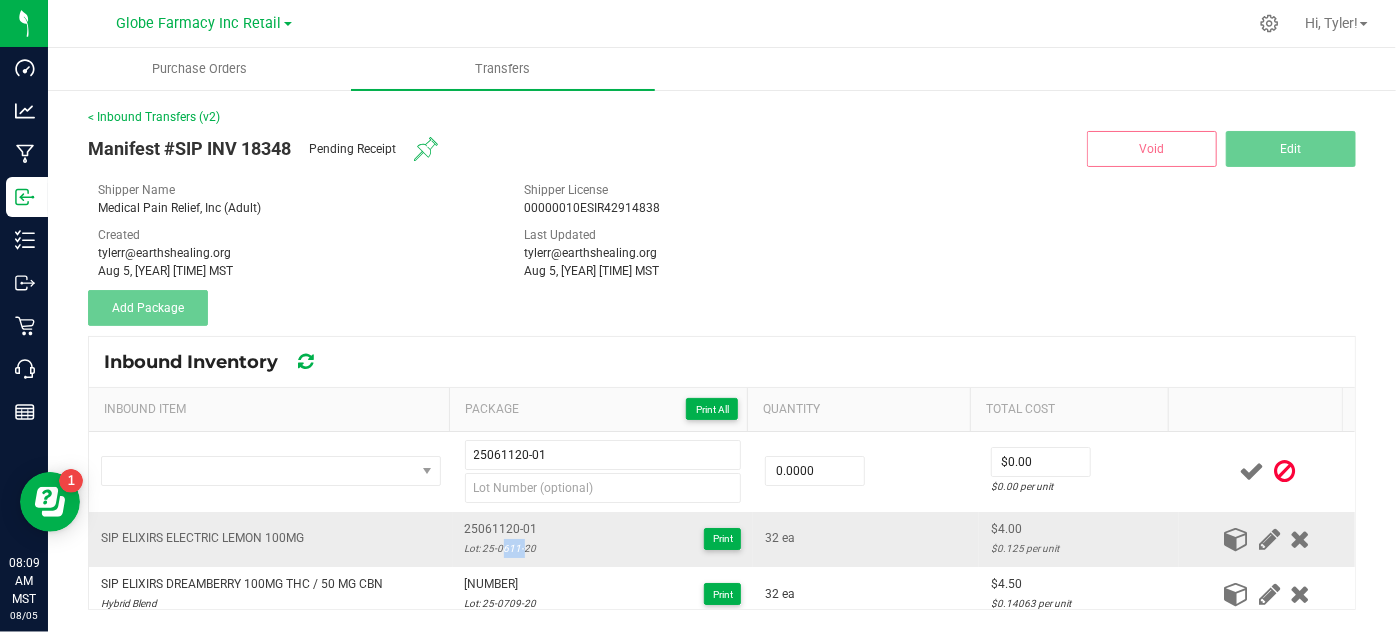 click on "Lot: 25-0611-20" at bounding box center (501, 548) 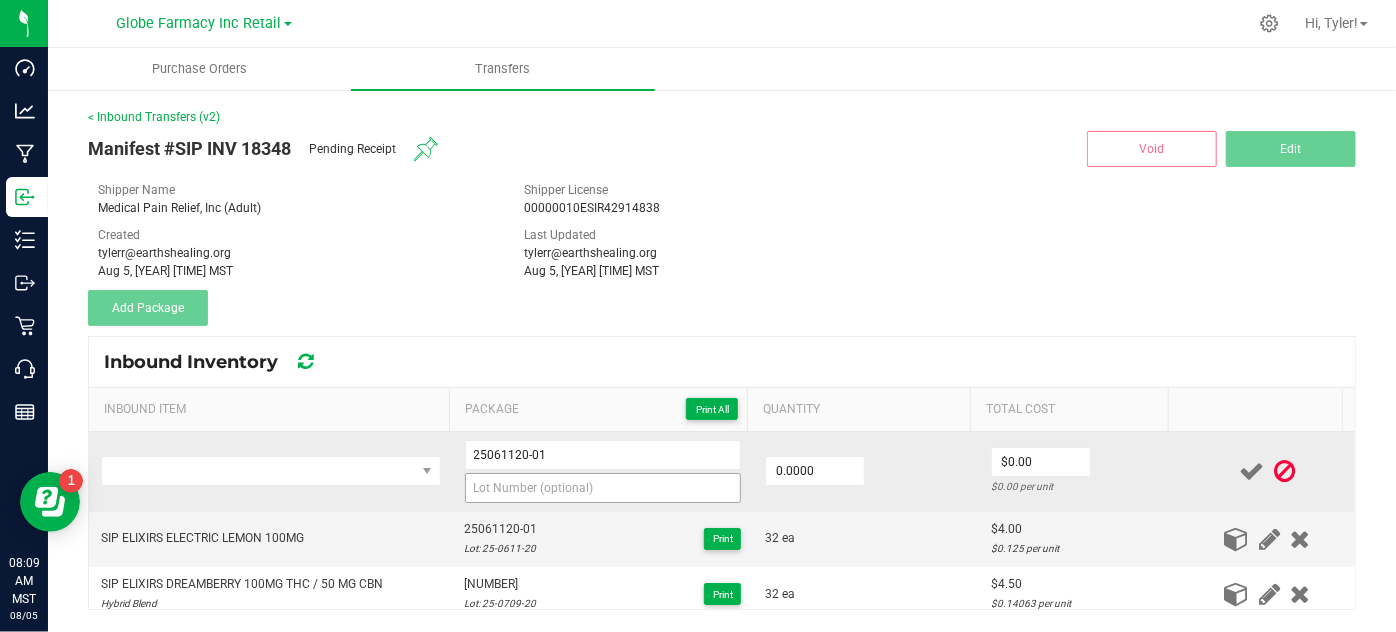 click on "25061120-01" at bounding box center (603, 472) 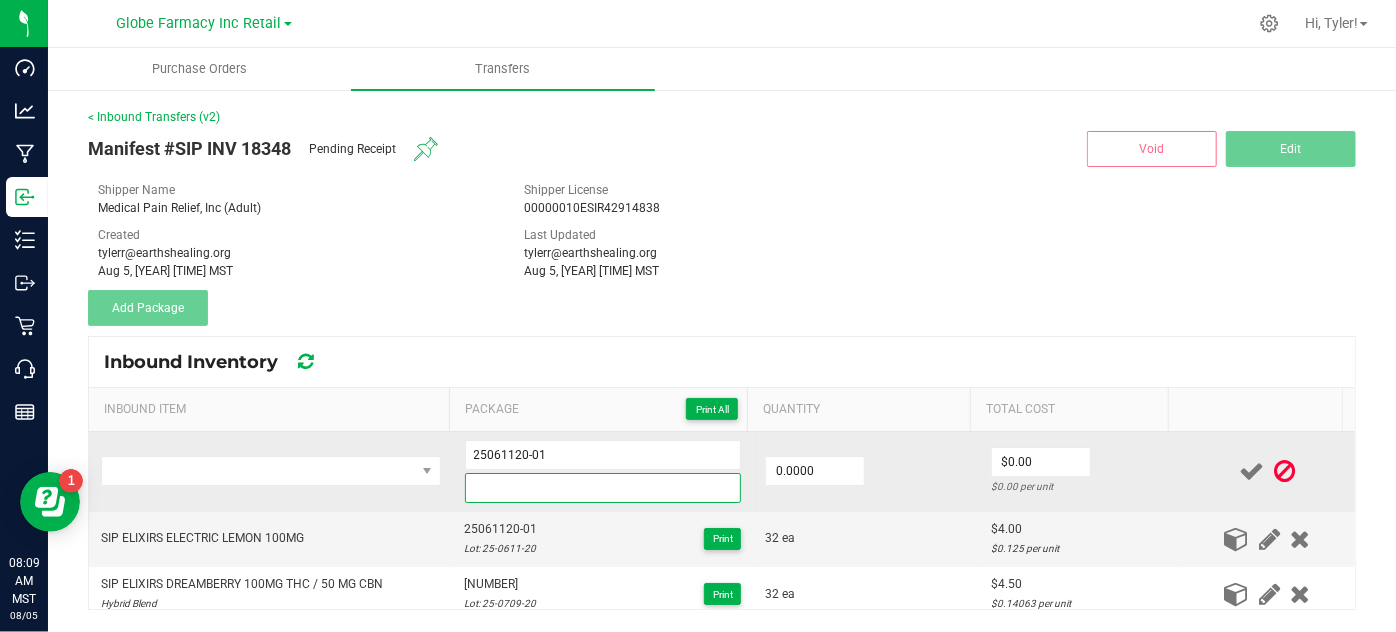 click at bounding box center [603, 488] 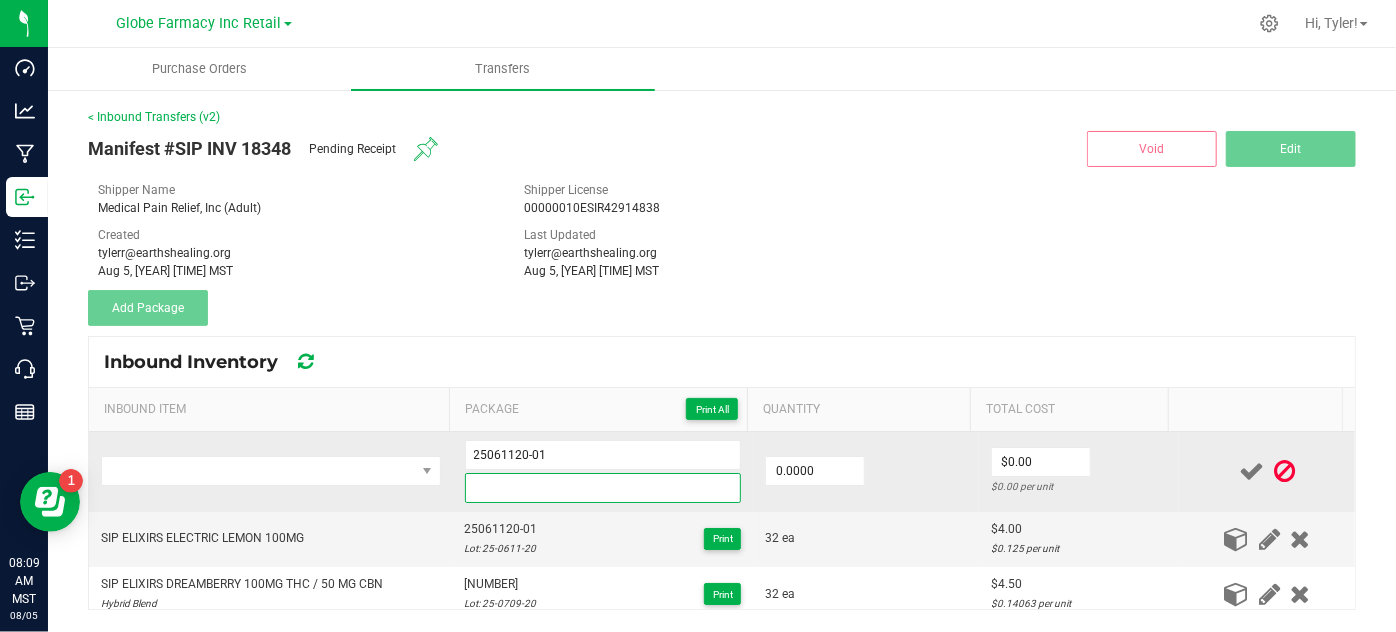 paste on "25-0611-20" 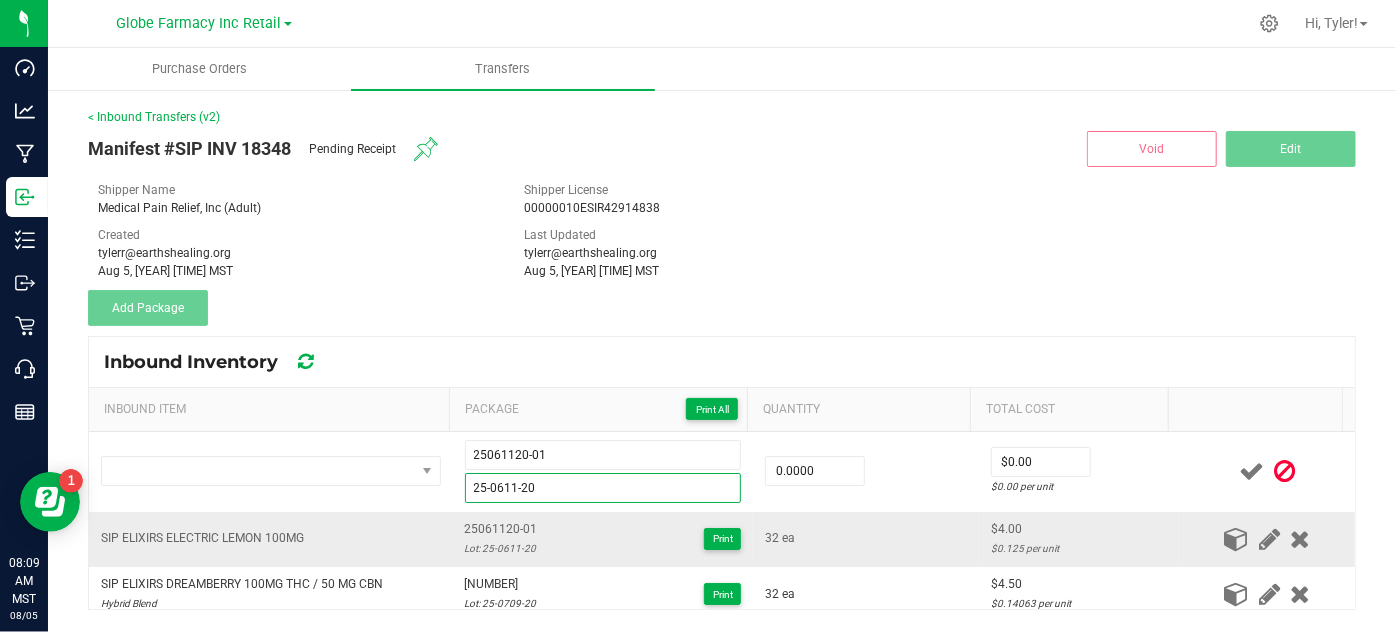 type on "25-0611-20" 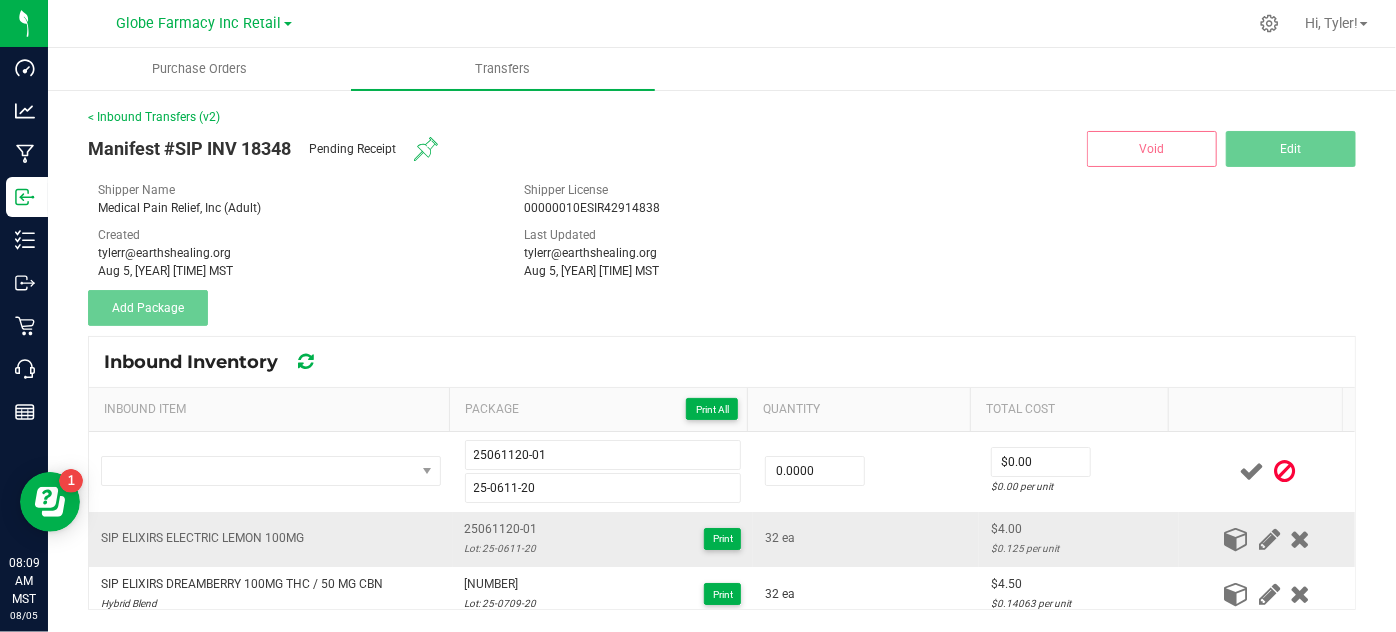 click on "SIP ELIXIRS ELECTRIC LEMON 100MG" at bounding box center [202, 538] 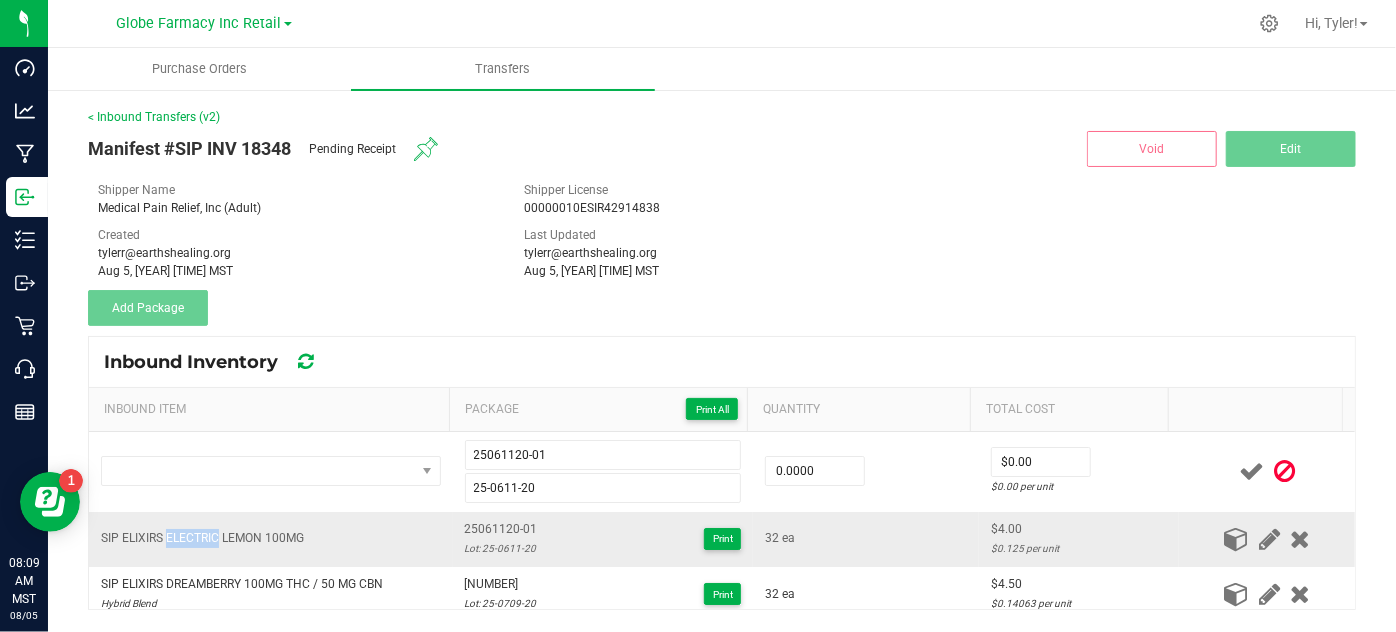 click on "SIP ELIXIRS ELECTRIC LEMON 100MG" at bounding box center (202, 538) 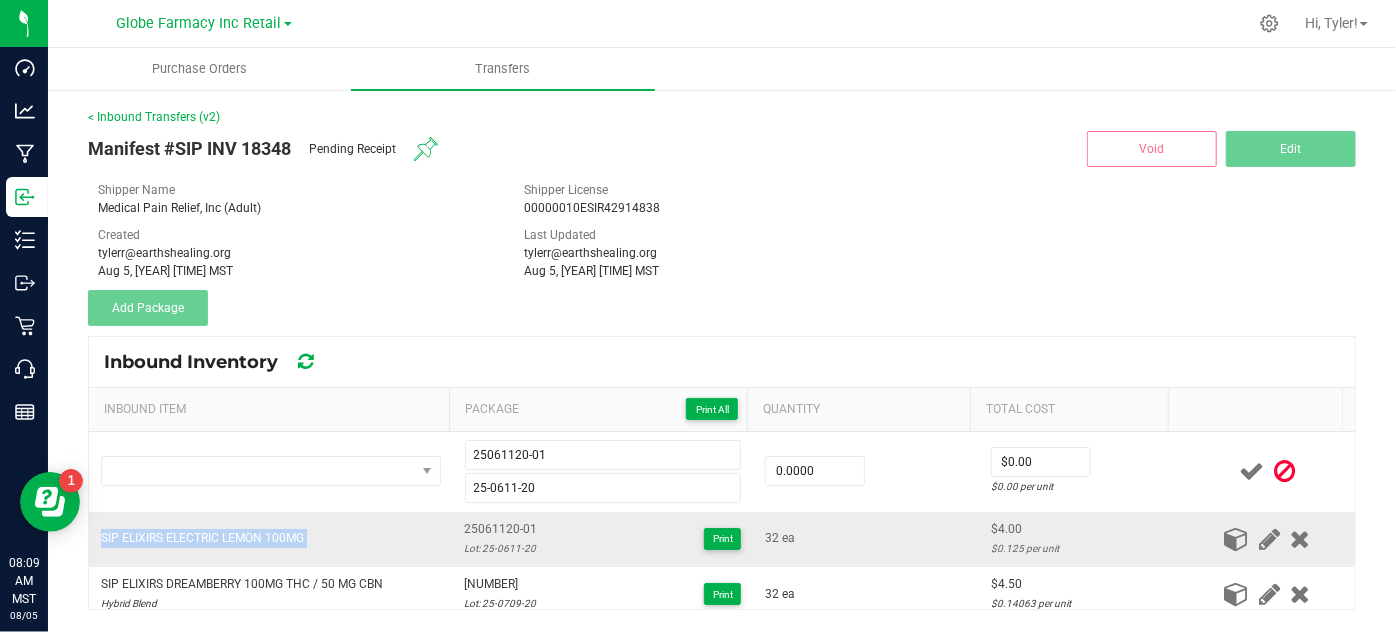 click on "SIP ELIXIRS ELECTRIC LEMON 100MG" at bounding box center (202, 538) 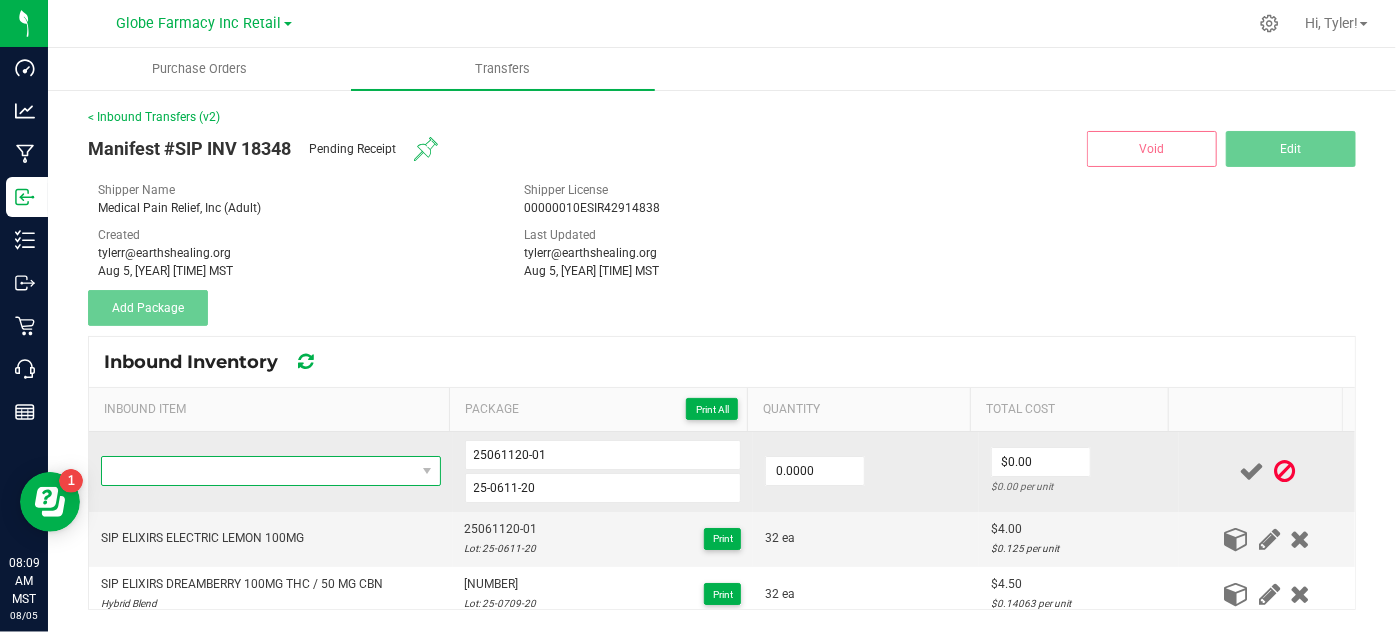 click at bounding box center [258, 471] 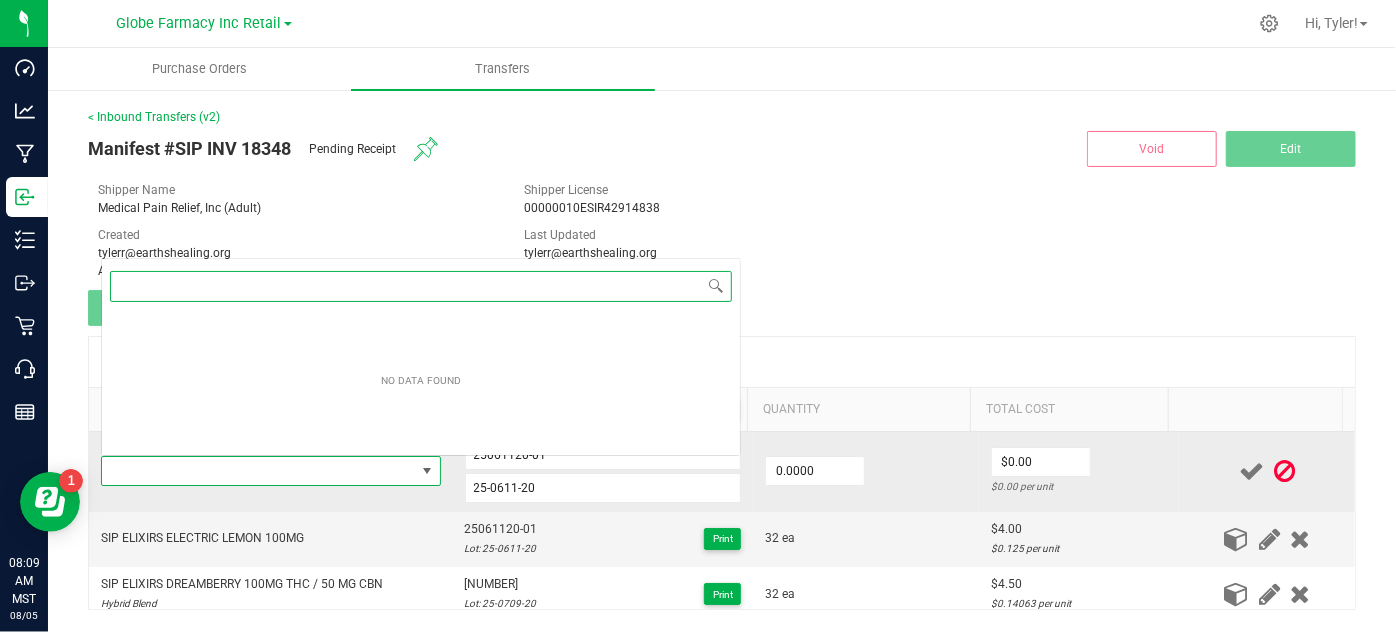 scroll, scrollTop: 0, scrollLeft: 0, axis: both 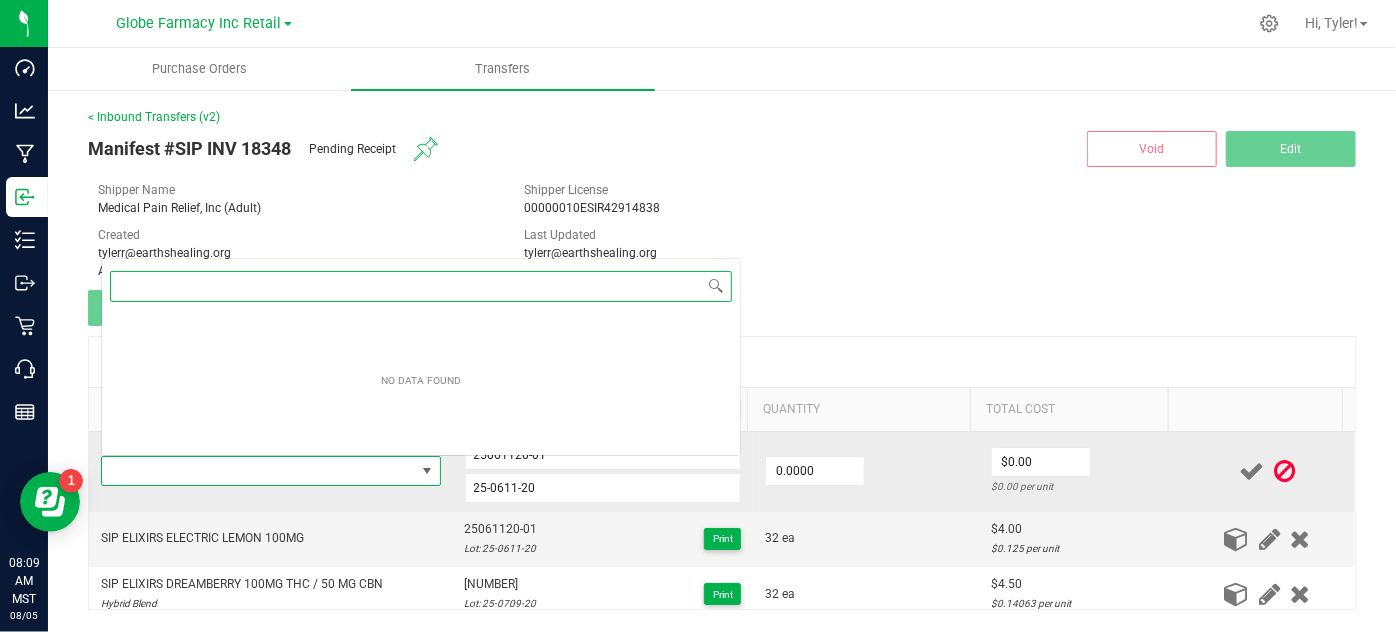 paste on "SIP ELIXIRS ELECTRIC LEMON 100MG" 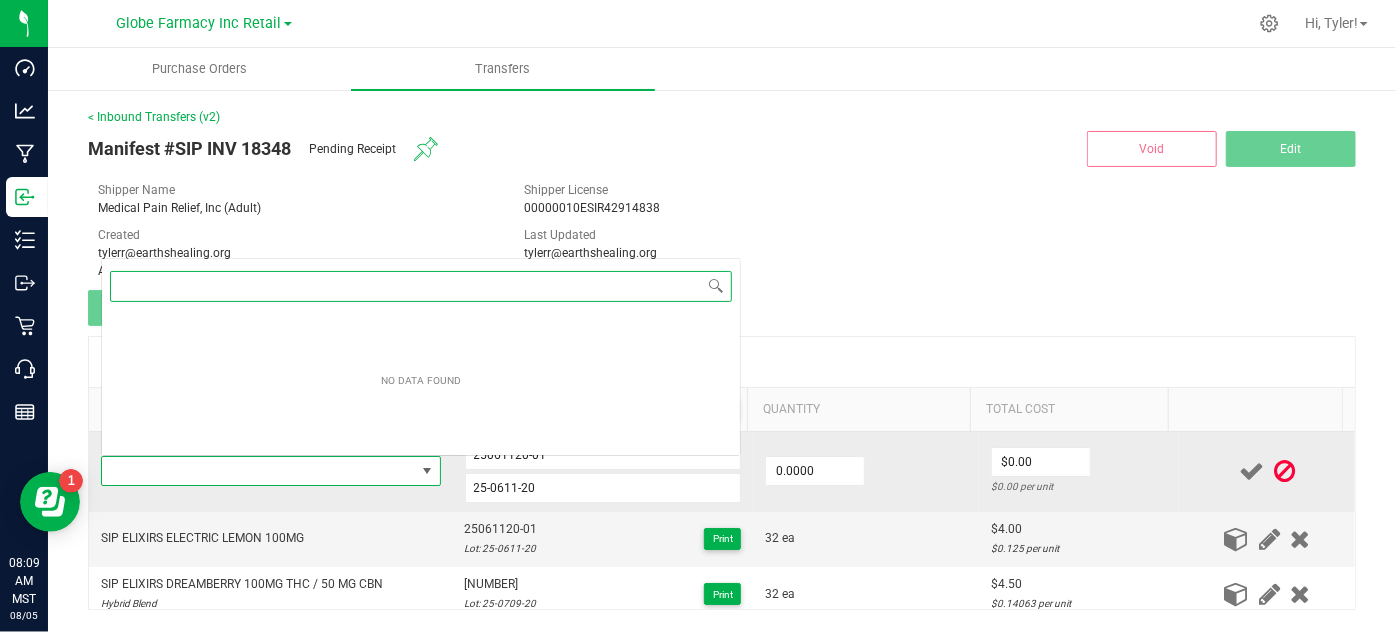 type on "SIP ELIXIRS ELECTRIC LEMON 100MG" 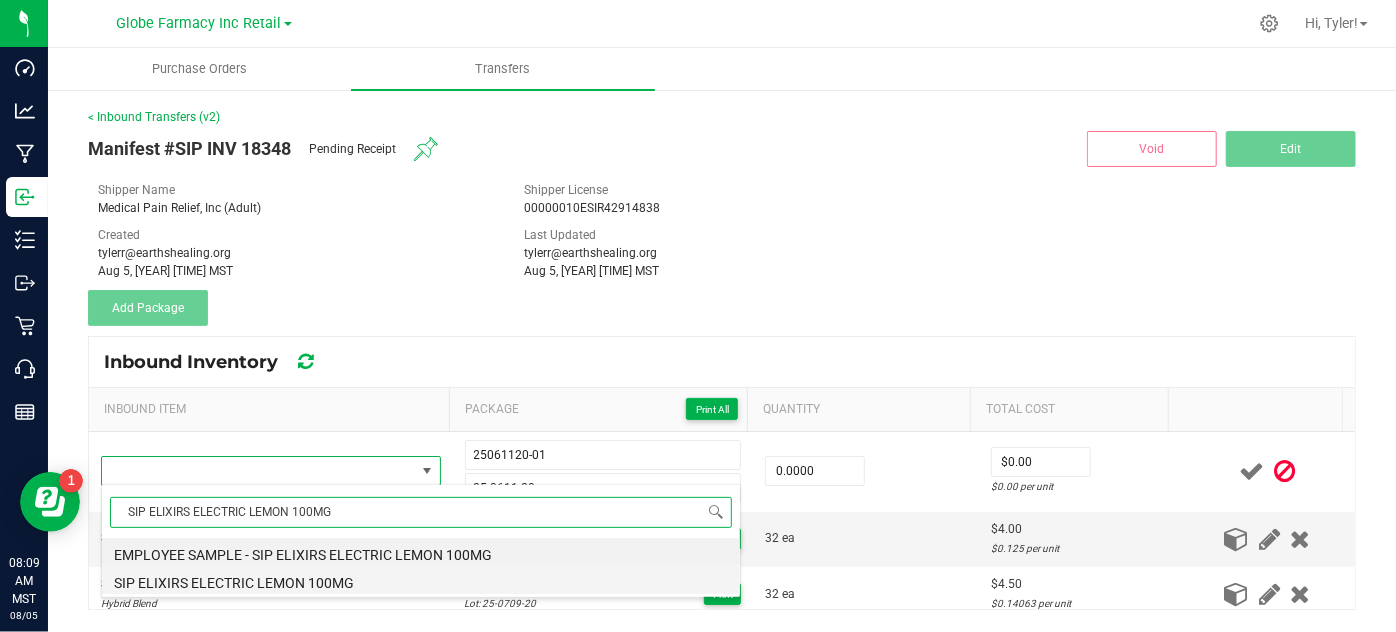click on "SIP ELIXIRS ELECTRIC LEMON 100MG" at bounding box center (421, 580) 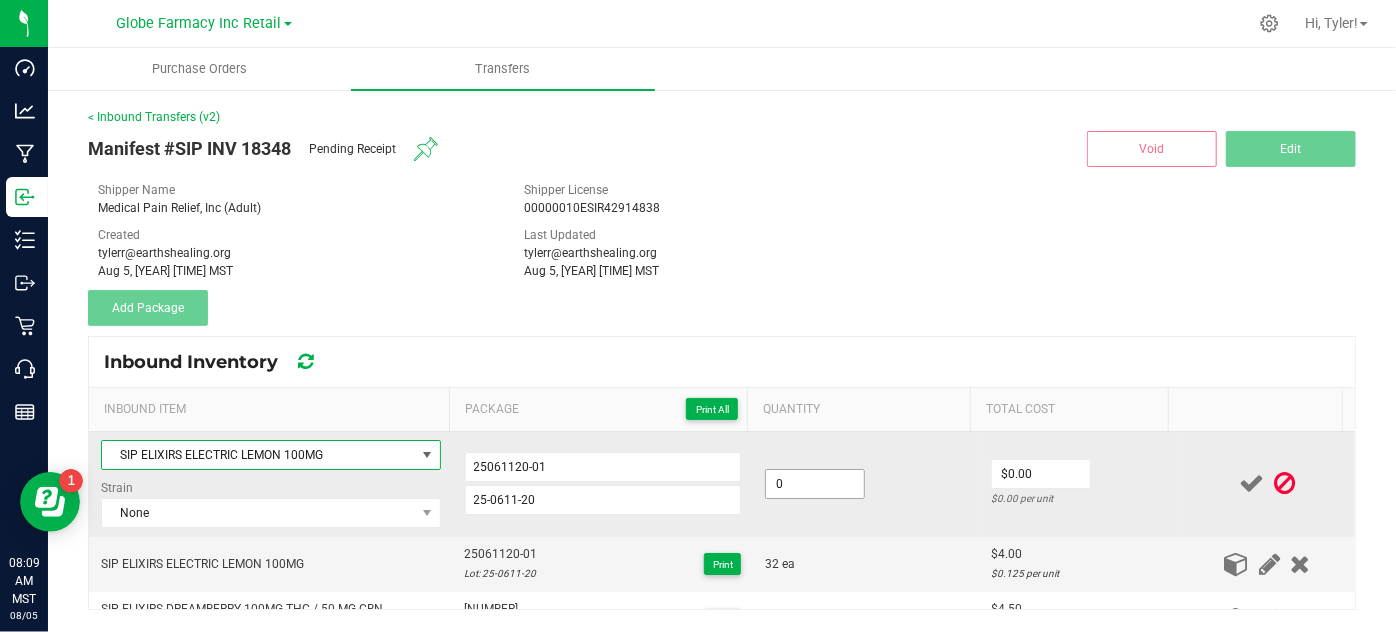 click on "0" at bounding box center [815, 484] 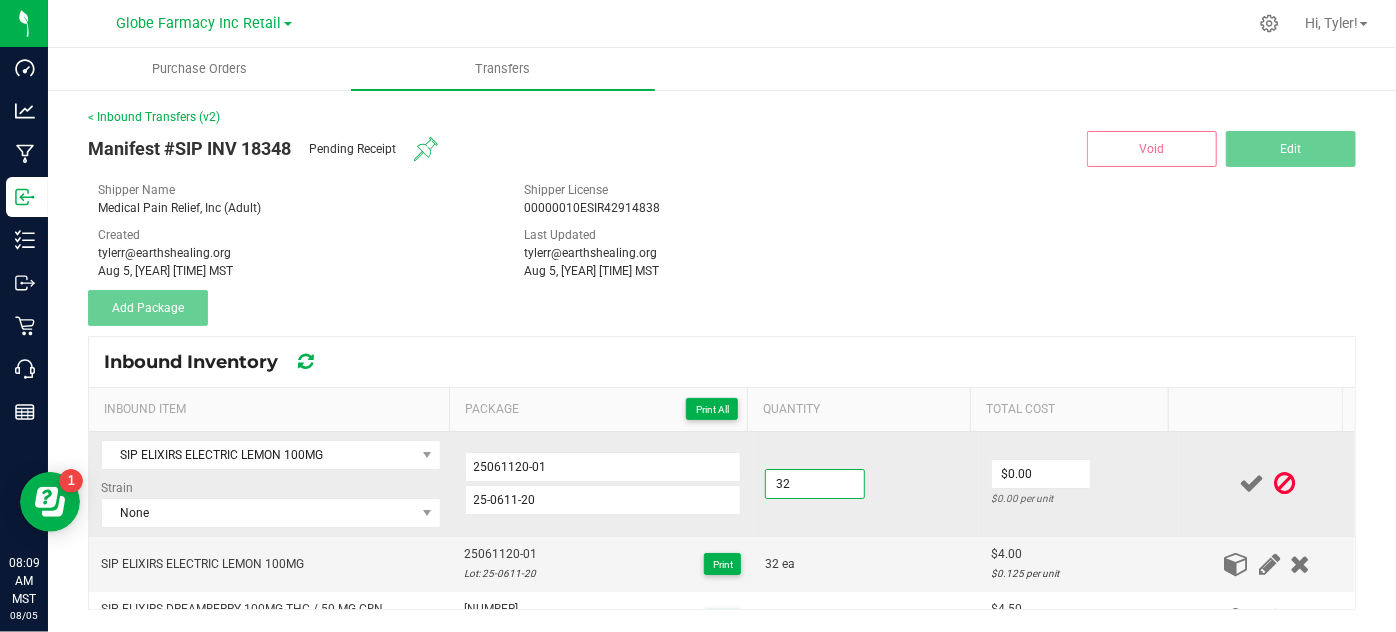 type on "32 ea" 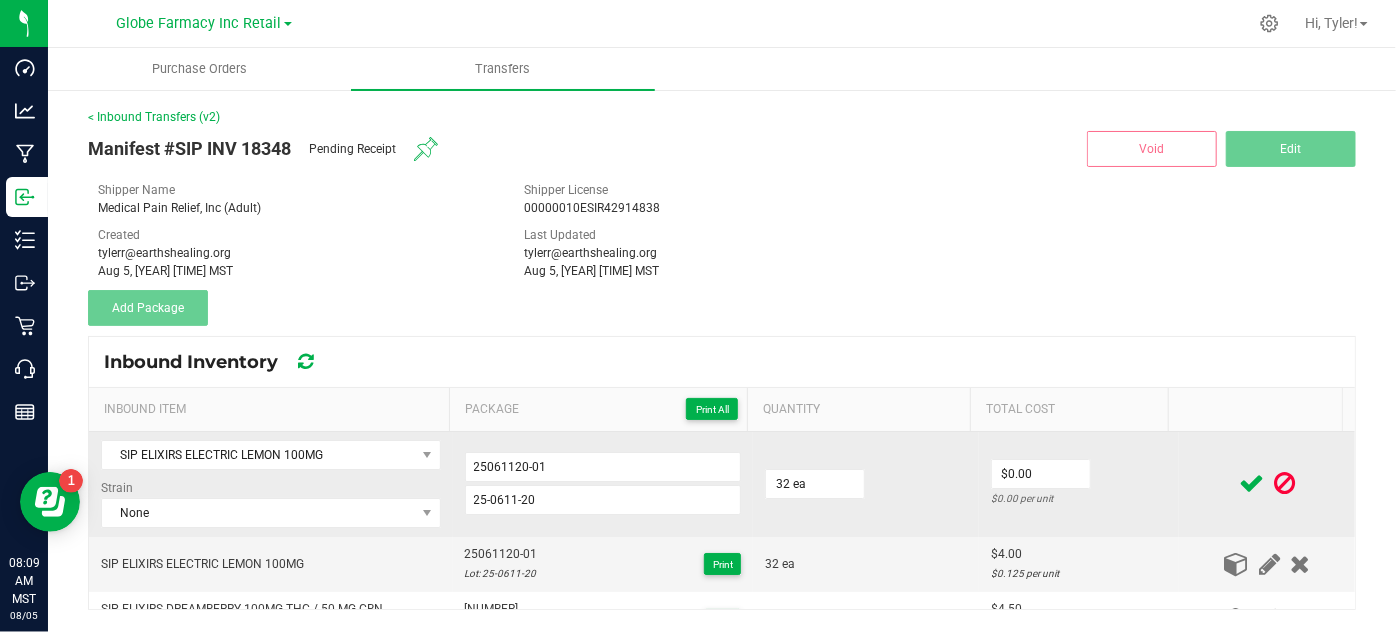 click on "32 ea" at bounding box center [866, 484] 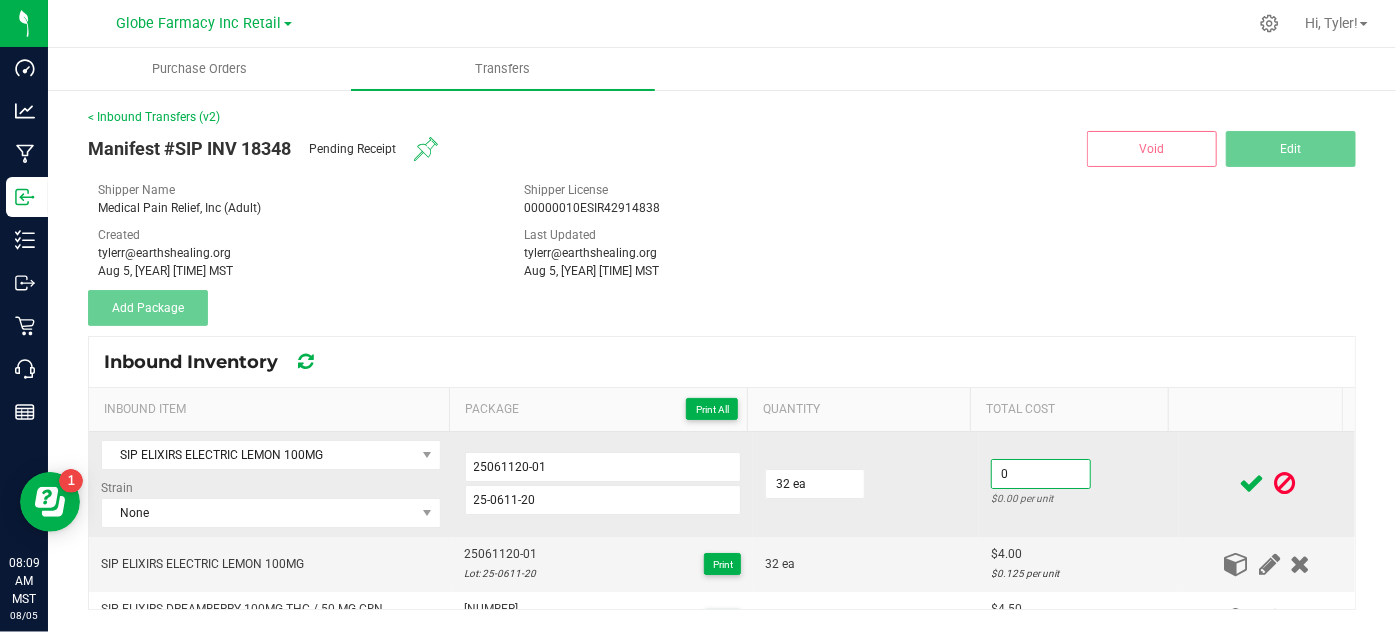 click on "0" at bounding box center (1041, 474) 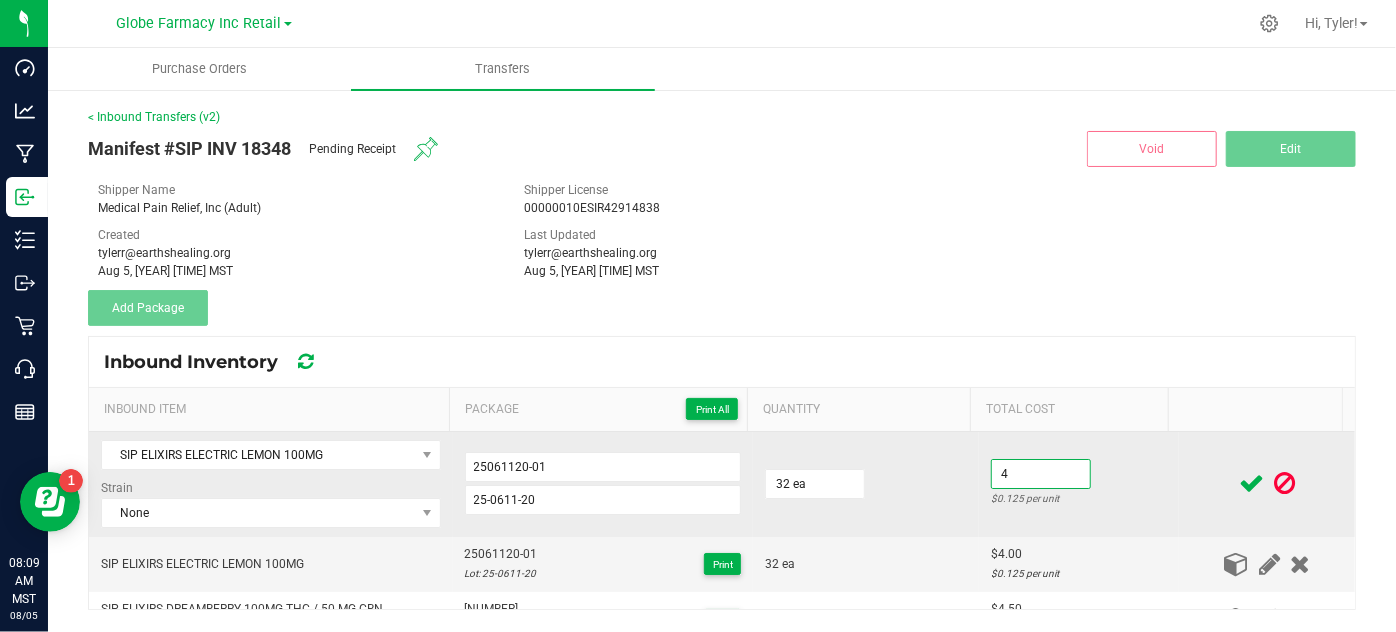 type on "$4.00" 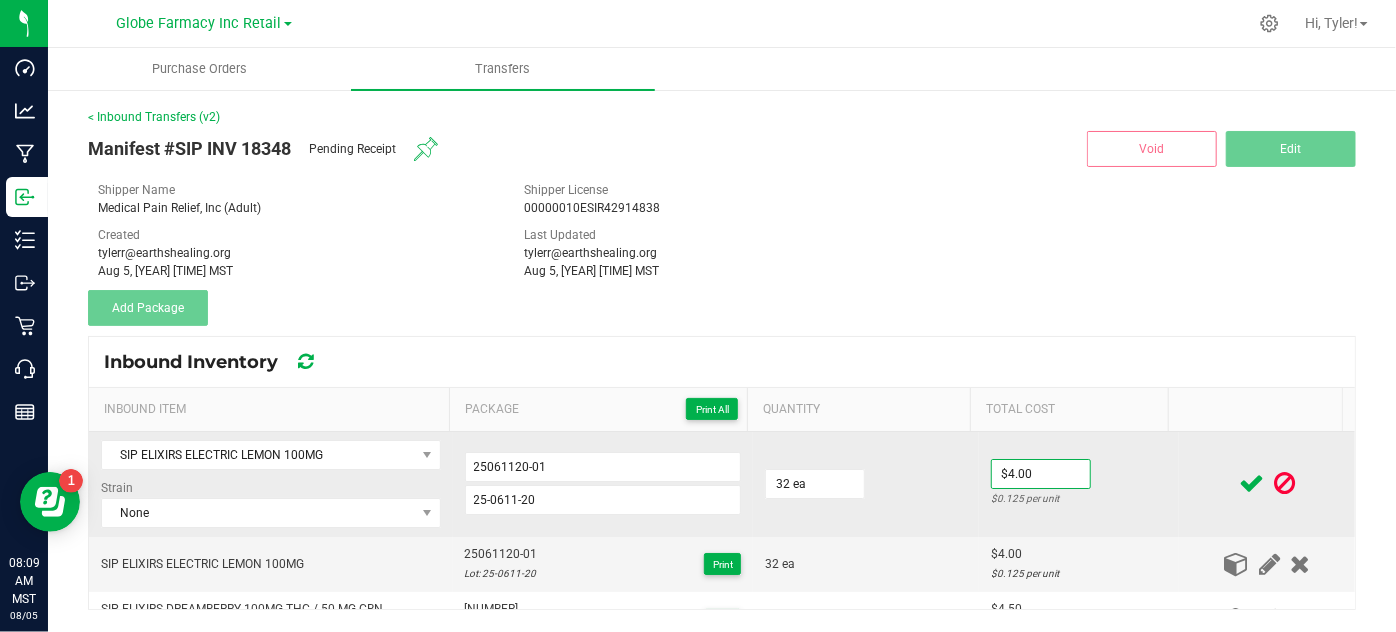 click on "32 ea" at bounding box center [866, 484] 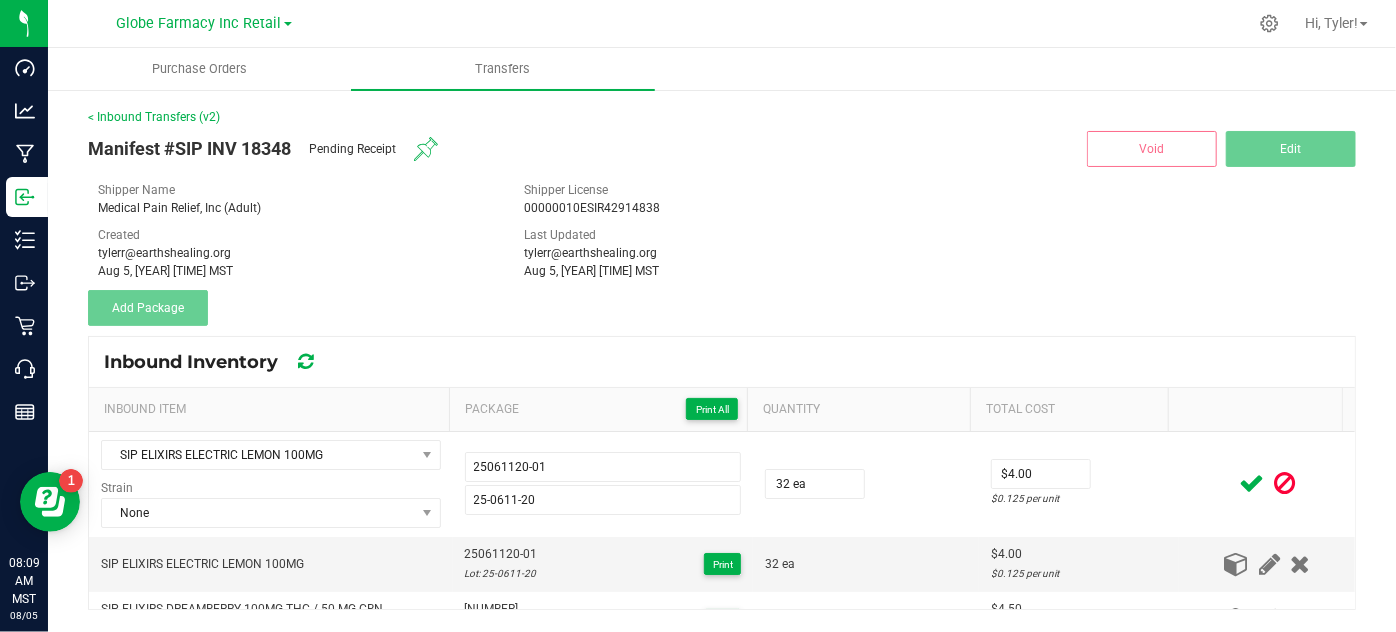 drag, startPoint x: 1242, startPoint y: 484, endPoint x: 1228, endPoint y: 474, distance: 17.20465 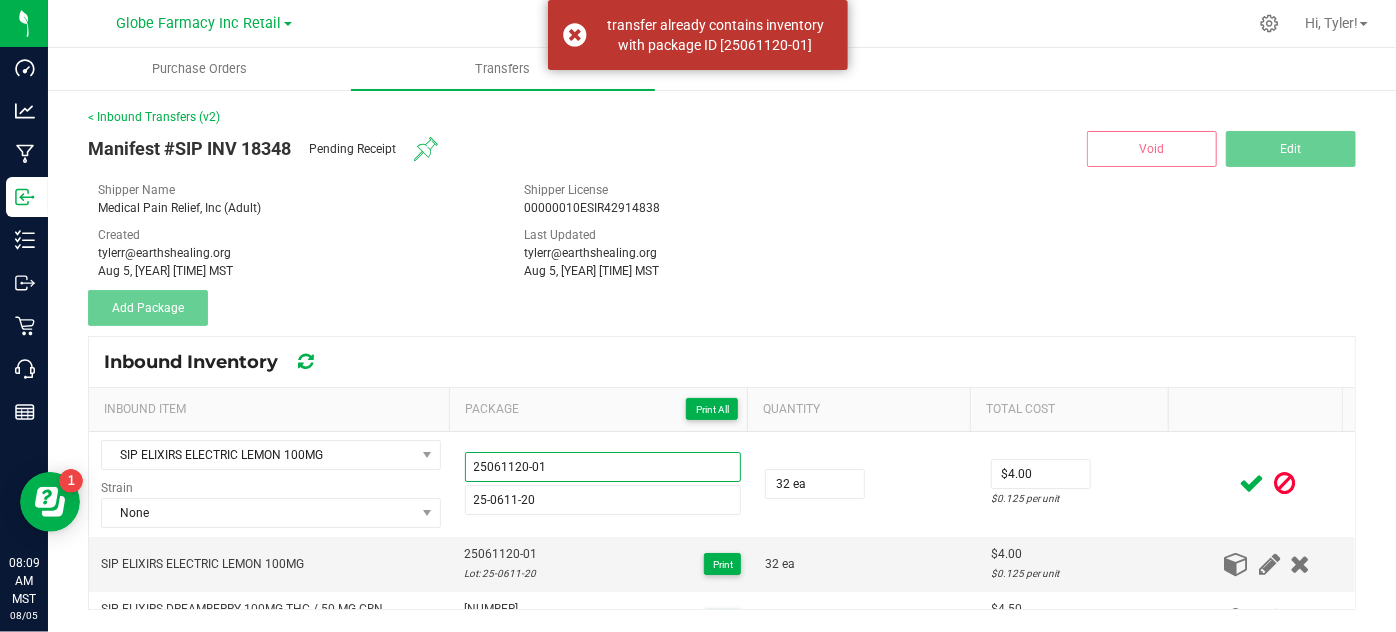 click on "25061120-01" at bounding box center (603, 467) 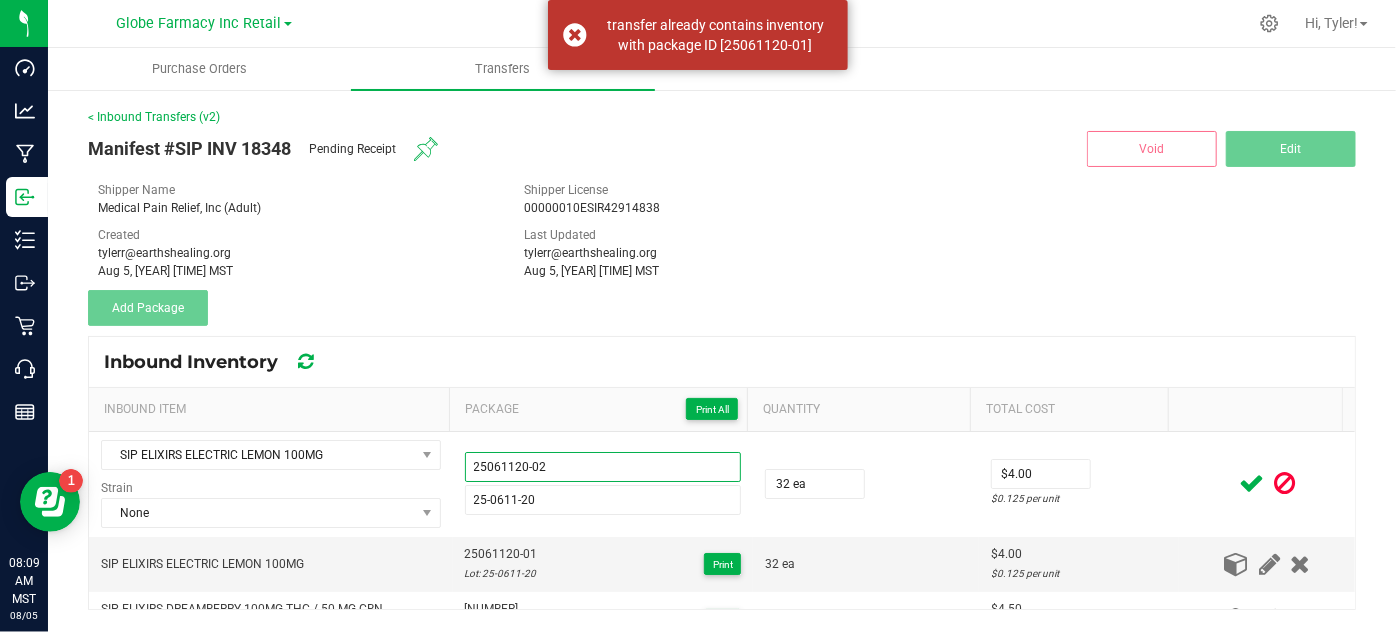 type on "25061120-02" 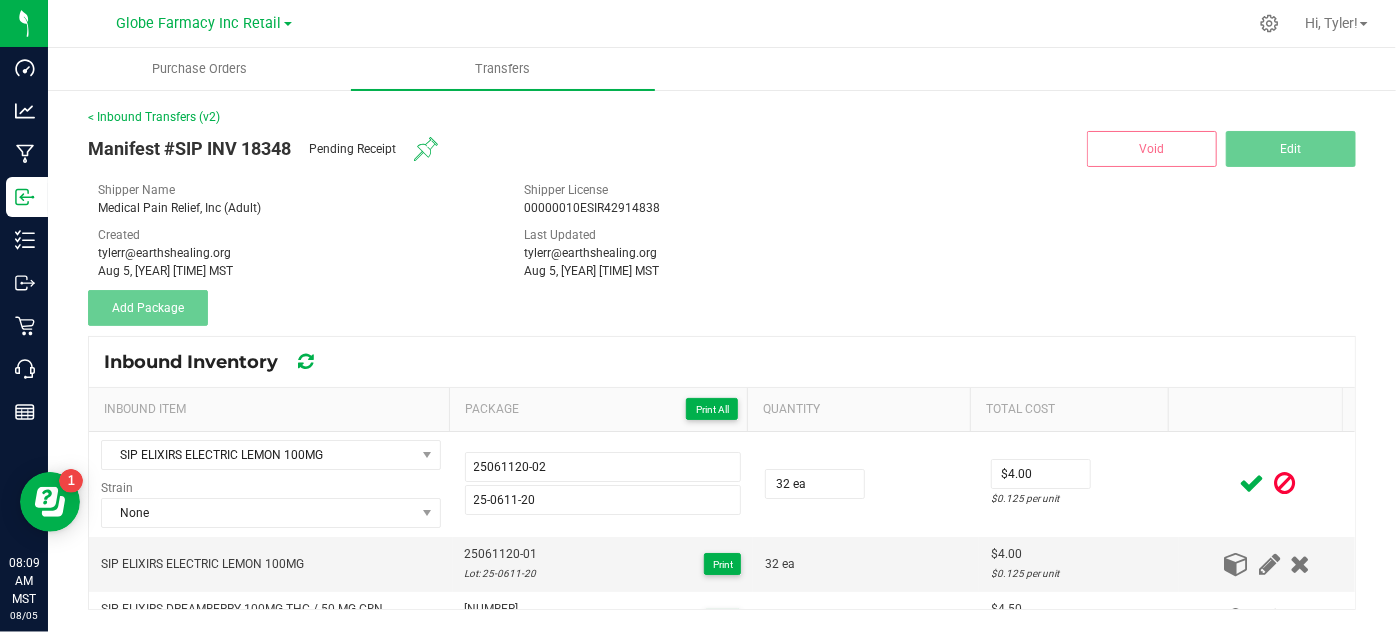 click at bounding box center [1251, 483] 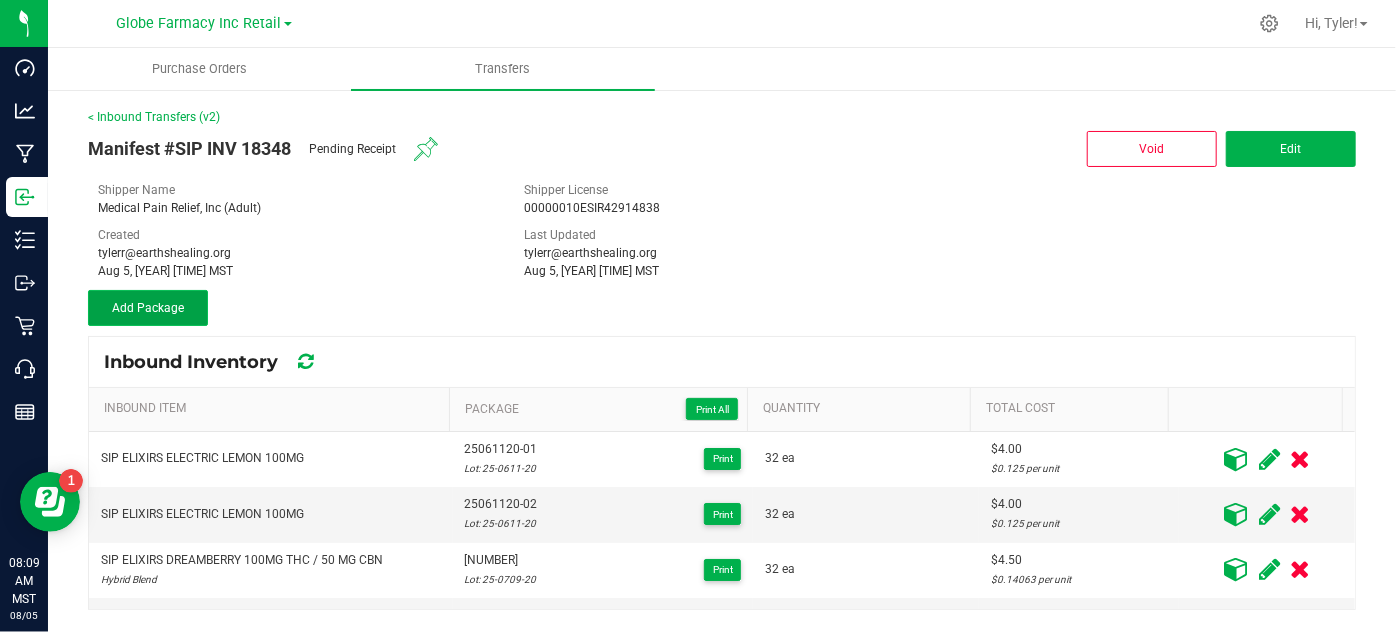 click on "Add Package" at bounding box center (148, 308) 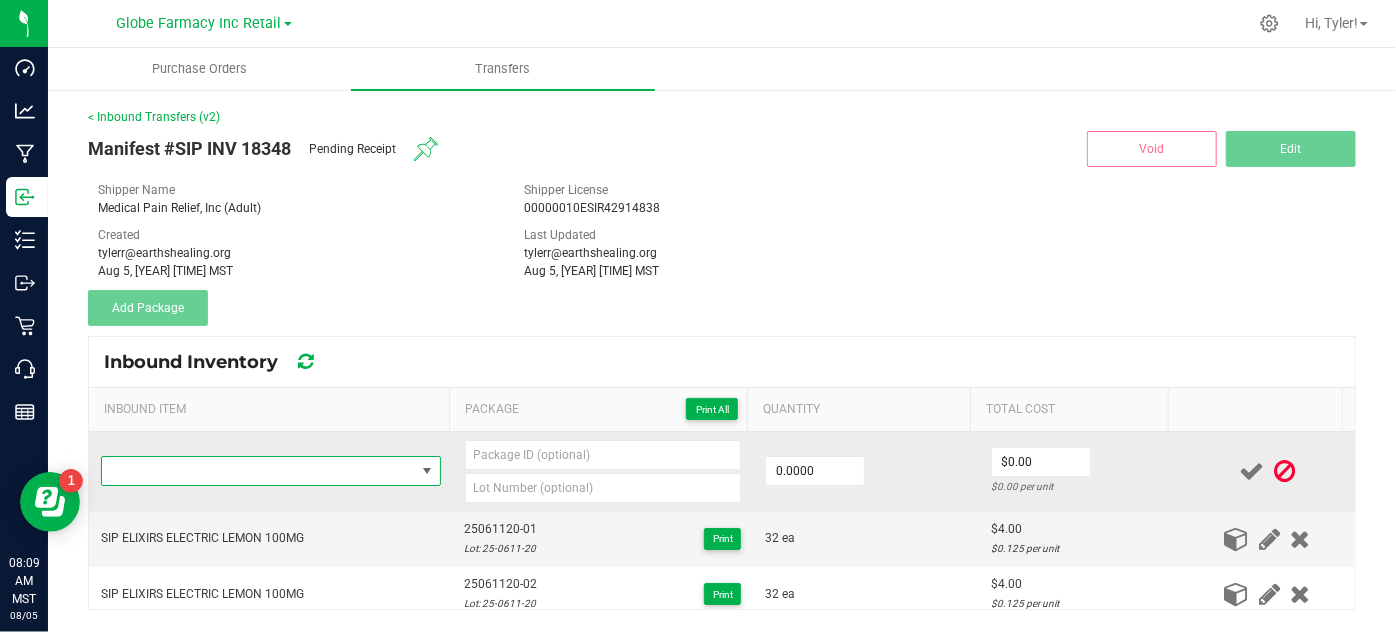 click at bounding box center [258, 471] 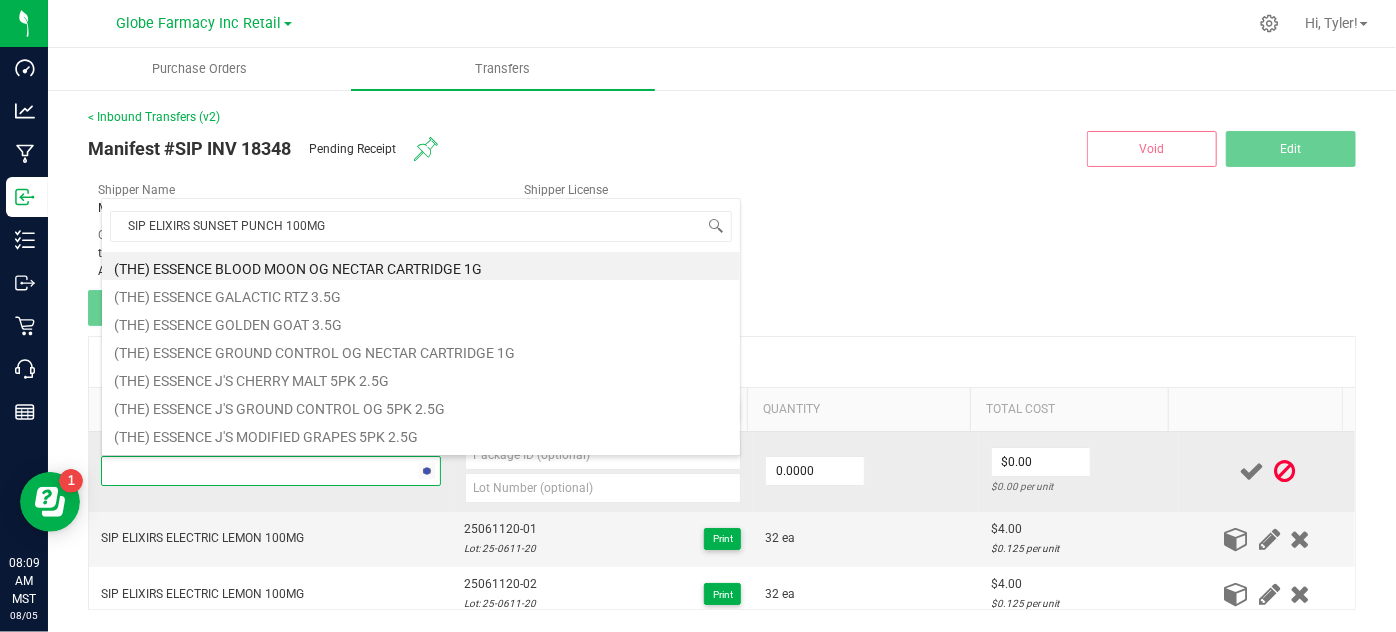 scroll, scrollTop: 99970, scrollLeft: 99664, axis: both 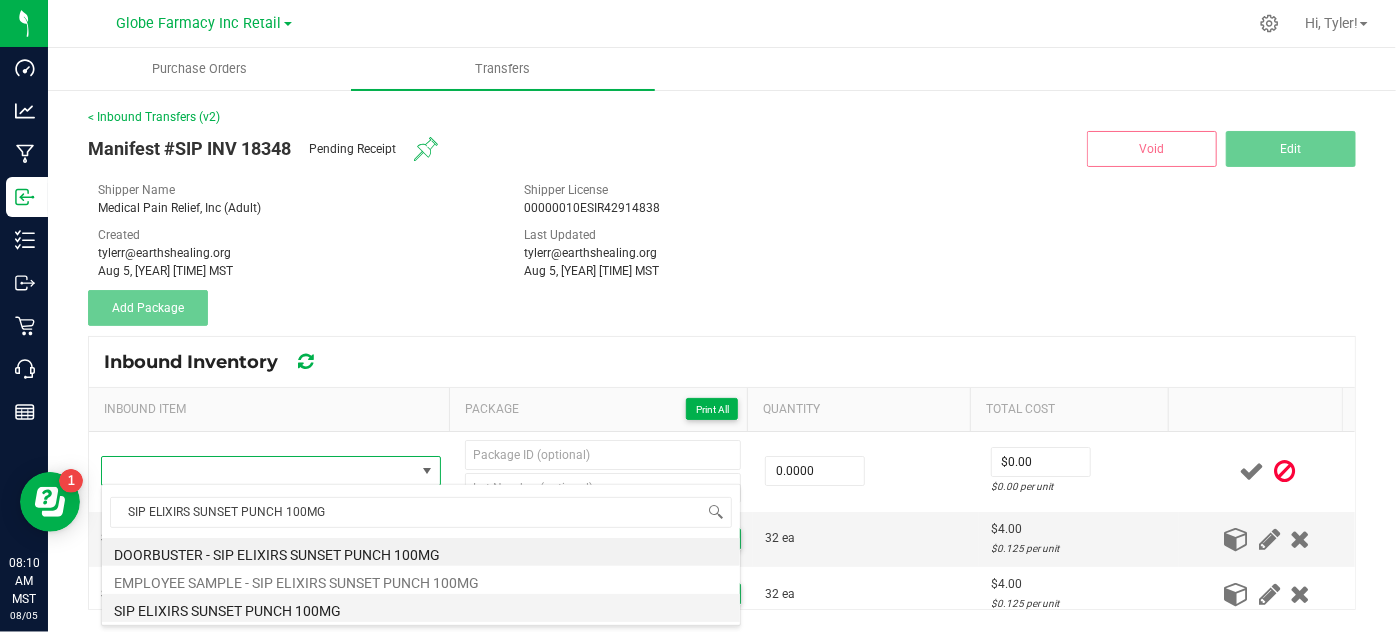 click on "SIP ELIXIRS SUNSET PUNCH 100MG" at bounding box center [421, 608] 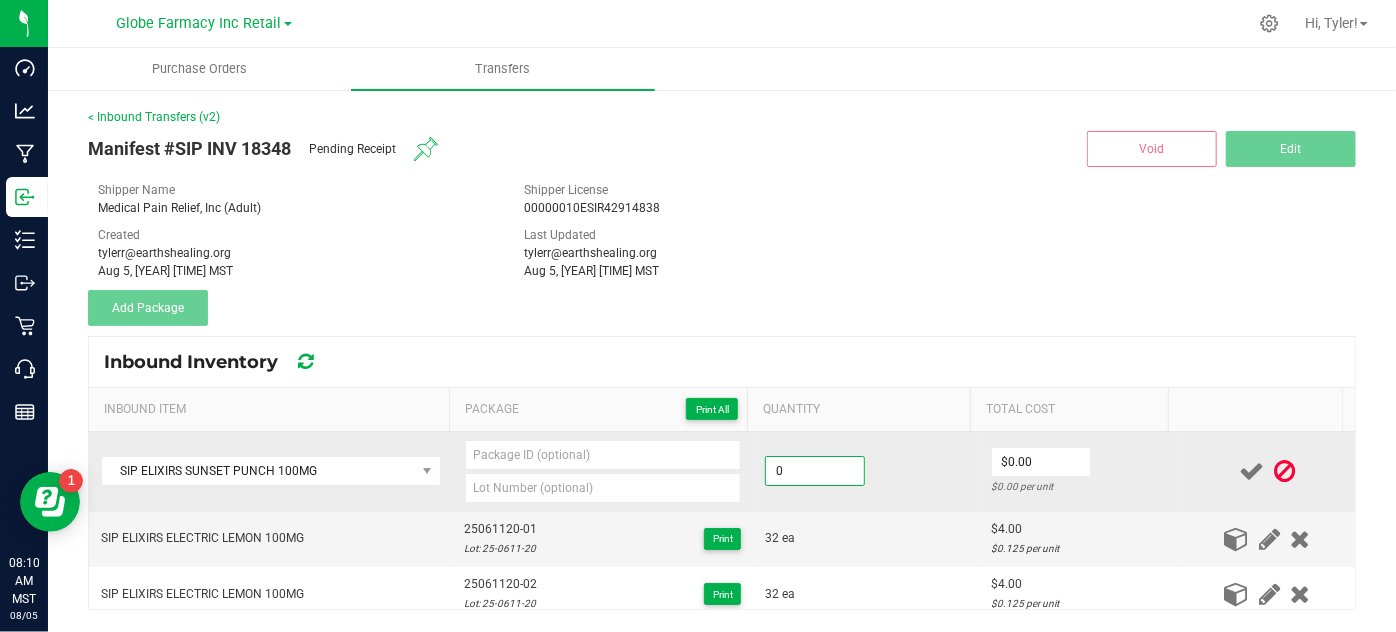 click on "0" at bounding box center [815, 471] 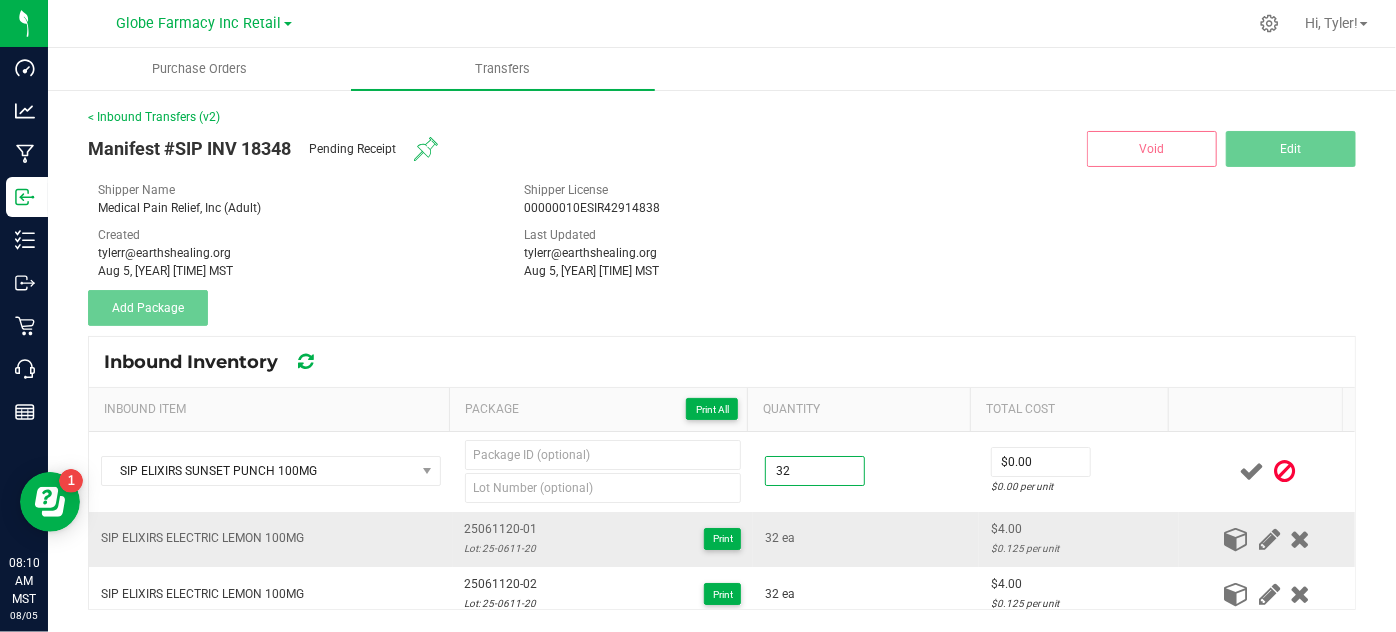 type on "32 ea" 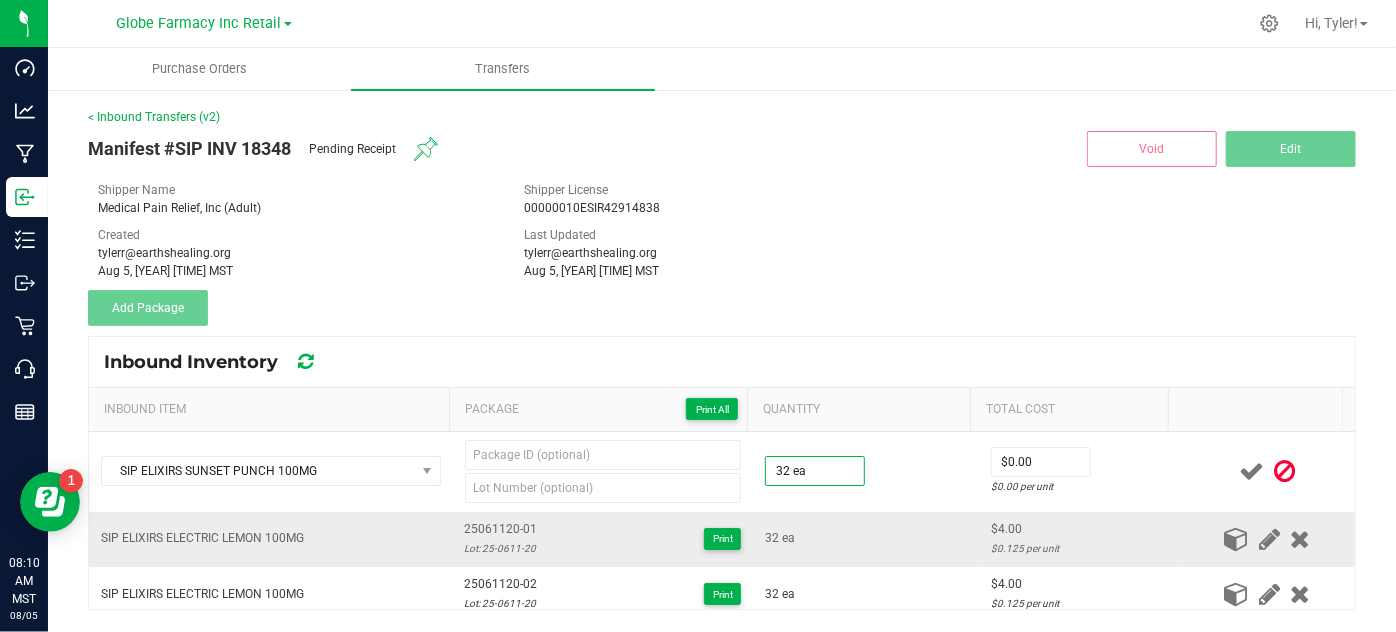 drag, startPoint x: 903, startPoint y: 553, endPoint x: 952, endPoint y: 535, distance: 52.201534 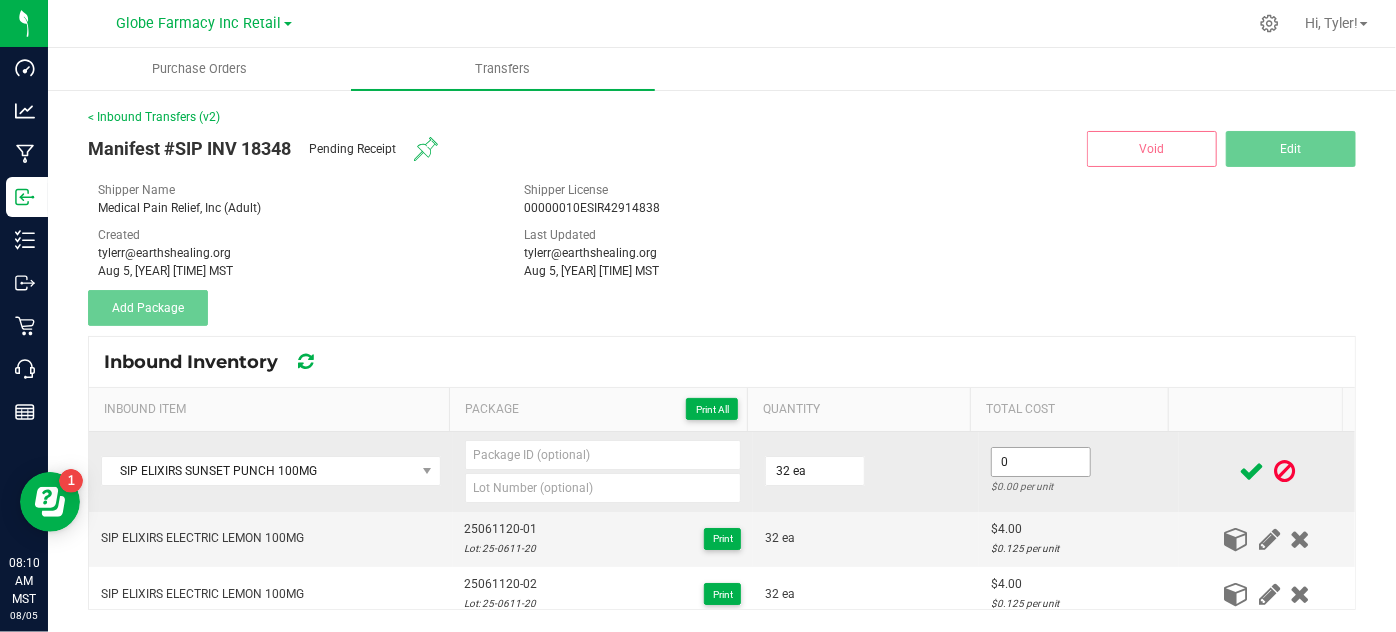 click on "0" at bounding box center [1041, 462] 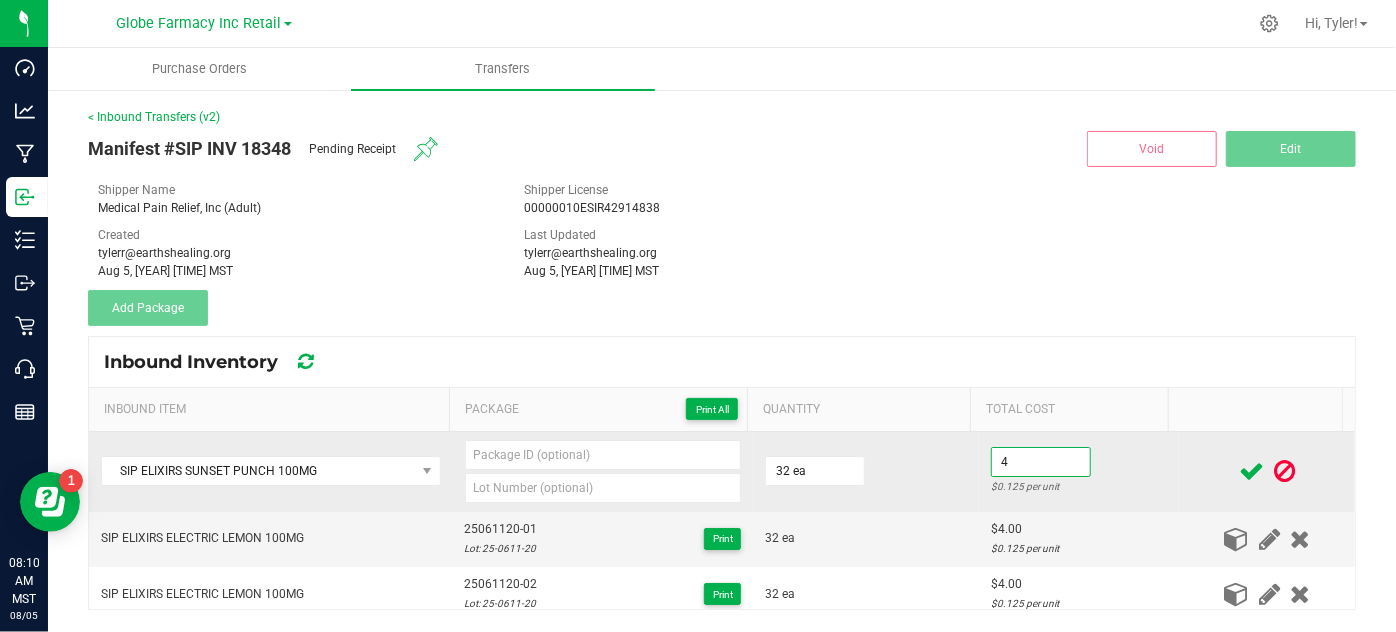 type on "$4.00" 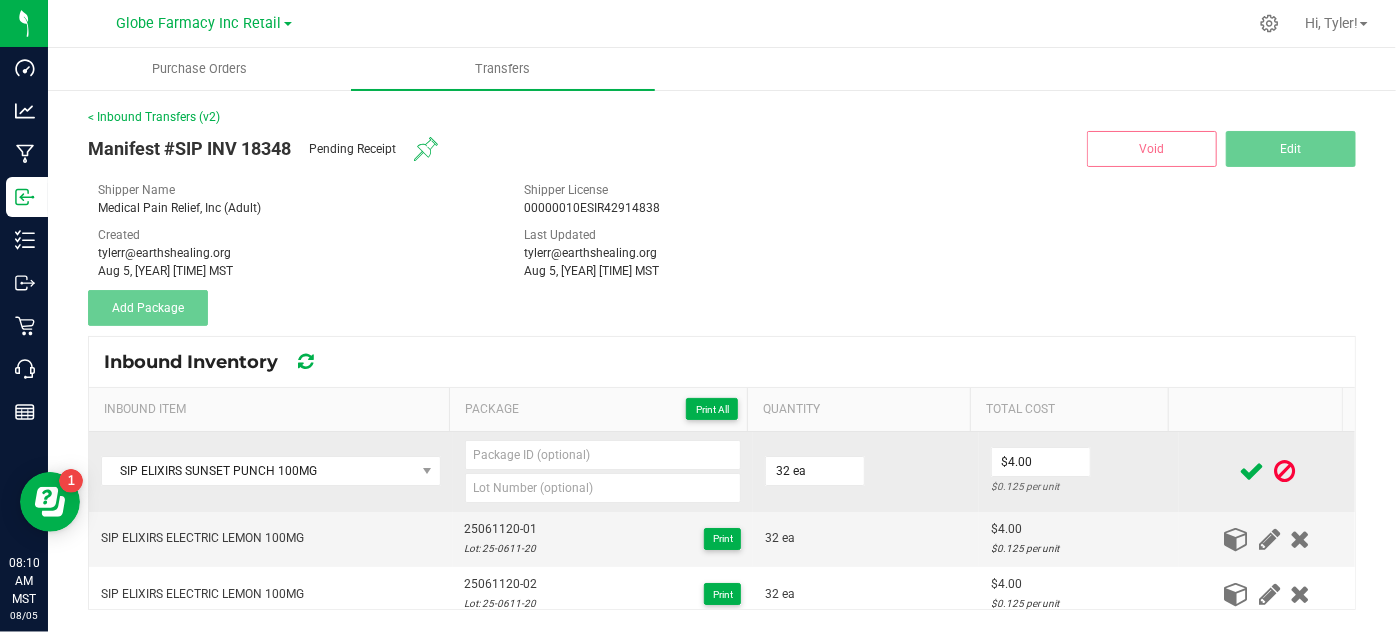 click on "32 ea" at bounding box center (866, 472) 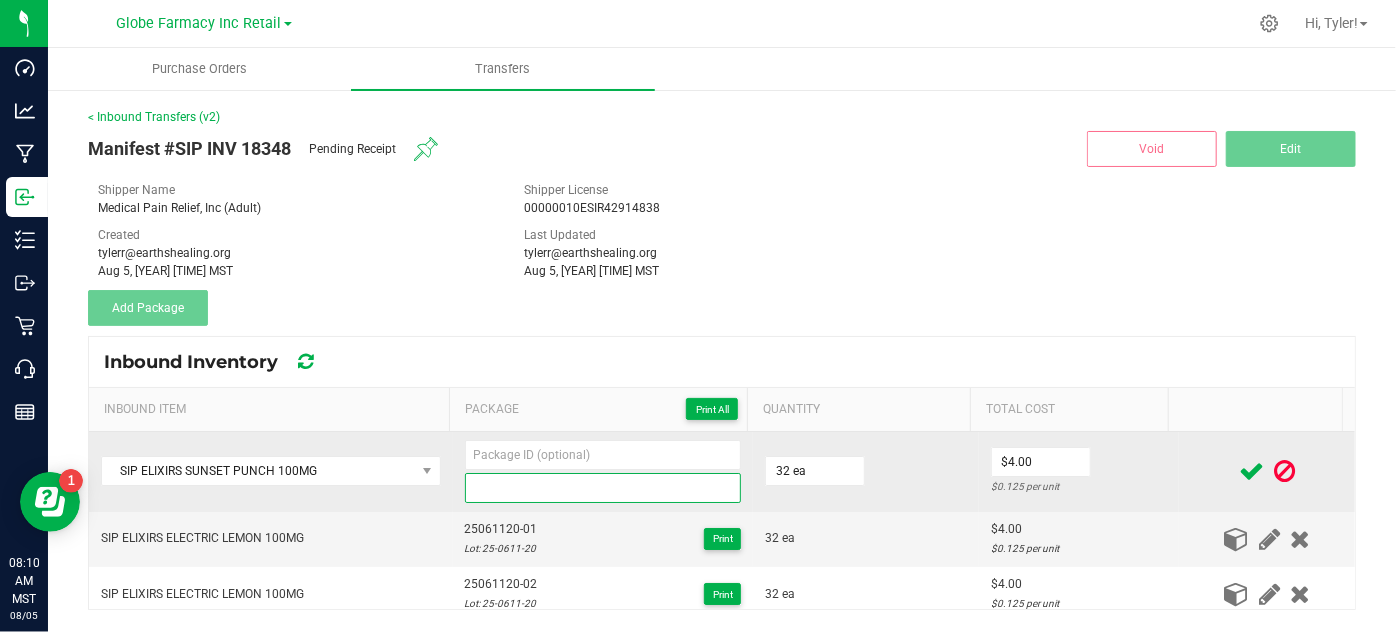 click at bounding box center (603, 488) 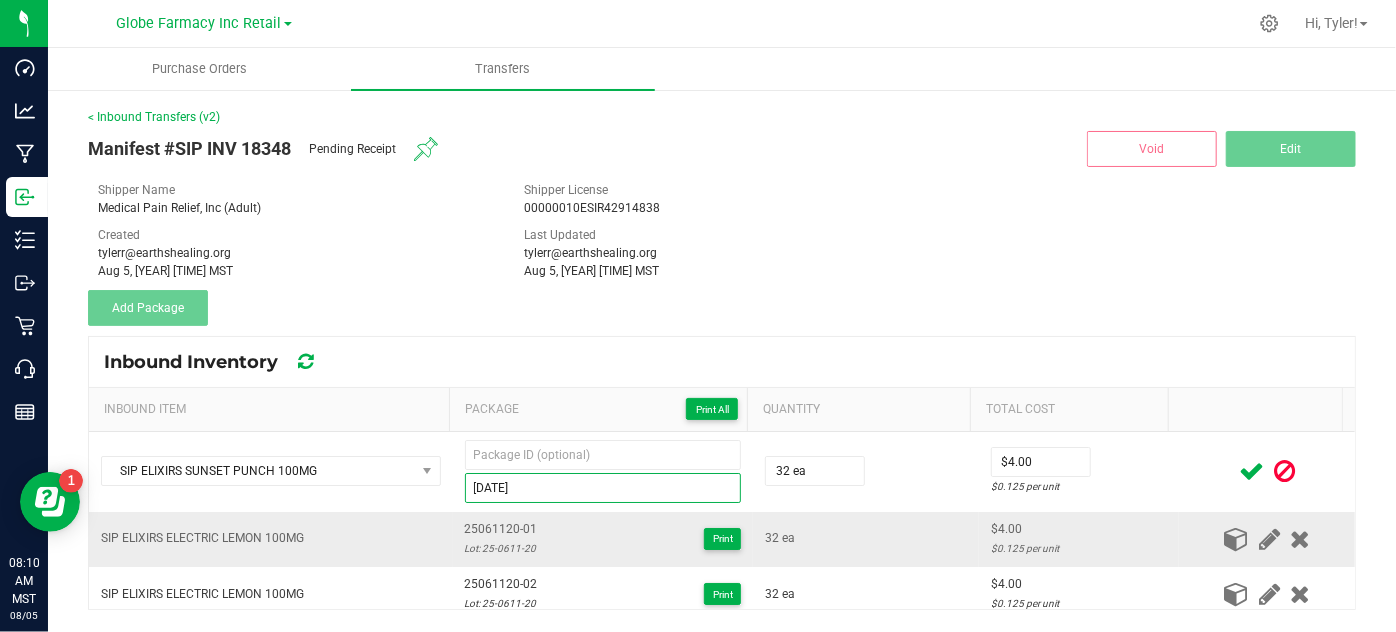 type on "25-0708-20" 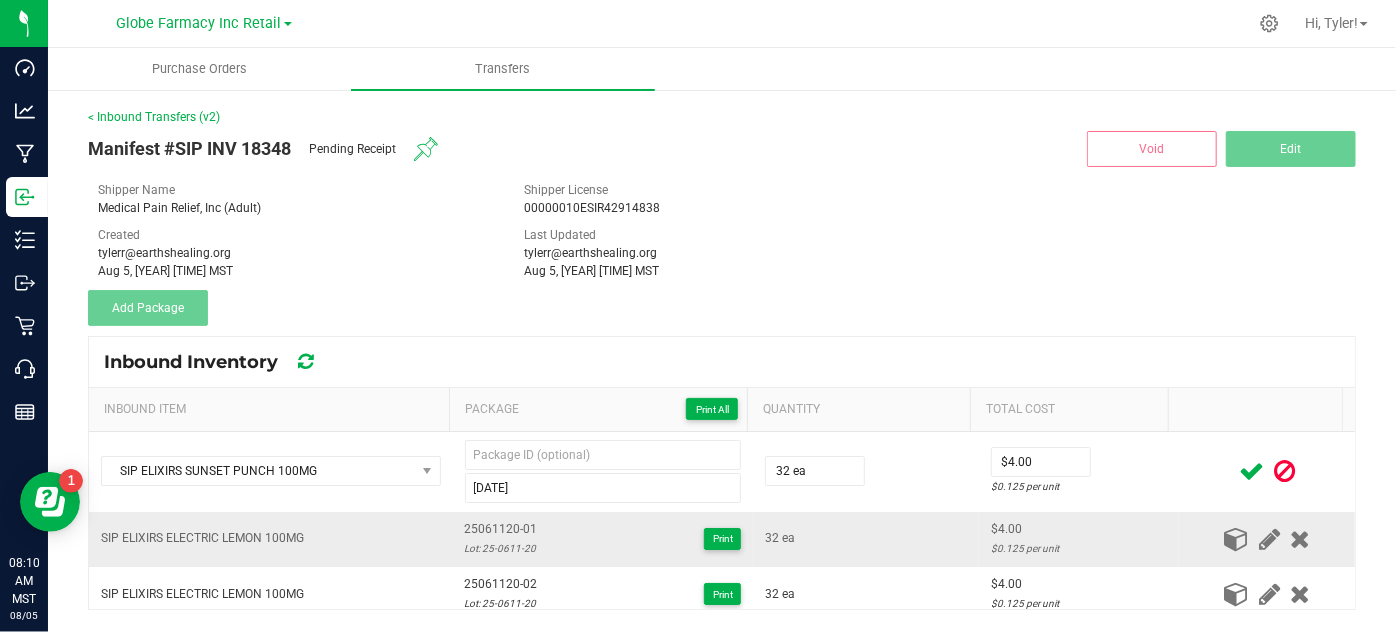 click on "25061120-01   Lot: 25-0611-20   Print" at bounding box center [603, 539] 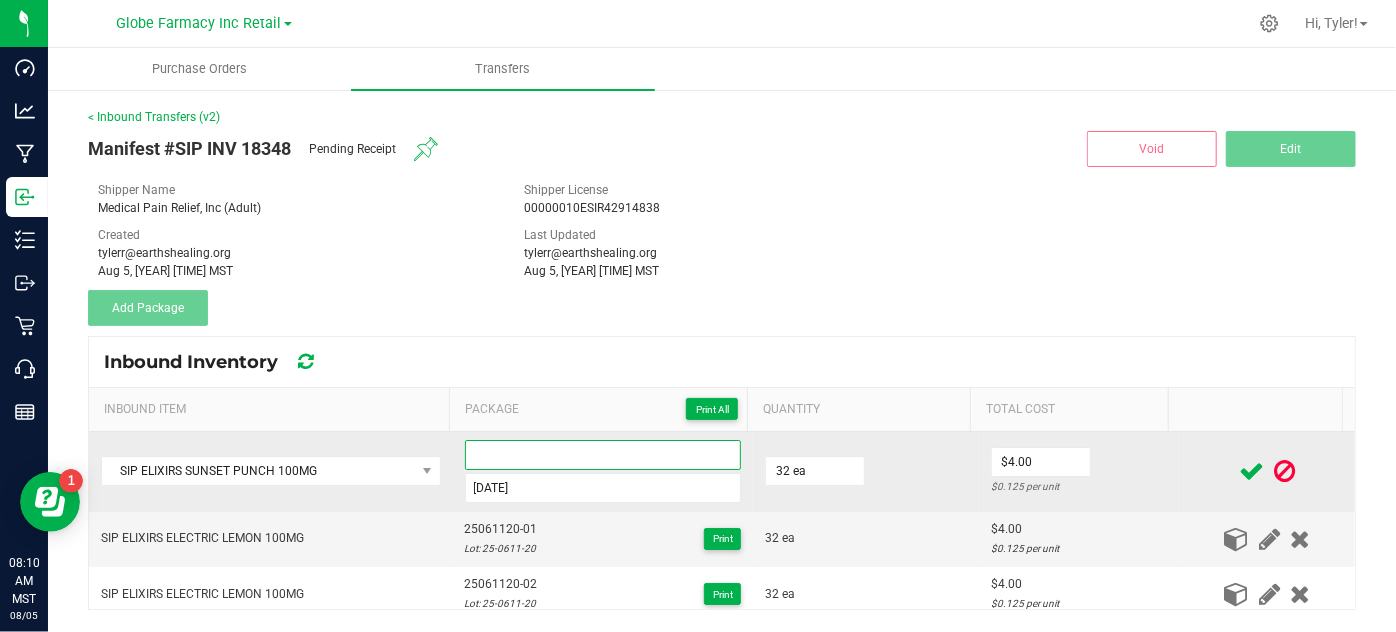 click at bounding box center (603, 455) 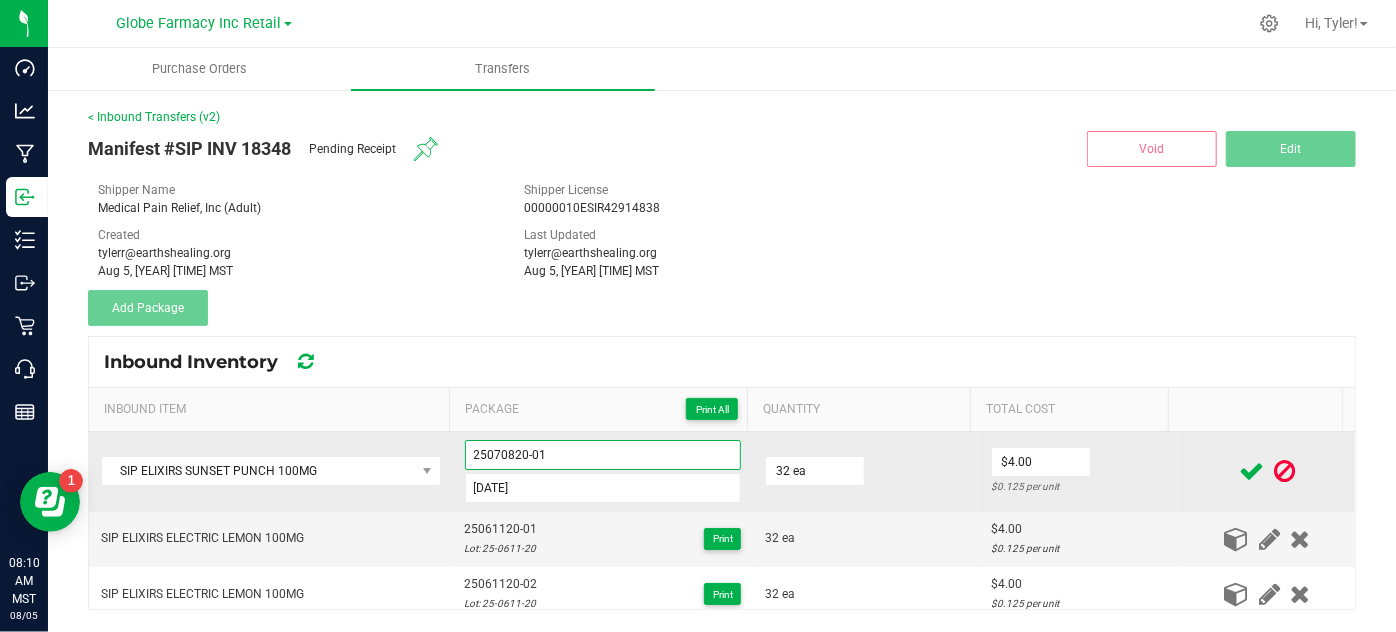 type on "25070820-01" 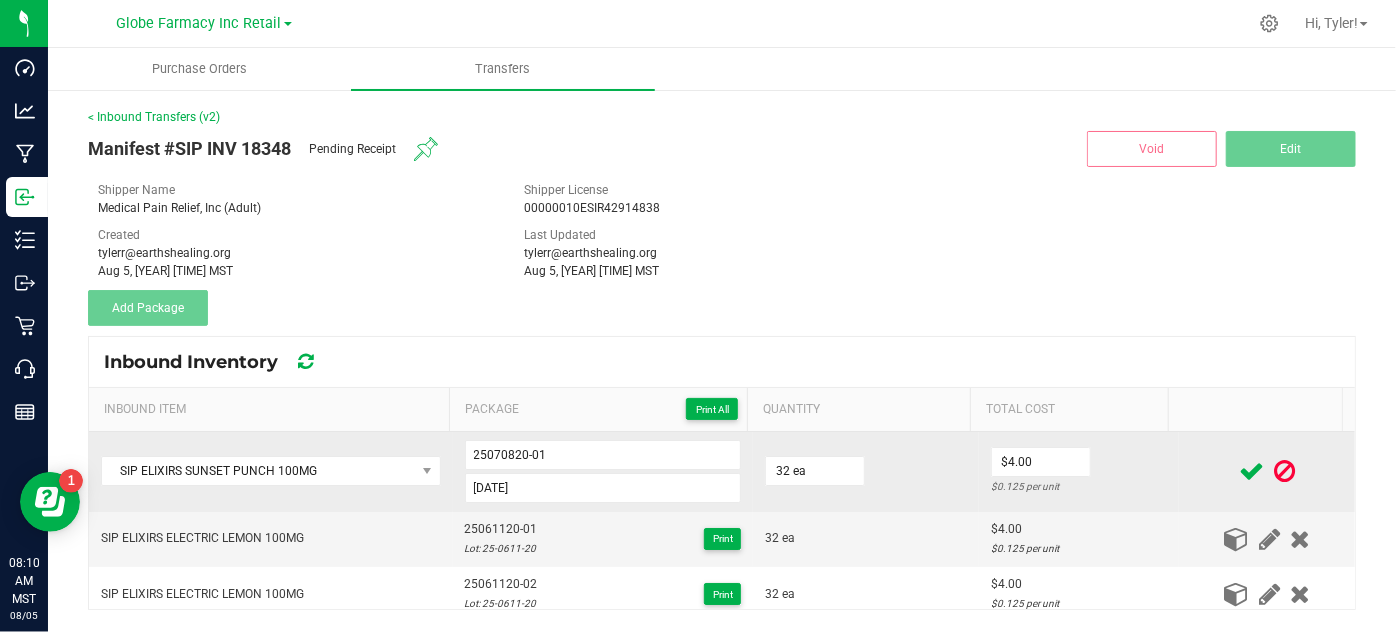 click on "$4.00  $0.125 per unit" at bounding box center (1079, 472) 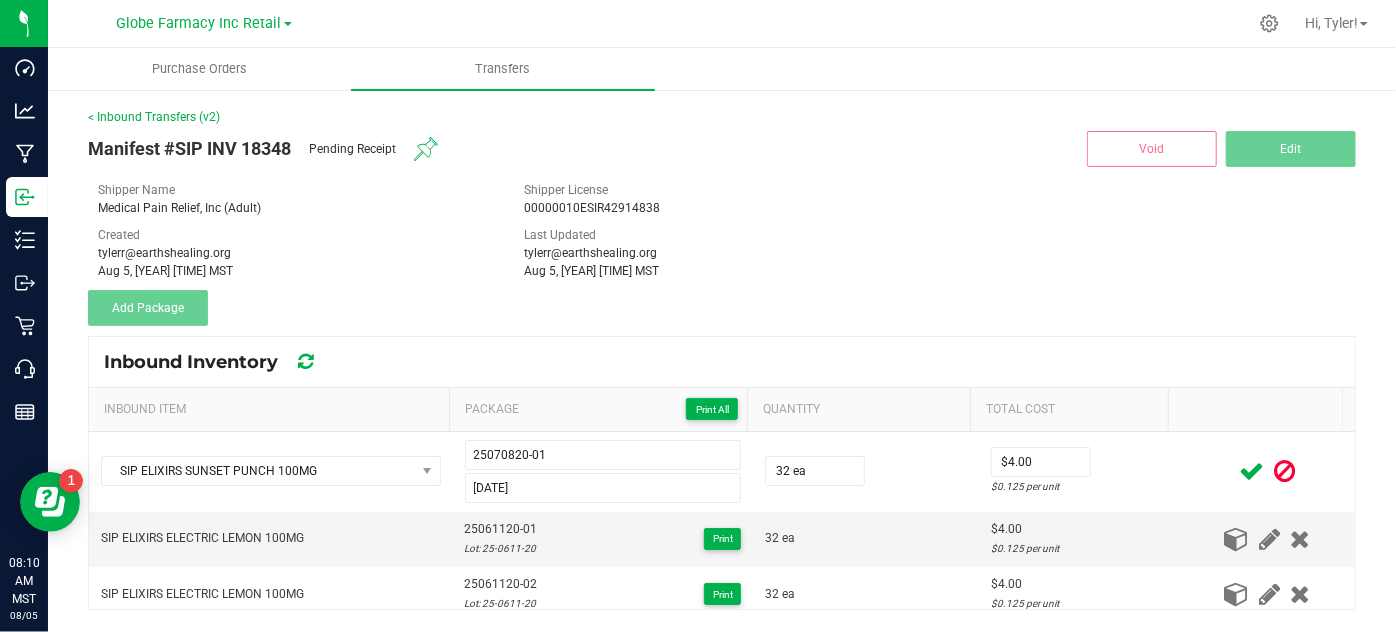 click at bounding box center [1251, 471] 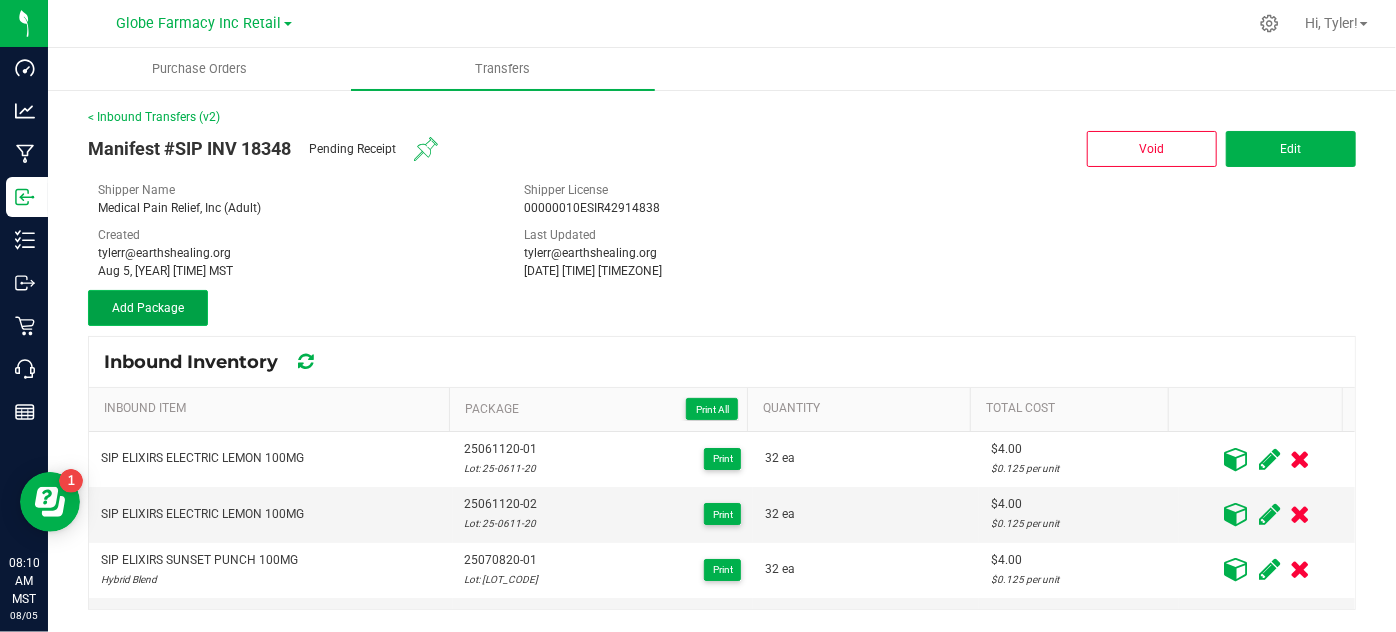 click on "Add Package" at bounding box center (148, 308) 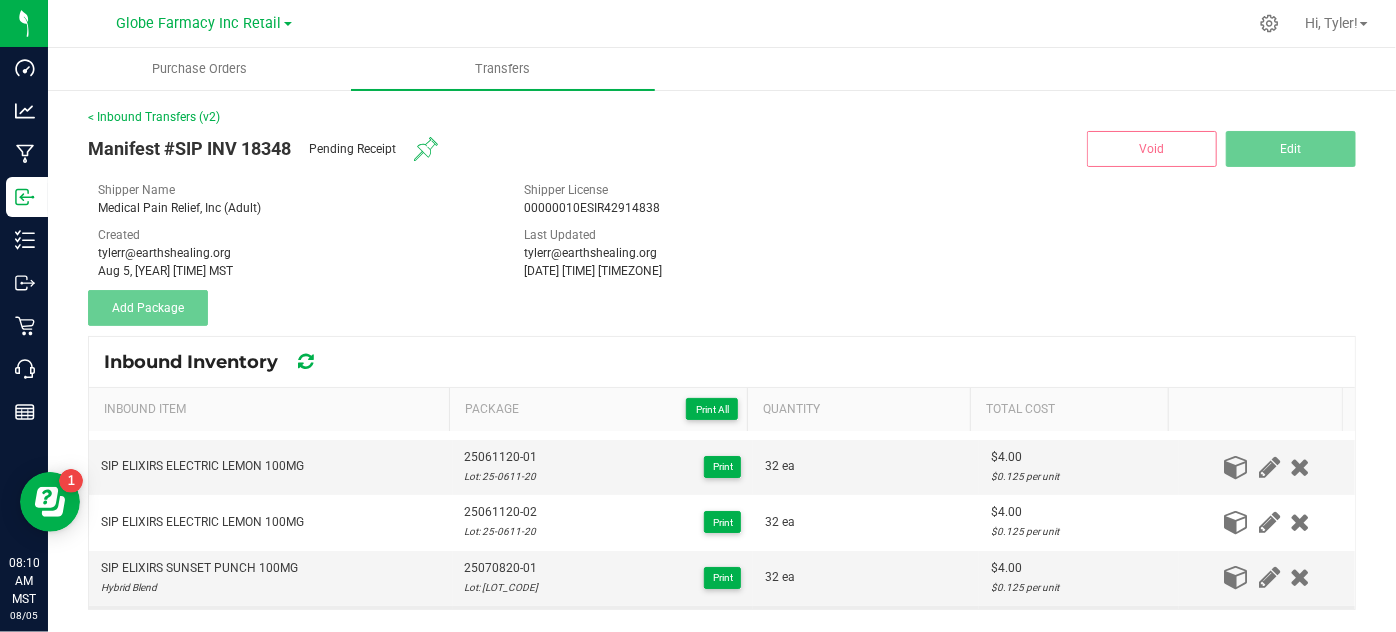 scroll, scrollTop: 175, scrollLeft: 0, axis: vertical 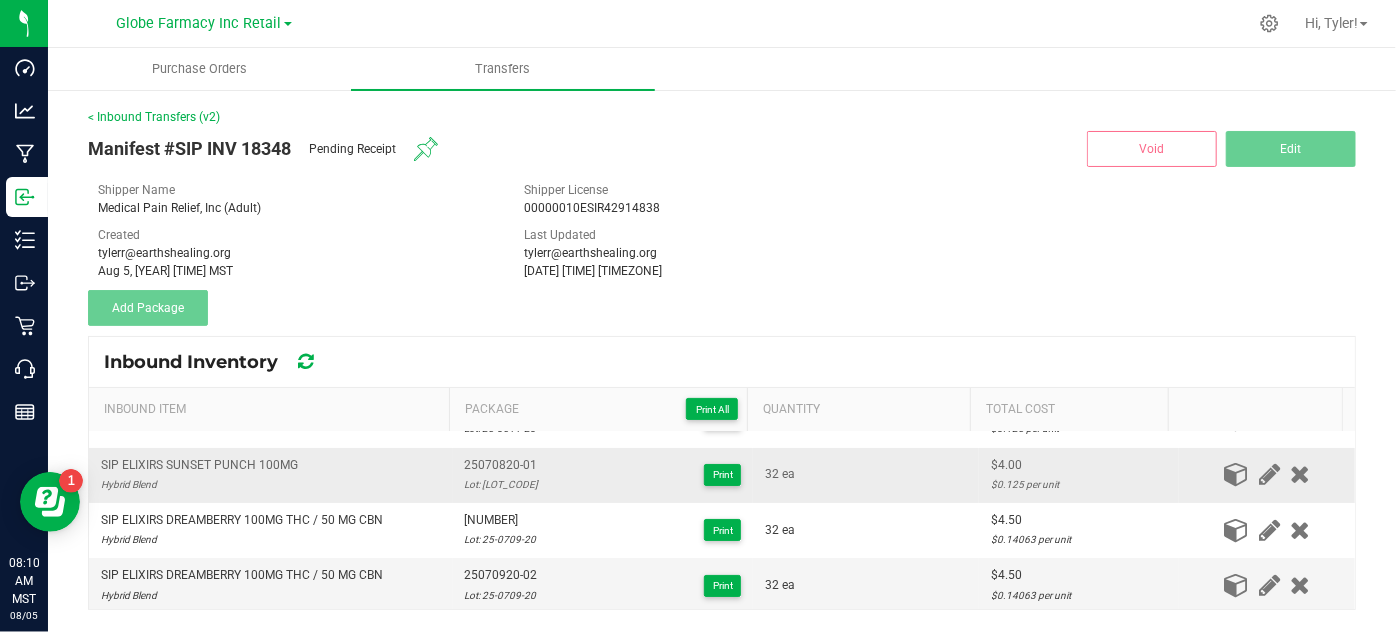 click on "SIP ELIXIRS SUNSET PUNCH 100MG" at bounding box center (199, 465) 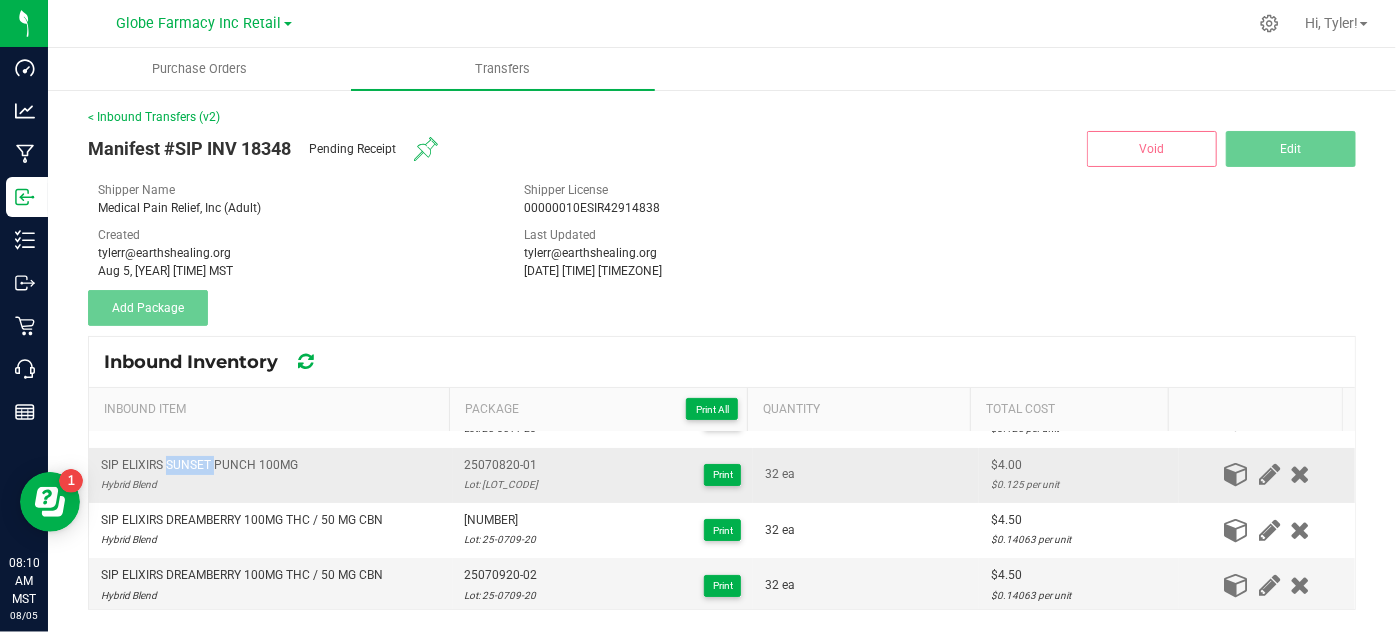 click on "SIP ELIXIRS SUNSET PUNCH 100MG" at bounding box center (199, 465) 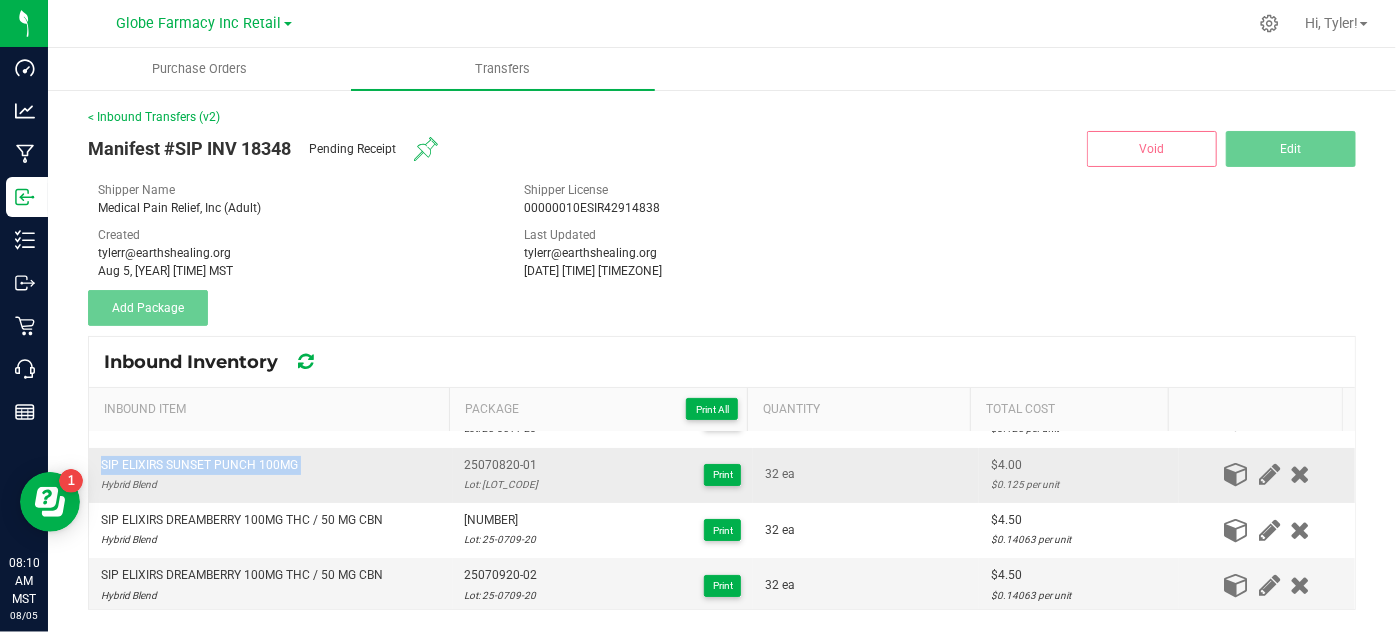 click on "SIP ELIXIRS SUNSET PUNCH 100MG" at bounding box center (199, 465) 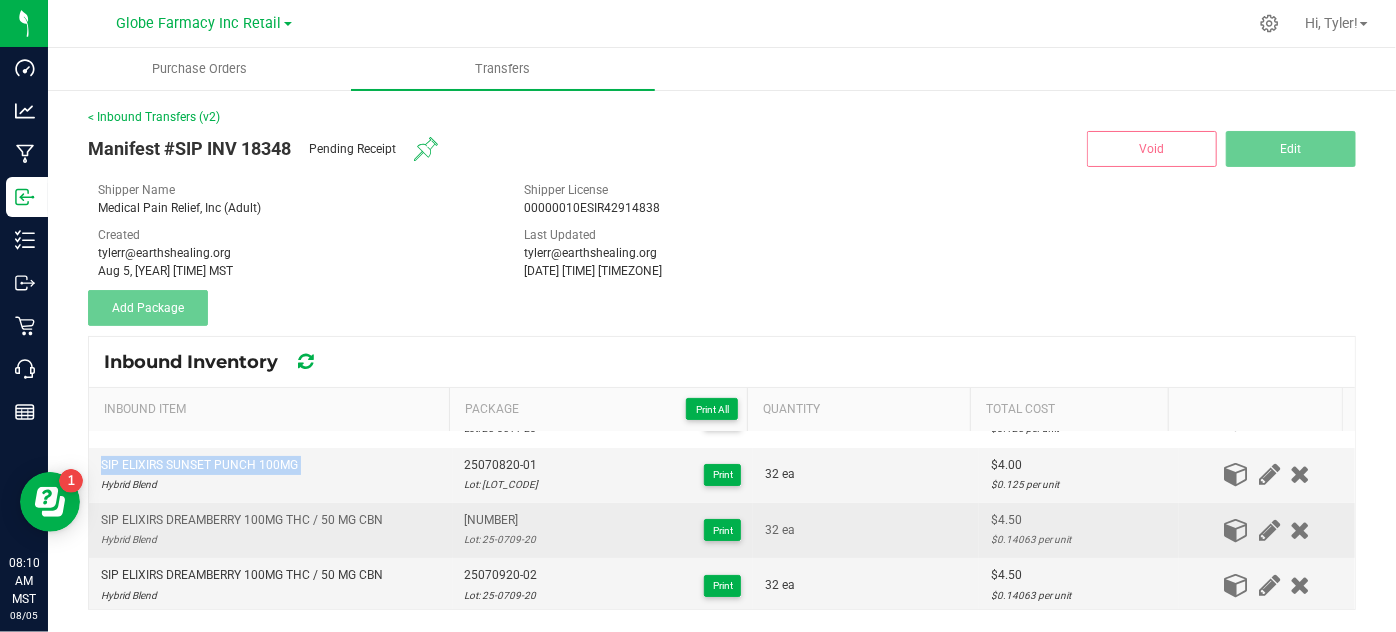 scroll, scrollTop: 0, scrollLeft: 0, axis: both 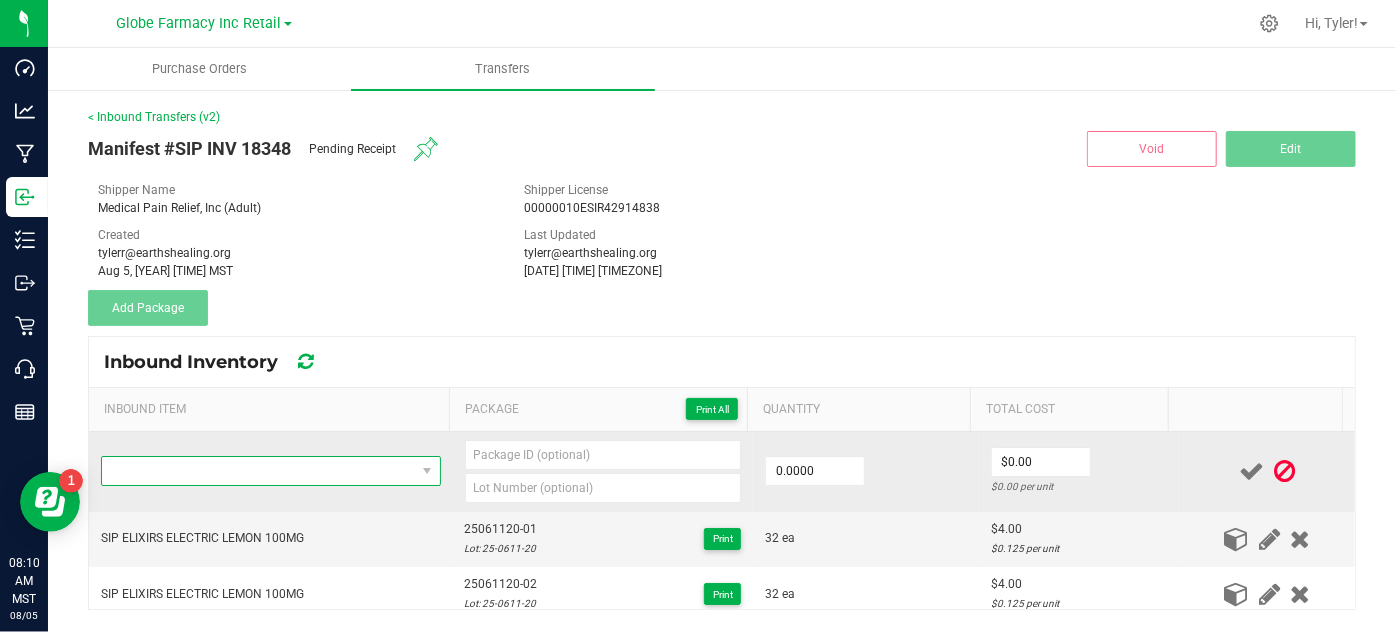 click at bounding box center (258, 471) 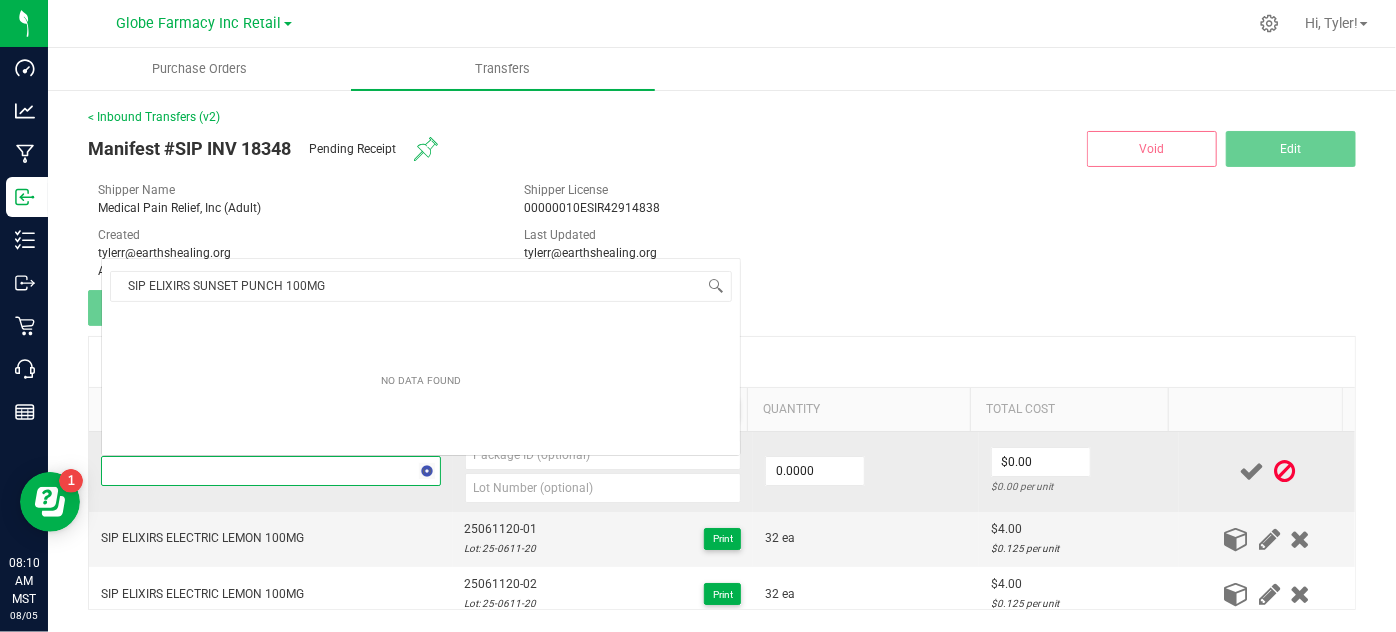 scroll, scrollTop: 0, scrollLeft: 0, axis: both 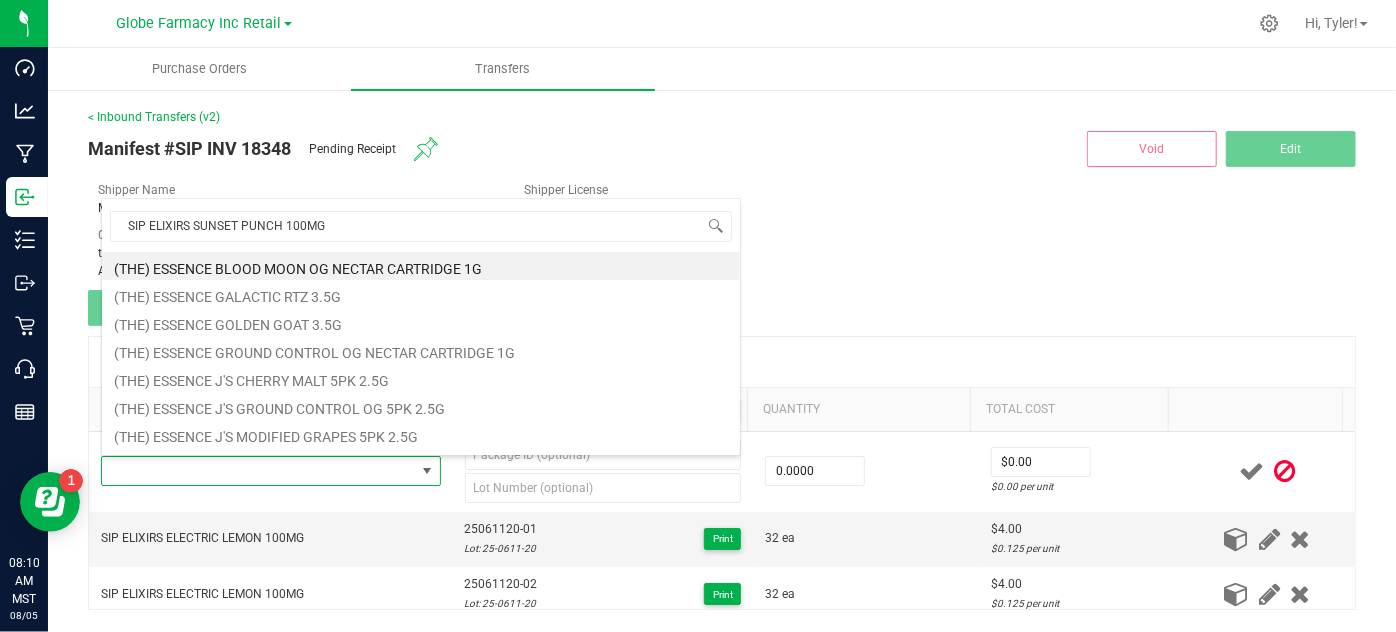 click on "Manifest #SIP INV 18348   Pending Receipt     Void   Edit  Shipper Name Medical Pain Relief, Inc (Adult) Shipper License 00000010ESIR42914838 Created tylerr@earthshealing.org Aug 5, 2025 8:05:31 AM MST Last Updated tylerr@earthshealing.org Aug 5, 2025 8:10:23 AM MST  Add Package" at bounding box center [722, 226] 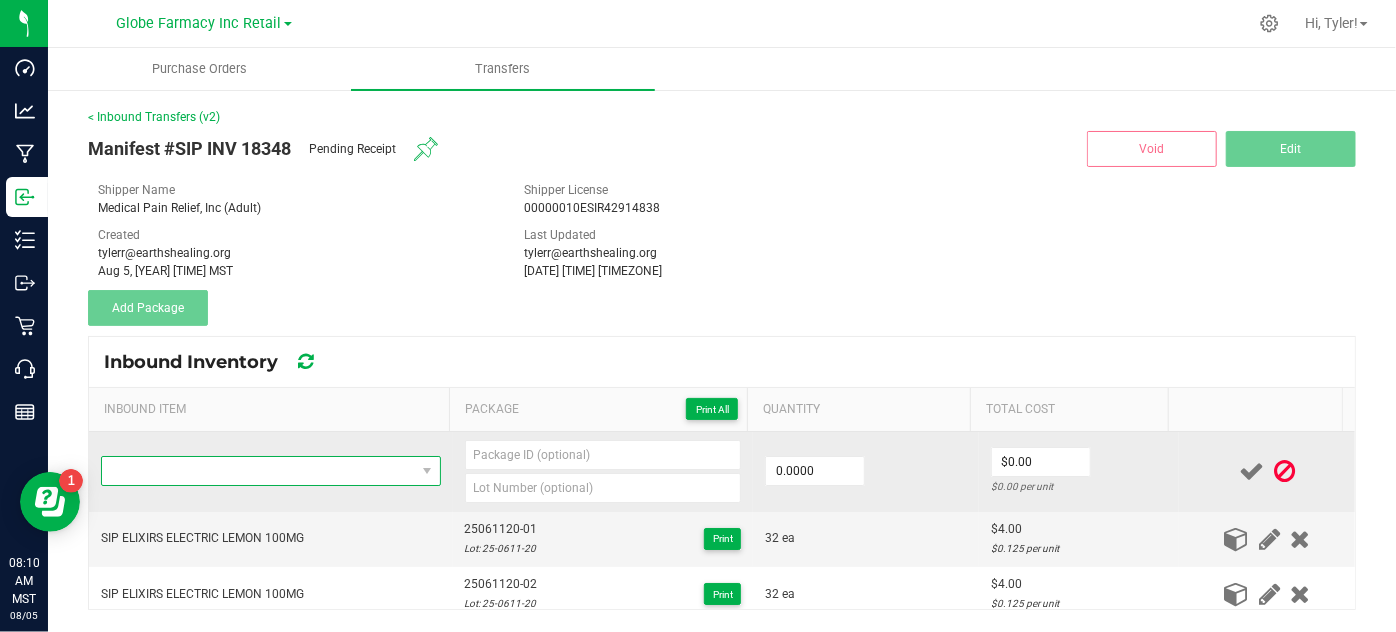 click at bounding box center [258, 471] 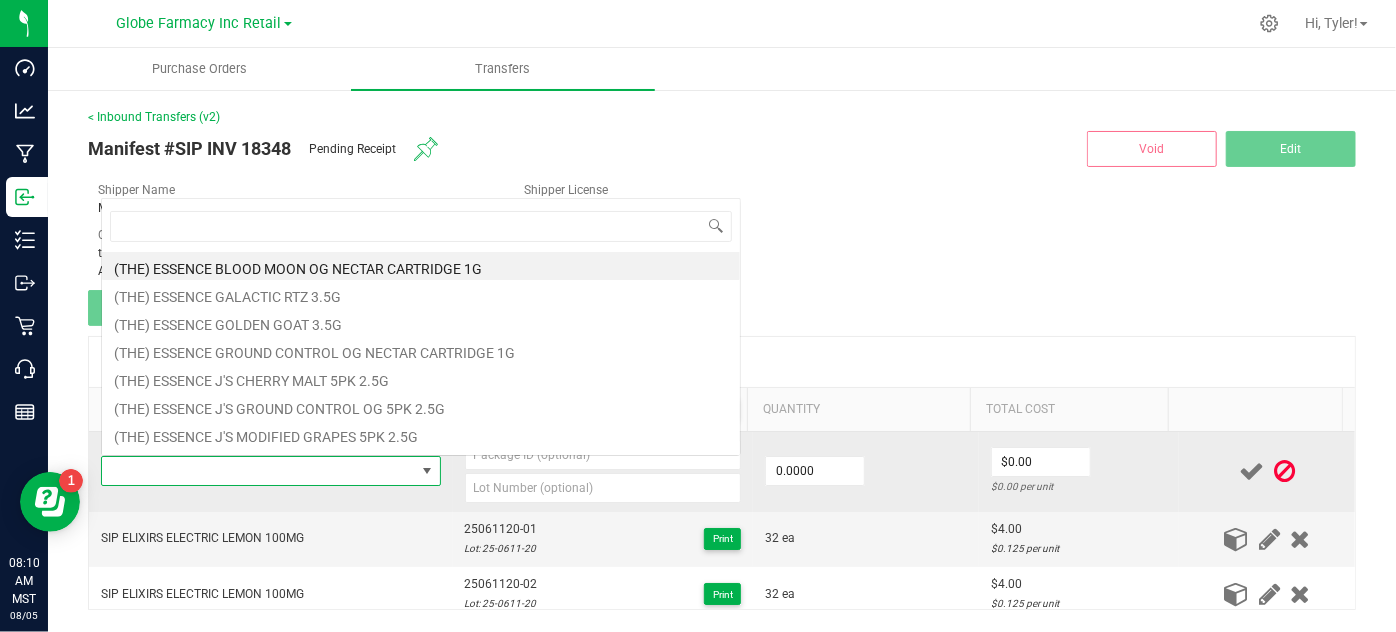 scroll, scrollTop: 0, scrollLeft: 0, axis: both 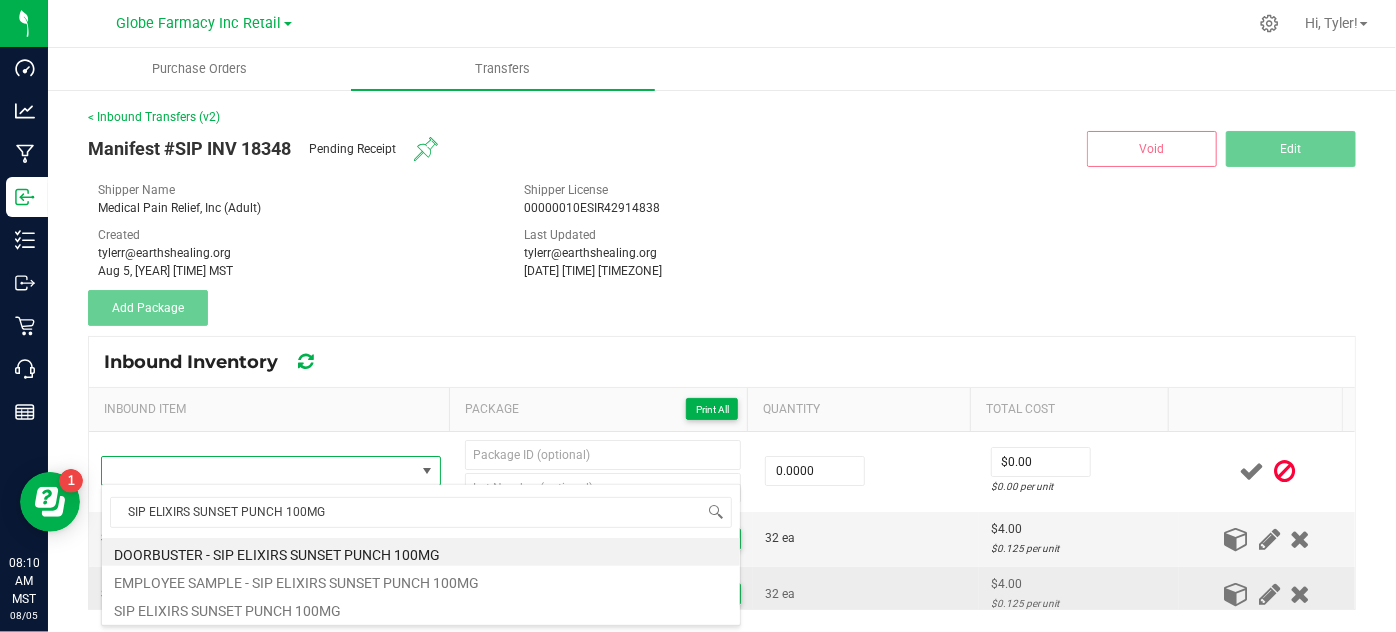 click on "SIP ELIXIRS SUNSET PUNCH 100MG" at bounding box center (421, 608) 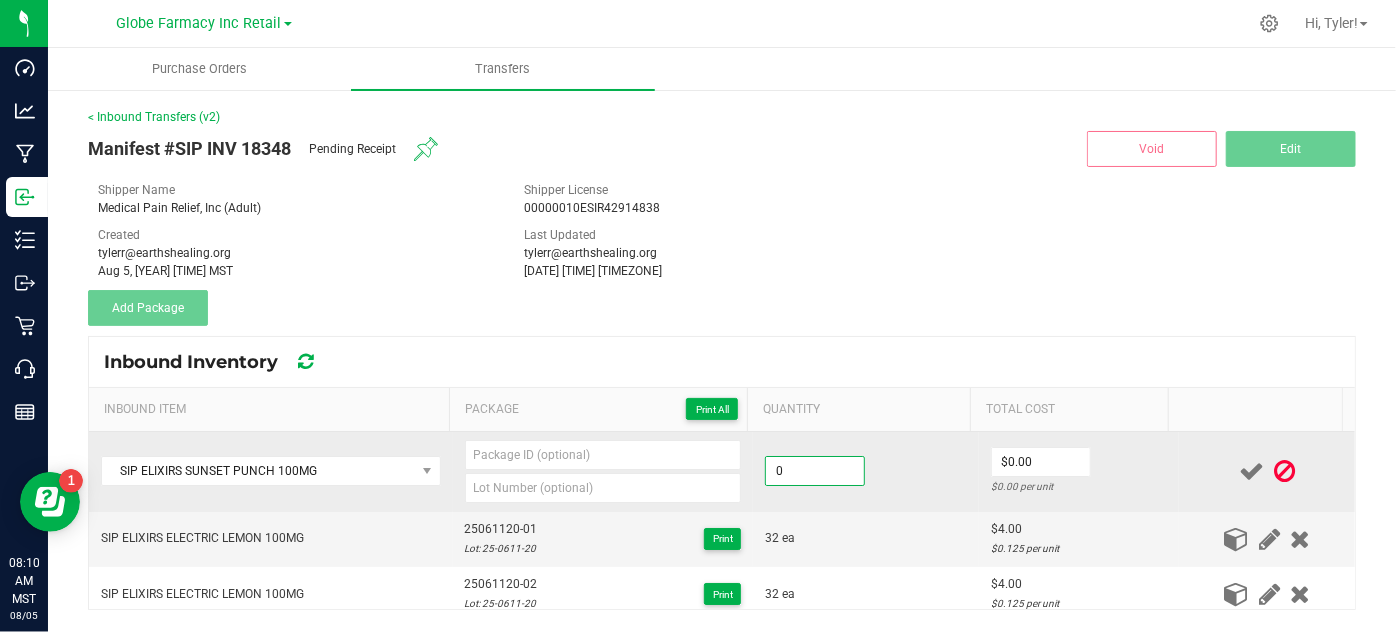 click on "0" at bounding box center [815, 471] 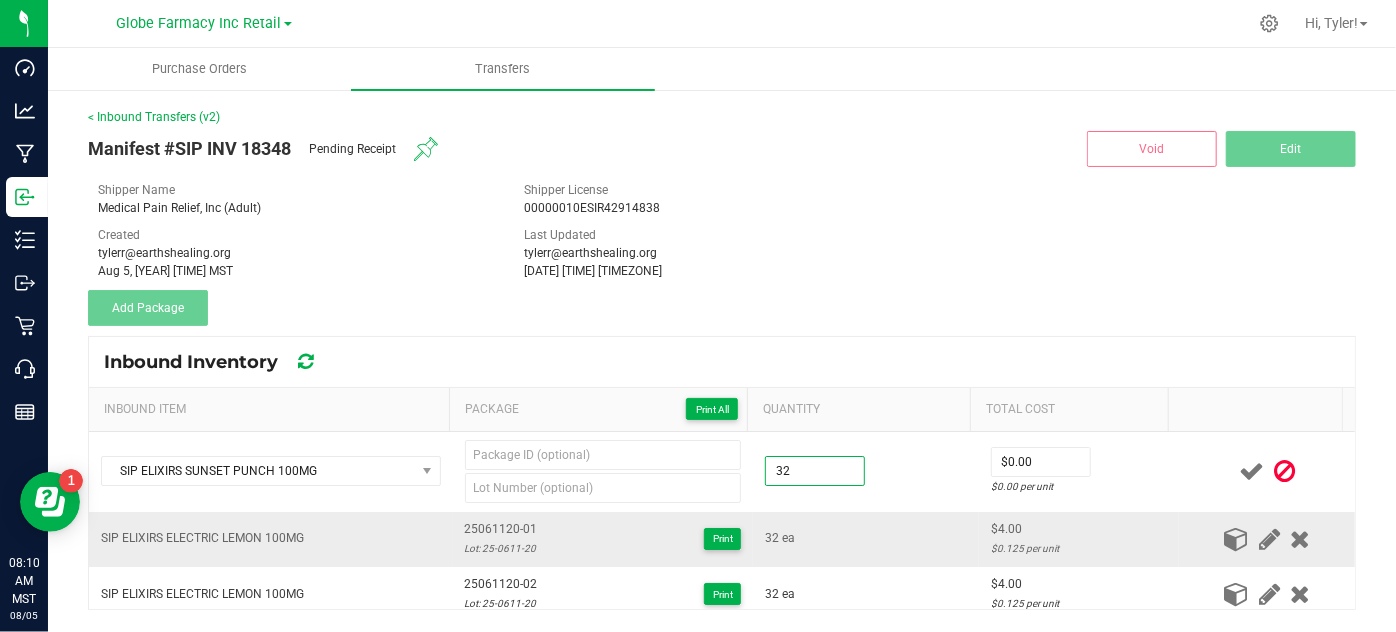 type on "32 ea" 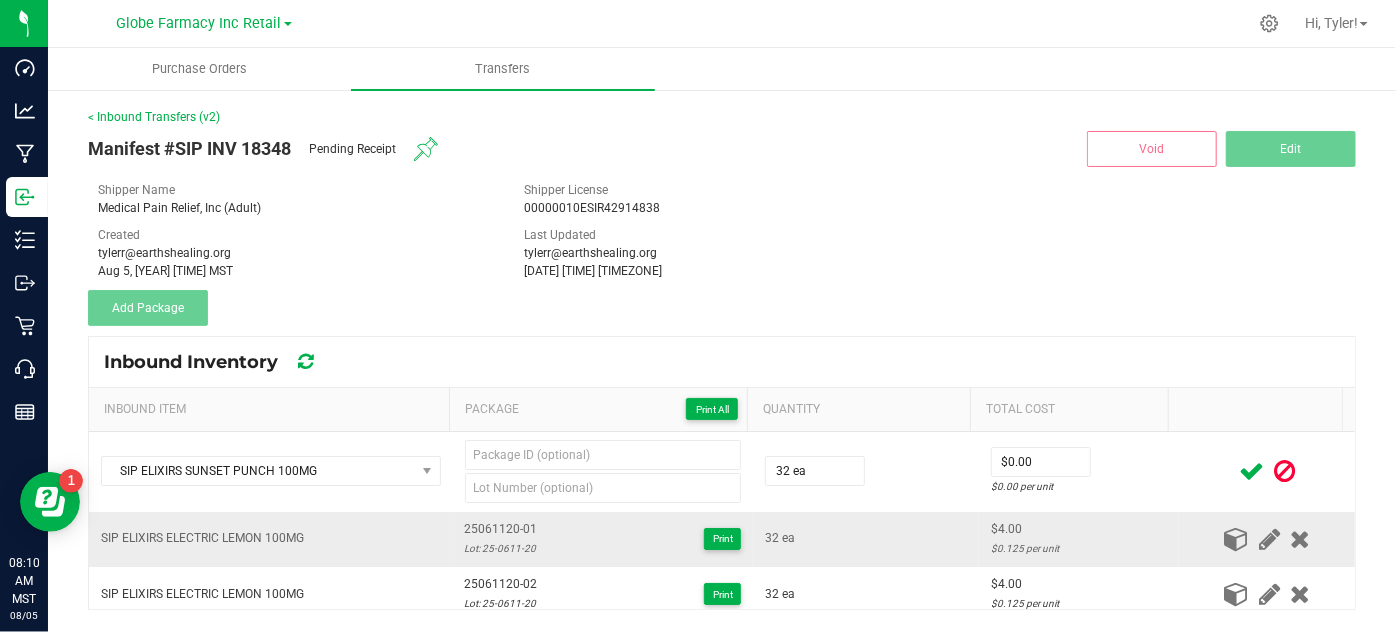 click on "32       ea" at bounding box center [866, 539] 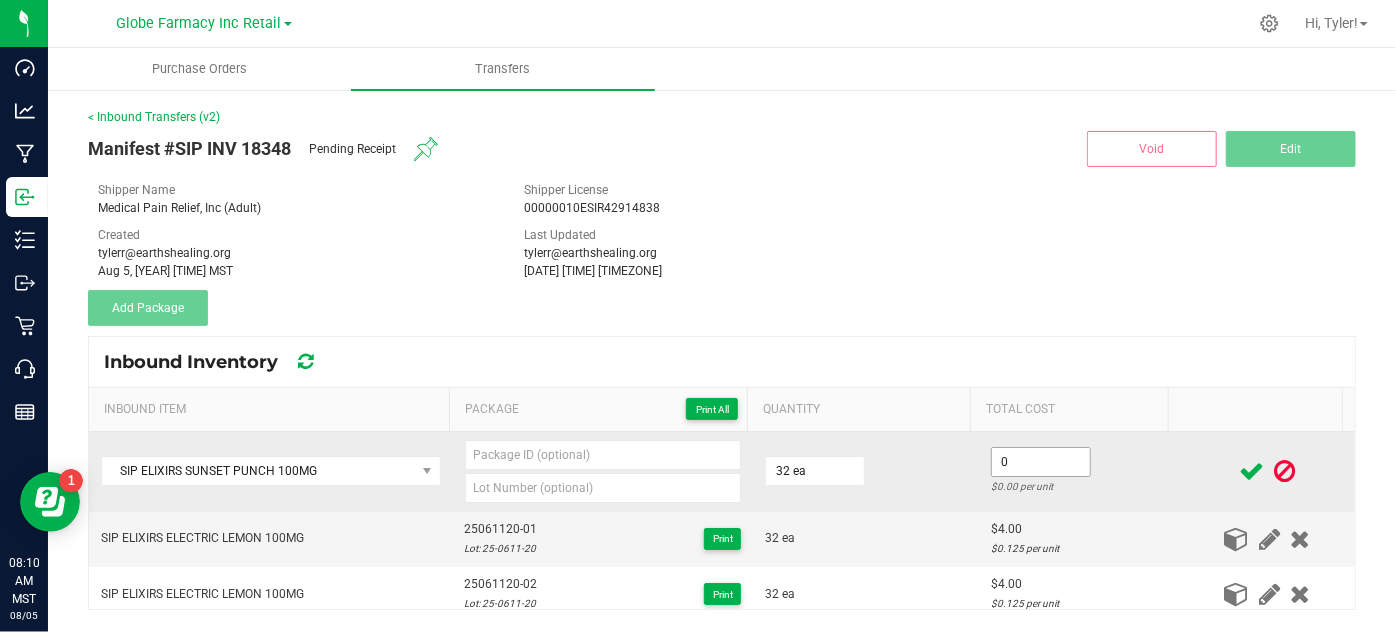 click on "0" at bounding box center [1041, 462] 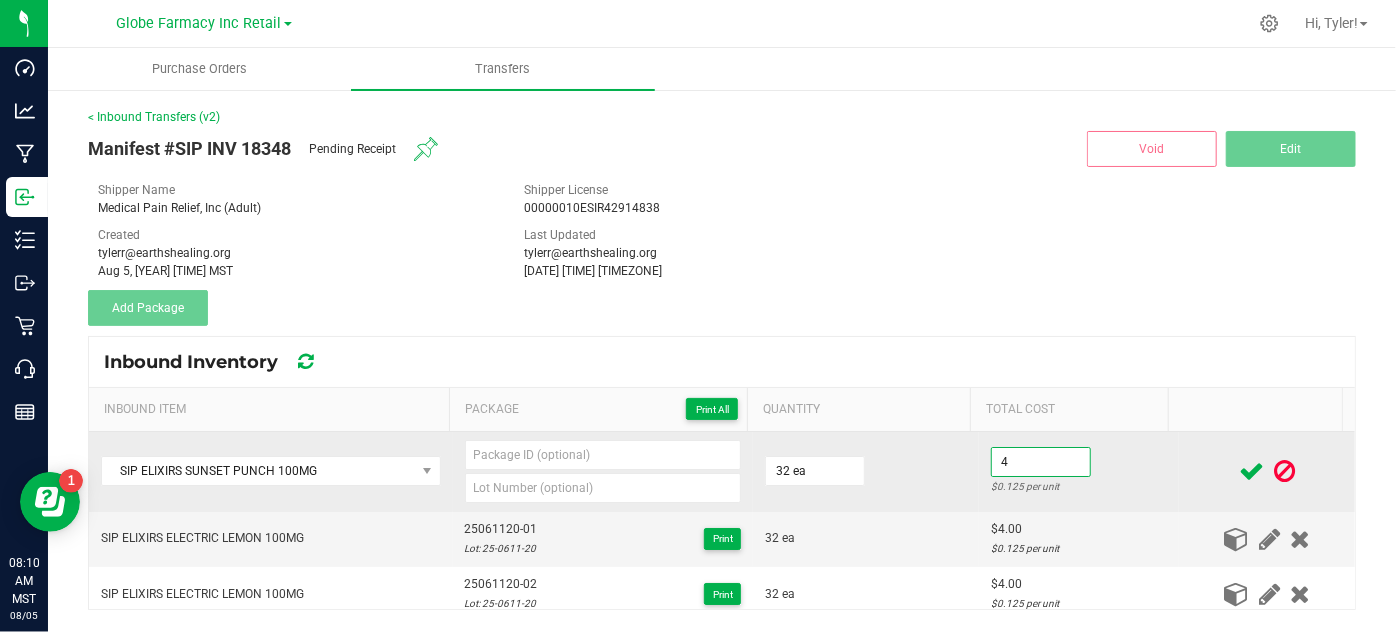 type on "$4.00" 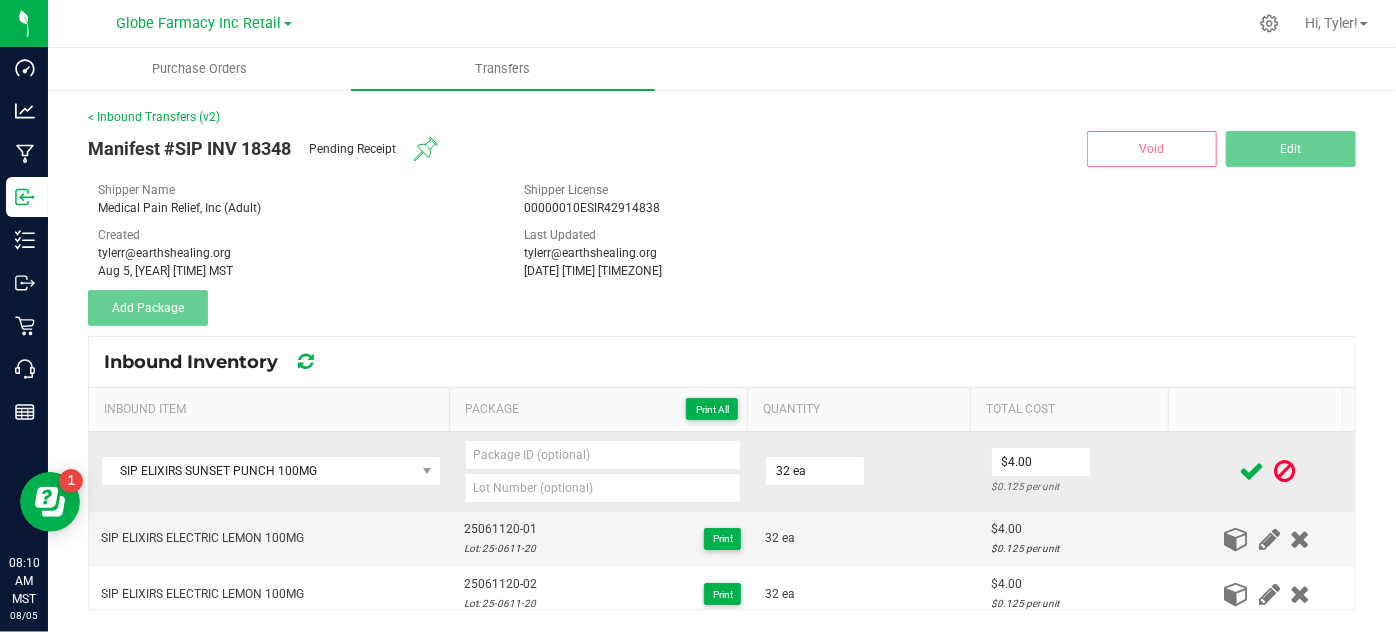 click on "32 ea" at bounding box center [866, 472] 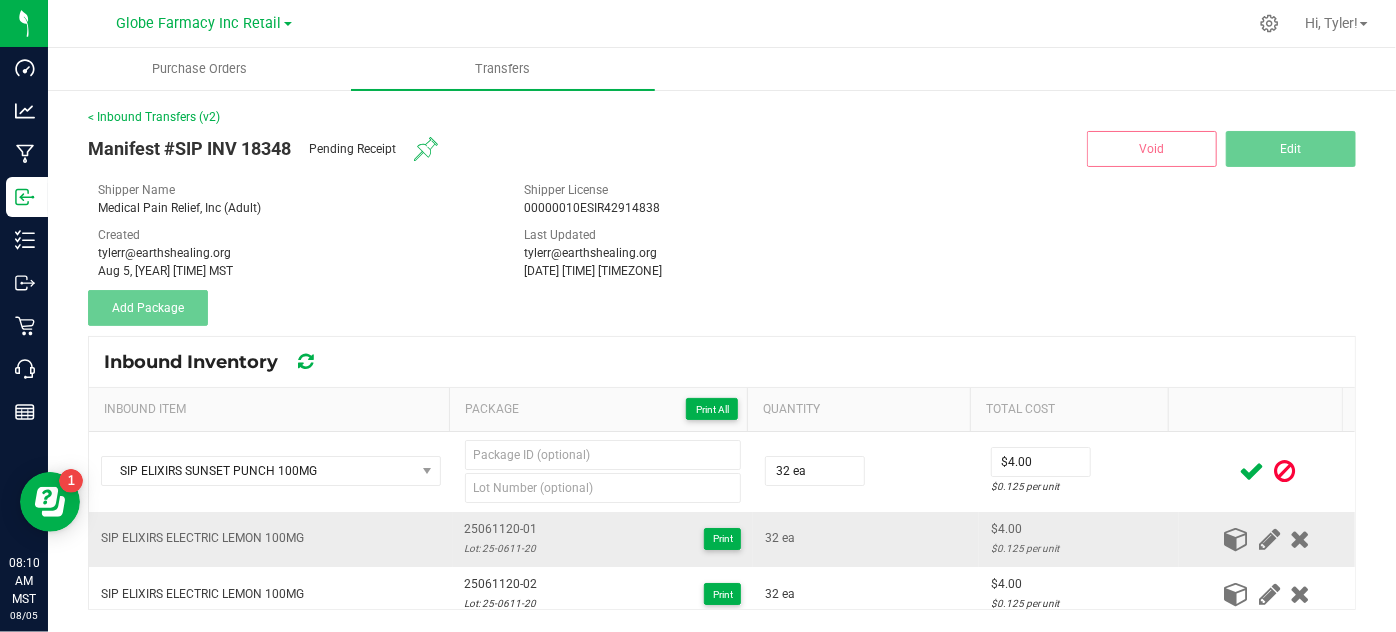 click on "25061120-01   Lot: 25-0611-20   Print" at bounding box center [603, 539] 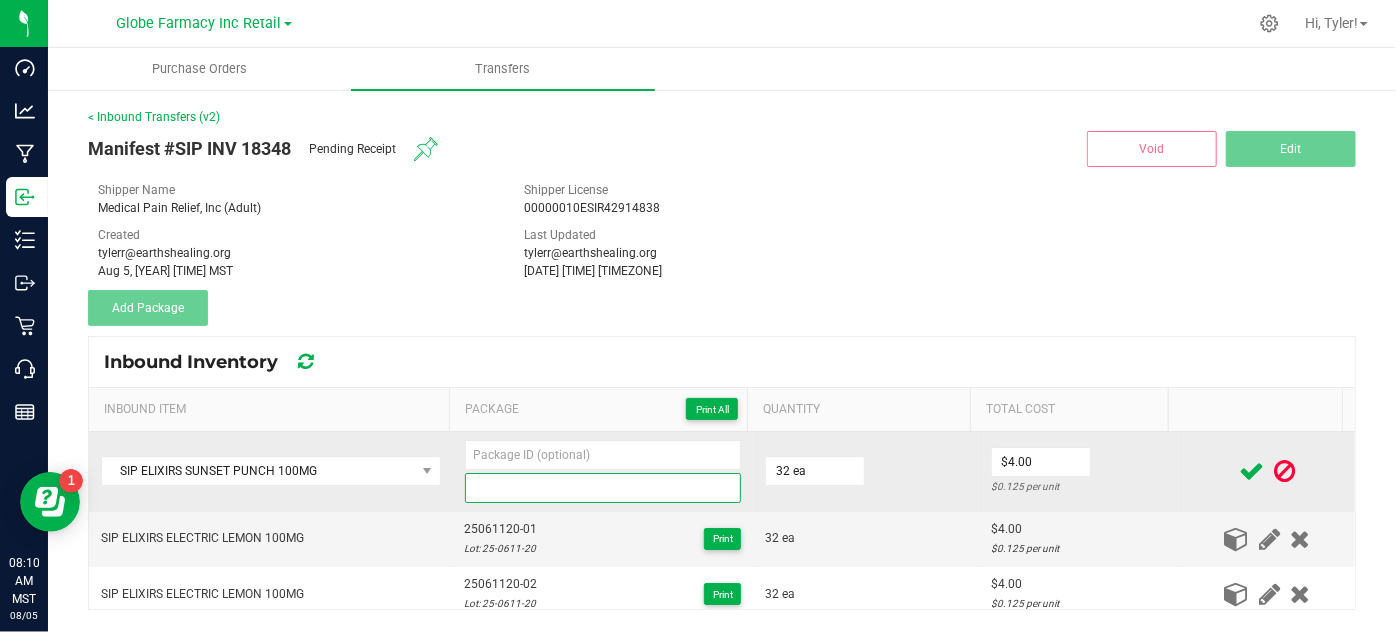 click at bounding box center (603, 488) 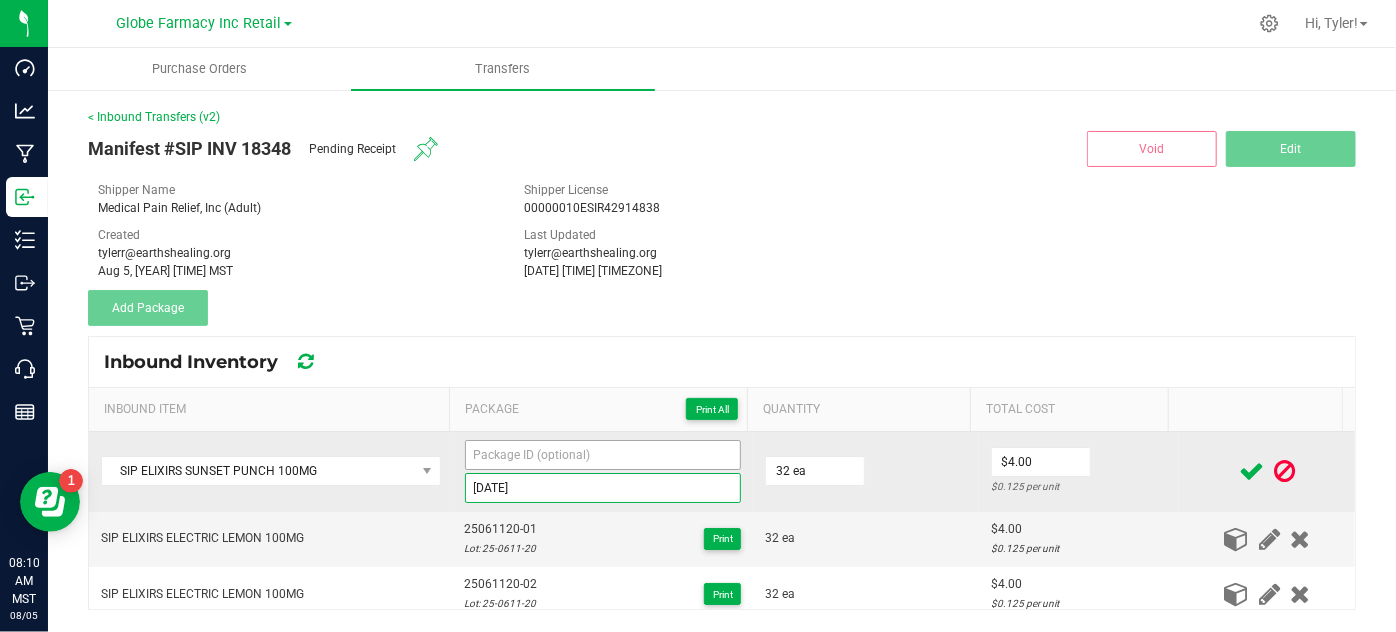 type on "25-0708-20" 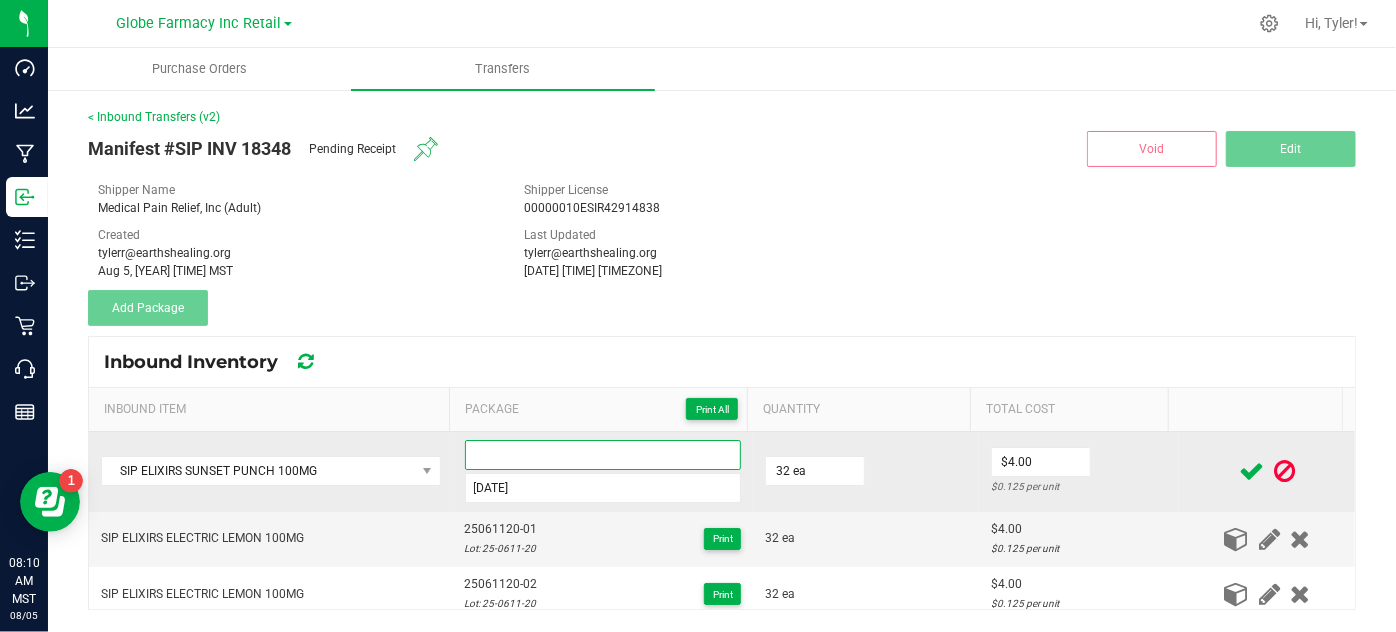 click at bounding box center [603, 455] 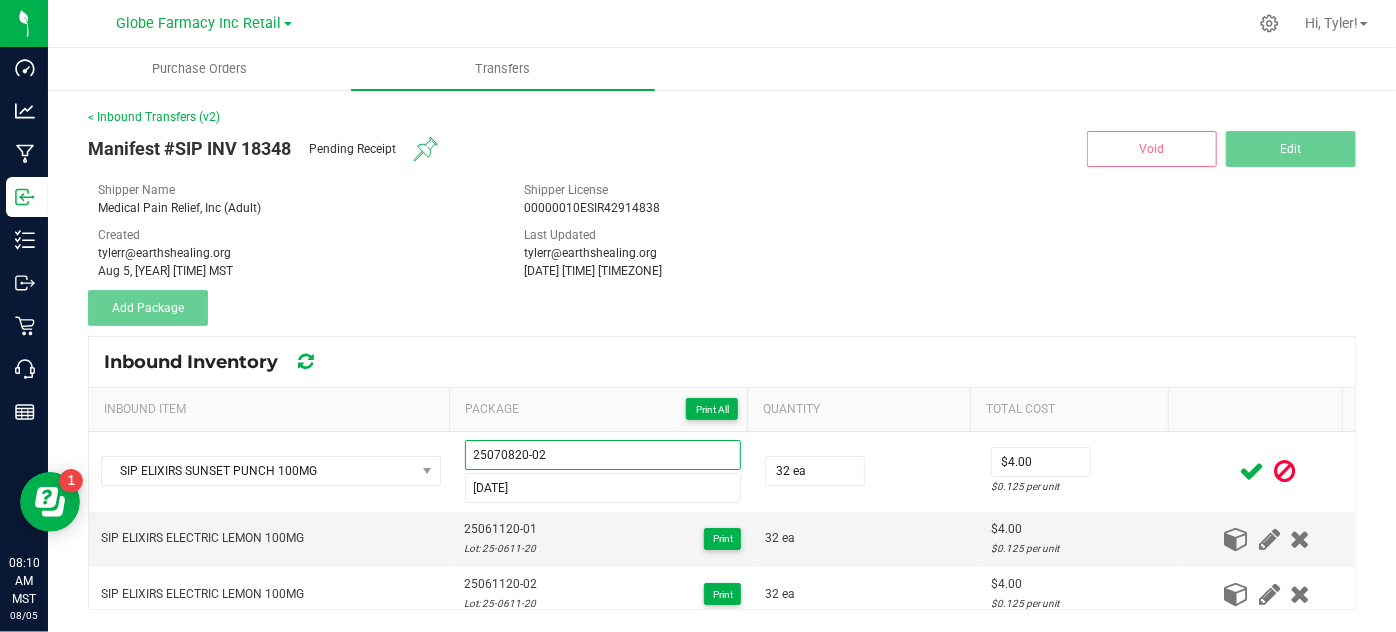 type on "25070820-02" 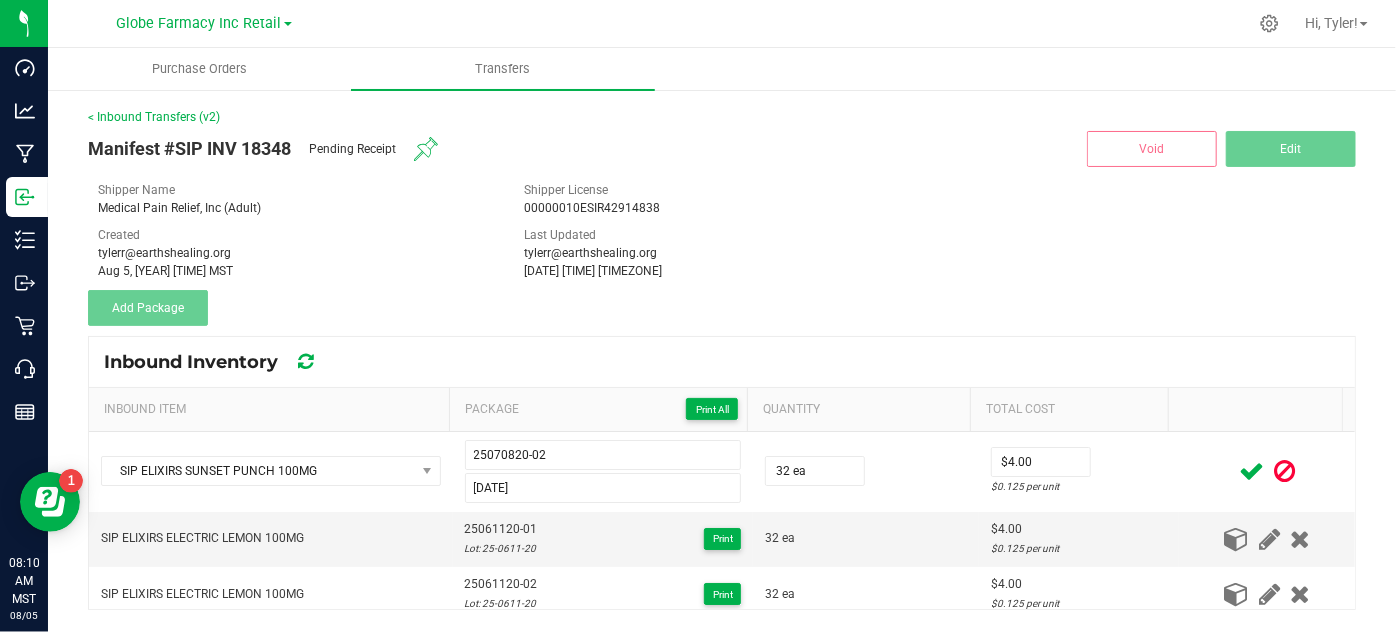 click at bounding box center [1251, 471] 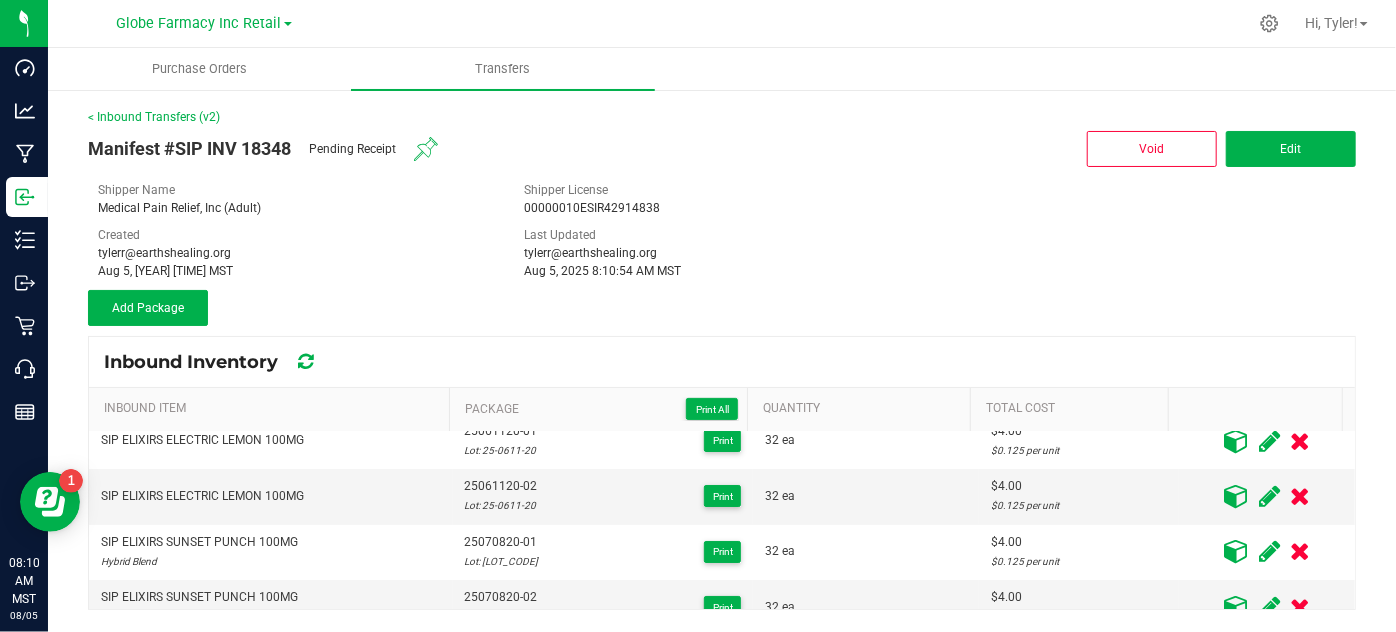 scroll, scrollTop: 0, scrollLeft: 0, axis: both 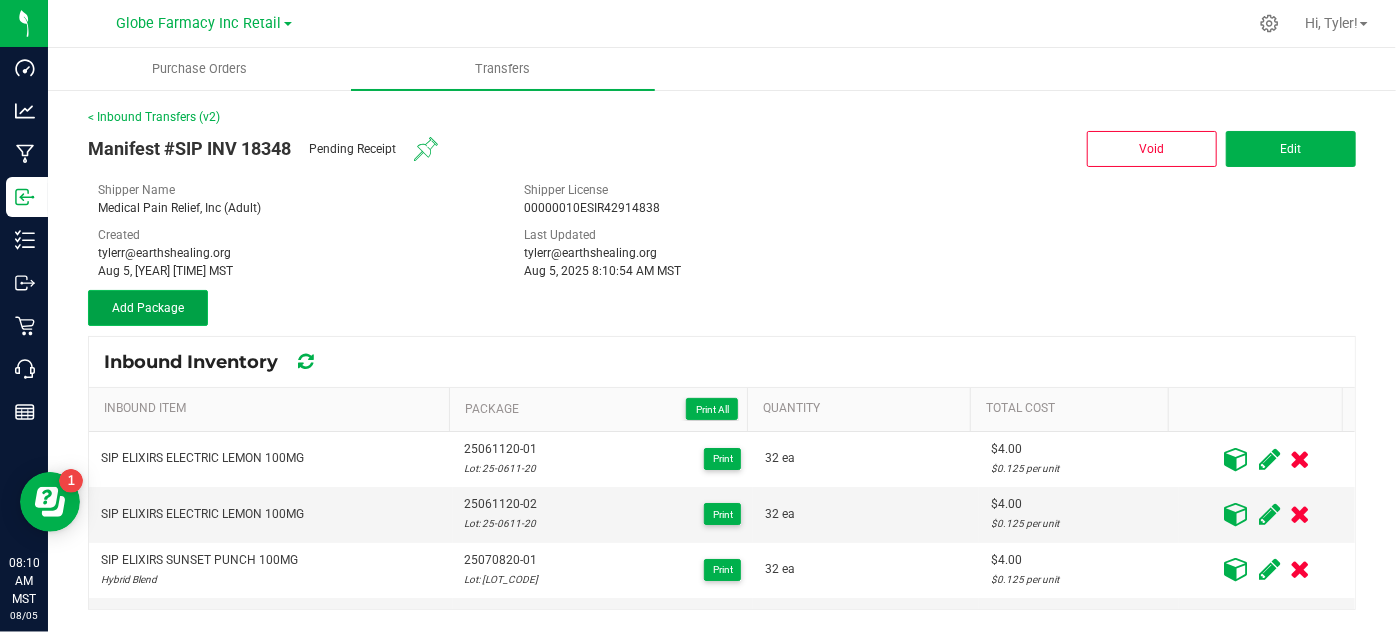 click on "Add Package" at bounding box center [148, 308] 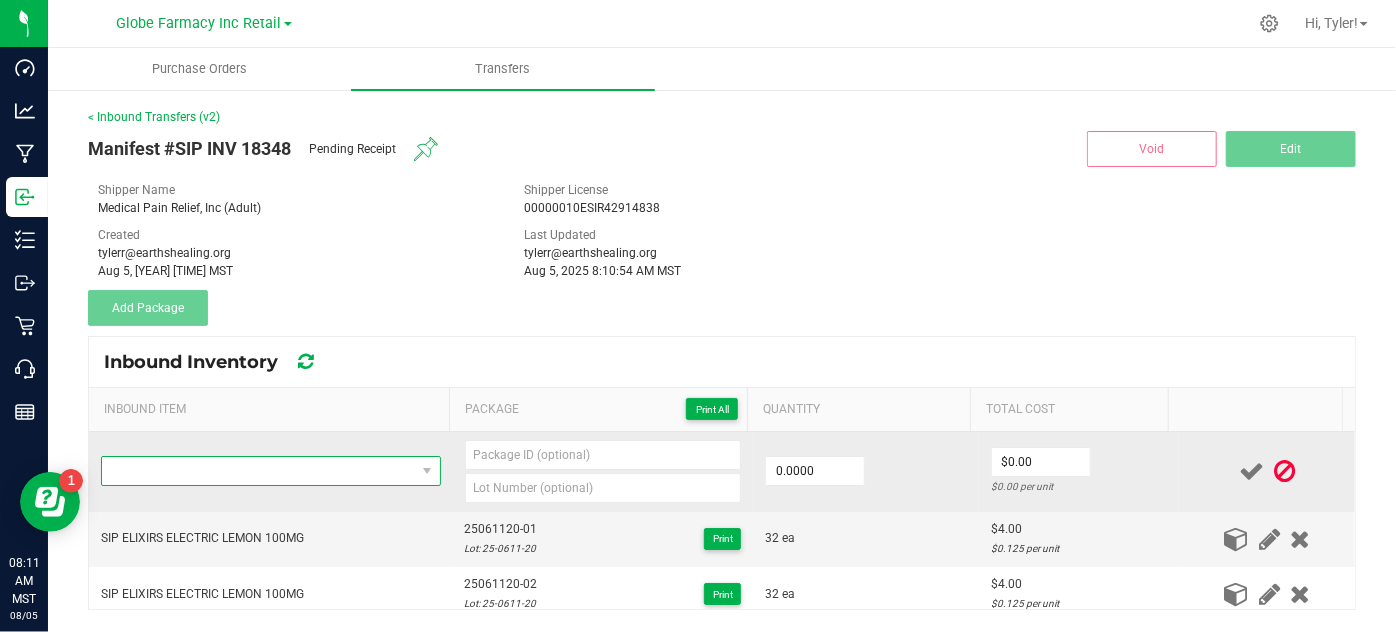 click at bounding box center (258, 471) 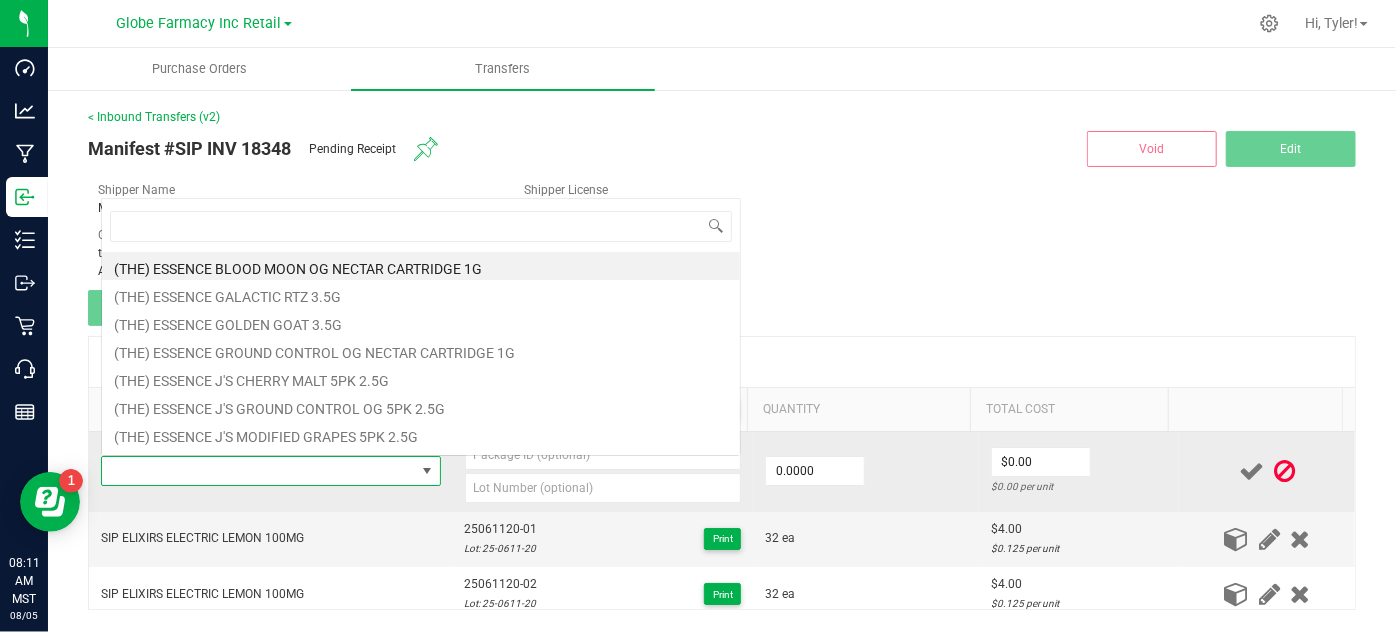 type on "SIP ELIXIRS WILD BERRY 100MG" 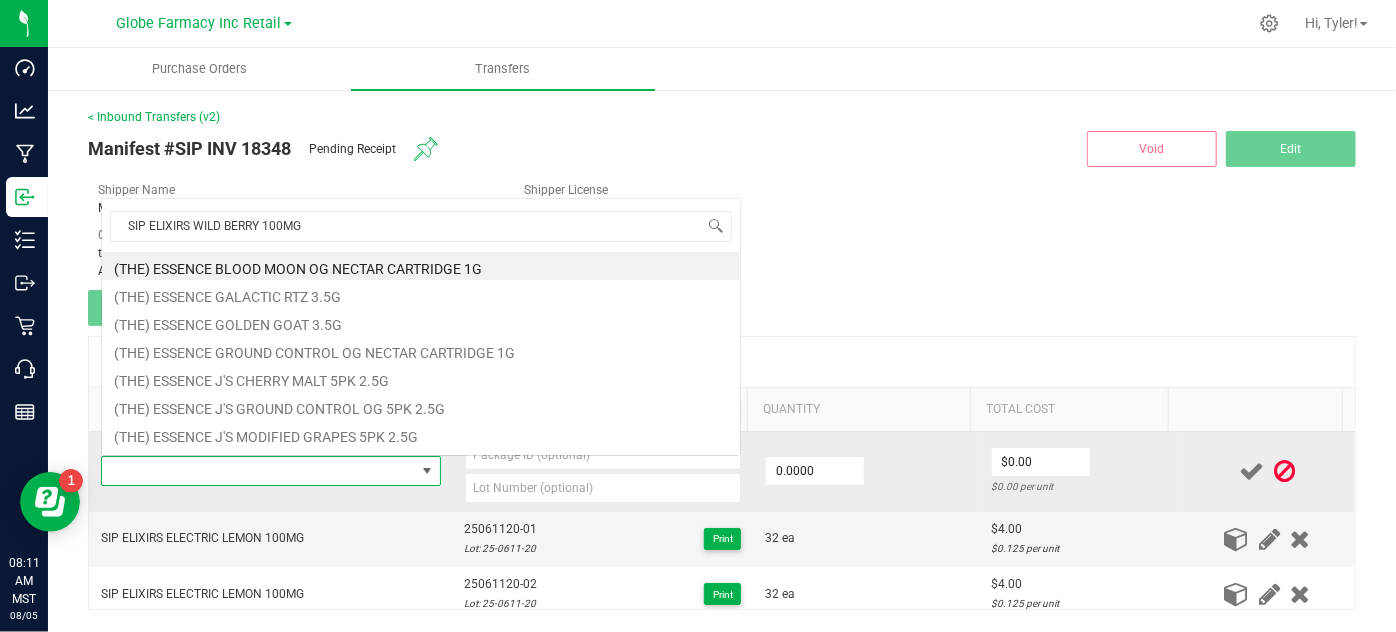 scroll, scrollTop: 0, scrollLeft: 0, axis: both 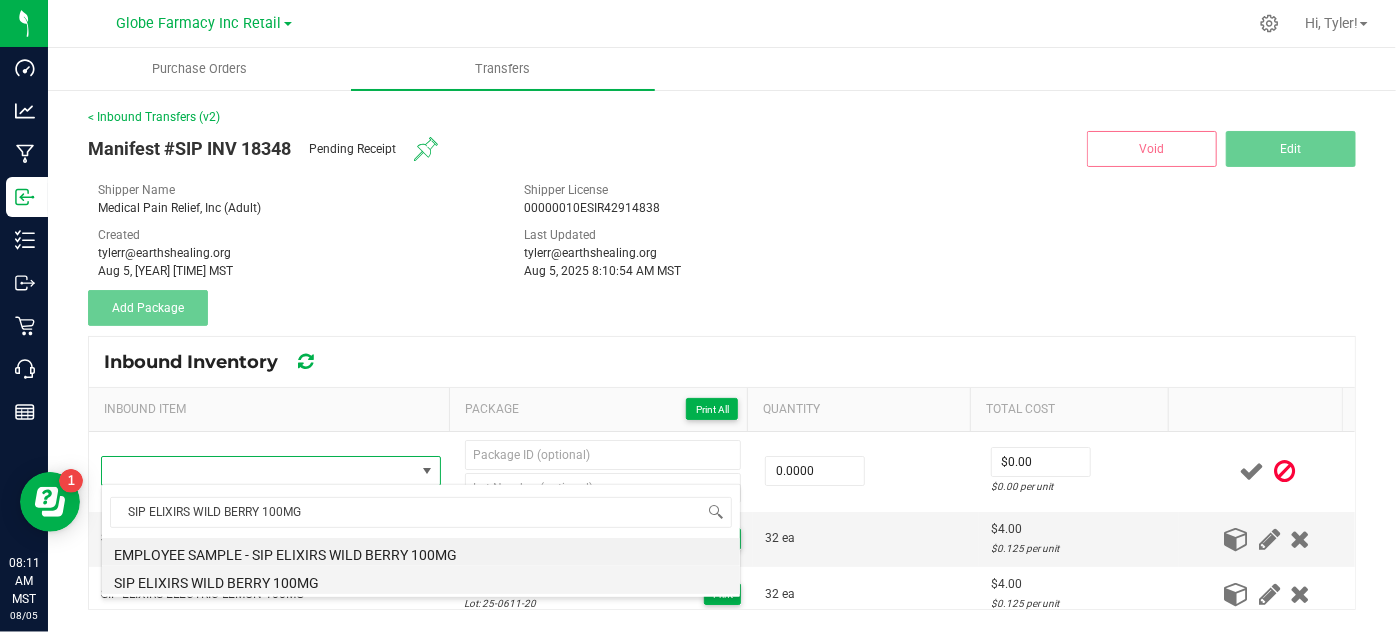 click on "SIP ELIXIRS WILD BERRY 100MG" at bounding box center [421, 580] 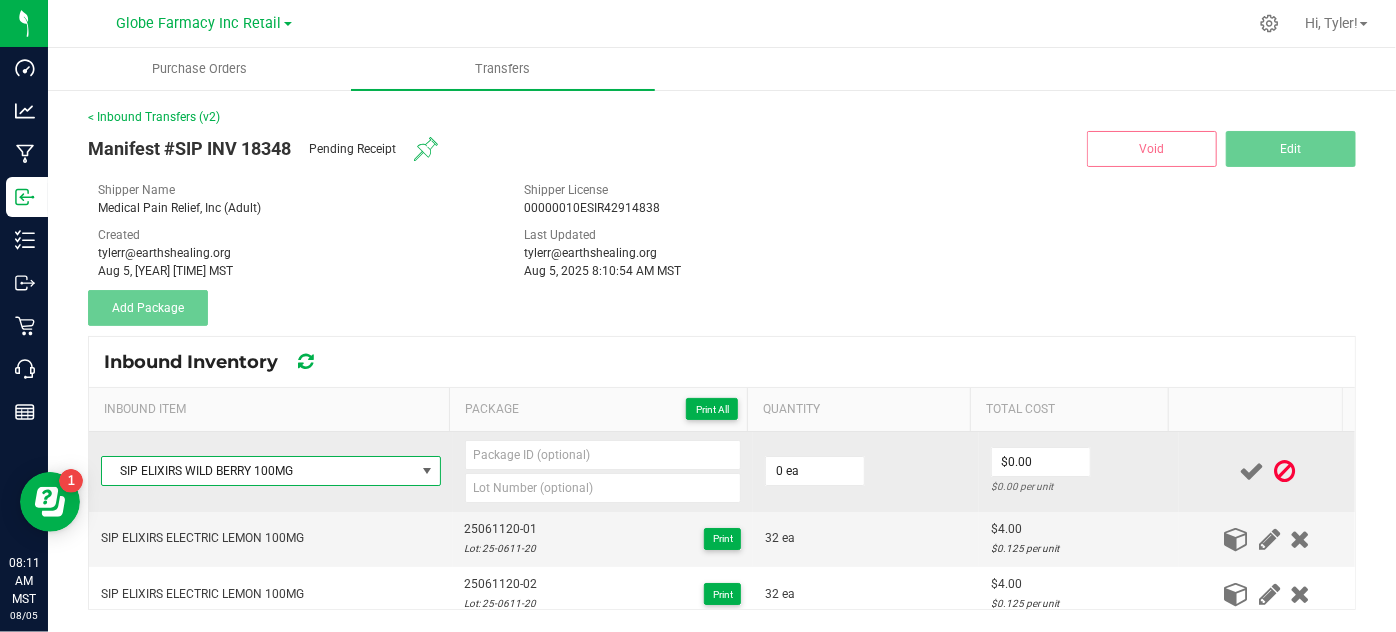 click on "0 ea" at bounding box center [866, 472] 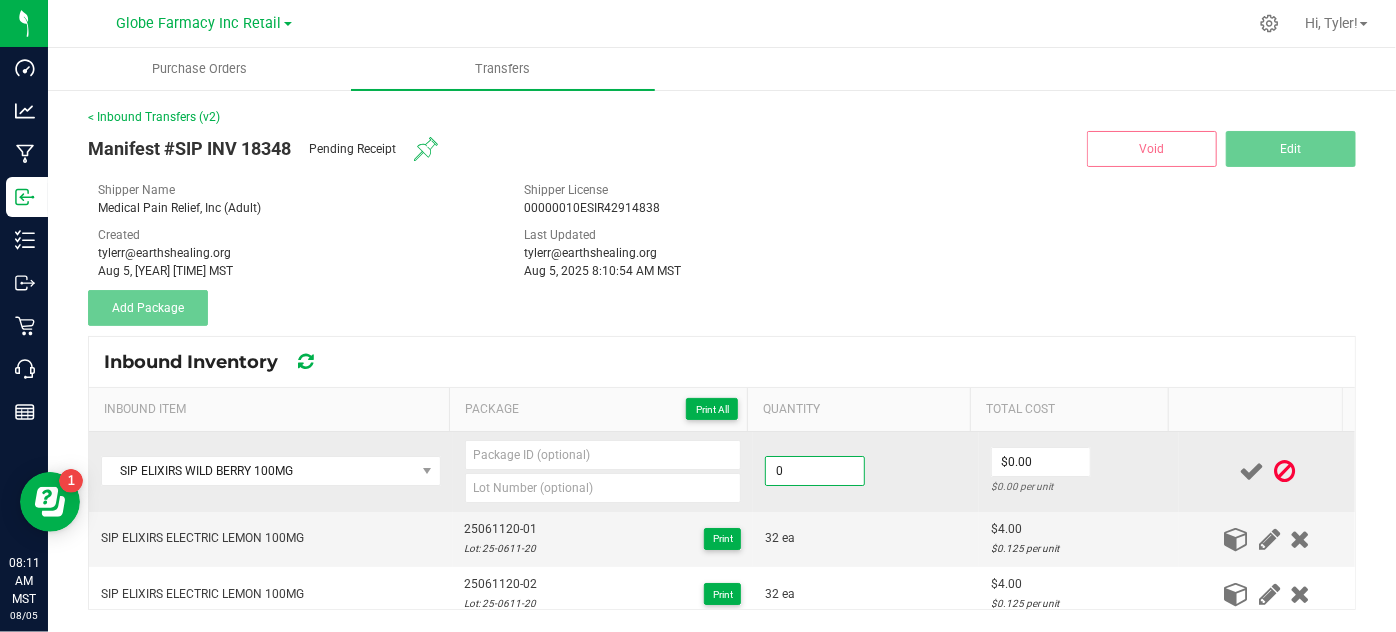 click on "0" at bounding box center [815, 471] 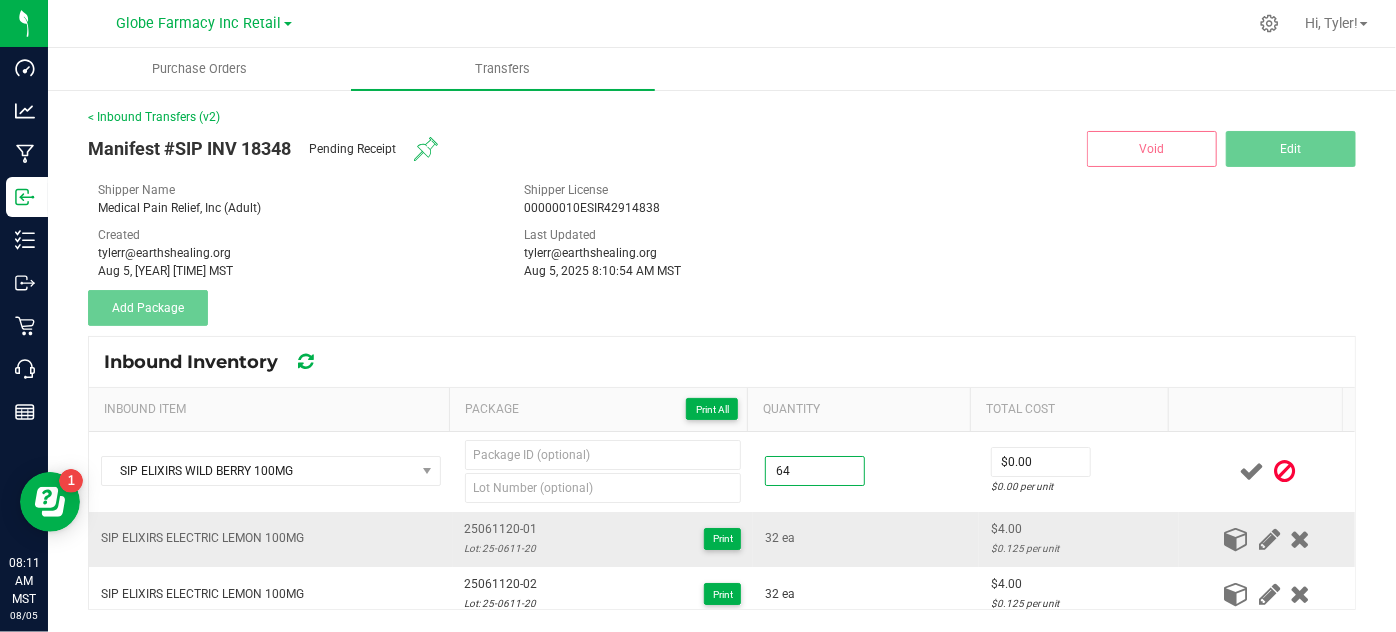 type on "64 ea" 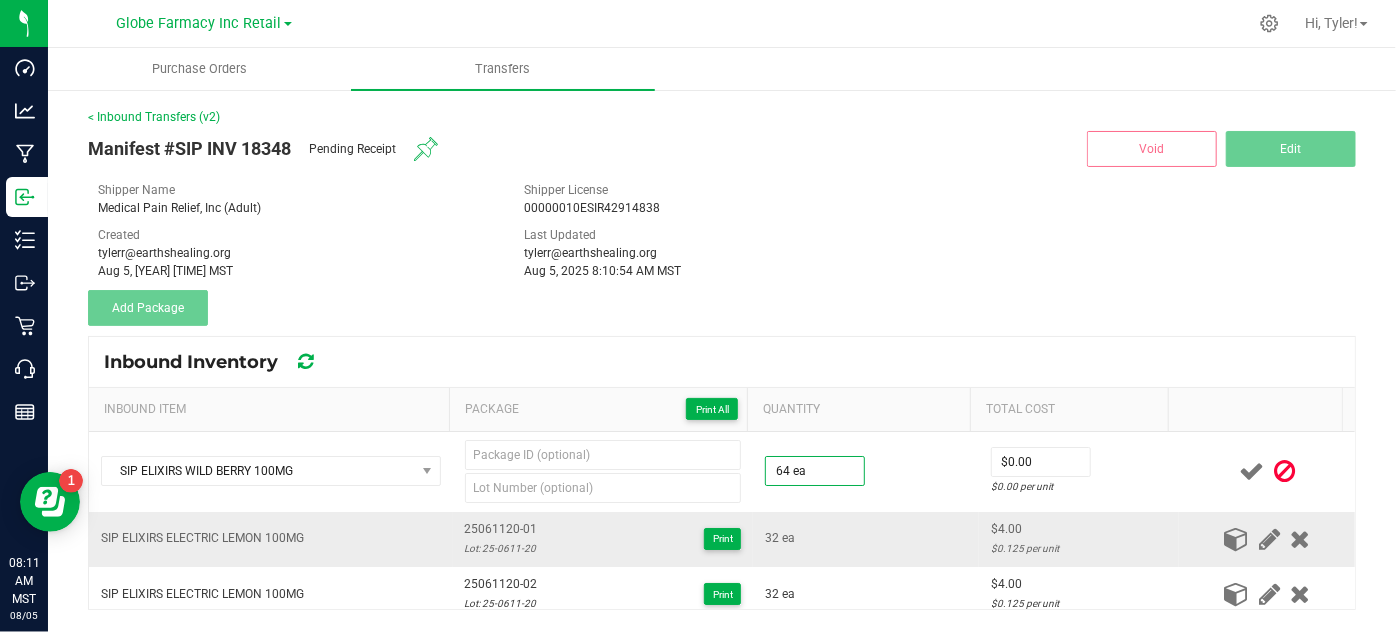 drag, startPoint x: 808, startPoint y: 551, endPoint x: 820, endPoint y: 546, distance: 13 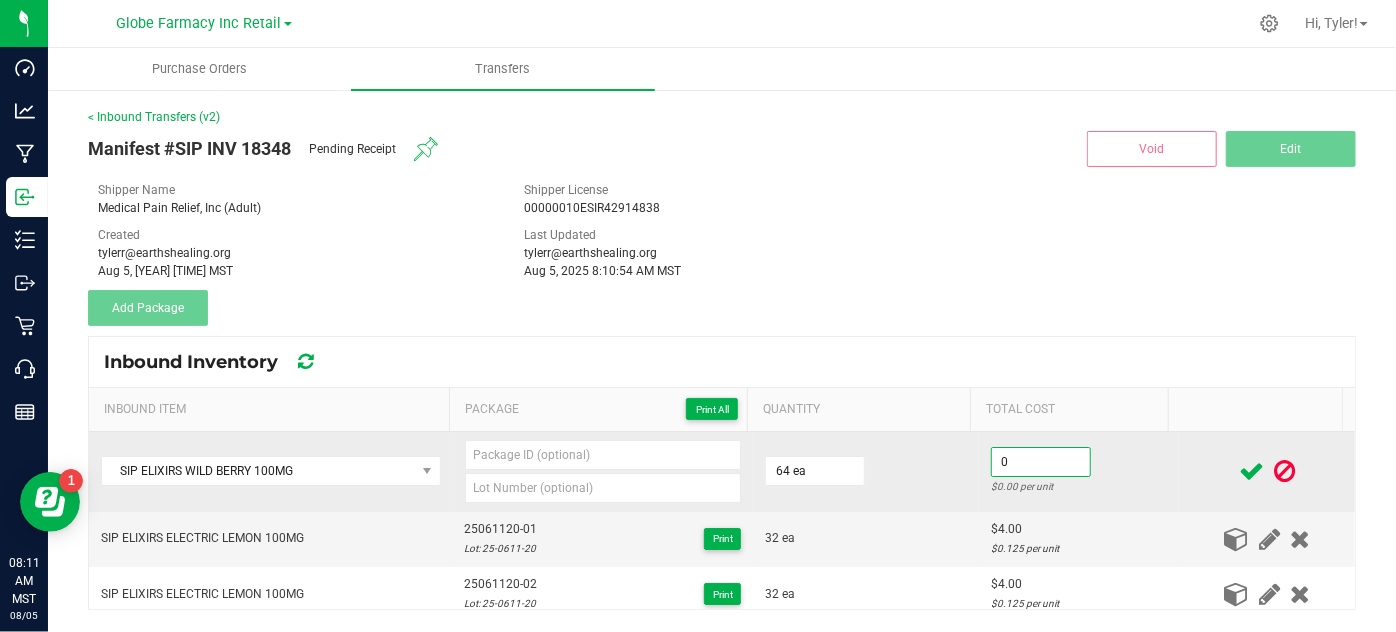 drag, startPoint x: 1034, startPoint y: 463, endPoint x: 1017, endPoint y: 454, distance: 19.235384 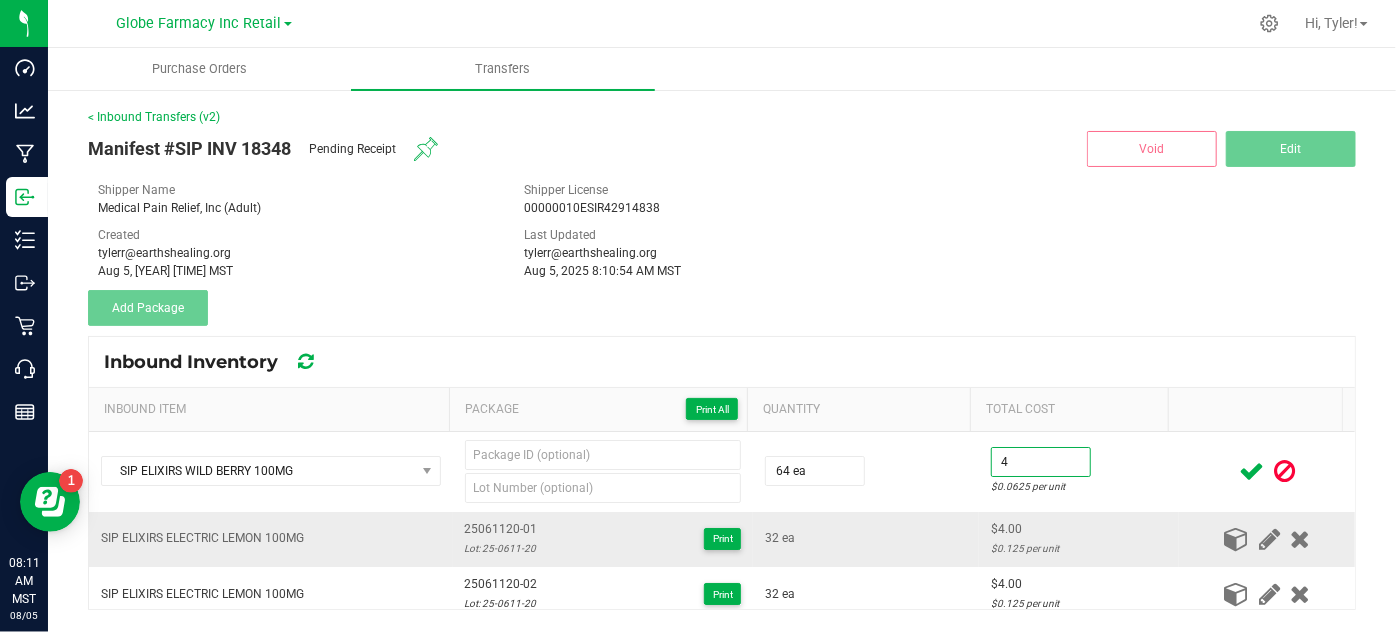 type on "$4.00" 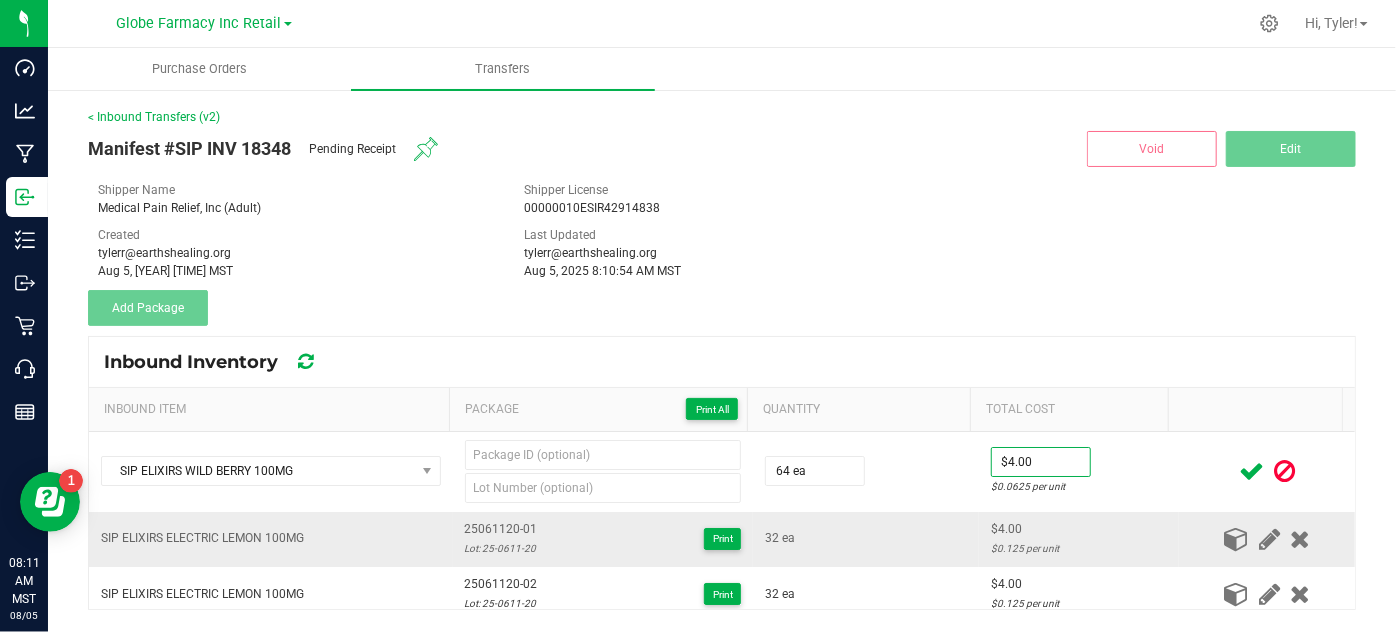 click on "32       ea" at bounding box center (866, 539) 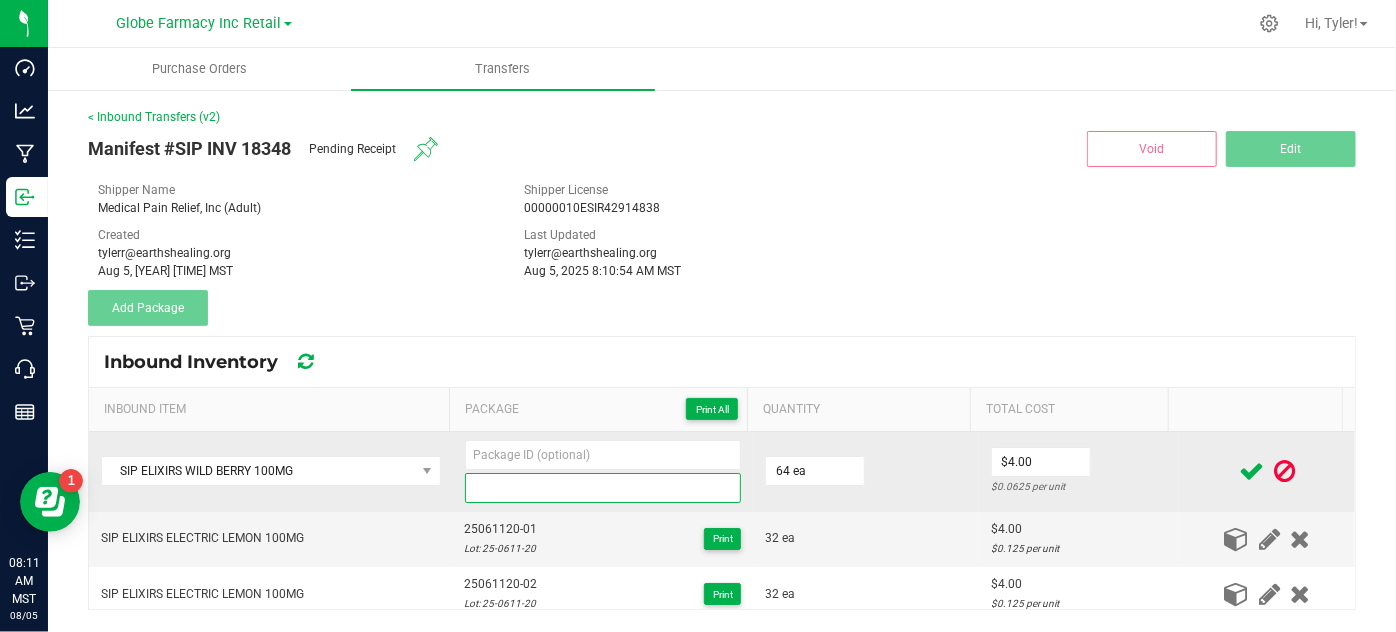 click at bounding box center (603, 488) 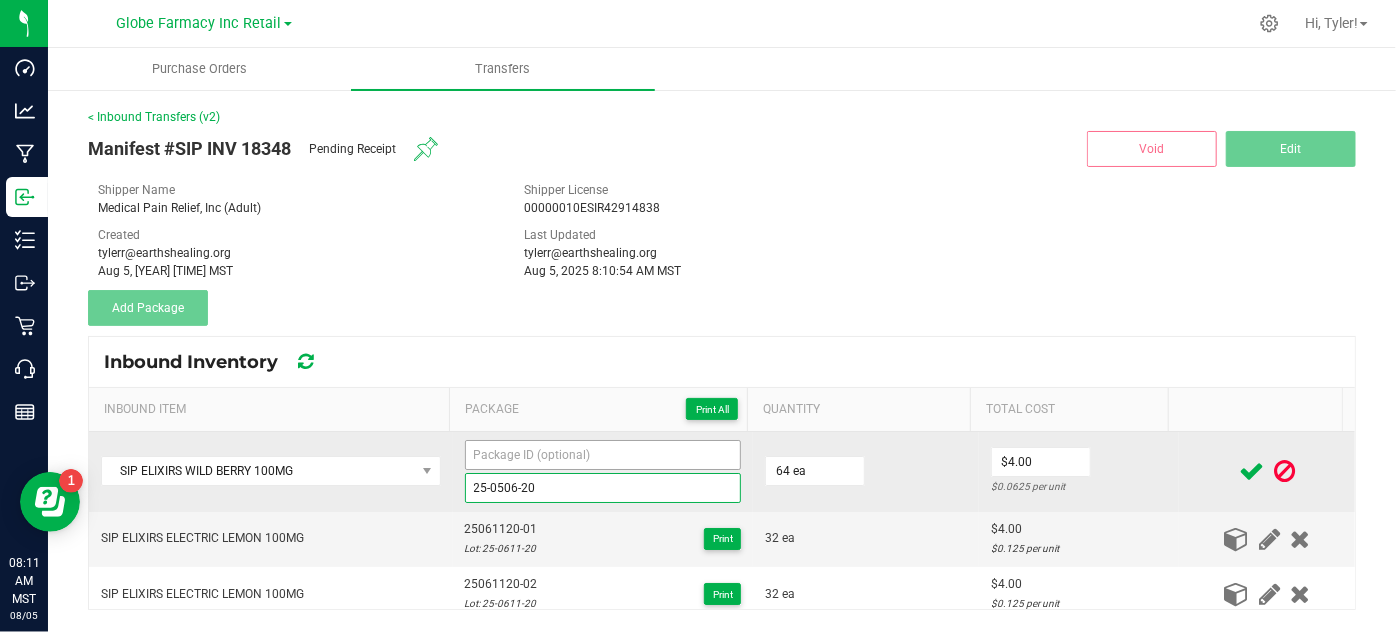 type on "25-0506-20" 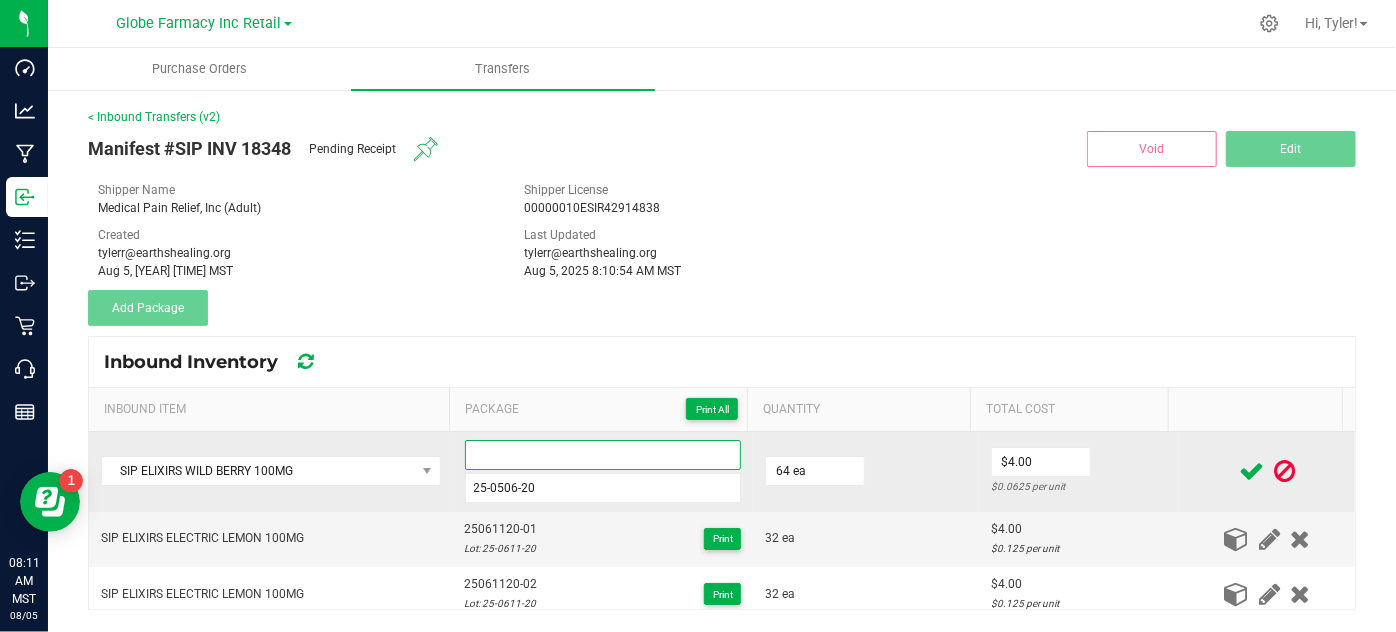 click at bounding box center (603, 455) 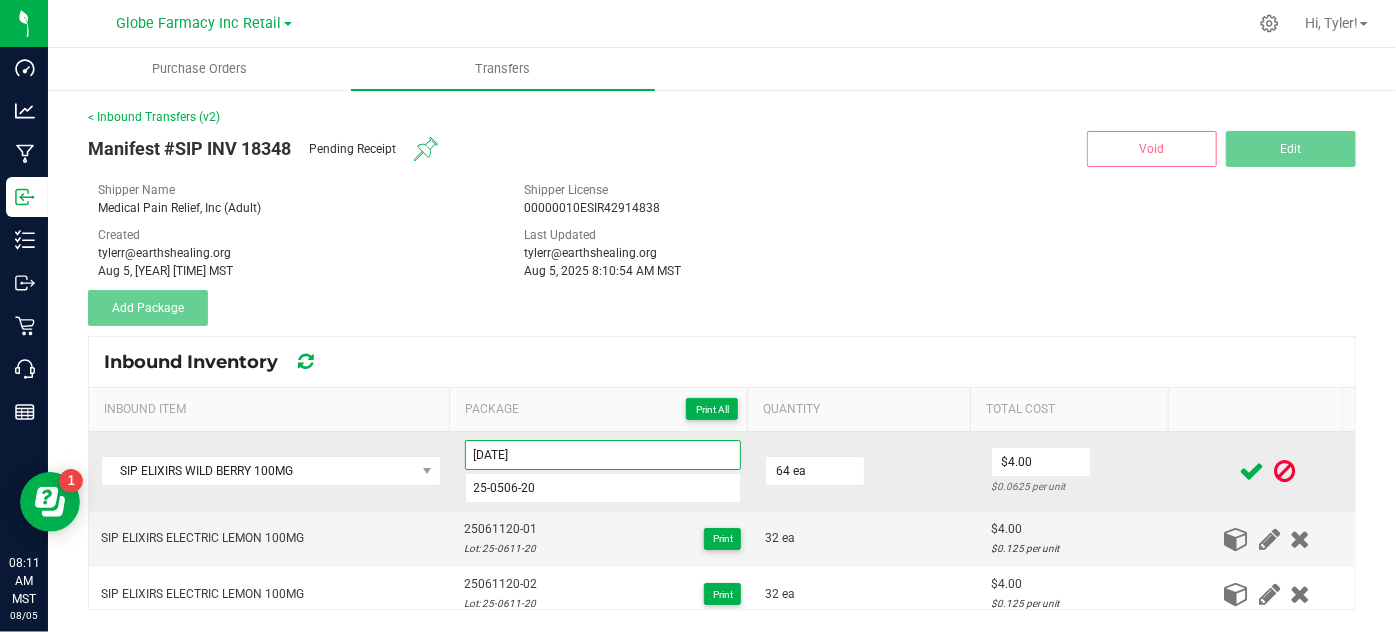 click on "25050620-01" at bounding box center [603, 455] 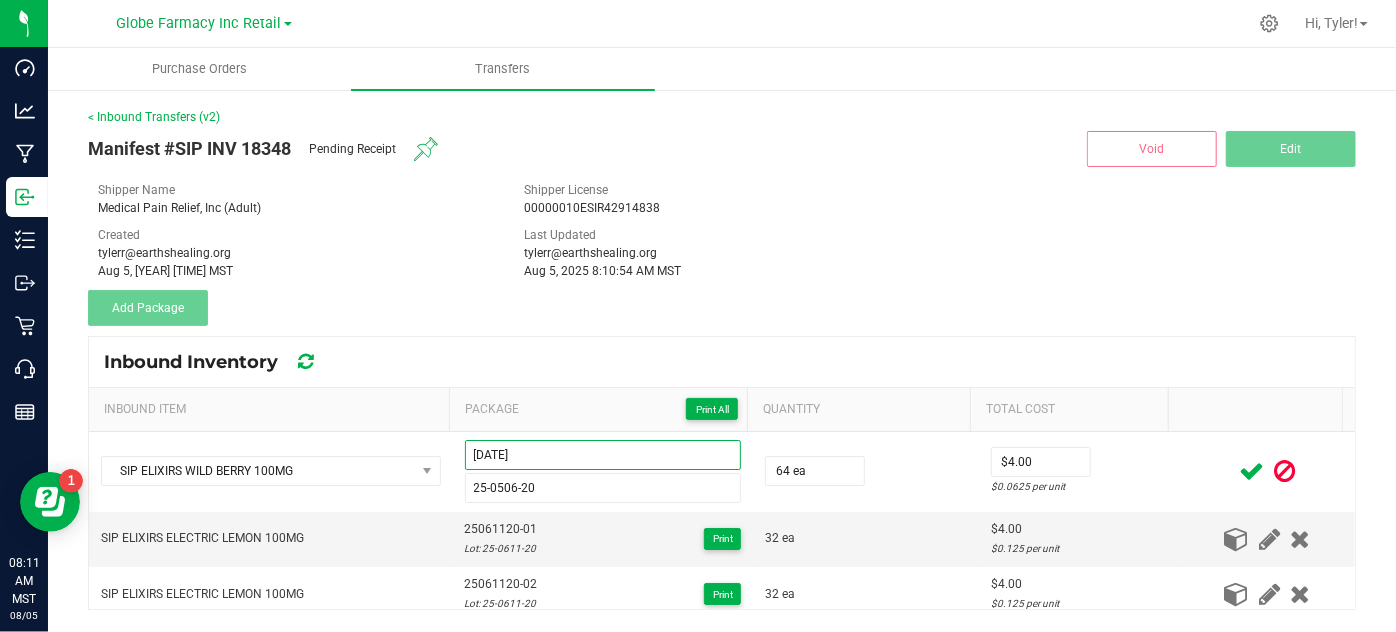 type on "25050620-01" 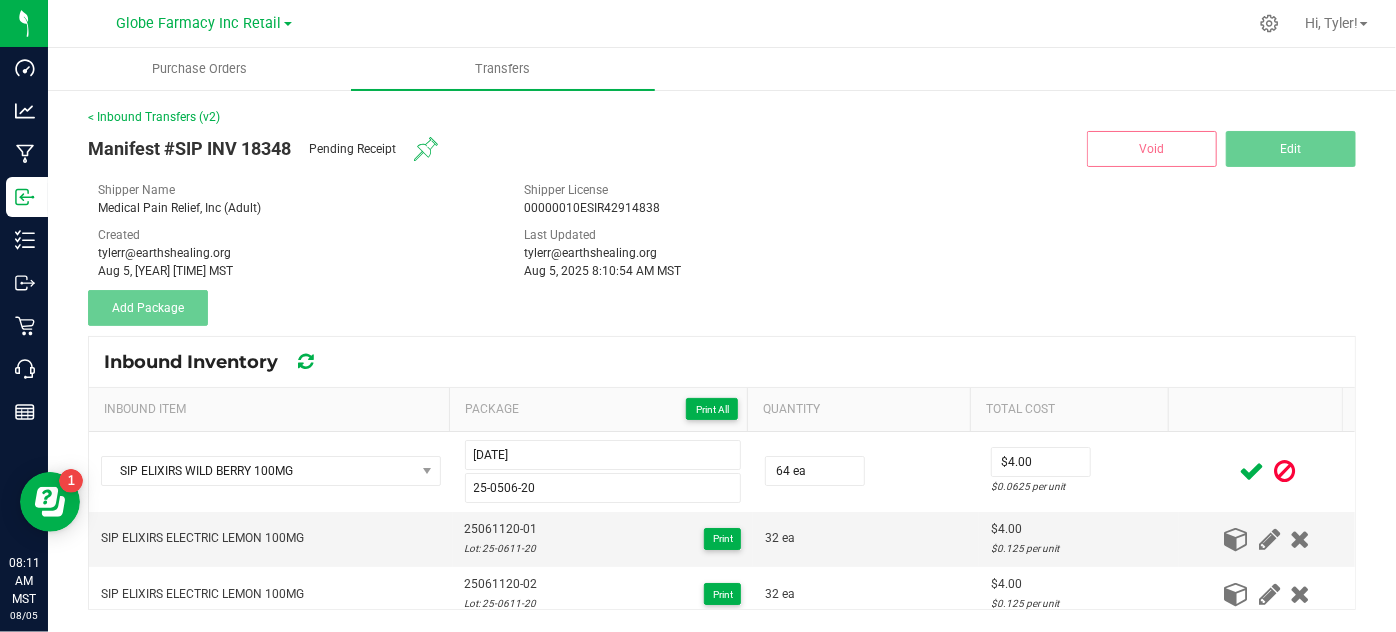 click at bounding box center [1251, 471] 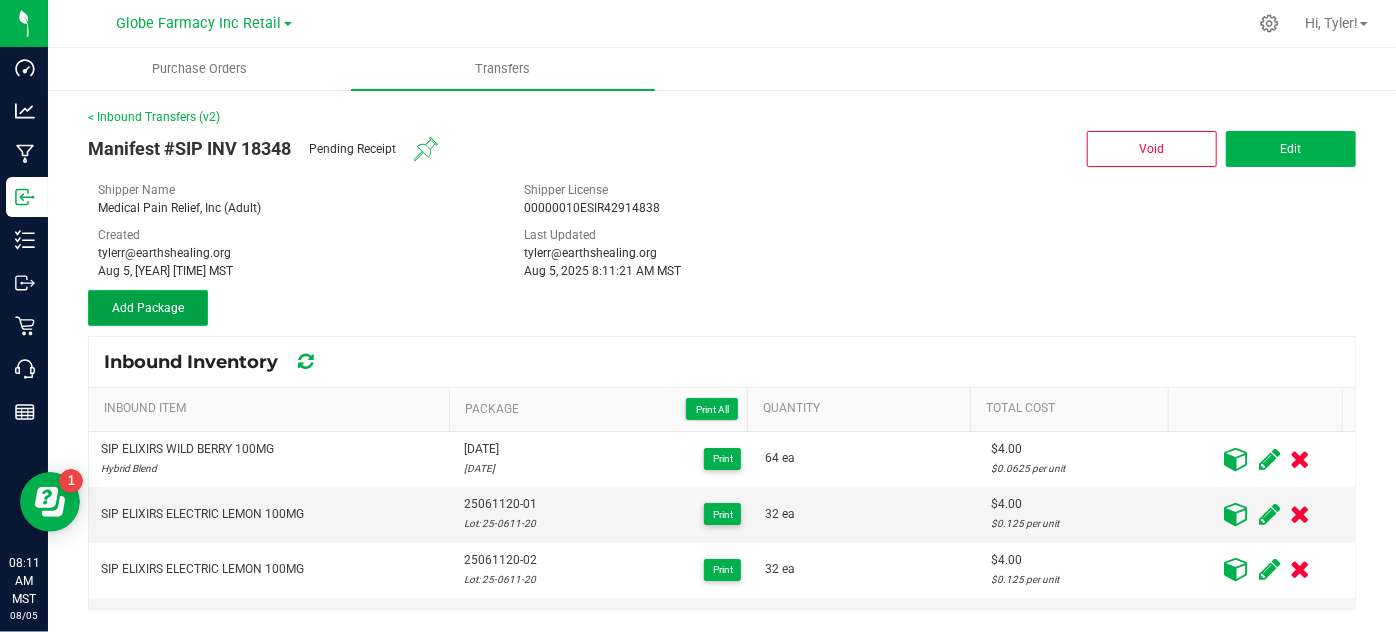 click on "Add Package" at bounding box center [148, 308] 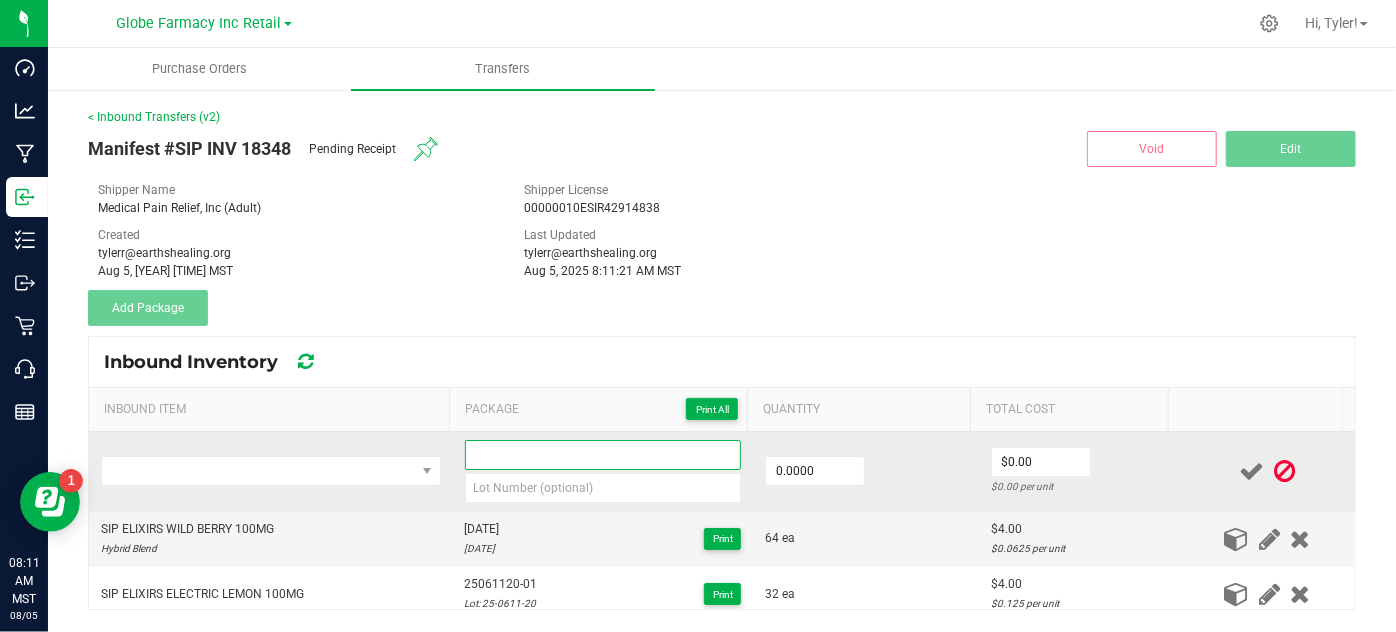 click at bounding box center (603, 455) 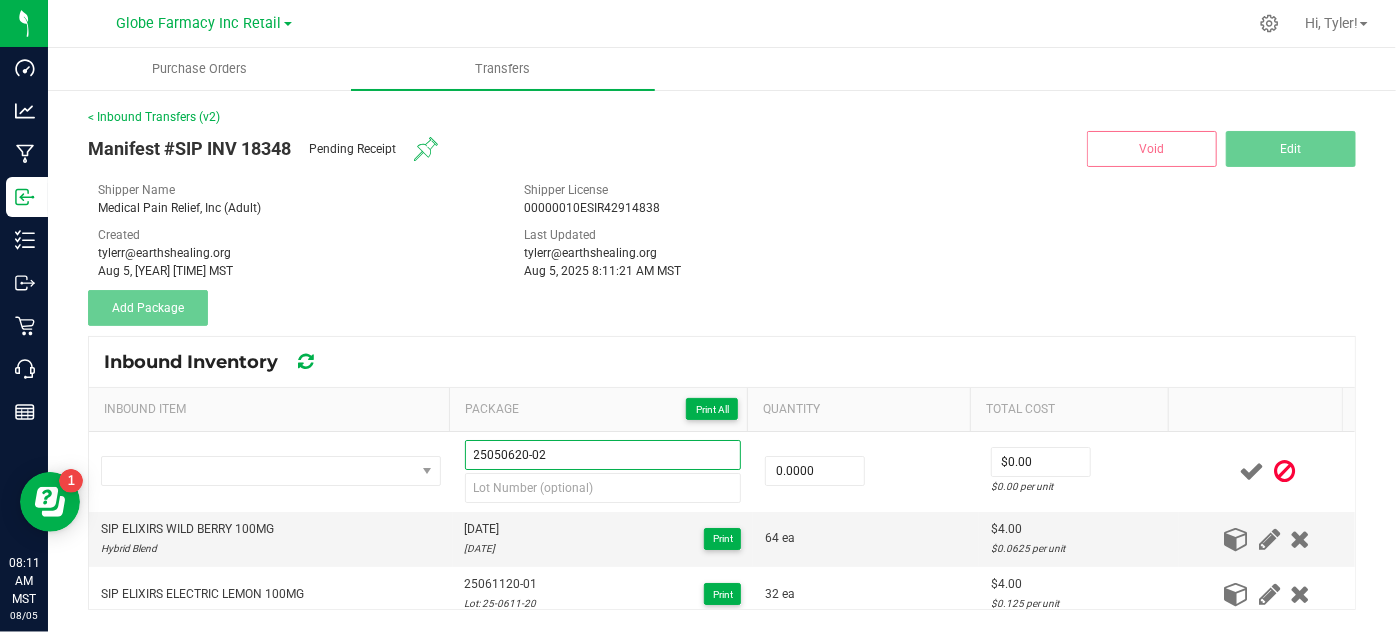 type on "25050620-02" 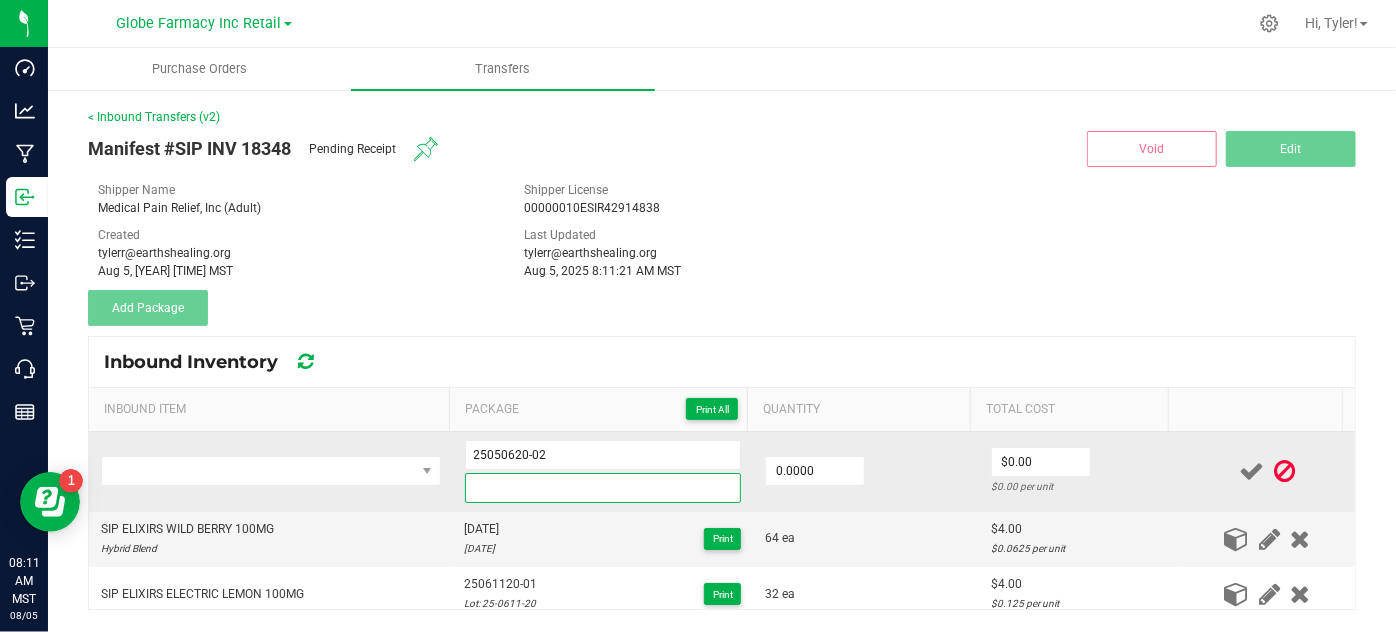 click at bounding box center (603, 488) 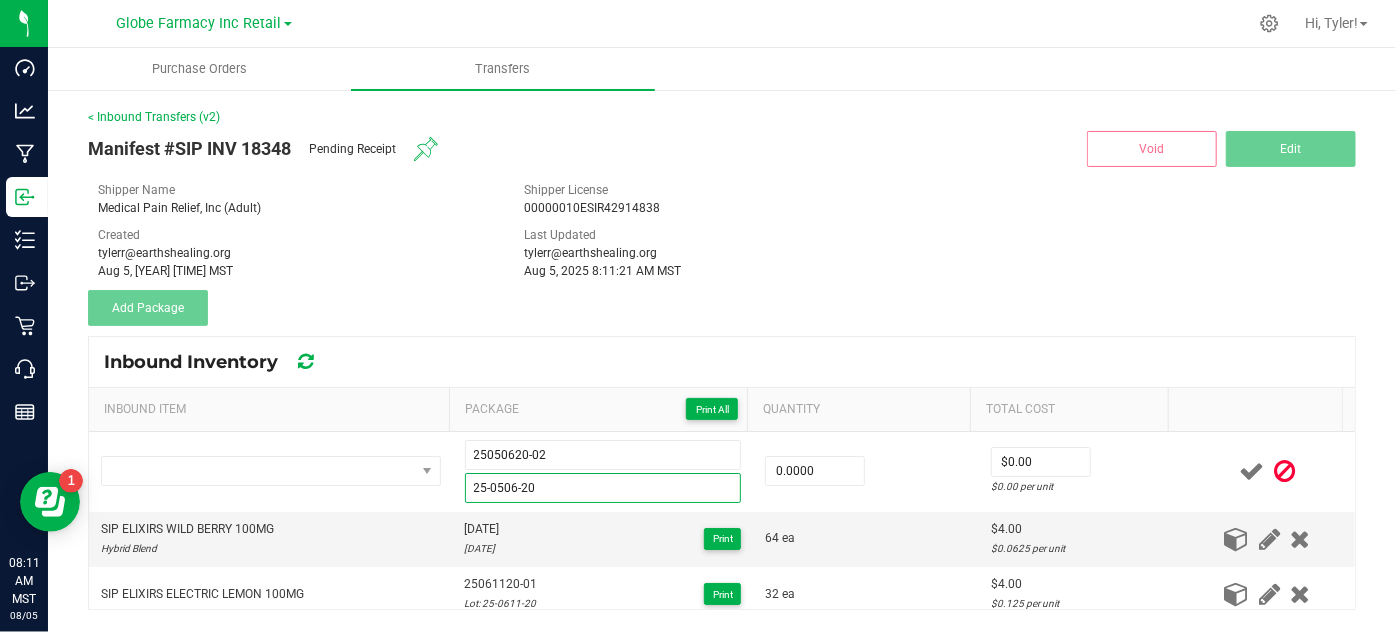 type on "25-0506-20" 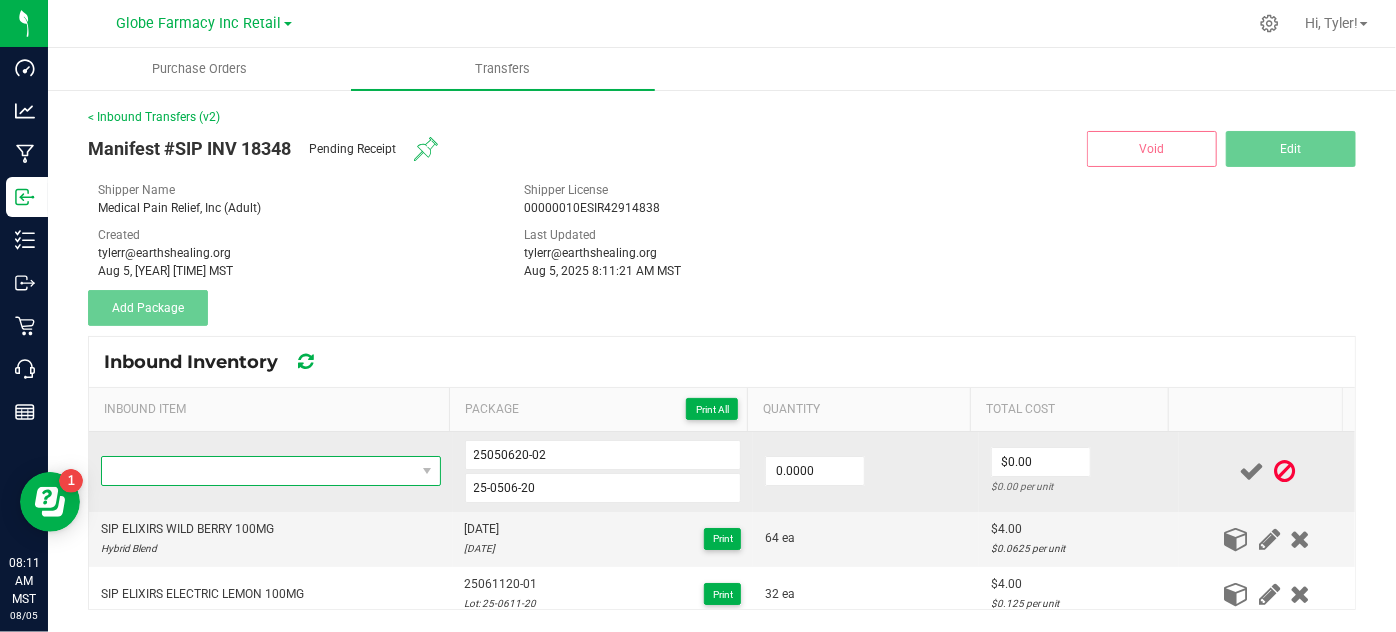 click at bounding box center [258, 471] 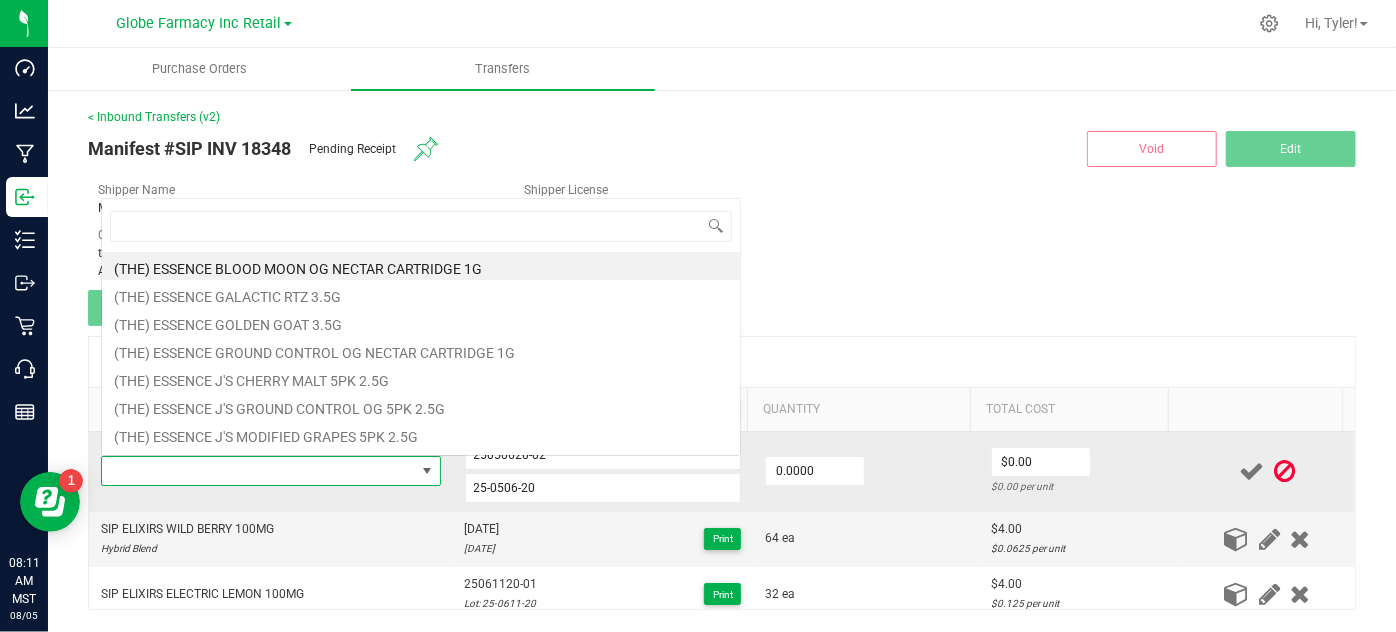 type on "SIP ELIXIRS WILD BERRY 100MG" 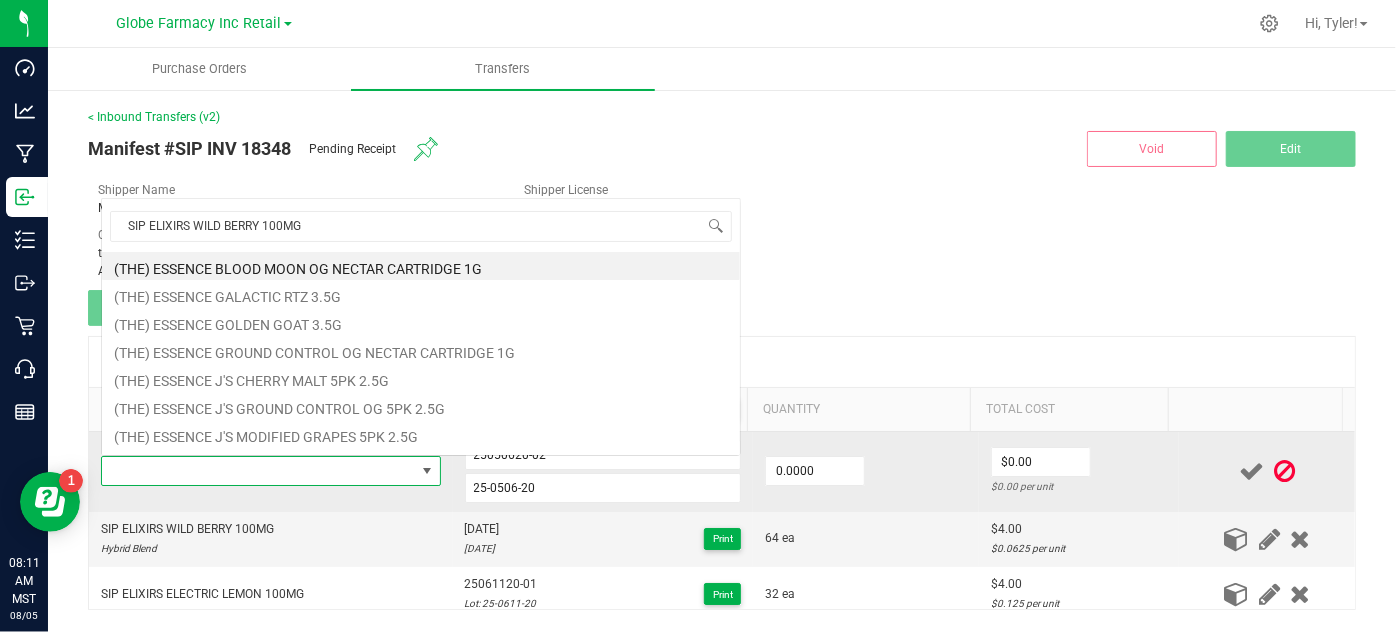 scroll, scrollTop: 0, scrollLeft: 0, axis: both 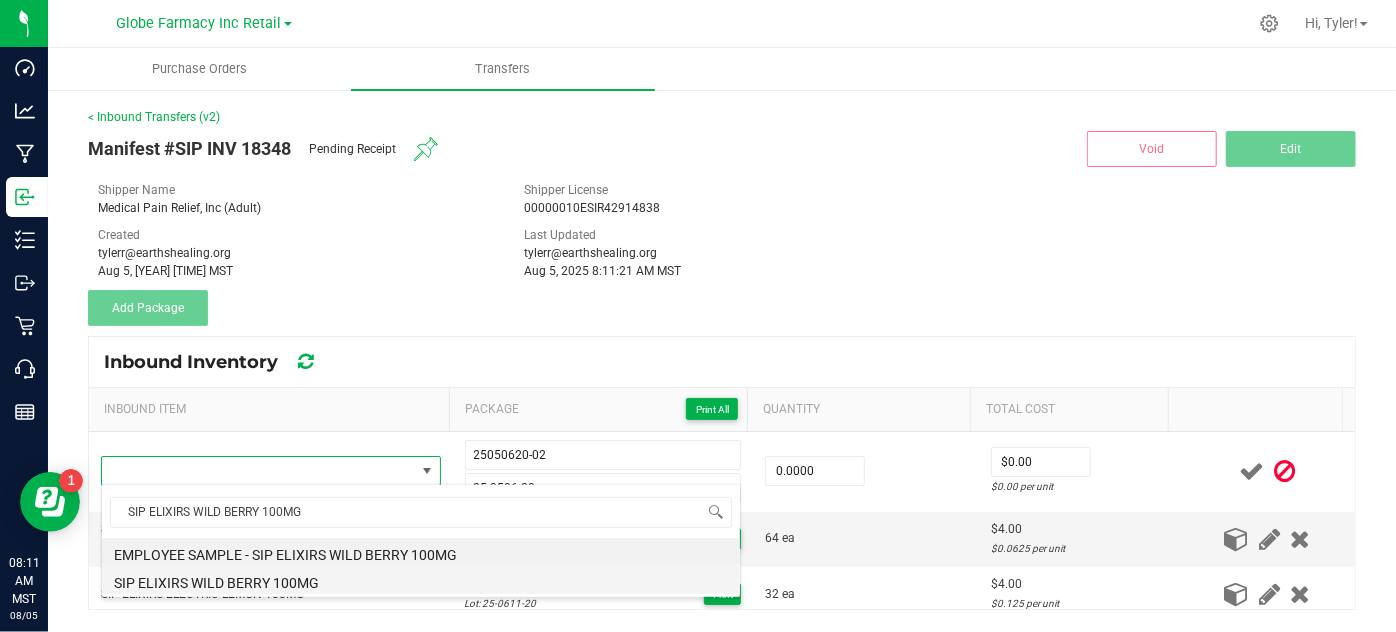 click on "SIP ELIXIRS WILD BERRY 100MG" at bounding box center (421, 580) 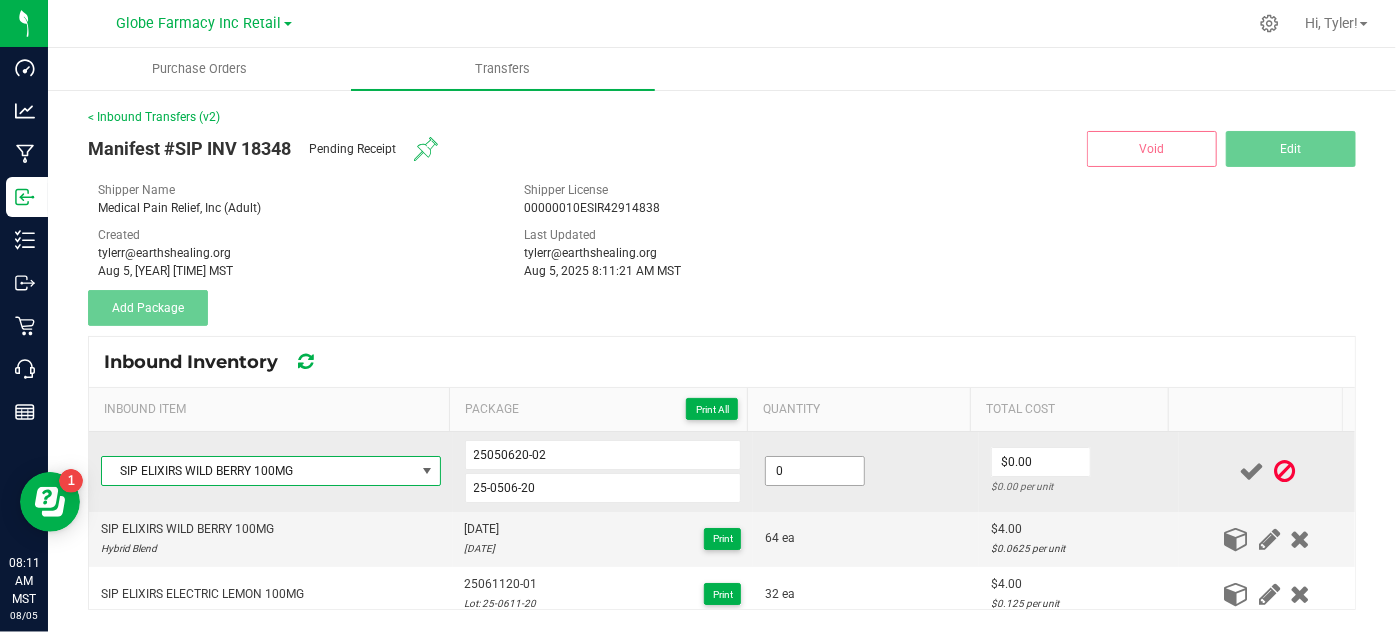 click on "0" at bounding box center [815, 471] 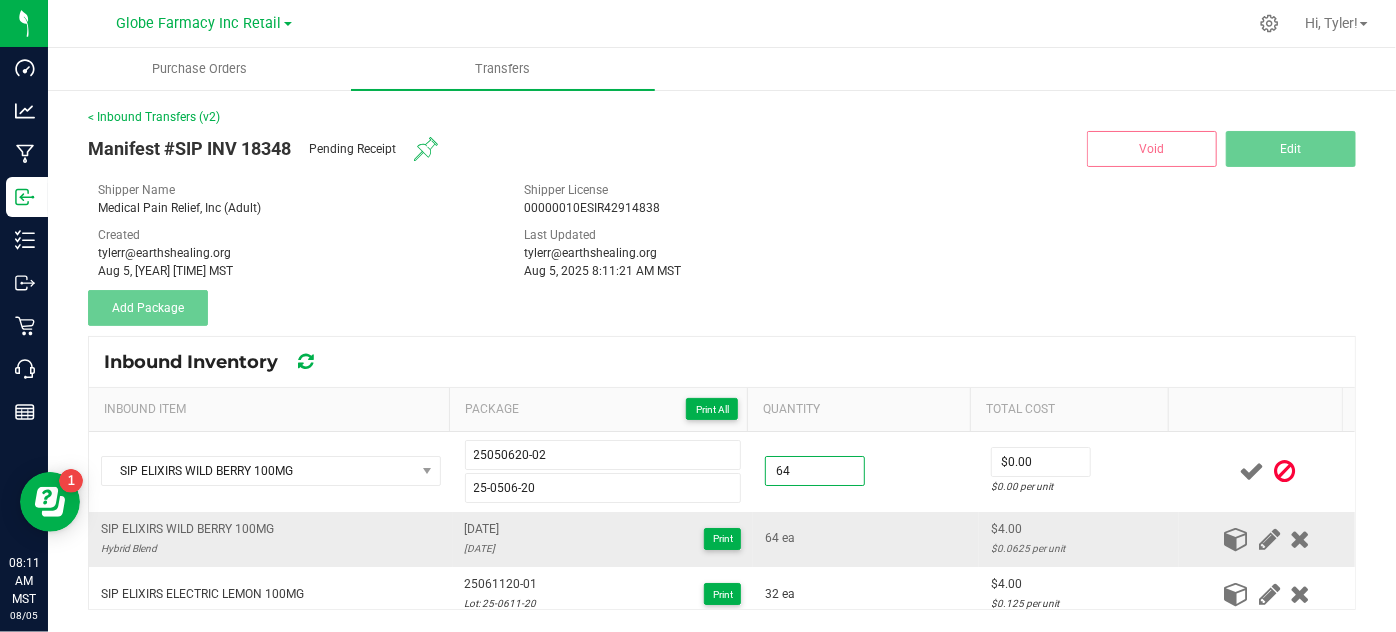 type on "64 ea" 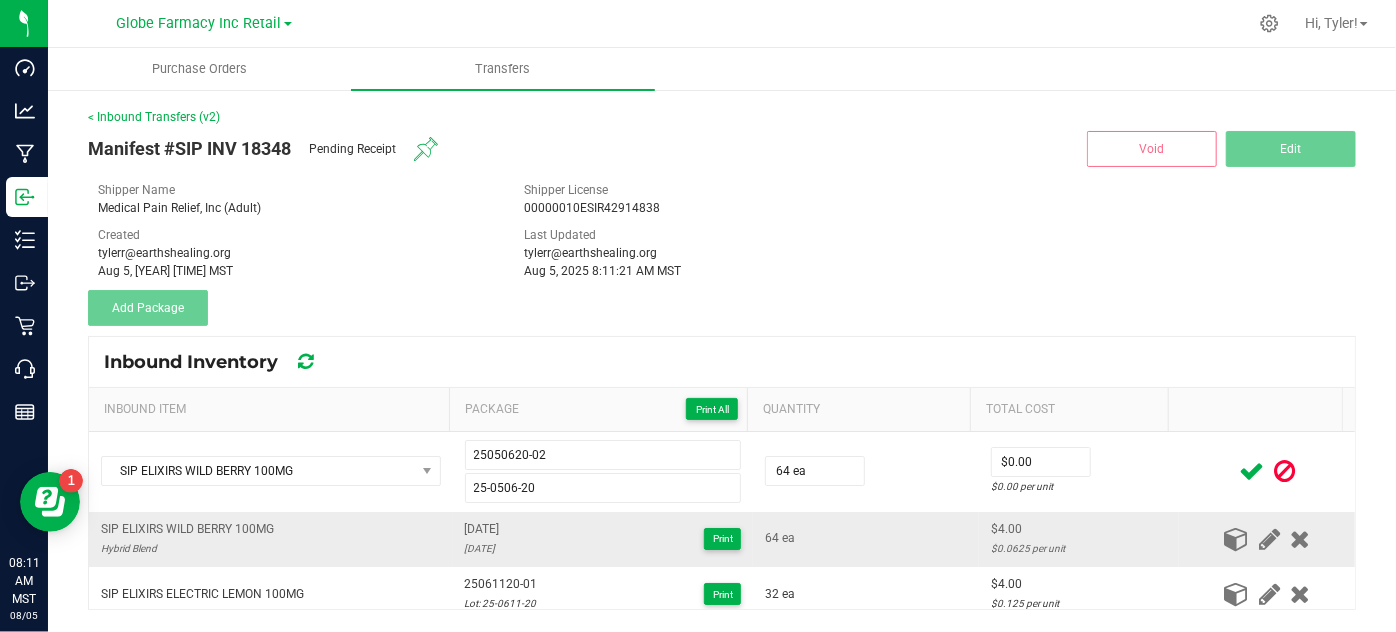 click on "64       ea" at bounding box center [866, 538] 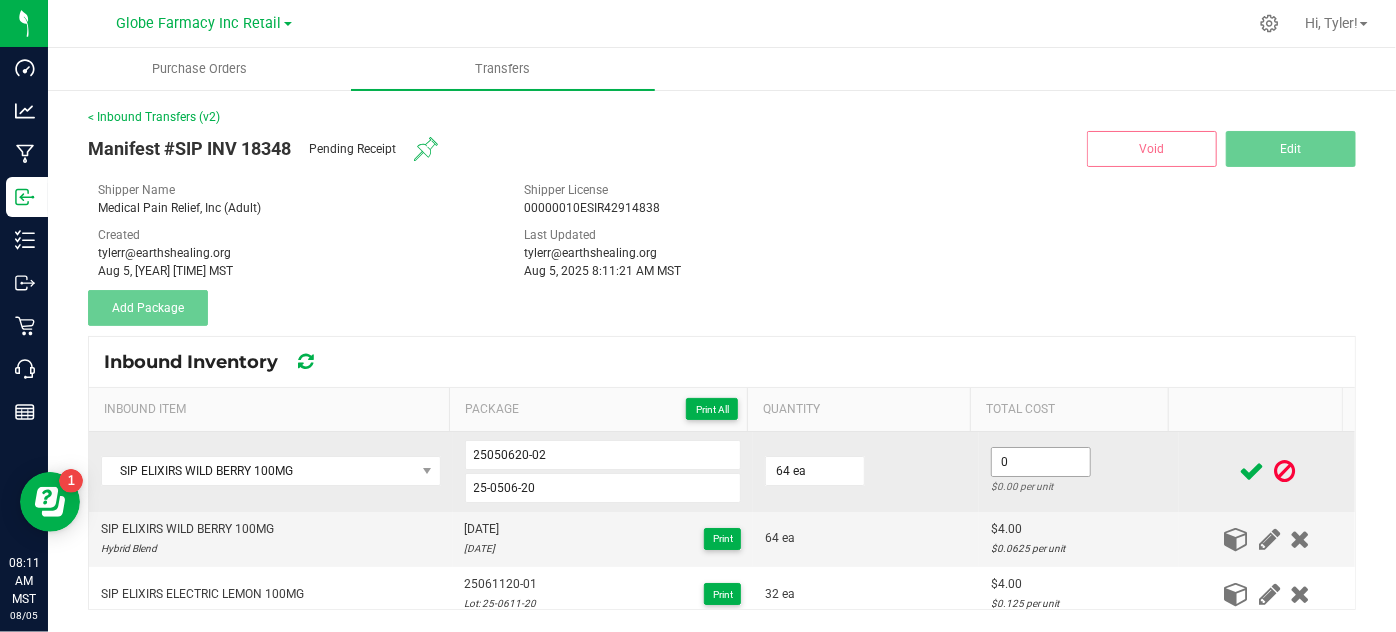 click on "0" at bounding box center [1041, 462] 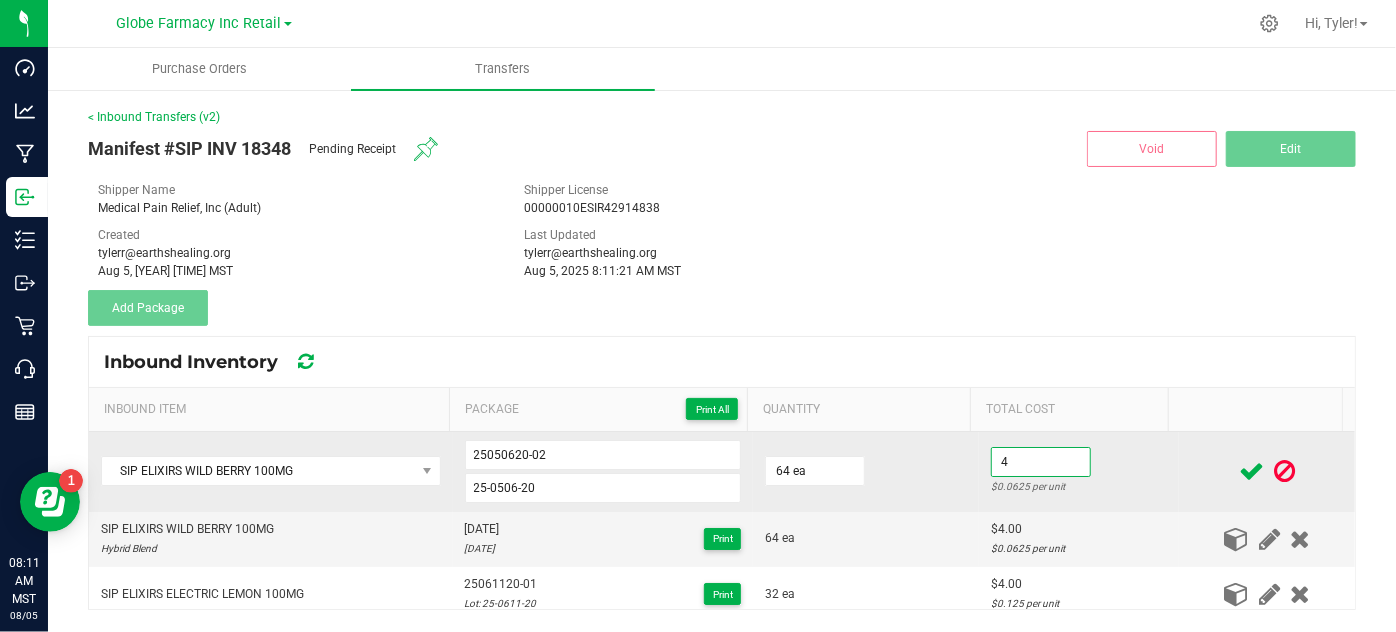 type on "$4.00" 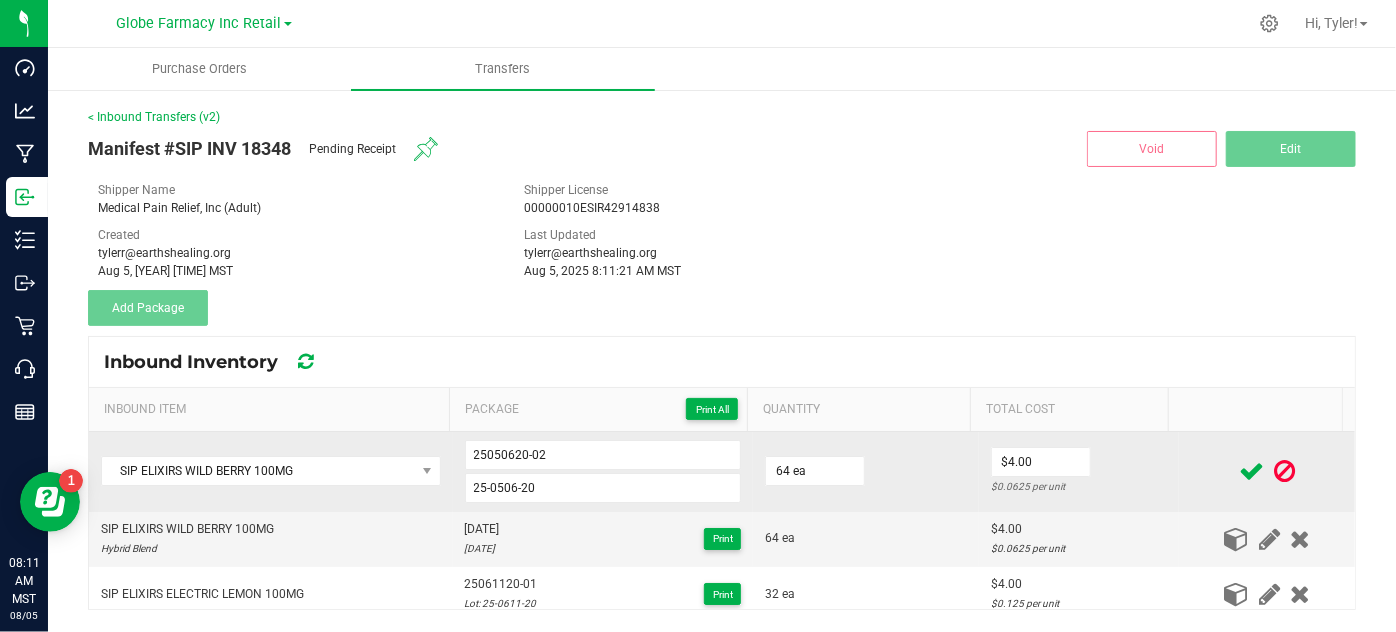click on "64 ea" at bounding box center [866, 472] 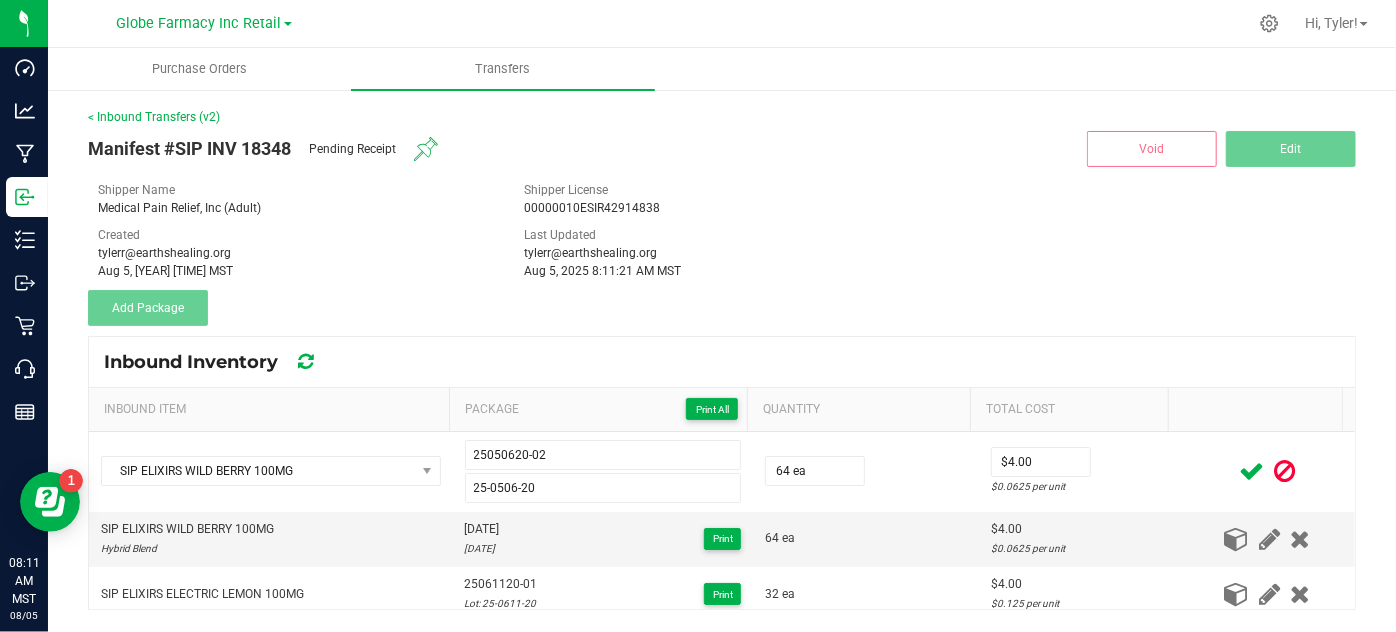 click at bounding box center [1251, 471] 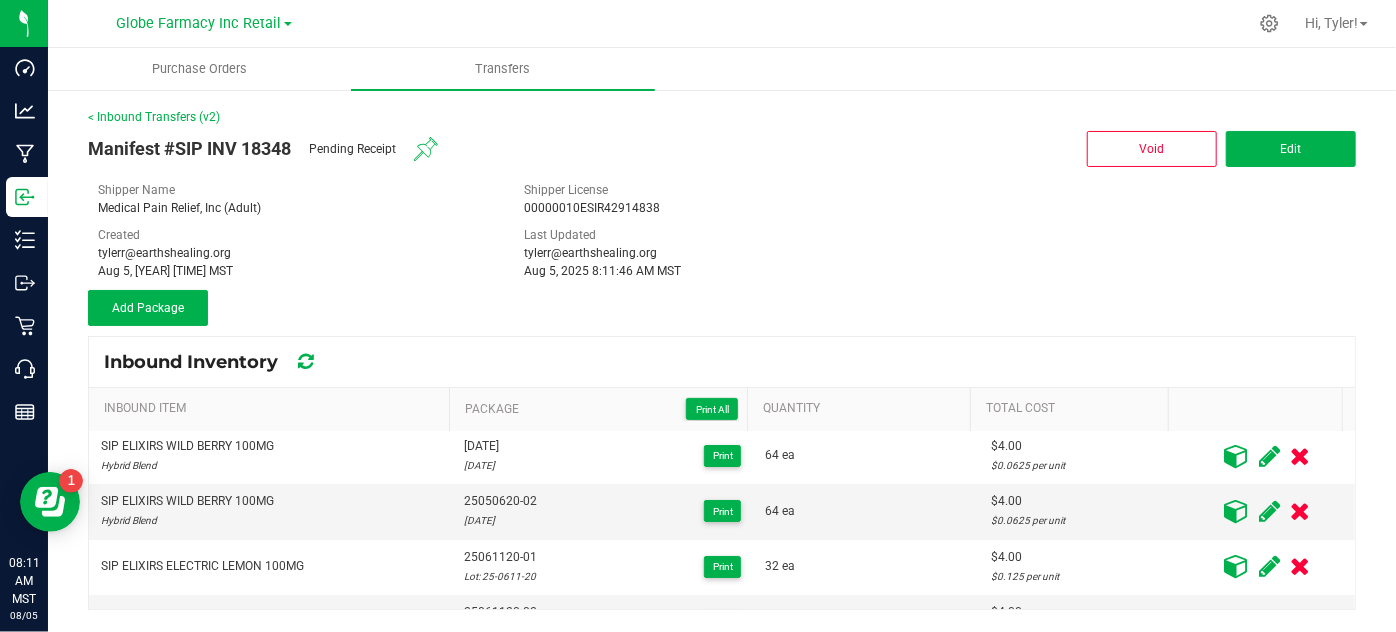 scroll, scrollTop: 0, scrollLeft: 0, axis: both 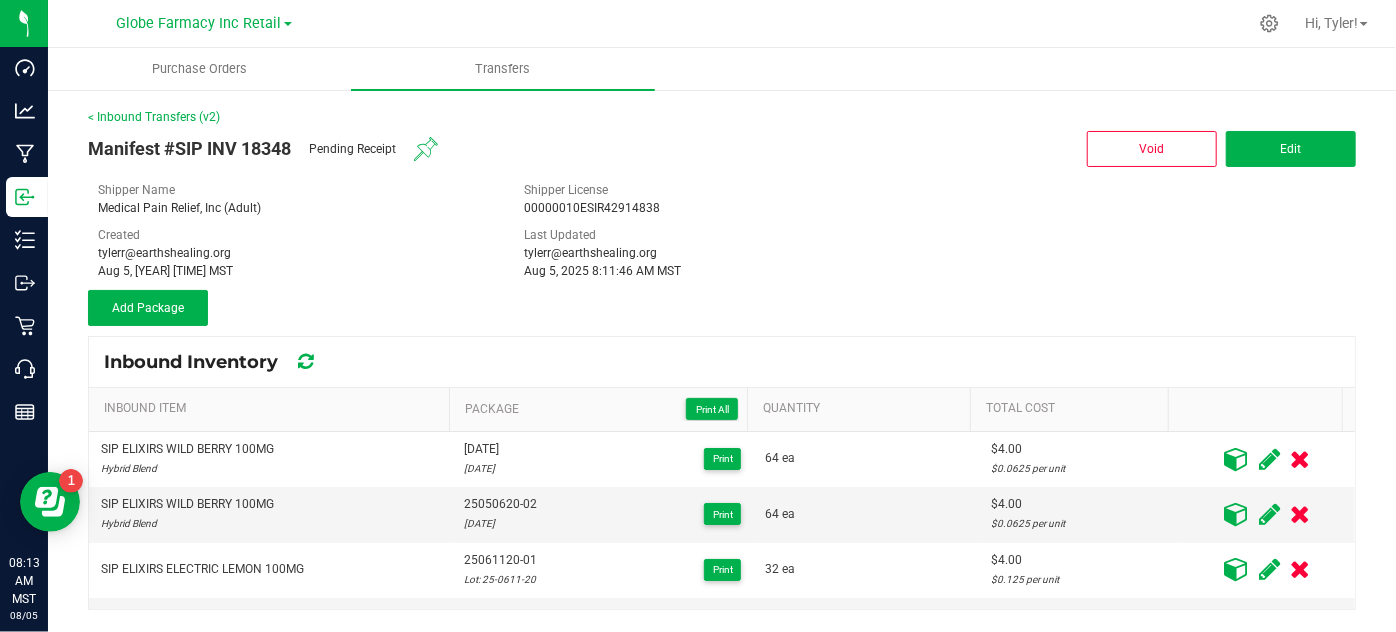 click on "Manifest #SIP INV 18348   Pending Receipt     Void   Edit  Shipper Name Medical Pain Relief, Inc (Adult) Shipper License 00000010ESIR42914838 Created tylerr@earthshealing.org Aug 5, 2025 8:05:31 AM MST Last Updated tylerr@earthshealing.org Aug 5, 2025 8:11:46 AM MST  Add Package" at bounding box center [722, 226] 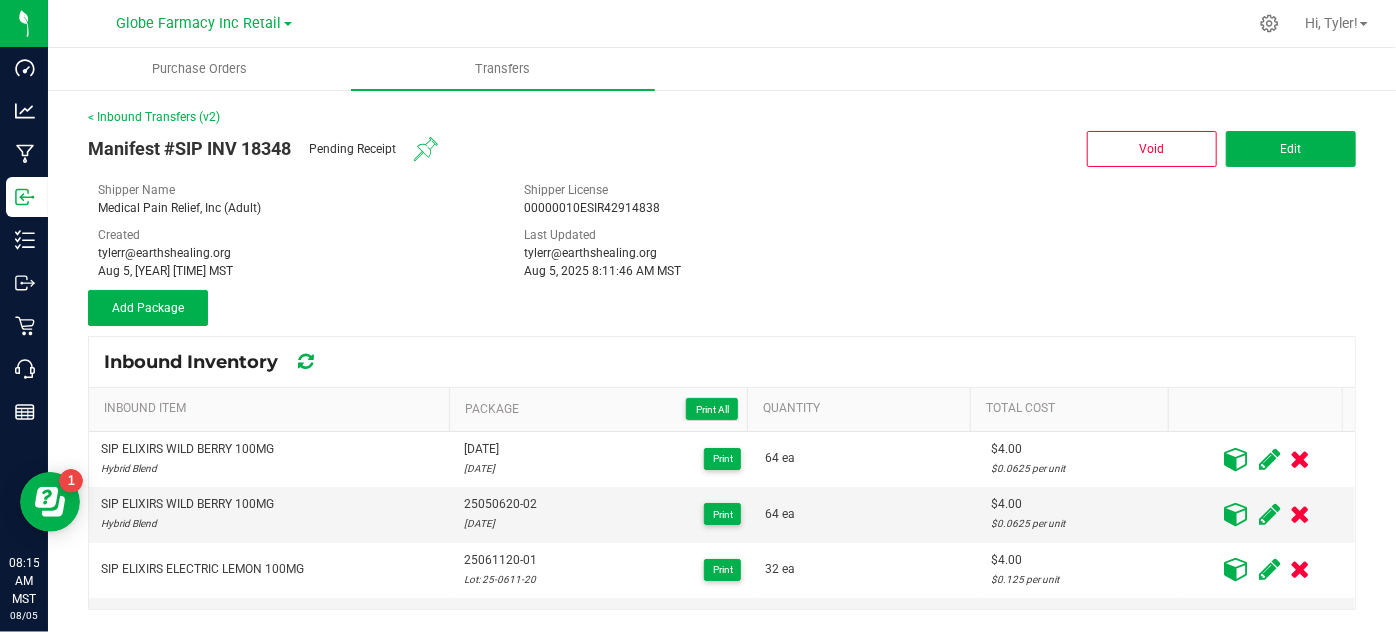 click at bounding box center [1236, 459] 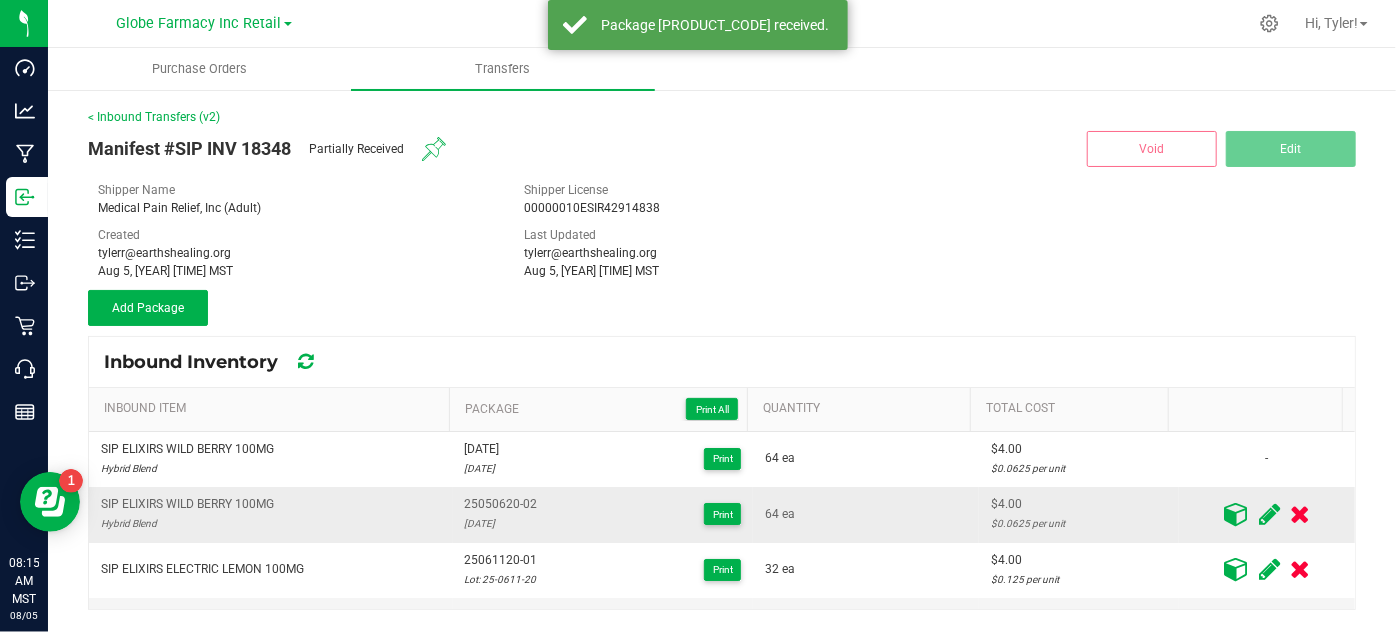 click at bounding box center (1236, 514) 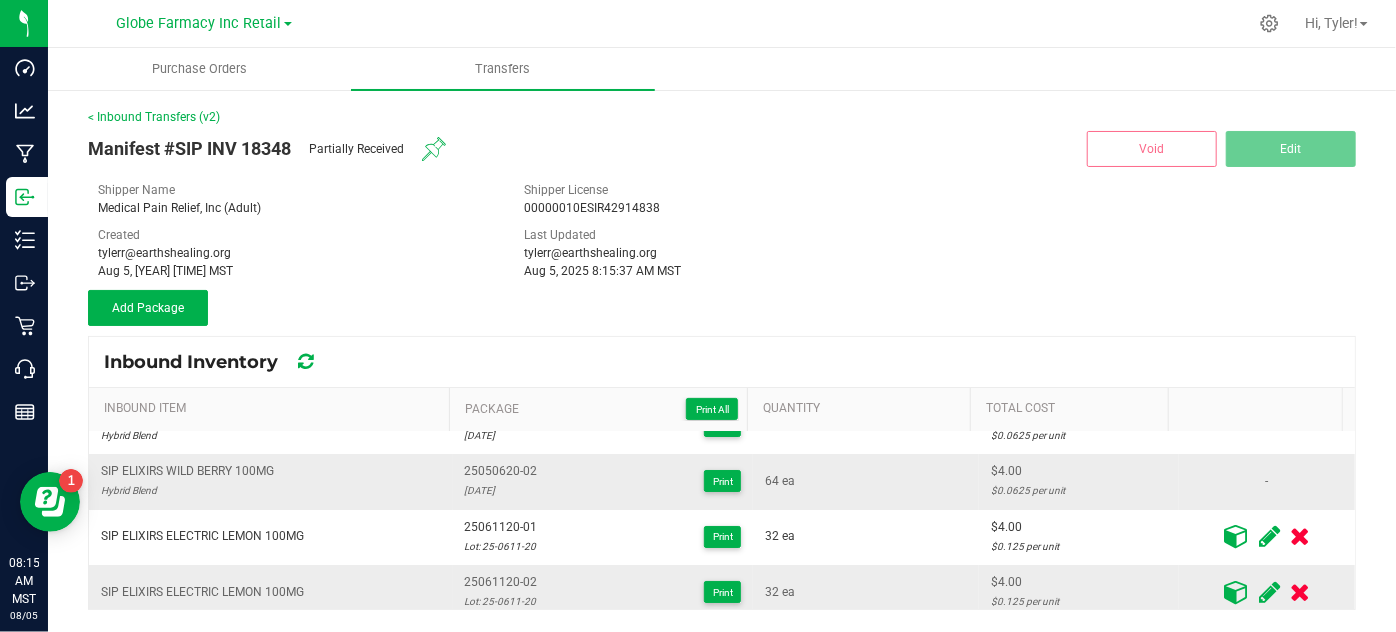 scroll, scrollTop: 90, scrollLeft: 0, axis: vertical 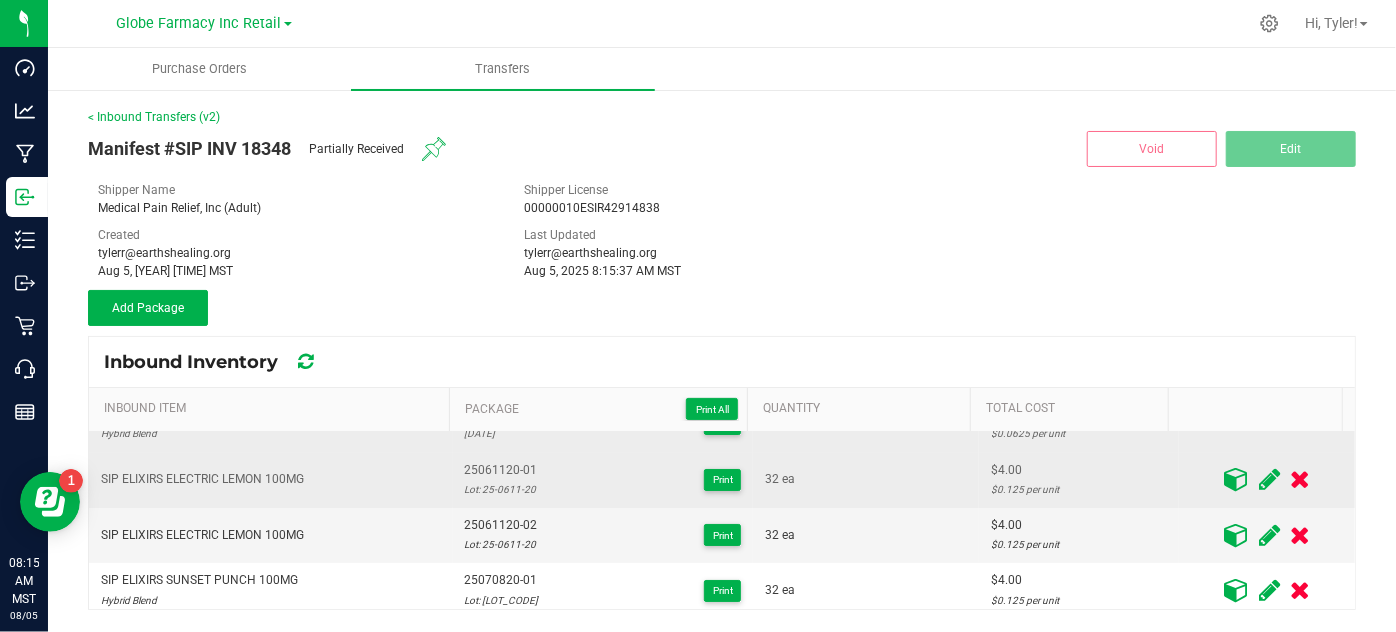 click at bounding box center [1236, 479] 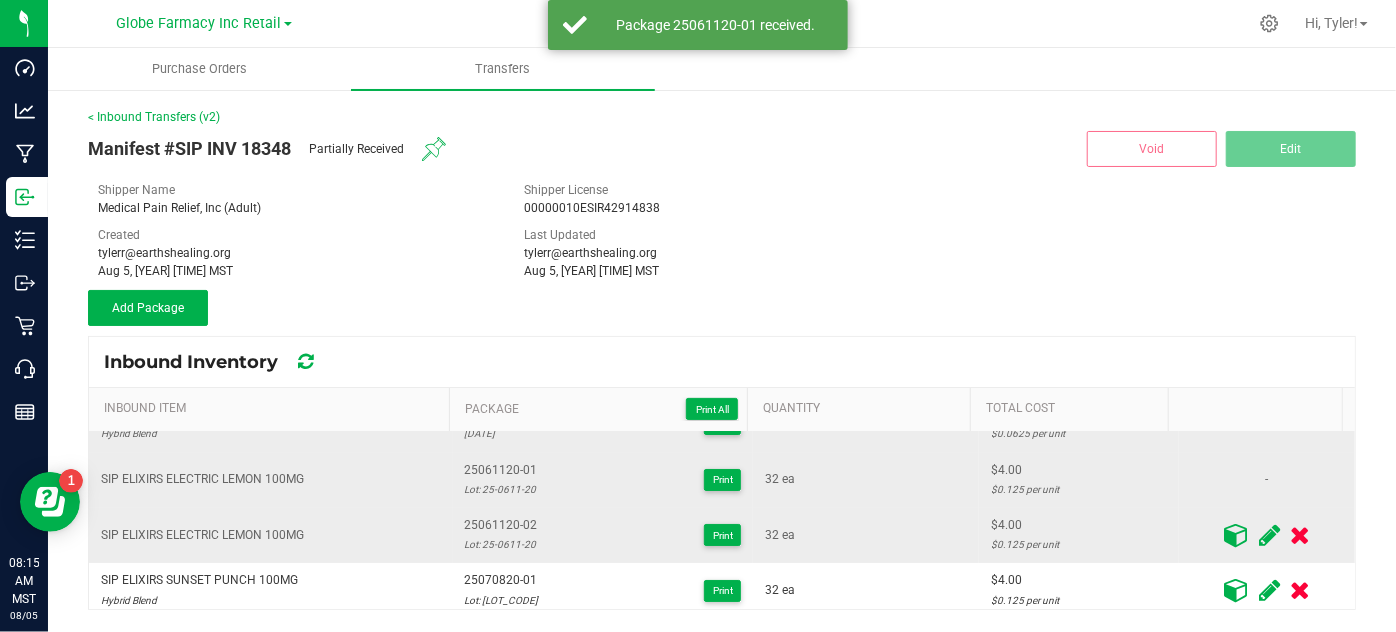 click at bounding box center [1236, 535] 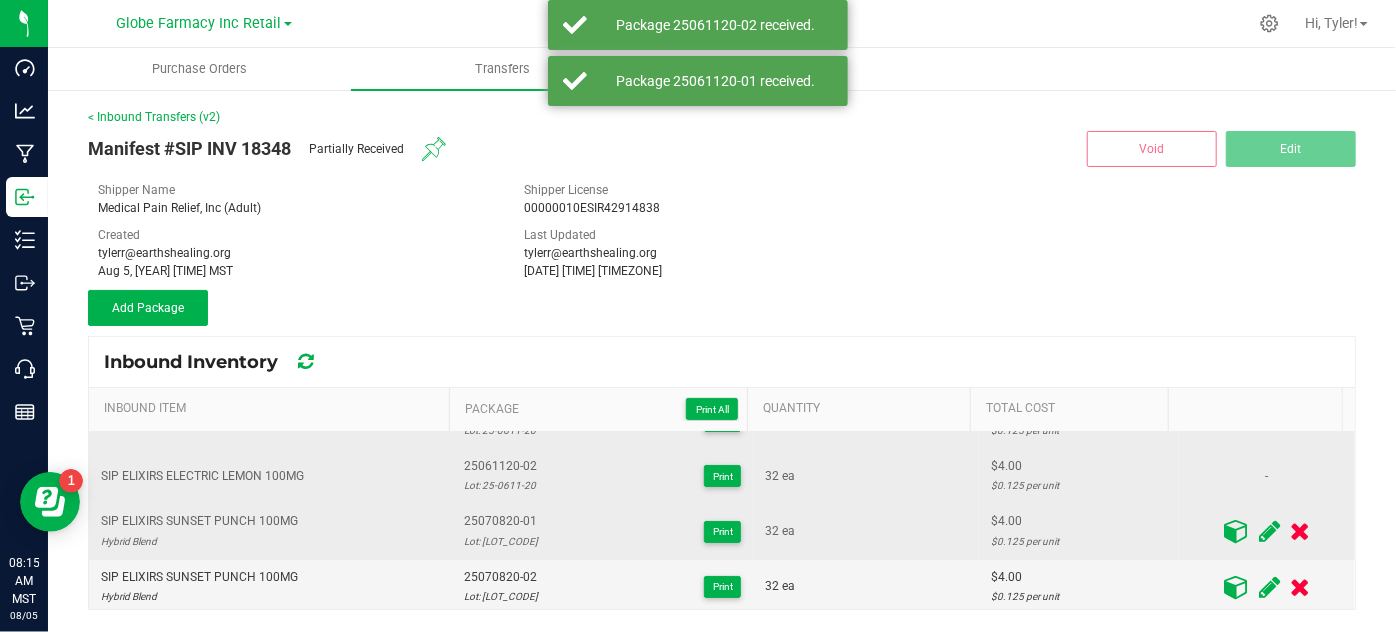scroll, scrollTop: 181, scrollLeft: 0, axis: vertical 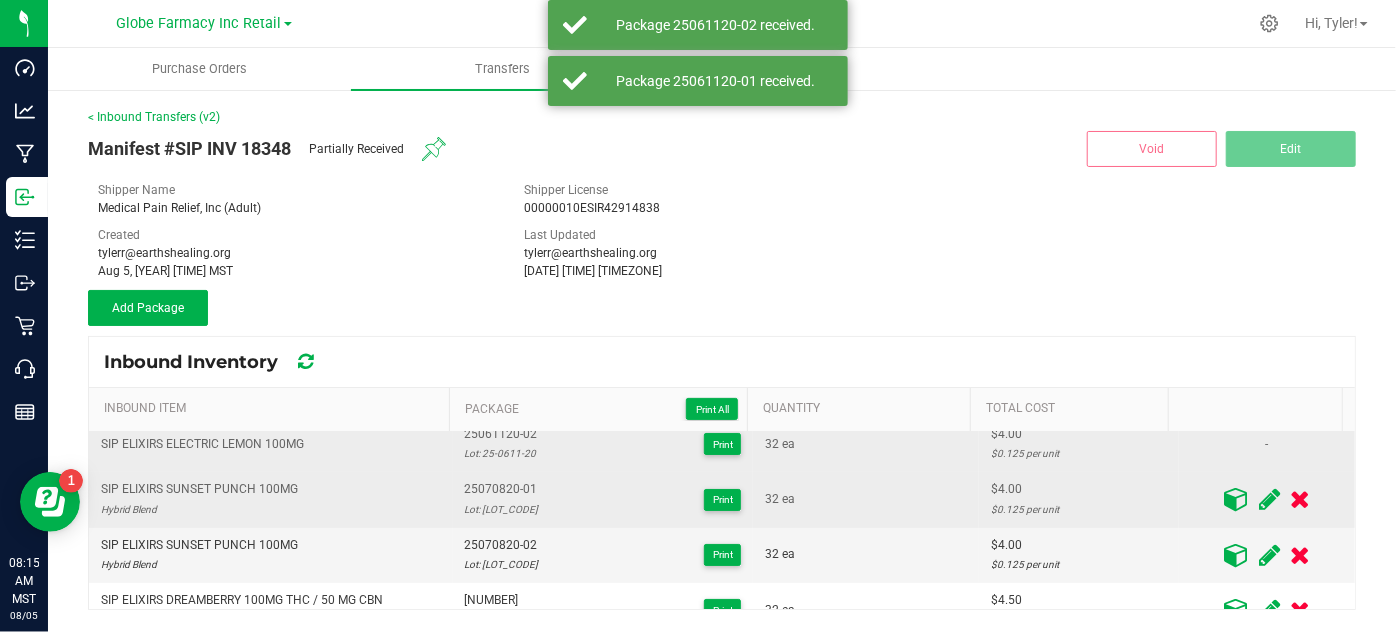click at bounding box center (1236, 499) 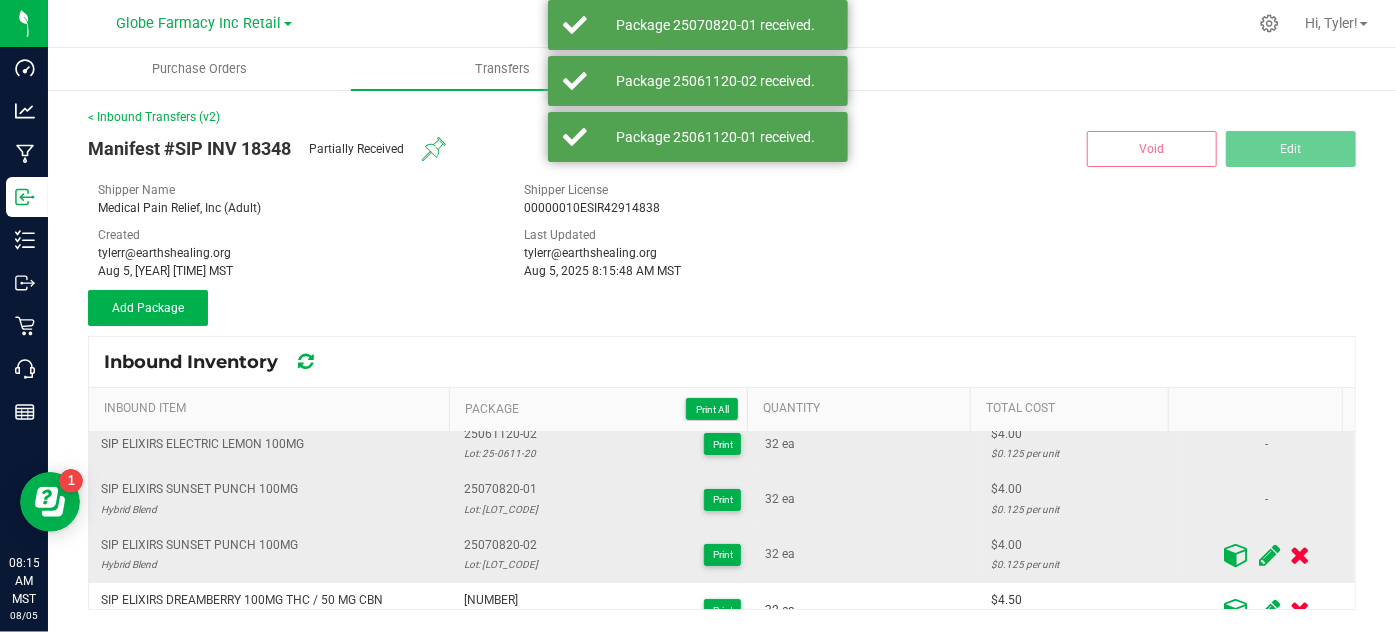 click at bounding box center (1236, 555) 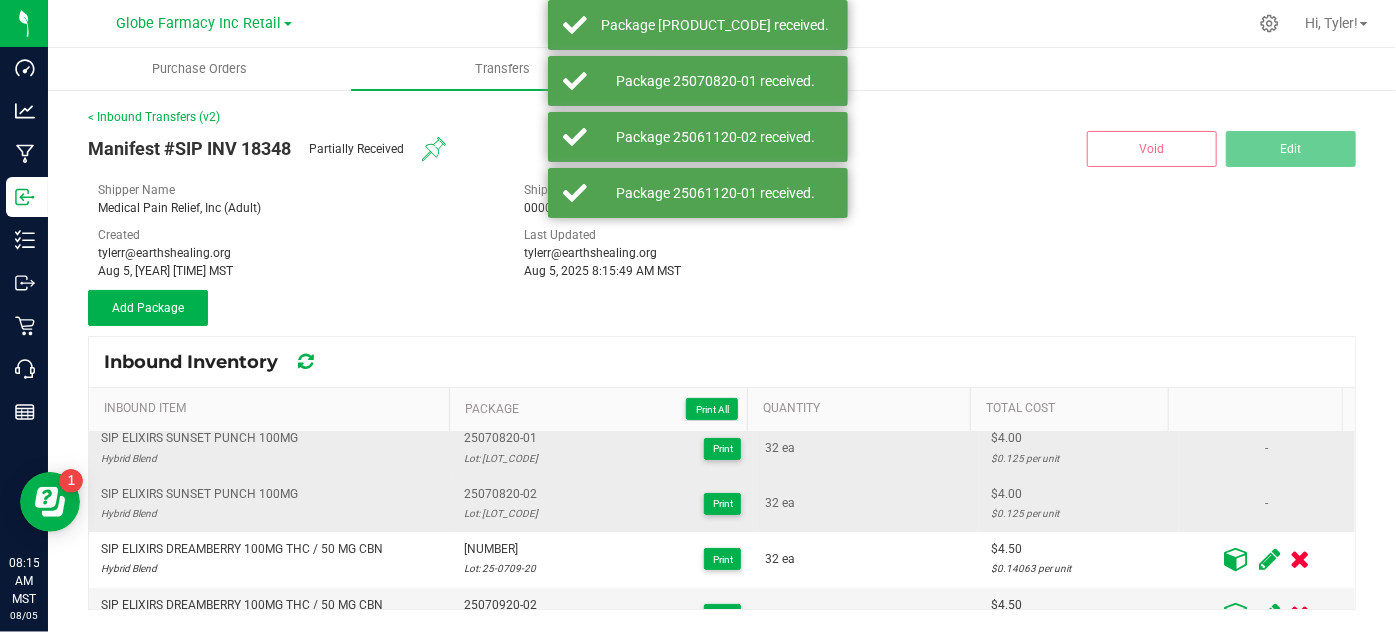 scroll, scrollTop: 261, scrollLeft: 0, axis: vertical 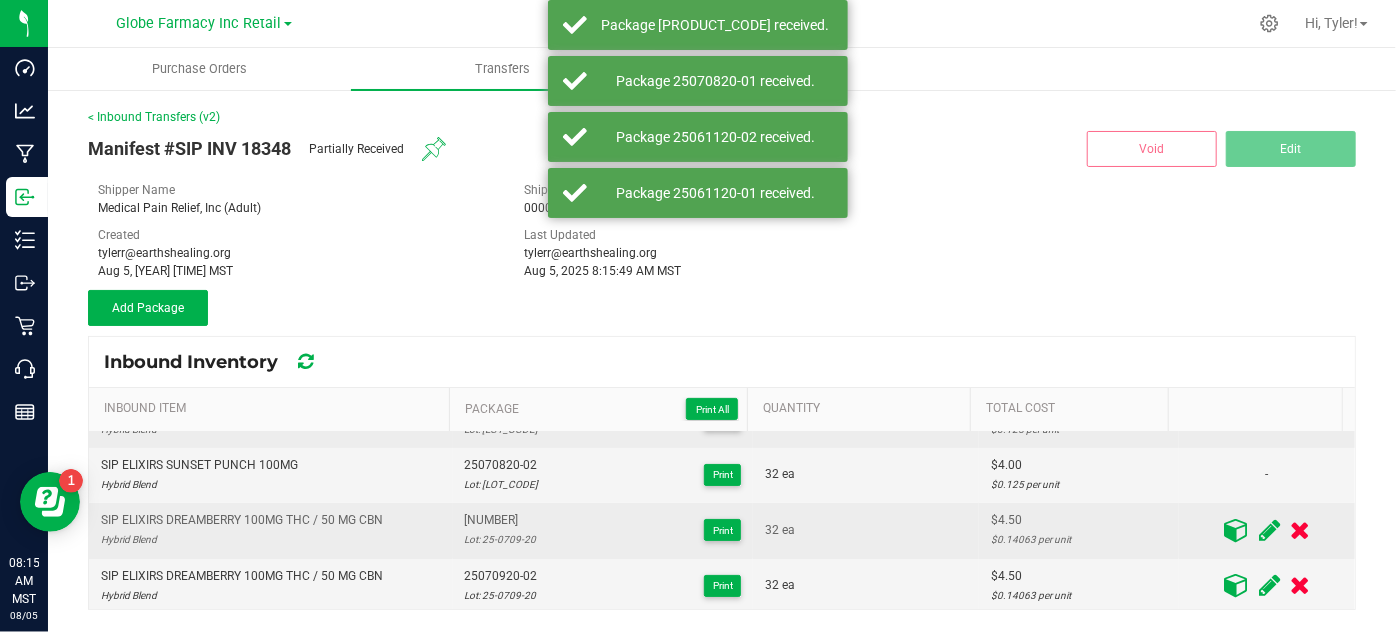 click at bounding box center (1236, 530) 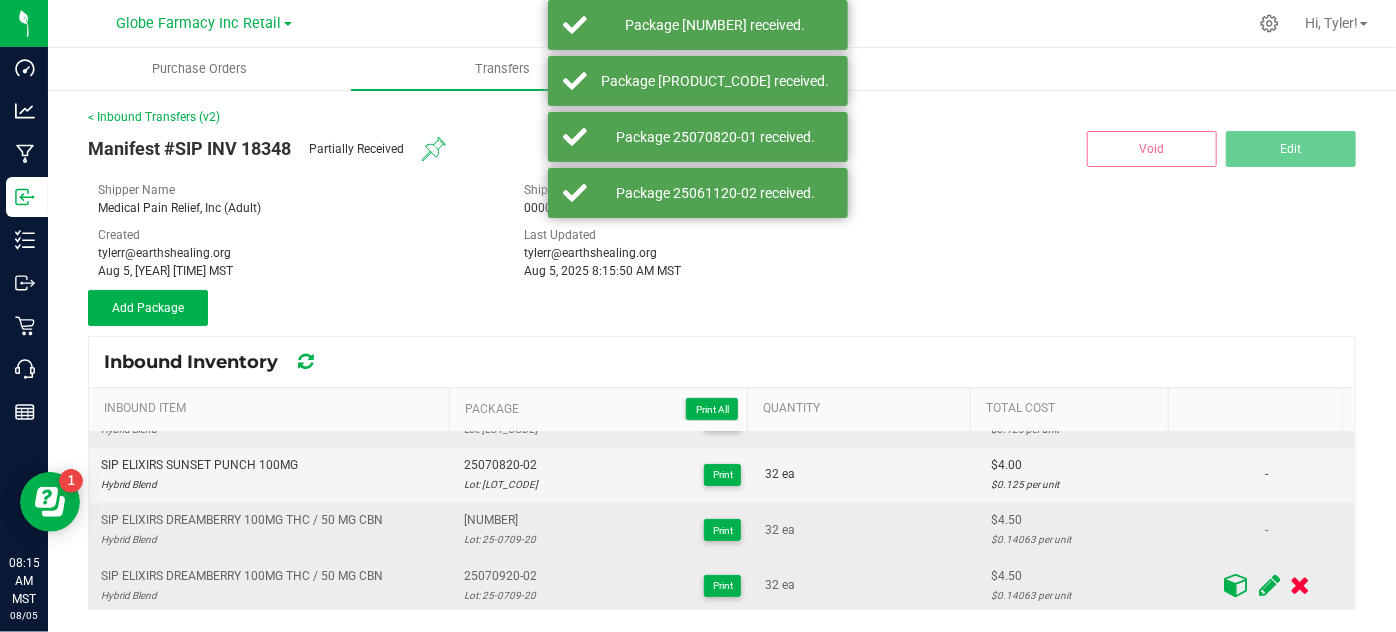 click at bounding box center [1236, 585] 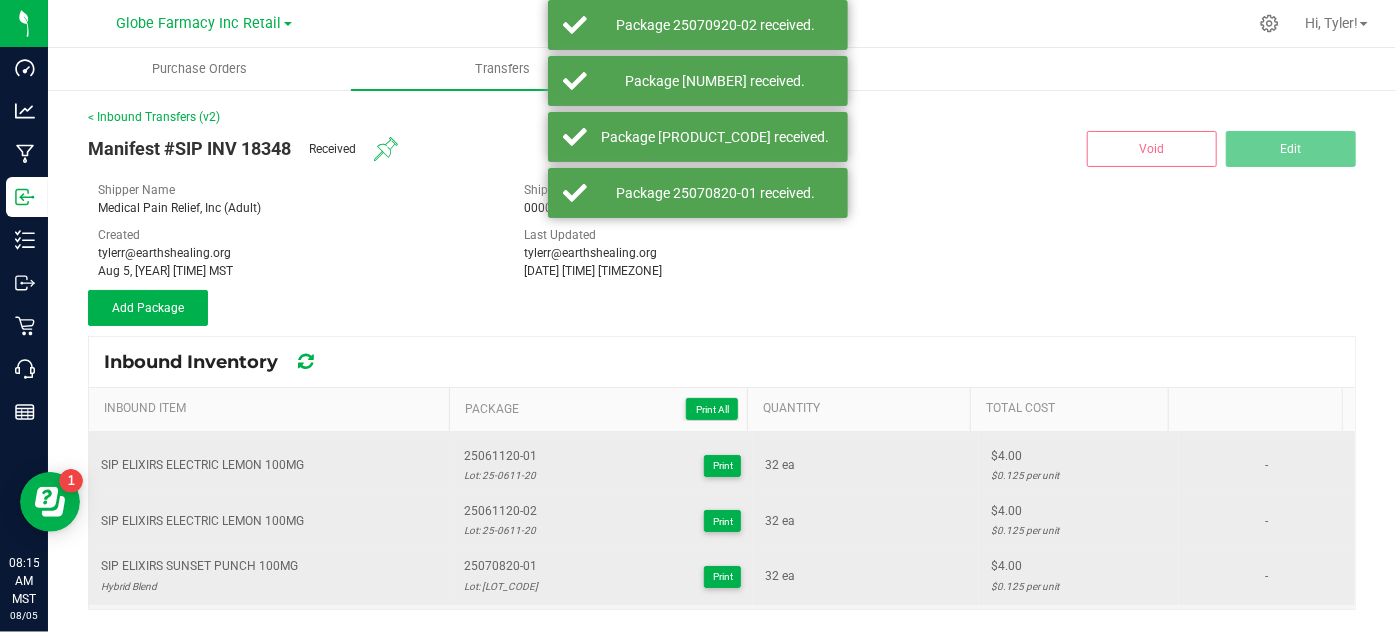 scroll, scrollTop: 0, scrollLeft: 0, axis: both 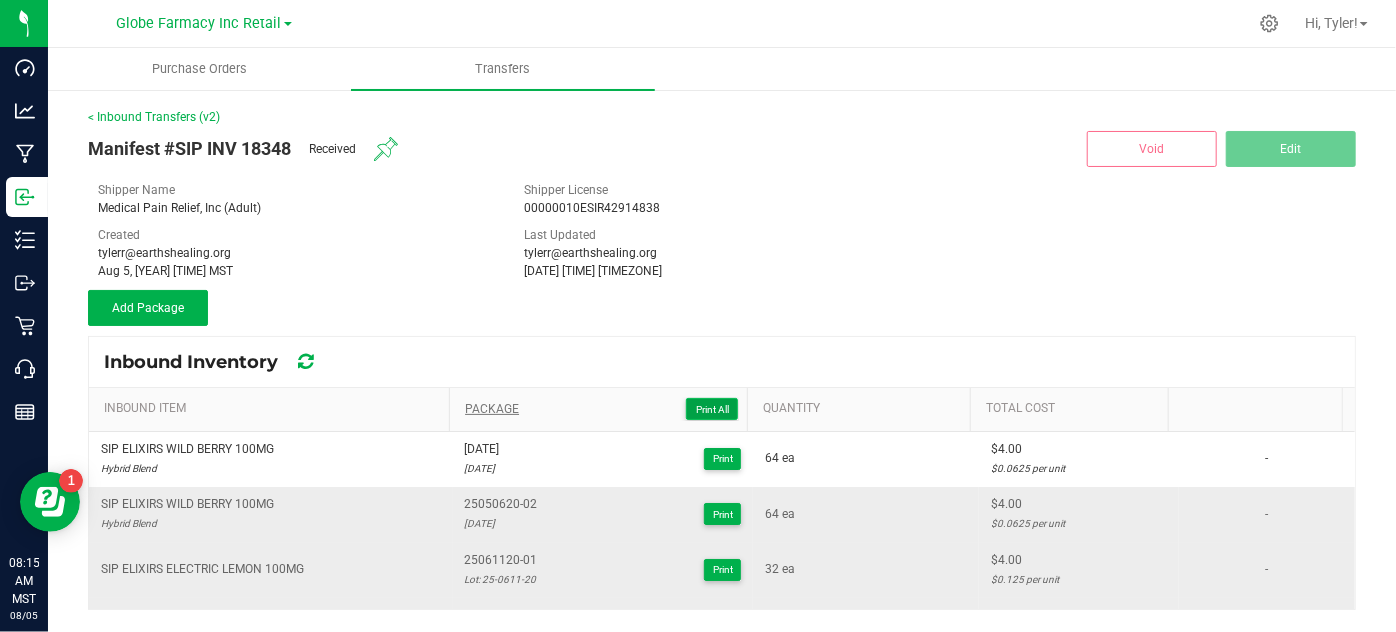 click on "Print All" at bounding box center [712, 409] 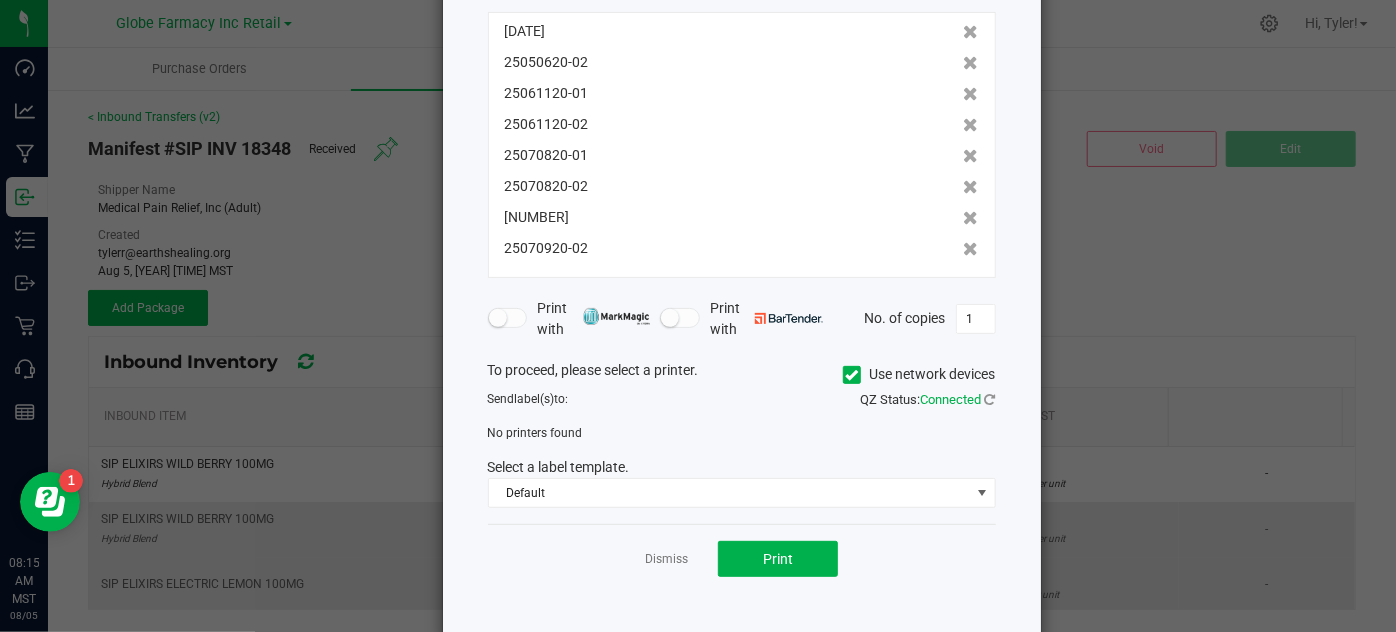scroll, scrollTop: 209, scrollLeft: 0, axis: vertical 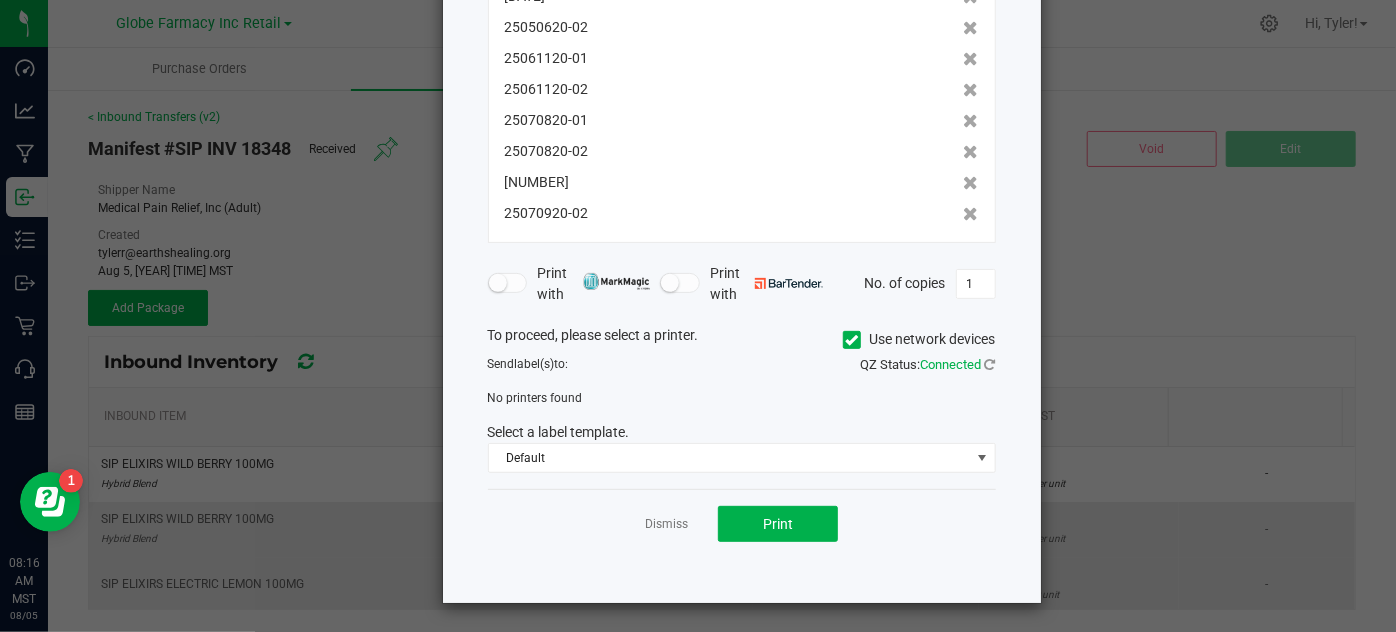 click 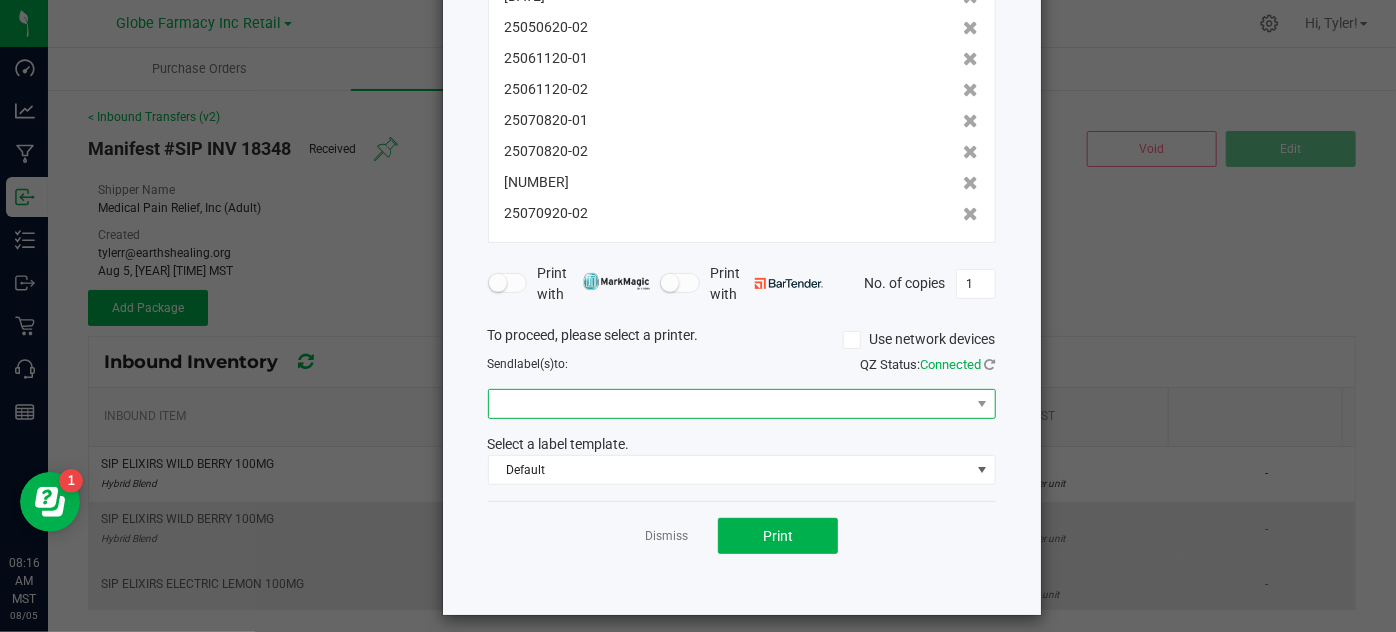 click at bounding box center [729, 404] 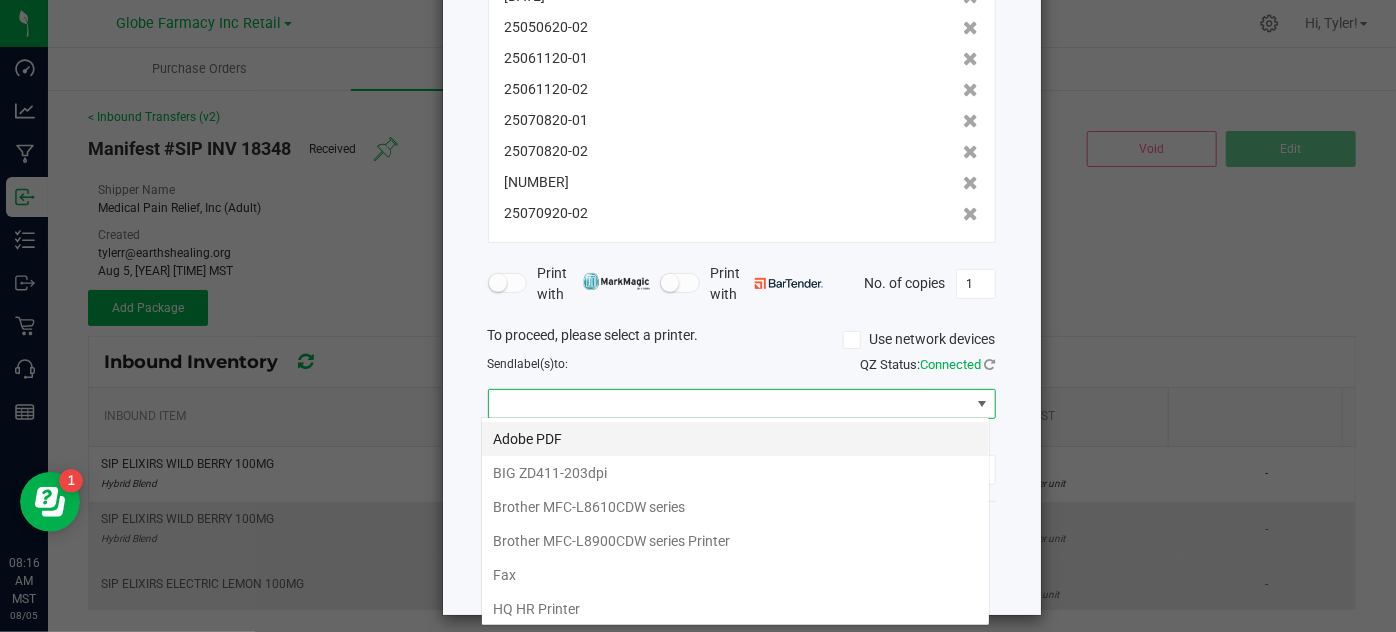 scroll, scrollTop: 99970, scrollLeft: 99491, axis: both 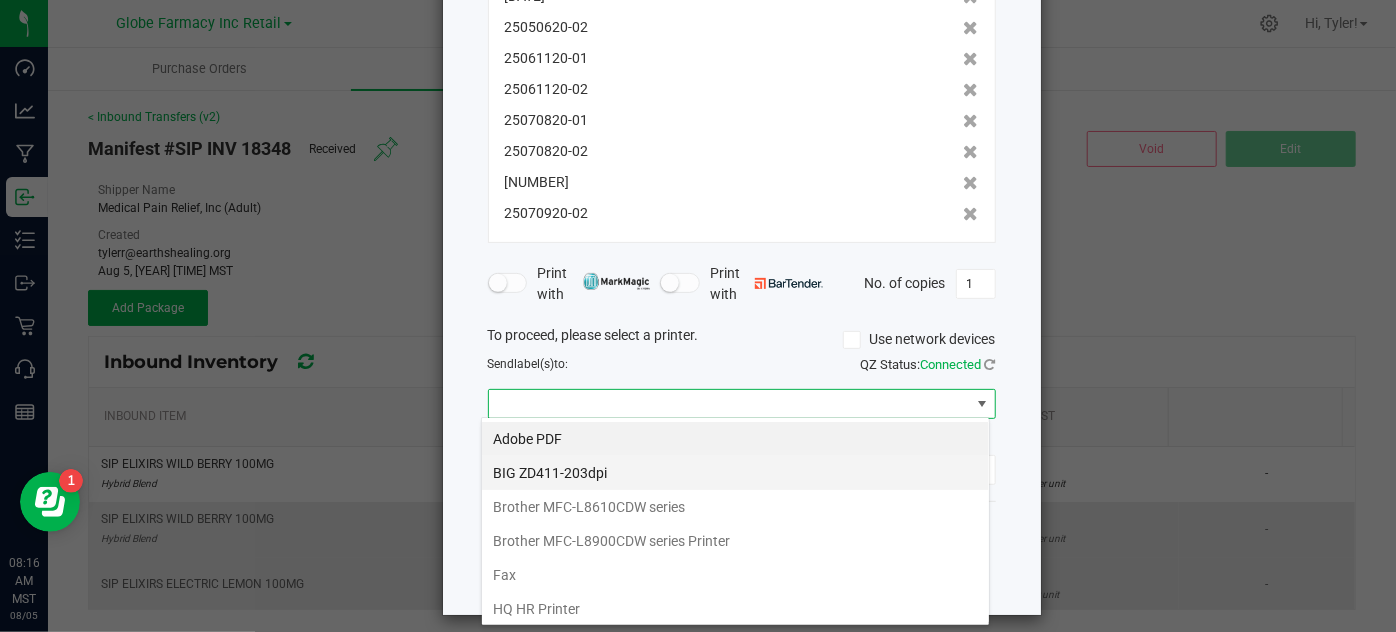 click on "BIG ZD411-203dpi" at bounding box center [735, 473] 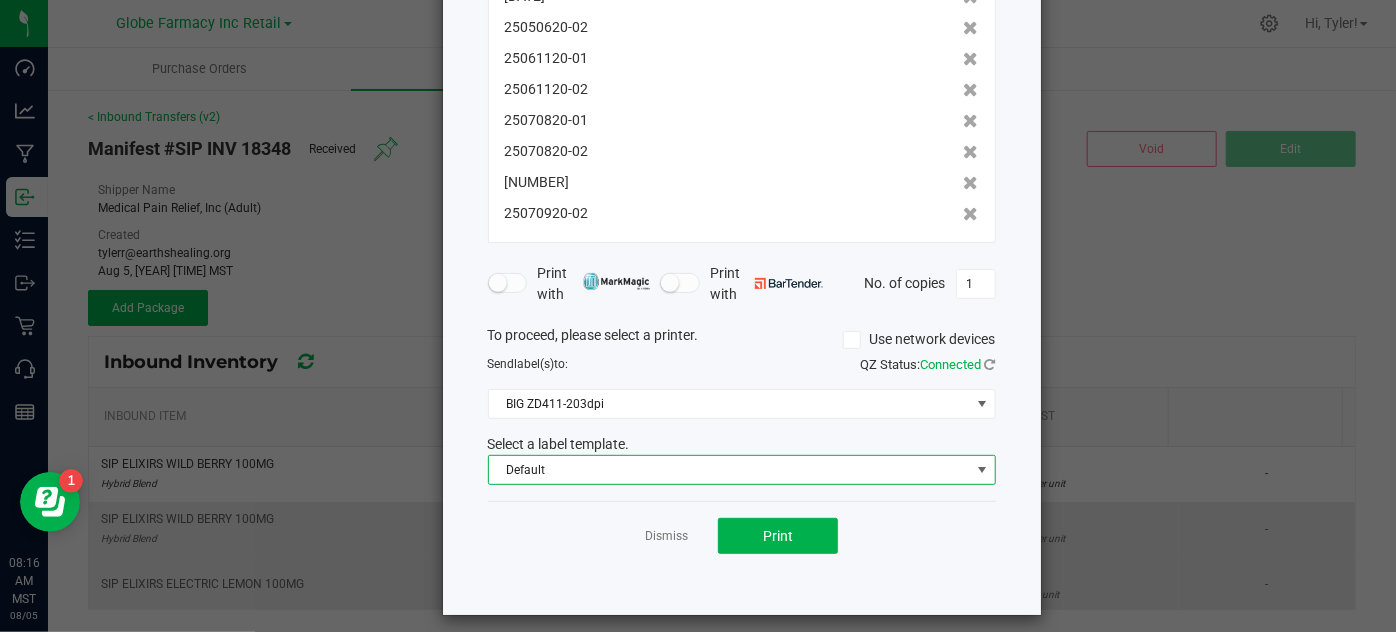 click on "Default" at bounding box center (729, 470) 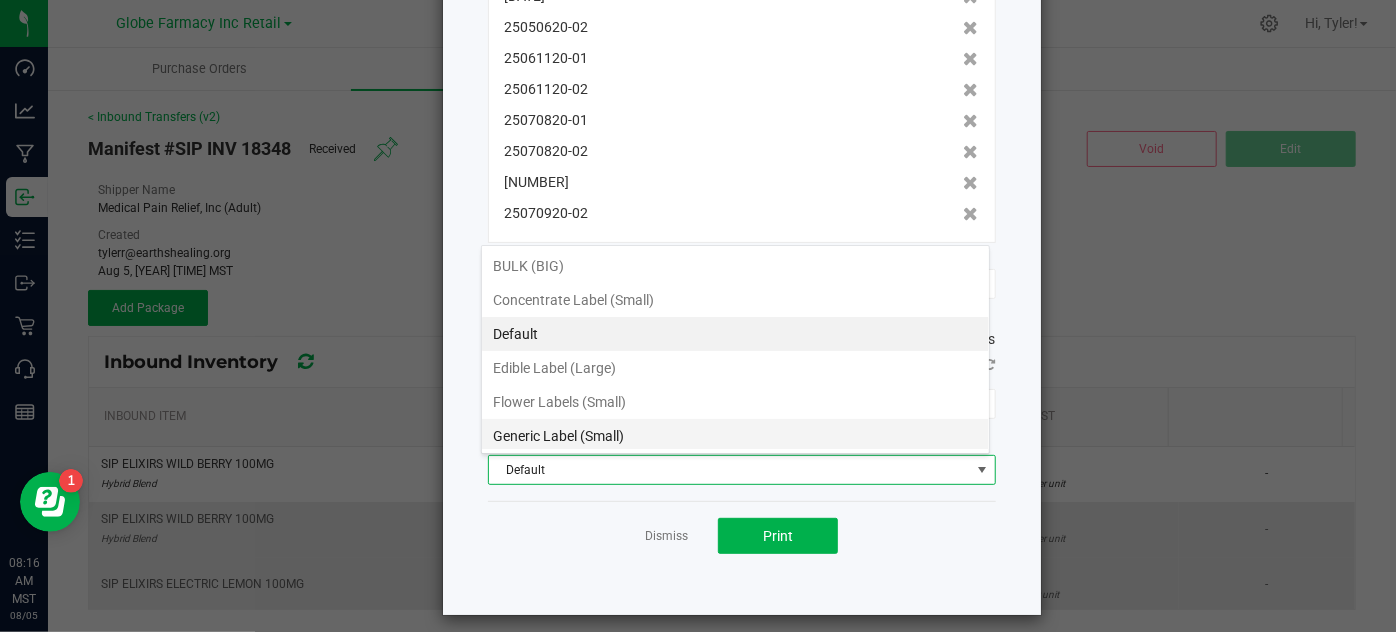 scroll, scrollTop: 99970, scrollLeft: 99491, axis: both 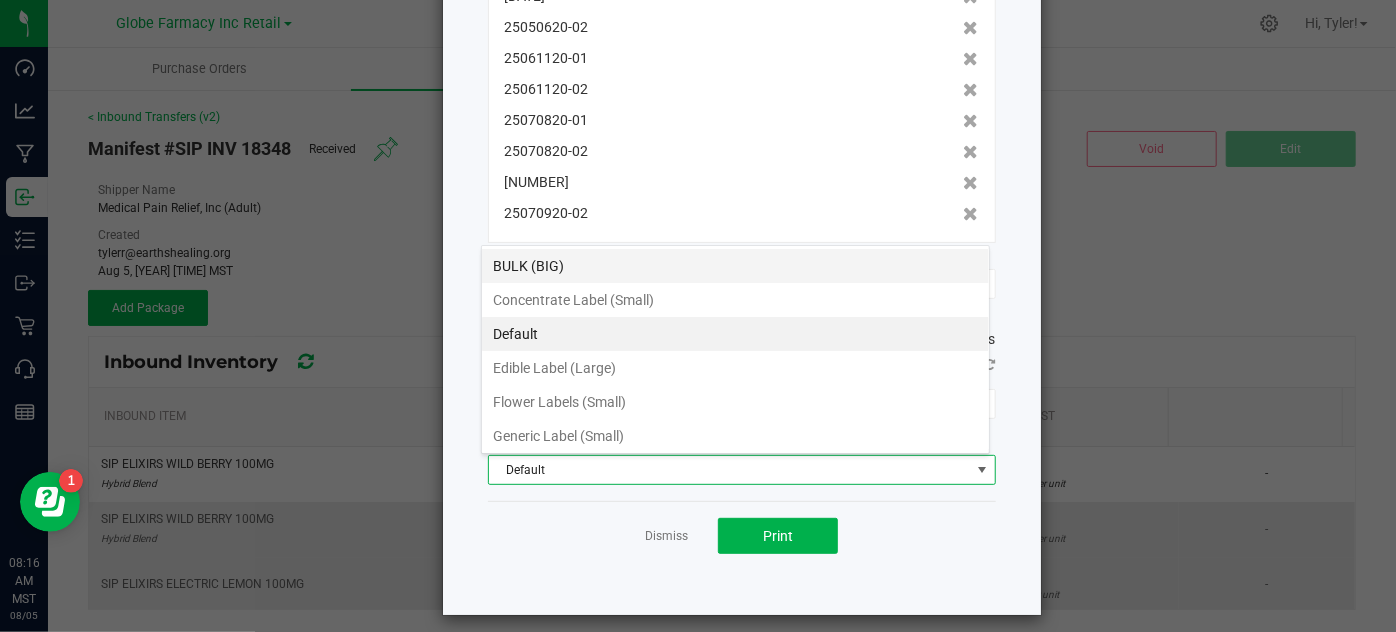 click on "BULK (BIG)" at bounding box center (735, 266) 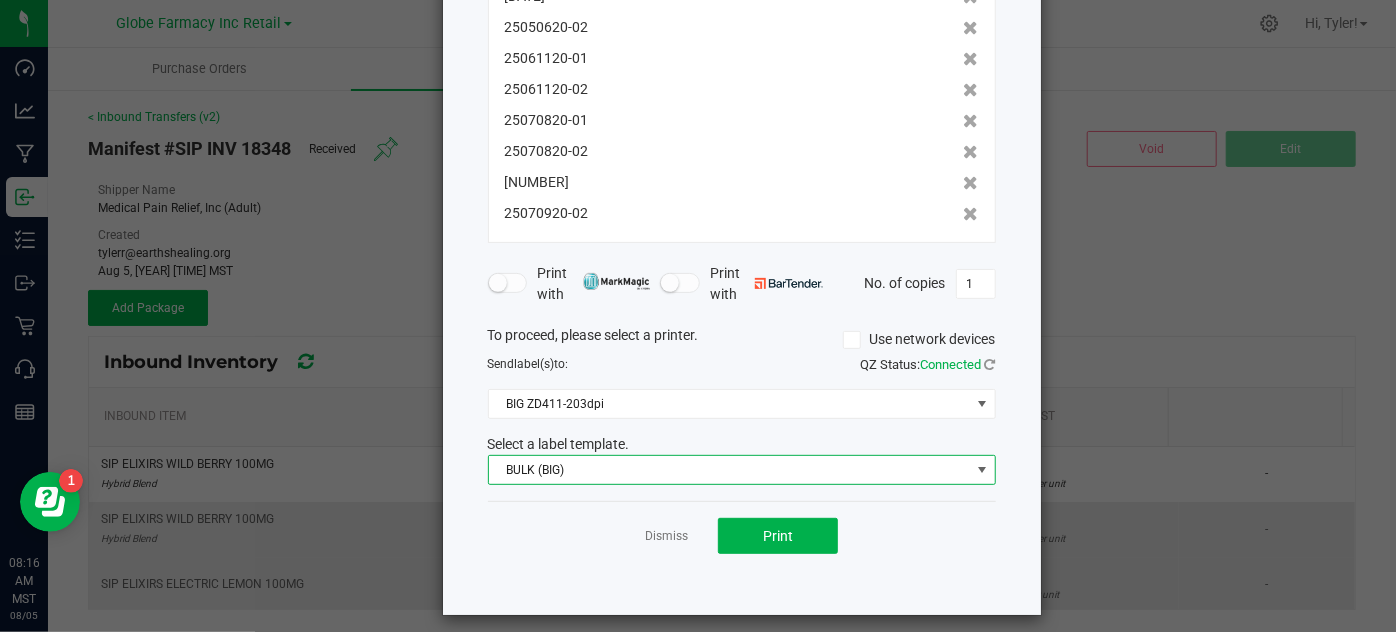 click on "Dismiss   Print" 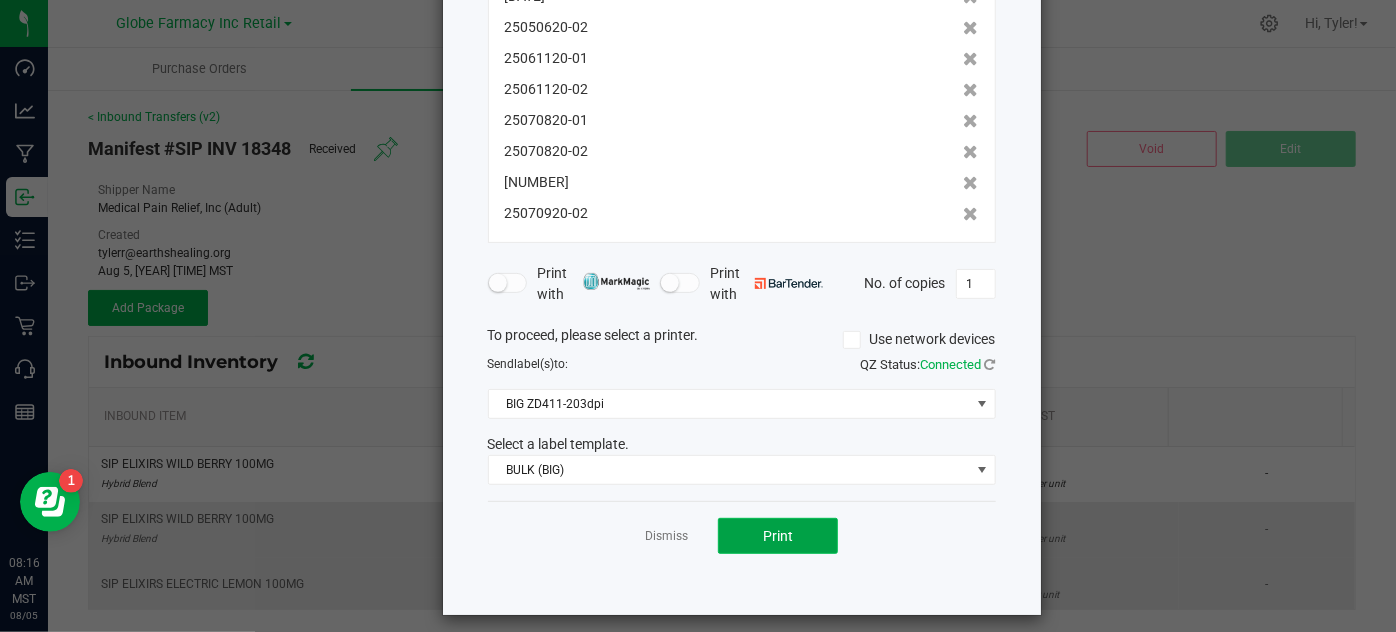click on "Print" 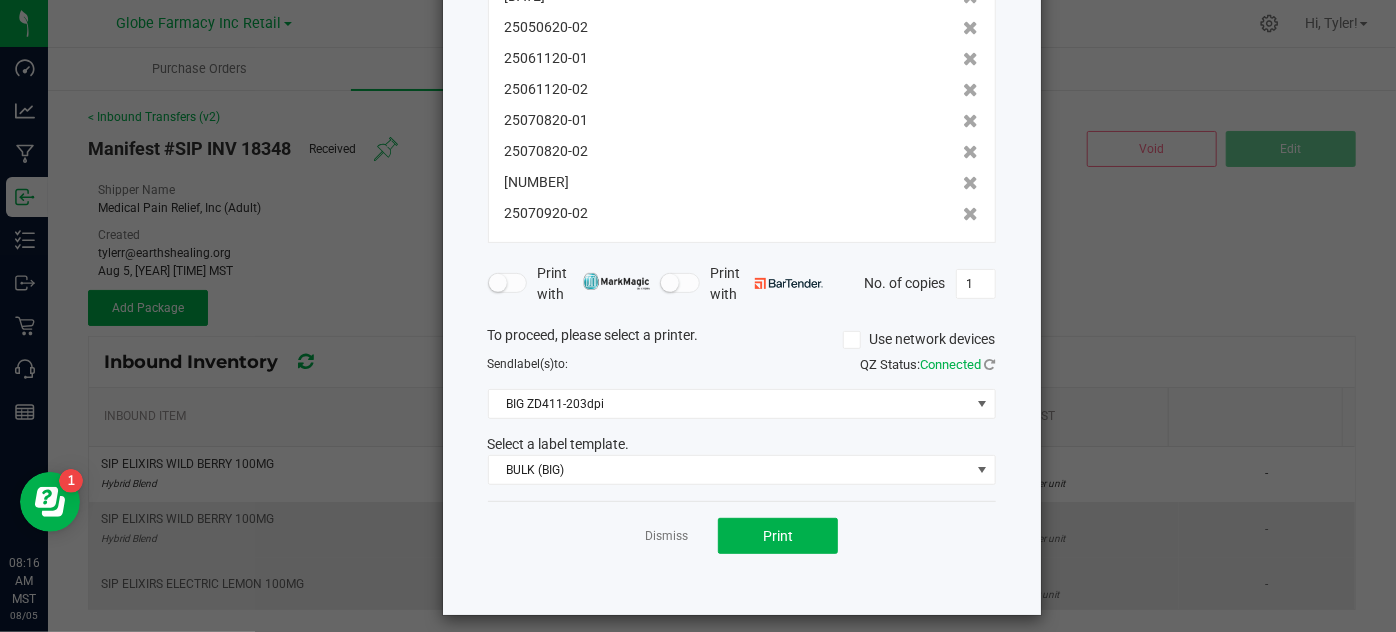 click on "Dismiss   Print" 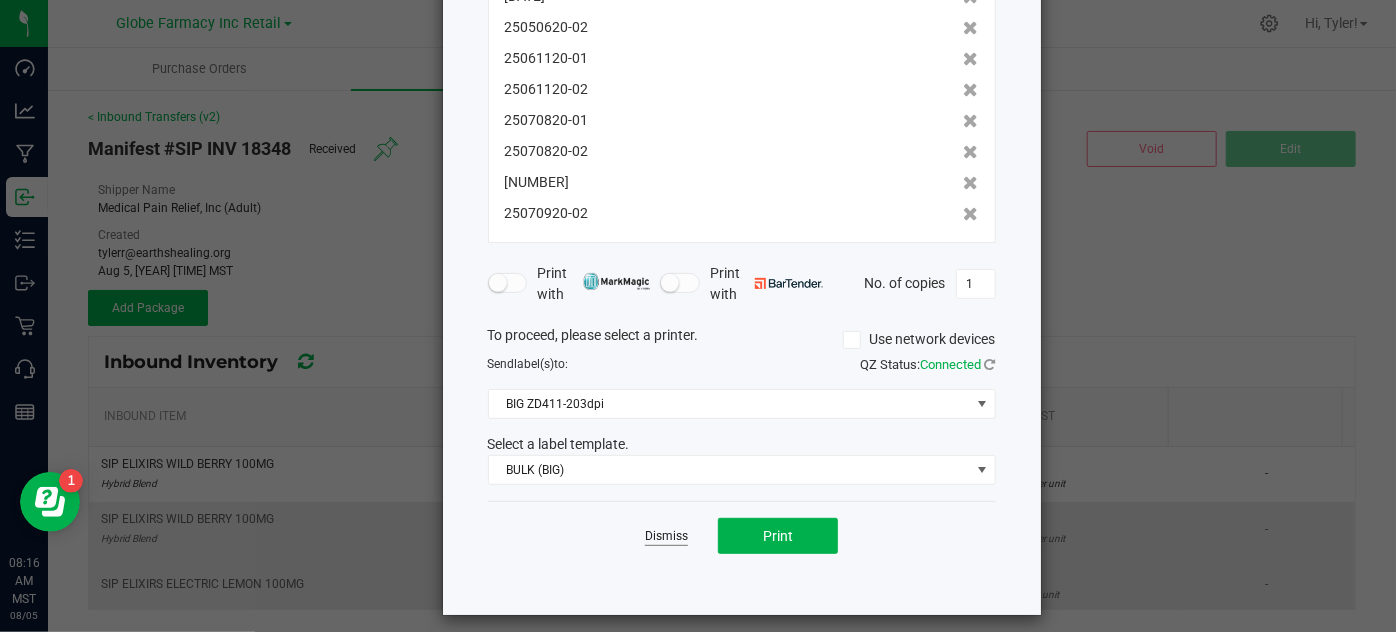 click on "Dismiss" 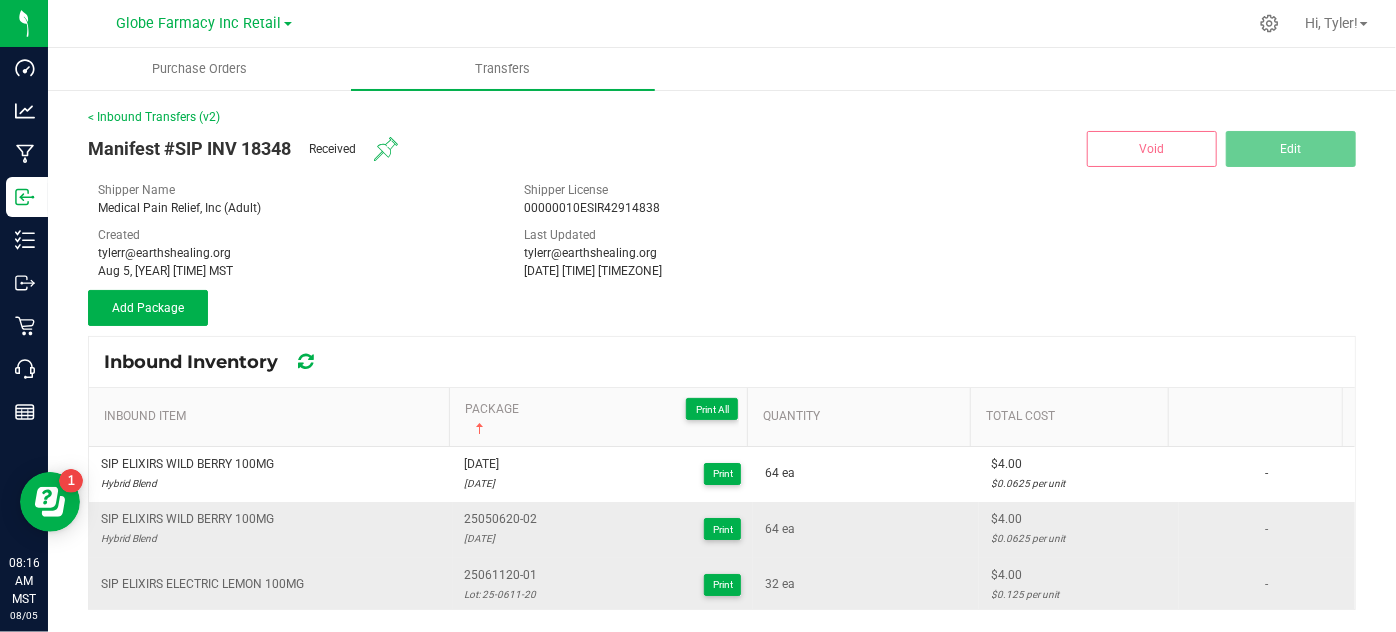 click on "< Inbound Transfers (v2)   Manifest #SIP INV 18348   Received     Void   Edit  Shipper Name Medical Pain Relief, Inc (Adult) Shipper License 00000010ESIR42914838 Created tylerr@earthshealing.org Aug 5, 2025 8:05:31 AM MST Last Updated tylerr@earthshealing.org Aug 5, 2025 8:15:52 AM MST  Add Package   Inbound Inventory  Inbound Item  Package   Print All  Sorted Ascending Quantity Total Cost SIP ELIXIRS WILD BERRY 100MG  Hybrid Blend      25050620-01   Lot: 25-0506-20   Print   64       ea   $4.00   $0.0625 per unit  - SIP ELIXIRS WILD BERRY 100MG  Hybrid Blend      25050620-02   Lot: 25-0506-20   Print   64       ea   $4.00   $0.0625 per unit  - SIP ELIXIRS ELECTRIC LEMON 100MG  25061120-01   Lot: 25-0611-20   Print   32       ea   $4.00   $0.125 per unit  - SIP ELIXIRS ELECTRIC LEMON 100MG  25061120-02   Lot: 25-0611-20   Print   32       ea   $4.00   $0.125 per unit  - SIP ELIXIRS SUNSET PUNCH 100MG  Hybrid Blend      25070820-01   Lot: 25-0708-20   Print   32       ea   $4.00   $0.125 per unit  -    -" at bounding box center [722, 359] 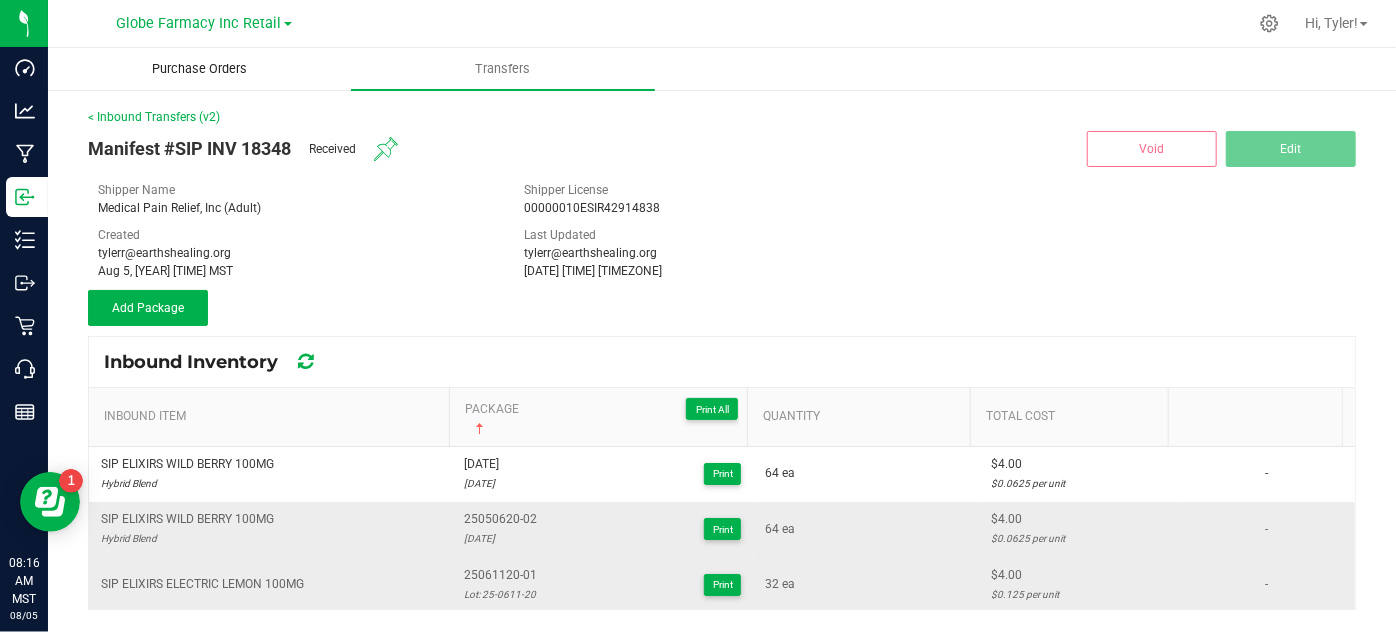 click on "Purchase Orders" at bounding box center [199, 69] 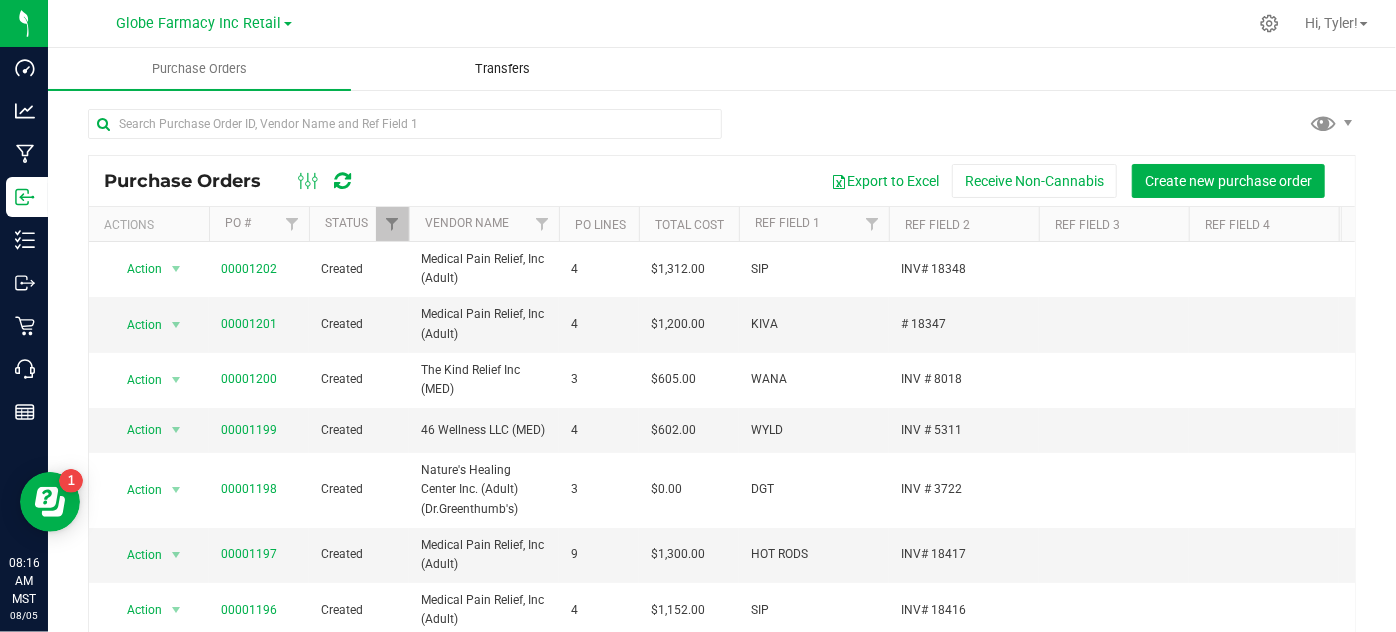 click on "Transfers" at bounding box center [502, 69] 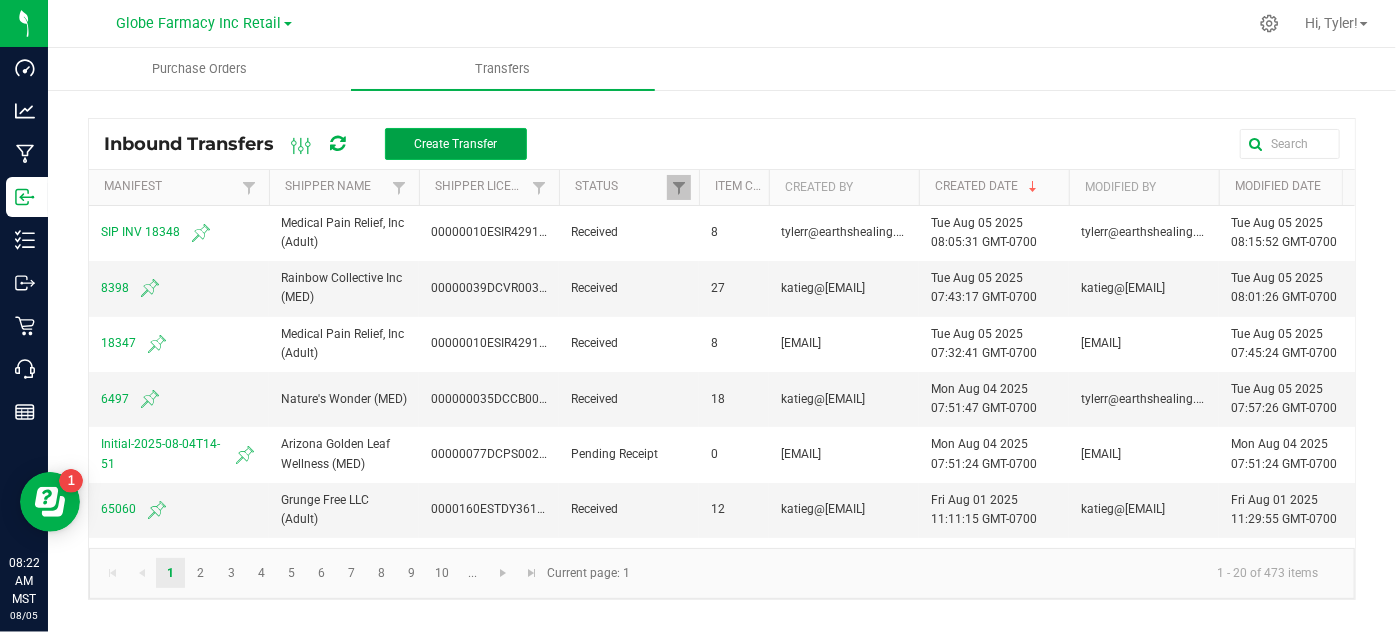 click on "Create Transfer" at bounding box center [455, 144] 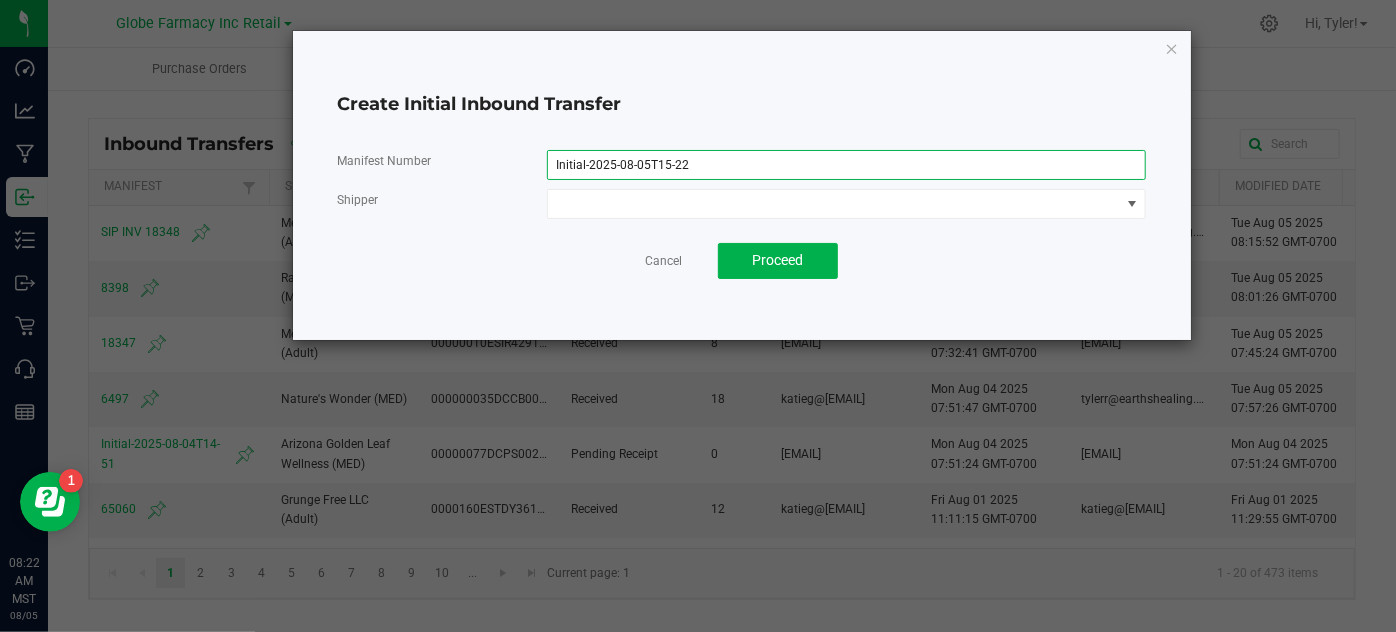 drag, startPoint x: 715, startPoint y: 155, endPoint x: 291, endPoint y: 167, distance: 424.16977 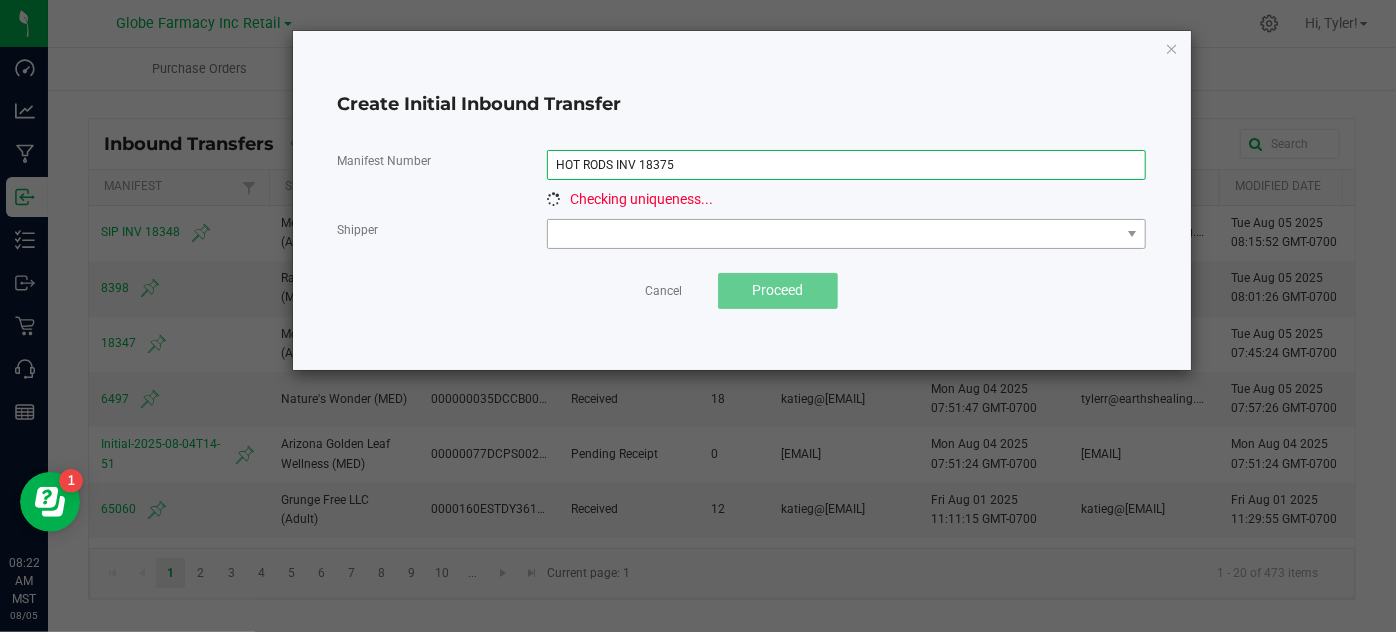 type on "HOT RODS INV 18375" 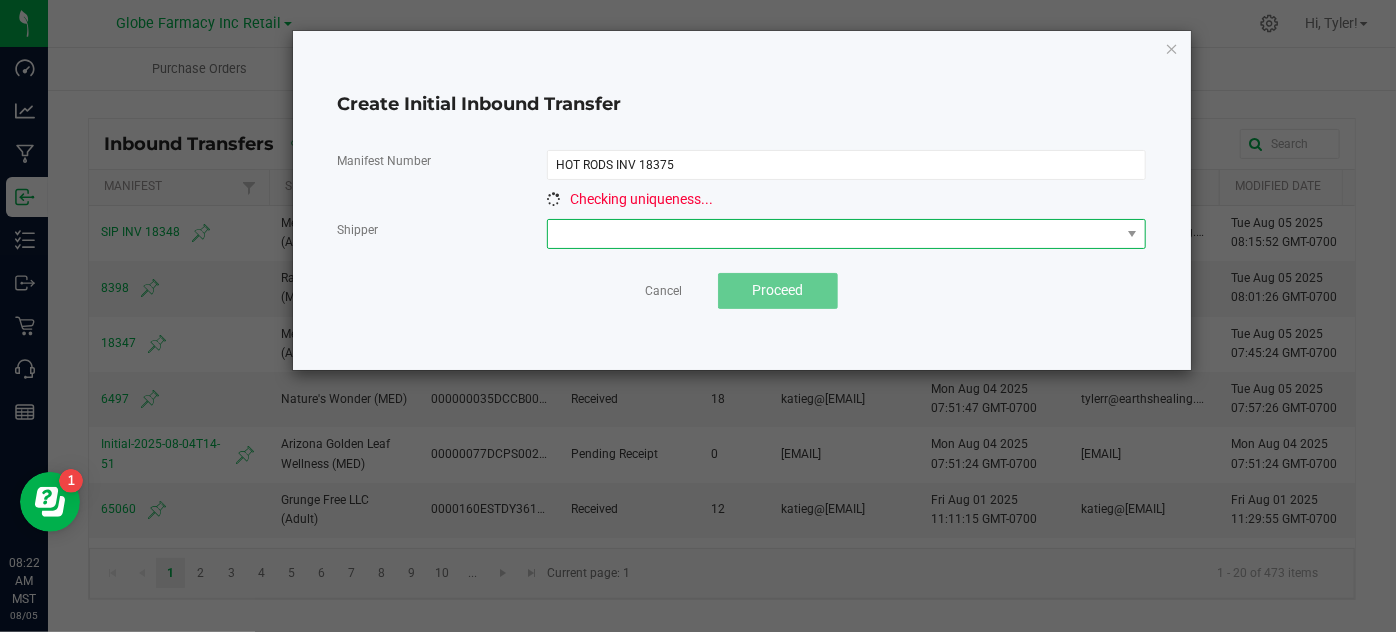 click at bounding box center [834, 234] 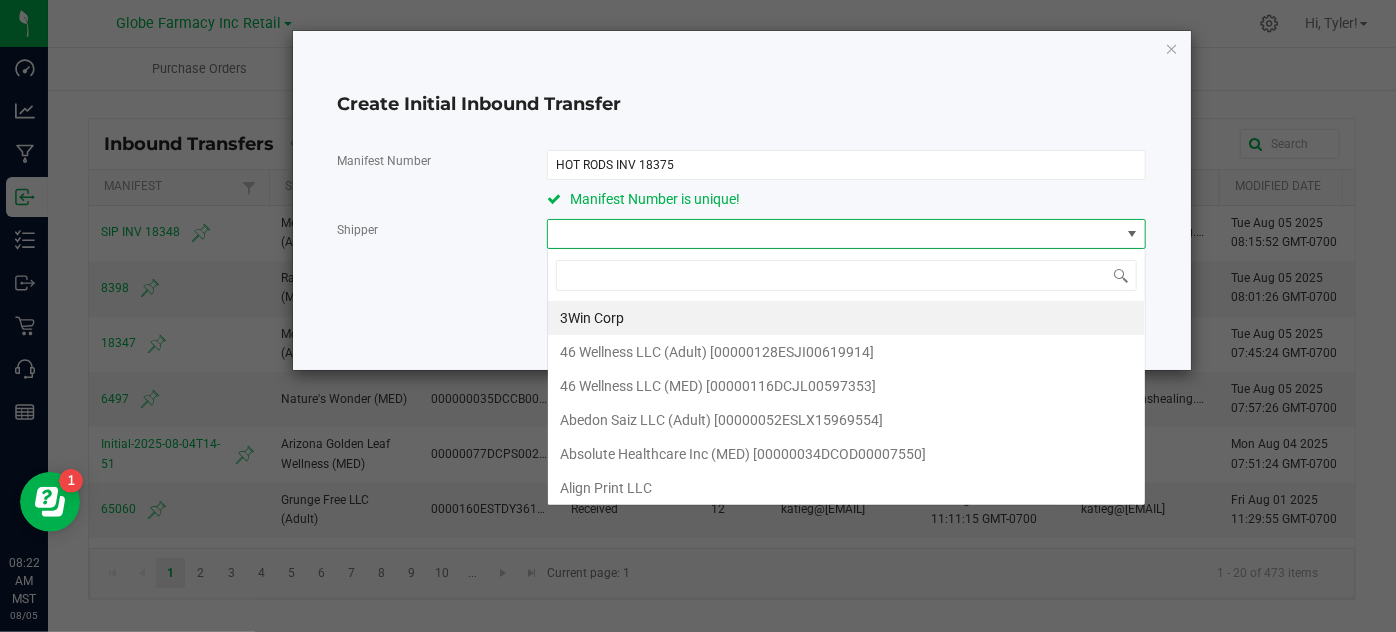 scroll, scrollTop: 99970, scrollLeft: 99400, axis: both 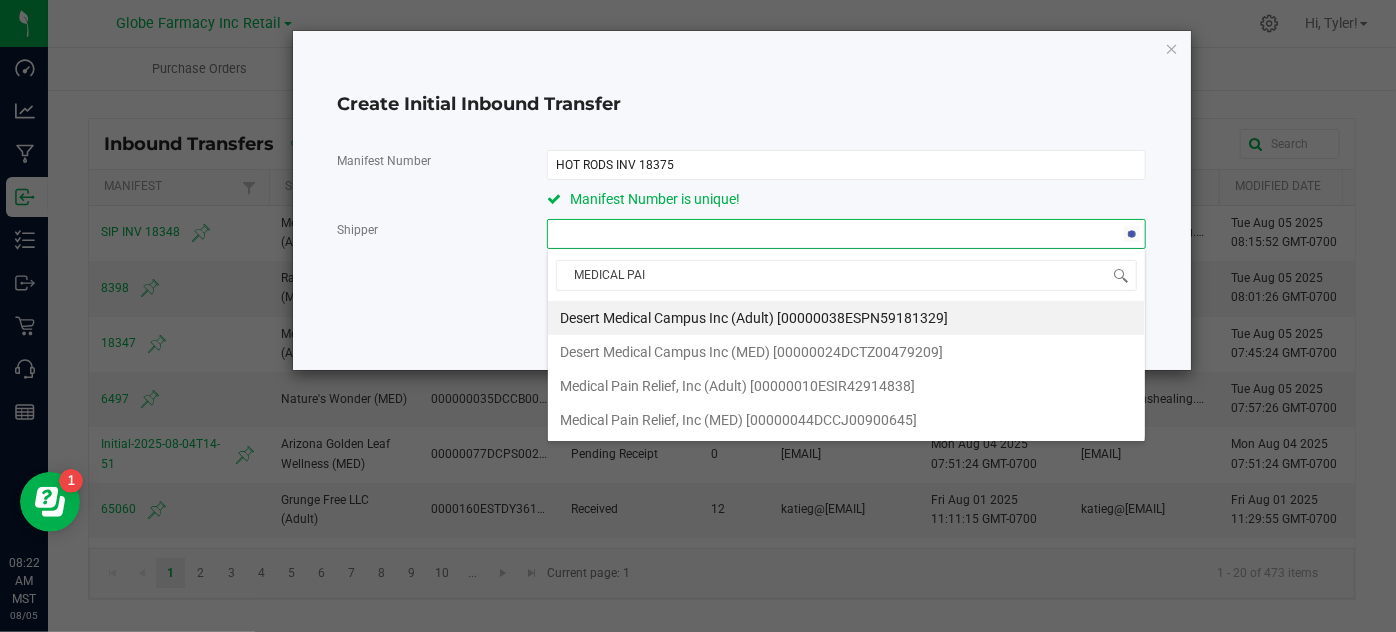 type on "MEDICAL PAIN" 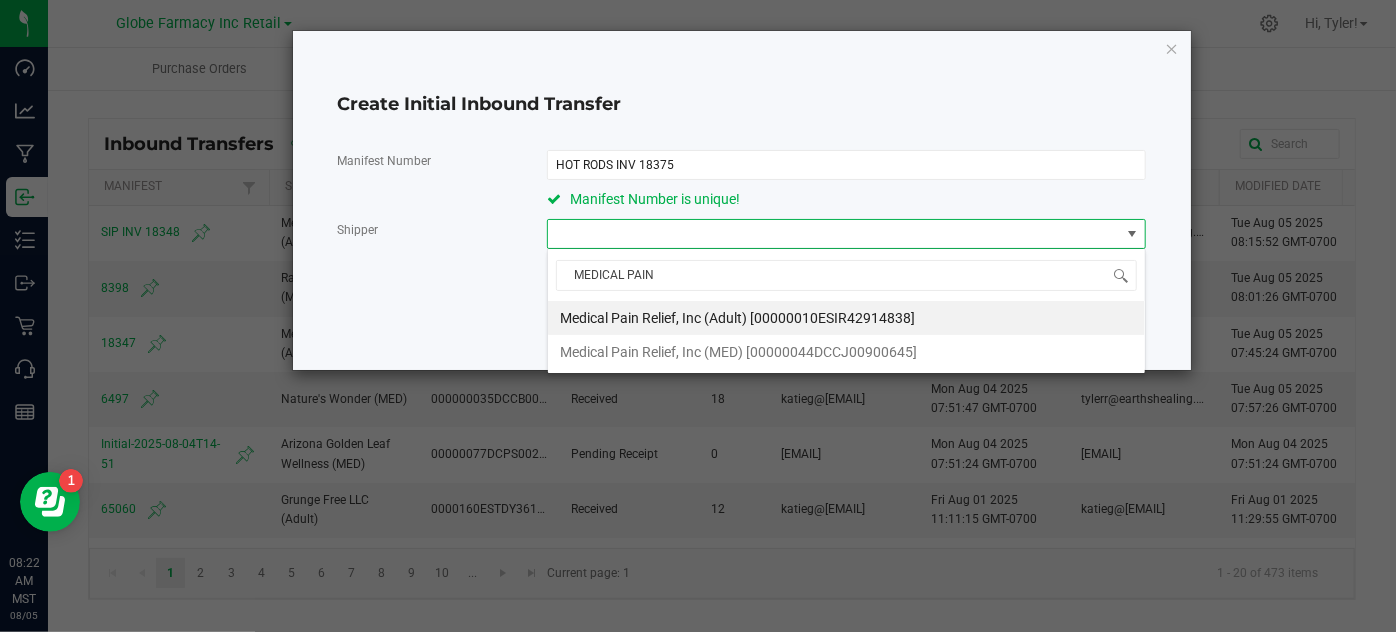 click on "Medical Pain Relief, Inc (Adult) [00000010ESIR42914838]" at bounding box center (737, 318) 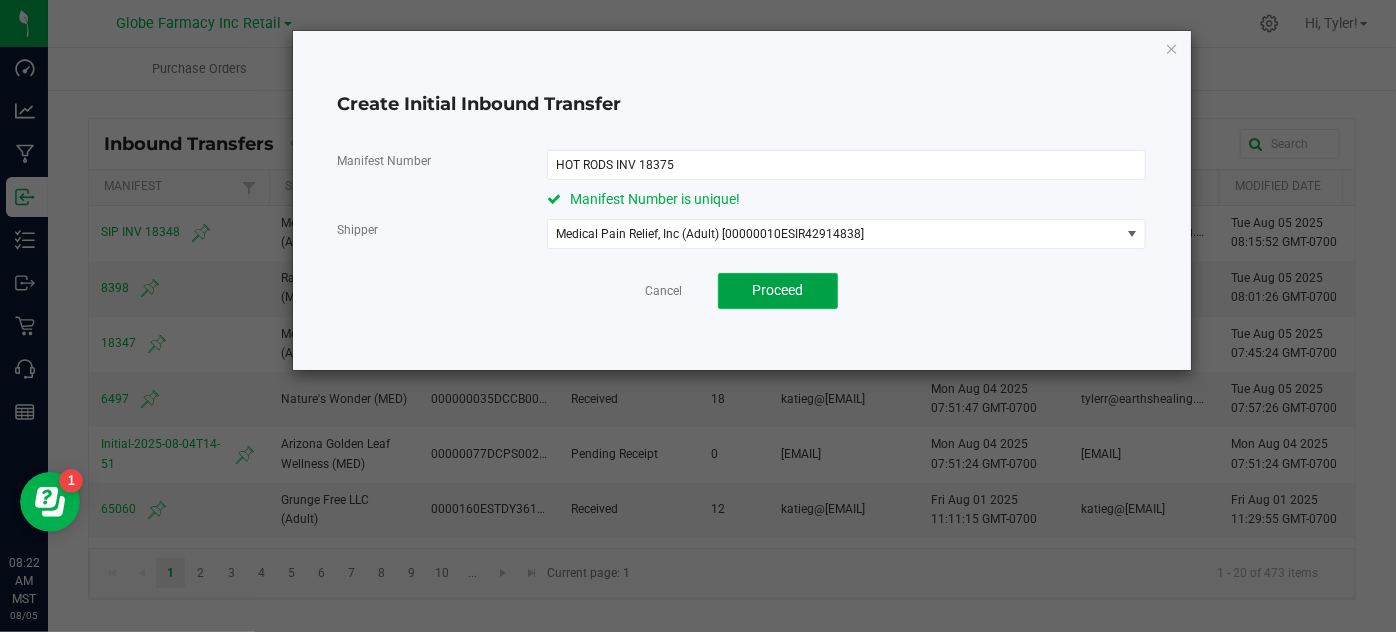 click on "Proceed" 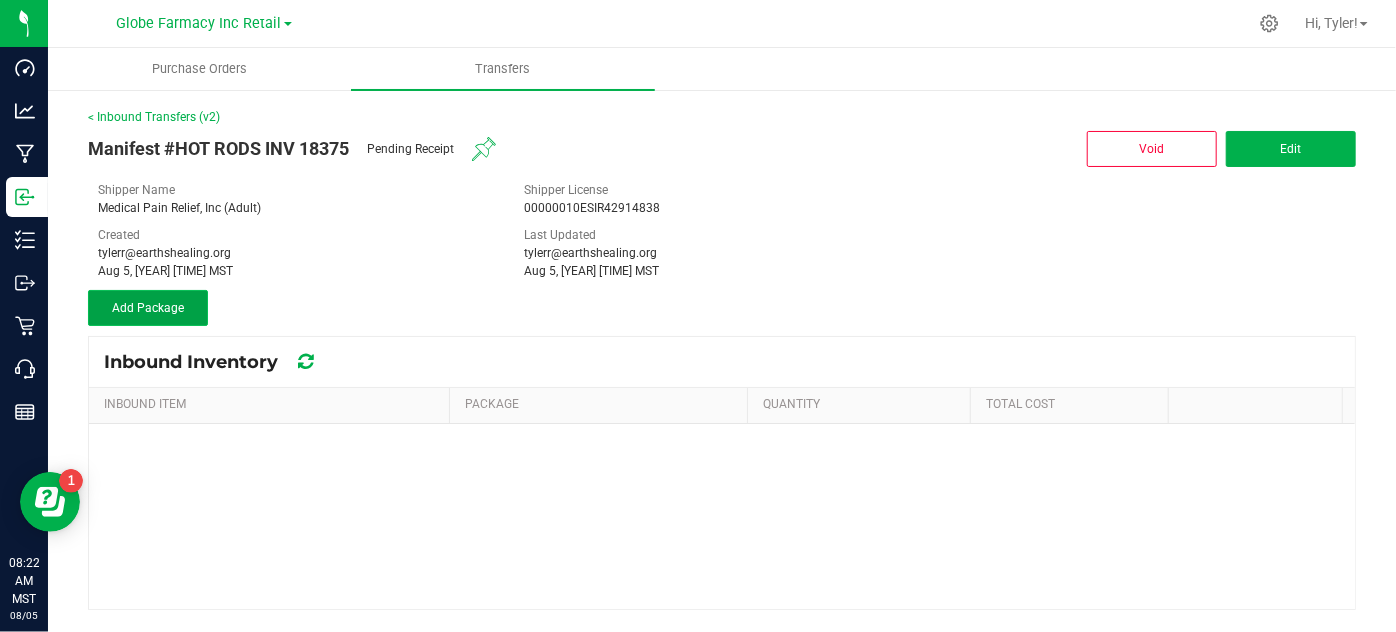 click on "Add Package" at bounding box center [148, 308] 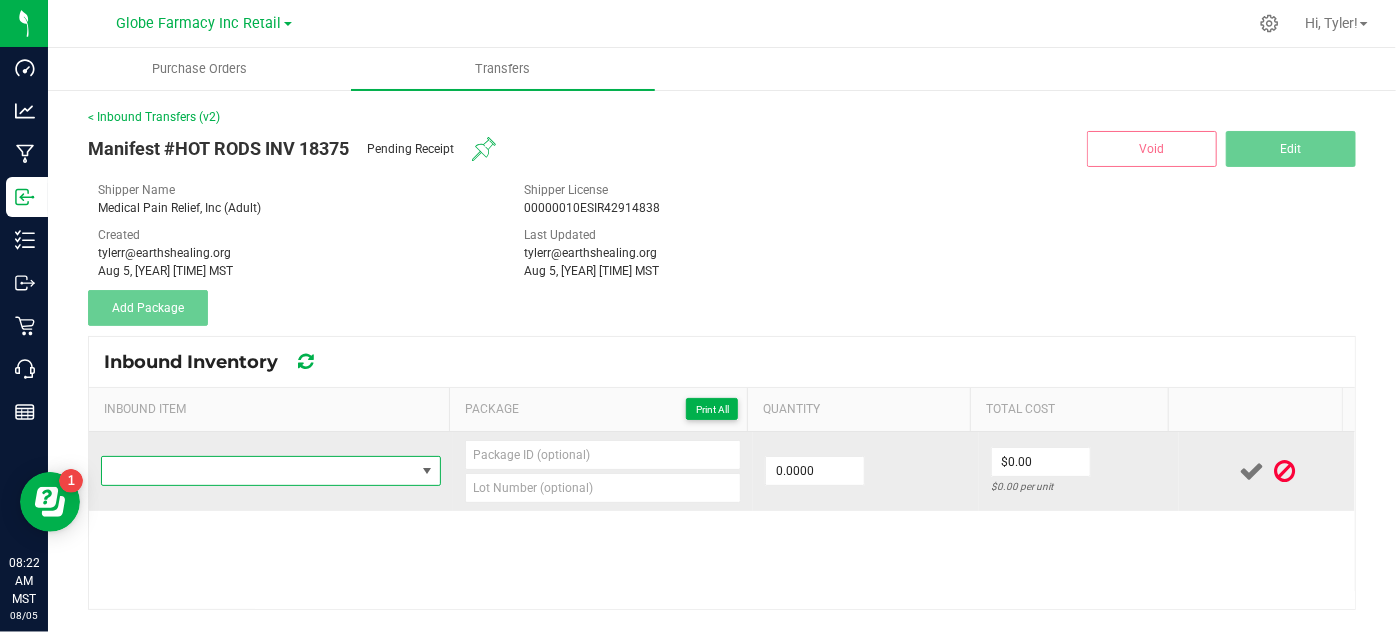 click at bounding box center [258, 471] 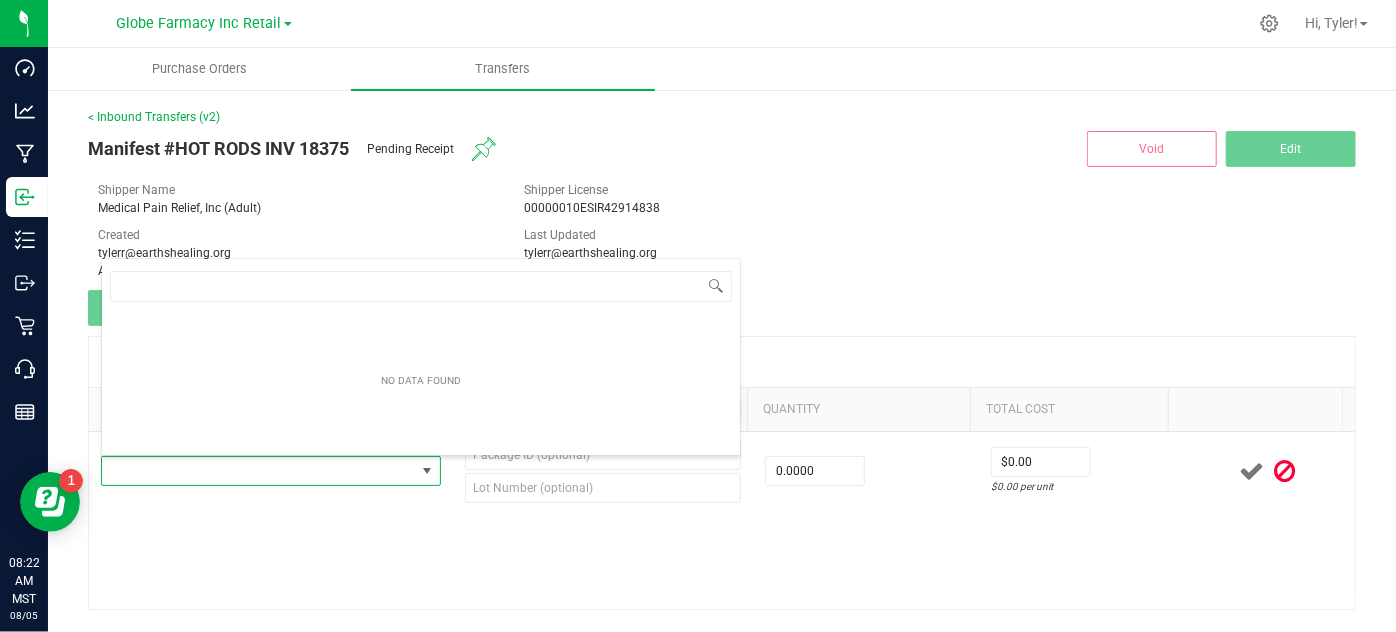 scroll, scrollTop: 99970, scrollLeft: 99664, axis: both 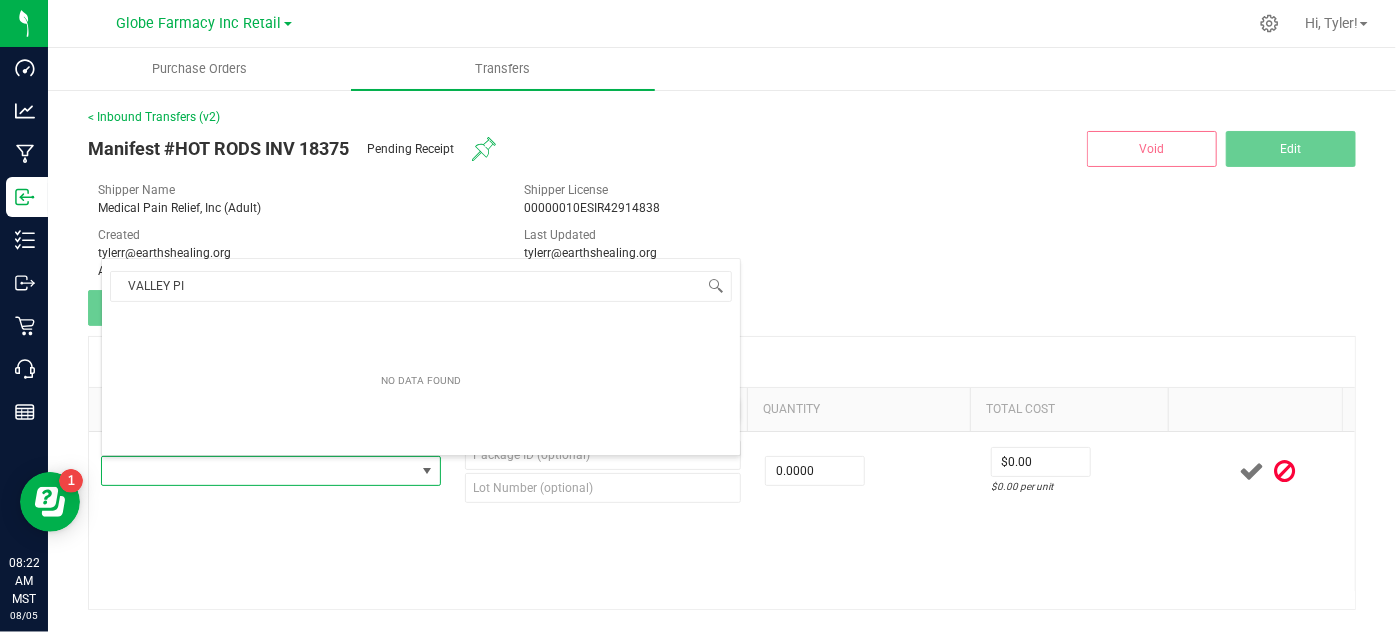 type on "VALLEY PIE" 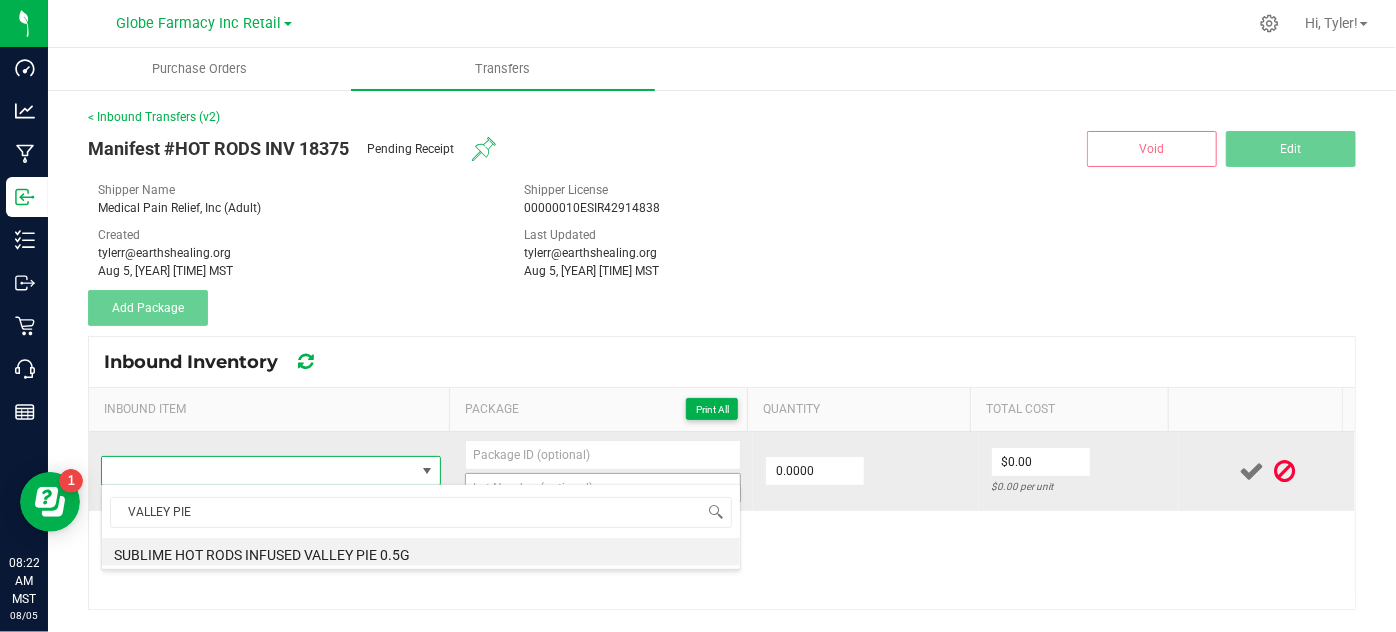 drag, startPoint x: 218, startPoint y: 559, endPoint x: 530, endPoint y: 477, distance: 322.59573 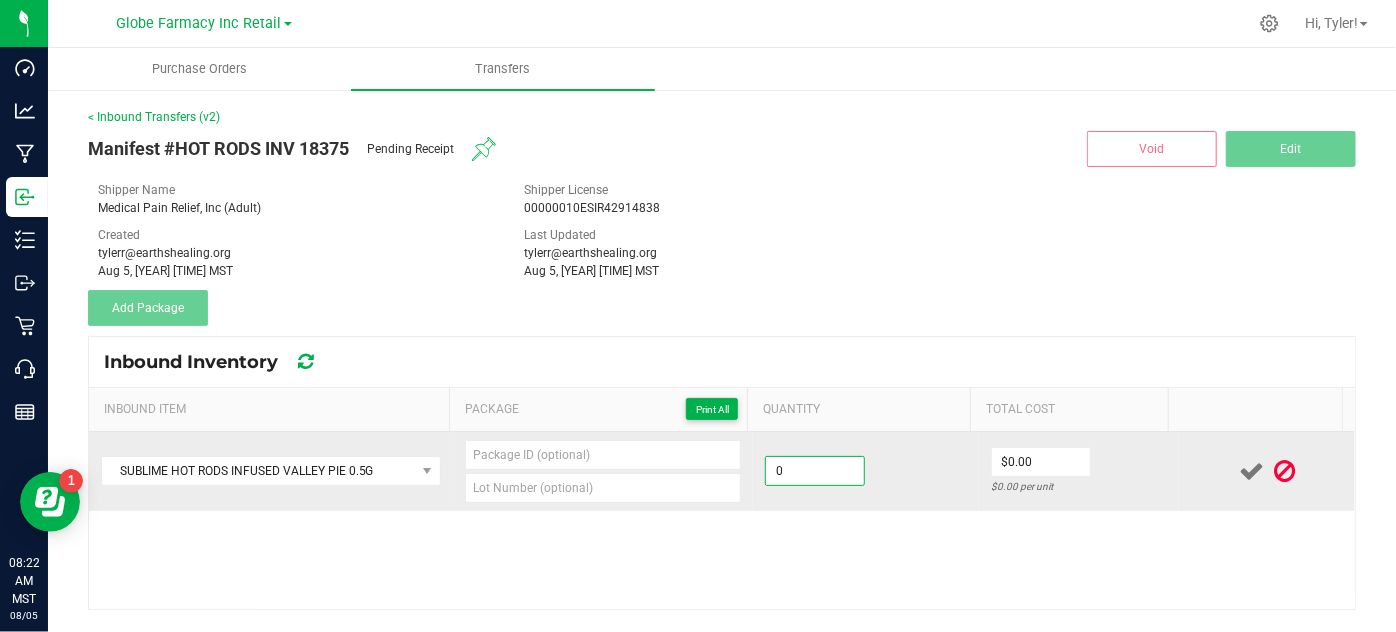 click on "0" at bounding box center [815, 471] 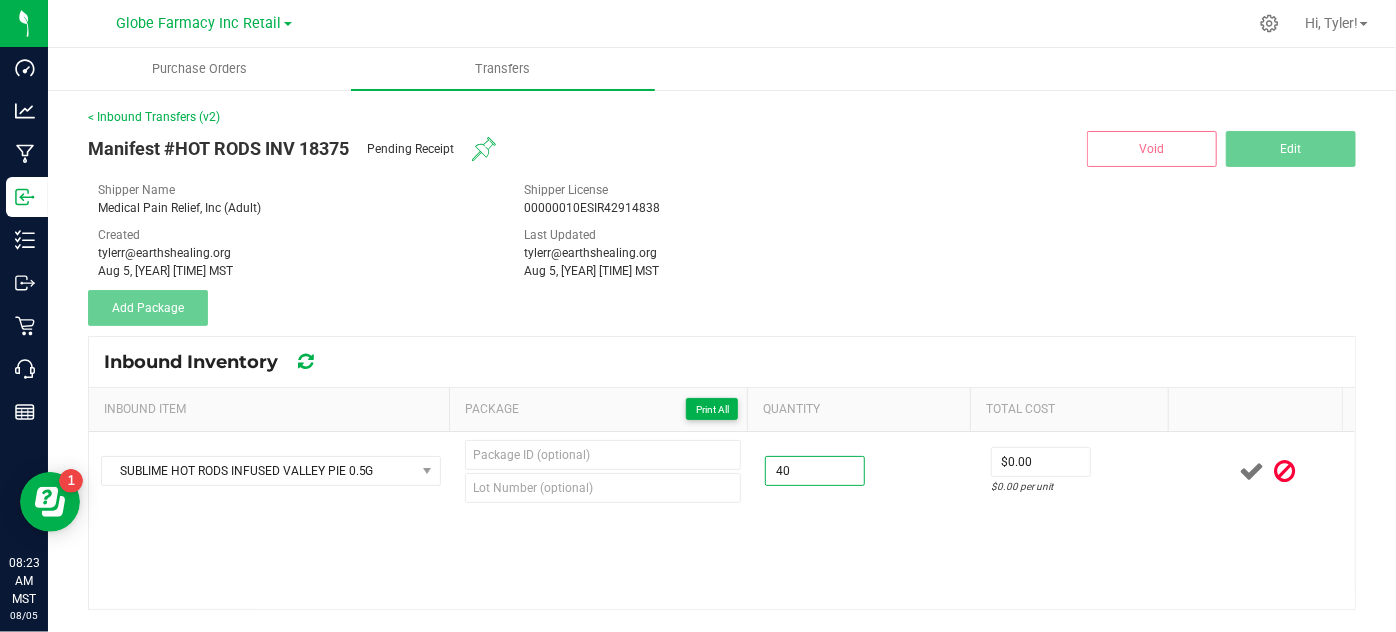 type on "40 ea" 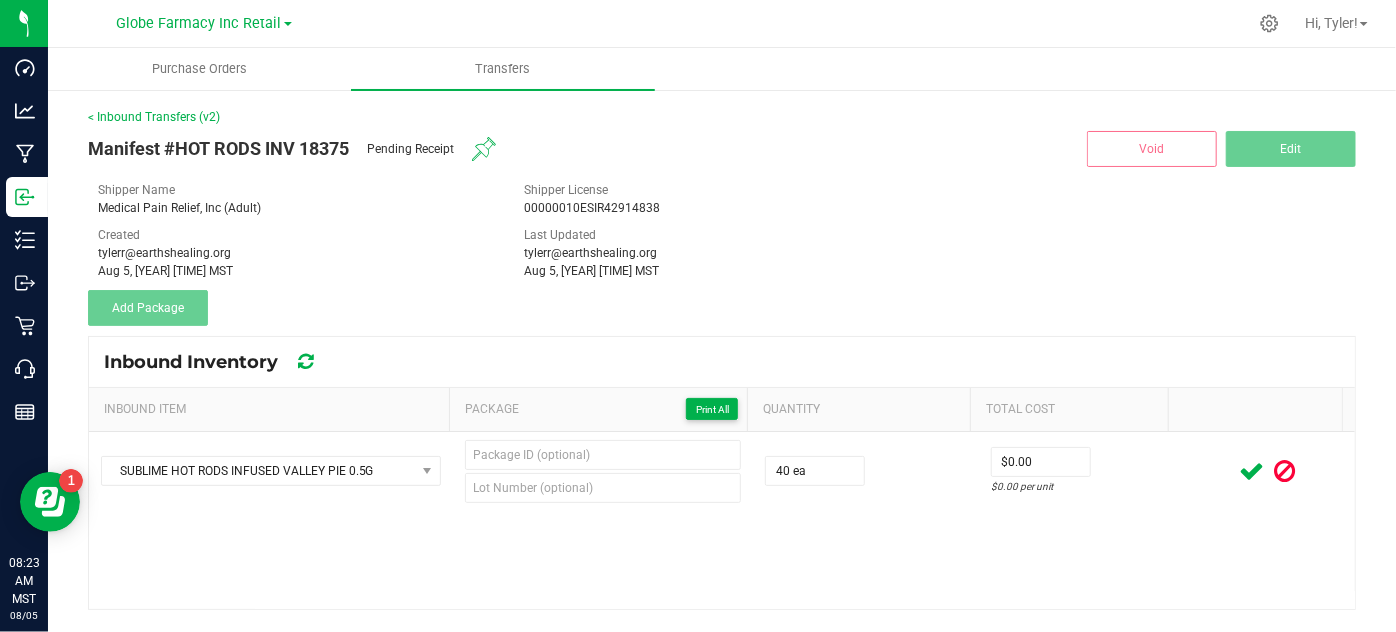 click on "SUBLIME HOT RODS INFUSED VALLEY PIE 0.5G 40 ea $0.00  $0.00 per unit" at bounding box center (722, 520) 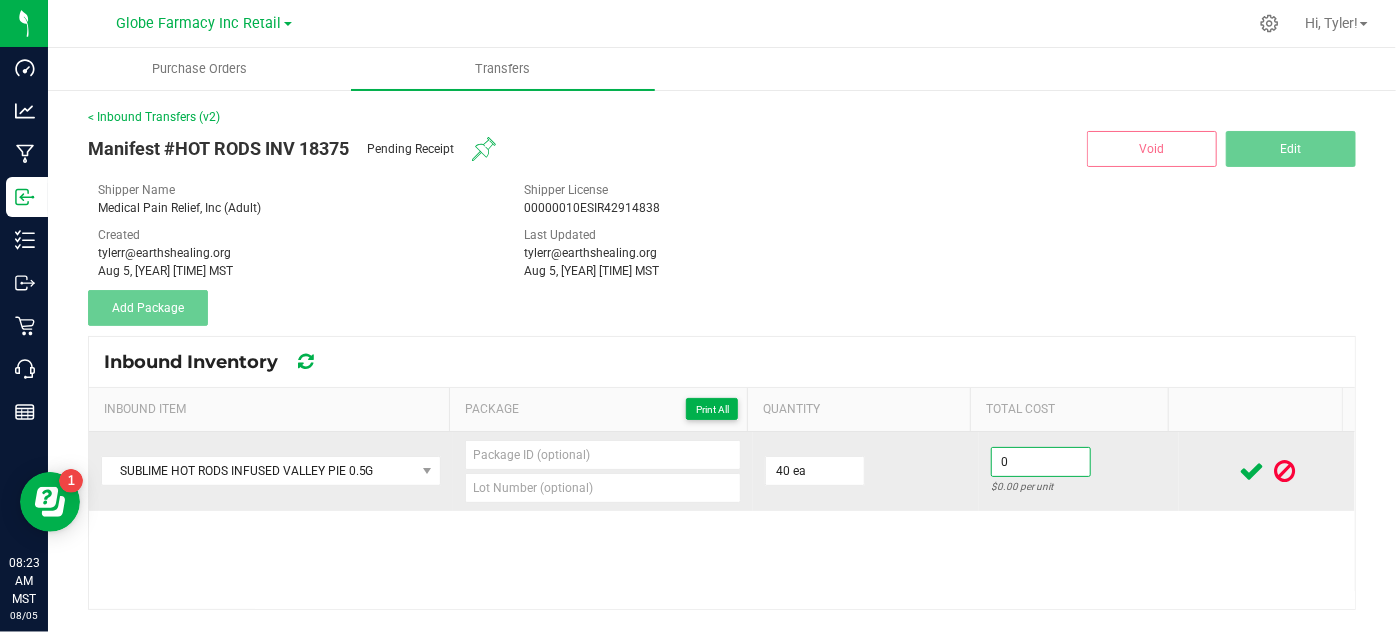 click on "0" at bounding box center (1041, 462) 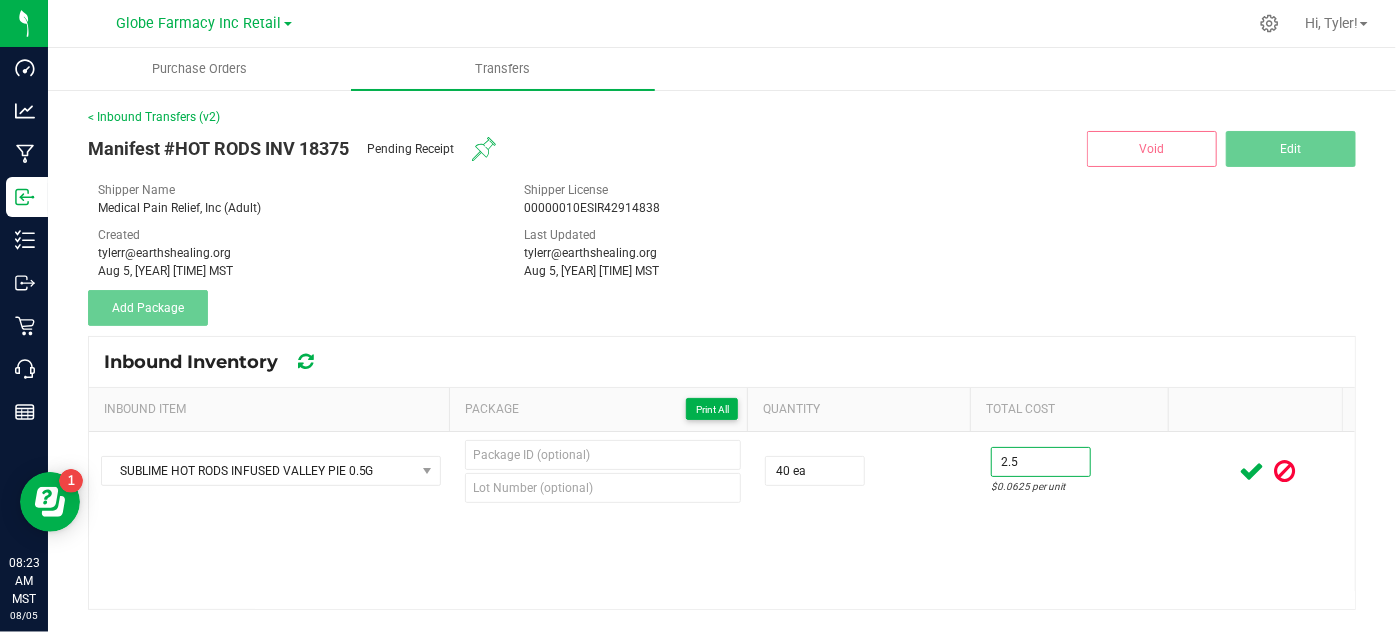 type on "$2.50" 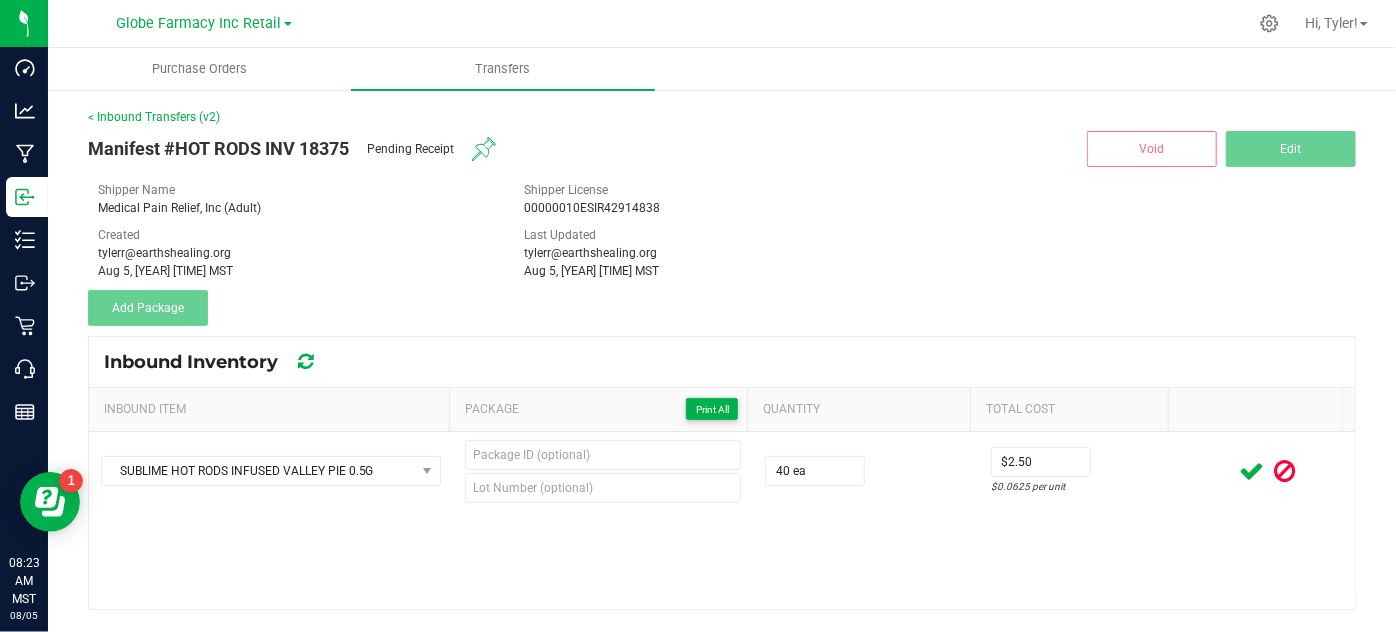 click on "SUBLIME HOT RODS INFUSED VALLEY PIE 0.5G 40 ea $2.50  $0.0625 per unit" at bounding box center [722, 520] 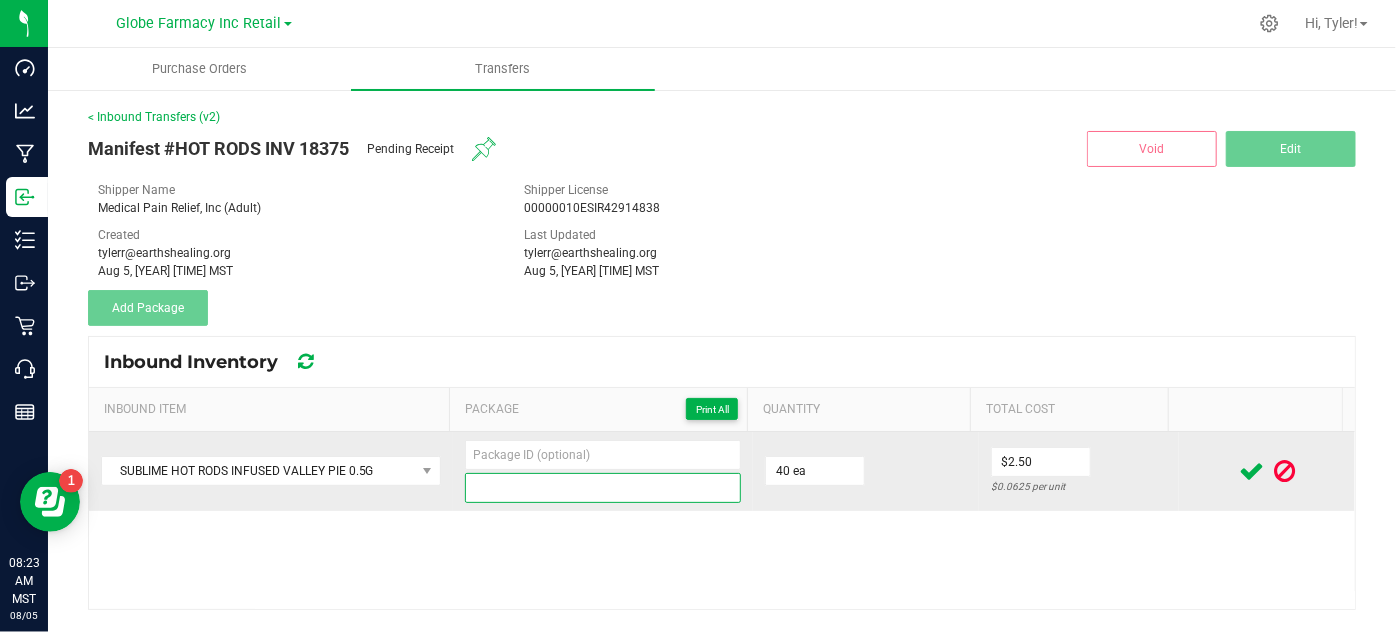 click at bounding box center (603, 488) 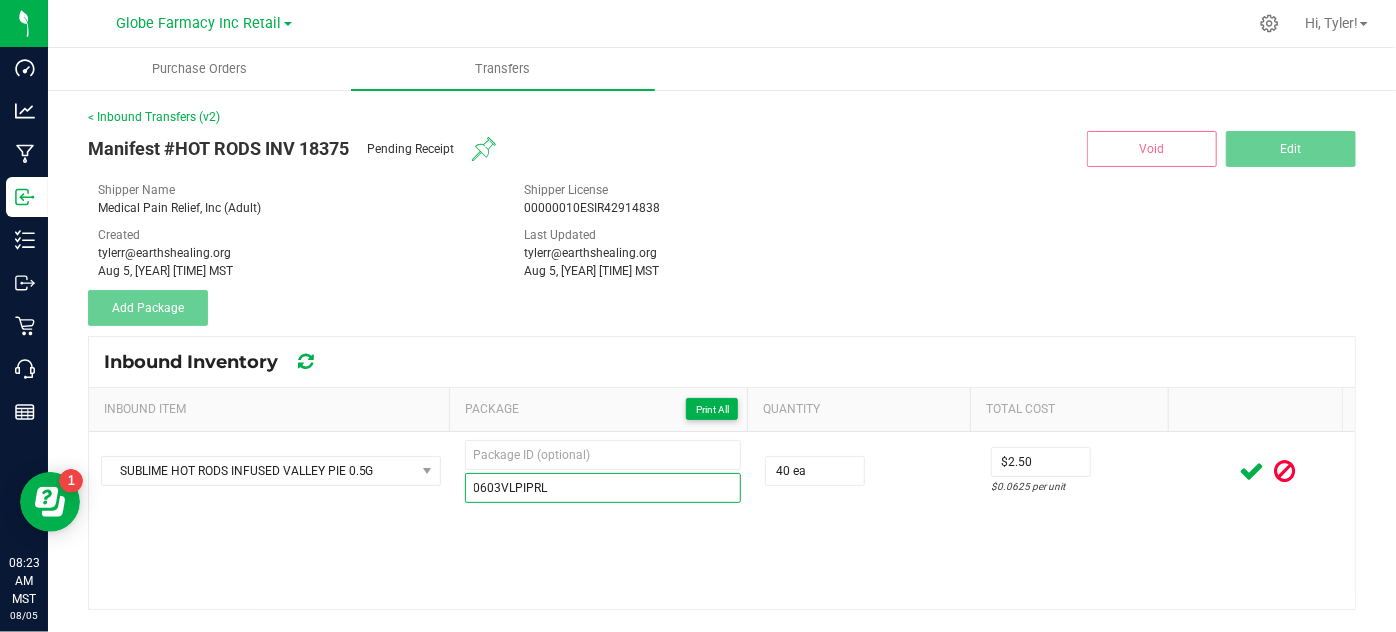 type on "0603VLPIPRL" 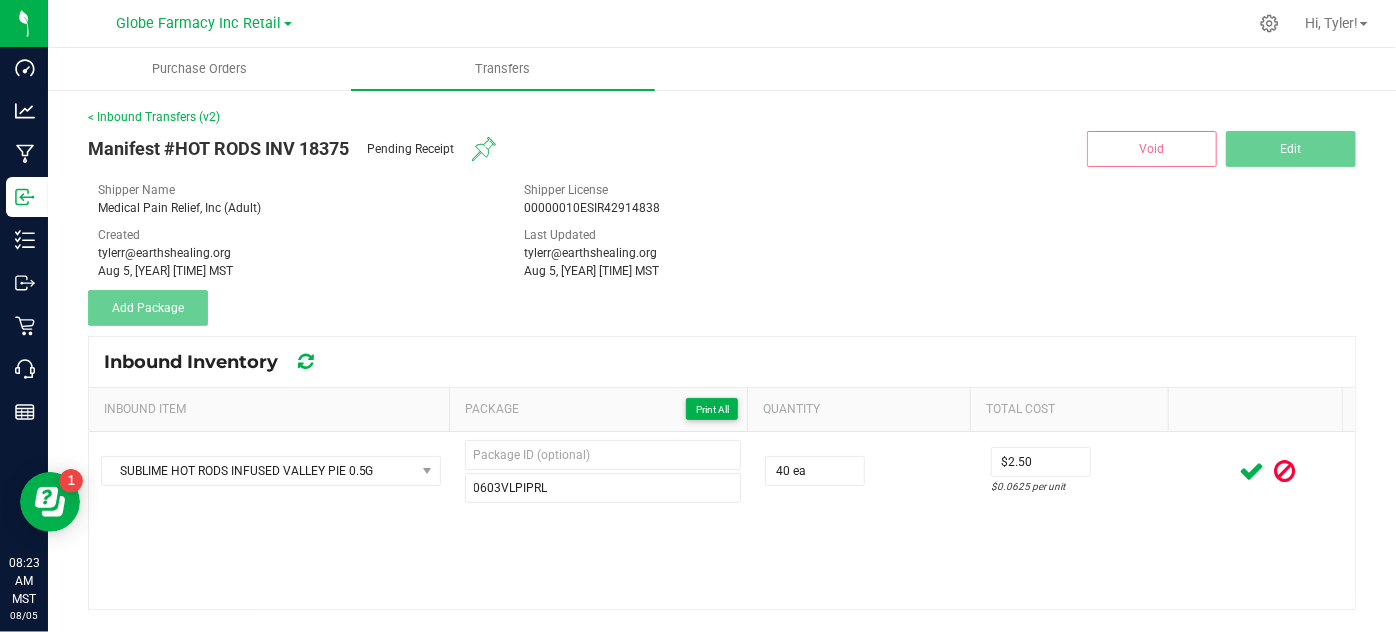 click on "SUBLIME HOT RODS INFUSED VALLEY PIE 0.5G 0603VLPIPRL 40 ea $2.50  $0.0625 per unit" at bounding box center [722, 520] 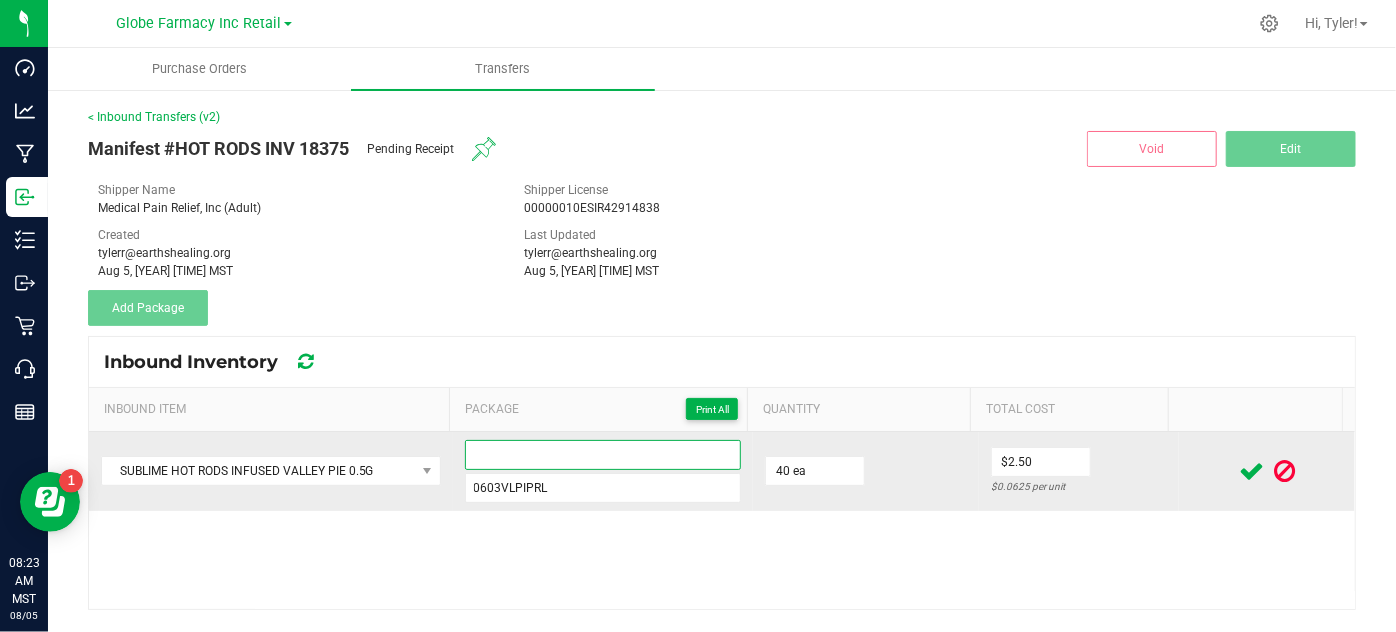 click at bounding box center (603, 455) 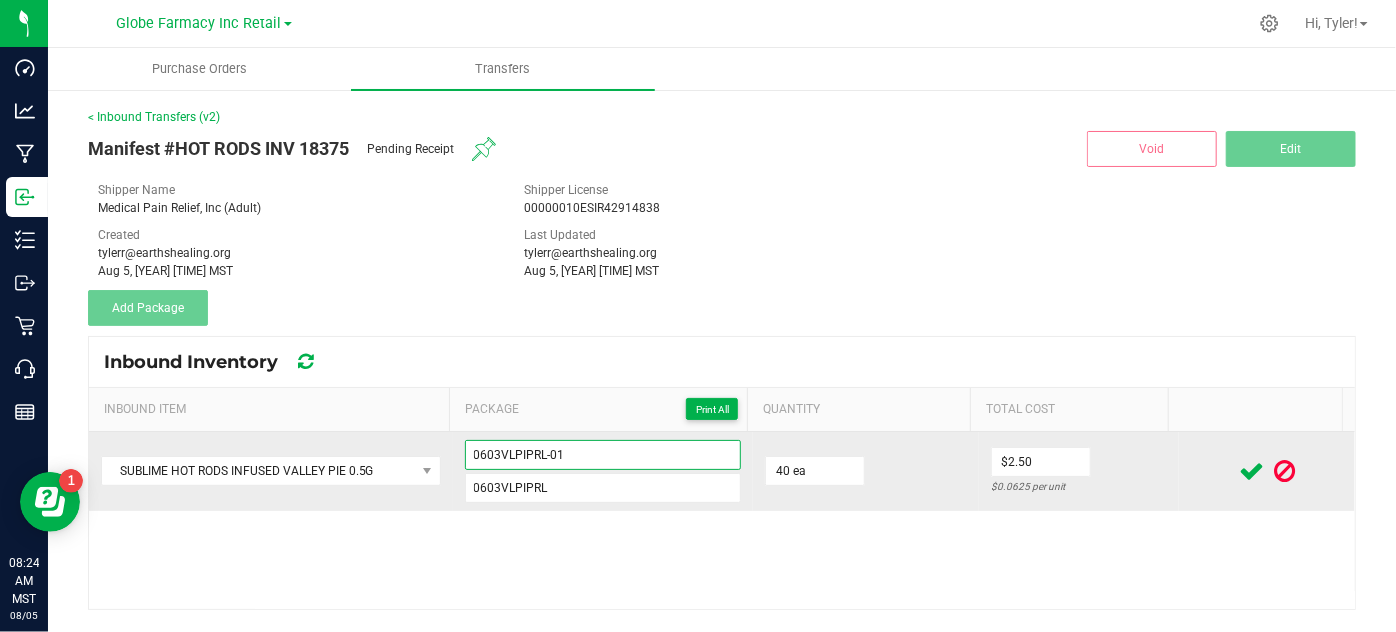 click on "0603VLPIPRL-01" at bounding box center [603, 455] 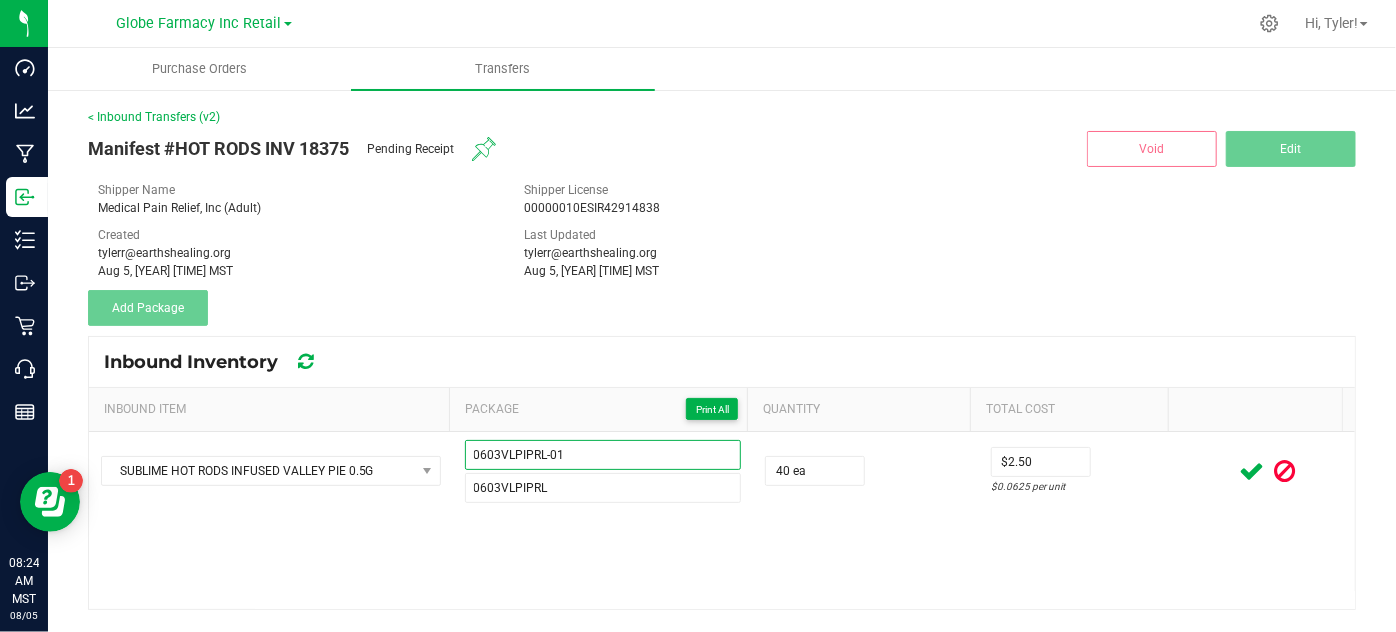 type on "0603VLPIPRL-01" 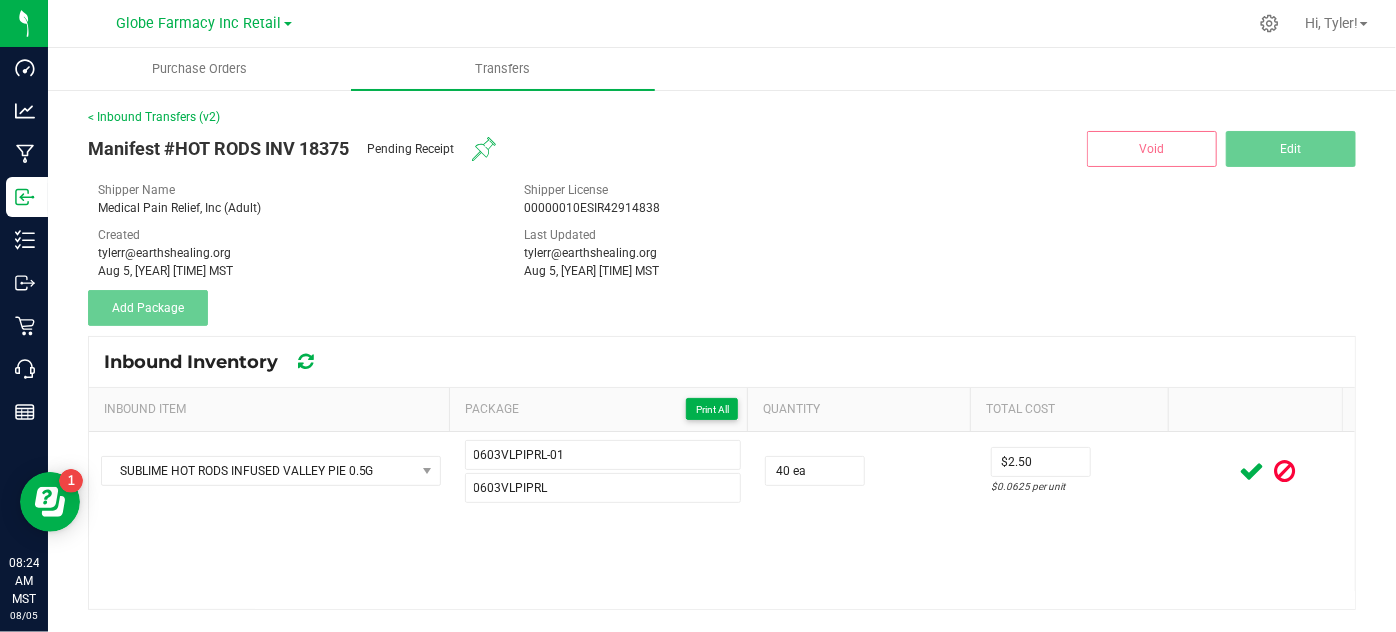 click on "Inbound Inventory" at bounding box center (722, 362) 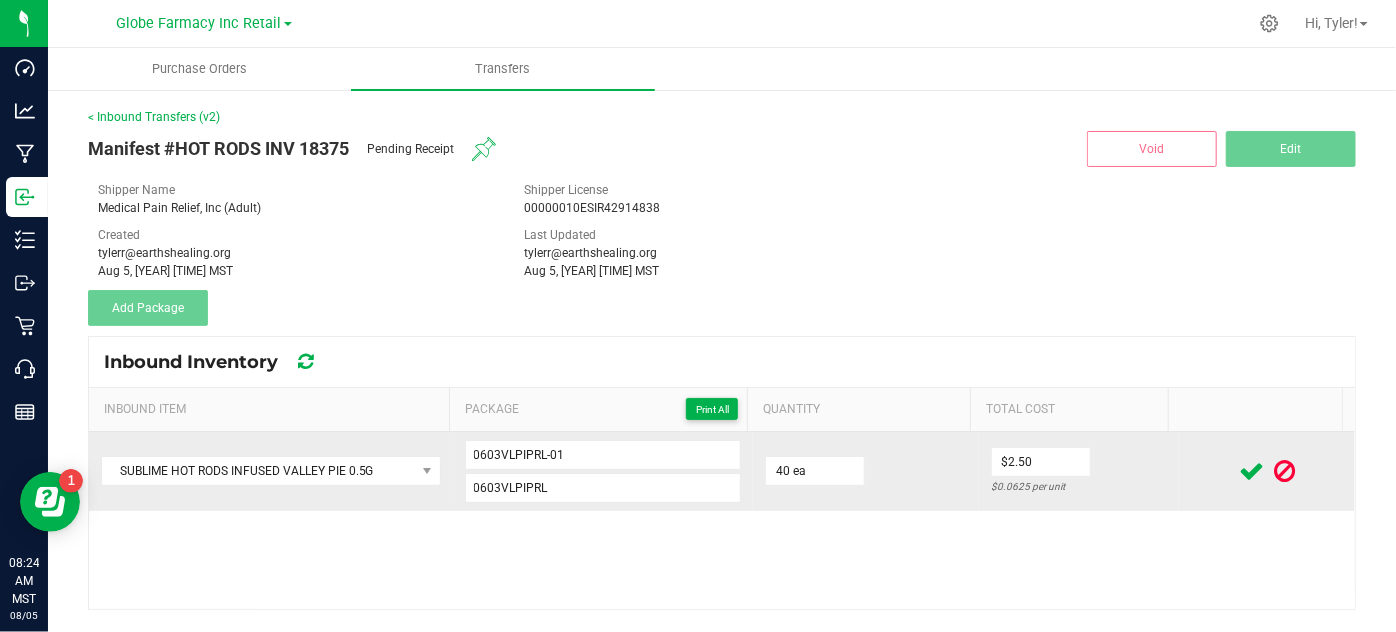 click at bounding box center (1251, 471) 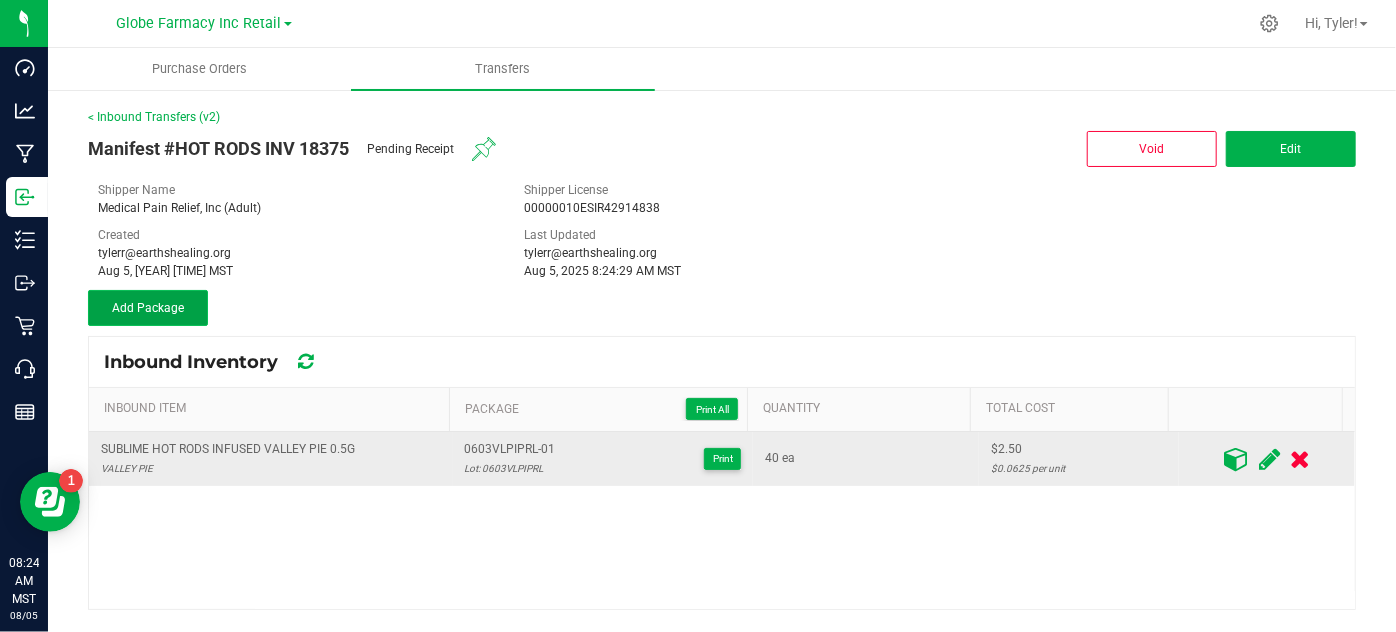 click on "Add Package" at bounding box center [148, 308] 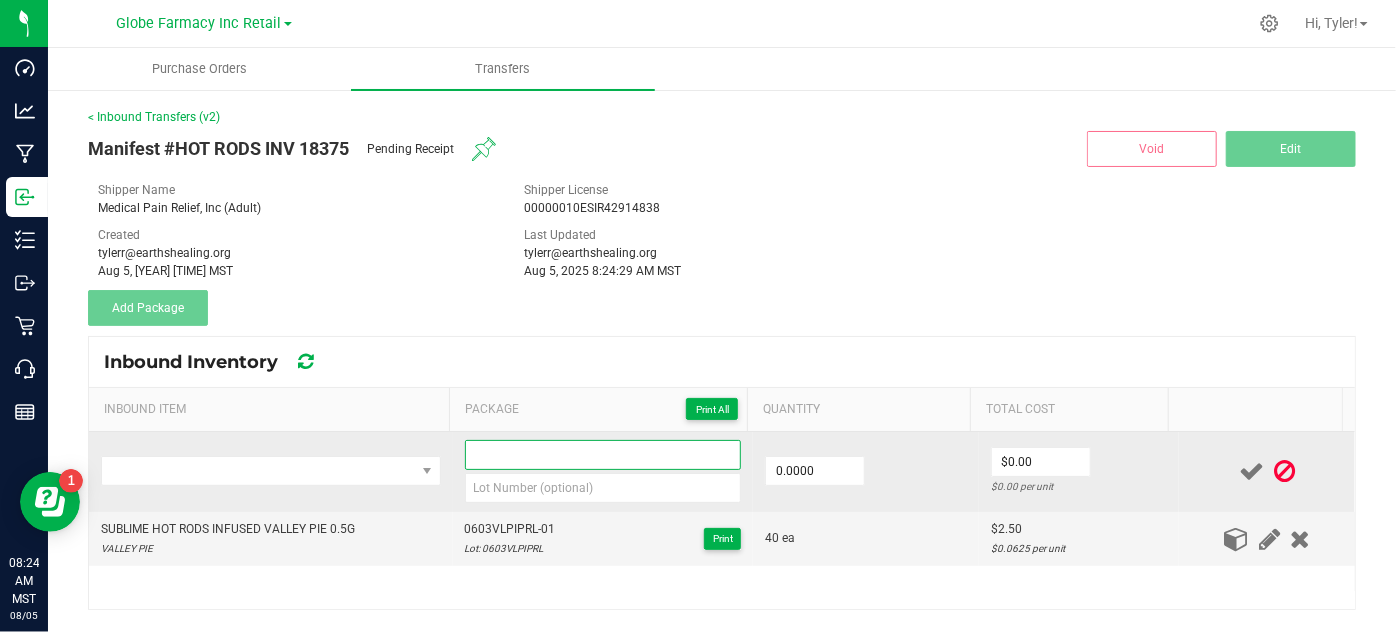 click at bounding box center (603, 455) 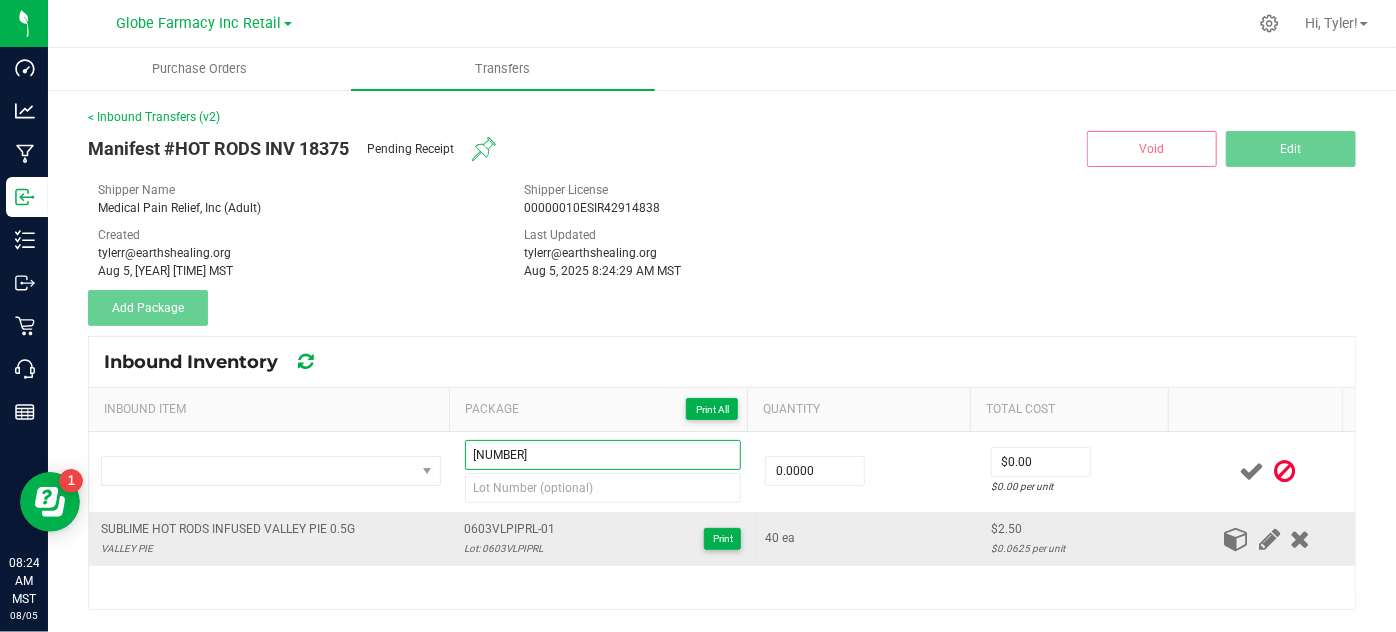 type on "0603VLPIPRL-02" 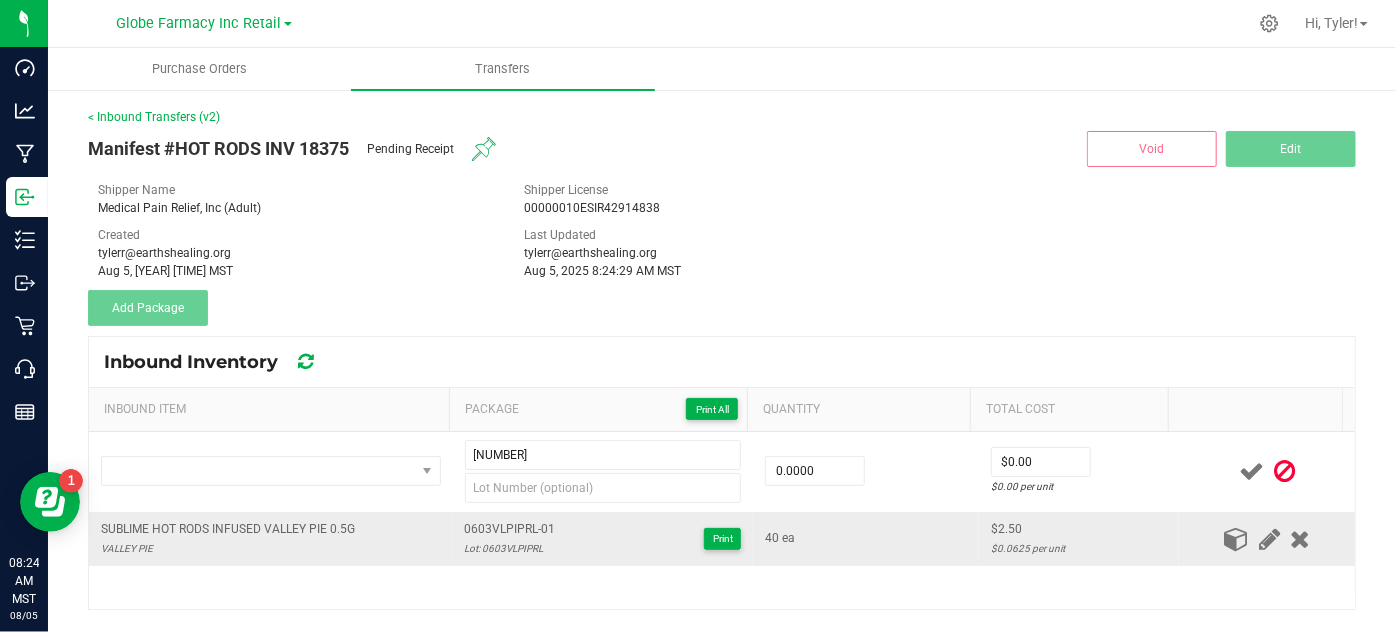 click on "Lot: 0603VLPIPRL" at bounding box center (510, 548) 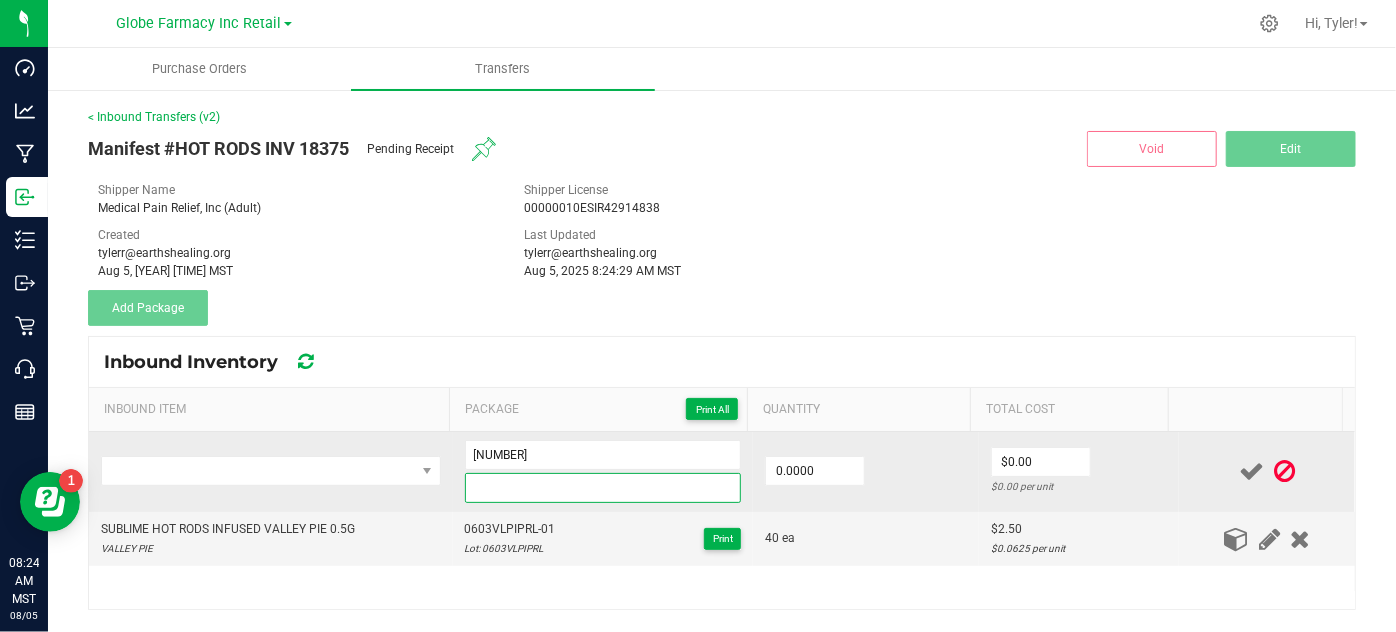 click at bounding box center (603, 488) 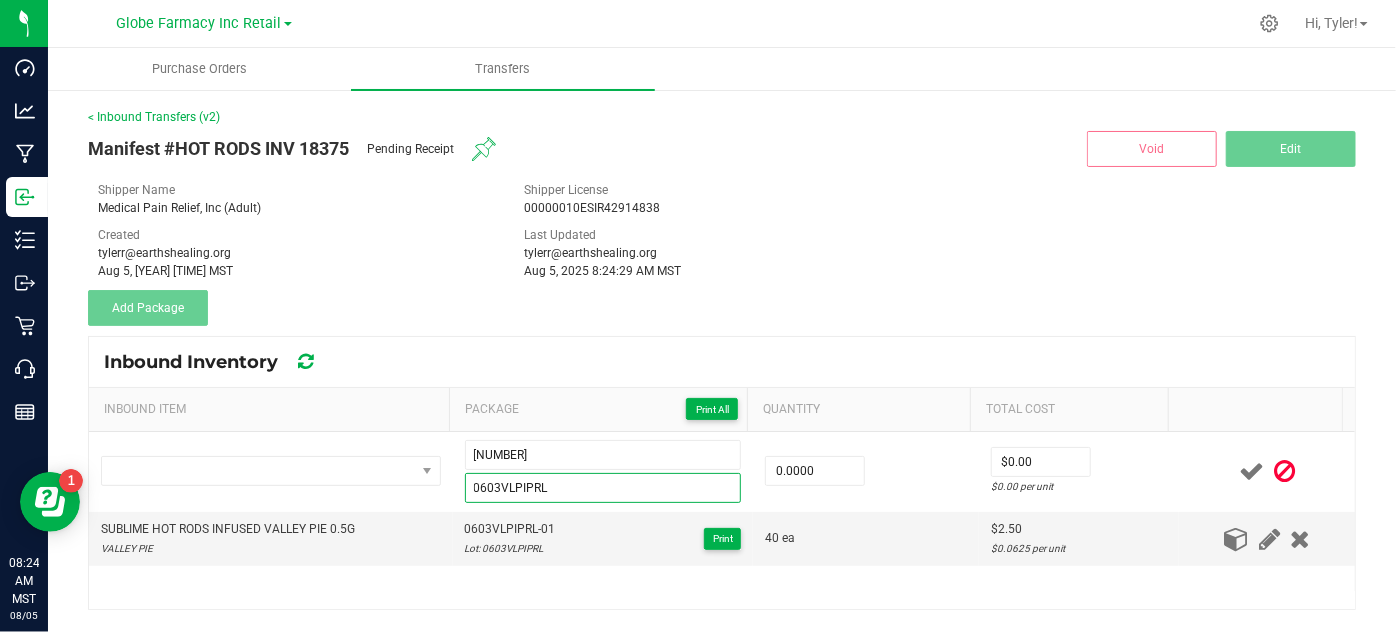 type on "0603VLPIPRL" 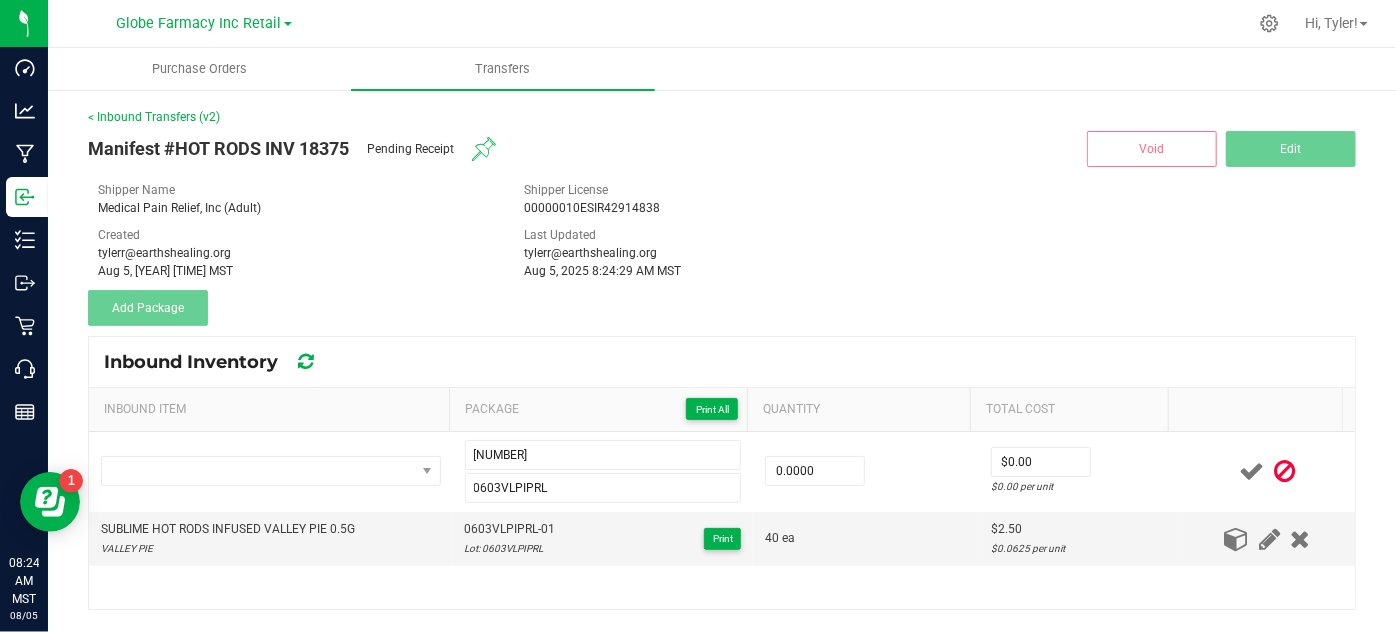 click on "0603VLPIPRL-02 0603VLPIPRL 0.0000 $0.00  $0.00 per unit  SUBLIME HOT RODS INFUSED VALLEY PIE 0.5G  VALLEY PIE      0603VLPIPRL-01   Lot: 0603VLPIPRL   Print   40       ea   $2.50   $0.0625 per unit" at bounding box center (722, 520) 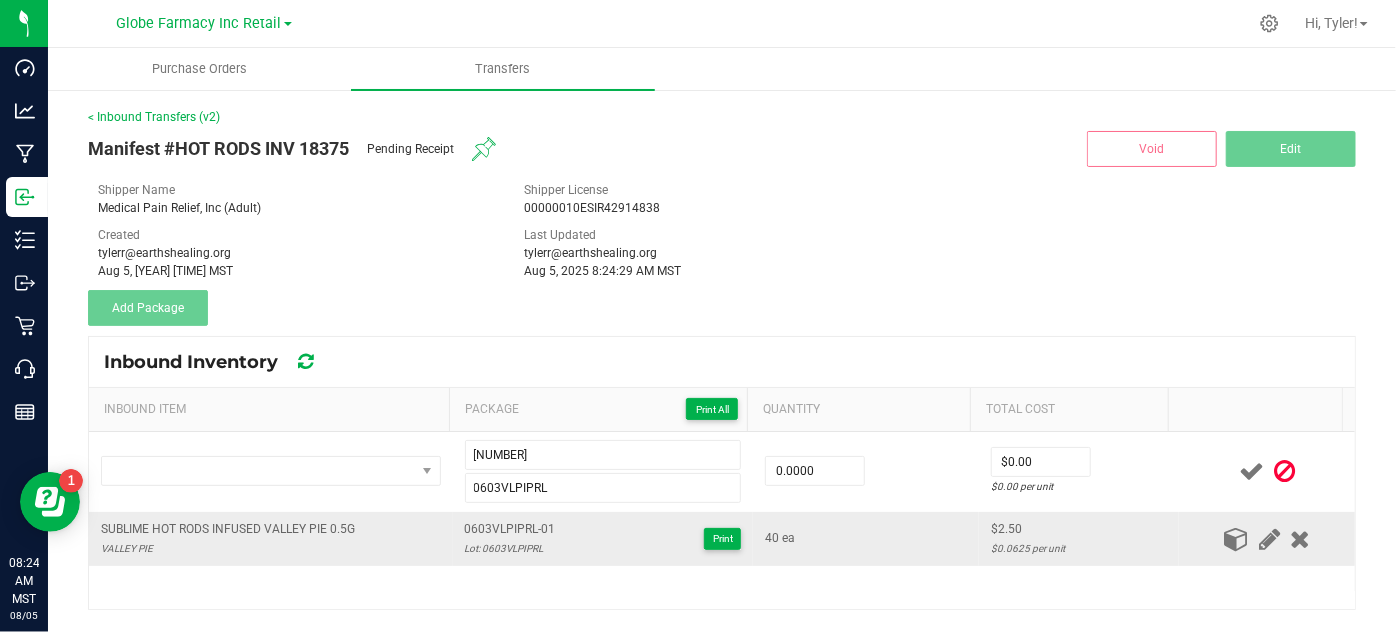 click on "SUBLIME HOT RODS INFUSED VALLEY PIE 0.5G" at bounding box center (228, 529) 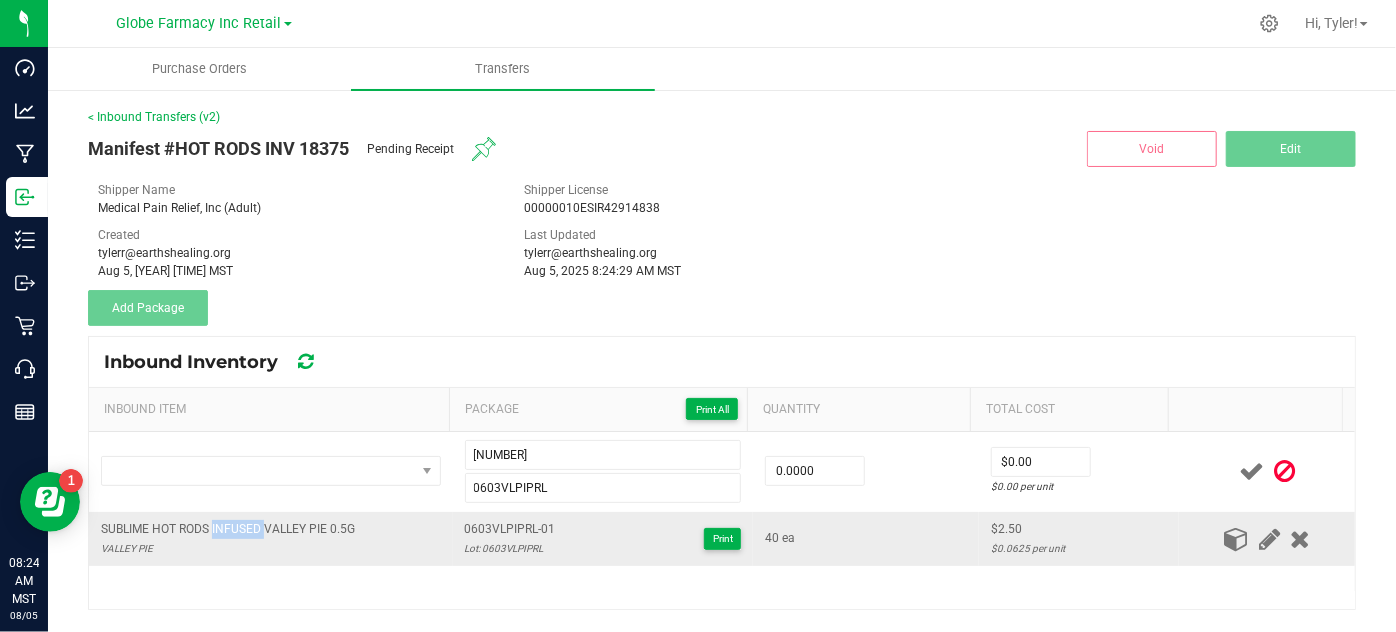click on "SUBLIME HOT RODS INFUSED VALLEY PIE 0.5G" at bounding box center (228, 529) 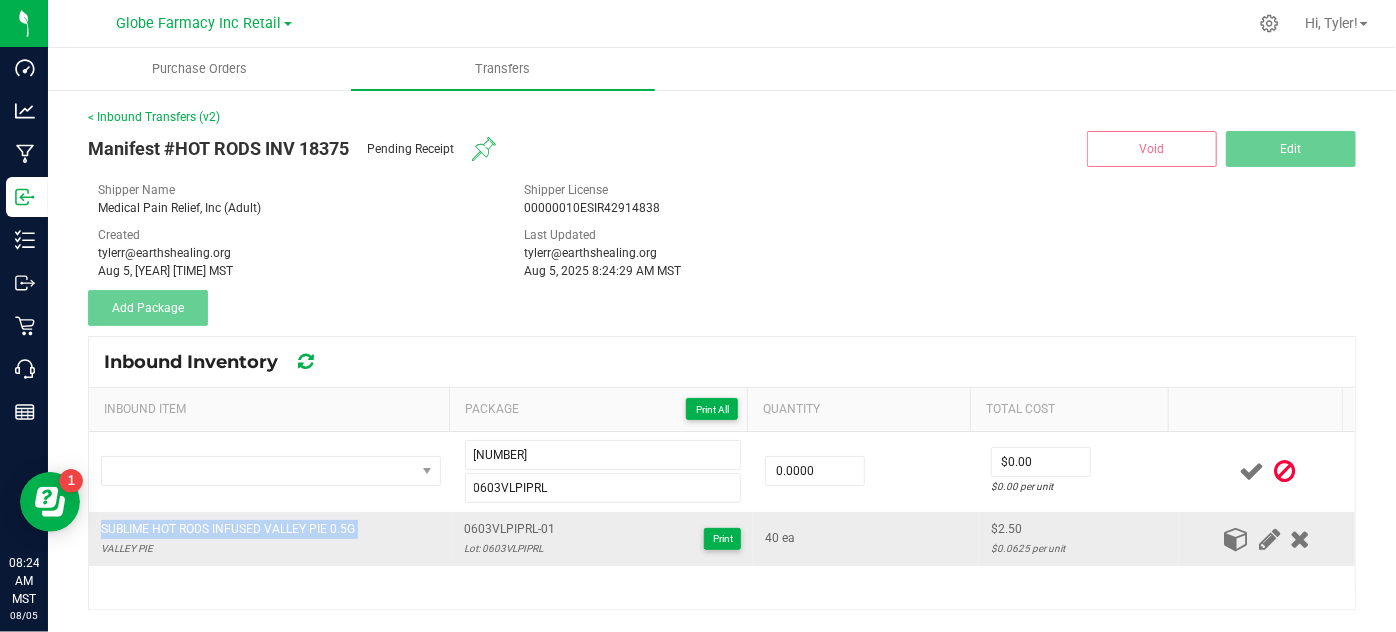 click on "SUBLIME HOT RODS INFUSED VALLEY PIE 0.5G" at bounding box center [228, 529] 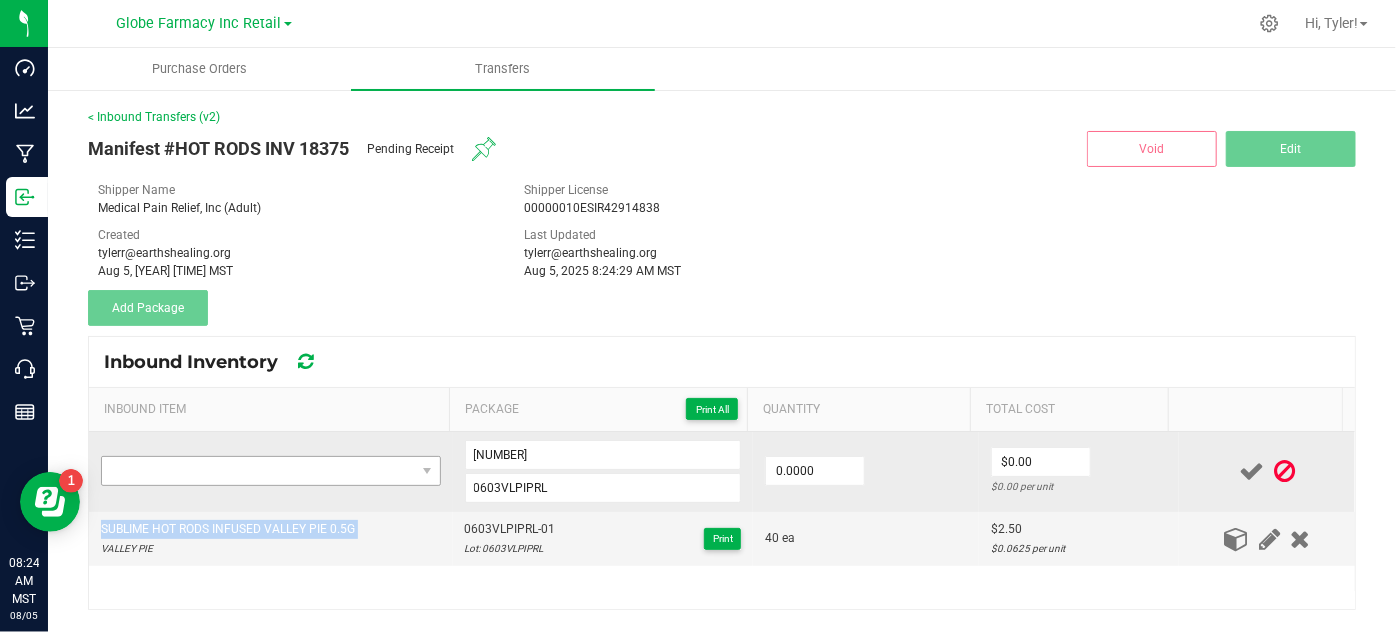 copy on "SUBLIME HOT RODS INFUSED VALLEY PIE 0.5G" 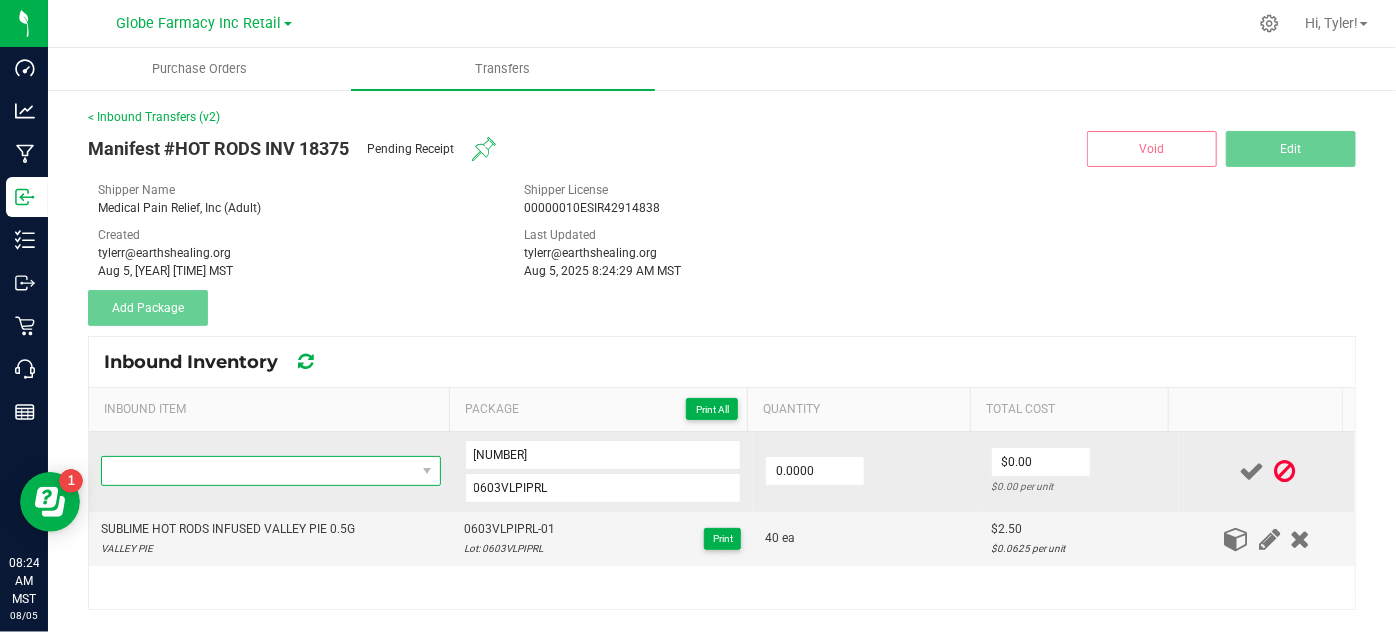 click at bounding box center [258, 471] 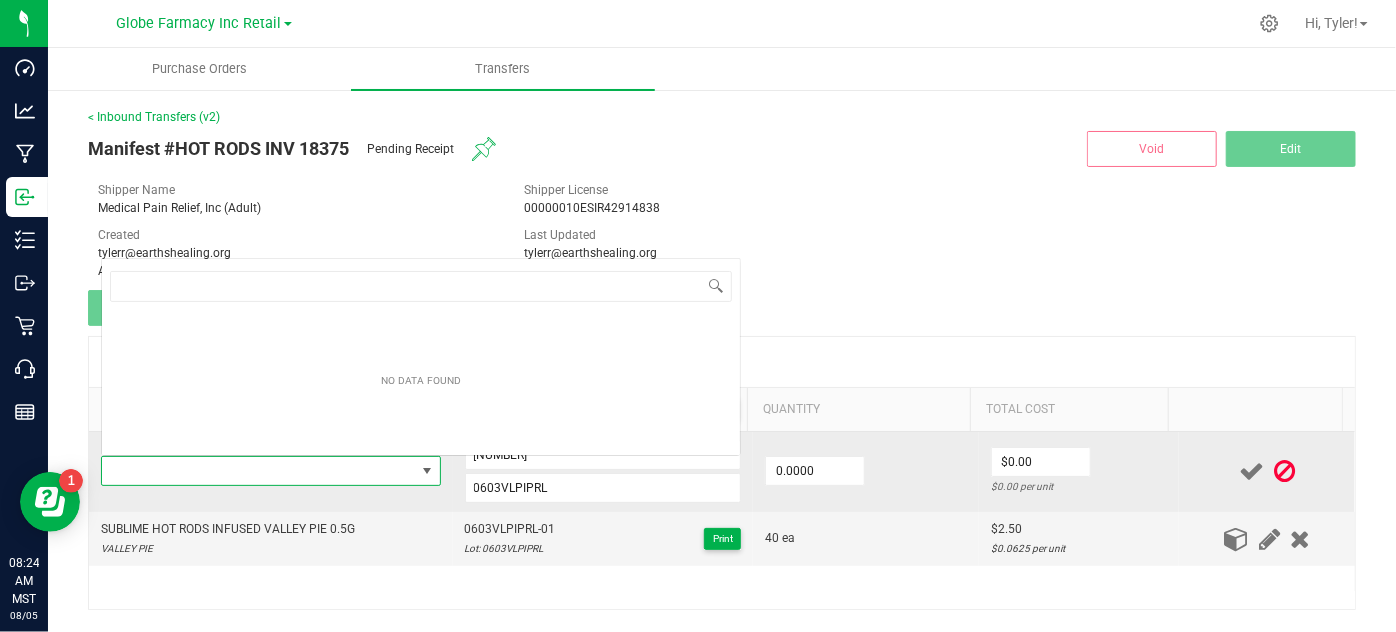 scroll, scrollTop: 0, scrollLeft: 0, axis: both 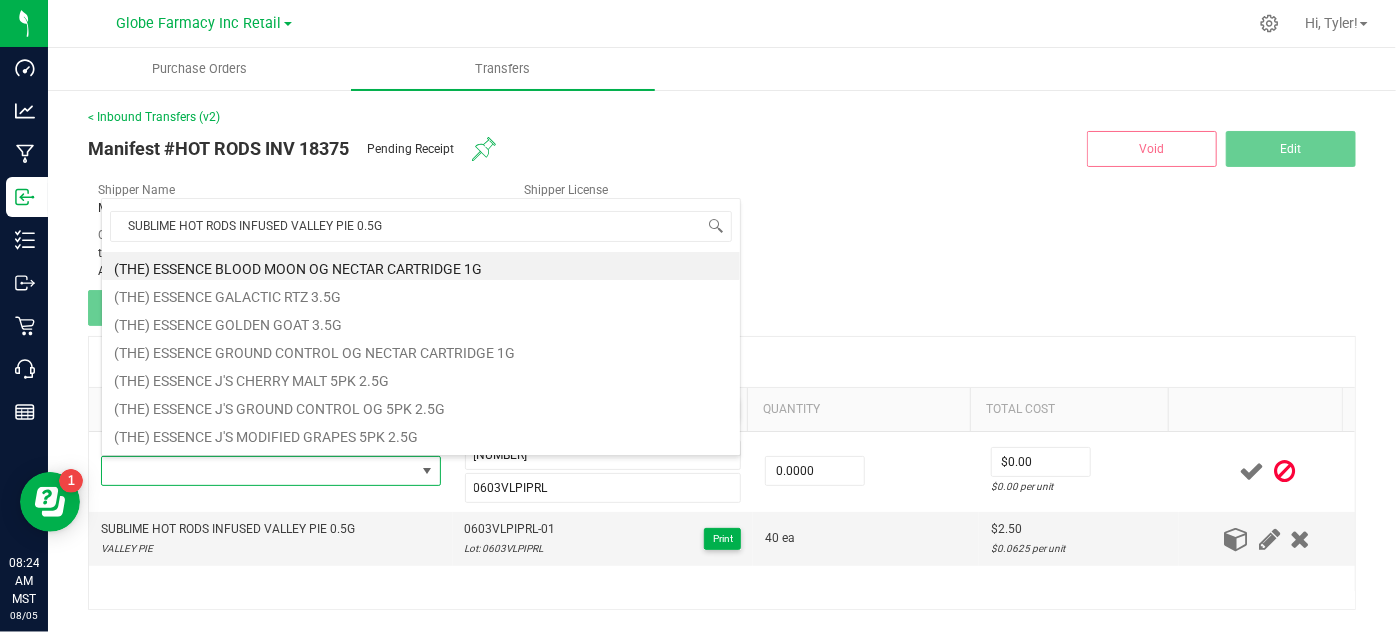 click on "Inbound Inventory" at bounding box center [722, 362] 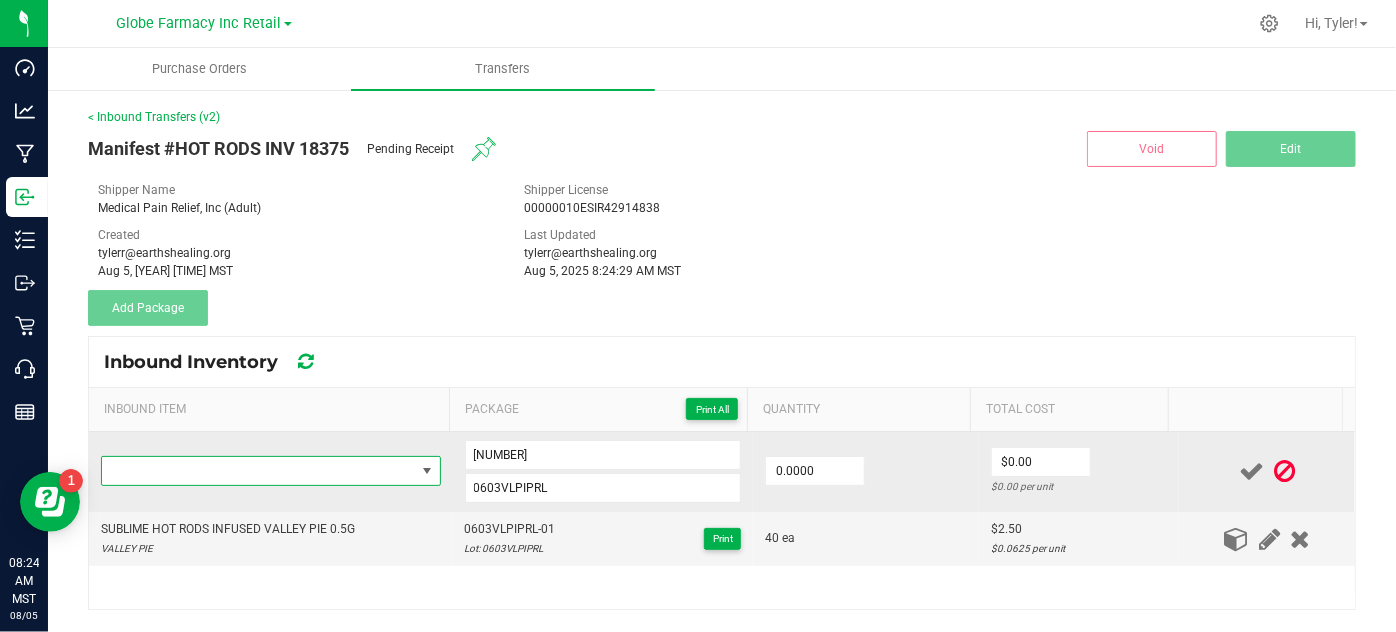 click at bounding box center [258, 471] 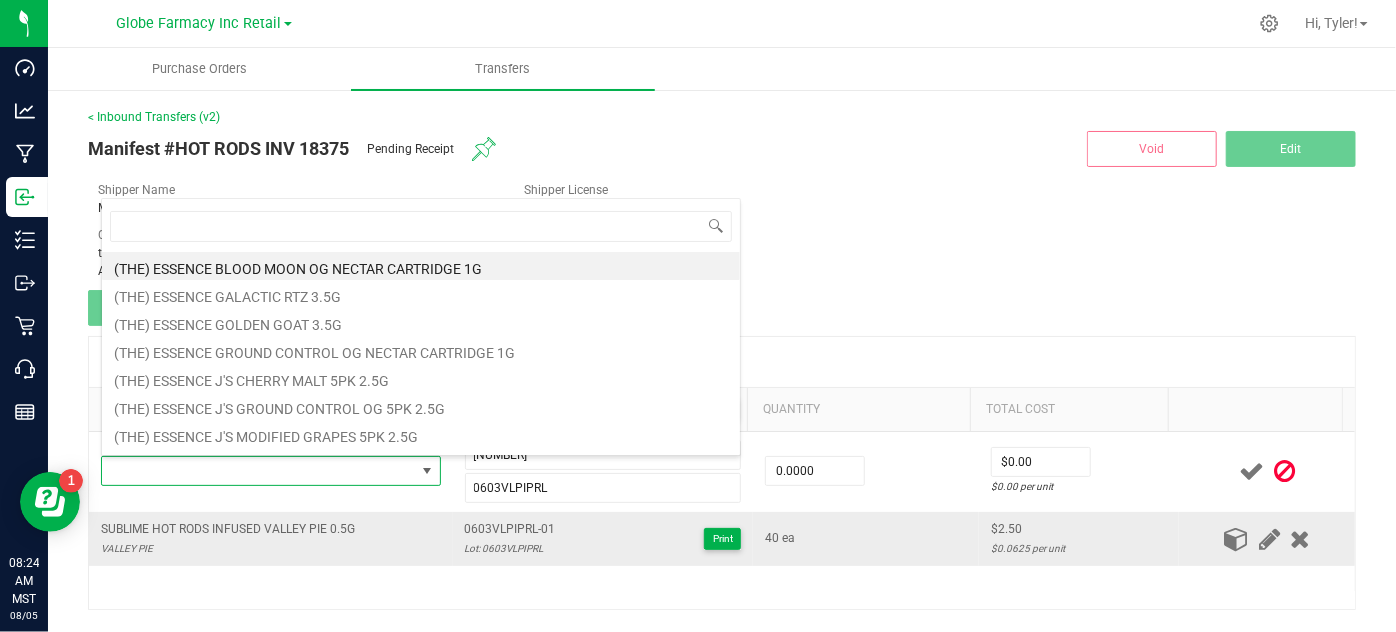 scroll, scrollTop: 99970, scrollLeft: 99664, axis: both 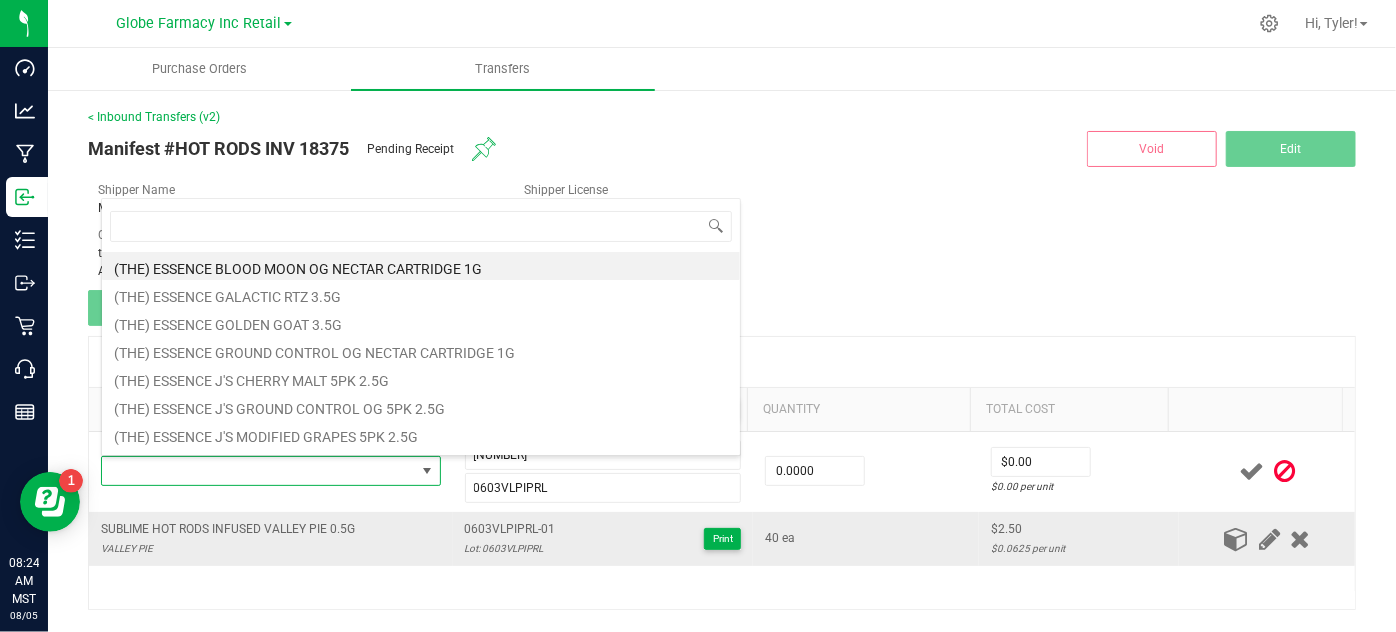 type on "SUBLIME HOT RODS INFUSED VALLEY PIE 0.5G" 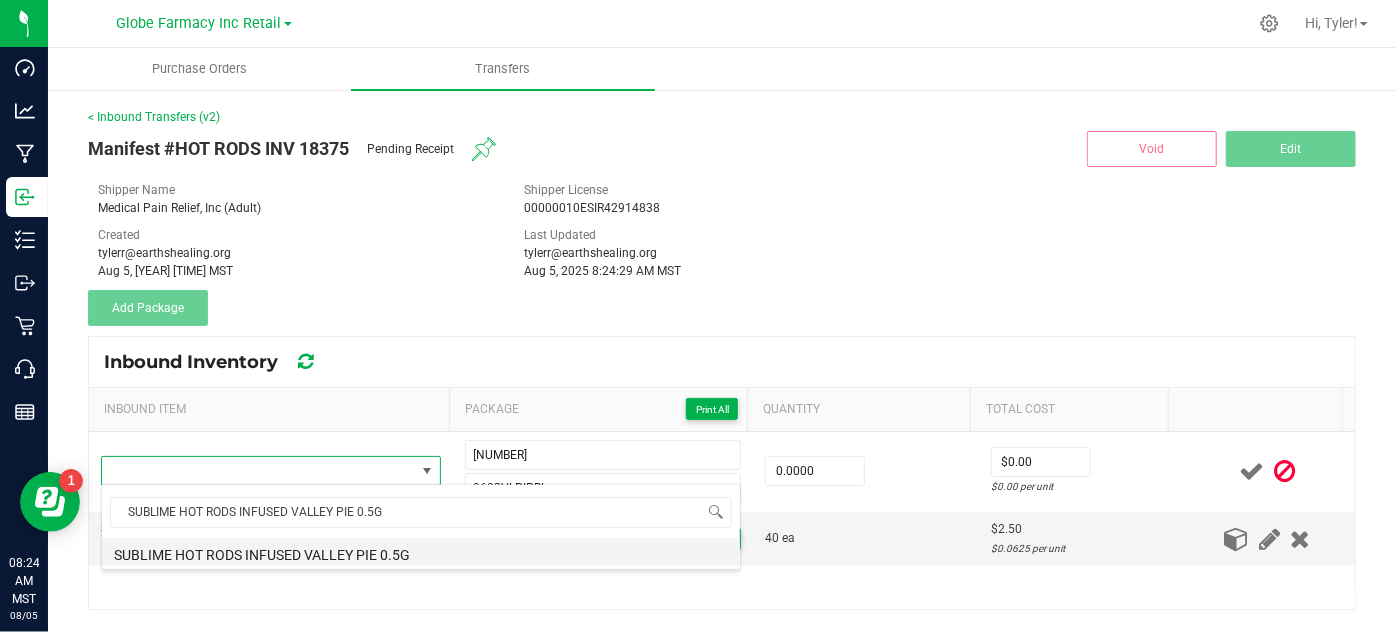 click on "SUBLIME HOT RODS INFUSED VALLEY PIE 0.5G" at bounding box center (421, 552) 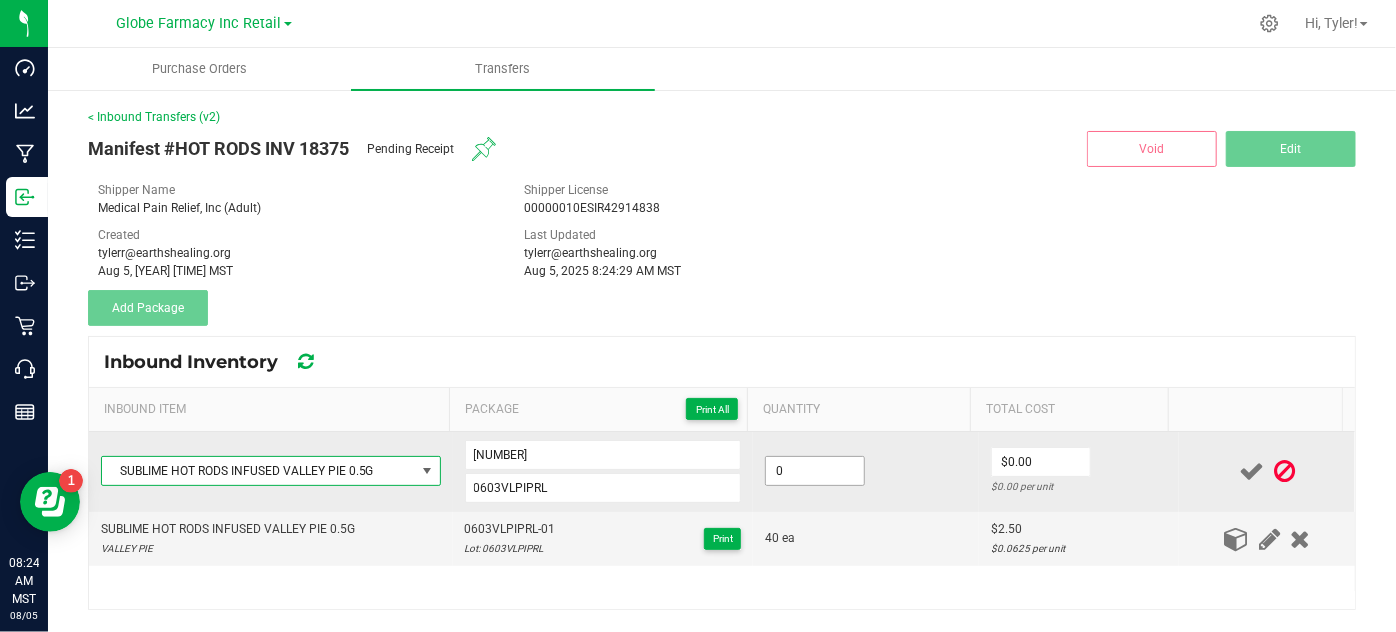click on "0" at bounding box center (815, 471) 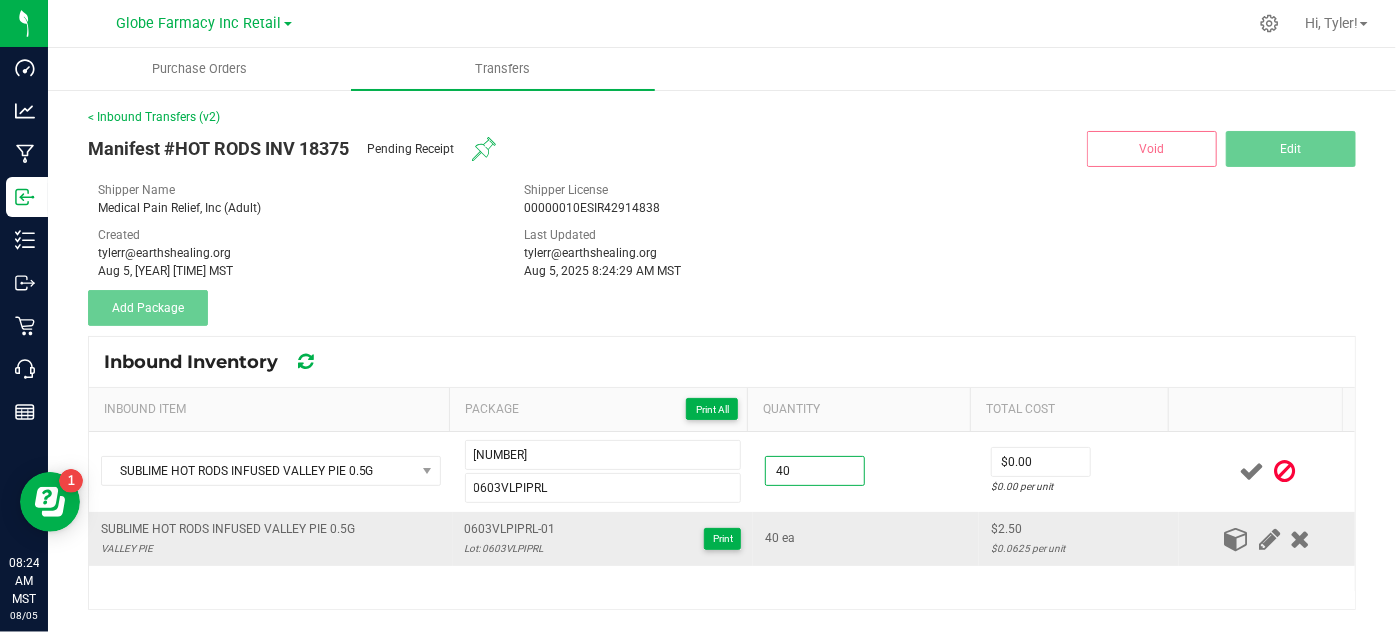 type on "40 ea" 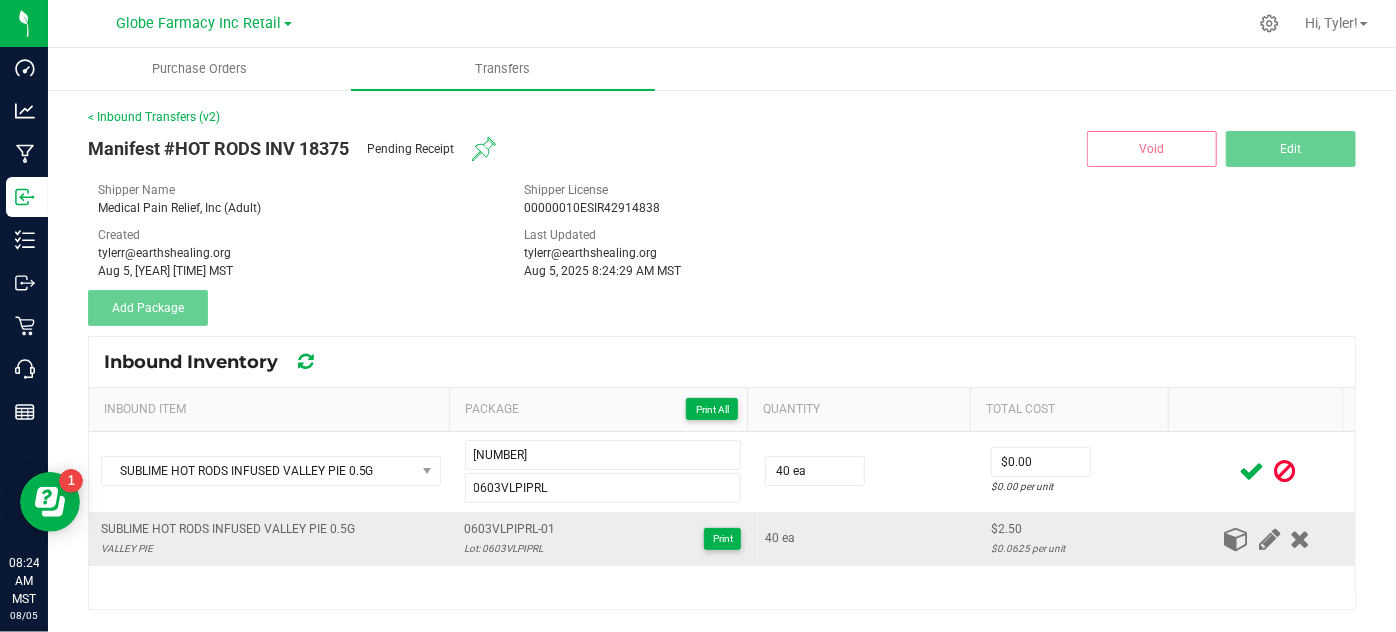 click on "40       ea" at bounding box center [866, 539] 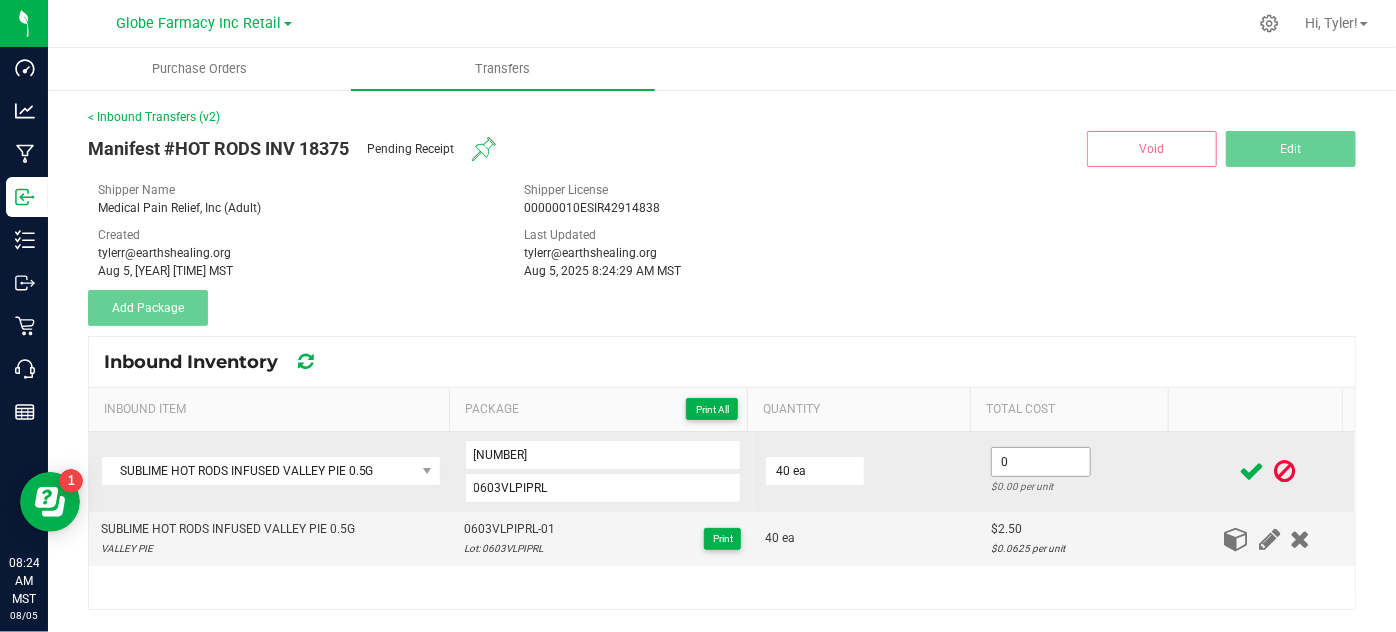 click on "0" at bounding box center (1041, 462) 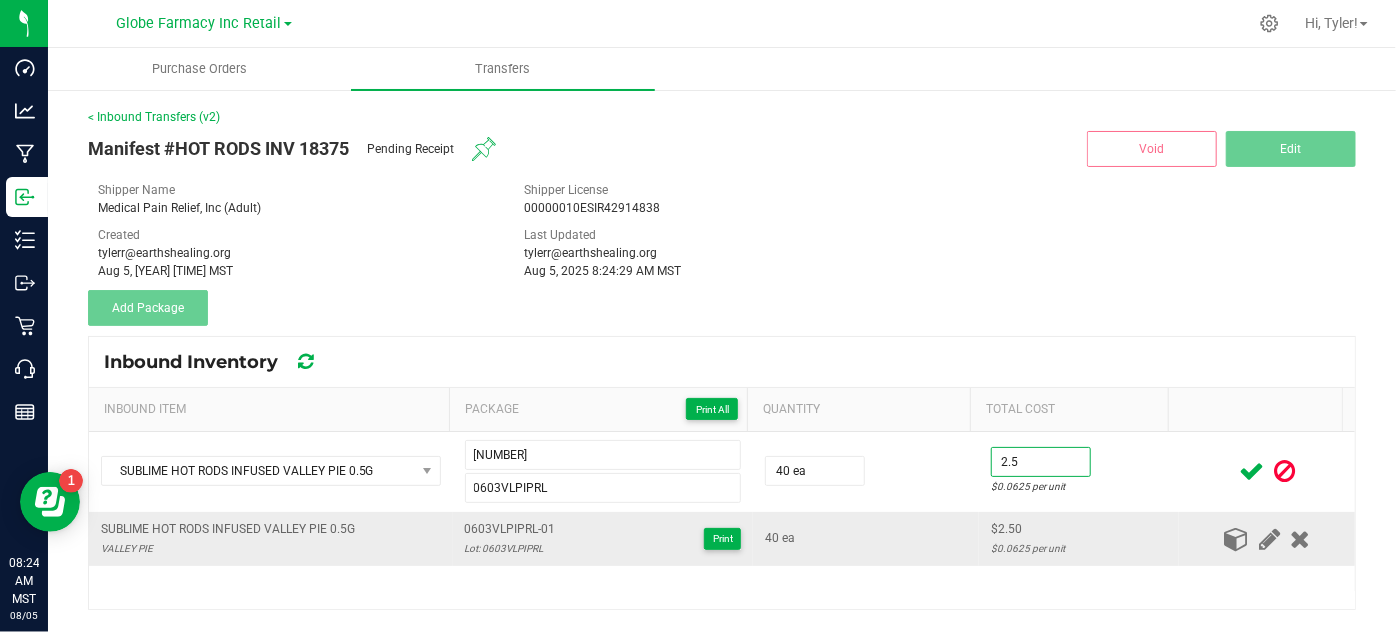 type on "$2.50" 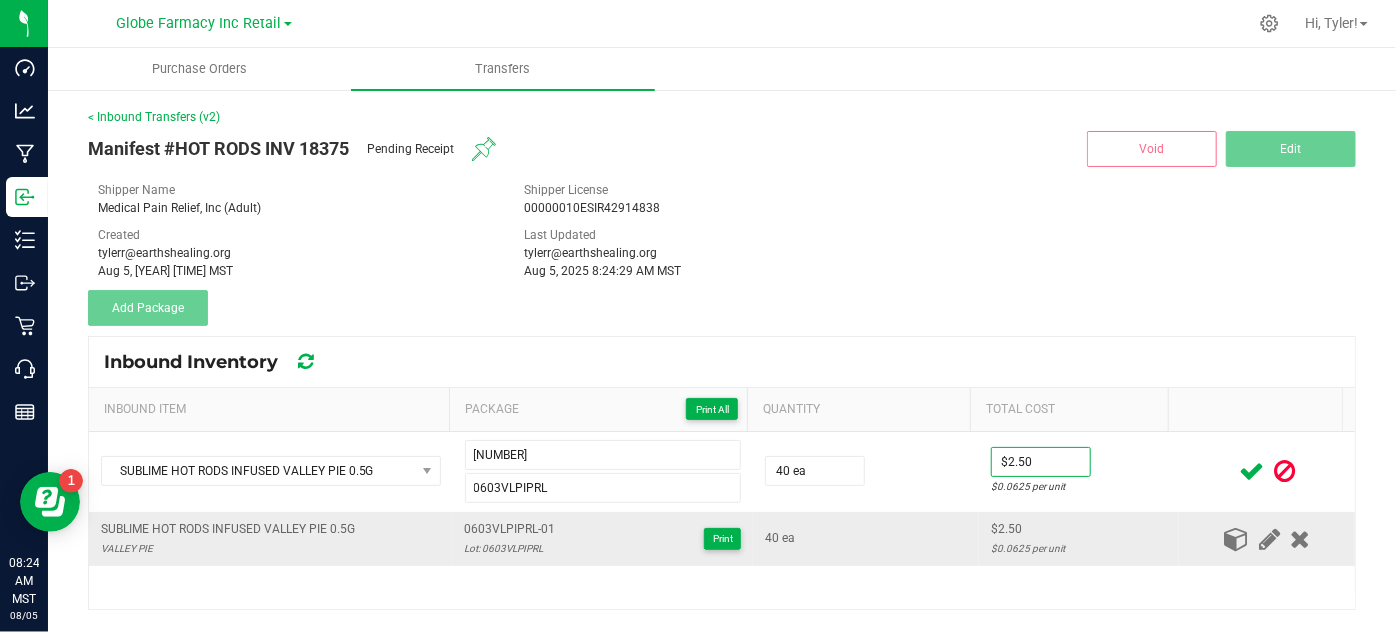 click on "40       ea" at bounding box center (866, 539) 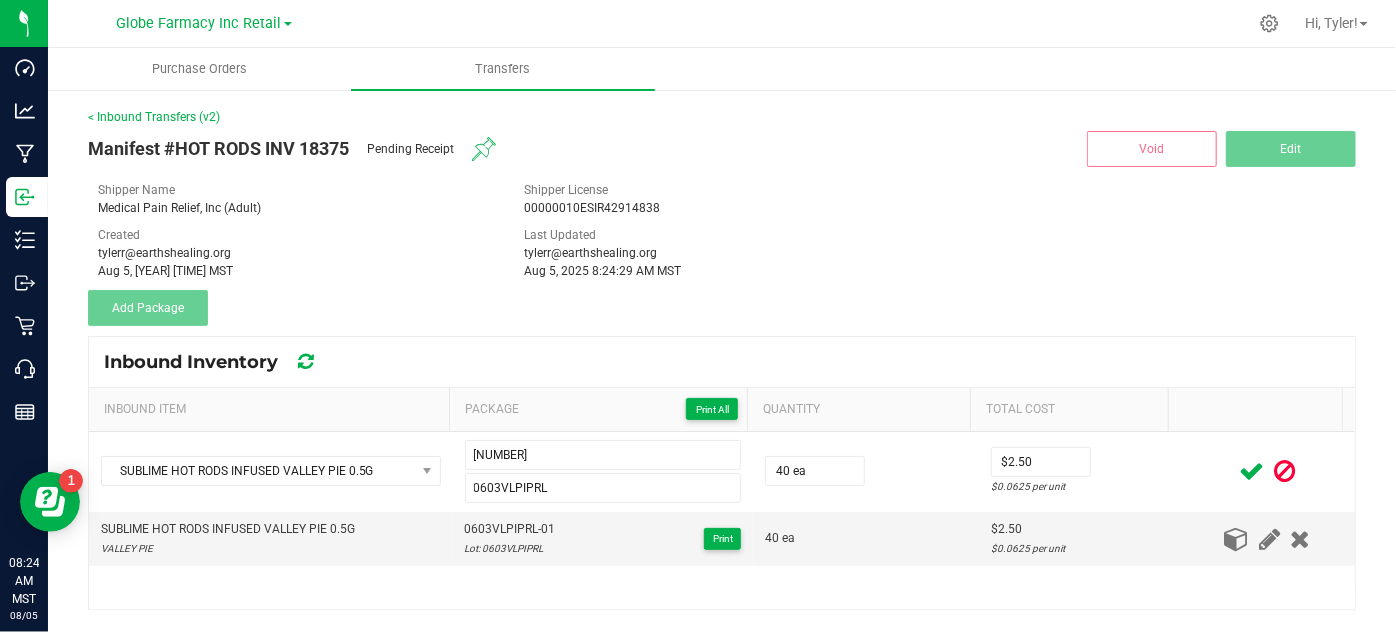 click at bounding box center (1251, 471) 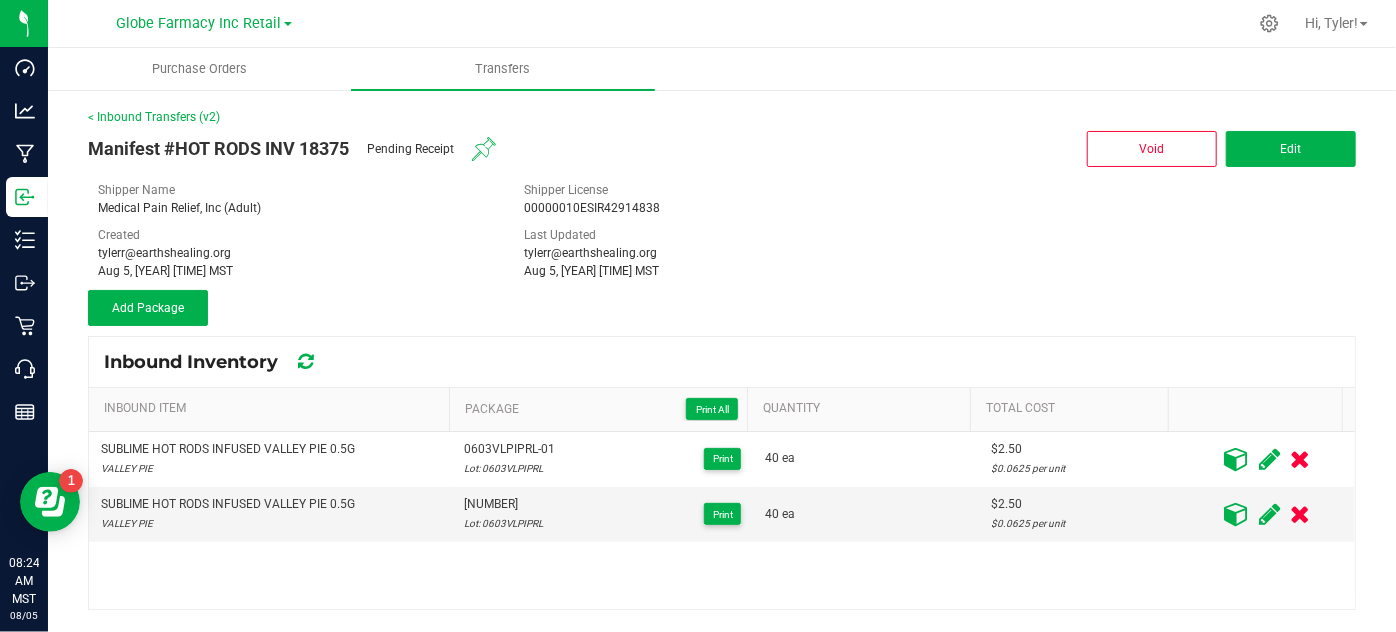 click on "< Inbound Transfers (v2)   Manifest #HOT RODS INV 18375   Pending Receipt     Void   Edit  Shipper Name Medical Pain Relief, Inc (Adult) Shipper License 00000010ESIR42914838 Created tylerr@earthshealing.org Aug 5, 2025 8:22:44 AM MST Last Updated tylerr@earthshealing.org Aug 5, 2025 8:24:54 AM MST  Add Package   Inbound Inventory  Inbound Item  Package   Print All  Quantity Total Cost SUBLIME HOT RODS INFUSED VALLEY PIE 0.5G  VALLEY PIE      0603VLPIPRL-01   Lot: 0603VLPIPRL   Print   40       ea   $2.50   $0.0625 per unit  SUBLIME HOT RODS INFUSED VALLEY PIE 0.5G  VALLEY PIE      0603VLPIPRL-02   Lot: 0603VLPIPRL   Print   40       ea   $2.50   $0.0625 per unit" at bounding box center (722, 359) 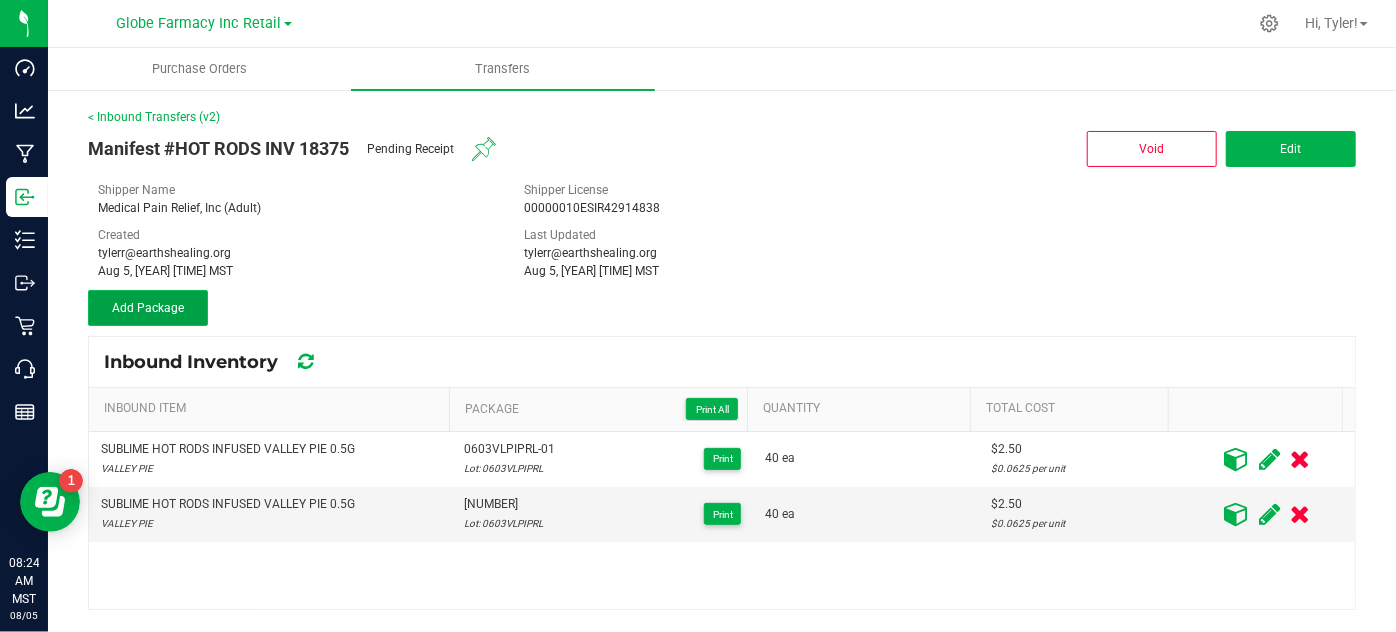 click on "Add Package" at bounding box center [148, 308] 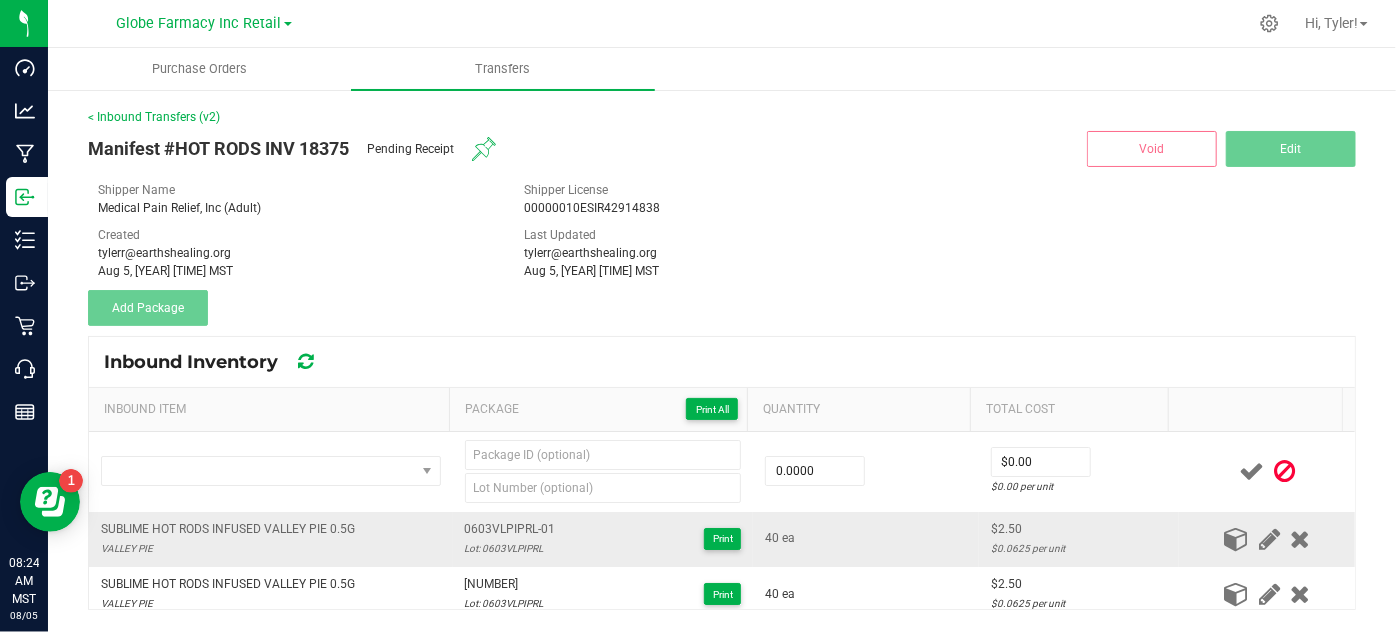 click on "SUBLIME HOT RODS INFUSED VALLEY PIE 0.5G" at bounding box center (228, 529) 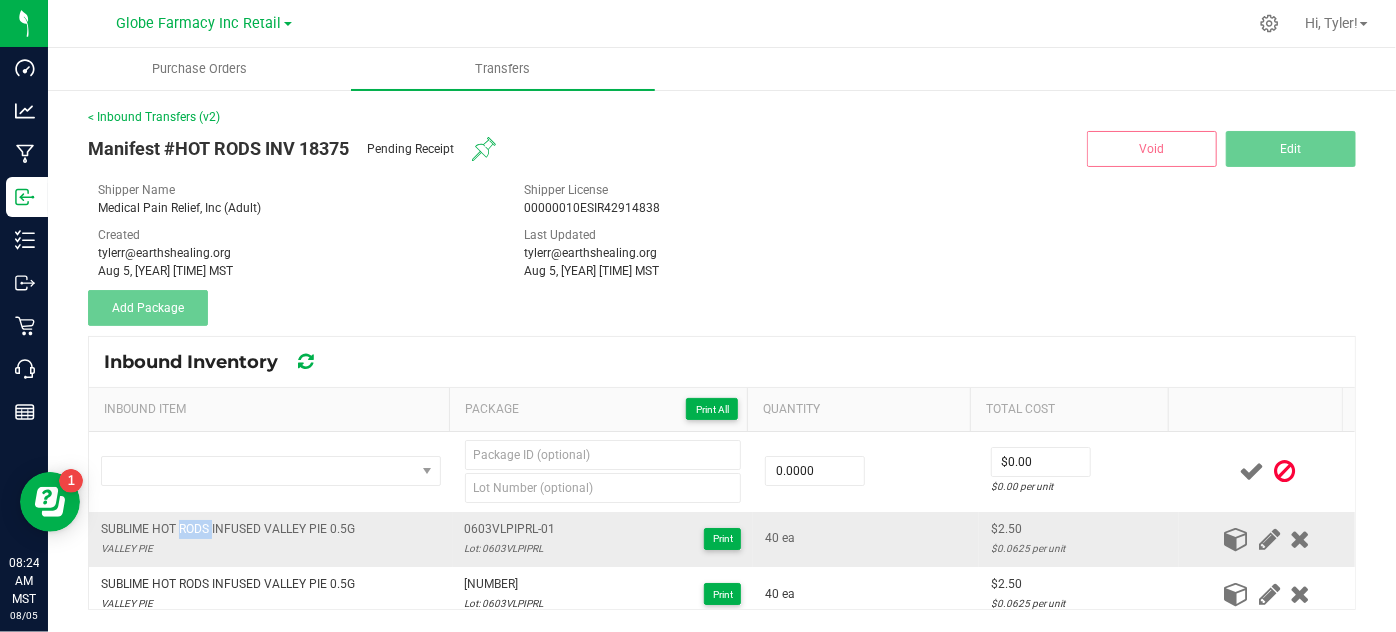 click on "SUBLIME HOT RODS INFUSED VALLEY PIE 0.5G" at bounding box center [228, 529] 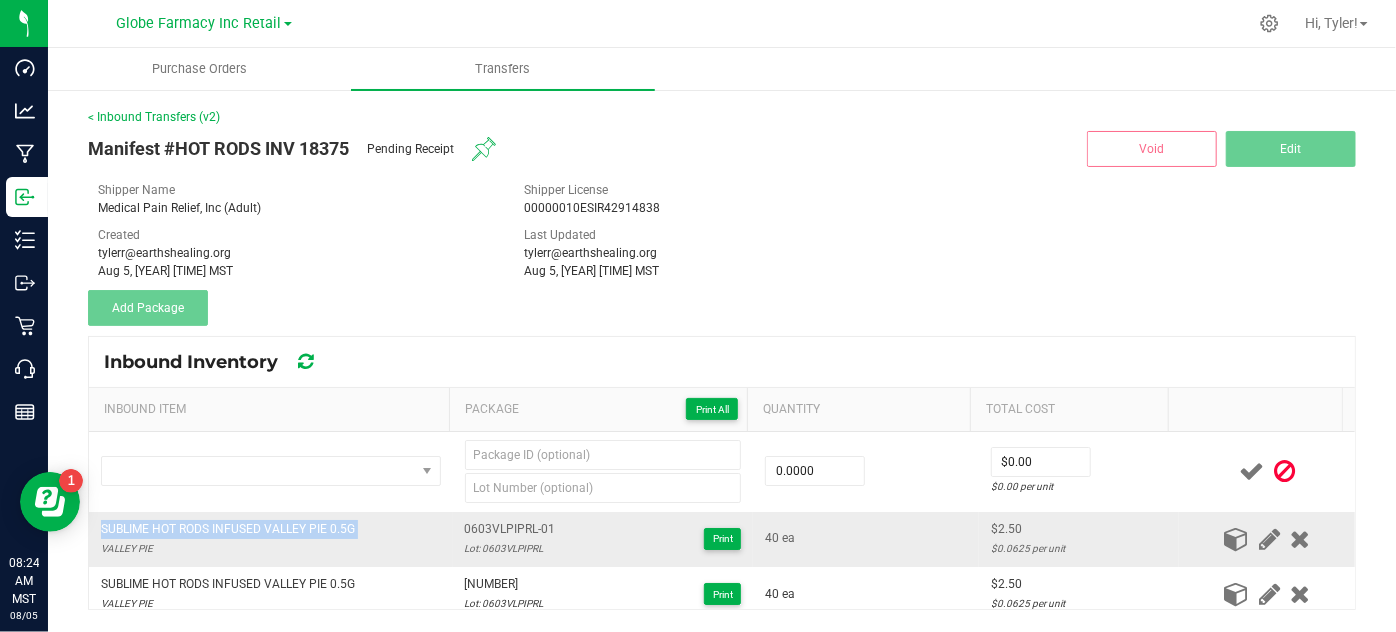 click on "SUBLIME HOT RODS INFUSED VALLEY PIE 0.5G" at bounding box center [228, 529] 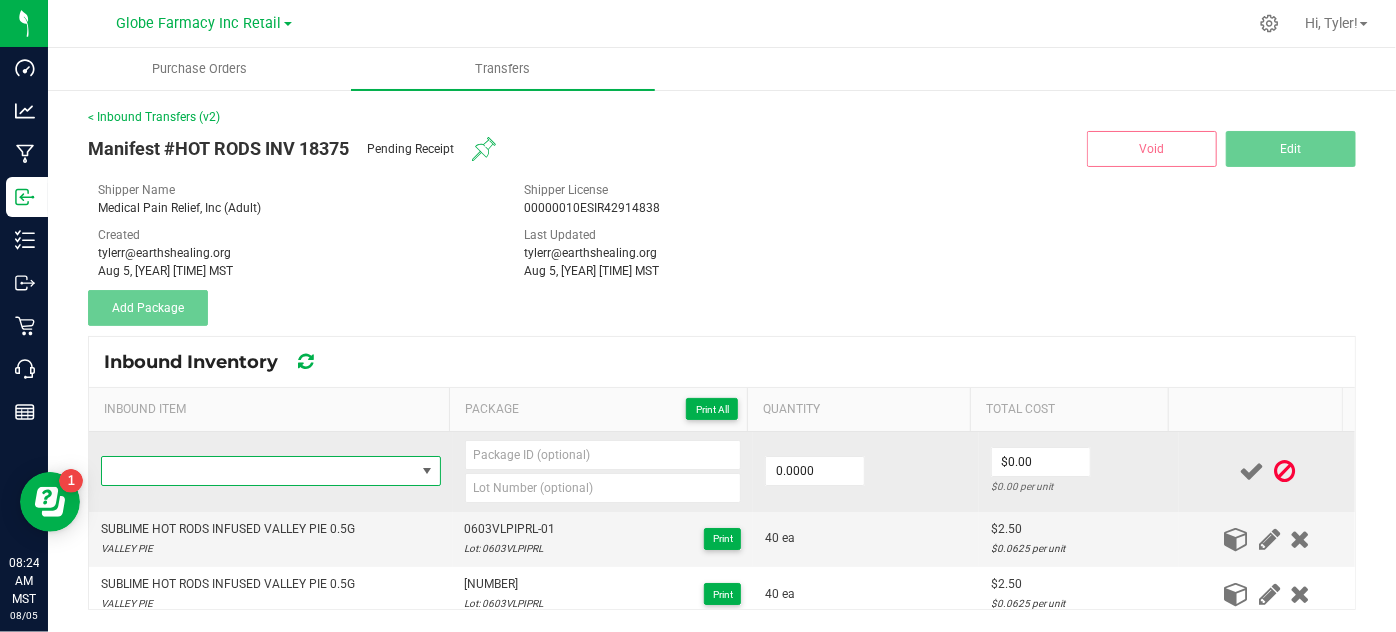 click at bounding box center [258, 471] 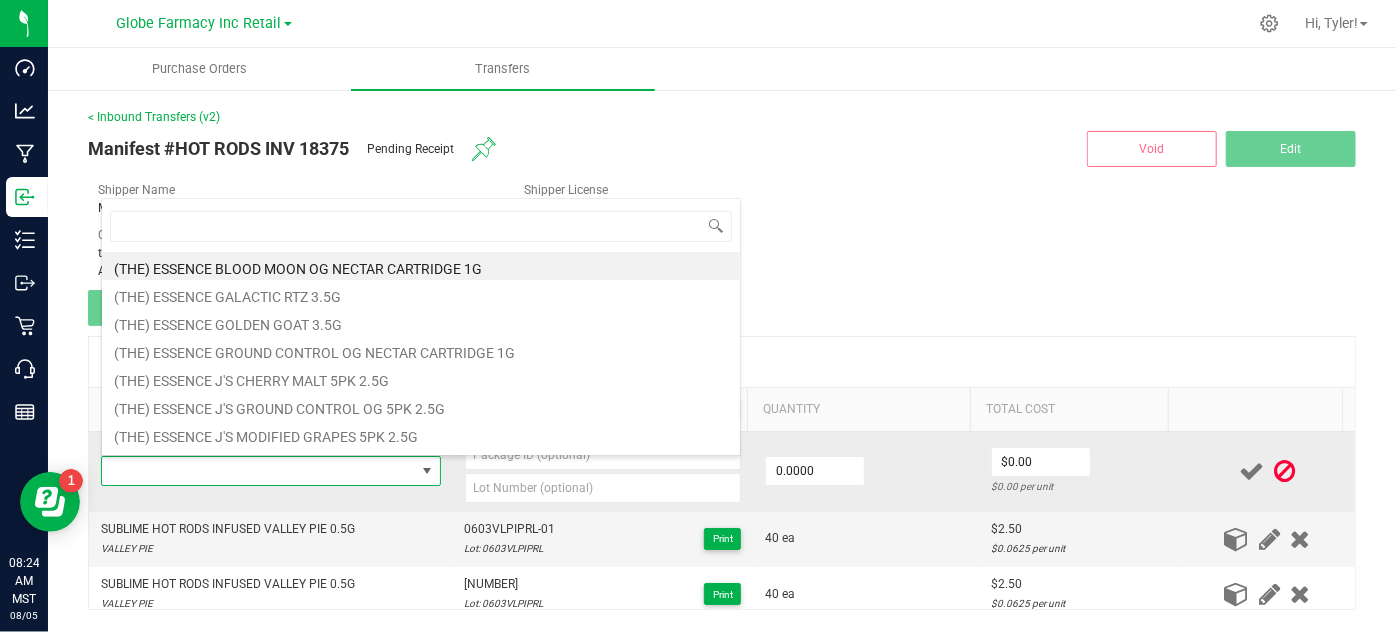 type on "SUBLIME HOT RODS INFUSED VALLEY PIE 0.5G" 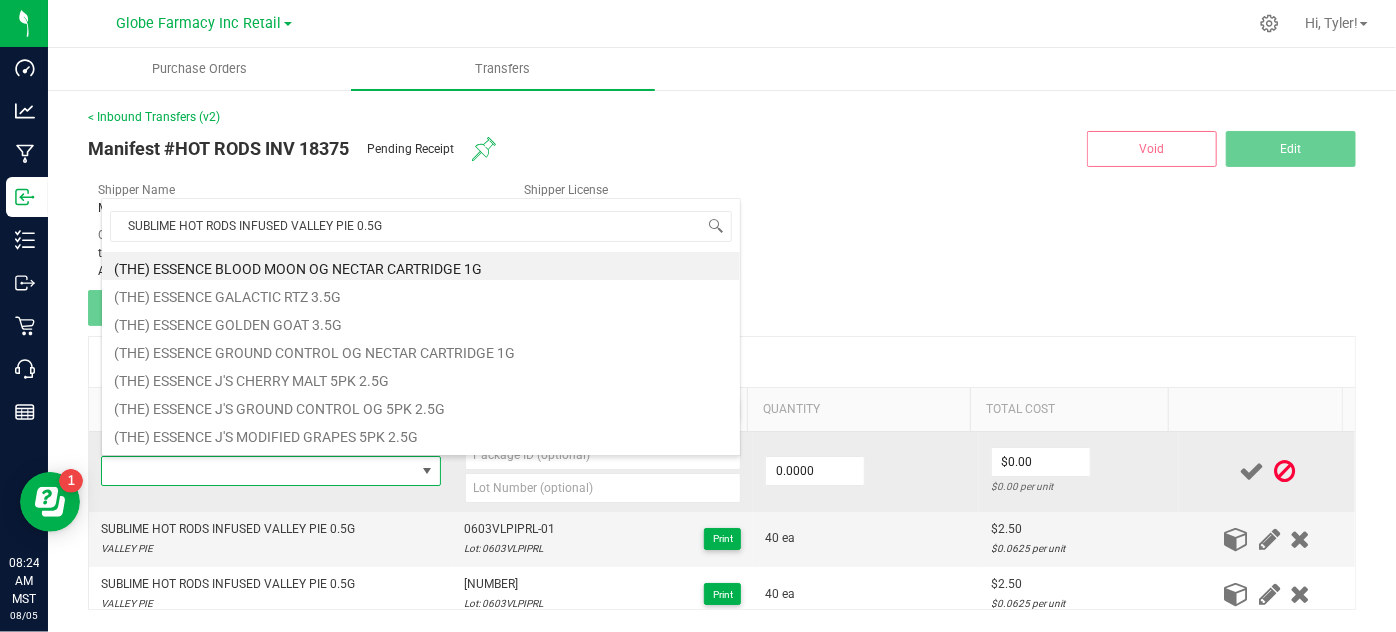 scroll, scrollTop: 99970, scrollLeft: 99664, axis: both 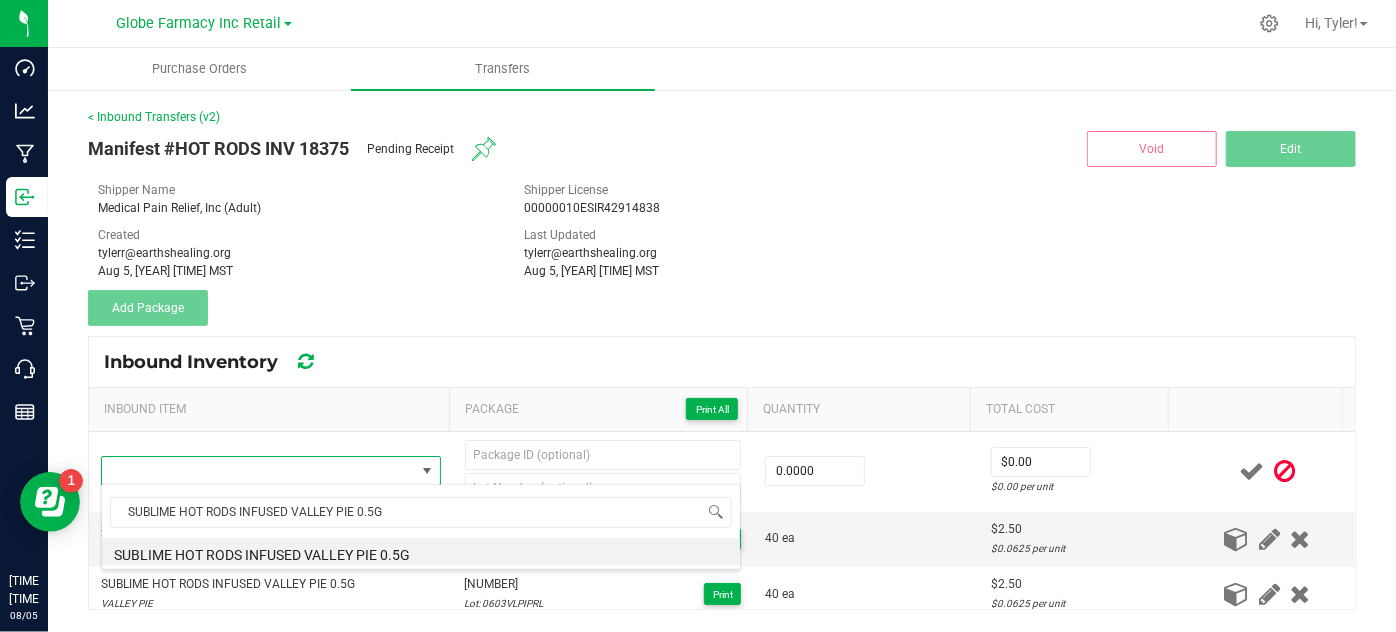type on "0 ea" 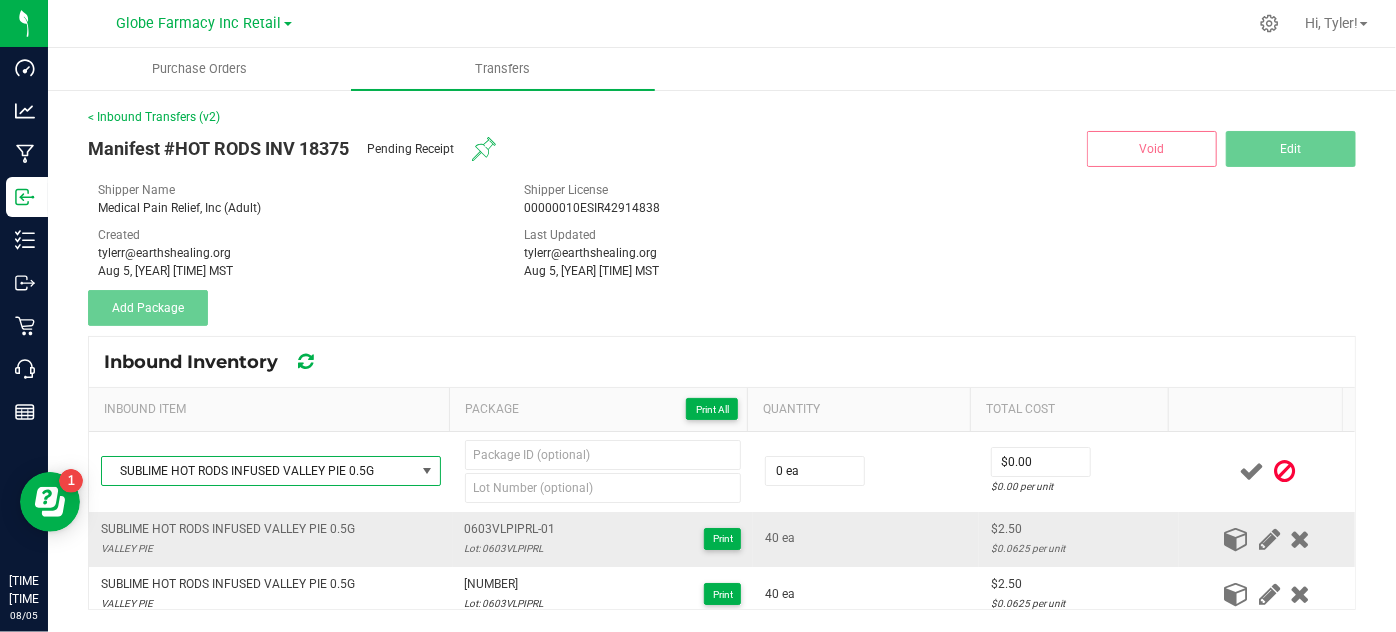 click on "0603VLPIPRL-01" at bounding box center (510, 529) 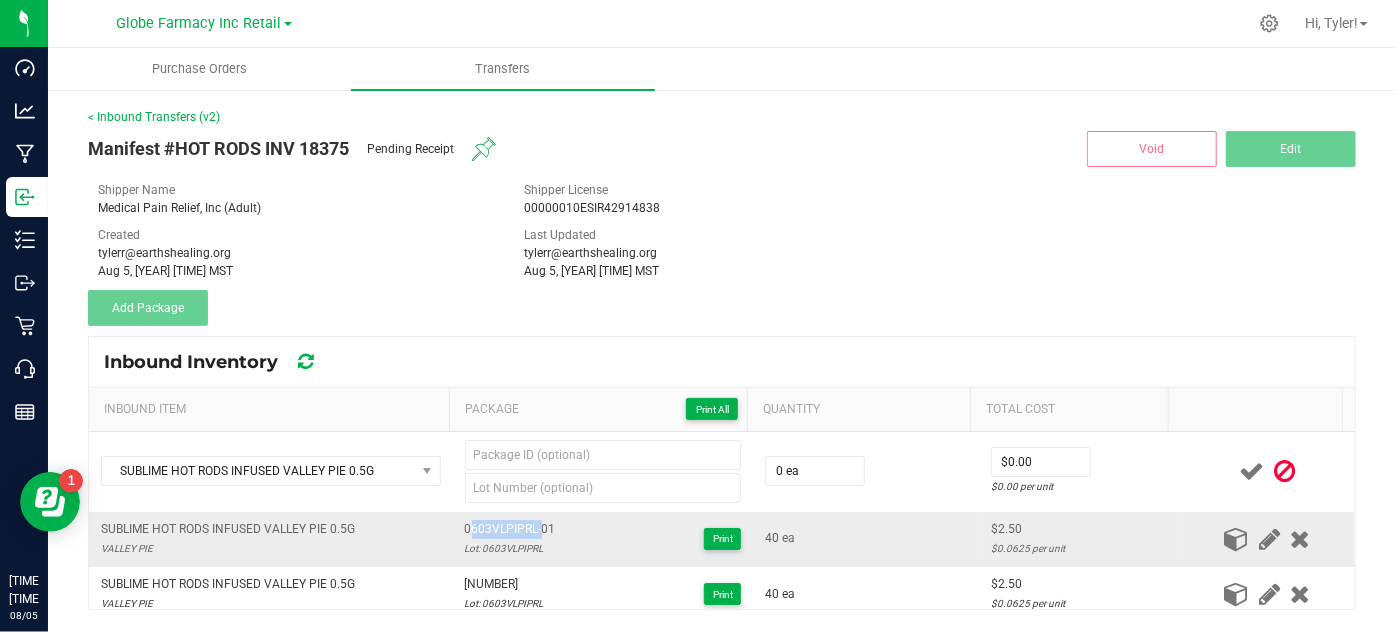 click on "0603VLPIPRL-01" at bounding box center [510, 529] 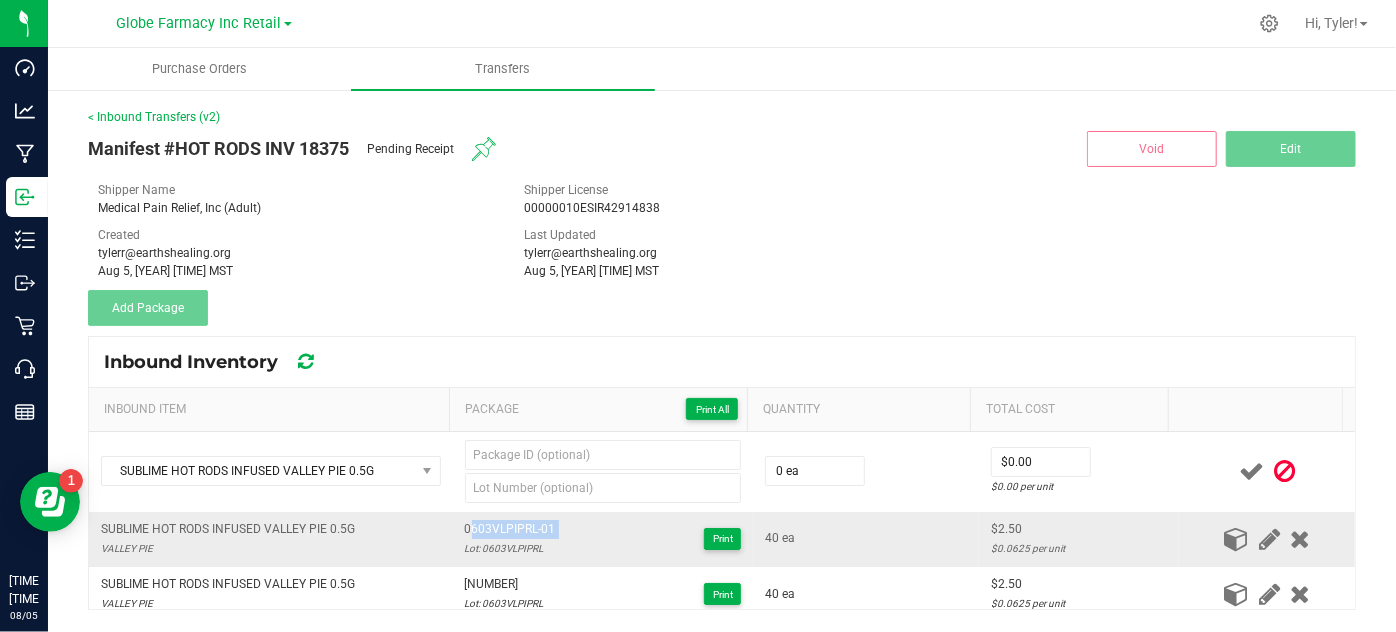click on "0603VLPIPRL-01" at bounding box center (510, 529) 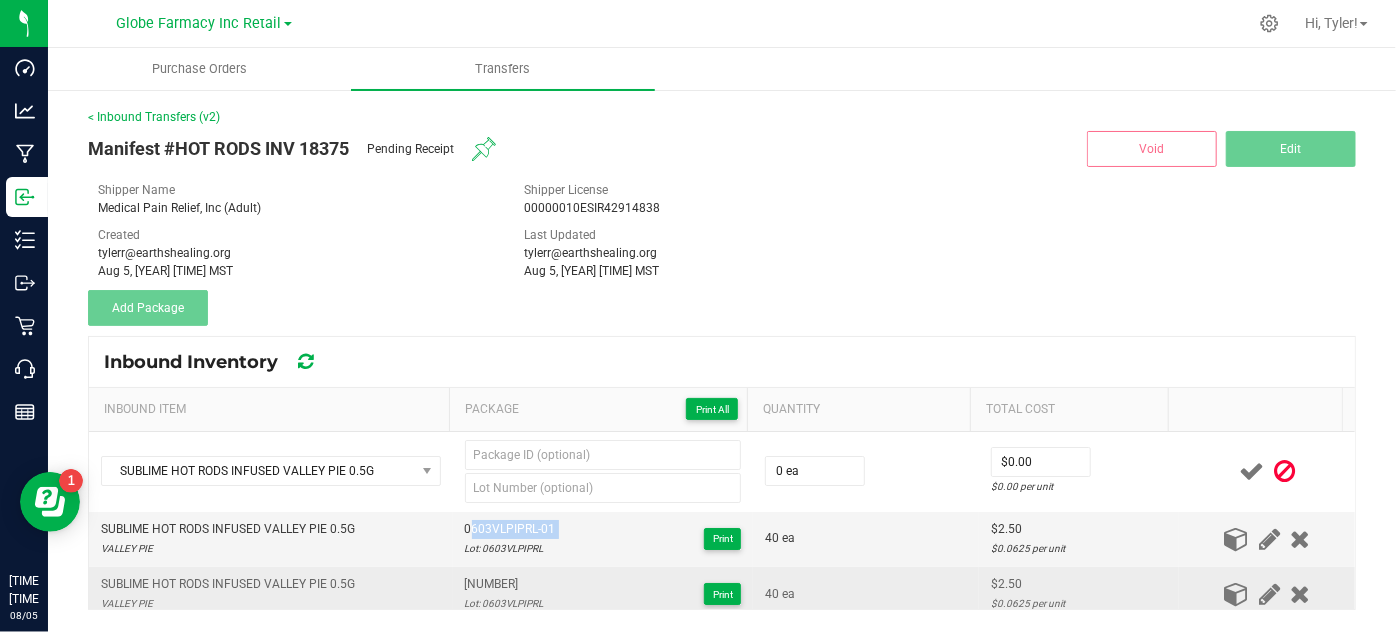 copy on "0603VLPIPRL-01" 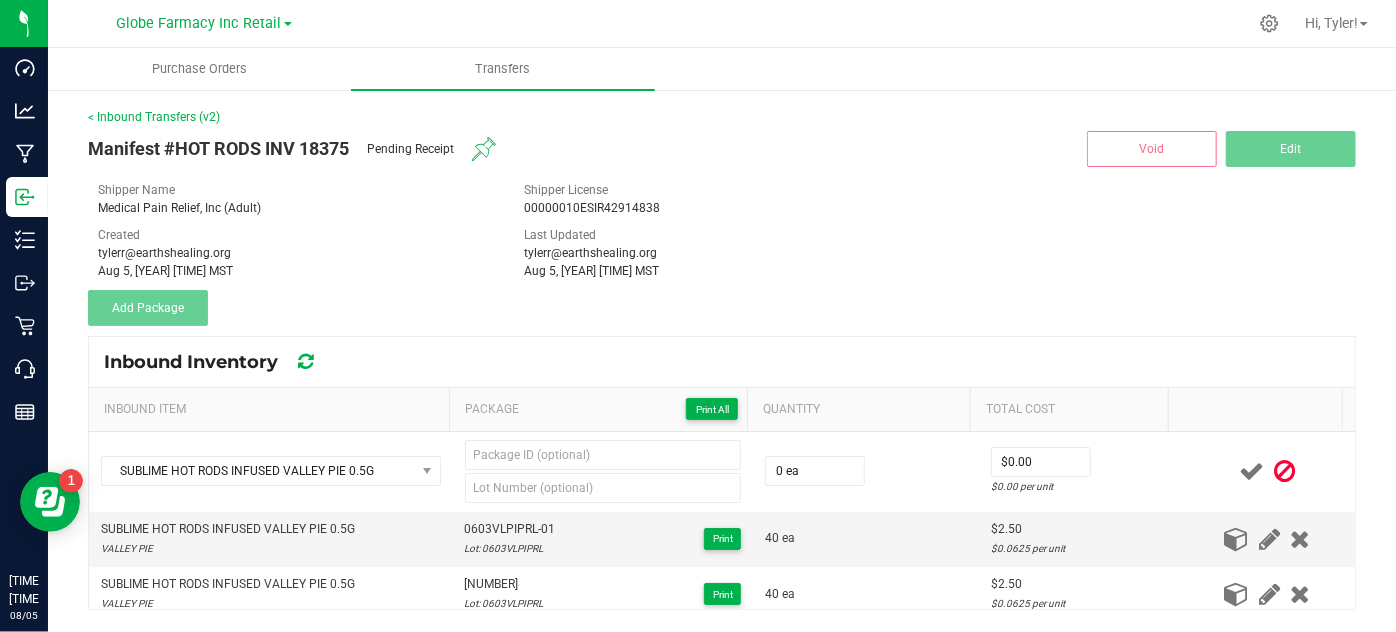 click on "Package   Print All" at bounding box center (598, 410) 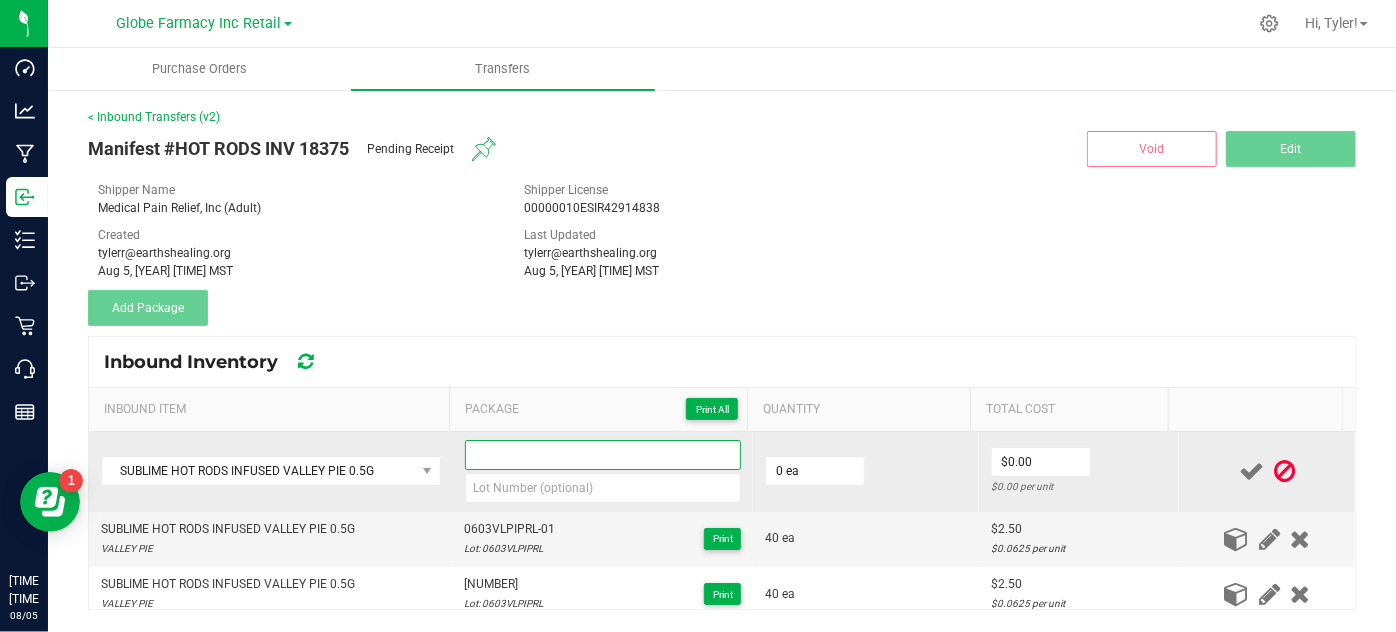 click at bounding box center [603, 455] 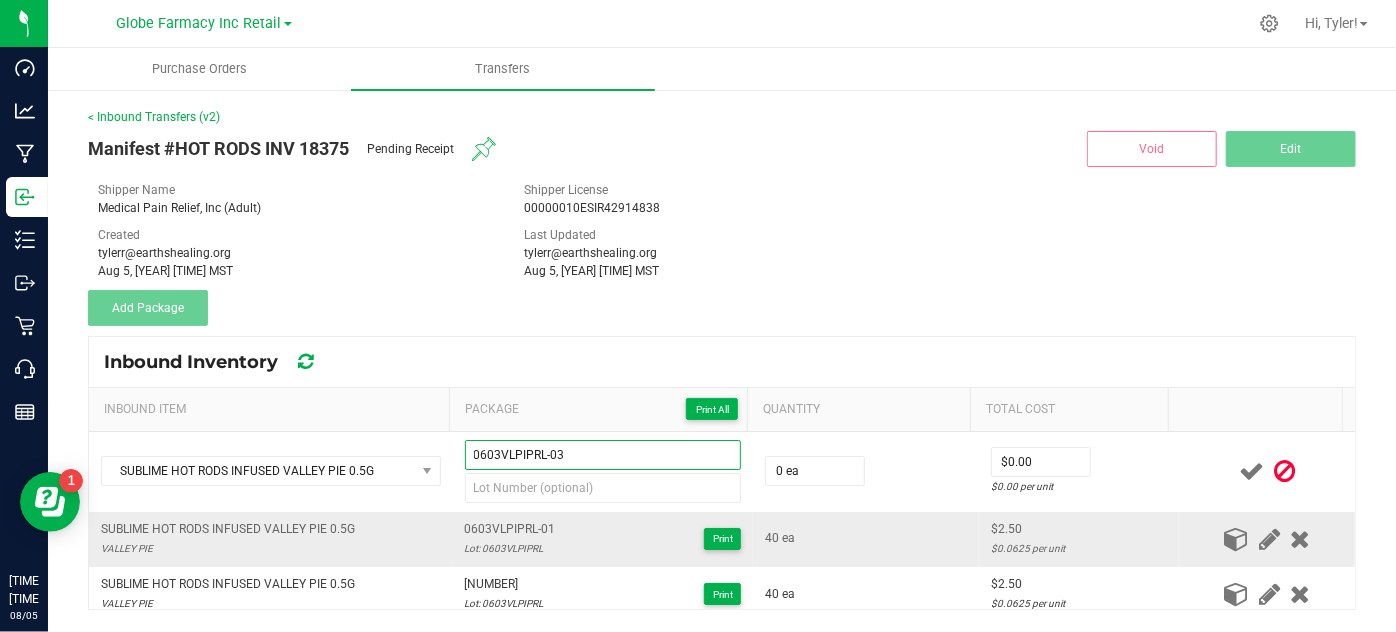 type on "0603VLPIPRL-03" 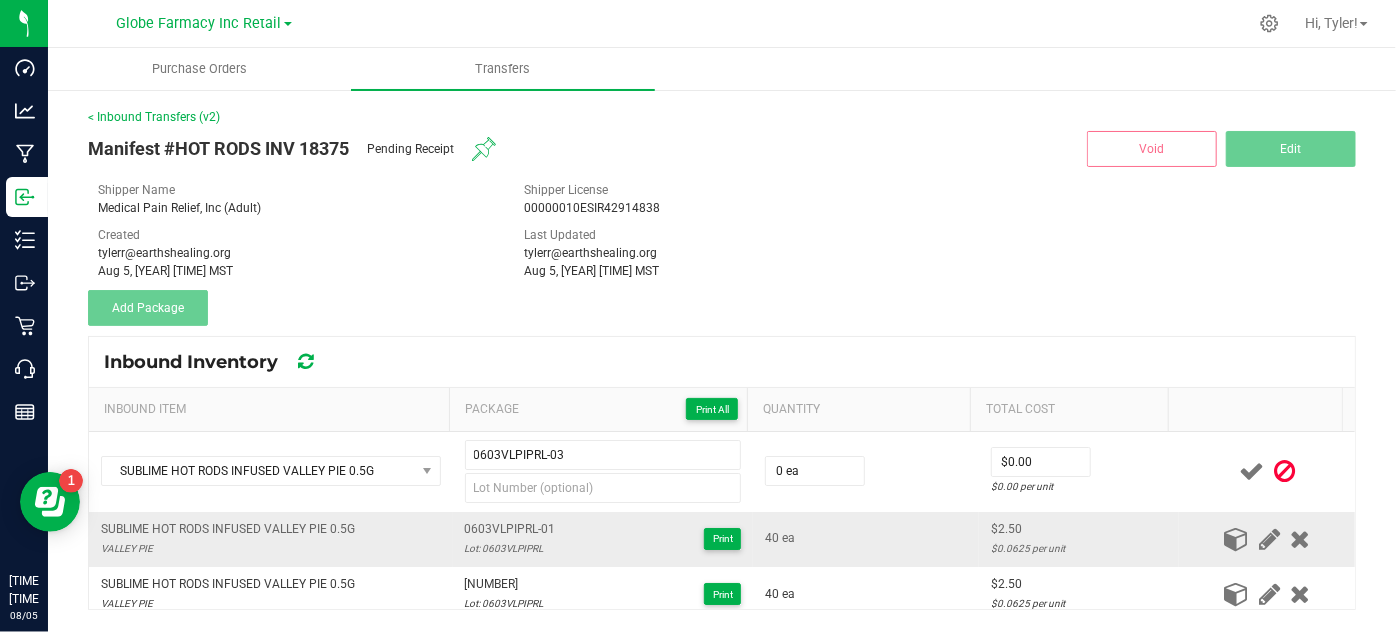 click on "Lot: 0603VLPIPRL" at bounding box center (510, 548) 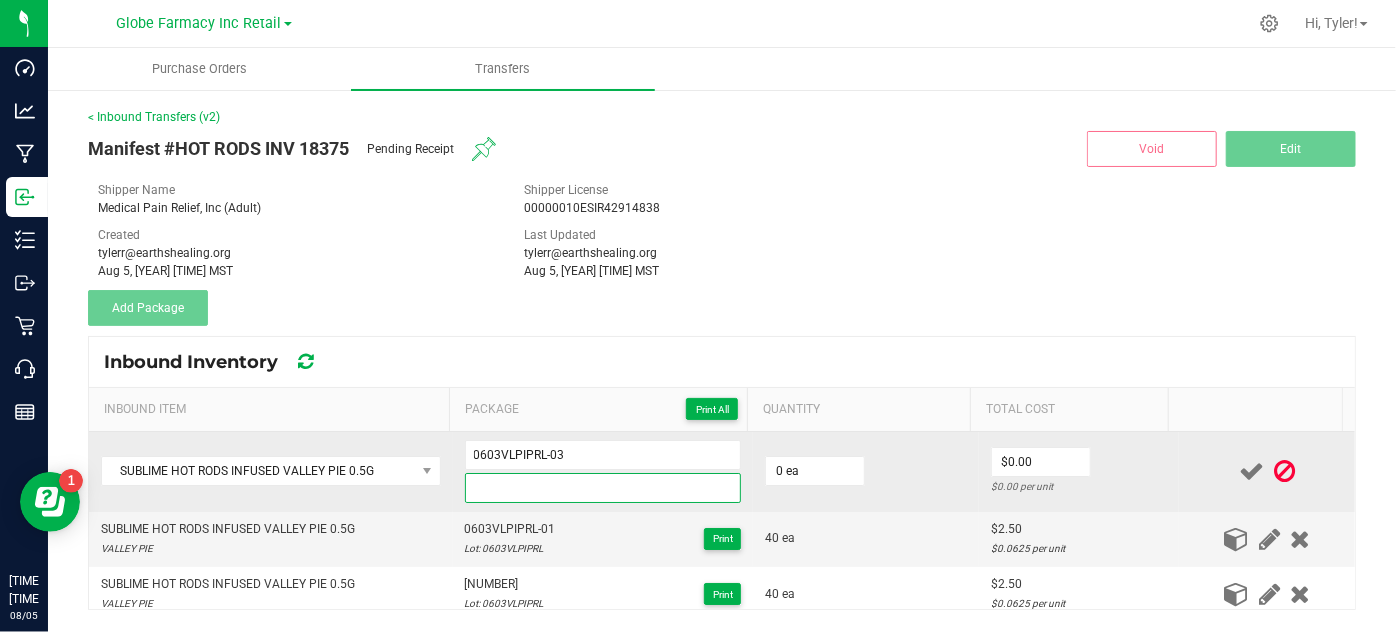 click at bounding box center [603, 488] 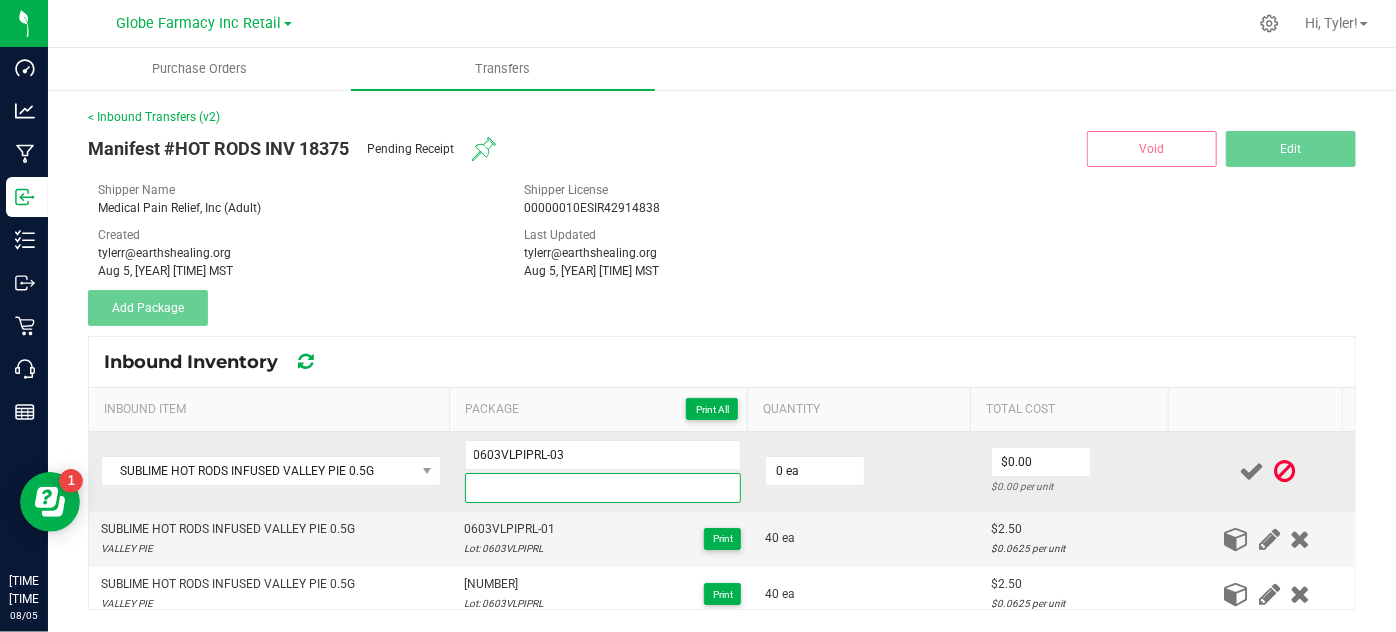 paste on "0603VLPIPRL" 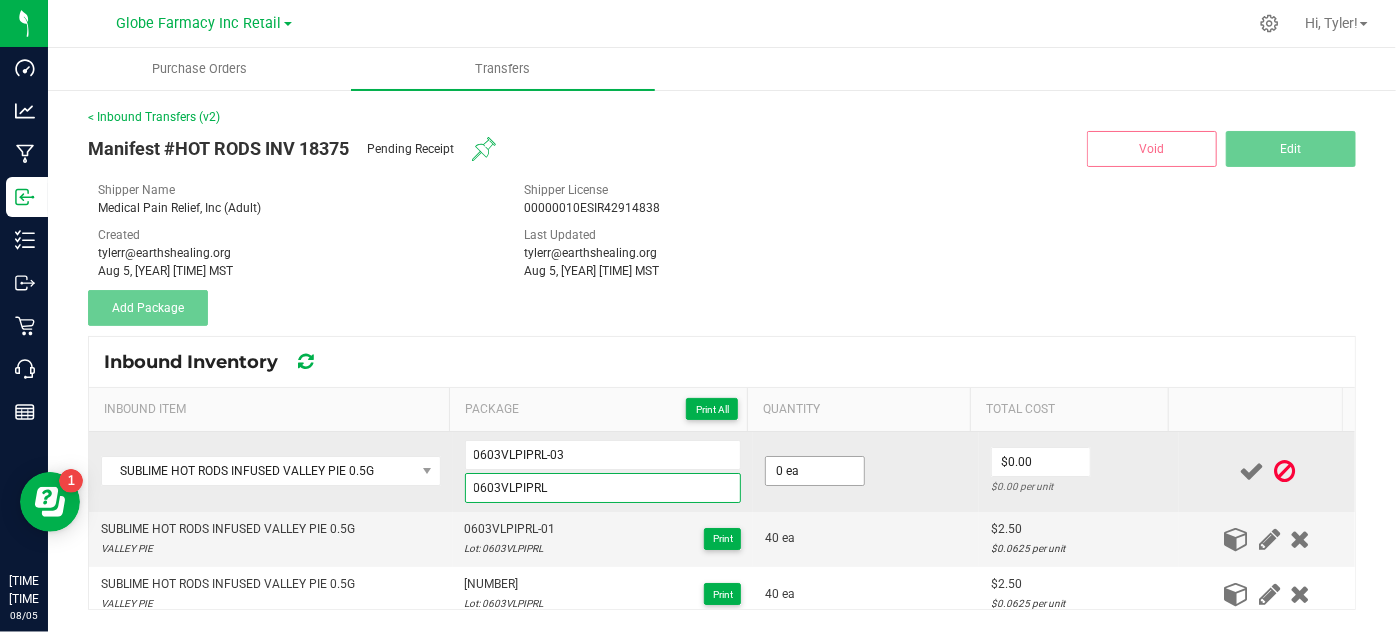 type on "0603VLPIPRL" 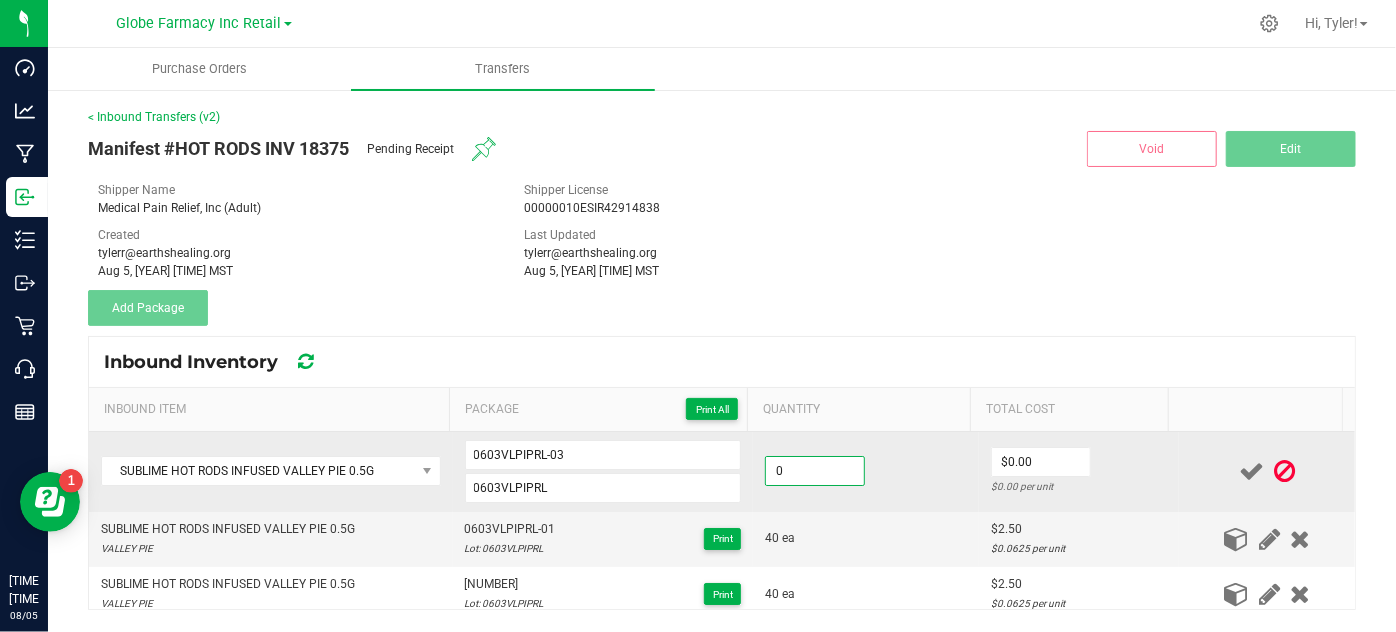 click on "0" at bounding box center [815, 471] 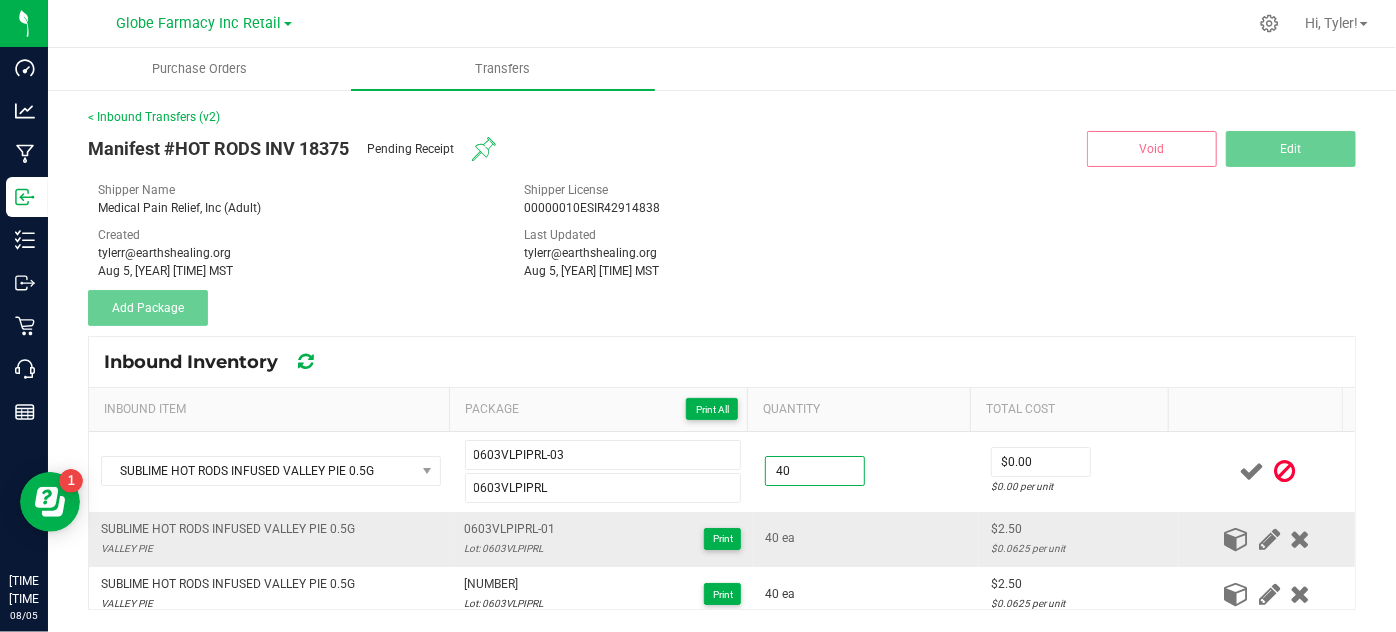 type on "40 ea" 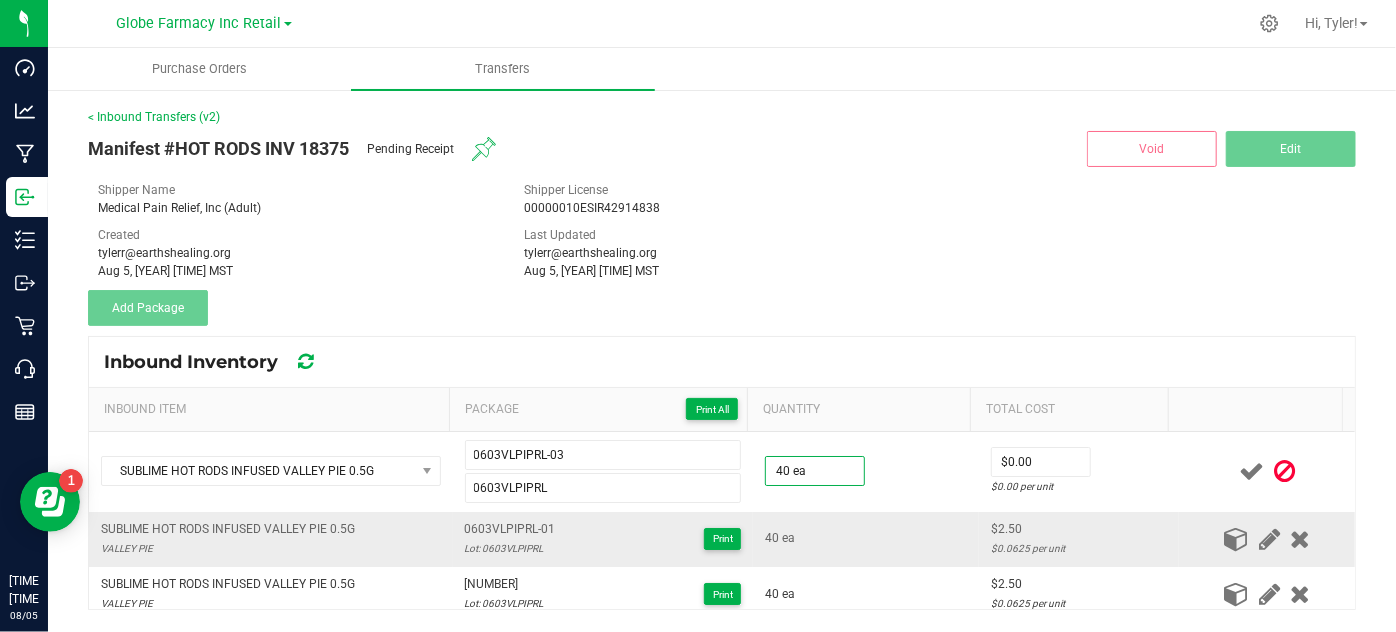 click on "40       ea" at bounding box center (866, 538) 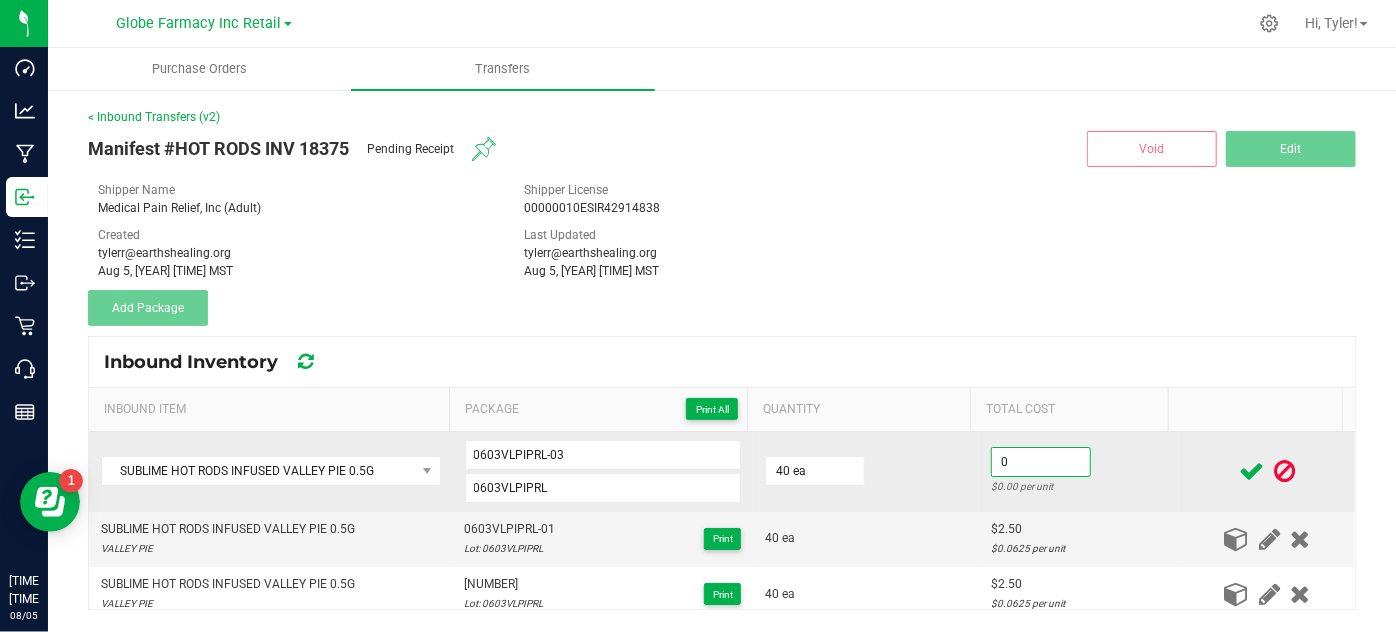click on "0" at bounding box center [1041, 462] 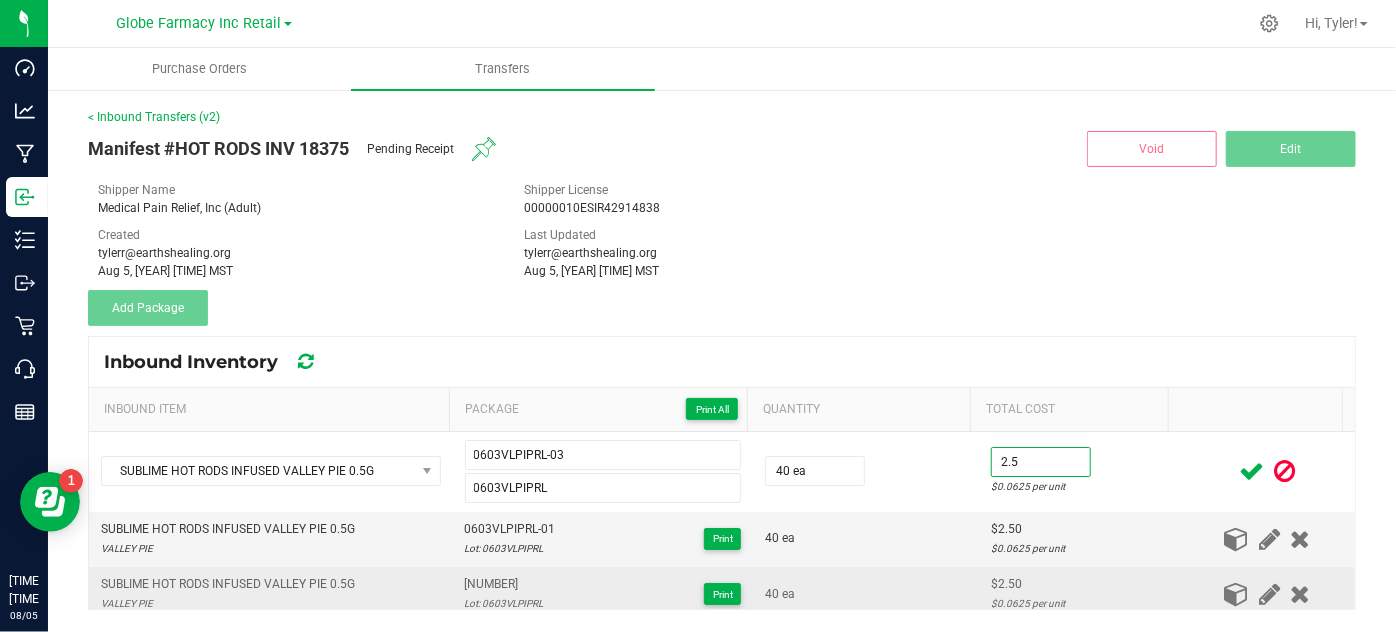 type on "$2.50" 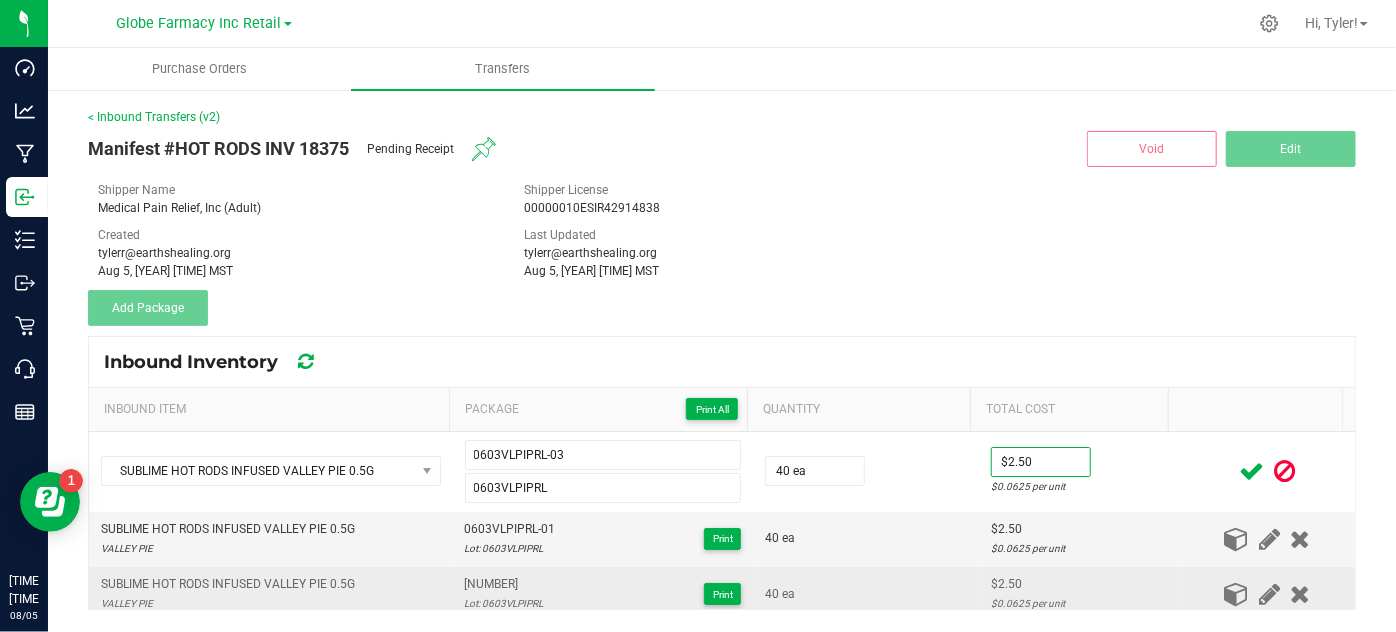 click on "40       ea" at bounding box center (866, 594) 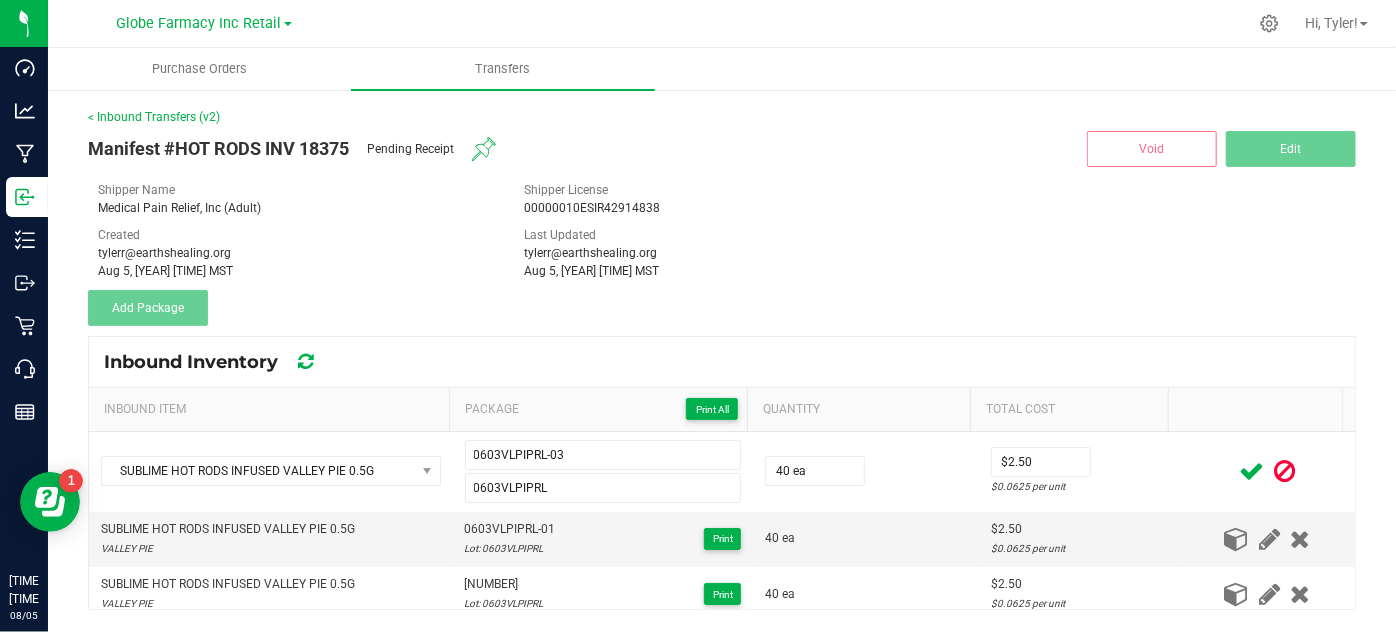 click at bounding box center [1251, 471] 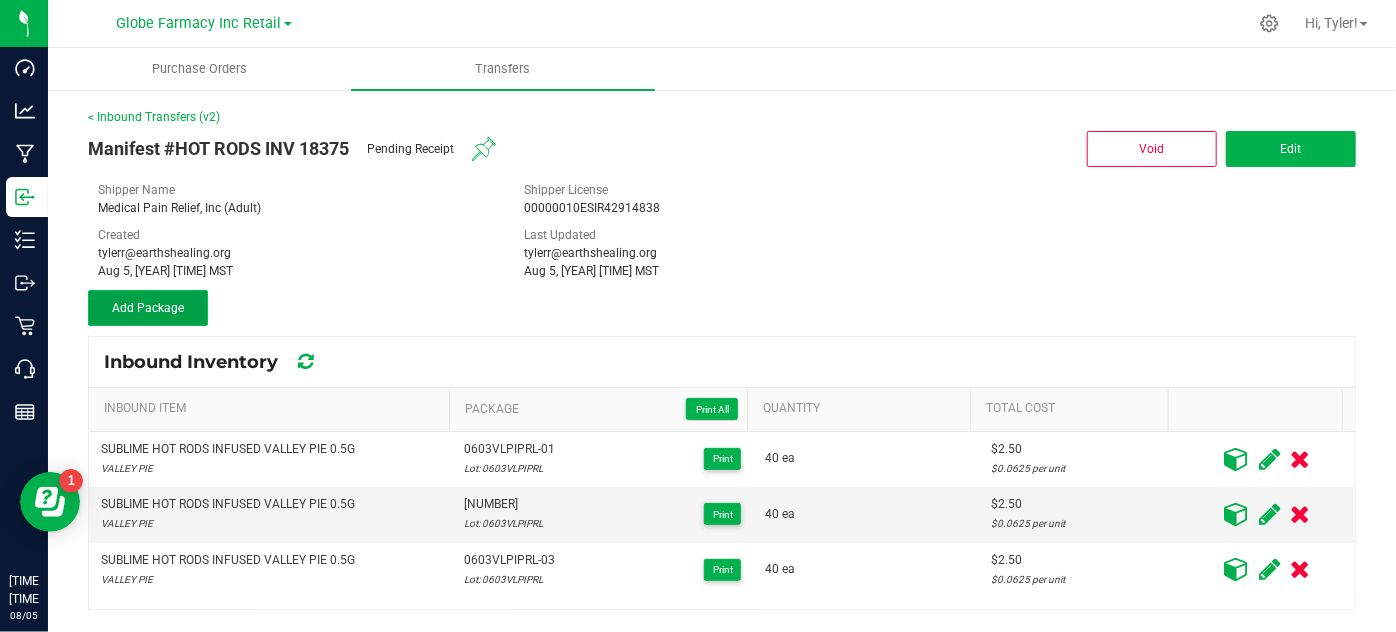click on "Add Package" at bounding box center (148, 308) 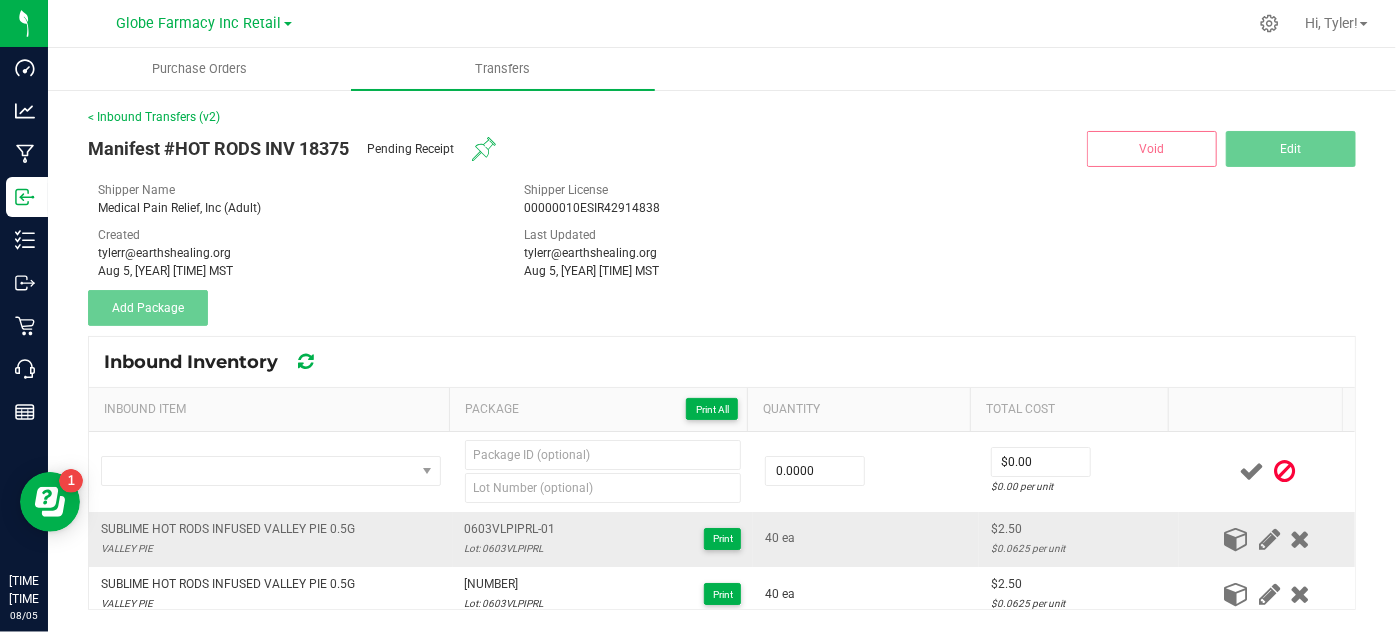 click on "SUBLIME HOT RODS INFUSED VALLEY PIE 0.5G" at bounding box center [228, 529] 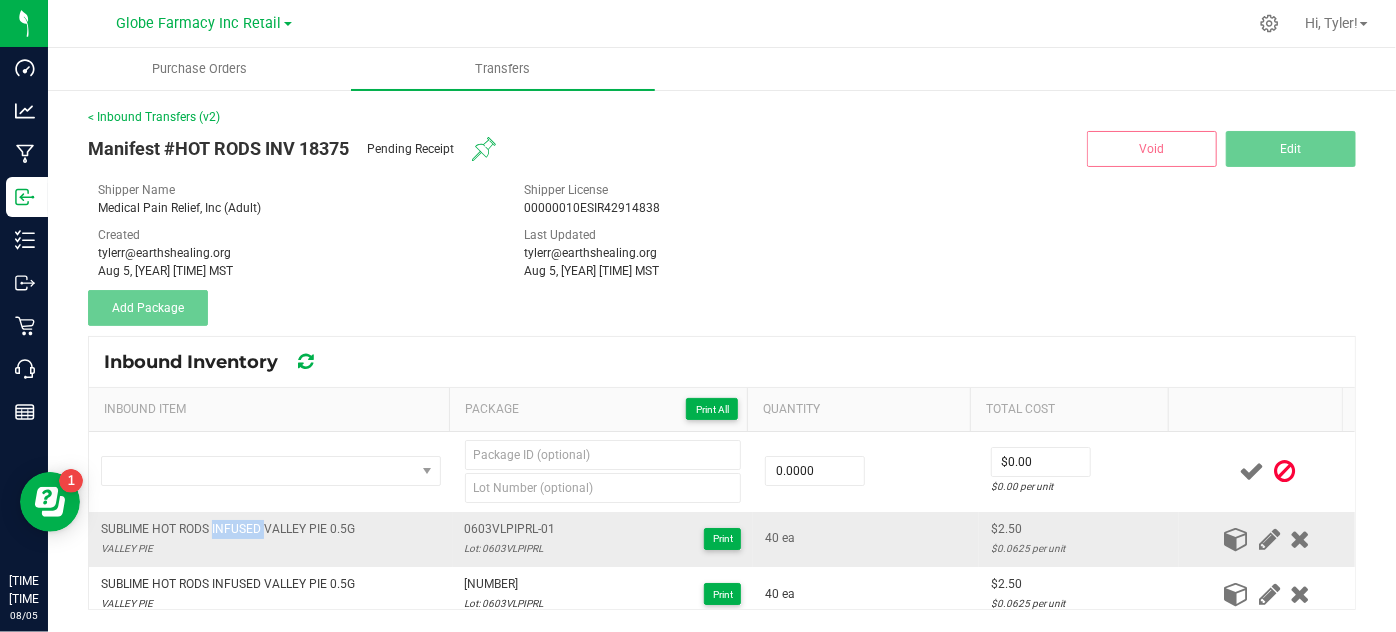 click on "SUBLIME HOT RODS INFUSED VALLEY PIE 0.5G" at bounding box center [228, 529] 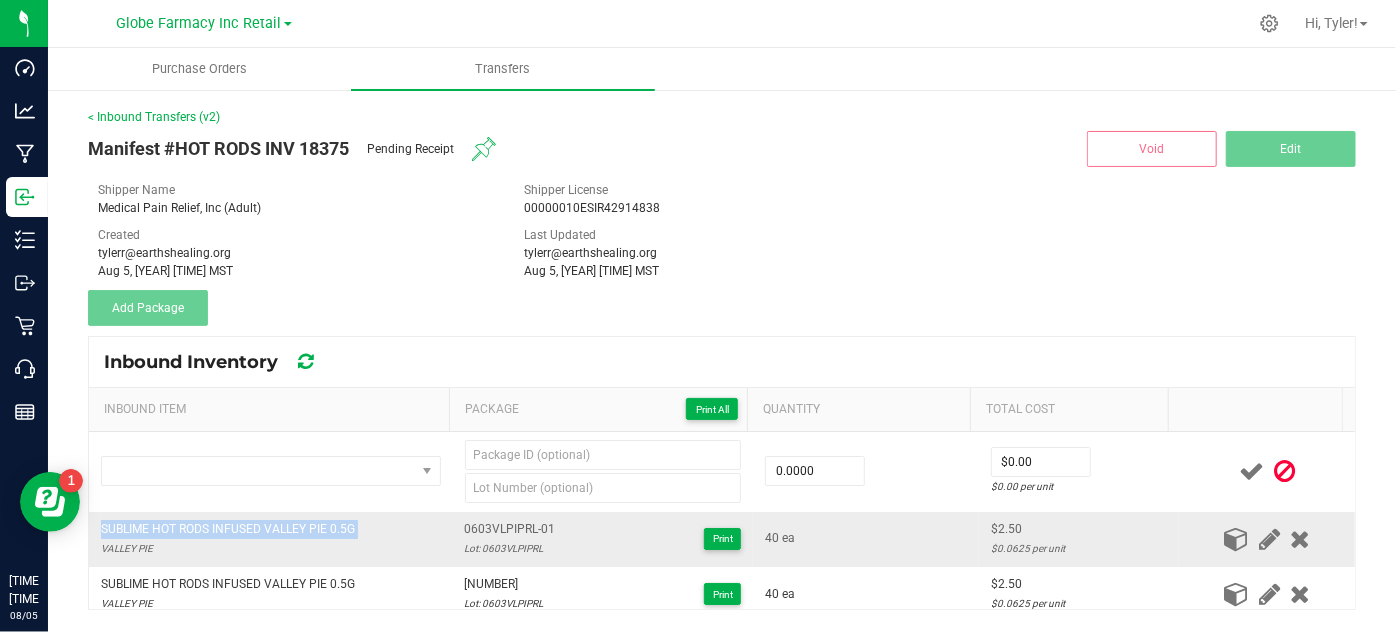 click on "SUBLIME HOT RODS INFUSED VALLEY PIE 0.5G" at bounding box center (228, 529) 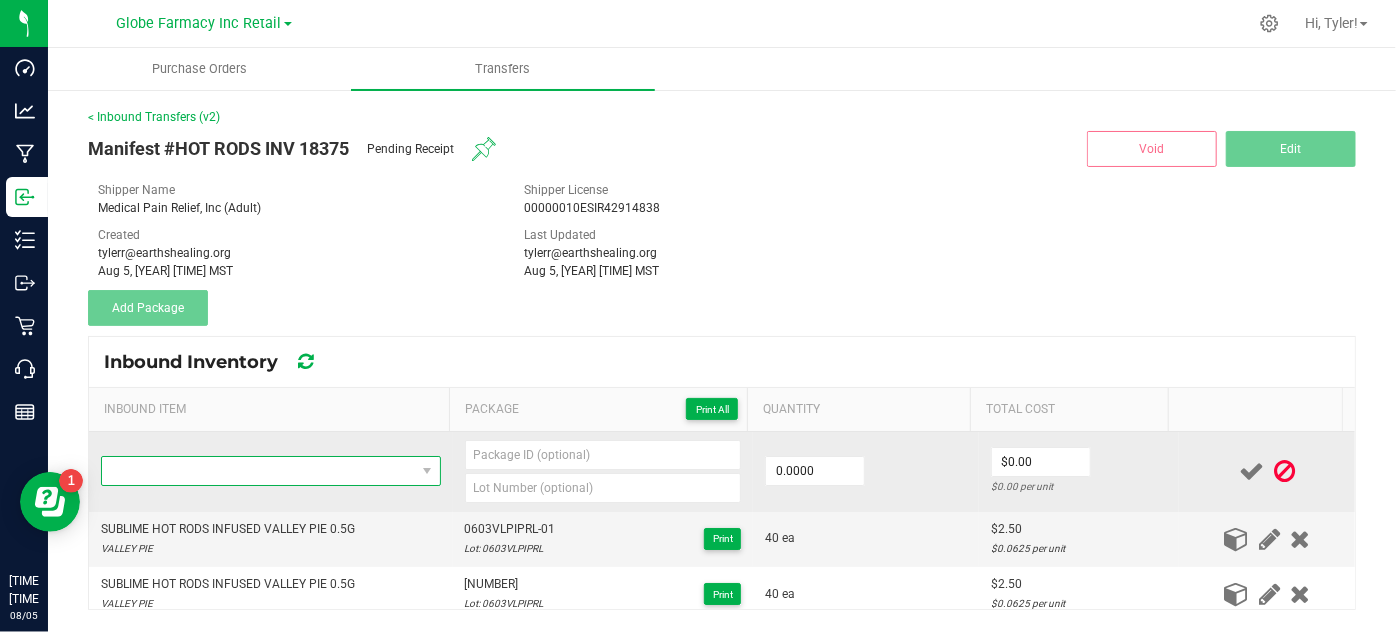 click at bounding box center (258, 471) 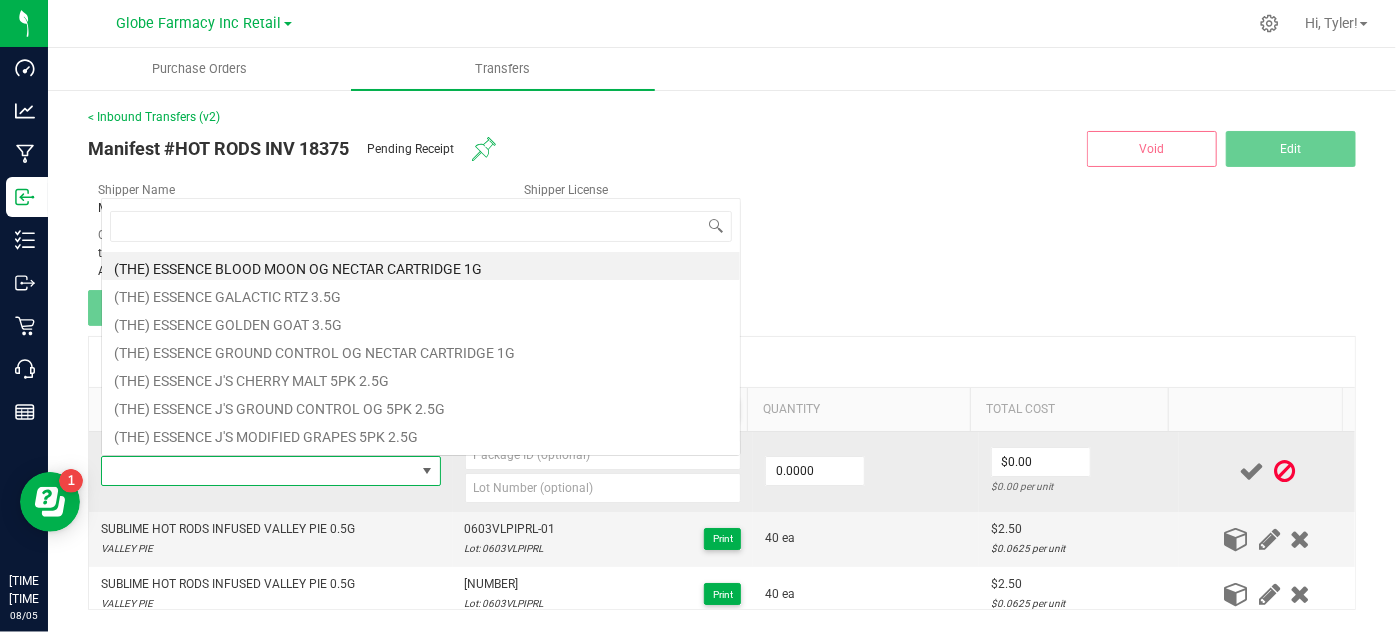 type on "SUBLIME HOT RODS INFUSED VALLEY PIE 0.5G" 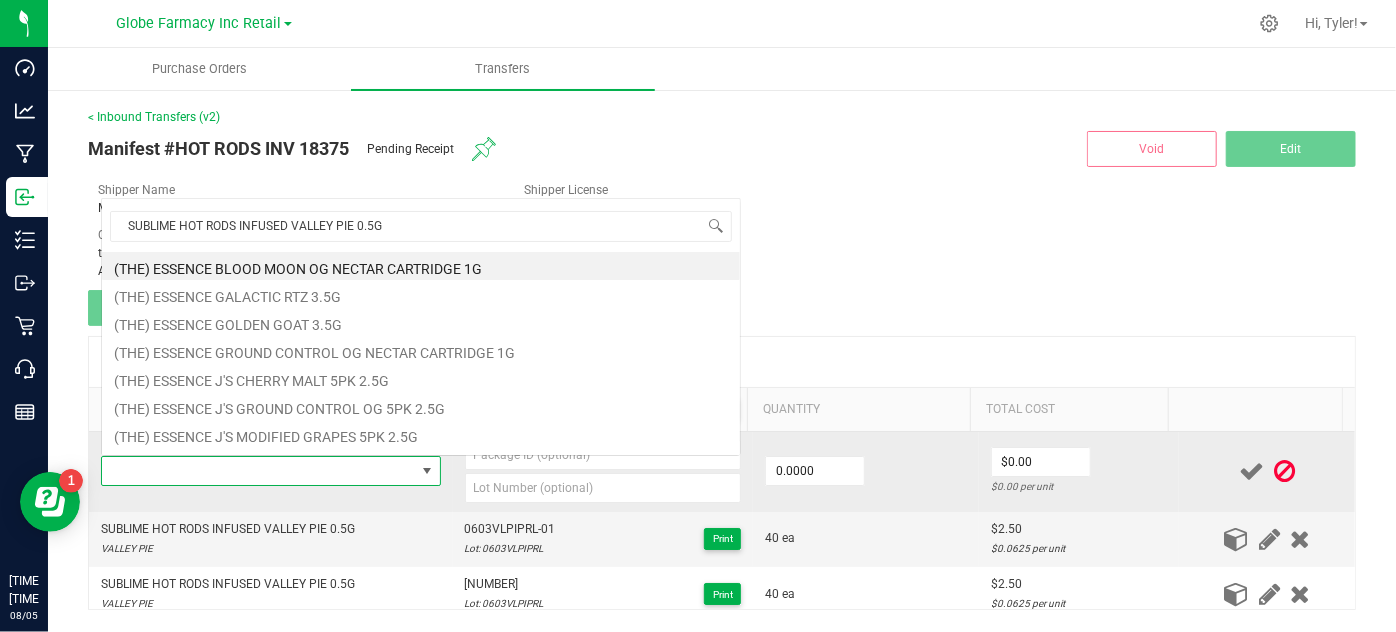 scroll, scrollTop: 0, scrollLeft: 0, axis: both 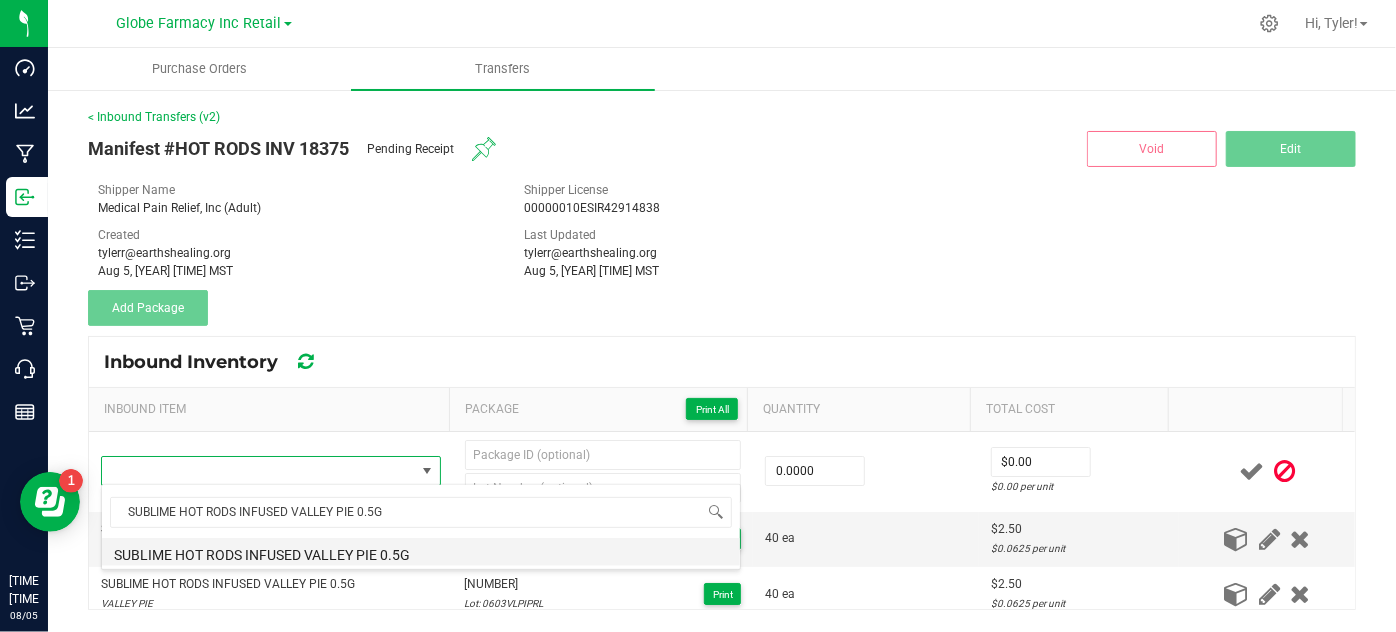 click on "SUBLIME HOT RODS INFUSED VALLEY PIE 0.5G" at bounding box center (421, 552) 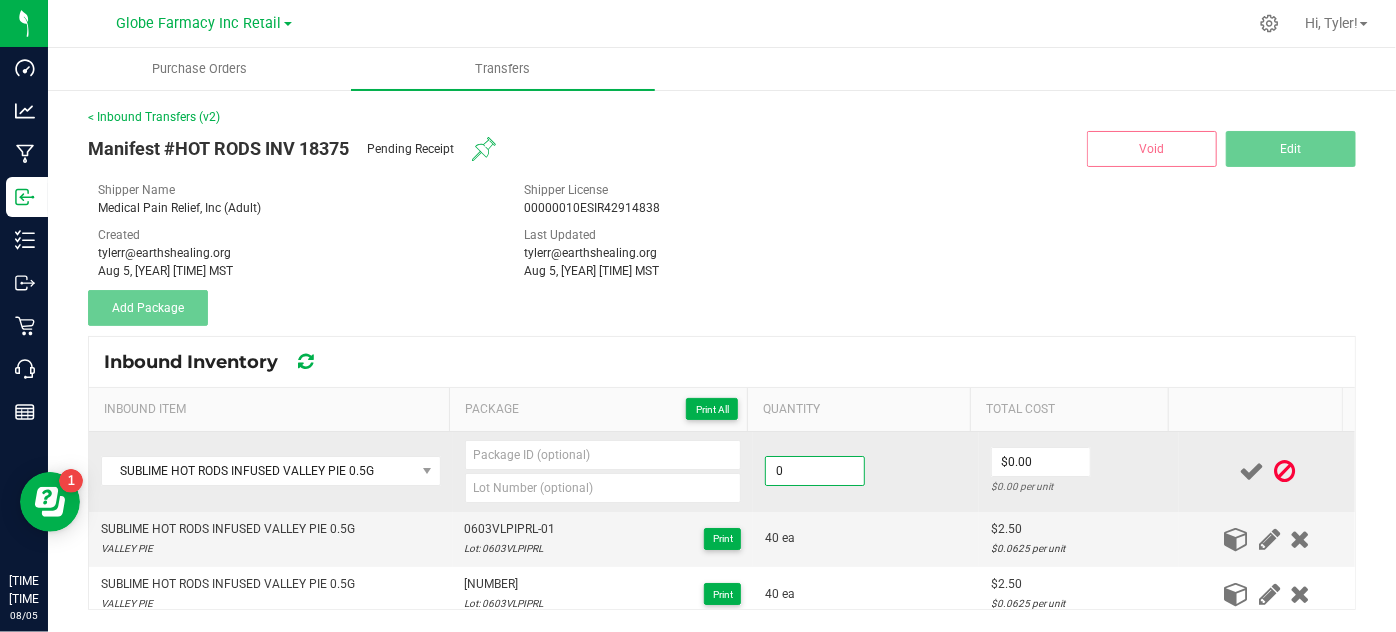 click on "0" at bounding box center [815, 471] 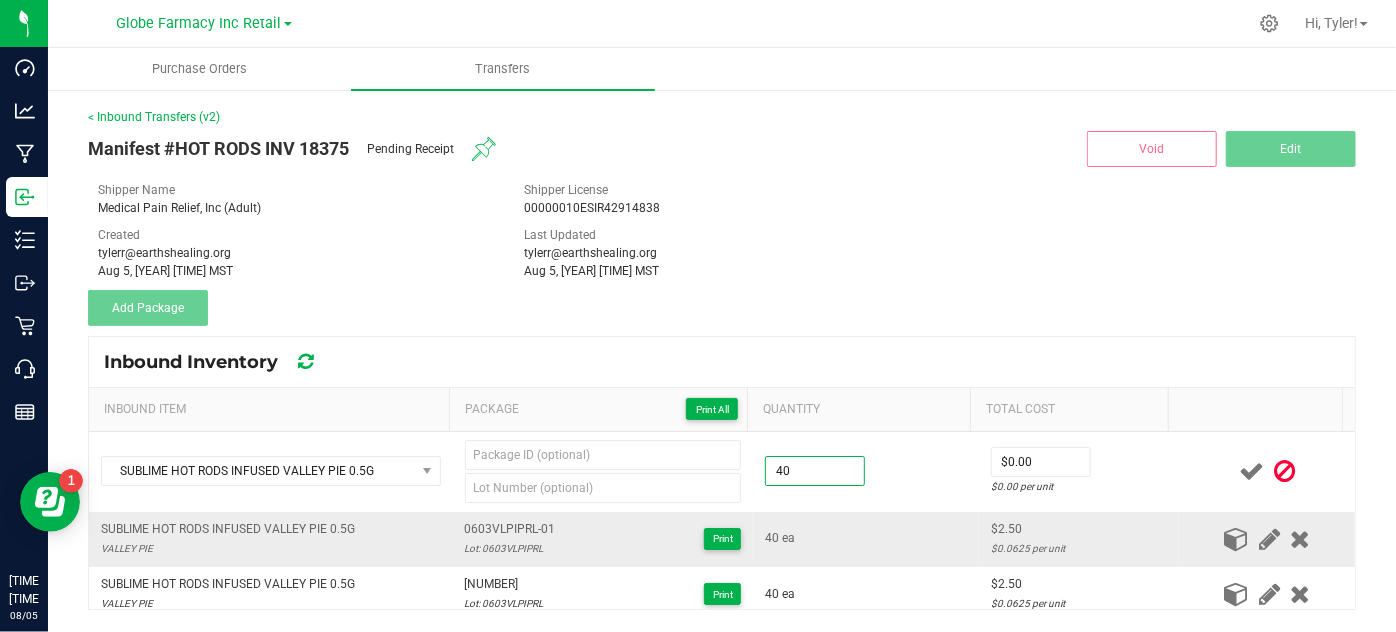 type on "40 ea" 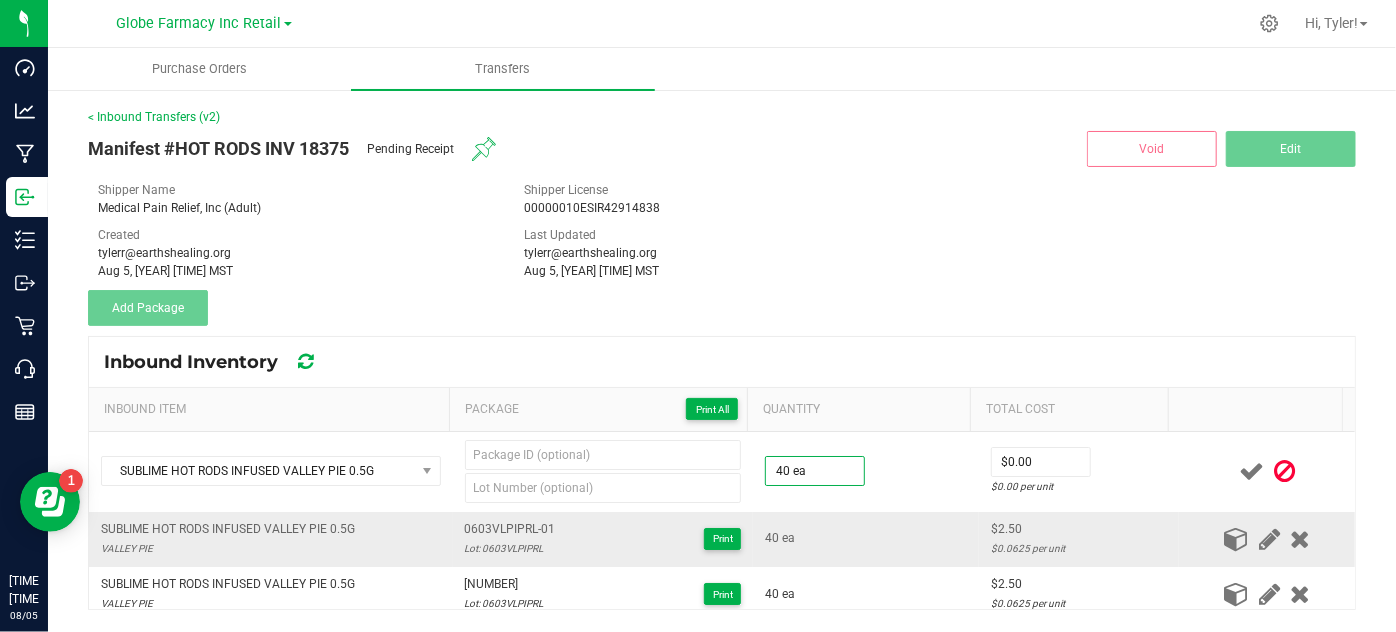 click on "40       ea" at bounding box center (866, 539) 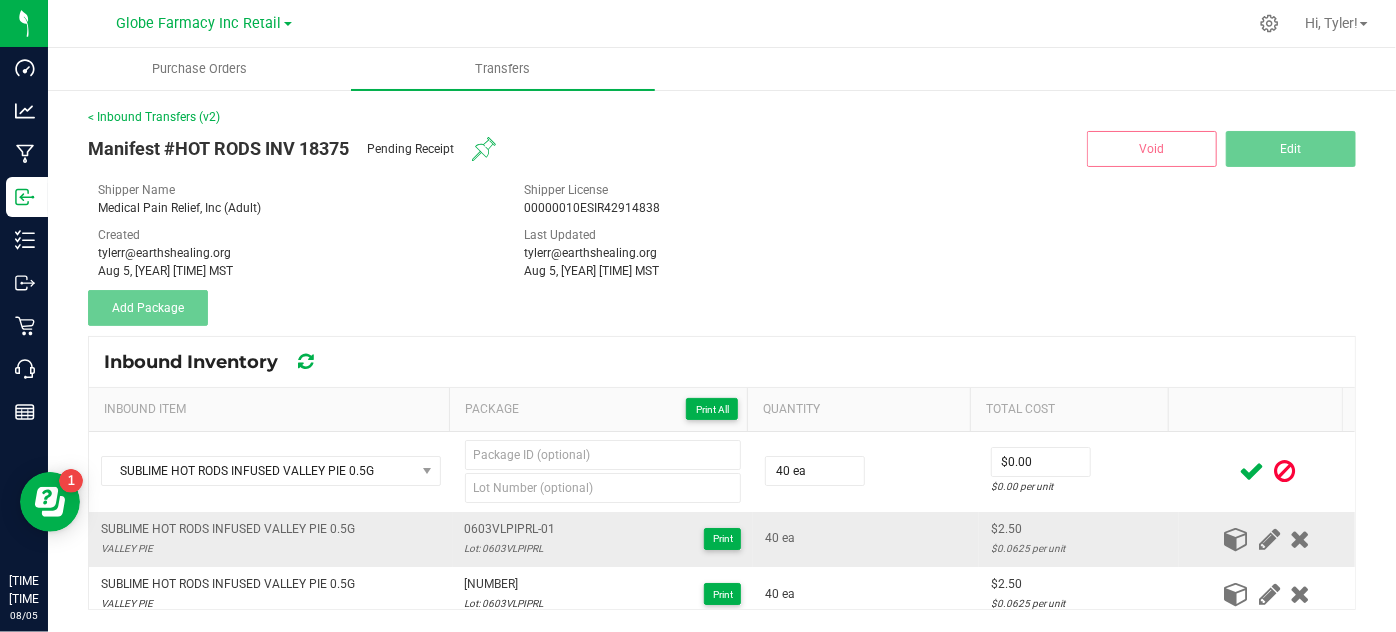 click on "0603VLPIPRL-01" at bounding box center (510, 529) 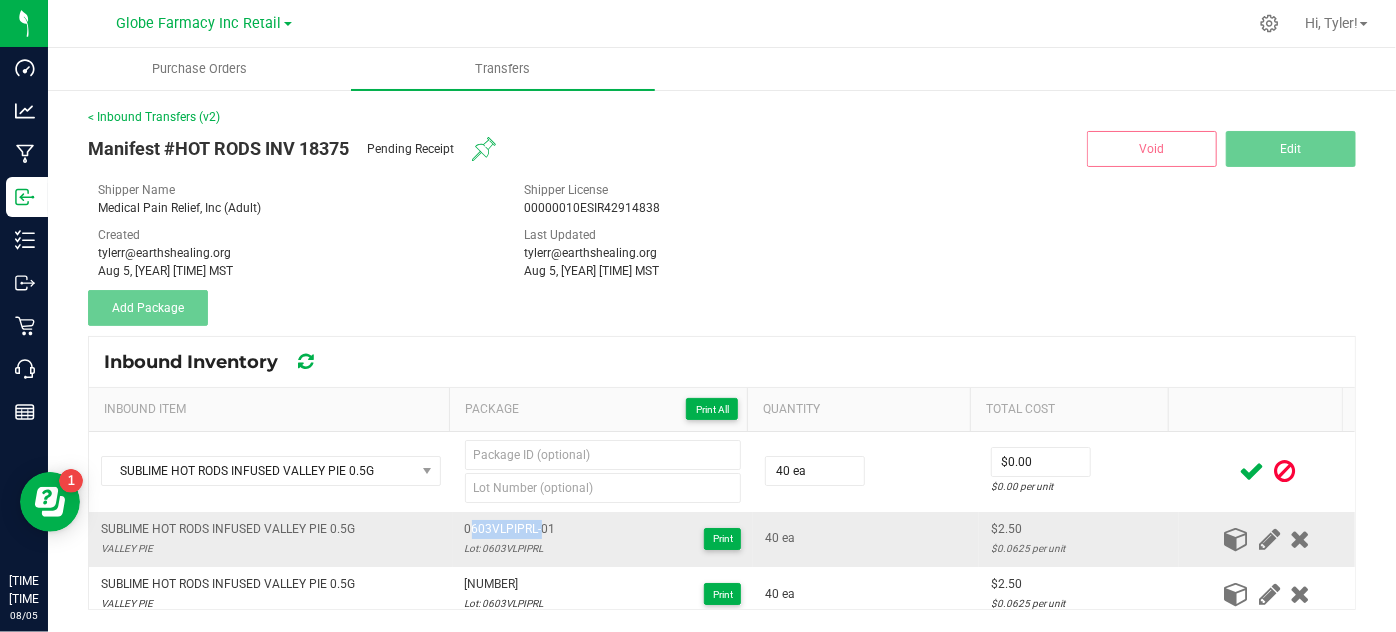 click on "0603VLPIPRL-01" at bounding box center (510, 529) 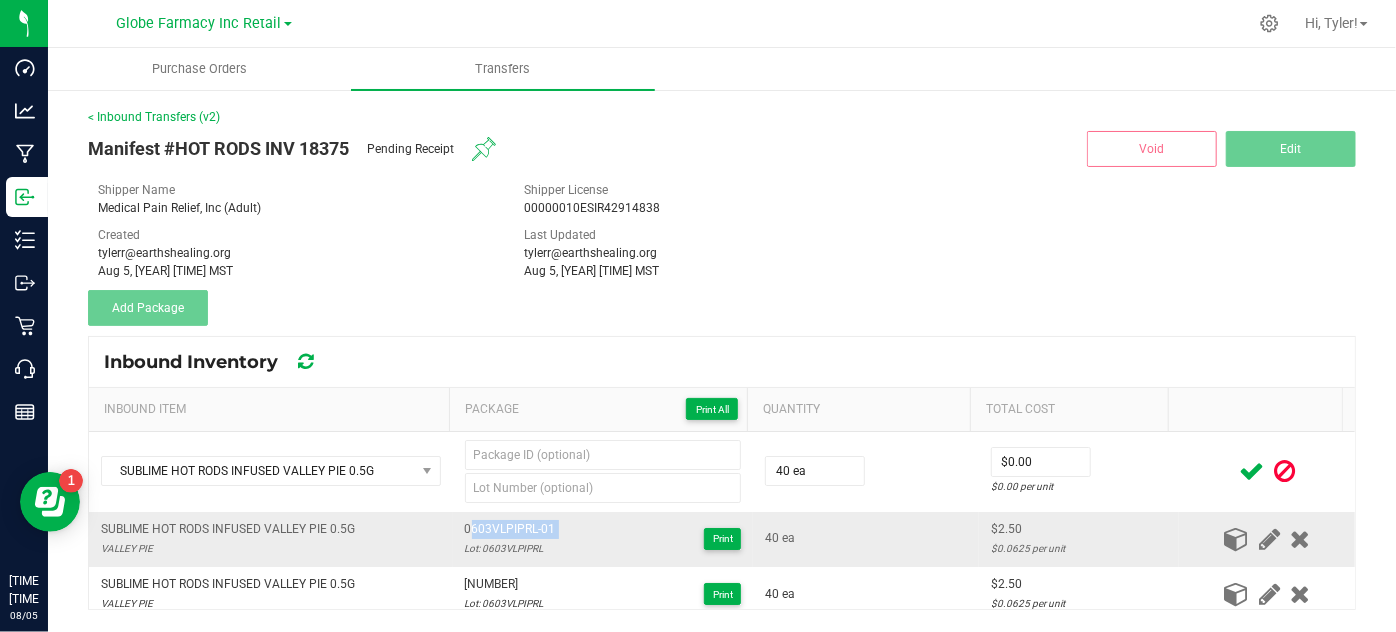 click on "0603VLPIPRL-01" at bounding box center [510, 529] 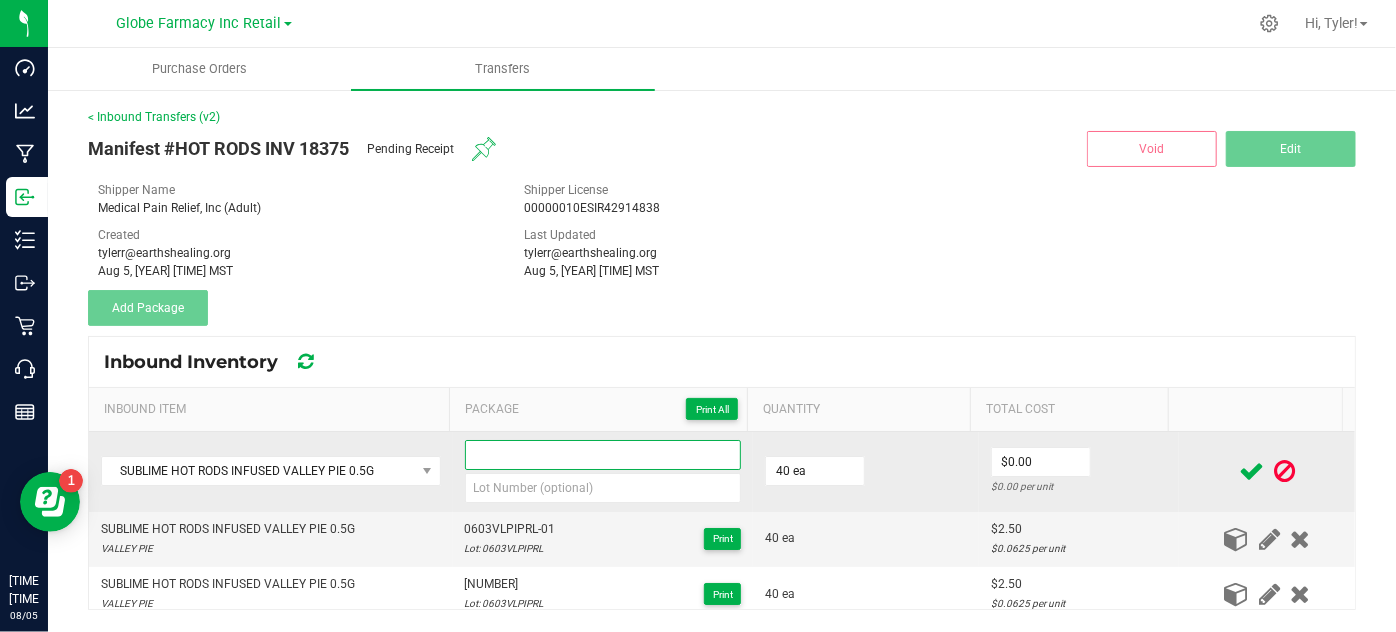 click at bounding box center [603, 455] 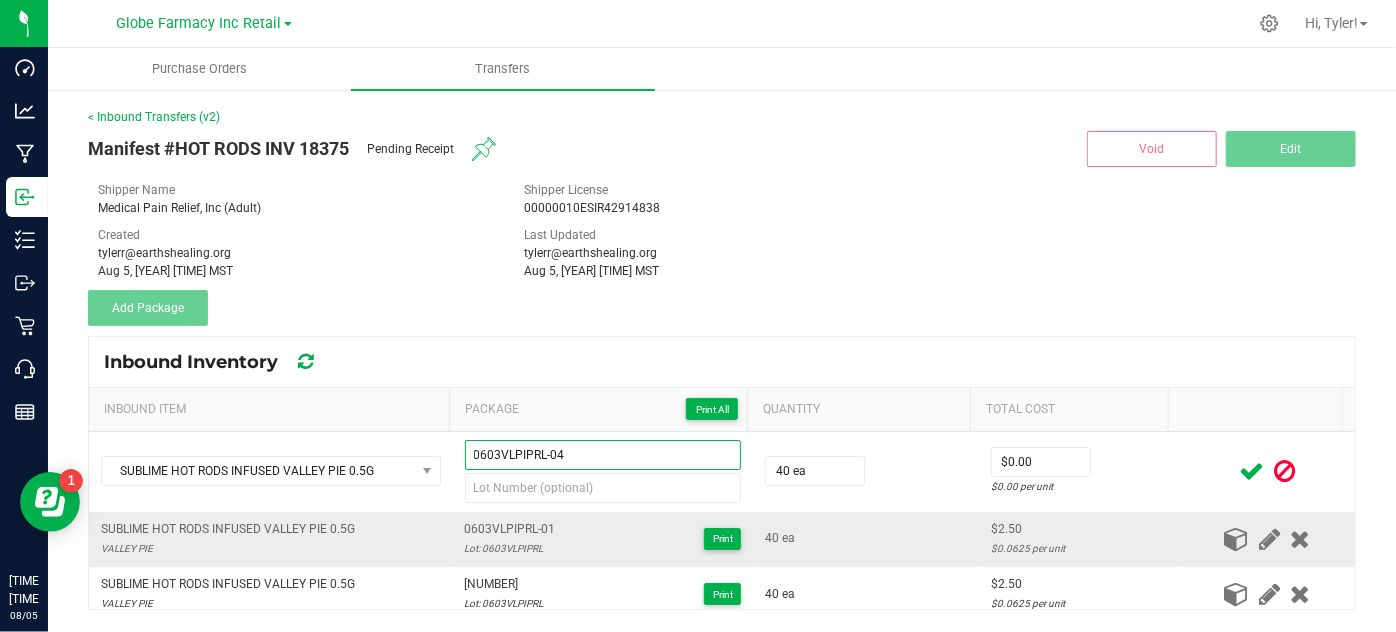 type on "0603VLPIPRL-04" 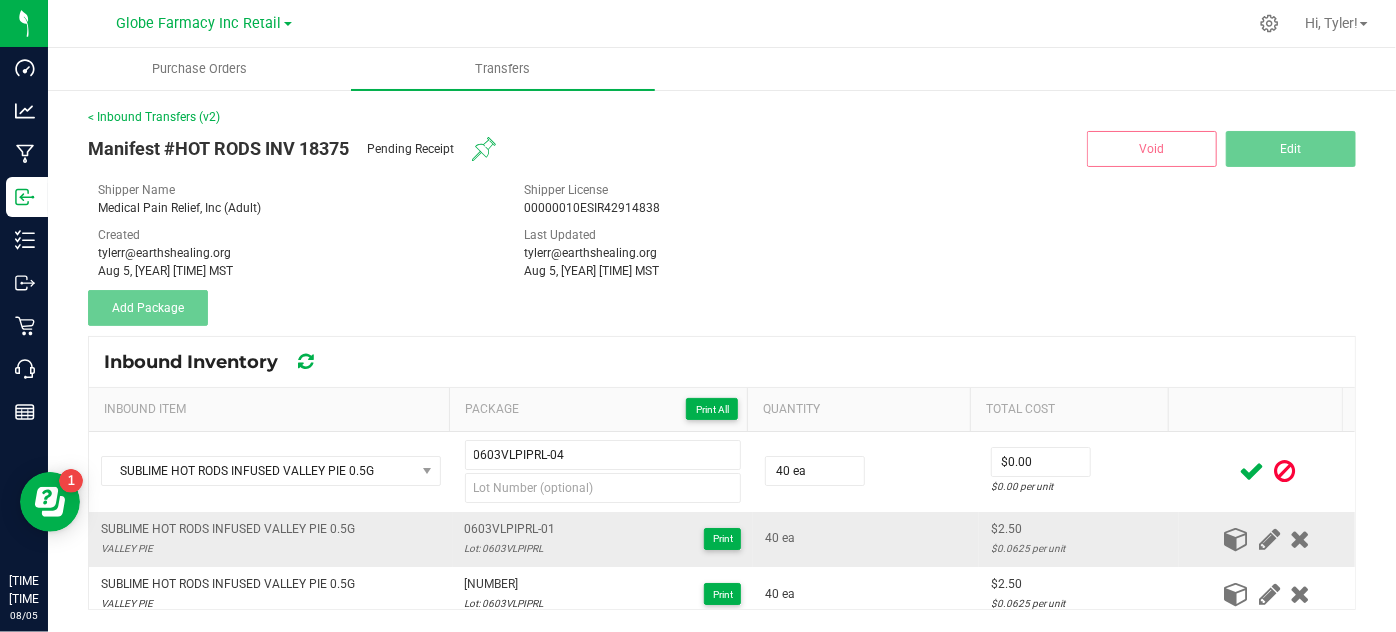 click on "Lot: 0603VLPIPRL" at bounding box center [510, 548] 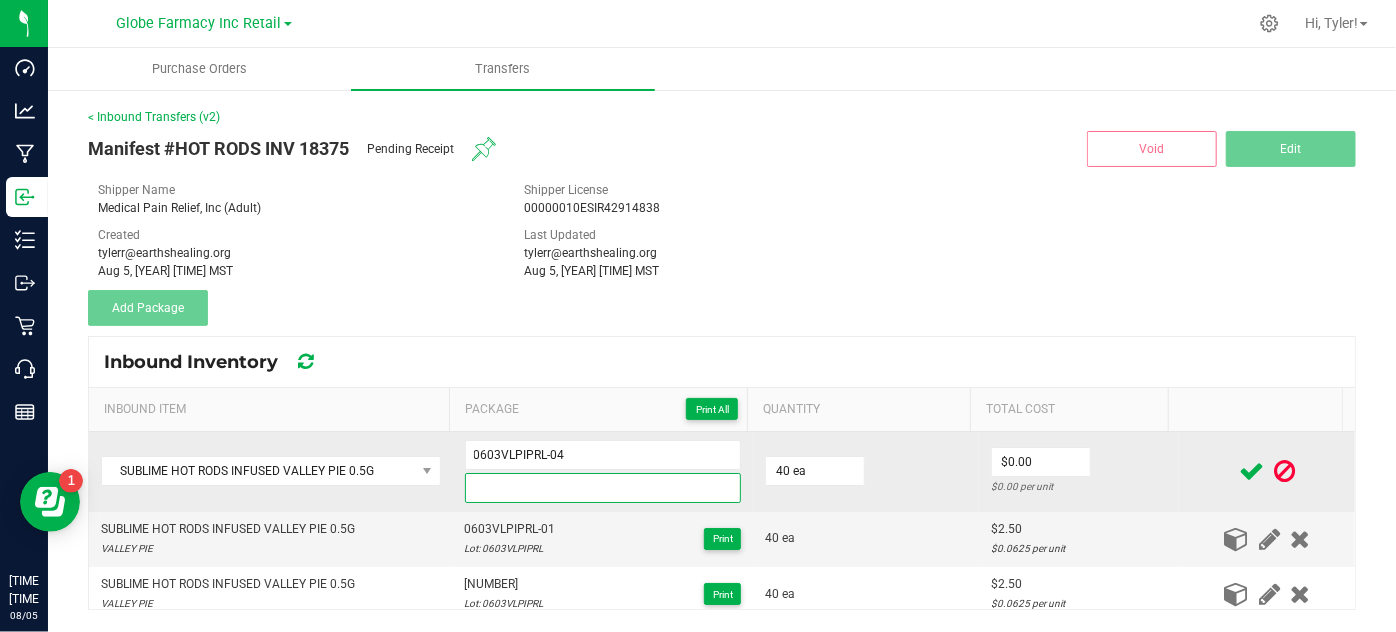 click at bounding box center (603, 488) 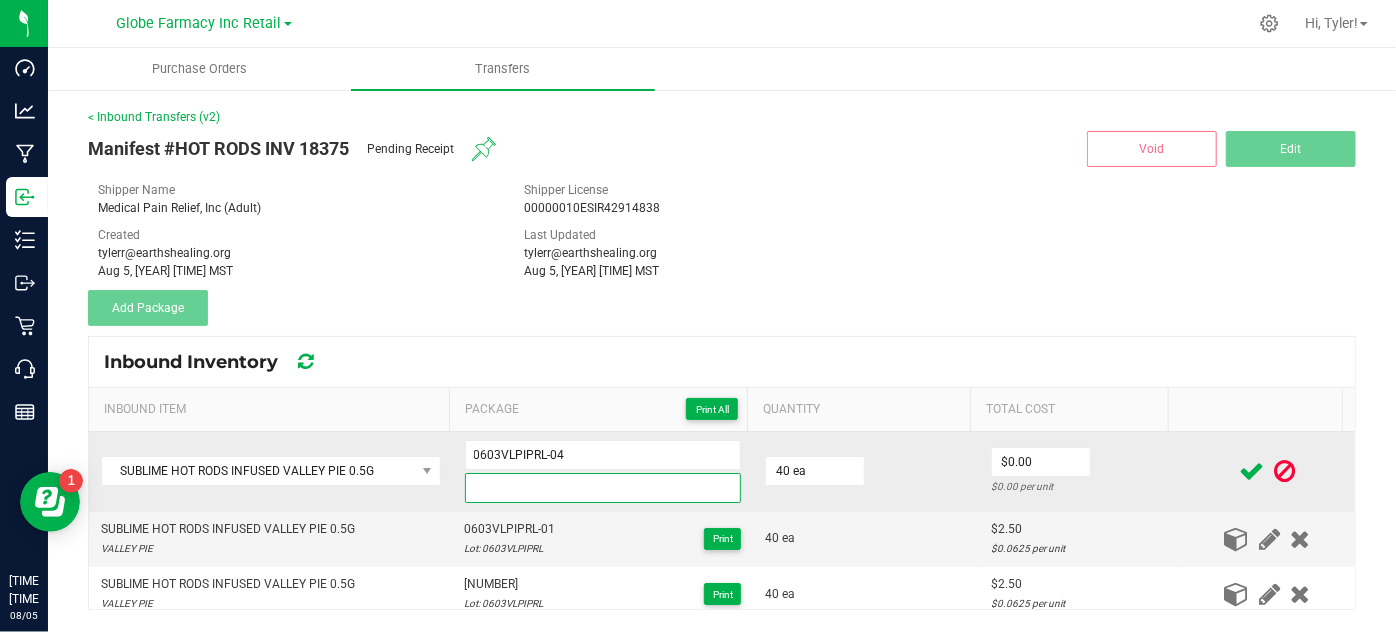 paste on "0603VLPIPRL" 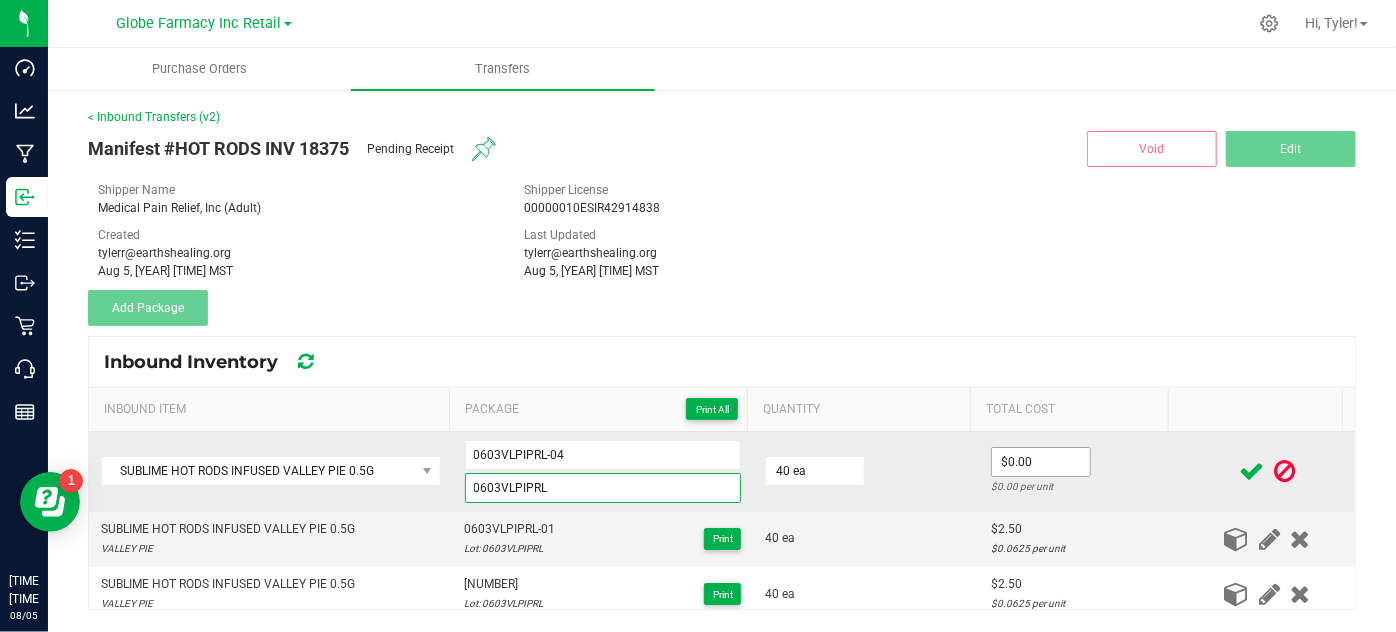 type on "0603VLPIPRL" 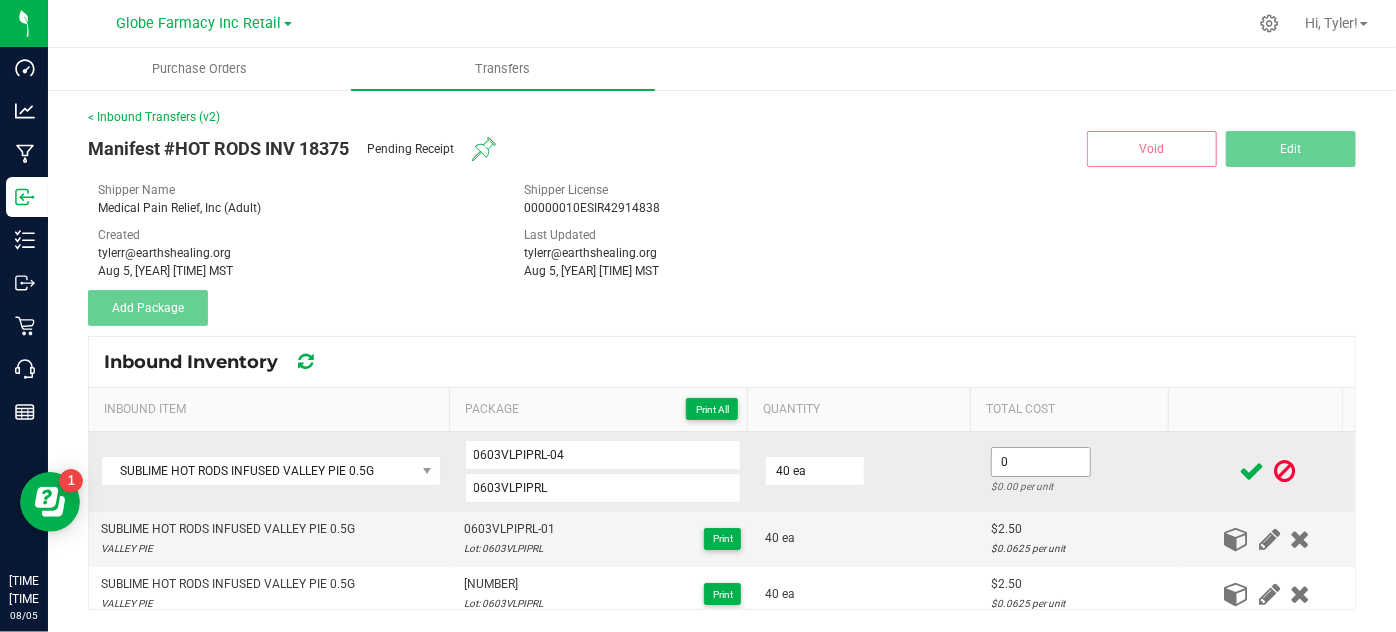click on "0" at bounding box center (1041, 462) 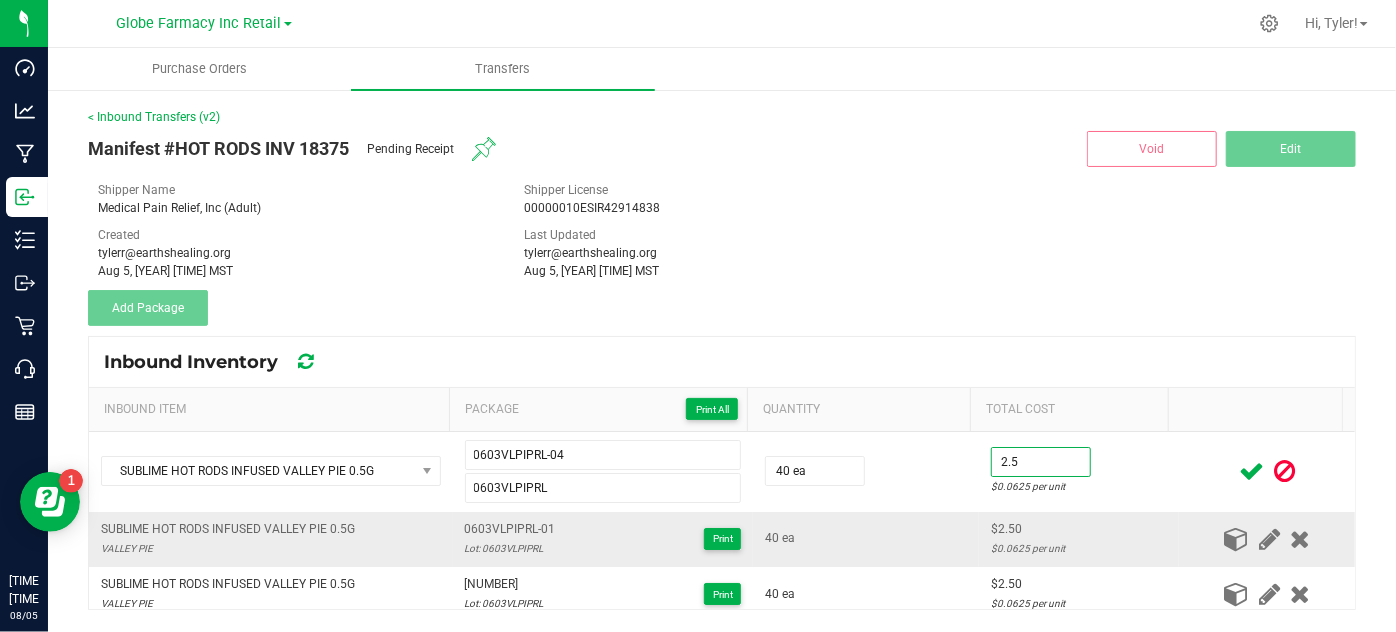 type on "$2.50" 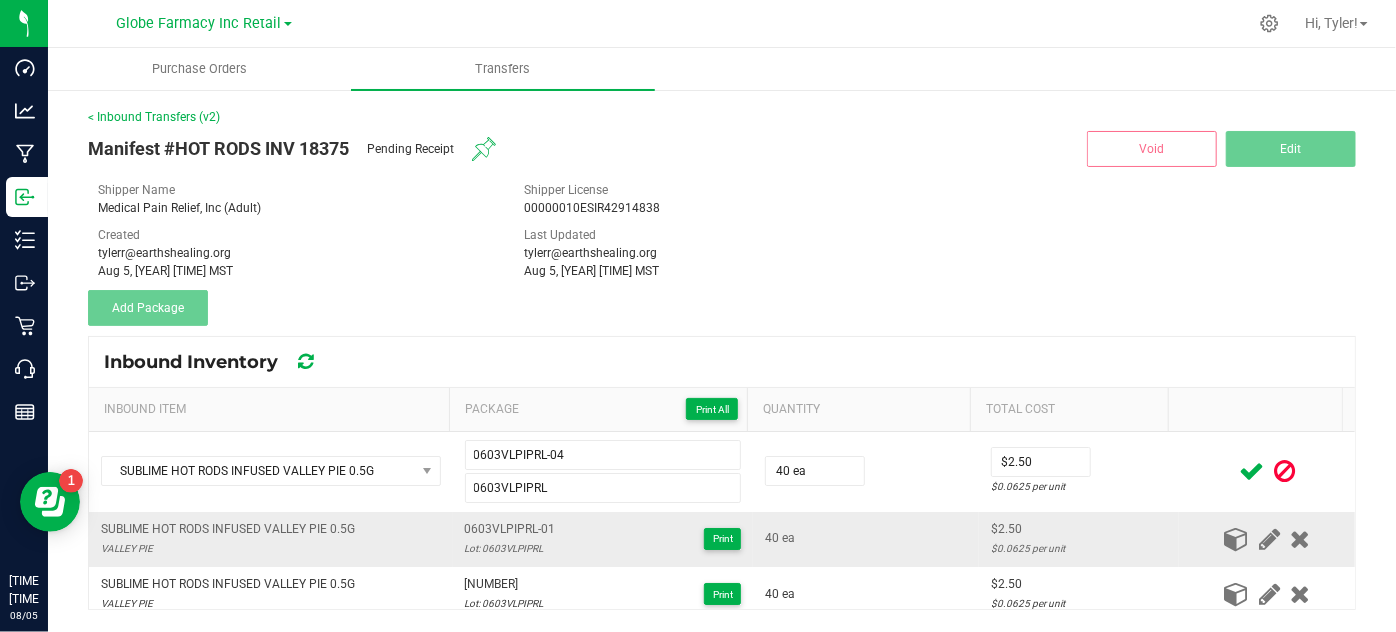 drag, startPoint x: 956, startPoint y: 518, endPoint x: 963, endPoint y: 544, distance: 26.925823 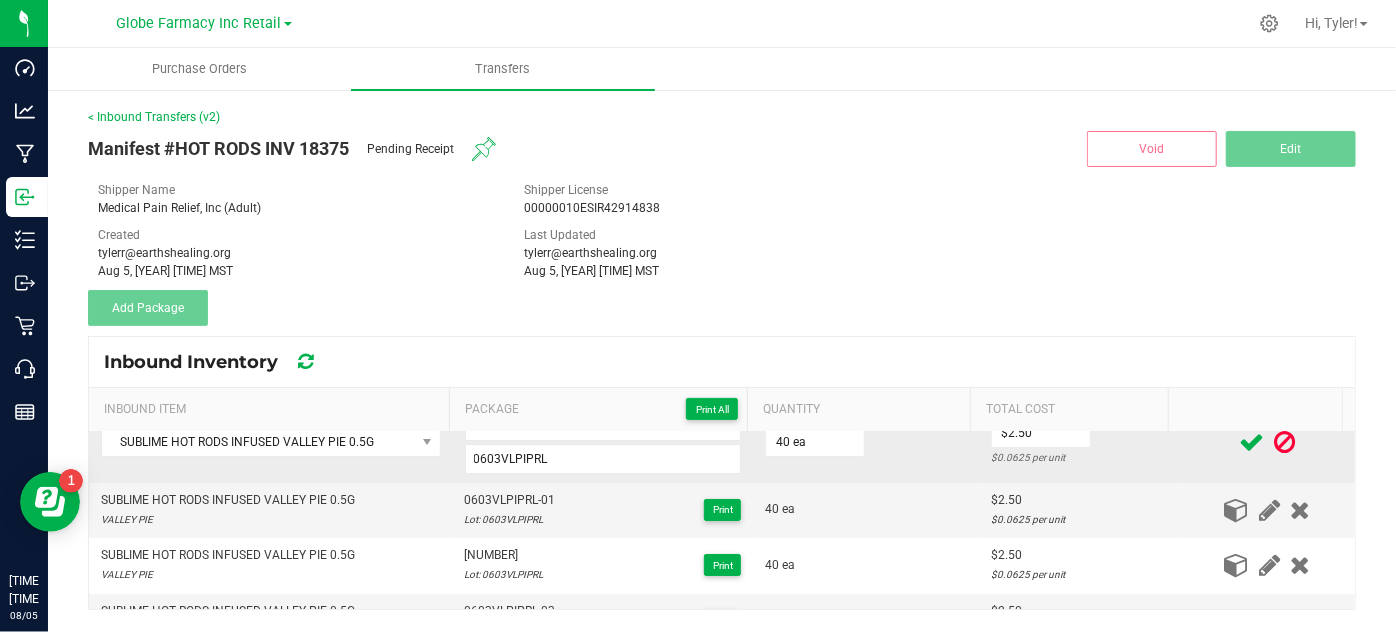 scroll, scrollTop: 0, scrollLeft: 0, axis: both 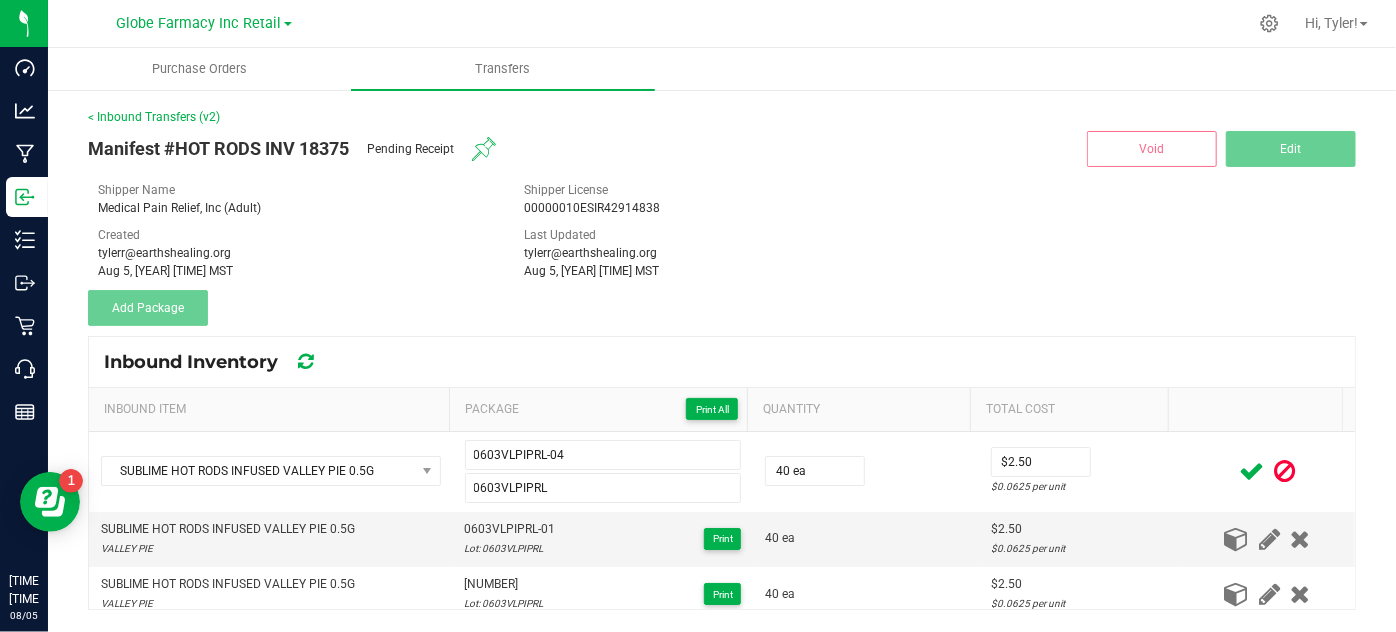 click at bounding box center (1251, 471) 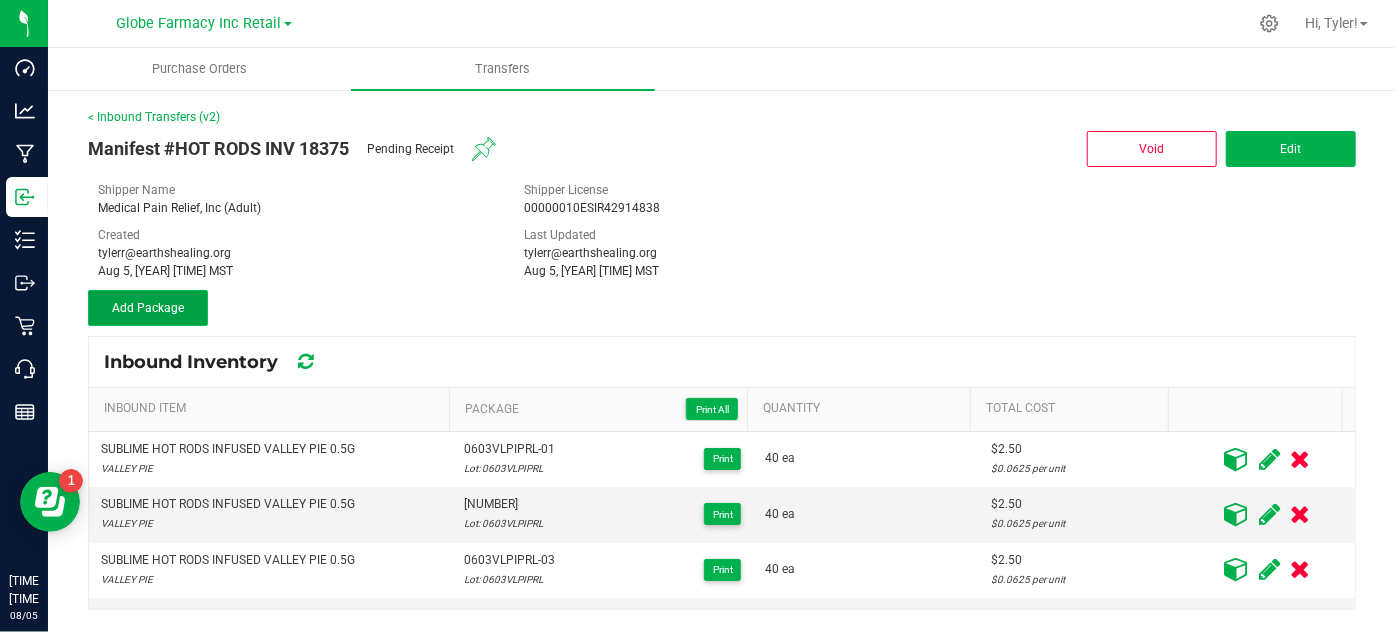 click on "Add Package" at bounding box center (148, 308) 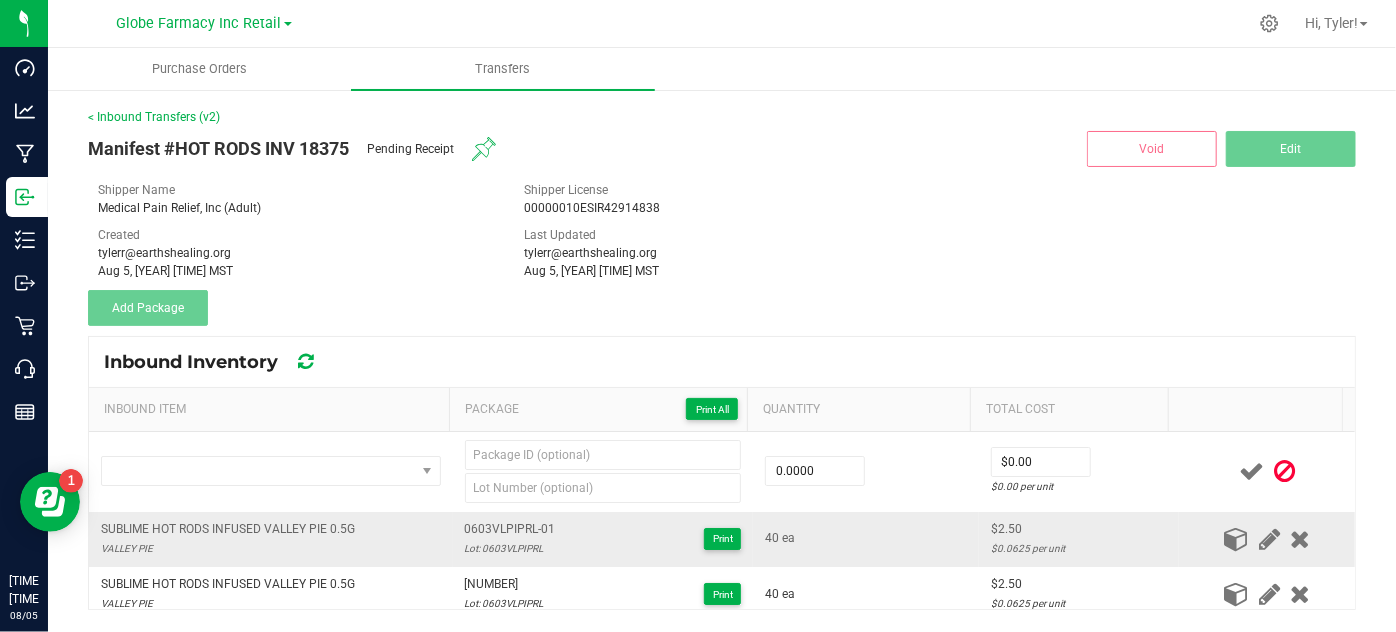 click on "SUBLIME HOT RODS INFUSED VALLEY PIE 0.5G" at bounding box center (228, 529) 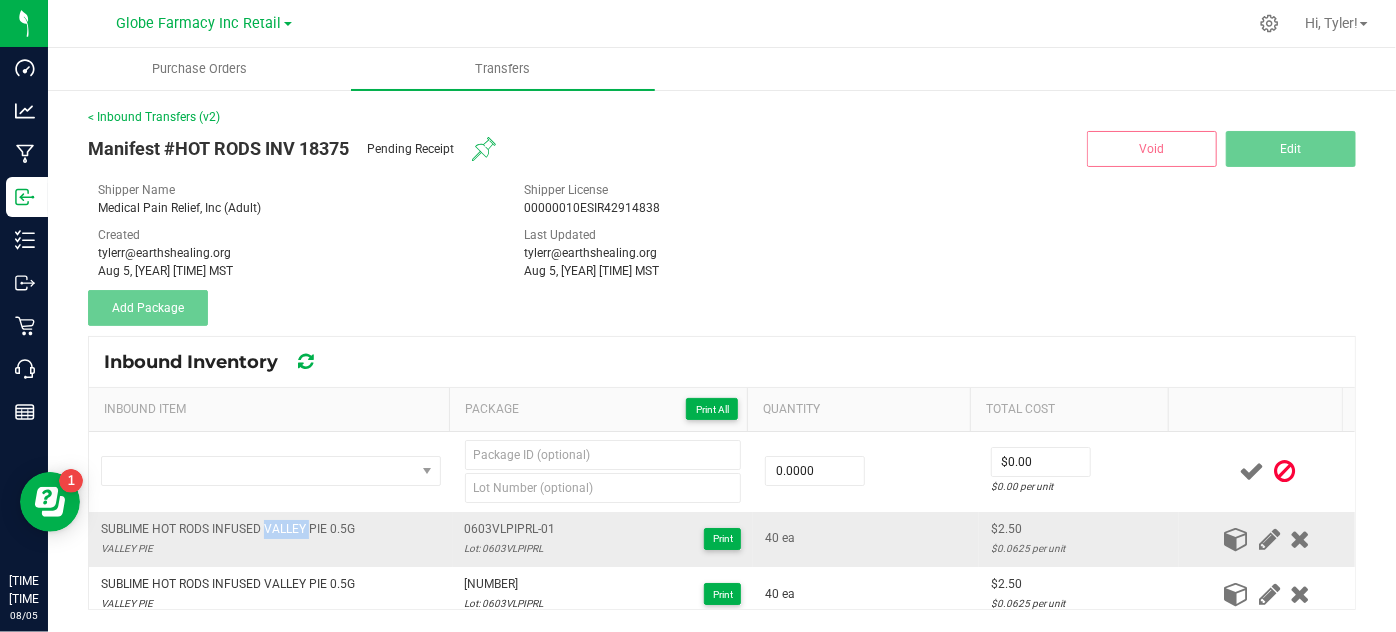 click on "SUBLIME HOT RODS INFUSED VALLEY PIE 0.5G" at bounding box center (228, 529) 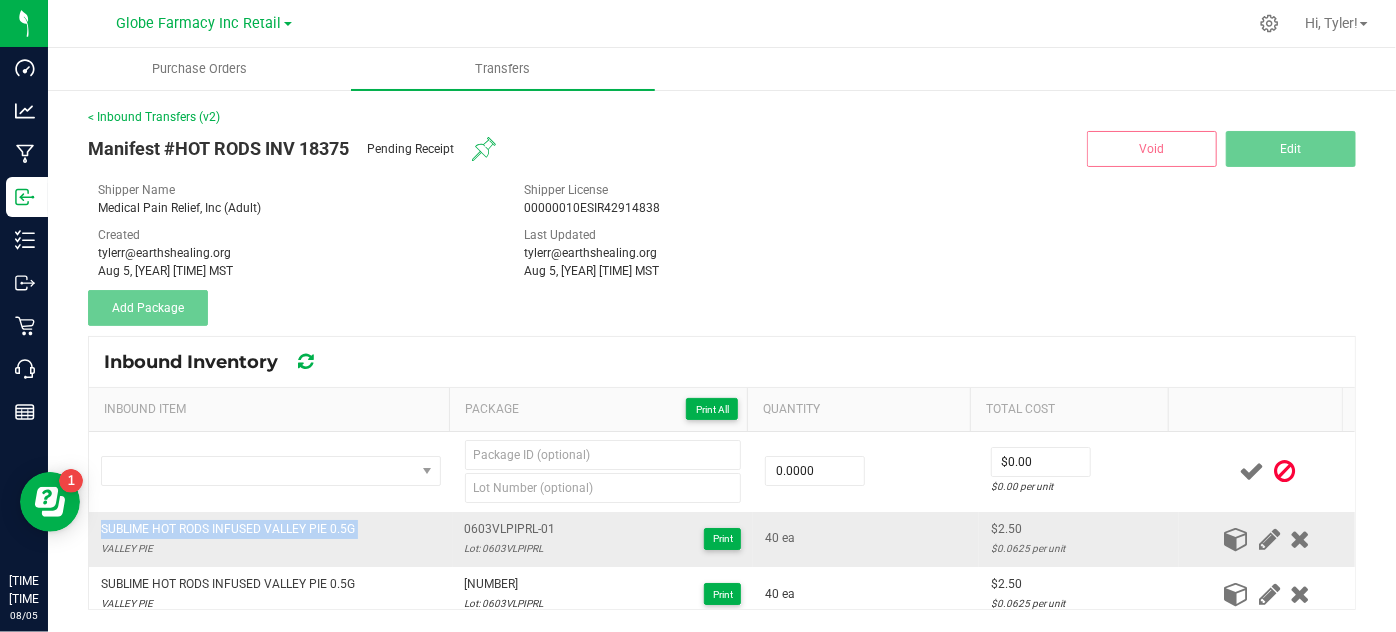 click on "SUBLIME HOT RODS INFUSED VALLEY PIE 0.5G" at bounding box center [228, 529] 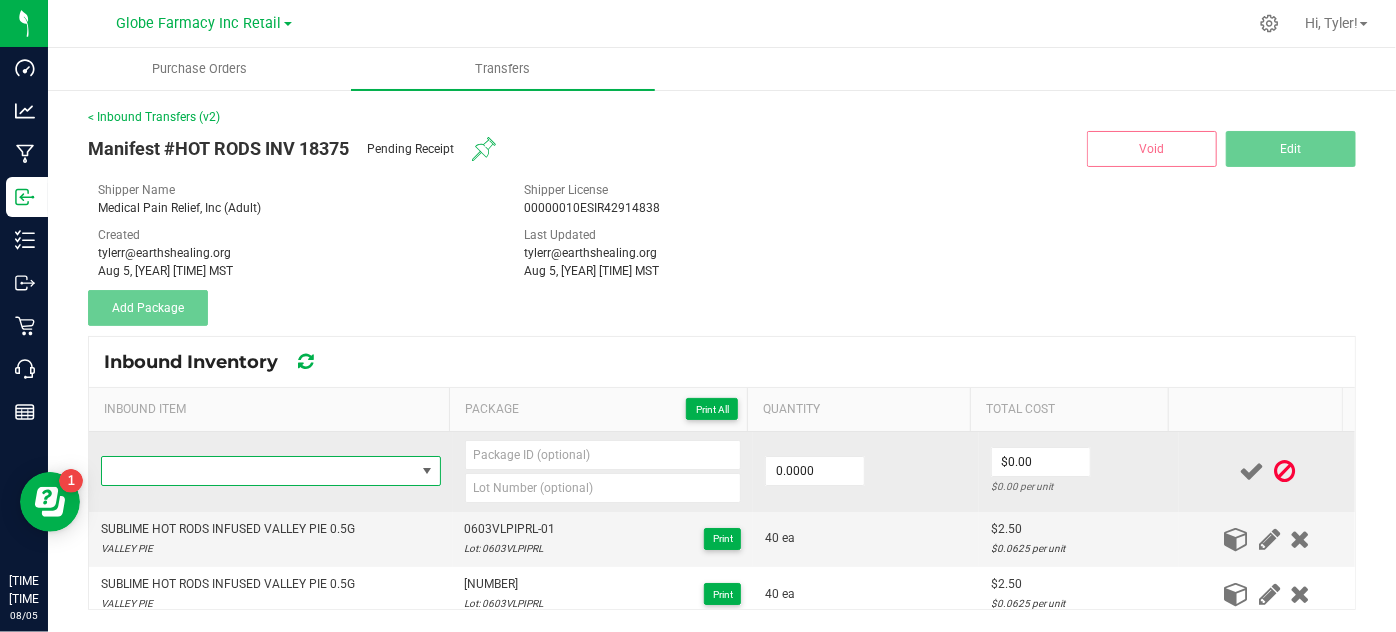 click at bounding box center (258, 471) 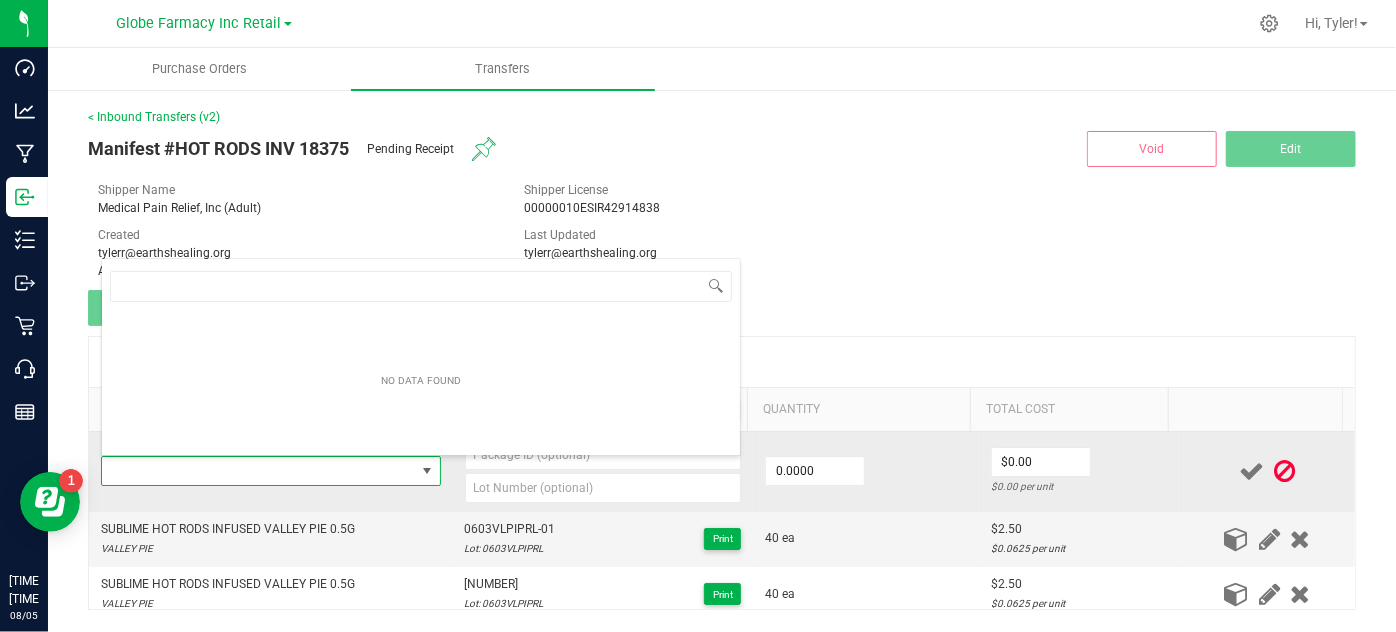 type on "SUBLIME HOT RODS INFUSED VALLEY PIE 0.5G" 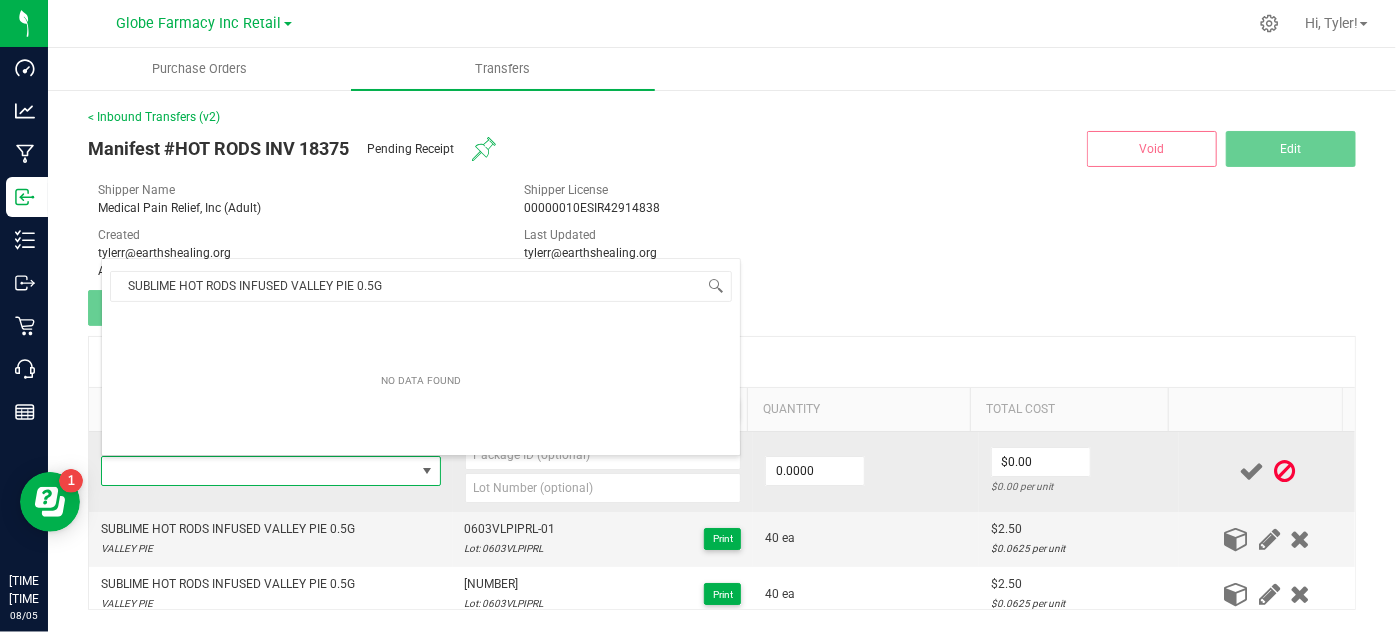 scroll, scrollTop: 99970, scrollLeft: 99664, axis: both 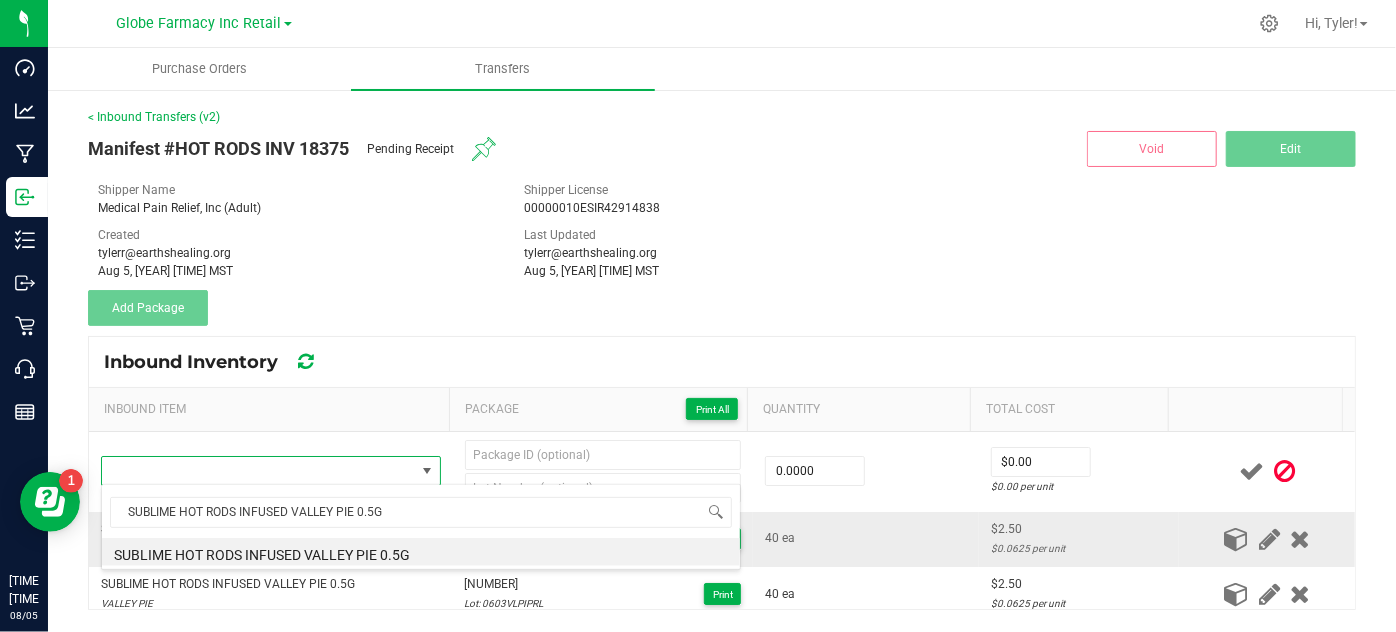click on "SUBLIME HOT RODS INFUSED VALLEY PIE 0.5G" at bounding box center [421, 552] 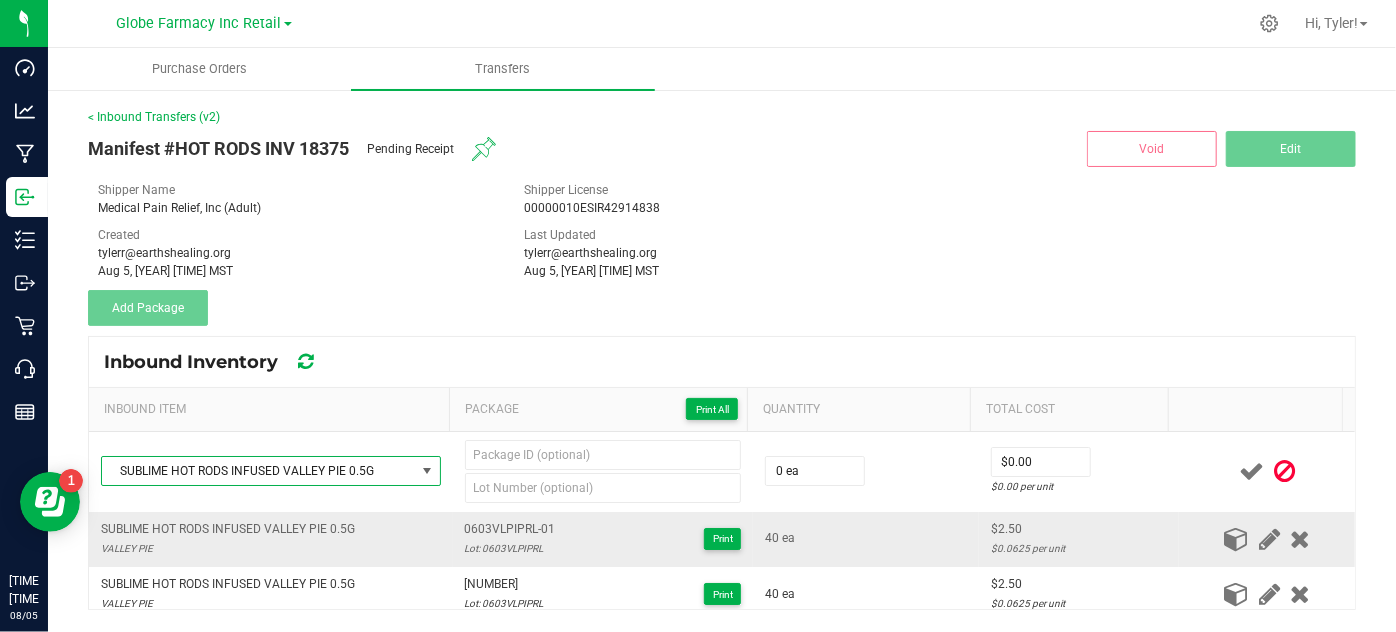 click on "0603VLPIPRL-01" at bounding box center (510, 529) 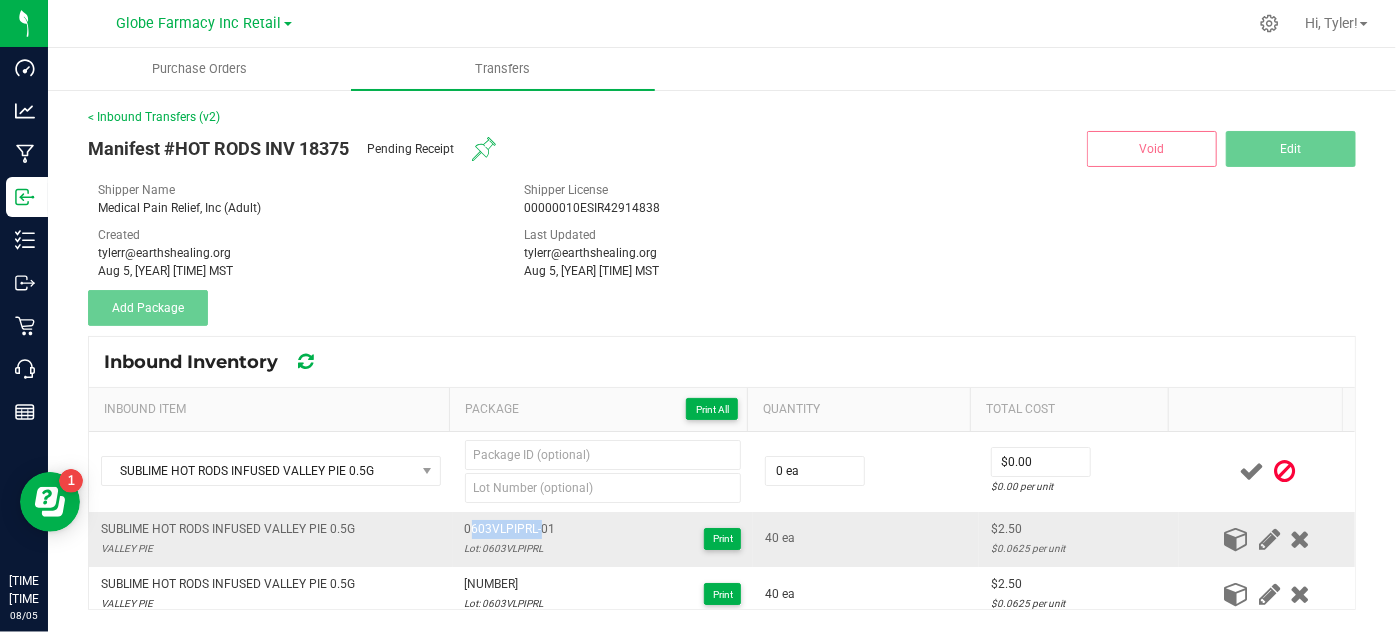click on "0603VLPIPRL-01" at bounding box center (510, 529) 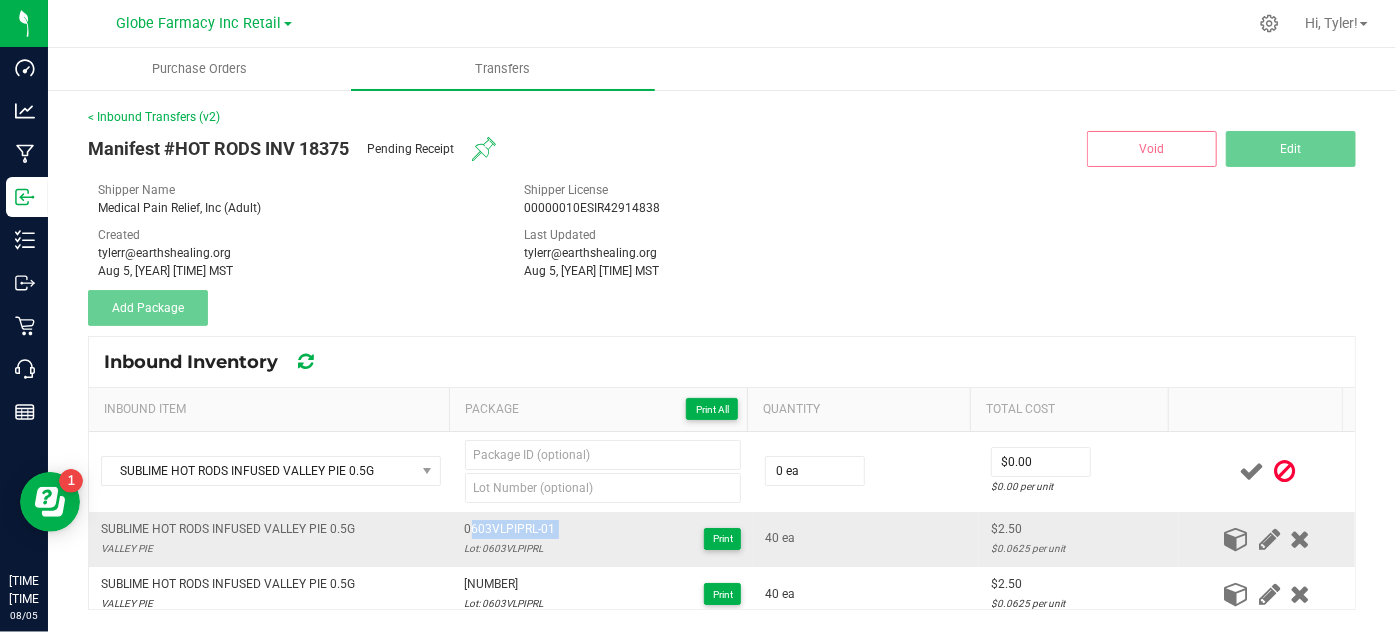 click on "0603VLPIPRL-01" at bounding box center (510, 529) 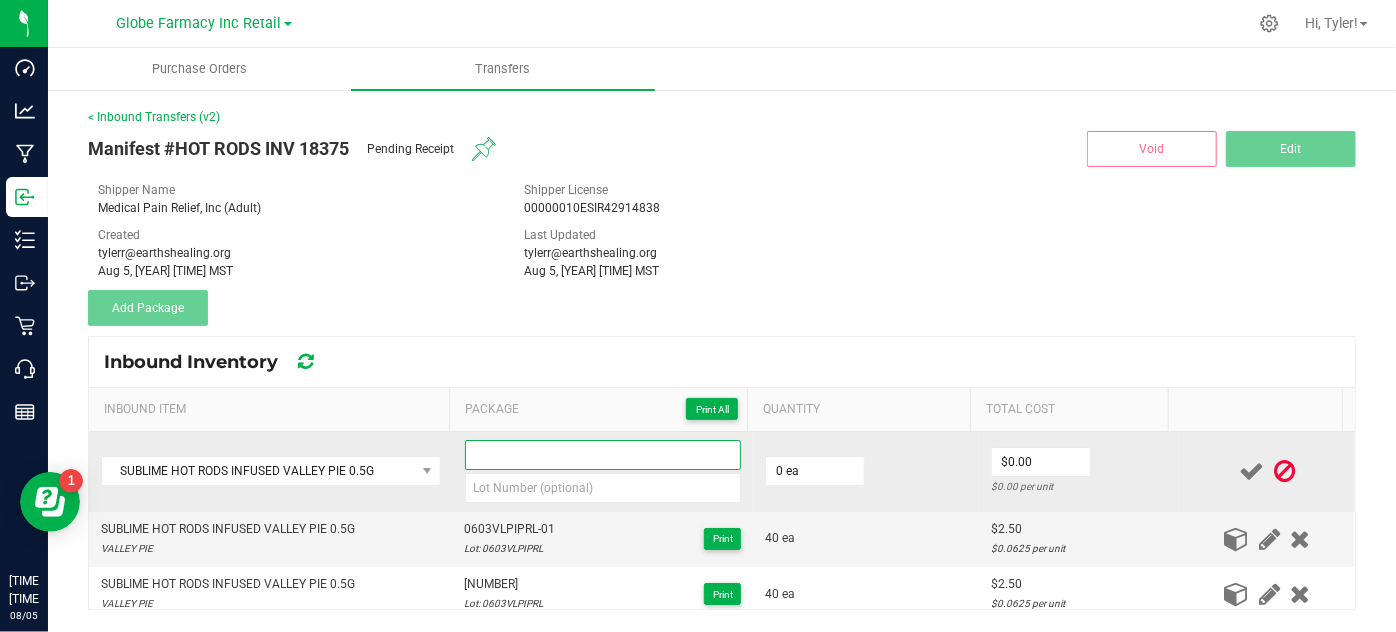 click at bounding box center (603, 455) 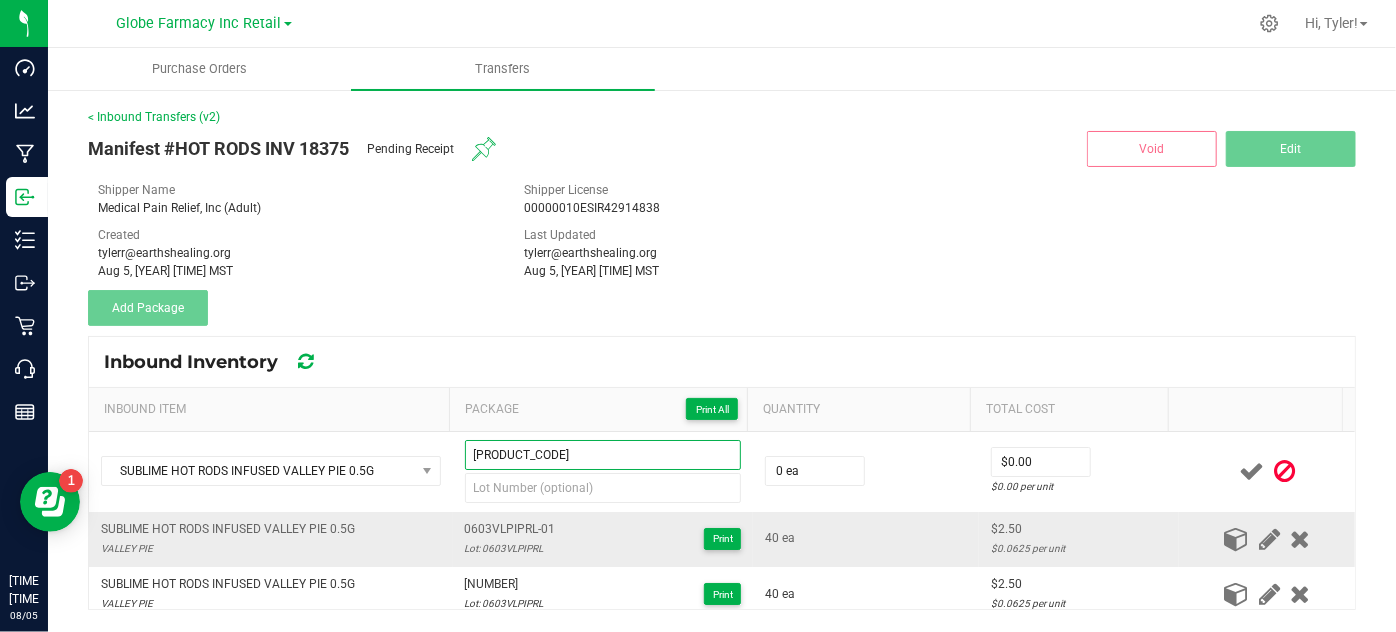 type on "0603VLPIPRL-05" 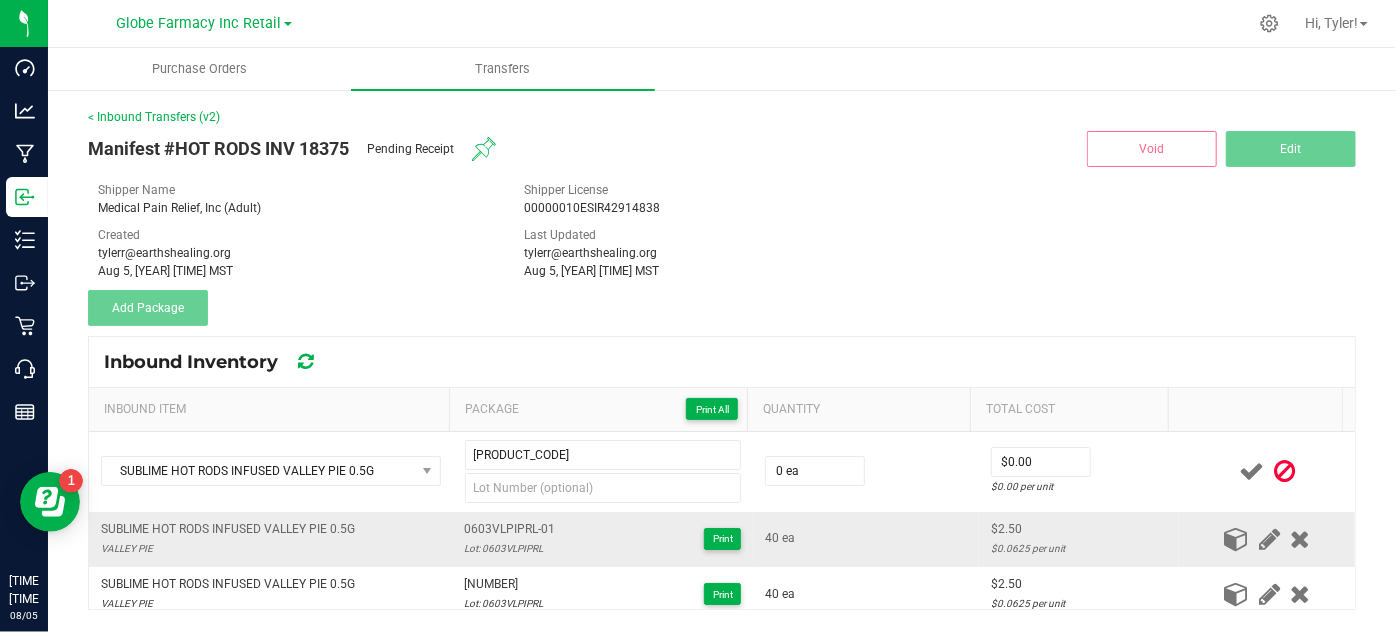 click on "Lot: 0603VLPIPRL" at bounding box center (510, 548) 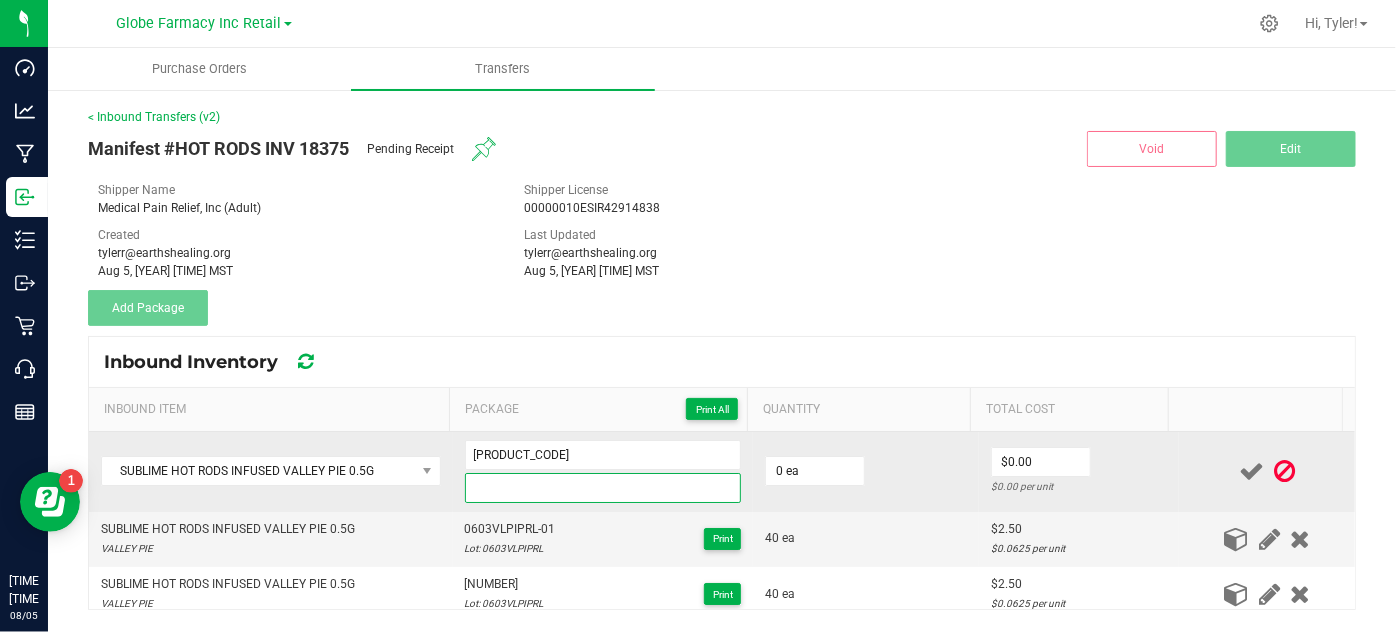 click at bounding box center [603, 488] 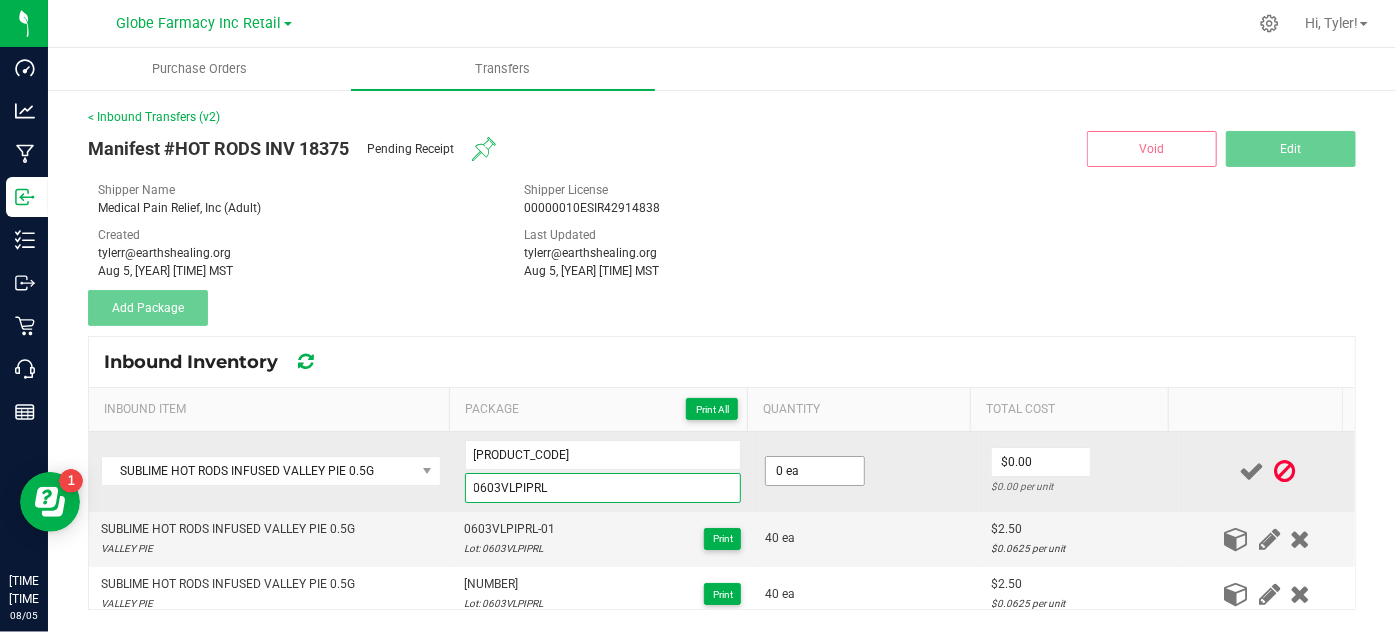 type on "0603VLPIPRL" 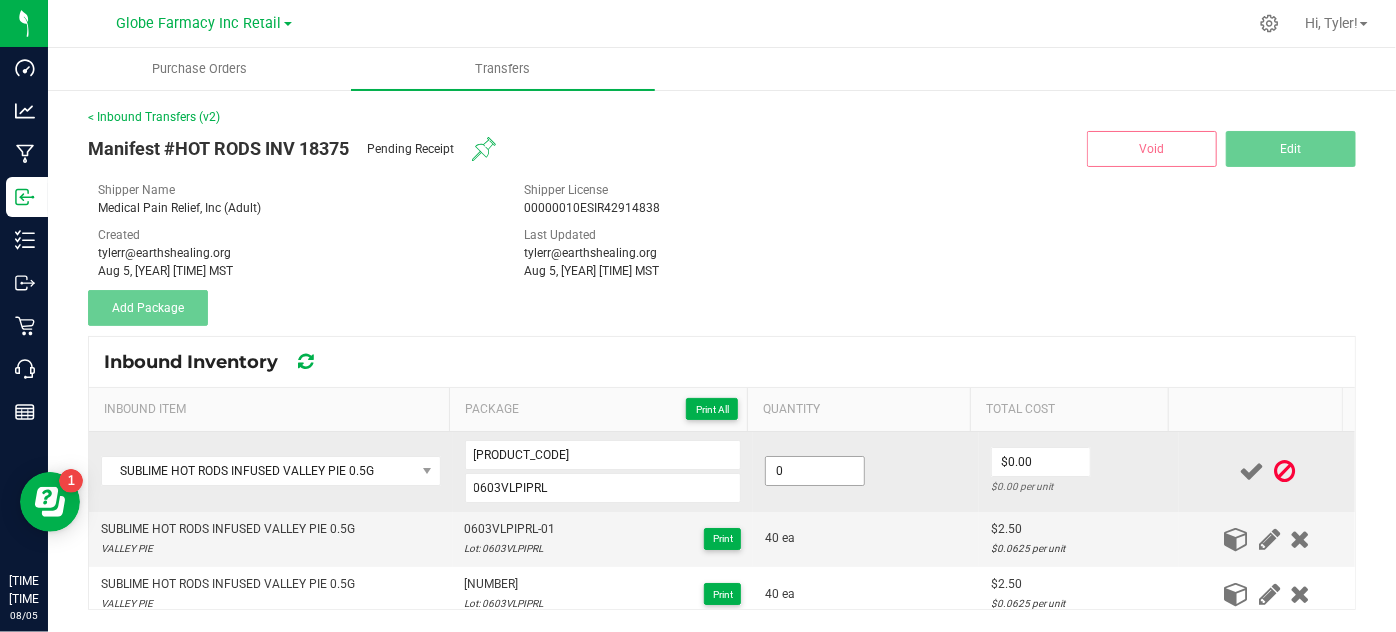 click on "0" at bounding box center (815, 471) 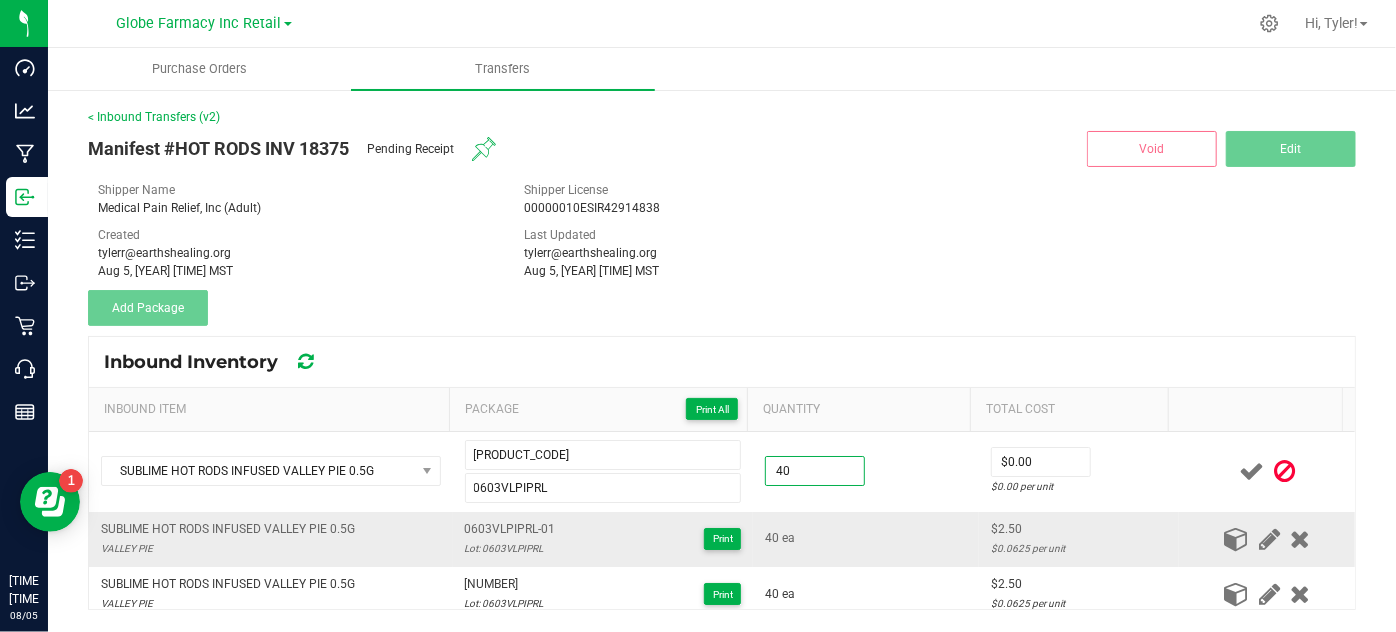type on "40 ea" 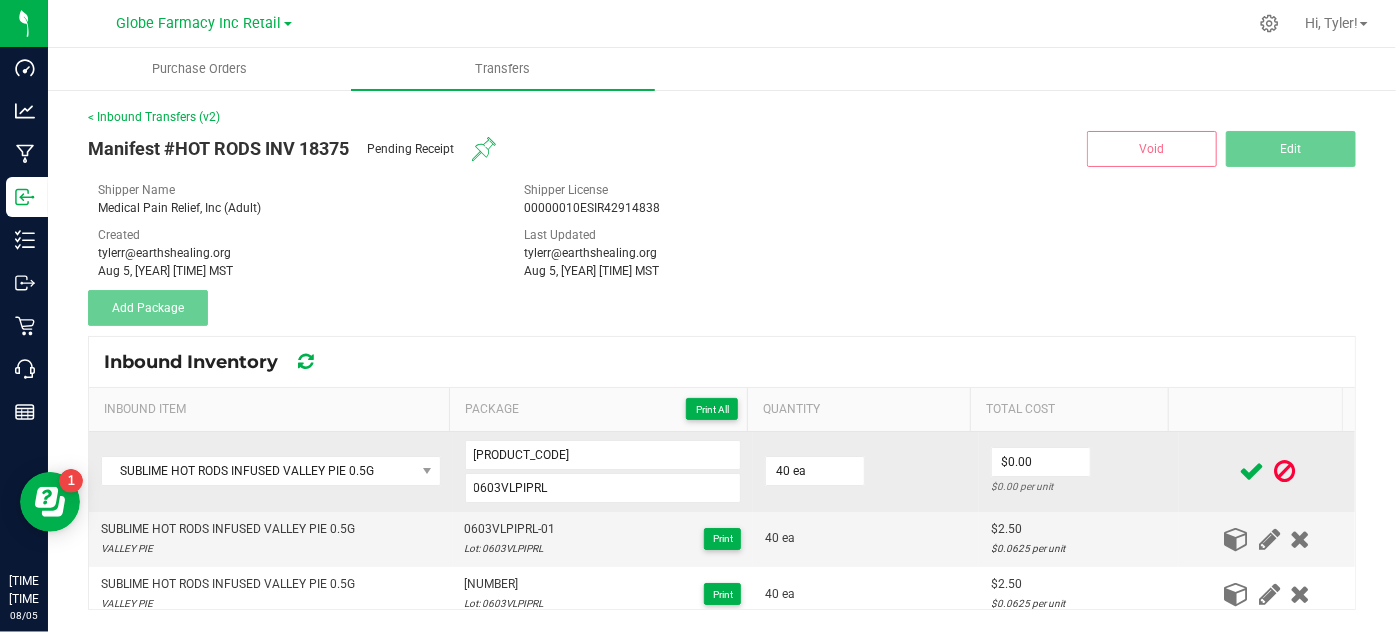 drag, startPoint x: 840, startPoint y: 527, endPoint x: 864, endPoint y: 506, distance: 31.890438 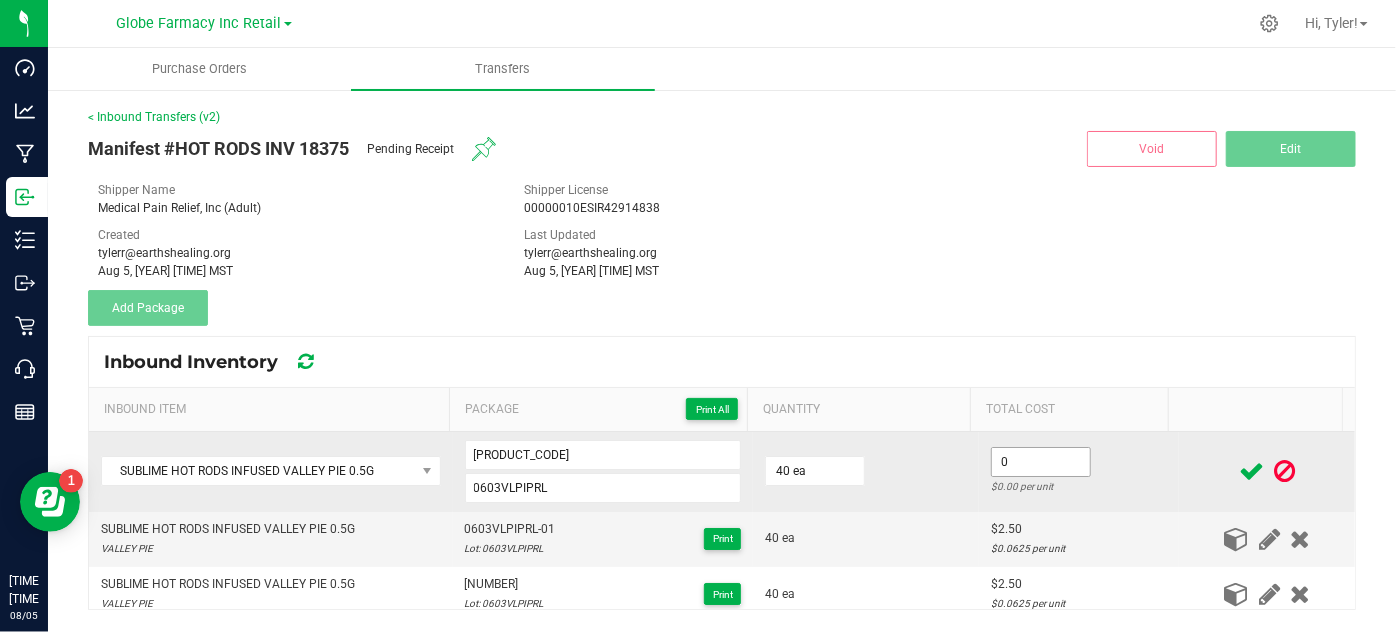 click on "0" at bounding box center [1041, 462] 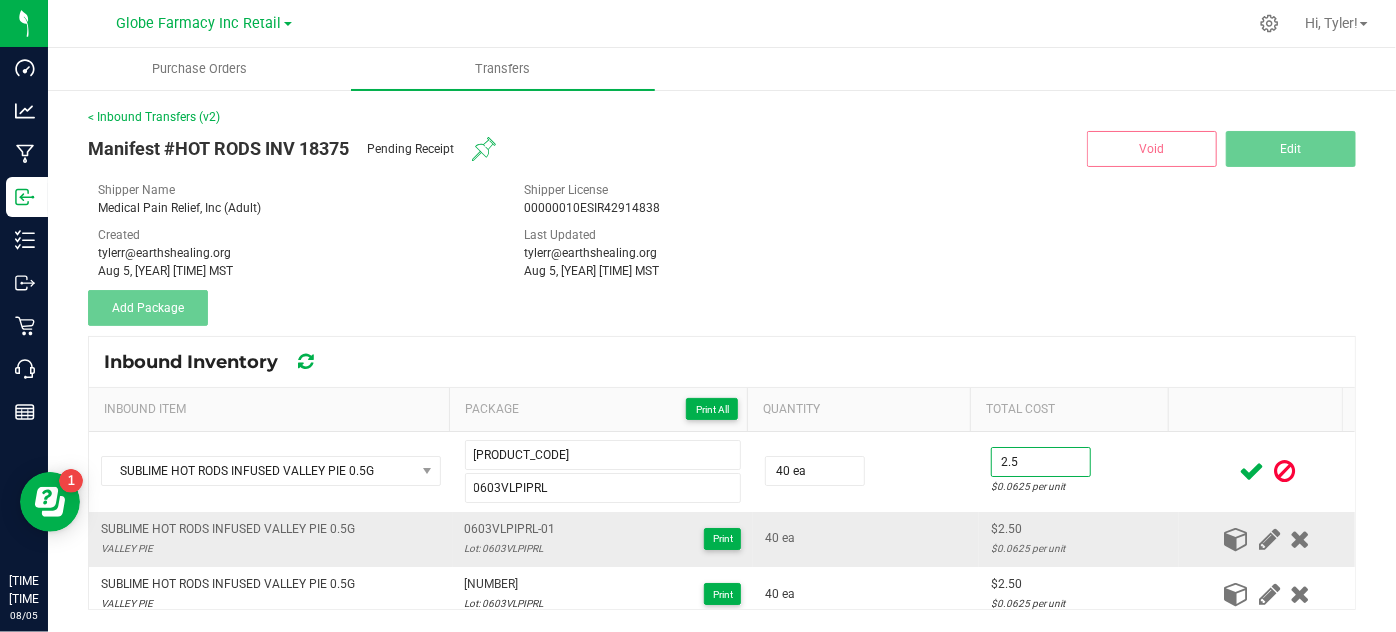 type on "$2.50" 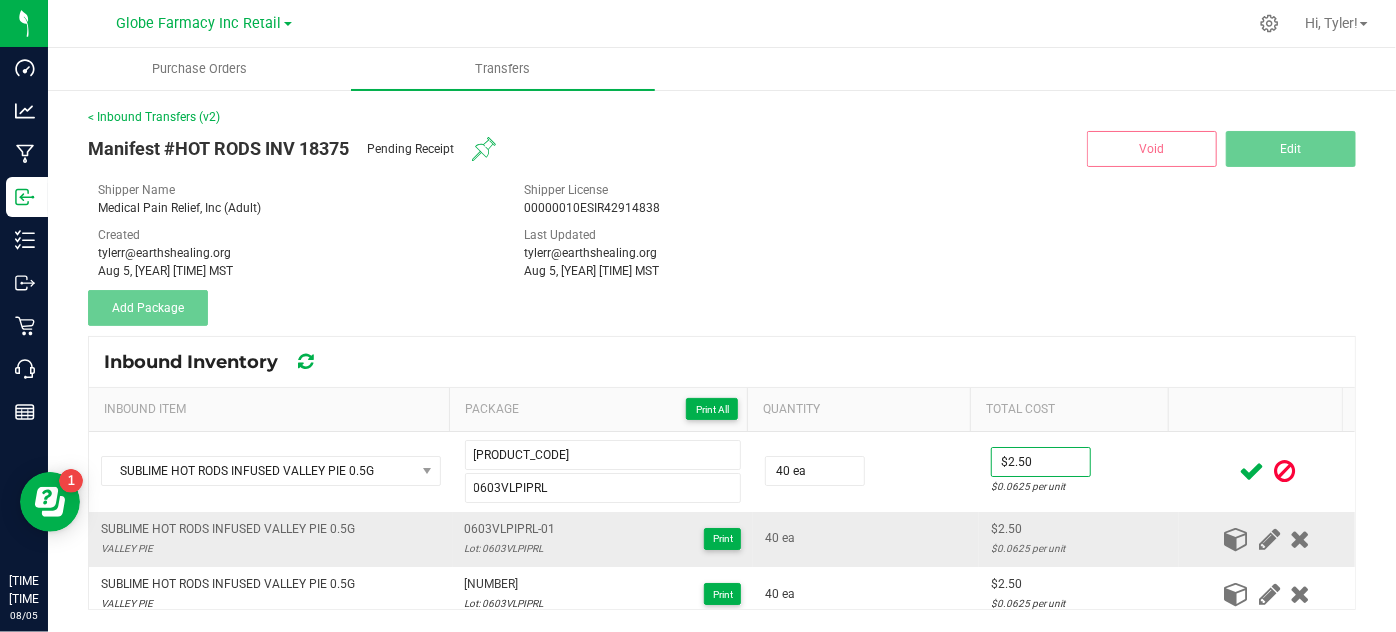 click on "40       ea" at bounding box center [866, 539] 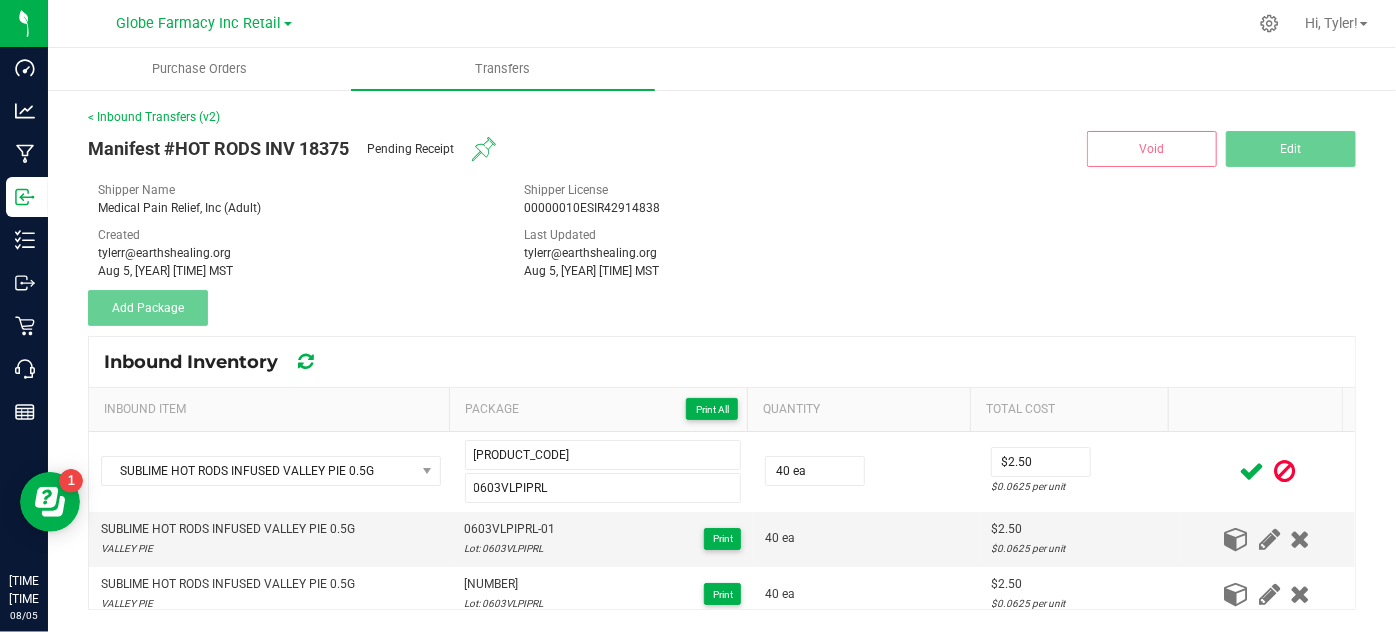 click at bounding box center [1251, 471] 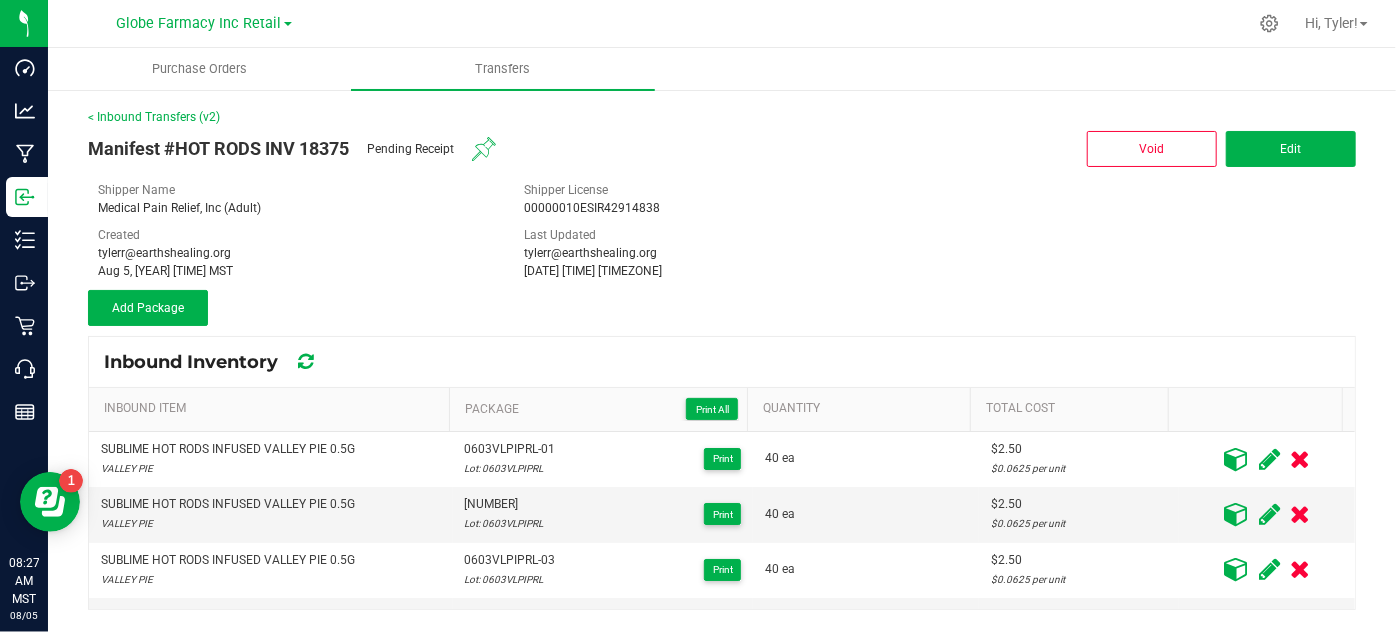 click on "Shipper Name Medical Pain Relief, Inc (Adult)" at bounding box center [296, 199] 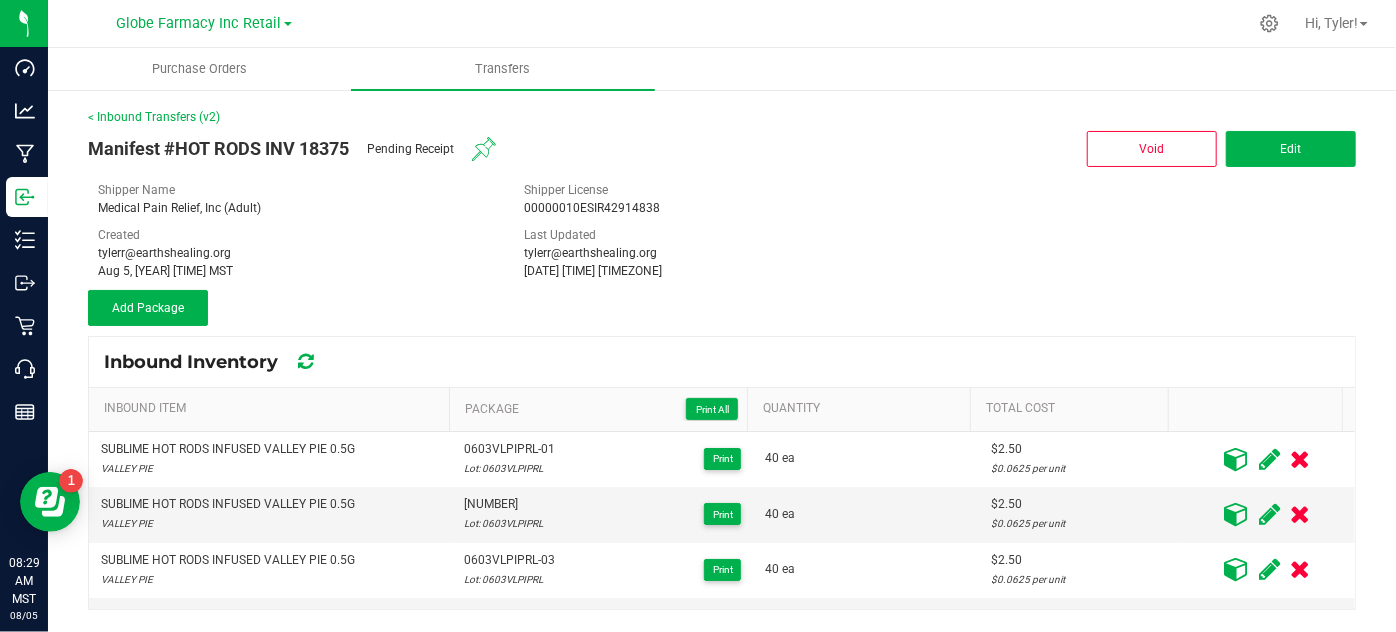 click at bounding box center (1236, 459) 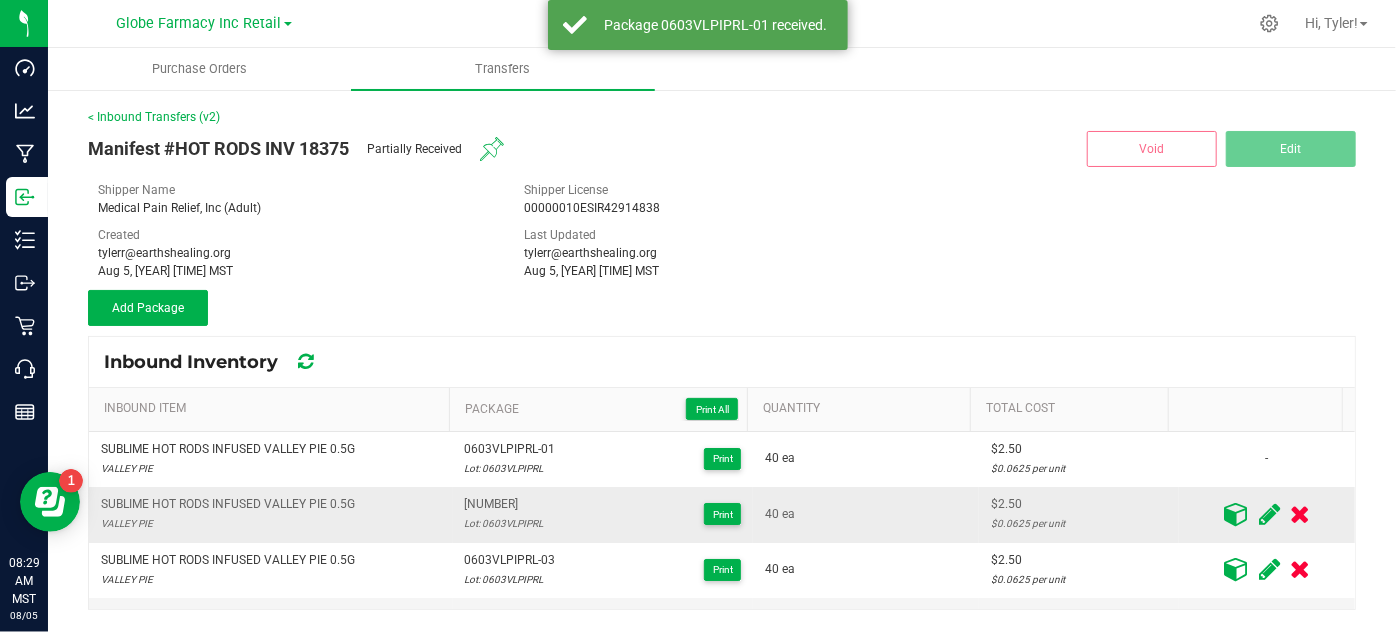 click at bounding box center (1236, 514) 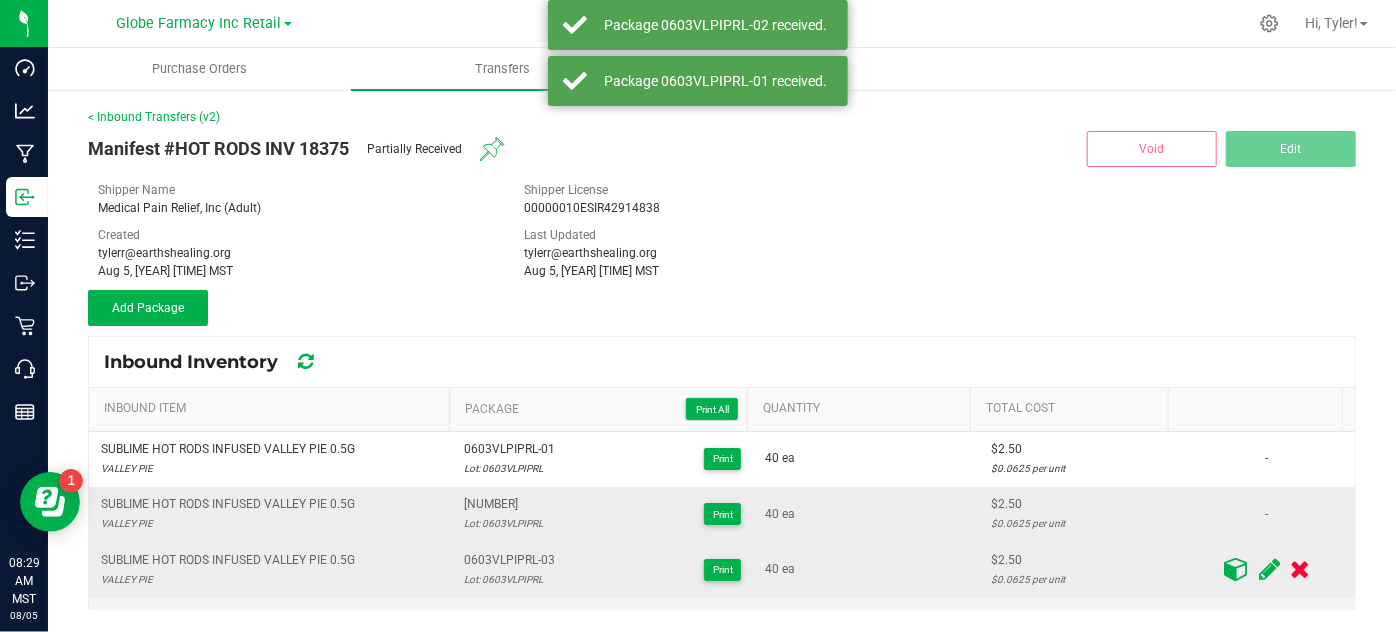 click at bounding box center (1236, 569) 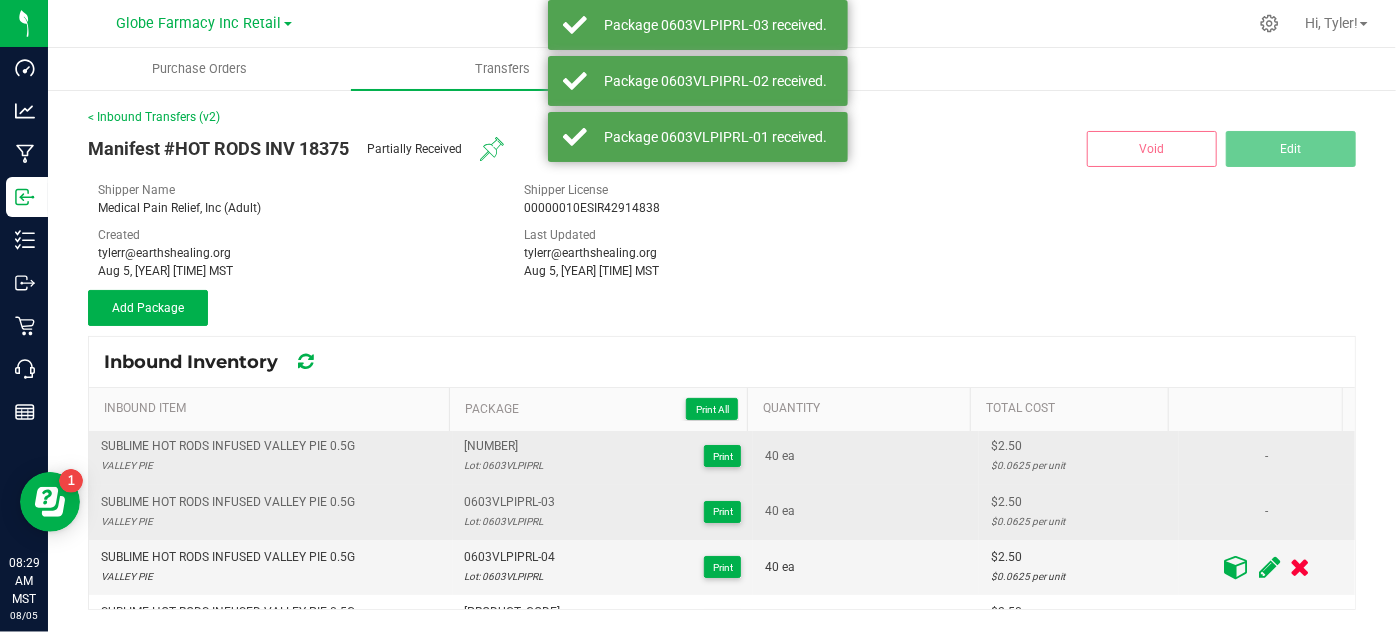 scroll, scrollTop: 90, scrollLeft: 0, axis: vertical 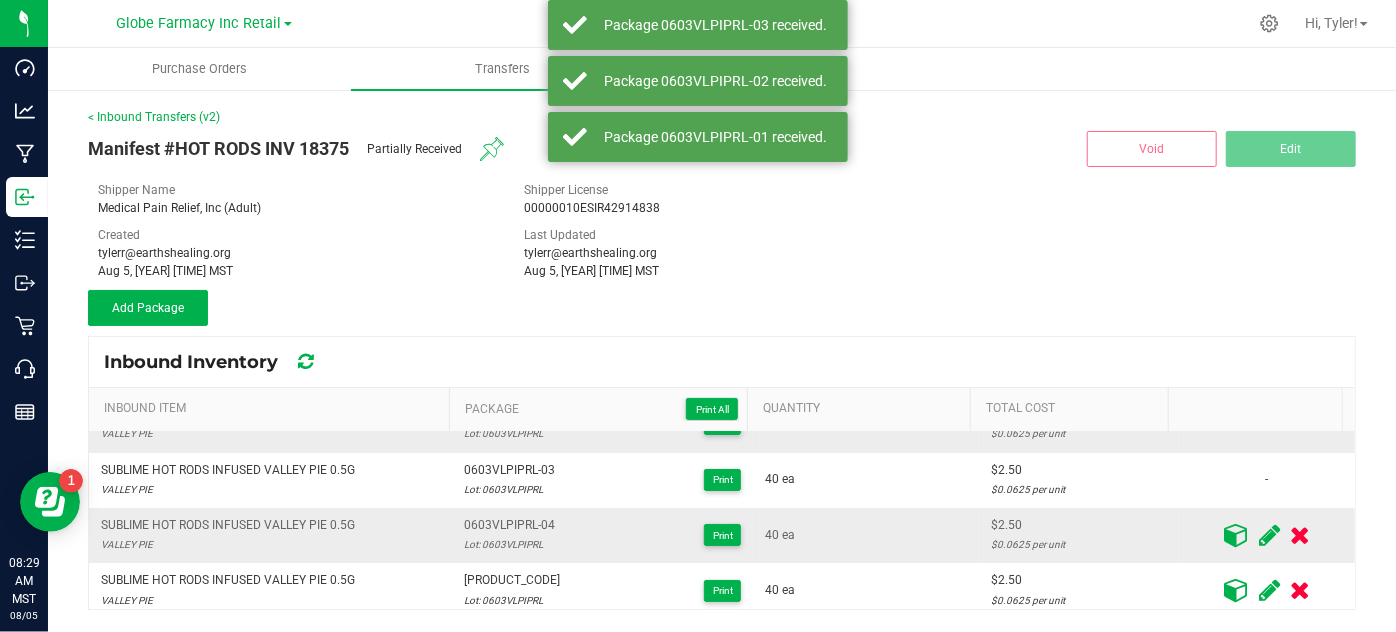 click at bounding box center (1236, 535) 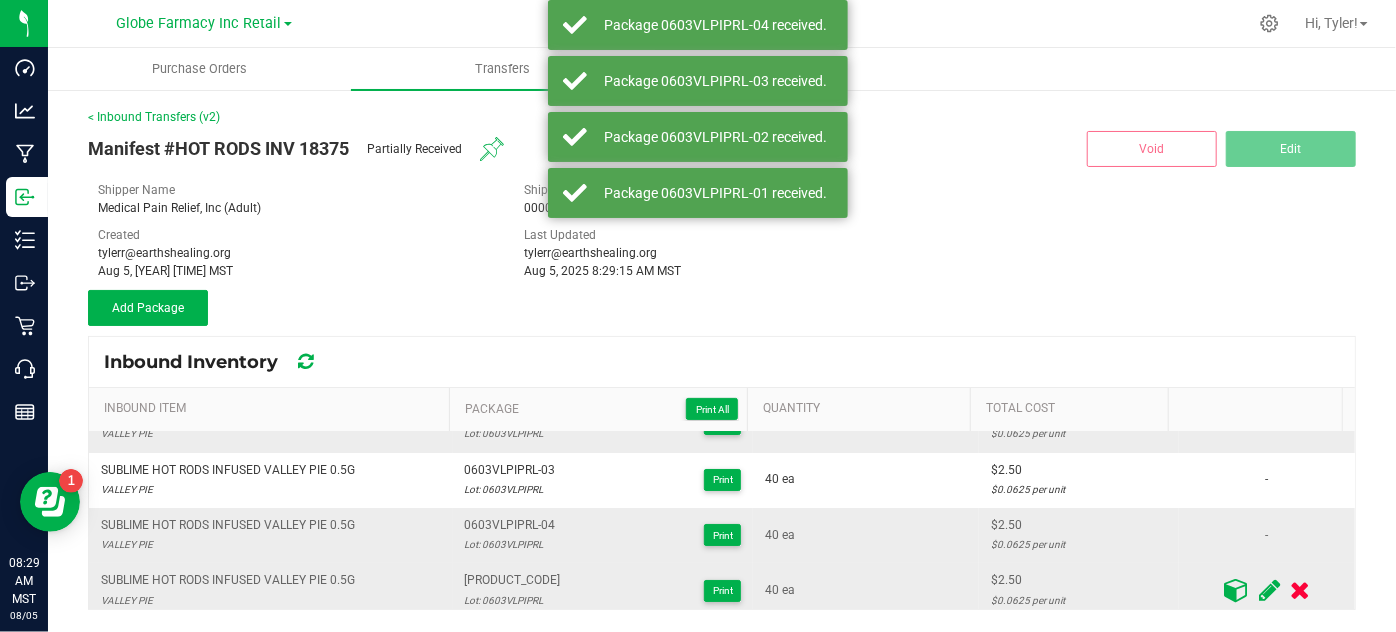 click at bounding box center [1236, 590] 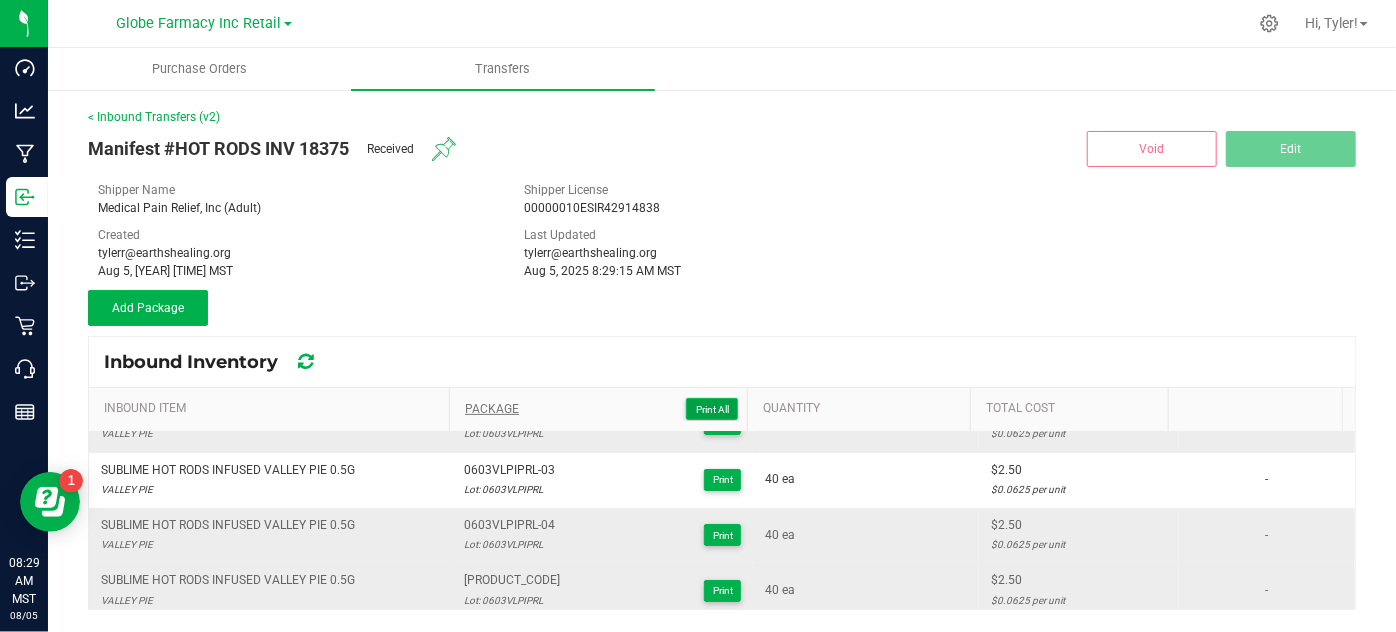 click on "Print All" at bounding box center [712, 409] 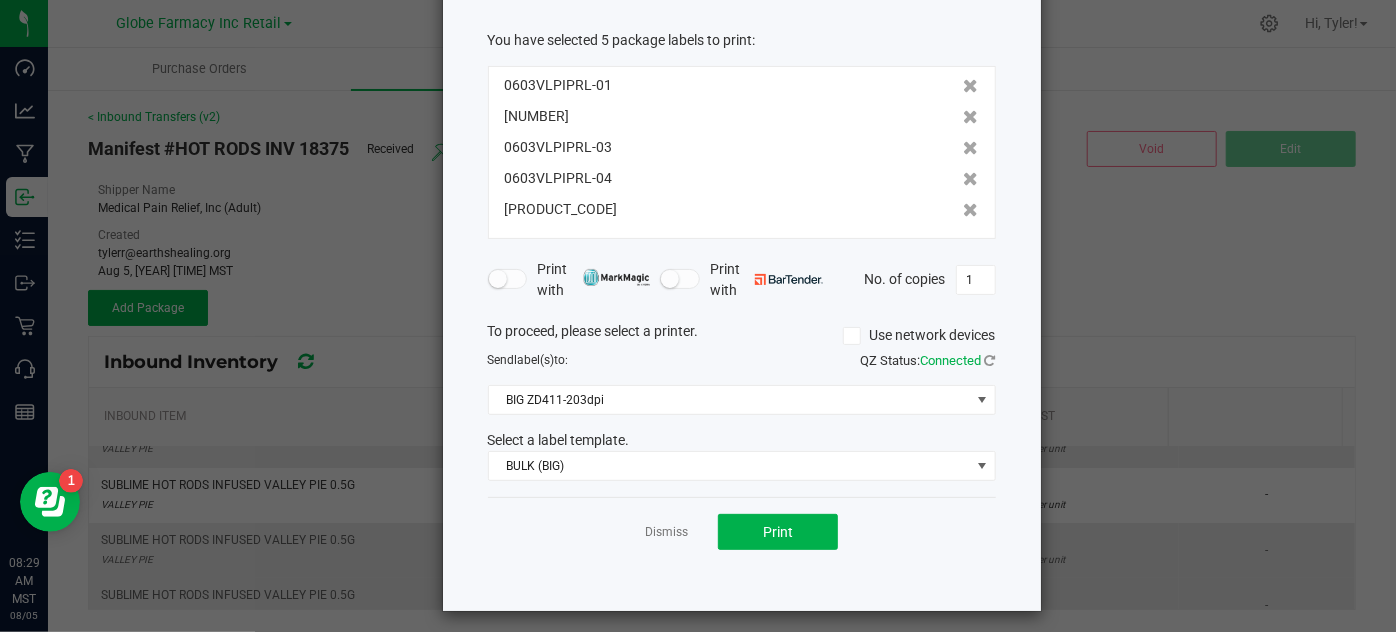 scroll, scrollTop: 128, scrollLeft: 0, axis: vertical 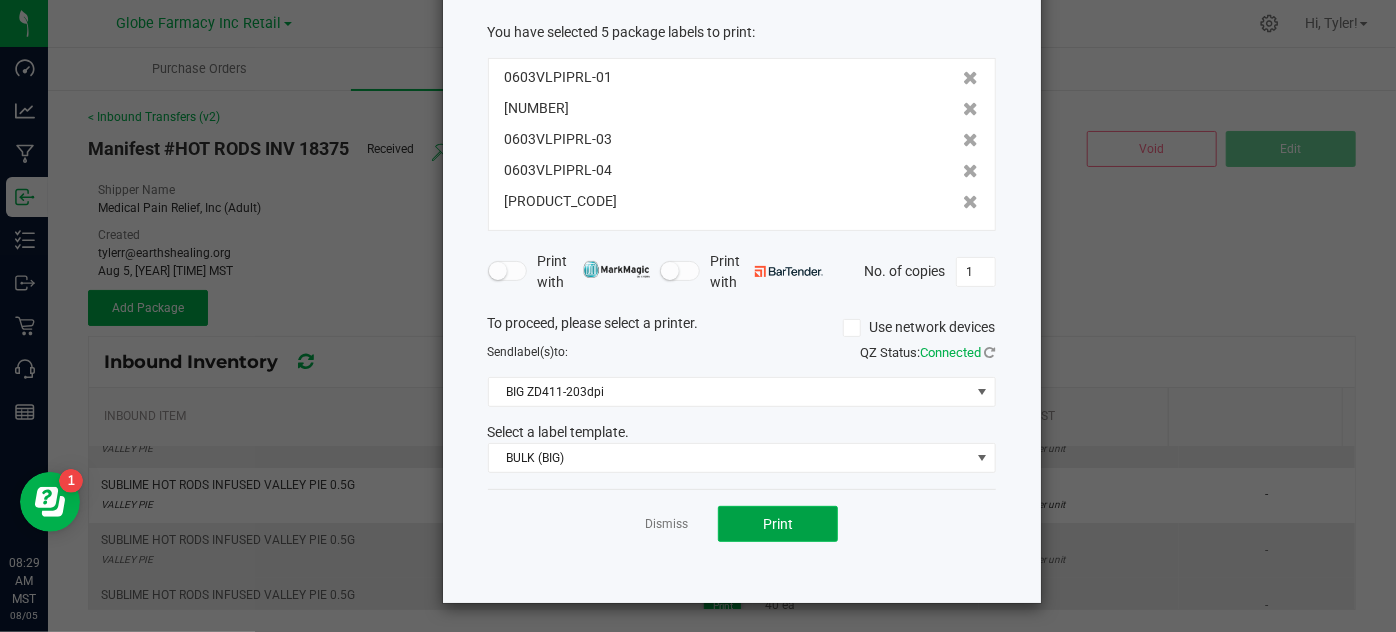 click on "Print" 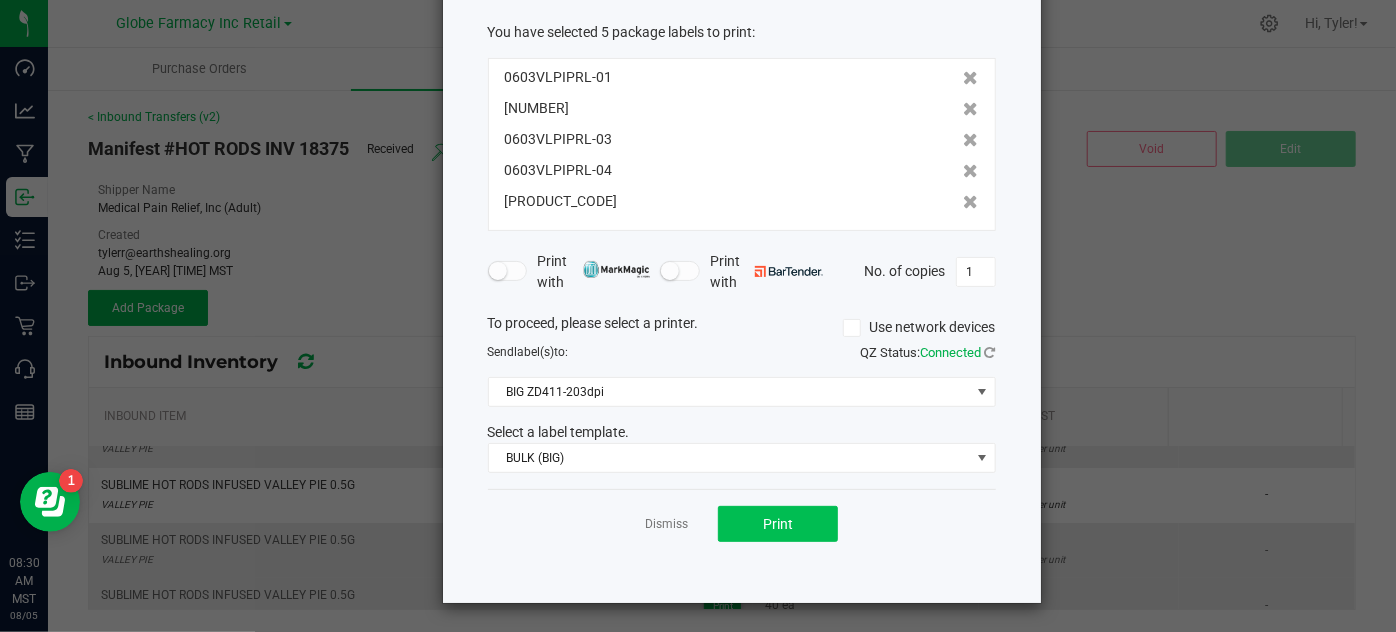 scroll, scrollTop: 37, scrollLeft: 0, axis: vertical 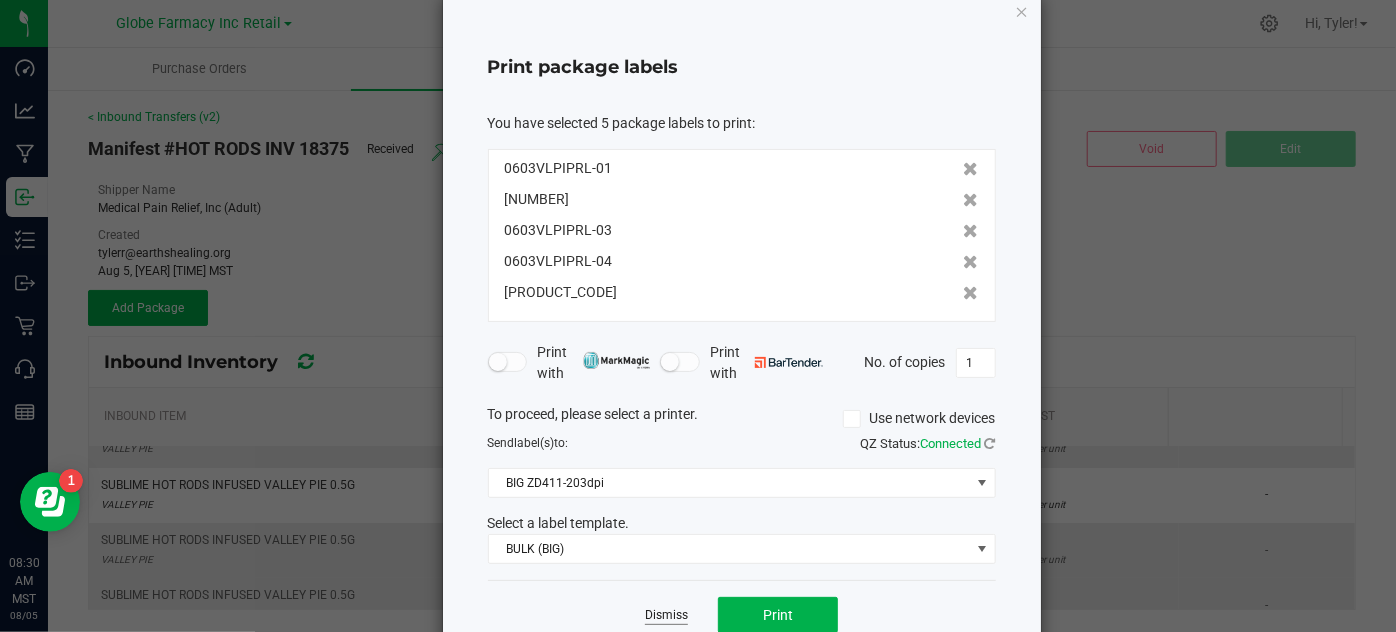 click on "Dismiss" 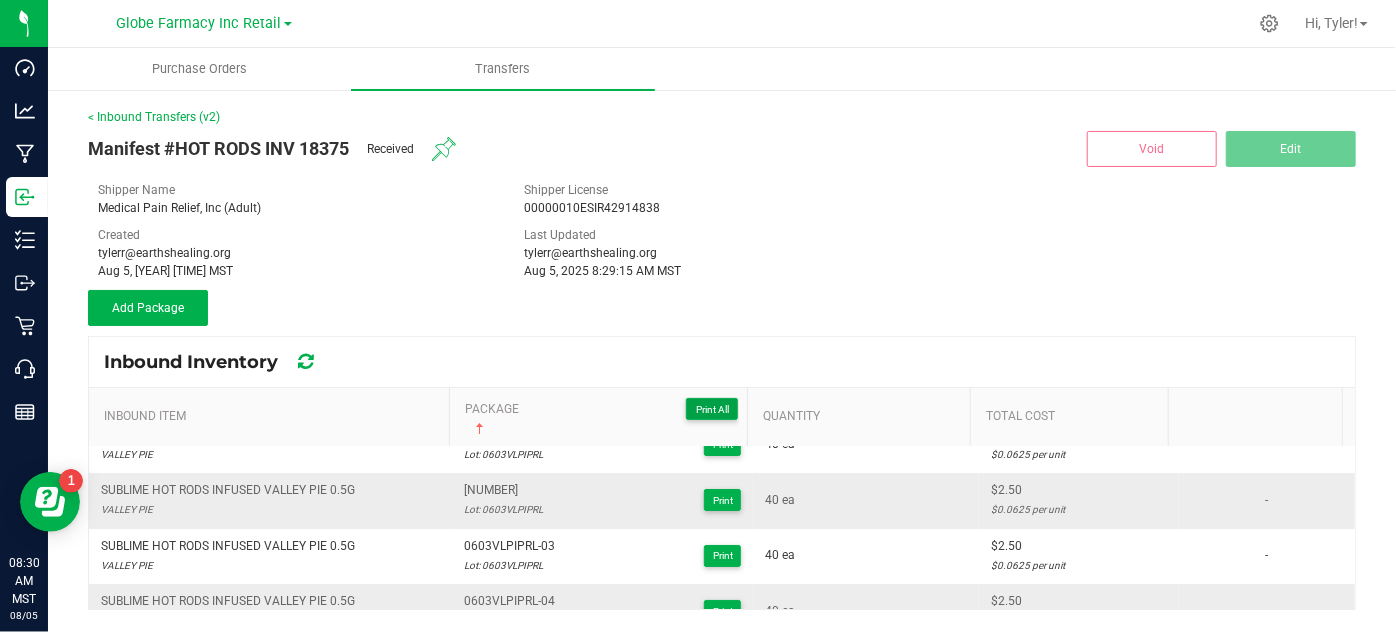 scroll, scrollTop: 0, scrollLeft: 0, axis: both 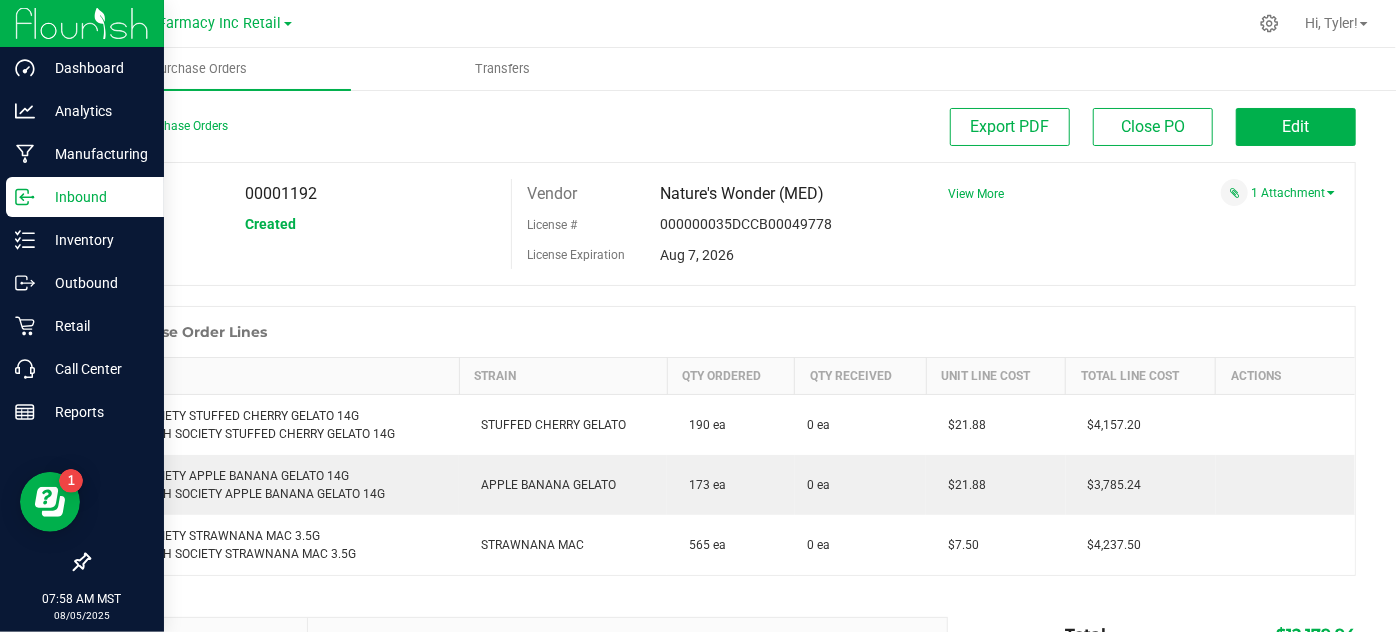 click on "Inbound" at bounding box center [85, 197] 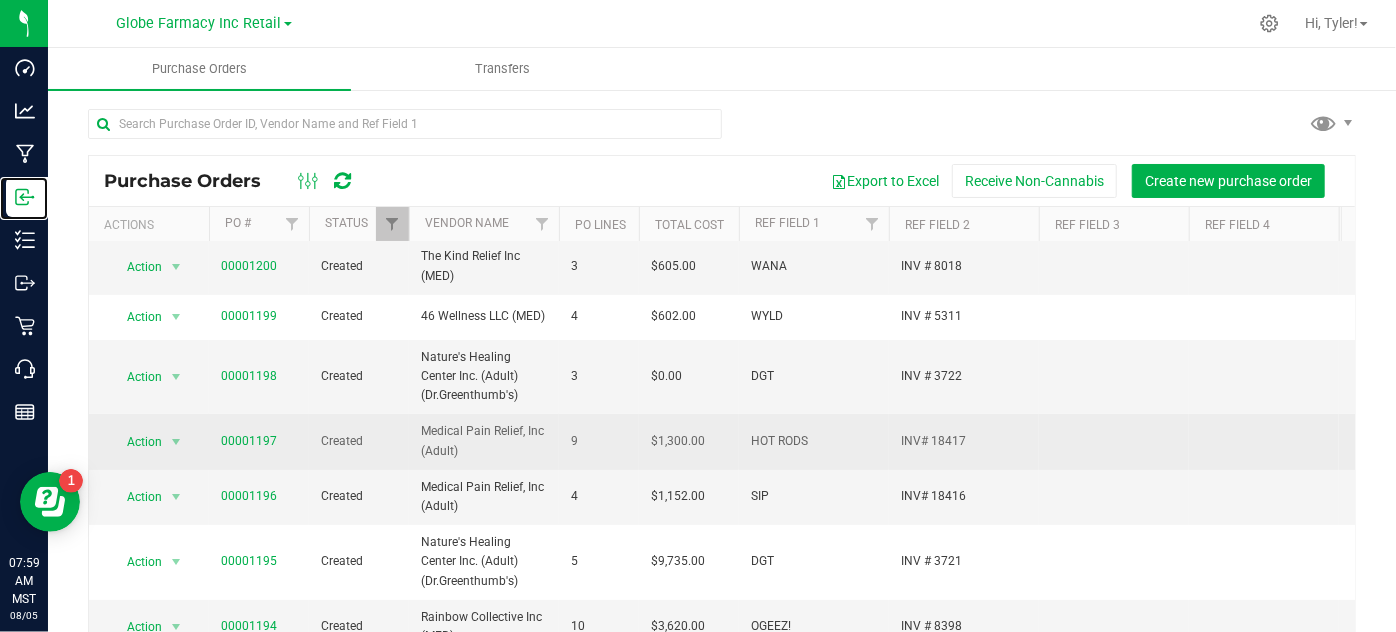 scroll, scrollTop: 90, scrollLeft: 0, axis: vertical 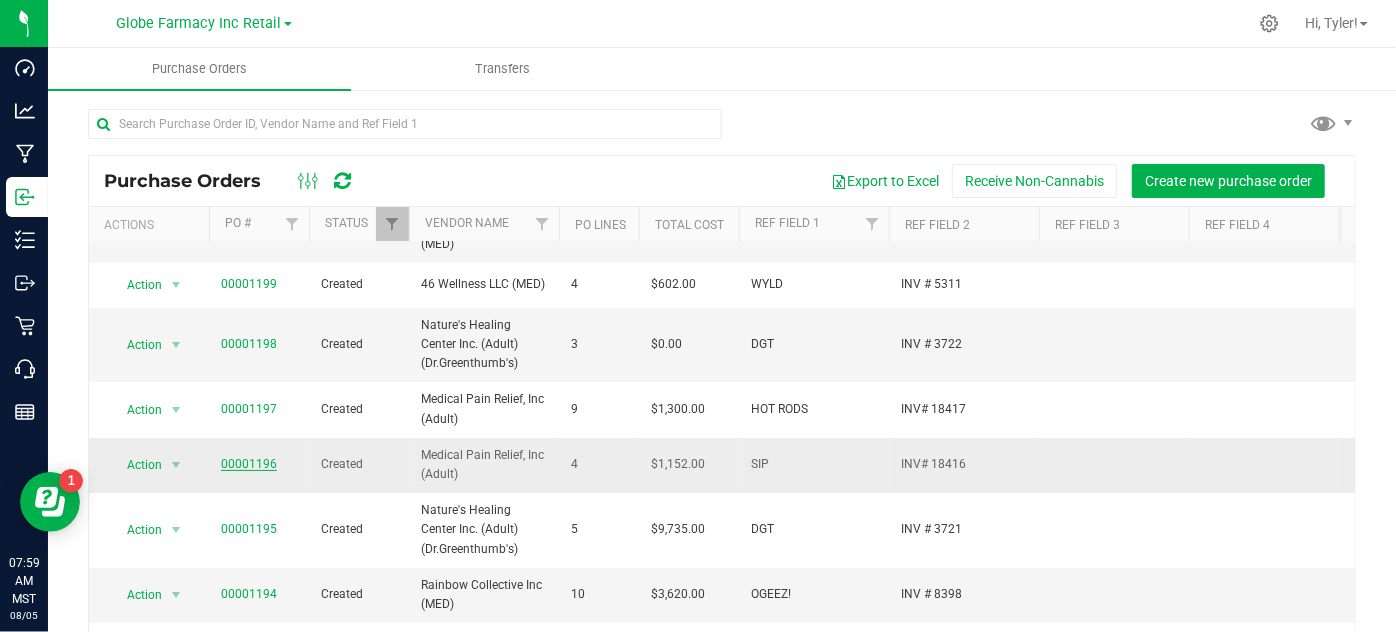 click on "00001196" at bounding box center [249, 464] 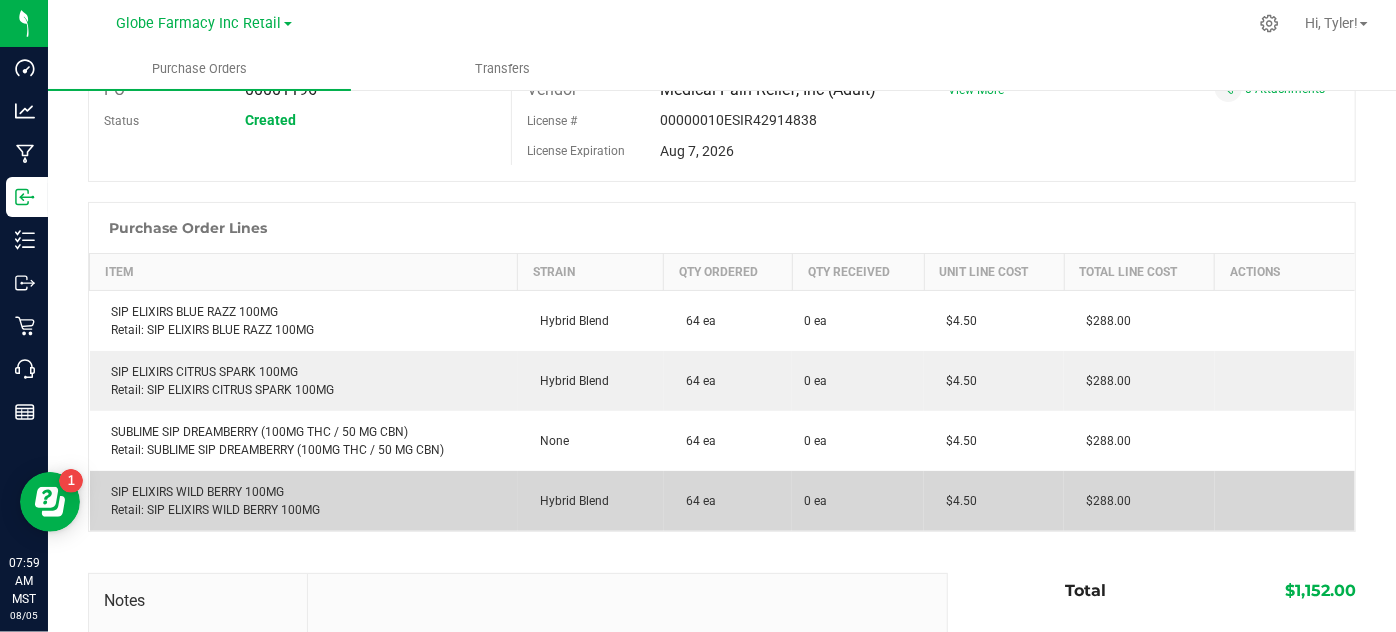 scroll, scrollTop: 0, scrollLeft: 0, axis: both 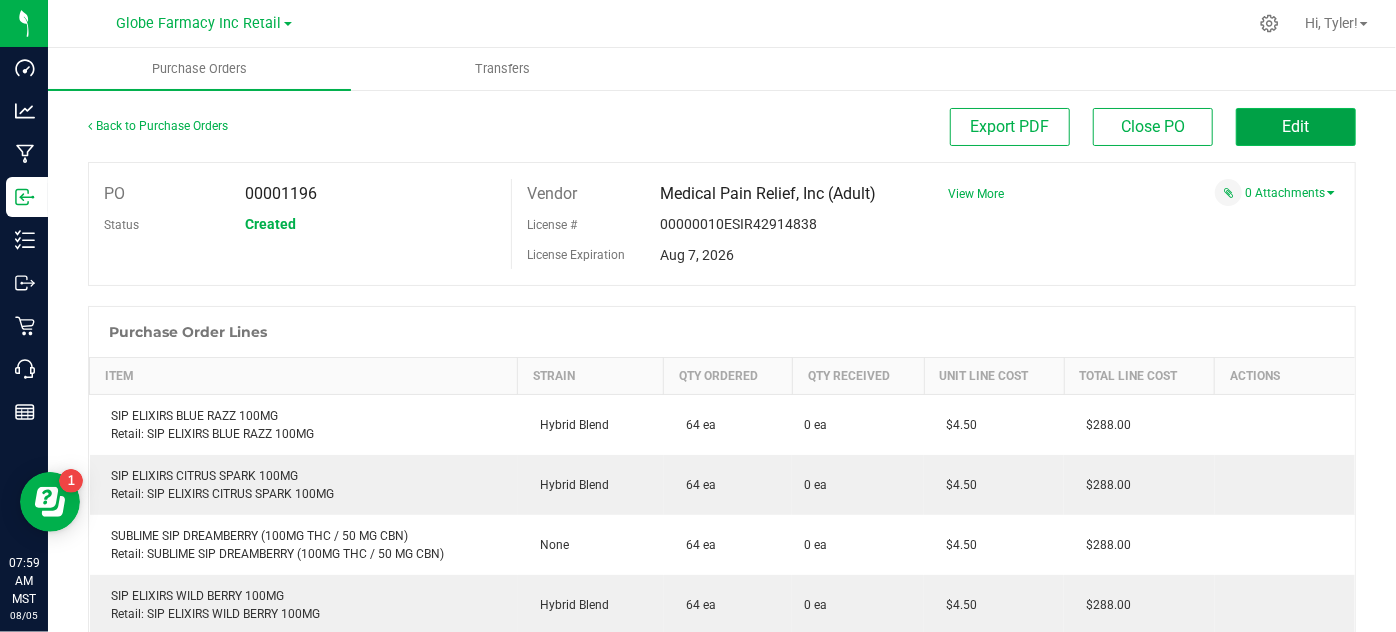 click on "Edit" at bounding box center [1296, 127] 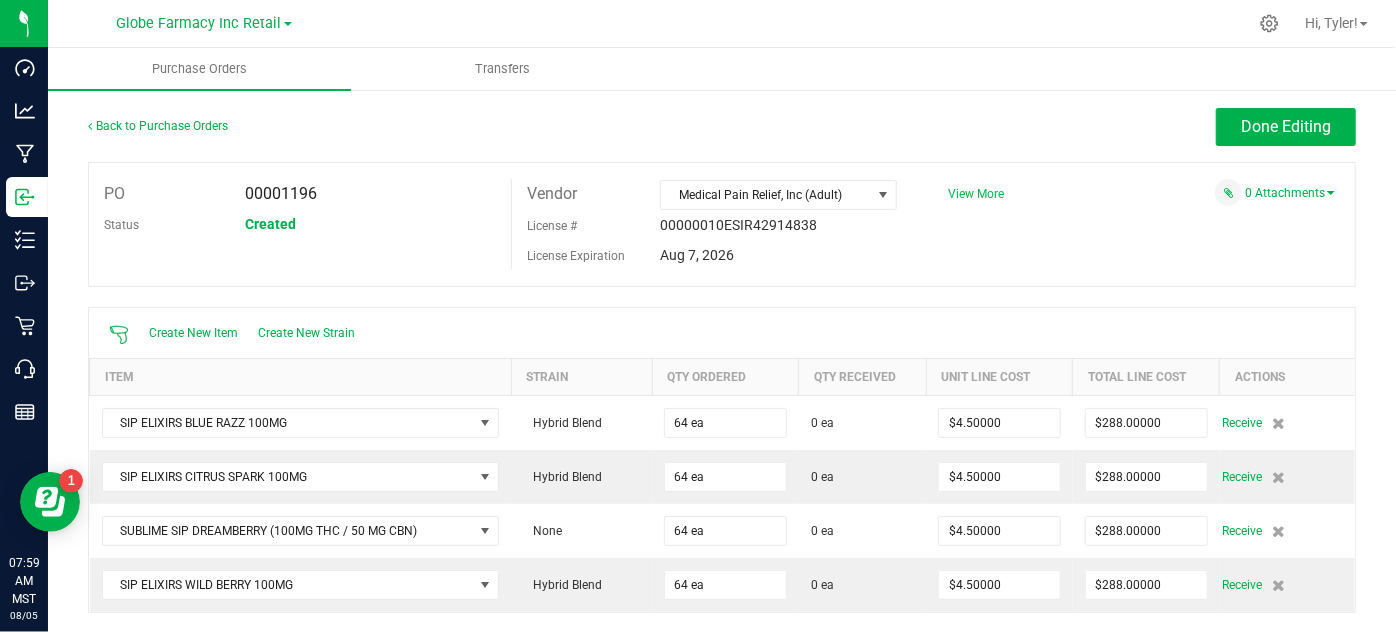click on "View More" at bounding box center (976, 194) 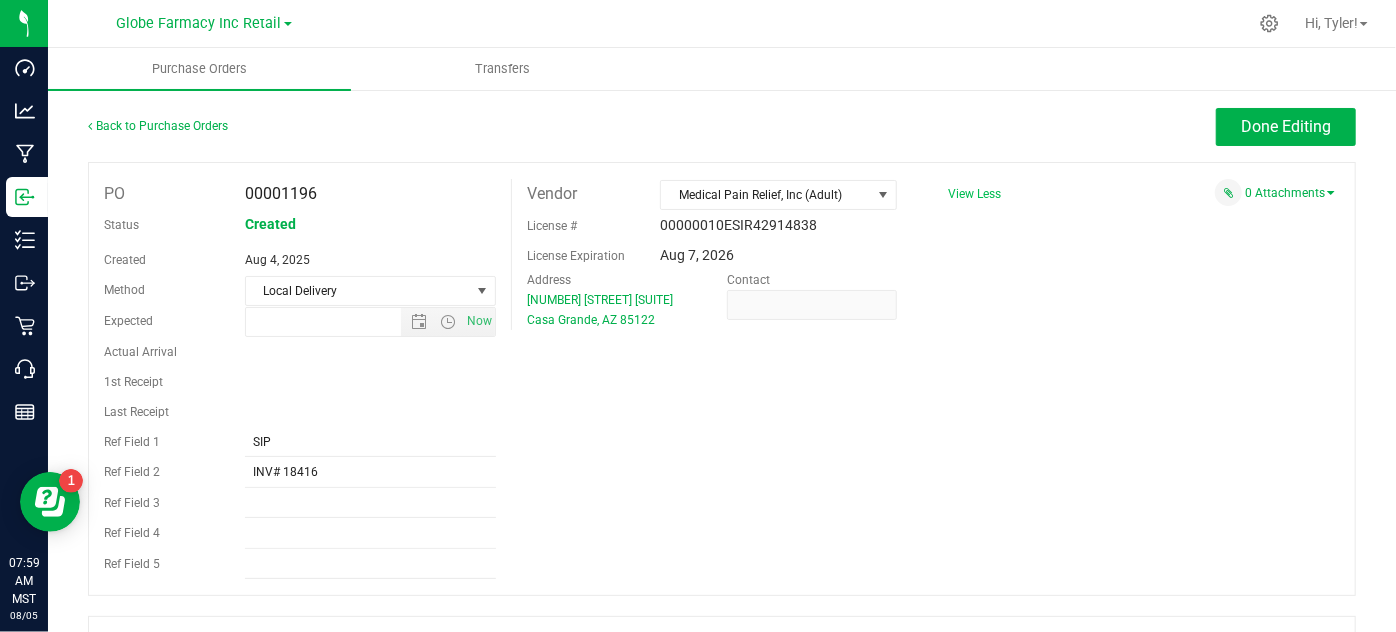 type on "8/4/2025 12:57 PM" 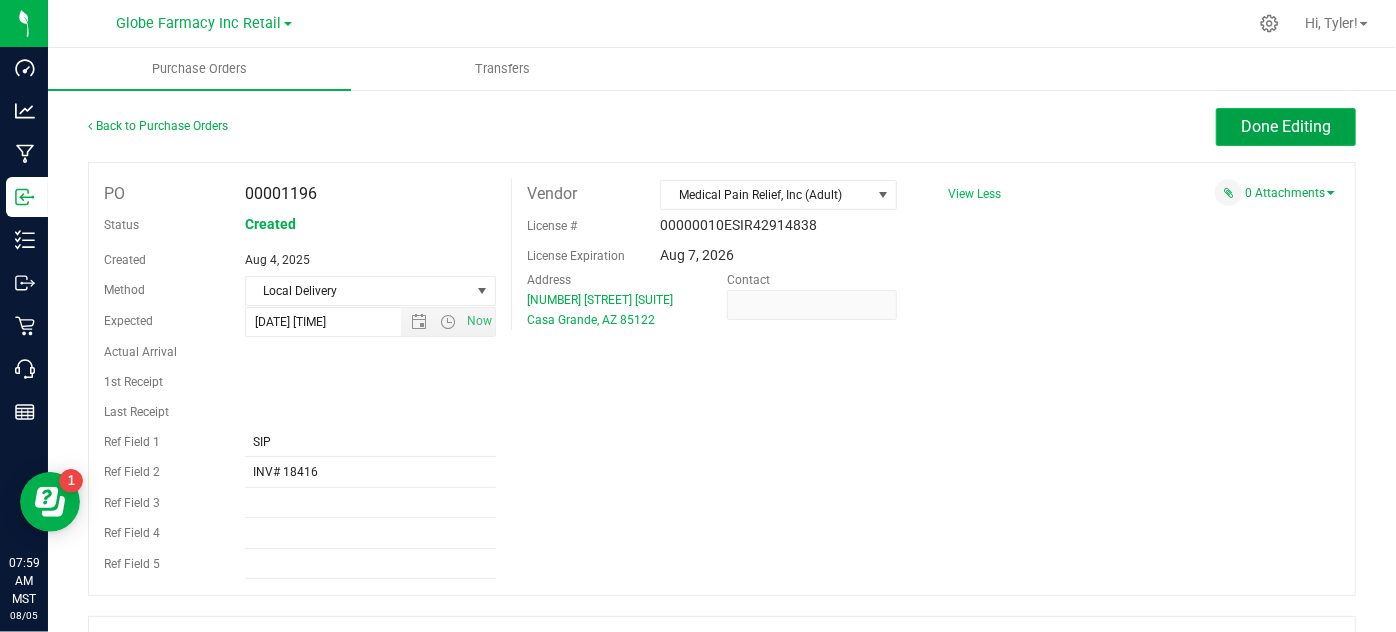 click on "Done Editing" at bounding box center [1286, 127] 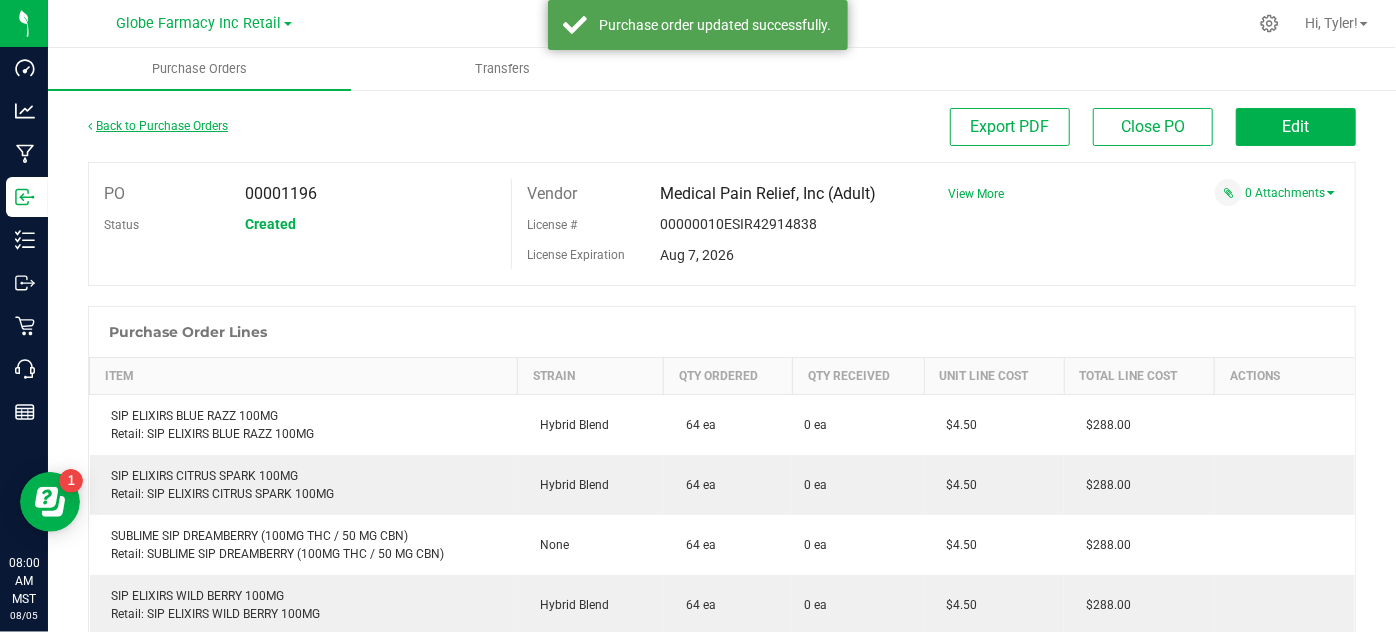 click on "Back to Purchase Orders" at bounding box center [158, 126] 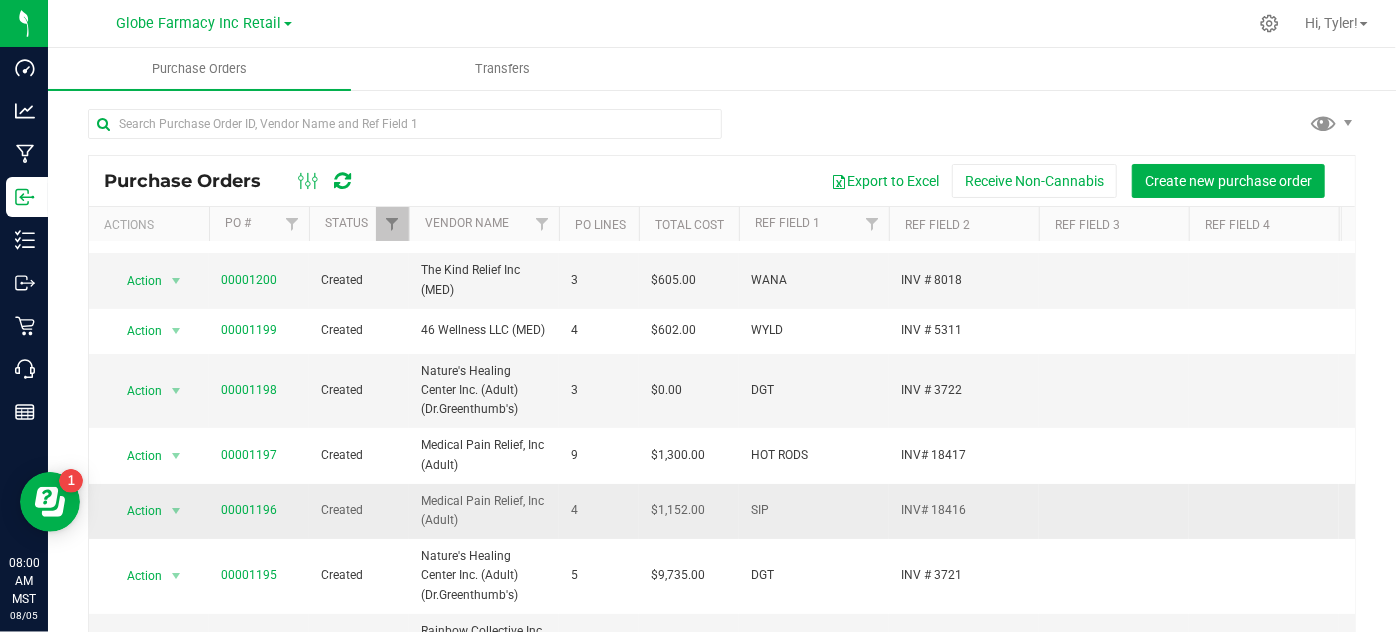 scroll, scrollTop: 0, scrollLeft: 0, axis: both 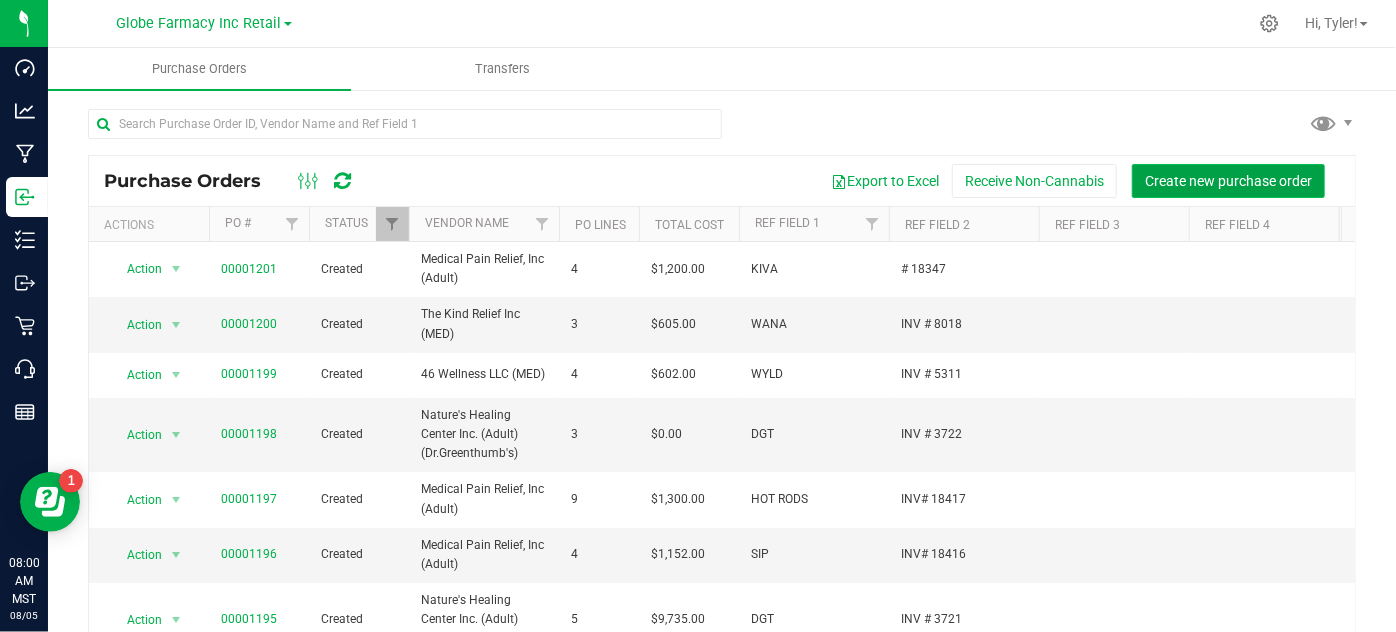 click on "Create new purchase order" at bounding box center (1228, 181) 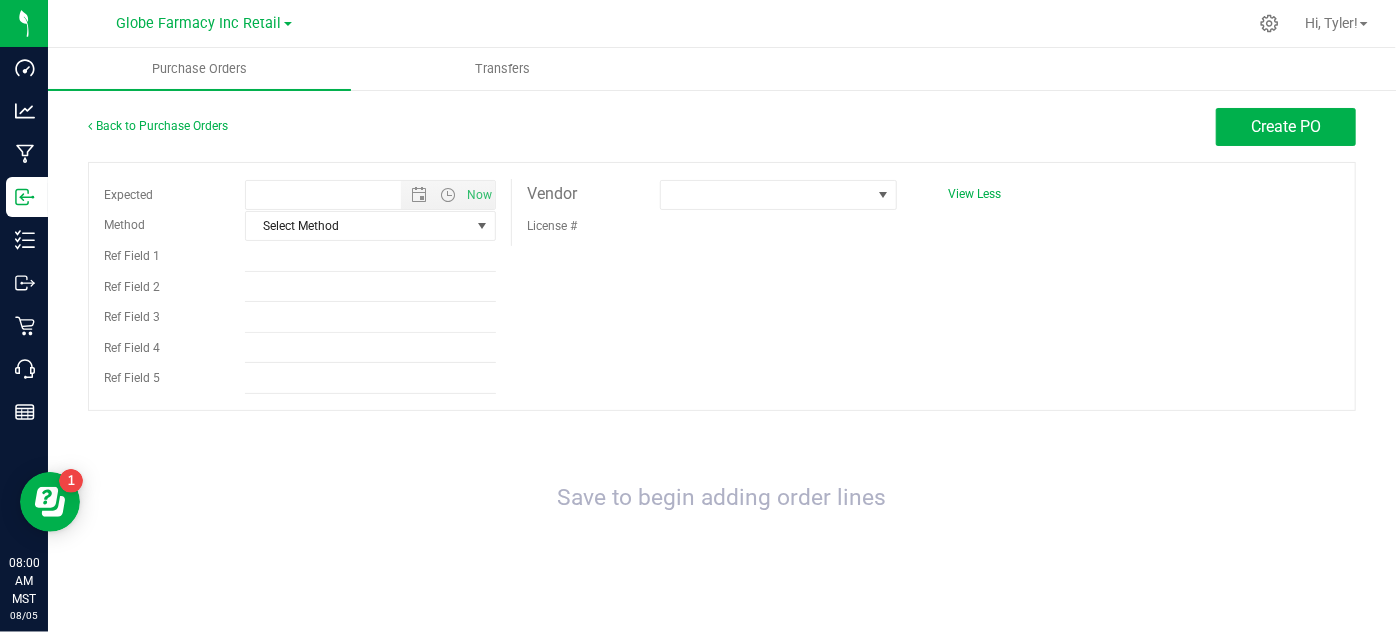 type on "8/5/2025 8:00 AM" 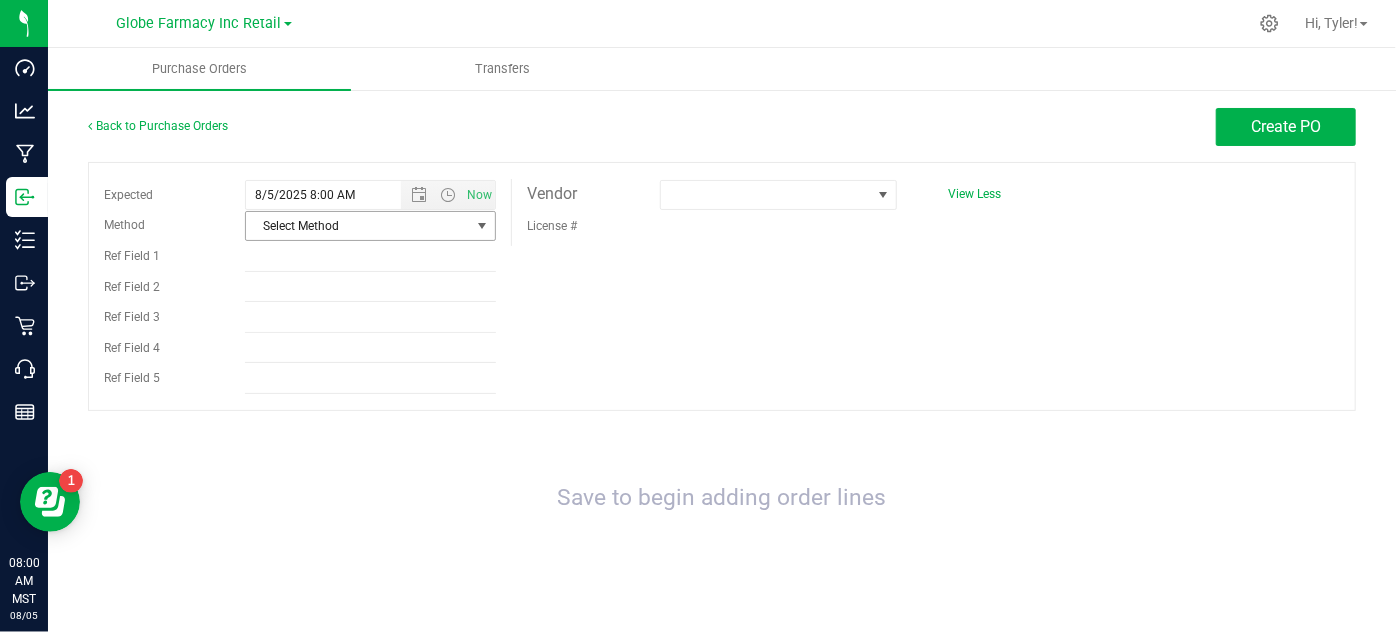 click on "Select Method" at bounding box center [358, 226] 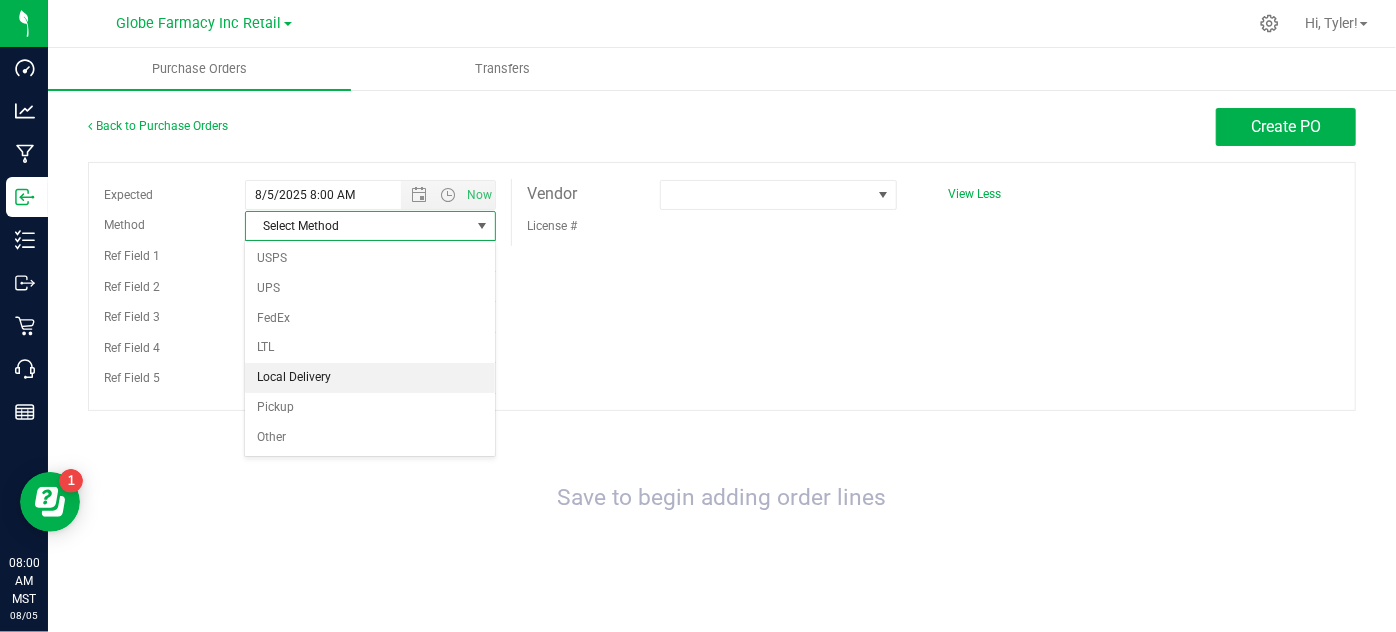 click on "Local Delivery" at bounding box center (370, 378) 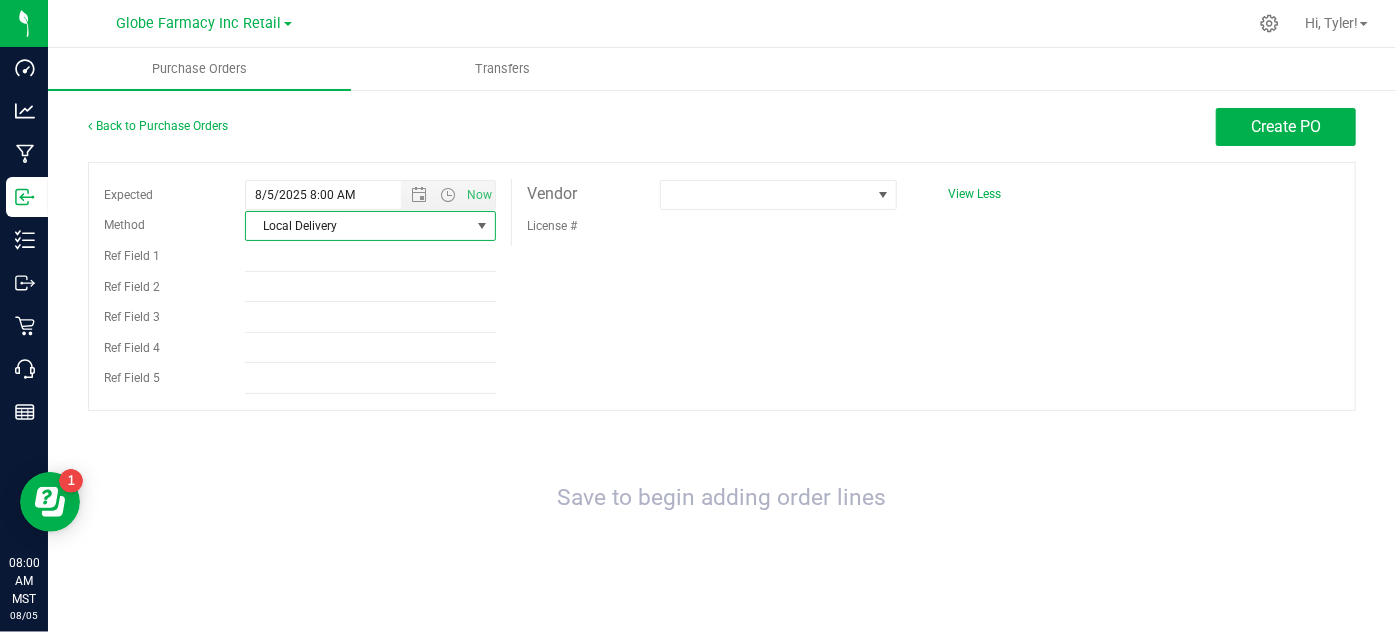 drag, startPoint x: 717, startPoint y: 231, endPoint x: 707, endPoint y: 210, distance: 23.259407 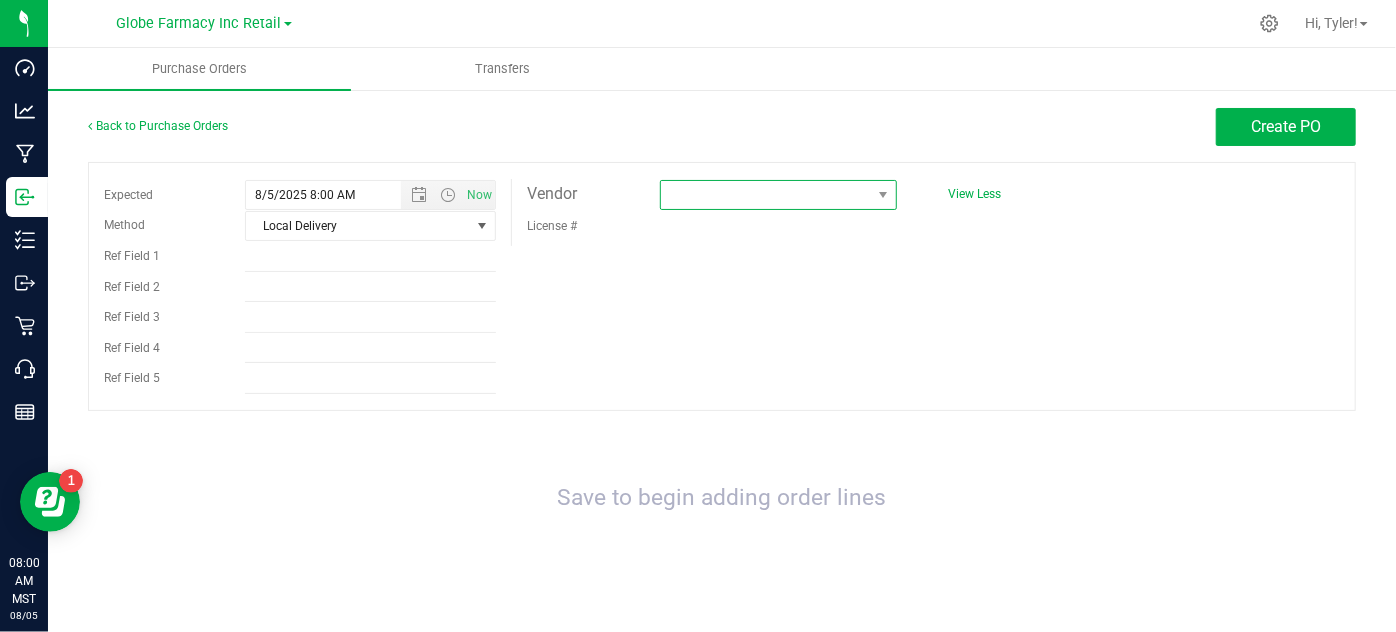 click at bounding box center [766, 195] 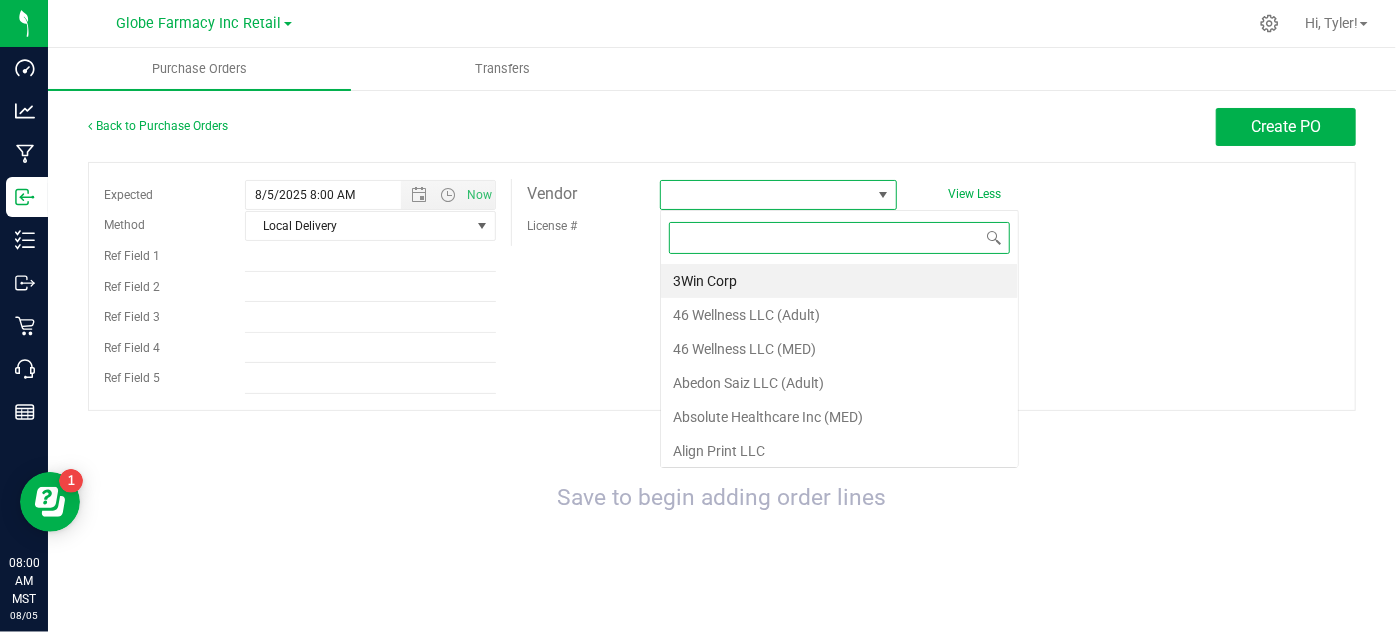 scroll, scrollTop: 99970, scrollLeft: 99762, axis: both 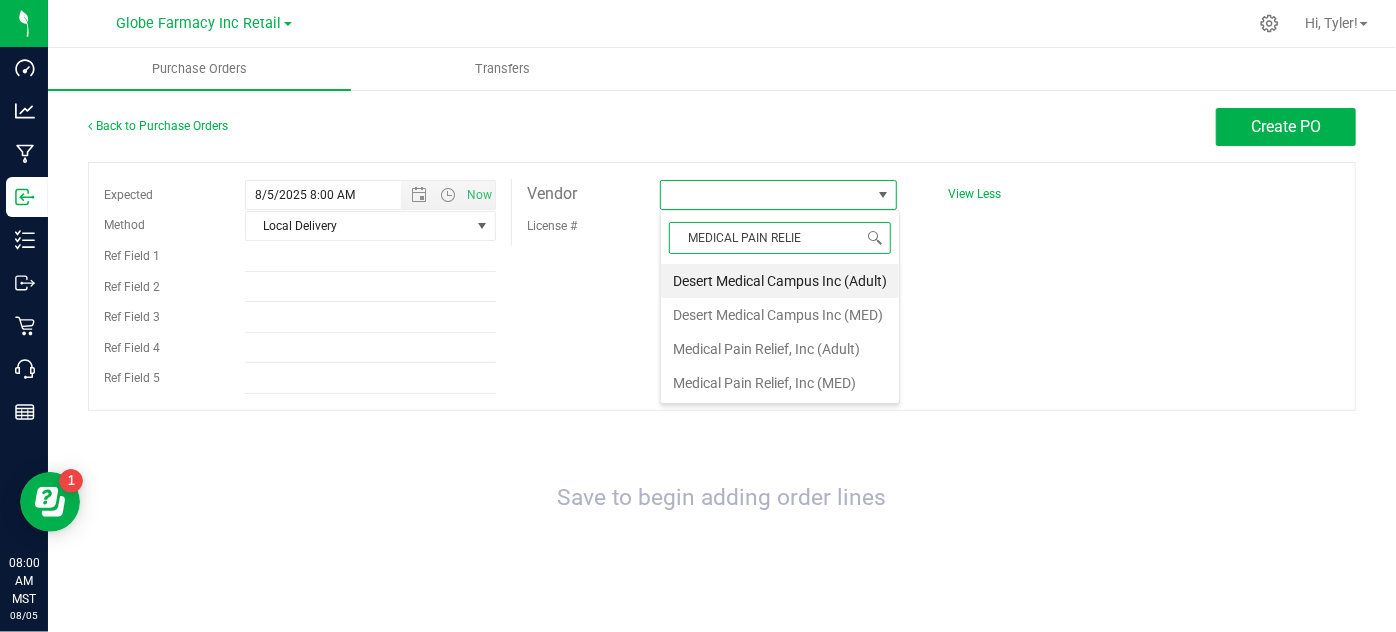 type on "MEDICAL PAIN RELIEF" 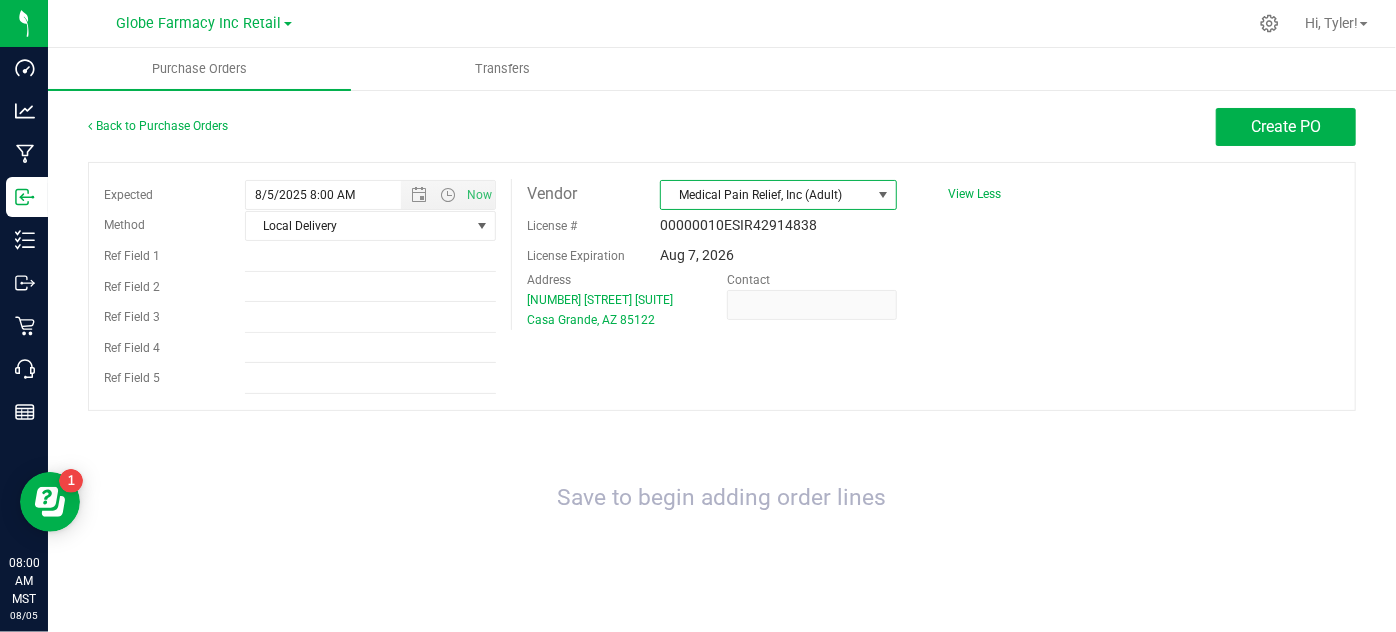 click on "Expected
8/5/2025 8:00 AM
Now
Method
Local Delivery Select Method USPS UPS FedEx LTL Local Delivery Pickup Other
Ref Field 1
Ref Field 2" at bounding box center (722, 286) 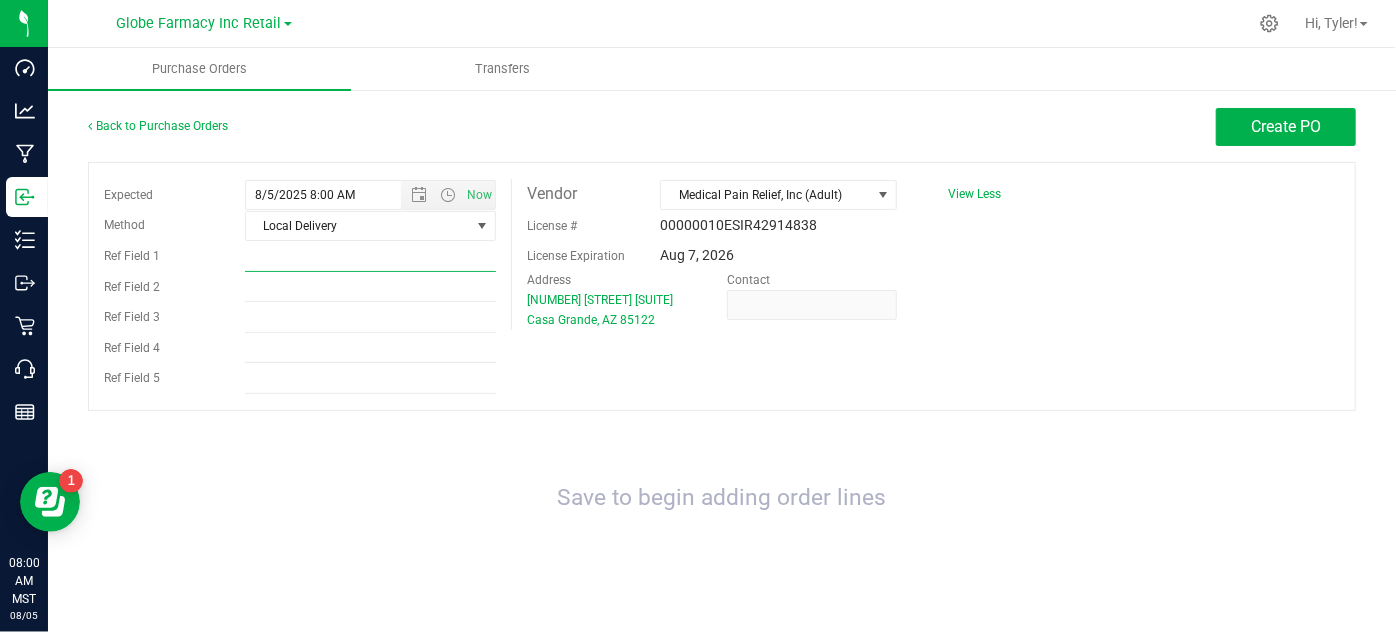 click on "Ref Field 1" at bounding box center [370, 257] 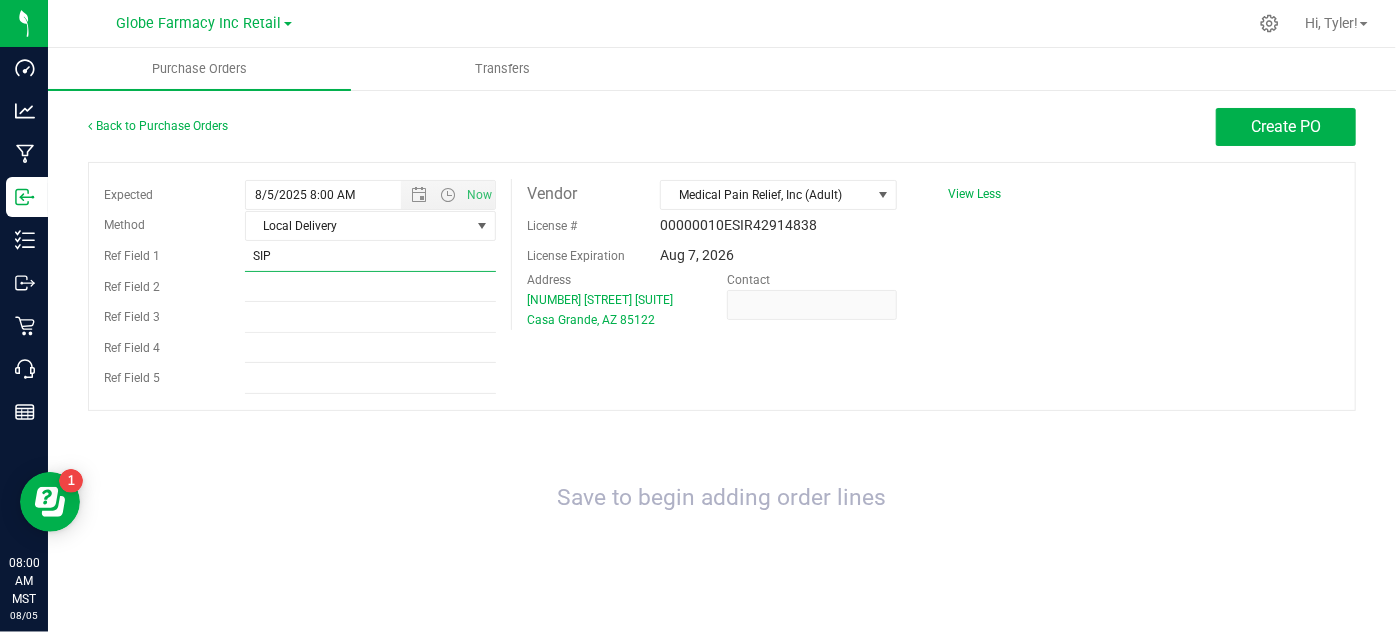type on "SIP" 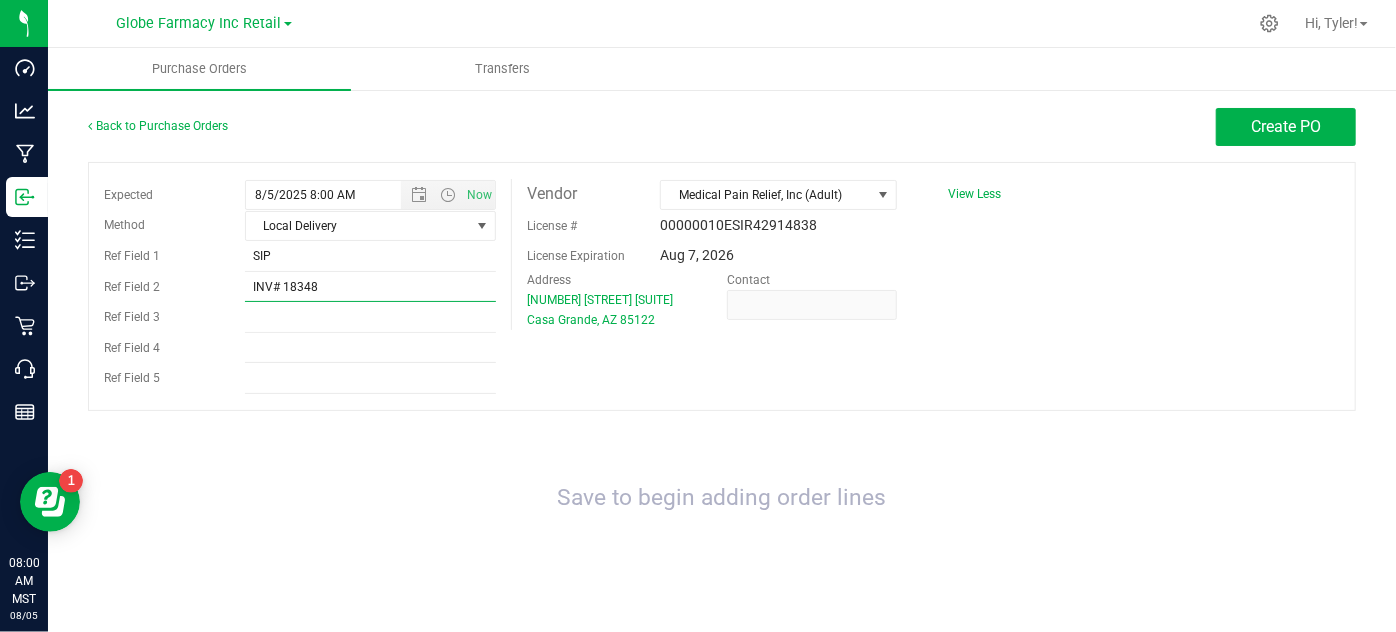 type on "INV# 18348" 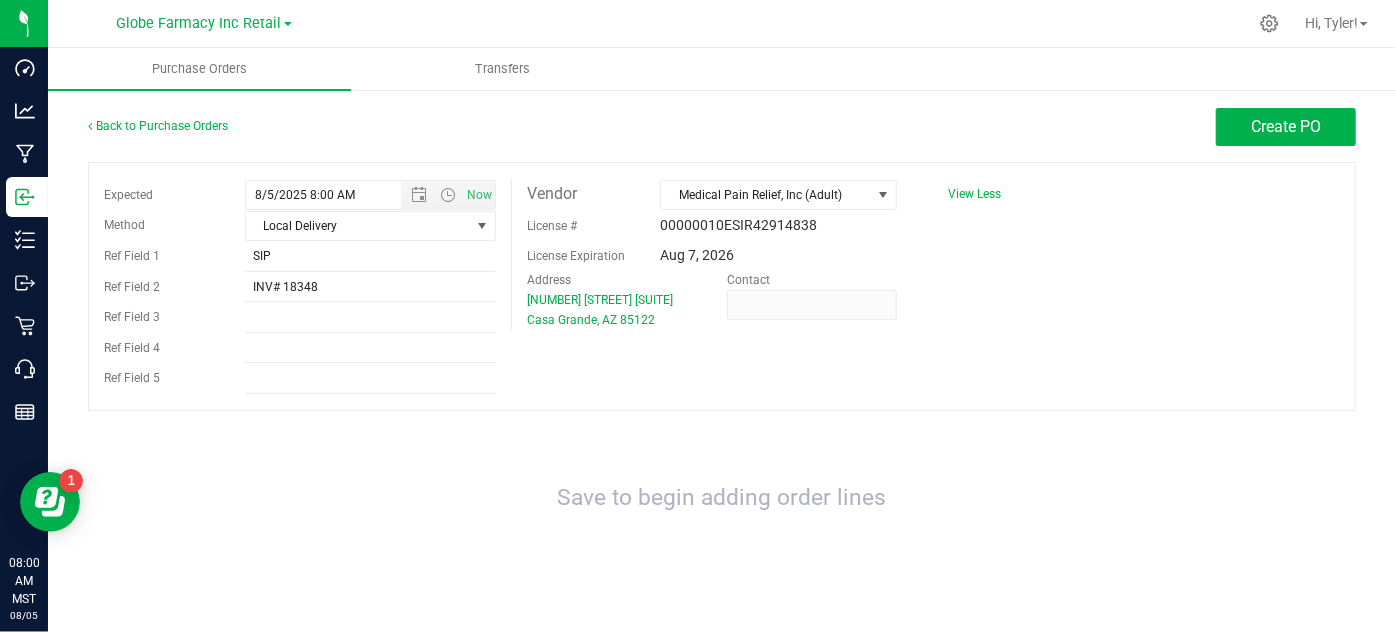 click on "Save to begin adding order lines" at bounding box center [722, 499] 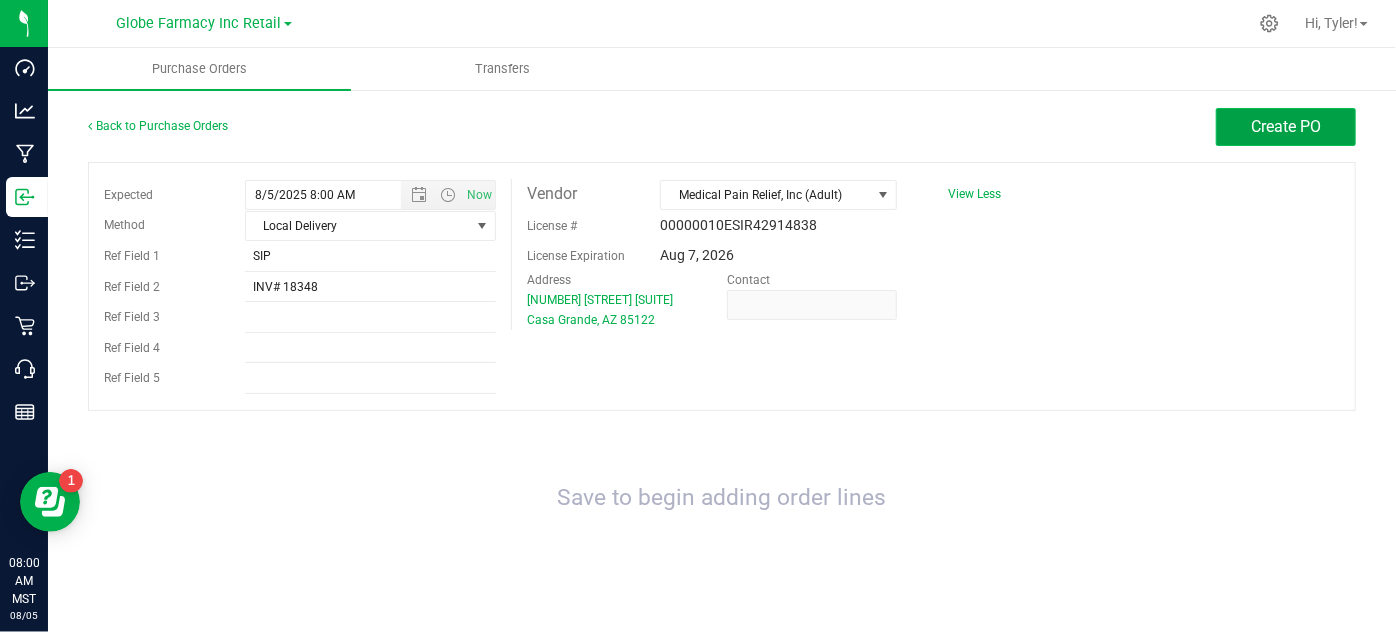 click on "Create PO" at bounding box center (1286, 127) 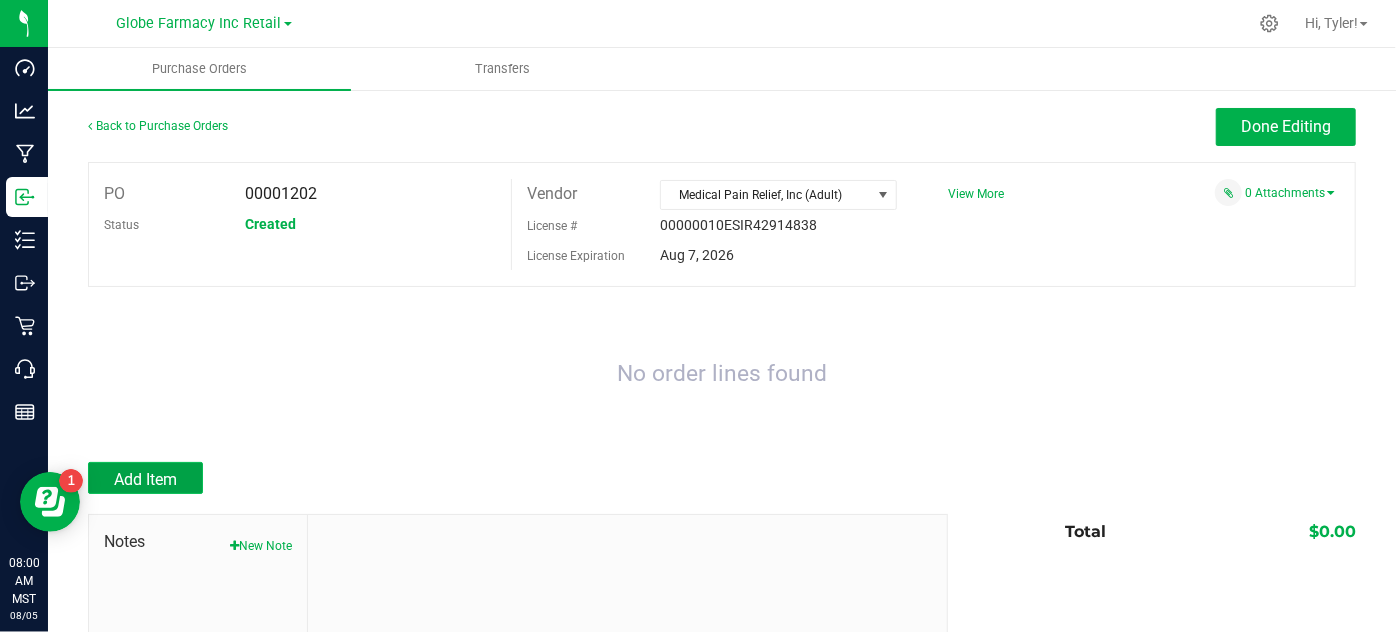 click on "Add Item" at bounding box center [145, 478] 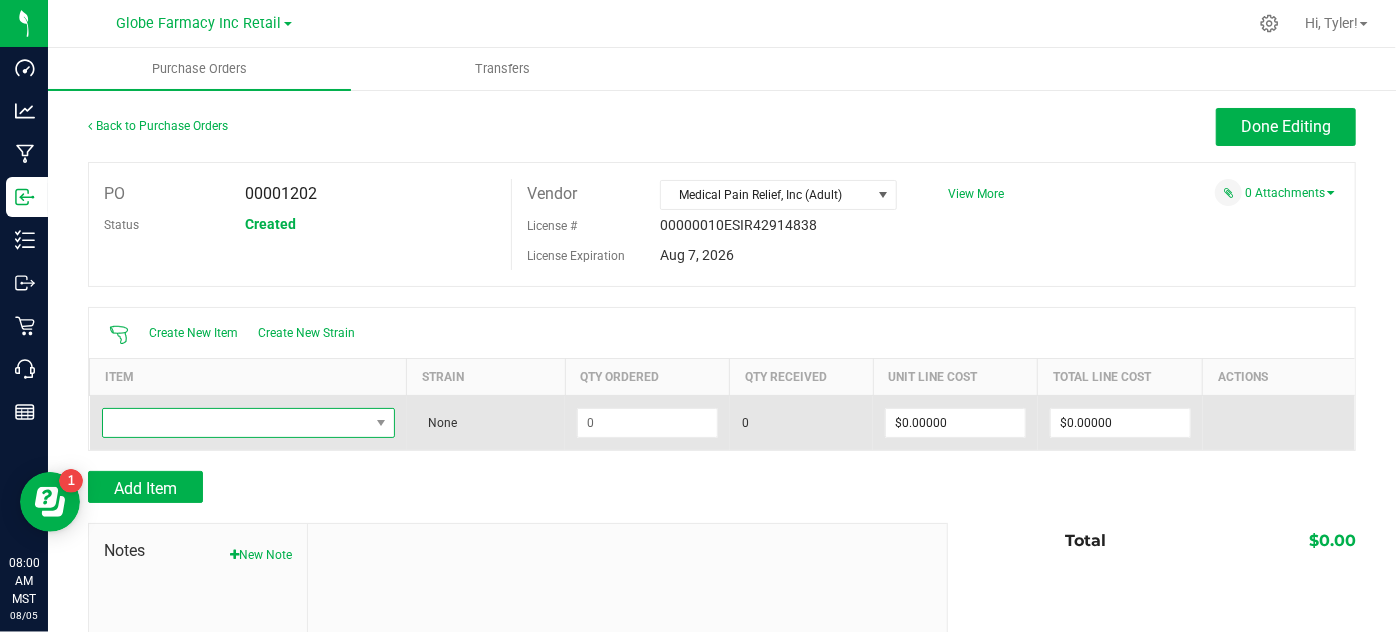 click at bounding box center (236, 423) 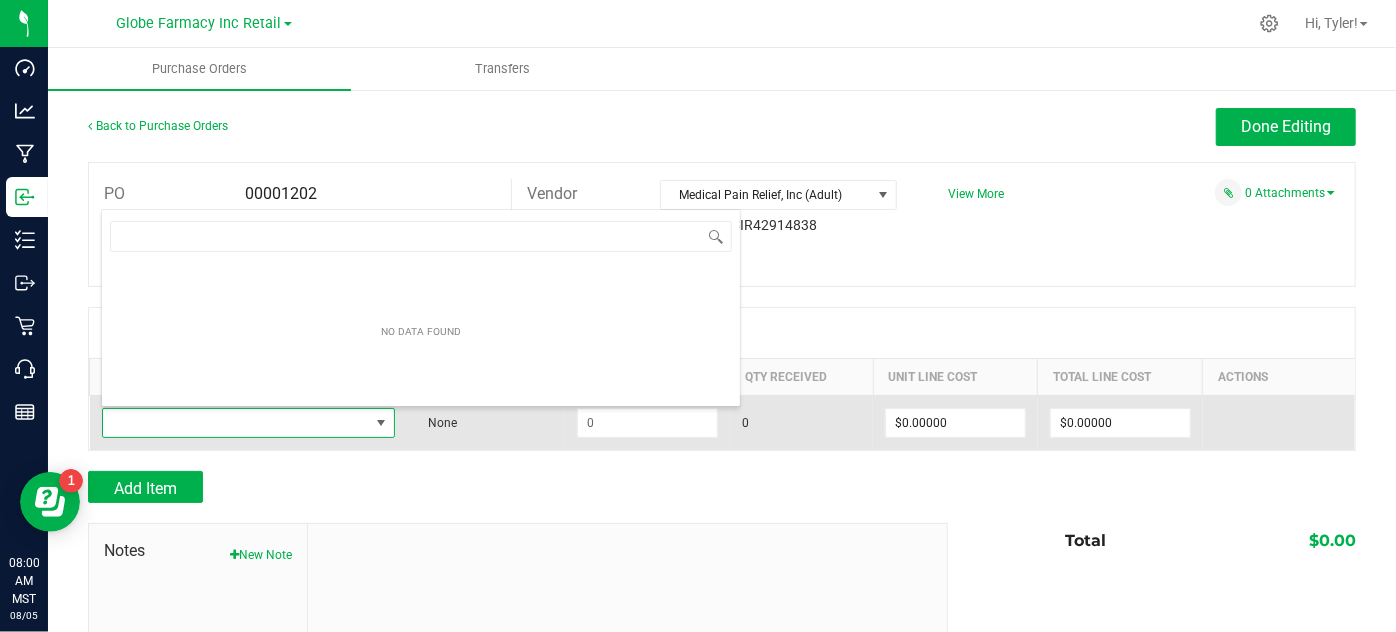 scroll, scrollTop: 99970, scrollLeft: 99709, axis: both 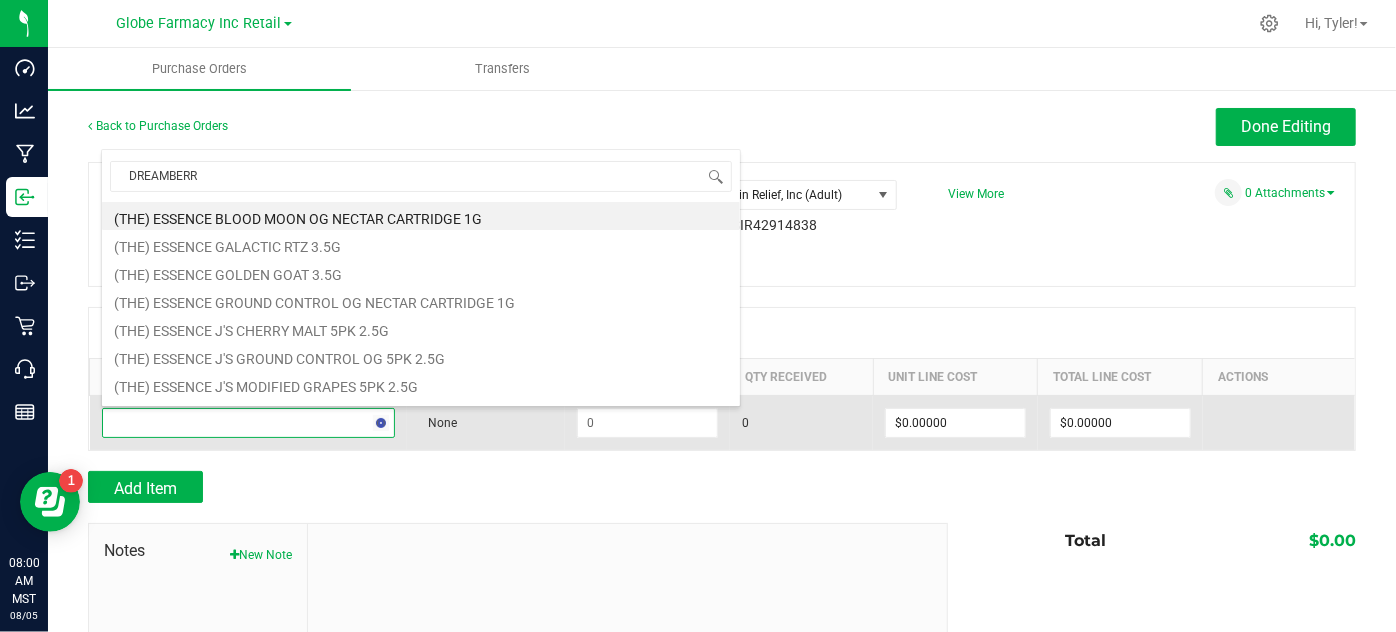 type on "DREAMBERRY" 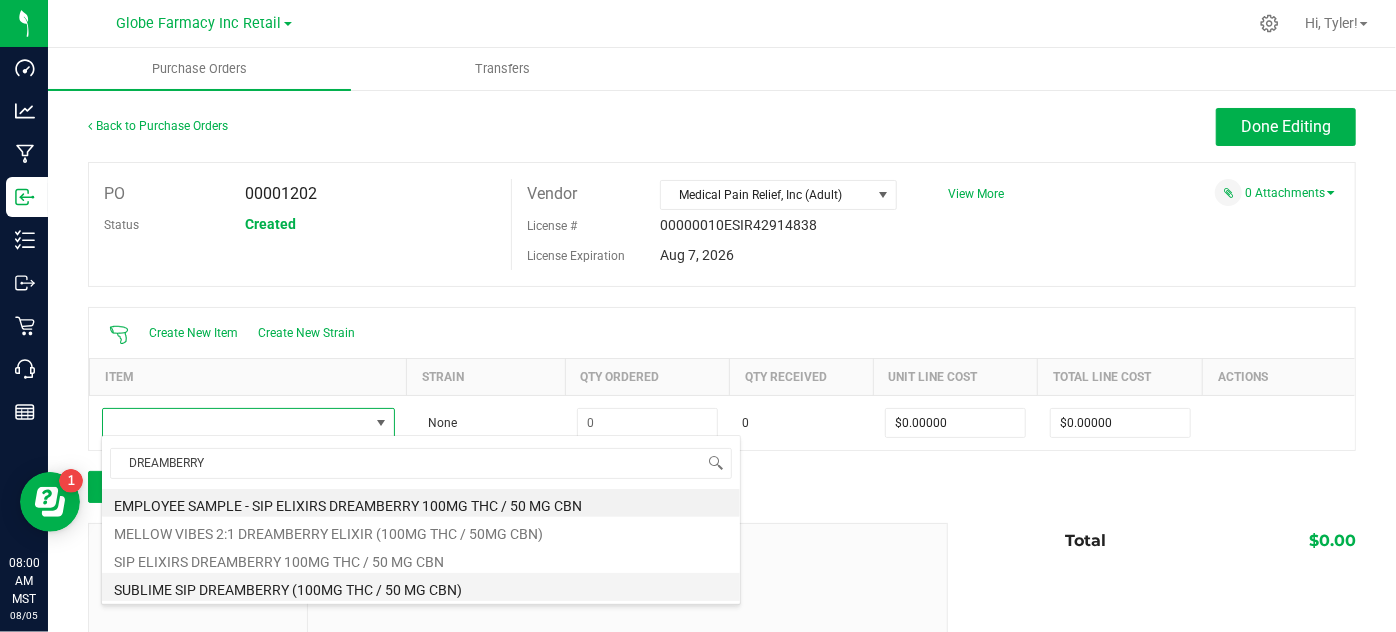 click on "SUBLIME SIP DREAMBERRY (100MG THC / 50 MG CBN)" at bounding box center [421, 587] 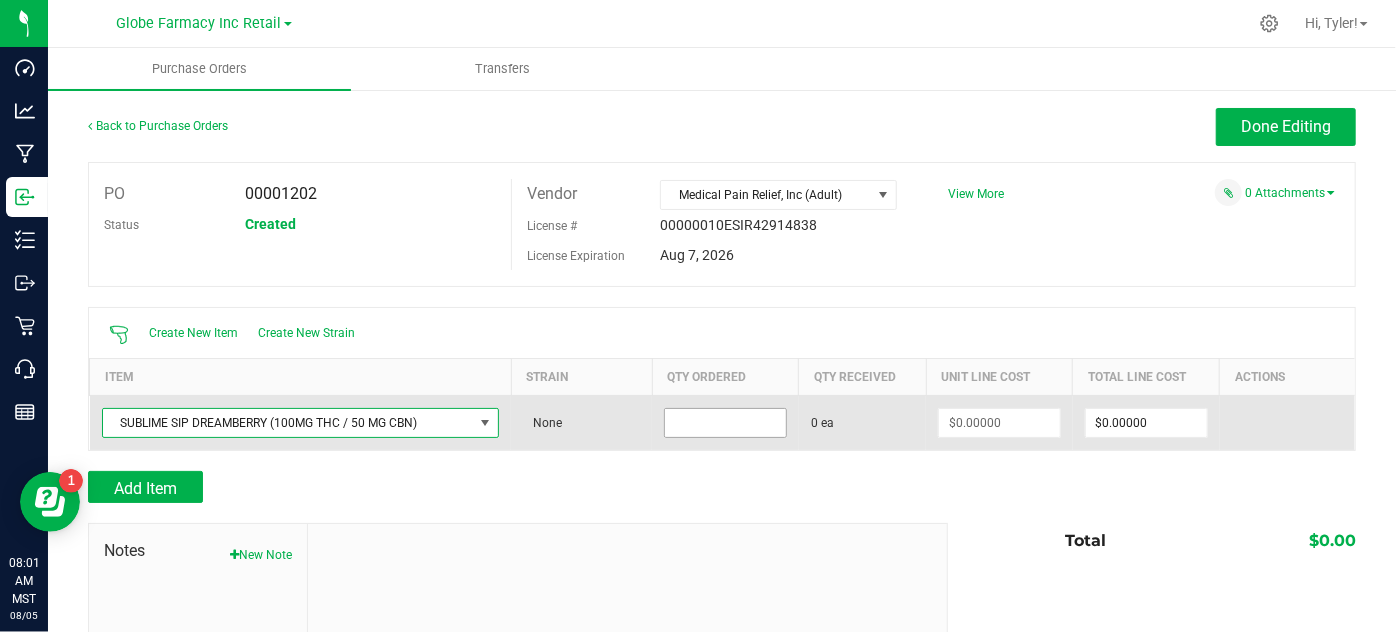 click at bounding box center [725, 423] 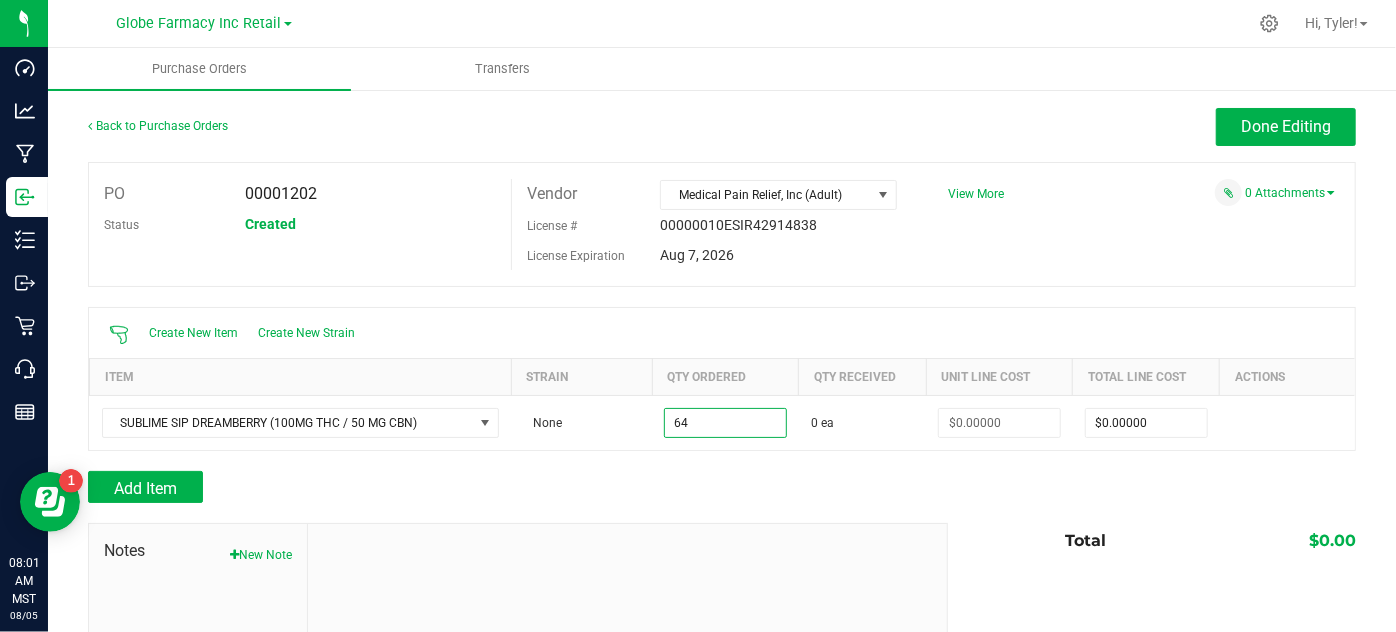 type on "64 ea" 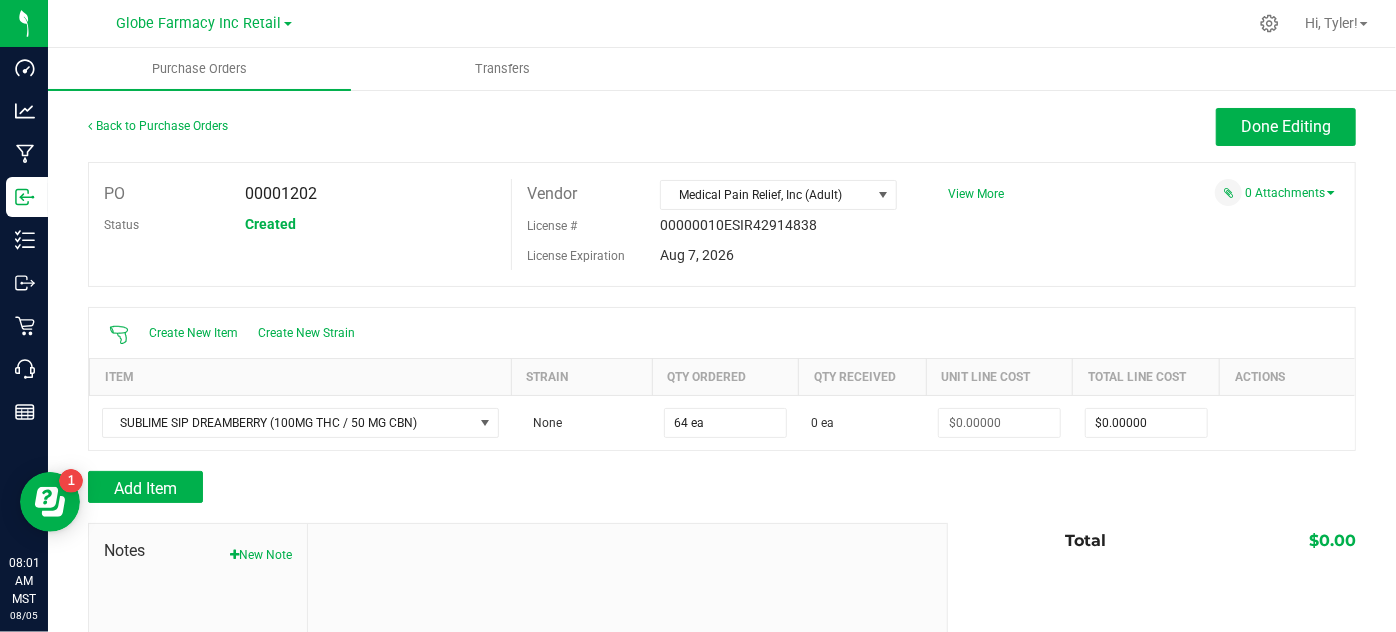 click on "Back to Purchase Orders
Done Editing
PO
00001202
Status
Created
Vendor
Medical Pain Relief, Inc (Adult)
License #
00000010ESIR42914838" at bounding box center (722, 450) 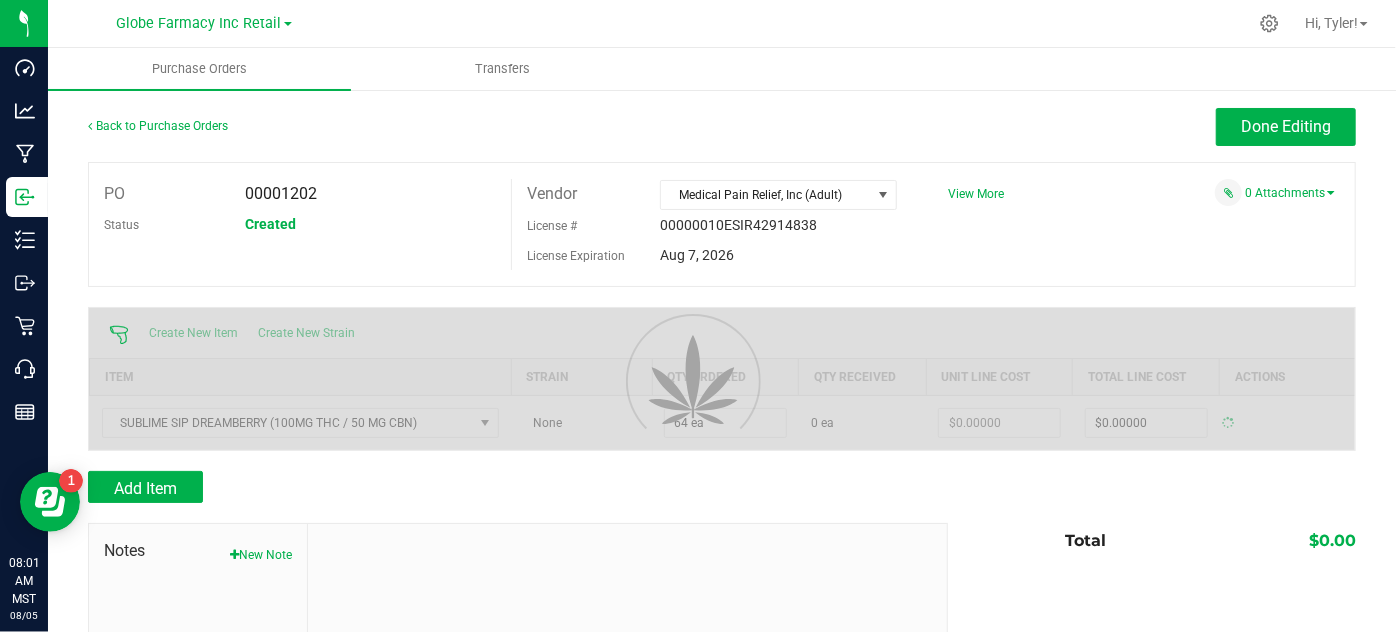 type on "$0.00000" 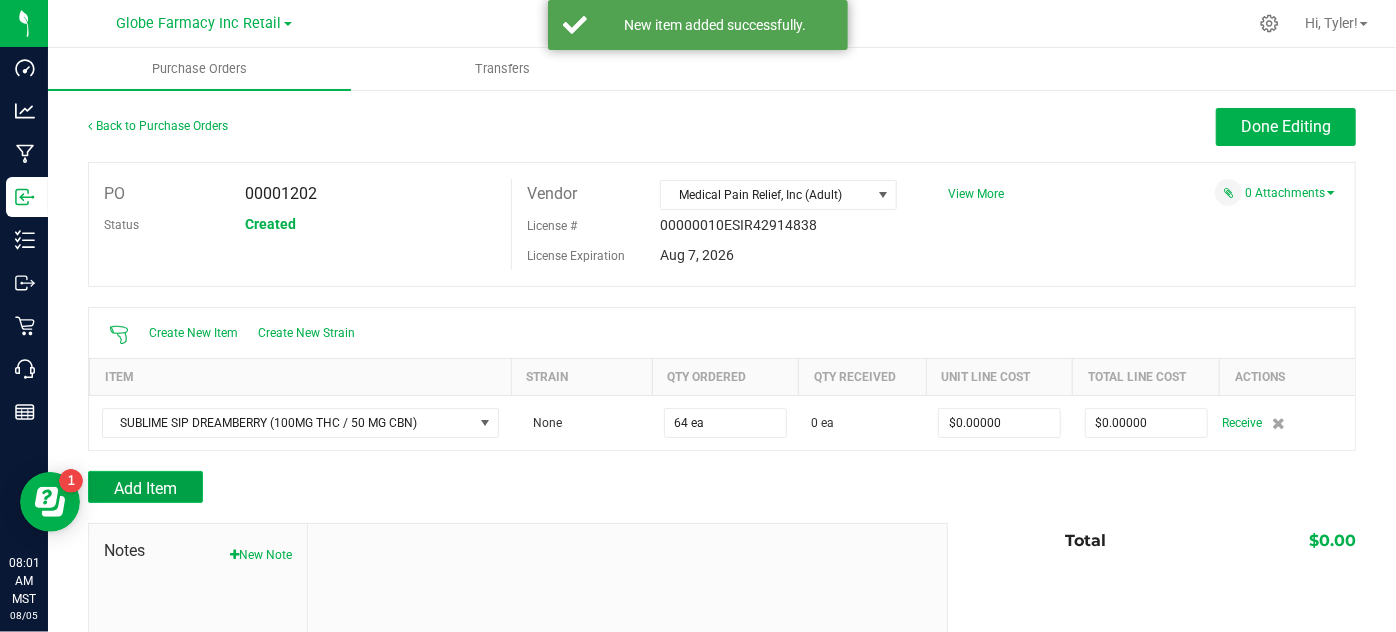 click on "Add Item" at bounding box center (145, 487) 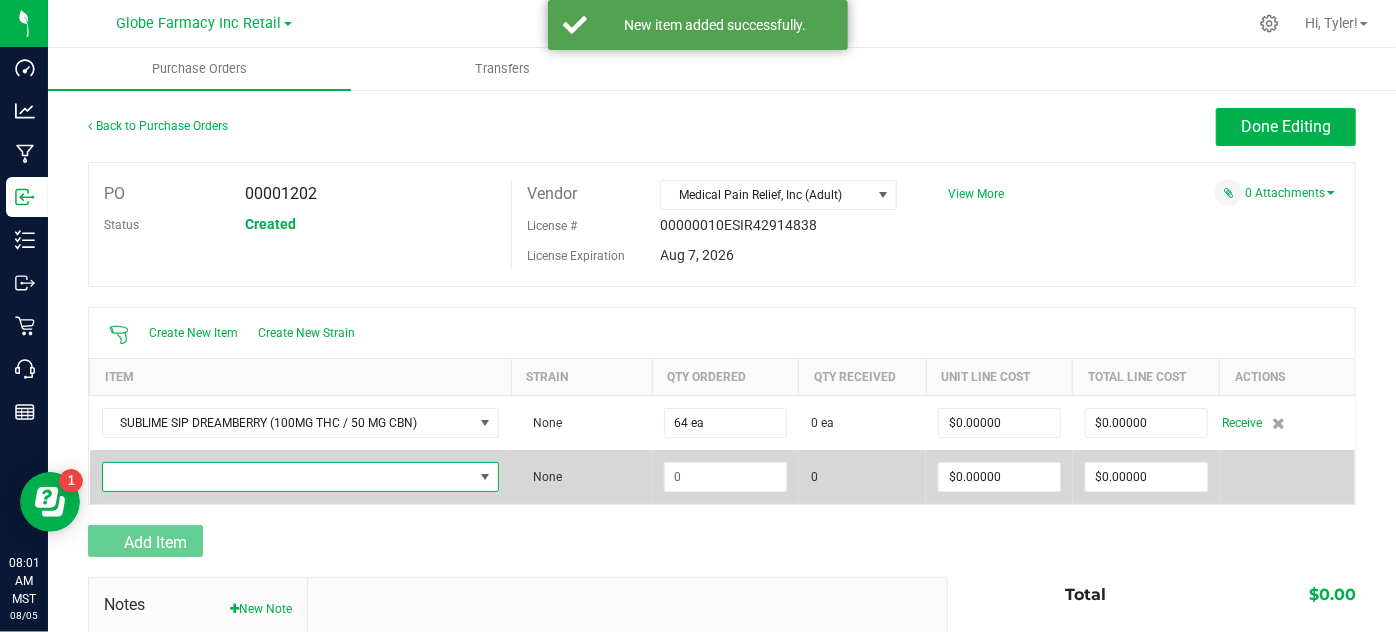 click at bounding box center (288, 477) 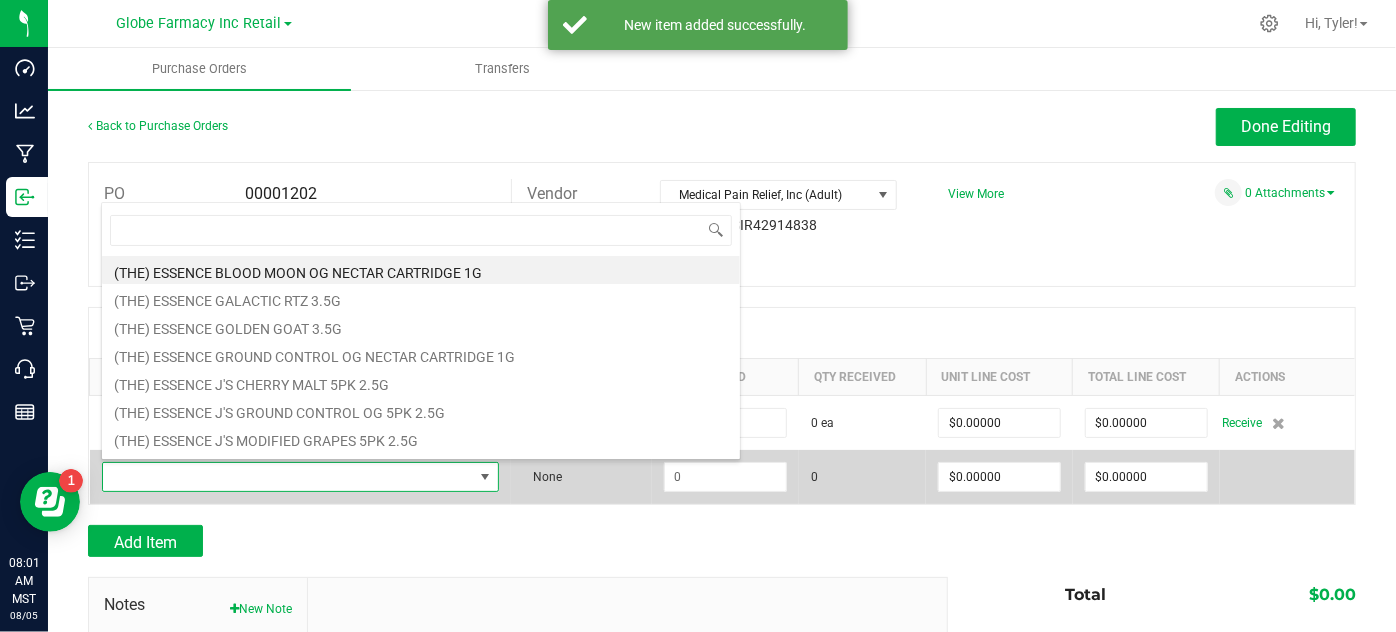scroll, scrollTop: 99970, scrollLeft: 99605, axis: both 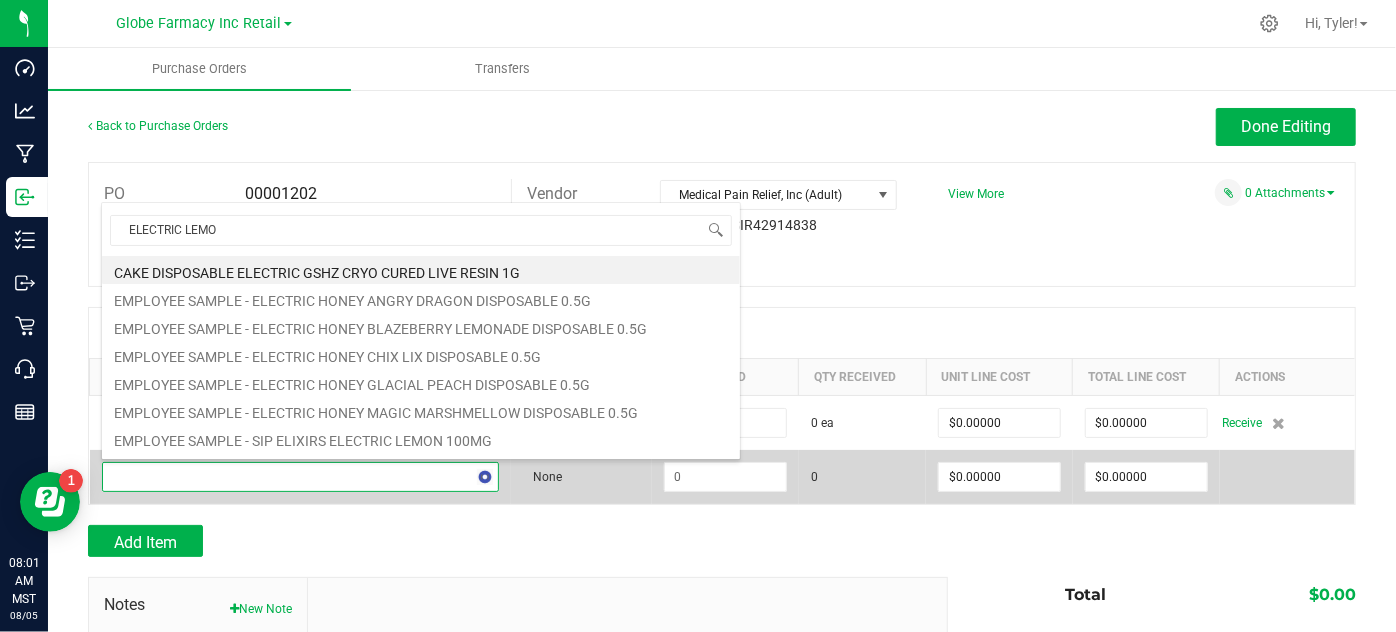 type on "ELECTRIC LEMON" 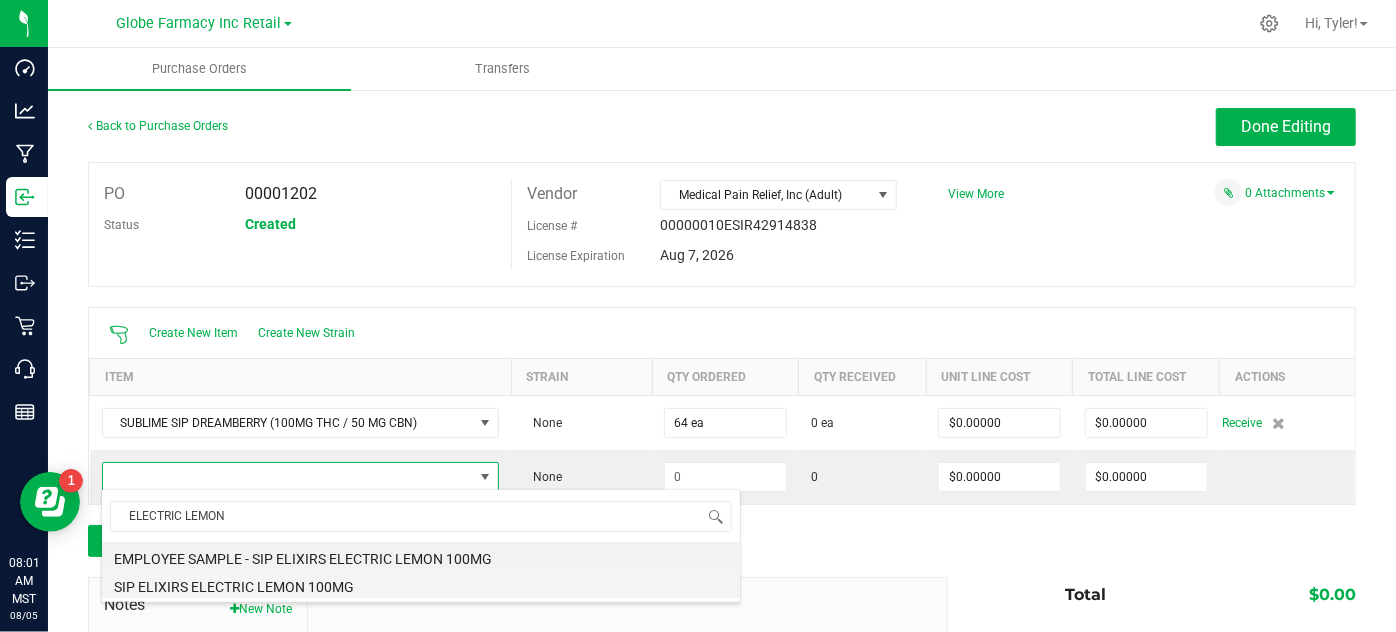 click on "SIP ELIXIRS ELECTRIC LEMON 100MG" at bounding box center (421, 584) 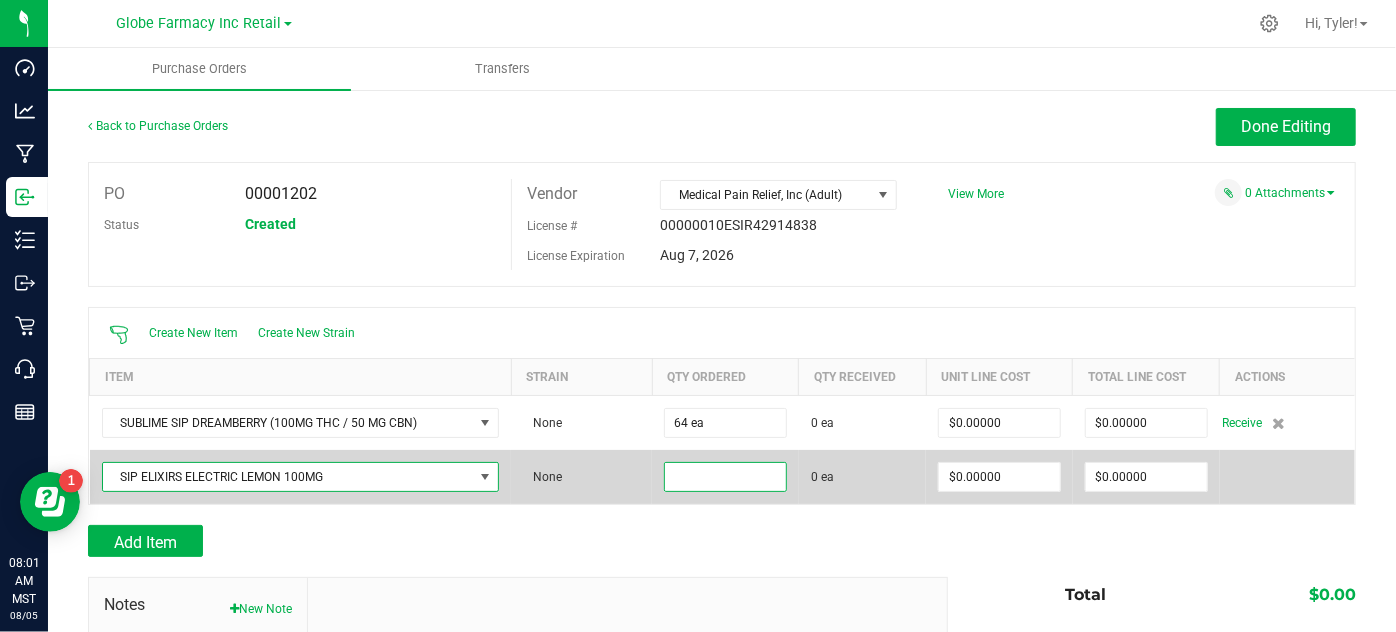 click at bounding box center (725, 477) 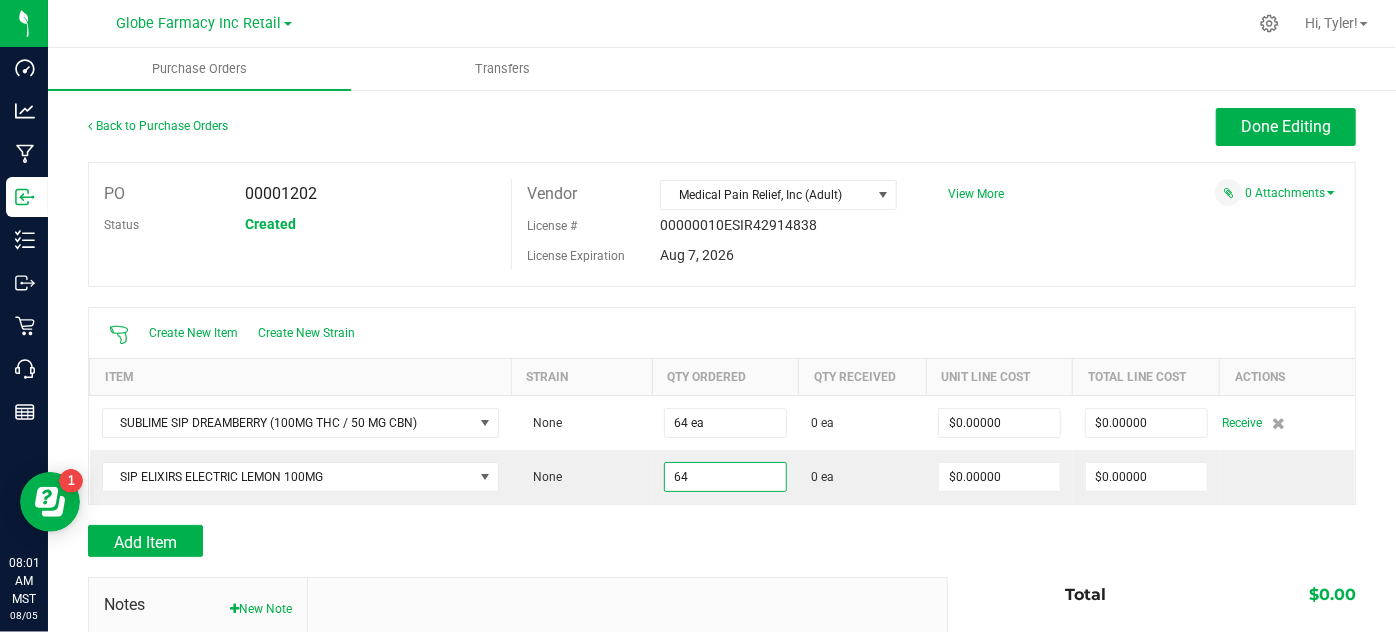 type on "64 ea" 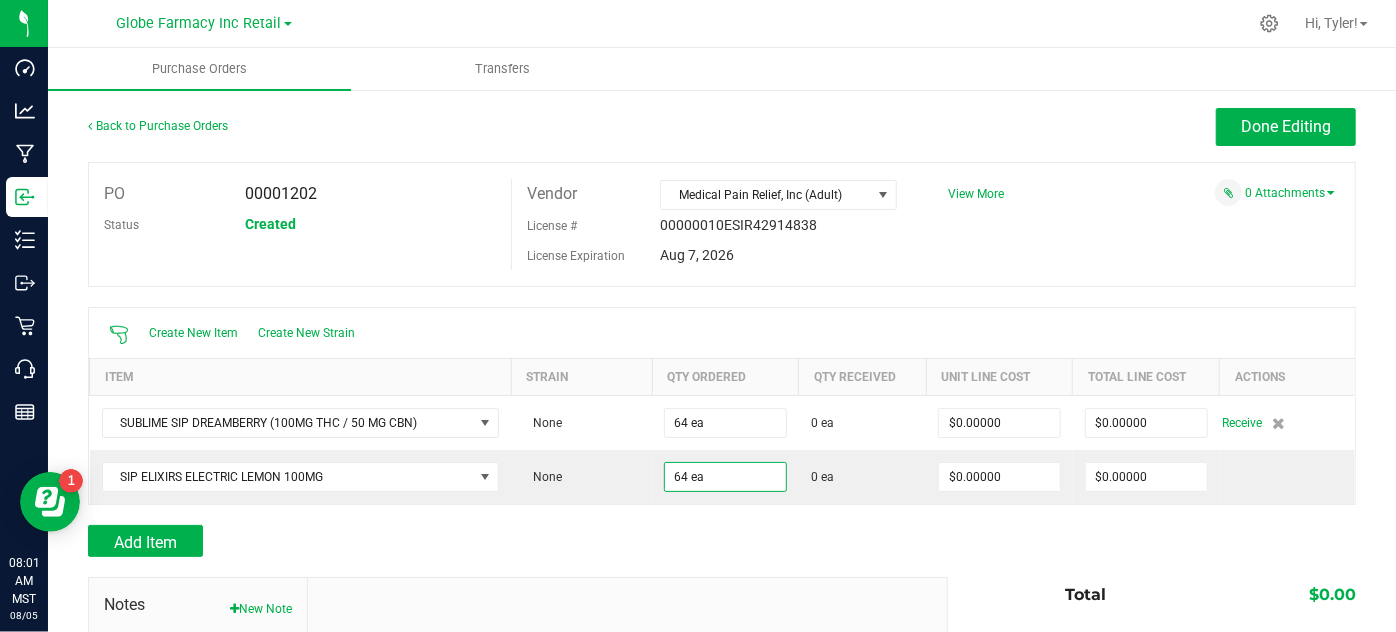 click at bounding box center (722, 515) 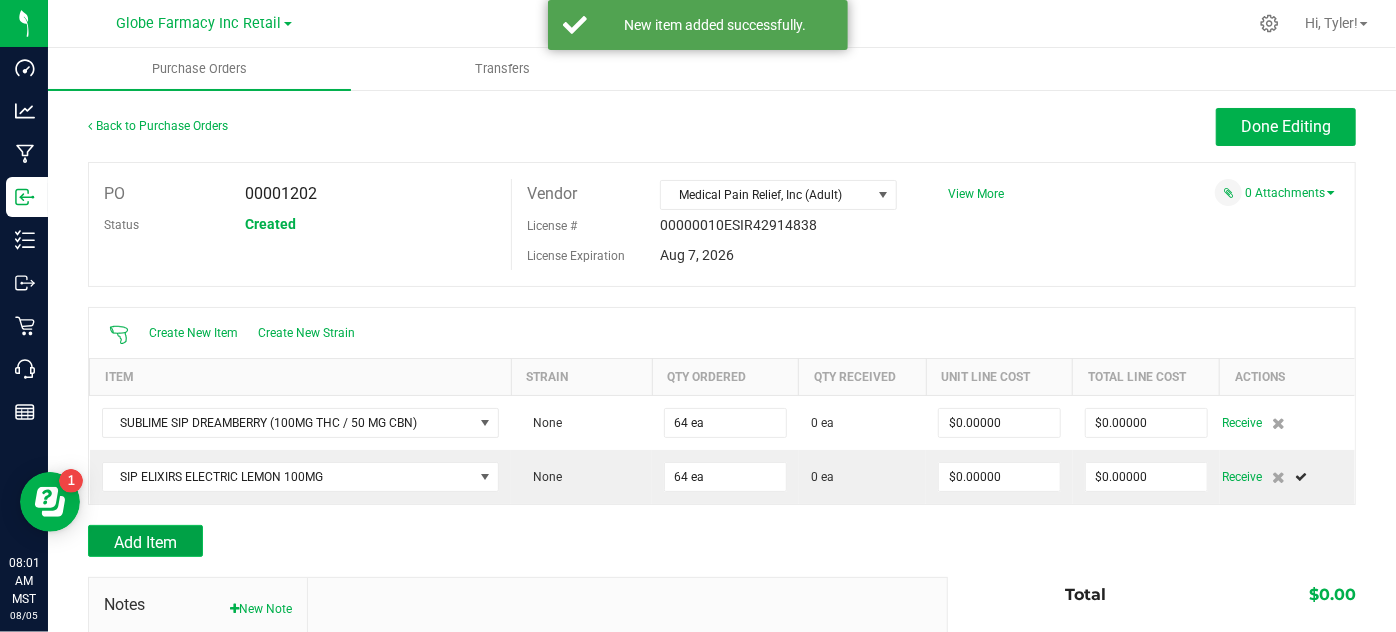 click on "Add Item" at bounding box center (145, 542) 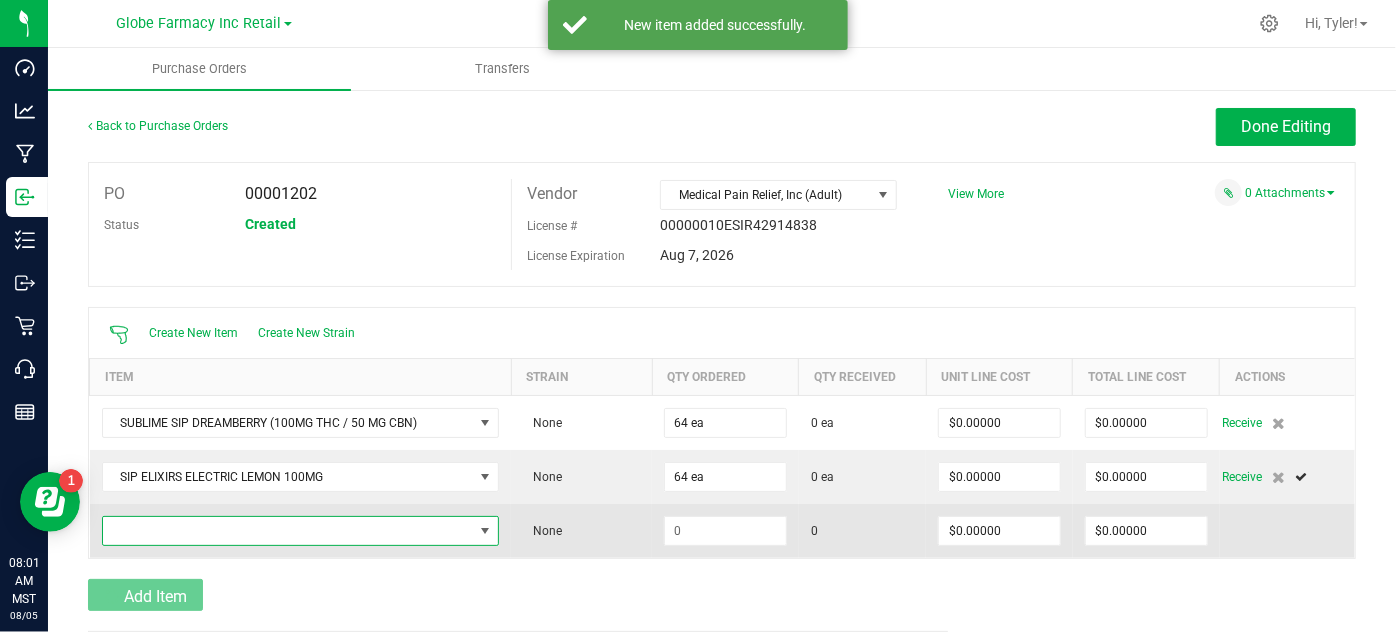click at bounding box center (288, 531) 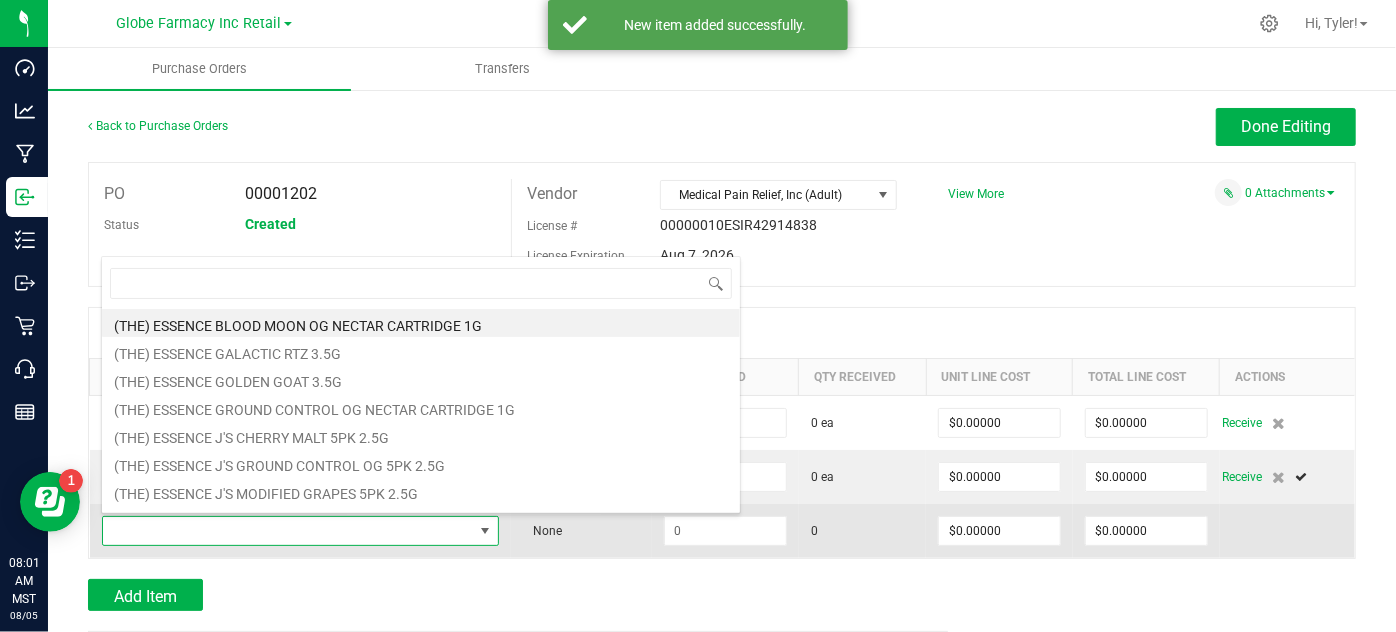 scroll, scrollTop: 99970, scrollLeft: 99605, axis: both 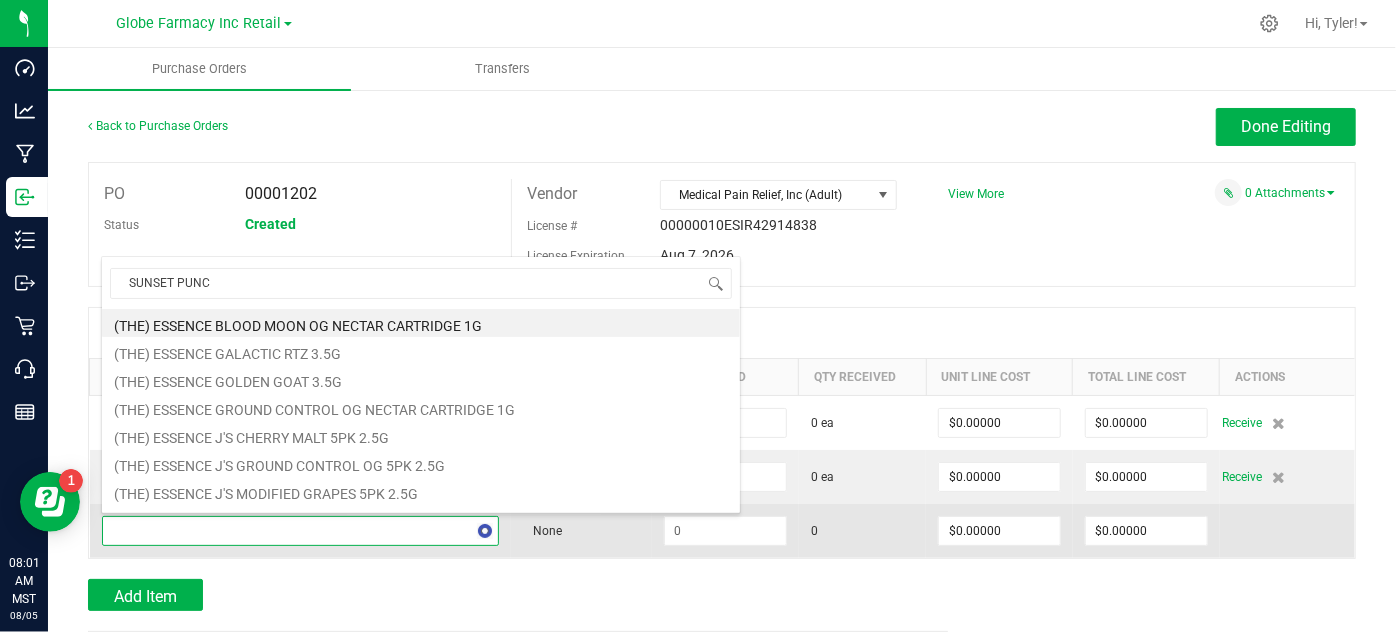 type on "SUNSET PUNCH" 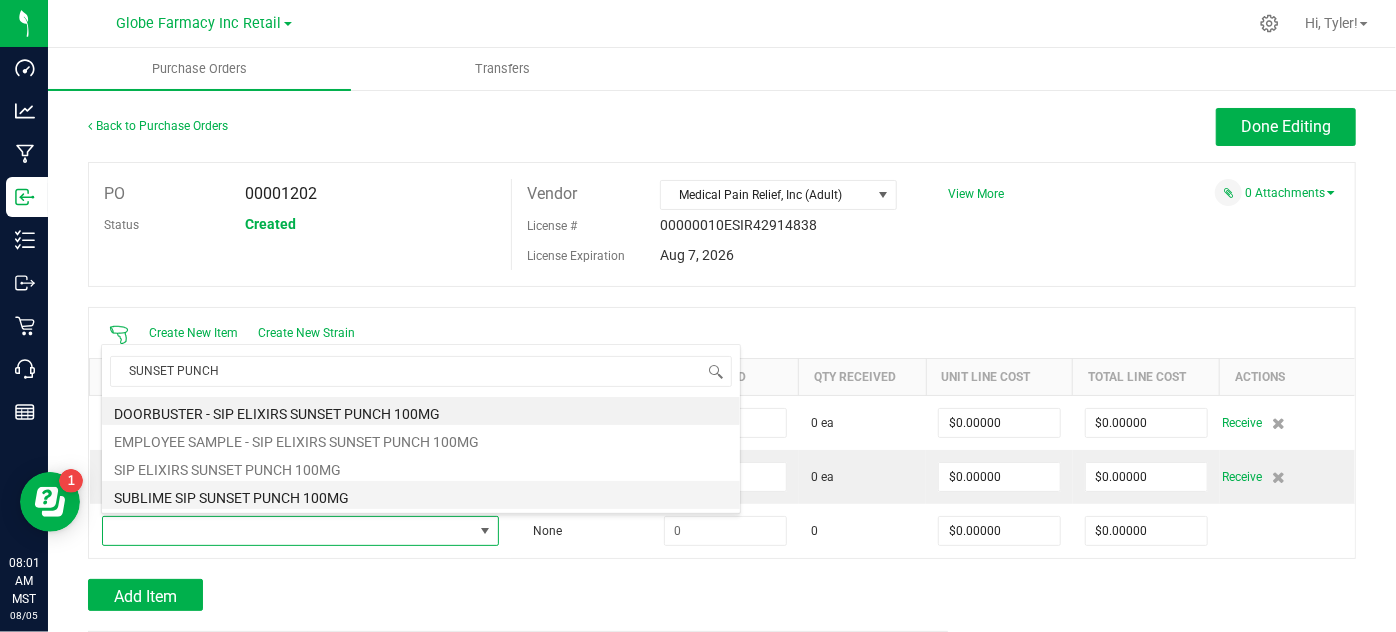 click on "SUBLIME SIP SUNSET PUNCH 100MG" at bounding box center (421, 495) 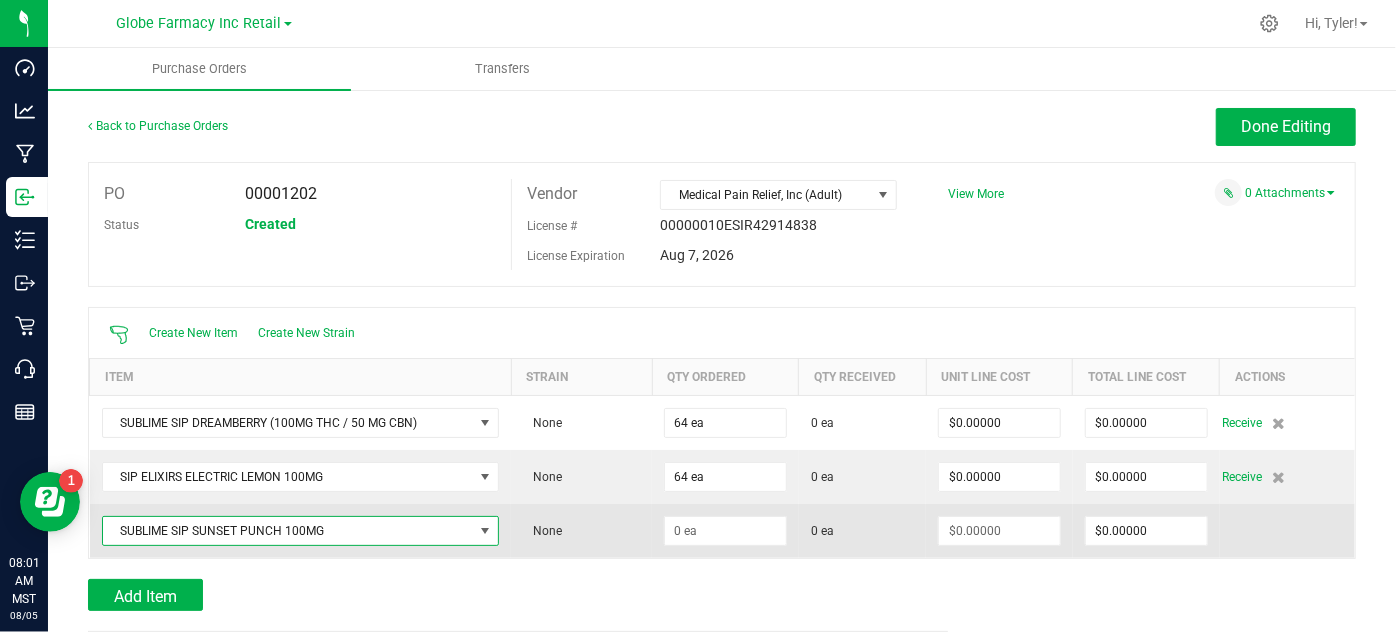 click on "SUBLIME SIP SUNSET PUNCH 100MG" at bounding box center (288, 531) 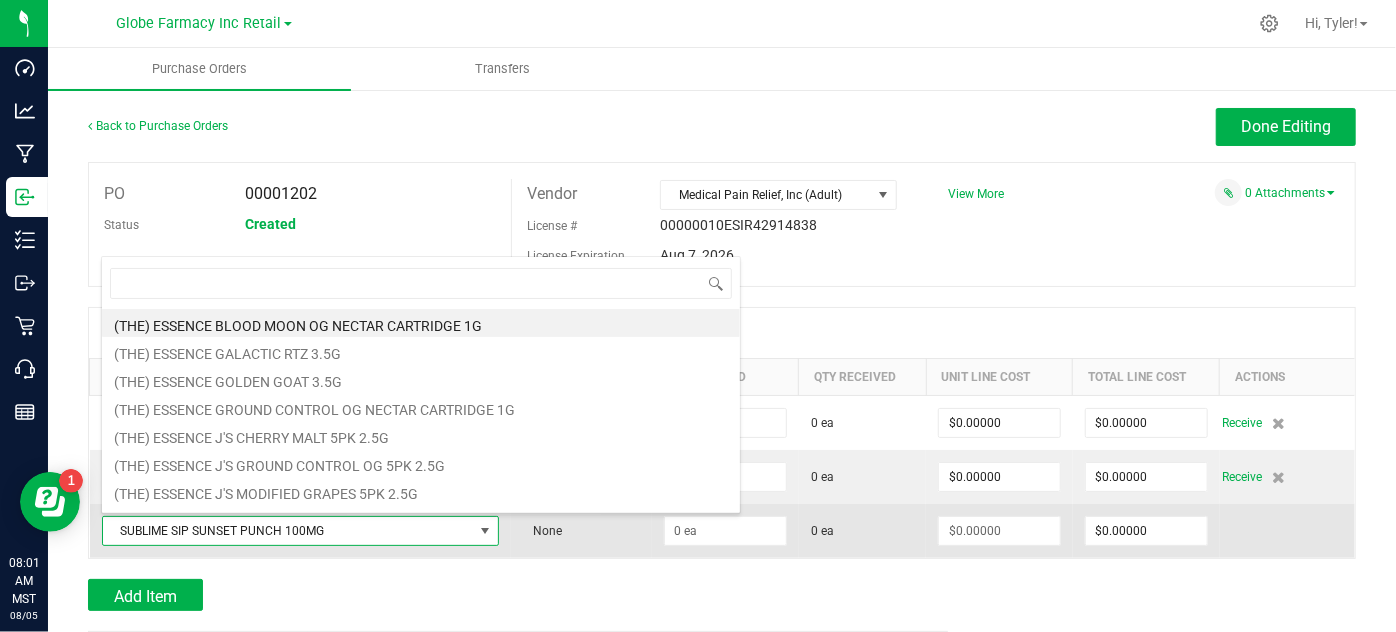 scroll, scrollTop: 99970, scrollLeft: 99605, axis: both 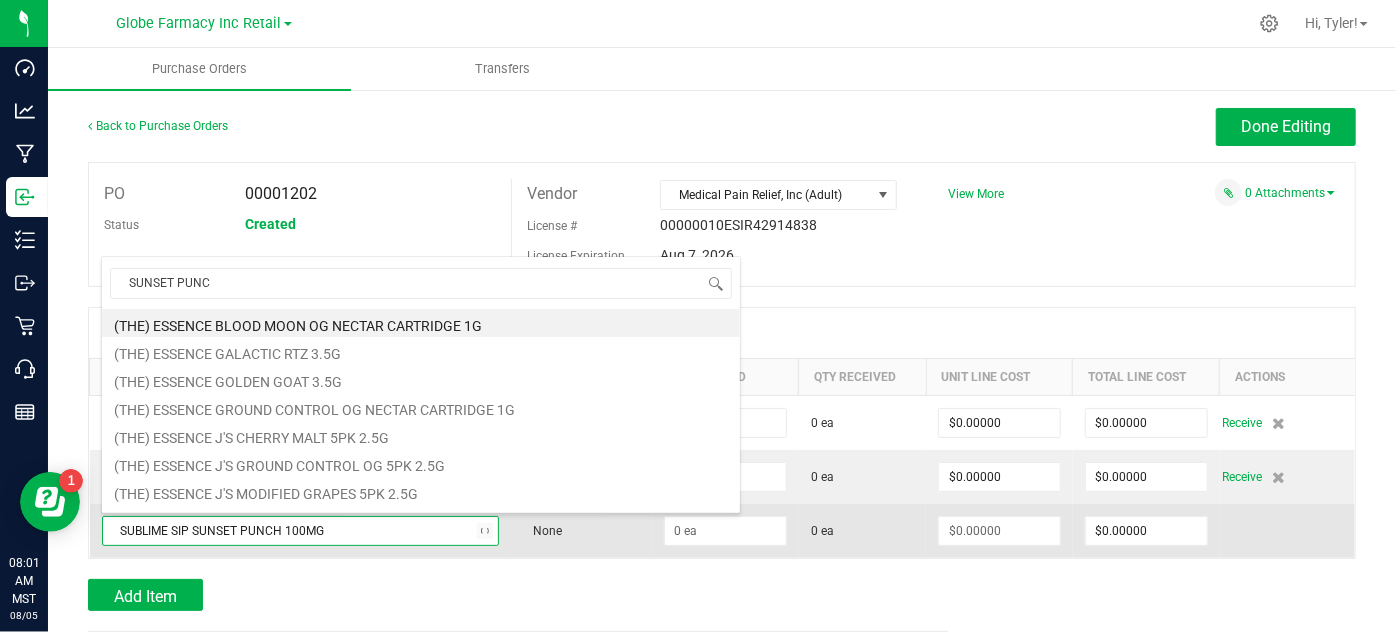 type on "SUNSET PUNCH" 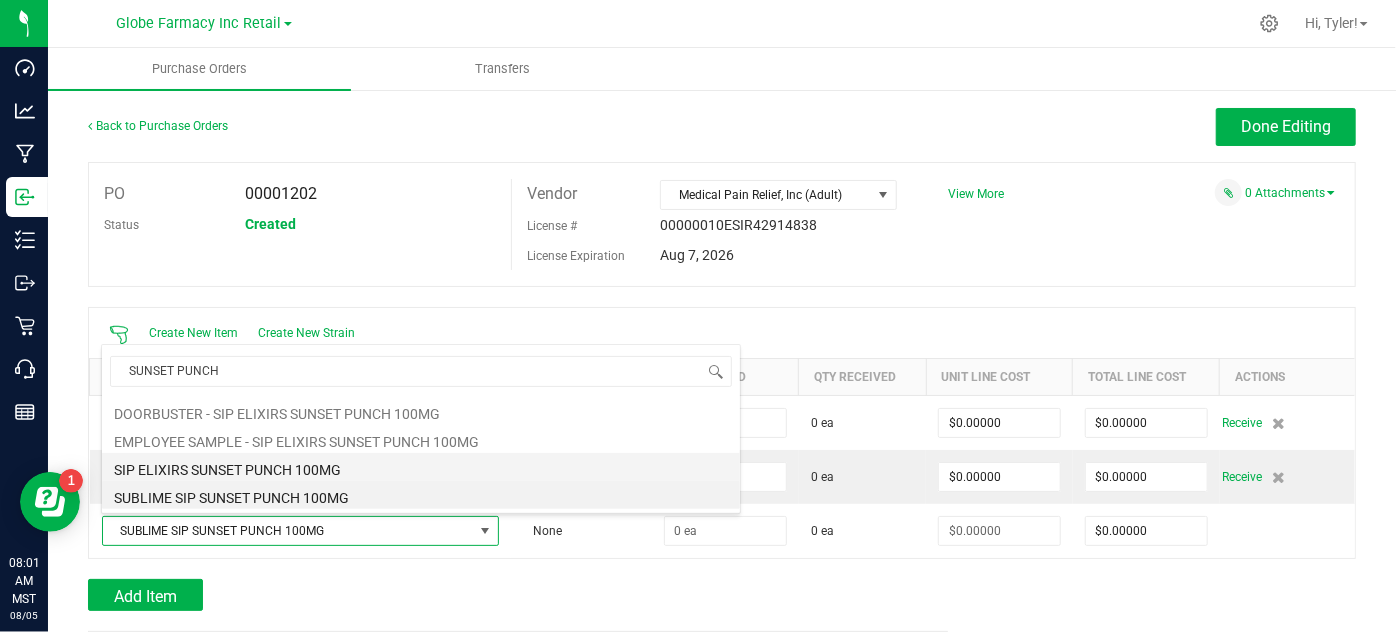click on "SIP ELIXIRS SUNSET PUNCH 100MG" at bounding box center [421, 467] 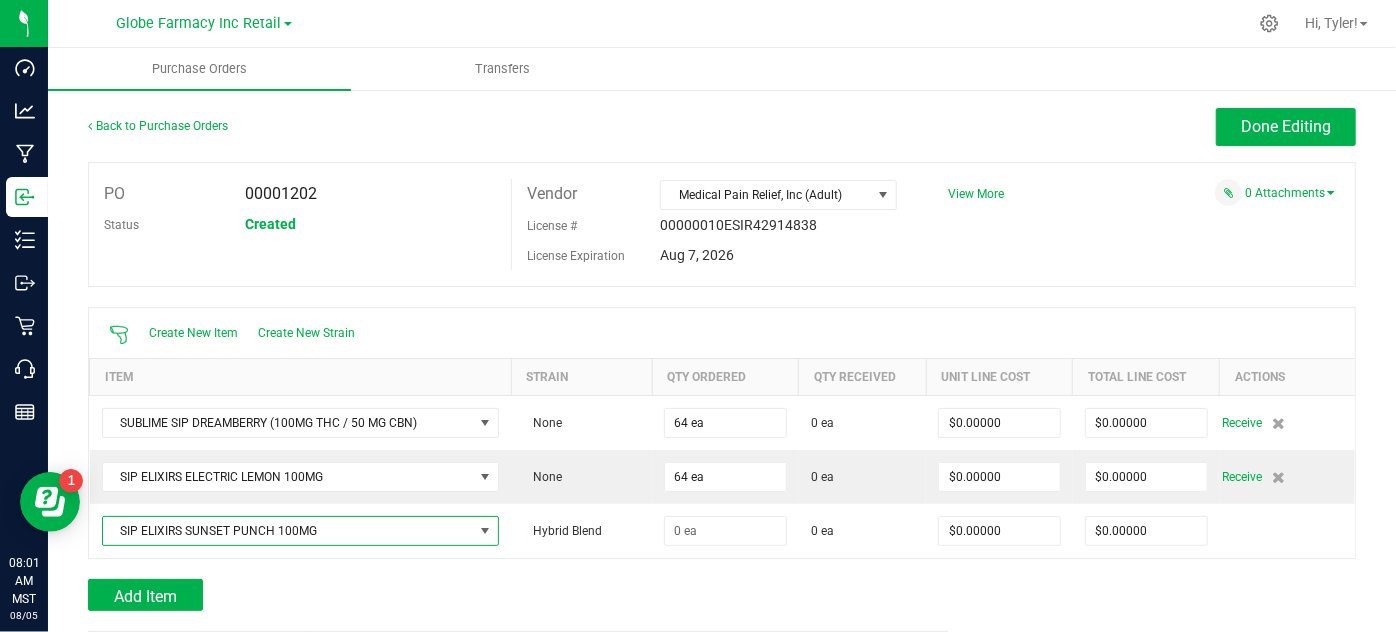 click on "Add Item" at bounding box center (510, 595) 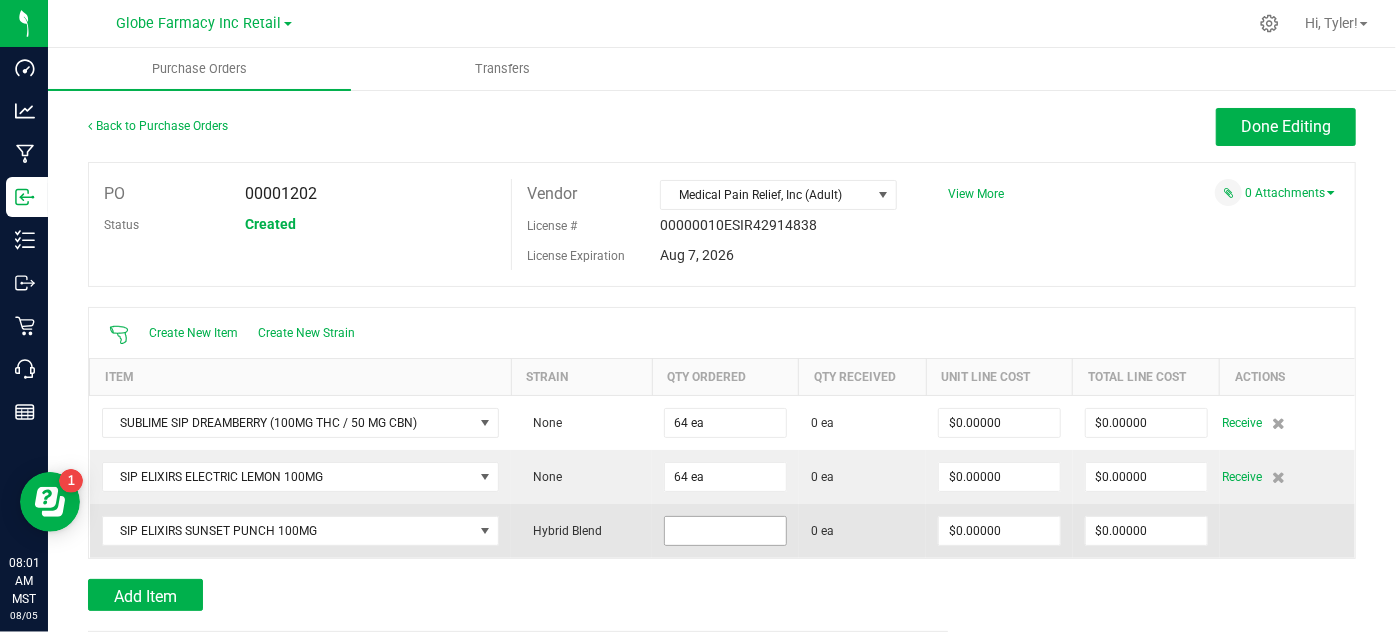 click at bounding box center (725, 531) 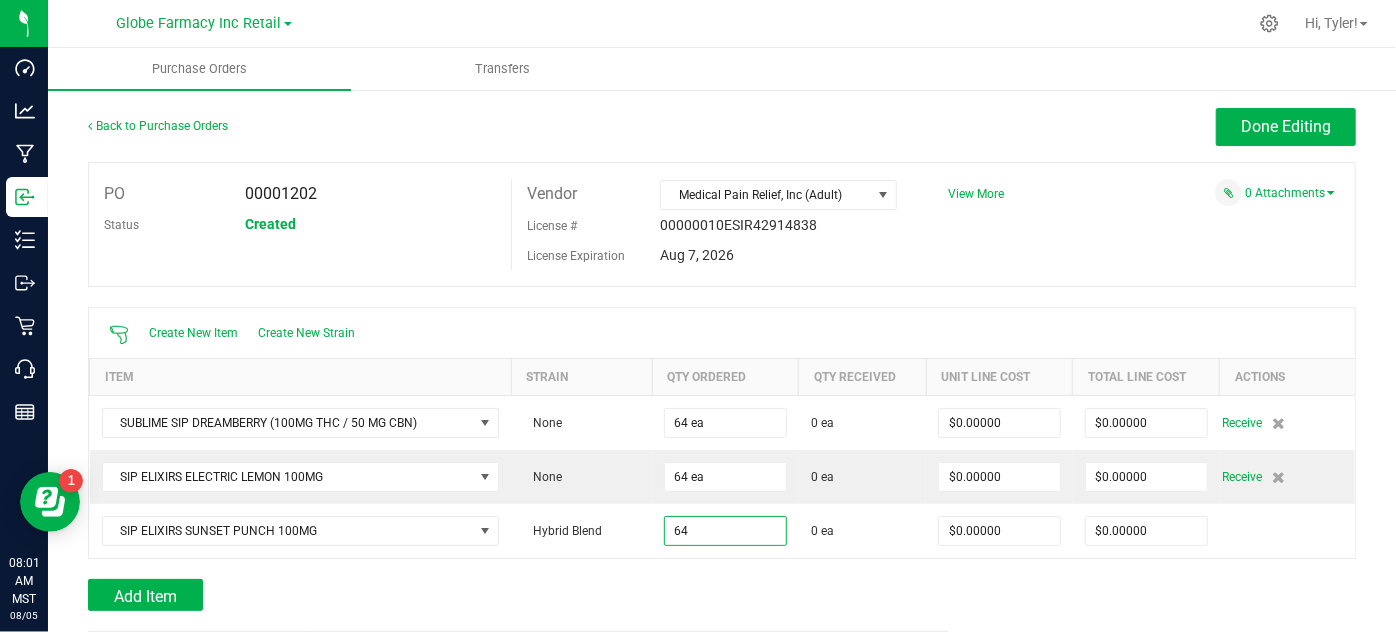 type on "64 ea" 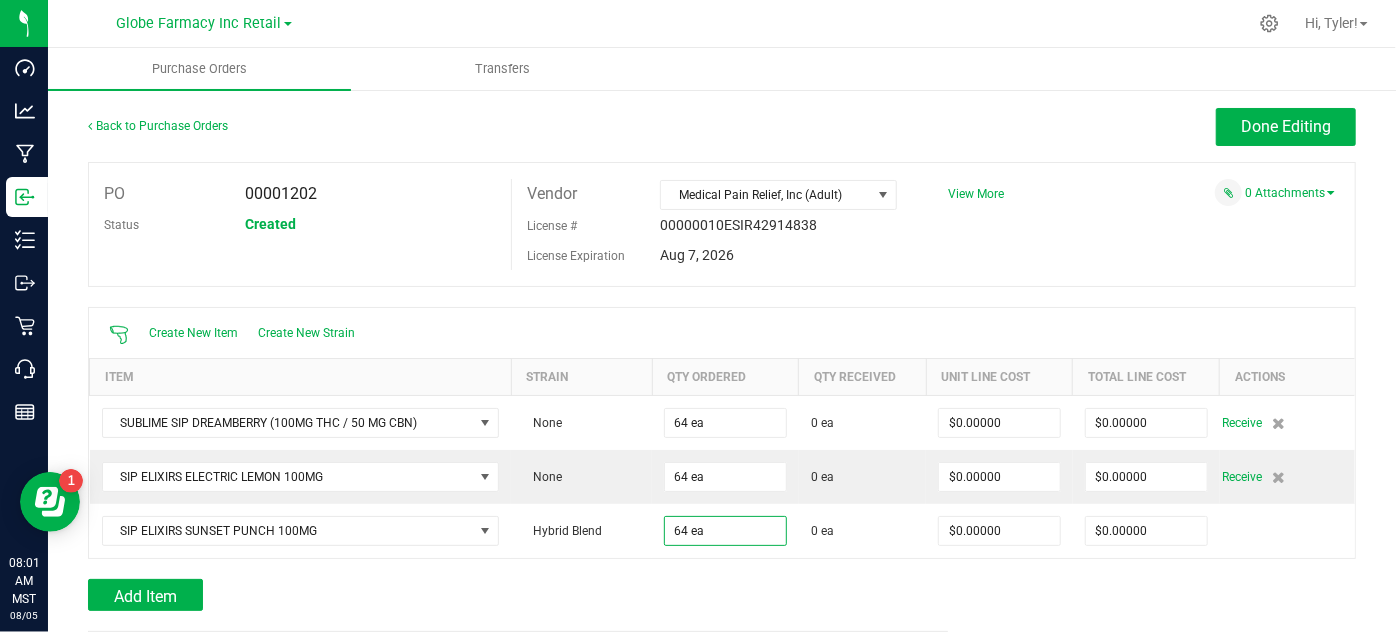 click at bounding box center [722, 569] 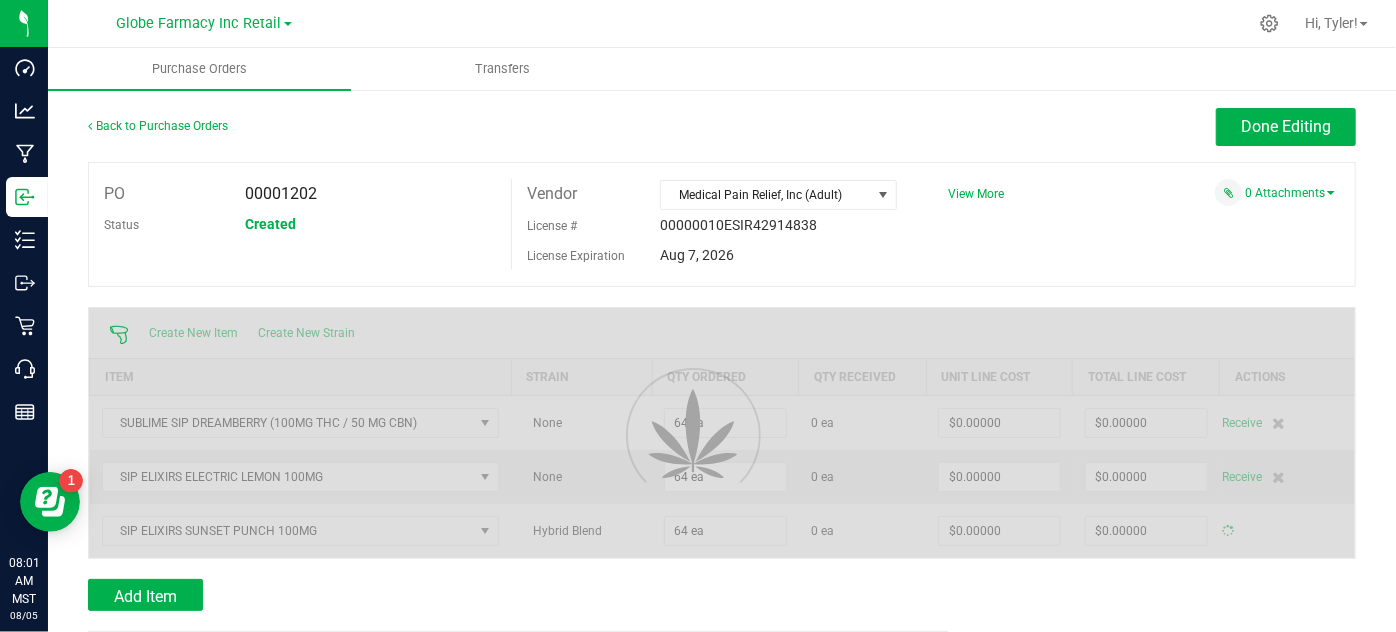 scroll, scrollTop: 181, scrollLeft: 0, axis: vertical 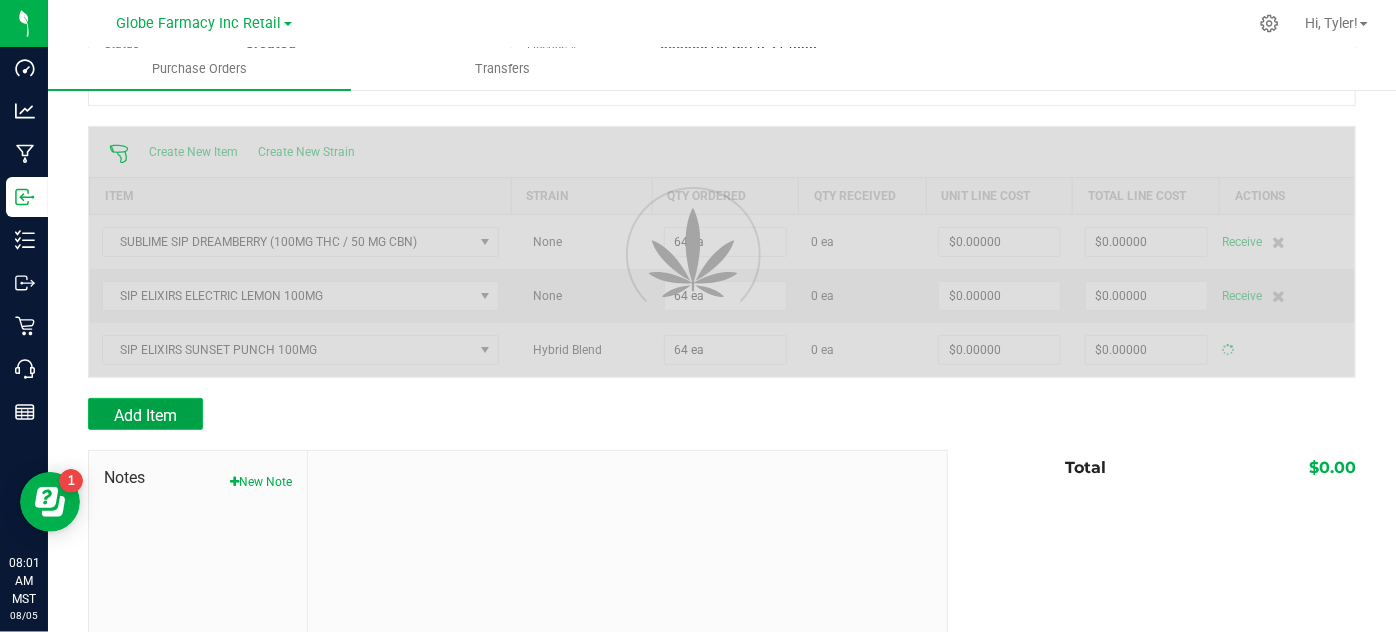 click on "Add Item" at bounding box center (145, 414) 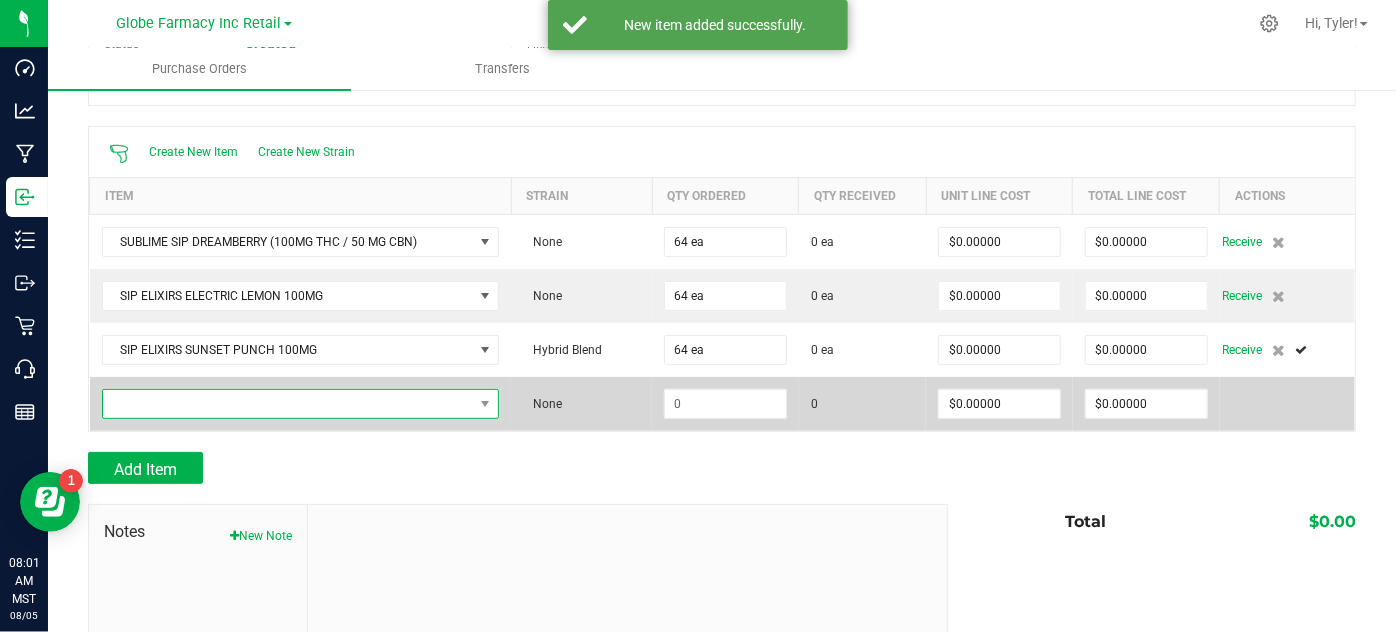 click at bounding box center [288, 404] 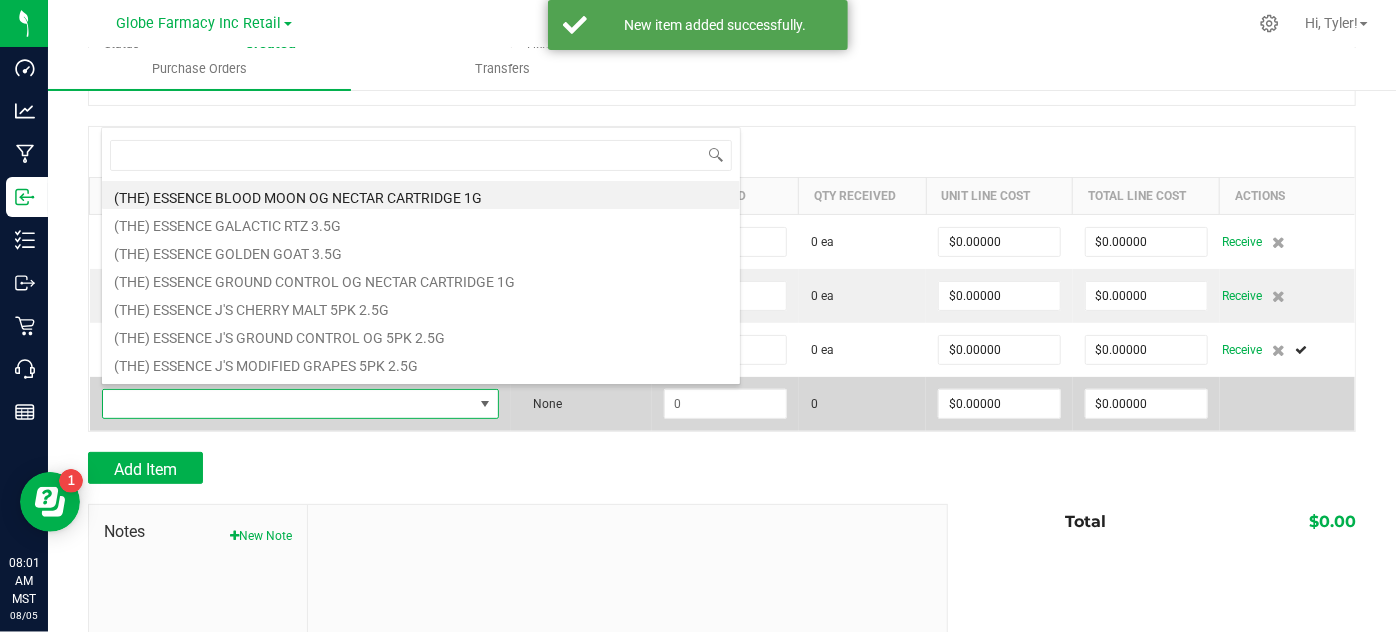 scroll, scrollTop: 99970, scrollLeft: 99605, axis: both 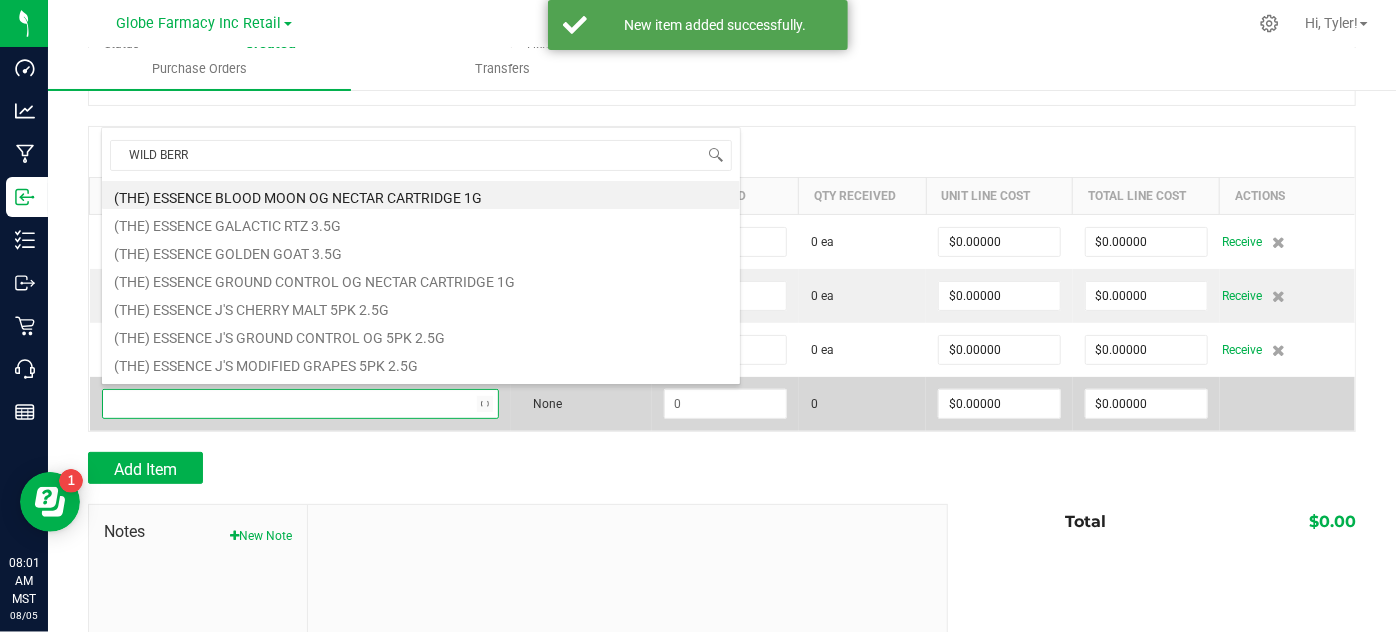 type on "WILD BERRY" 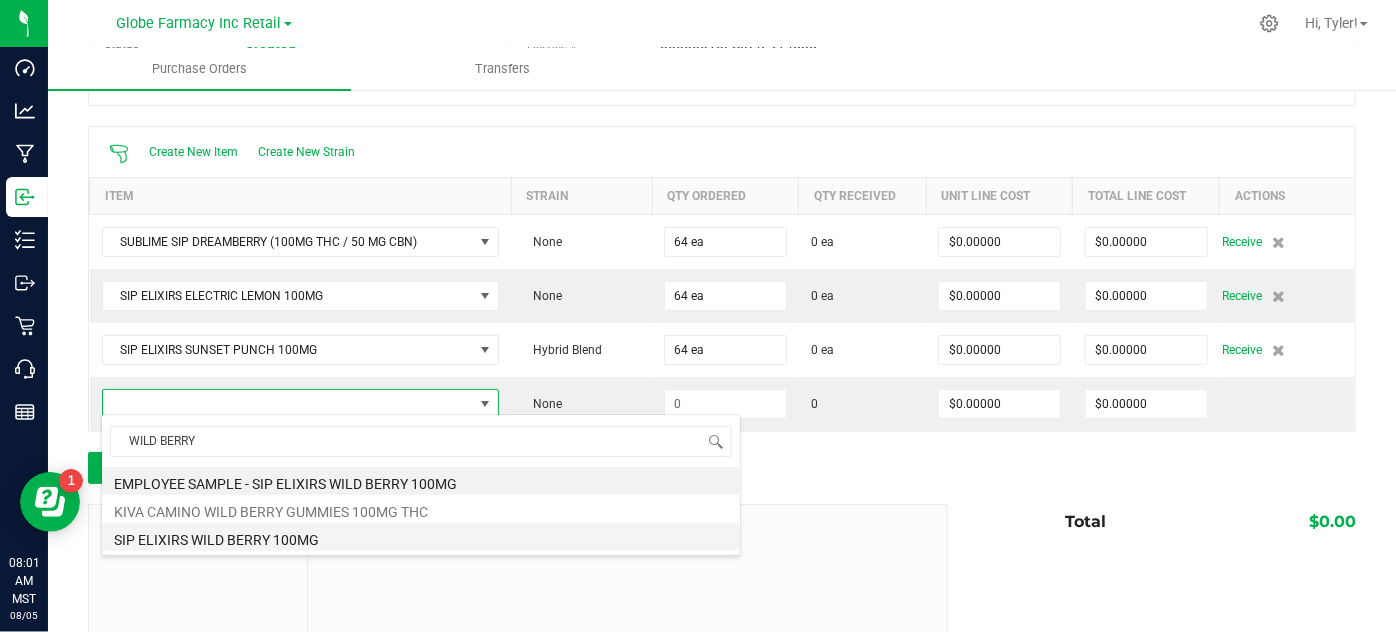 click on "SIP ELIXIRS WILD BERRY 100MG" at bounding box center [421, 537] 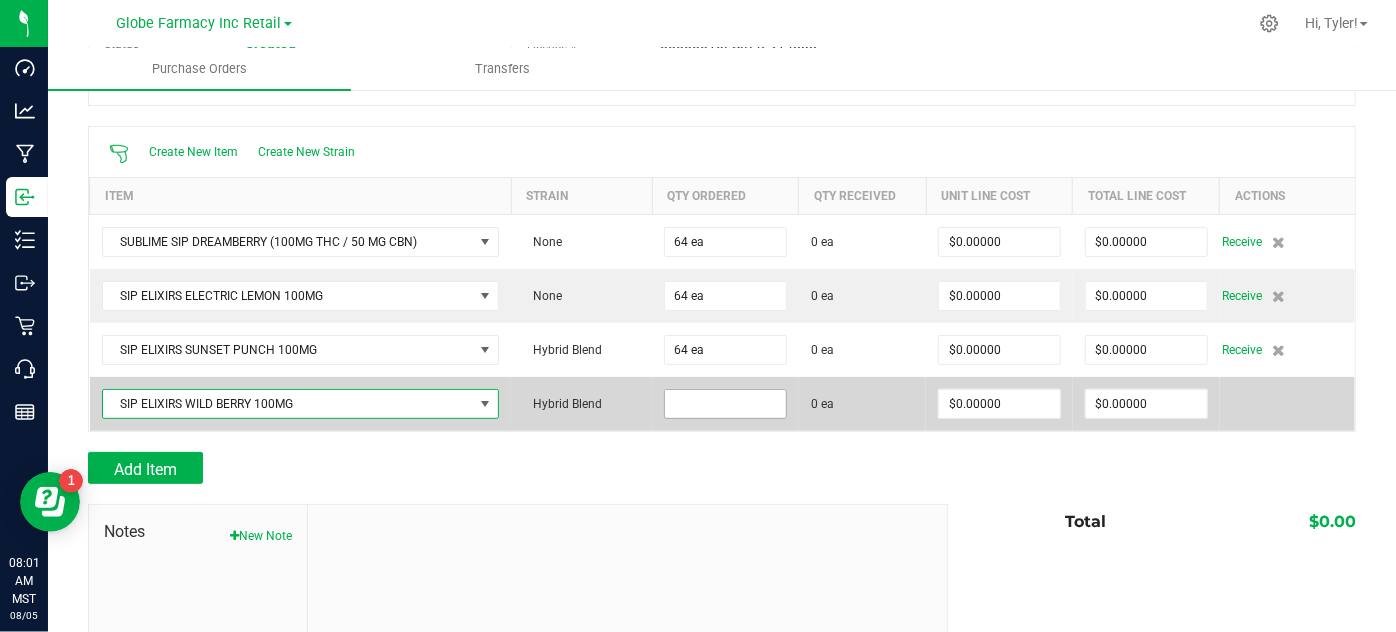click at bounding box center [725, 404] 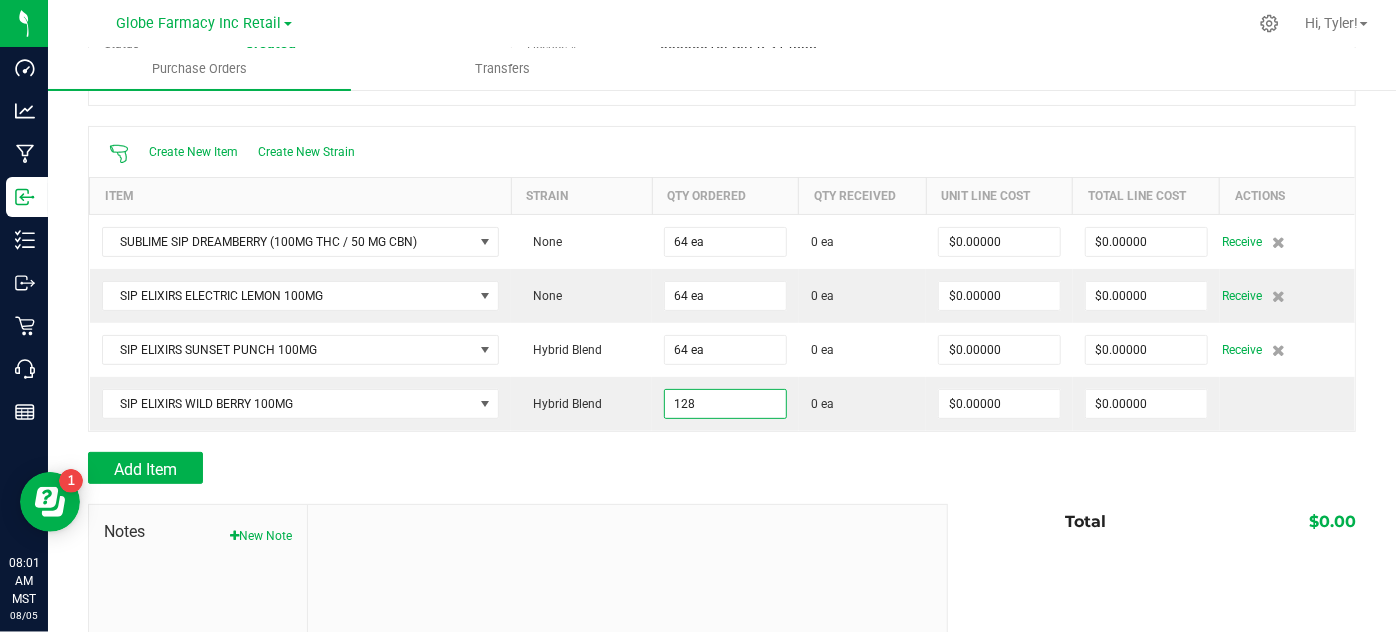 type on "128 ea" 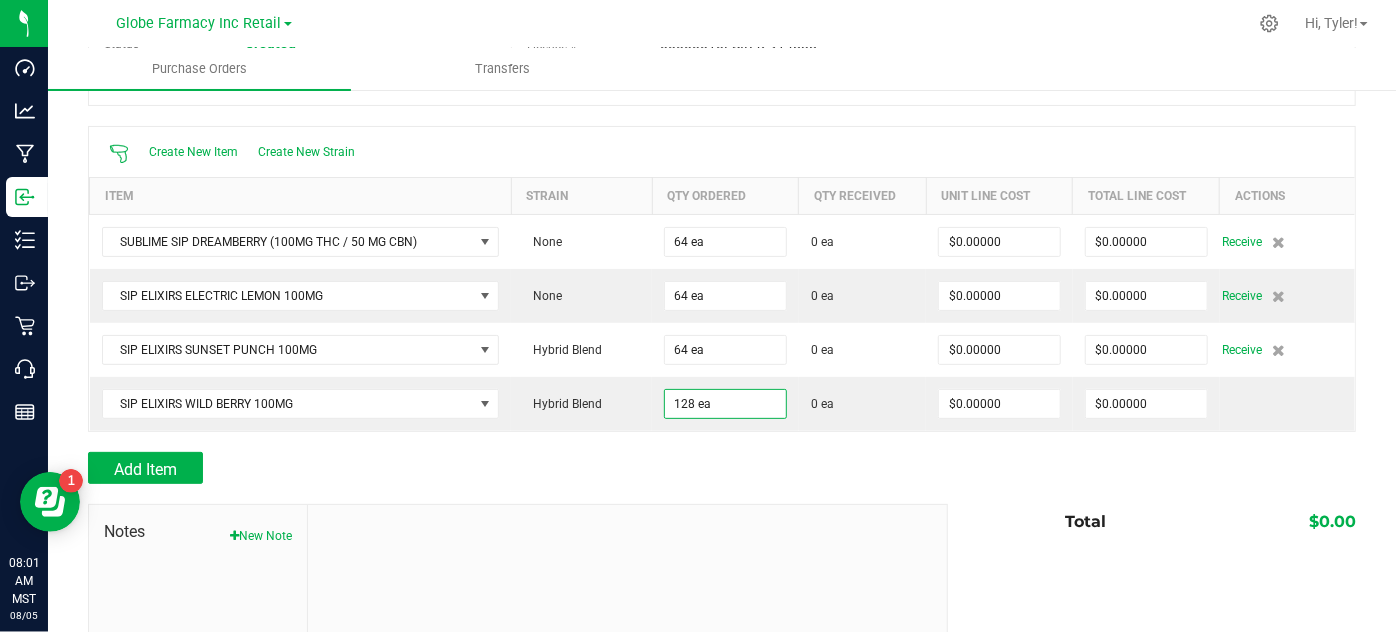 click on "Add Item" at bounding box center [510, 468] 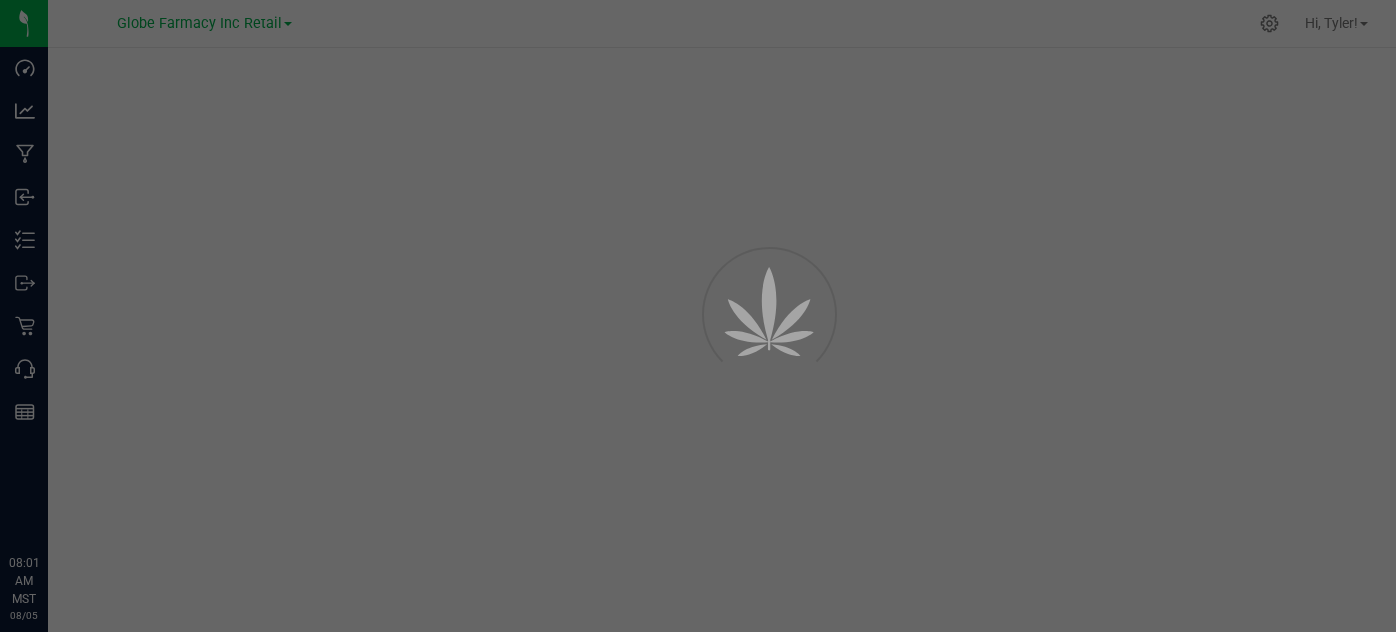 scroll, scrollTop: 0, scrollLeft: 0, axis: both 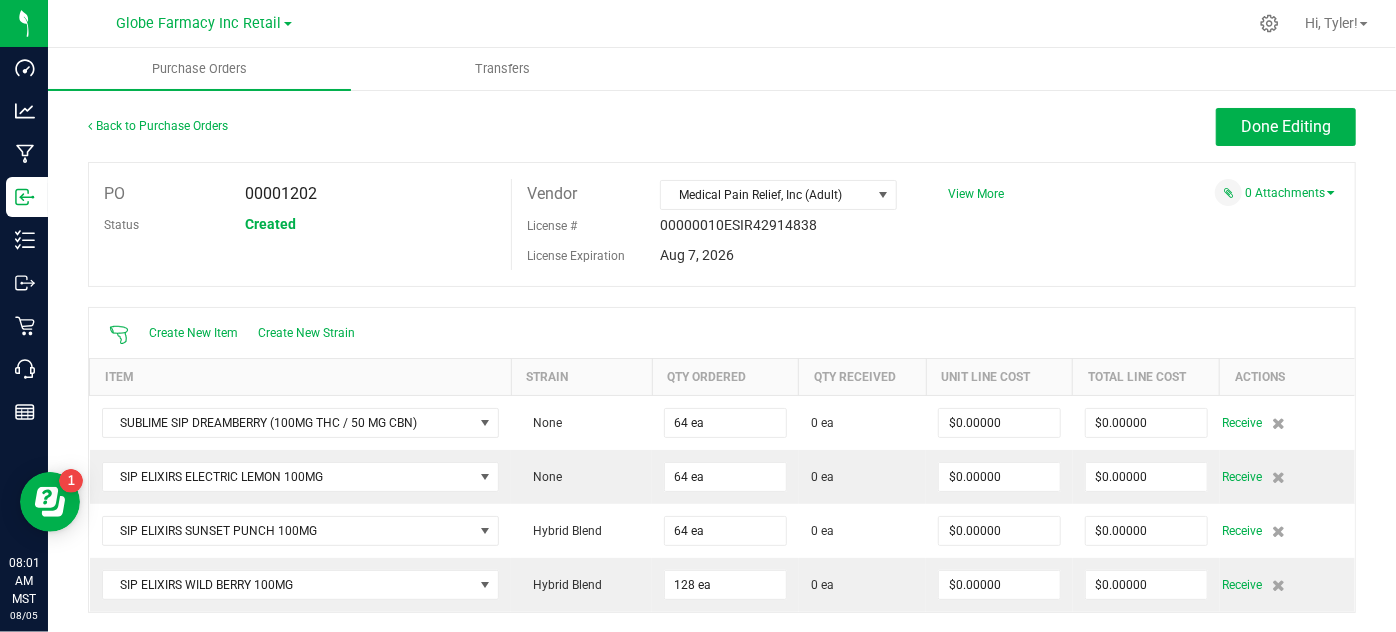 click on "Back to Purchase Orders
Done Editing" at bounding box center [722, 135] 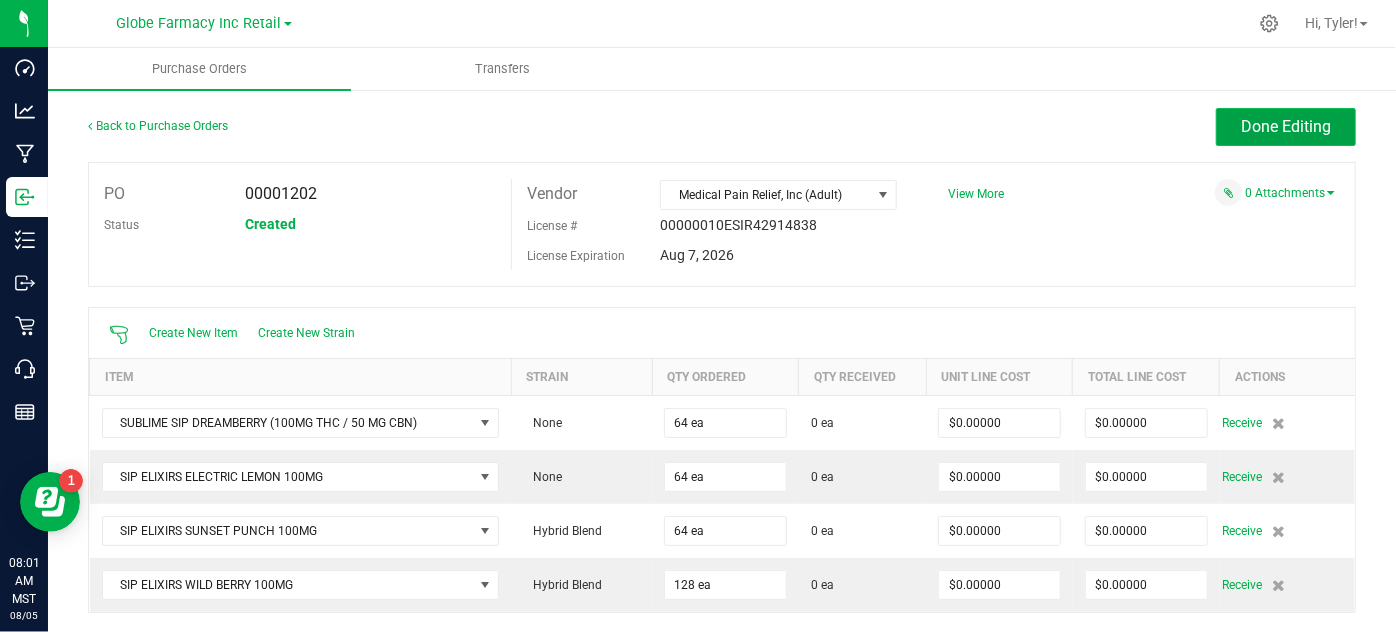 click on "Done Editing" at bounding box center (1286, 126) 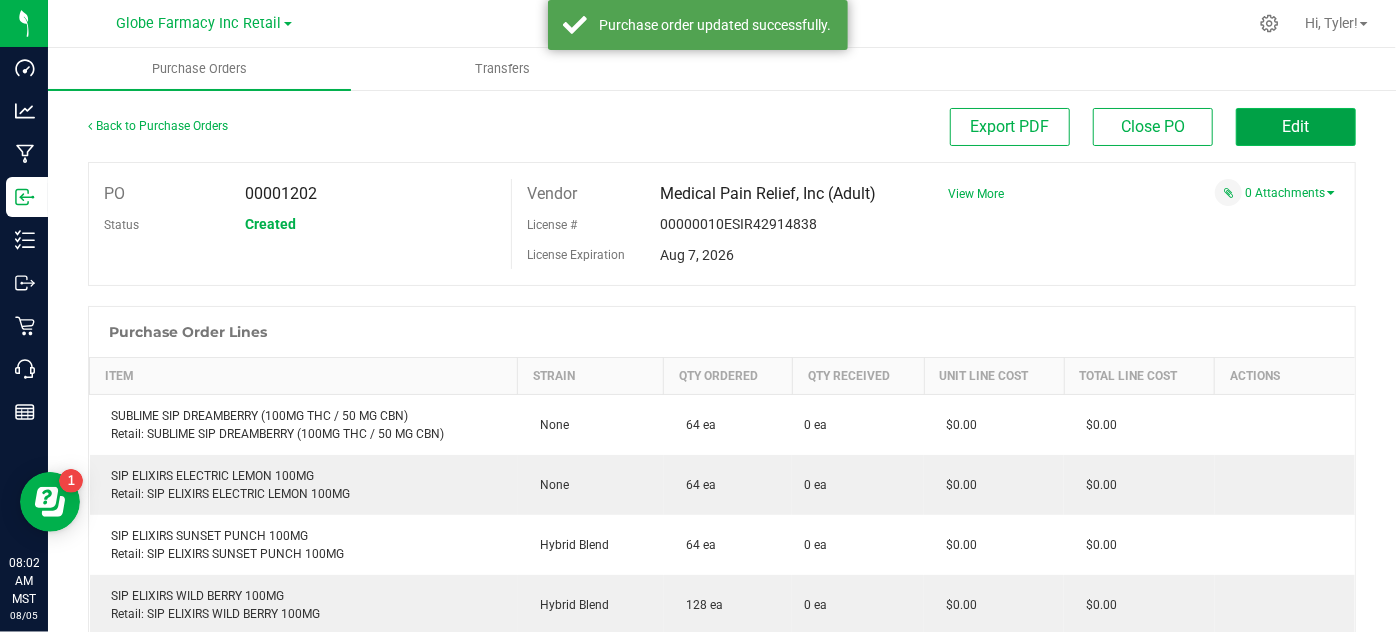 click on "Edit" at bounding box center [1296, 127] 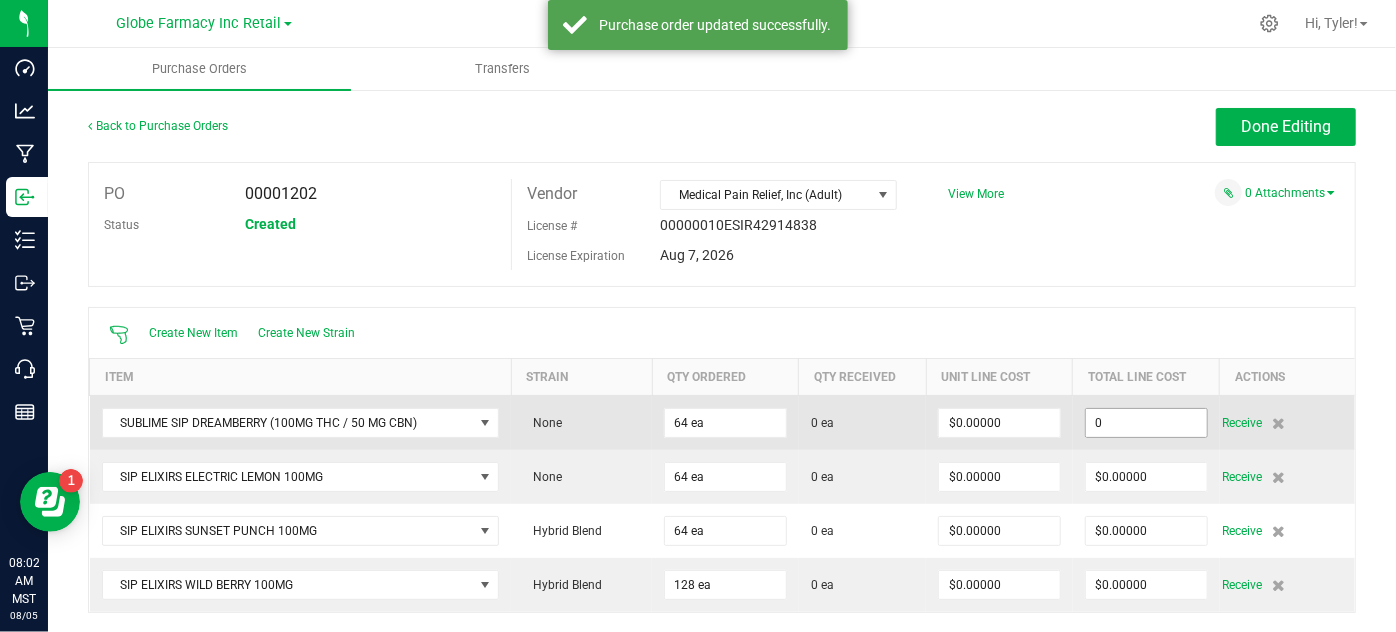 click on "0" at bounding box center (1146, 423) 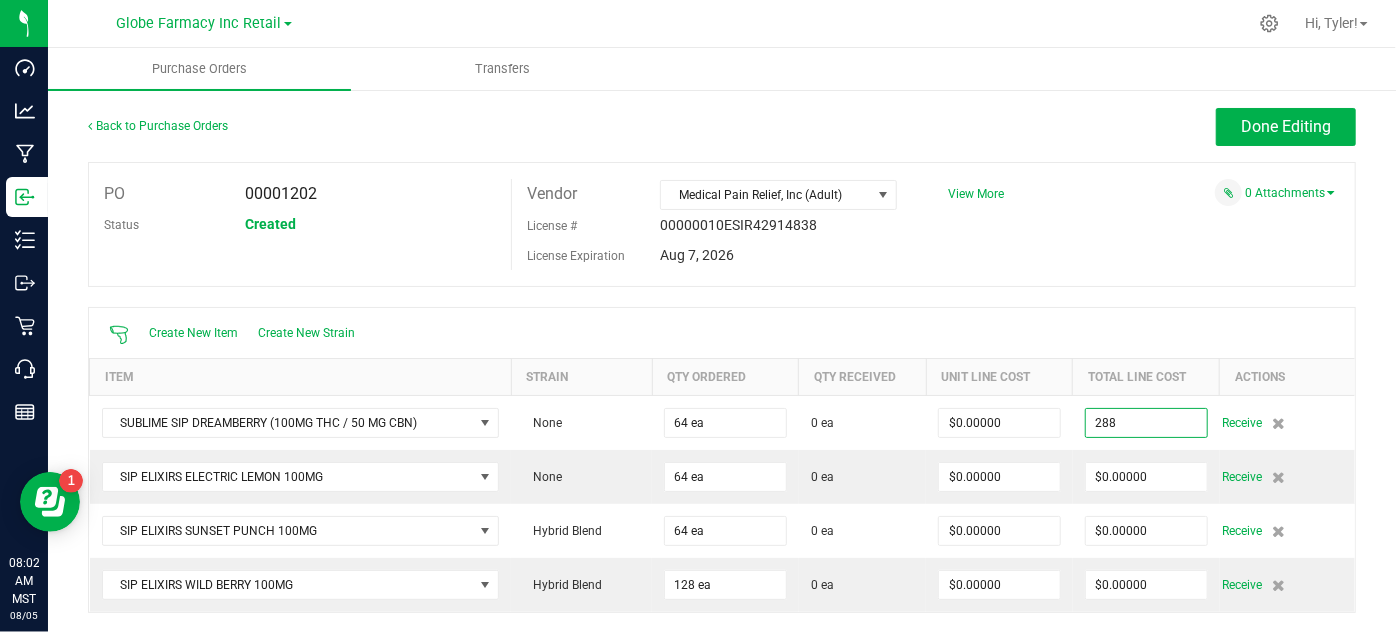 type on "$288.00000" 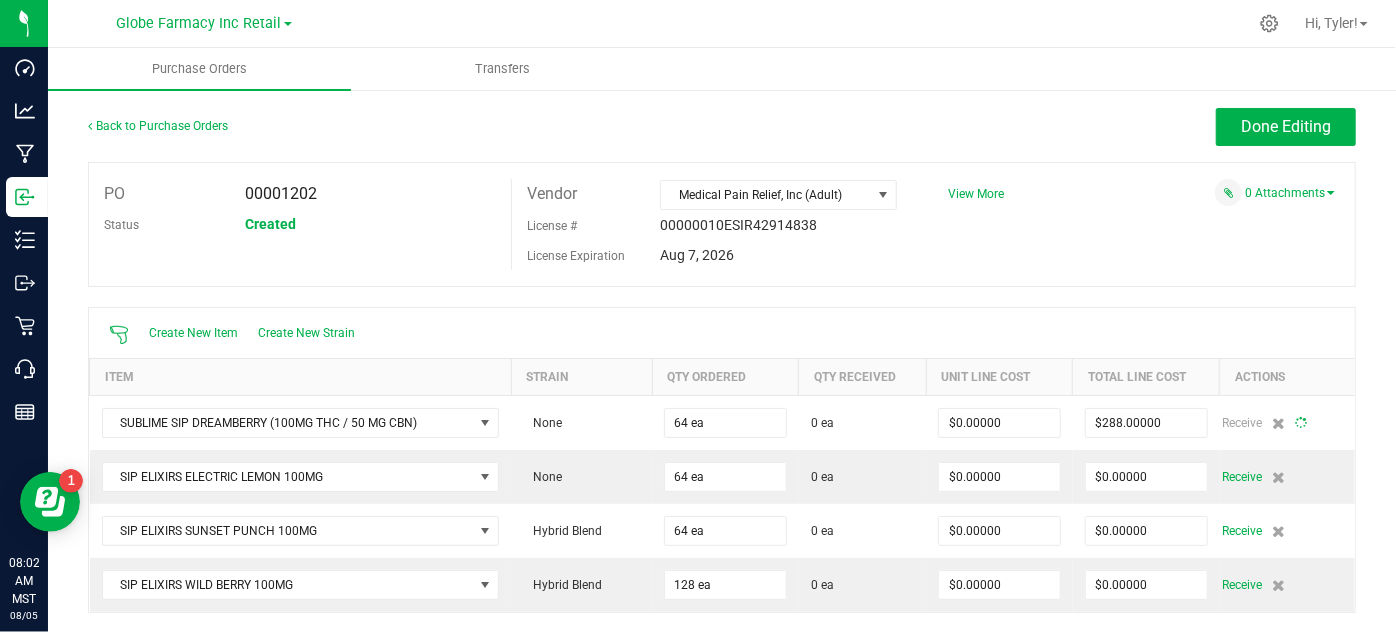 click on "Create New Item Create New Strain" at bounding box center [722, 333] 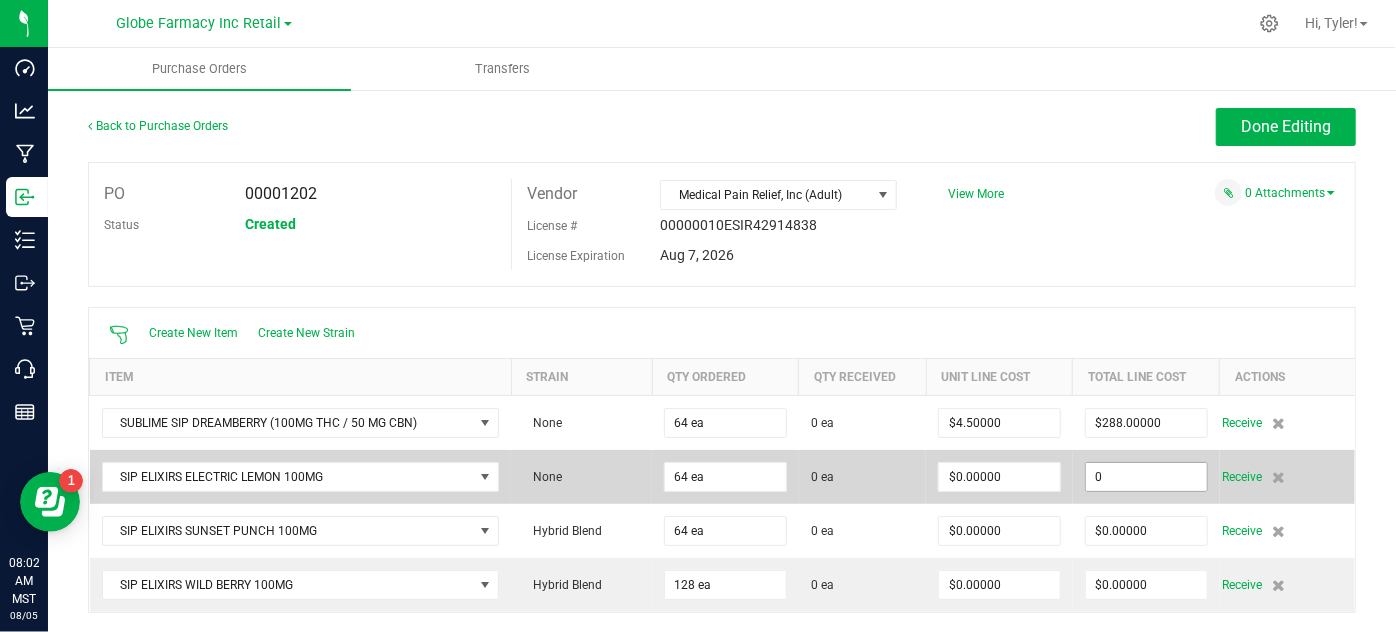 click on "0" at bounding box center [1146, 477] 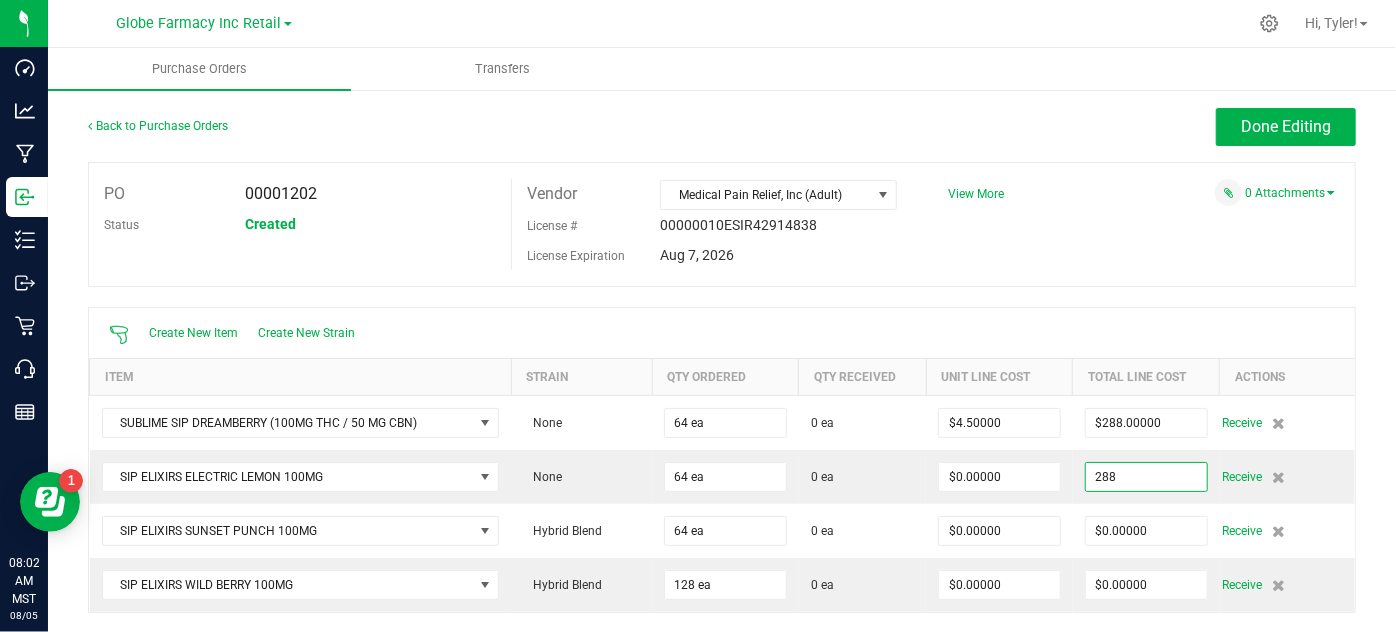 type on "$288.00000" 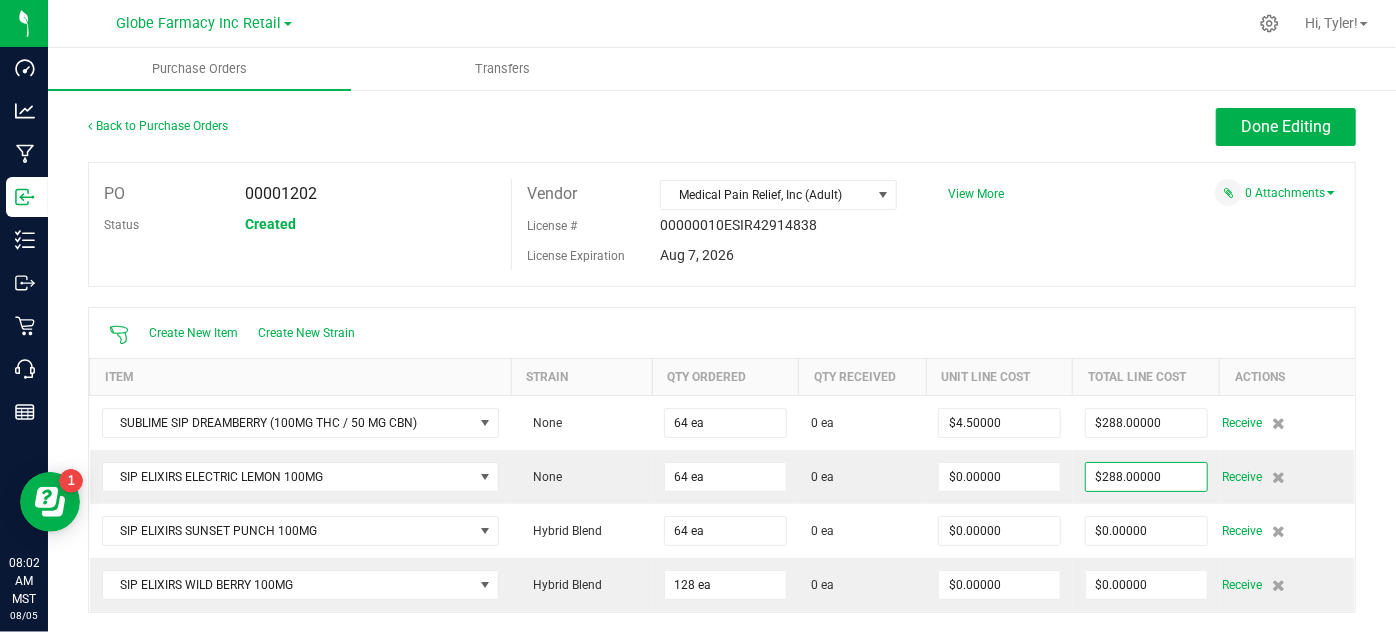 drag, startPoint x: 1058, startPoint y: 224, endPoint x: 1060, endPoint y: 245, distance: 21.095022 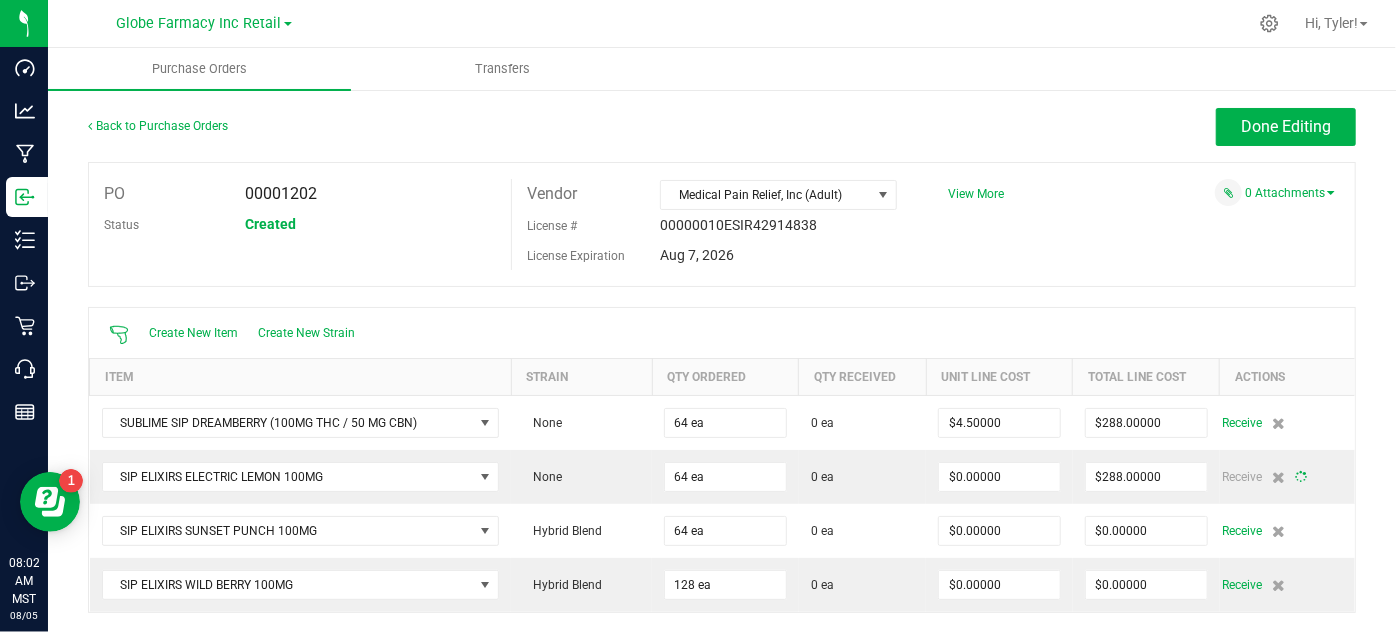 type on "64" 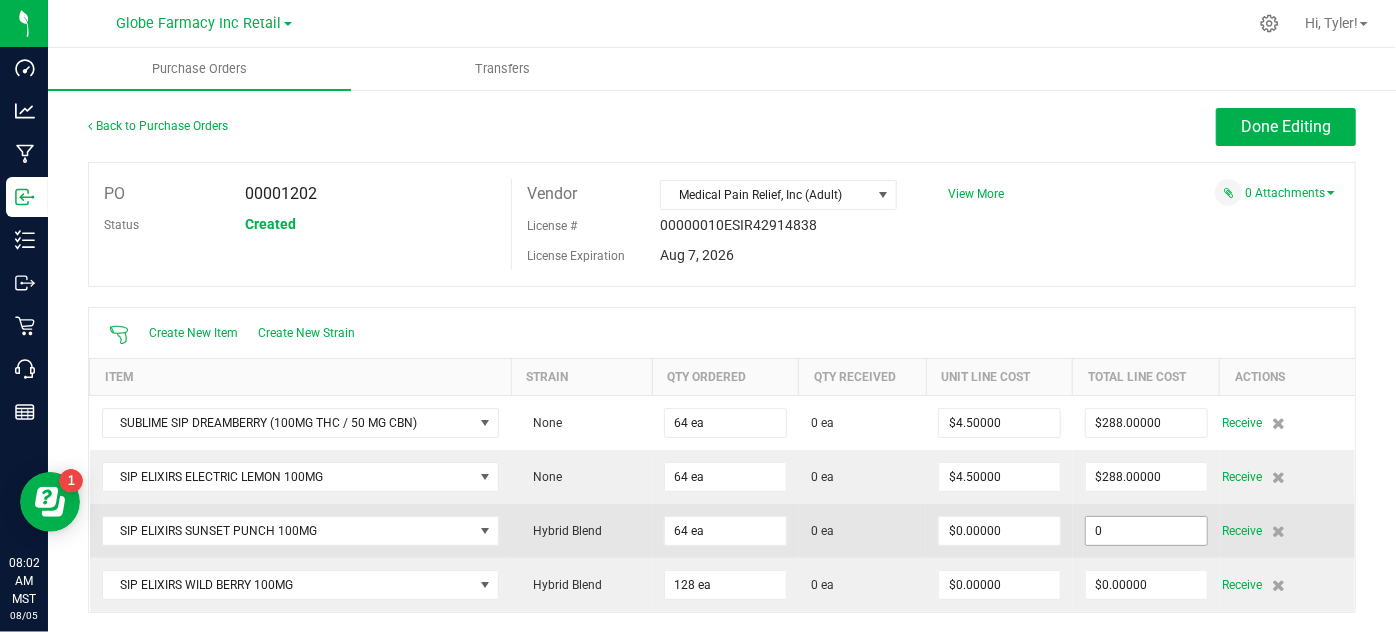 click on "0" at bounding box center (1146, 531) 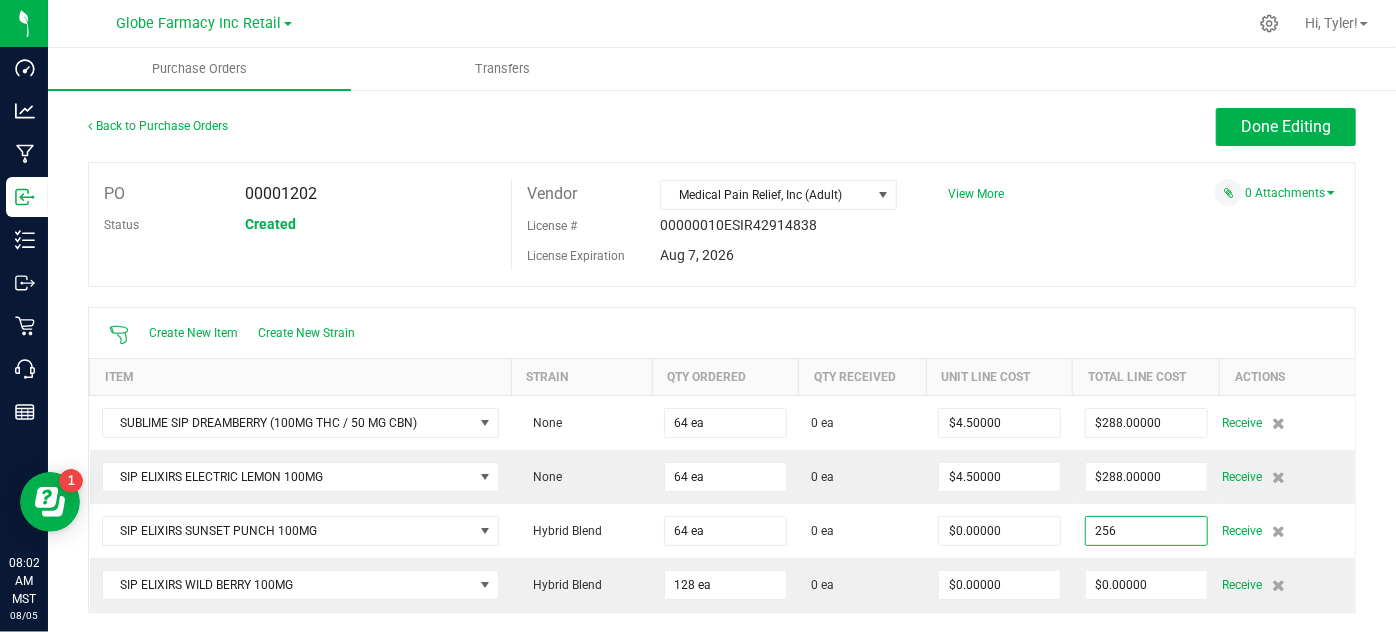 type on "$256.00000" 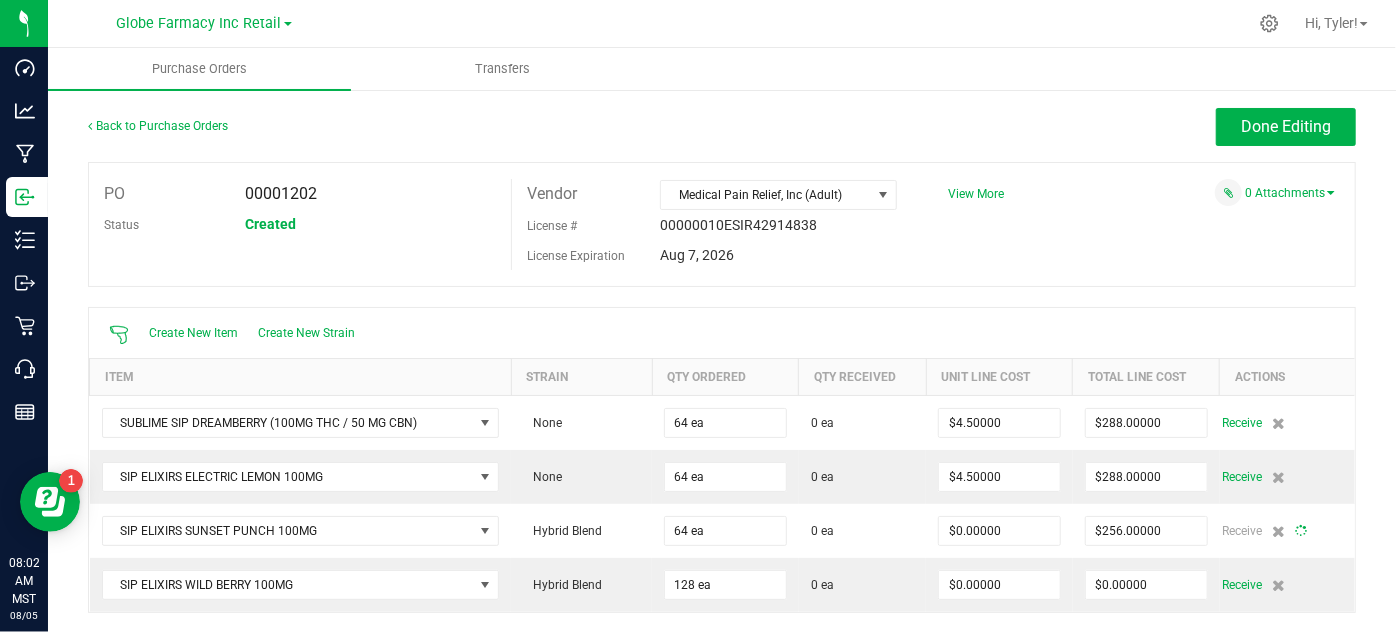 drag, startPoint x: 1075, startPoint y: 247, endPoint x: 1066, endPoint y: 268, distance: 22.847319 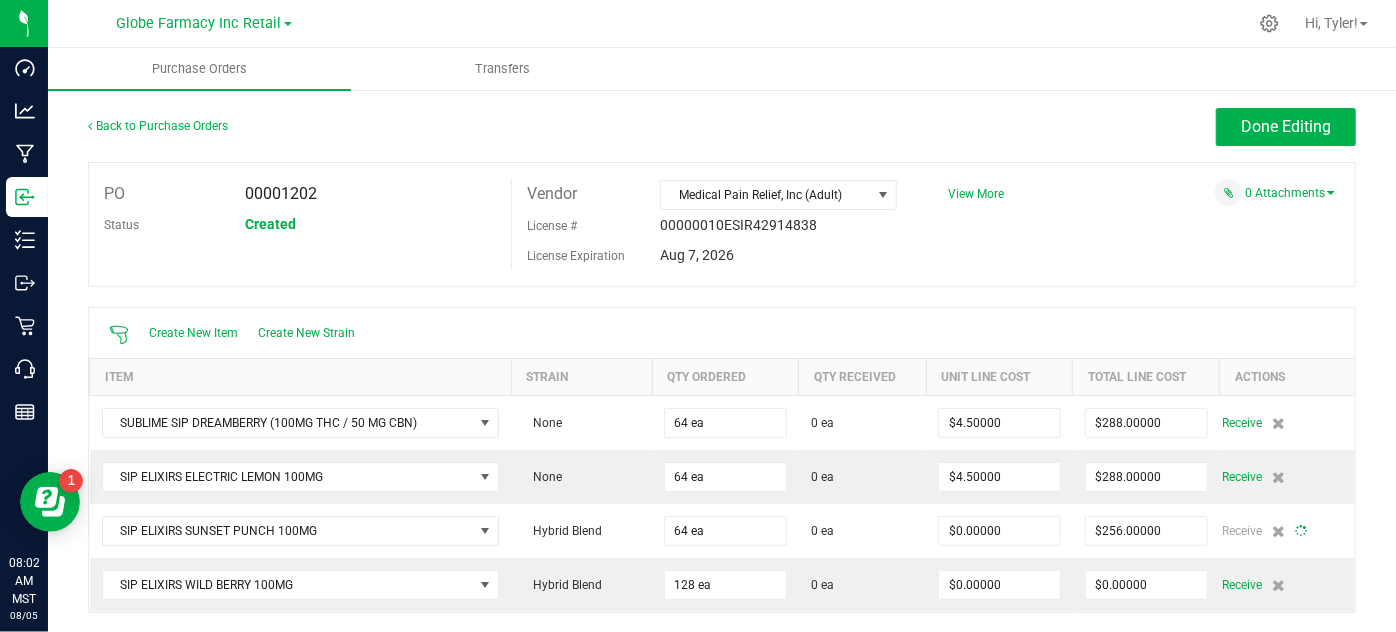 click on "PO
[NUMBER]
Status
Created
Vendor
[VENDOR NAME]
License #
[LICENSE NUMBER]
License Expiration
[DATE]" at bounding box center (722, 224) 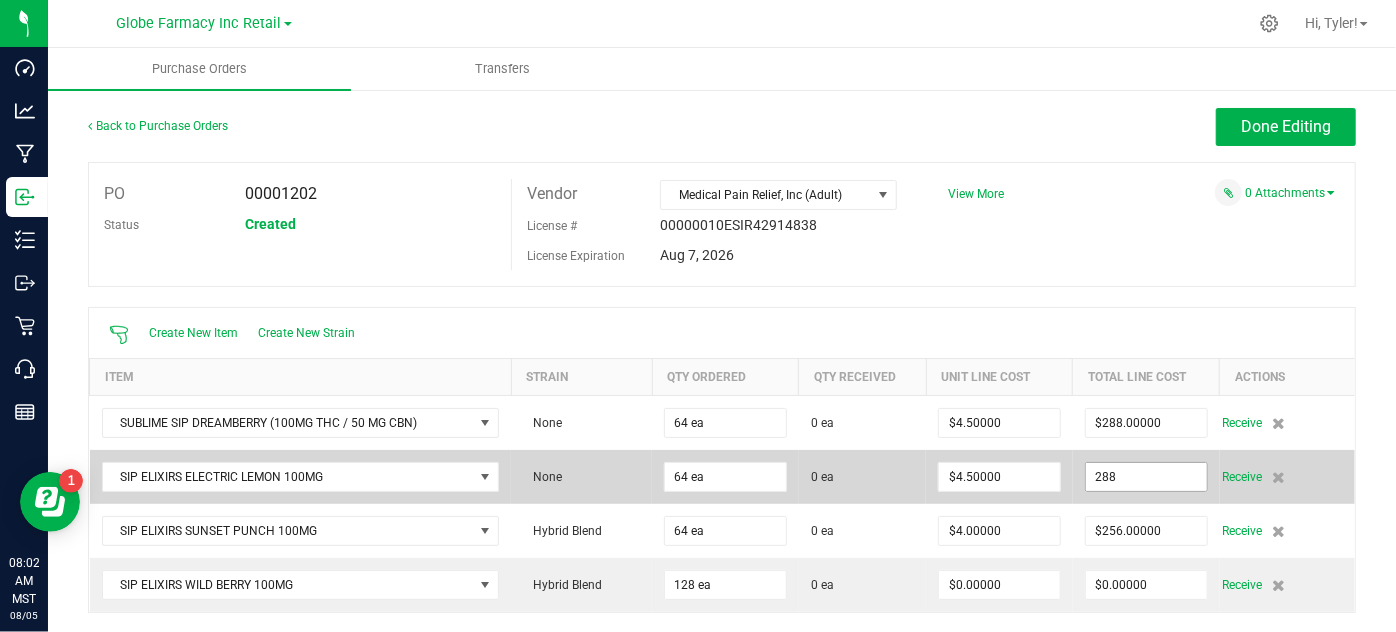 click on "288" at bounding box center [1146, 477] 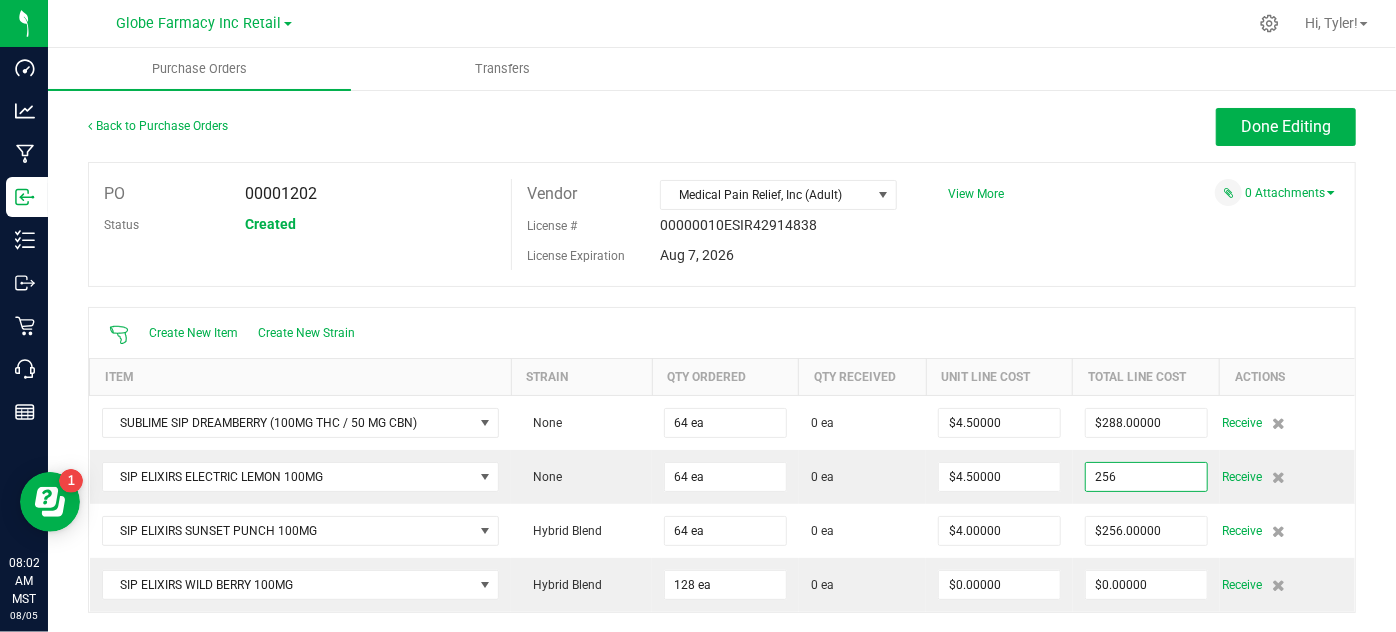 type on "$256.00000" 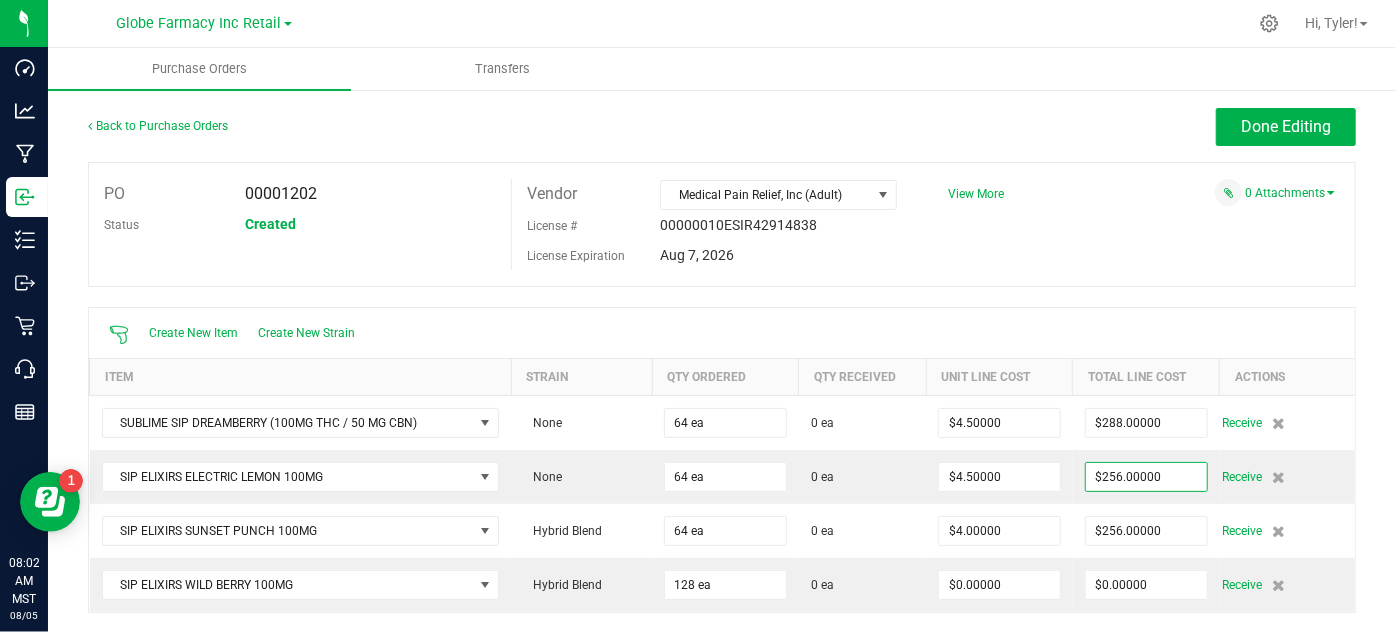 click on "Create New Item Create New Strain" at bounding box center [722, 333] 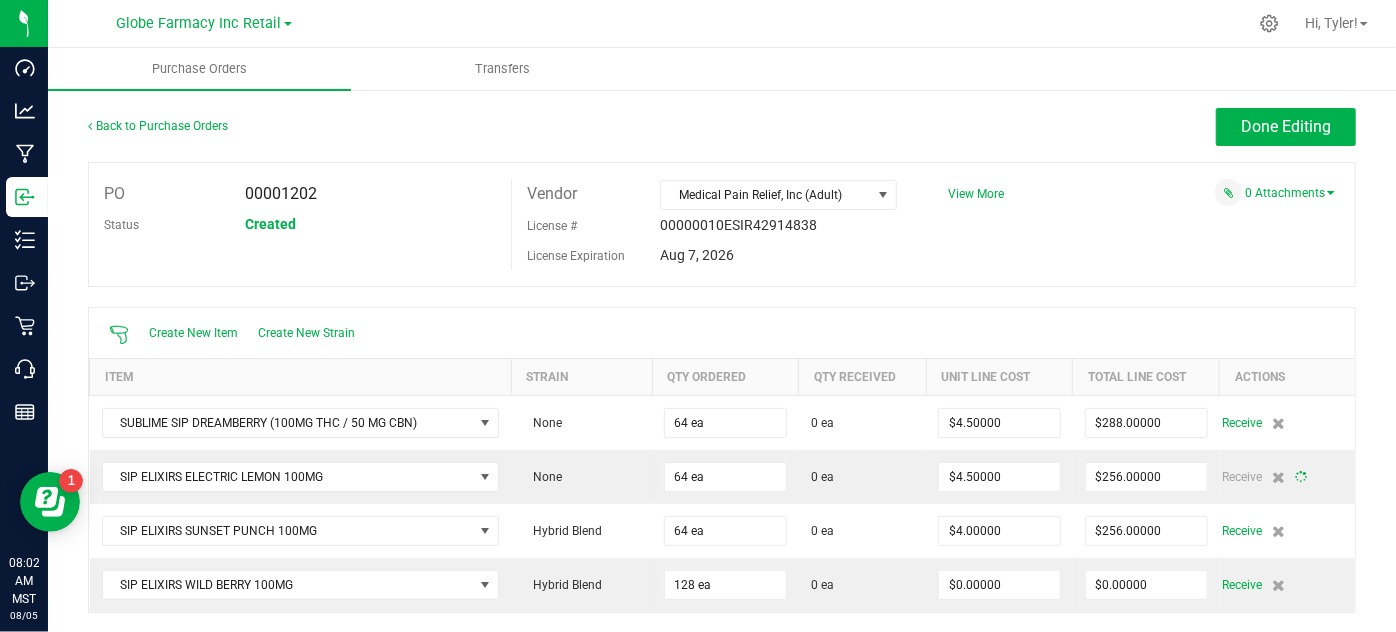 type on "64" 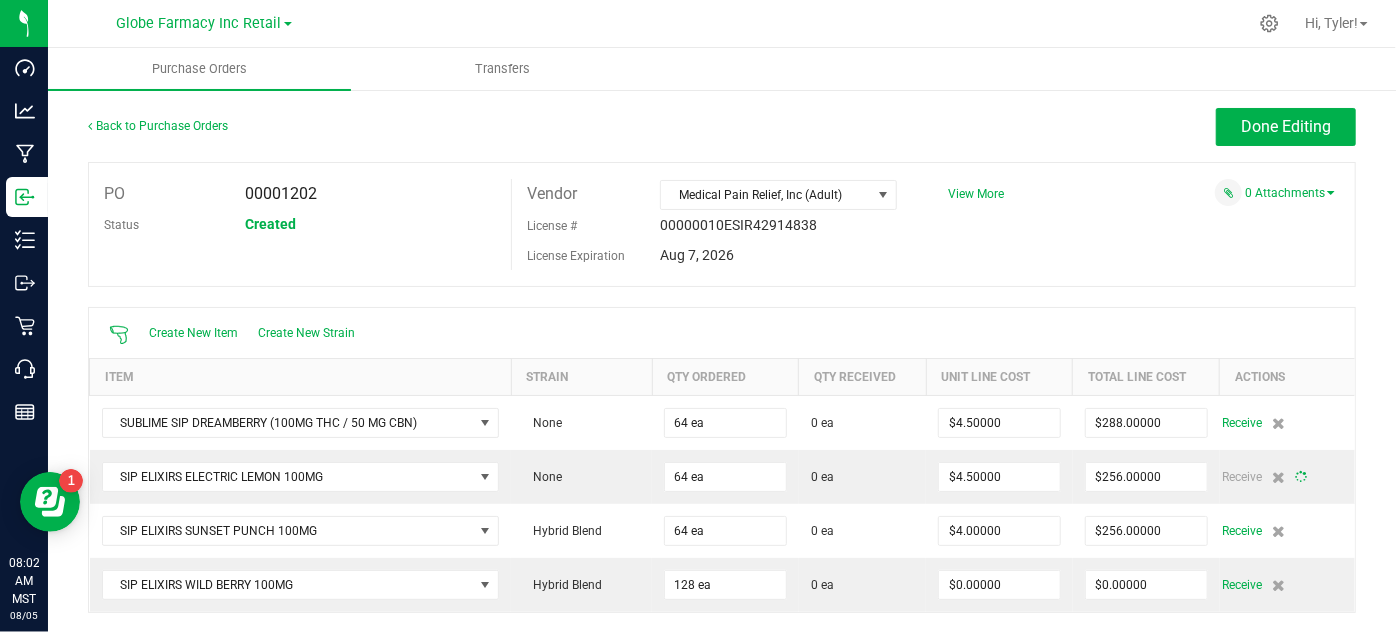 type on "$4.00000" 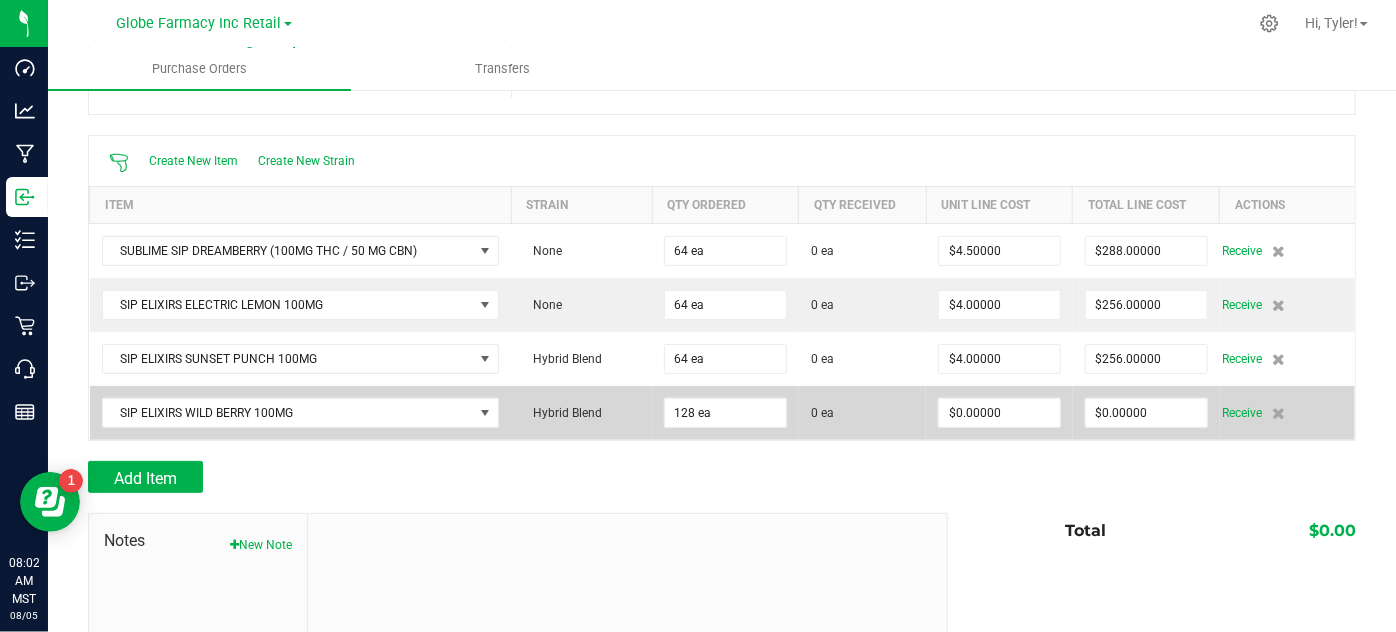 scroll, scrollTop: 181, scrollLeft: 0, axis: vertical 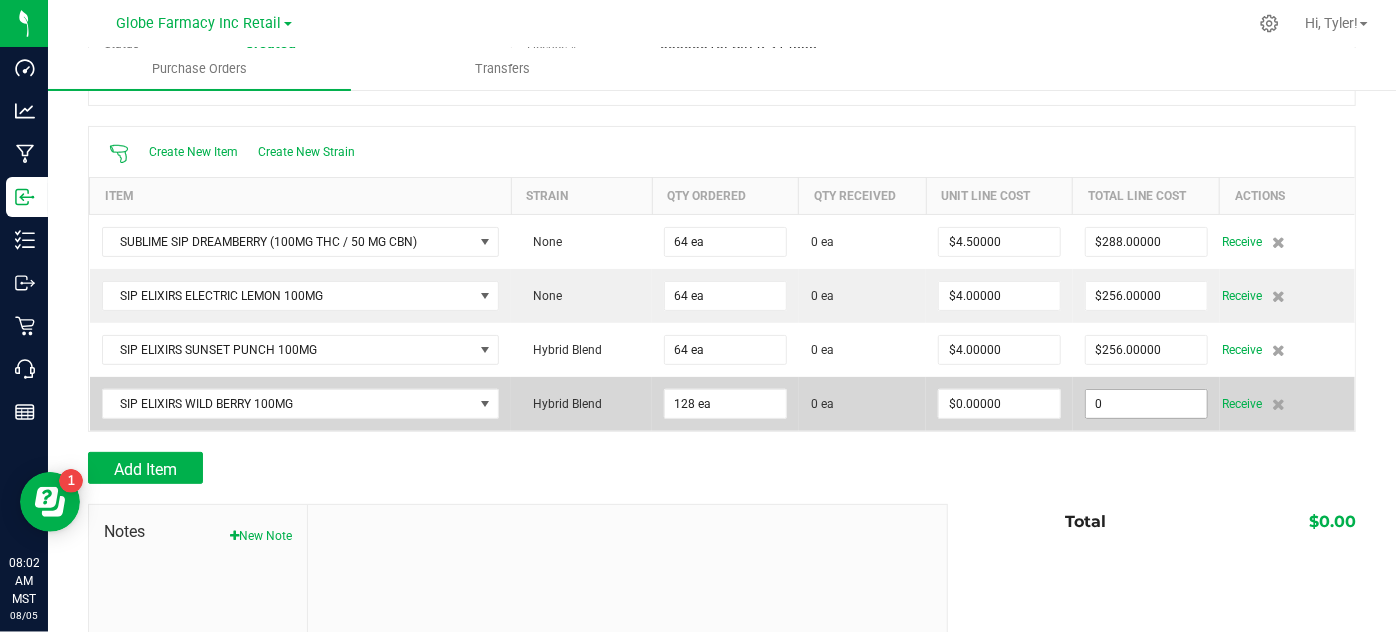 click on "0" at bounding box center [1146, 404] 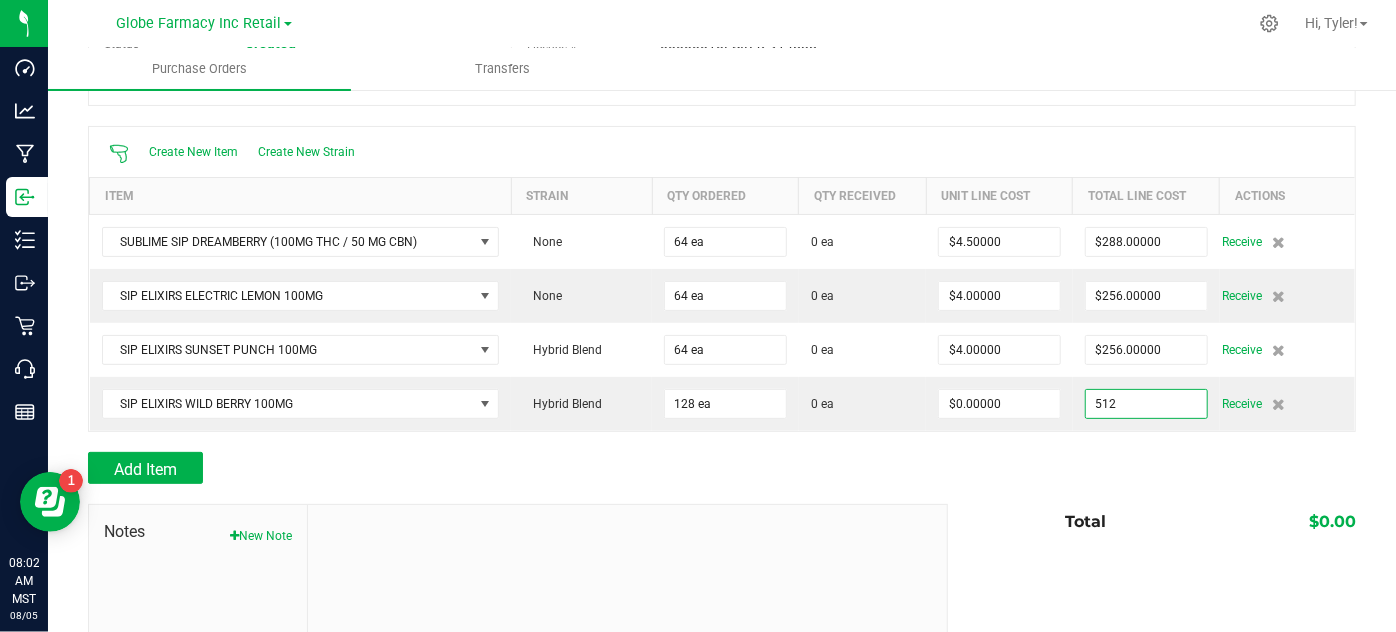 type on "$512.00000" 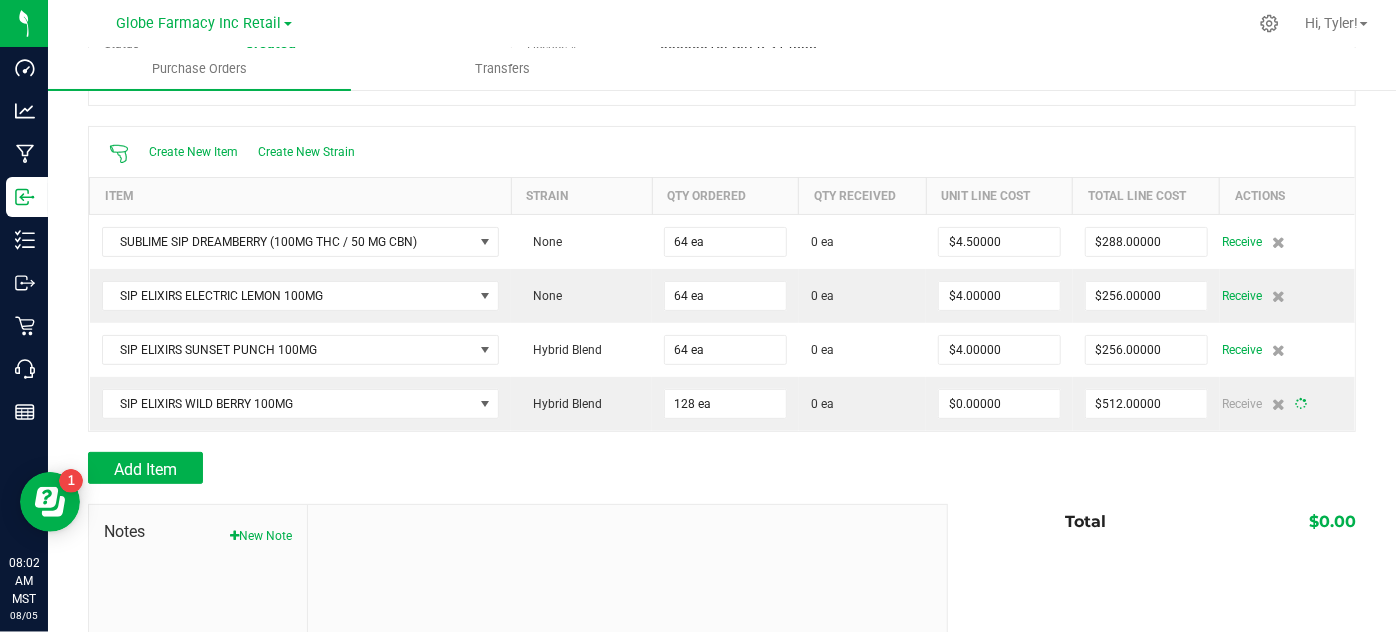 click on "$0.00" at bounding box center [1231, 522] 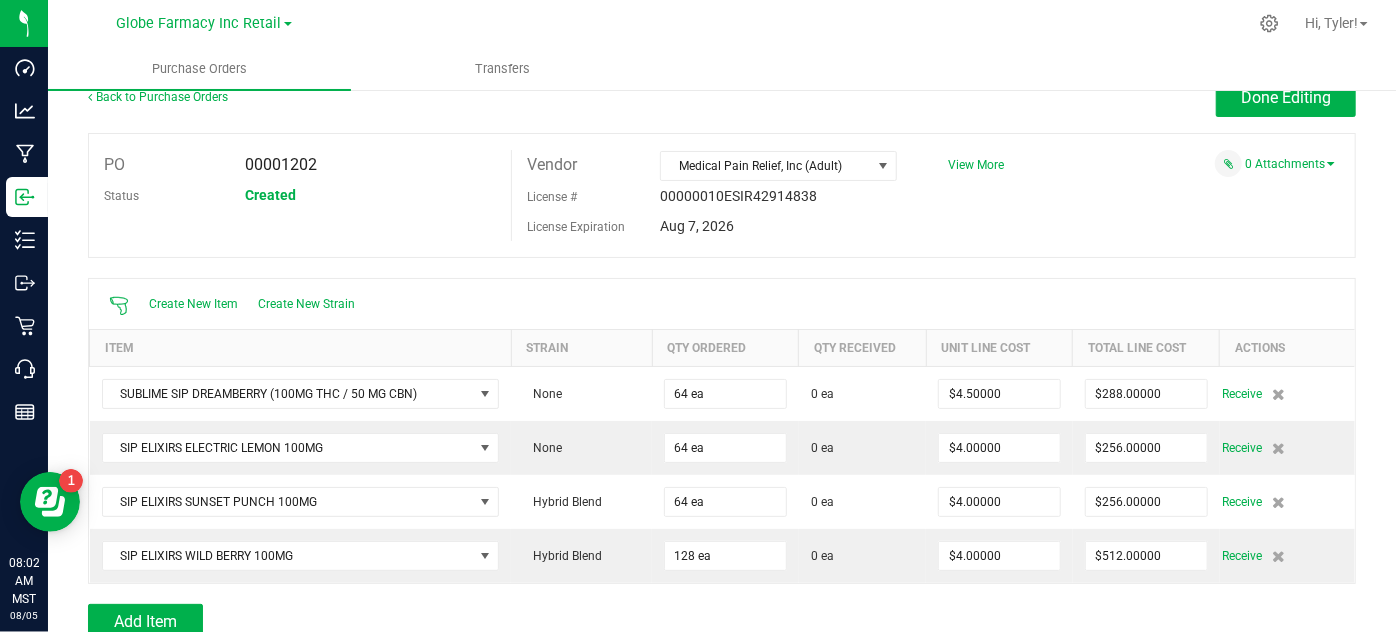 scroll, scrollTop: 0, scrollLeft: 0, axis: both 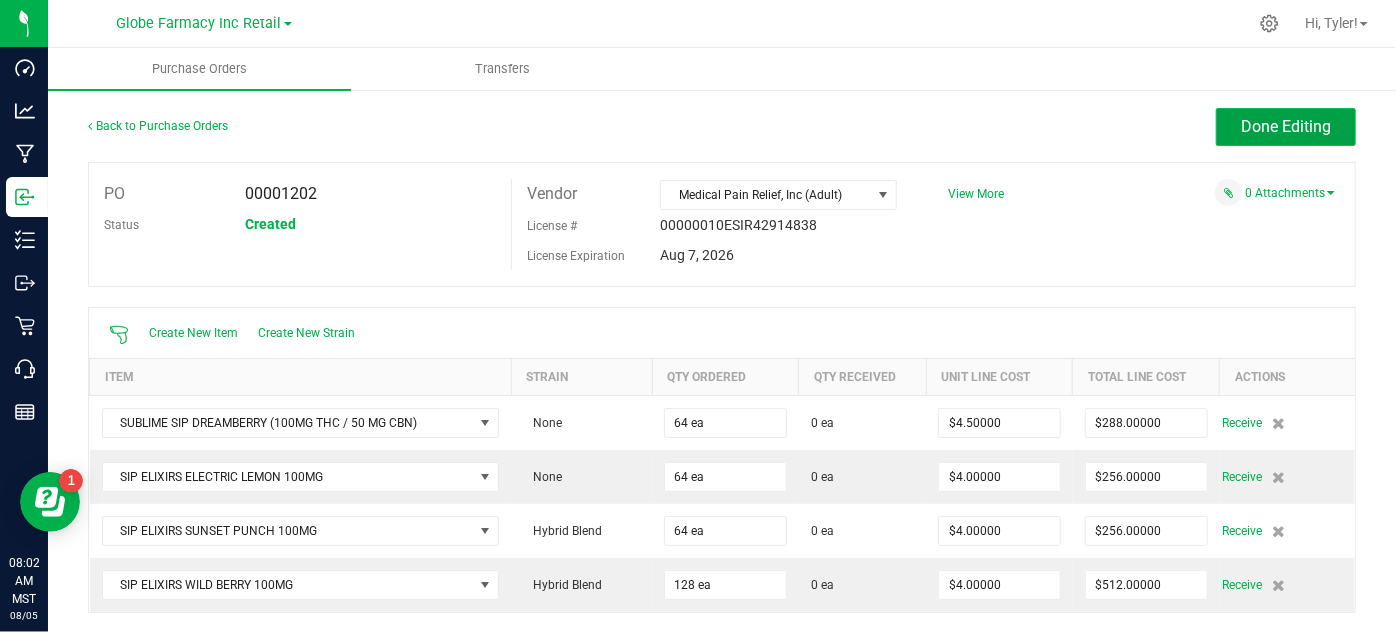 click on "Done Editing" at bounding box center (1286, 126) 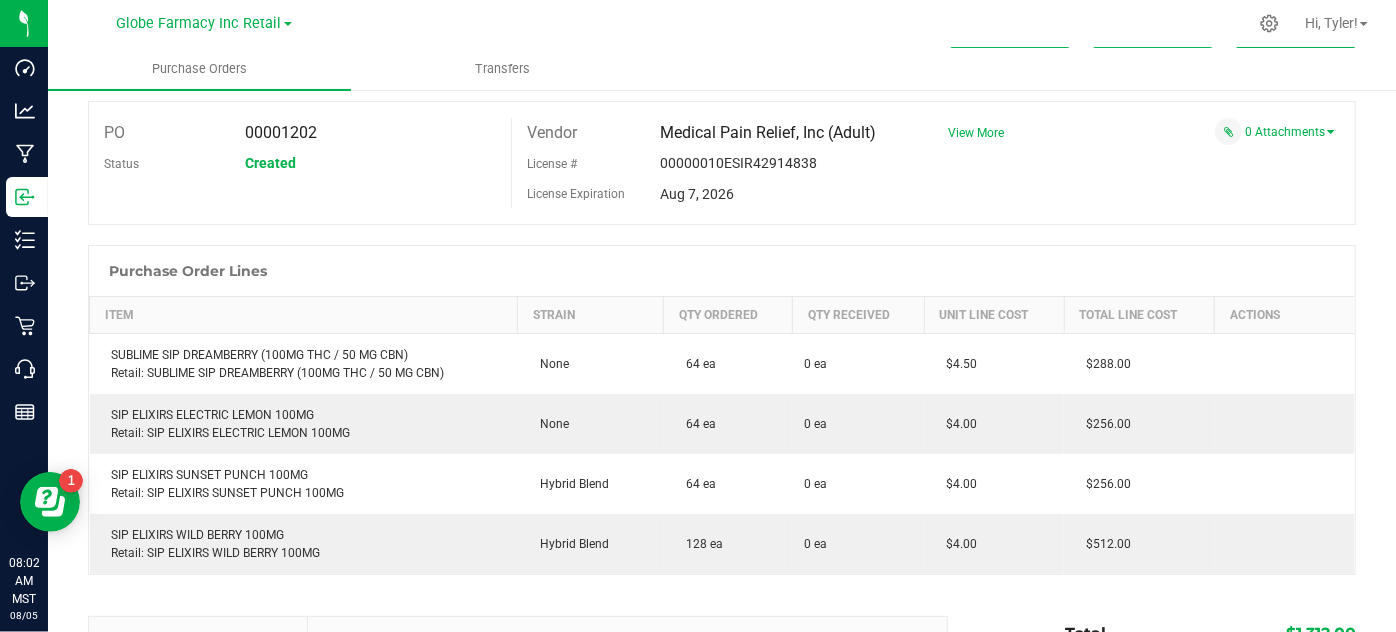 scroll, scrollTop: 0, scrollLeft: 0, axis: both 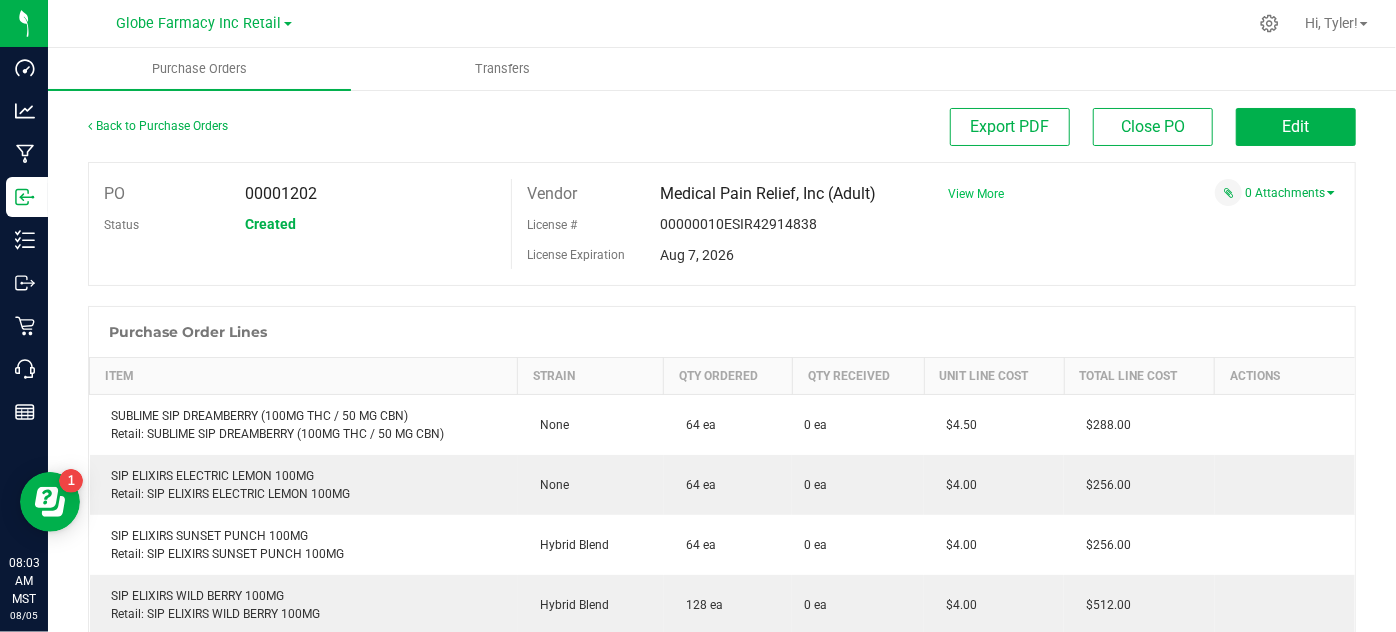 click on "View More" at bounding box center [976, 194] 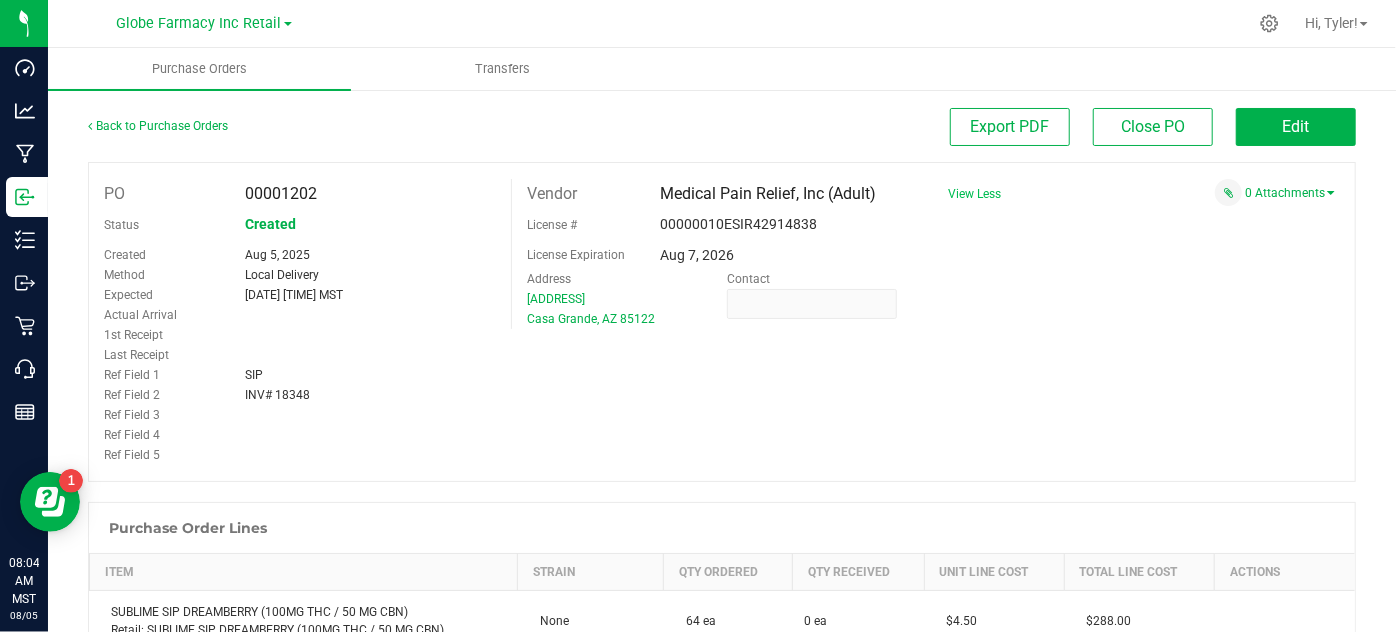 drag, startPoint x: 304, startPoint y: 389, endPoint x: 237, endPoint y: 391, distance: 67.02985 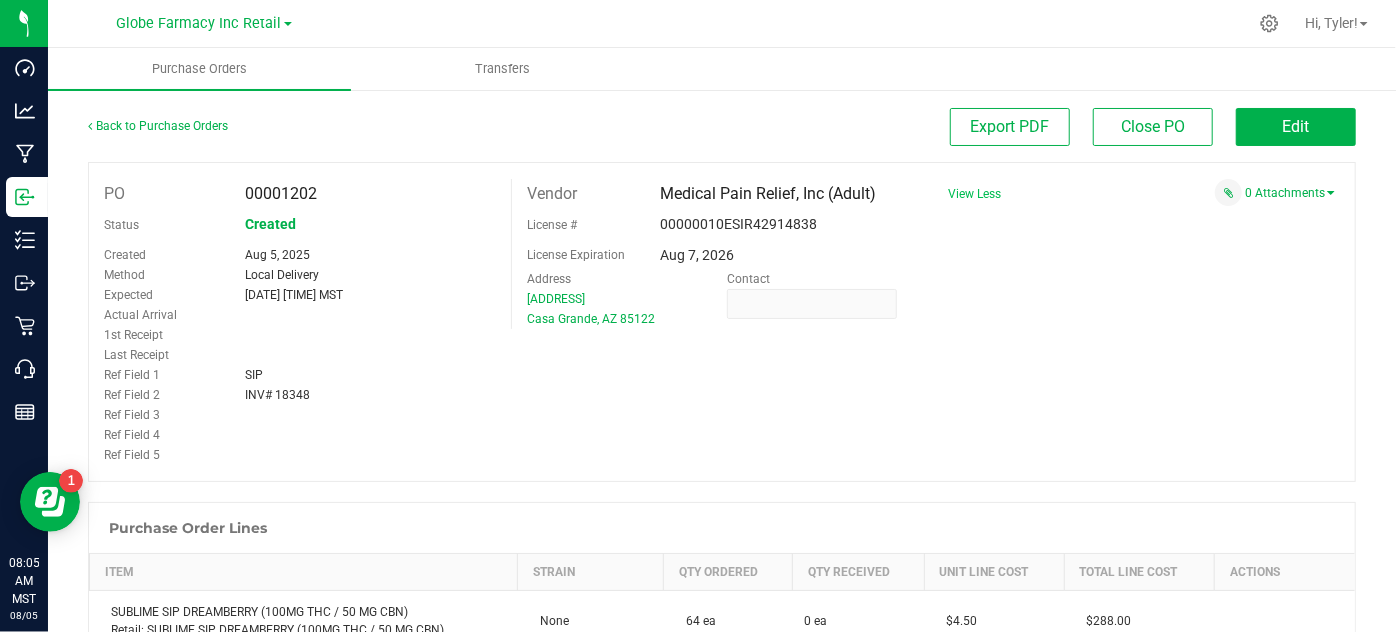 click on "PO
00001202
Status
Created
Created
Aug 5, 2025
Method
Local Delivery
Expected
Aug 5, 2025 08:00 MST" at bounding box center (722, 322) 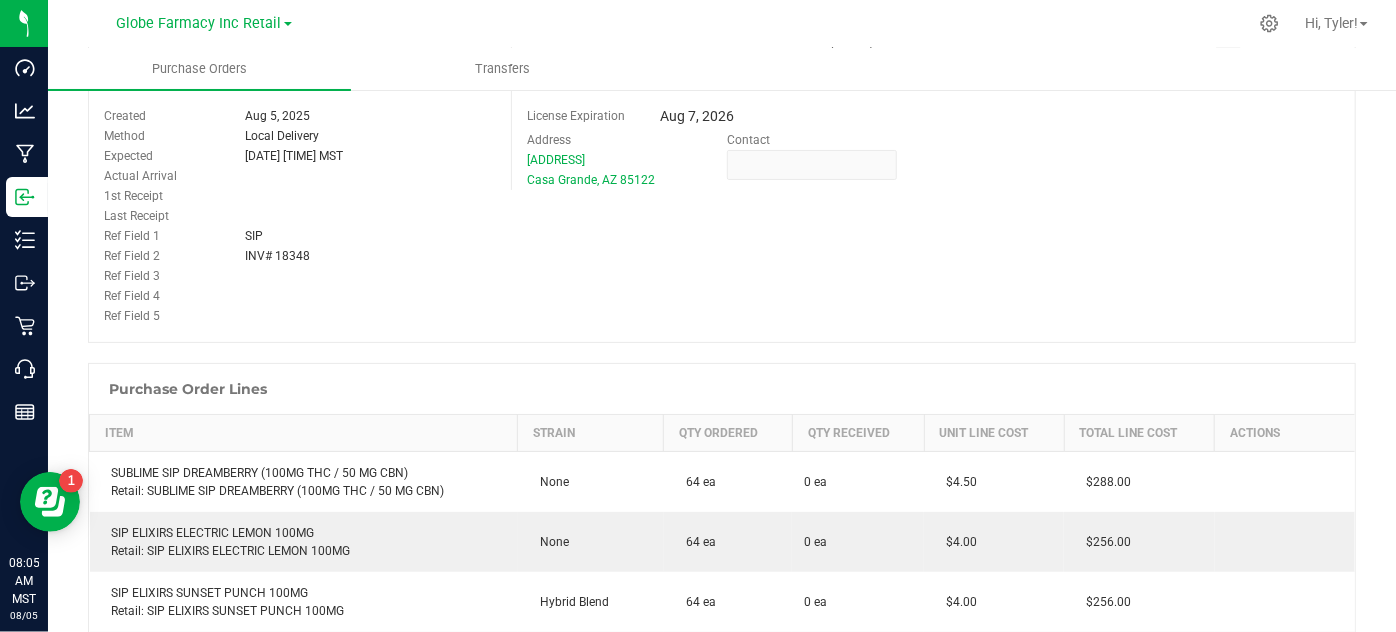 scroll, scrollTop: 0, scrollLeft: 0, axis: both 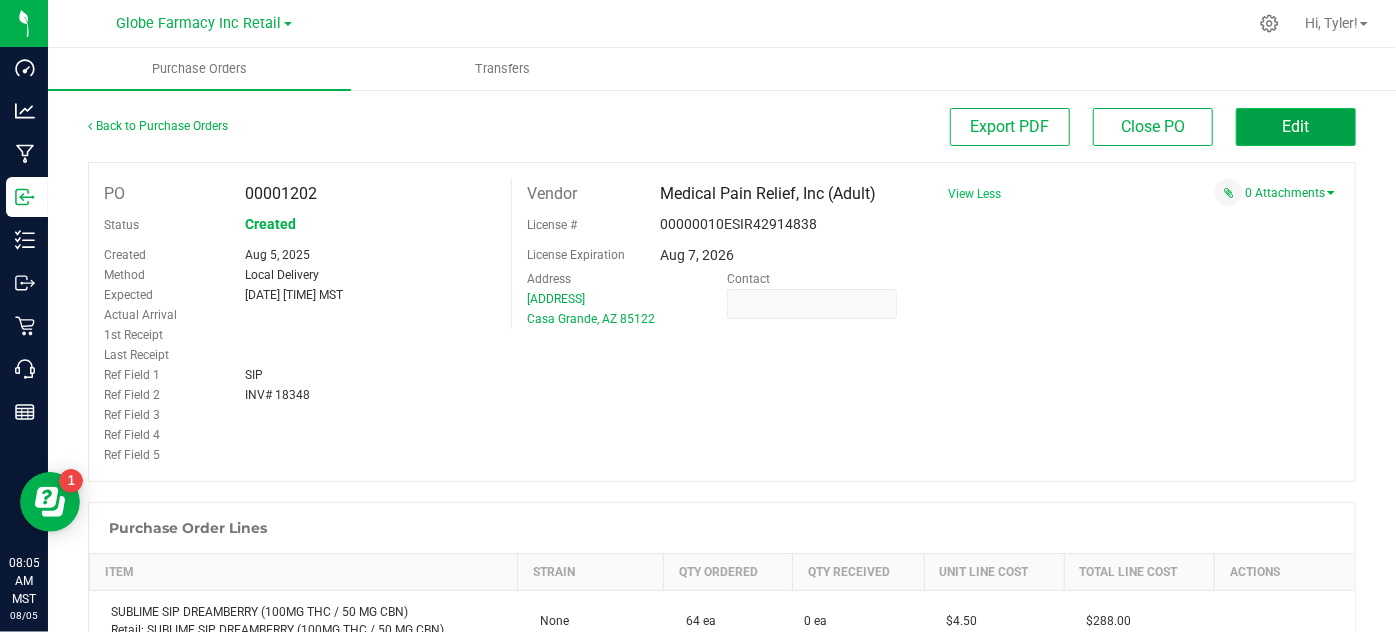 click on "Edit" at bounding box center (1296, 127) 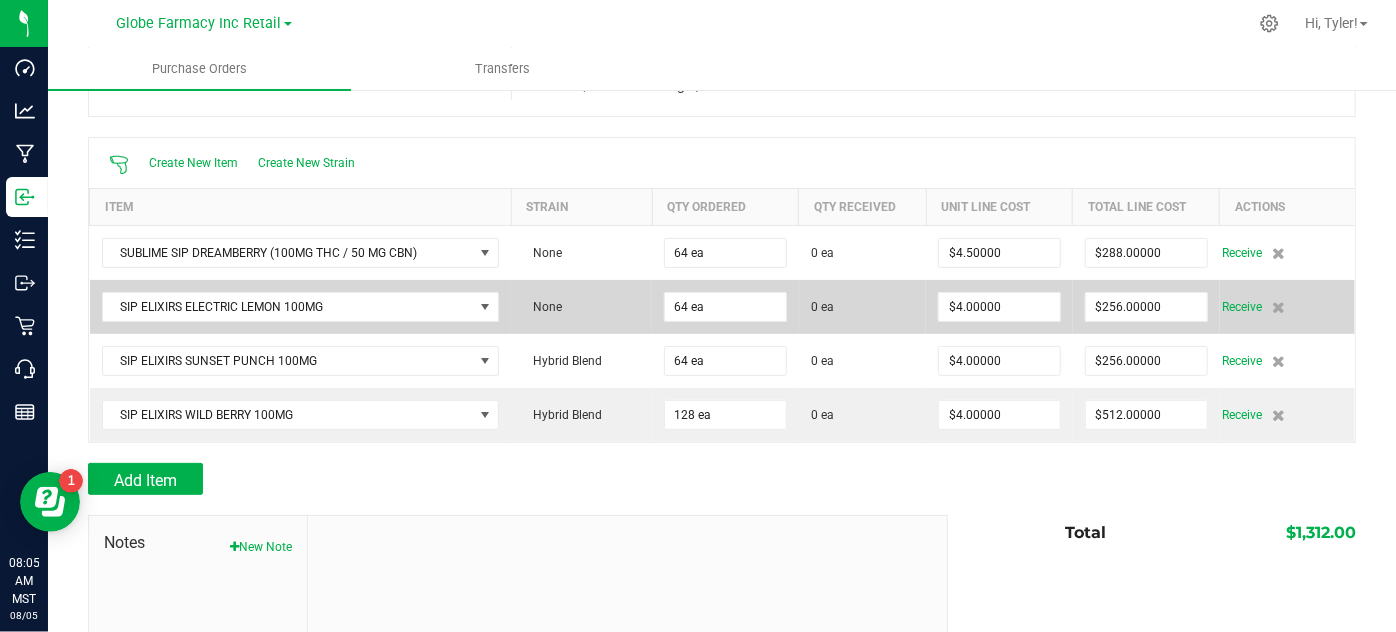 scroll, scrollTop: 181, scrollLeft: 0, axis: vertical 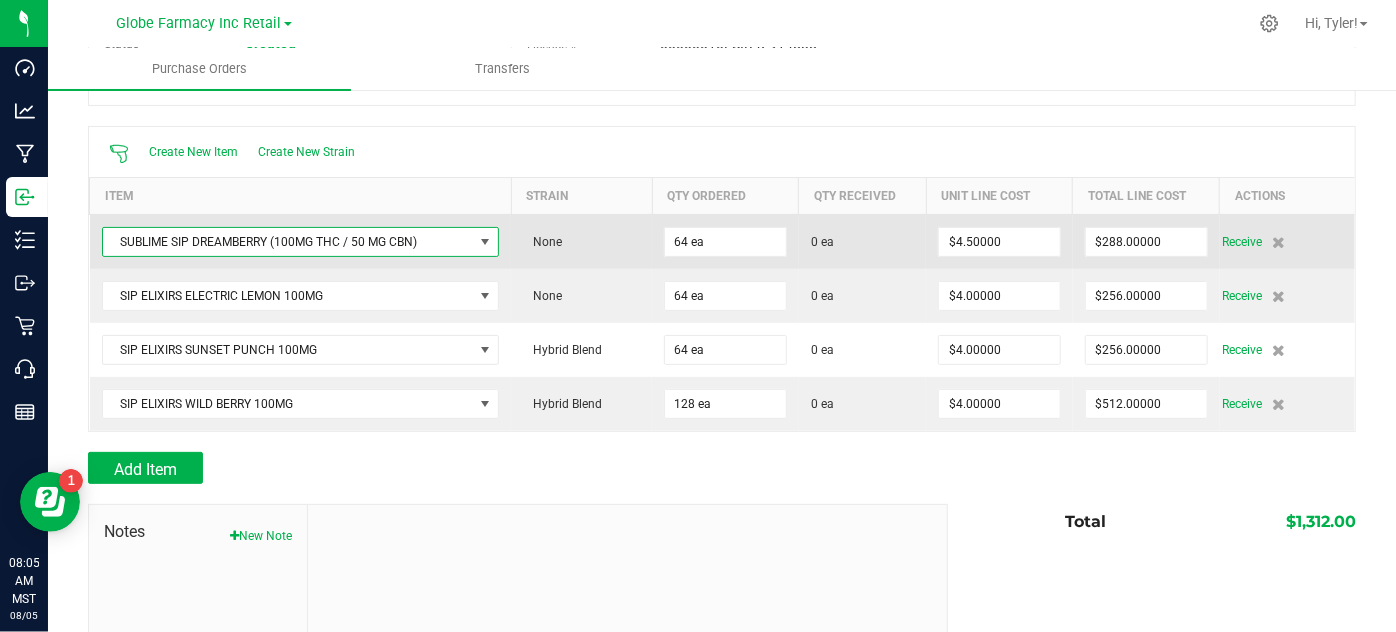 click on "SUBLIME SIP DREAMBERRY (100MG THC / 50 MG CBN)" at bounding box center (288, 242) 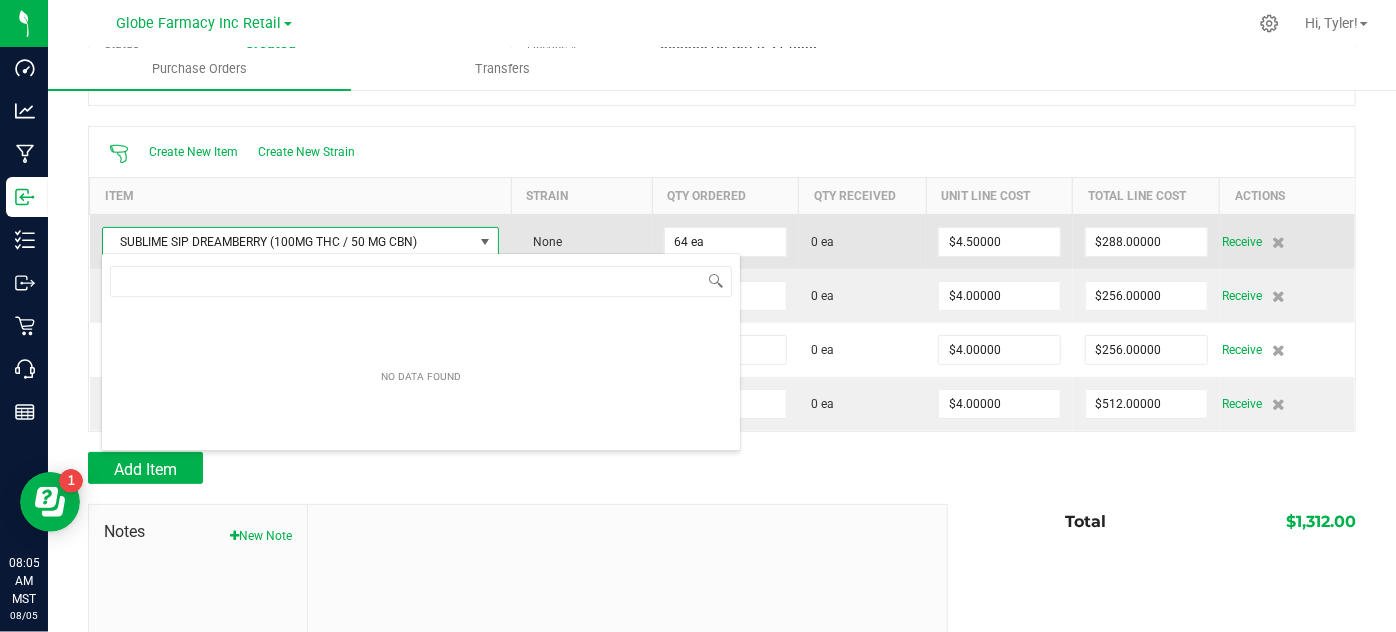 scroll, scrollTop: 99970, scrollLeft: 99605, axis: both 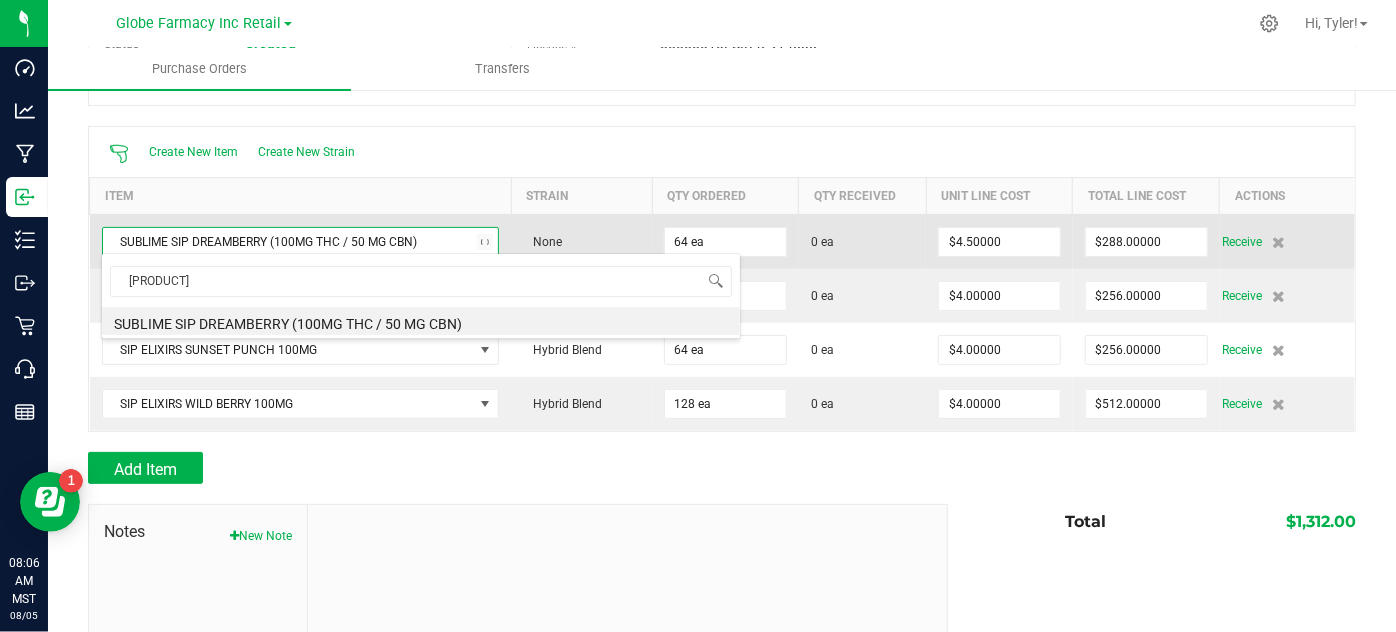 type on "SIP DREAMBERRY" 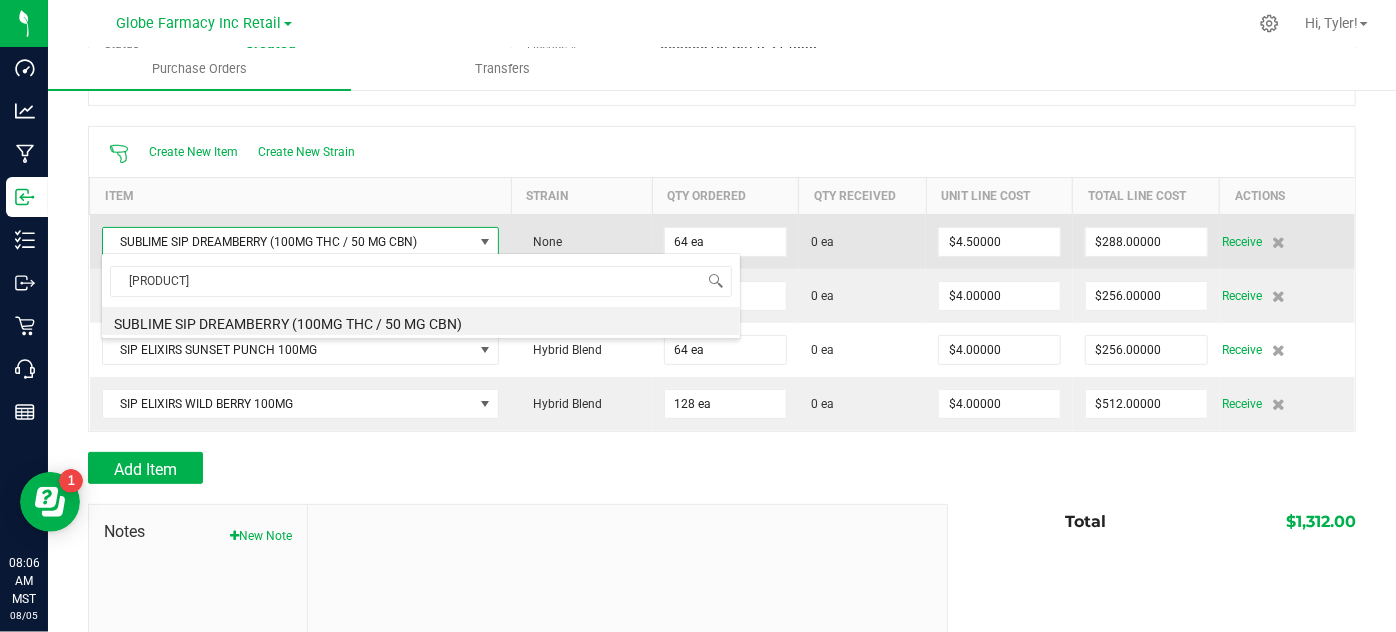 type 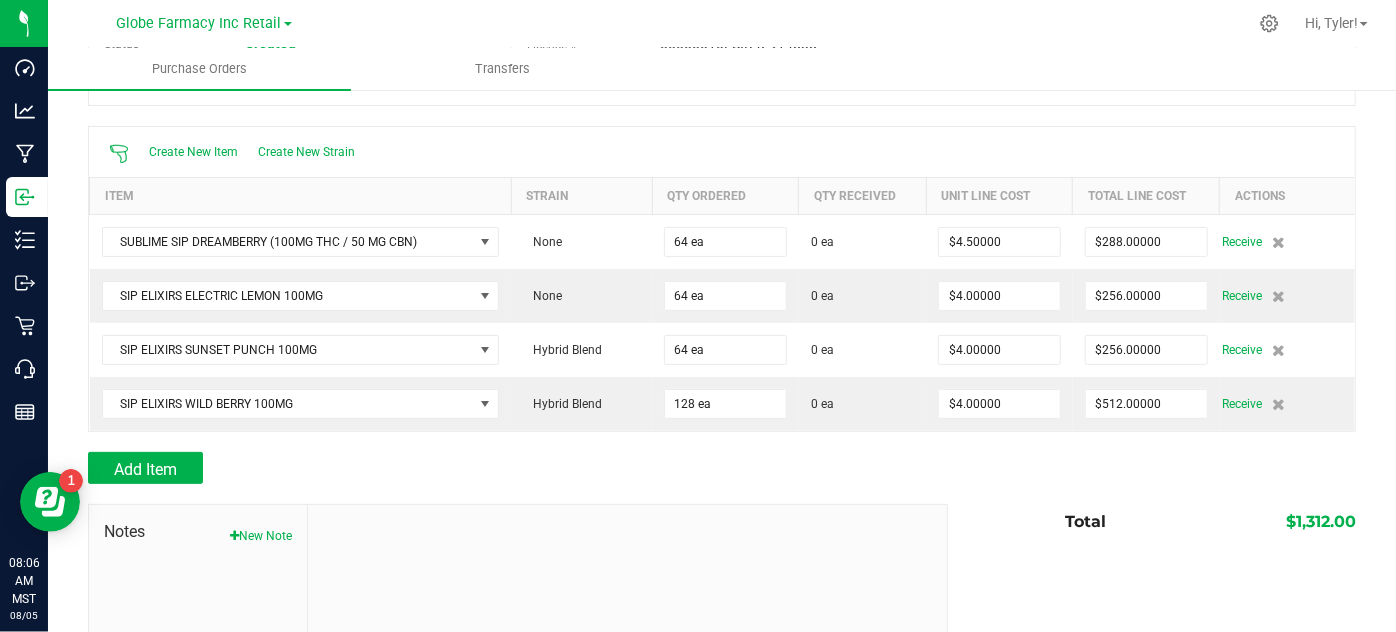 click on "Add Item" at bounding box center (510, 468) 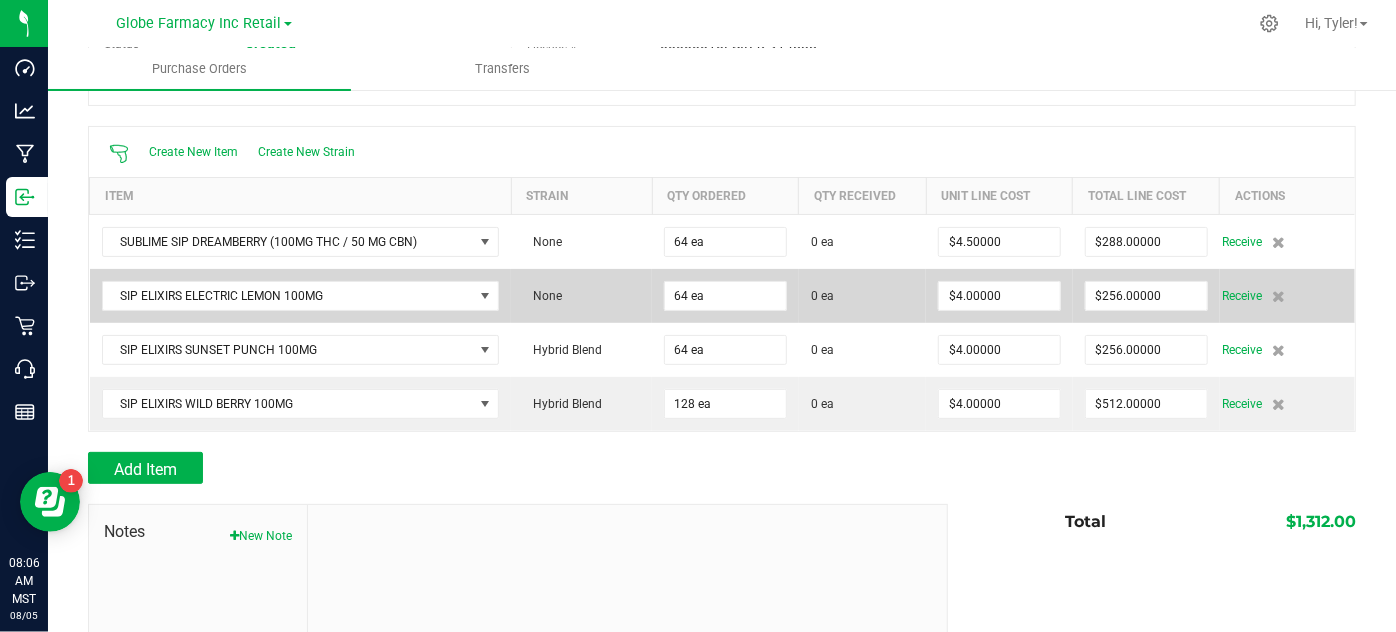 scroll, scrollTop: 0, scrollLeft: 0, axis: both 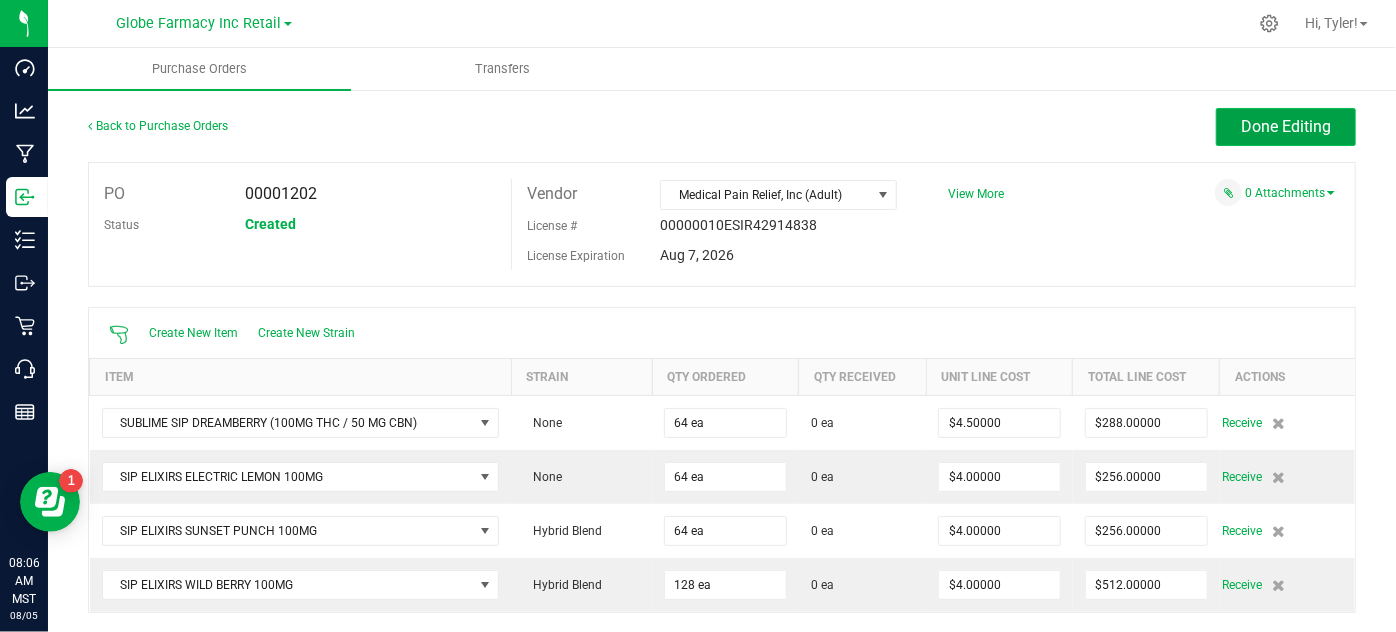 click on "Done Editing" at bounding box center (1286, 127) 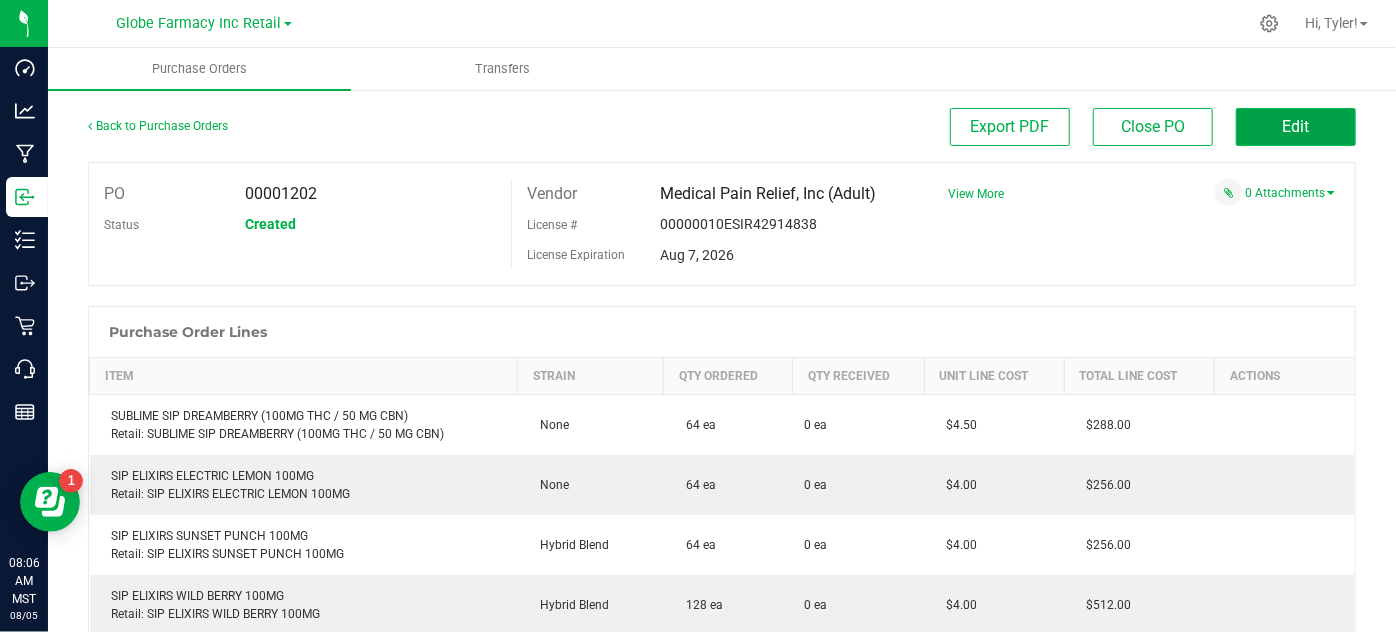 click on "Edit" at bounding box center (1296, 127) 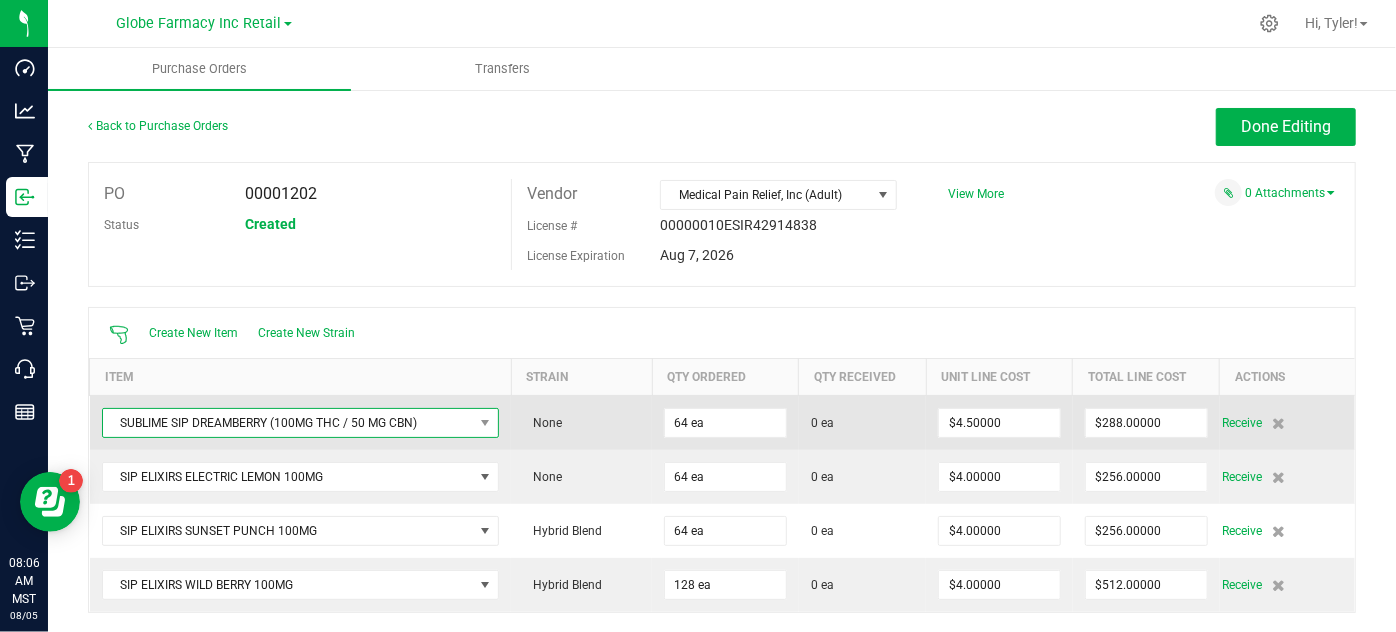click on "SUBLIME SIP DREAMBERRY (100MG THC / 50 MG CBN)" at bounding box center [288, 423] 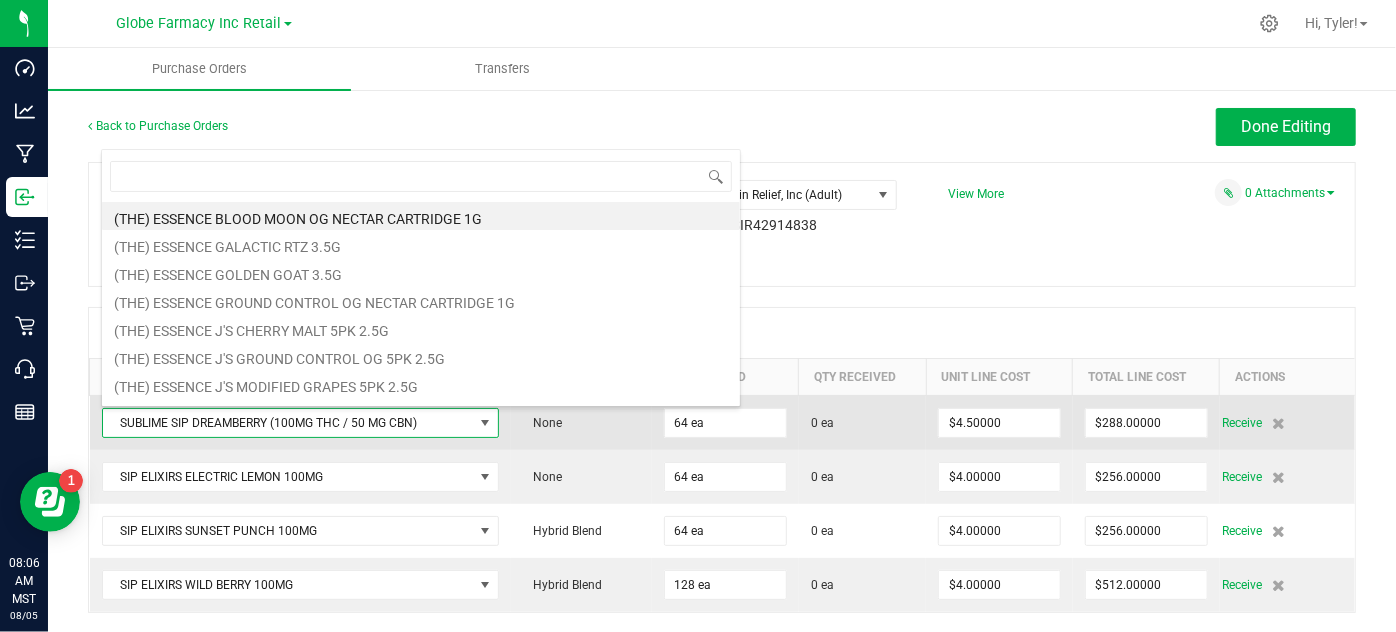 scroll, scrollTop: 99970, scrollLeft: 99605, axis: both 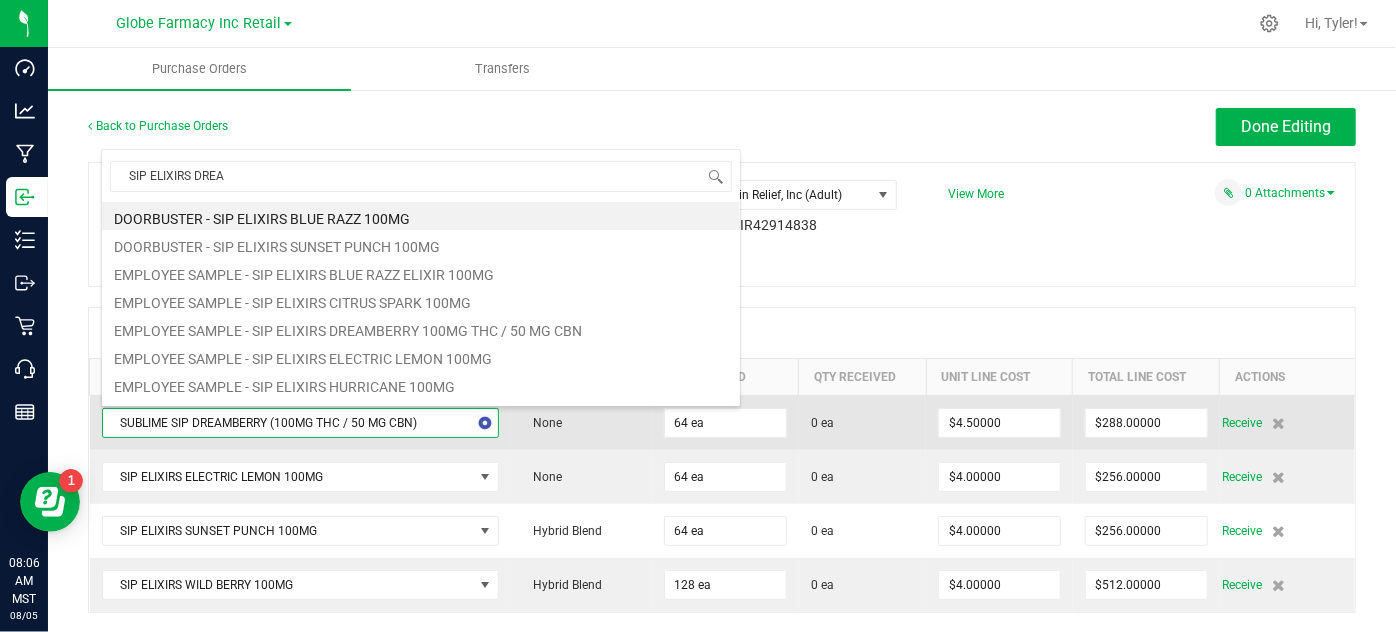 type on "SIP ELIXIRS DREAM" 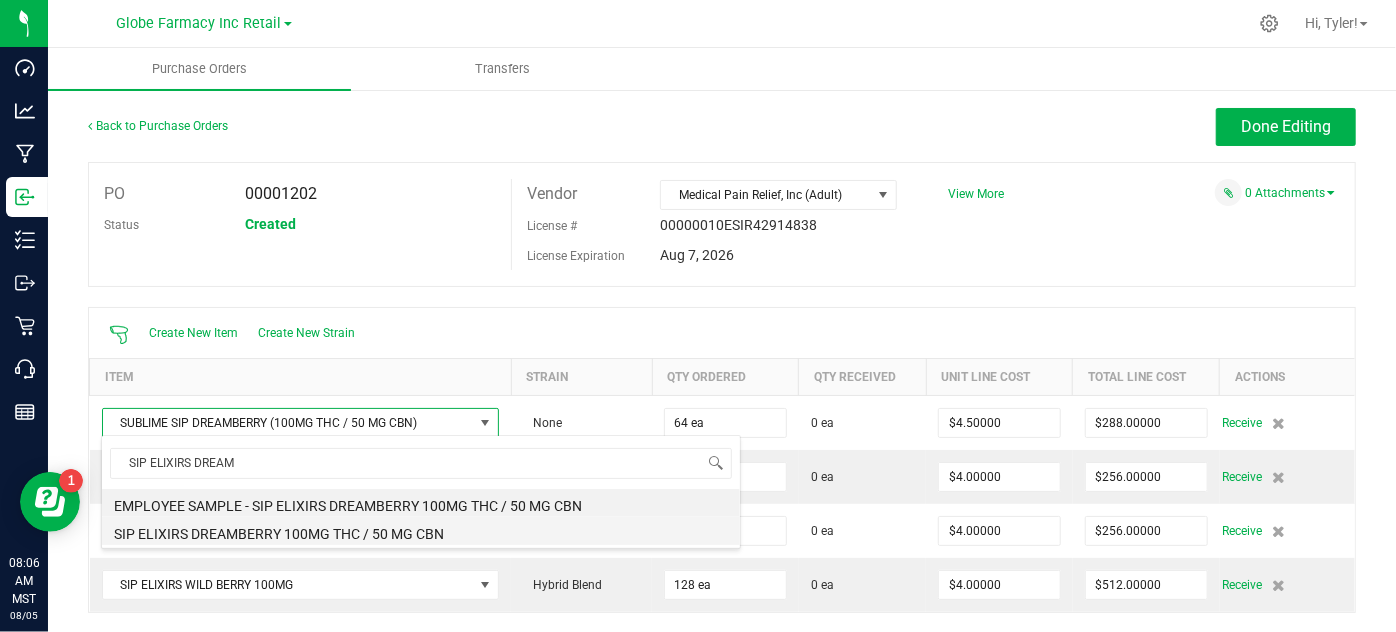 click on "SIP ELIXIRS DREAMBERRY 100MG THC / 50 MG CBN" at bounding box center [421, 531] 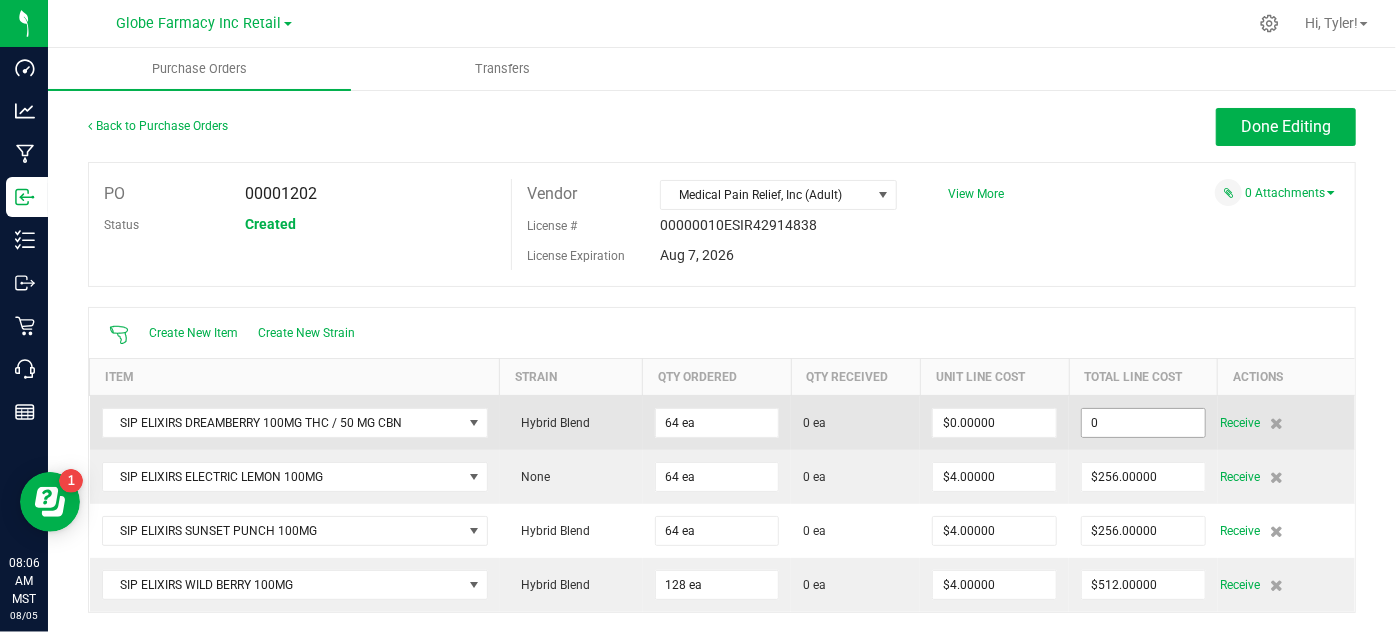 click on "0" at bounding box center [1143, 423] 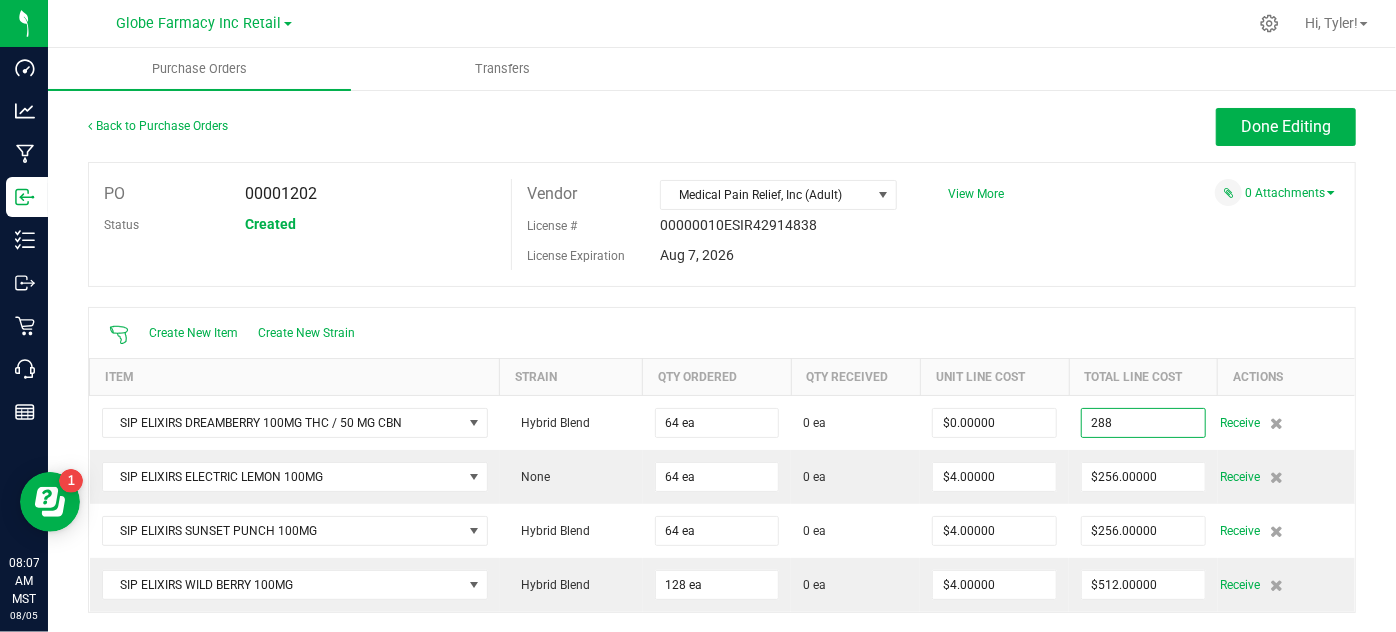 type on "$288.00000" 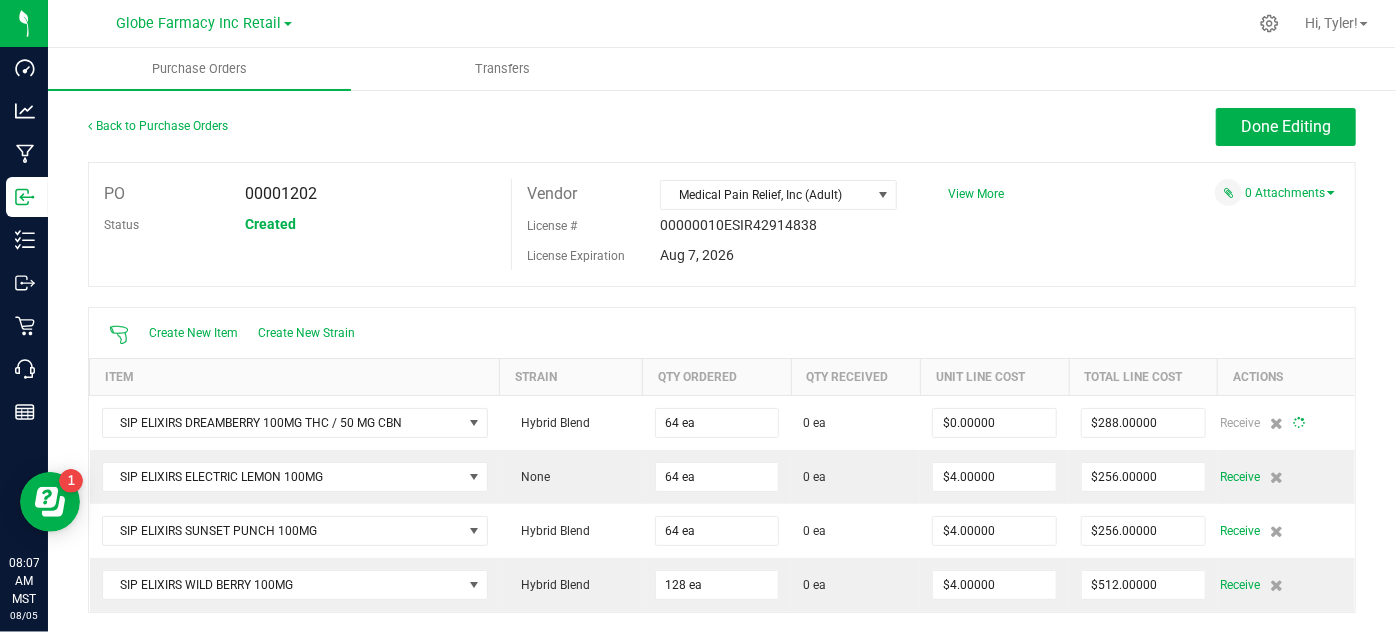 click on "PO
00001202
Status
Created
Vendor
Medical Pain Relief, Inc (Adult)
License #
00000010ESIR42914838
License Expiration
Aug 7, 2026" at bounding box center [722, 224] 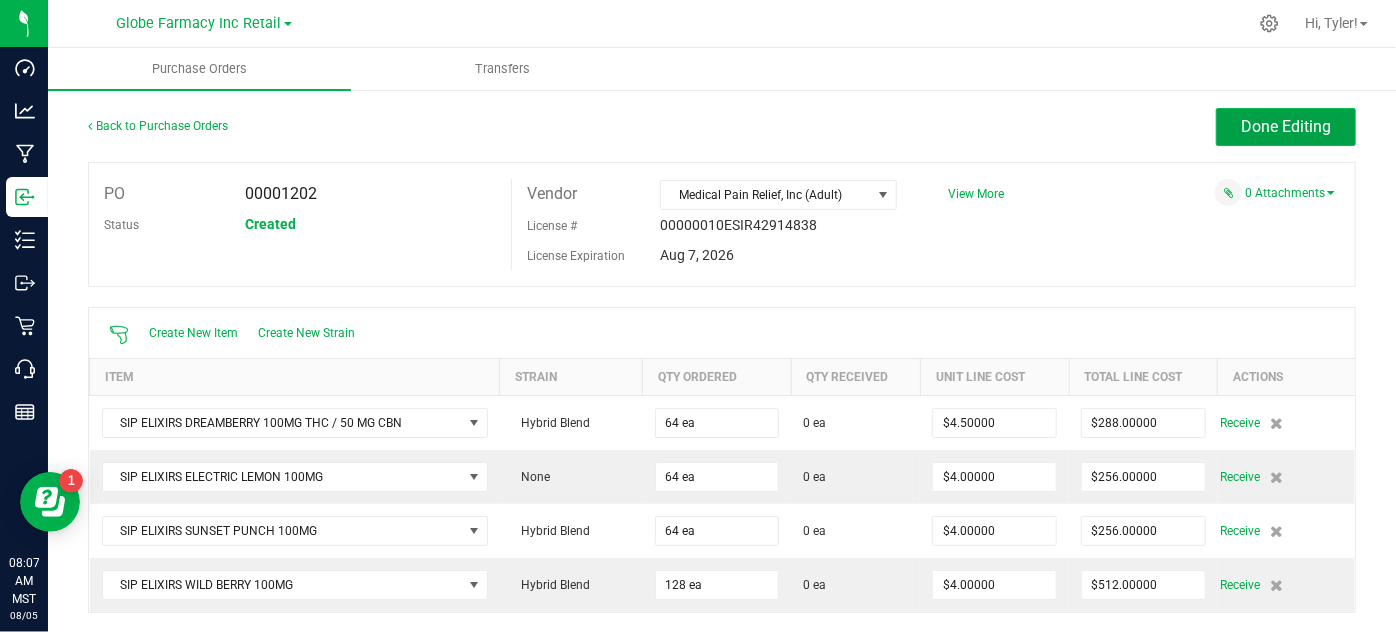 click on "Done Editing" at bounding box center (1286, 126) 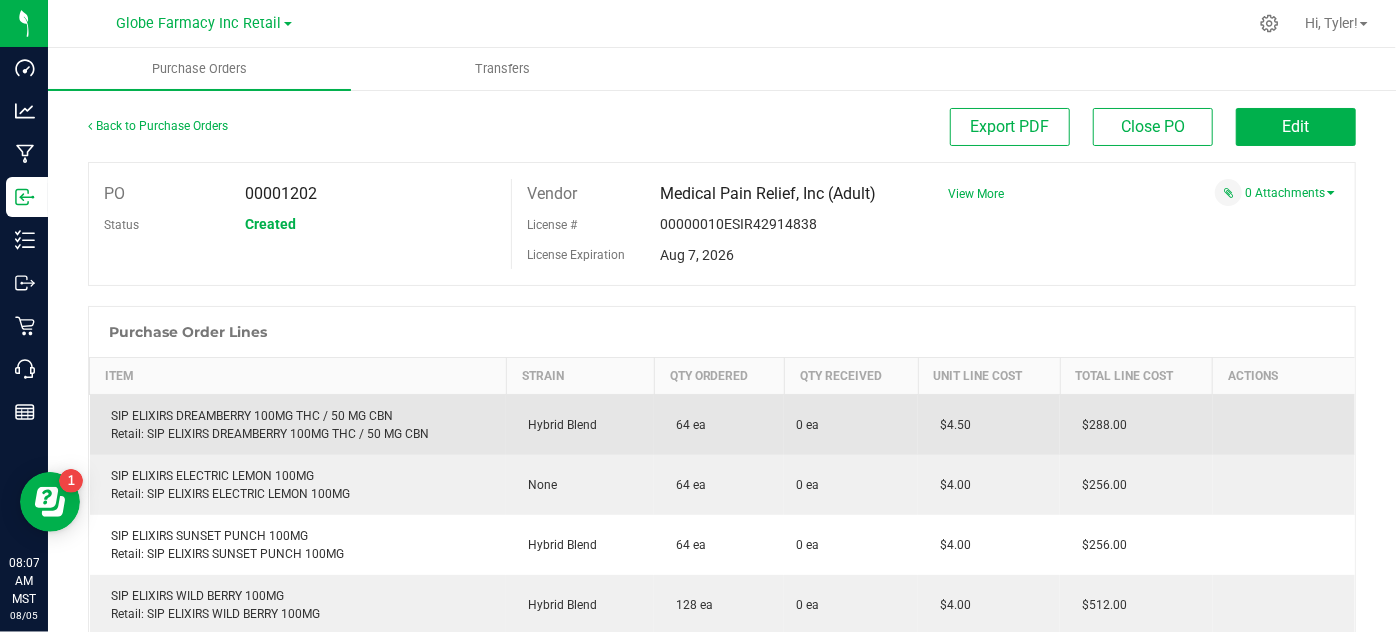click on "SIP ELIXIRS DREAMBERRY 100MG THC / 50 MG CBN Retail: SIP ELIXIRS DREAMBERRY 100MG THC / 50 MG CBN" at bounding box center (298, 425) 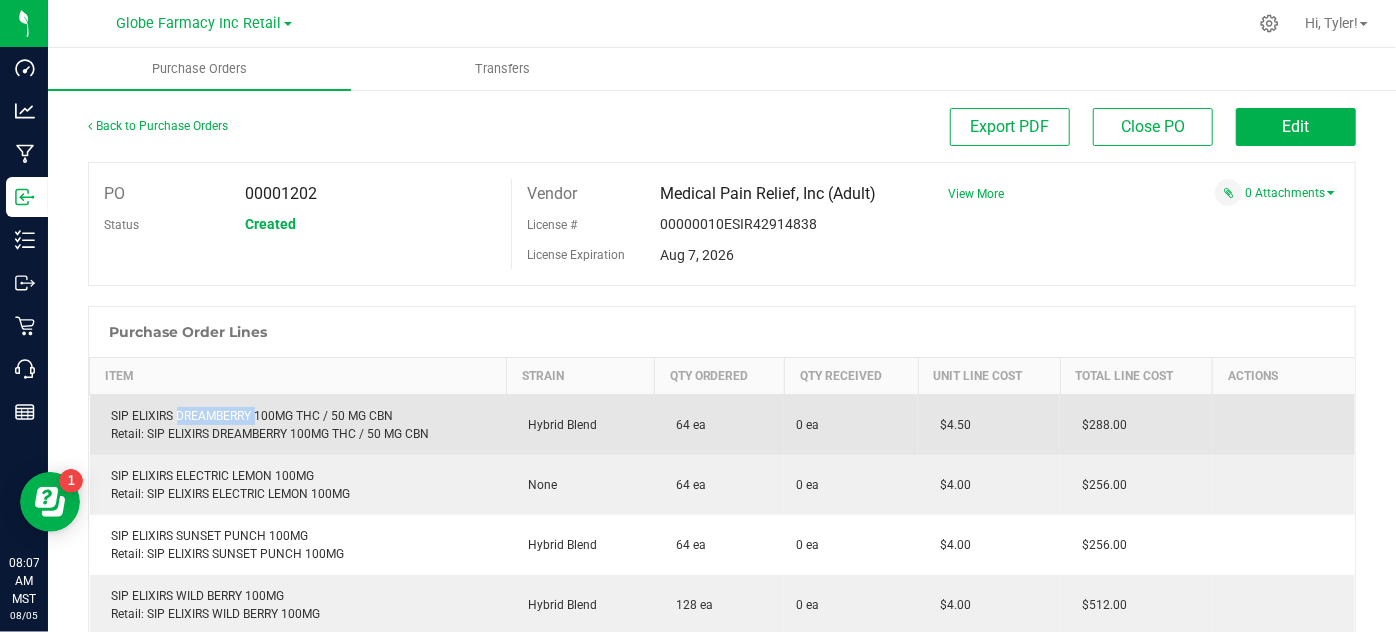 click on "SIP ELIXIRS DREAMBERRY 100MG THC / 50 MG CBN Retail: SIP ELIXIRS DREAMBERRY 100MG THC / 50 MG CBN" at bounding box center [298, 425] 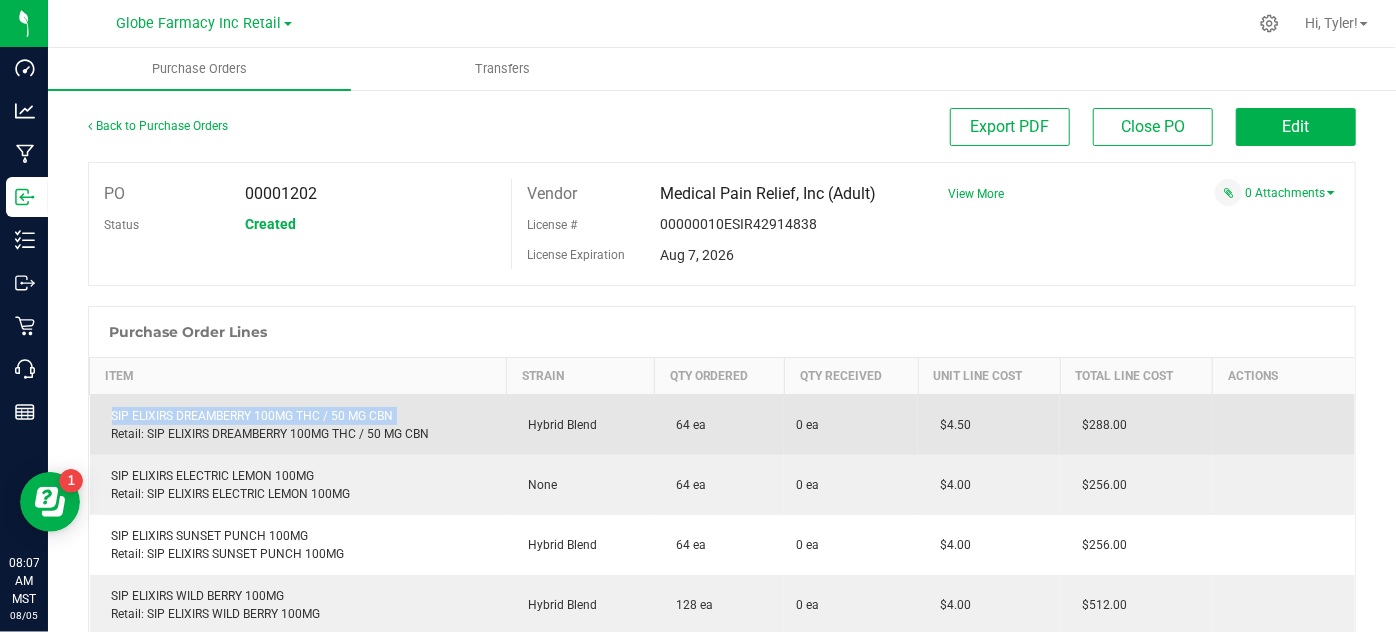 click on "SIP ELIXIRS DREAMBERRY 100MG THC / 50 MG CBN Retail: SIP ELIXIRS DREAMBERRY 100MG THC / 50 MG CBN" at bounding box center (298, 425) 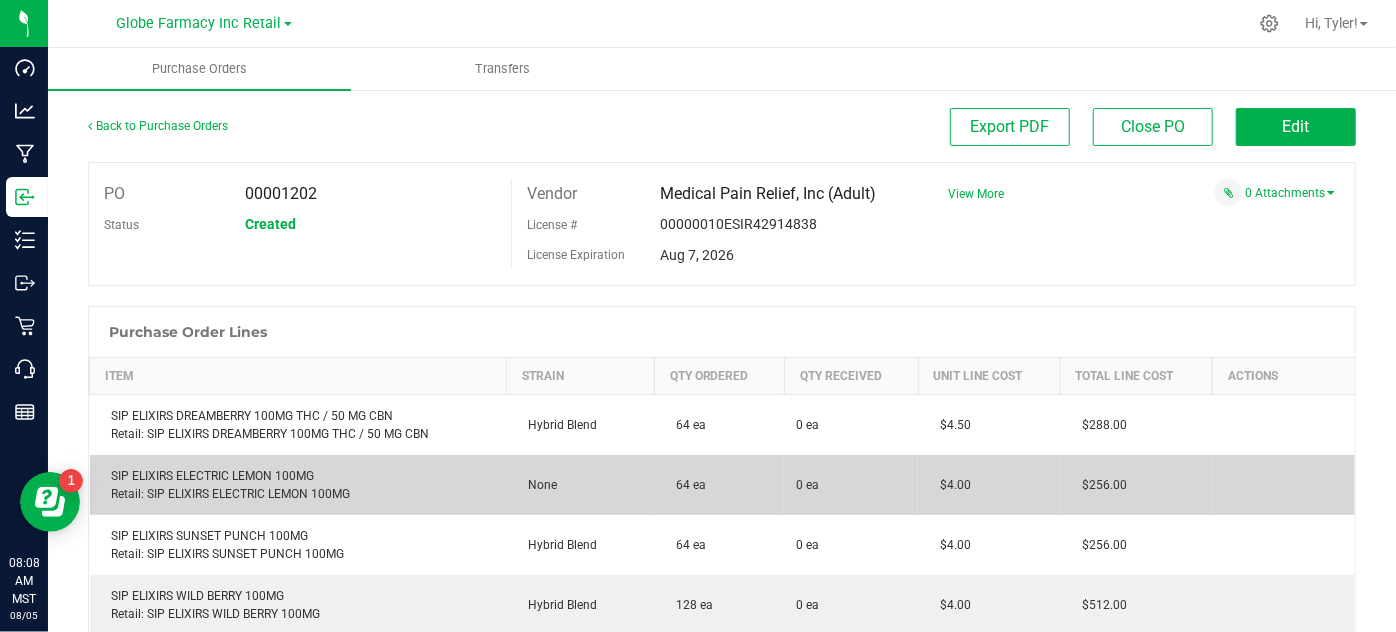 click on "SIP ELIXIRS ELECTRIC LEMON 100MG Retail: SIP ELIXIRS ELECTRIC LEMON 100MG" at bounding box center (298, 485) 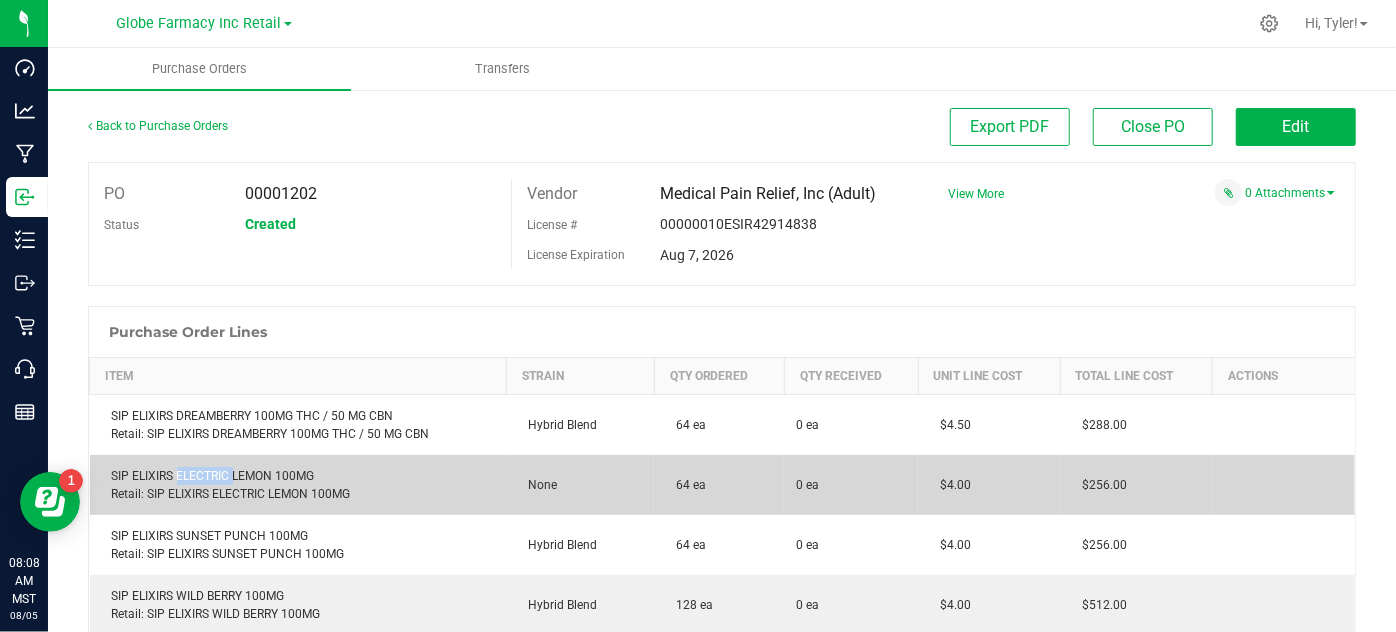 click on "SIP ELIXIRS ELECTRIC LEMON 100MG Retail: SIP ELIXIRS ELECTRIC LEMON 100MG" at bounding box center [298, 485] 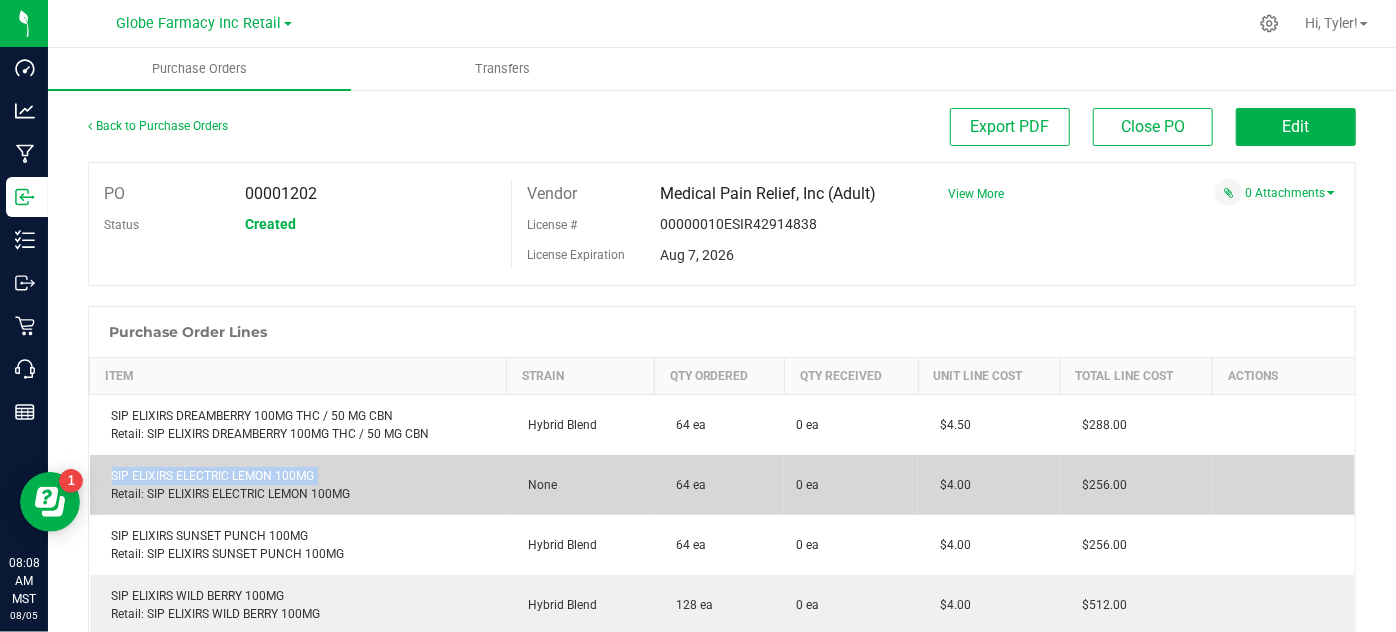 click on "SIP ELIXIRS ELECTRIC LEMON 100MG Retail: SIP ELIXIRS ELECTRIC LEMON 100MG" at bounding box center [298, 485] 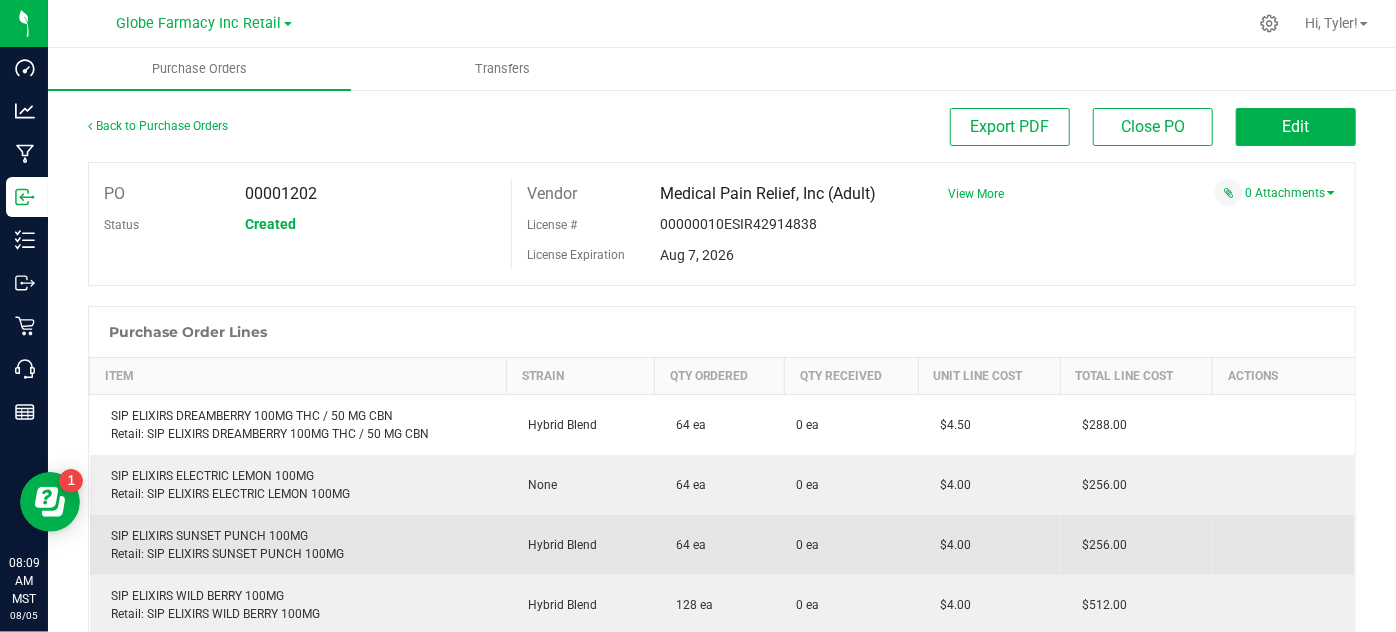 click on "SIP ELIXIRS SUNSET PUNCH 100MG Retail: SIP ELIXIRS SUNSET PUNCH 100MG" at bounding box center [298, 545] 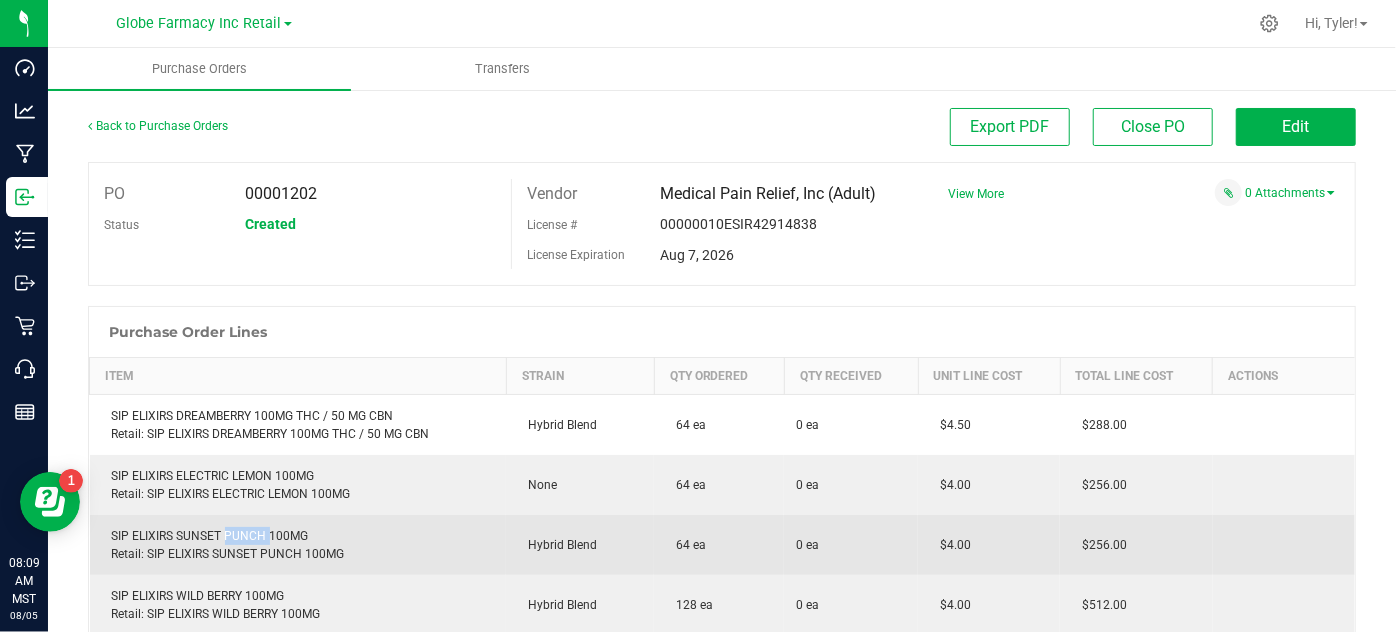 click on "SIP ELIXIRS SUNSET PUNCH 100MG Retail: SIP ELIXIRS SUNSET PUNCH 100MG" at bounding box center (298, 545) 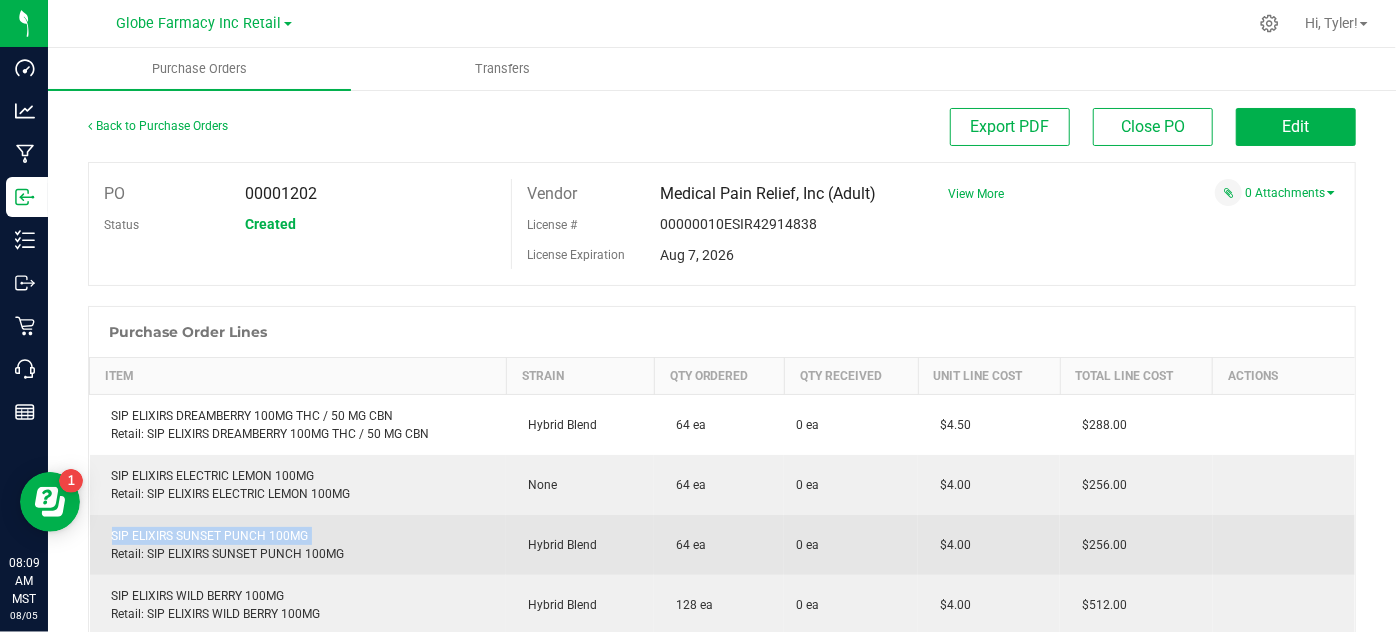 click on "SIP ELIXIRS SUNSET PUNCH 100MG Retail: SIP ELIXIRS SUNSET PUNCH 100MG" at bounding box center [298, 545] 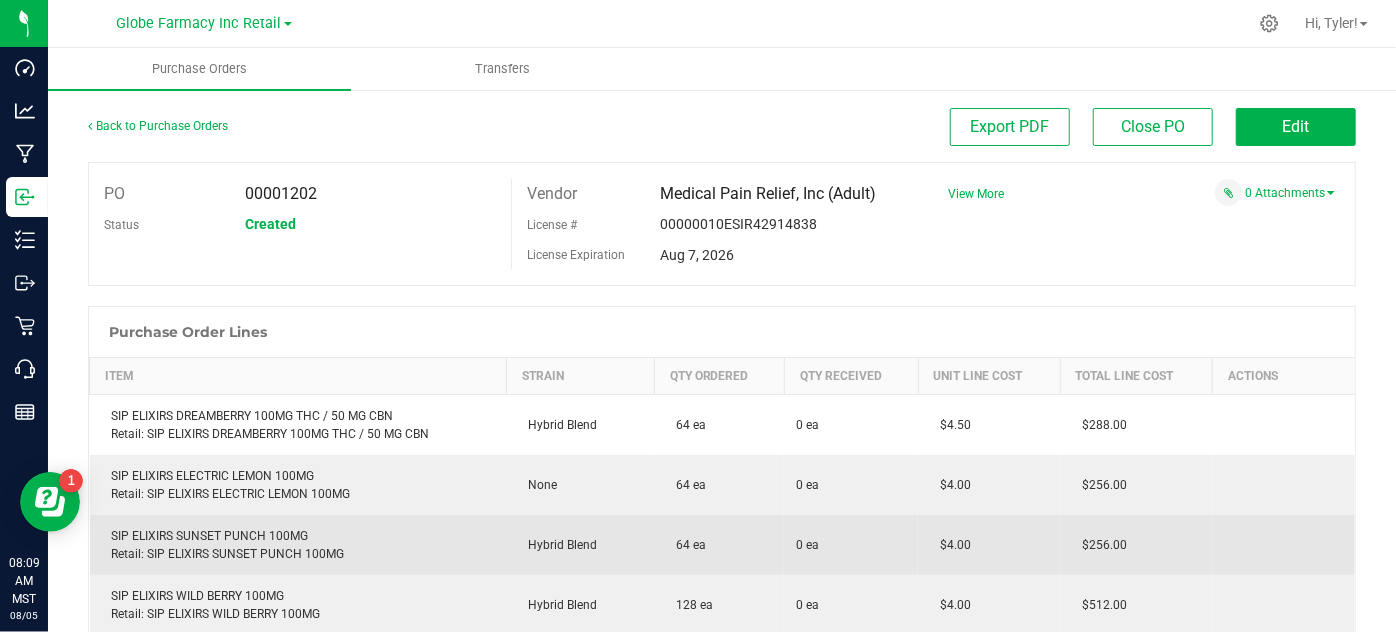 click on "SIP ELIXIRS SUNSET PUNCH 100MG Retail: SIP ELIXIRS SUNSET PUNCH 100MG" at bounding box center [298, 545] 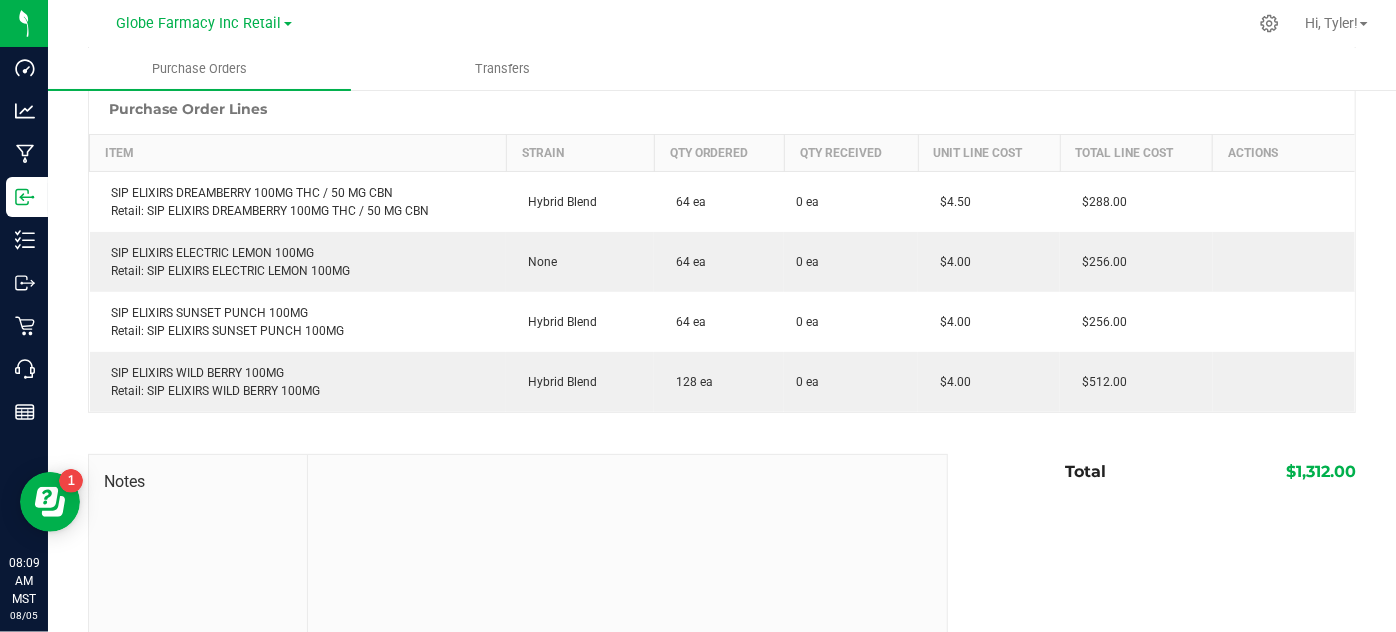 scroll, scrollTop: 181, scrollLeft: 0, axis: vertical 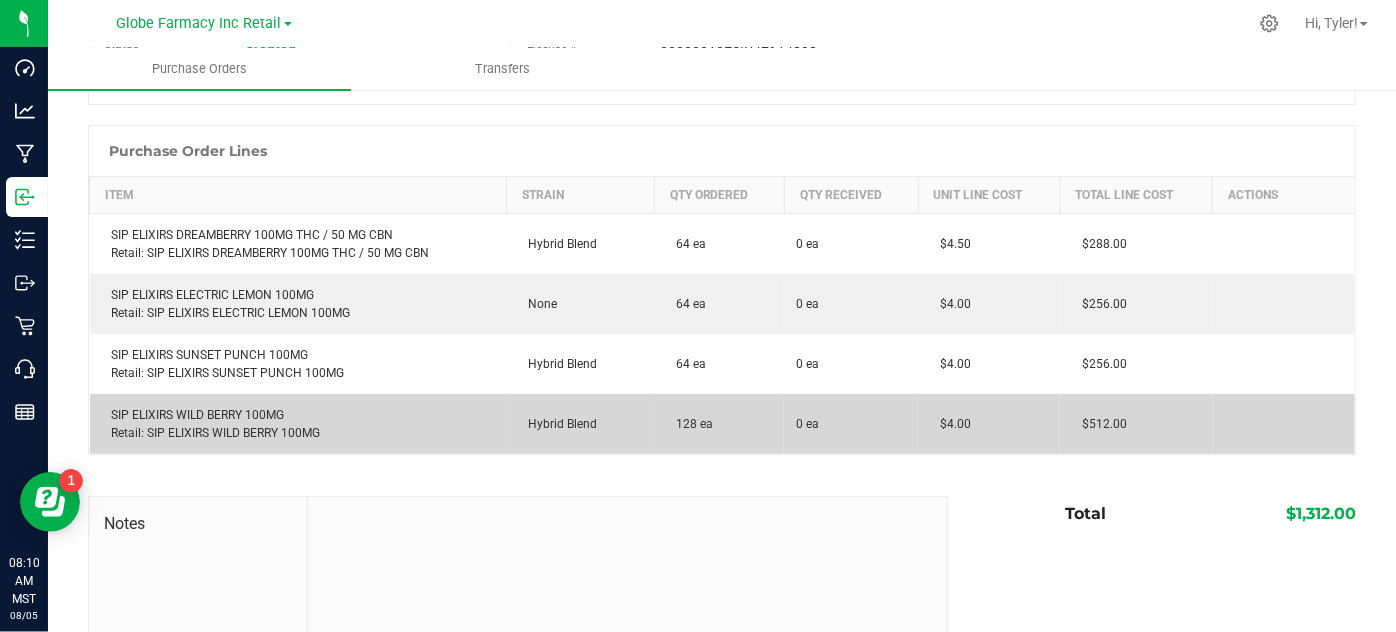 click on "SIP ELIXIRS WILD BERRY 100MG Retail: SIP ELIXIRS WILD BERRY 100MG" at bounding box center (298, 424) 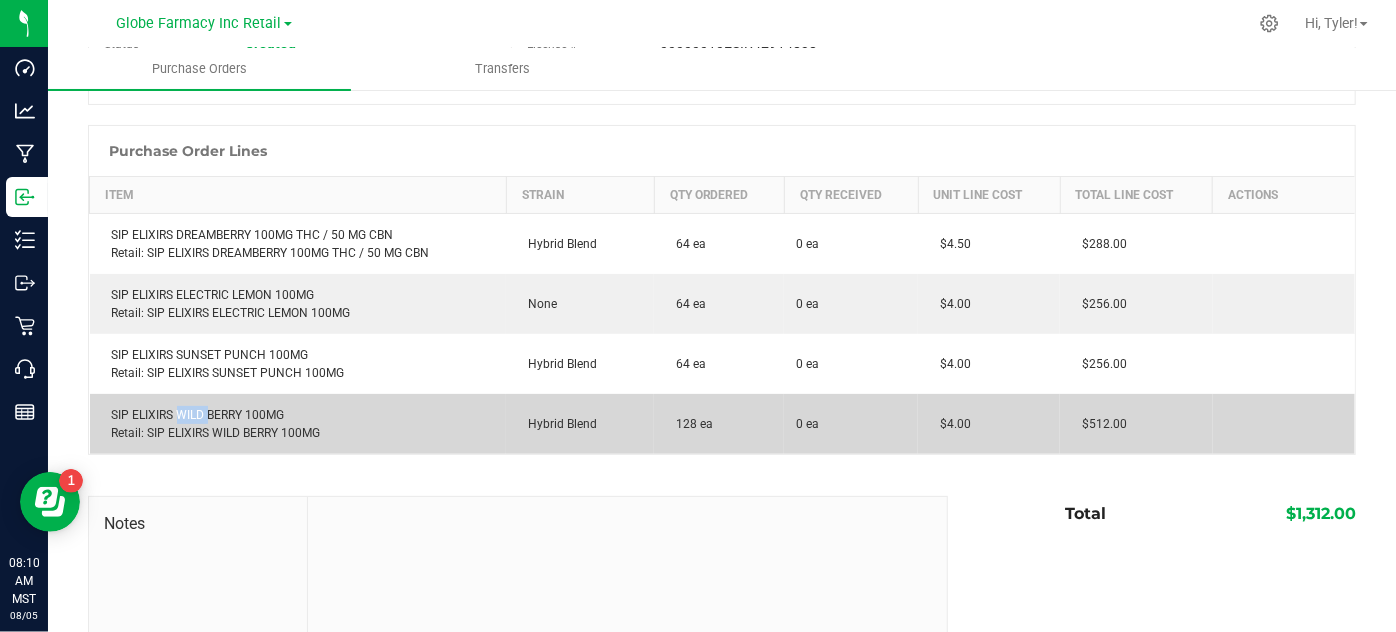 click on "SIP ELIXIRS WILD BERRY 100MG Retail: SIP ELIXIRS WILD BERRY 100MG" at bounding box center [298, 424] 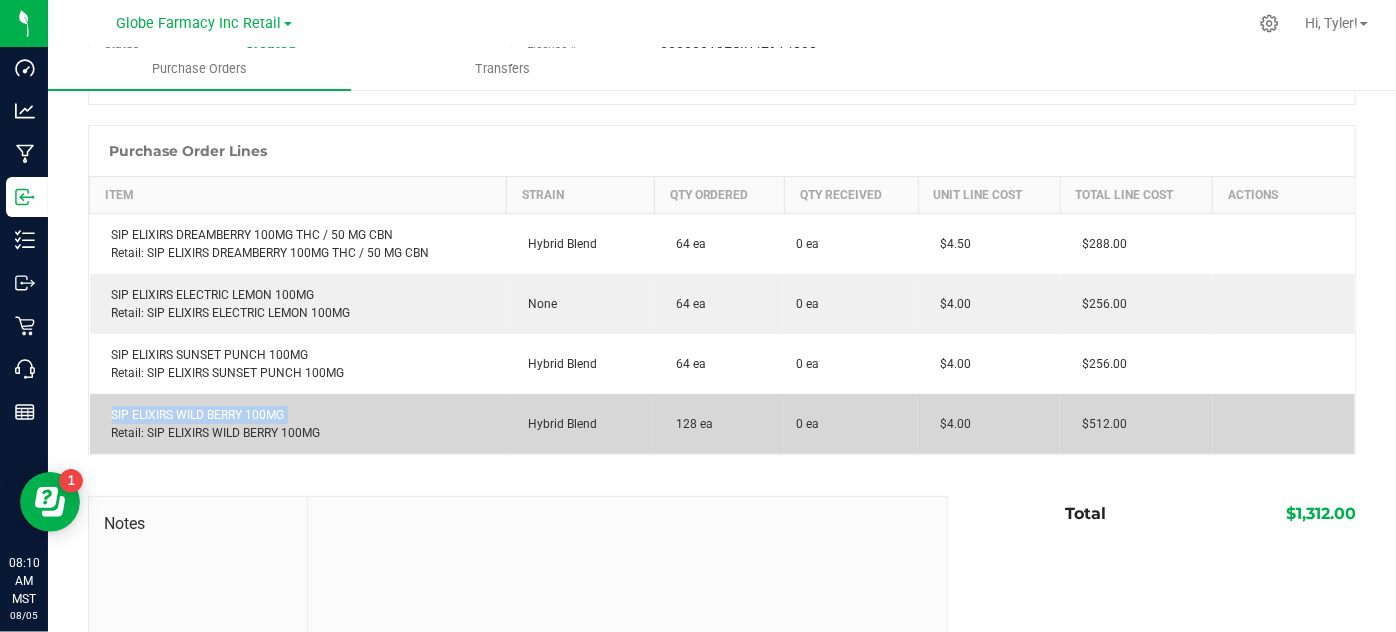 click on "SIP ELIXIRS WILD BERRY 100MG Retail: SIP ELIXIRS WILD BERRY 100MG" at bounding box center [298, 424] 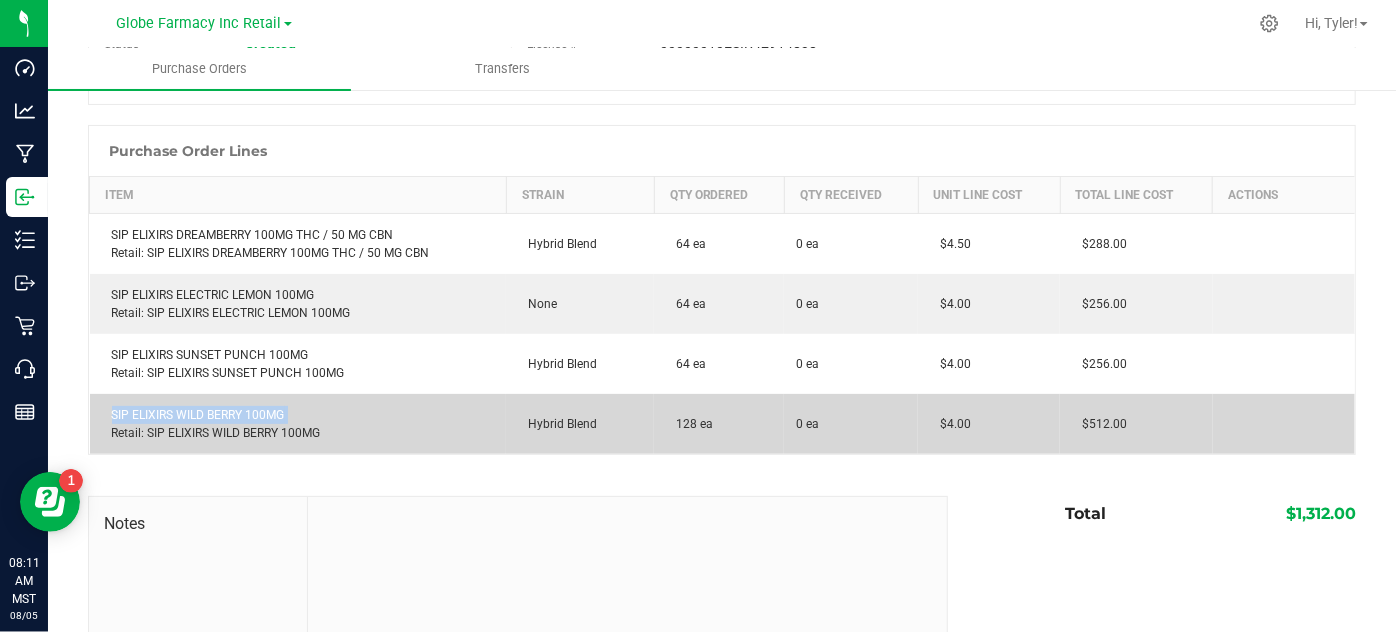 copy on "SIP ELIXIRS WILD BERRY 100MG" 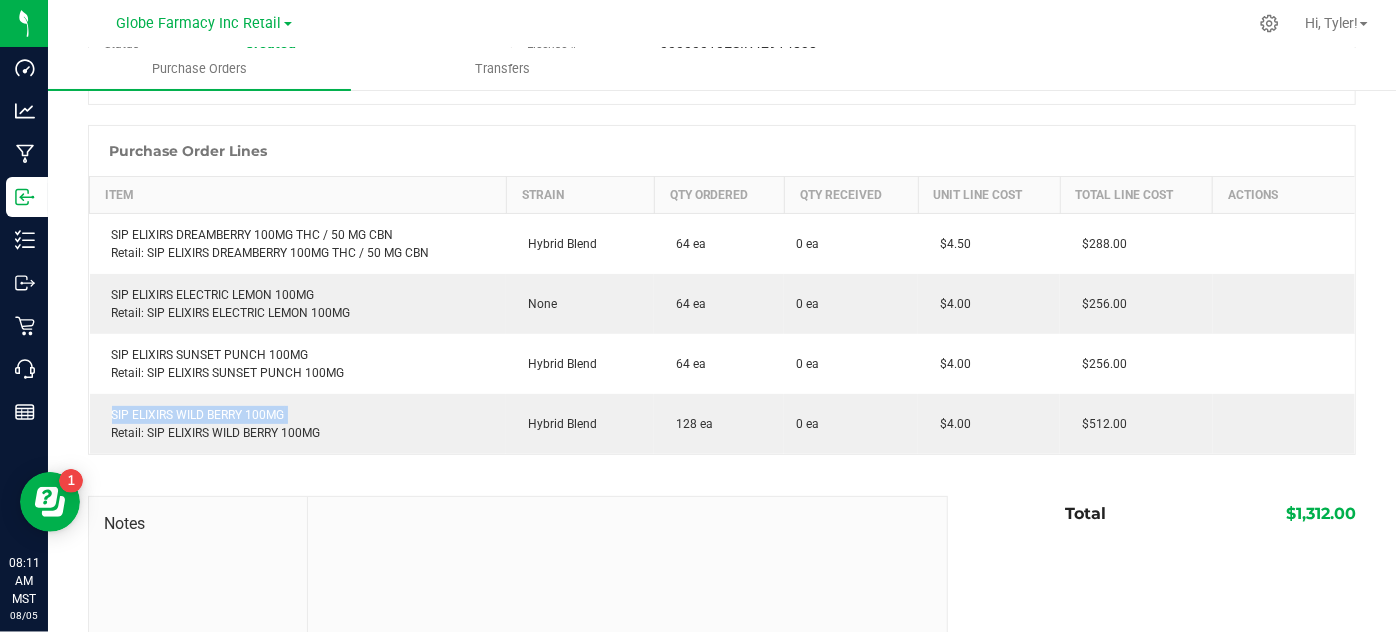 copy on "SIP ELIXIRS WILD BERRY 100MG" 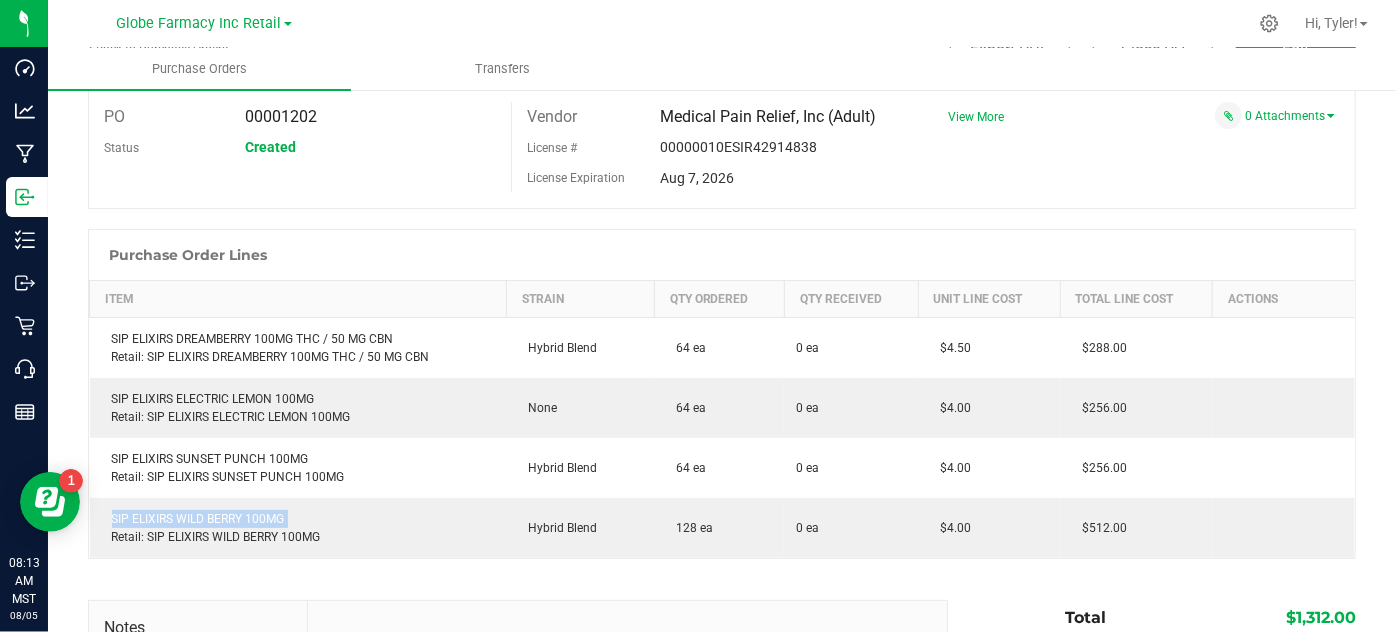 scroll, scrollTop: 0, scrollLeft: 0, axis: both 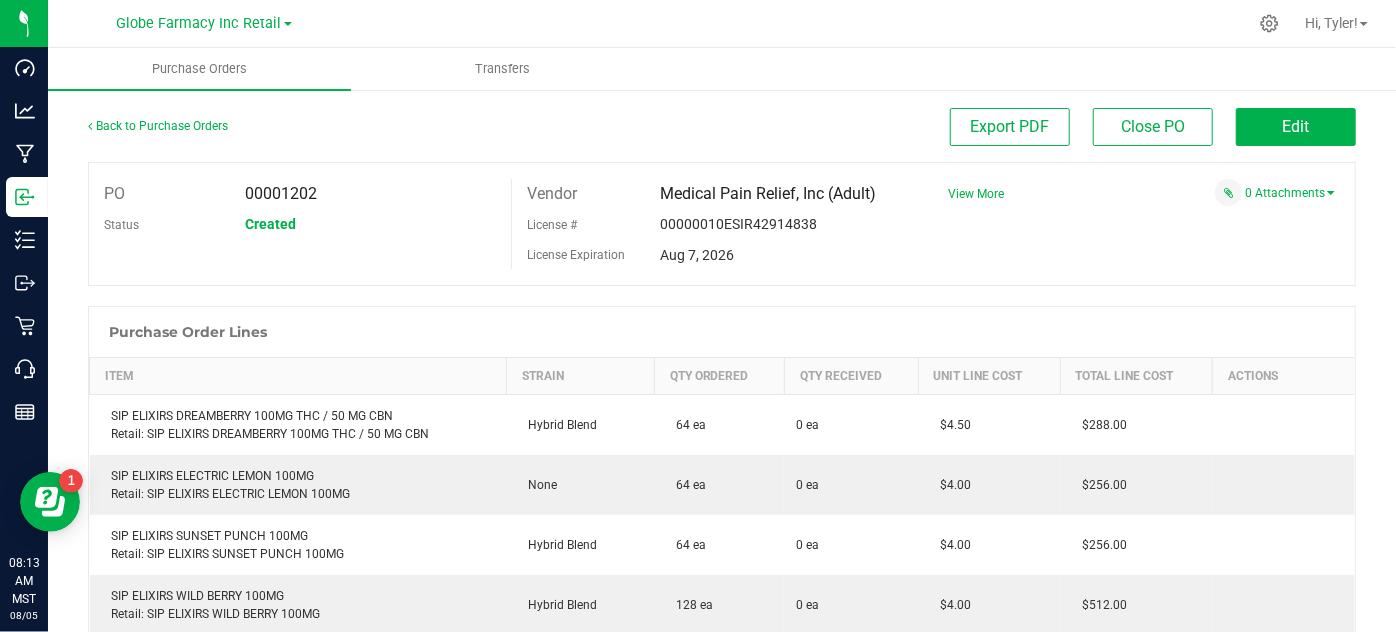 click on "Purchase Order Lines" at bounding box center [722, 332] 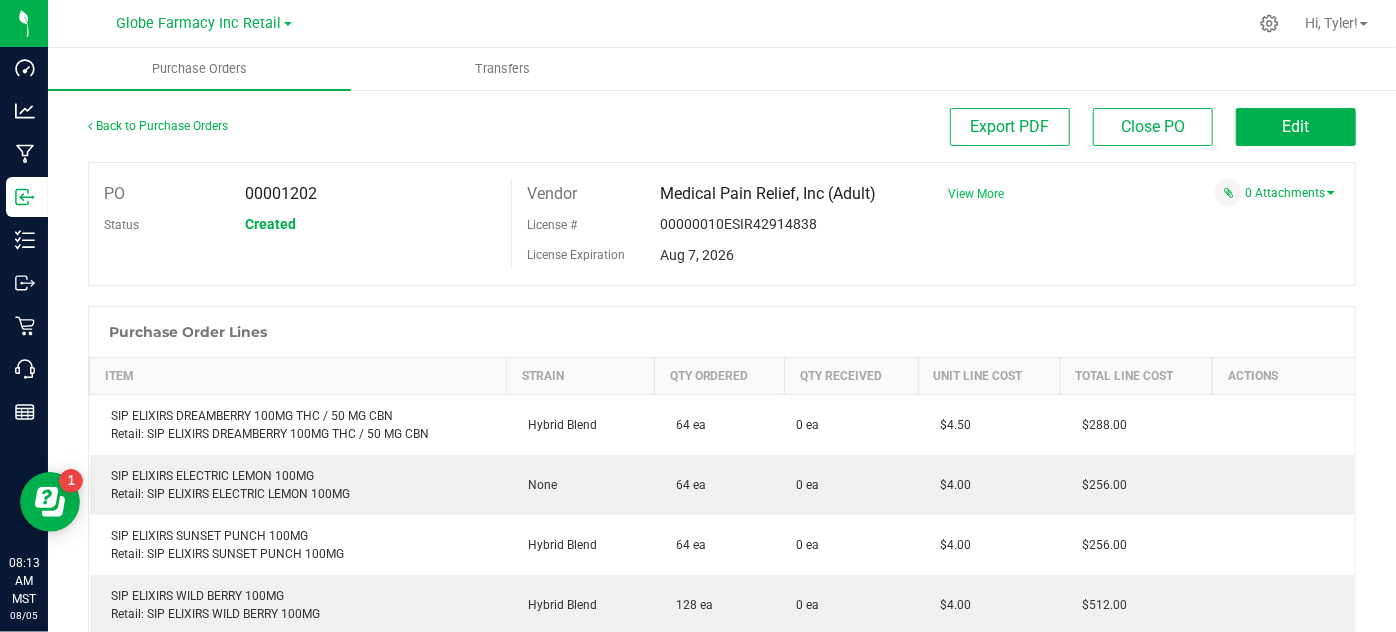 click on "View More" at bounding box center [976, 194] 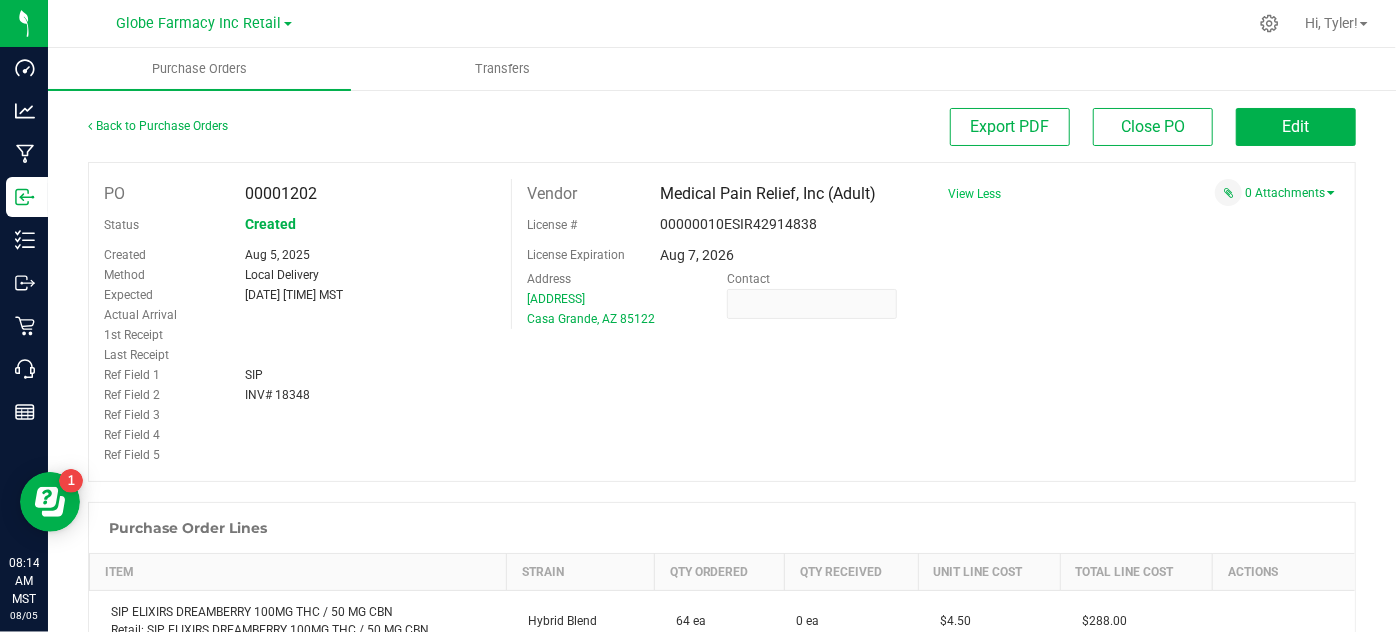 click on "PO
00001202
Status
Created
Created
Aug 5, 2025
Method
Local Delivery
Expected
Aug 5, 2025 08:00 MST" at bounding box center (722, 322) 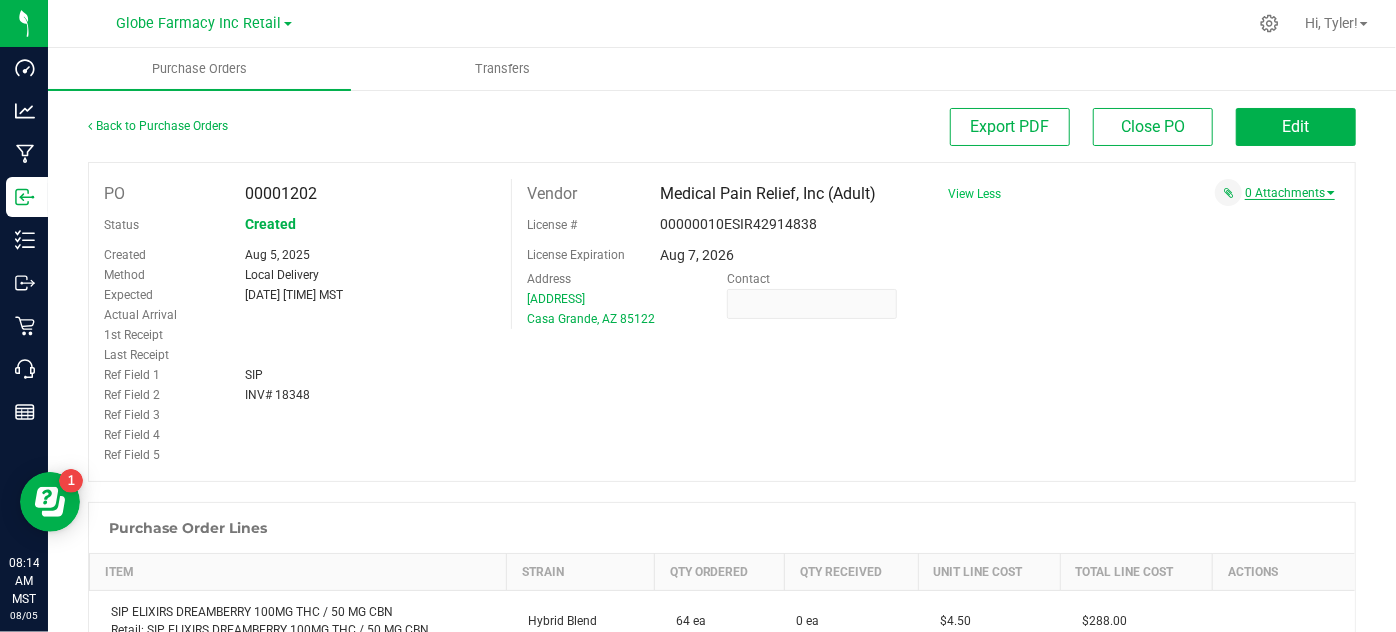 click on "0
Attachments" at bounding box center [1290, 193] 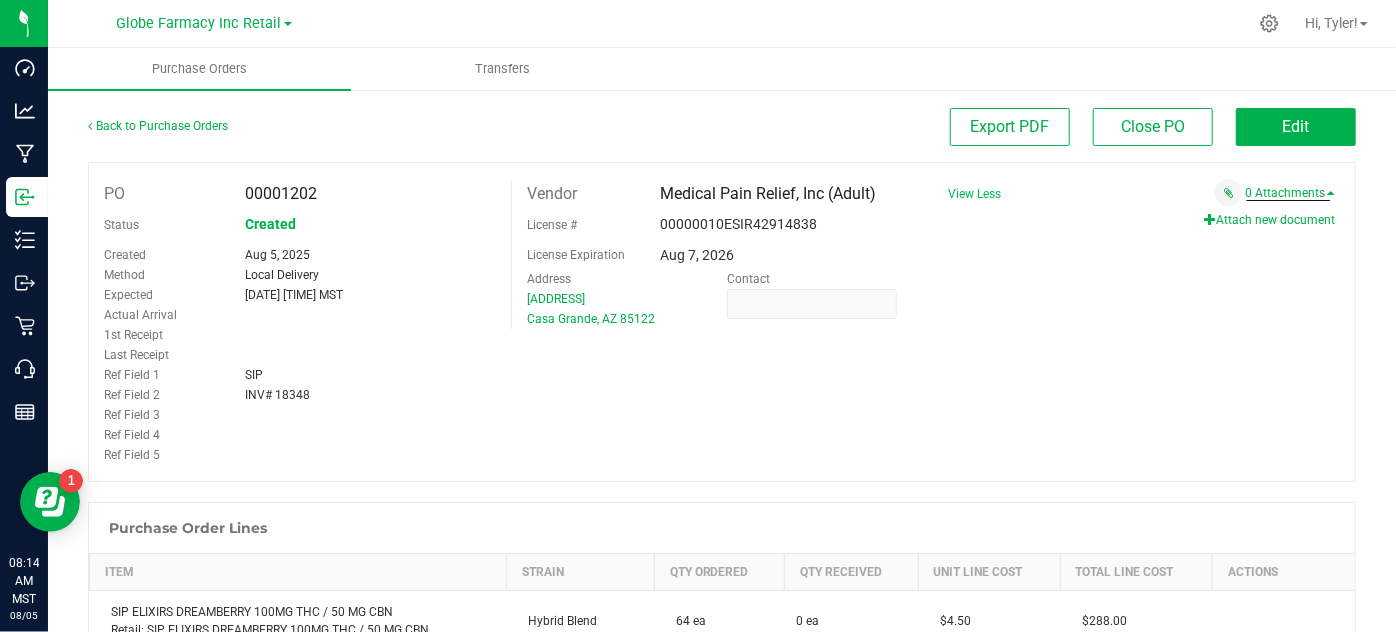 click on "Attach new document" at bounding box center (1269, 220) 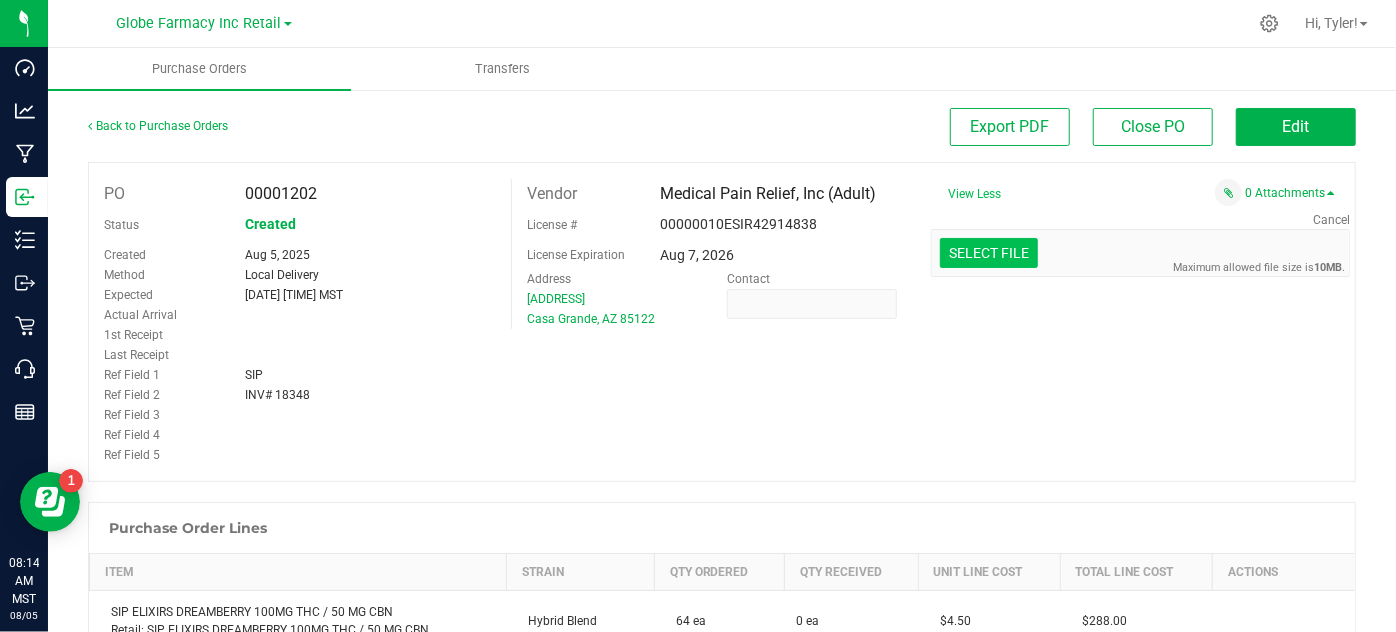 click at bounding box center (-408, 149) 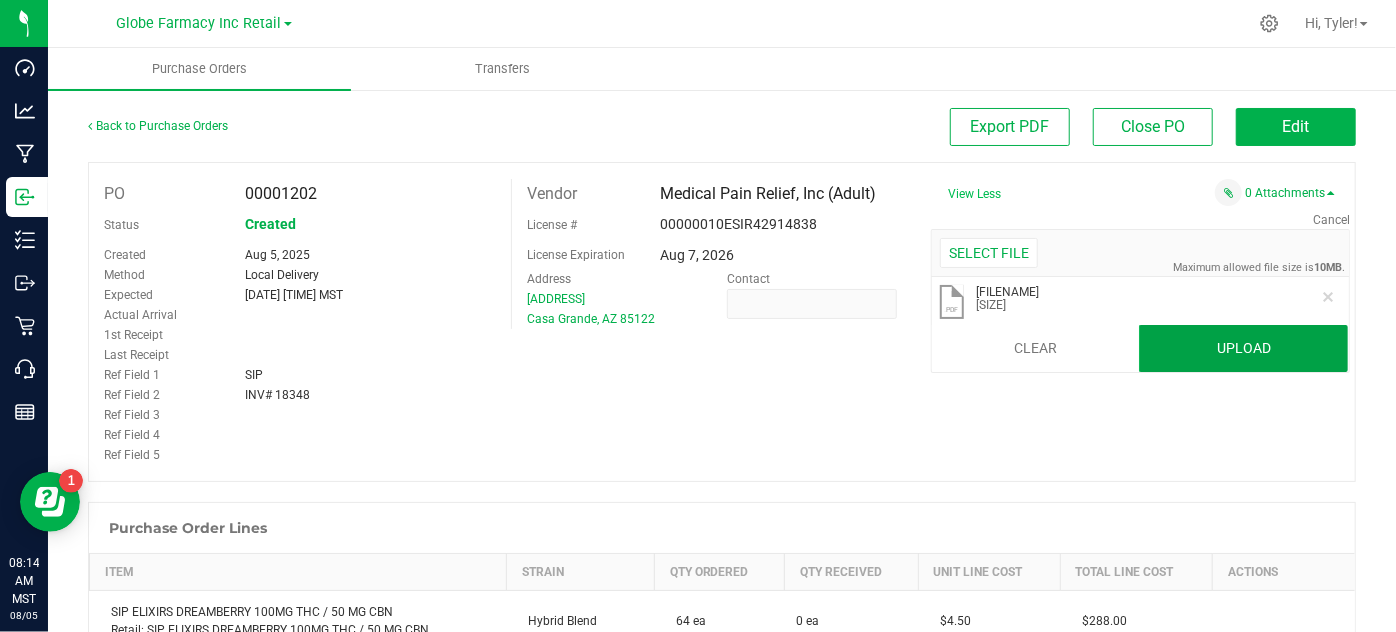 click on "Upload" at bounding box center (1243, 349) 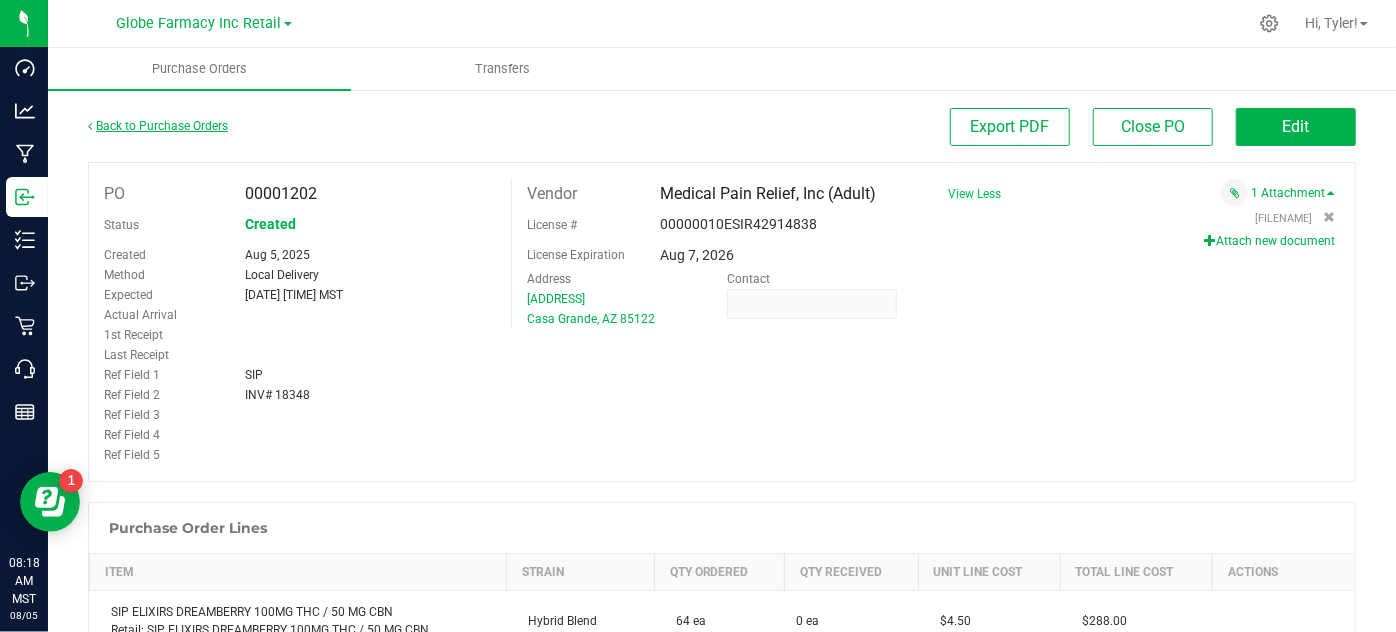 click on "Back to Purchase Orders" at bounding box center [158, 126] 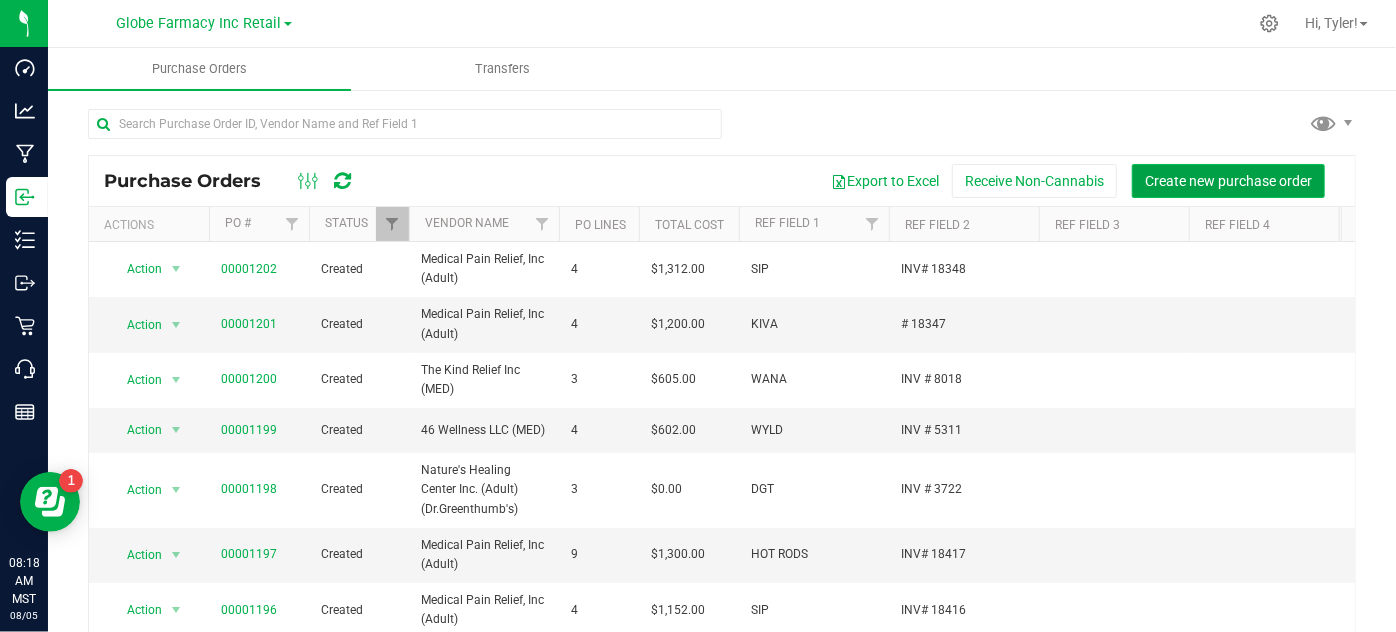 click on "Create new purchase order" at bounding box center [1228, 181] 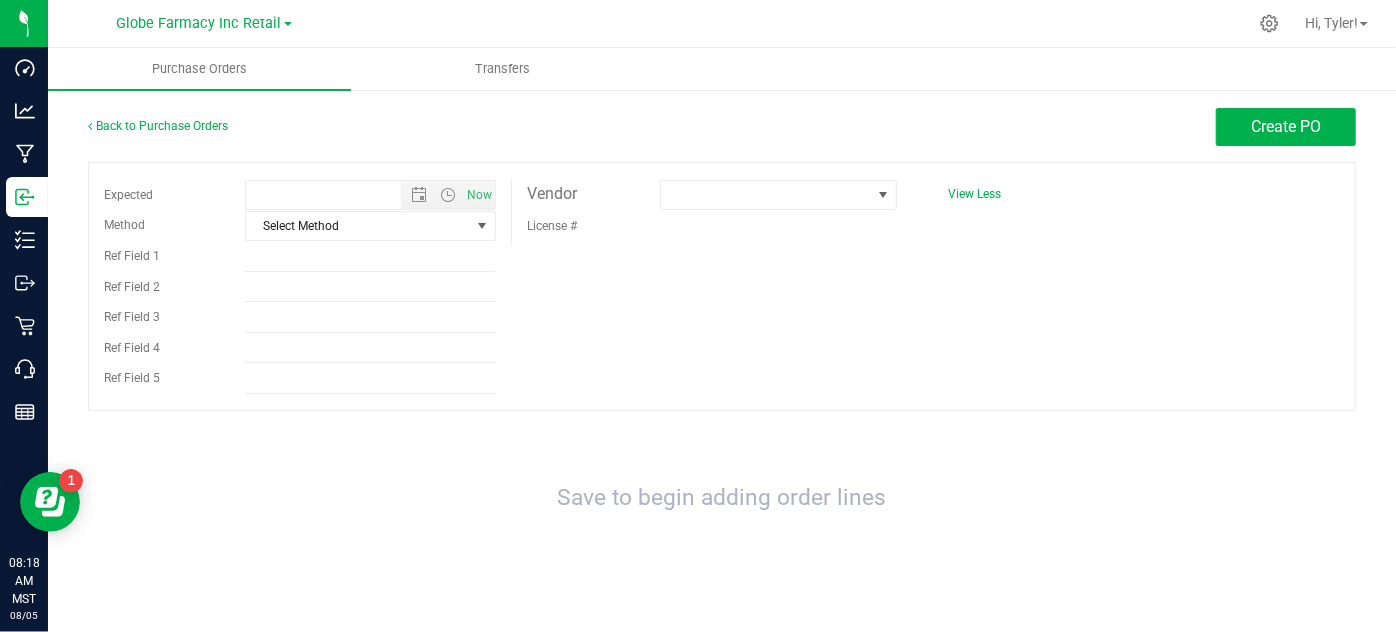 type on "8/5/2025 8:18 AM" 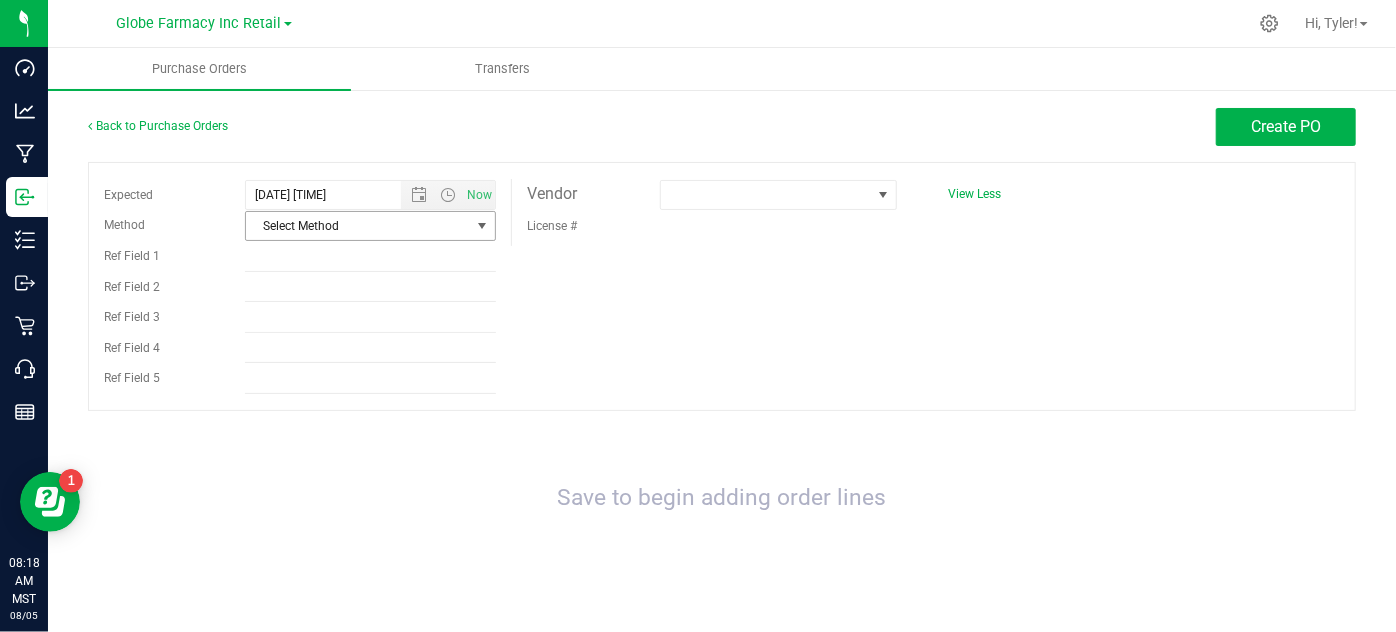 click on "Select Method" at bounding box center (358, 226) 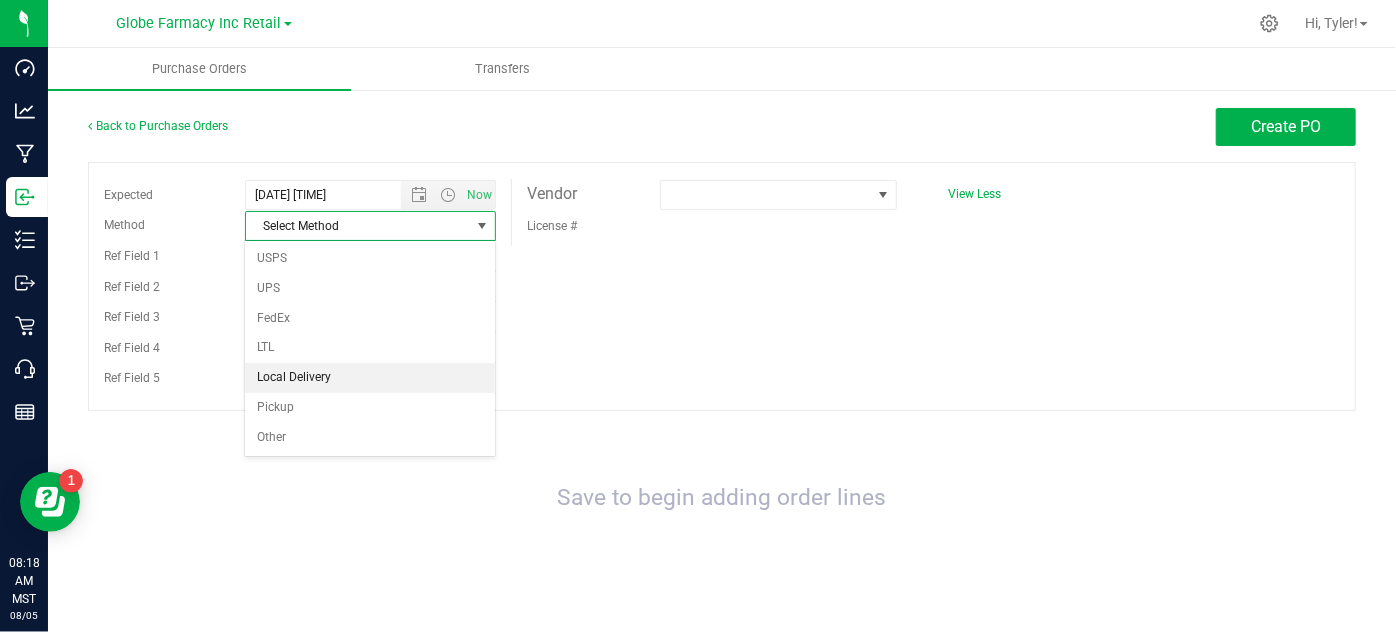 click on "Local Delivery" at bounding box center [370, 378] 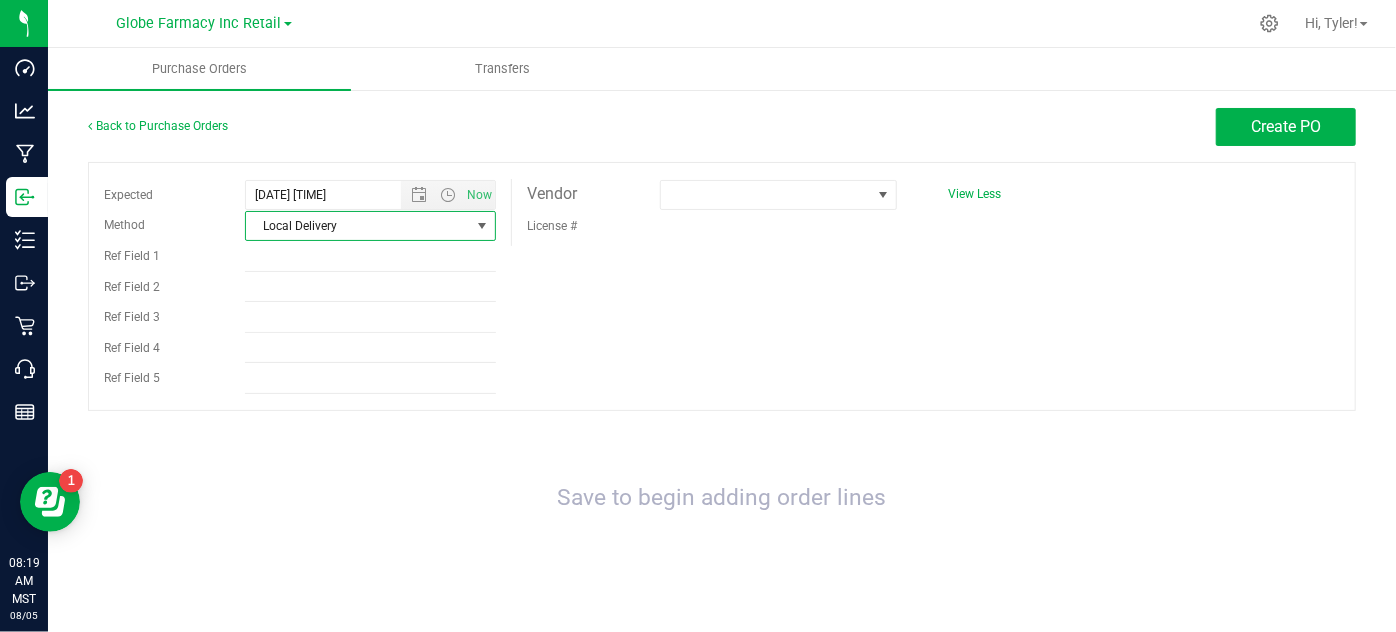 click on "Expected
8/5/2025 8:18 AM
Now
Method
Local Delivery Select Method USPS UPS FedEx LTL Local Delivery Pickup Other
Ref Field 1
Ref Field 2" at bounding box center (722, 286) 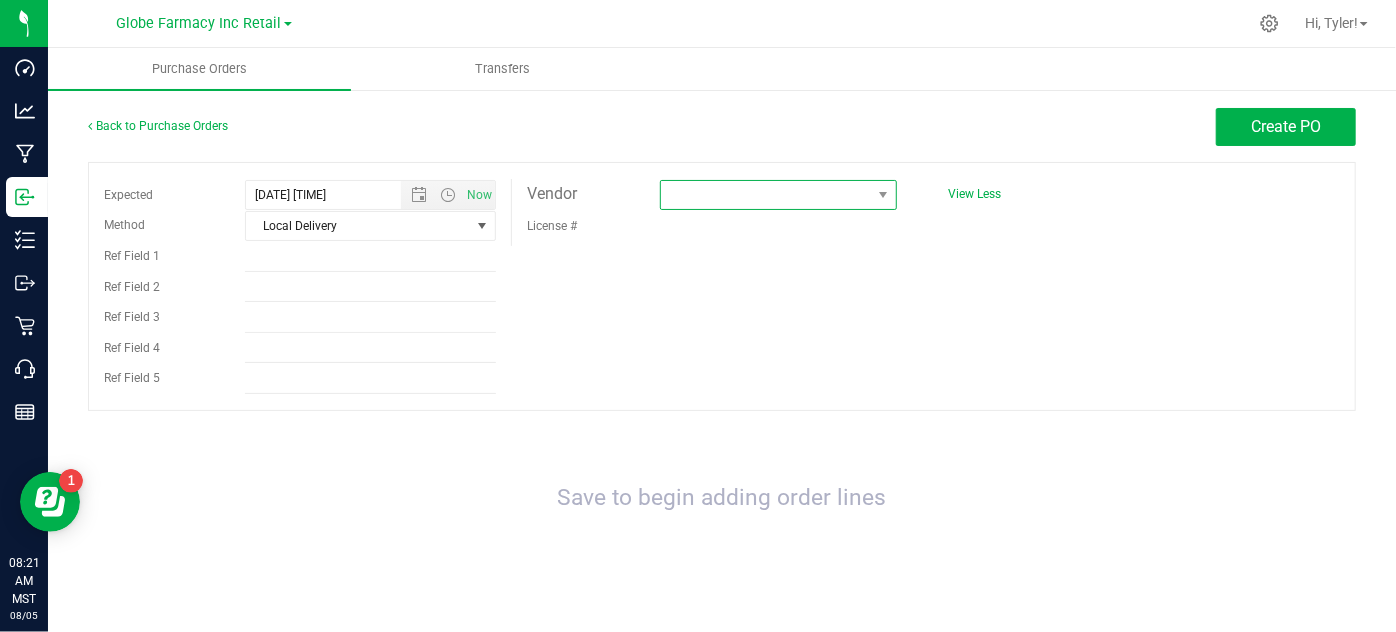 click at bounding box center [766, 195] 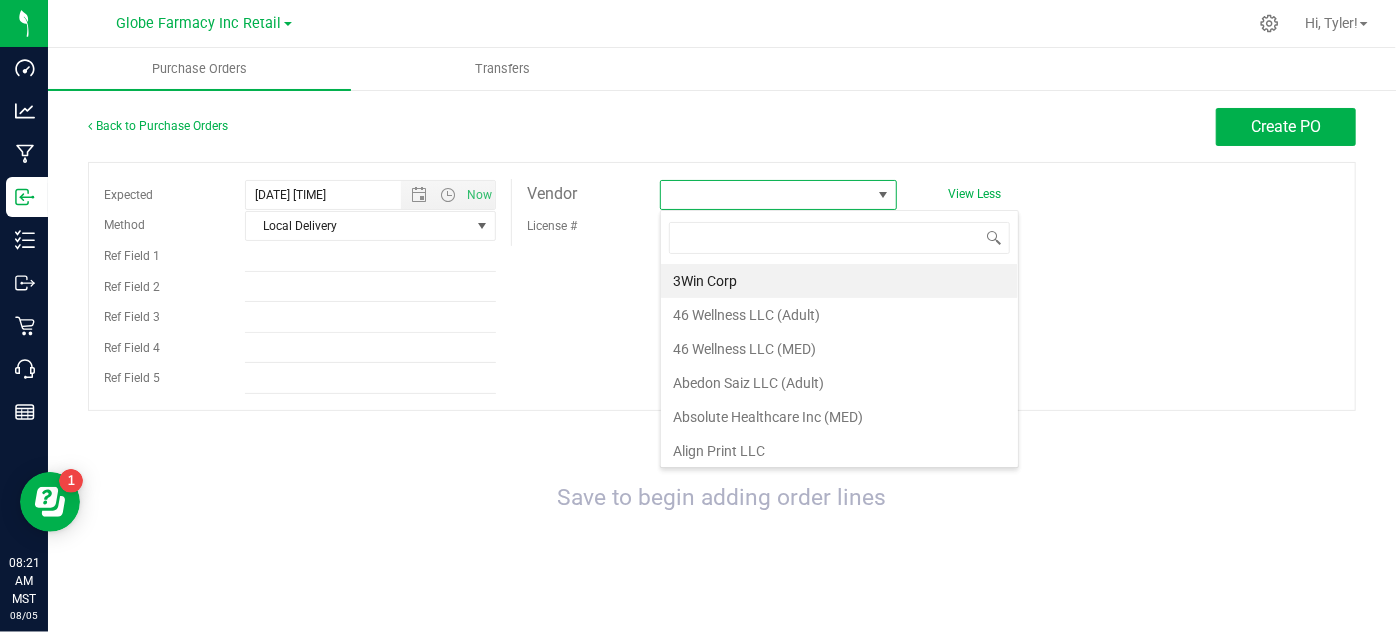scroll, scrollTop: 99970, scrollLeft: 99762, axis: both 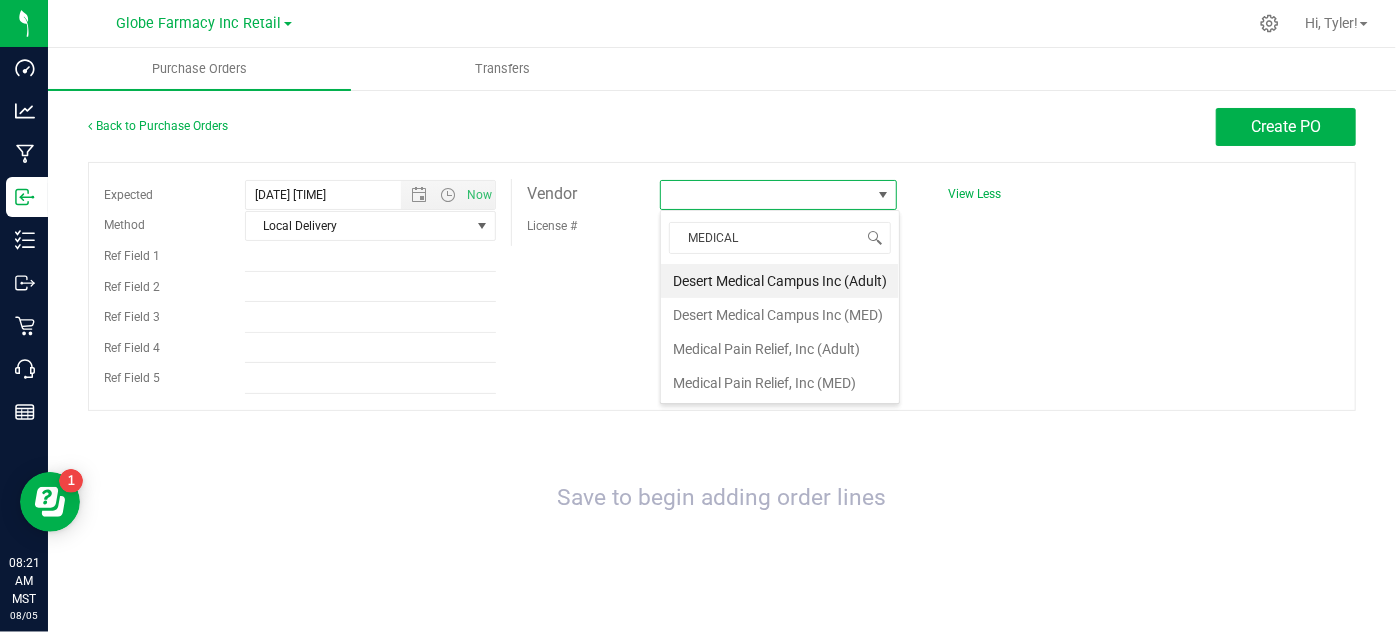 type on "MEDICAL P" 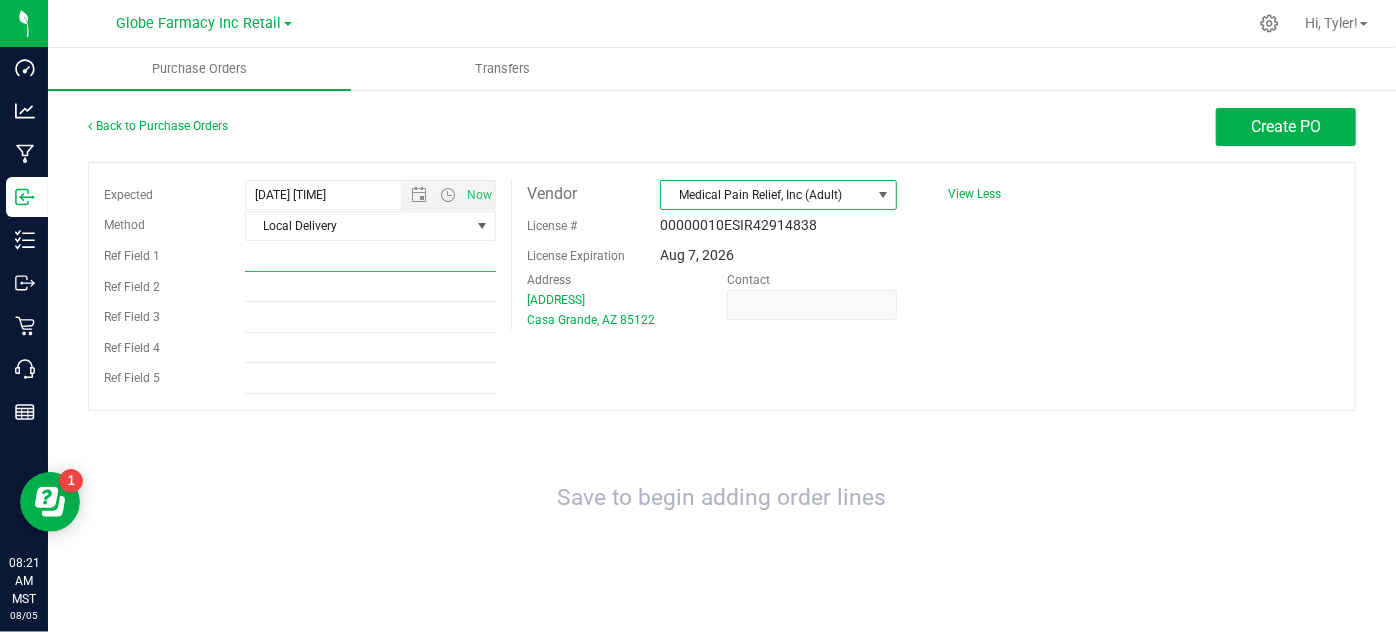 click on "Ref Field 1" at bounding box center (370, 257) 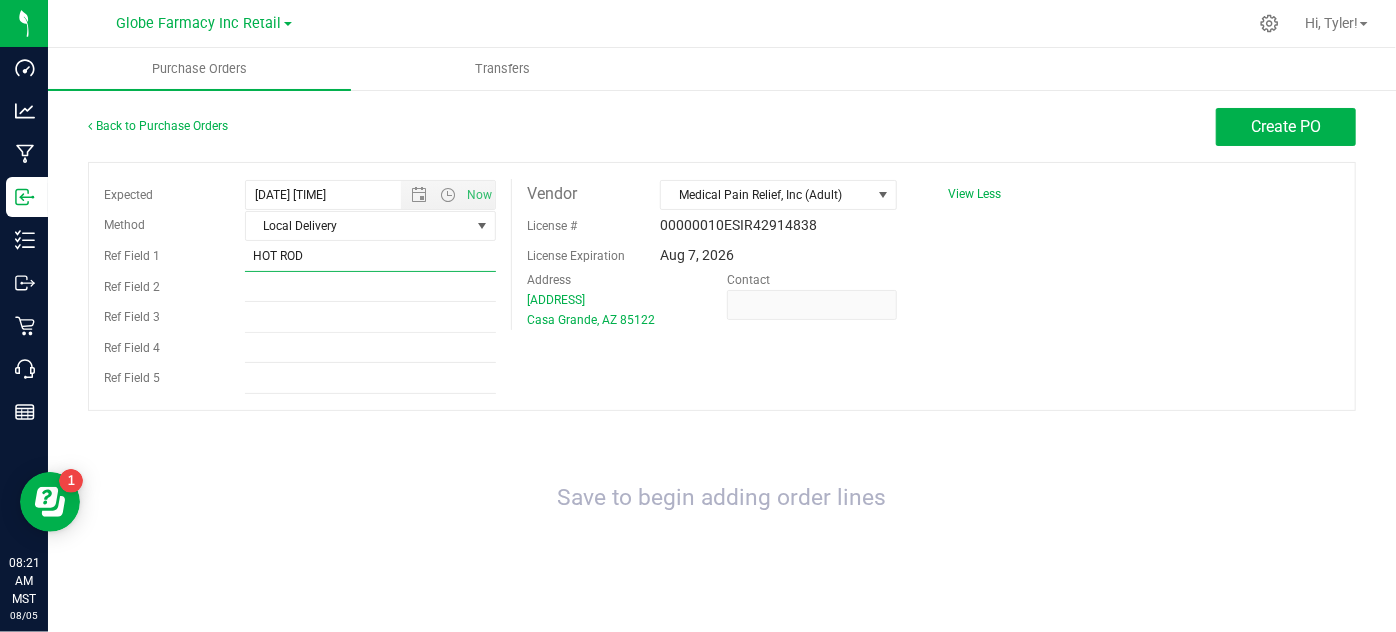 click on "HOT ROD" at bounding box center [370, 257] 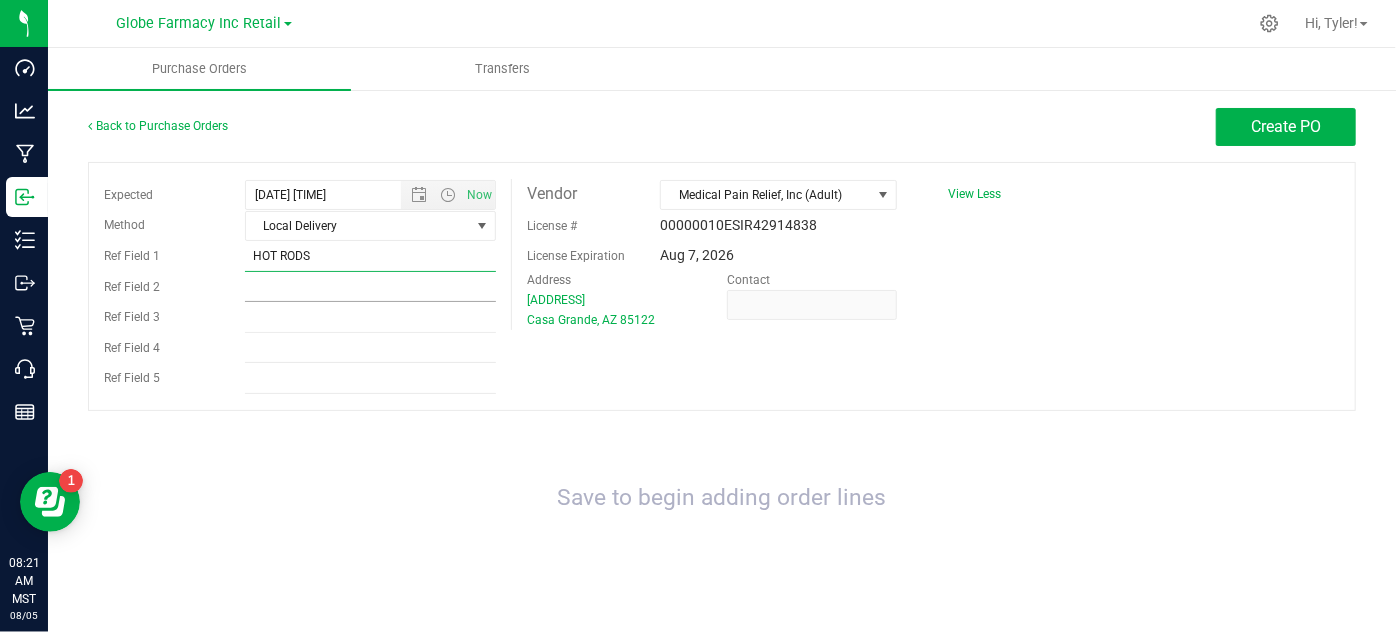 type on "HOT RODS" 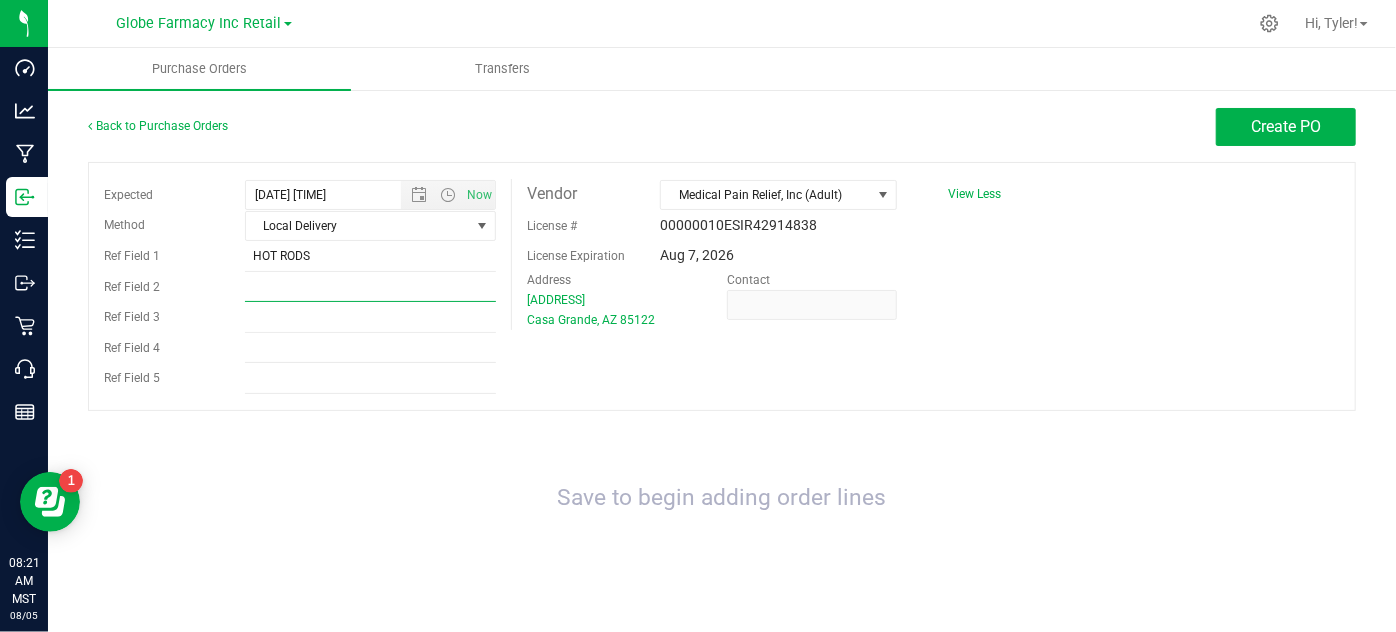 click on "Ref Field 2" at bounding box center [370, 287] 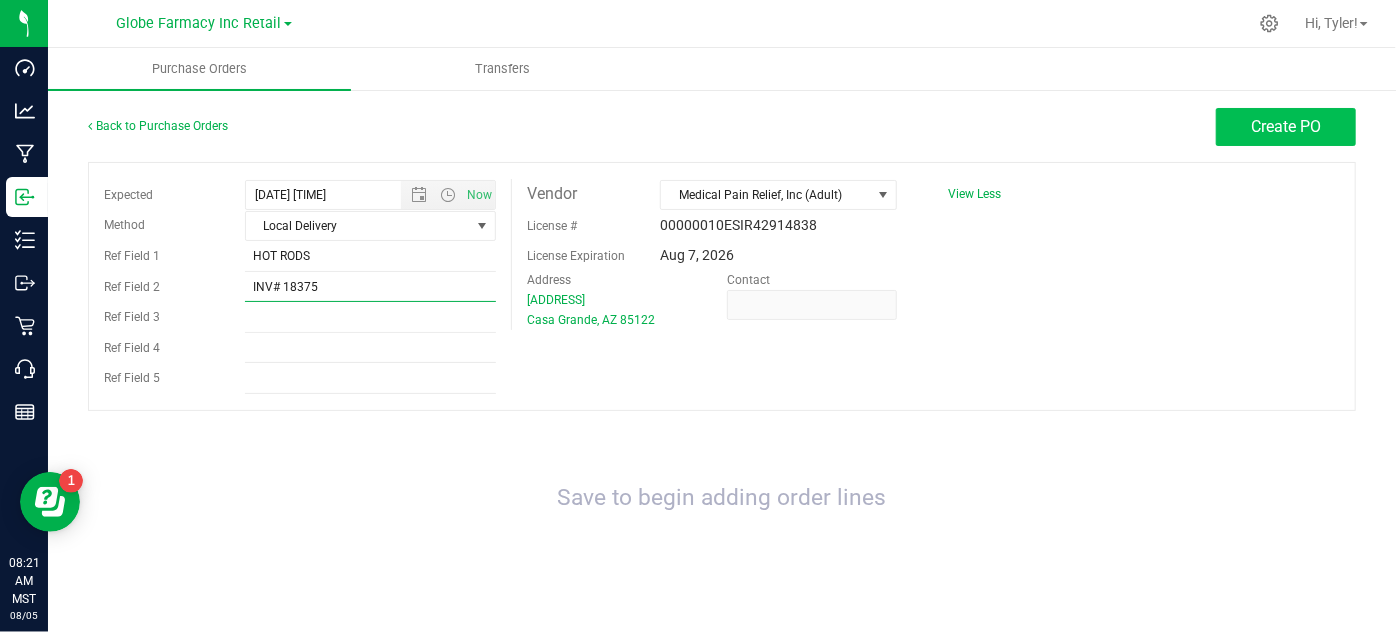 type on "INV# 18375" 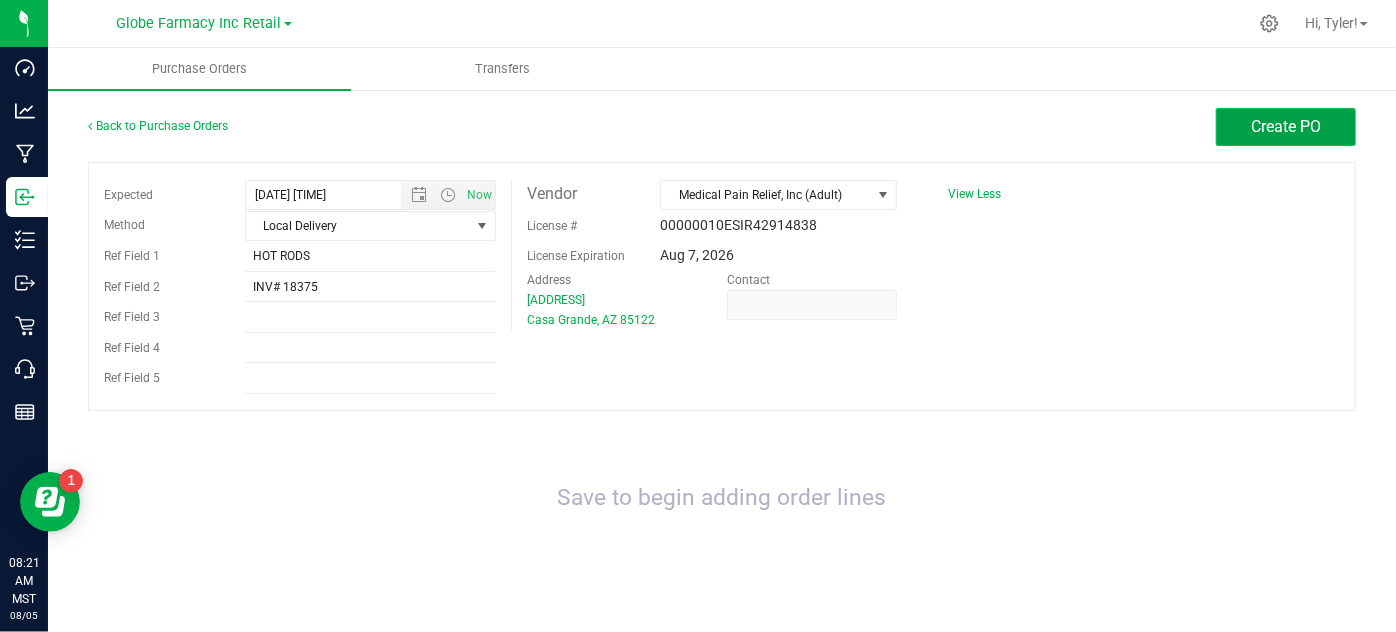 click on "Create PO" at bounding box center [1286, 127] 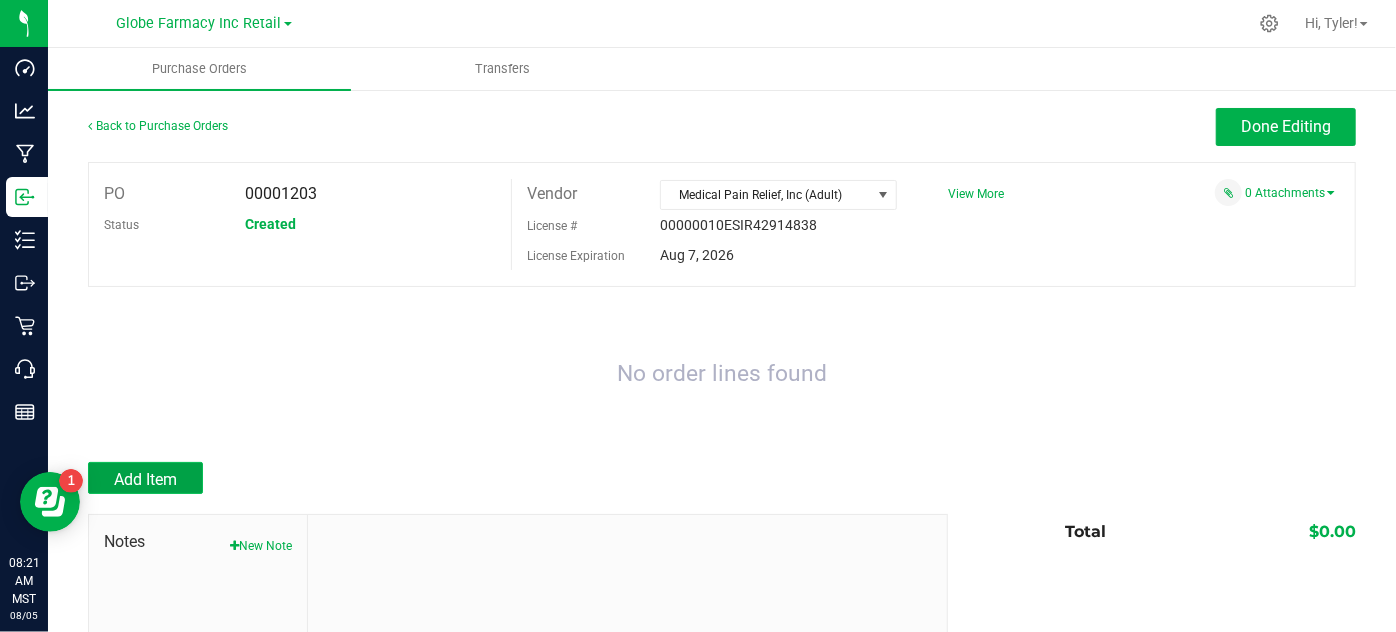 click on "Add Item" at bounding box center [145, 478] 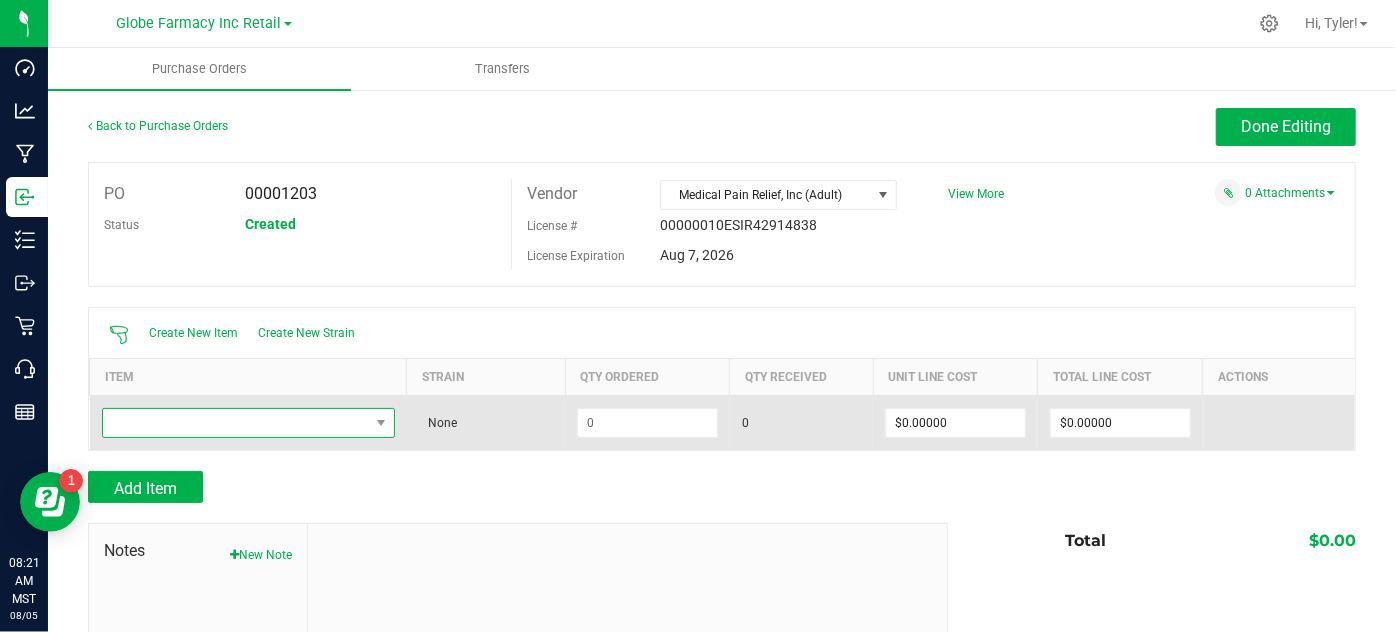 click at bounding box center [236, 423] 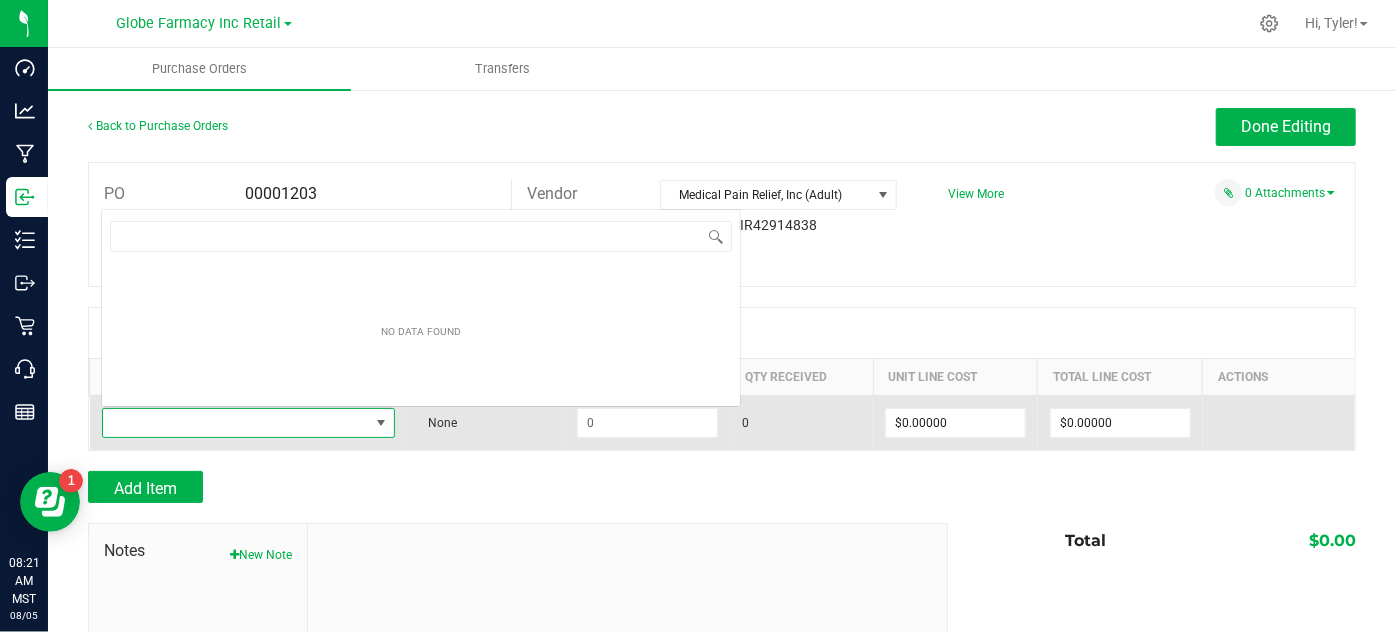 scroll, scrollTop: 0, scrollLeft: 0, axis: both 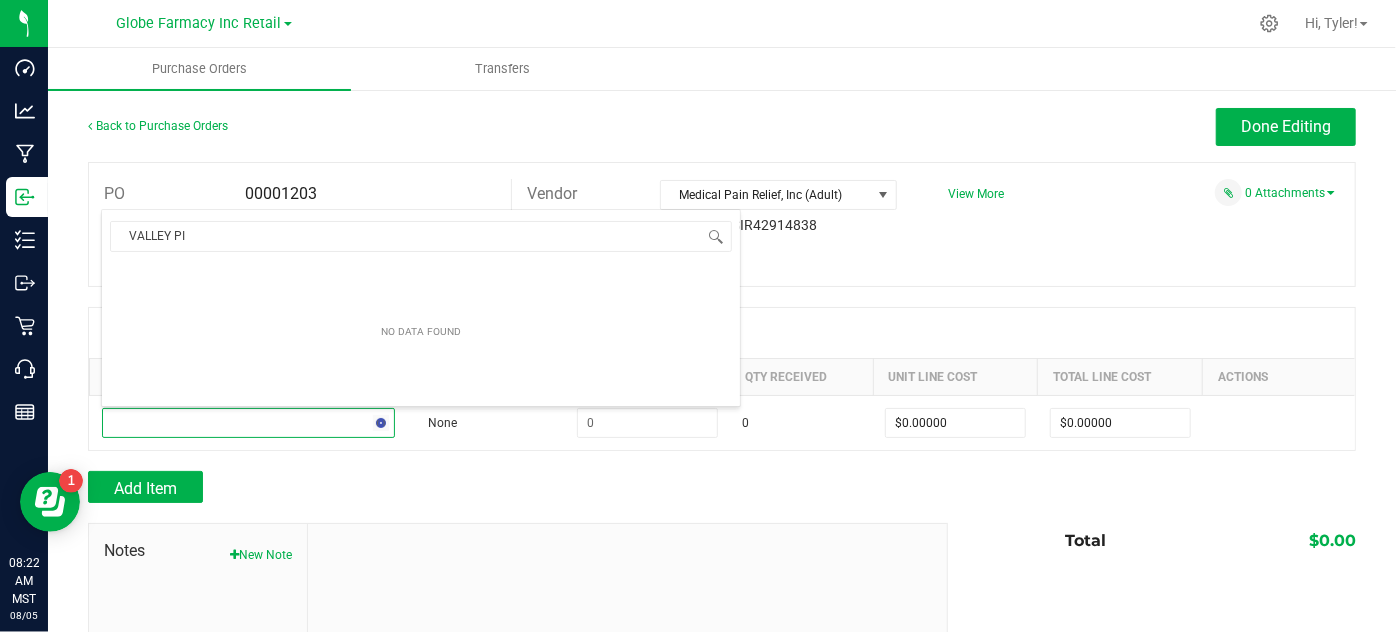 type on "VALLEY PIE" 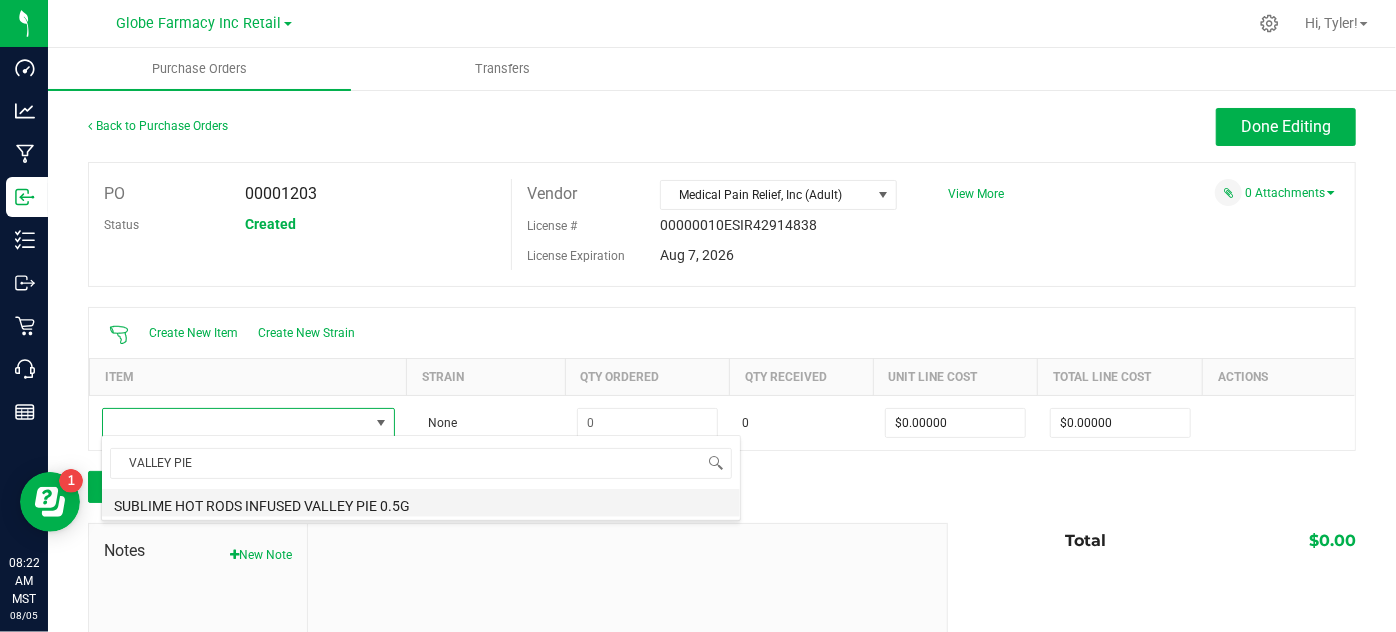 click on "SUBLIME HOT RODS INFUSED VALLEY PIE 0.5G" at bounding box center (421, 503) 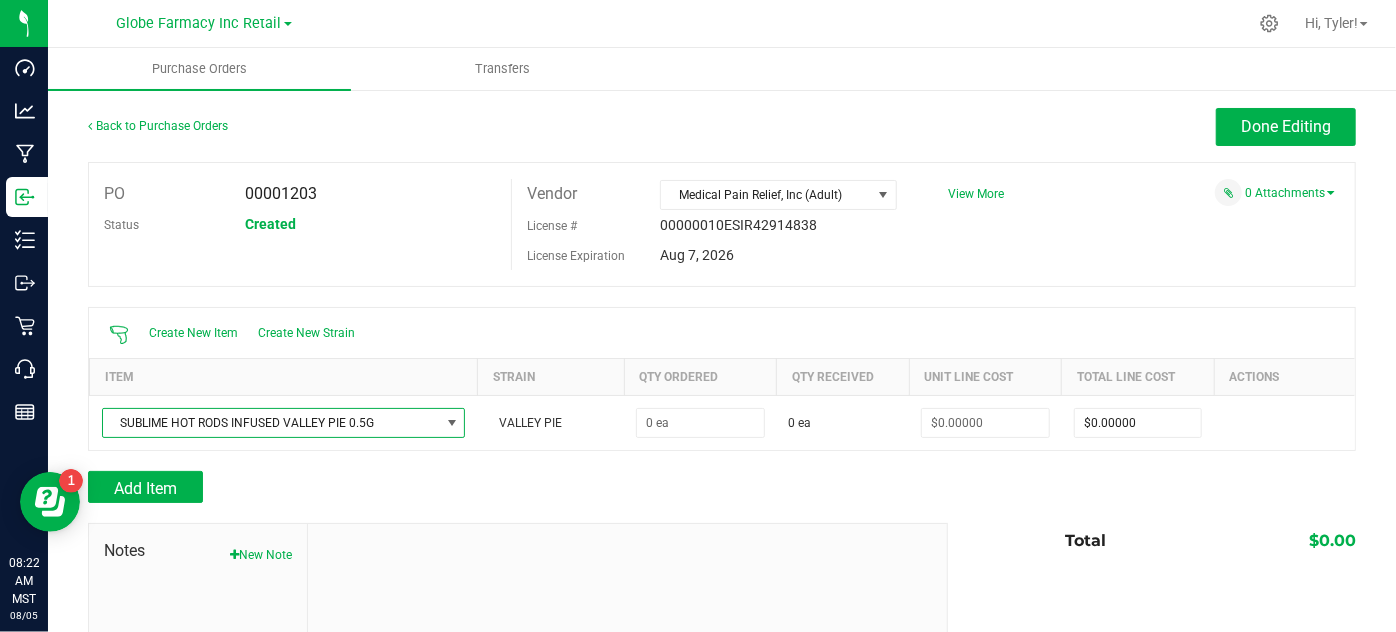 click on "Add Item" at bounding box center [510, 487] 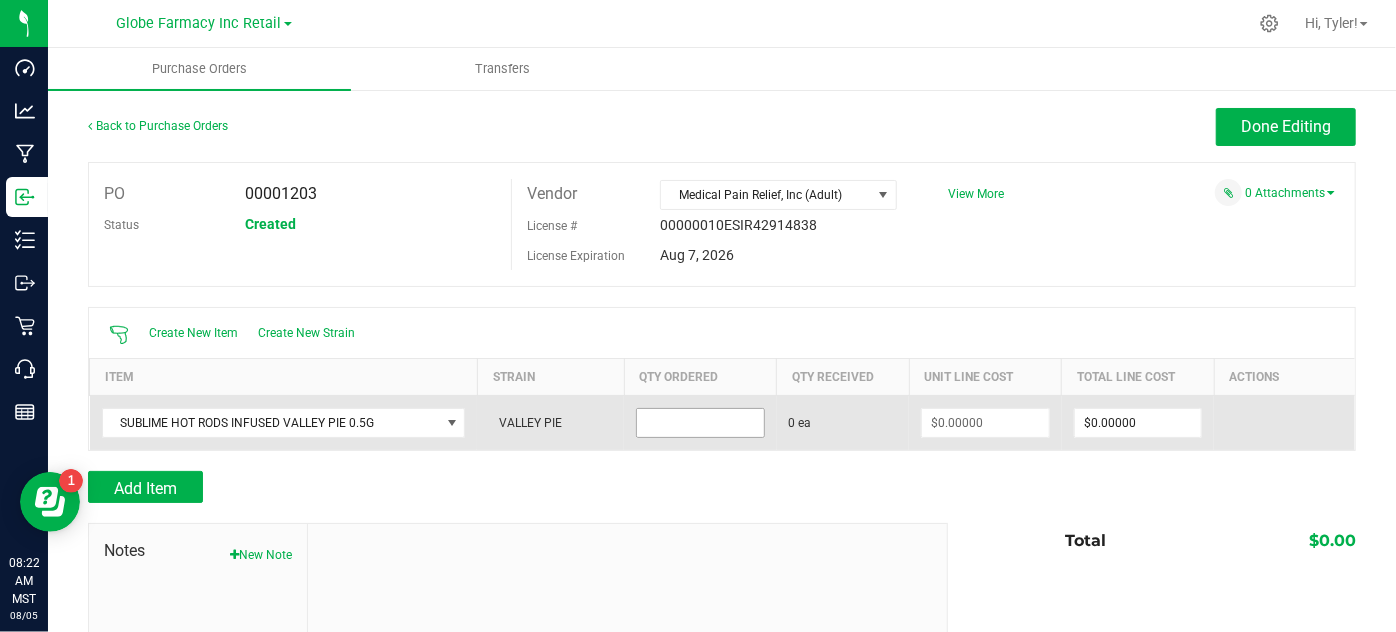 click at bounding box center [700, 423] 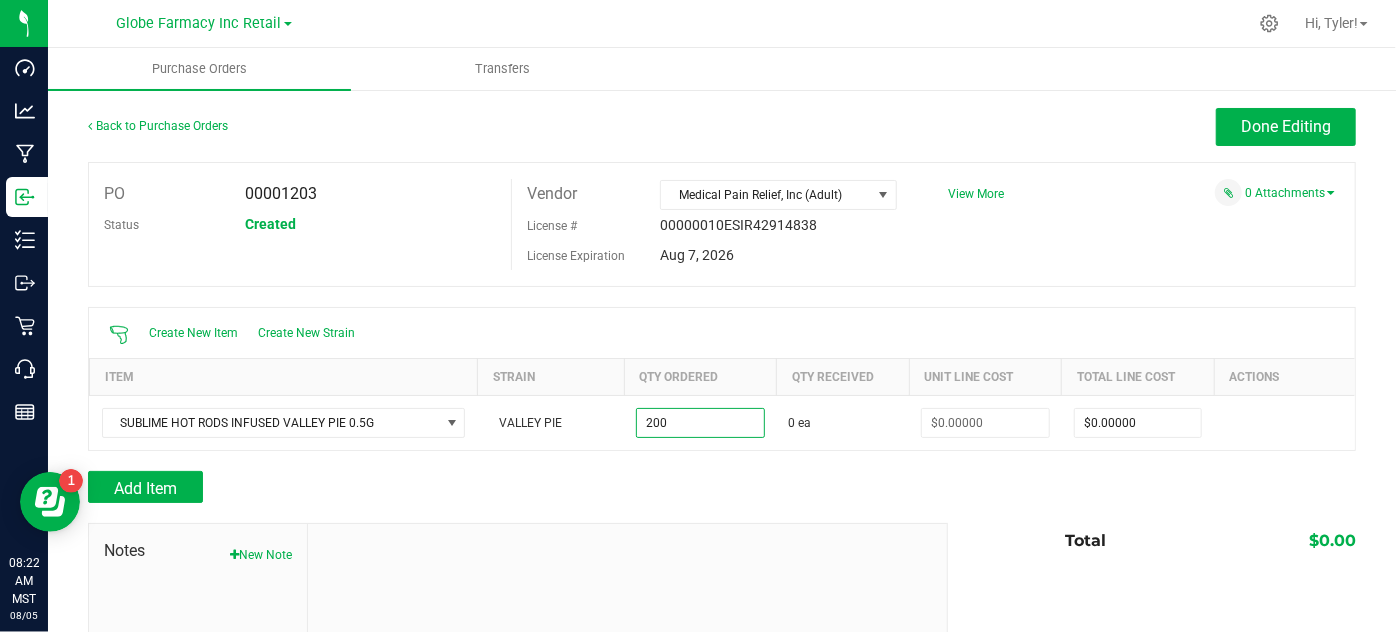 type on "200 ea" 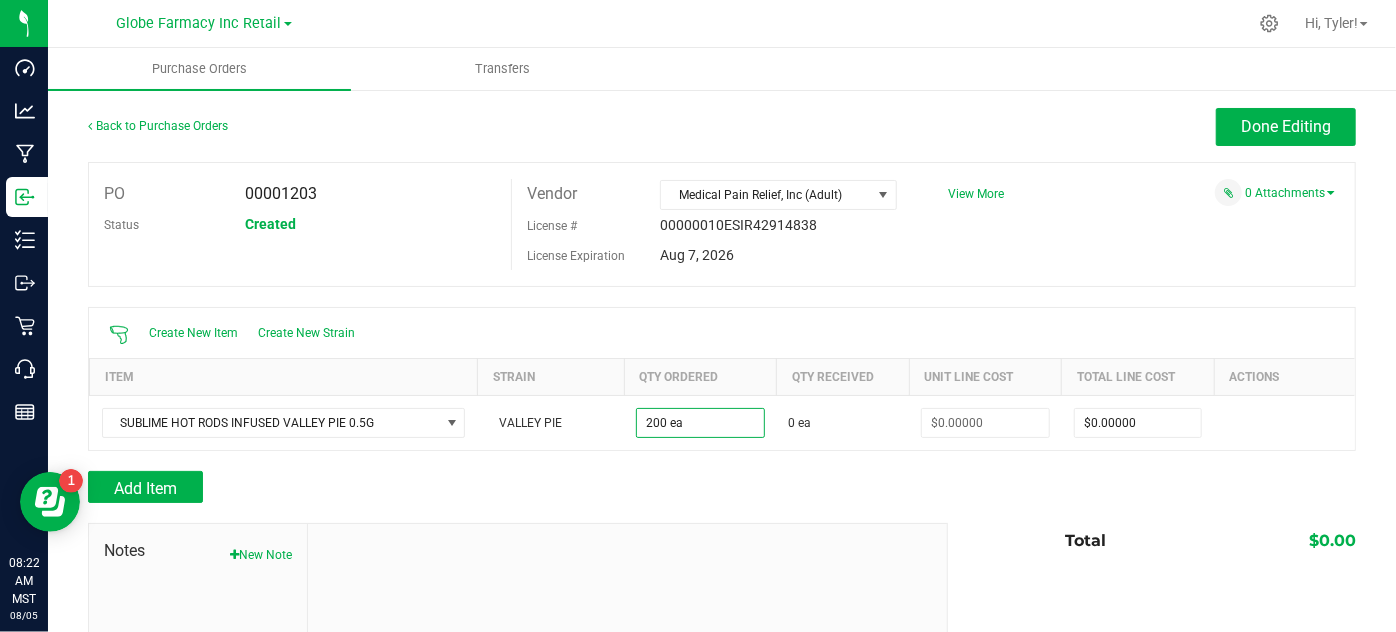click at bounding box center [722, 513] 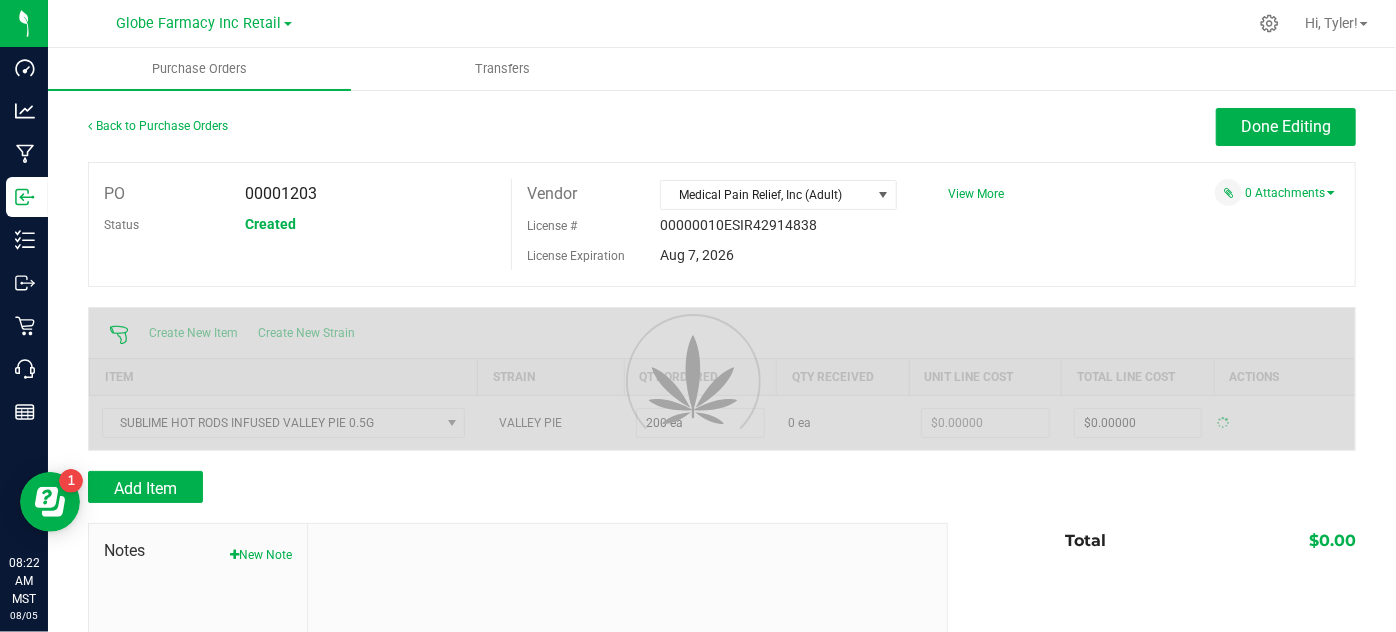 type on "$0.00000" 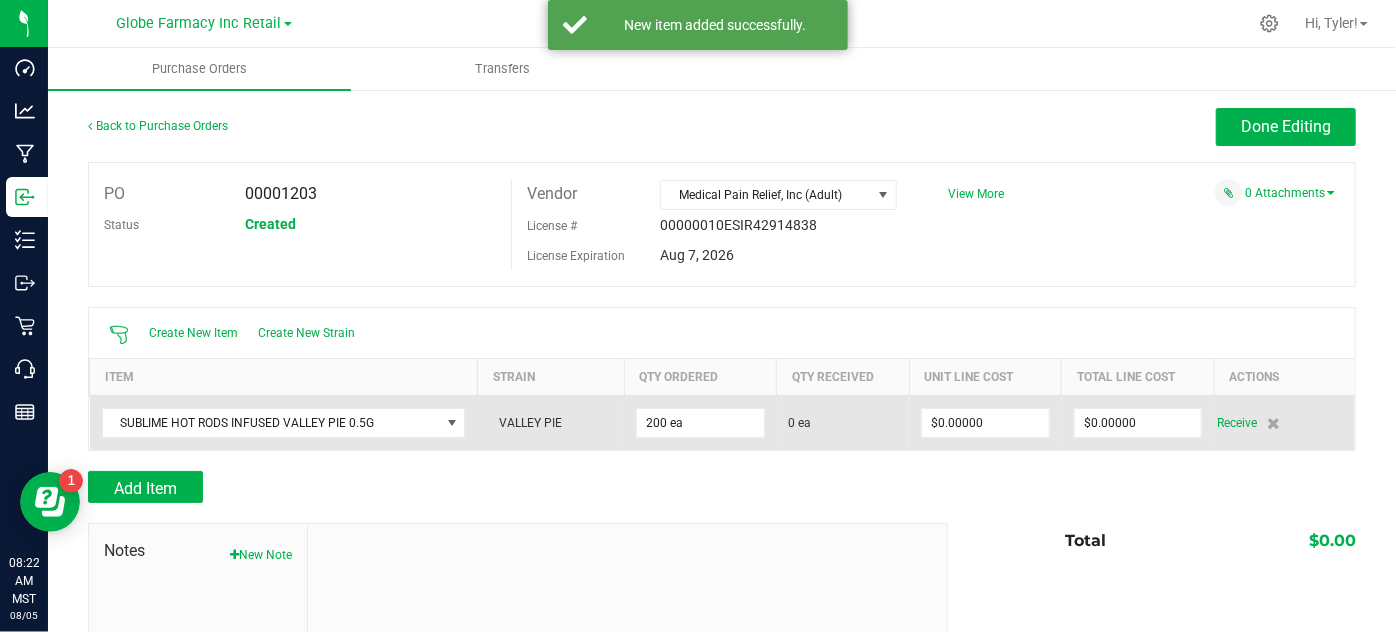 click on "$0.00000" at bounding box center [1138, 422] 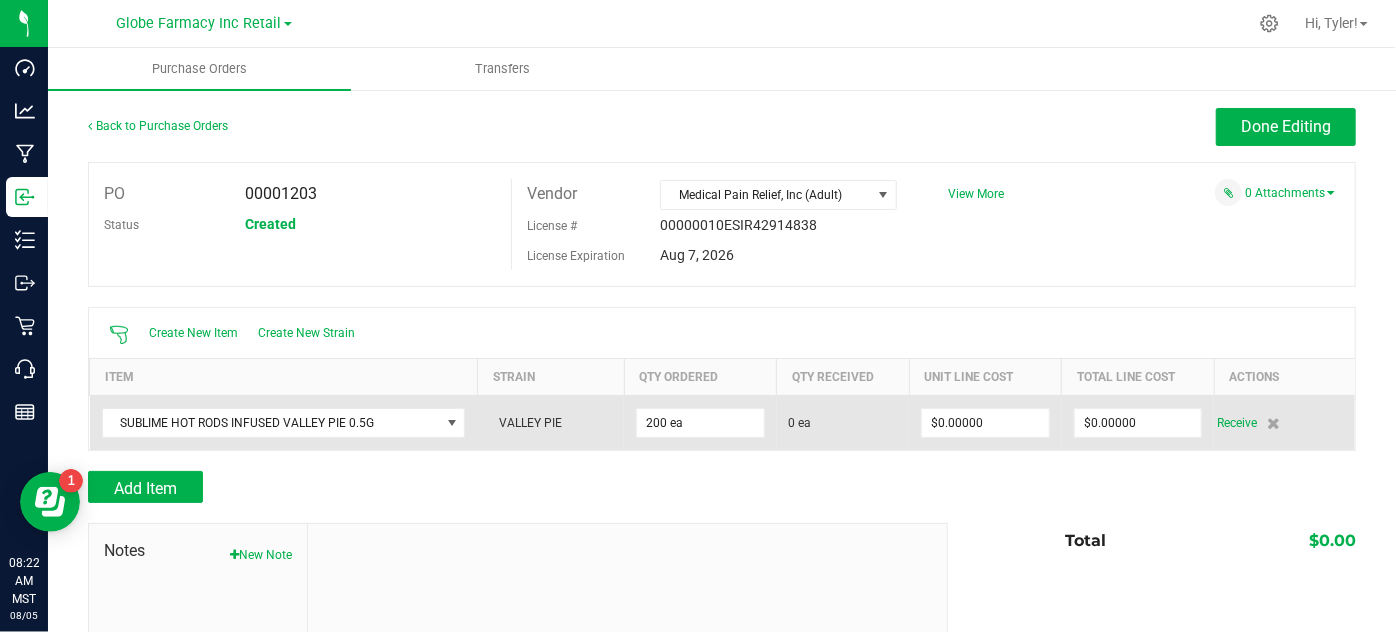 click on "$0.00000" at bounding box center [1138, 422] 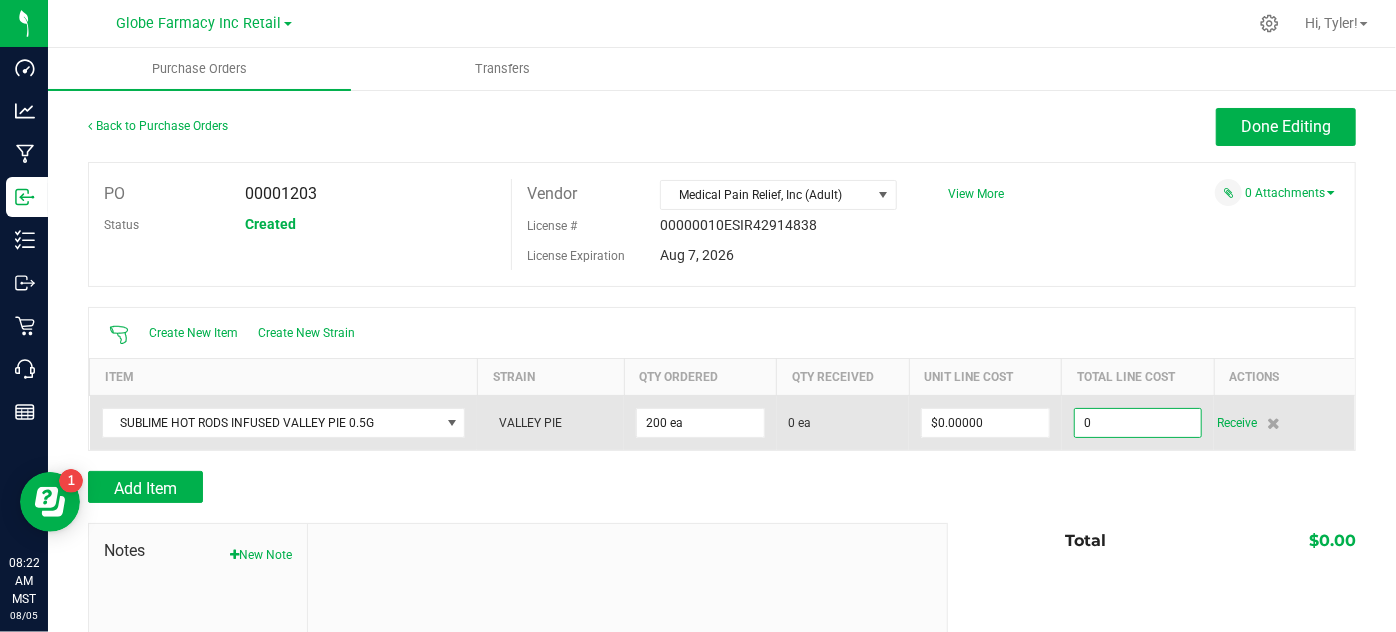 click on "0" at bounding box center [1138, 423] 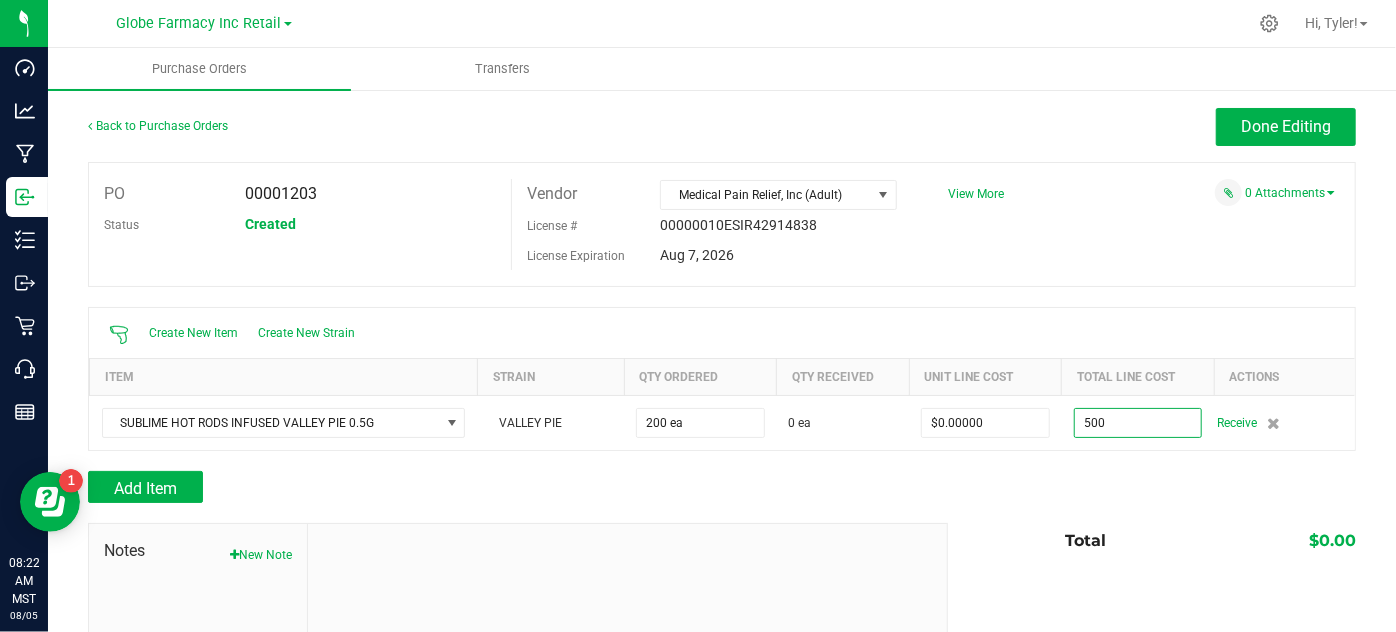 type on "$500.00000" 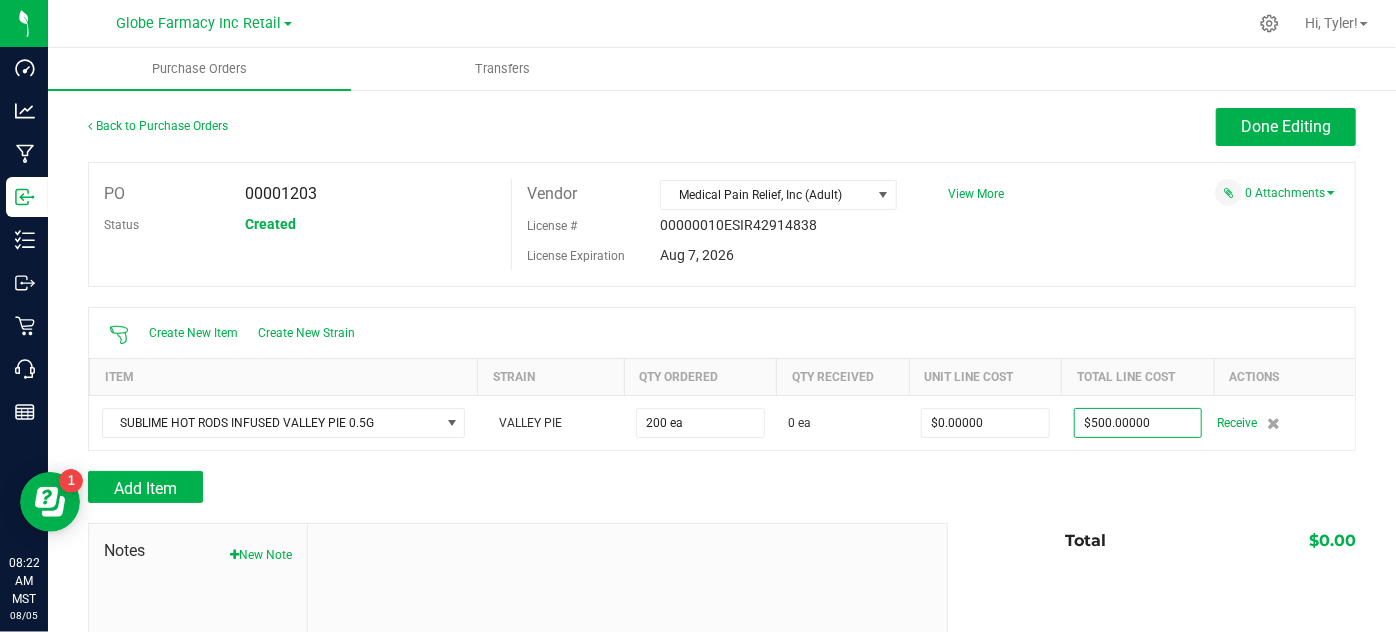 click on "Add Item" at bounding box center [722, 487] 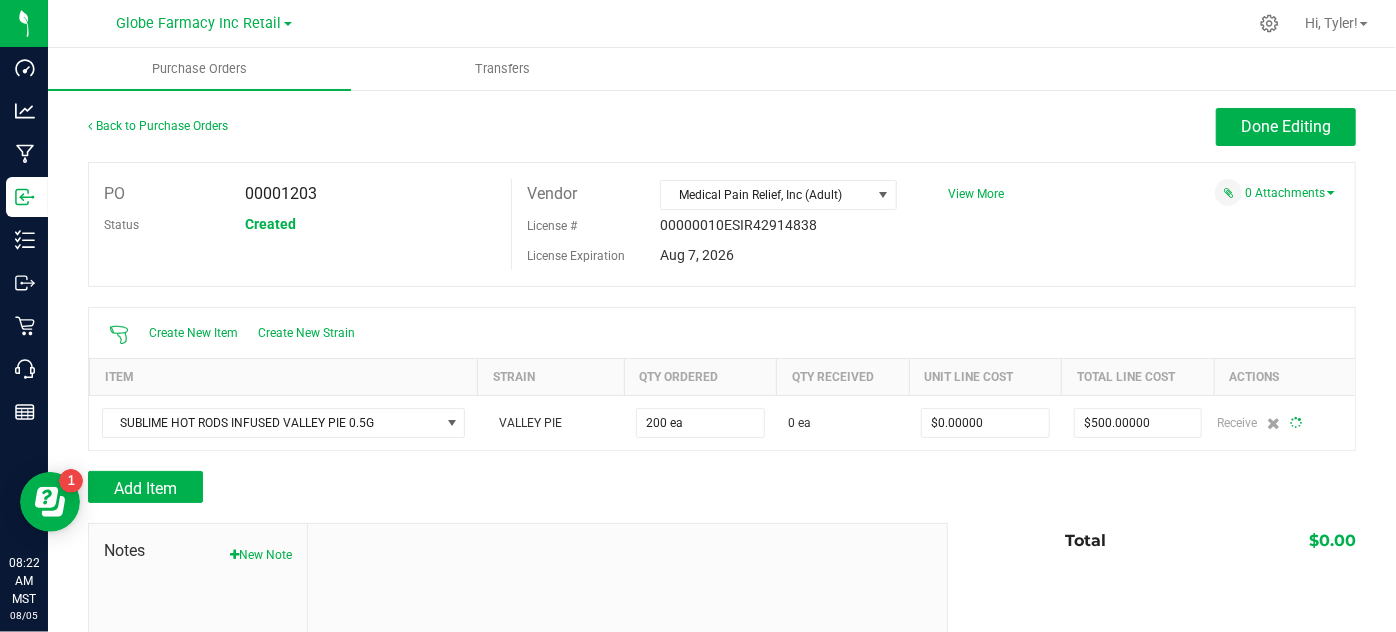 type on "200" 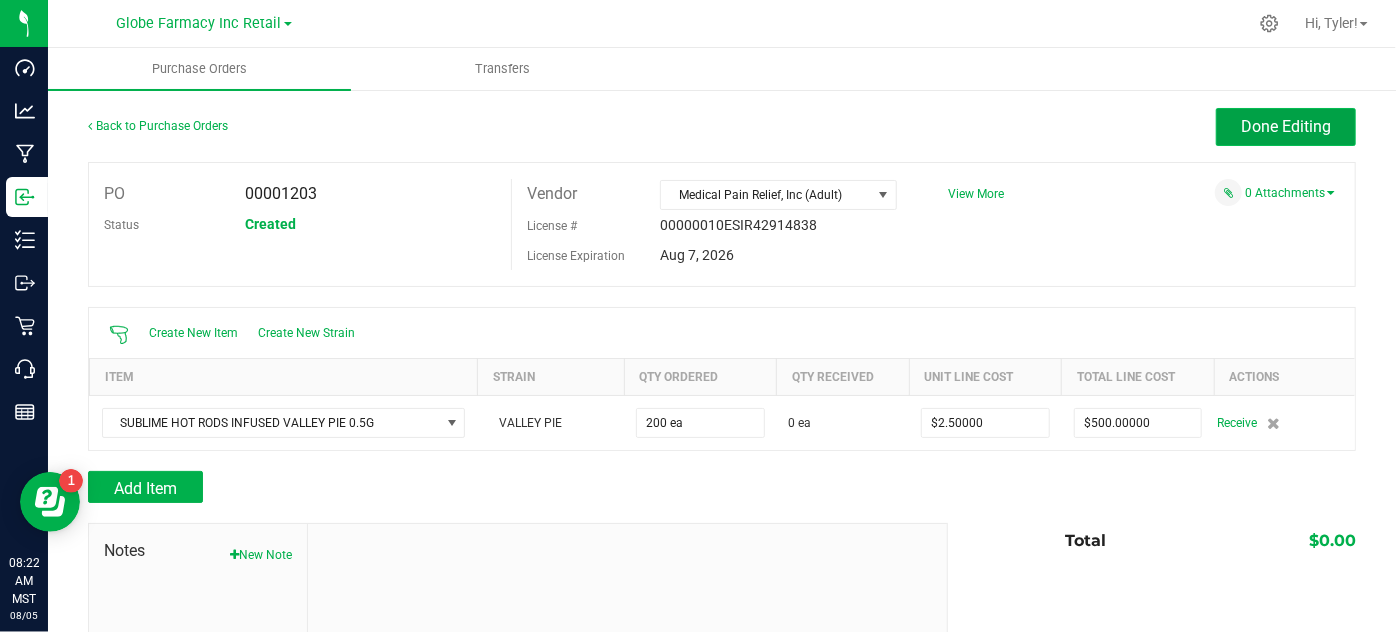 click on "Done Editing" at bounding box center (1286, 127) 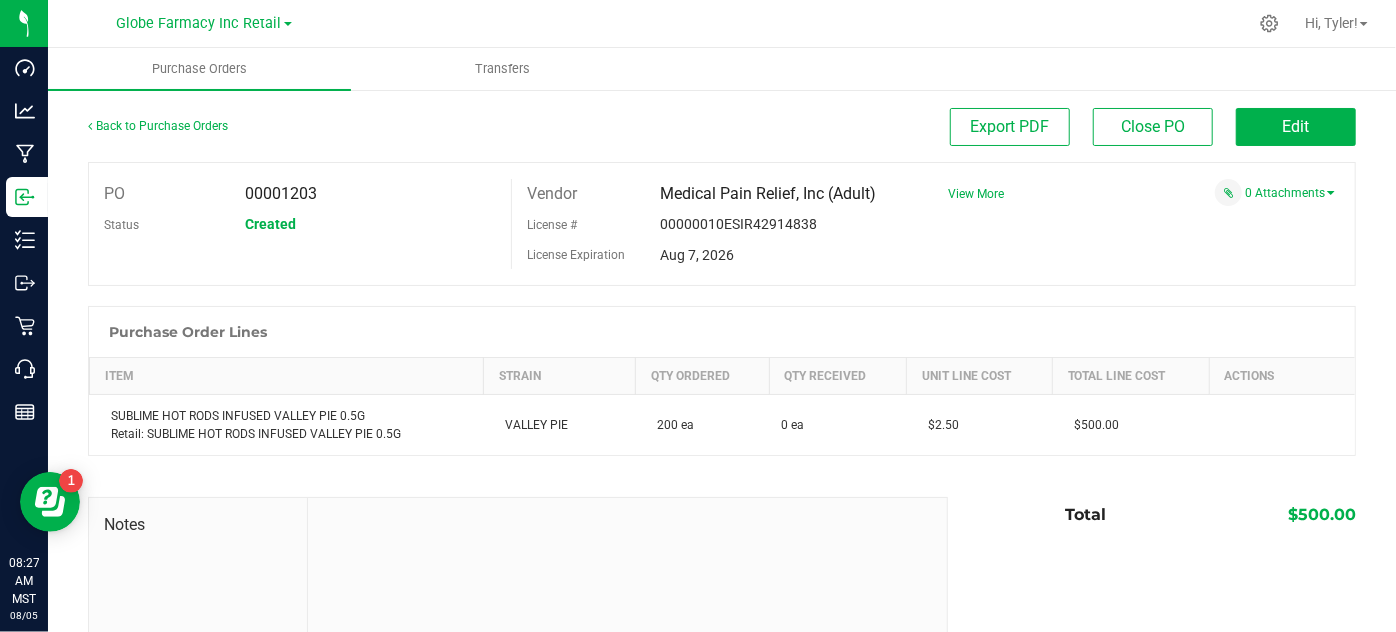 click on "View More" at bounding box center (976, 194) 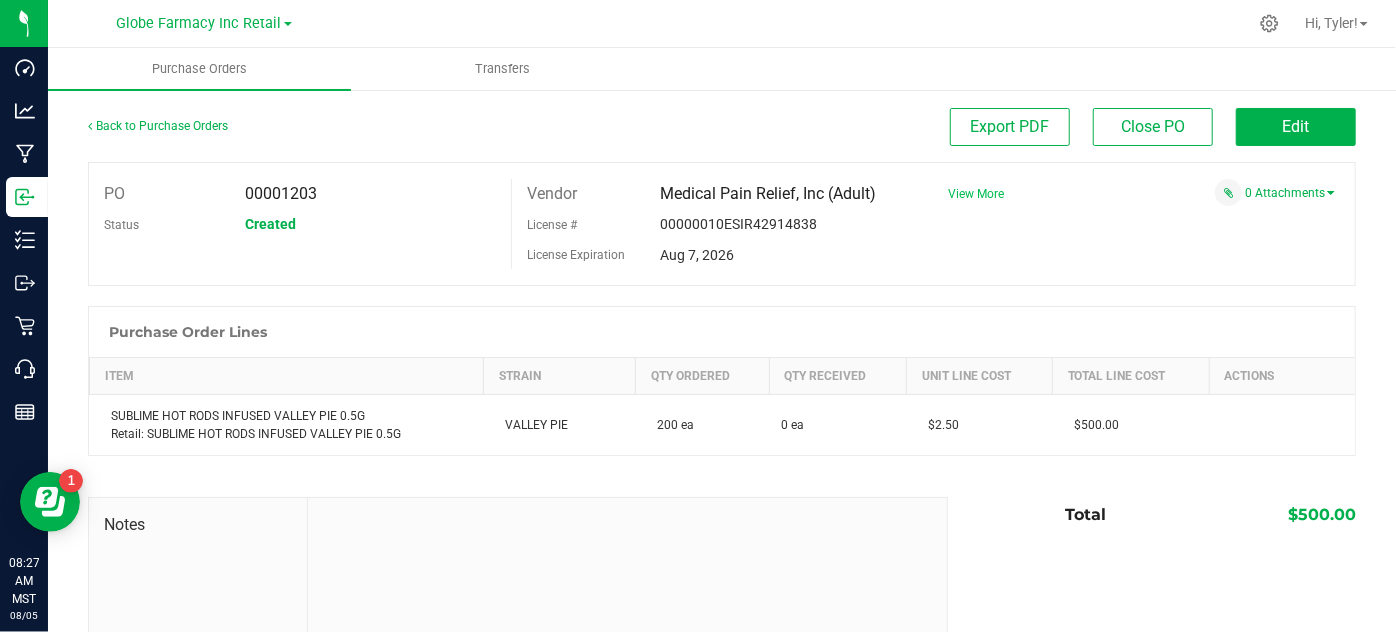 click on "View More" at bounding box center (976, 194) 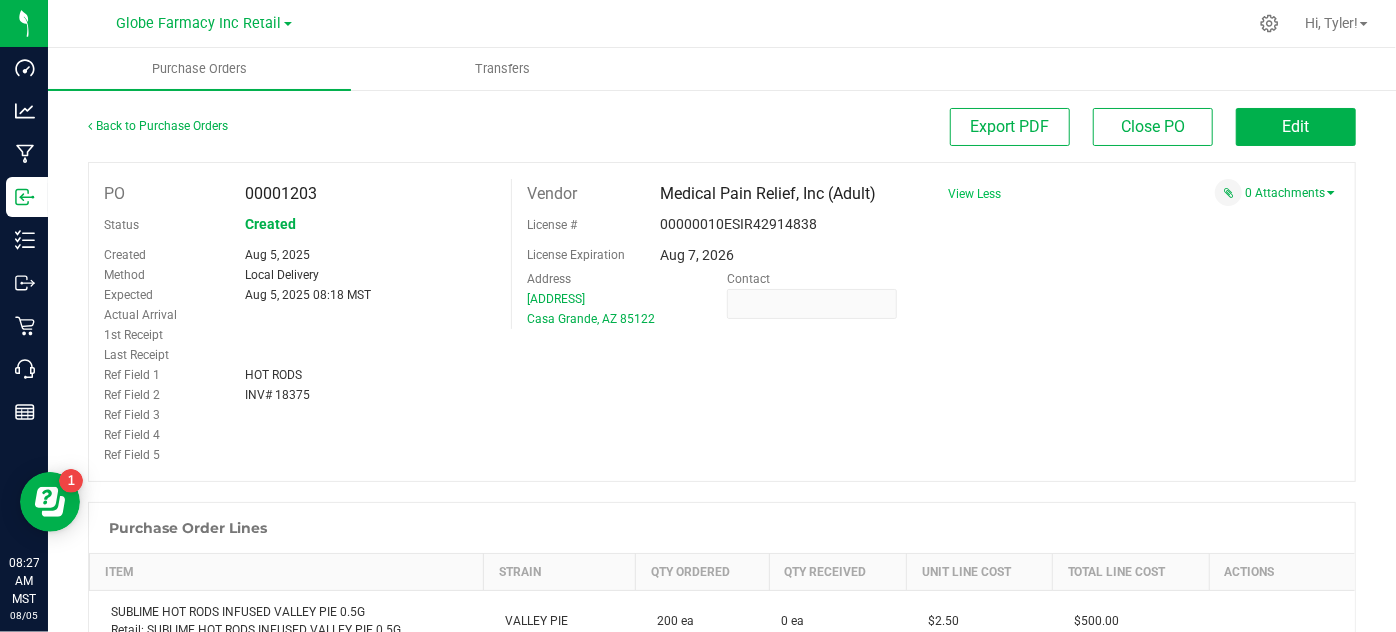 click on "Ref Field 5" at bounding box center [159, 455] 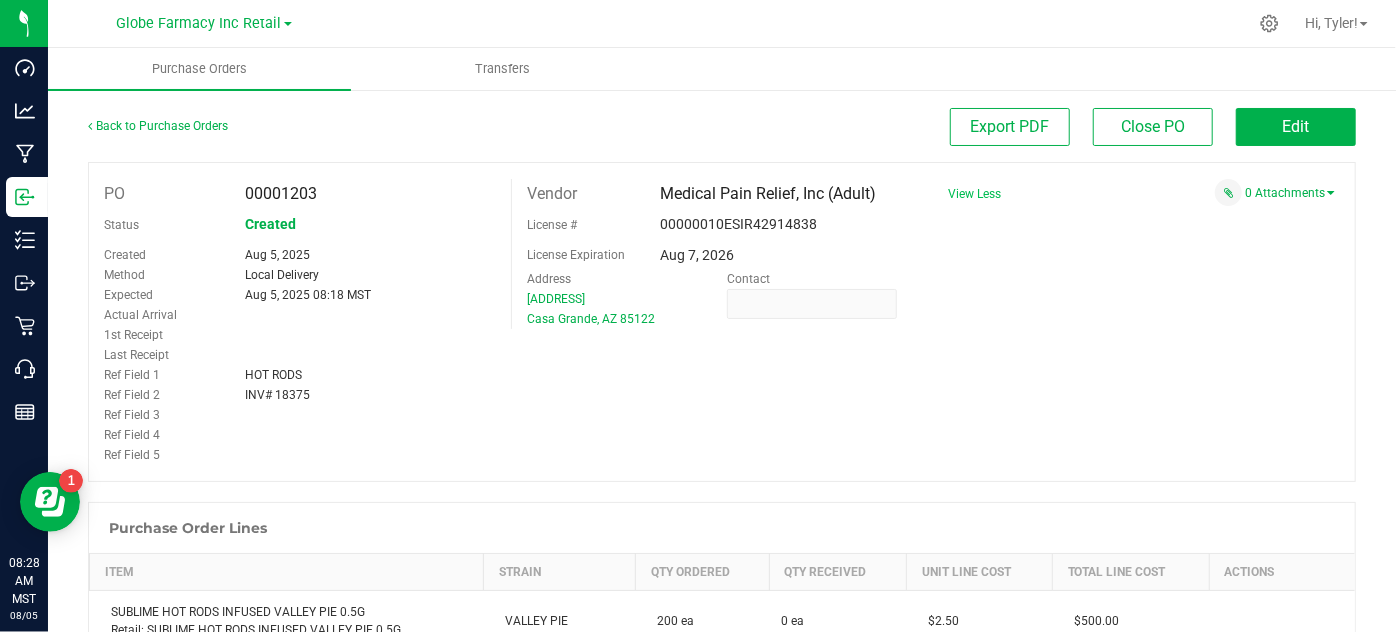 click on "Ref Field 3" at bounding box center [300, 415] 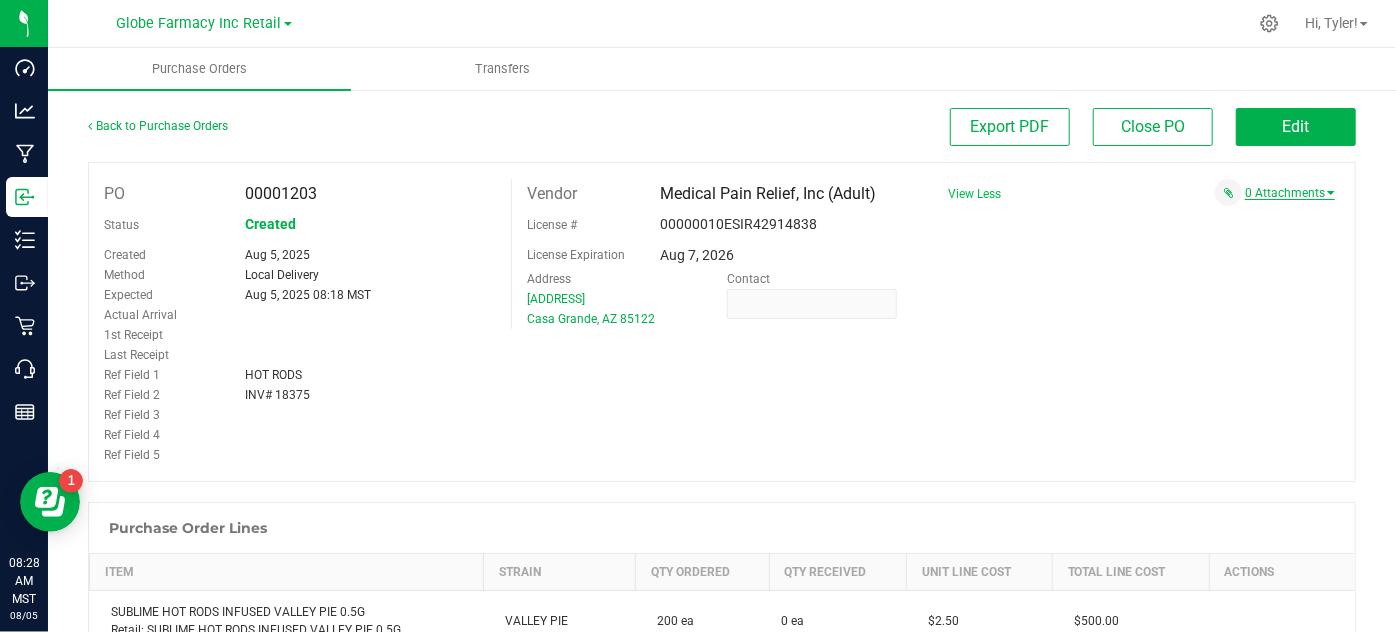 click on "0
Attachments" at bounding box center (1290, 193) 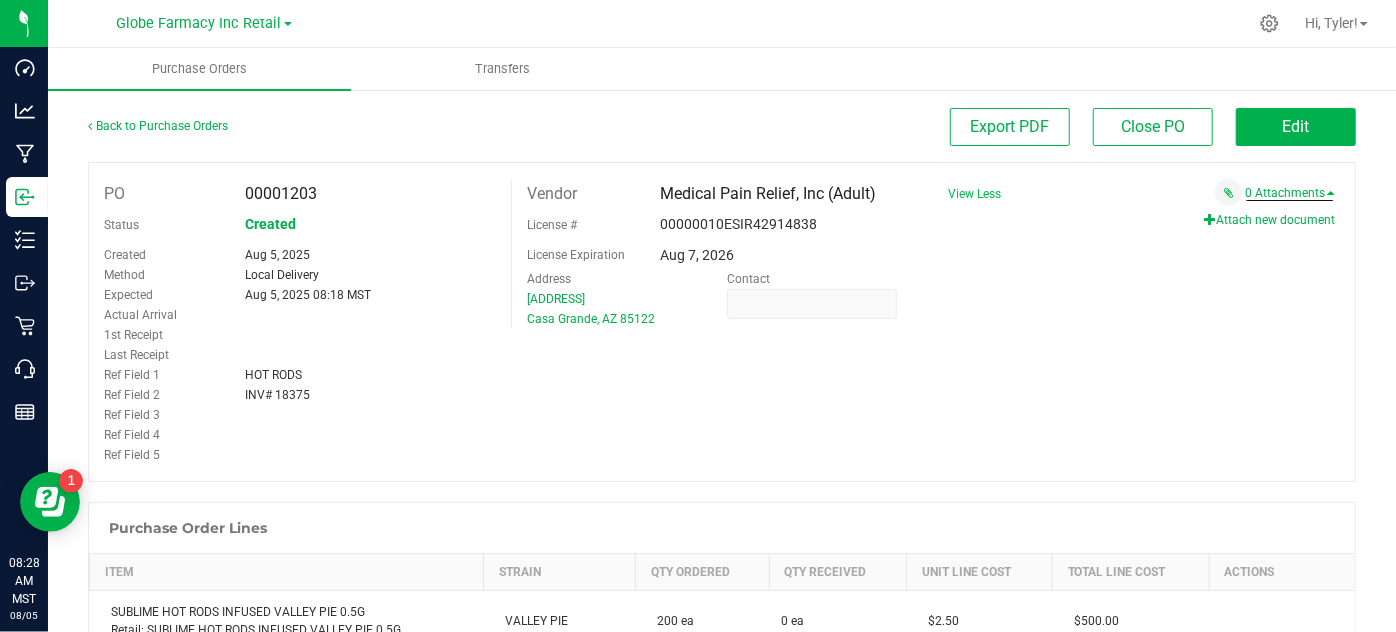 click on "Attach new document" at bounding box center [1269, 220] 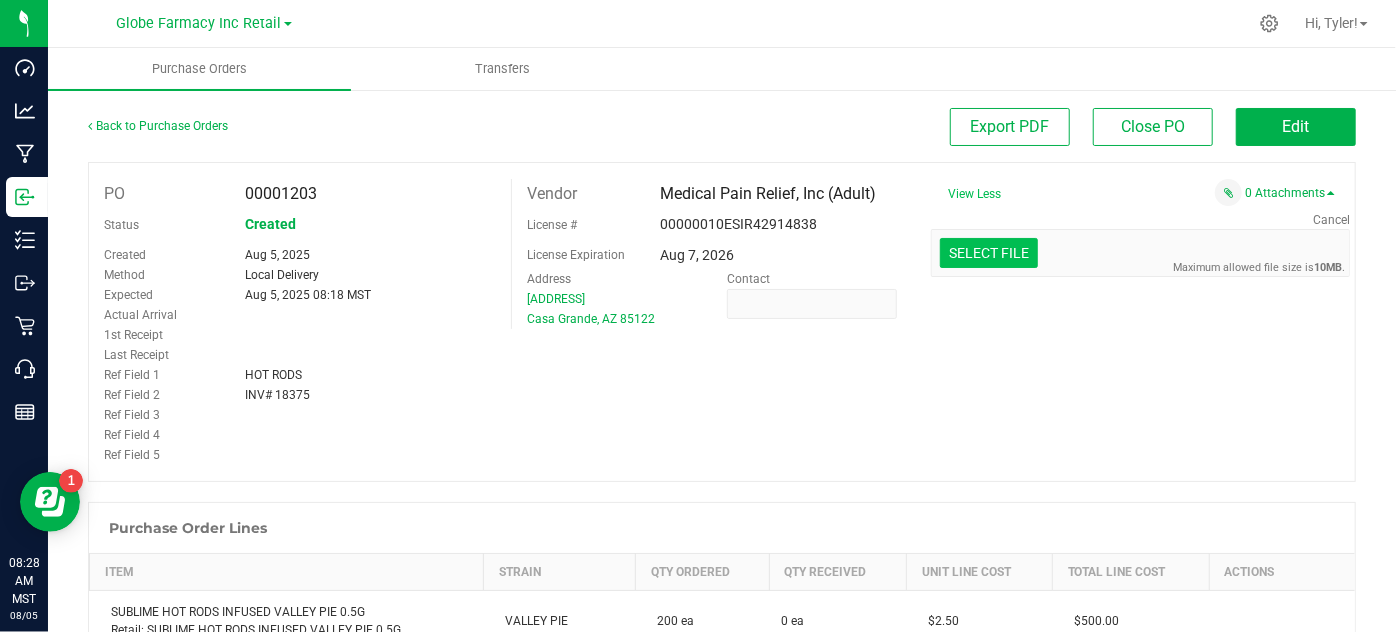 click at bounding box center (-408, 149) 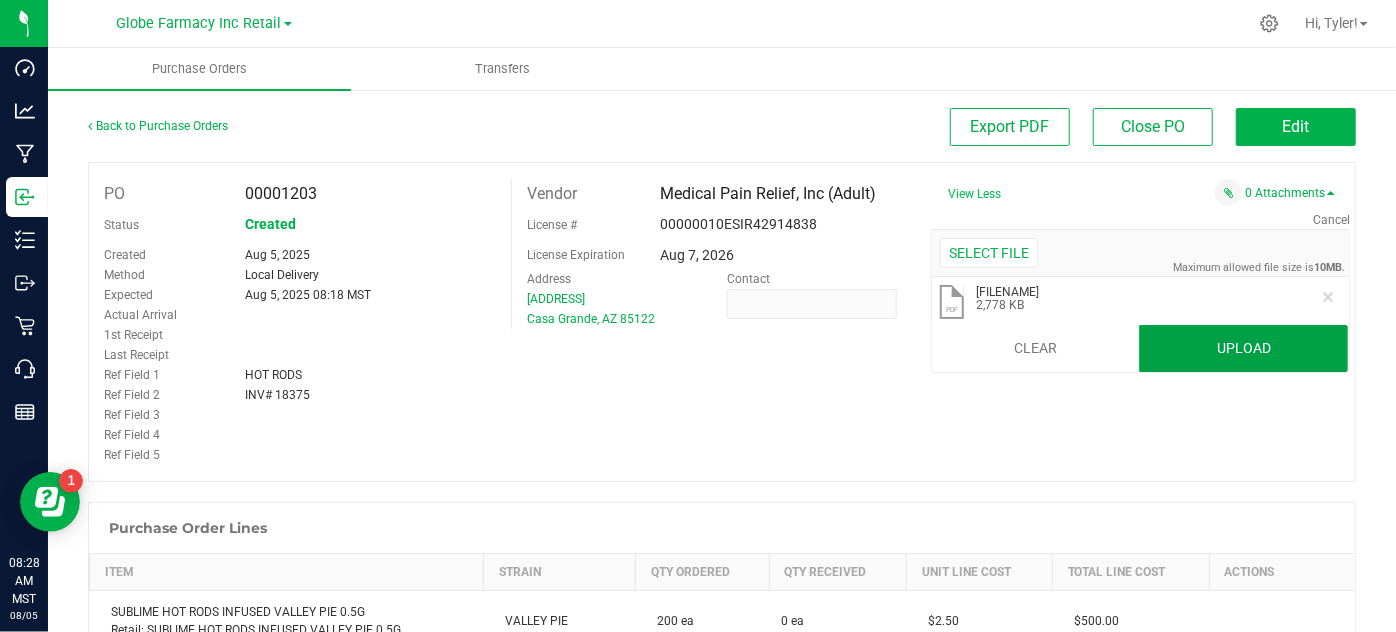 click on "Upload" at bounding box center [1243, 349] 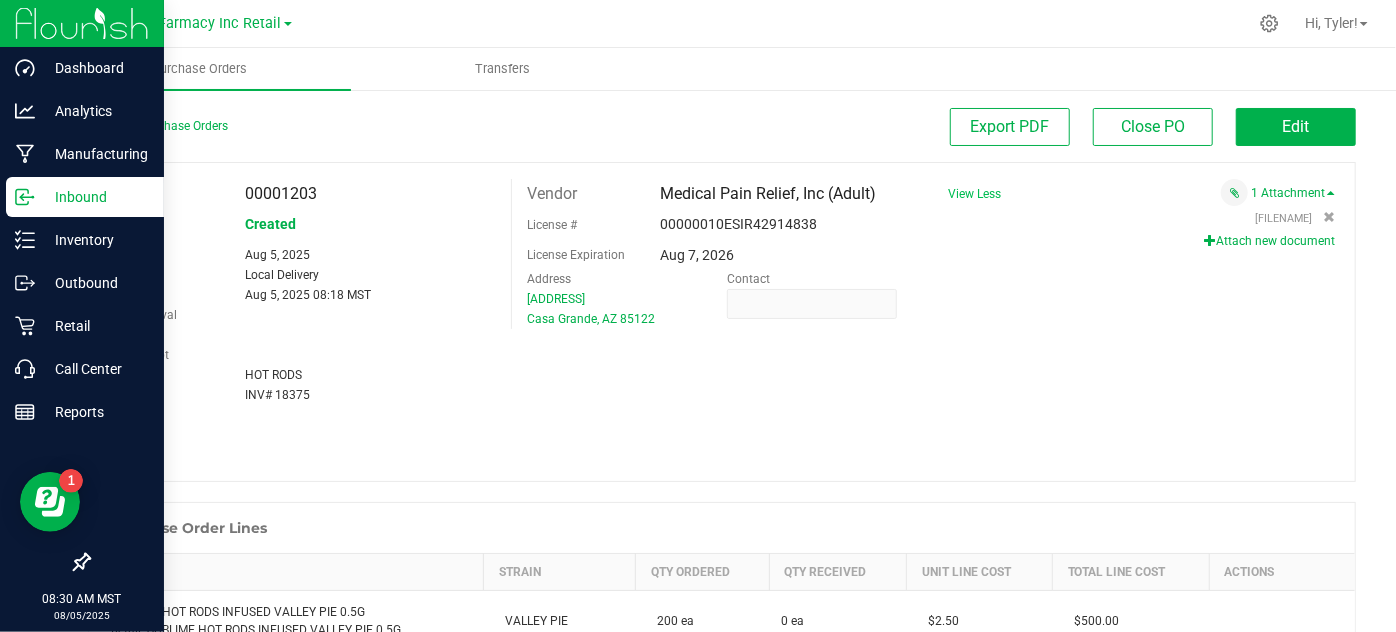 click on "Inbound" at bounding box center [95, 197] 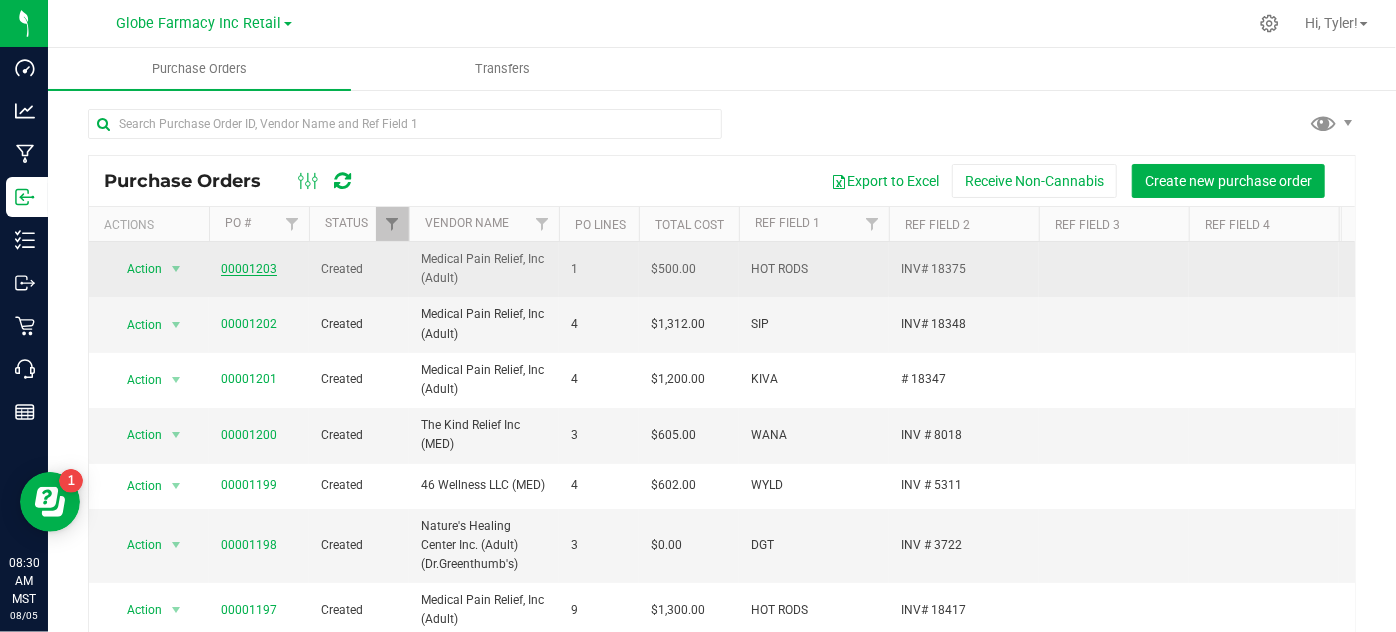 click on "00001203" at bounding box center (249, 269) 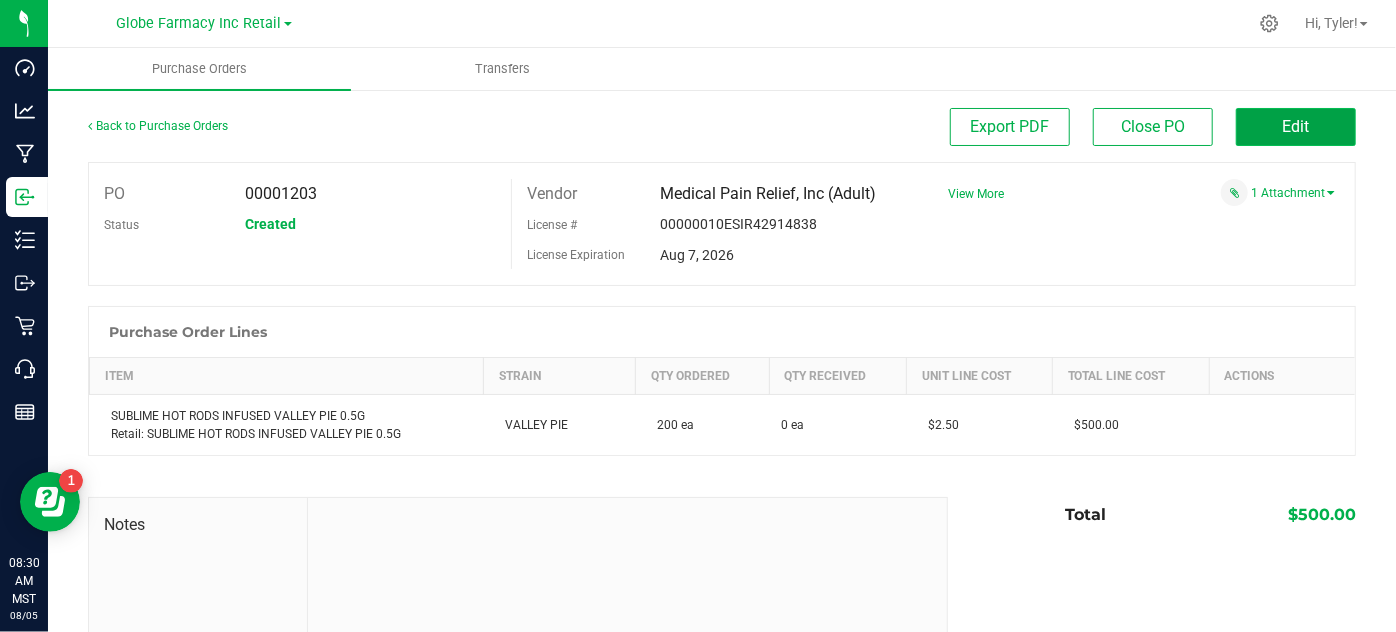 click on "Edit" at bounding box center [1296, 126] 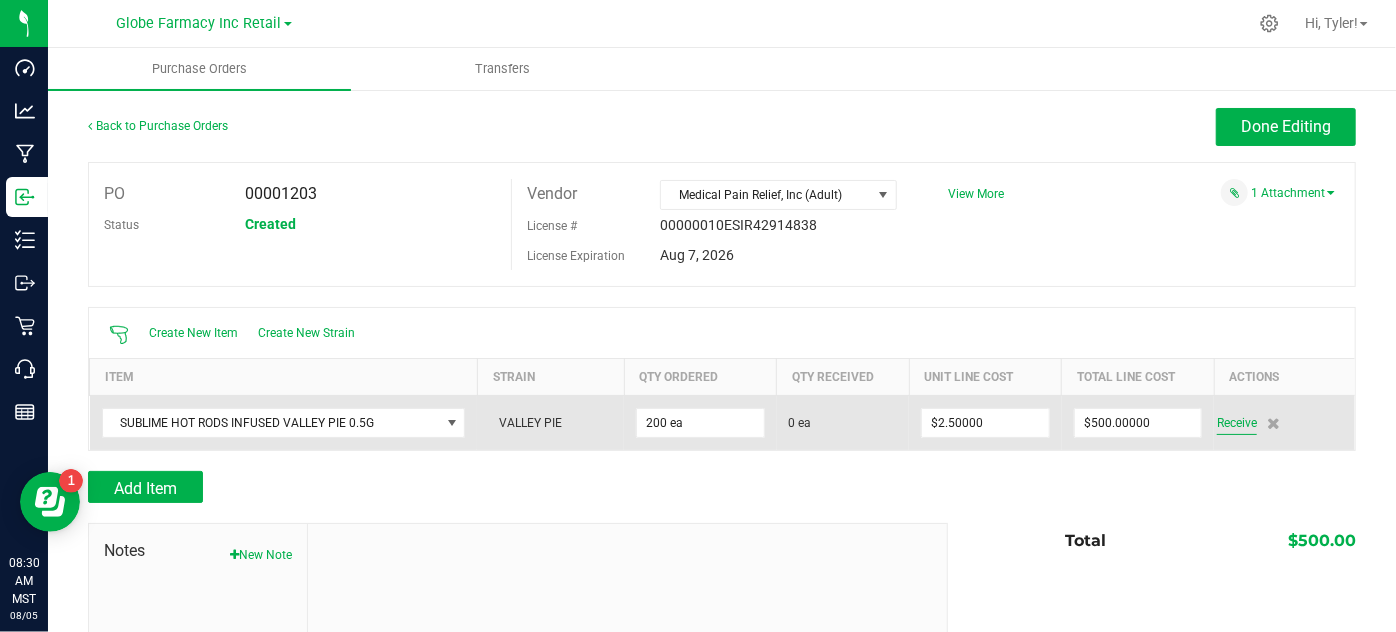 click on "Receive" at bounding box center [1237, 423] 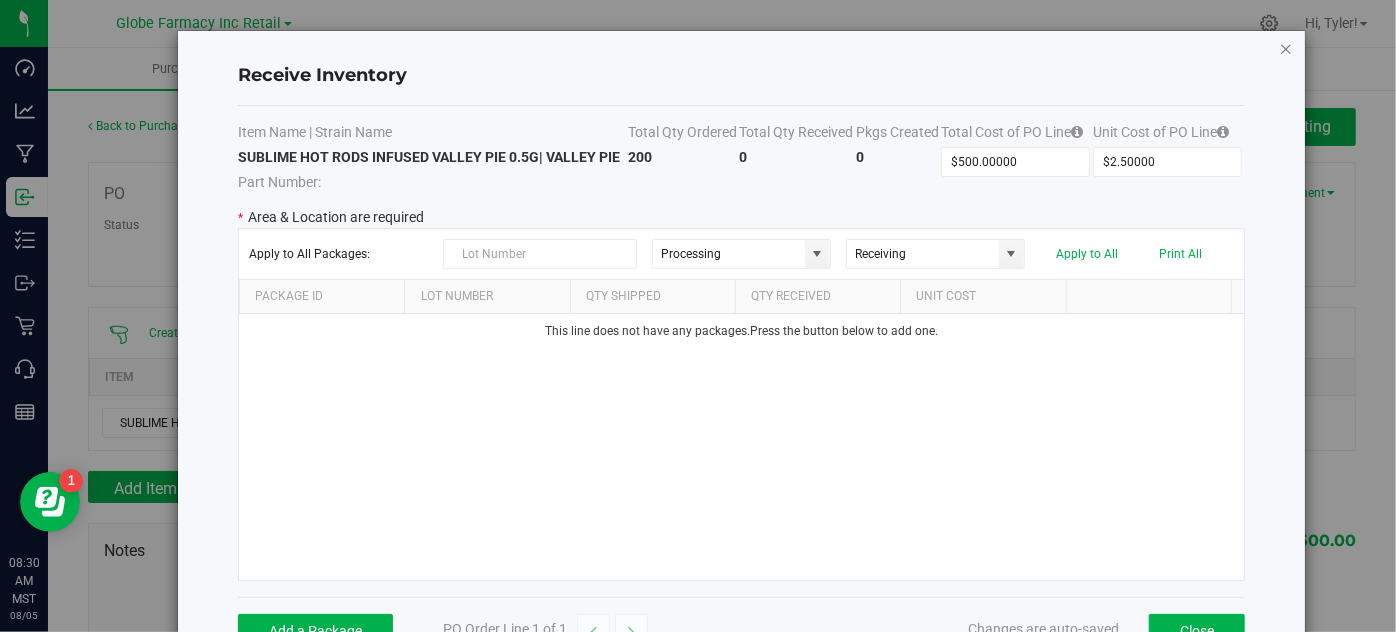 click at bounding box center (1286, 48) 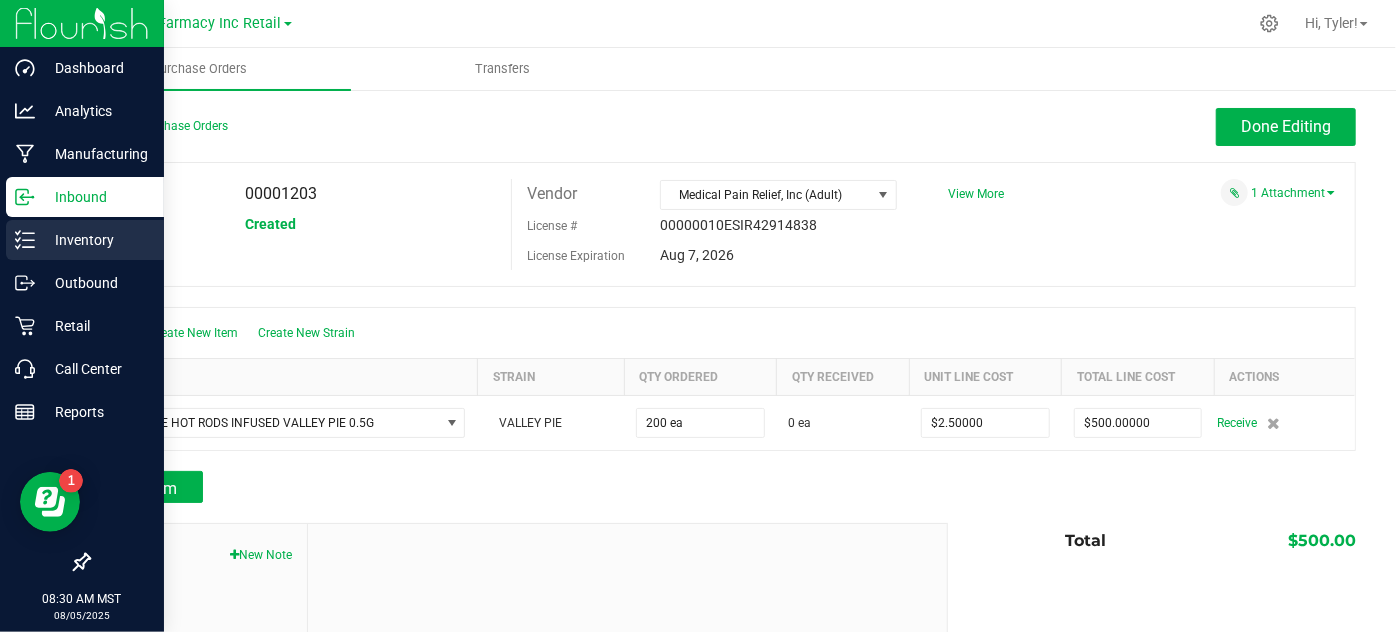 click 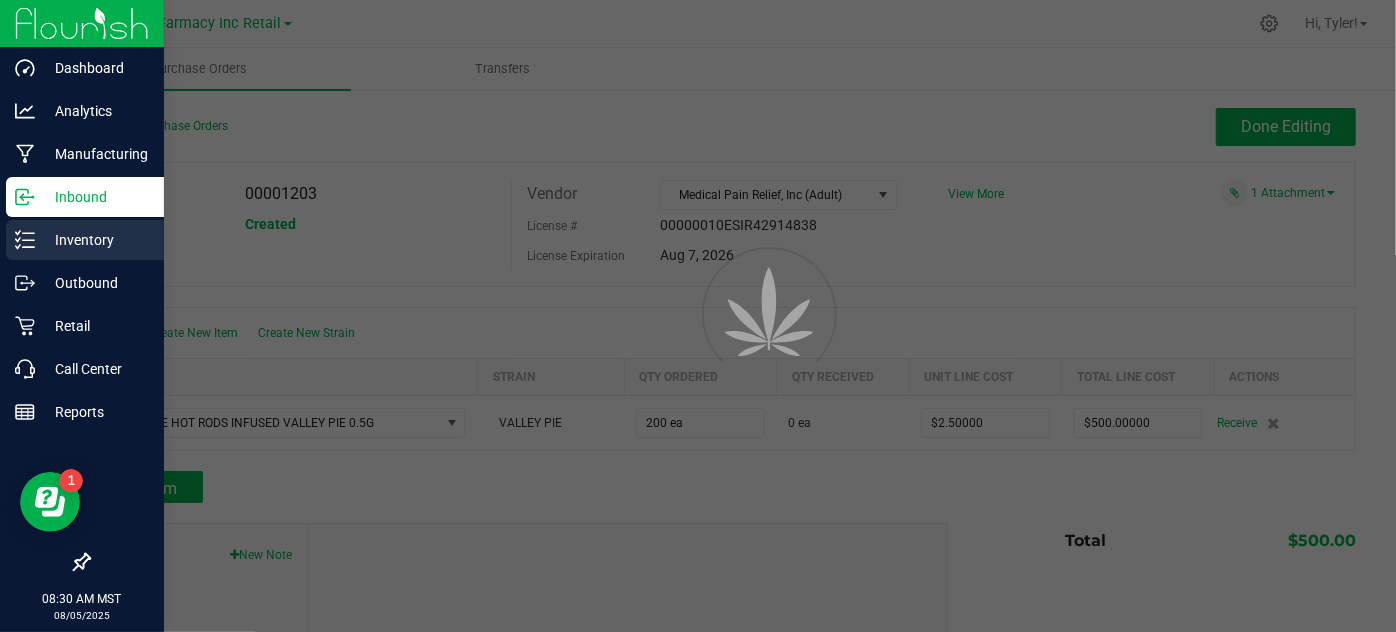 click 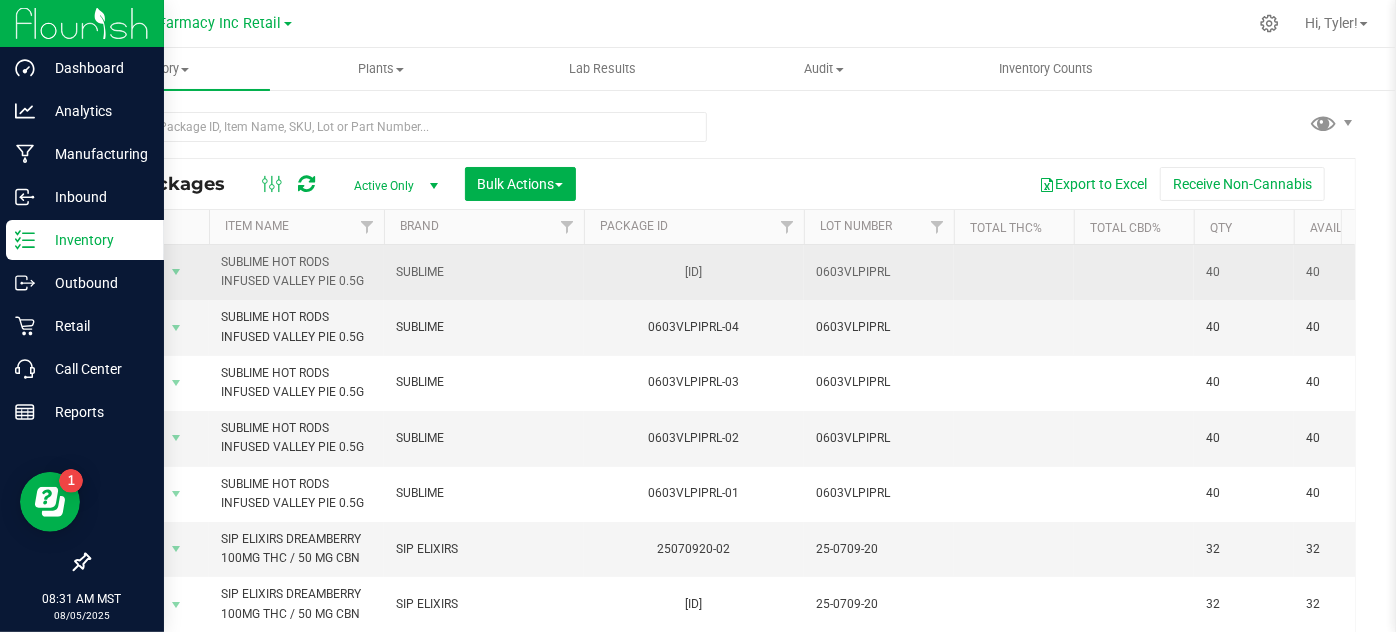click on "Action Action Adjust qty Create package Edit attributes Global inventory Locate package Lock package Mark as sample Package audit log Print package label Print product labels Record a lab result See history Take lab sample Update MMJ used" at bounding box center [149, 272] 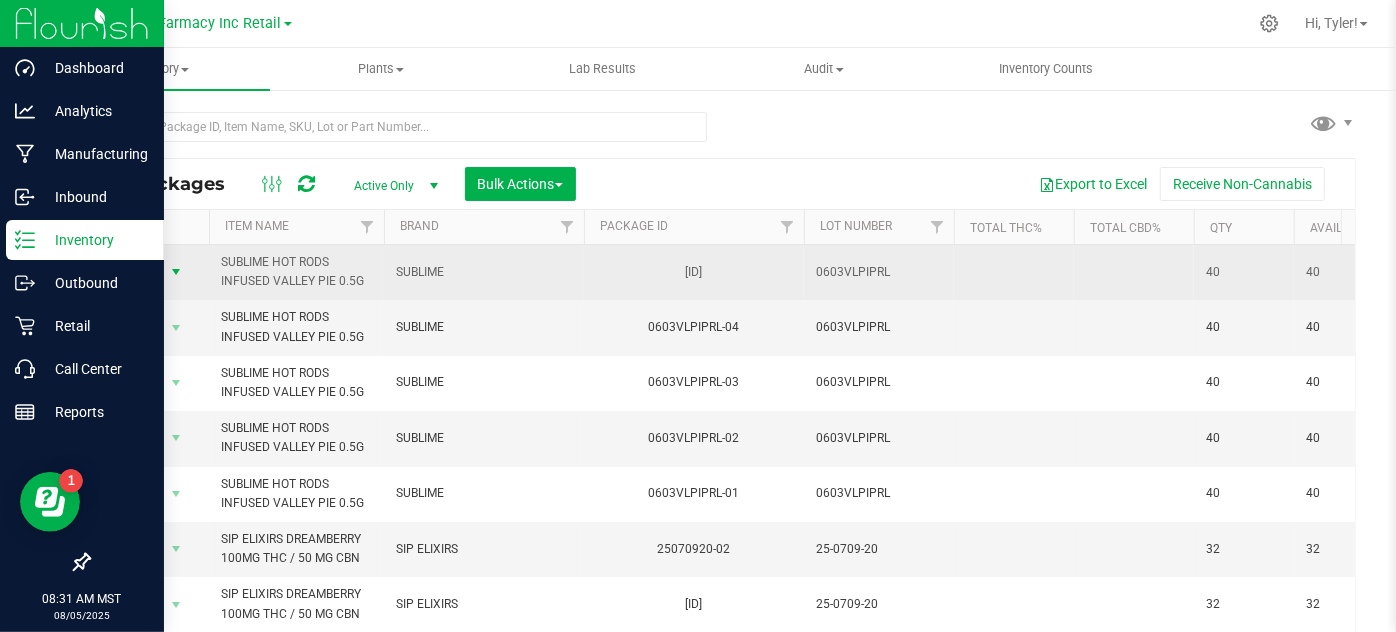 click at bounding box center (176, 272) 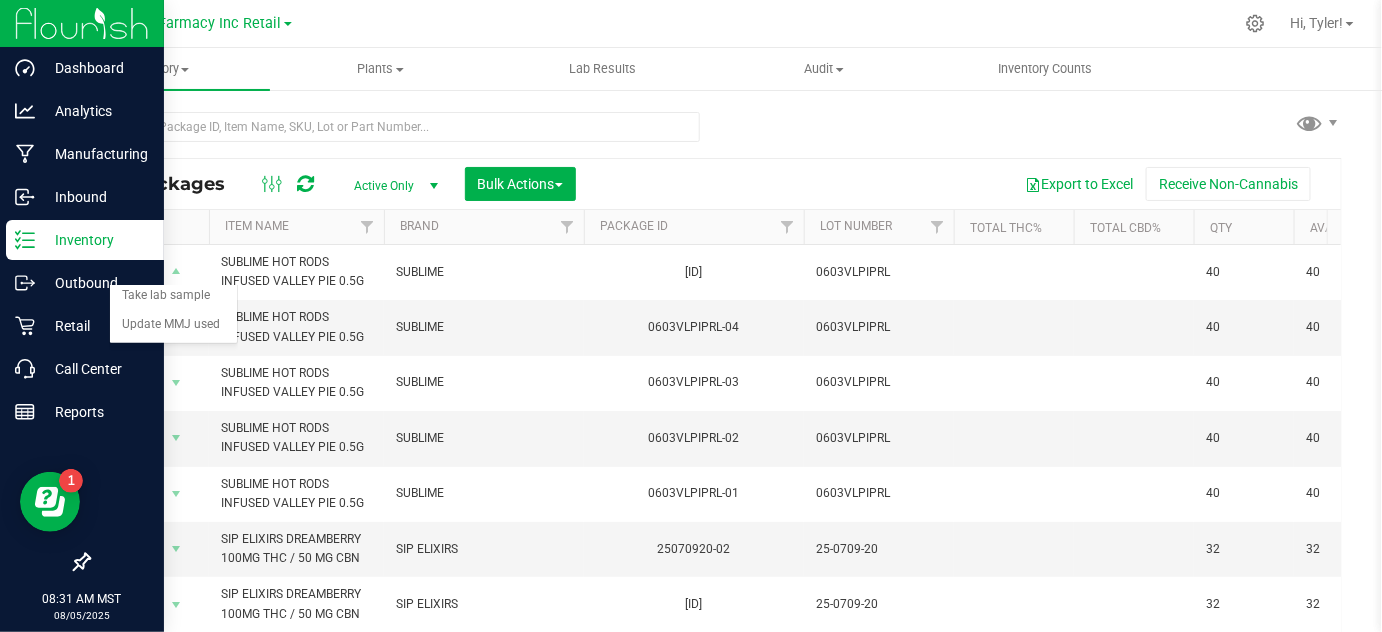 click on "All Packages
Active Only Active Only Lab Samples Locked All
Bulk Actions
Add to manufacturing run
Add to outbound order
Combine packages
Combine packages (lot)" at bounding box center [715, 184] 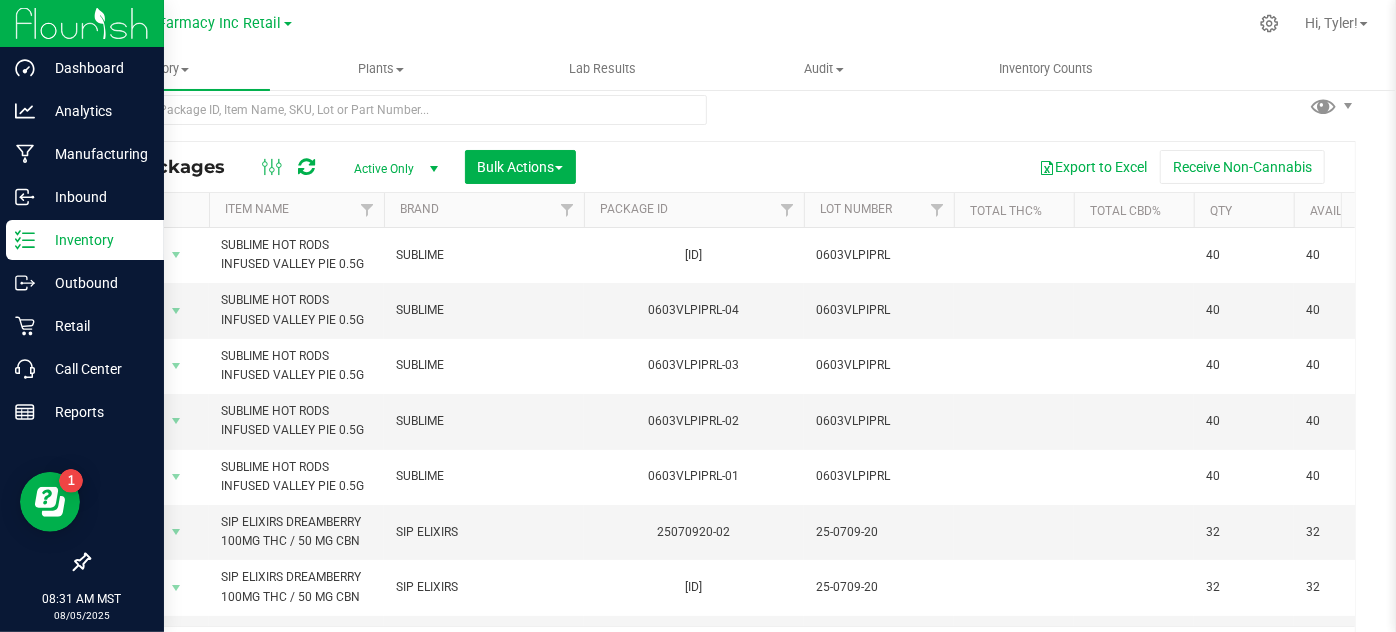 scroll, scrollTop: 66, scrollLeft: 0, axis: vertical 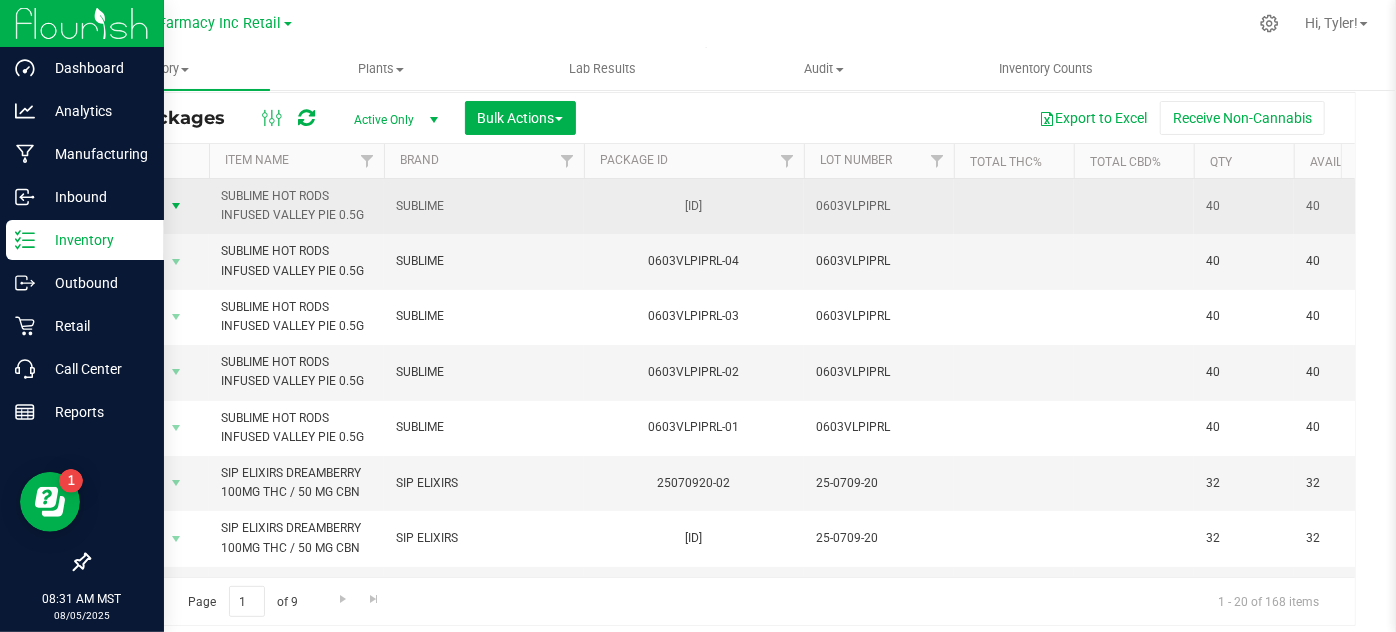 click at bounding box center [176, 206] 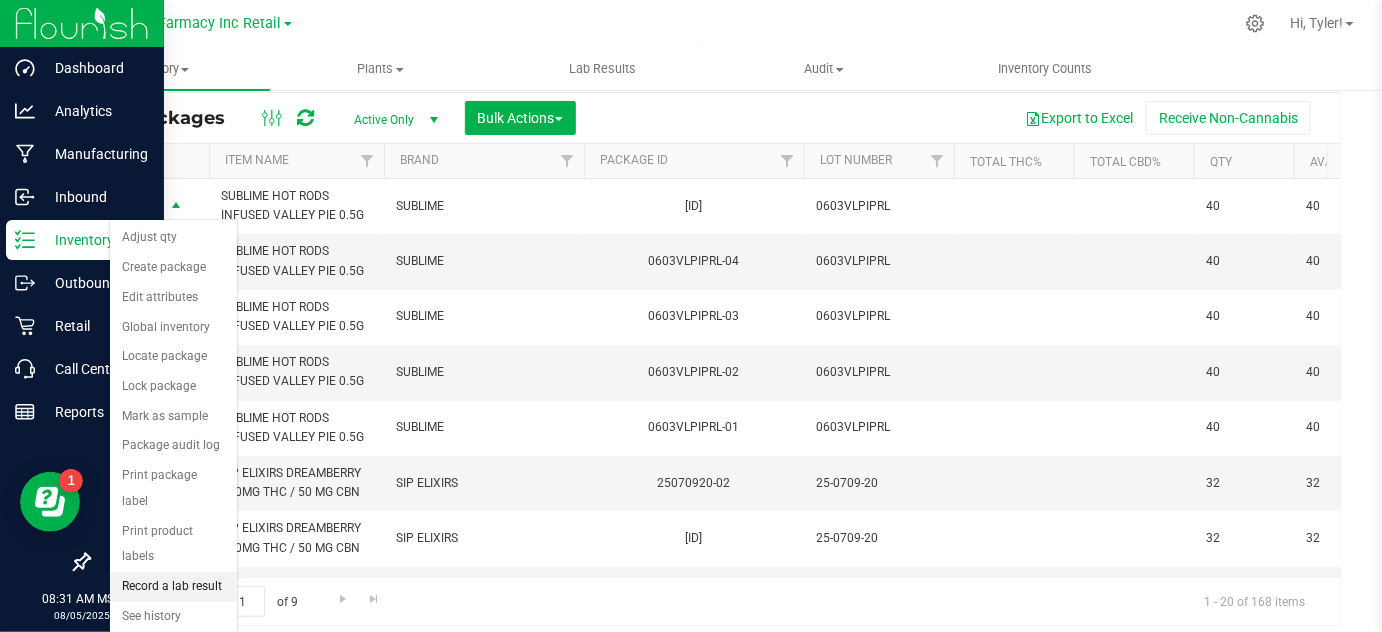 click on "Record a lab result" at bounding box center (173, 587) 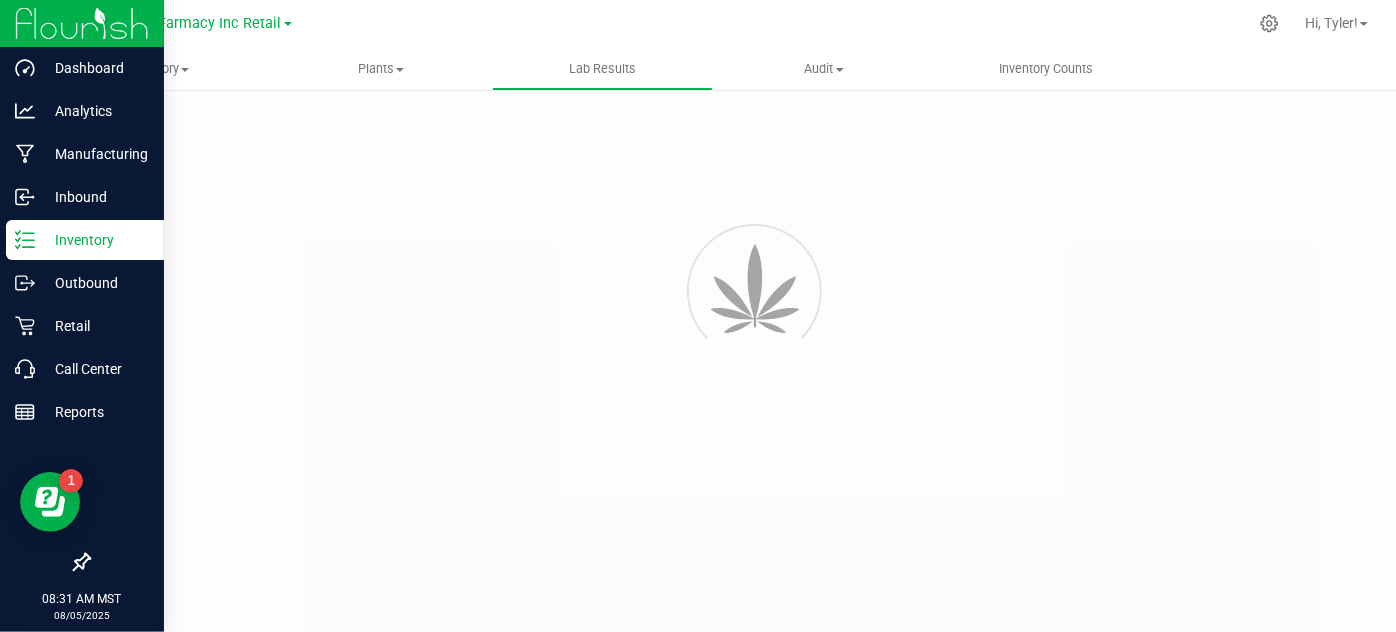 scroll, scrollTop: 0, scrollLeft: 0, axis: both 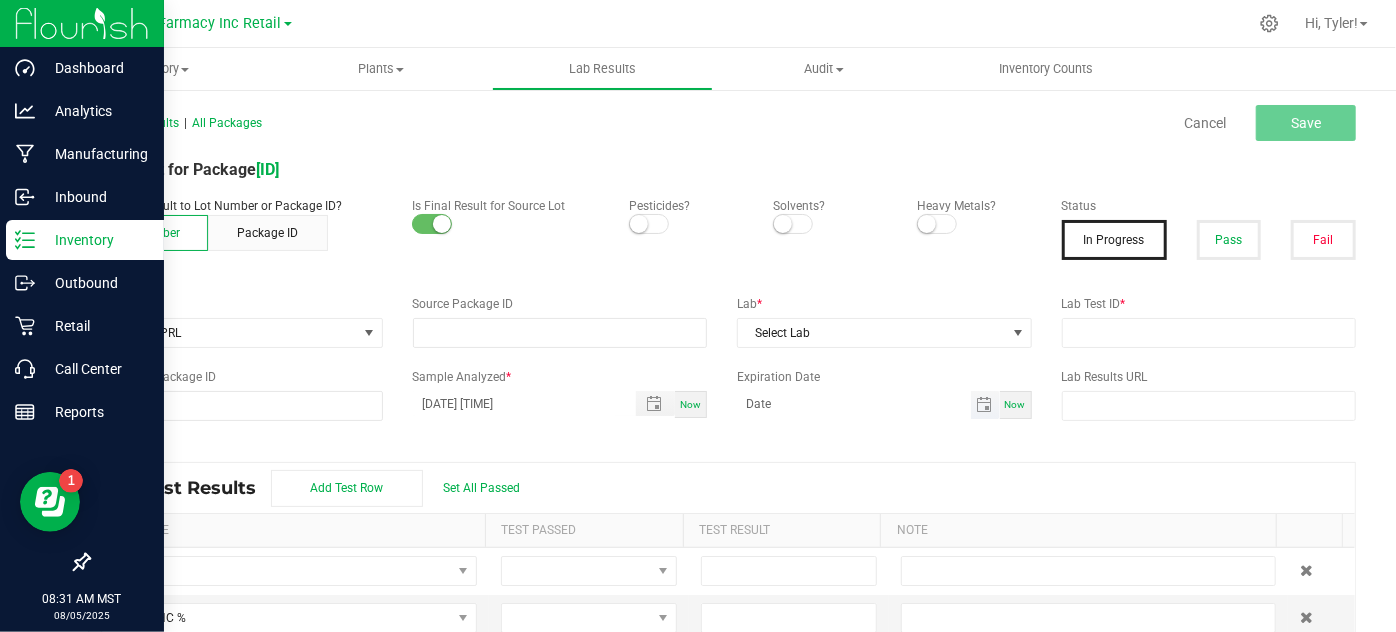 type on "0603VLPIPRL-05" 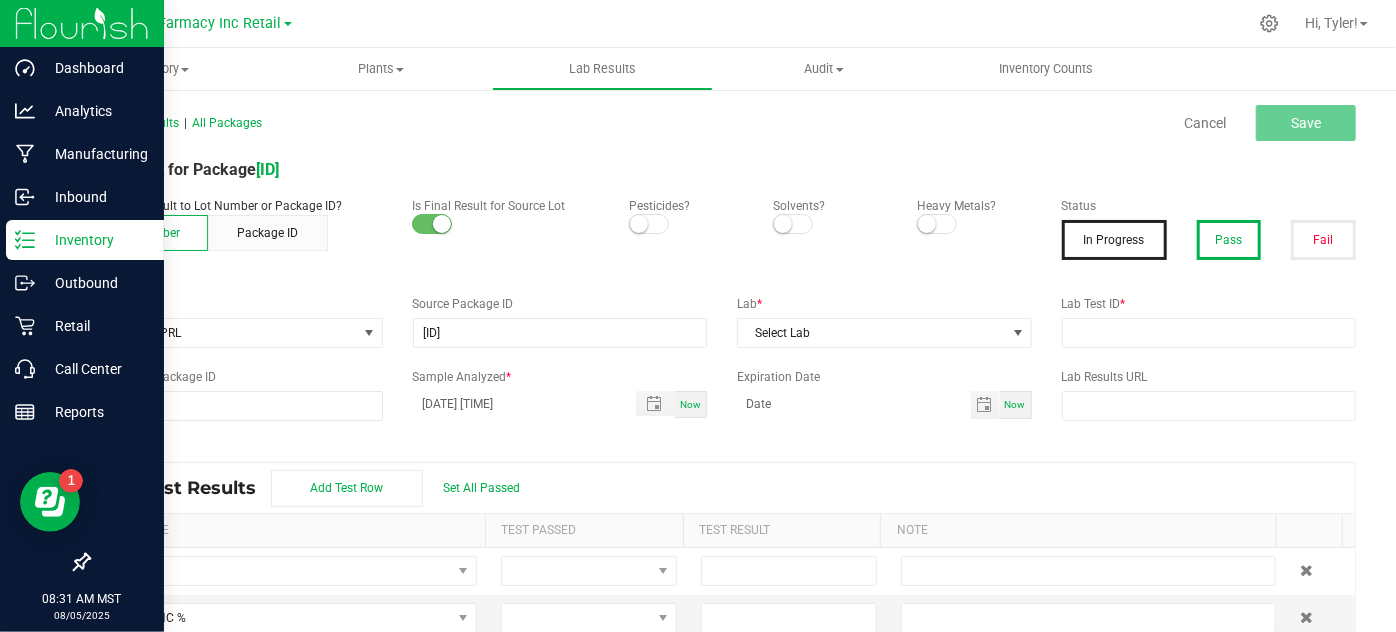 click on "Pass" at bounding box center [1229, 240] 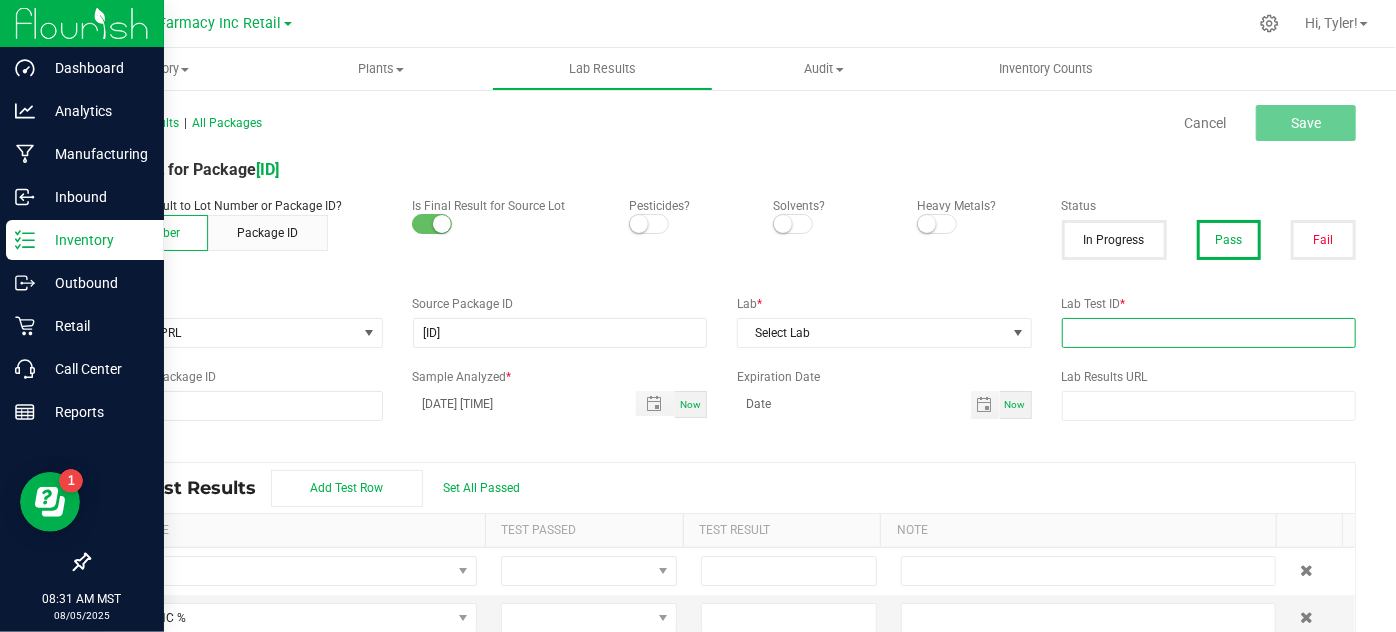 click at bounding box center (1209, 333) 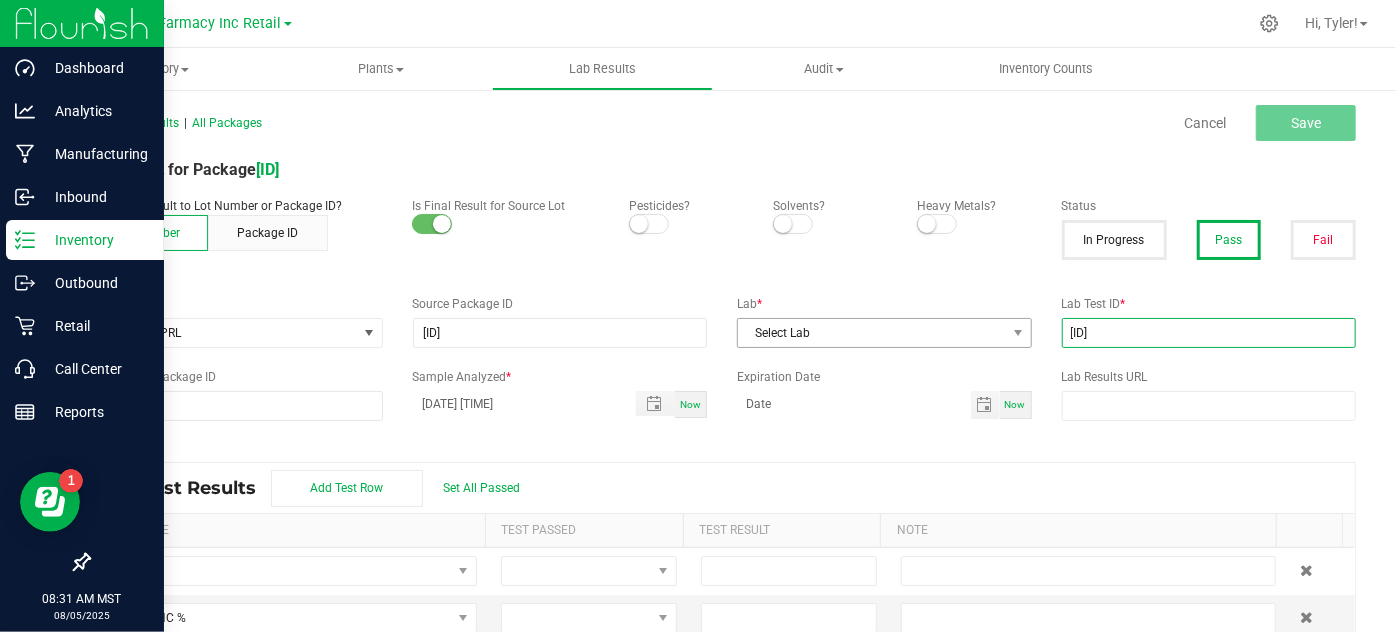 type on "2506APO2745.14087" 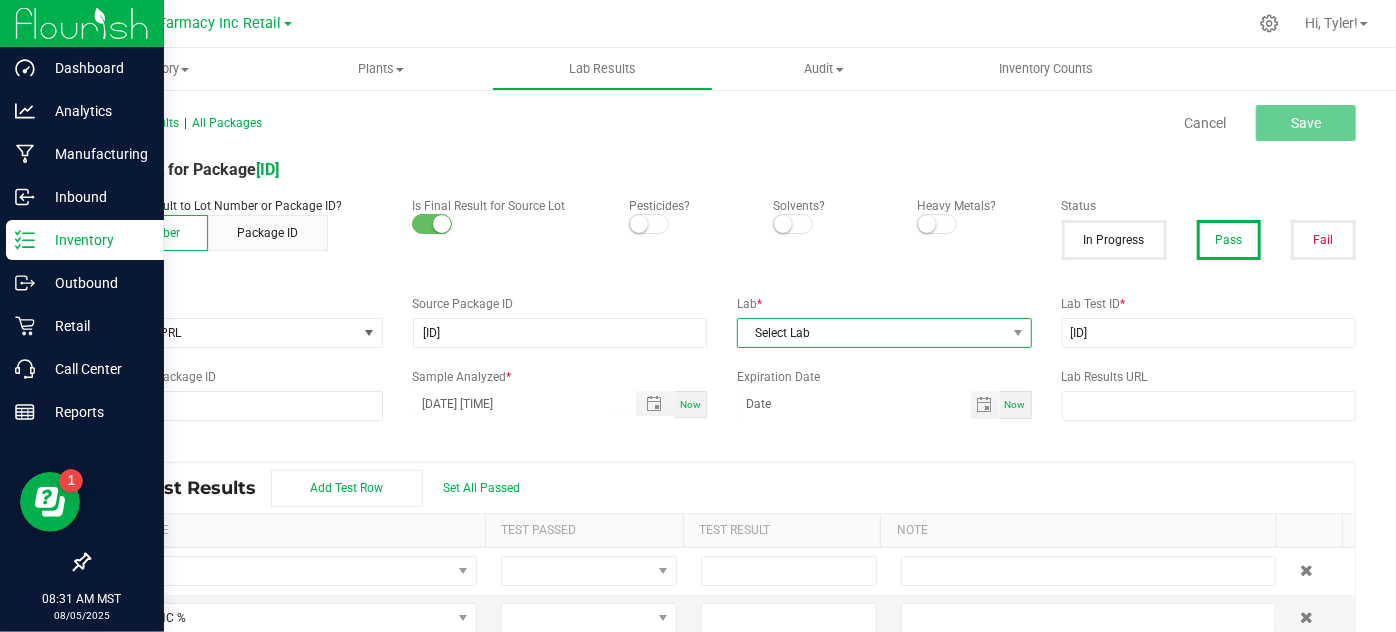 click on "Select Lab" at bounding box center [872, 333] 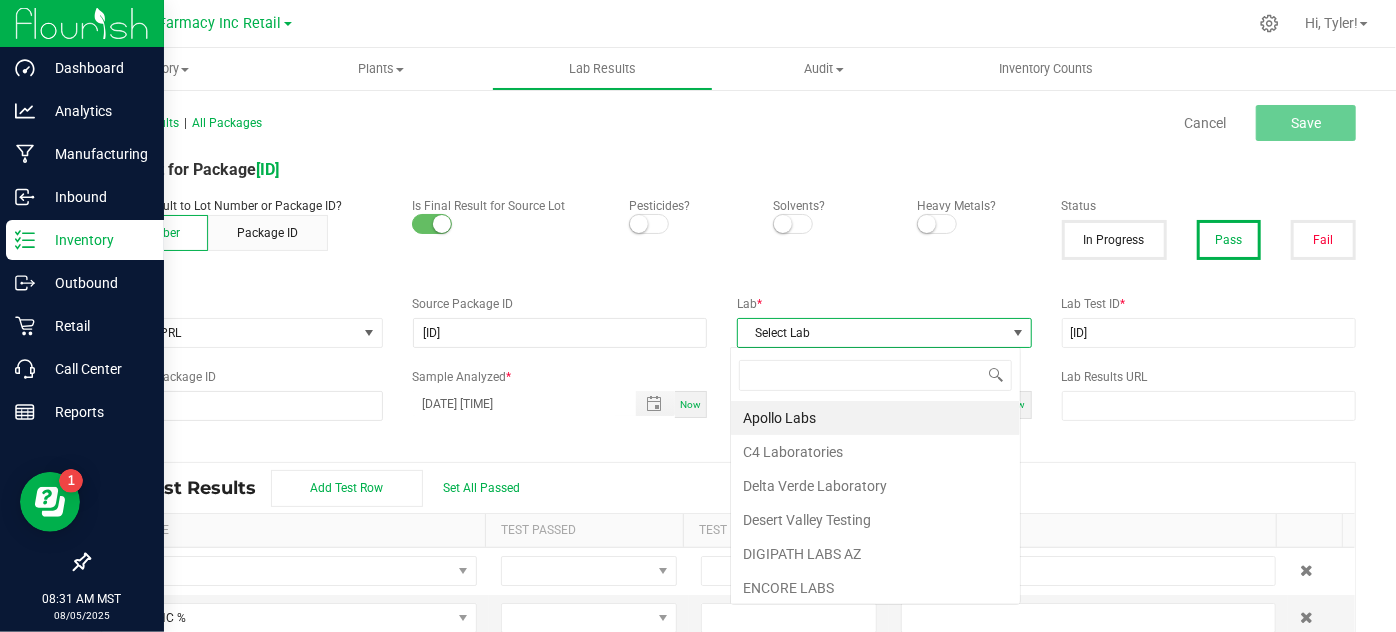 scroll, scrollTop: 99970, scrollLeft: 99709, axis: both 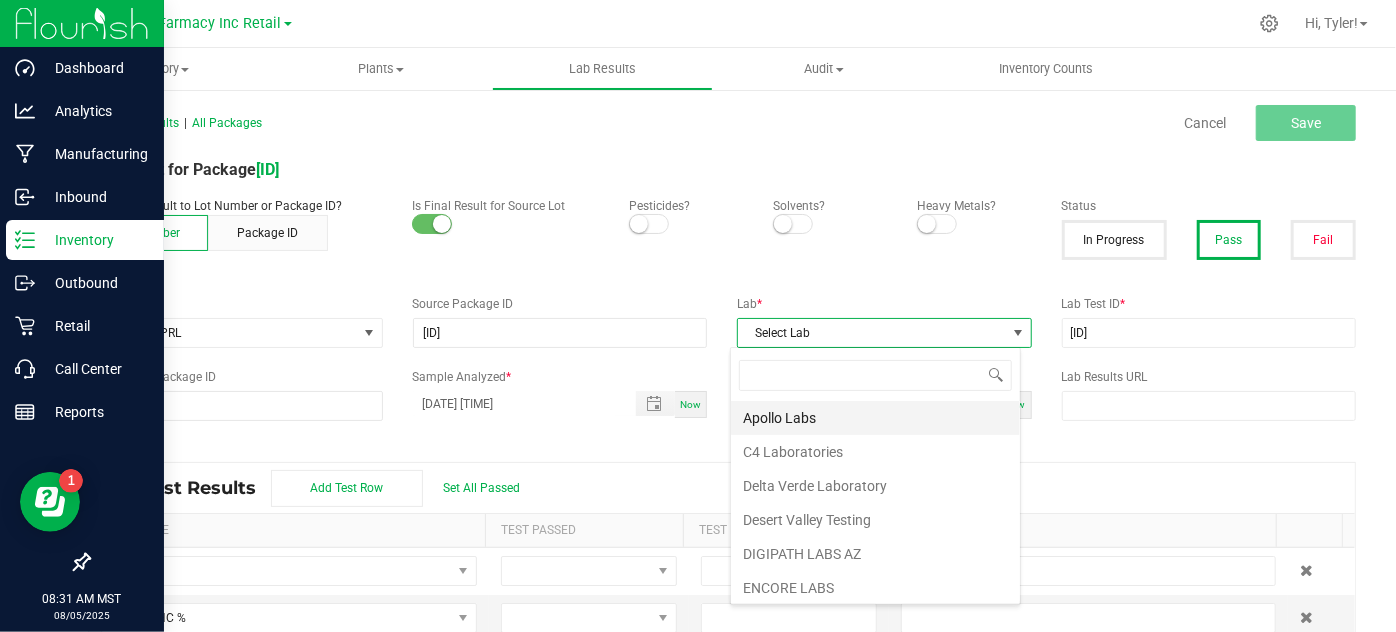 click on "Apollo Labs" at bounding box center (875, 418) 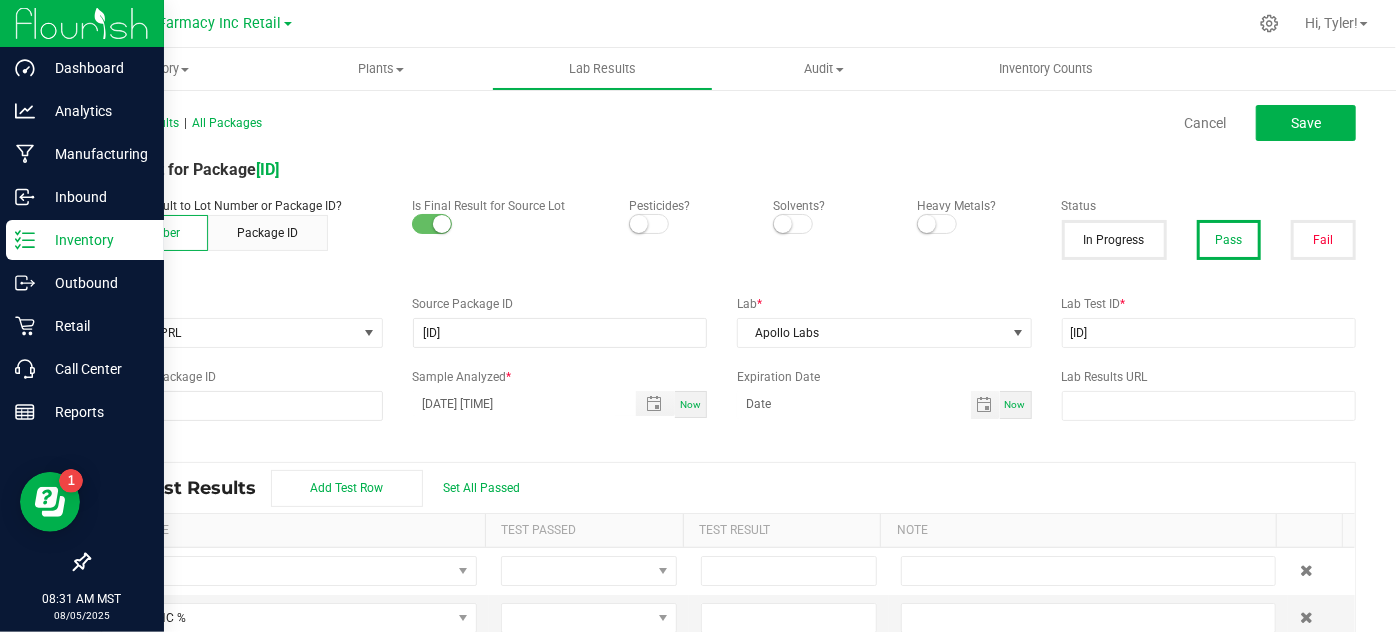 click on "Lab Test Results   Add Test Row   Set All Passed" at bounding box center [722, 488] 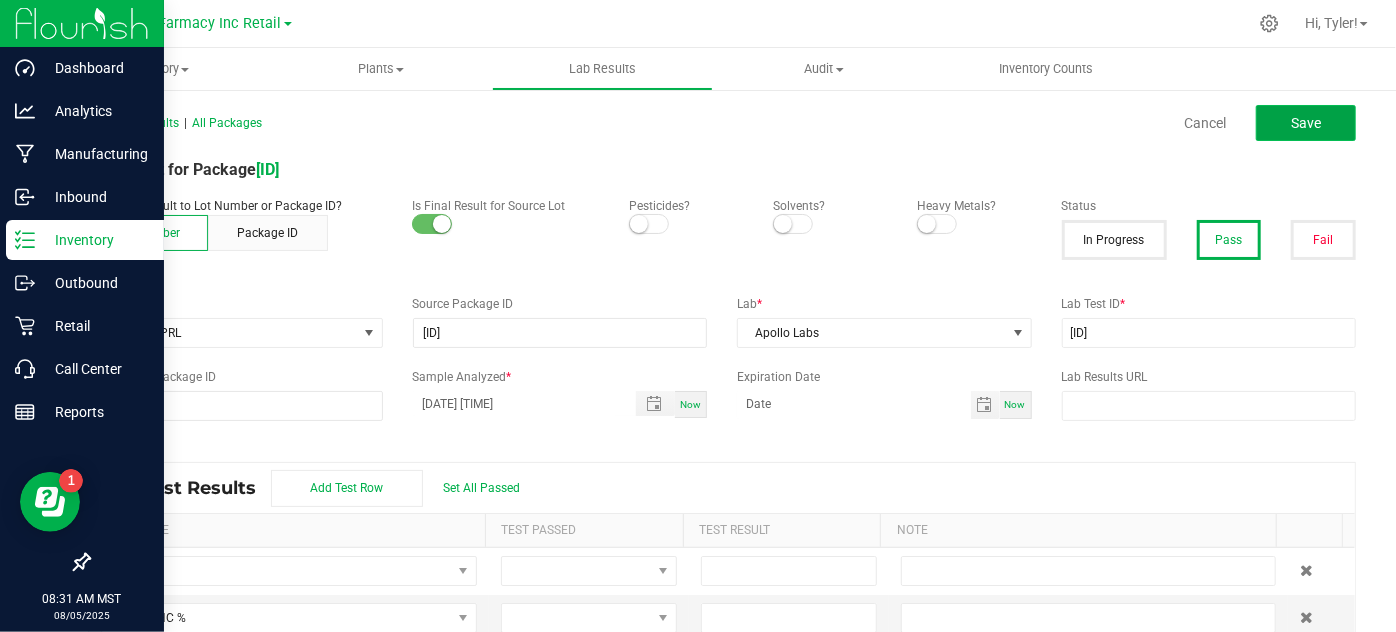 click on "Save" 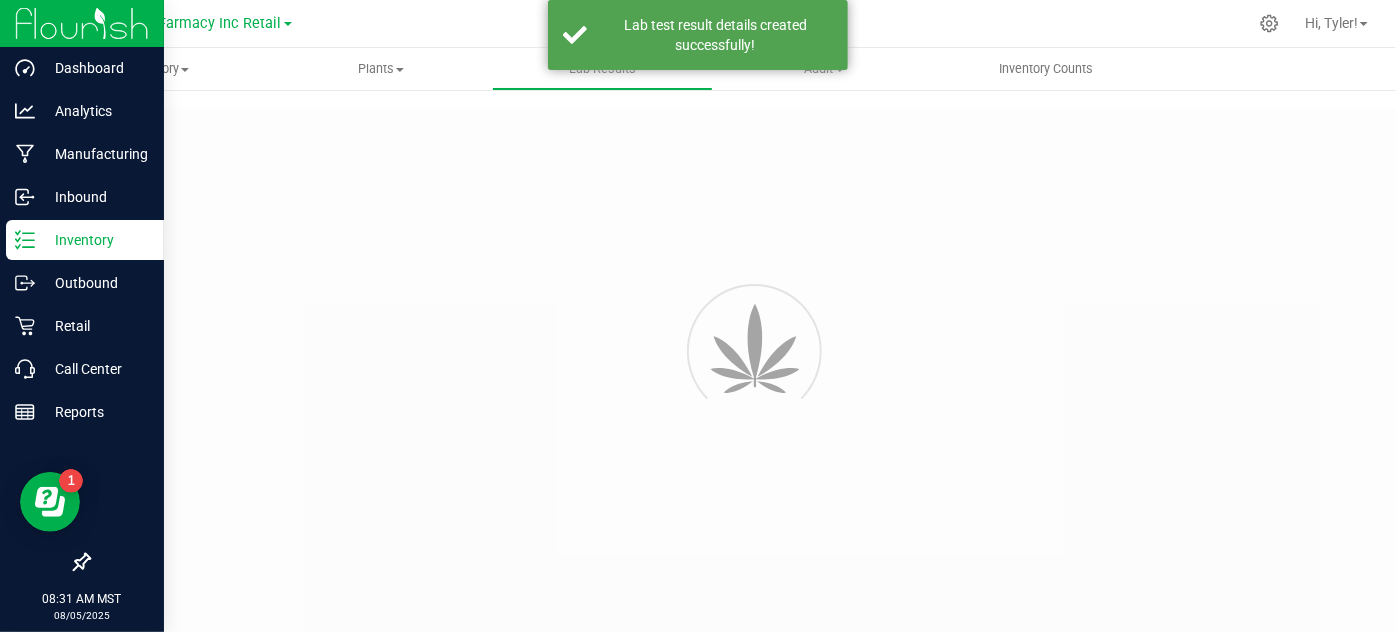 type on "0603VLPIPRL-05" 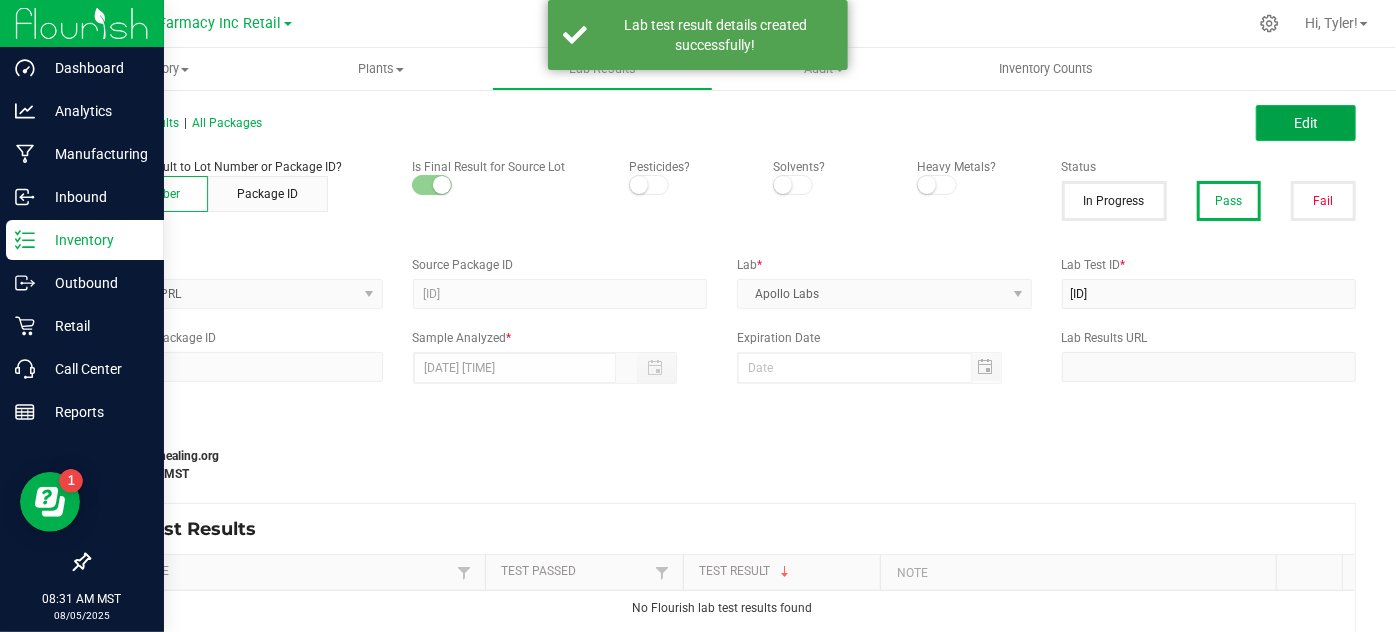 click on "Edit" at bounding box center (1306, 123) 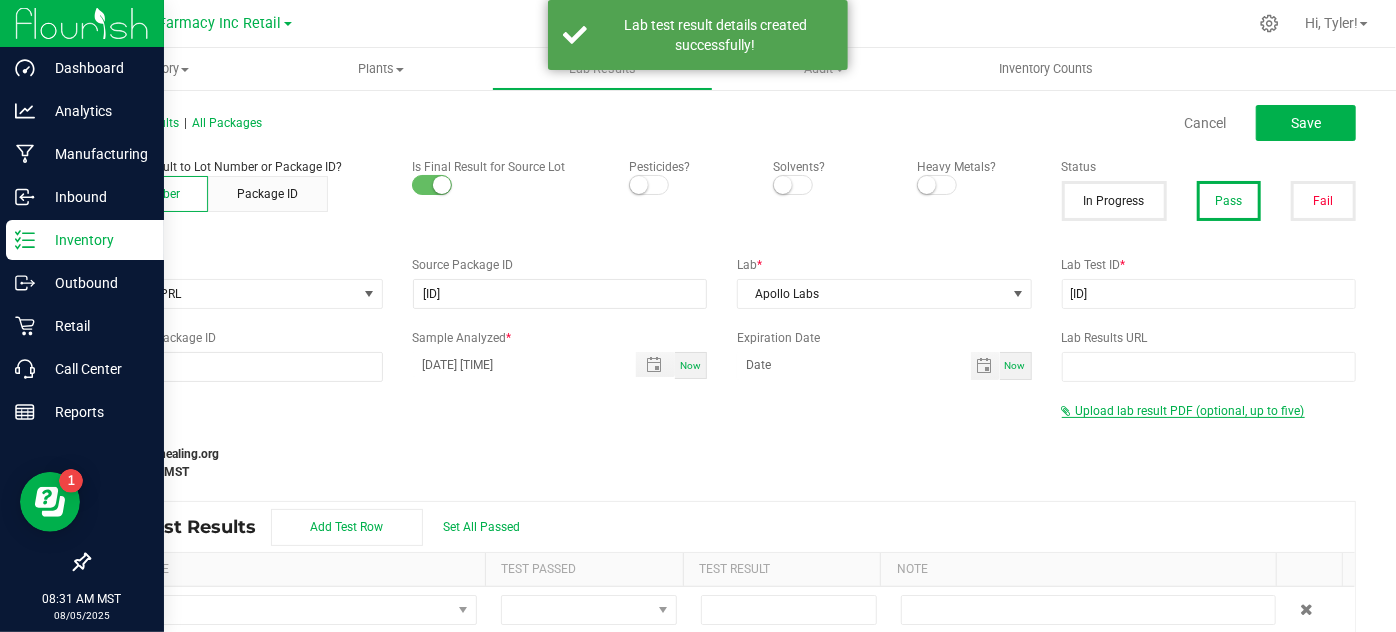 click on "Upload lab result PDF (optional, up to five)" at bounding box center (1190, 411) 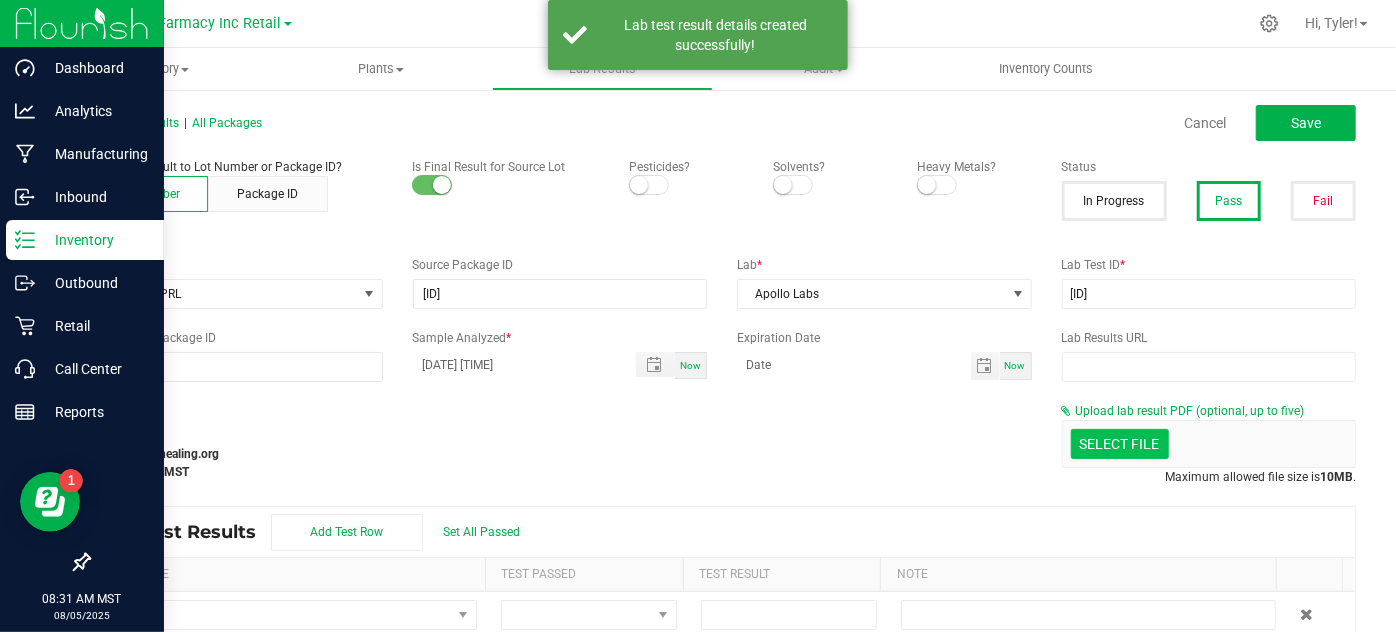 click on "Select file" at bounding box center [1120, 444] 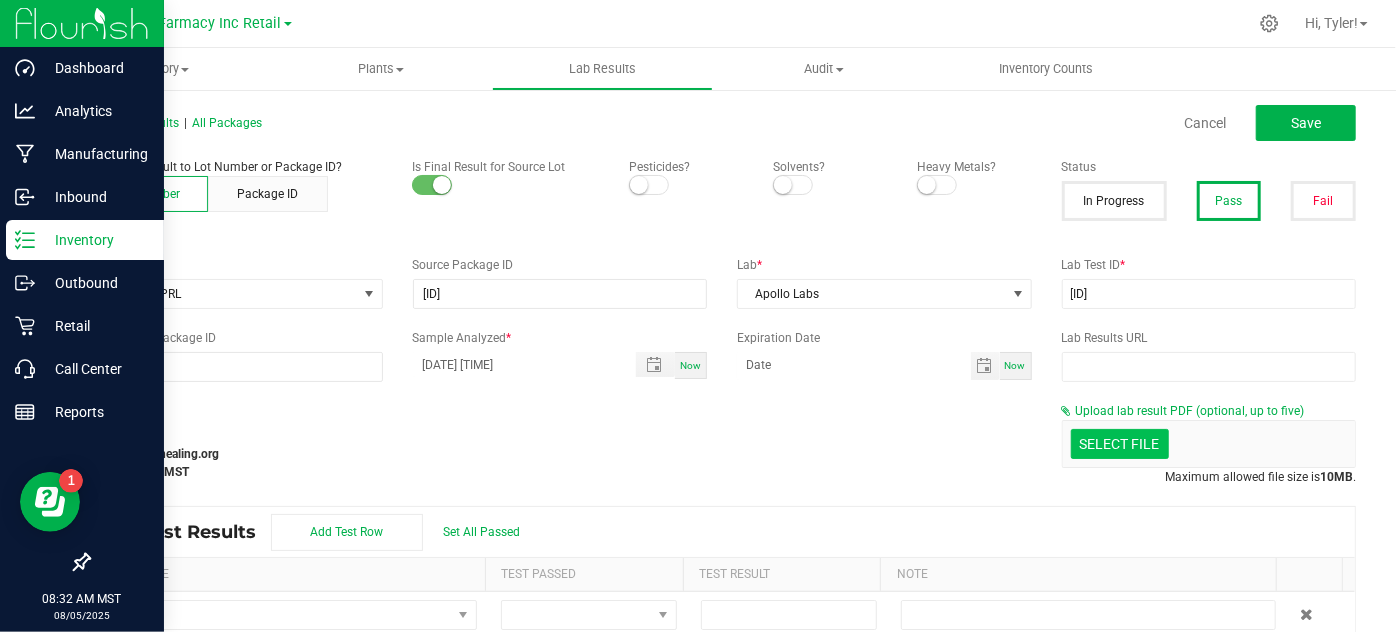 click at bounding box center (-277, 340) 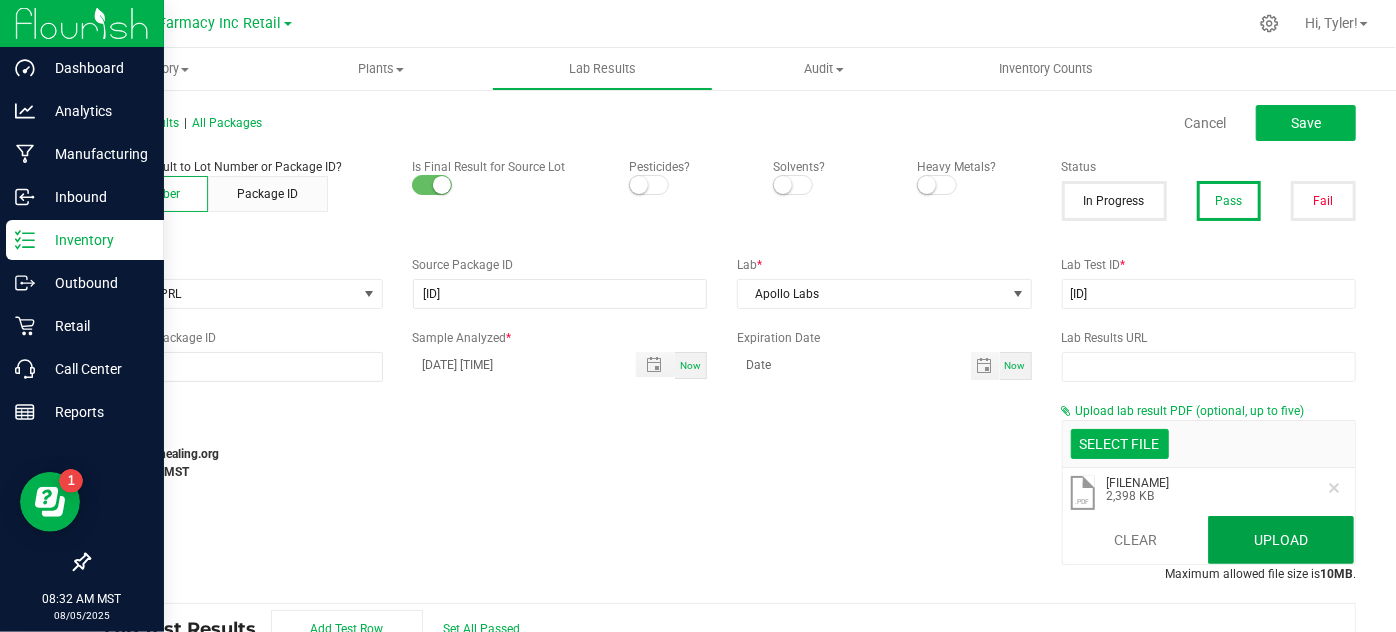 click on "Upload" at bounding box center (1281, 540) 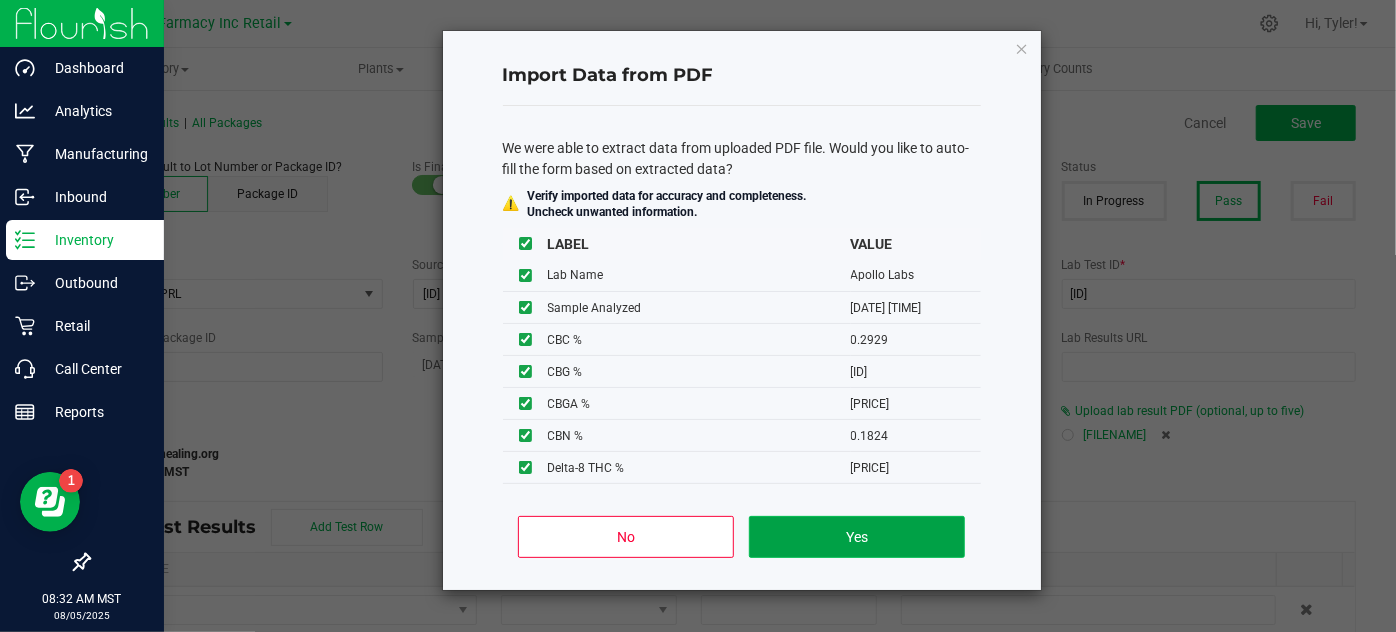 click on "Yes" 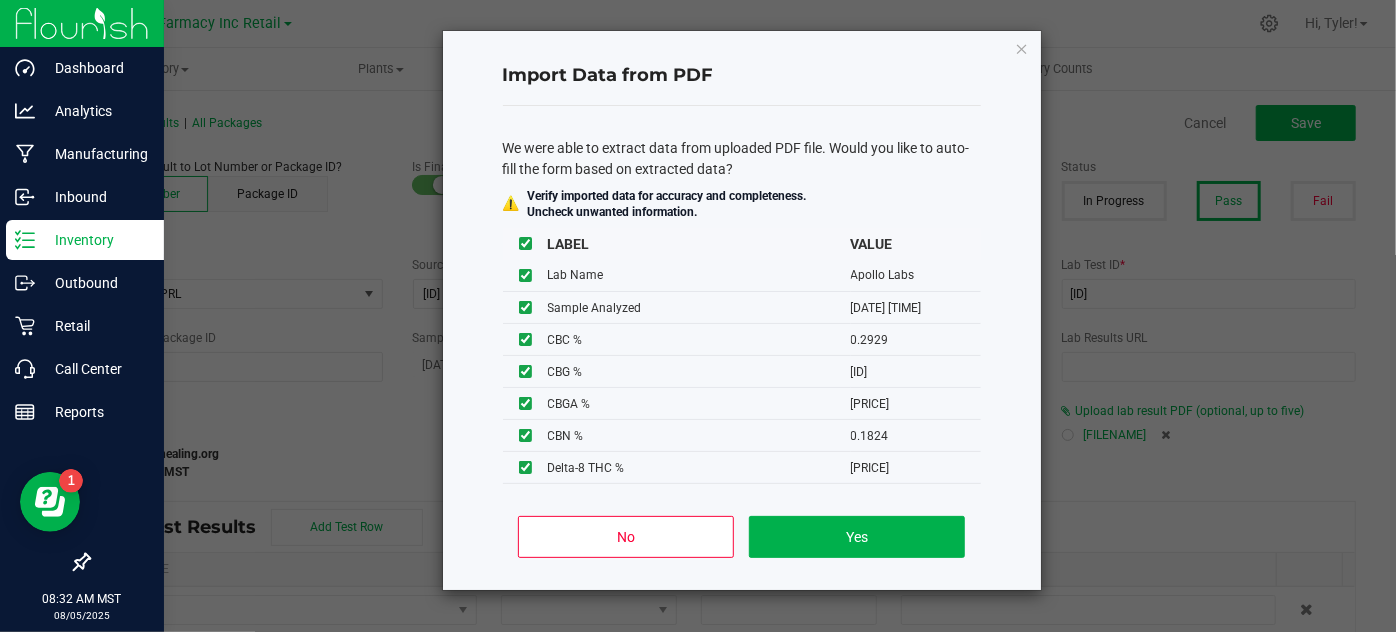 type on "06/25/2025 12:00 AM" 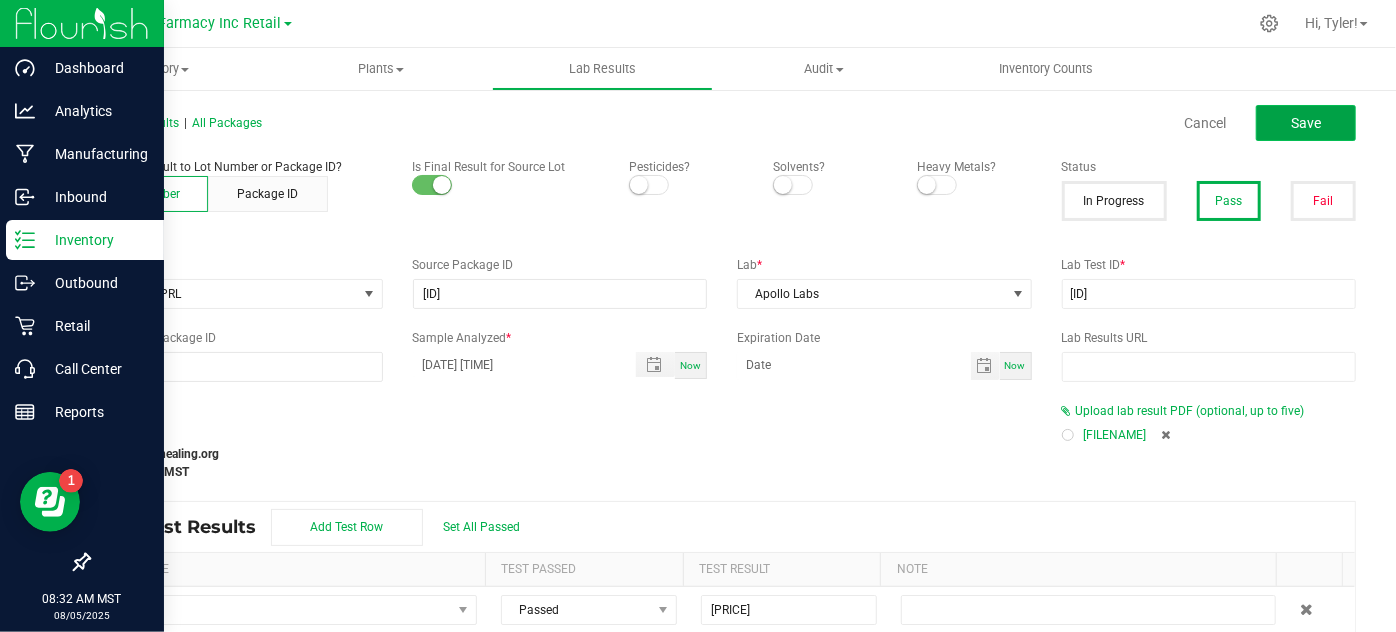 click on "Save" 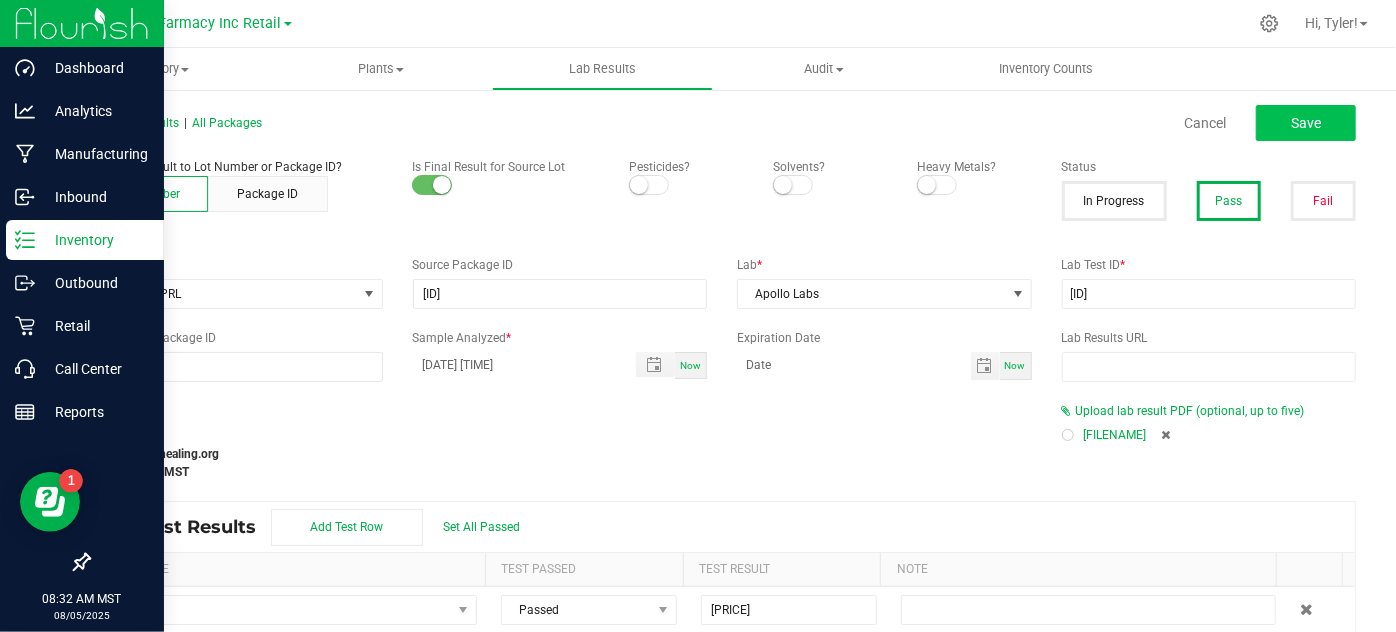 type on "0.3458" 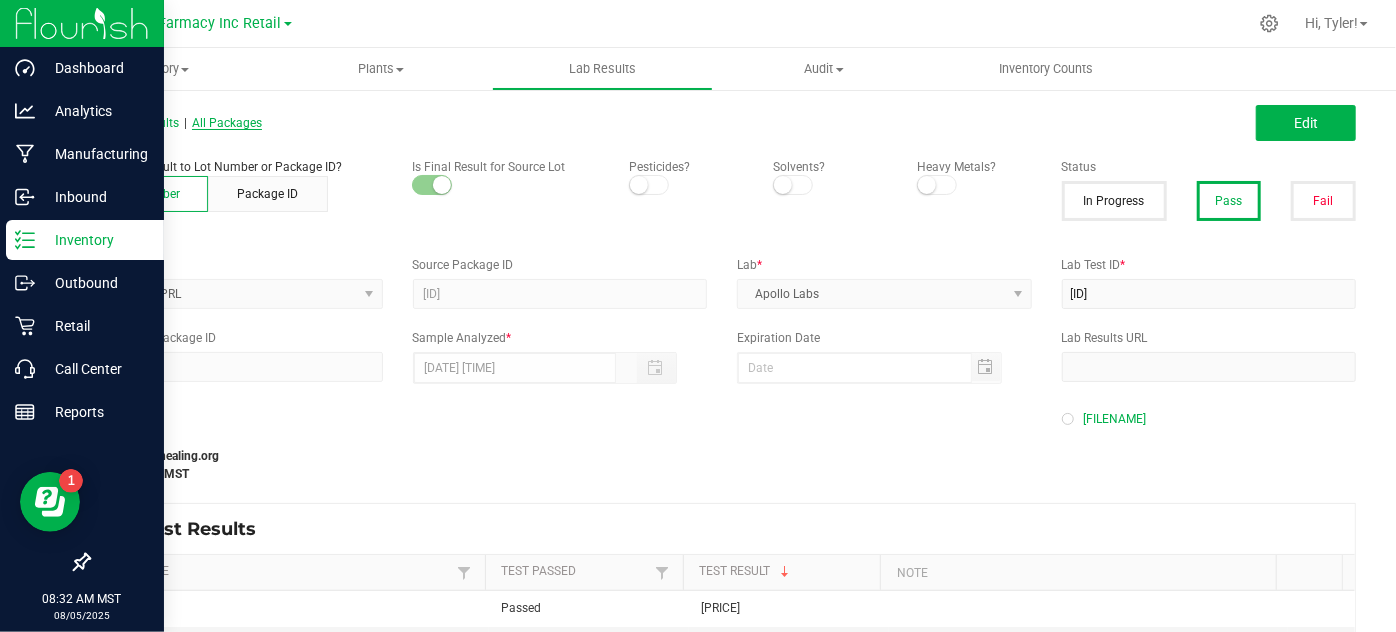 click on "All Packages" at bounding box center [227, 123] 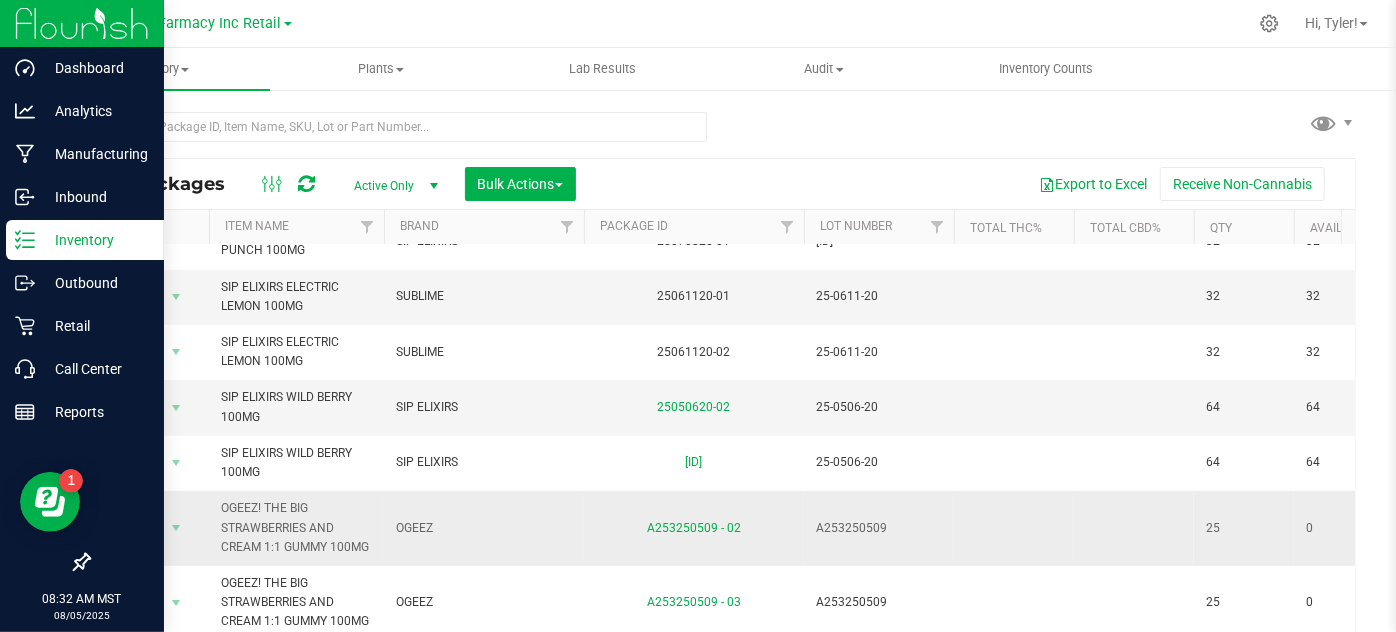 scroll, scrollTop: 454, scrollLeft: 0, axis: vertical 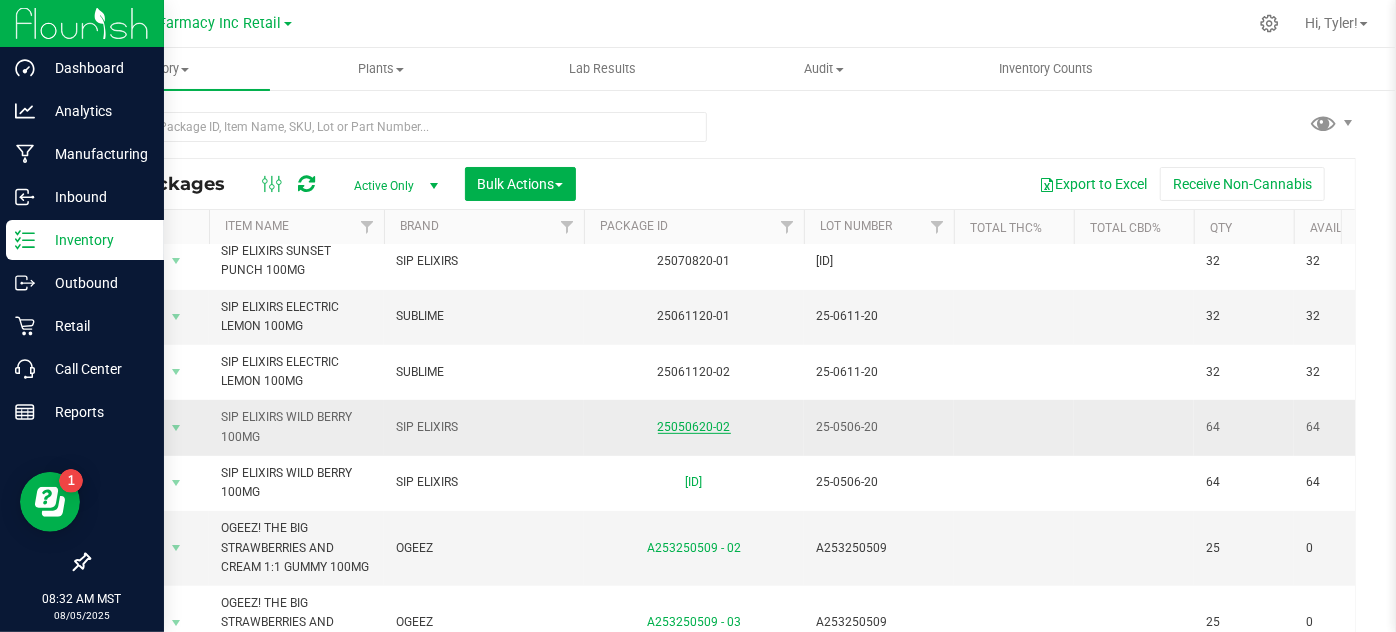 click on "25050620-02" at bounding box center [694, 427] 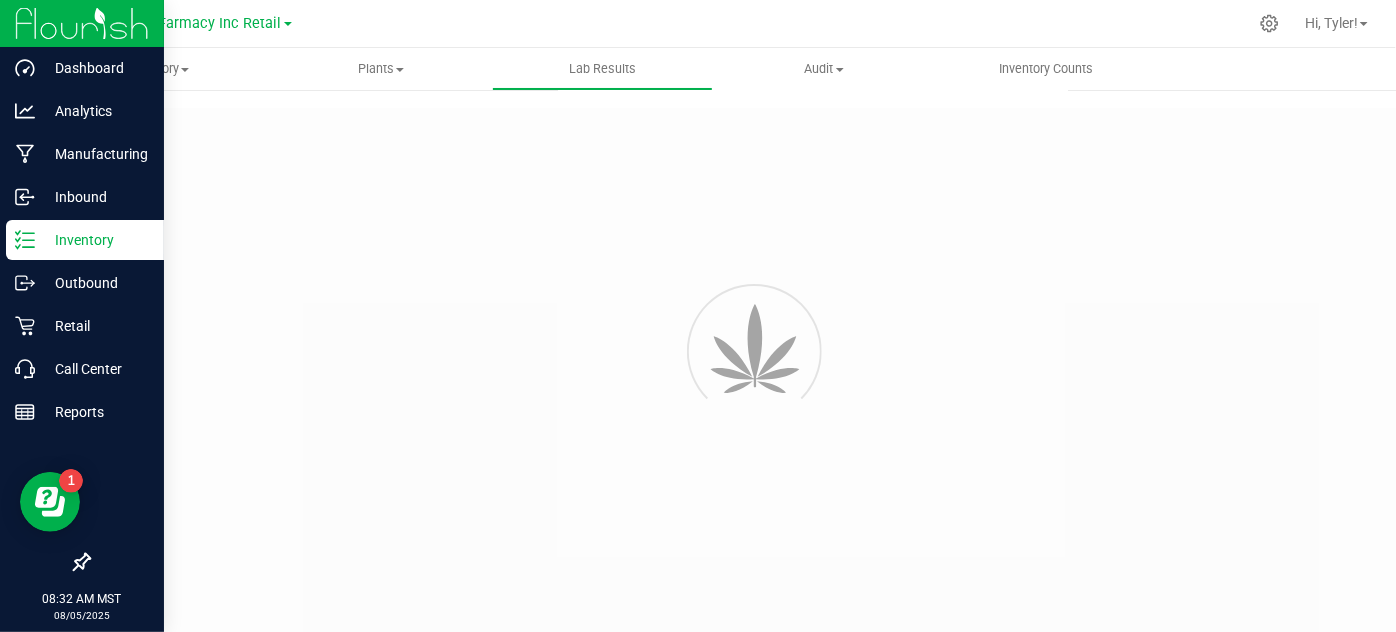 type on "25050620-02" 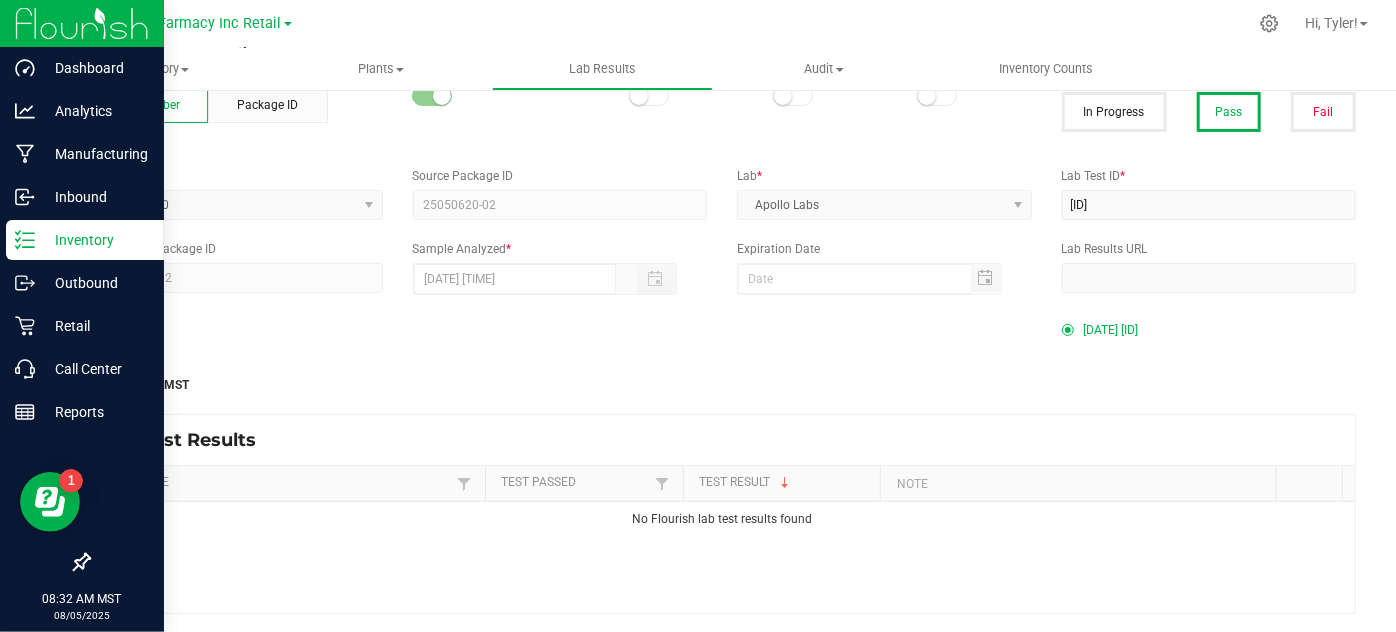 scroll, scrollTop: 0, scrollLeft: 0, axis: both 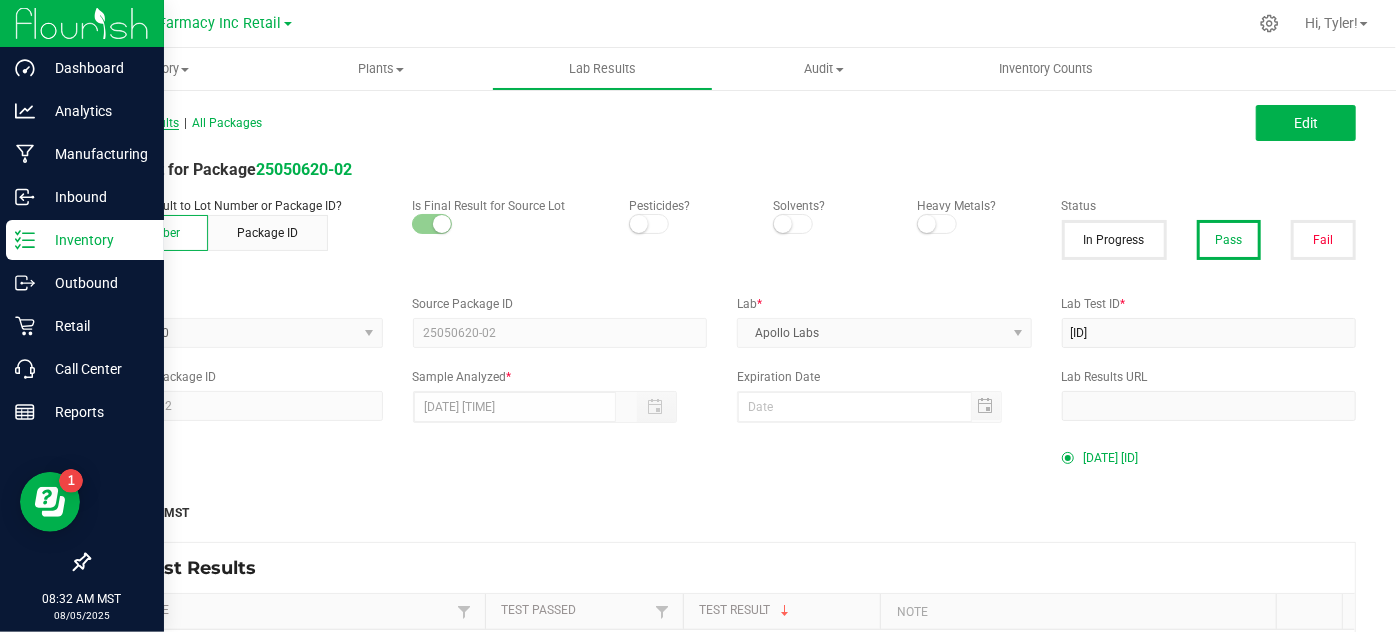 click on "All Lab Results" at bounding box center (133, 123) 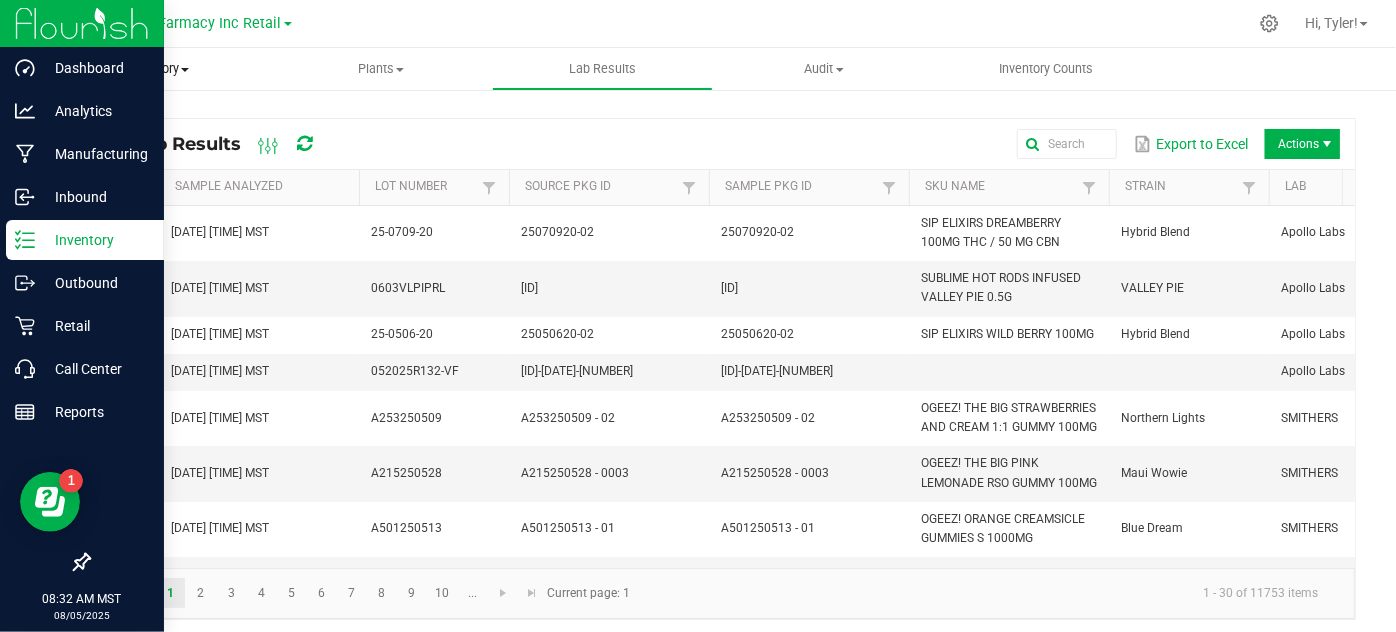 click on "Inventory
All packages
All inventory
Waste log
Create inventory
Plants
All plants
Waste log" at bounding box center (746, 69) 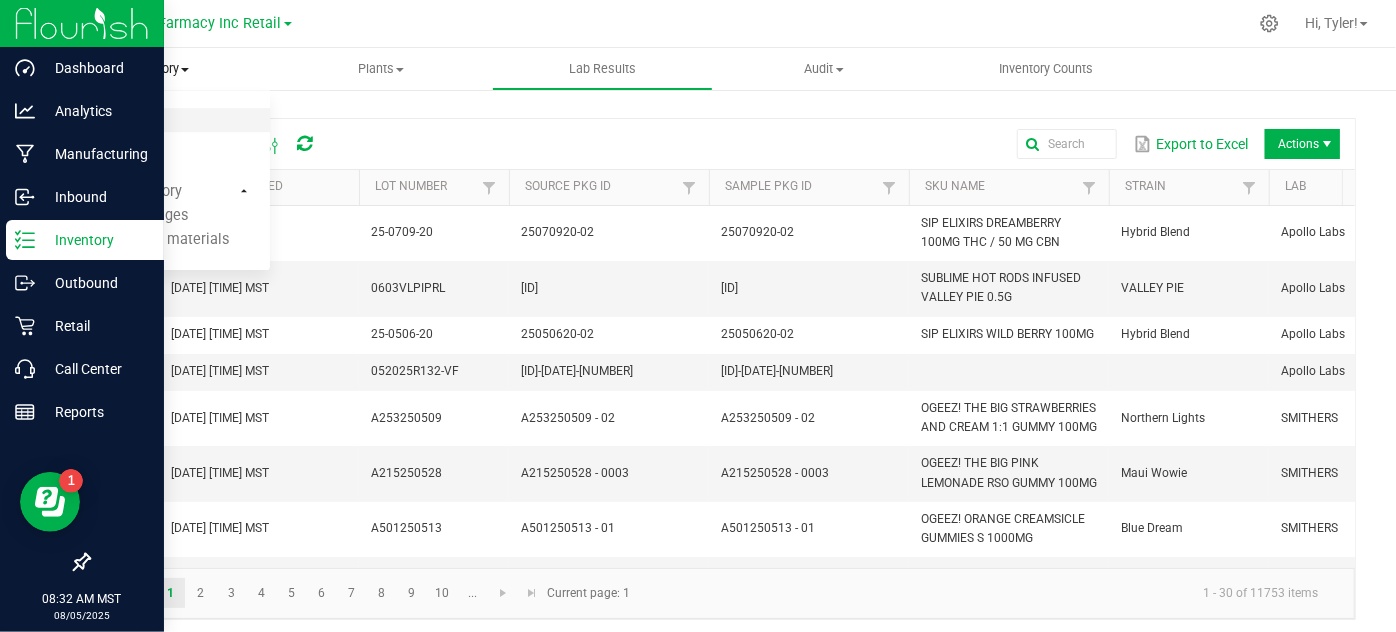 click on "All packages" at bounding box center (116, 120) 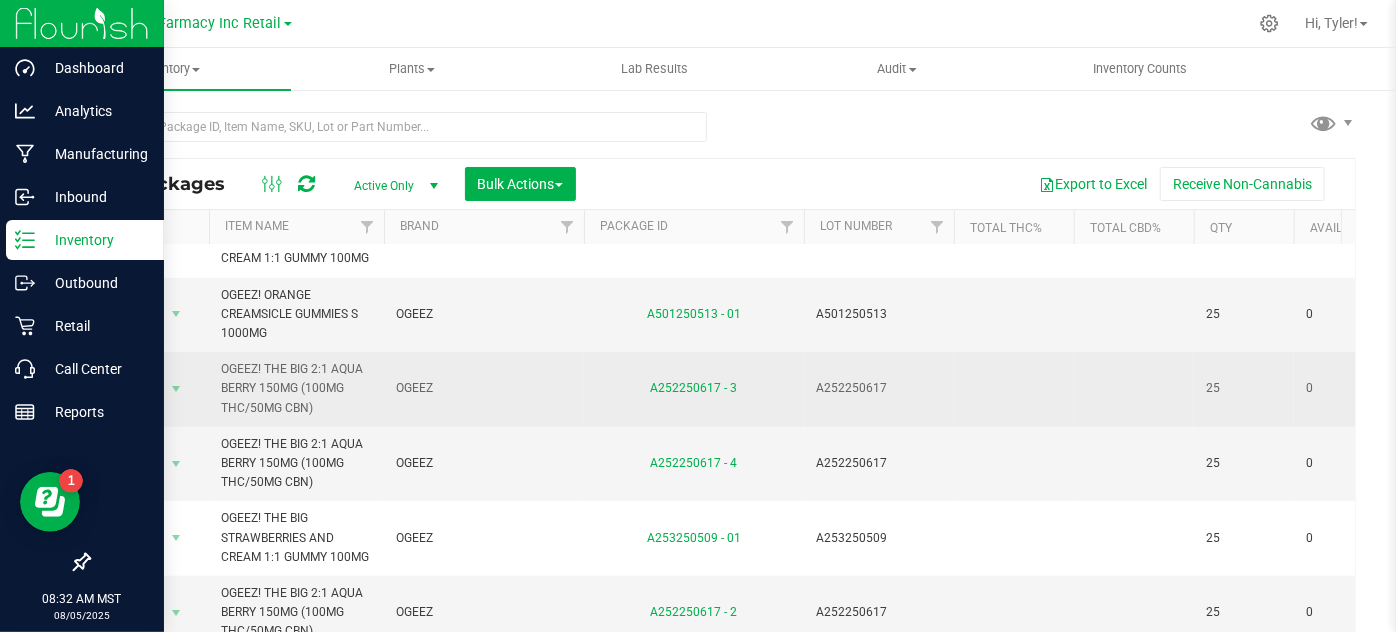 scroll, scrollTop: 851, scrollLeft: 0, axis: vertical 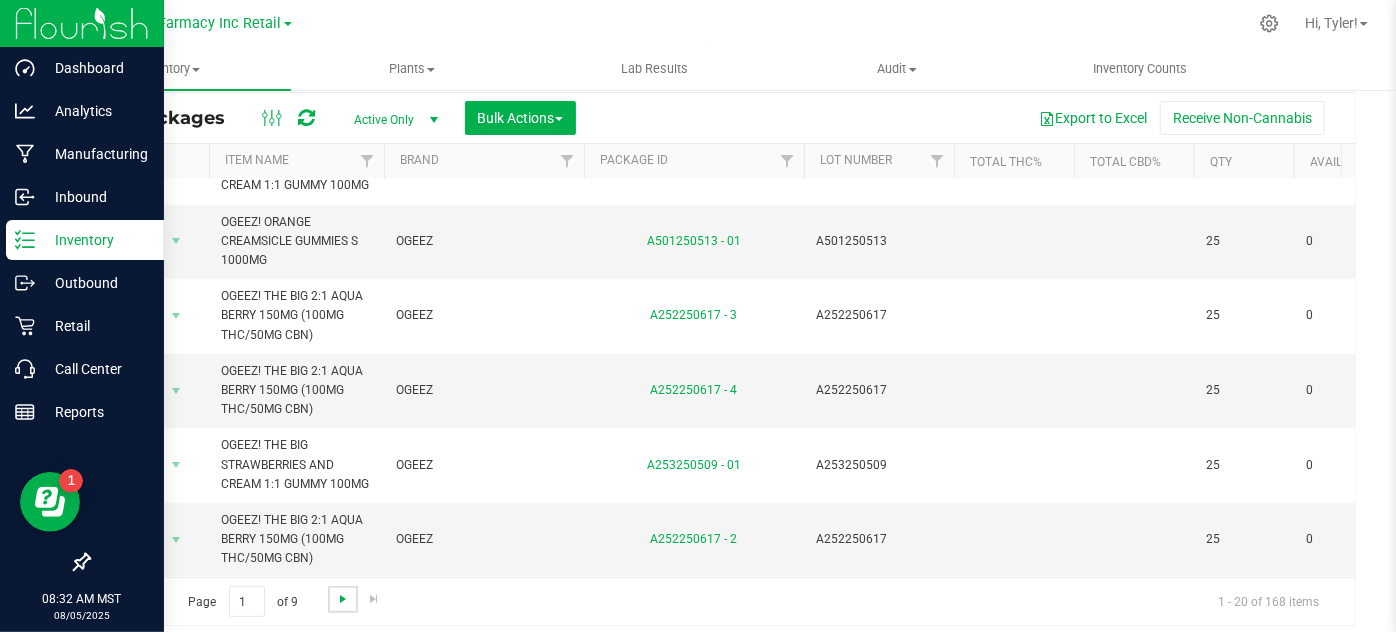 click at bounding box center [343, 599] 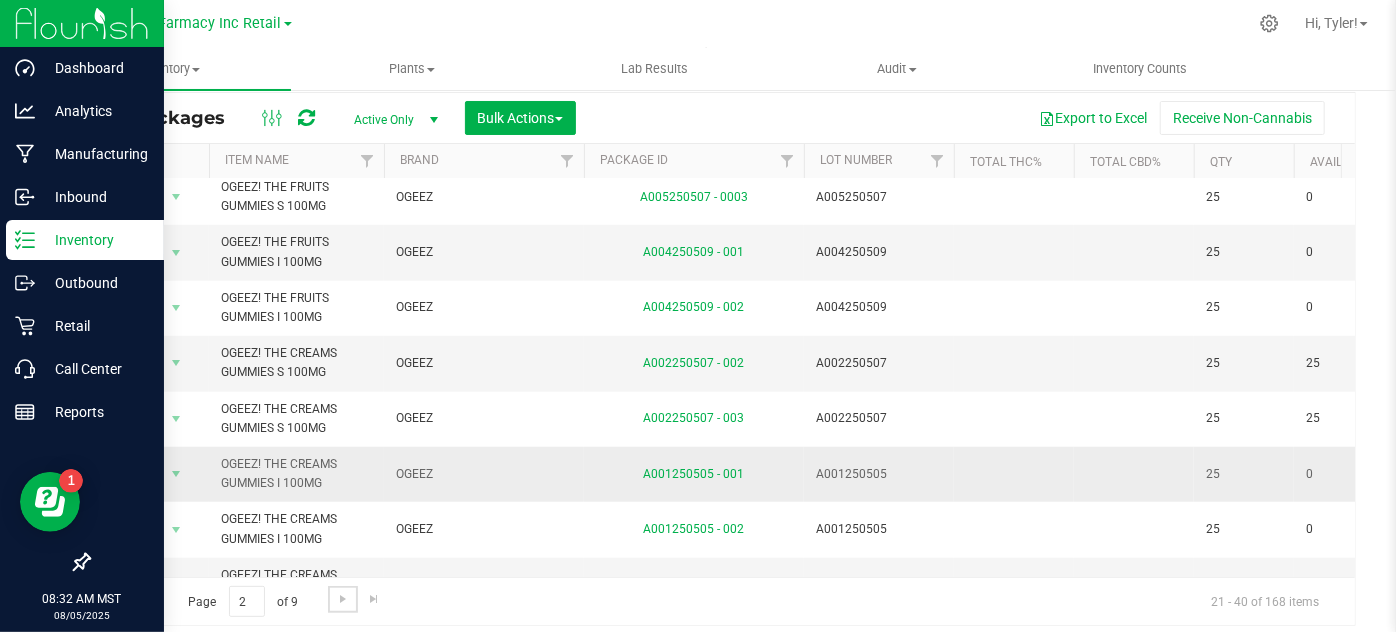 scroll, scrollTop: 909, scrollLeft: 0, axis: vertical 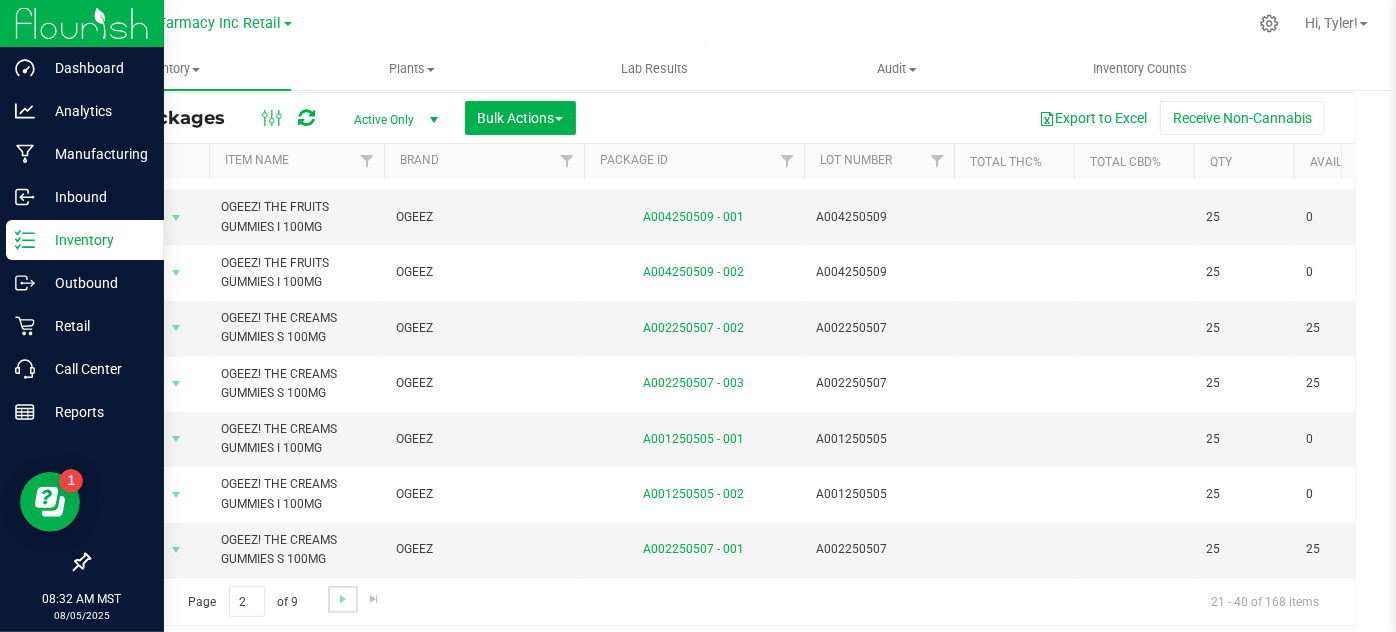 click at bounding box center [342, 599] 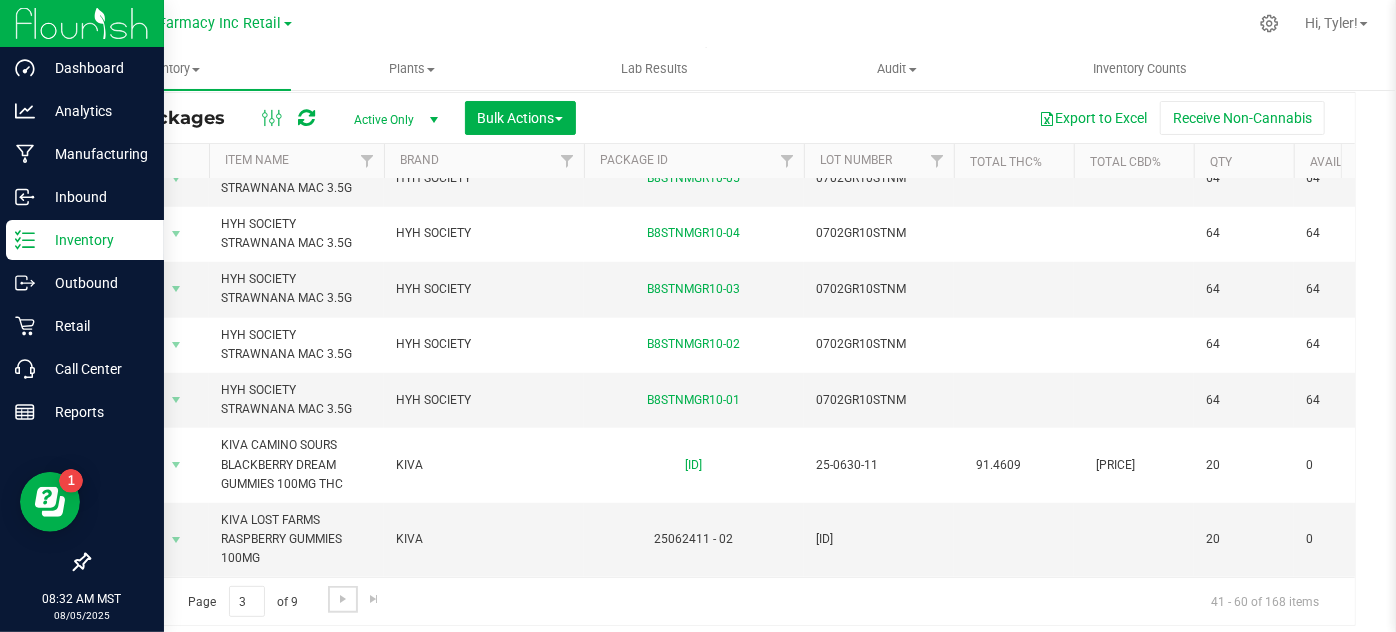 scroll, scrollTop: 755, scrollLeft: 0, axis: vertical 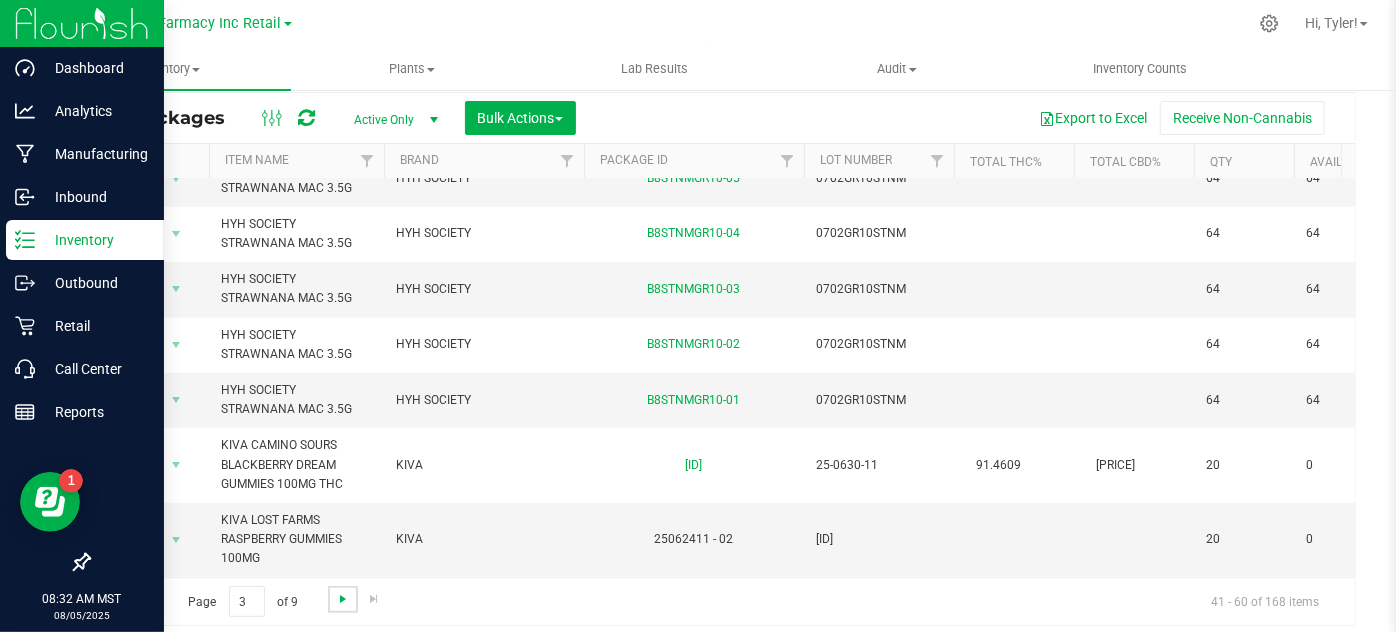 click at bounding box center (343, 599) 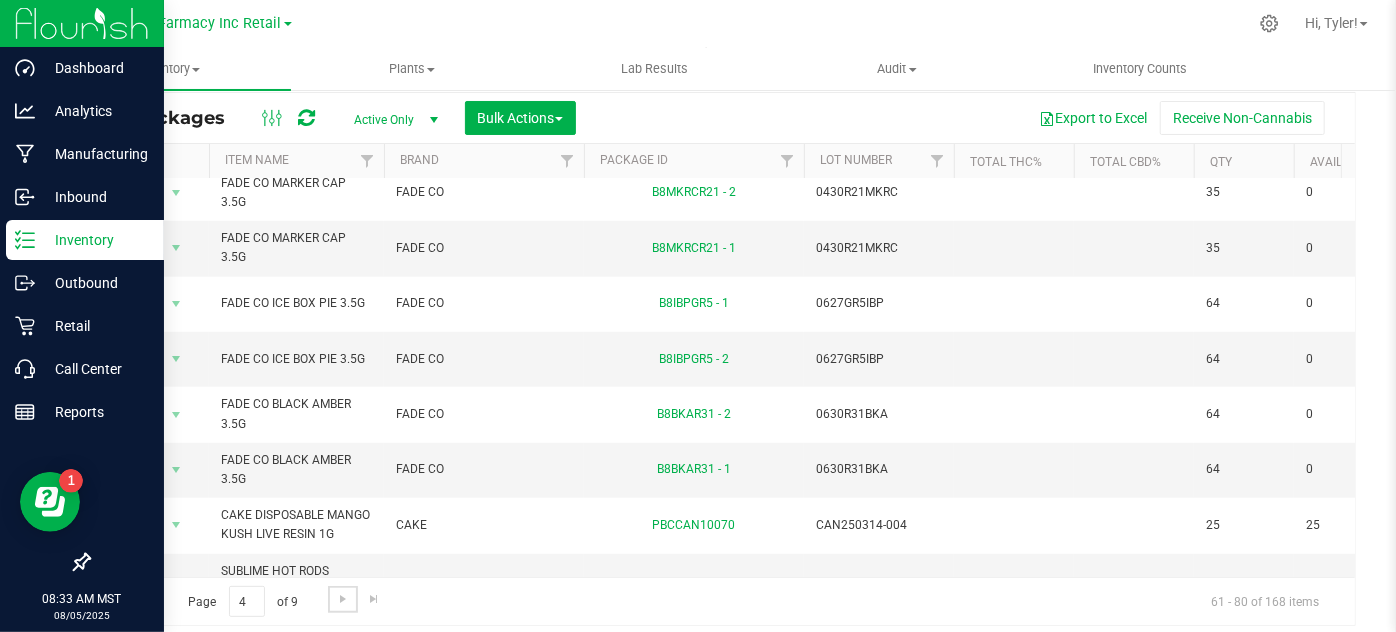 scroll, scrollTop: 0, scrollLeft: 0, axis: both 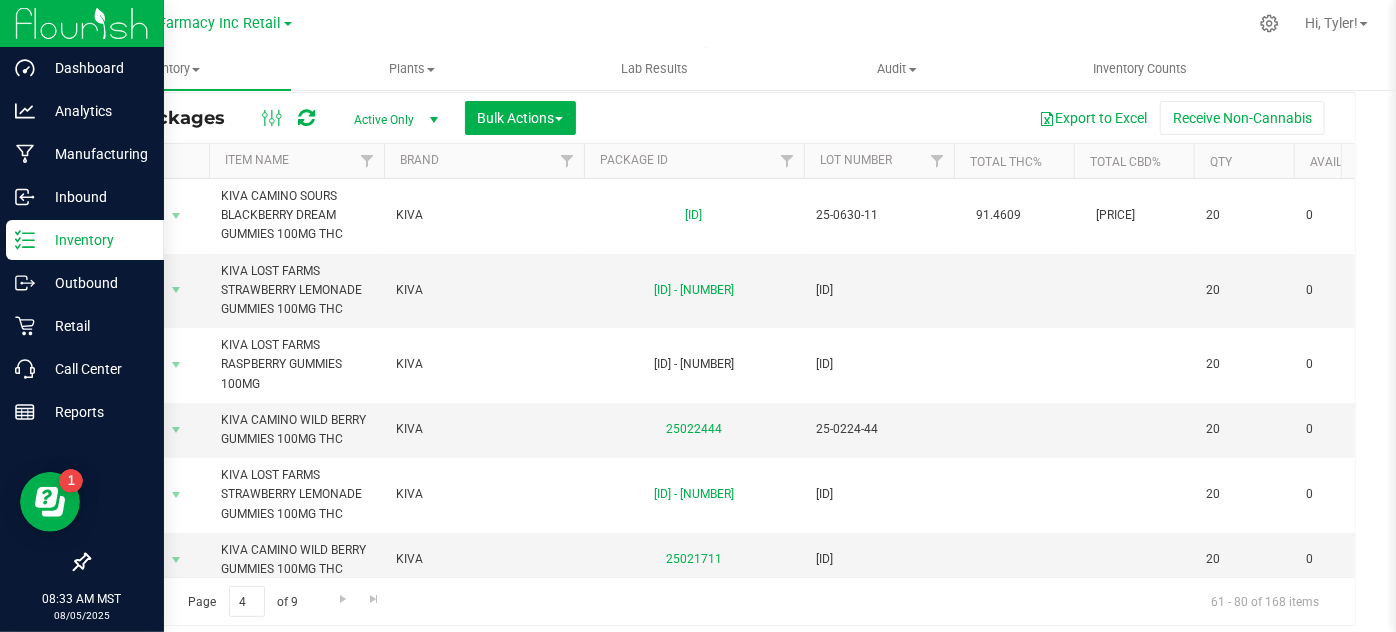 click at bounding box center (144, 599) 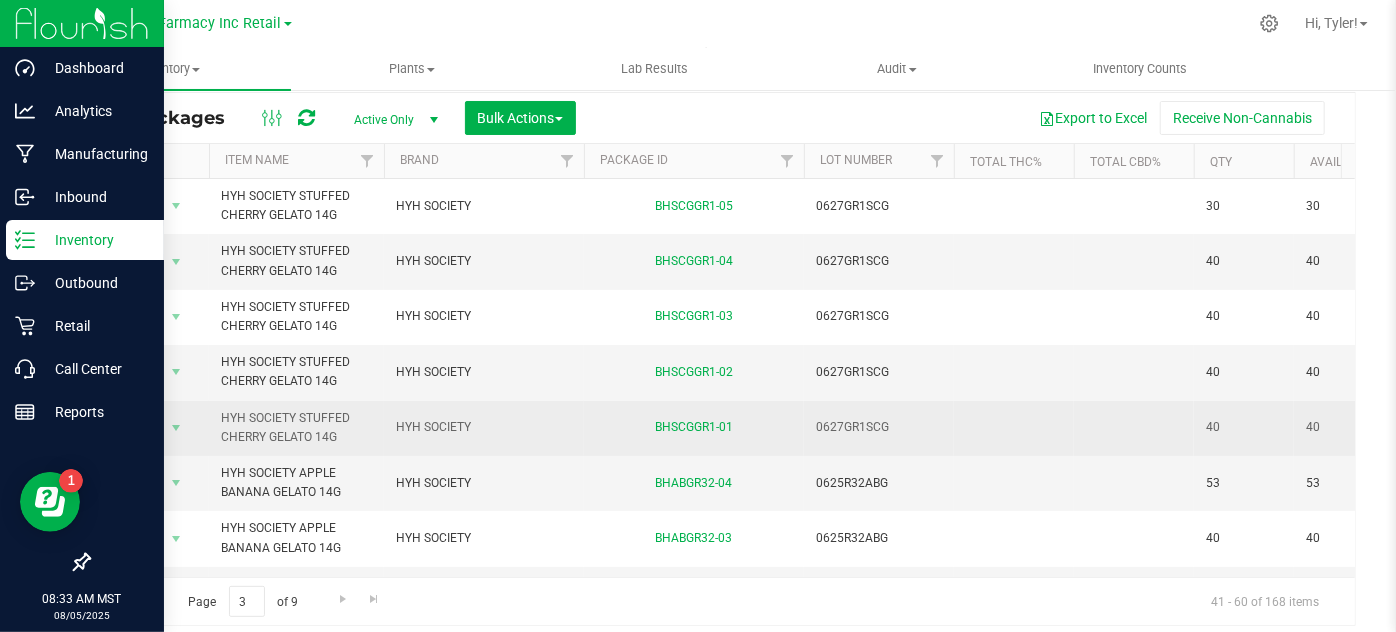 scroll, scrollTop: 0, scrollLeft: 0, axis: both 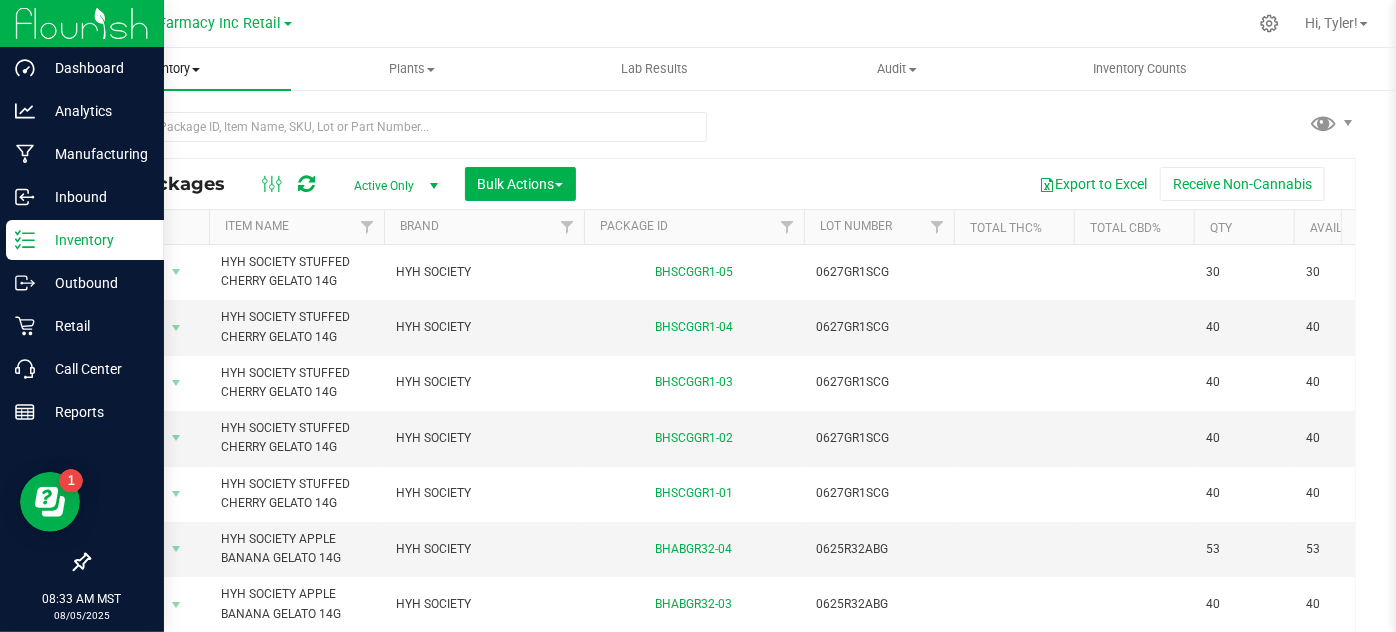 click on "Inventory" at bounding box center (169, 69) 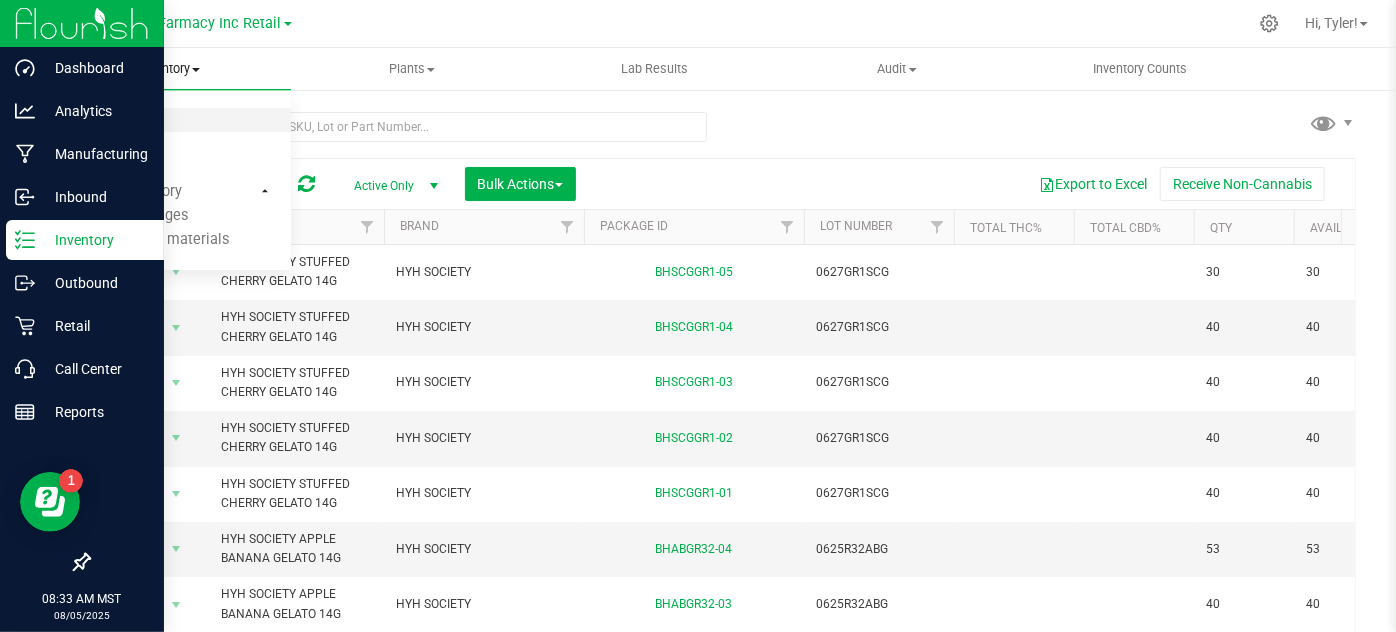 click on "All packages" at bounding box center (169, 121) 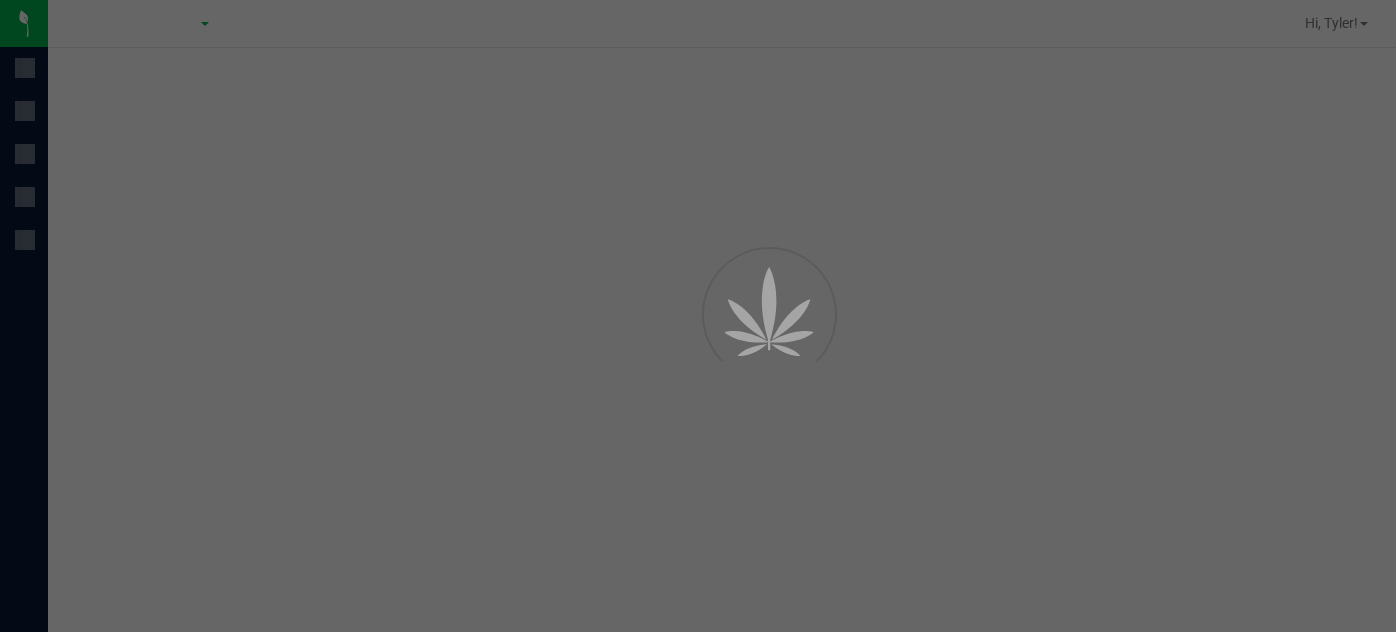 scroll, scrollTop: 0, scrollLeft: 0, axis: both 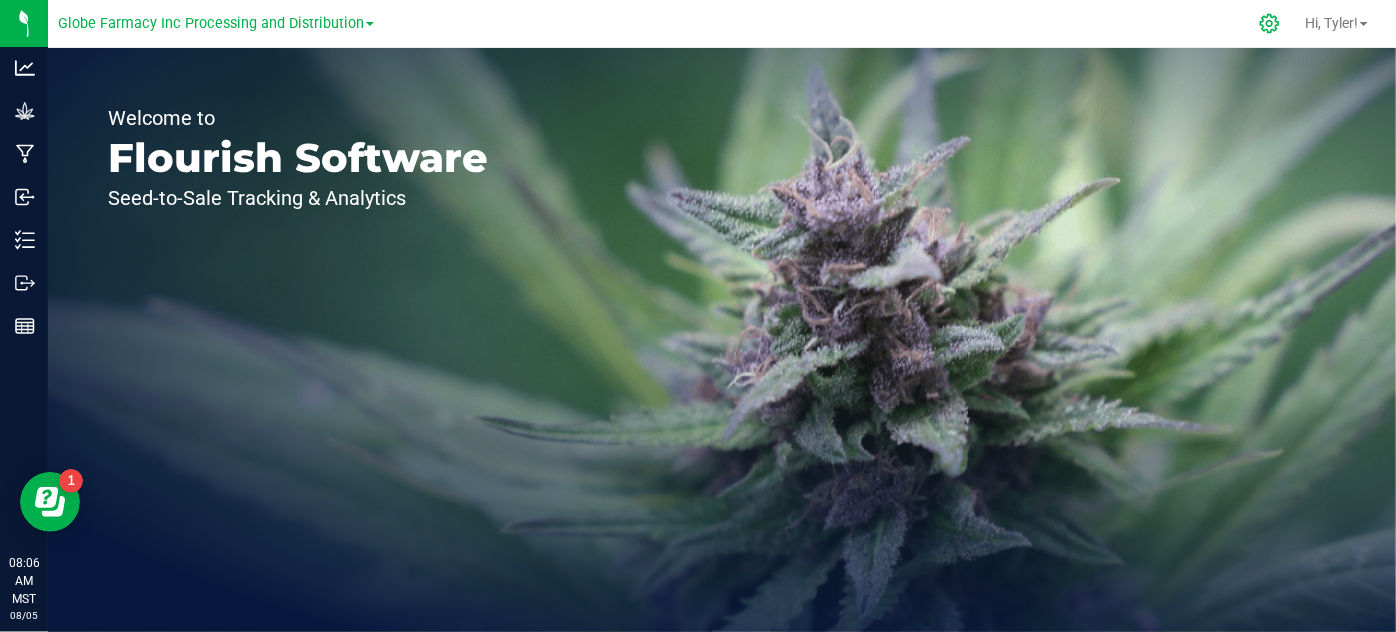 click at bounding box center [1270, 23] 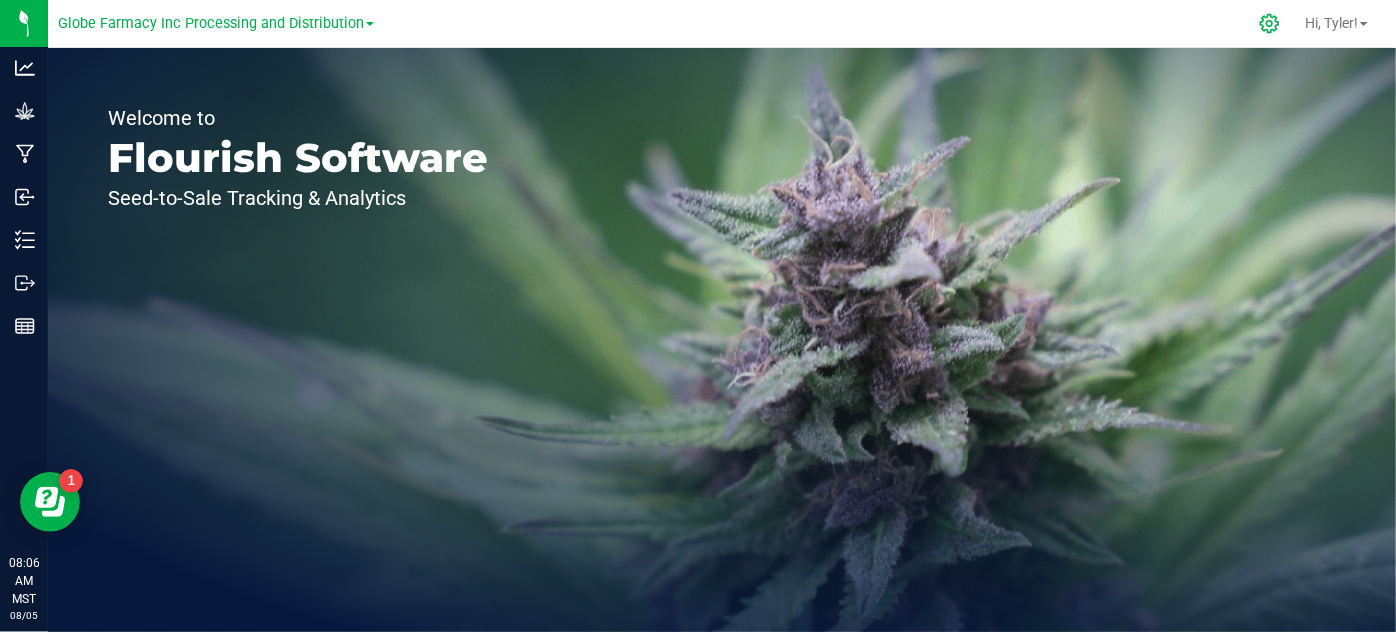 click 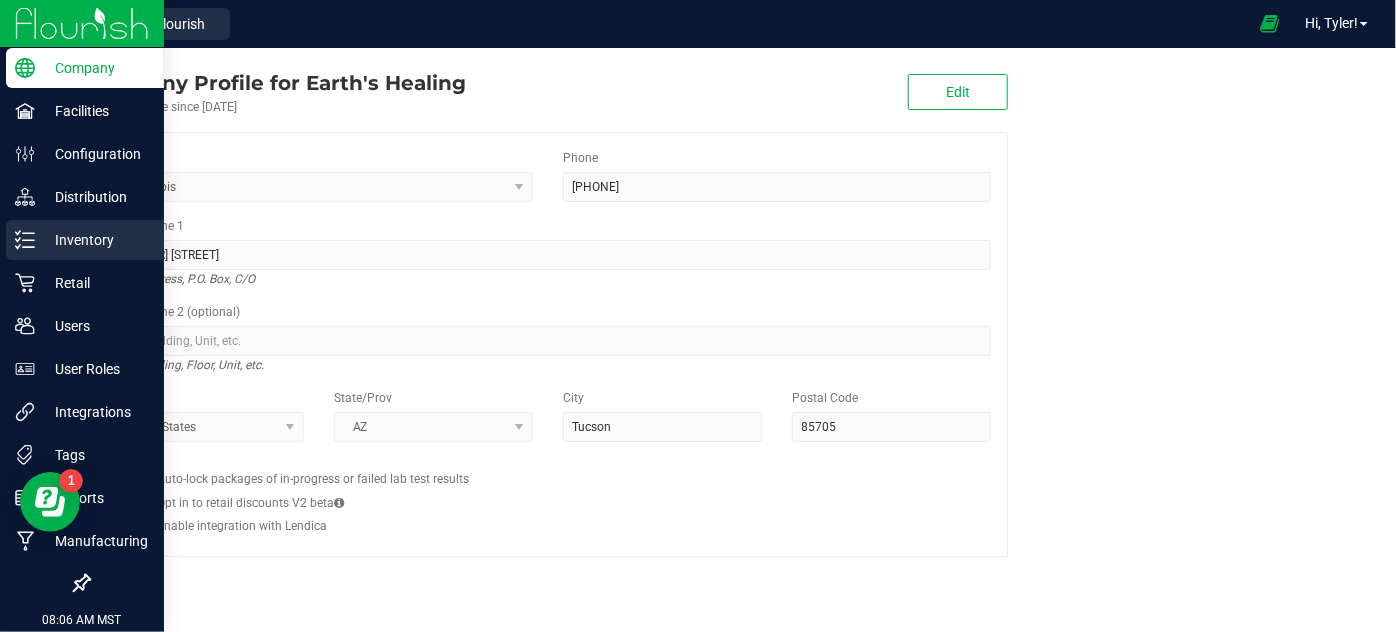 click on "Inventory" at bounding box center [95, 240] 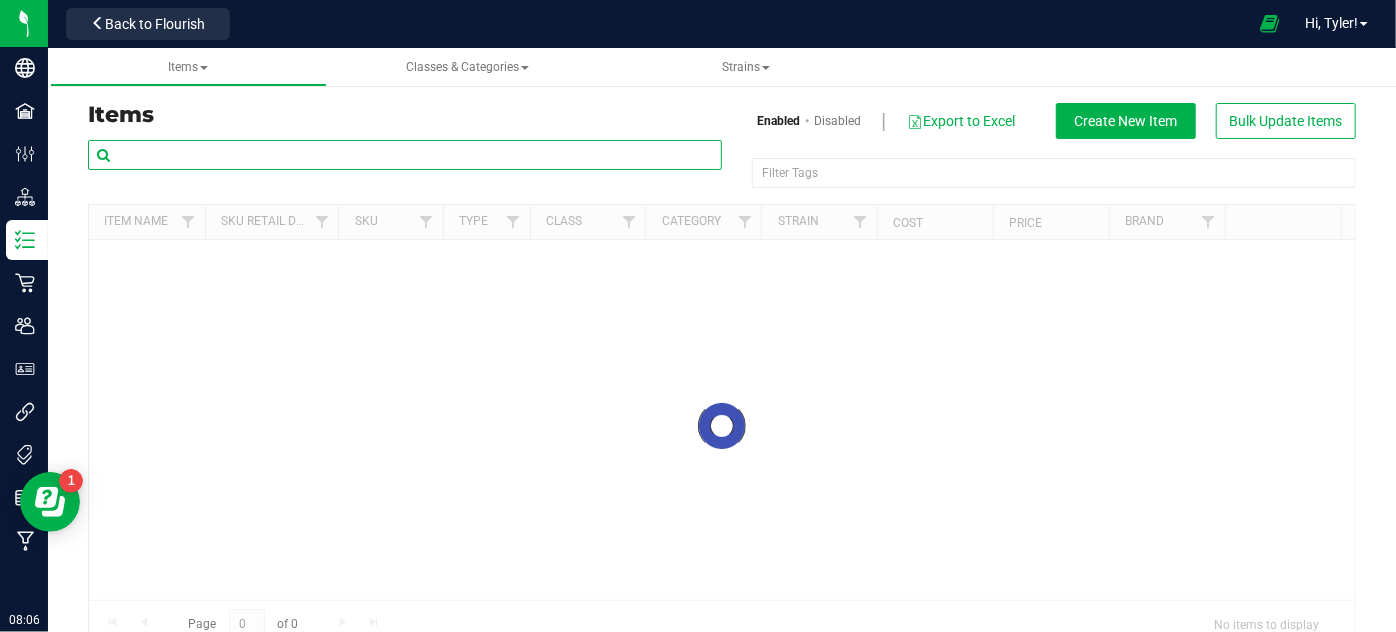 click at bounding box center [405, 155] 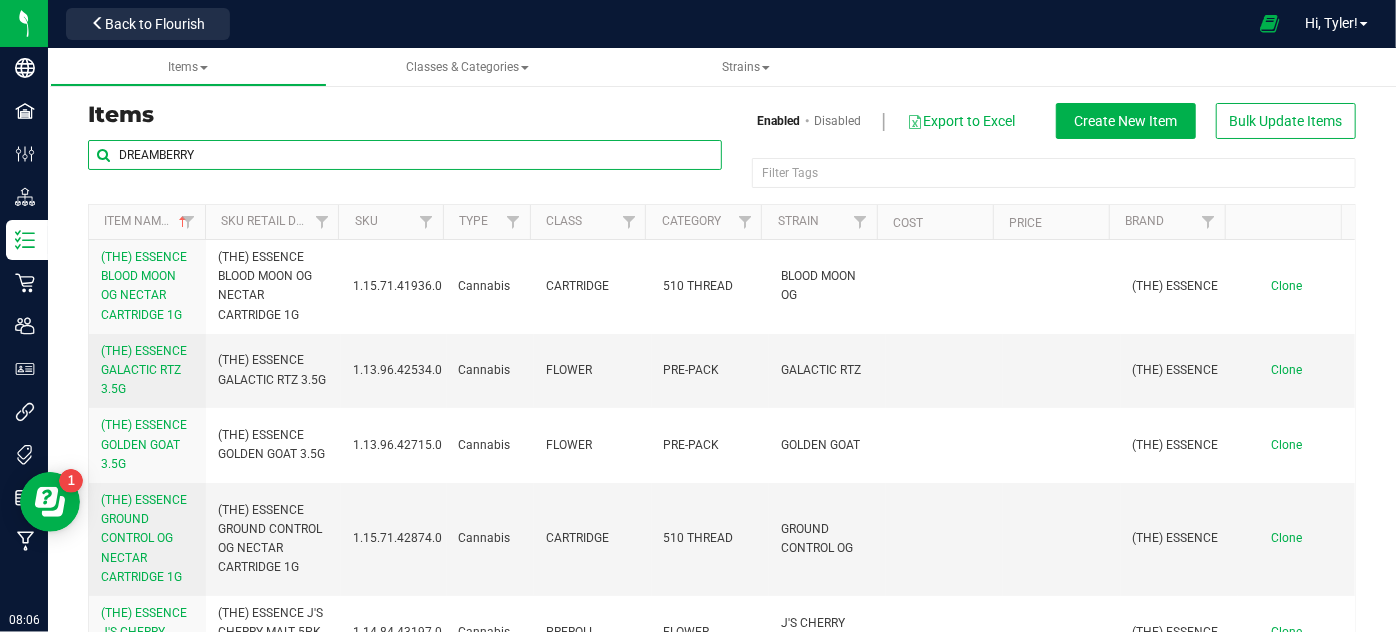 type on "DREAMBERRY" 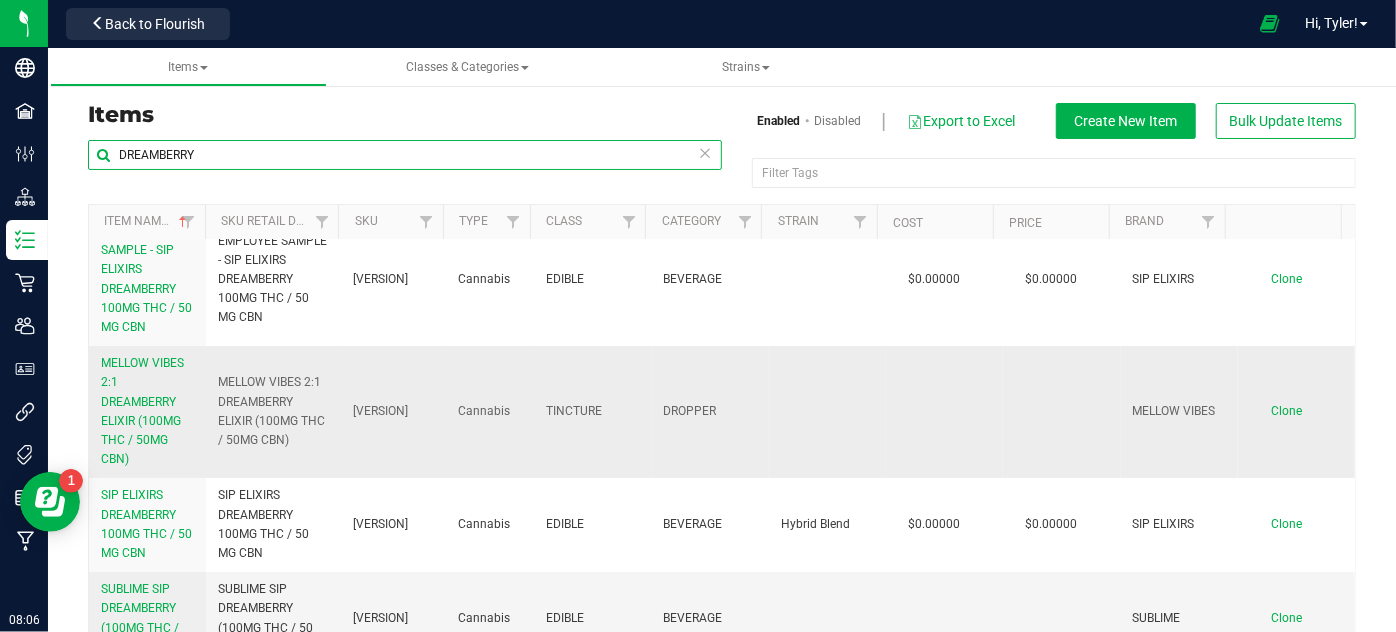 scroll, scrollTop: 52, scrollLeft: 0, axis: vertical 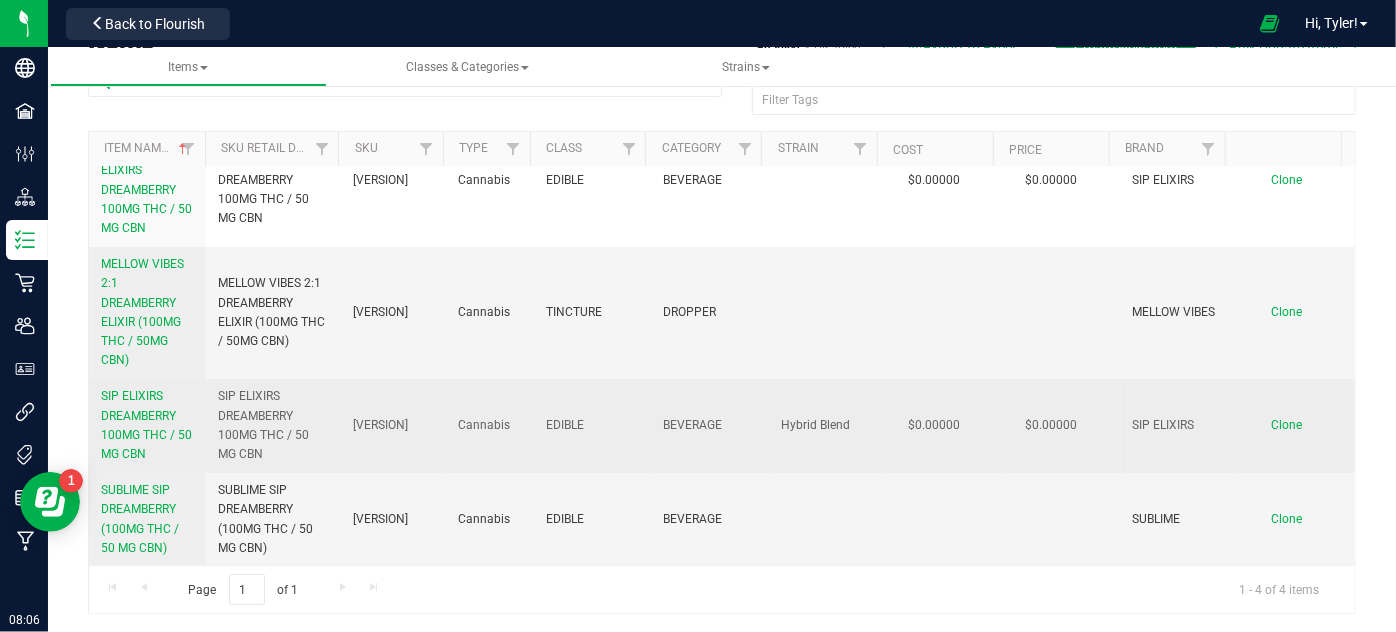 click on "SIP ELIXIRS DREAMBERRY 100MG THC / 50 MG CBN" at bounding box center (146, 425) 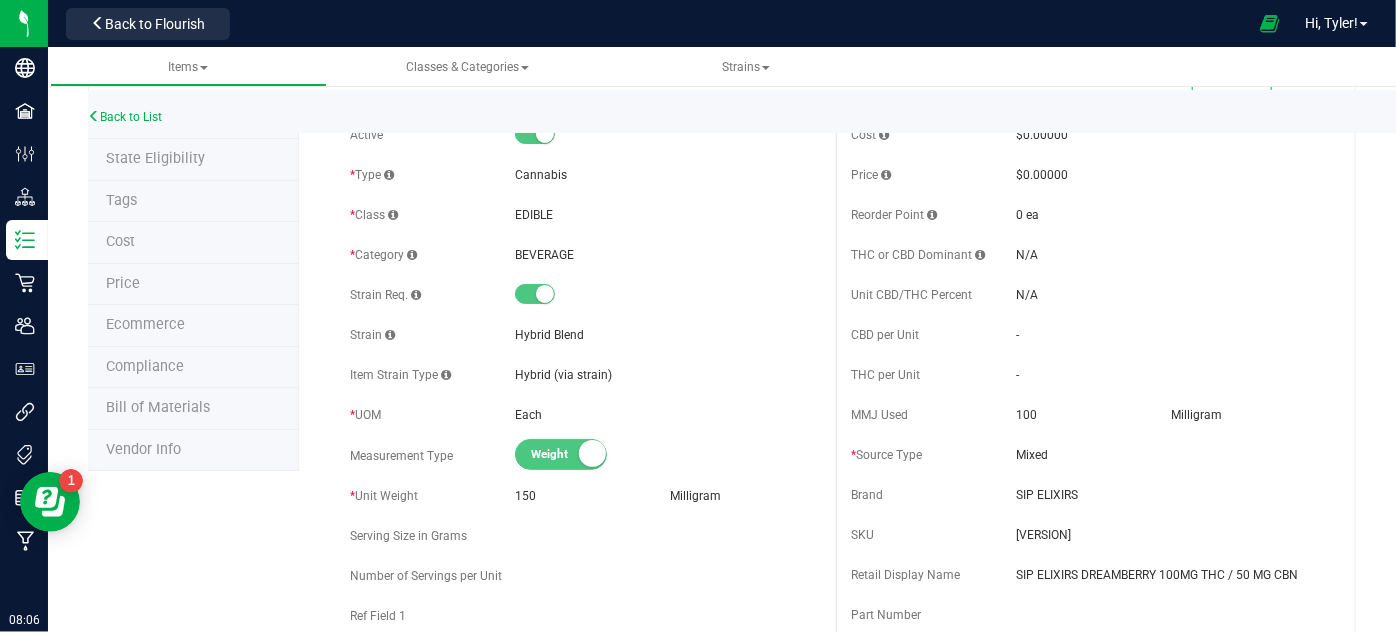 scroll, scrollTop: 0, scrollLeft: 0, axis: both 